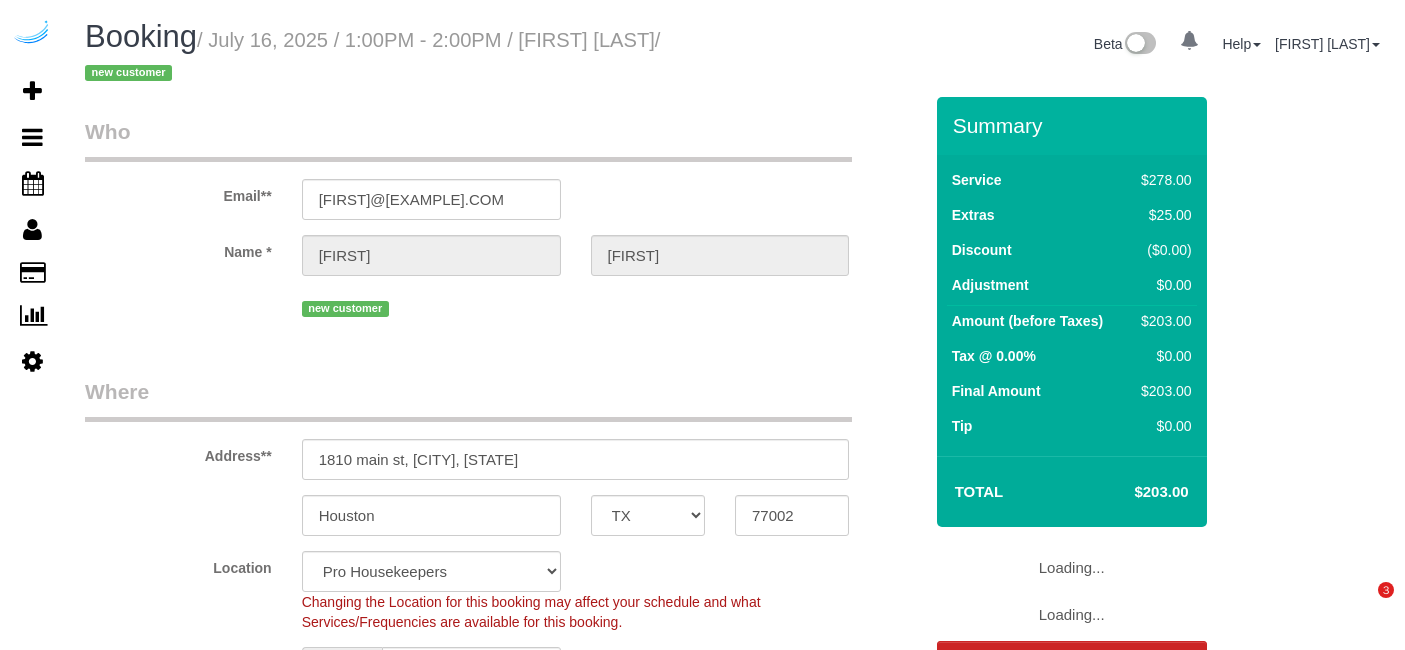 select on "TX" 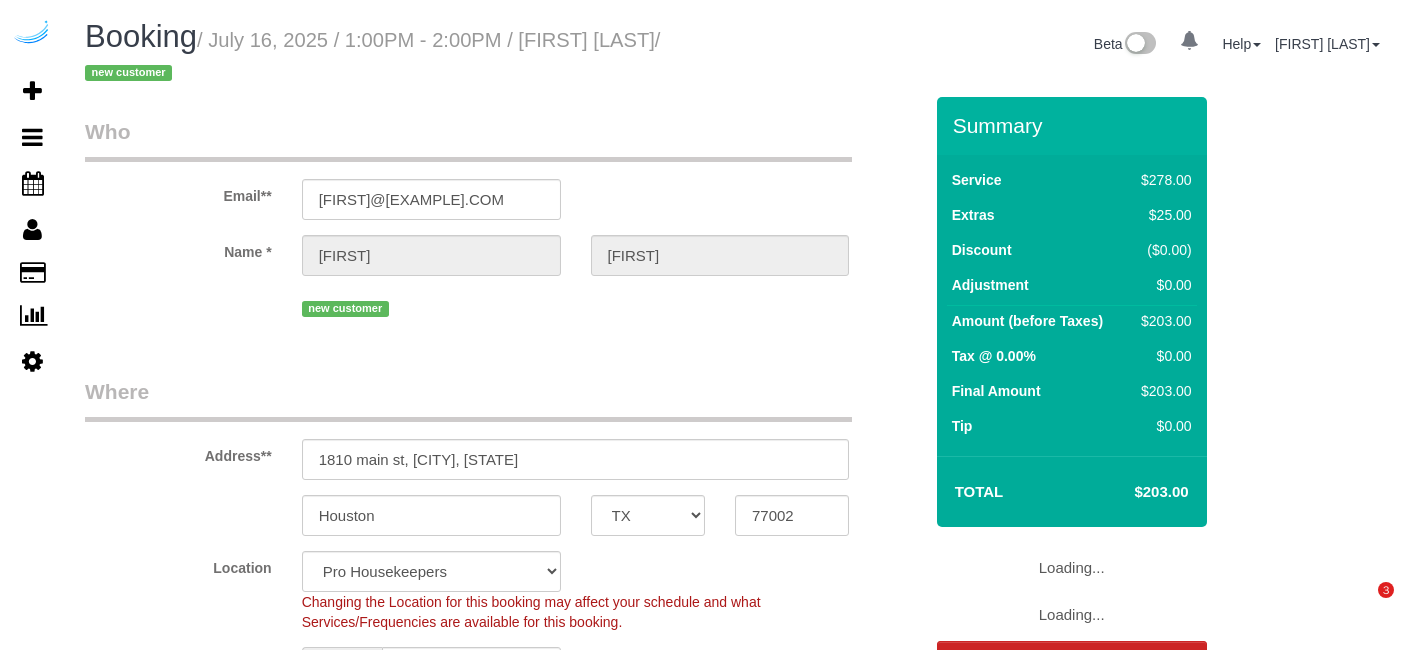 scroll, scrollTop: 0, scrollLeft: 0, axis: both 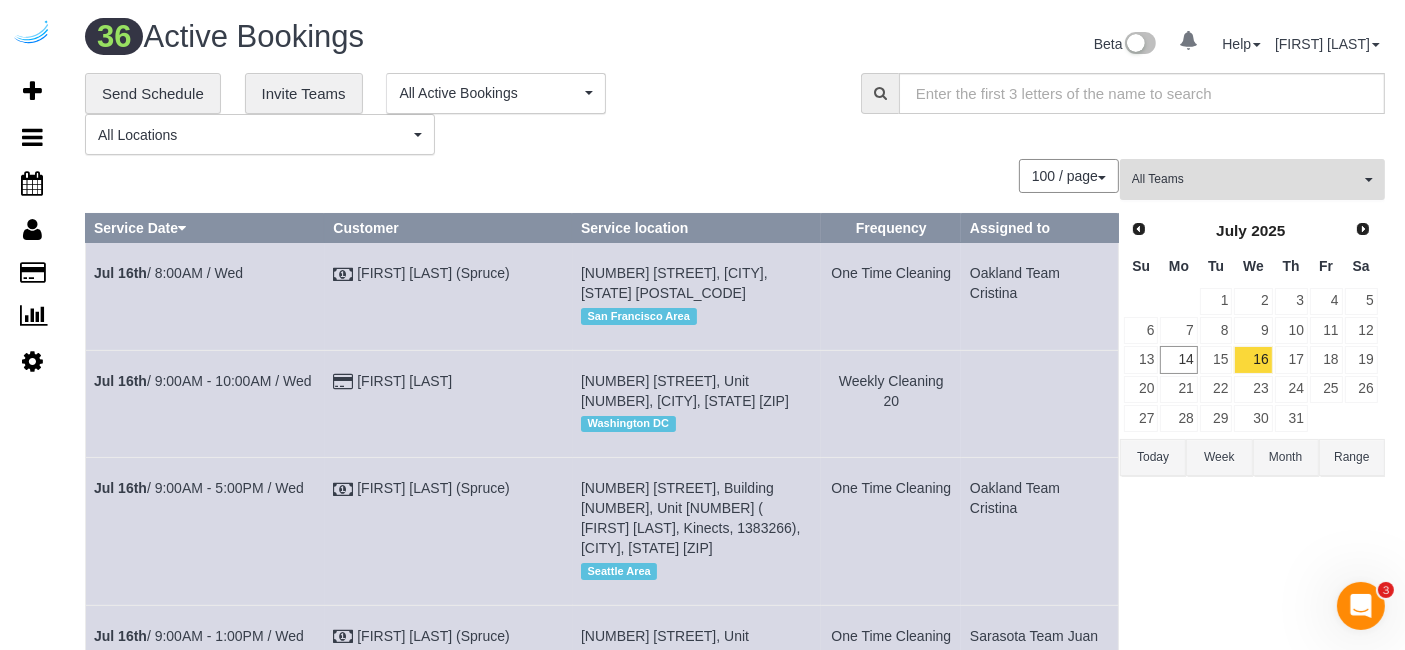 click on "All Teams" at bounding box center (1246, 179) 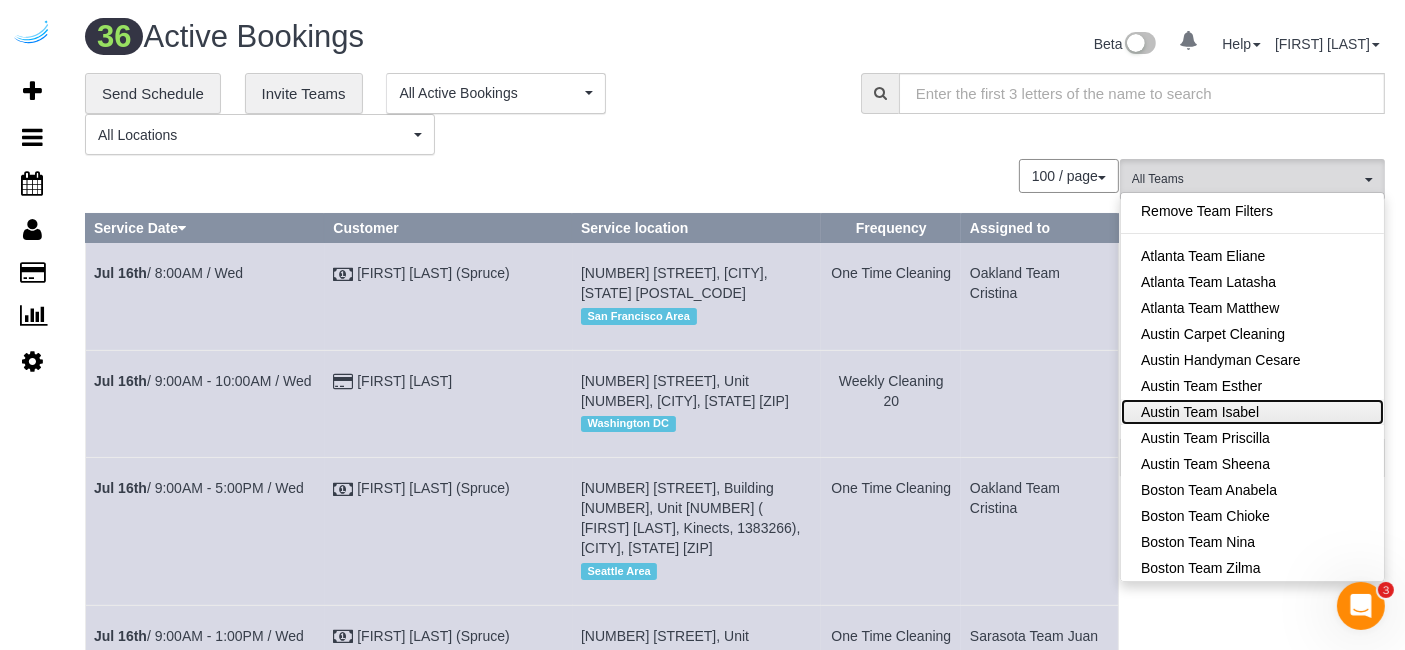 click on "Austin Team Isabel" at bounding box center (1252, 412) 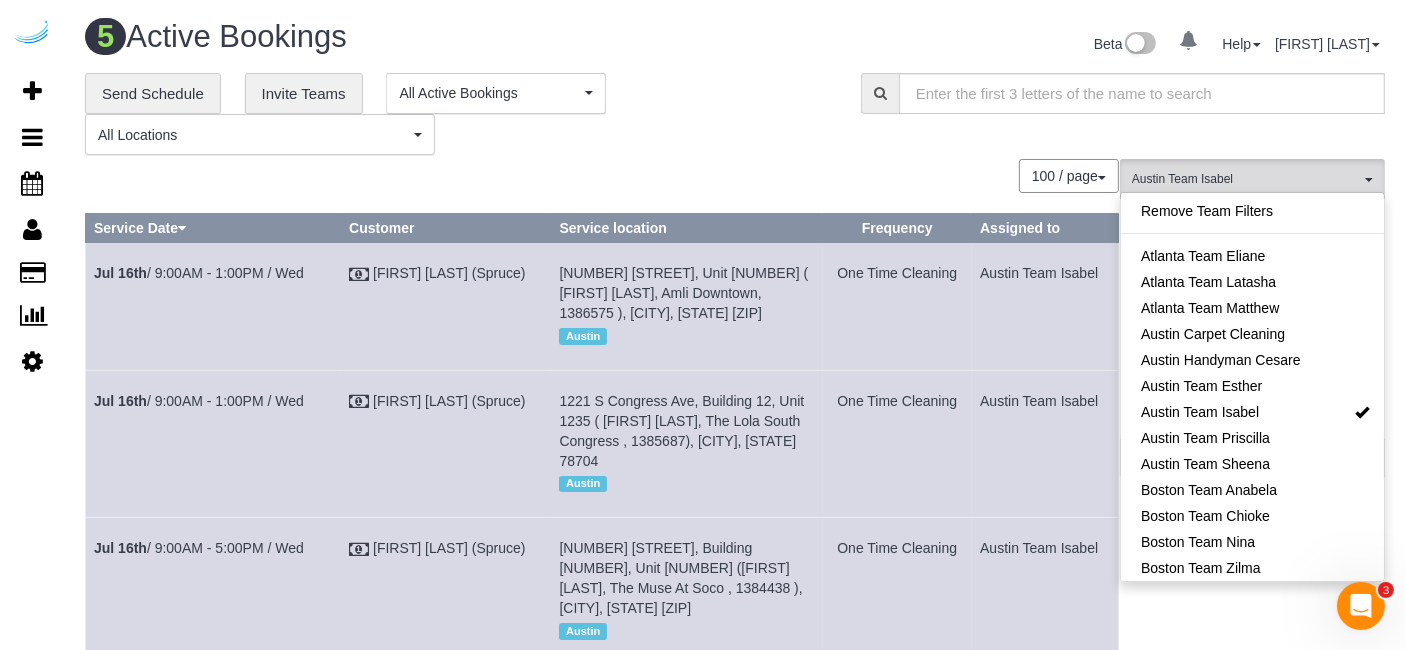 click on "100 / page
10 / page
20 / page
30 / page
40 / page
50 / page
100 / page" at bounding box center [602, 176] 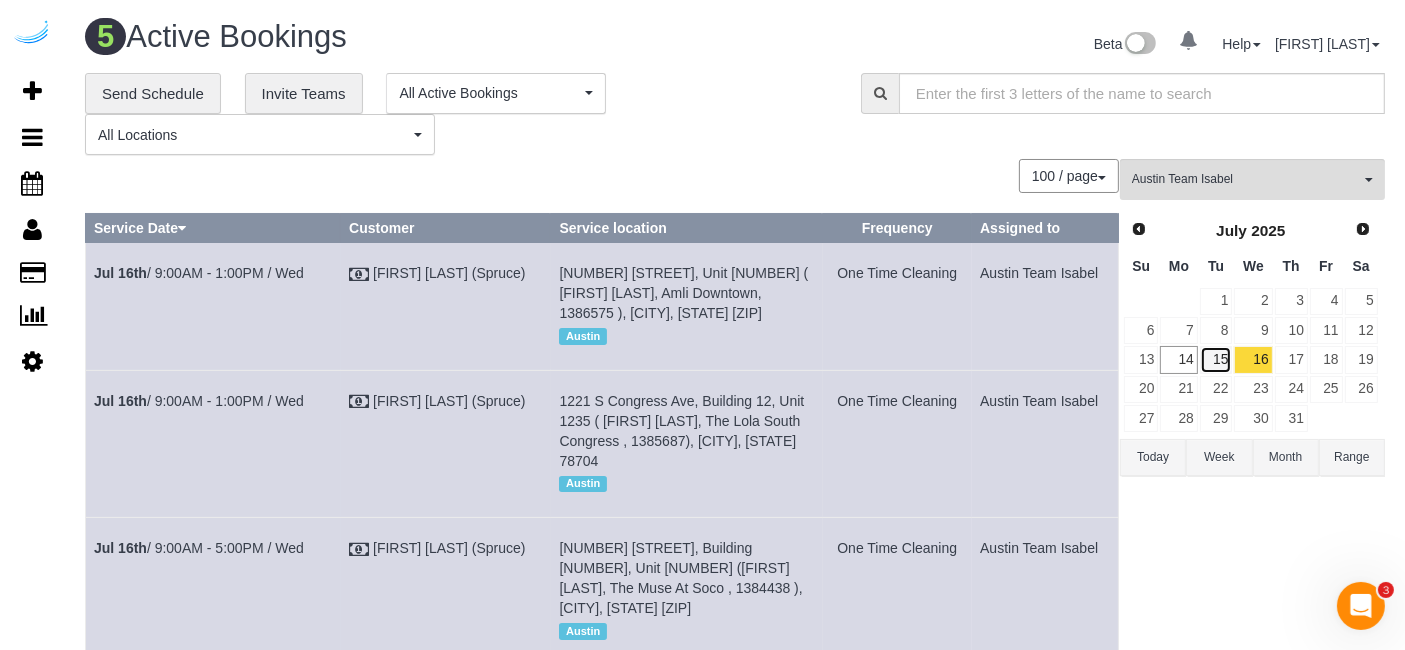 click on "15" at bounding box center [1216, 359] 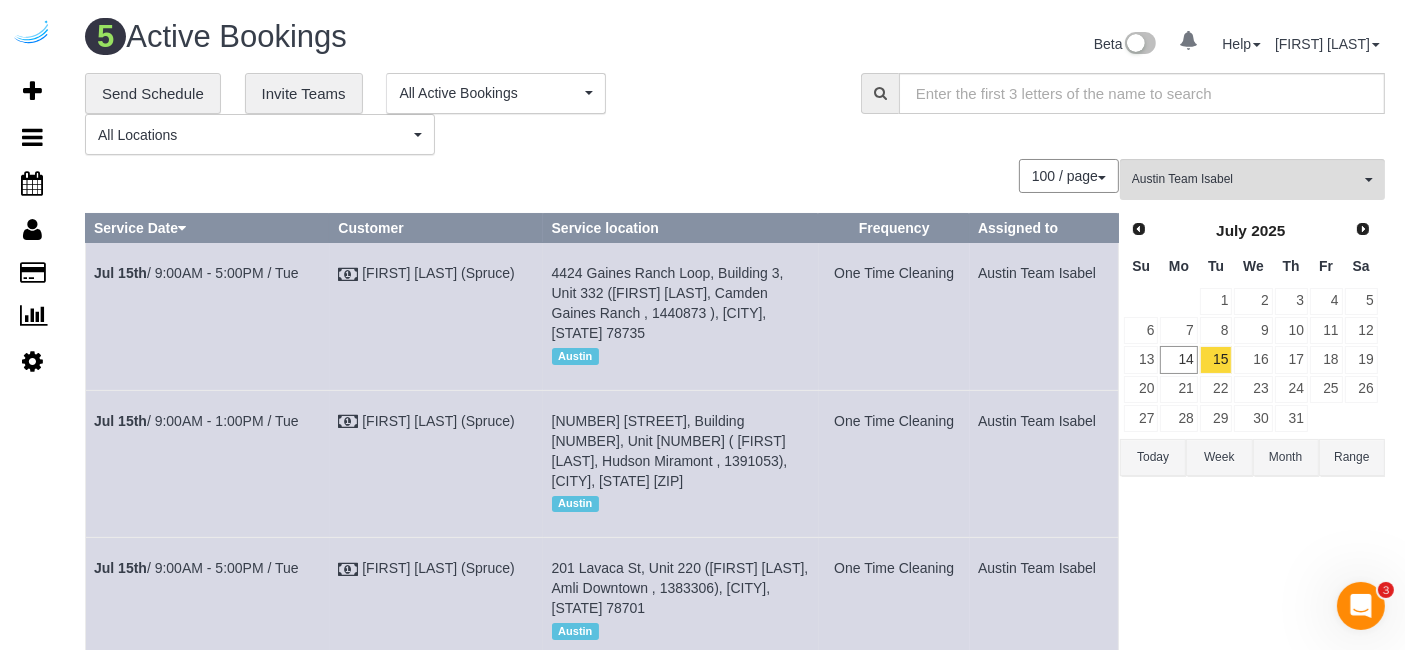 scroll, scrollTop: 222, scrollLeft: 0, axis: vertical 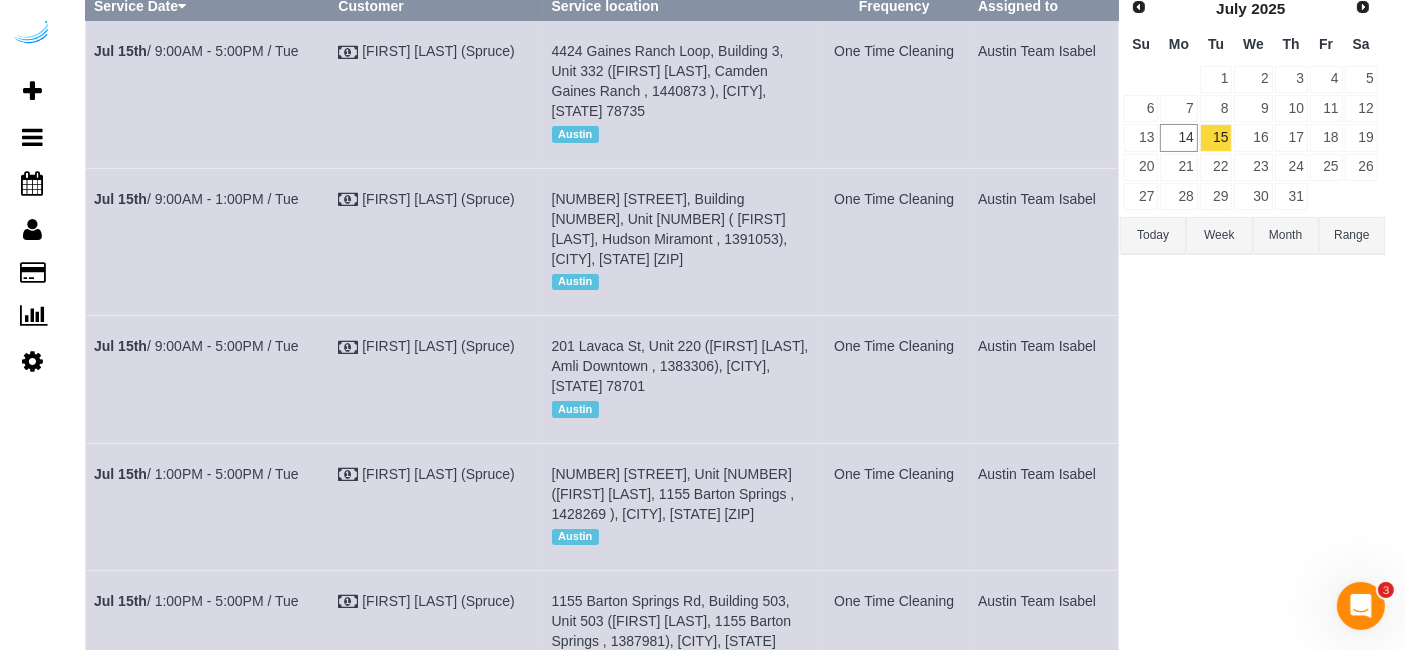 drag, startPoint x: 311, startPoint y: 326, endPoint x: 95, endPoint y: 337, distance: 216.2799 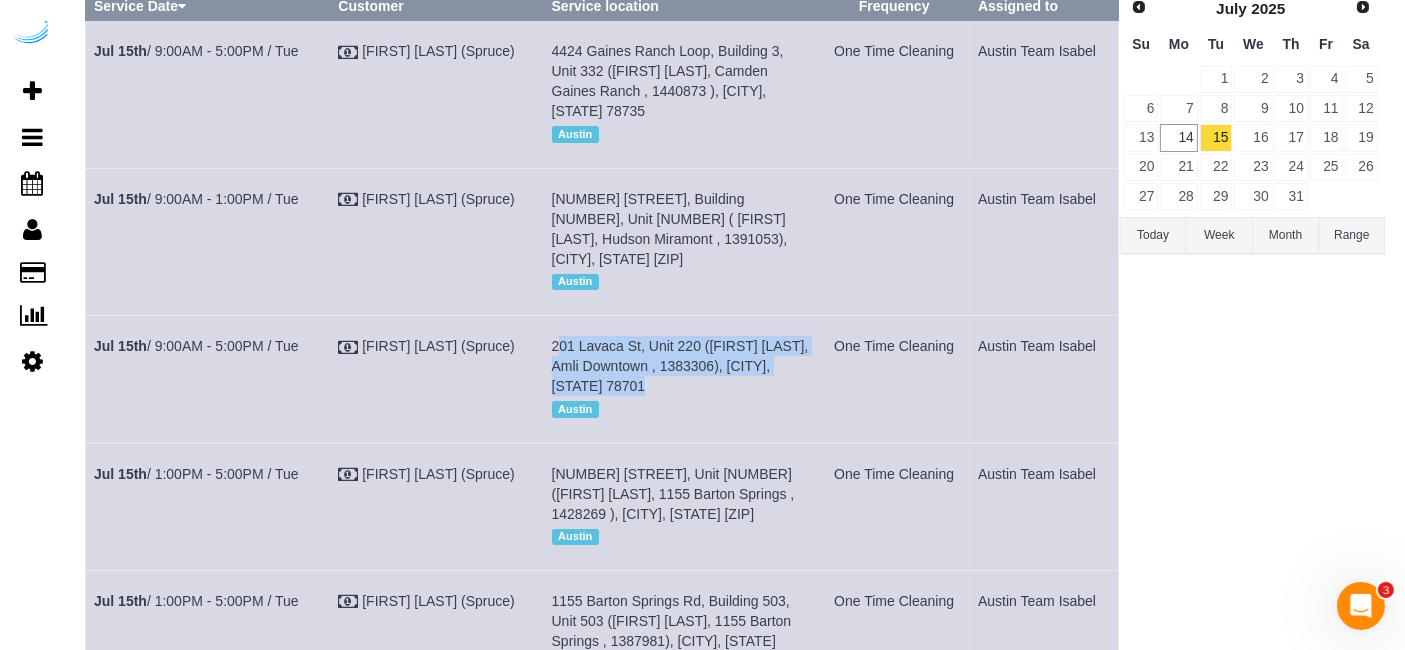 drag, startPoint x: 677, startPoint y: 367, endPoint x: 550, endPoint y: 327, distance: 133.15028 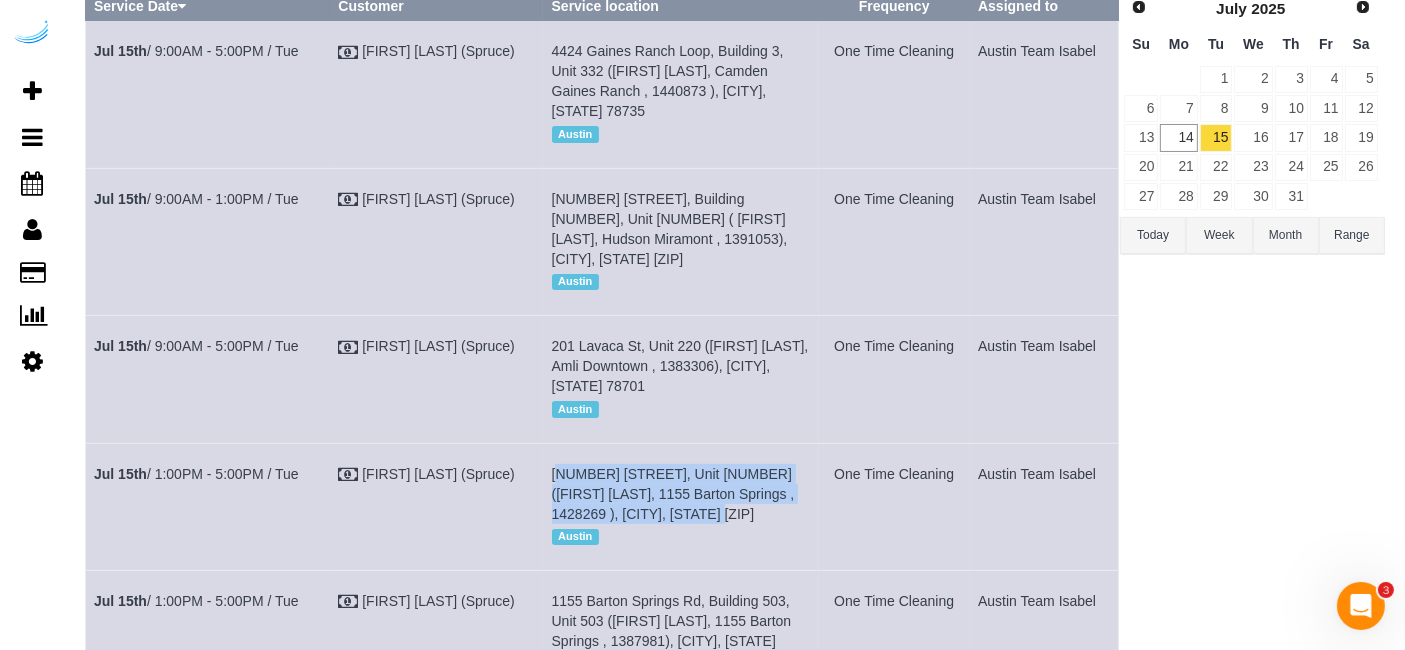drag, startPoint x: 667, startPoint y: 491, endPoint x: 550, endPoint y: 456, distance: 122.12289 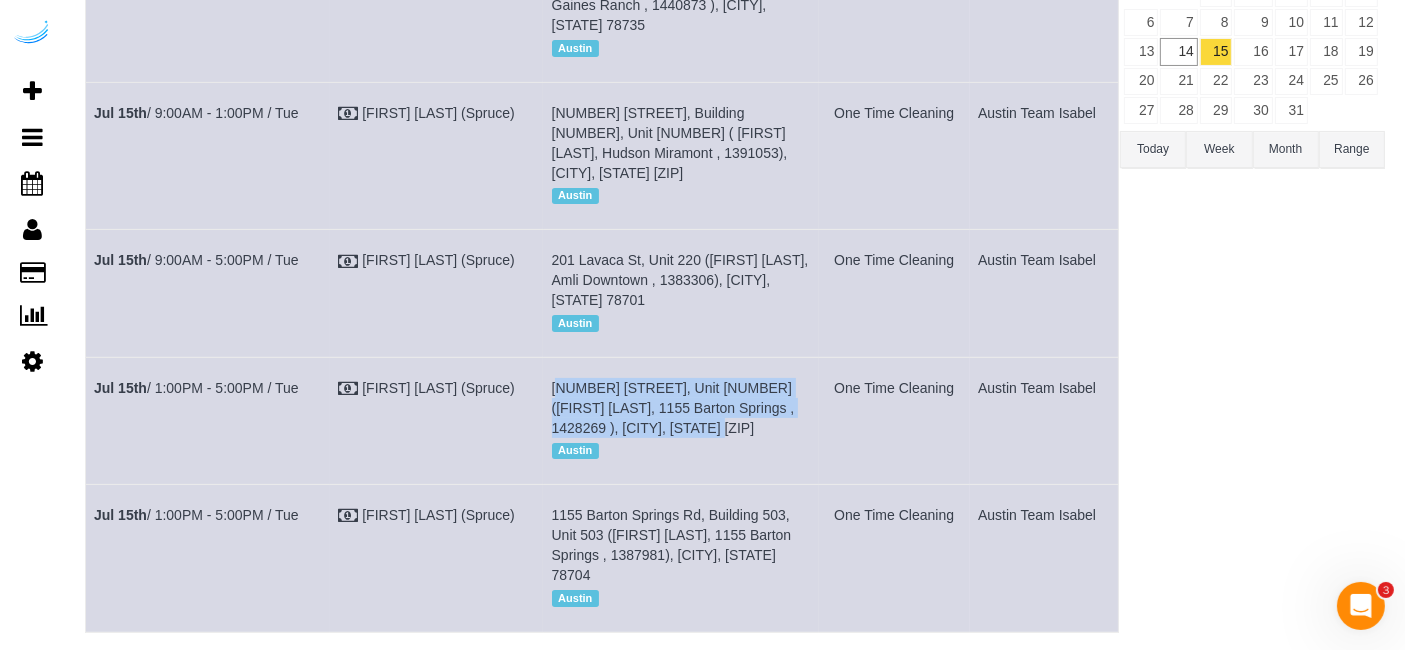 scroll, scrollTop: 392, scrollLeft: 0, axis: vertical 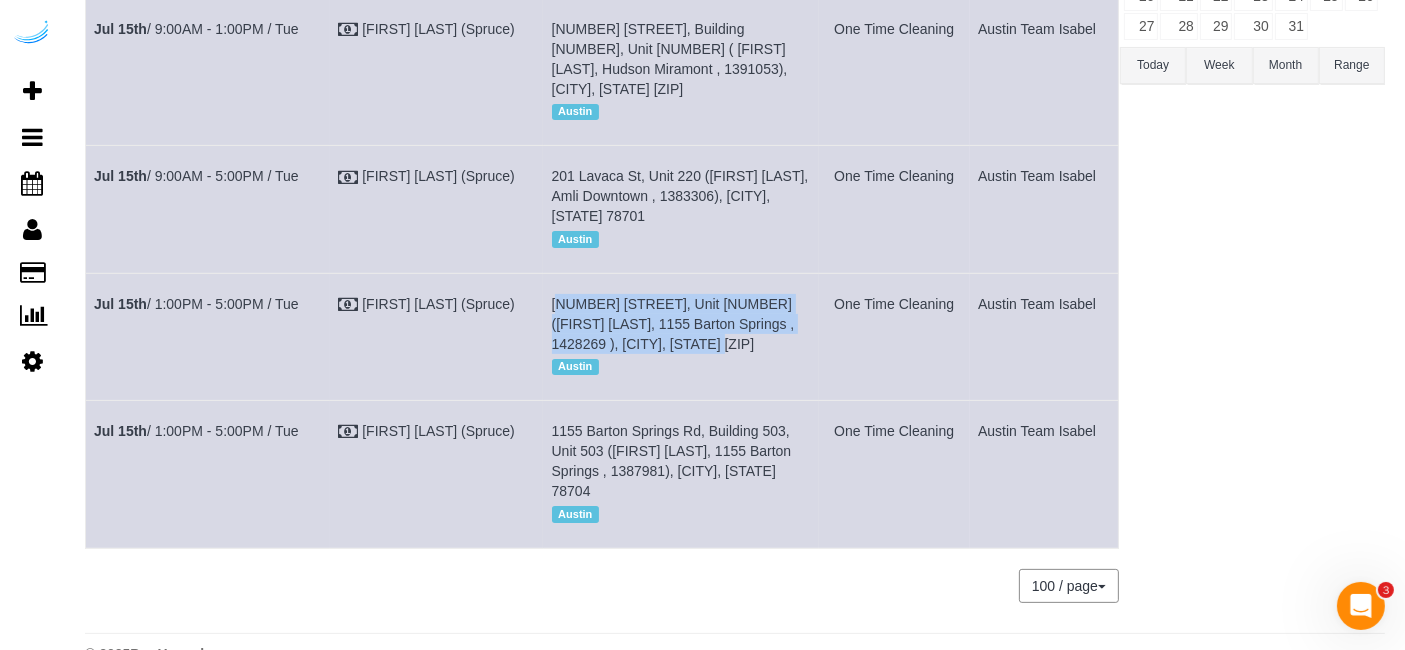 drag, startPoint x: 313, startPoint y: 412, endPoint x: 90, endPoint y: 417, distance: 223.05605 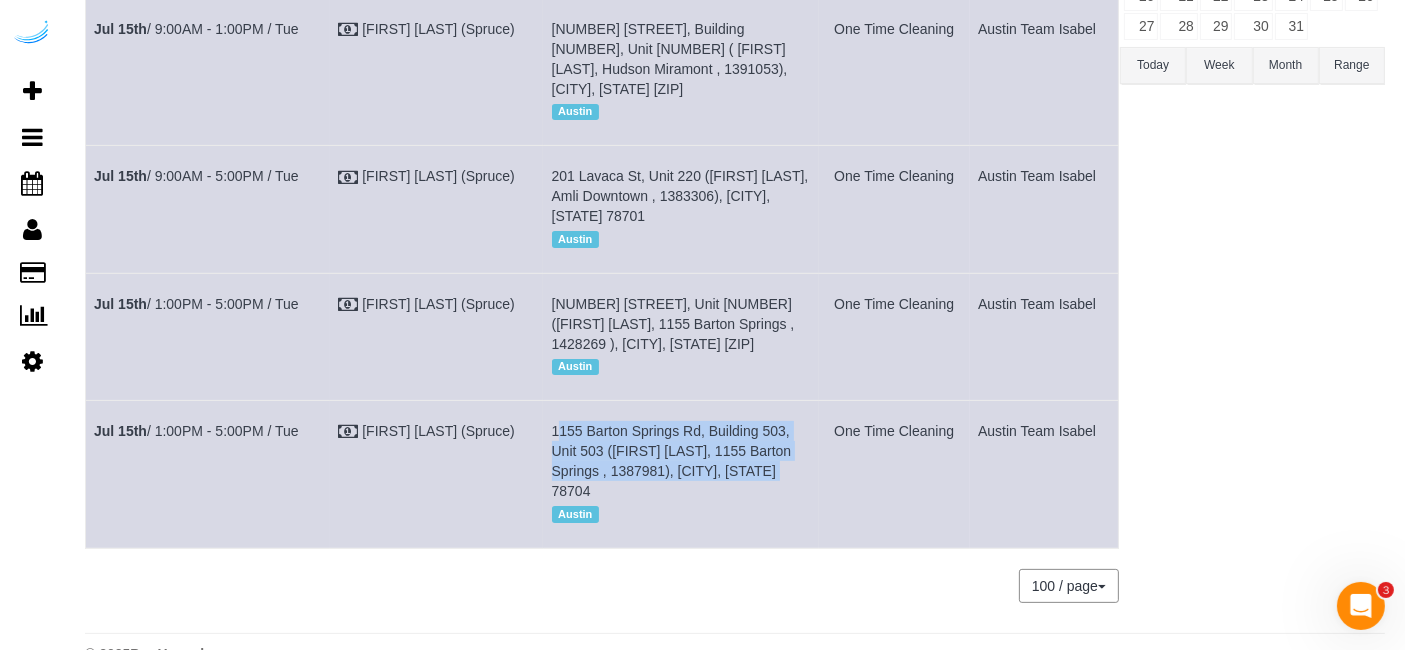 drag, startPoint x: 791, startPoint y: 453, endPoint x: 548, endPoint y: 414, distance: 246.10973 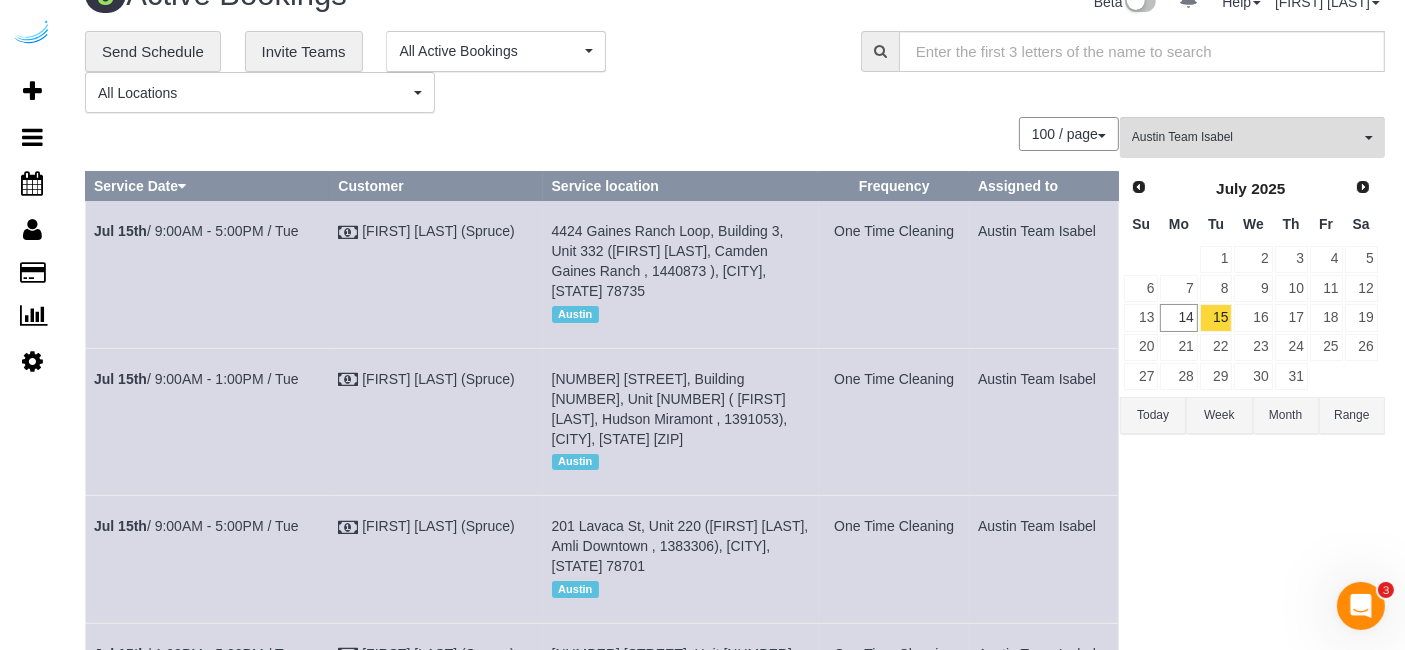 scroll, scrollTop: 0, scrollLeft: 0, axis: both 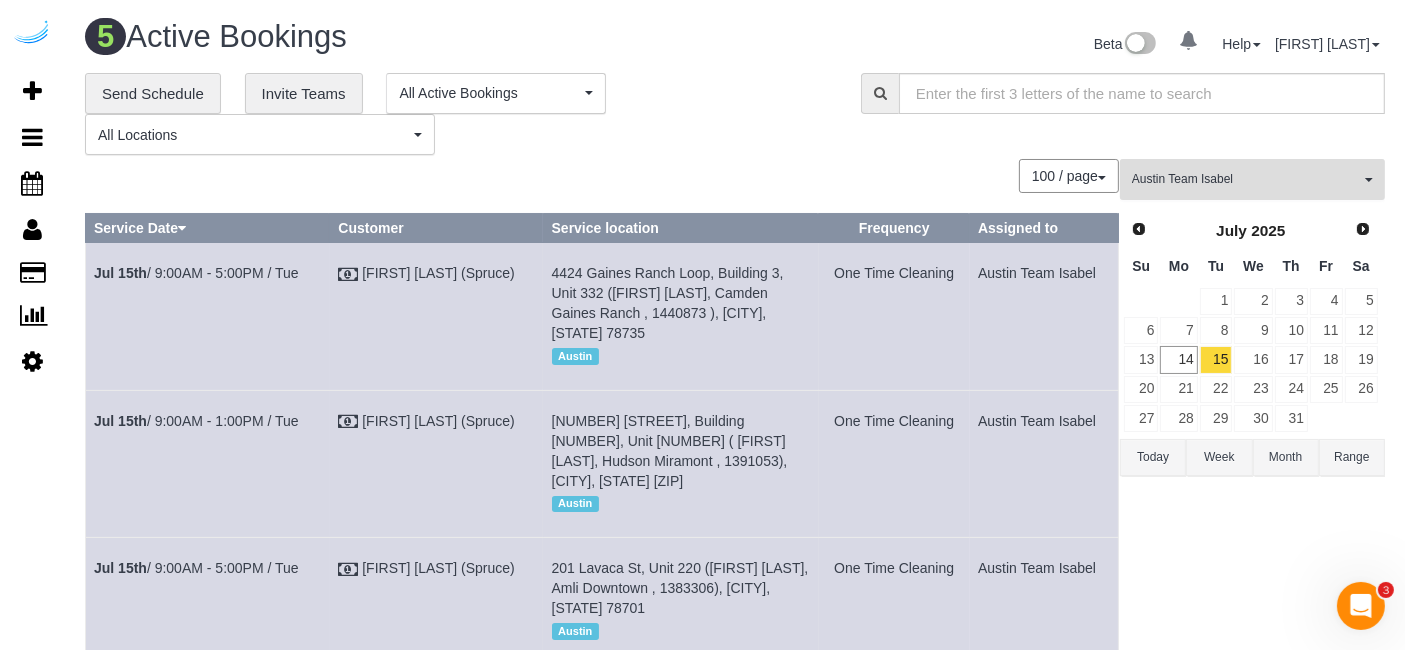 click on "Austin Team Isabel" at bounding box center [1246, 179] 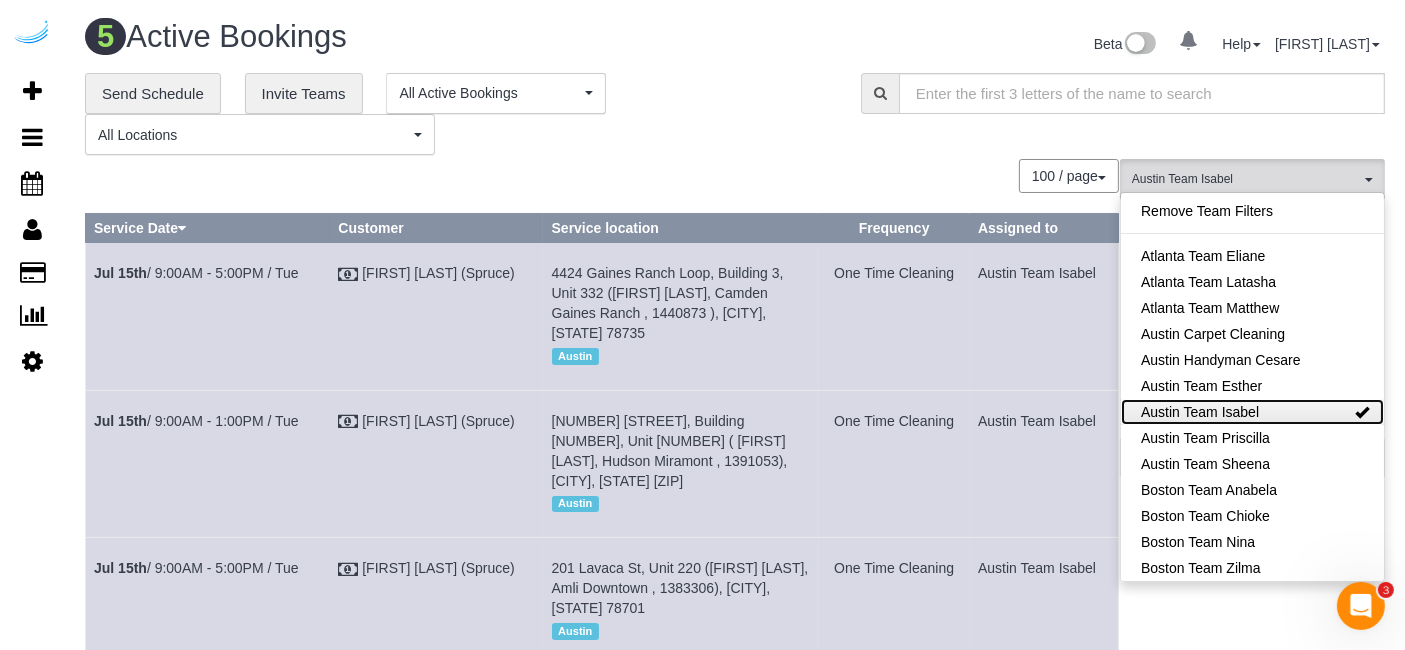 click on "Austin Team Isabel" at bounding box center (1252, 412) 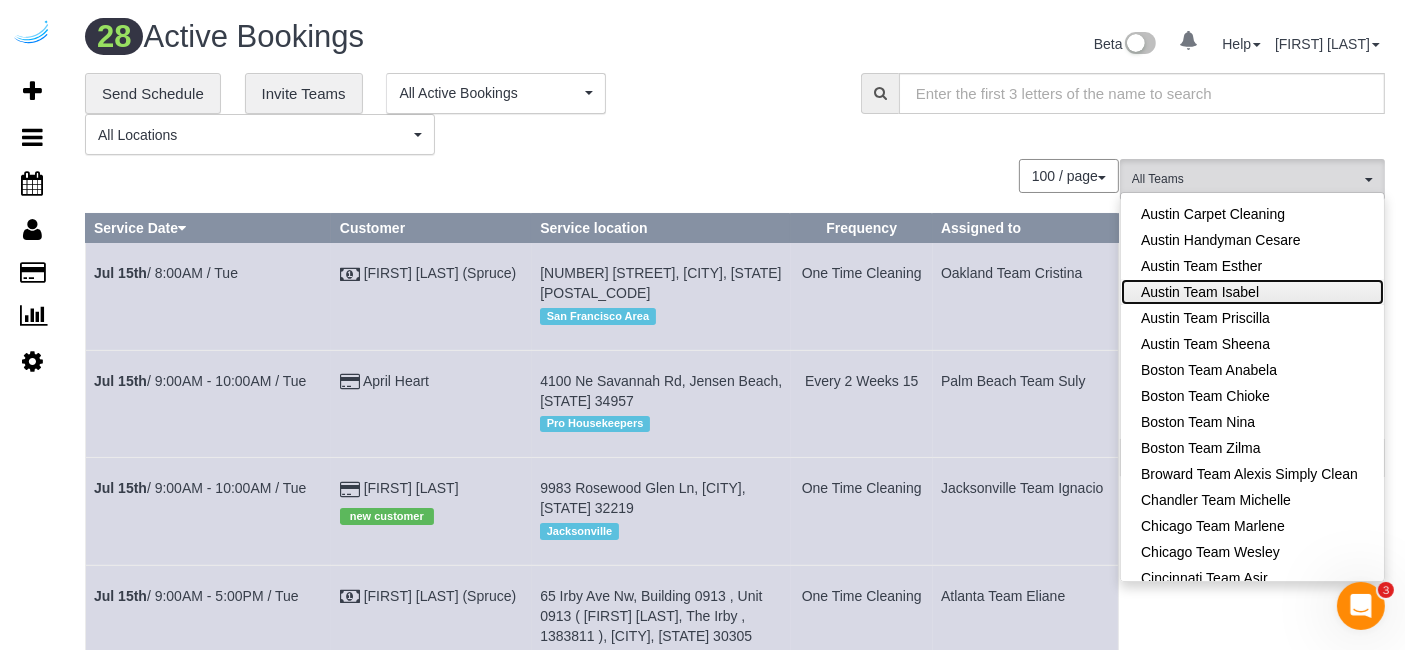 scroll, scrollTop: 111, scrollLeft: 0, axis: vertical 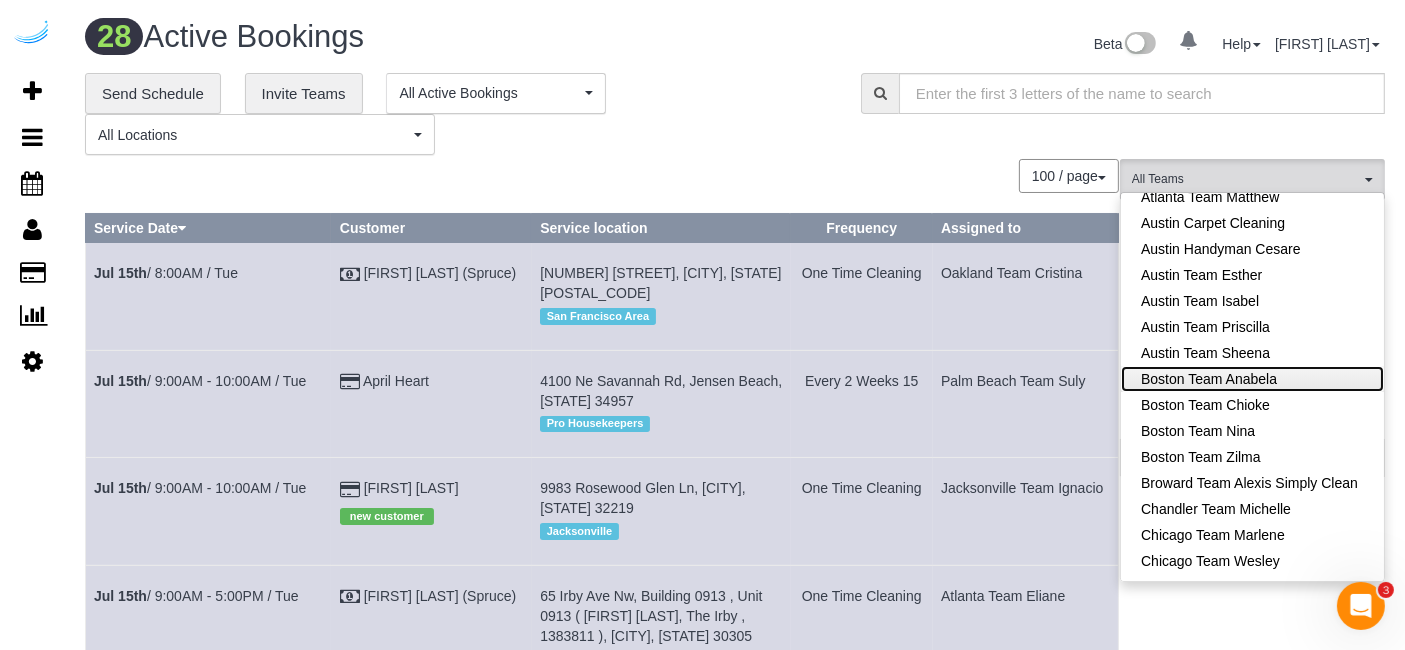 click on "Boston Team Anabela" at bounding box center (1252, 379) 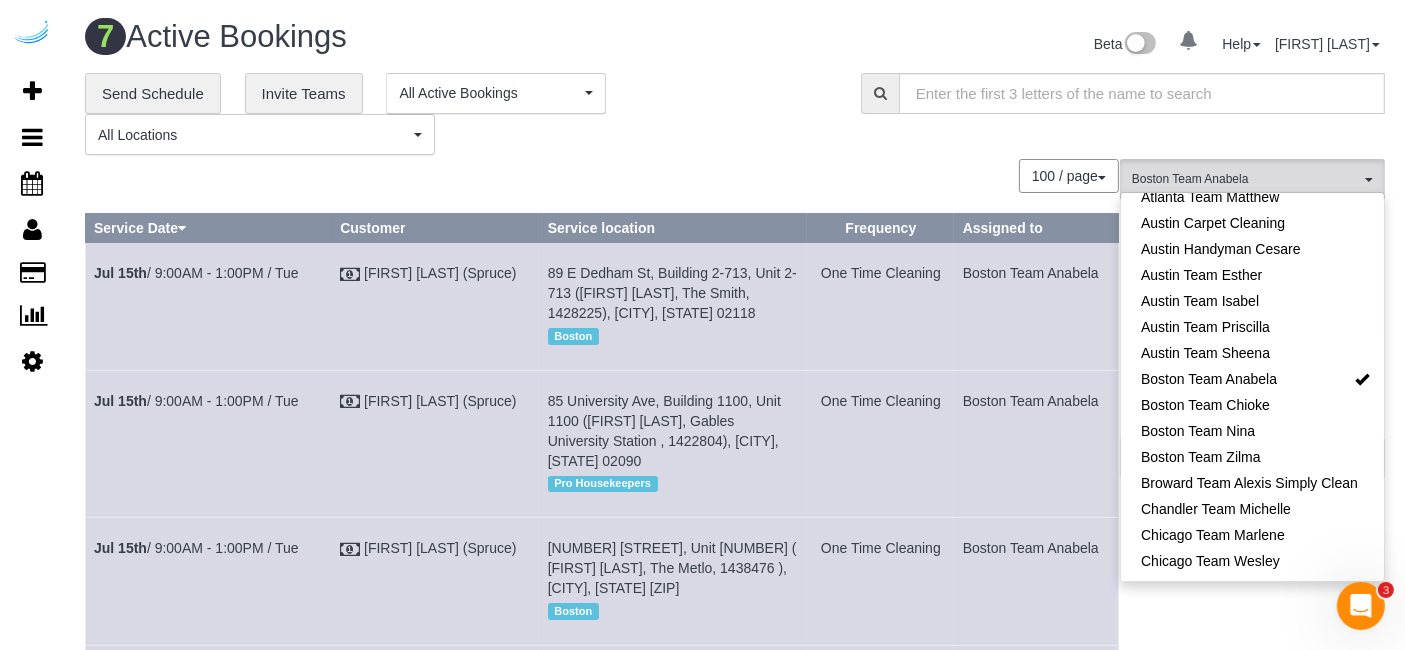 click on "100 / page
10 / page
20 / page
30 / page
40 / page
50 / page
100 / page" at bounding box center (602, 176) 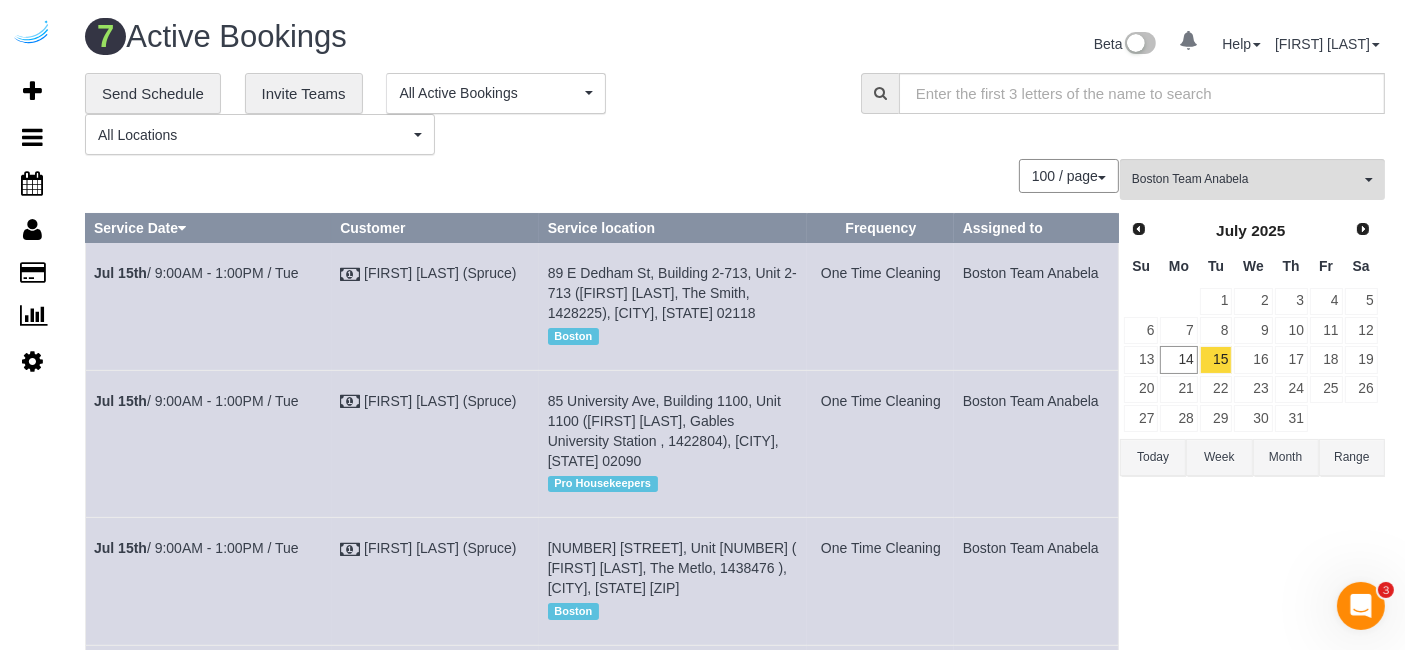drag, startPoint x: 320, startPoint y: 264, endPoint x: 96, endPoint y: 292, distance: 225.74321 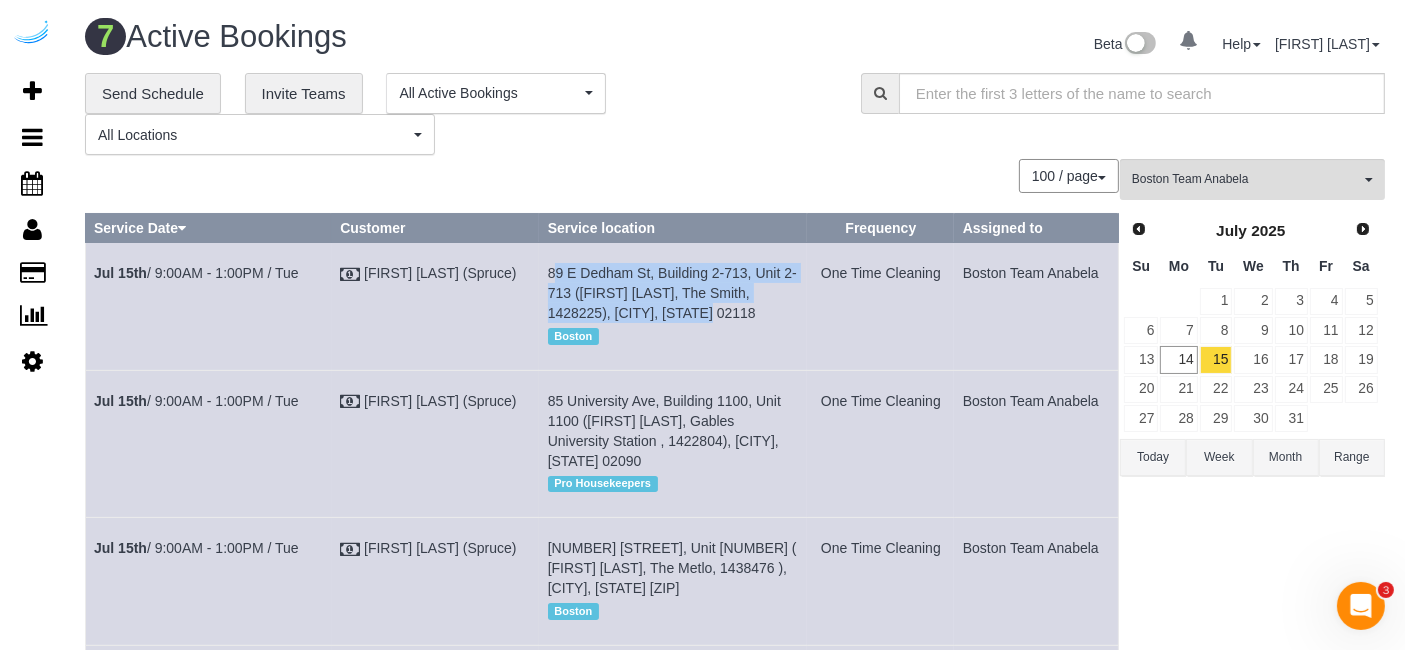 drag, startPoint x: 731, startPoint y: 310, endPoint x: 539, endPoint y: 273, distance: 195.53261 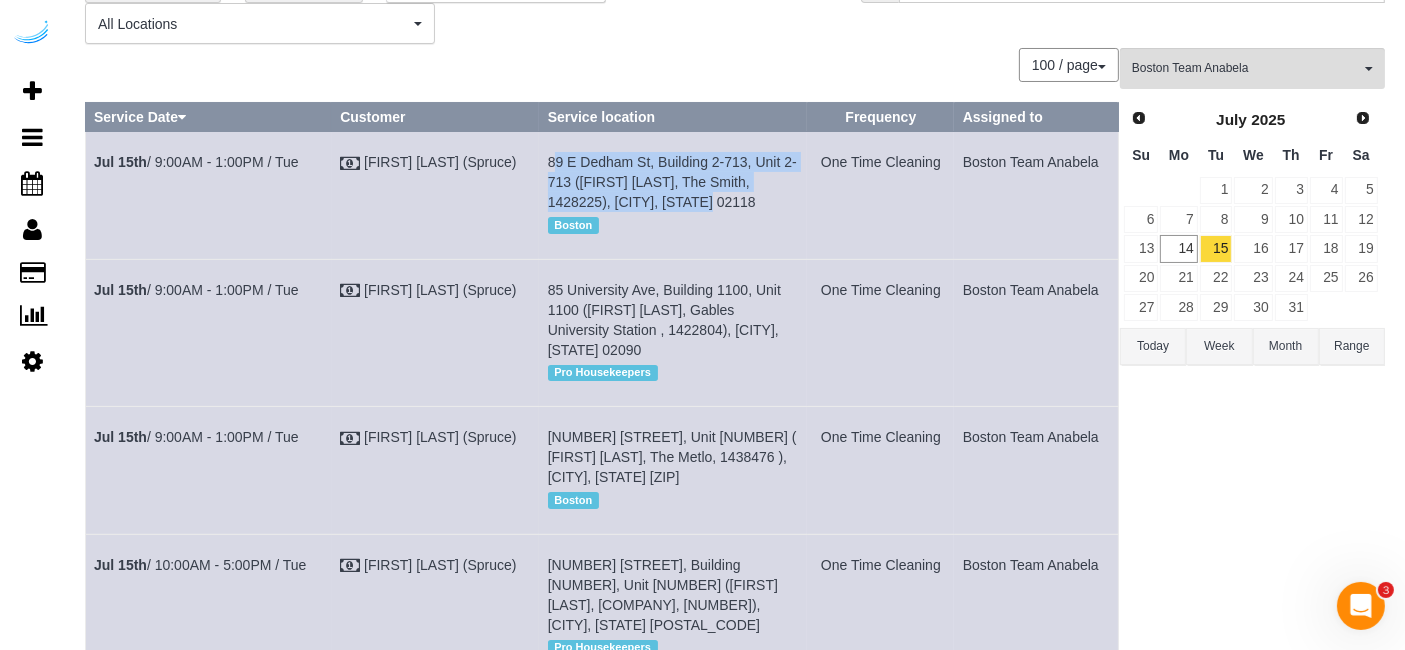 drag, startPoint x: 312, startPoint y: 437, endPoint x: 90, endPoint y: 459, distance: 223.08743 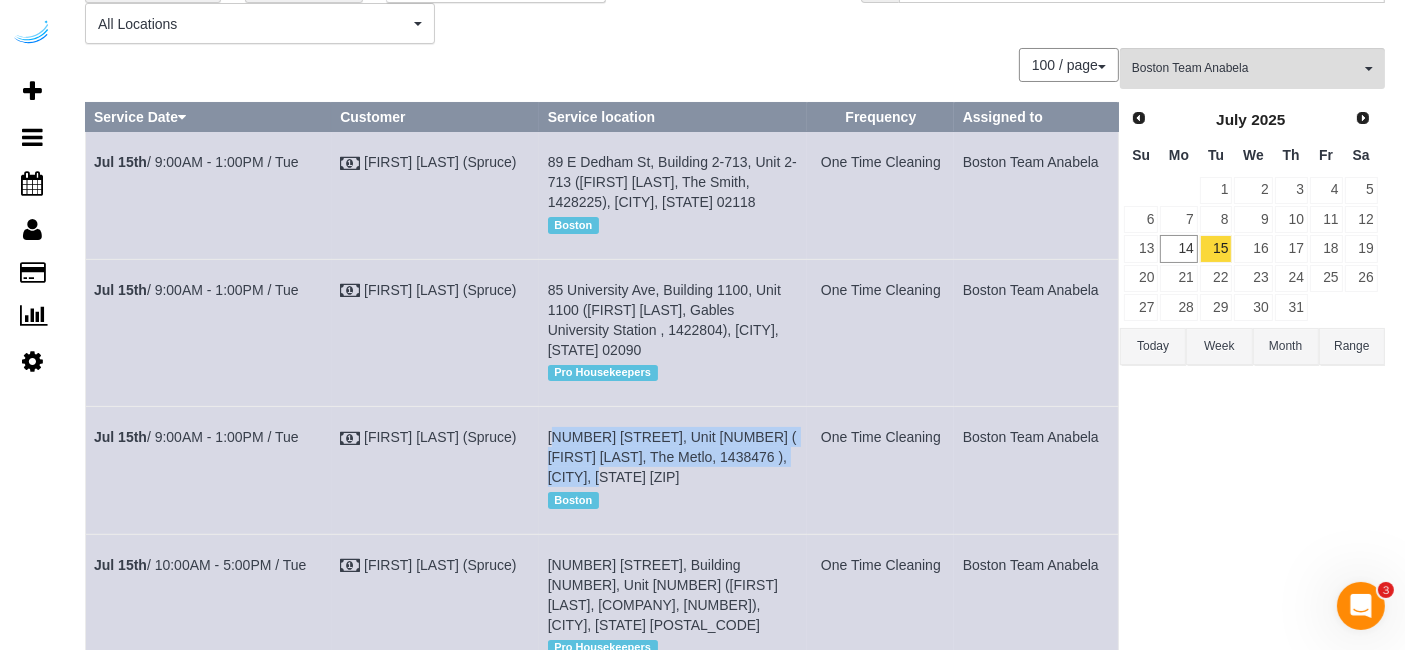 drag, startPoint x: 640, startPoint y: 471, endPoint x: 541, endPoint y: 441, distance: 103.44564 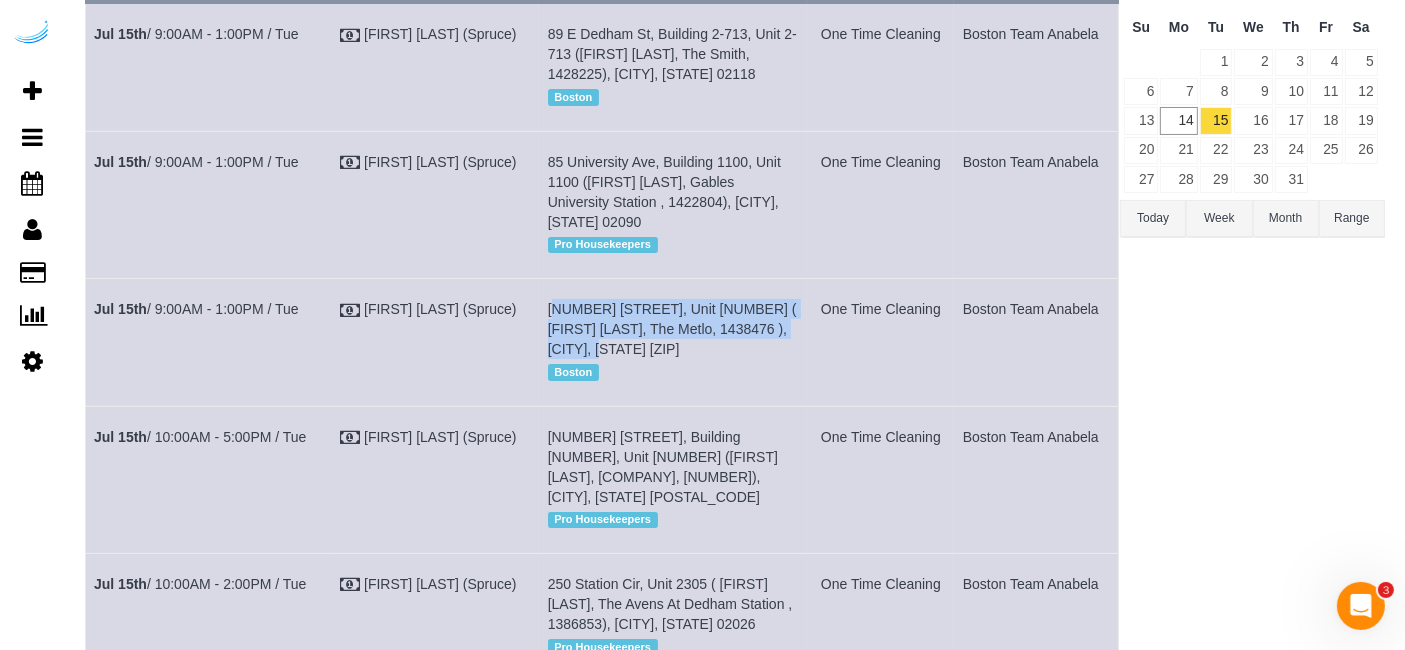 scroll, scrollTop: 444, scrollLeft: 0, axis: vertical 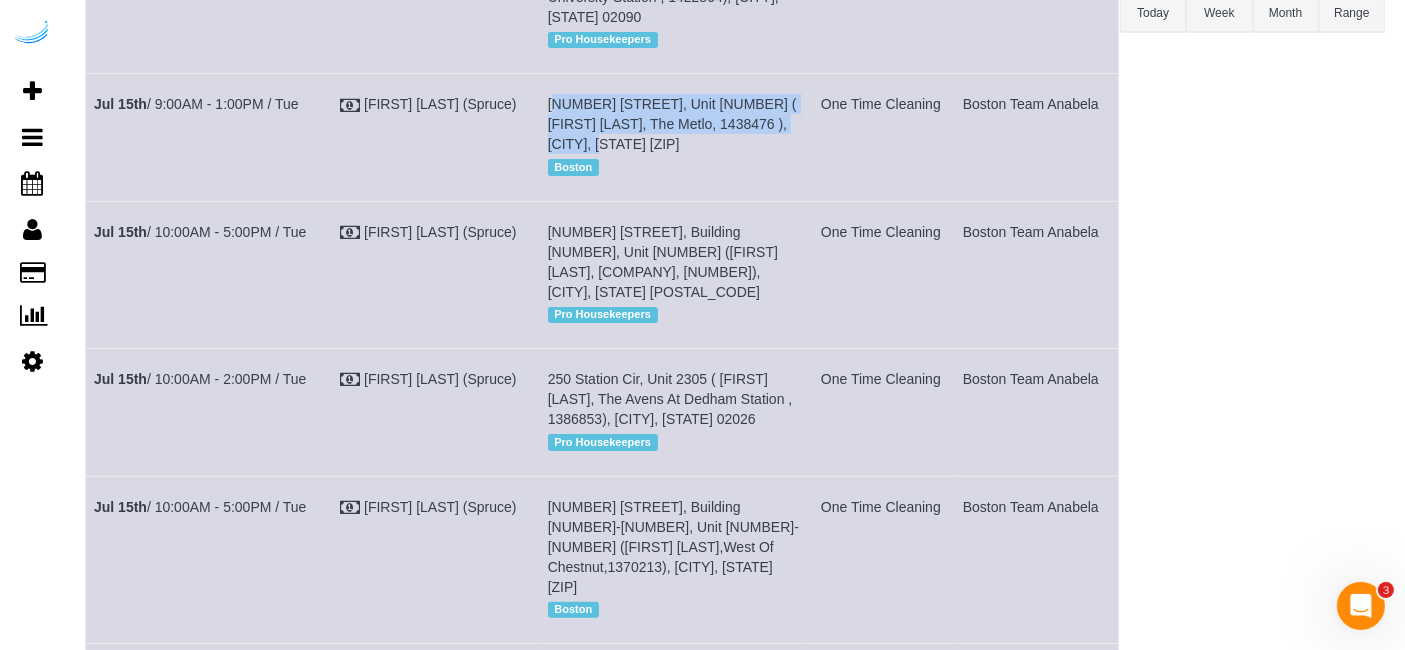 drag, startPoint x: 327, startPoint y: 255, endPoint x: 91, endPoint y: 255, distance: 236 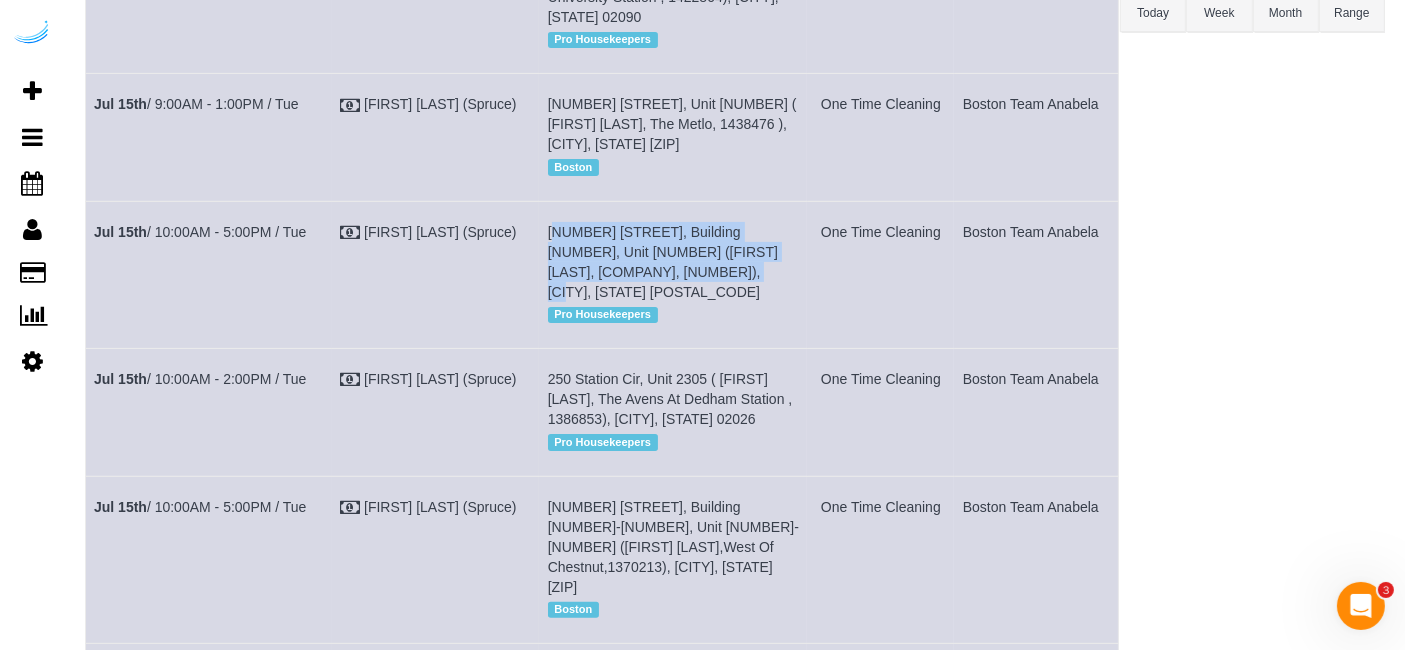 drag, startPoint x: 753, startPoint y: 265, endPoint x: 540, endPoint y: 224, distance: 216.91013 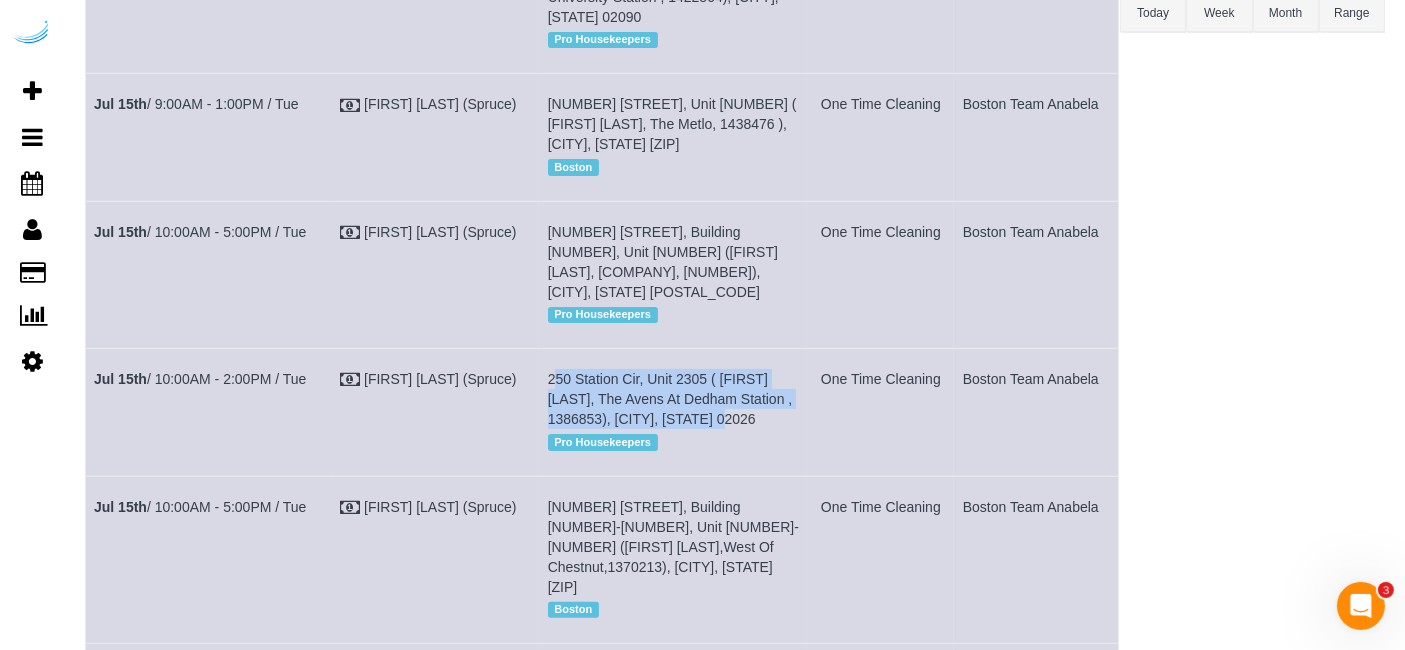 drag, startPoint x: 805, startPoint y: 394, endPoint x: 545, endPoint y: 358, distance: 262.48047 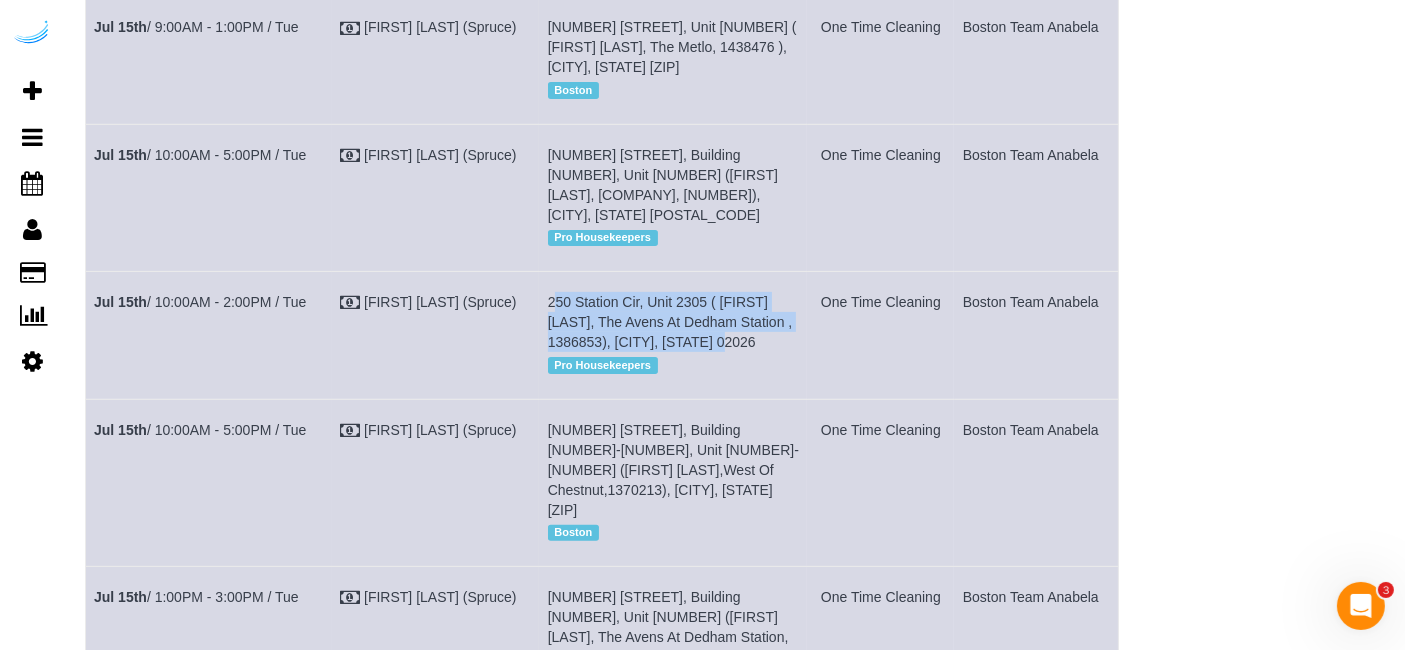 scroll, scrollTop: 555, scrollLeft: 0, axis: vertical 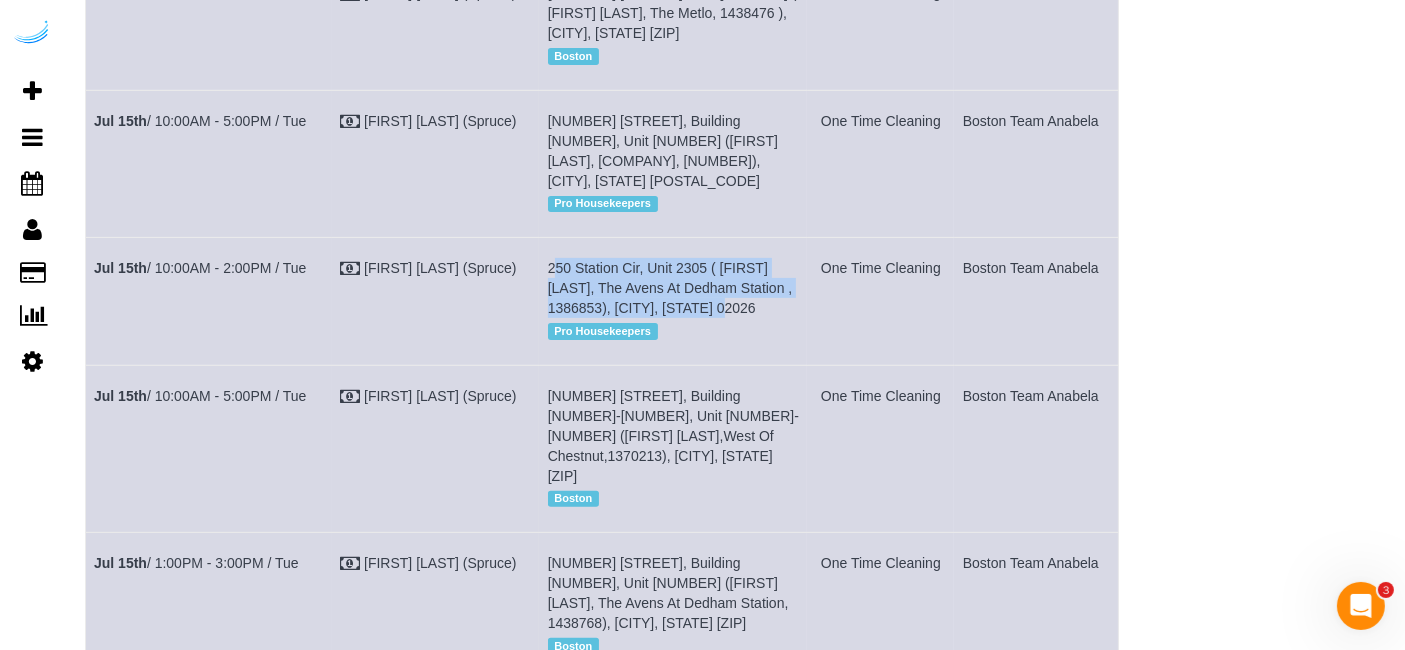 drag, startPoint x: 315, startPoint y: 387, endPoint x: 91, endPoint y: 406, distance: 224.80435 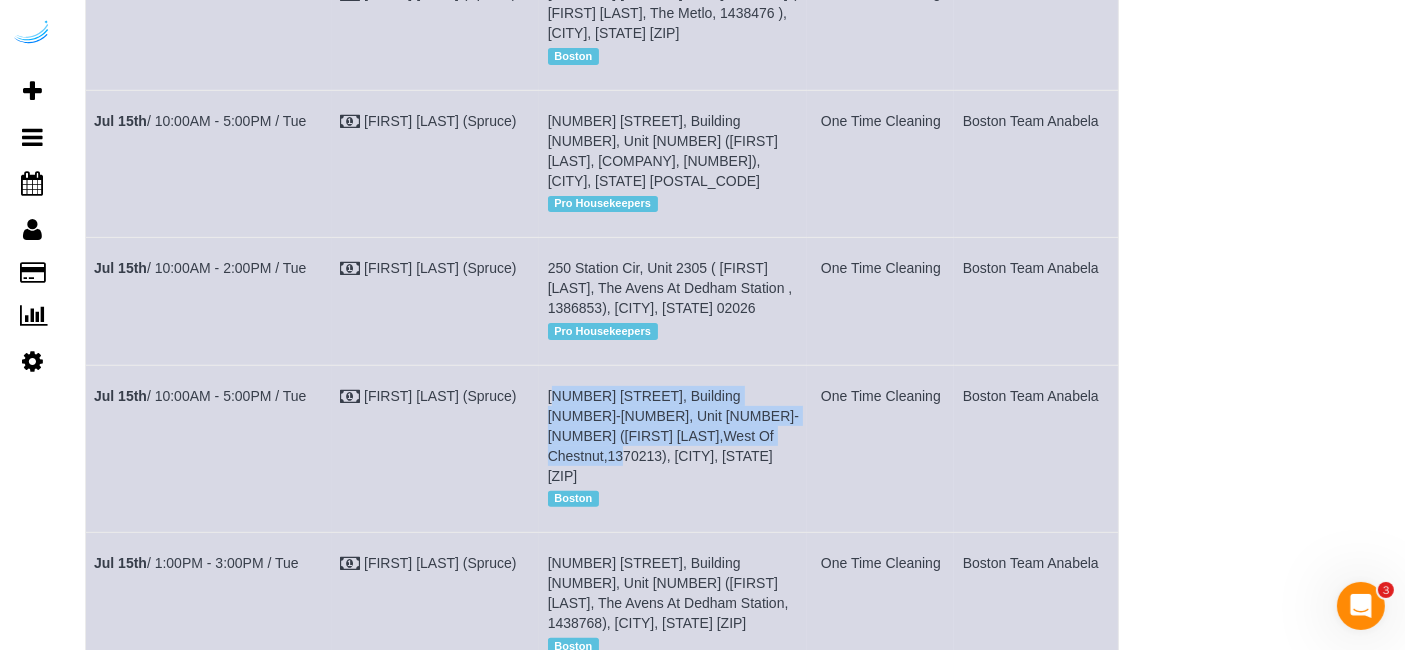 drag, startPoint x: 759, startPoint y: 422, endPoint x: 542, endPoint y: 381, distance: 220.83931 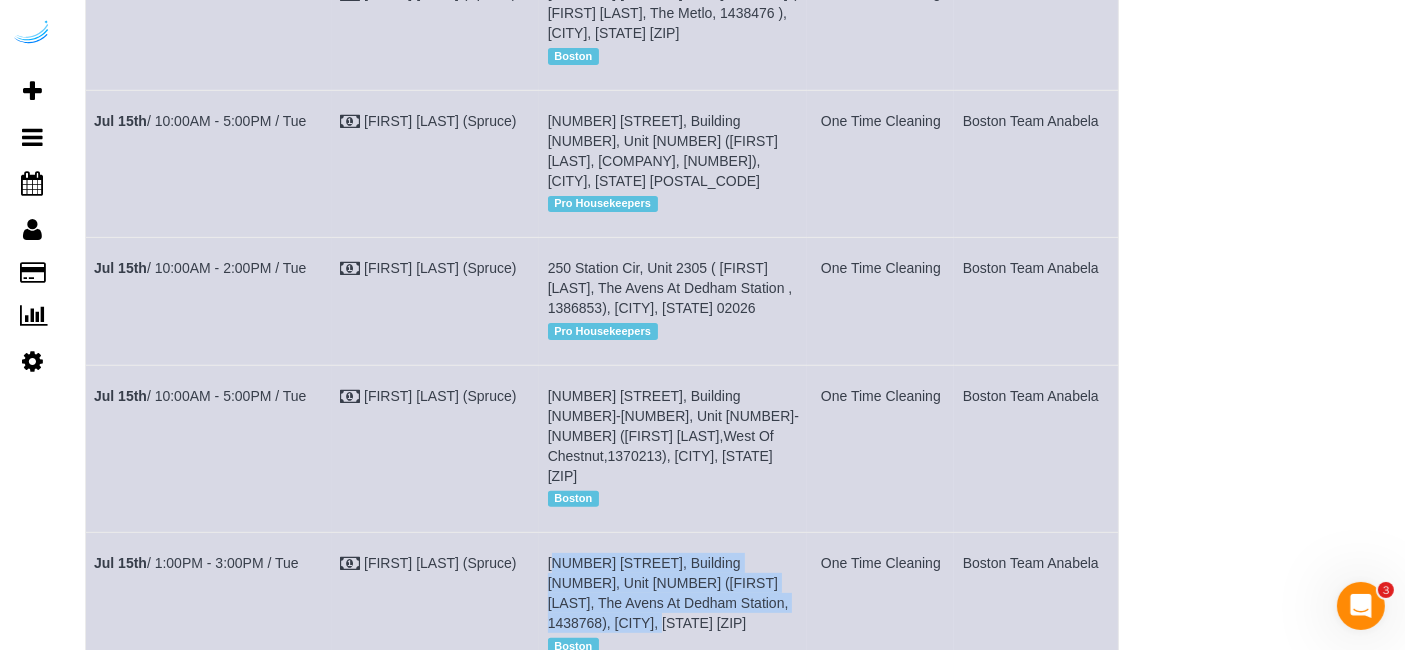 drag, startPoint x: 619, startPoint y: 563, endPoint x: 545, endPoint y: 510, distance: 91.02197 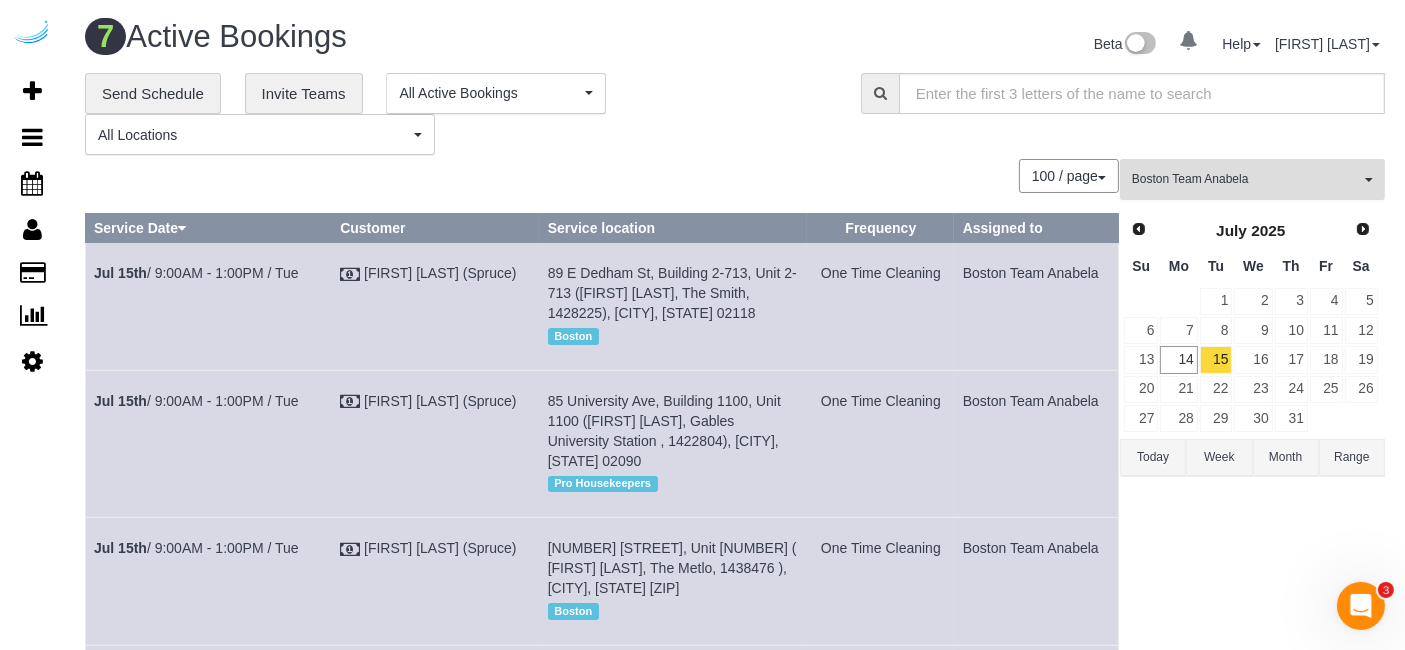 click on "Boston Team Anabela
All Teams" at bounding box center [1252, 179] 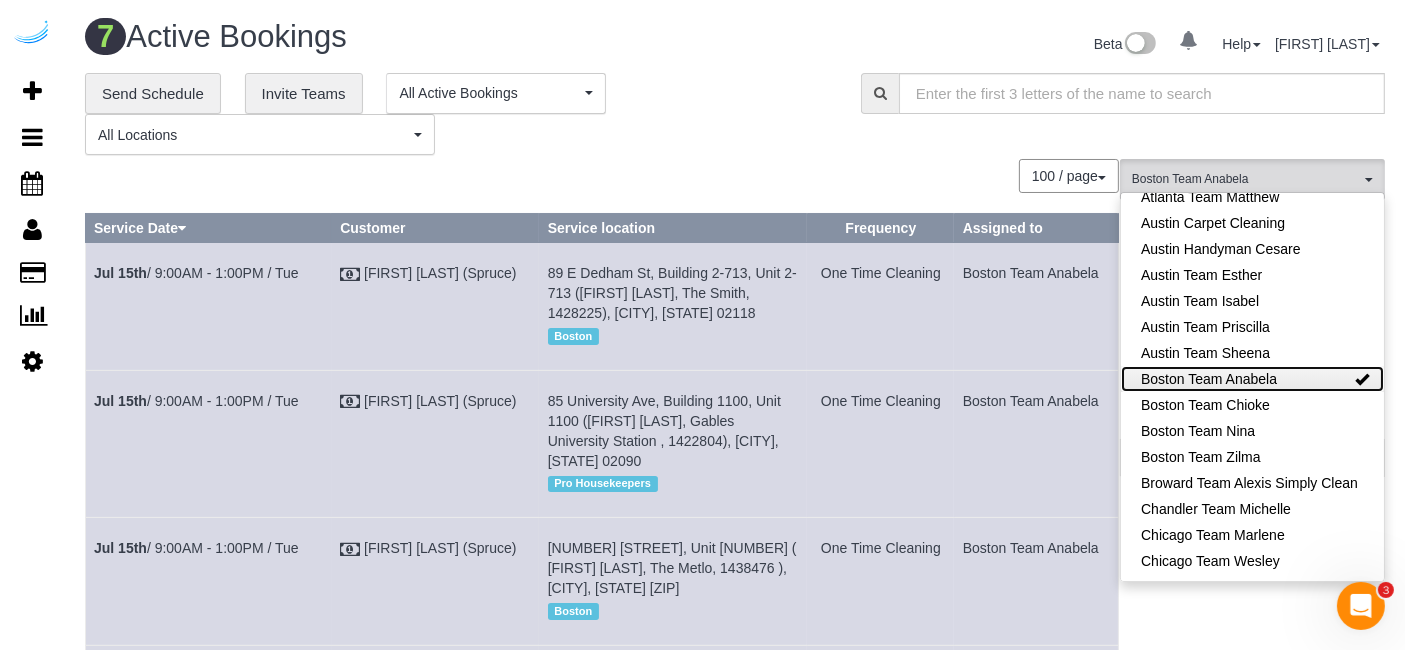 click on "Boston Team Anabela" at bounding box center [1252, 379] 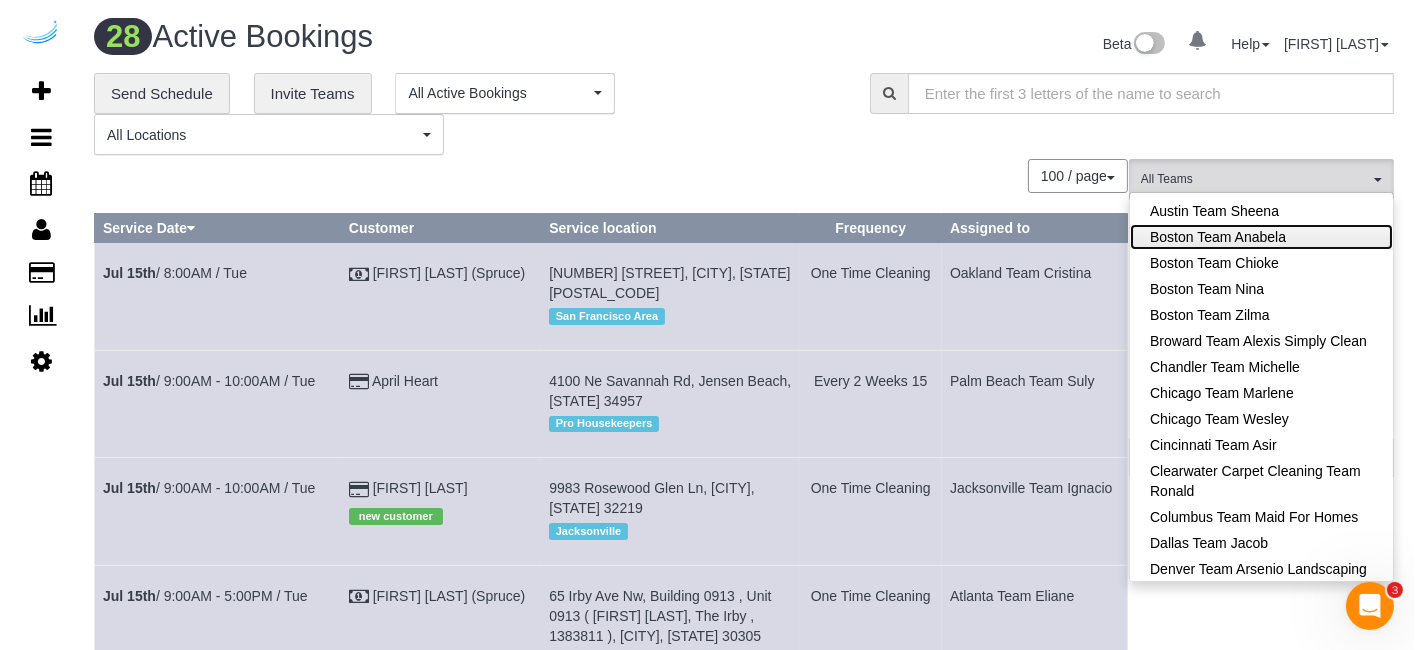 scroll, scrollTop: 333, scrollLeft: 0, axis: vertical 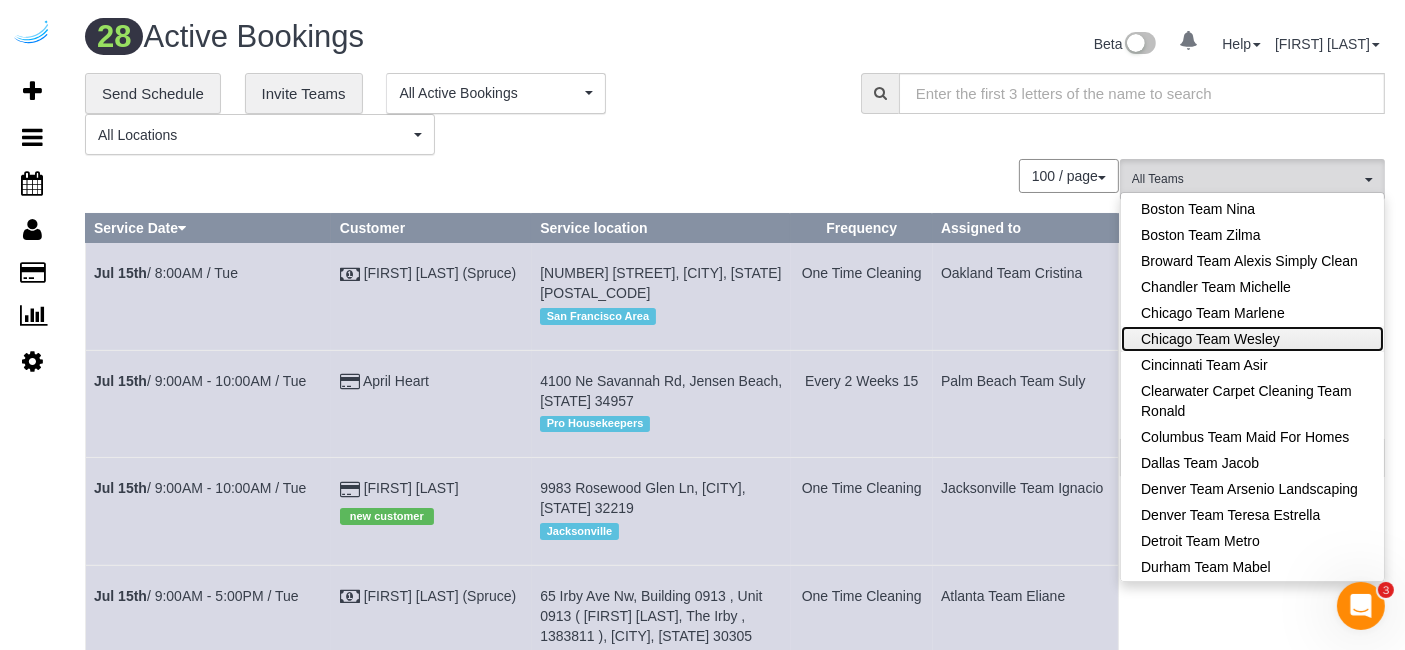 click on "Chicago Team Wesley" at bounding box center (1252, 339) 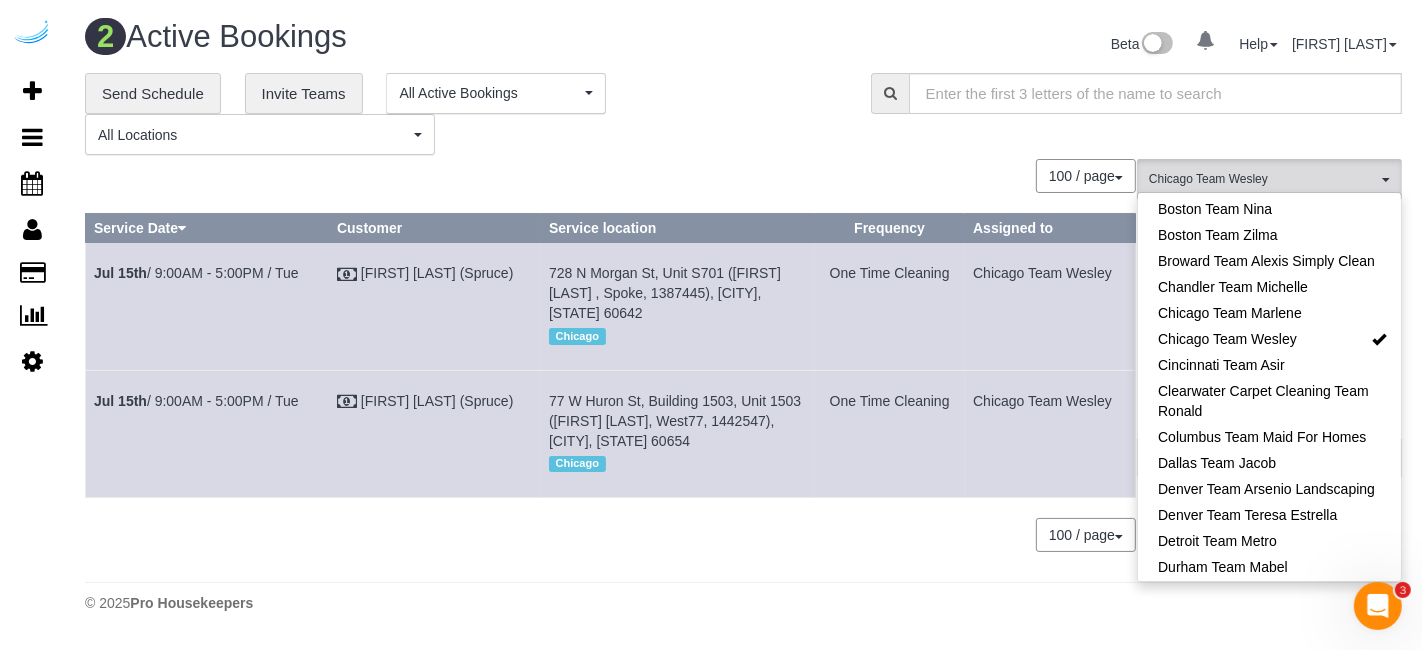 click on "**********" at bounding box center (743, 323) 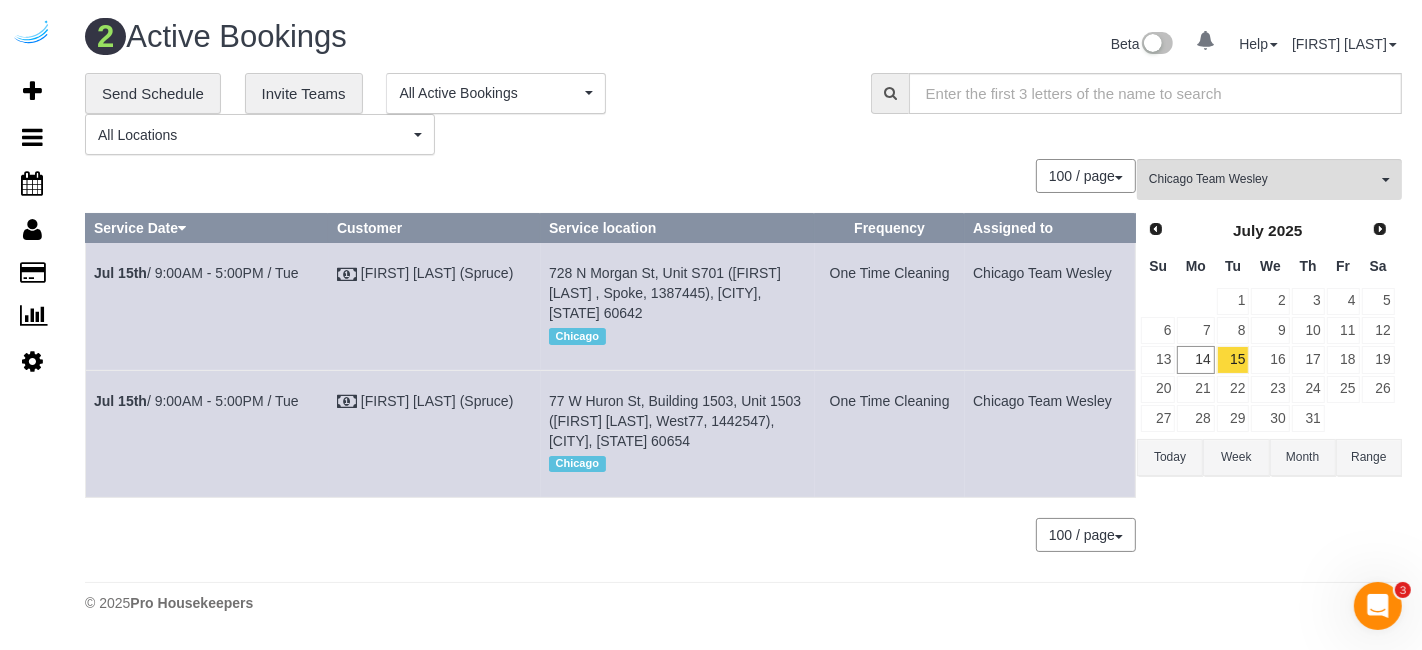 drag, startPoint x: 305, startPoint y: 276, endPoint x: 87, endPoint y: 277, distance: 218.00229 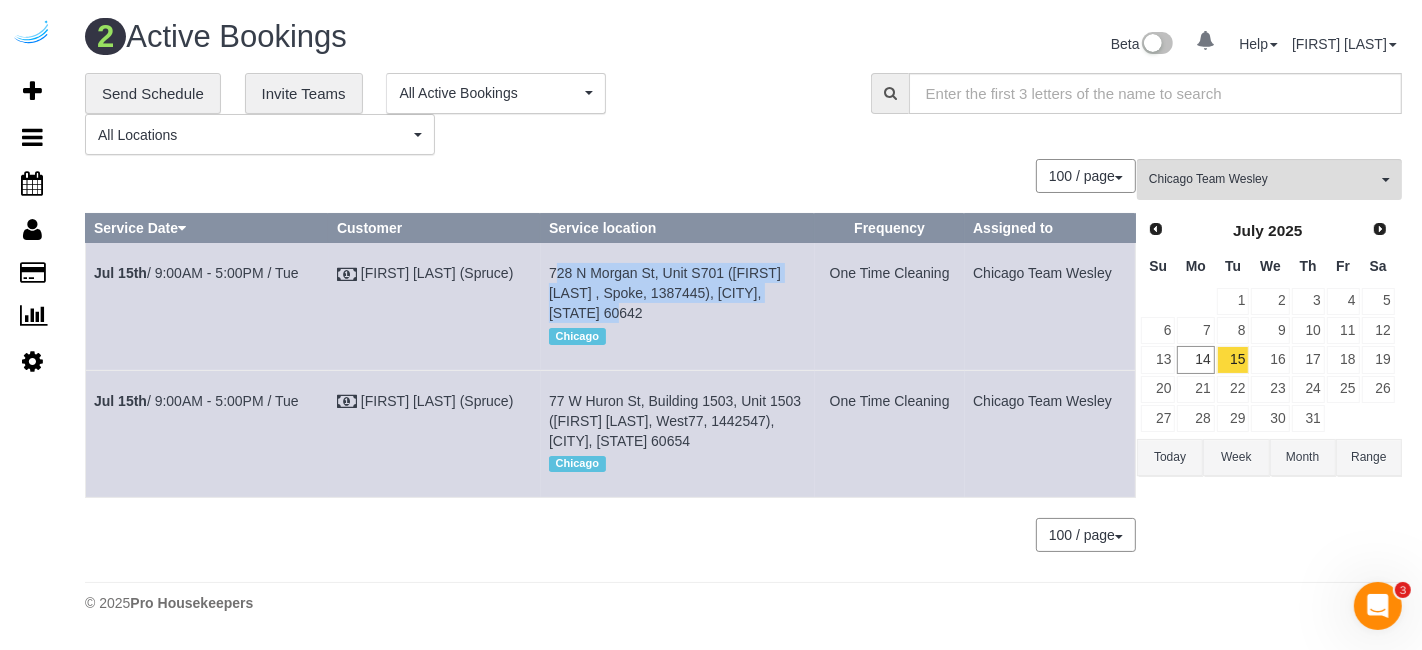 drag, startPoint x: 592, startPoint y: 306, endPoint x: 544, endPoint y: 280, distance: 54.589375 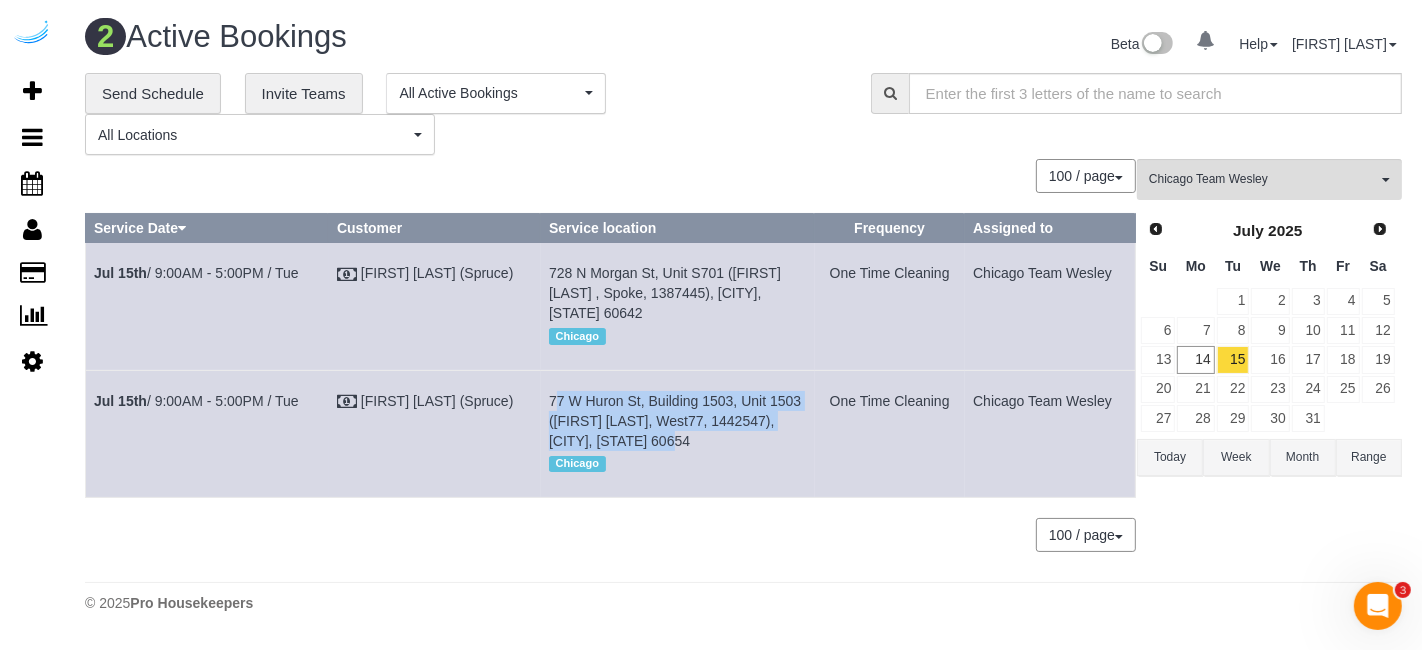 drag, startPoint x: 677, startPoint y: 441, endPoint x: 545, endPoint y: 401, distance: 137.92752 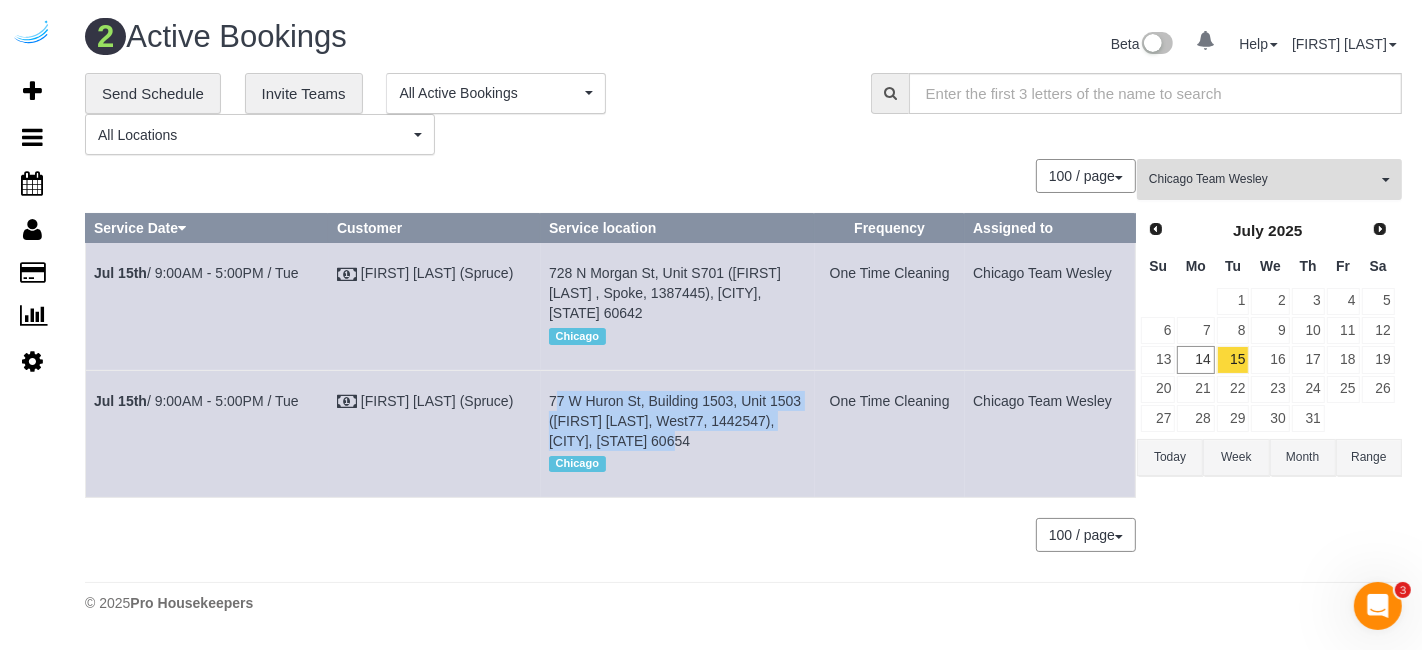 click on "Chicago Team Wesley" at bounding box center (1263, 179) 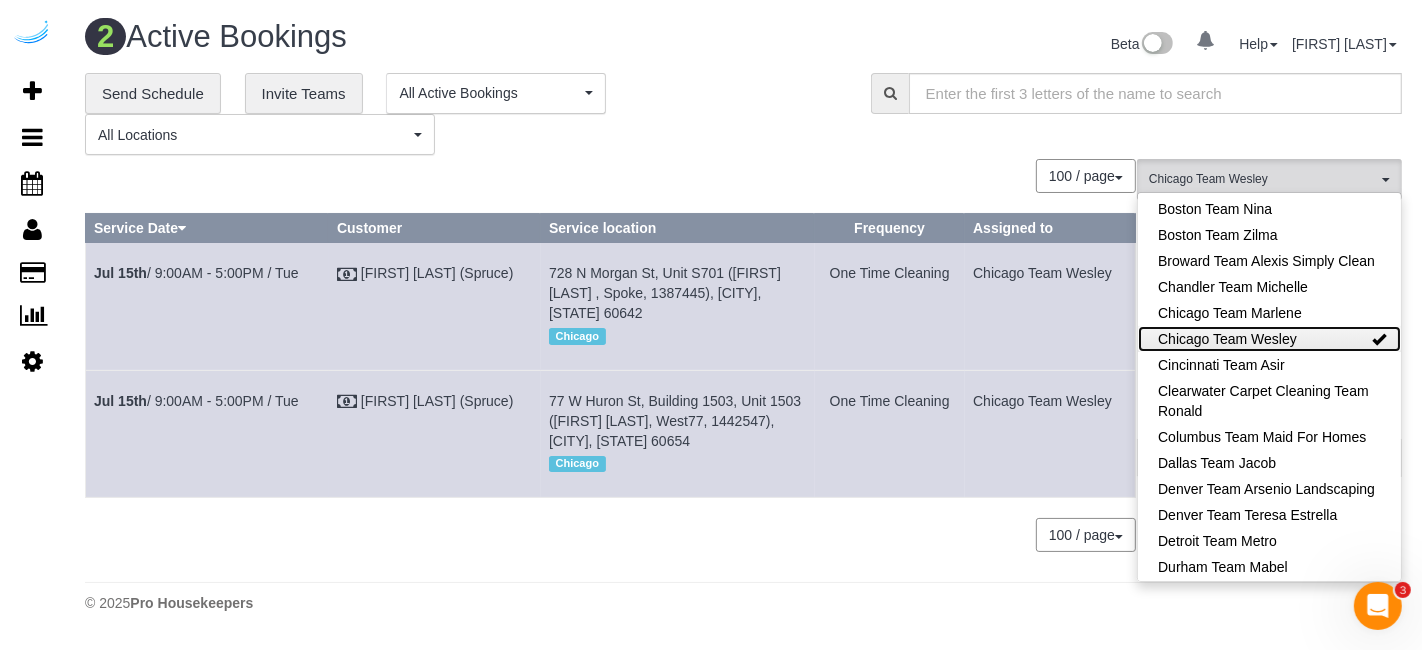 click on "Chicago Team Wesley" at bounding box center [1269, 339] 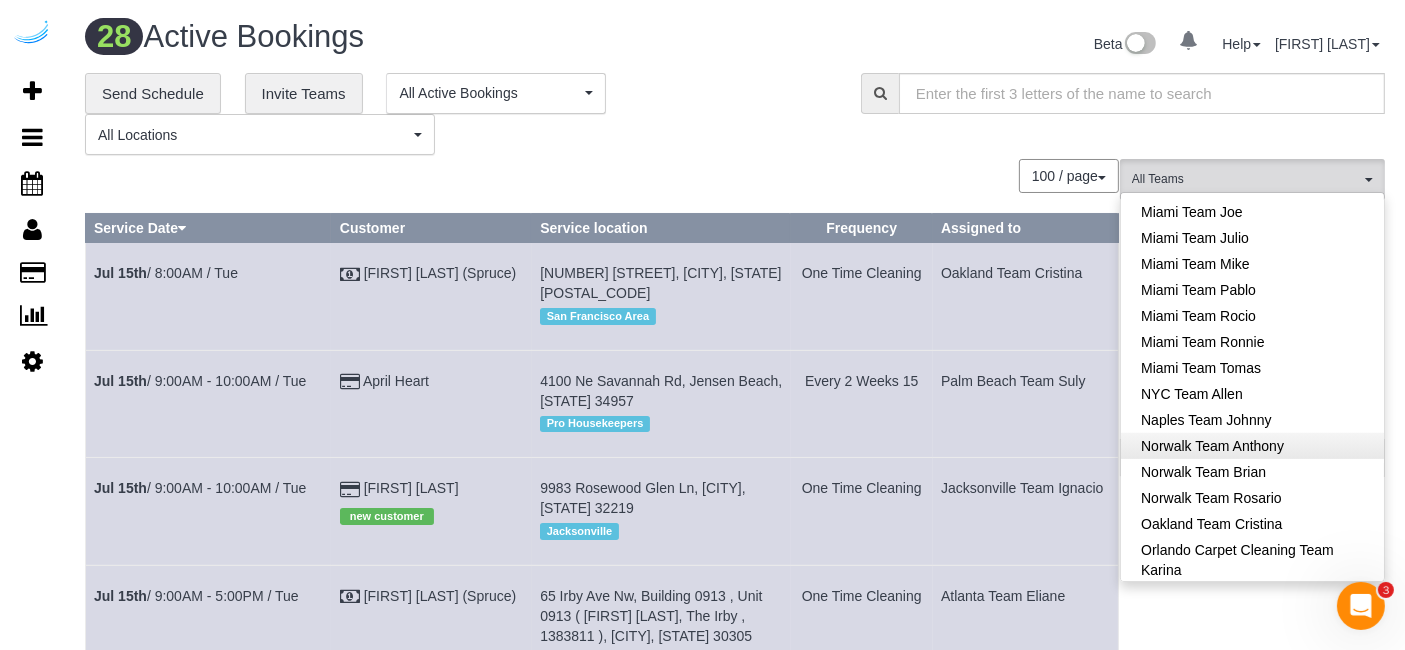 scroll, scrollTop: 1111, scrollLeft: 0, axis: vertical 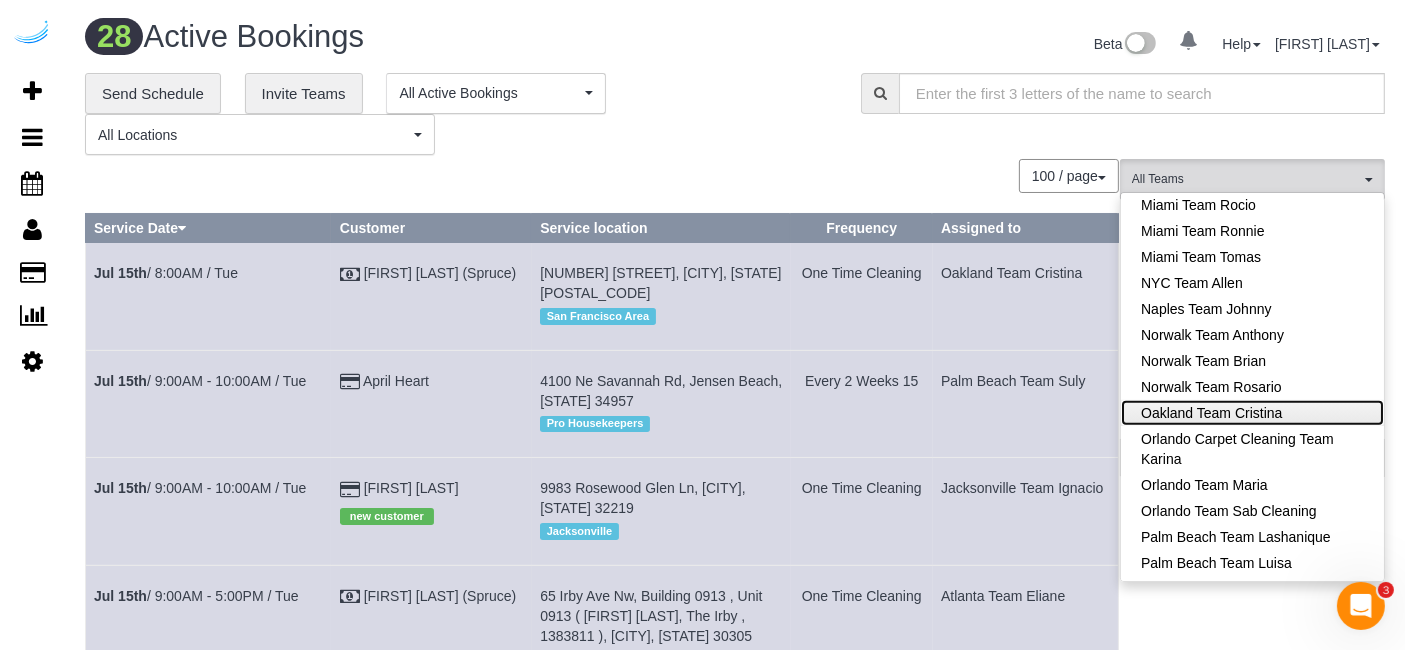 click on "Oakland Team Cristina" at bounding box center (1252, 413) 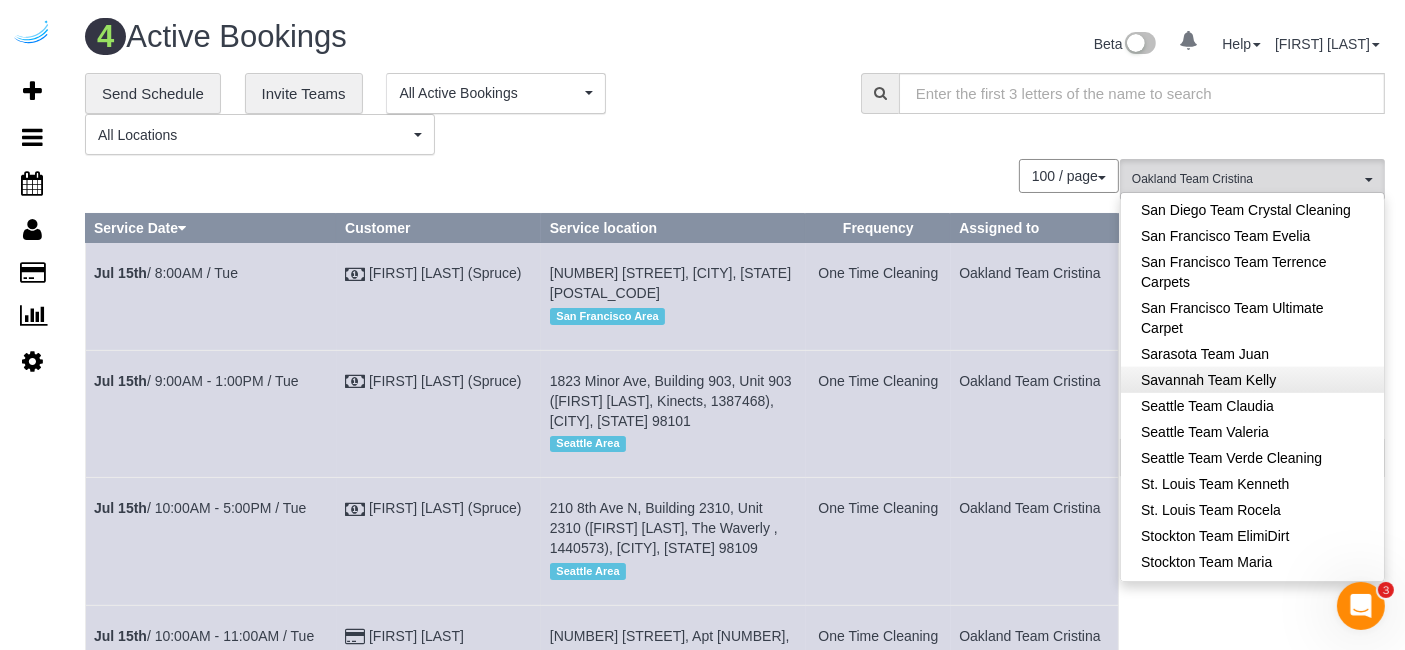scroll, scrollTop: 1777, scrollLeft: 0, axis: vertical 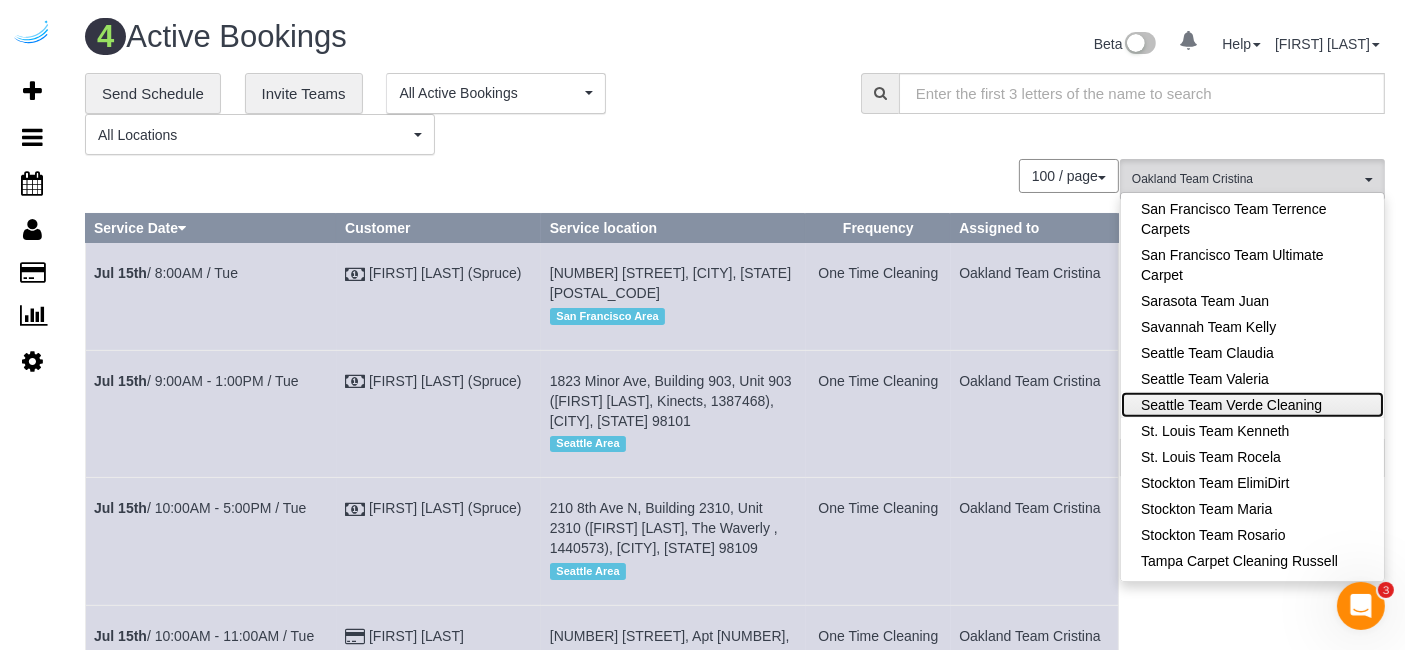 click on "Seattle Team Verde Cleaning" at bounding box center [1252, 405] 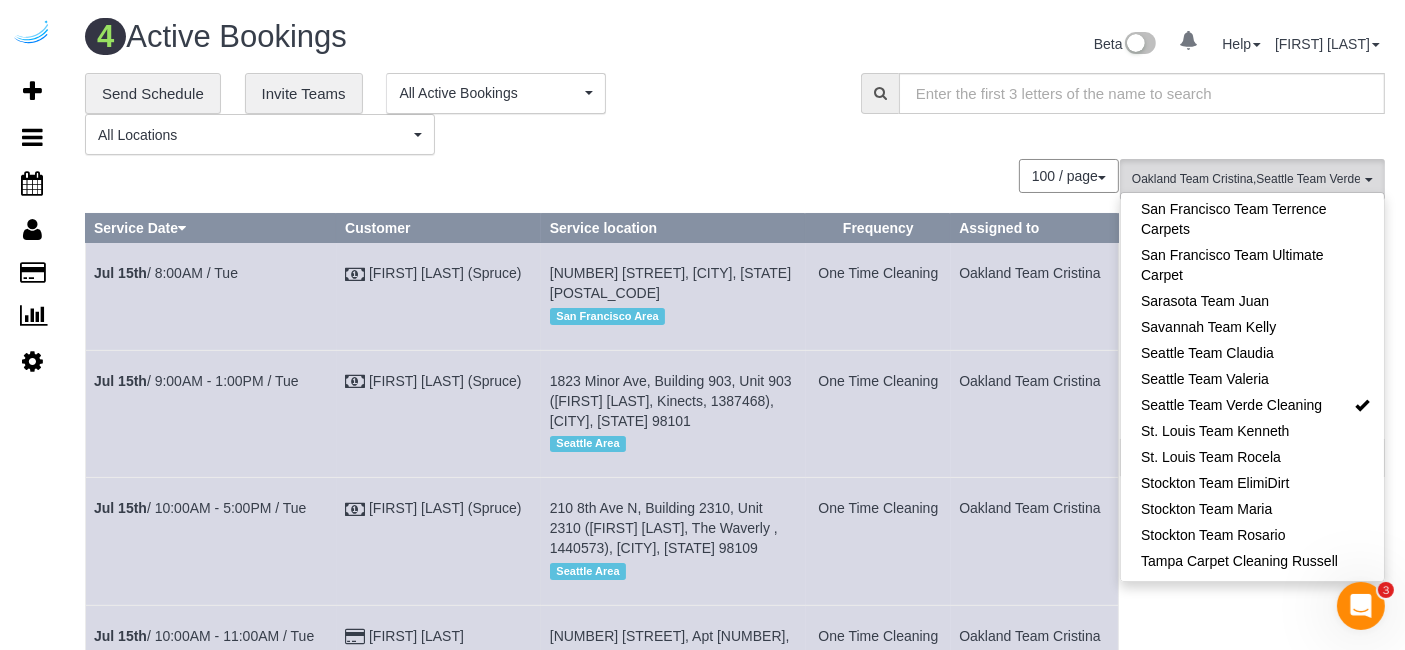 click on "100 / page
10 / page
20 / page
30 / page
40 / page
50 / page
100 / page" at bounding box center [602, 176] 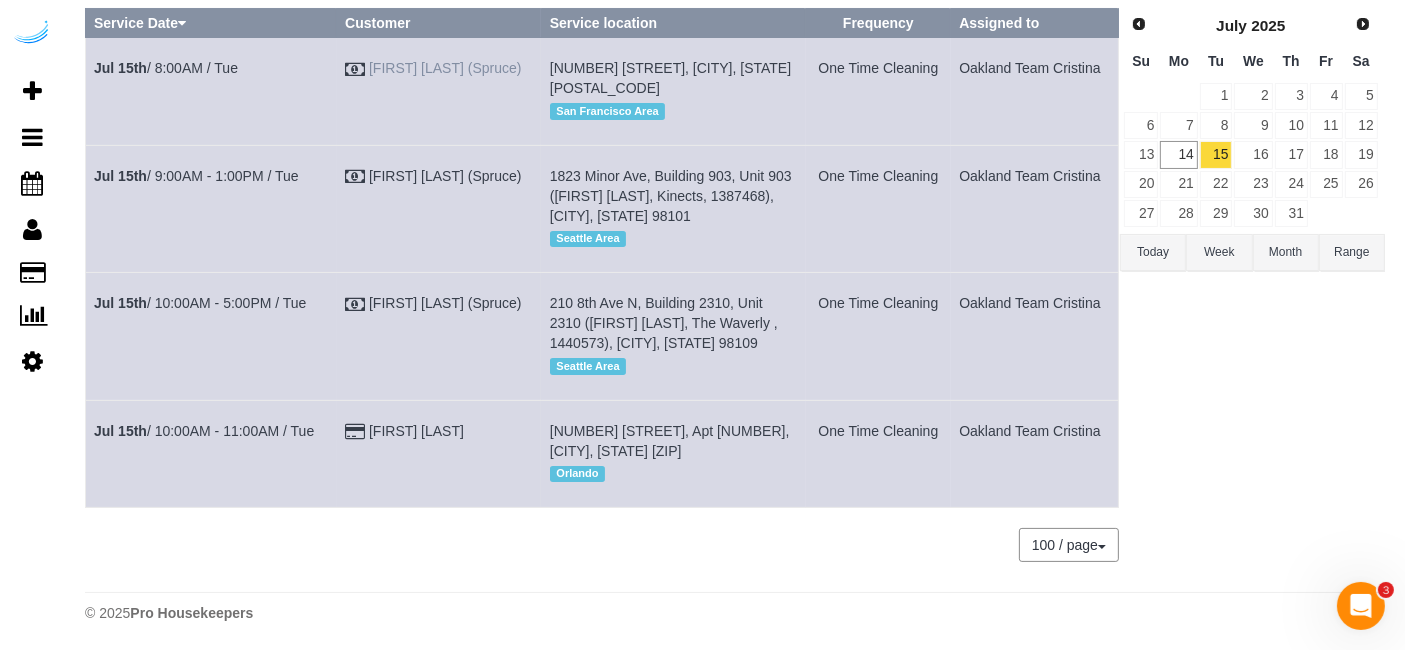scroll, scrollTop: 94, scrollLeft: 0, axis: vertical 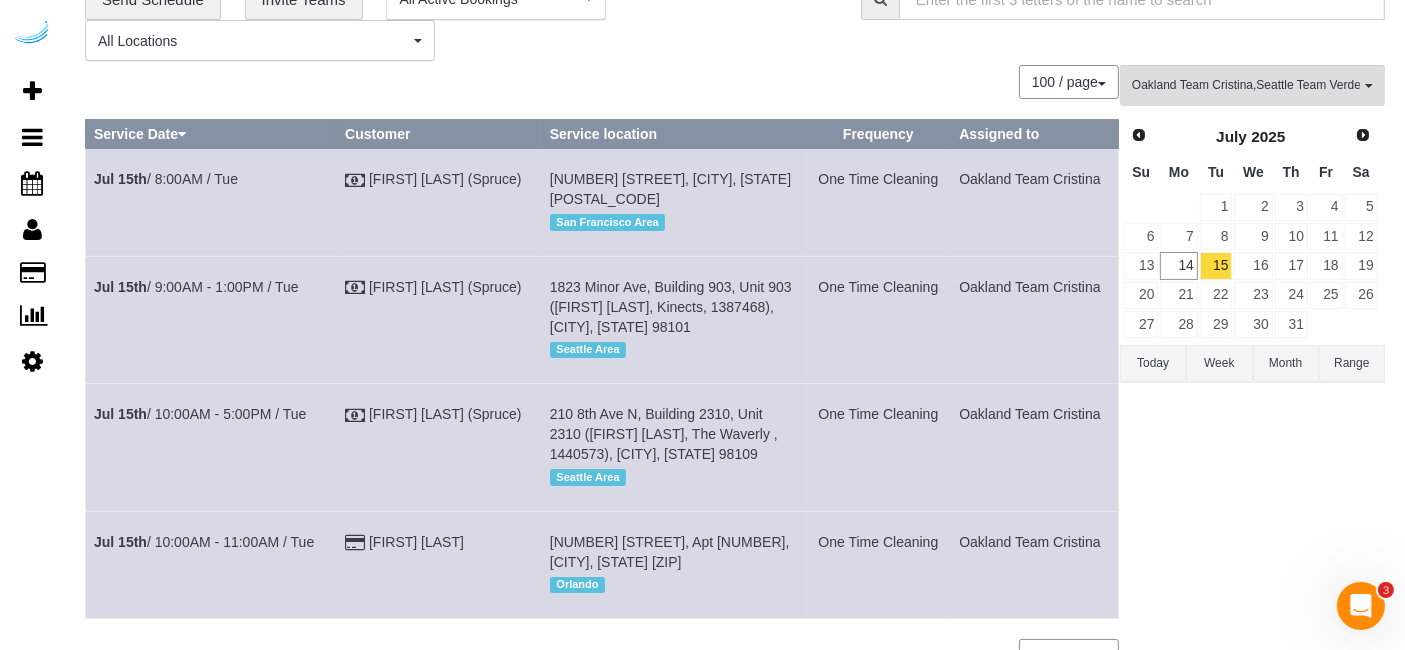 drag, startPoint x: 270, startPoint y: 184, endPoint x: 94, endPoint y: 202, distance: 176.91806 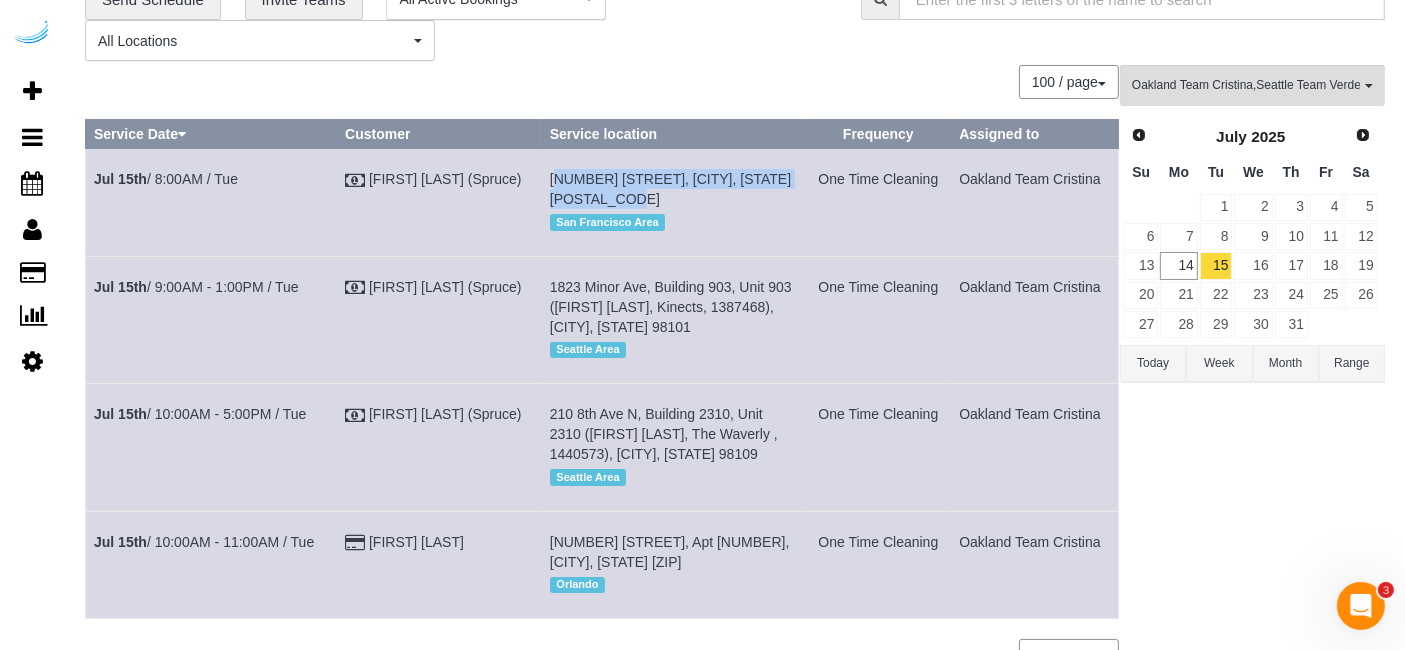 drag, startPoint x: 717, startPoint y: 196, endPoint x: 582, endPoint y: 175, distance: 136.62357 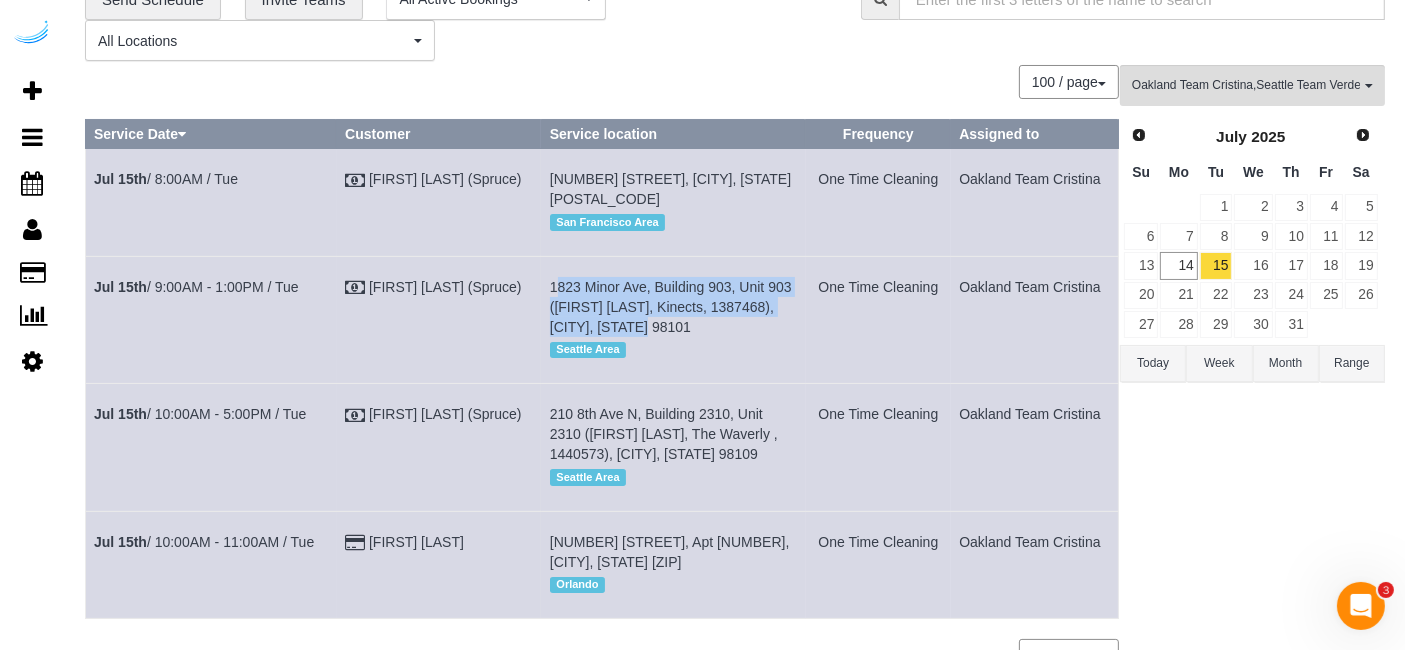 drag, startPoint x: 701, startPoint y: 330, endPoint x: 580, endPoint y: 284, distance: 129.44884 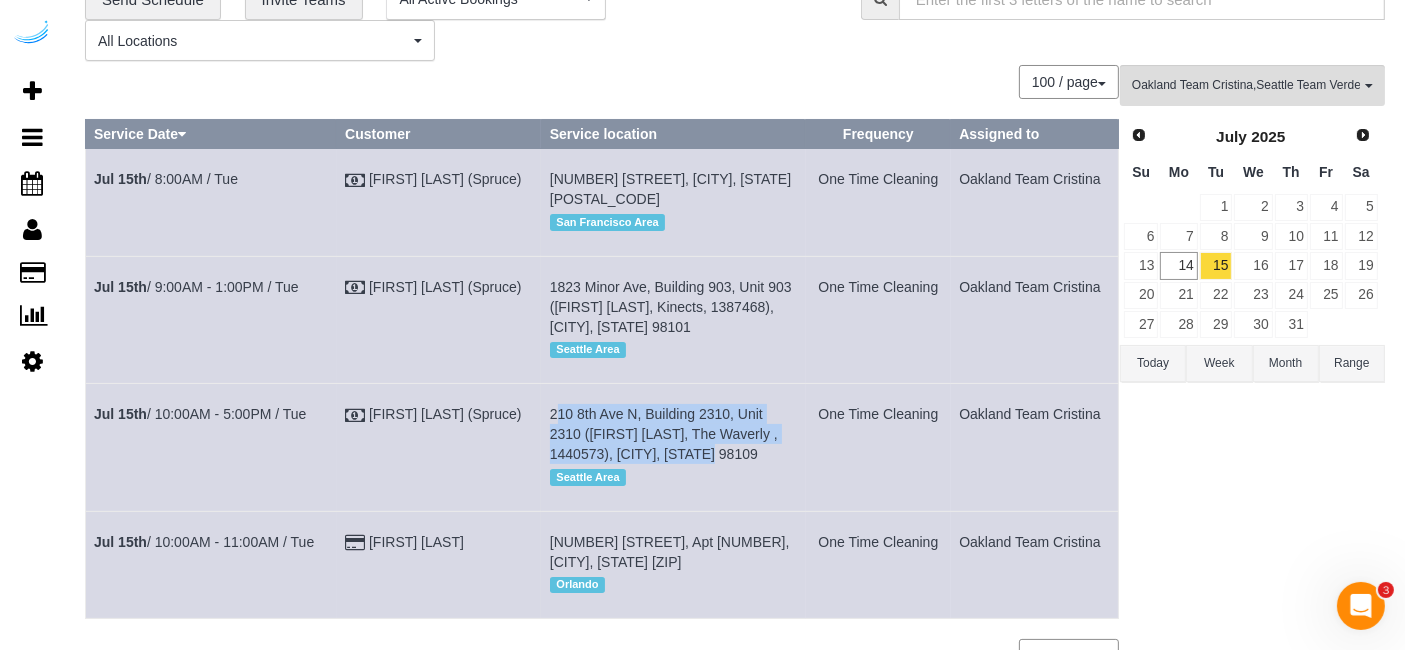 drag, startPoint x: 767, startPoint y: 452, endPoint x: 580, endPoint y: 403, distance: 193.31322 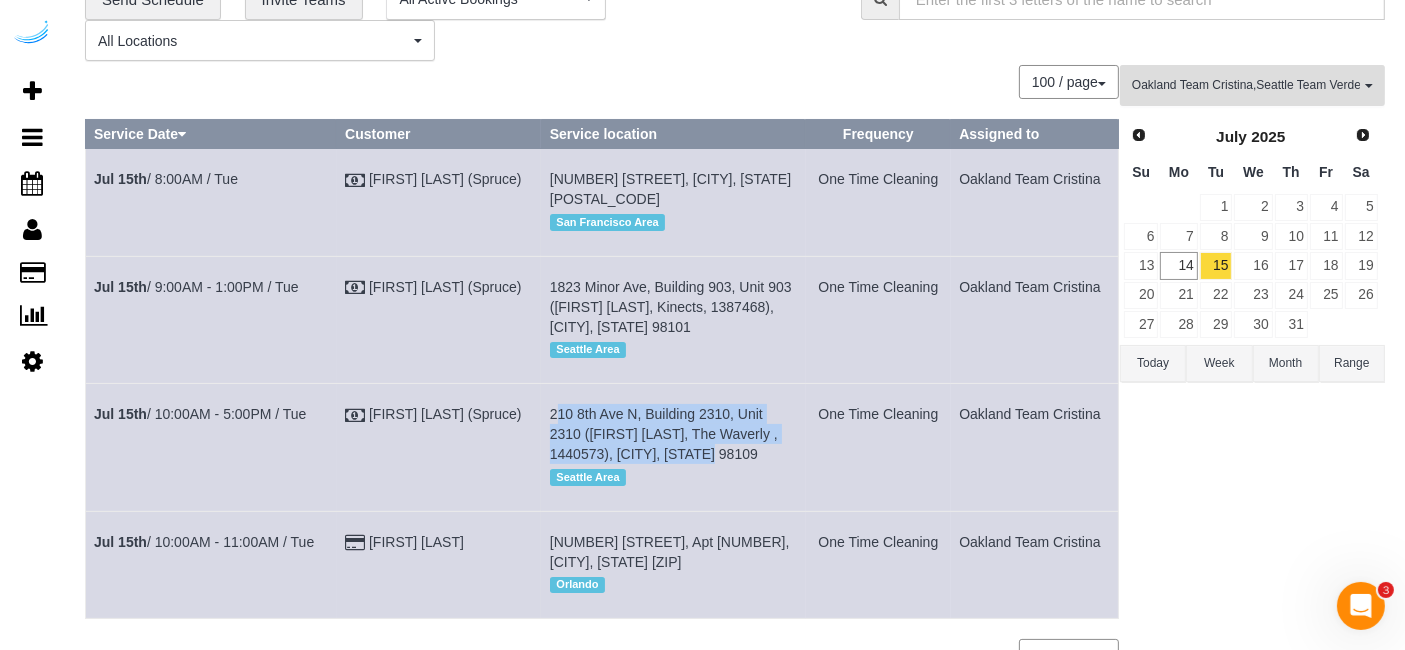 click on "[CITY] Team Cristina
,
[CITY] Team Verde Cleaning" at bounding box center (1246, 85) 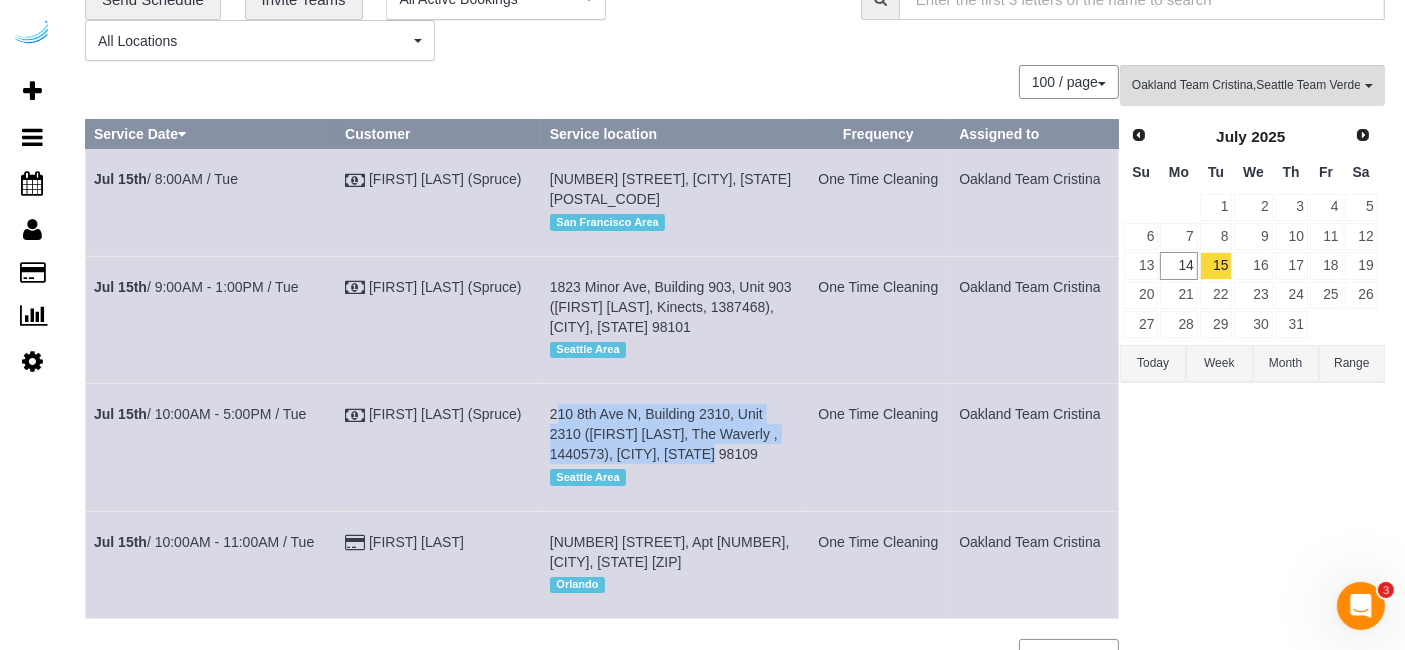 scroll, scrollTop: 1196, scrollLeft: 0, axis: vertical 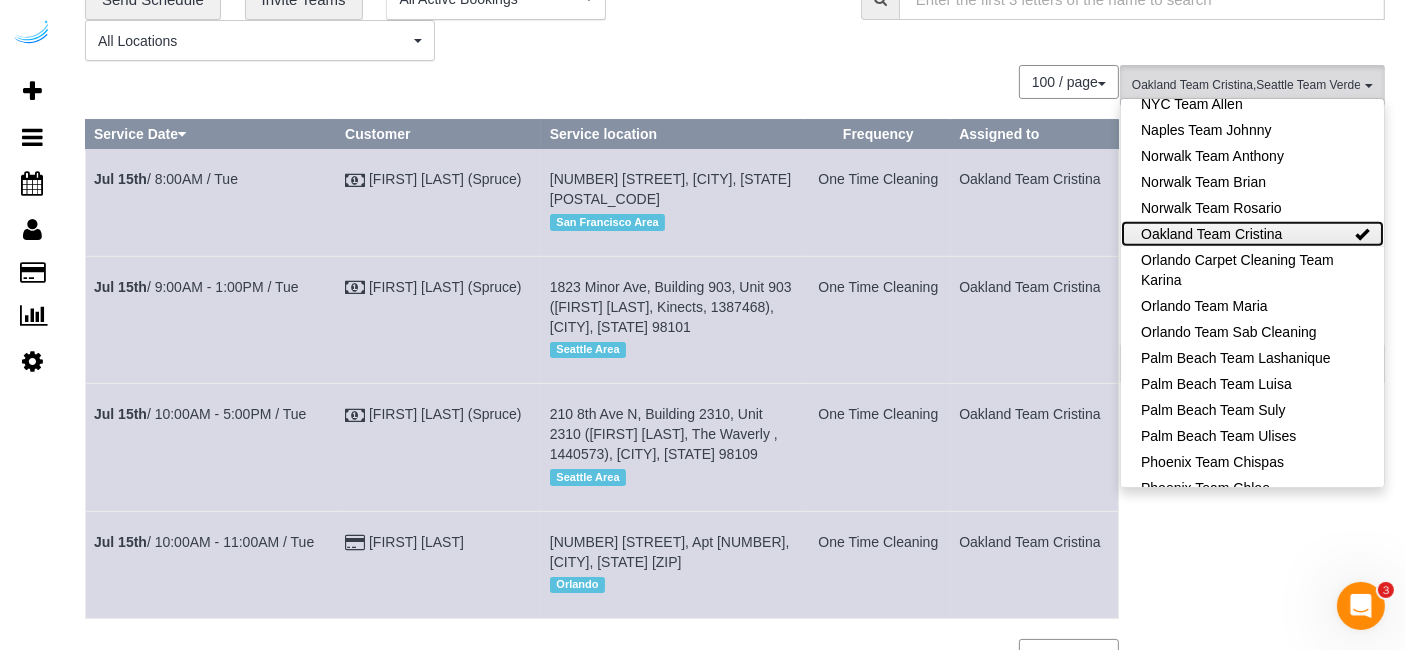 click on "Oakland Team Cristina" at bounding box center [1252, 234] 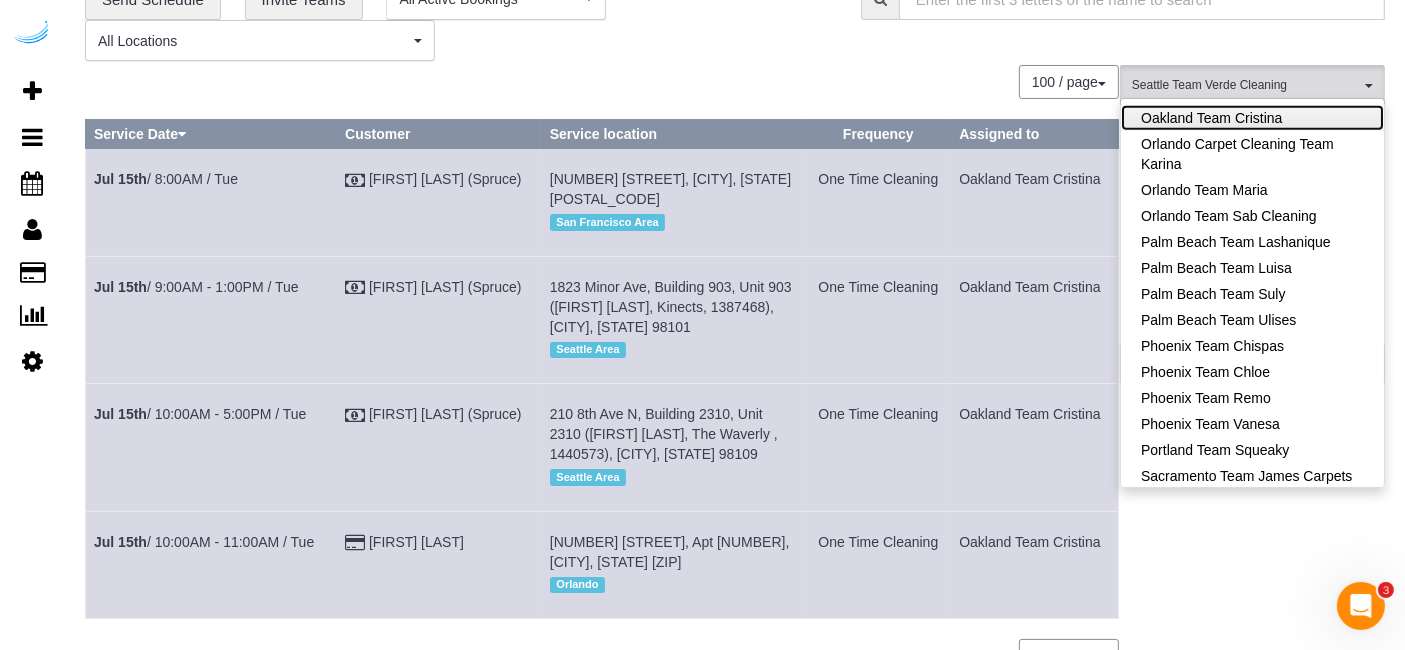 scroll, scrollTop: 1391, scrollLeft: 0, axis: vertical 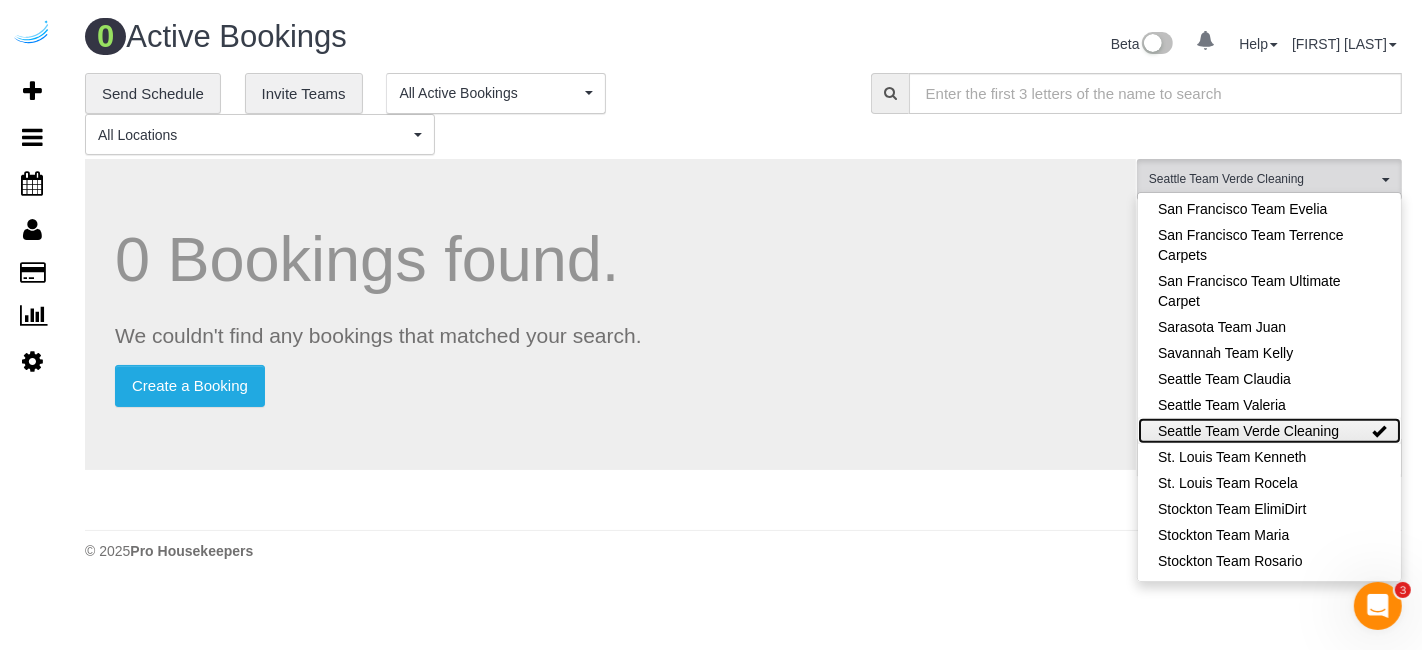 click on "Seattle Team Verde Cleaning" at bounding box center (1269, 431) 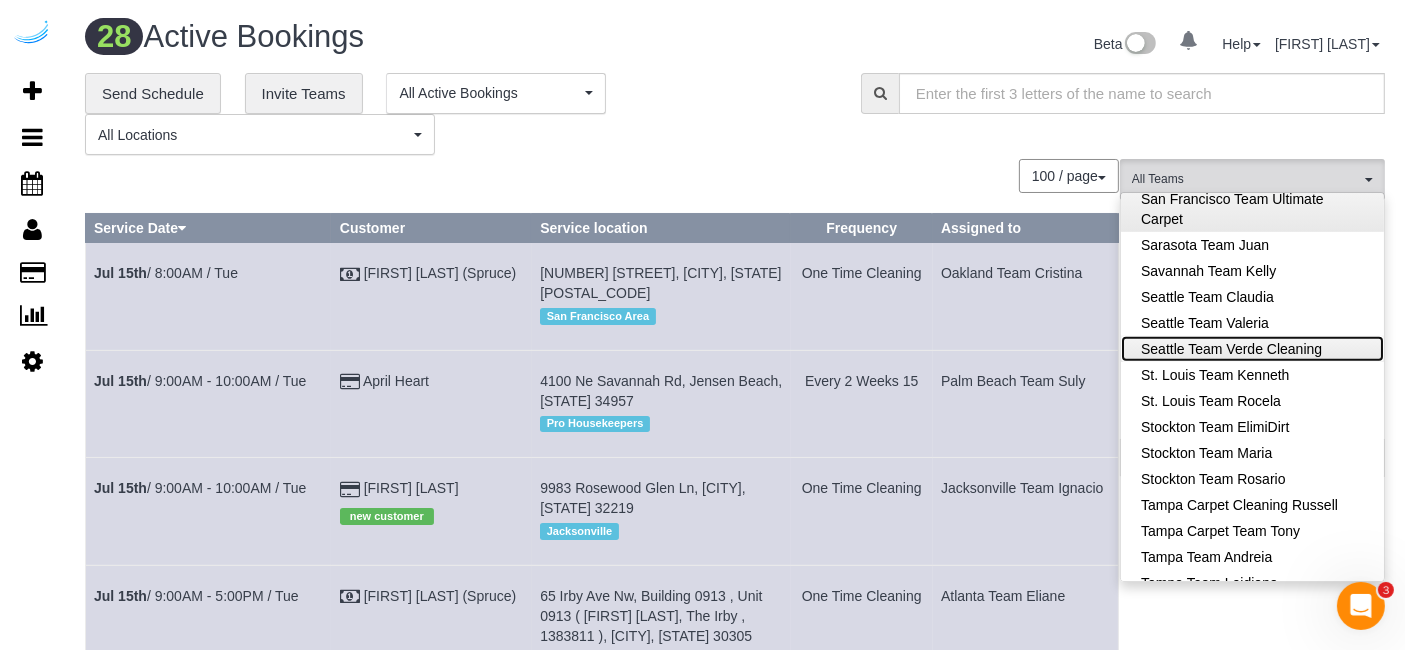 scroll, scrollTop: 1862, scrollLeft: 0, axis: vertical 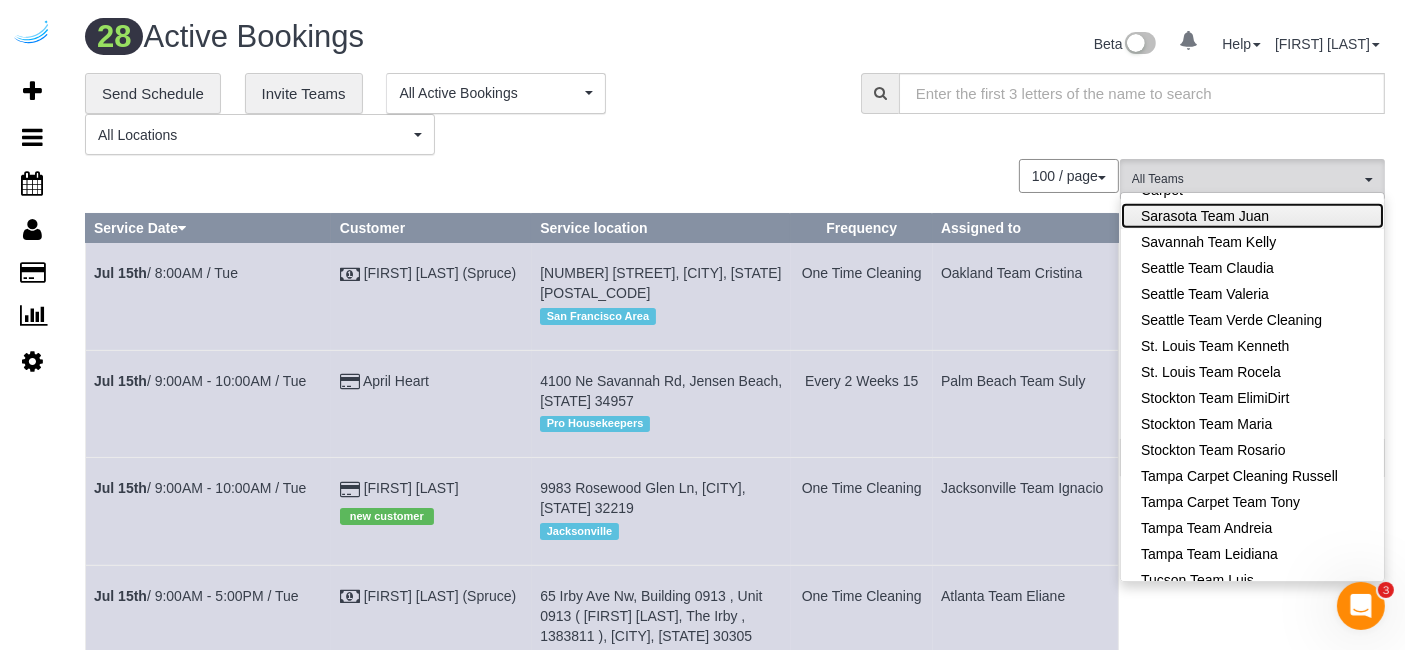 click on "Sarasota Team Juan" at bounding box center (1252, 216) 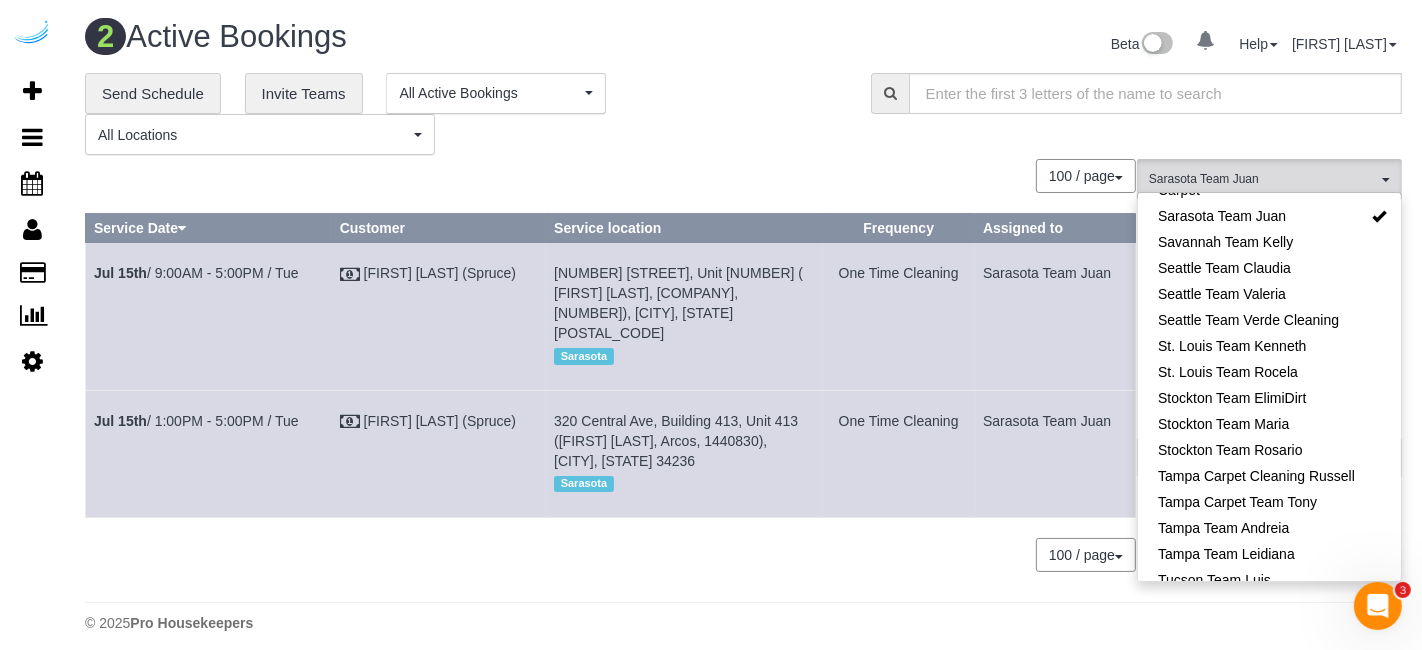 click on "100 / page
10 / page
20 / page
30 / page
40 / page
50 / page
100 / page" at bounding box center [610, 176] 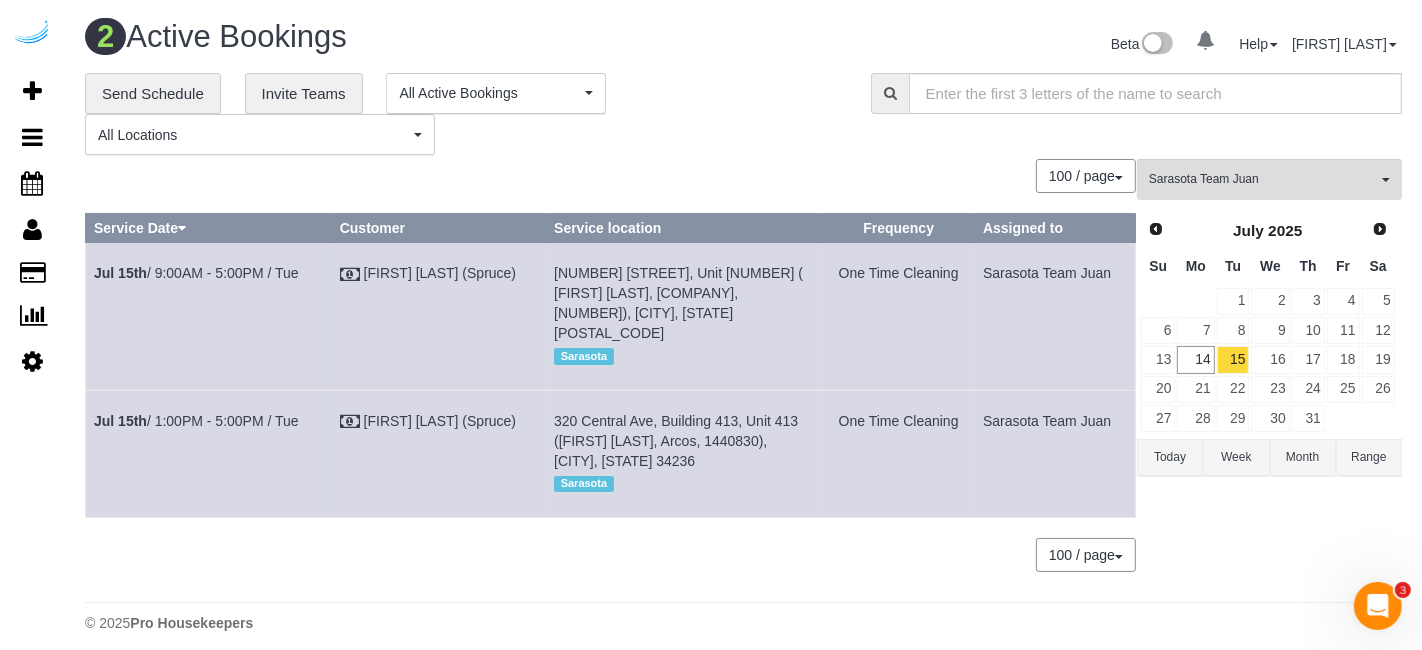 drag, startPoint x: 314, startPoint y: 275, endPoint x: 94, endPoint y: 287, distance: 220.32703 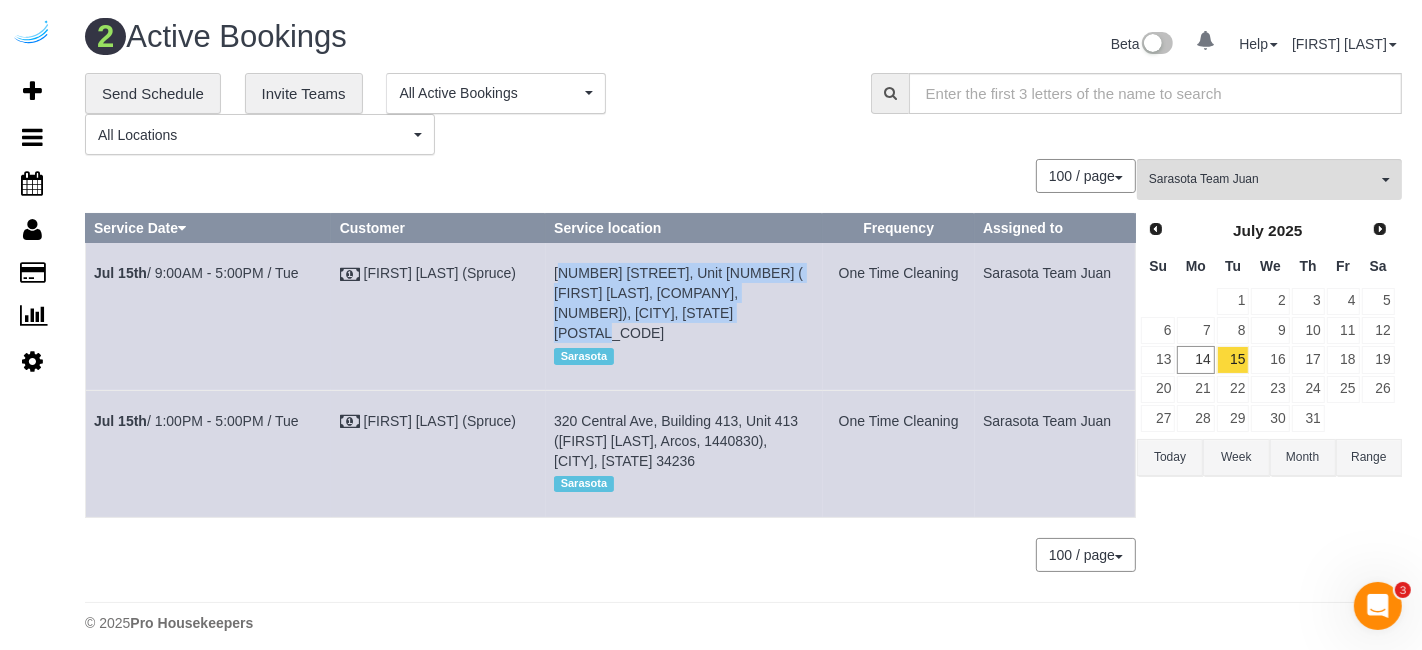 drag, startPoint x: 675, startPoint y: 302, endPoint x: 555, endPoint y: 279, distance: 122.18429 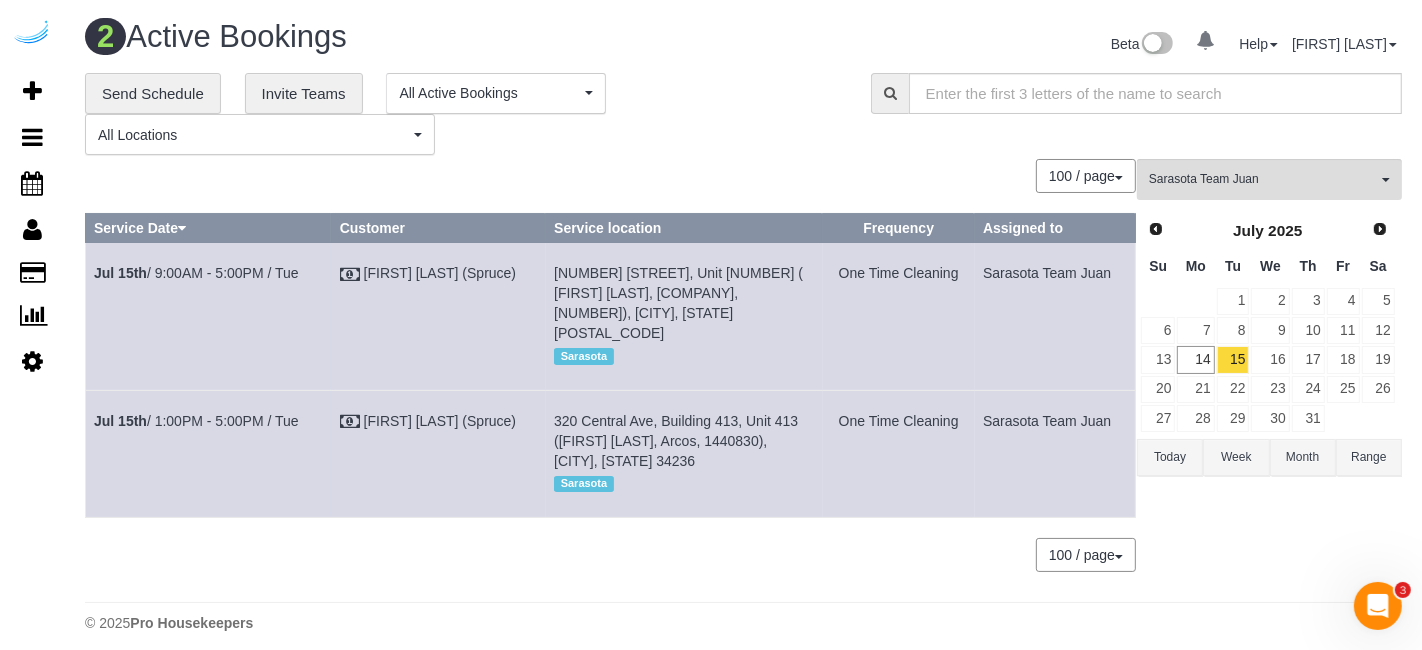 drag, startPoint x: 320, startPoint y: 394, endPoint x: 88, endPoint y: 410, distance: 232.55107 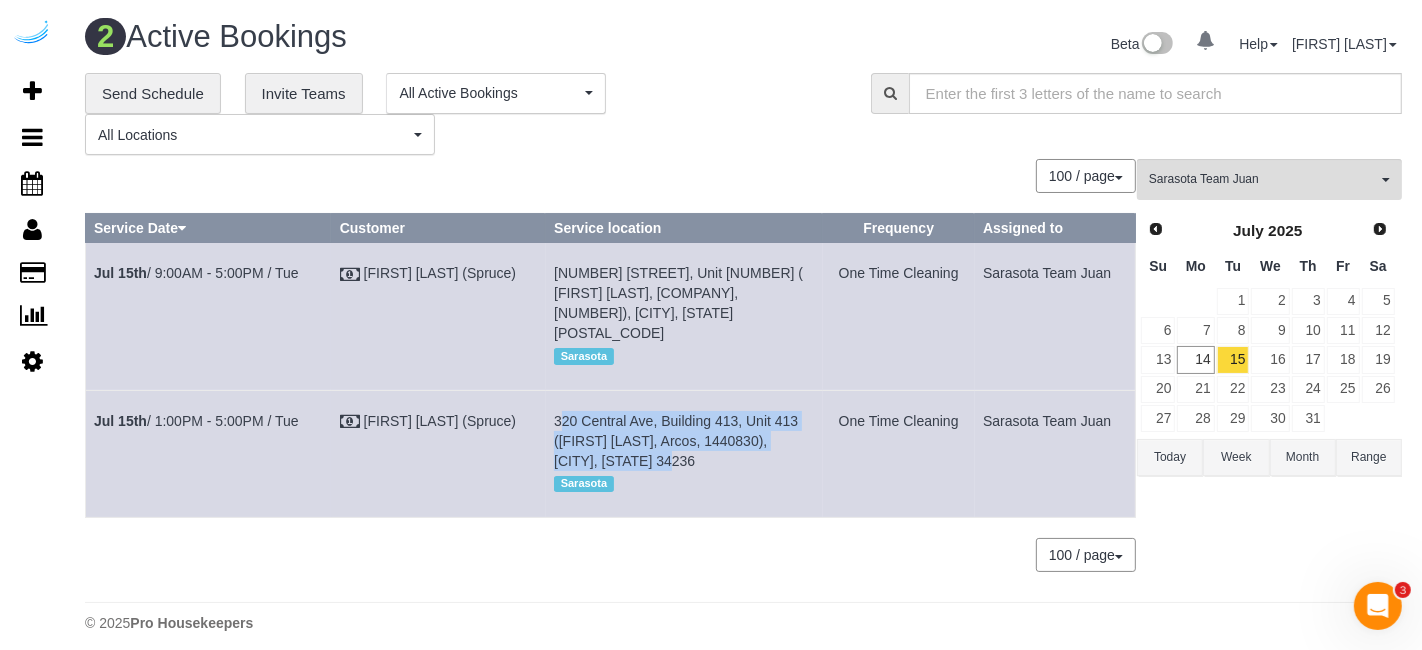 drag, startPoint x: 694, startPoint y: 445, endPoint x: 551, endPoint y: 401, distance: 149.61618 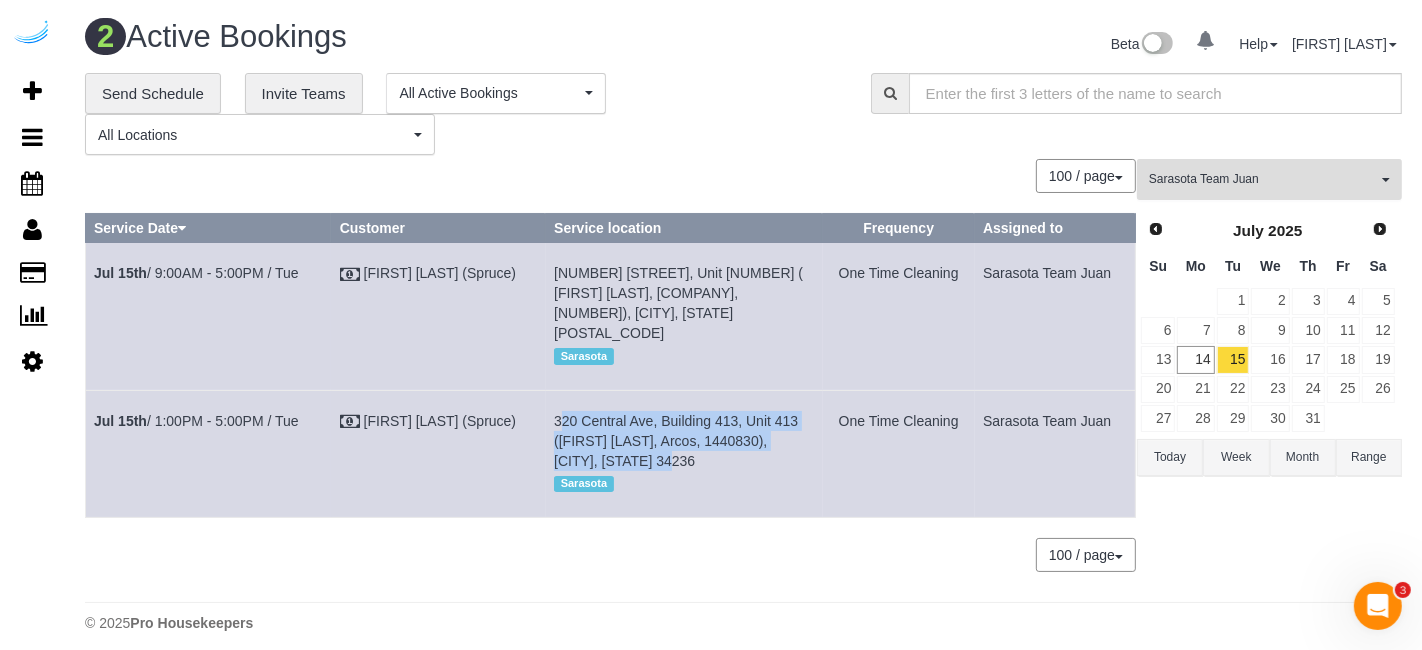 click on "Sarasota Team Juan" at bounding box center [1263, 179] 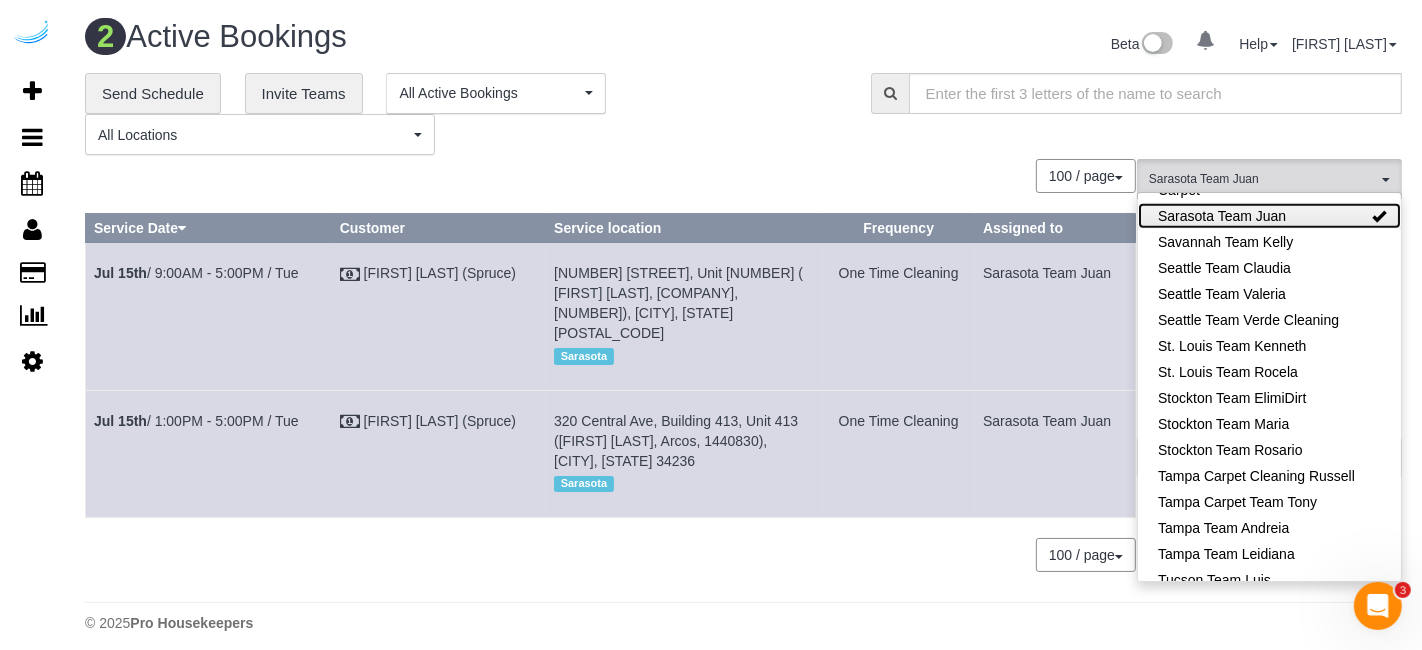click on "Sarasota Team Juan" at bounding box center (1269, 216) 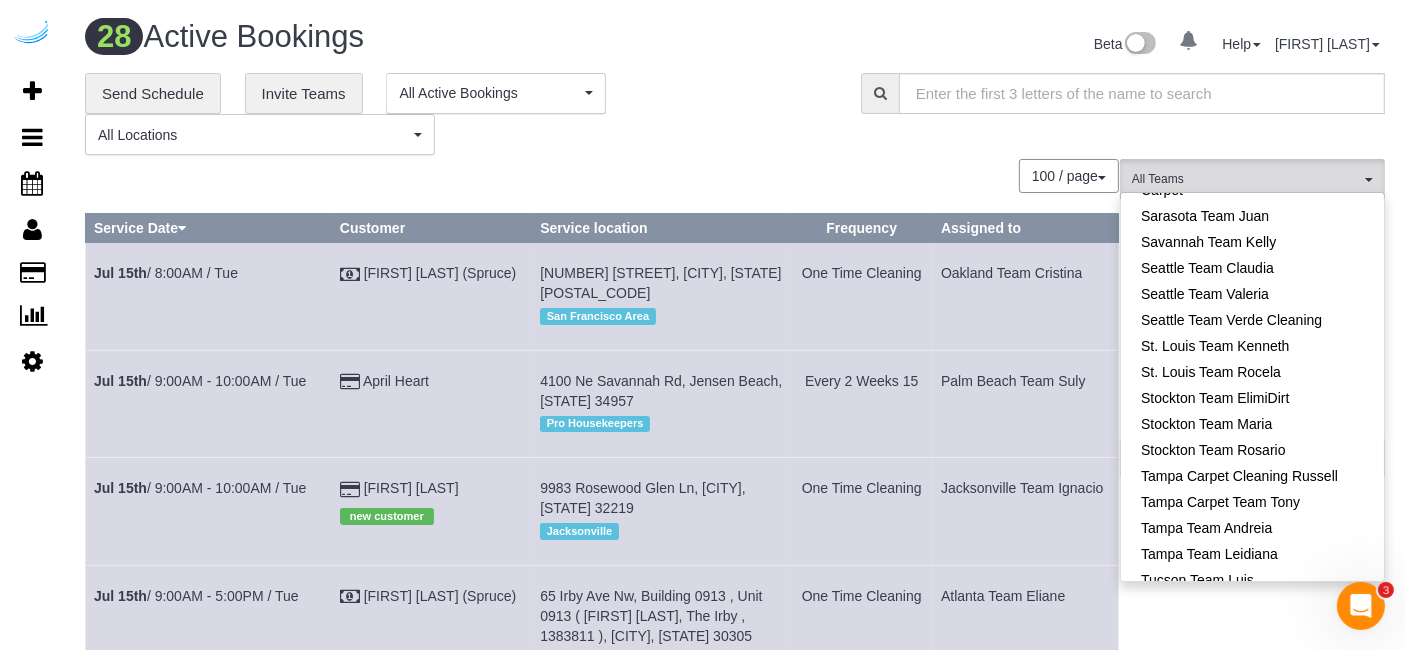 click on "**********" at bounding box center (458, 114) 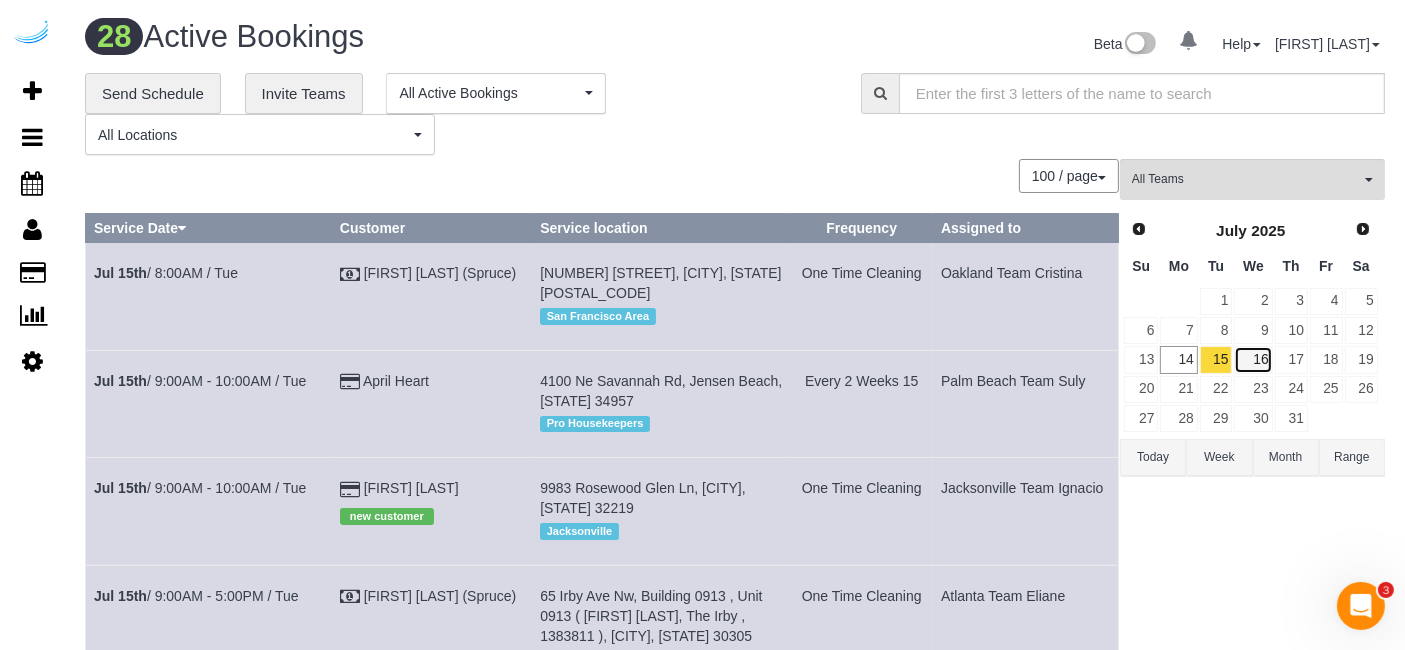 click on "16" at bounding box center (1253, 359) 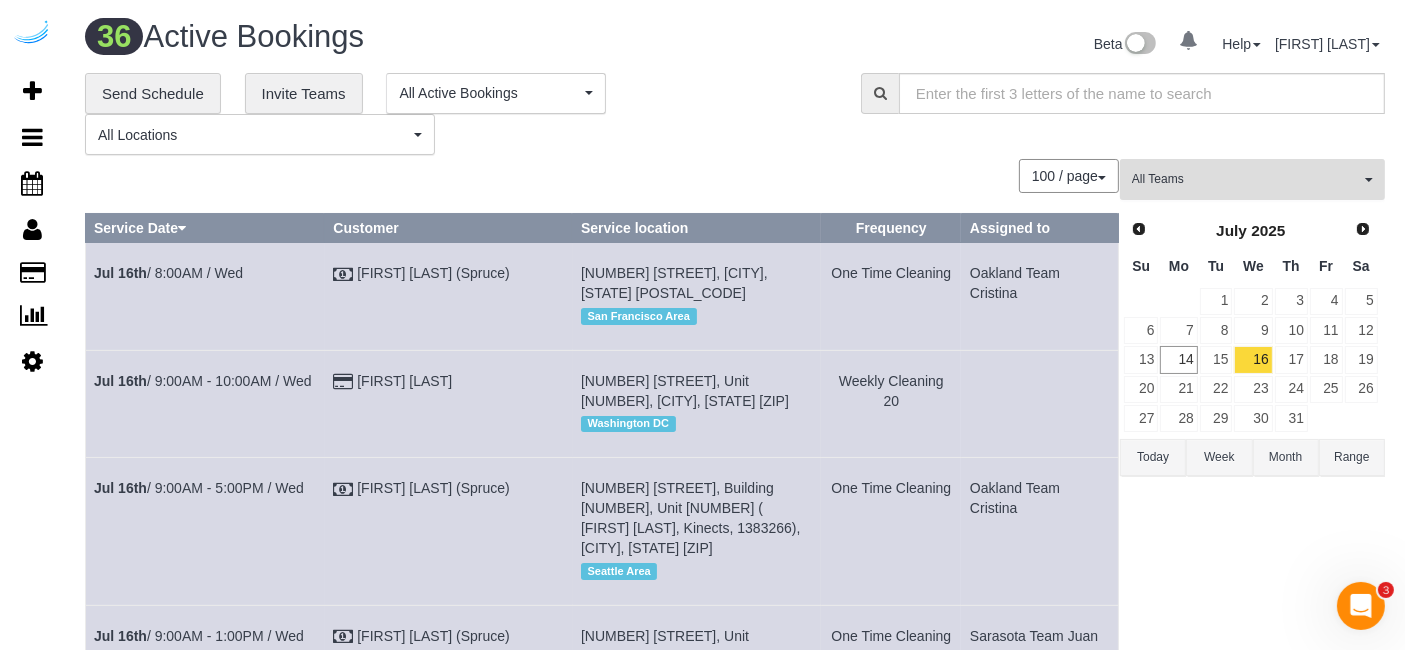 click on "All Teams" at bounding box center [1246, 179] 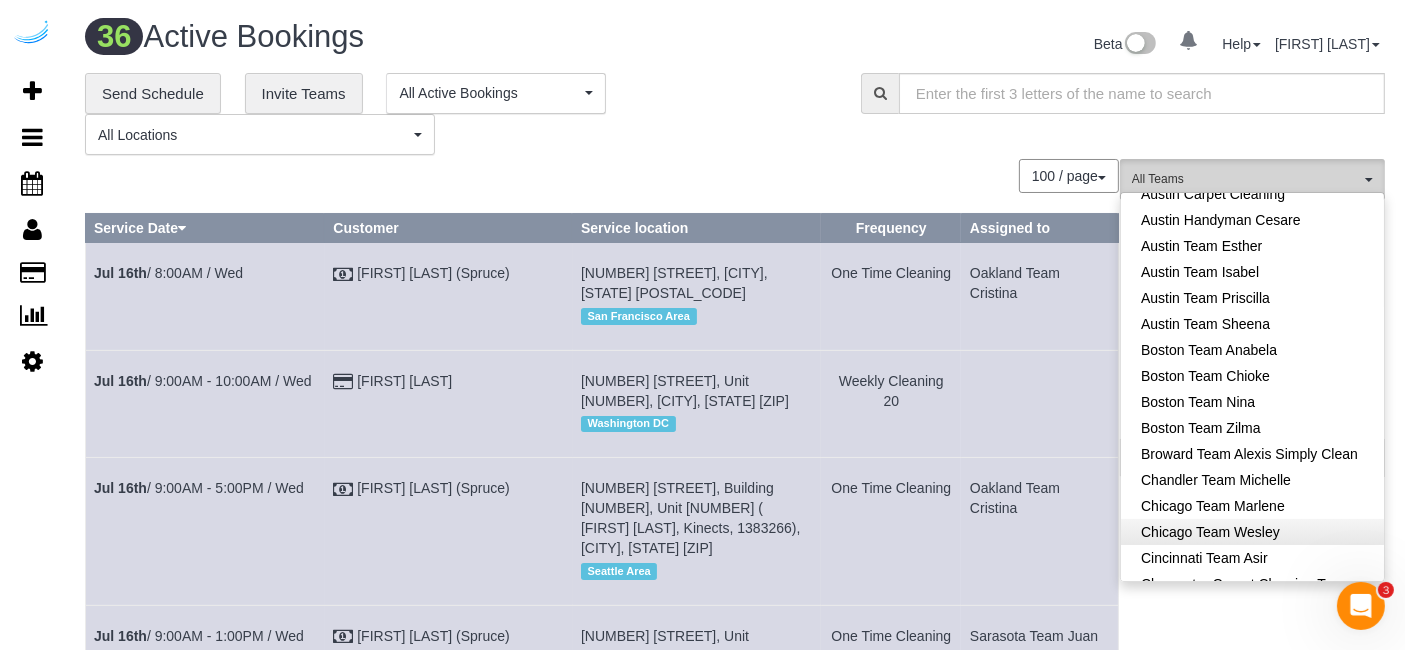 scroll, scrollTop: 0, scrollLeft: 0, axis: both 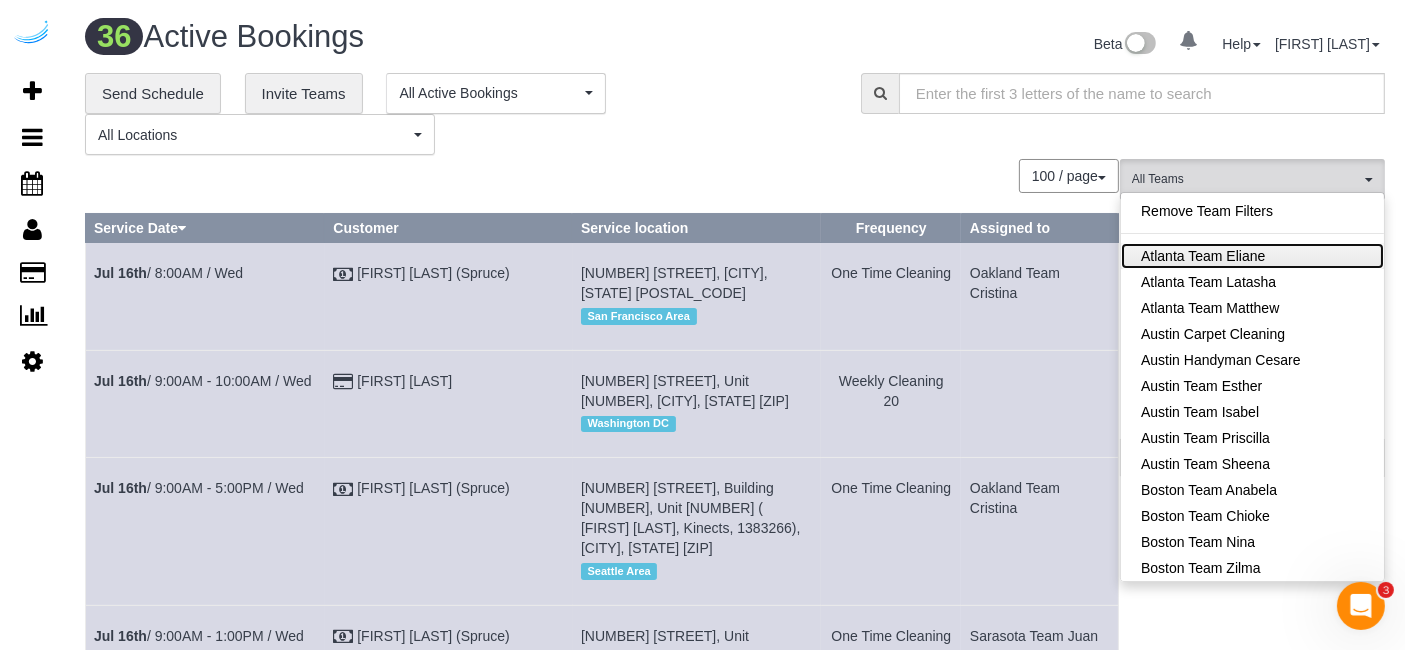 click on "Atlanta Team Eliane" at bounding box center (1252, 256) 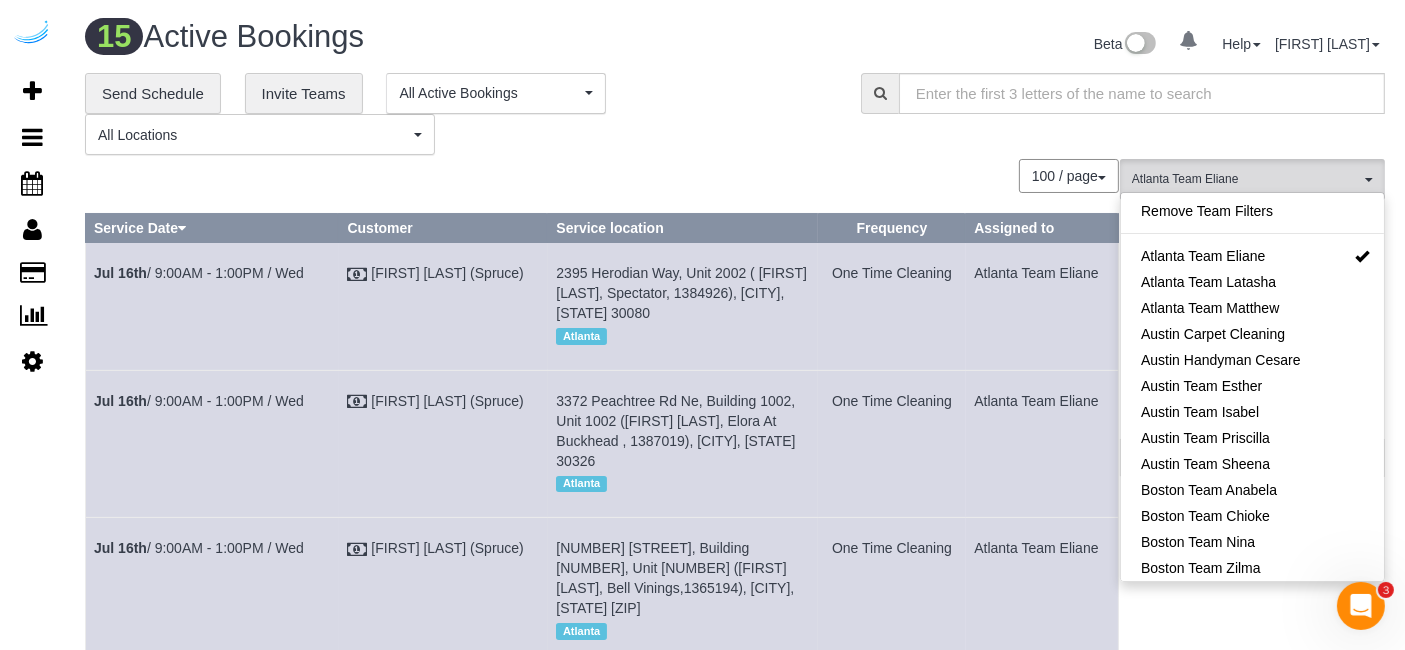 click on "100 / page
10 / page
20 / page
30 / page
40 / page
50 / page
100 / page" at bounding box center [602, 176] 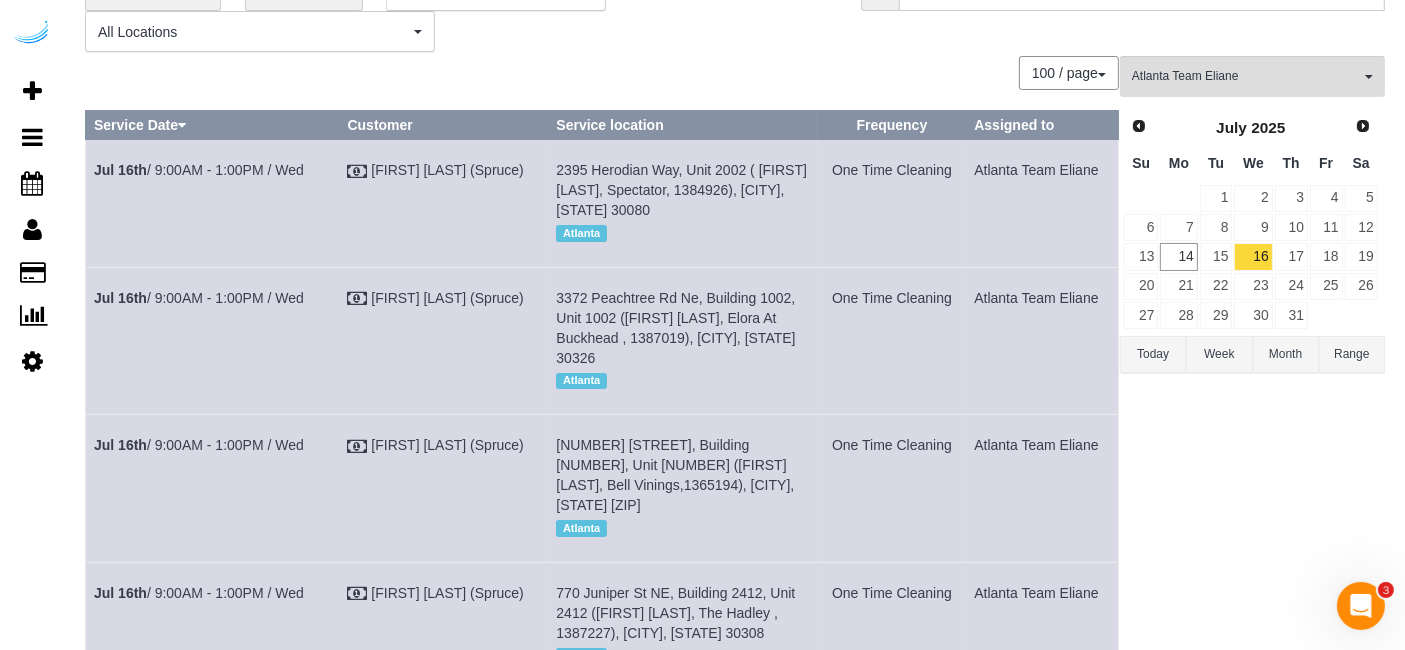 scroll, scrollTop: 0, scrollLeft: 0, axis: both 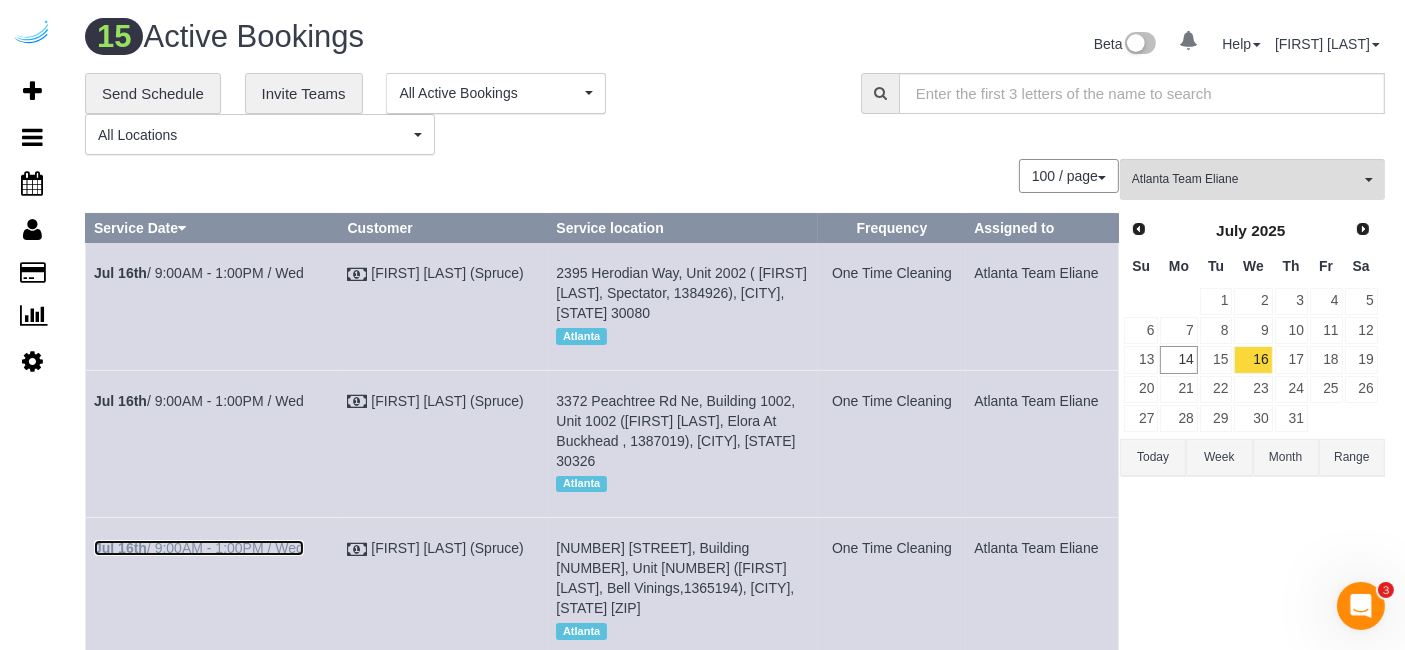 click on "Jul 16th
/ 9:00AM - 1:00PM / Wed" at bounding box center [199, 548] 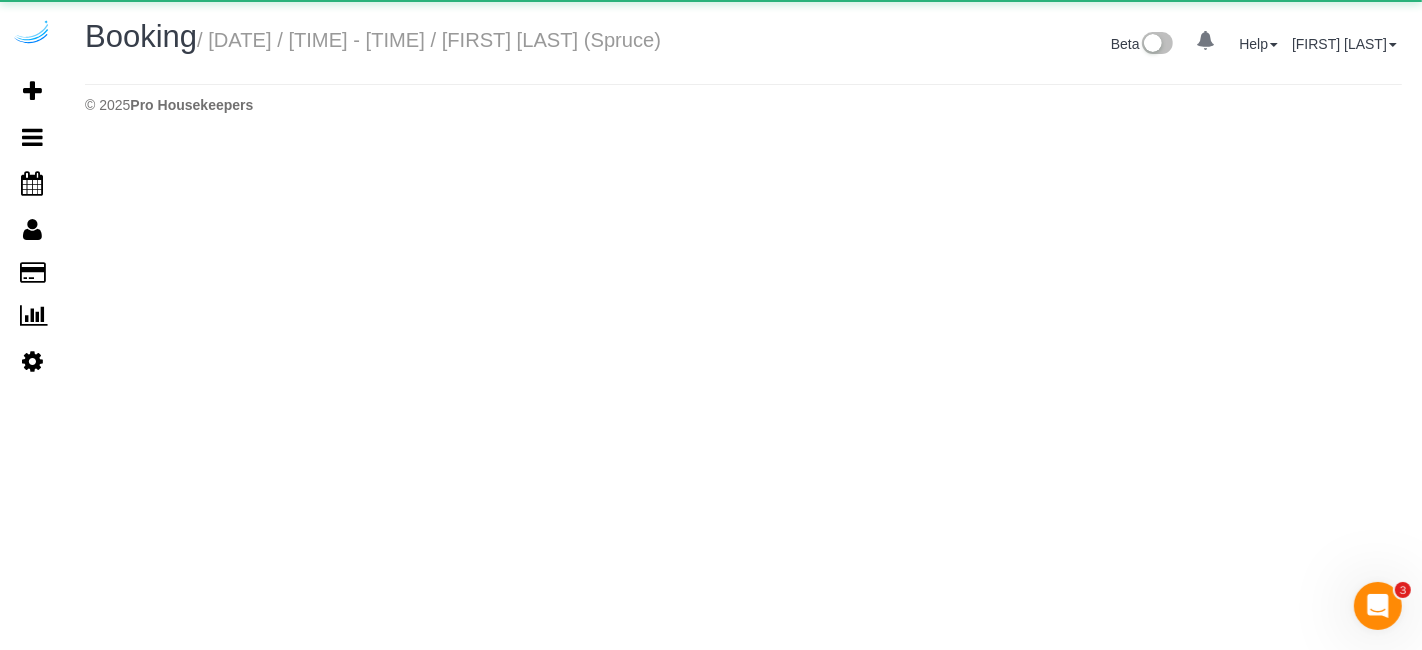 select on "GA" 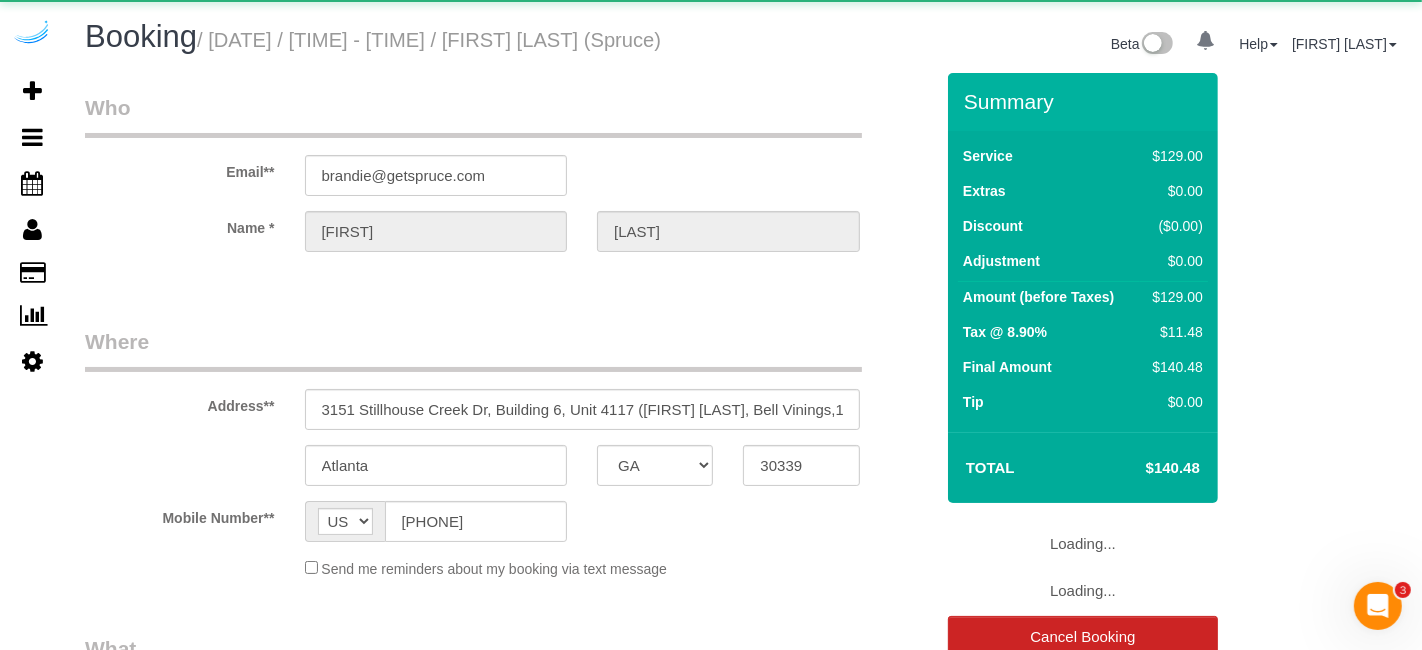 select on "object:12749" 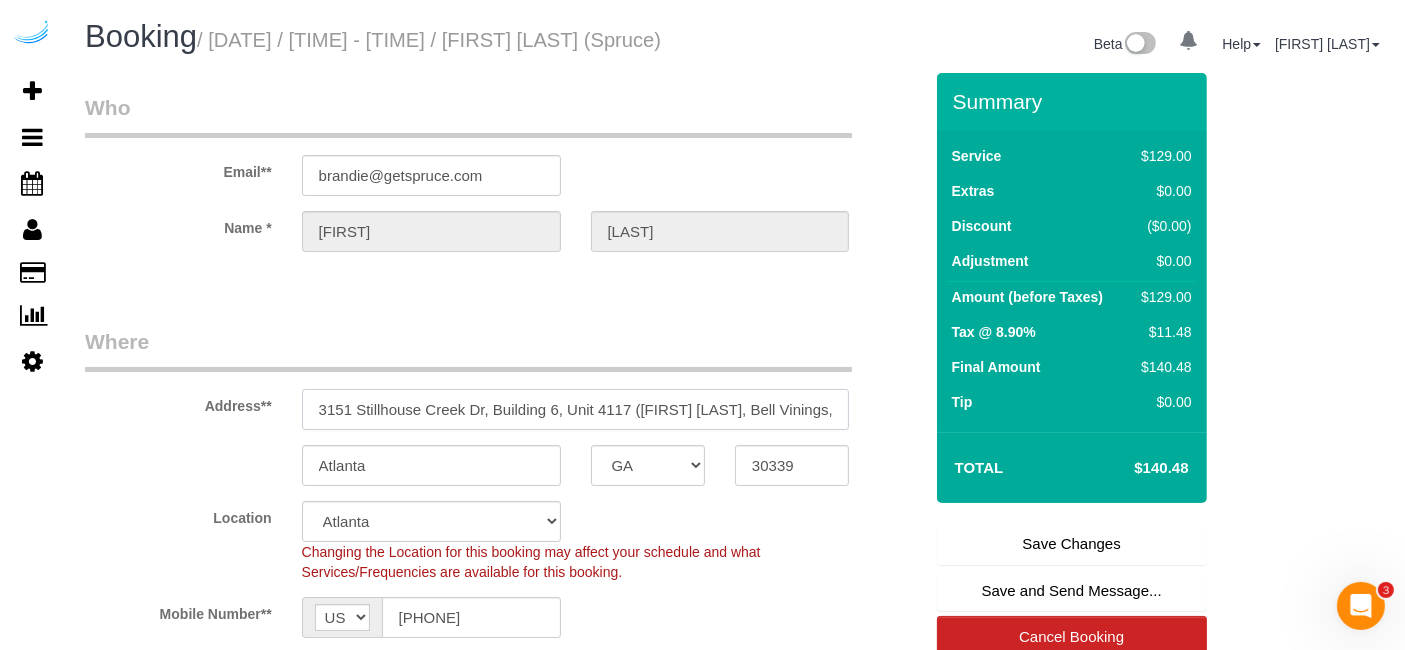 click on "3151 Stillhouse Creek Dr, Building 6, Unit 4117 (Alexandria Edmondson, Bell Vinings,1365194)" at bounding box center [576, 409] 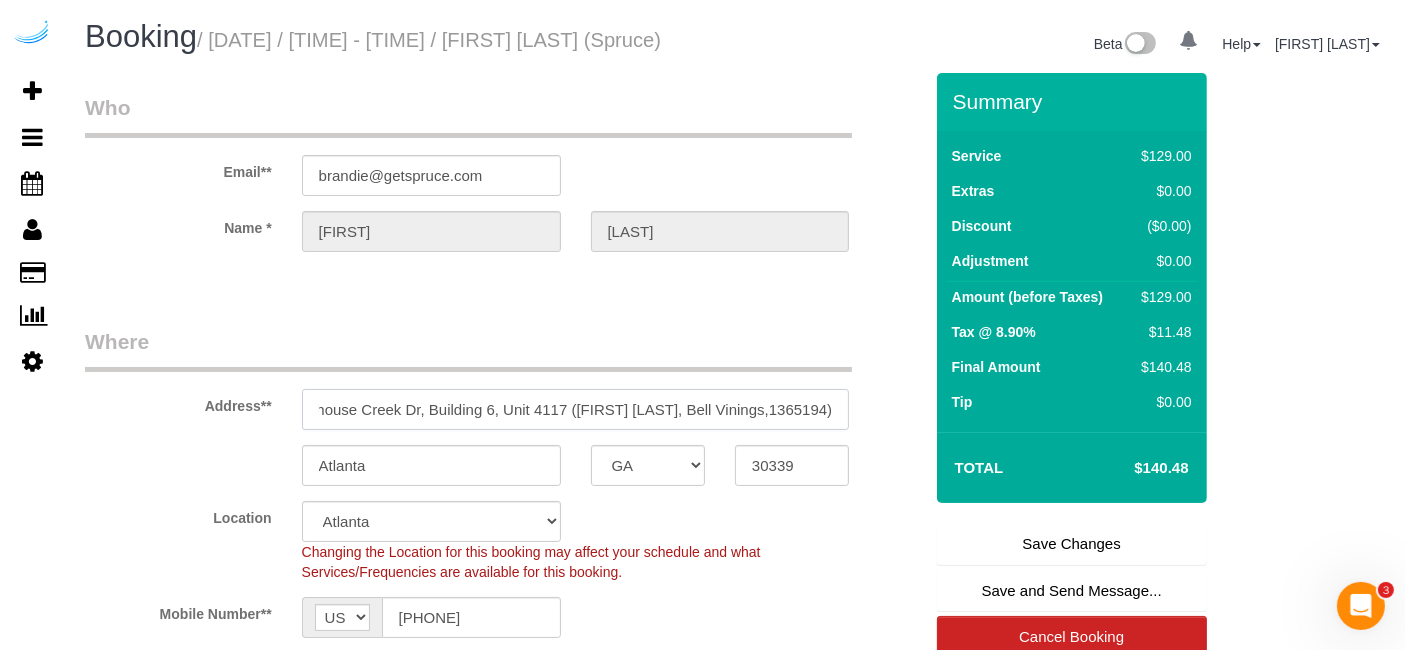 scroll, scrollTop: 0, scrollLeft: 115, axis: horizontal 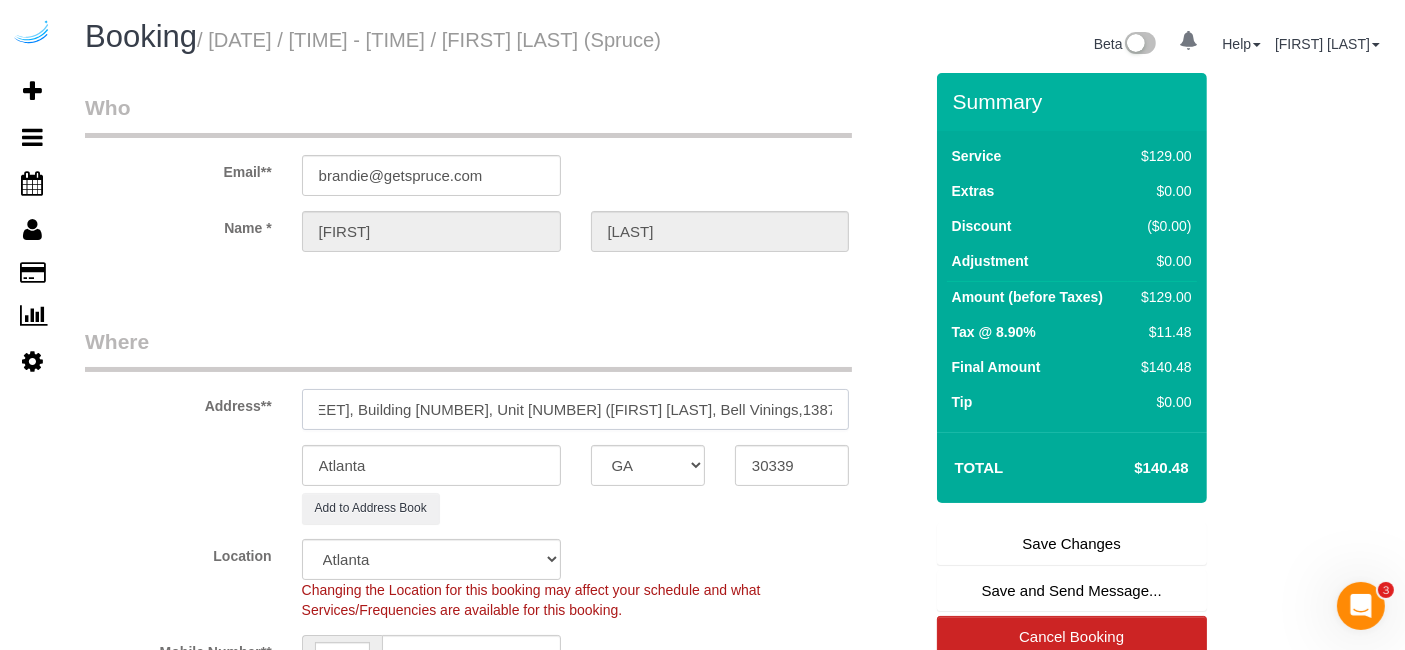type on "3151 Stillhouse Creek Dr, Building 6, Unit 4117 (Alexandria Edmondson, Bell Vinings,1387115)" 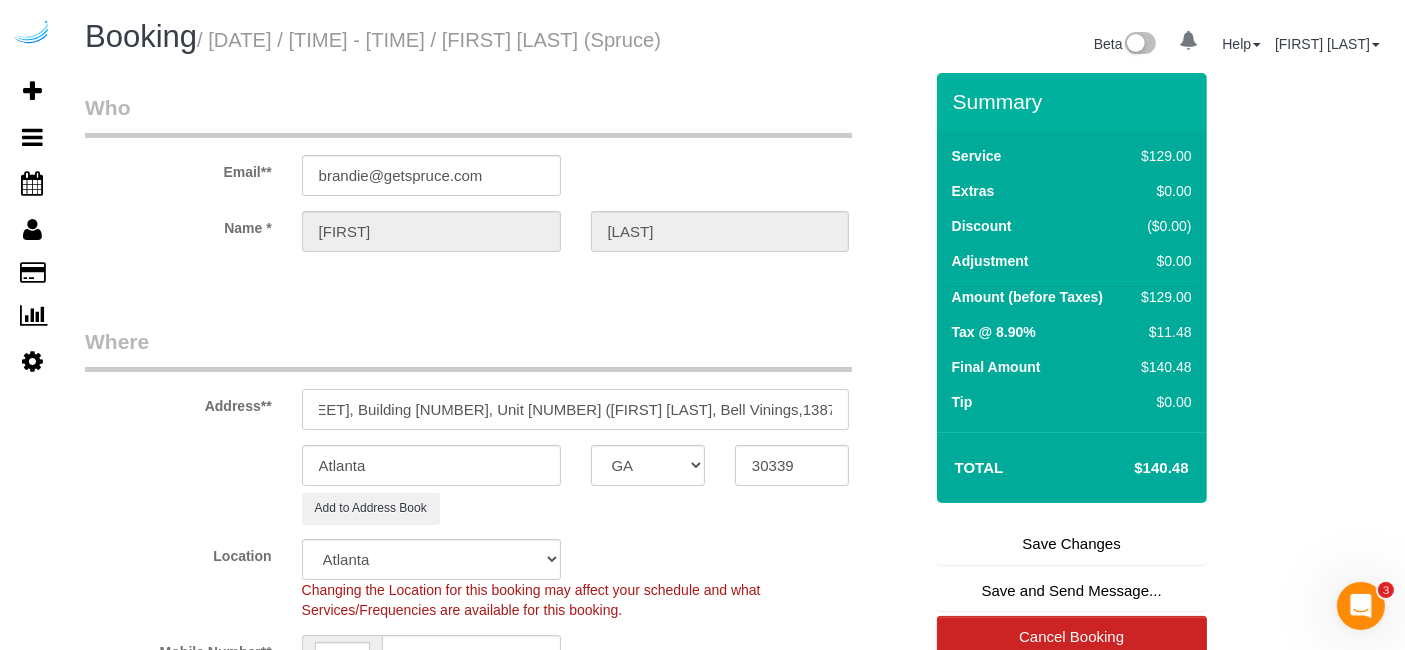 scroll, scrollTop: 0, scrollLeft: 0, axis: both 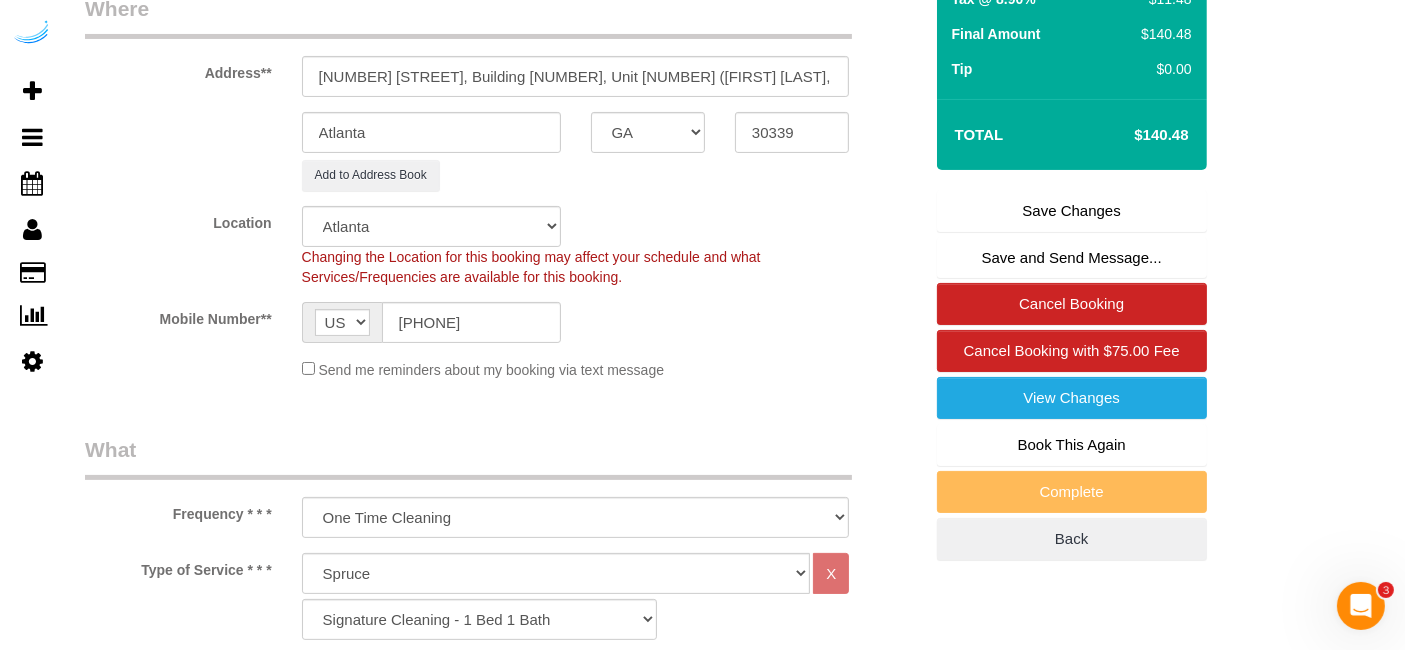 click on "Save Changes" at bounding box center (1072, 211) 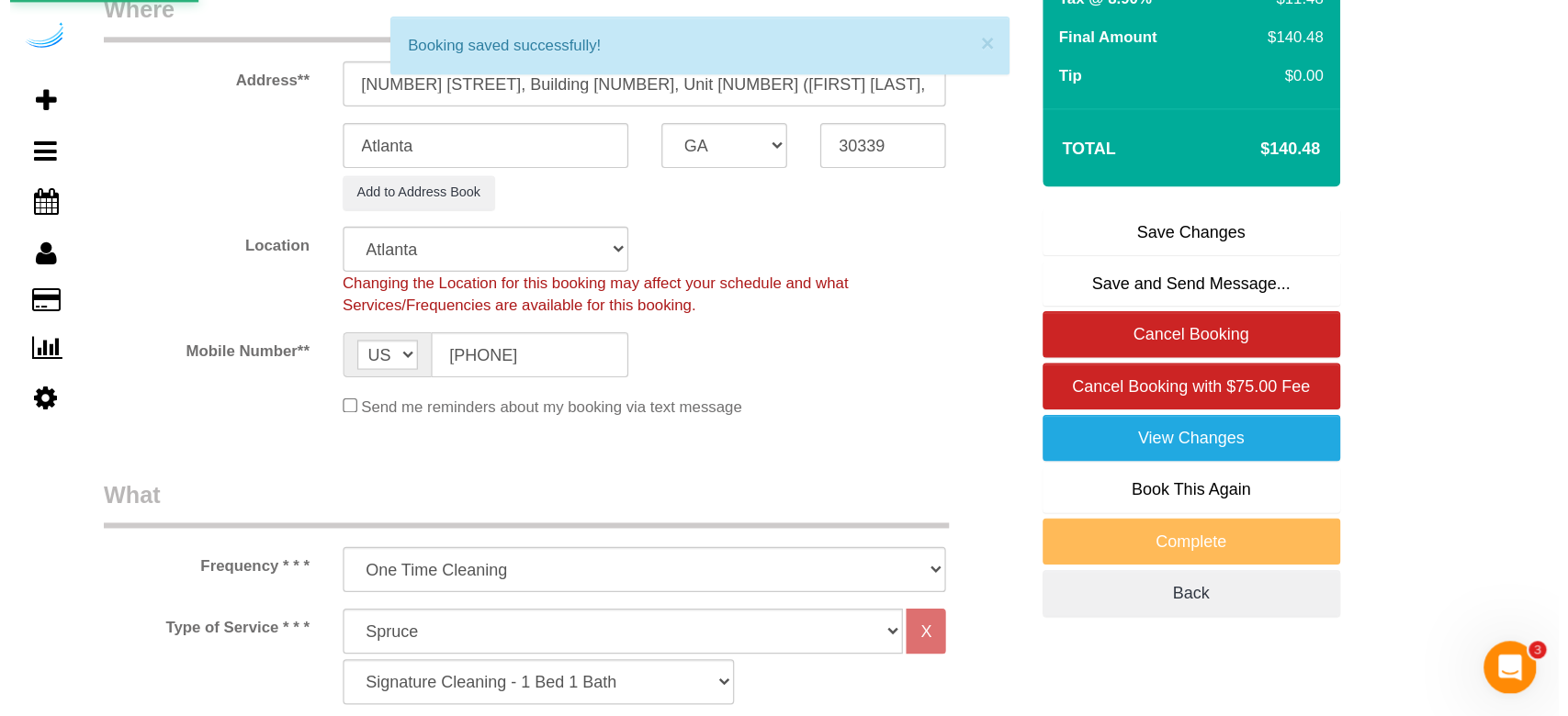 scroll, scrollTop: 0, scrollLeft: 0, axis: both 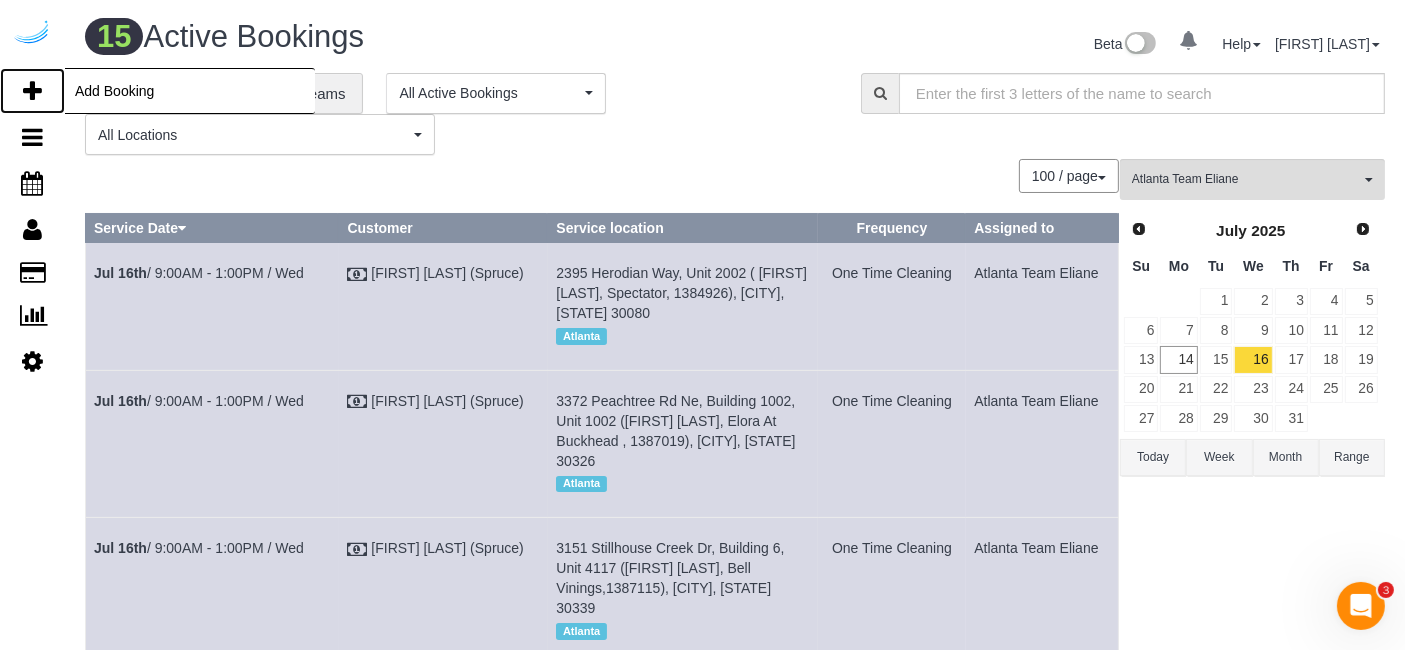 click at bounding box center [32, 91] 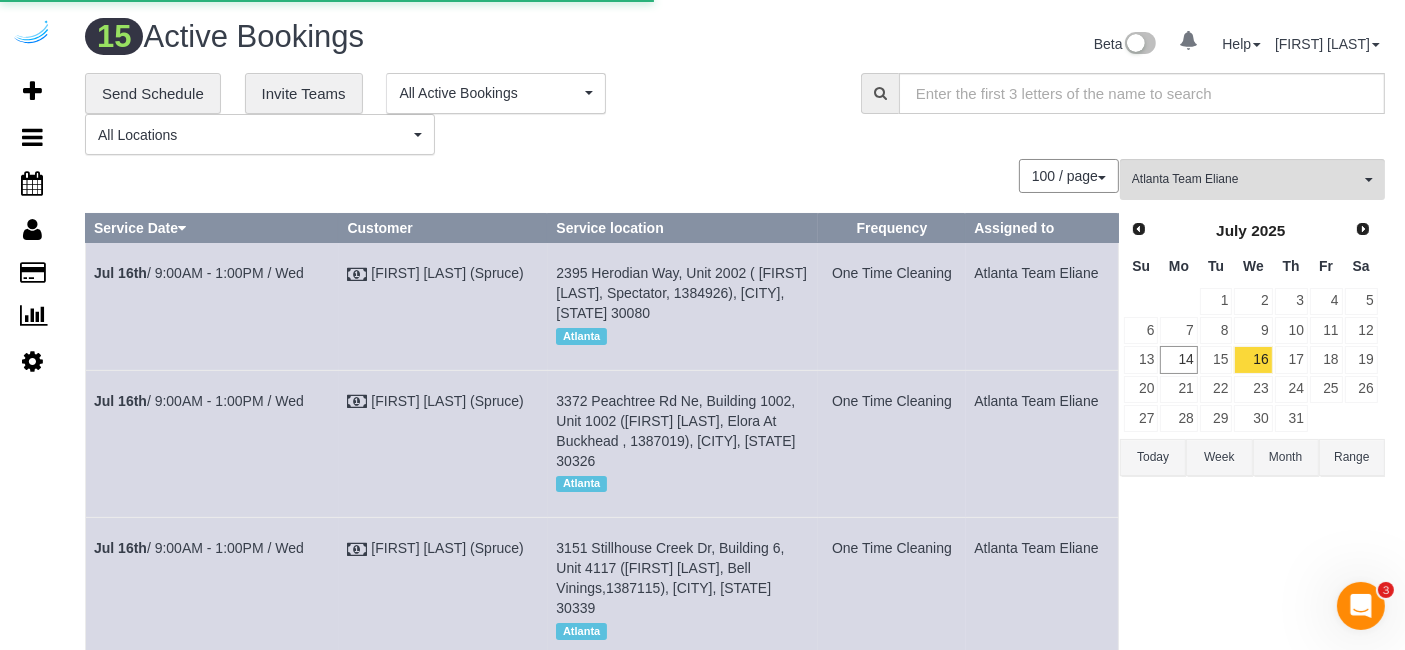 select on "number:9" 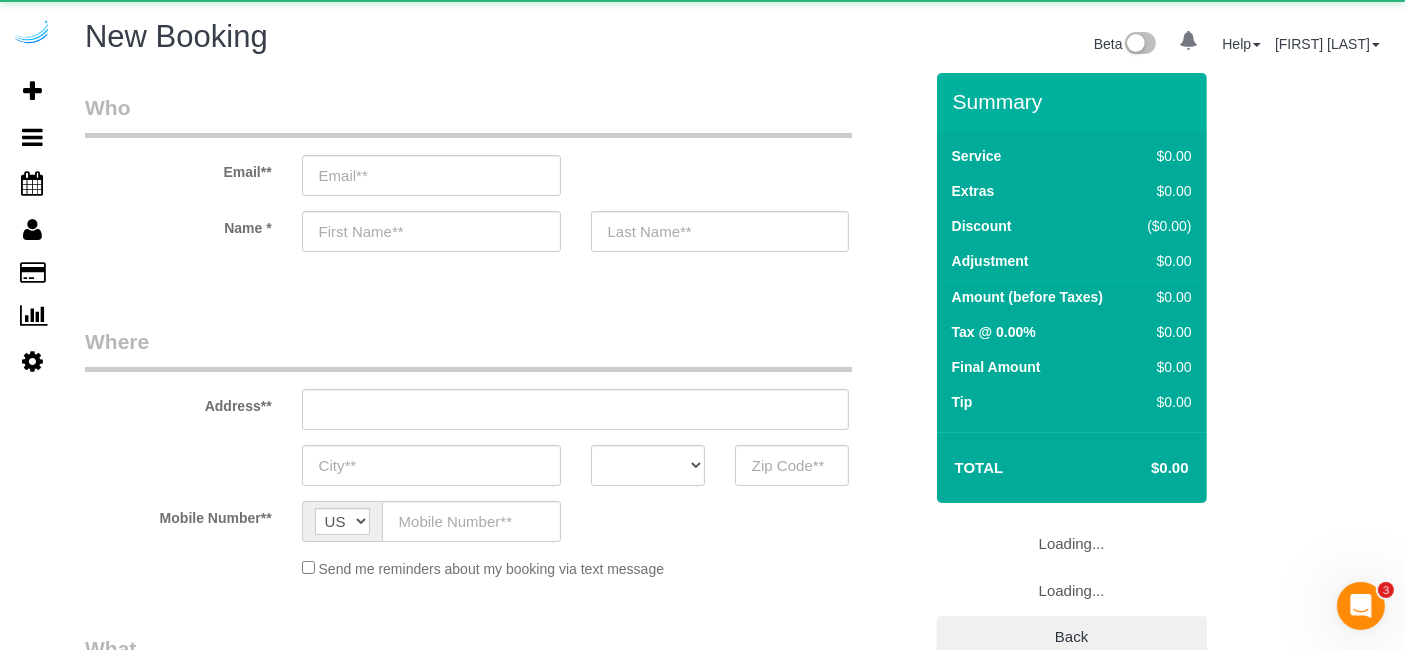 select on "object:14050" 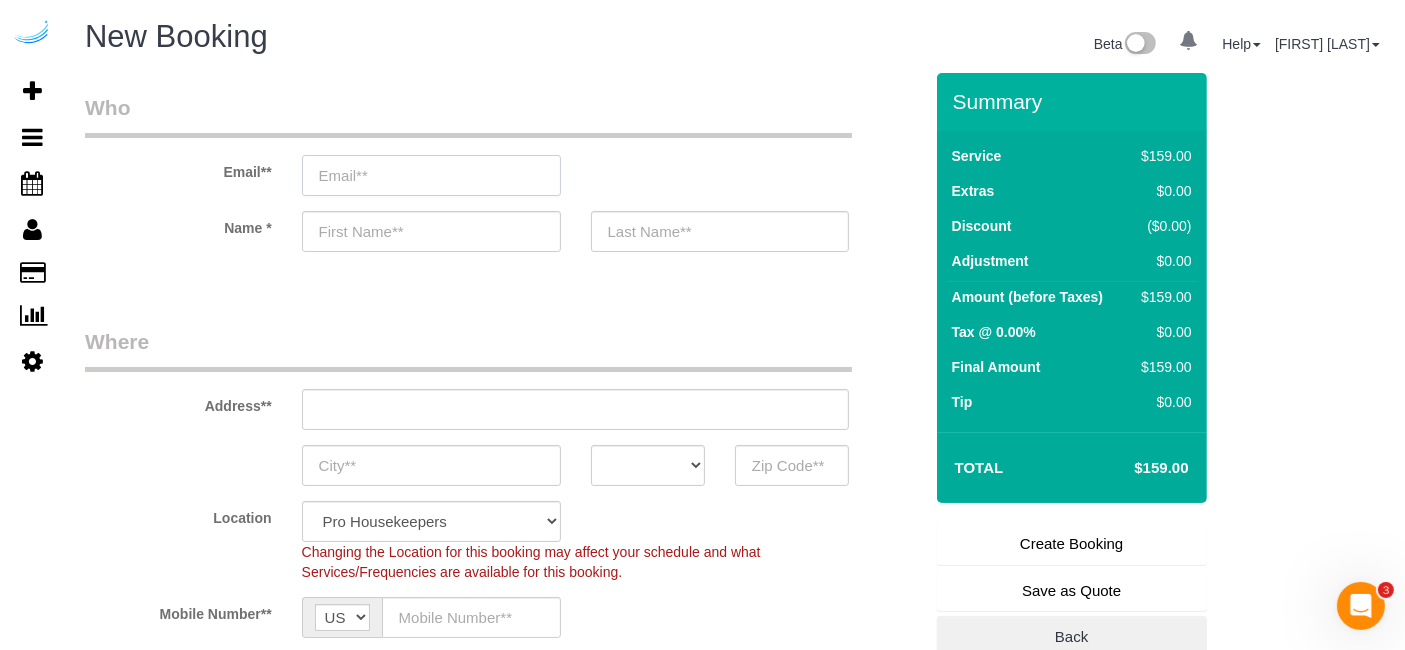click at bounding box center [431, 175] 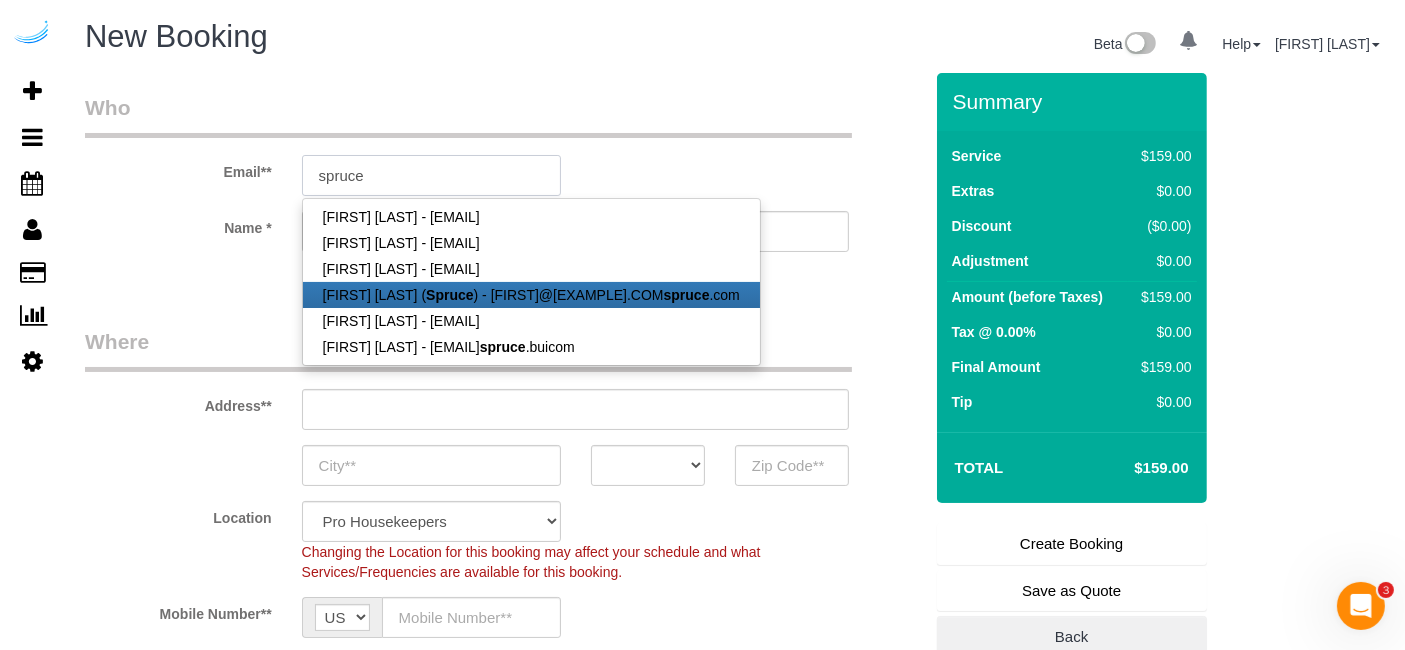 type on "brandie@getspruce.com" 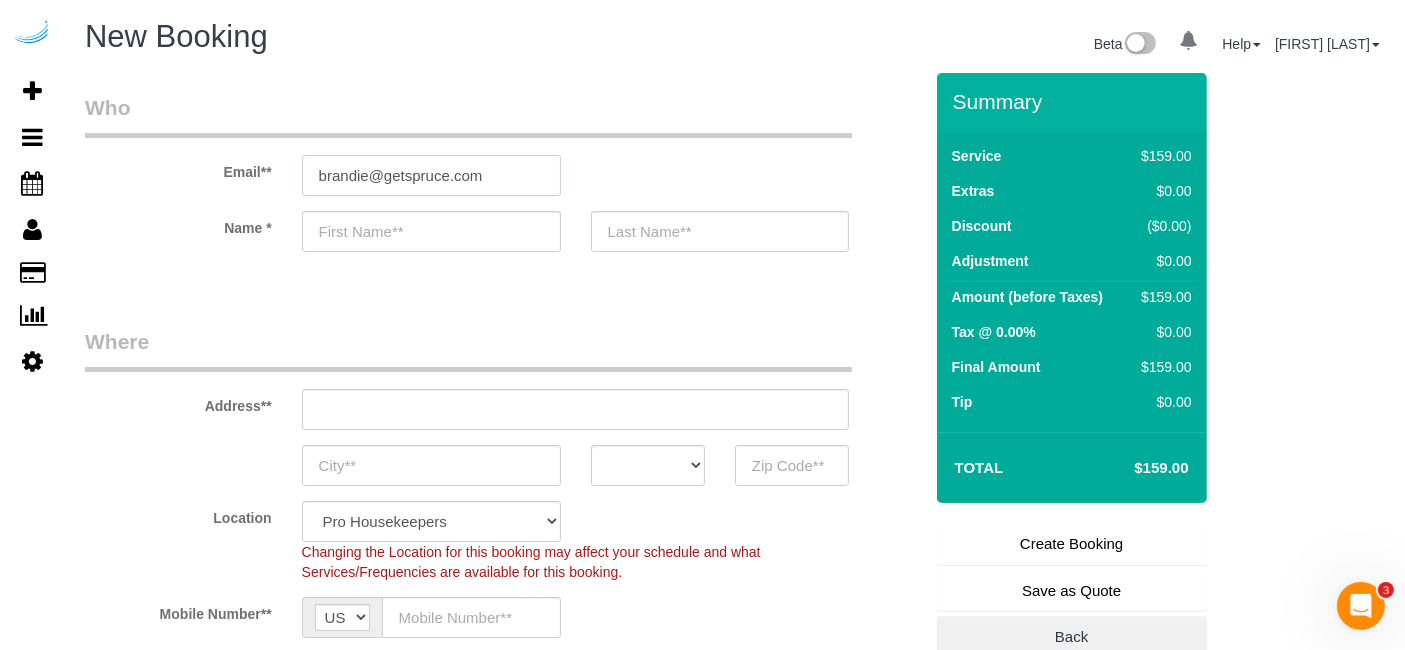 type on "[FIRST]" 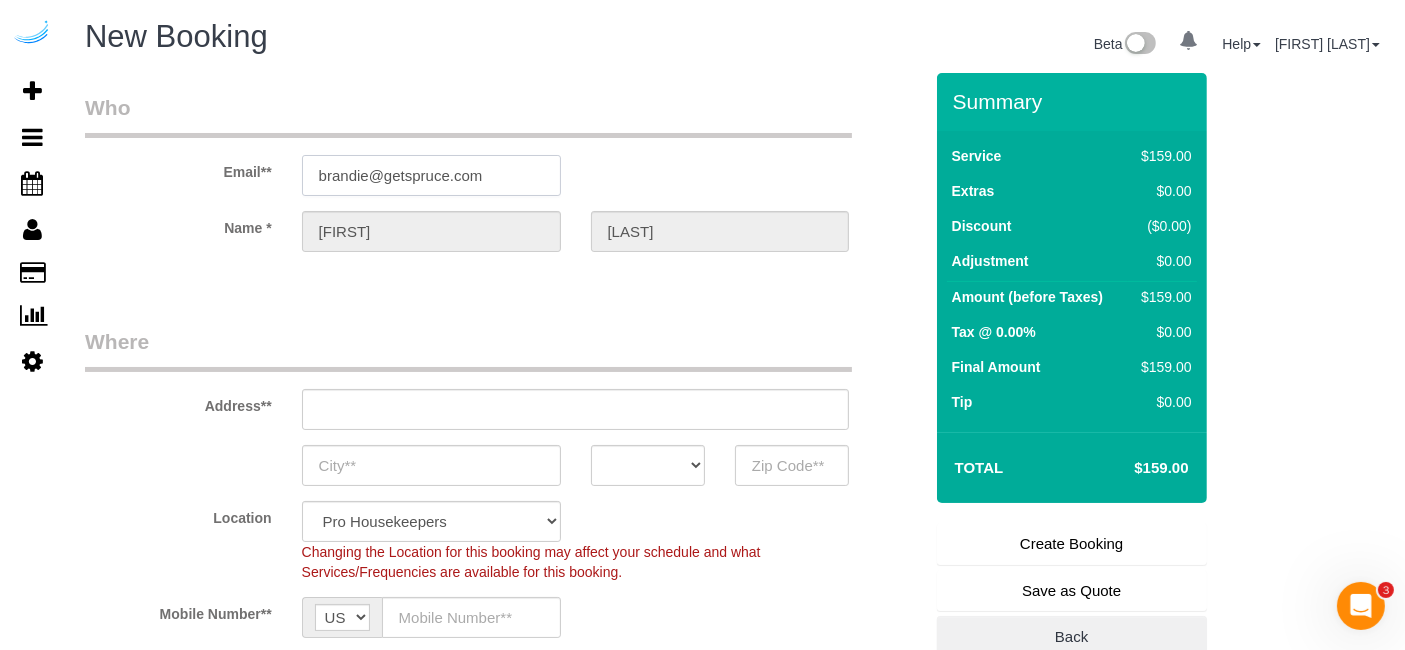 type on "3816 S Lamar Blvd" 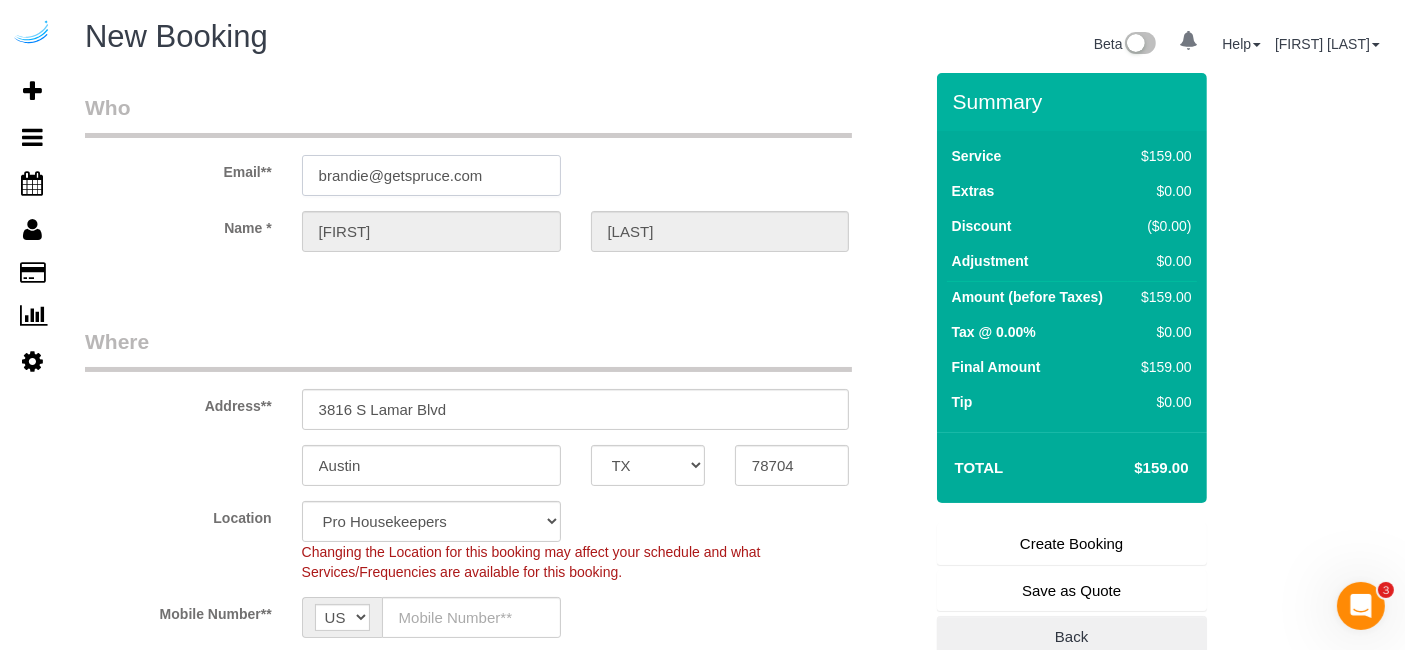type on "brandie@getspruce.com" 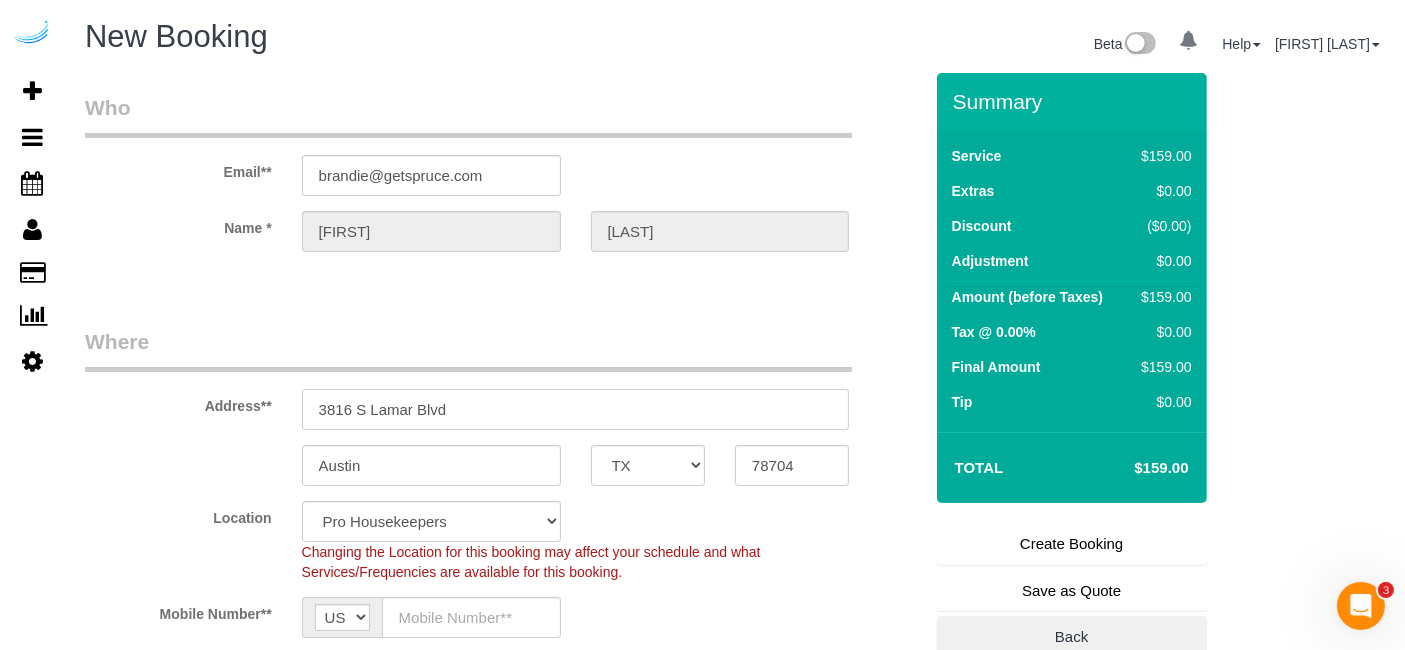 click on "3816 S Lamar Blvd" at bounding box center [576, 409] 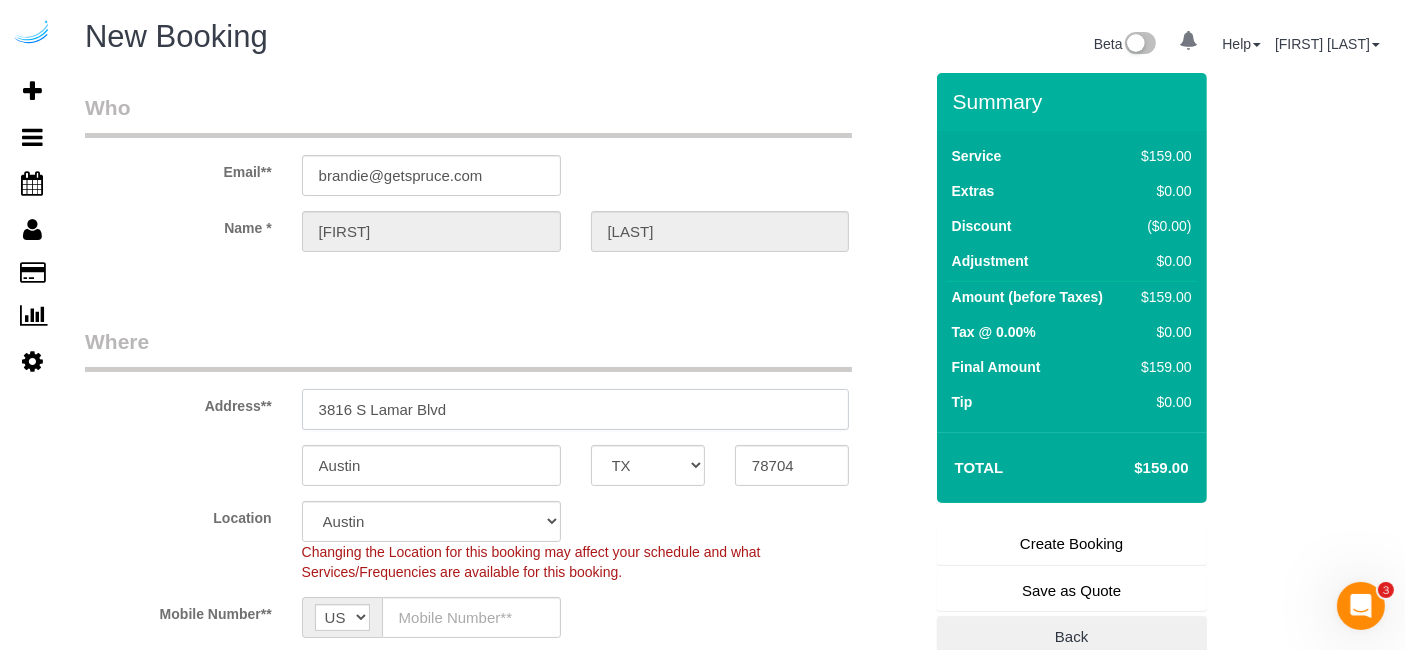 select on "object:14087" 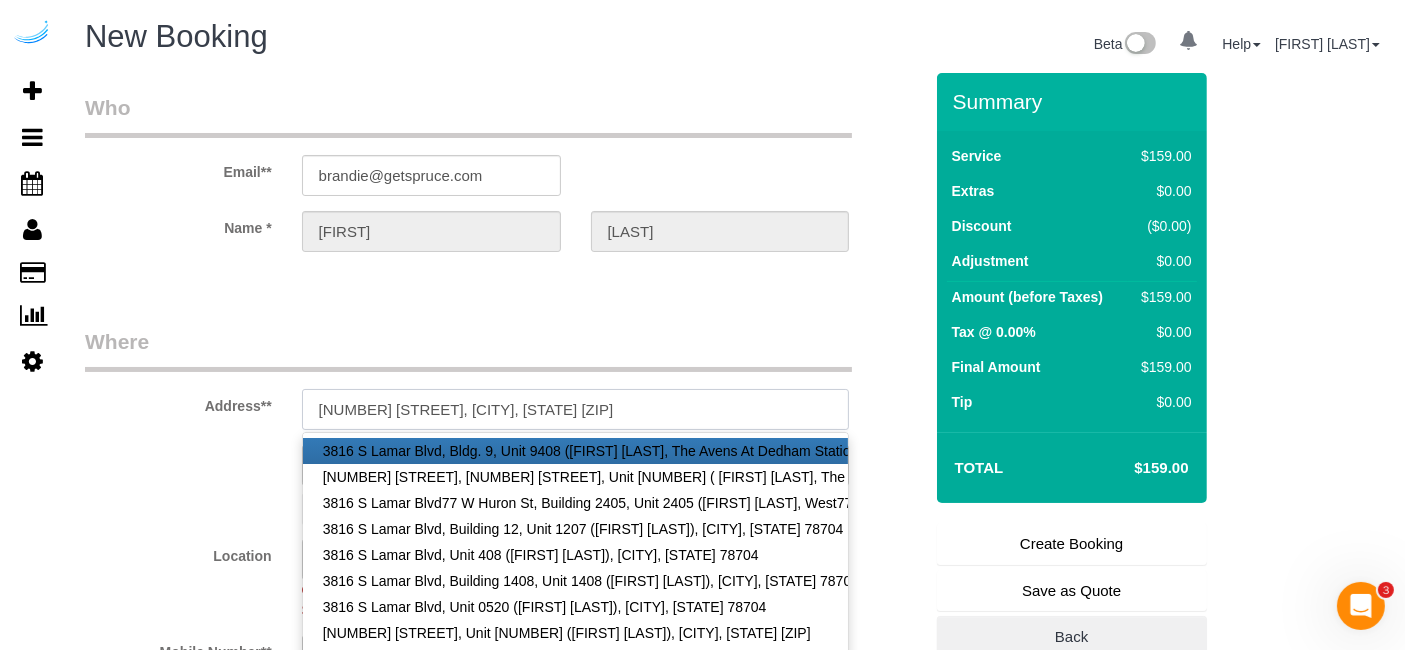 click on "770 Juniper St NE, Atlanta, GA 30308" at bounding box center [576, 409] 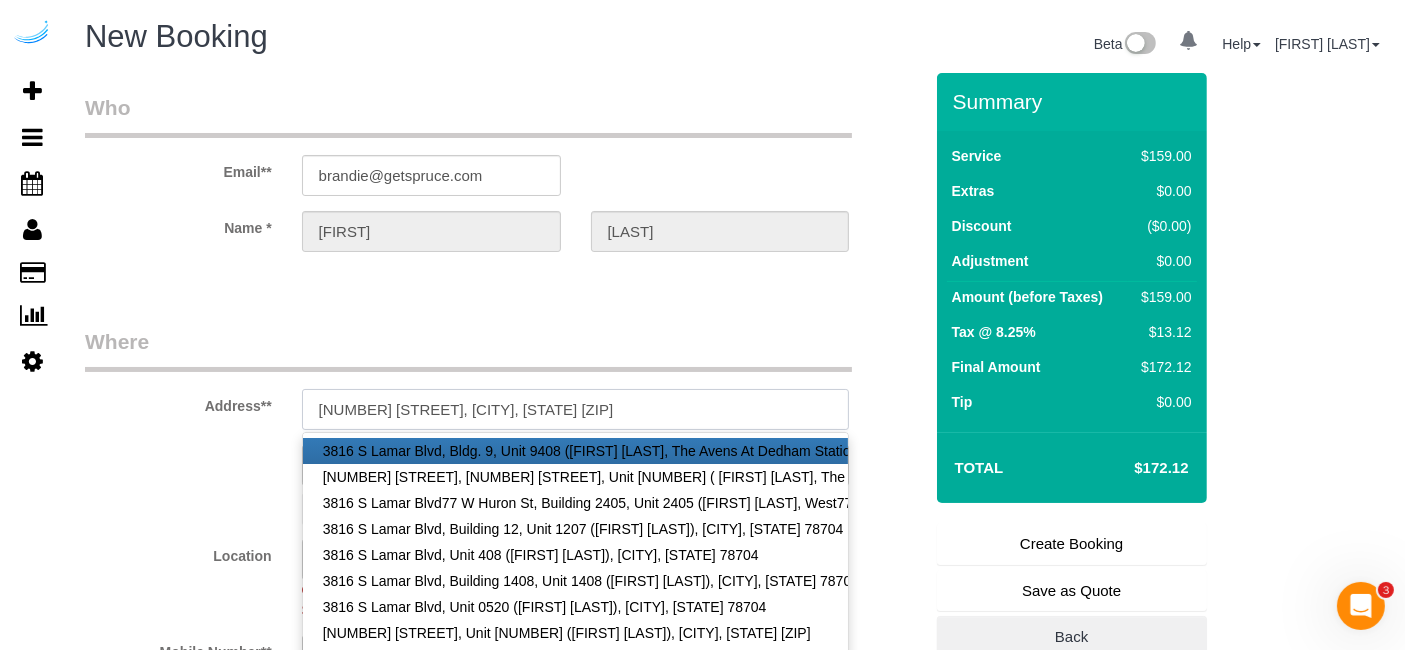 type on "770 Juniper St NE, Atlanta, GA 30308" 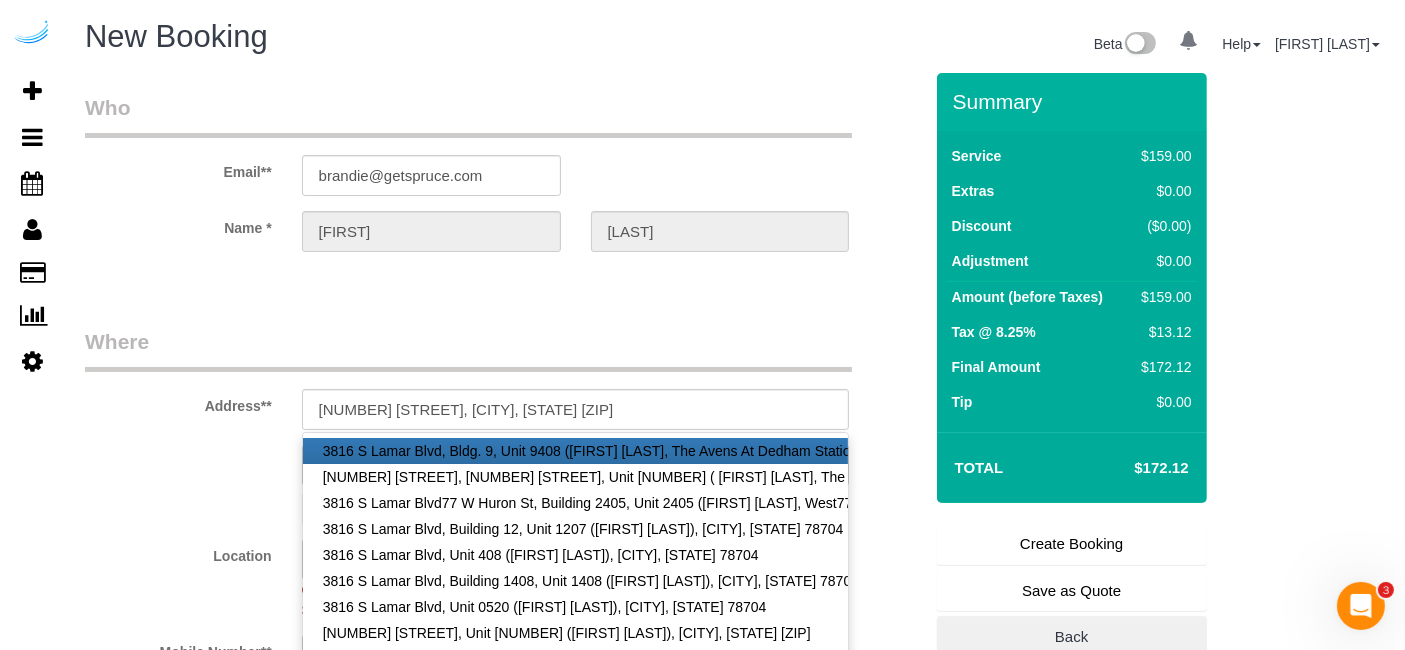 click on "Where" at bounding box center [468, 349] 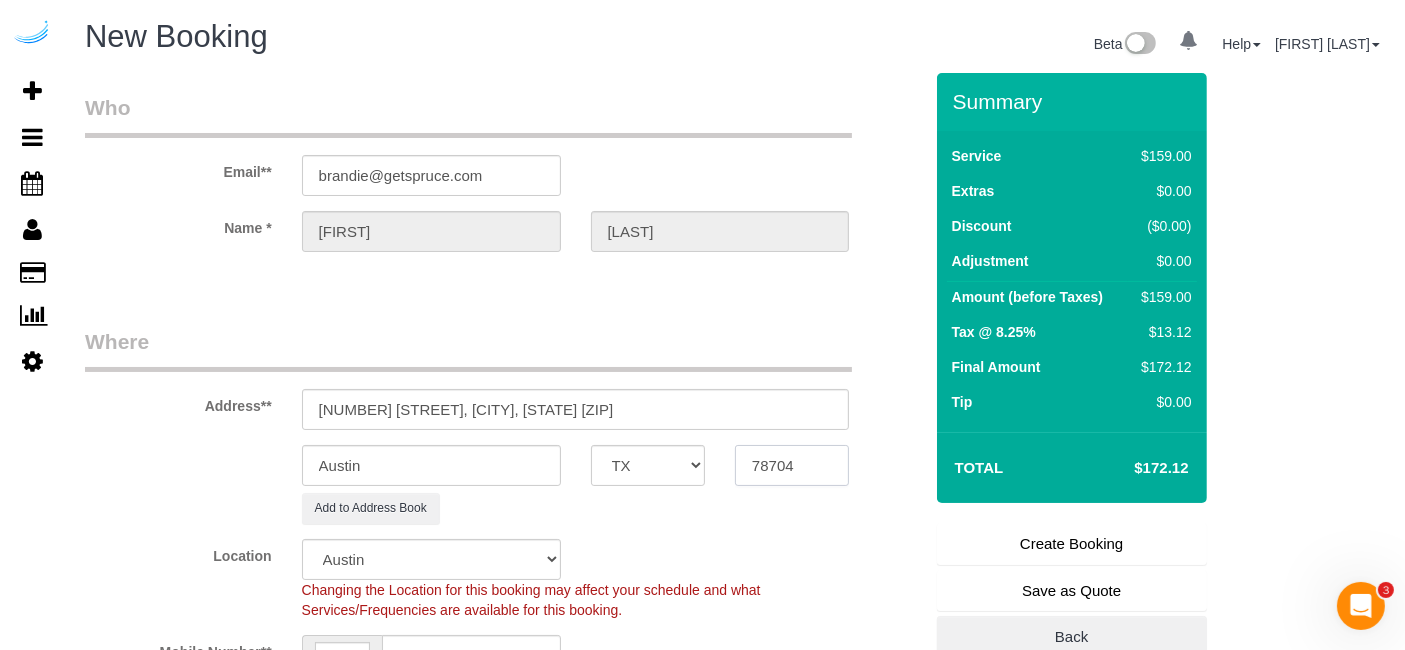 click on "78704" at bounding box center [792, 465] 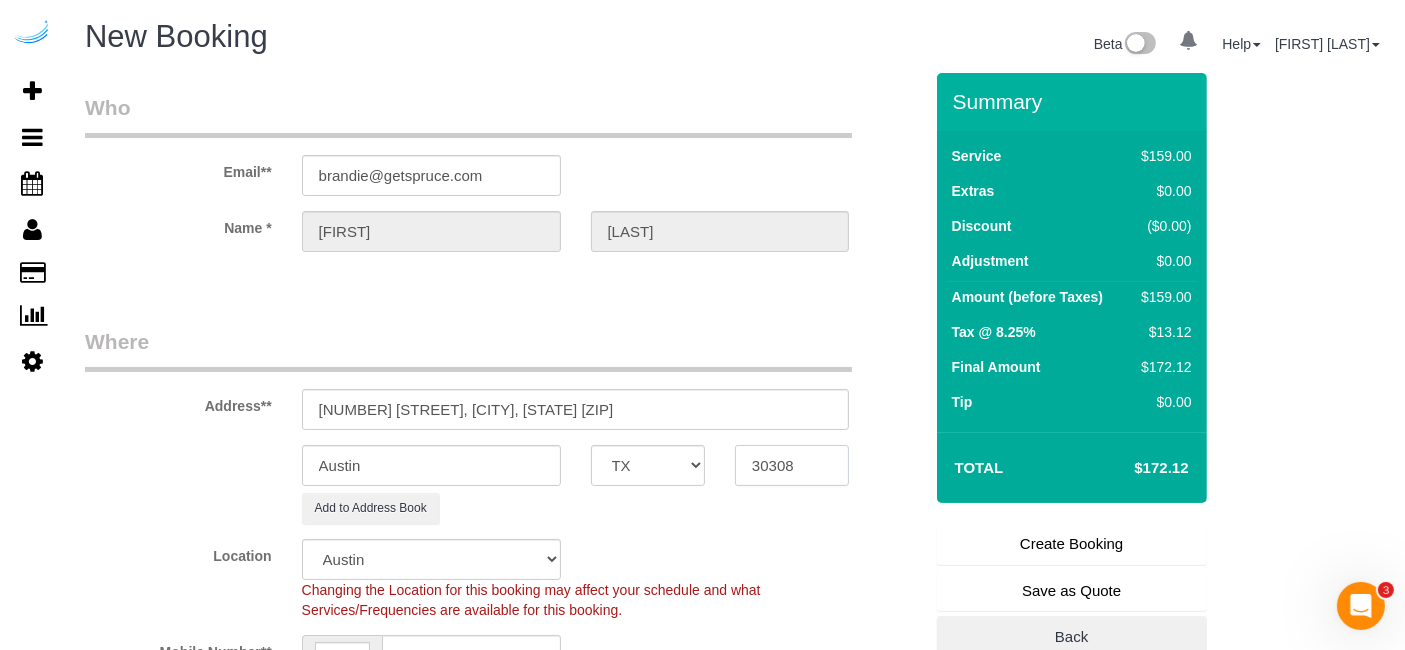 type on "30308" 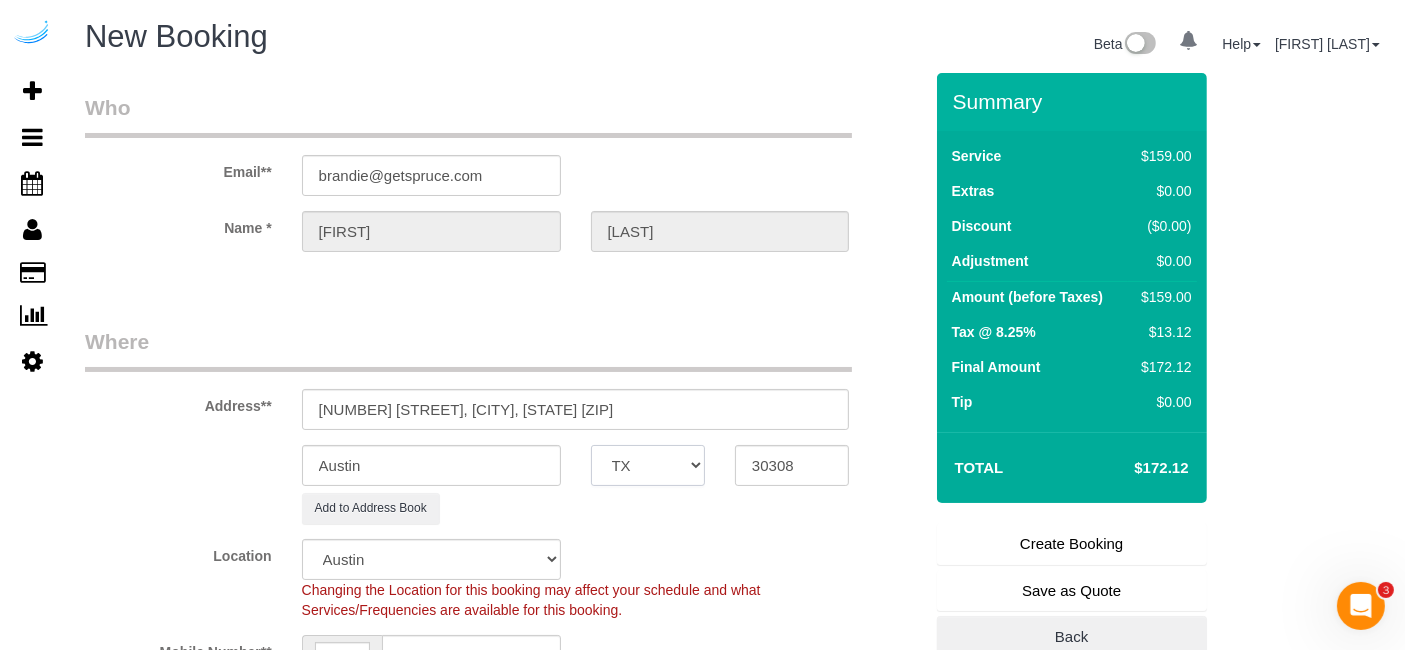 click on "AK
AL
AR
AZ
CA
CO
CT
DC
DE
FL
GA
HI
IA
ID
IL
IN
KS
KY
LA
MA
MD
ME
MI
MN
MO
MS
MT
NC
ND
NE
NH
NJ
NM
NV
NY
OH
OK
OR
PA
RI
SC
SD
TN
TX
UT
VA
VT
WA
WI
WV
WY" at bounding box center [648, 465] 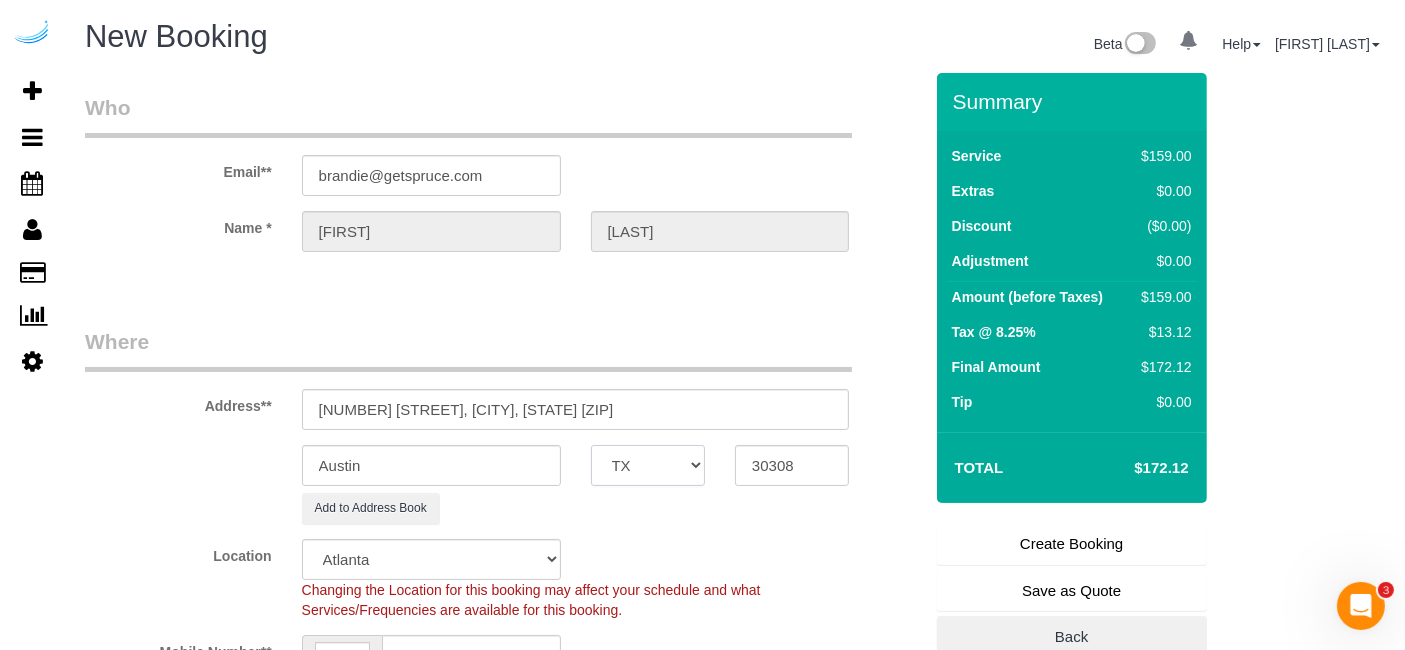 select on "GA" 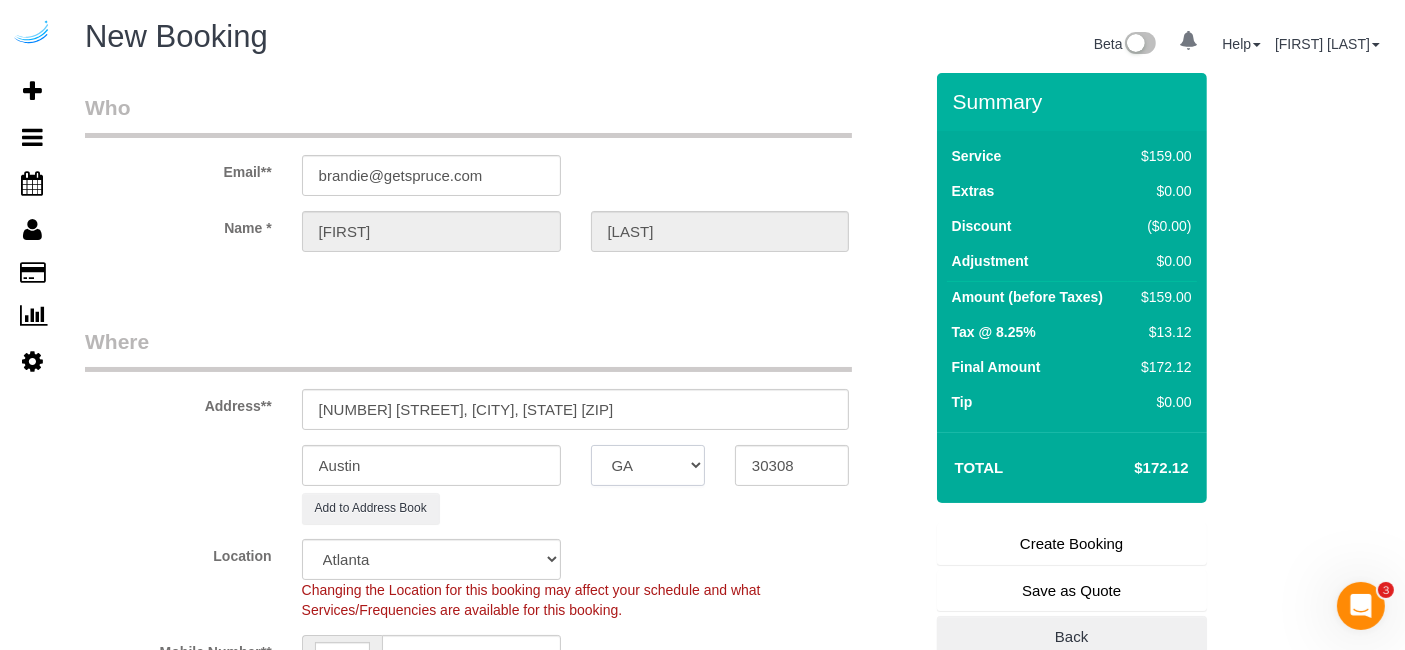 click on "AK
AL
AR
AZ
CA
CO
CT
DC
DE
FL
GA
HI
IA
ID
IL
IN
KS
KY
LA
MA
MD
ME
MI
MN
MO
MS
MT
NC
ND
NE
NH
NJ
NM
NV
NY
OH
OK
OR
PA
RI
SC
SD
TN
TX
UT
VA
VT
WA
WI
WV
WY" at bounding box center [648, 465] 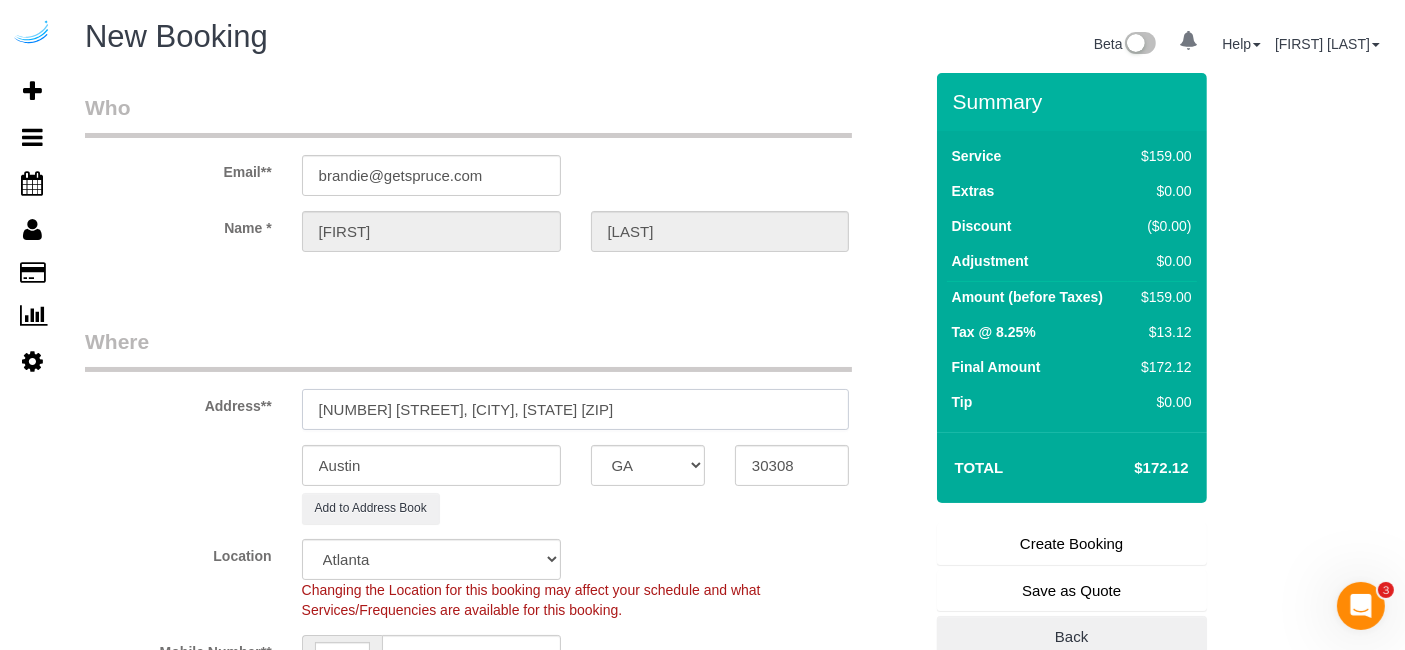 click on "770 Juniper St NE, Atlanta, GA 30308" at bounding box center (576, 409) 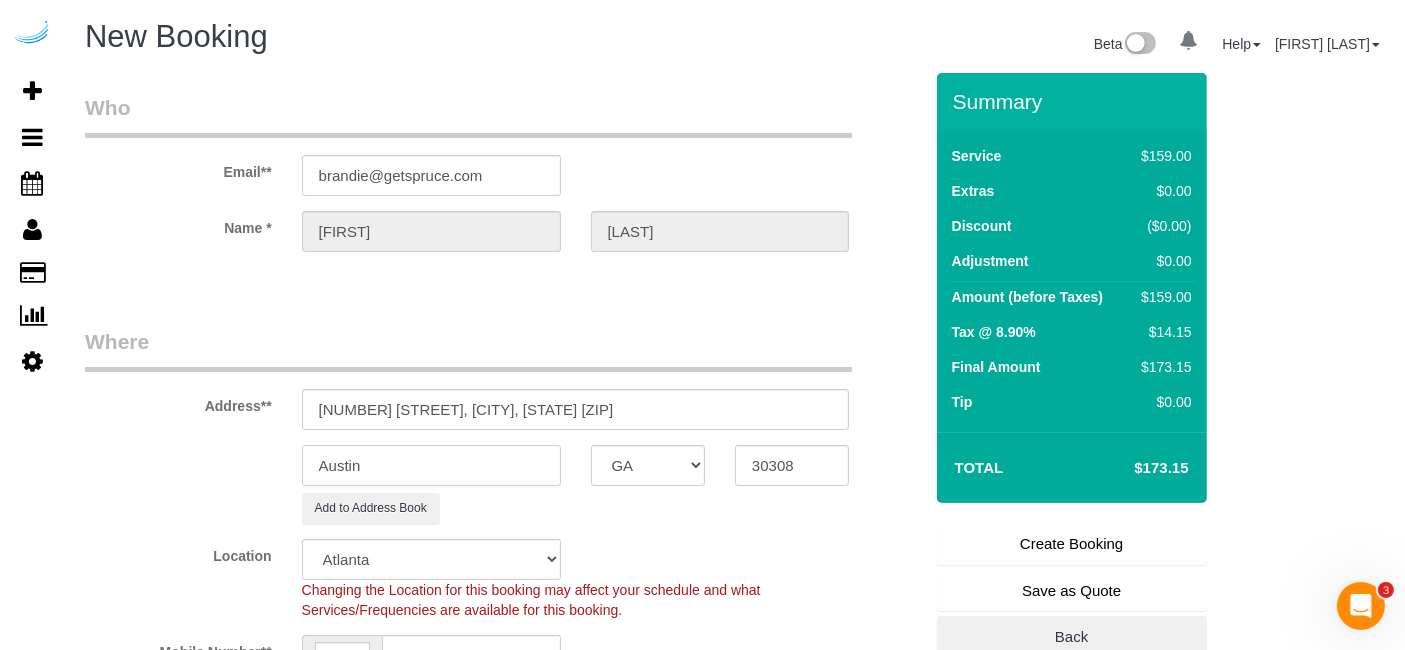 click on "Austin" at bounding box center (431, 465) 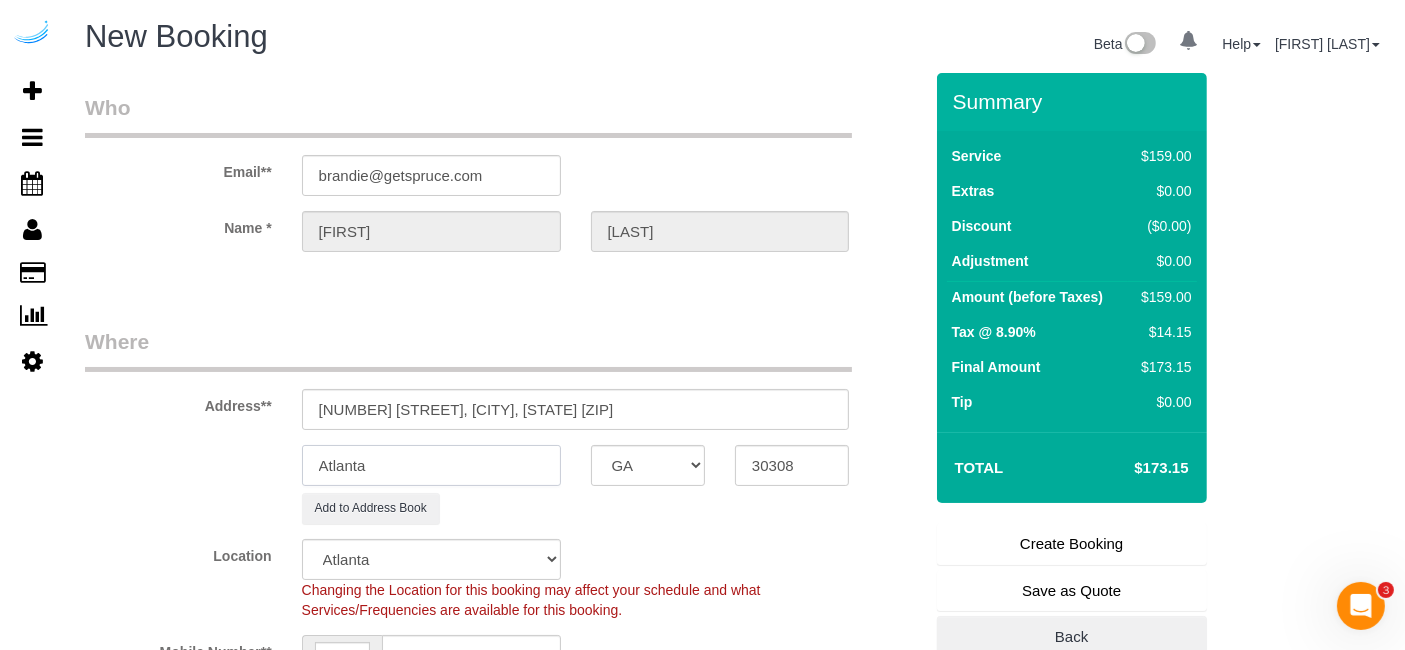 type on "Atlanta" 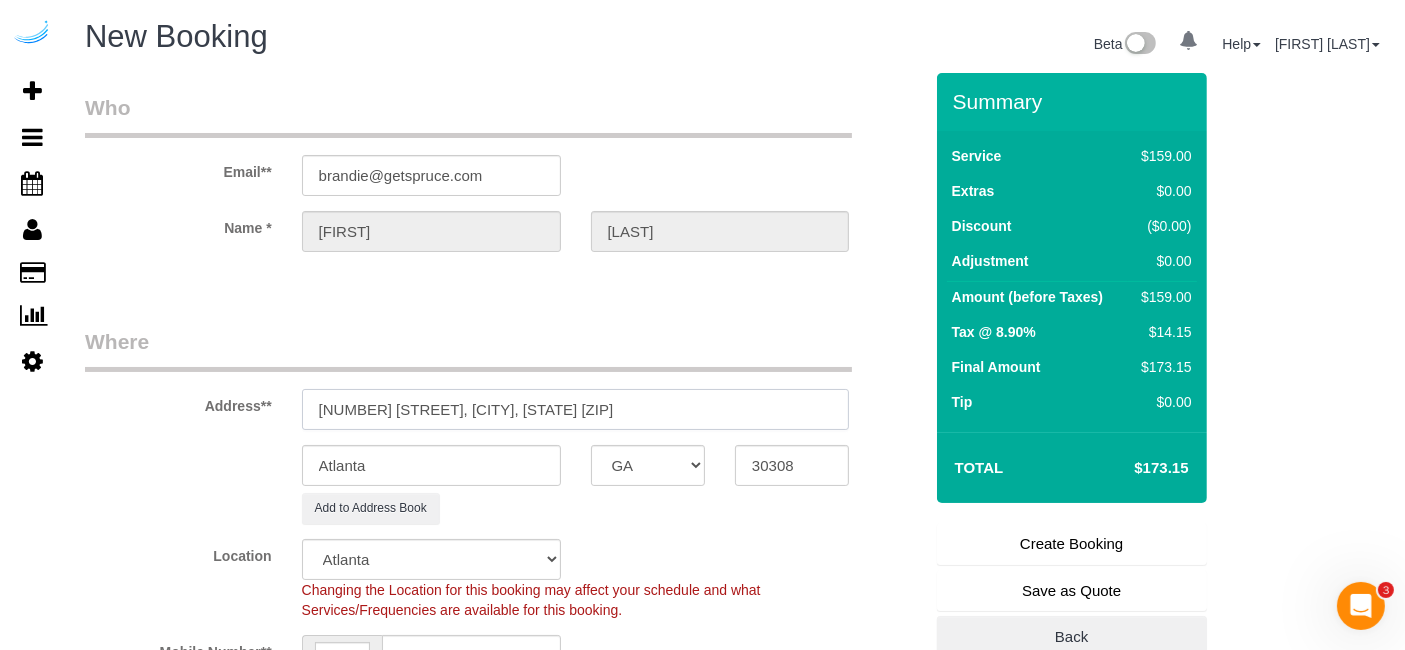 drag, startPoint x: 602, startPoint y: 405, endPoint x: 449, endPoint y: 406, distance: 153.00327 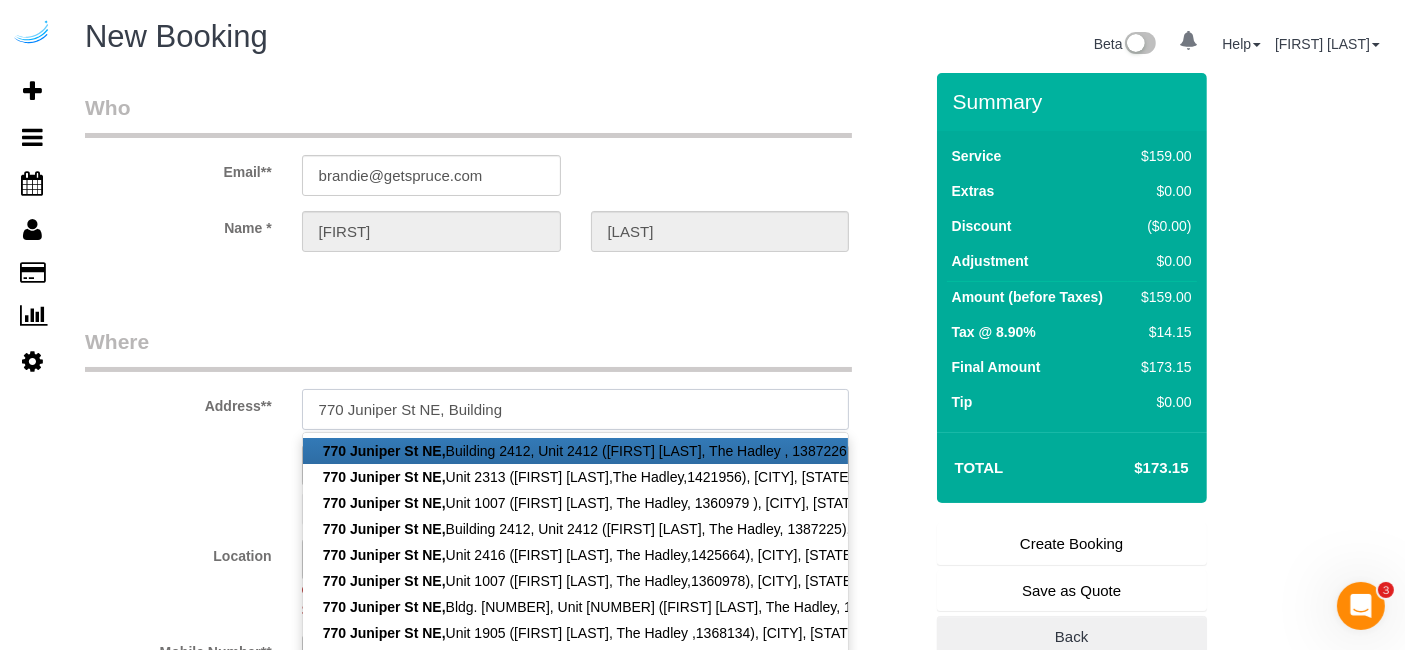 paste on "1009" 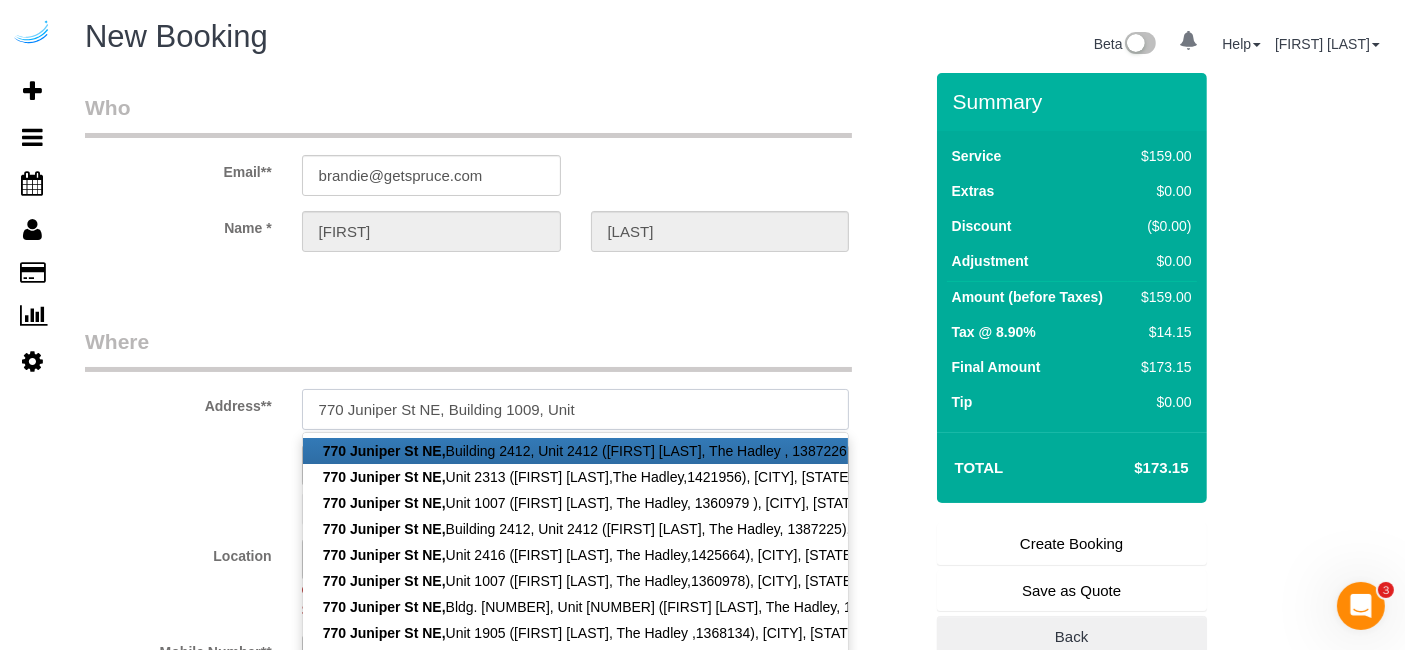 paste on "1009" 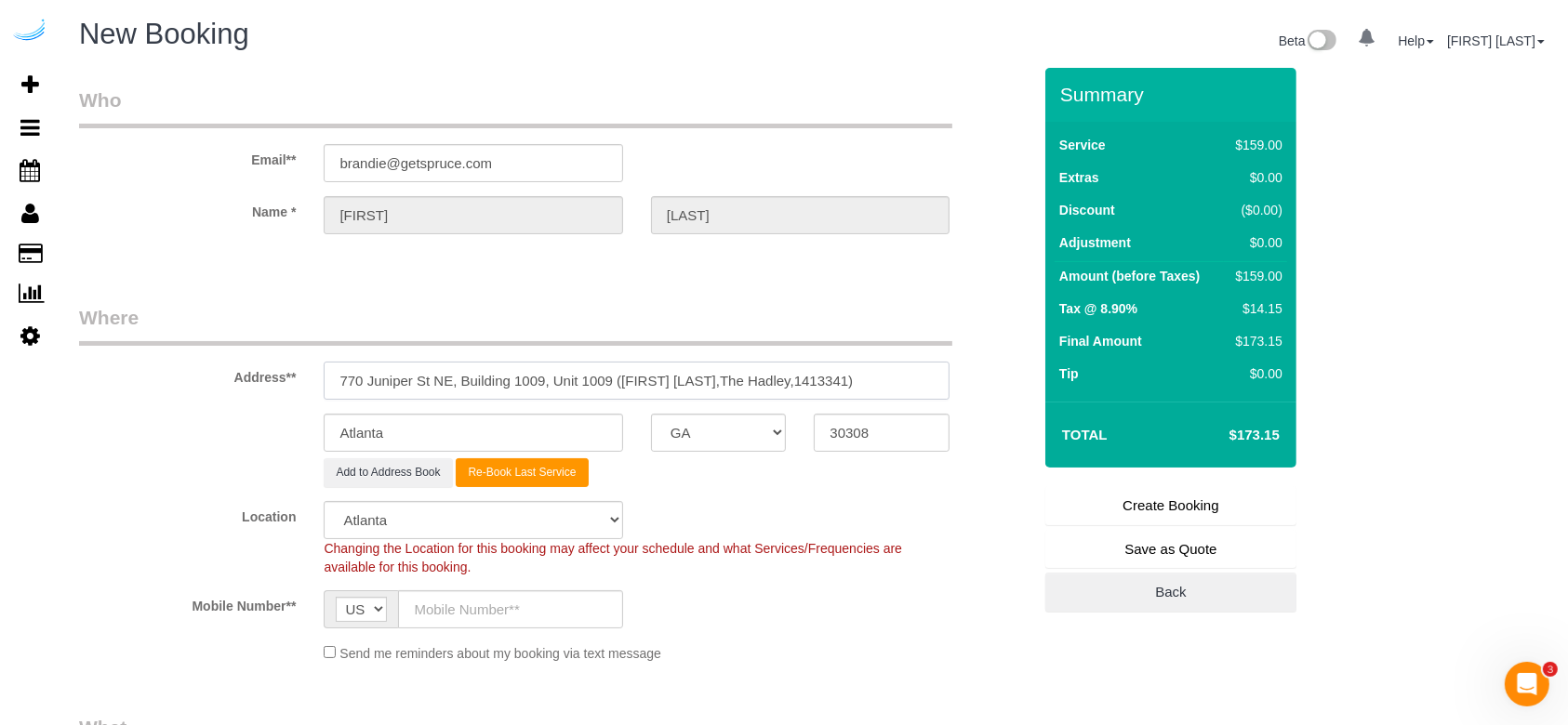type on "770 Juniper St NE, Building 1009, Unit 1009 (Katarzyna Ruszowska,The Hadley,1413341)" 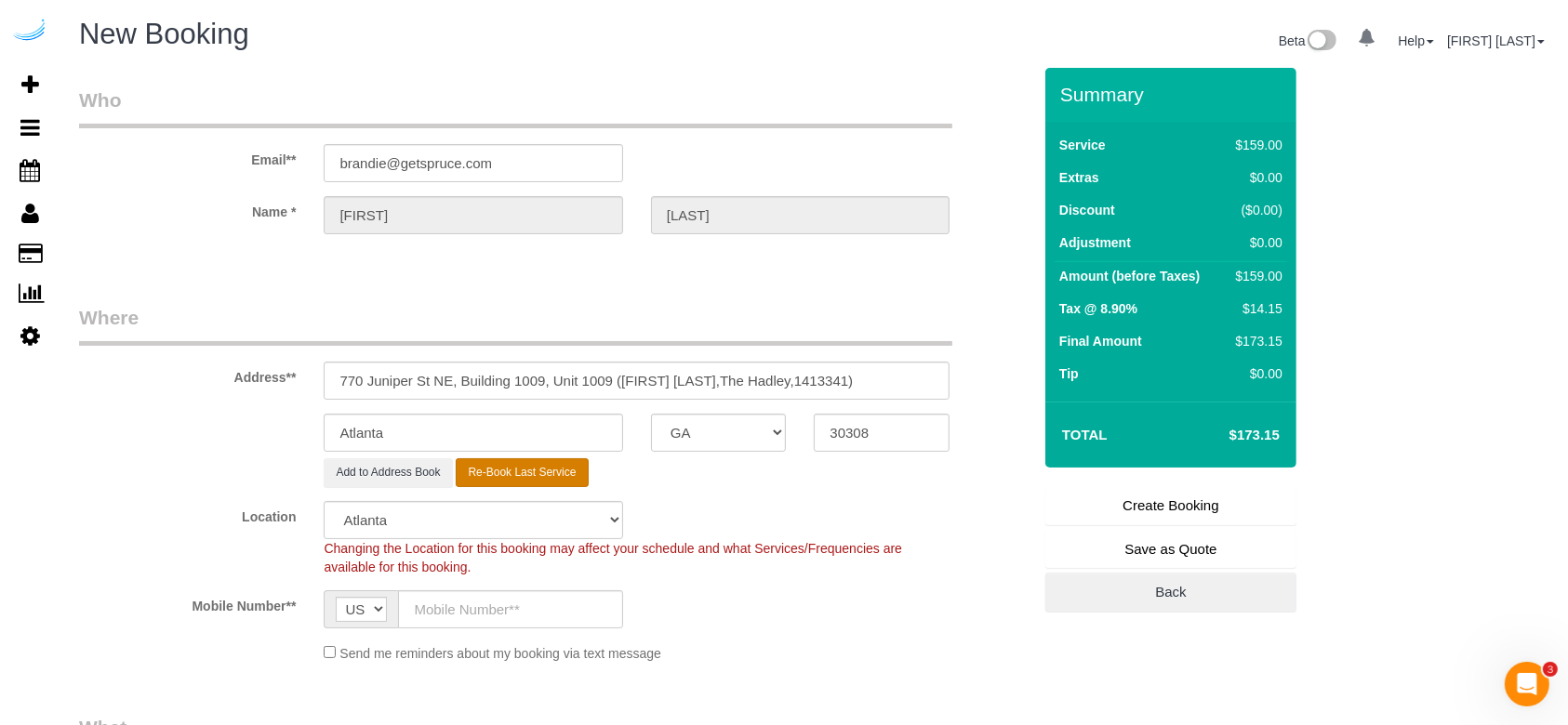 click on "Re-Book Last Service" at bounding box center (522, 472) 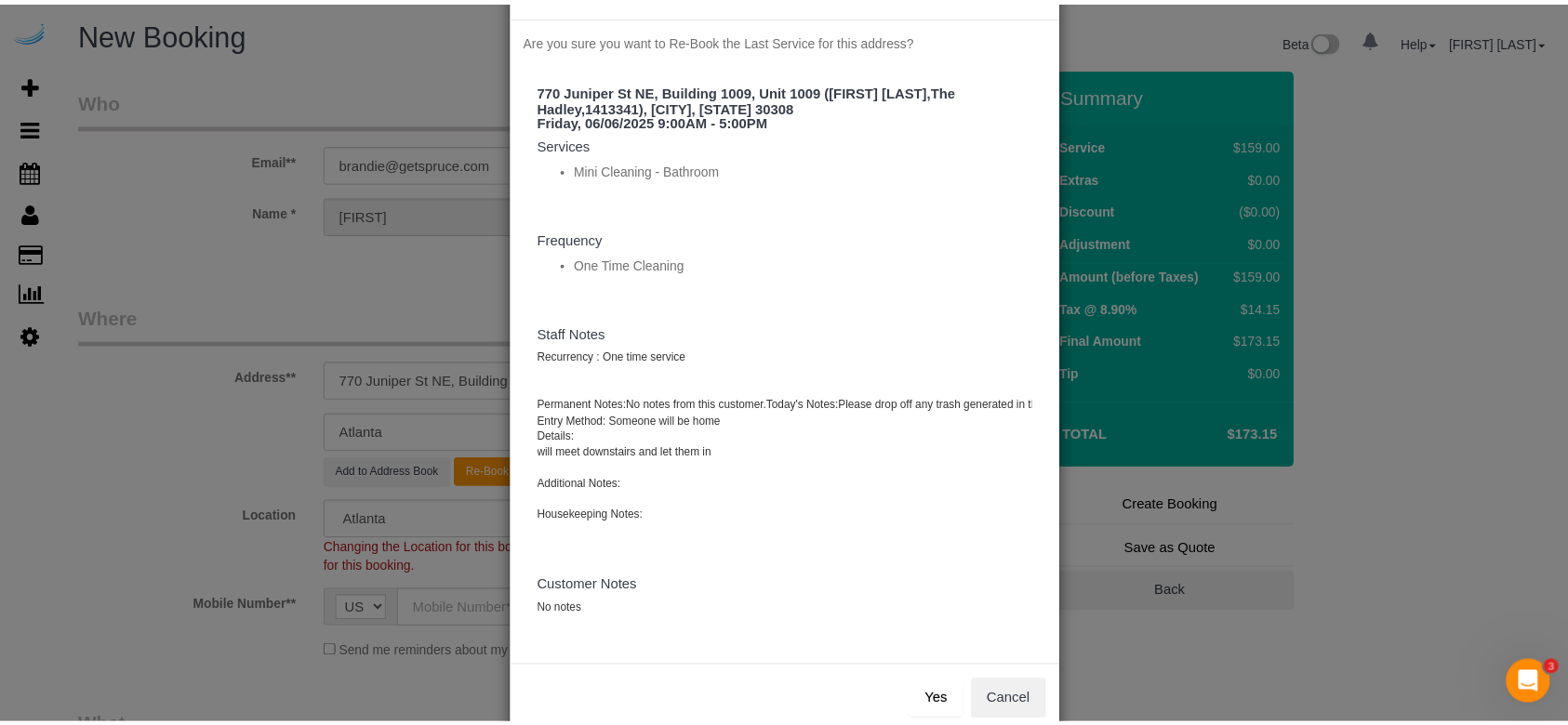 scroll, scrollTop: 106, scrollLeft: 0, axis: vertical 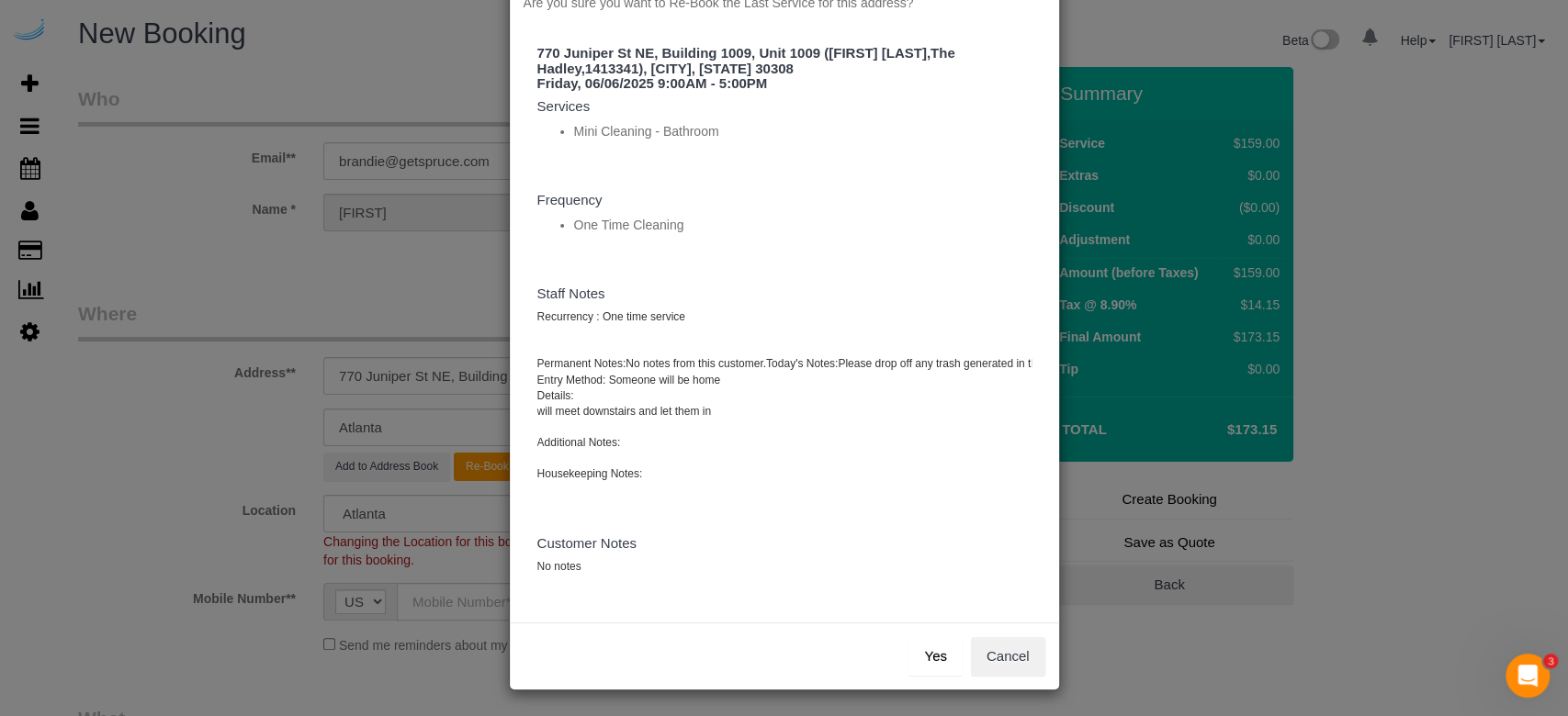 click on "Yes" at bounding box center (935, 656) 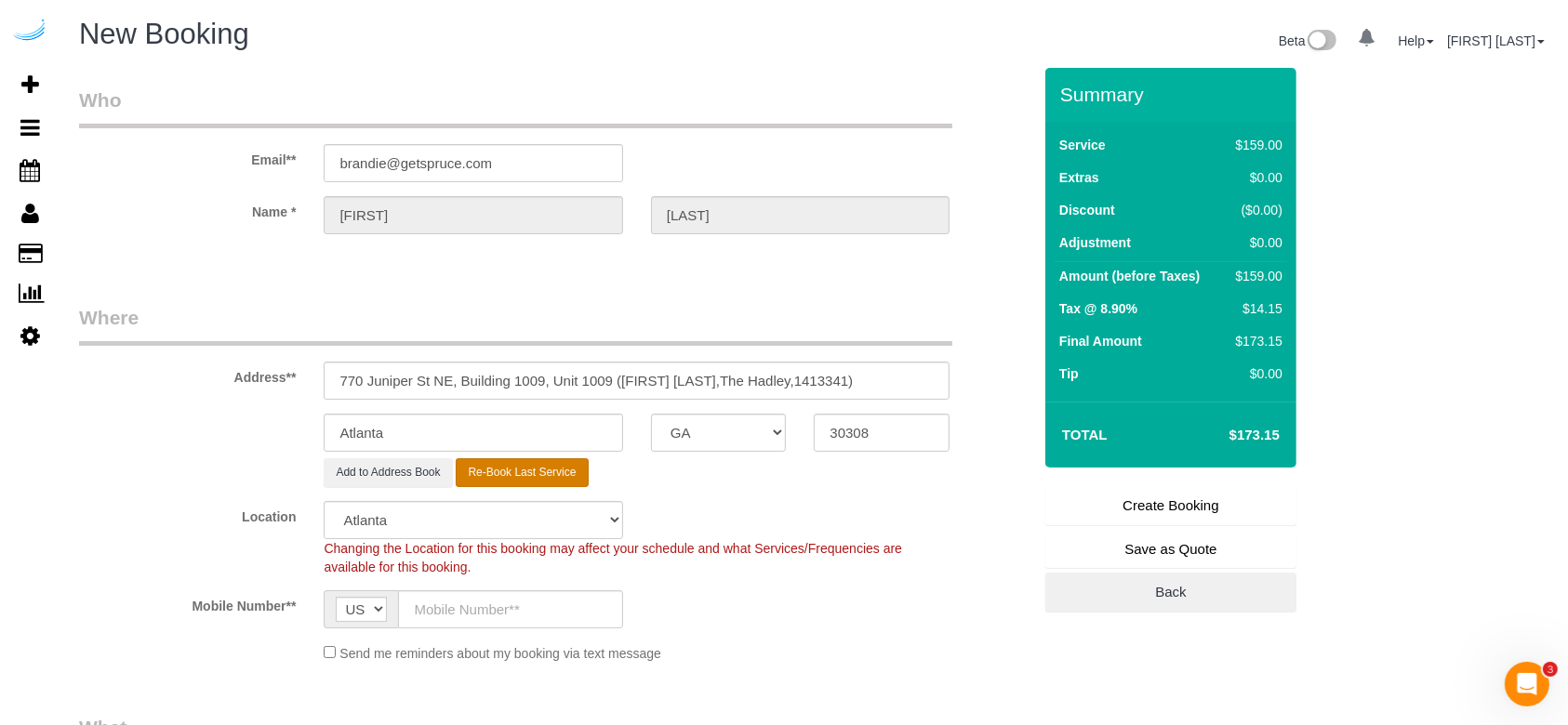 type on "([PHONE])" 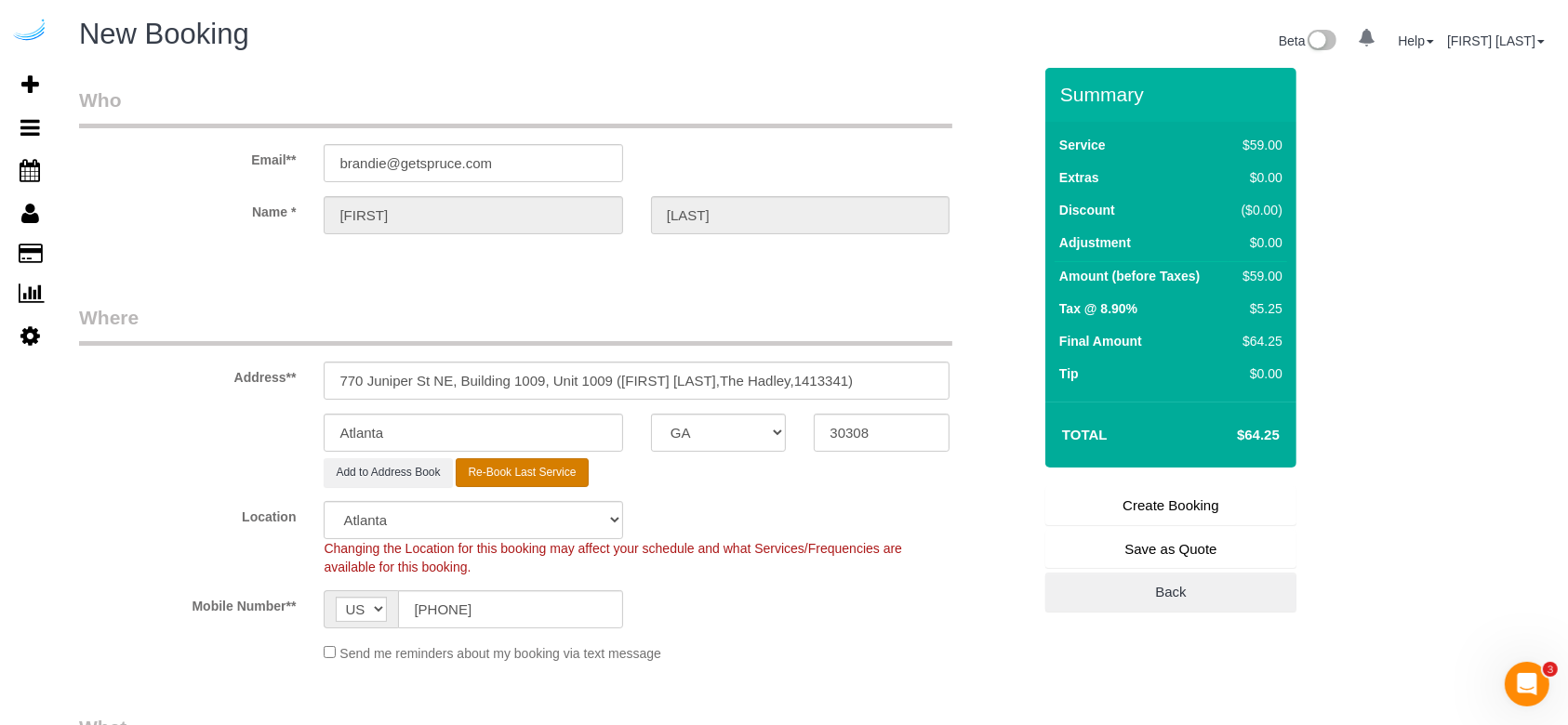 select on "number:9" 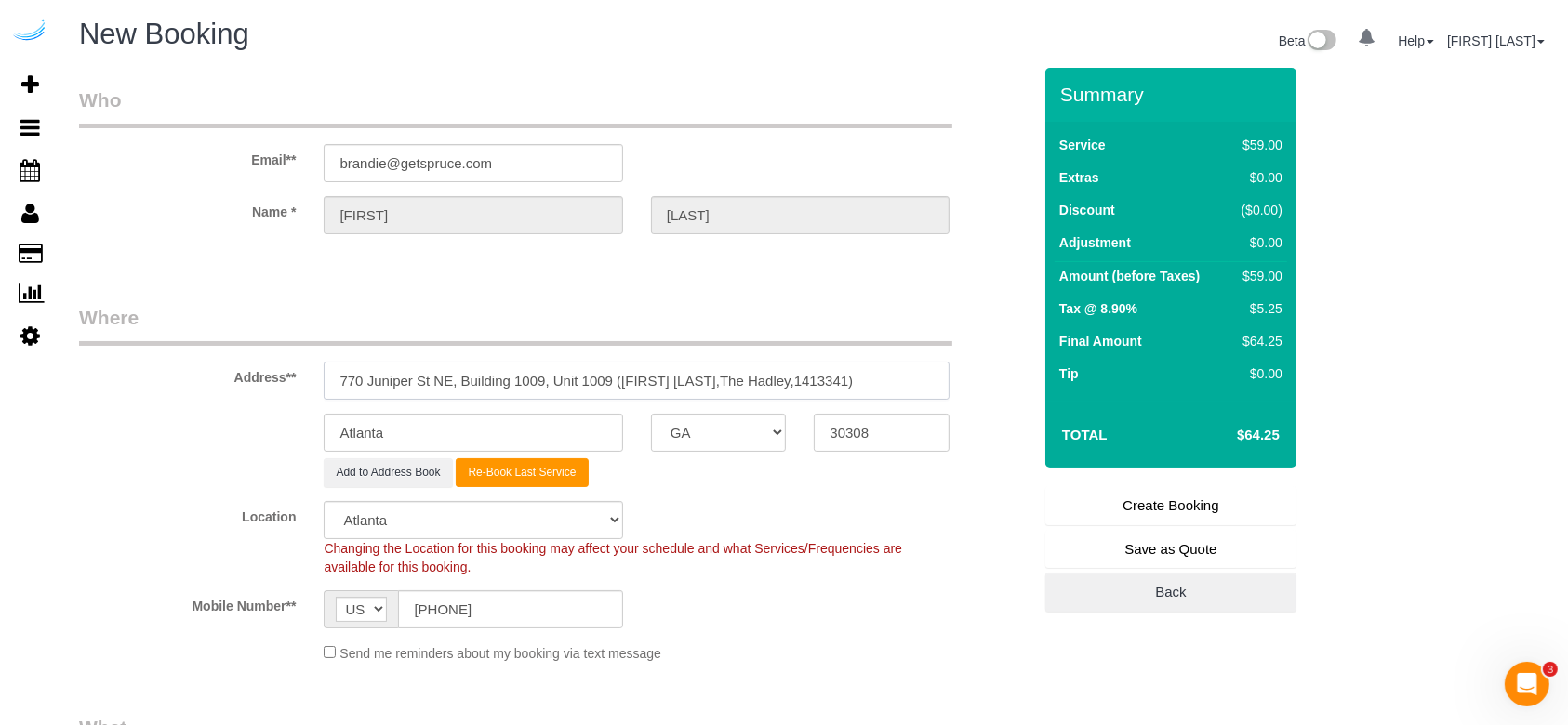 select on "282" 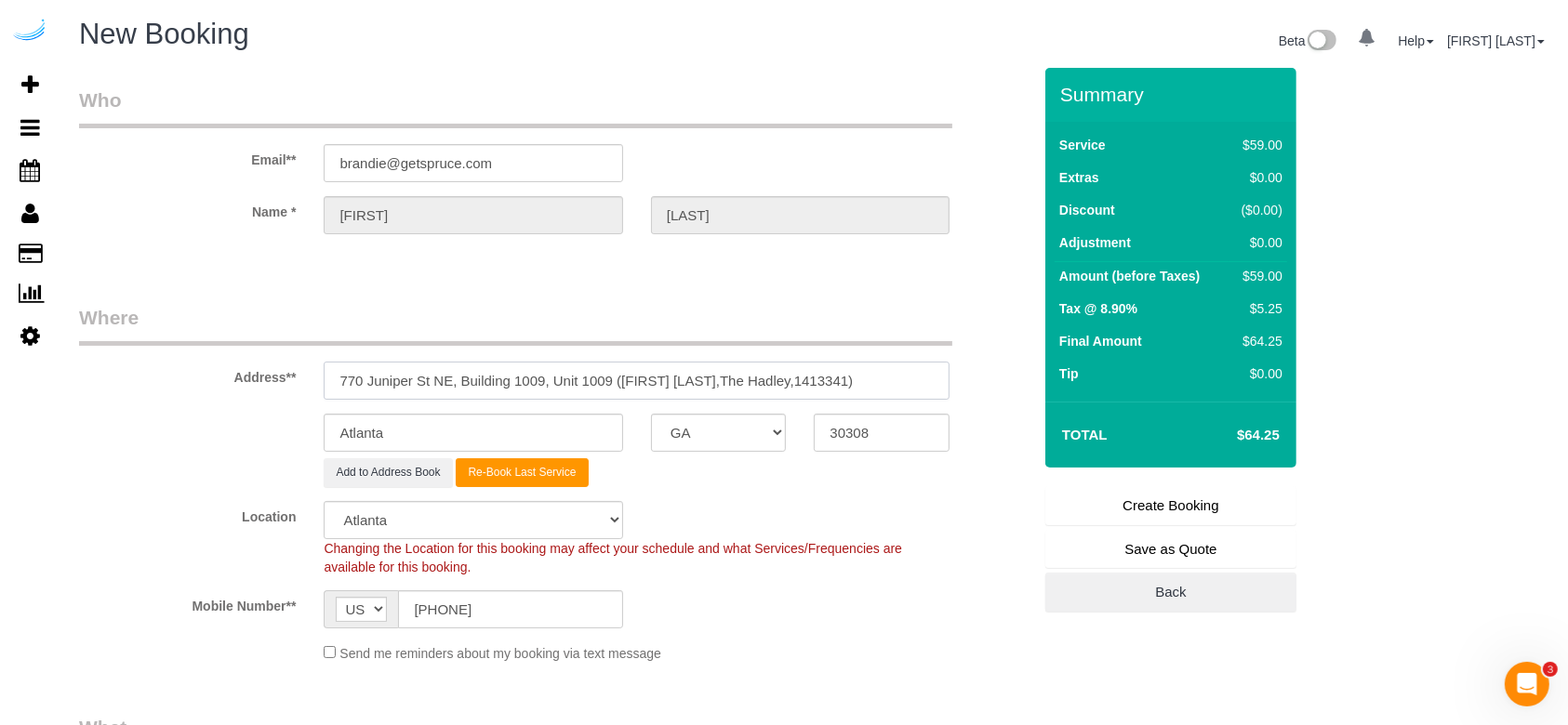 click on "770 Juniper St NE, Building 1009, Unit 1009 (Katarzyna Ruszowska,The Hadley,1413341)" at bounding box center (636, 380) 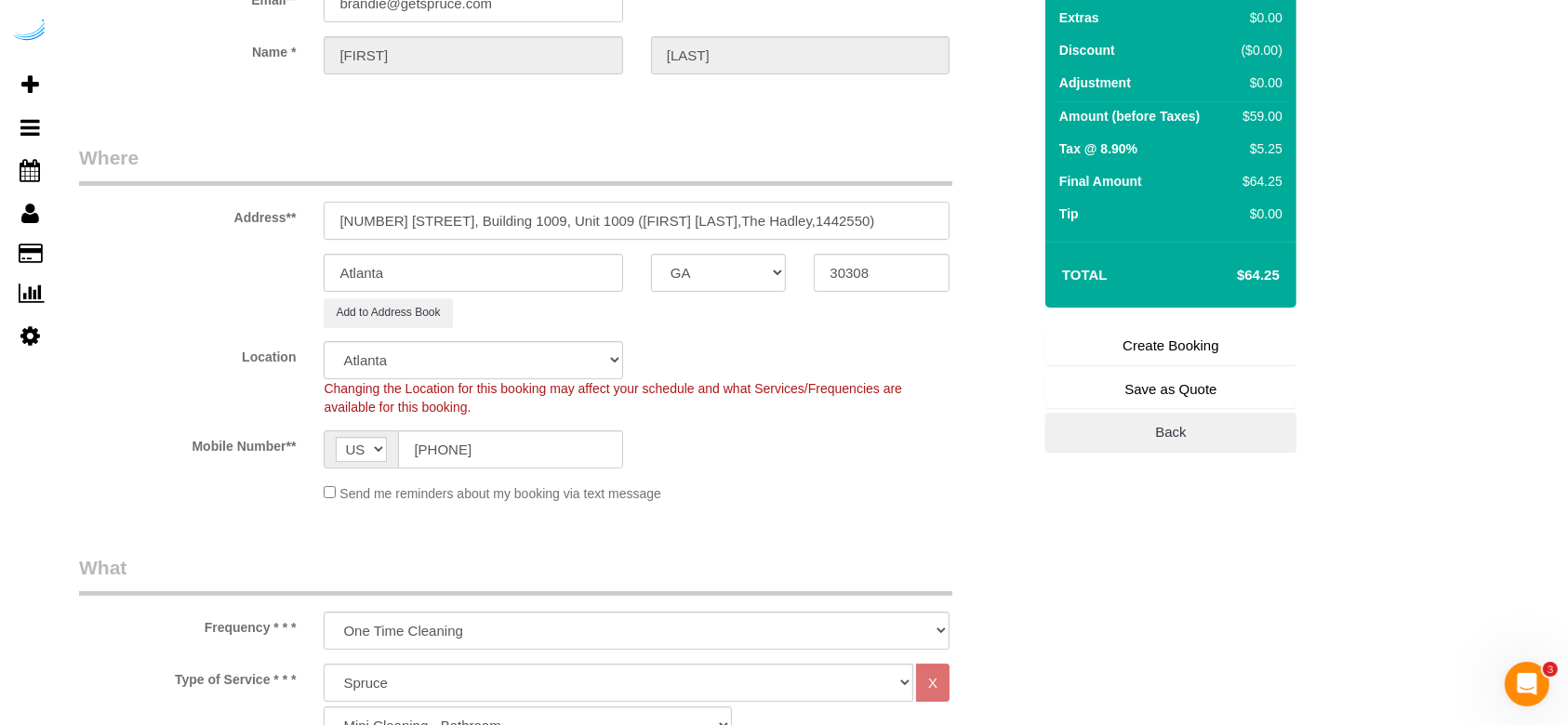 scroll, scrollTop: 247, scrollLeft: 0, axis: vertical 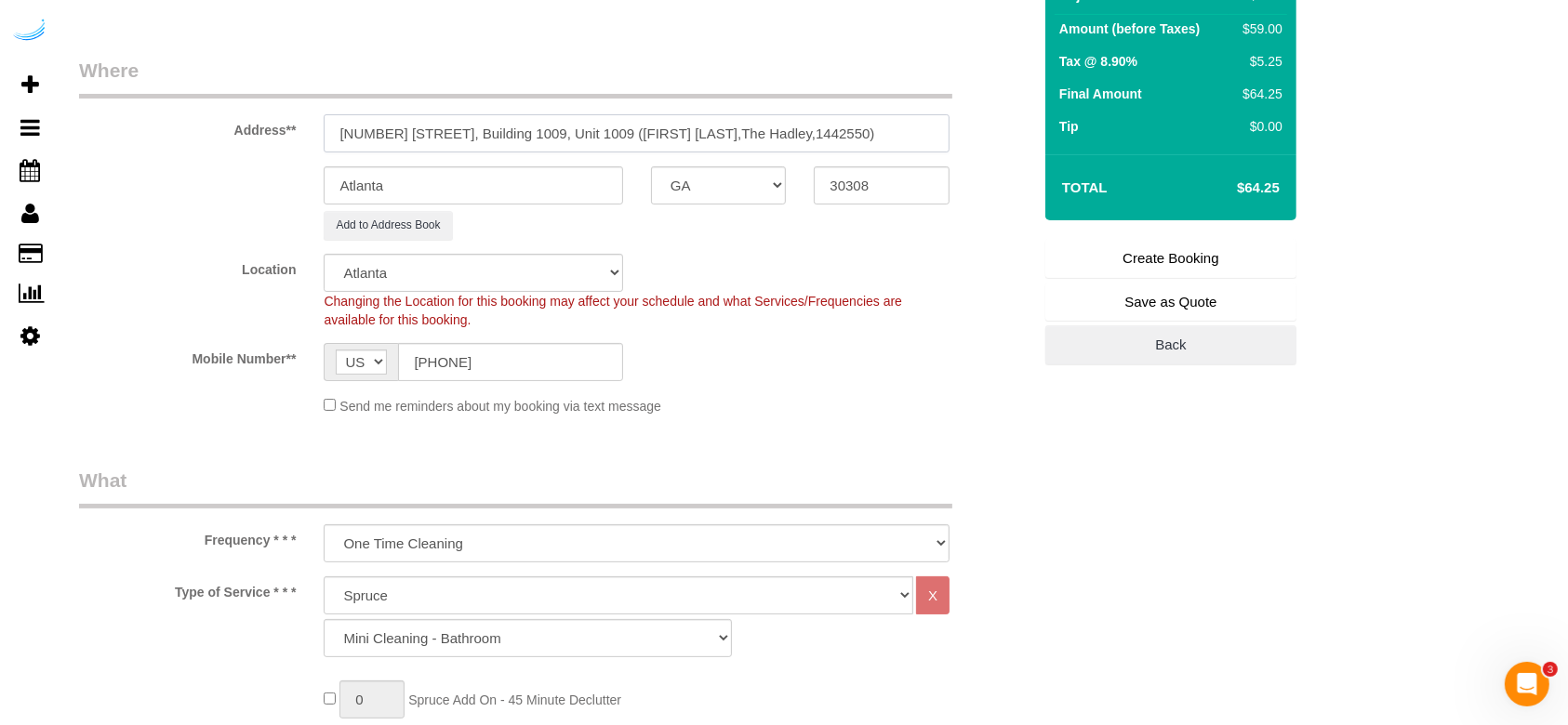 type on "770 Juniper St NE, Building 1009, Unit 1009 (Katarzyna Ruszowska,The Hadley,1442550)" 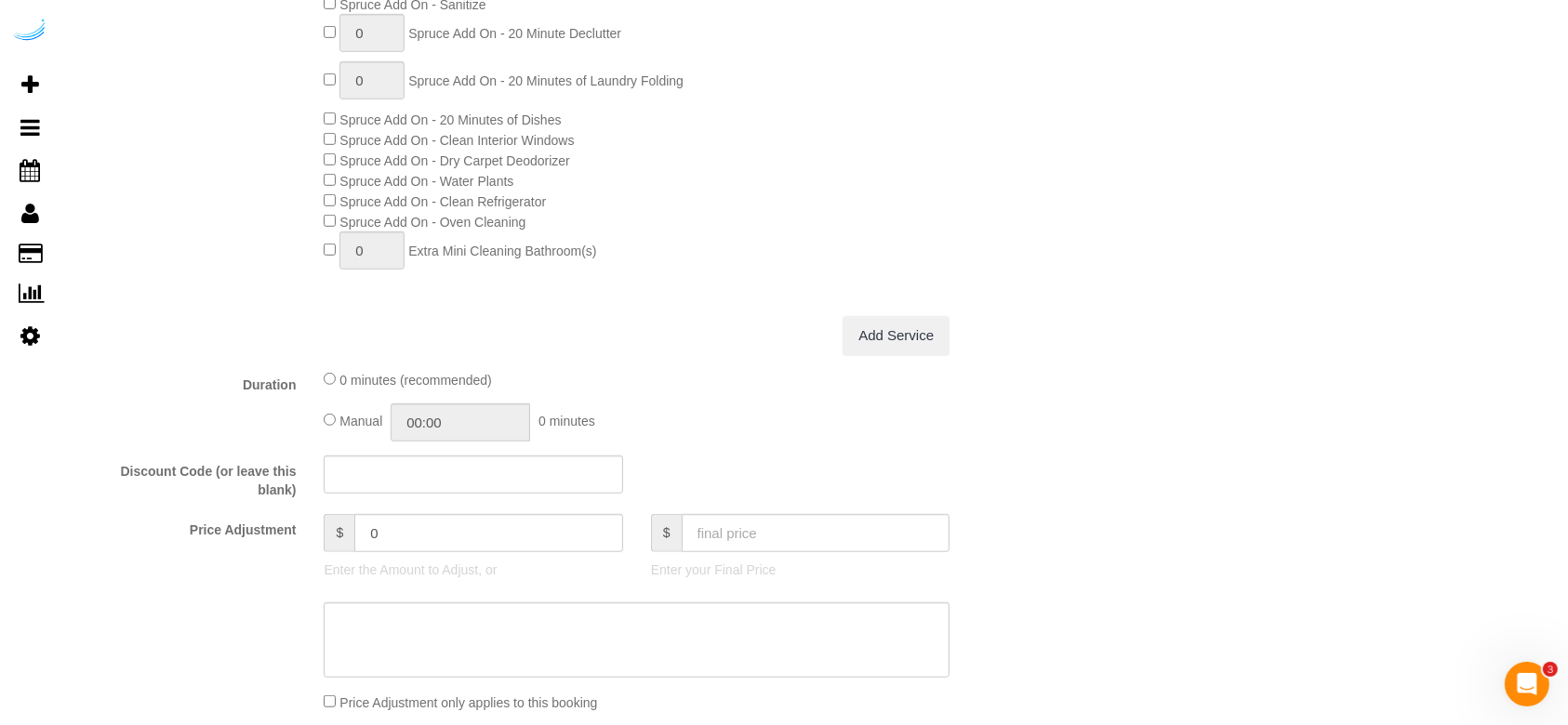 scroll, scrollTop: 991, scrollLeft: 0, axis: vertical 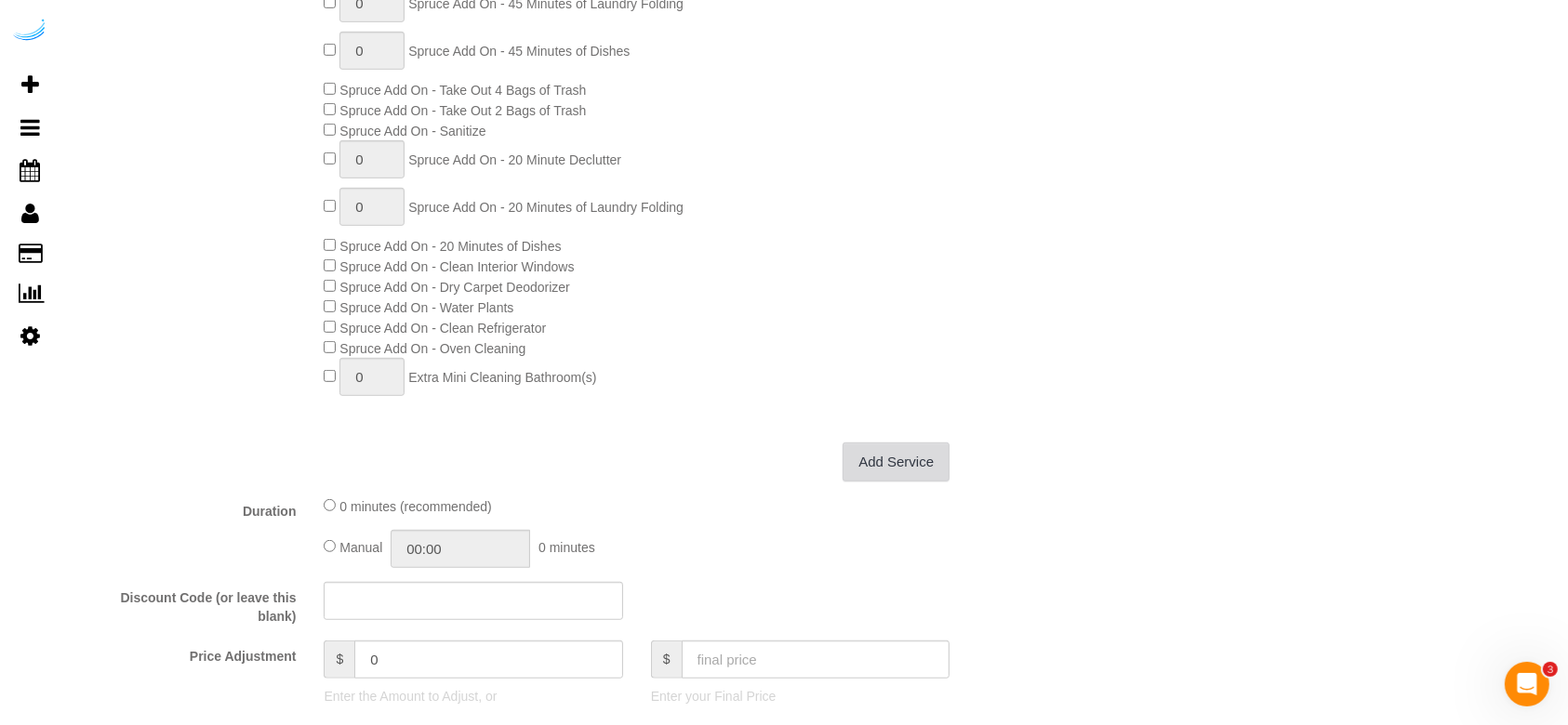 click on "Add Service" 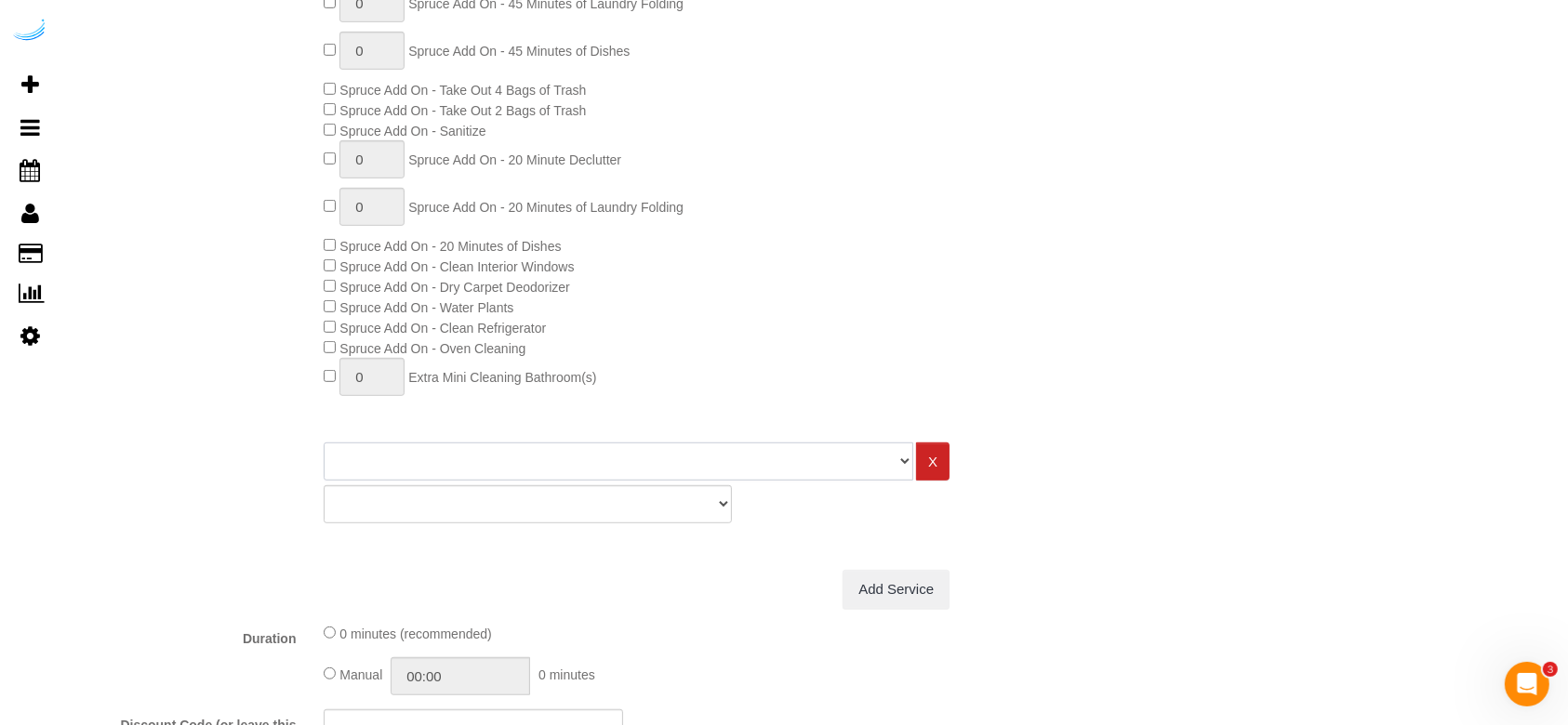 click on "Deep Cleaning (for homes that have not been cleaned in 3+ weeks) Spruce Regular Cleaning (for homes cleaned in last 3 weeks) Moving Cleanup (to clean home for new tenants) Post Construction Cleaning Vacation Rental Cleaning Hourly" 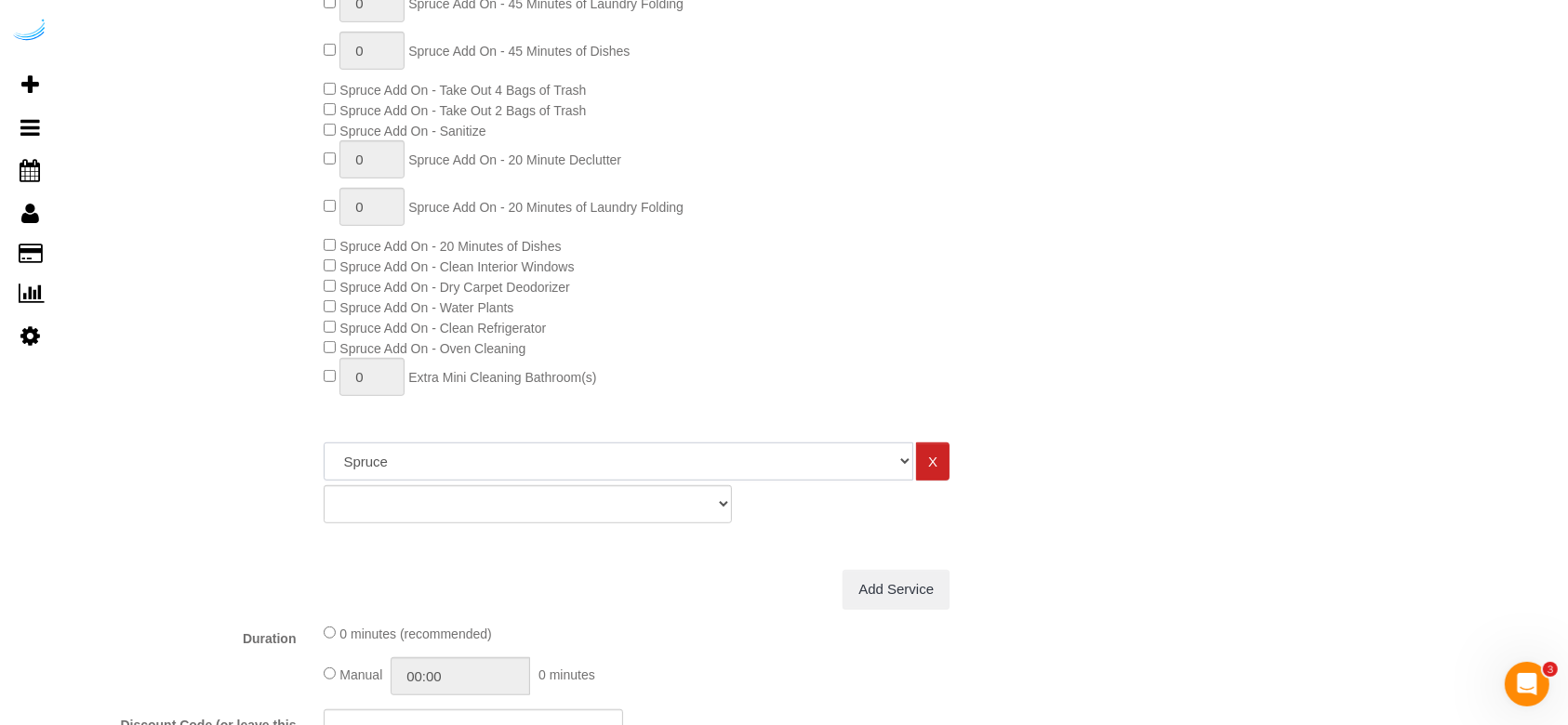click on "Deep Cleaning (for homes that have not been cleaned in 3+ weeks) Spruce Regular Cleaning (for homes cleaned in last 3 weeks) Moving Cleanup (to clean home for new tenants) Post Construction Cleaning Vacation Rental Cleaning Hourly" 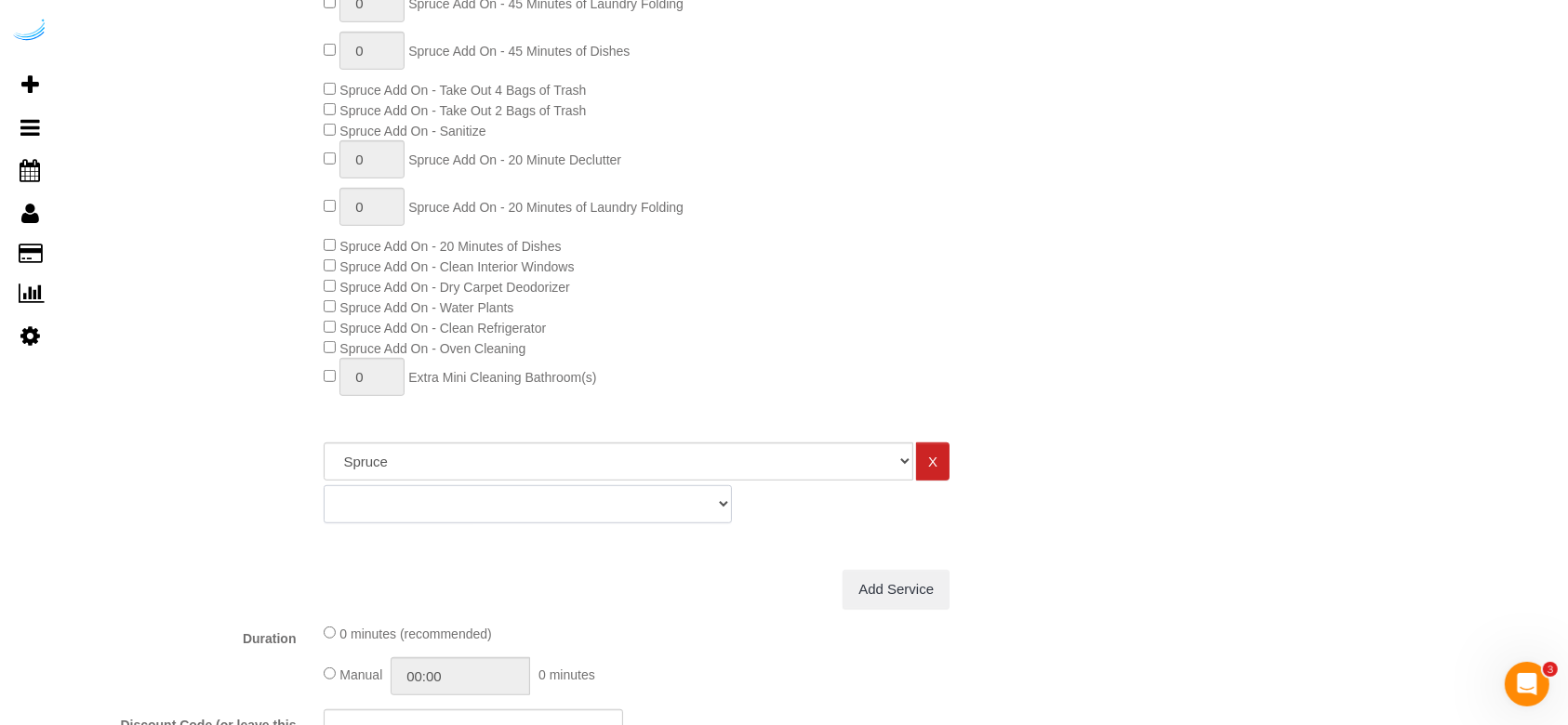 click on "Signature Cleaning - Studio Signature Cleaning - 1 Bed 1 Bath Signature Cleaning - 1 Bed 1.5 Bath Signature Cleaning - 1 Bed 1 Bath + Study Signature Cleaning - 1 Bed 2 Bath Signature Cleaning - 2 Bed 1 Bath Signature Cleaning - 2 Bed 2 Bath Signature Cleaning - 2 Bed 2.5 Bath Signature Cleaning - 2 Bed 2 Bath + Study Signature Cleaning - 3 Bed 2 Bath Signature Cleaning - 3 Bed 3 Bath Signature Cleaning - 4 Bed 2 Bath Signature Cleaning - 4 Bed 4 Bath Signature Cleaning - 5 Bed 4 Bath Signature Cleaning - 5 Bed 5 Bath Signature Cleaning - 6 Bed 6 Bath Premium Cleaning - Studio Premium Cleaning - 1 Bed 1 Bath Premium Cleaning - 1 Bed 1.5 Bath Premium Cleaning - 1 Bed 1 Bath + Study Premium Cleaning - 1 Bed 2 Bath Premium Cleaning - 2 Bed 1 Bath Premium Cleaning - 2 Bed 2 Bath Premium Cleaning - 2 Bed 2.5 Bath Premium Cleaning - 2 Bed 2 Bath + Study Premium Cleaning - 3 Bed 2 Bath Premium Cleaning - 3 Bed 3 Bath Premium Cleaning - 4 Bed 2 Bath Premium Cleaning - 4 Bed 4 Bath Premium Cleaning - 5 Bed 4 Bath" 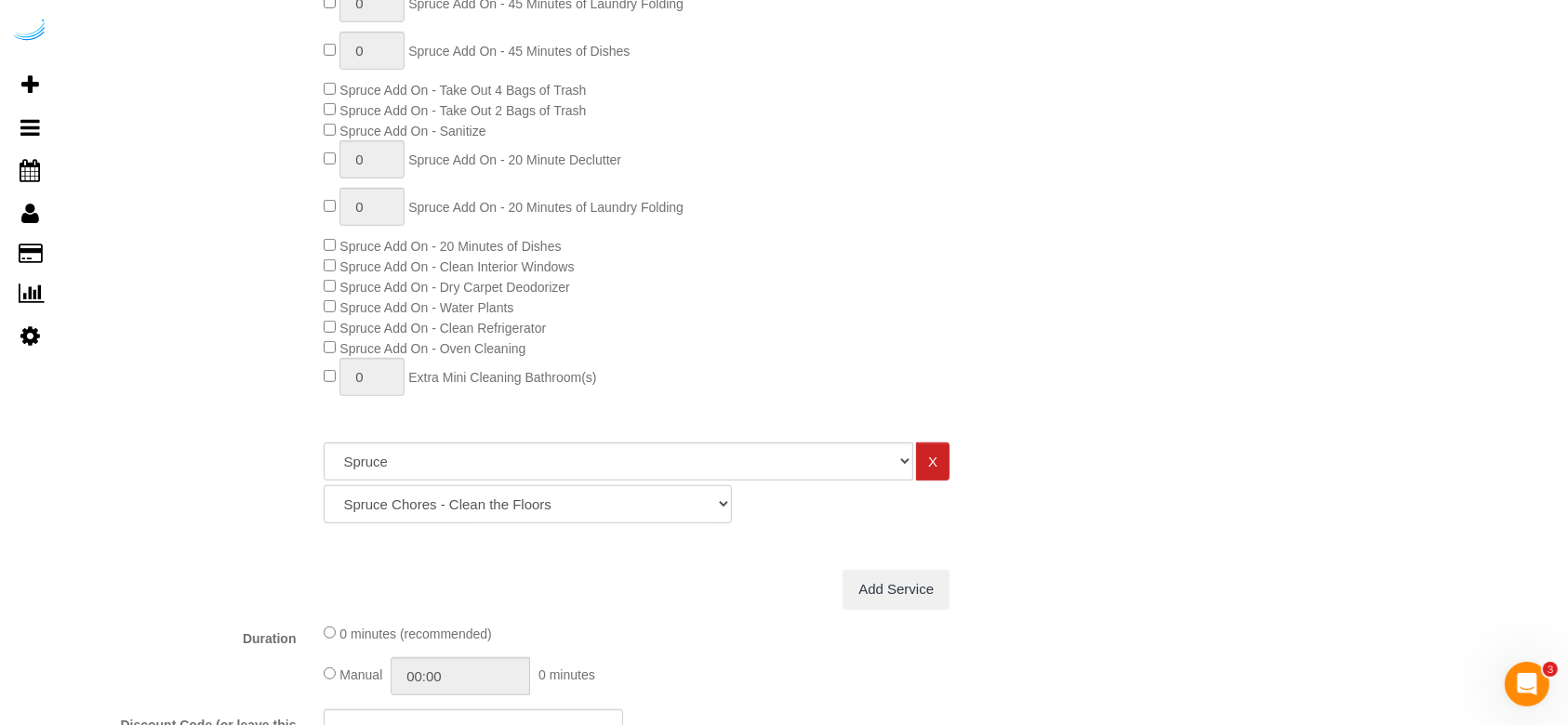 click on "Signature Cleaning - Studio Signature Cleaning - 1 Bed 1 Bath Signature Cleaning - 1 Bed 1.5 Bath Signature Cleaning - 1 Bed 1 Bath + Study Signature Cleaning - 1 Bed 2 Bath Signature Cleaning - 2 Bed 1 Bath Signature Cleaning - 2 Bed 2 Bath Signature Cleaning - 2 Bed 2.5 Bath Signature Cleaning - 2 Bed 2 Bath + Study Signature Cleaning - 3 Bed 2 Bath Signature Cleaning - 3 Bed 3 Bath Signature Cleaning - 4 Bed 2 Bath Signature Cleaning - 4 Bed 4 Bath Signature Cleaning - 5 Bed 4 Bath Signature Cleaning - 5 Bed 5 Bath Signature Cleaning - 6 Bed 6 Bath Premium Cleaning - Studio Premium Cleaning - 1 Bed 1 Bath Premium Cleaning - 1 Bed 1.5 Bath Premium Cleaning - 1 Bed 1 Bath + Study Premium Cleaning - 1 Bed 2 Bath Premium Cleaning - 2 Bed 1 Bath Premium Cleaning - 2 Bed 2 Bath Premium Cleaning - 2 Bed 2.5 Bath Premium Cleaning - 2 Bed 2 Bath + Study Premium Cleaning - 3 Bed 2 Bath Premium Cleaning - 3 Bed 3 Bath Premium Cleaning - 4 Bed 2 Bath Premium Cleaning - 4 Bed 4 Bath Premium Cleaning - 5 Bed 4 Bath" 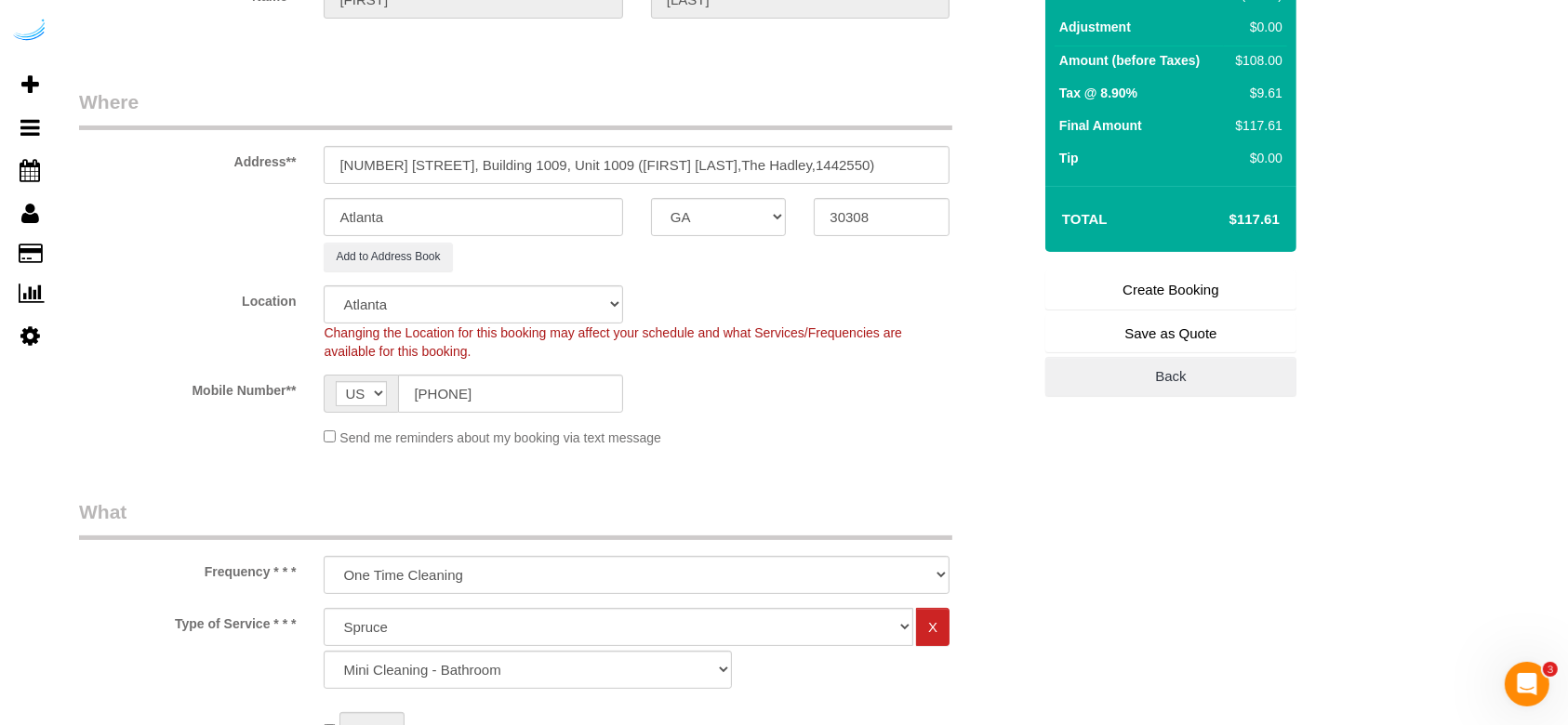 scroll, scrollTop: 0, scrollLeft: 0, axis: both 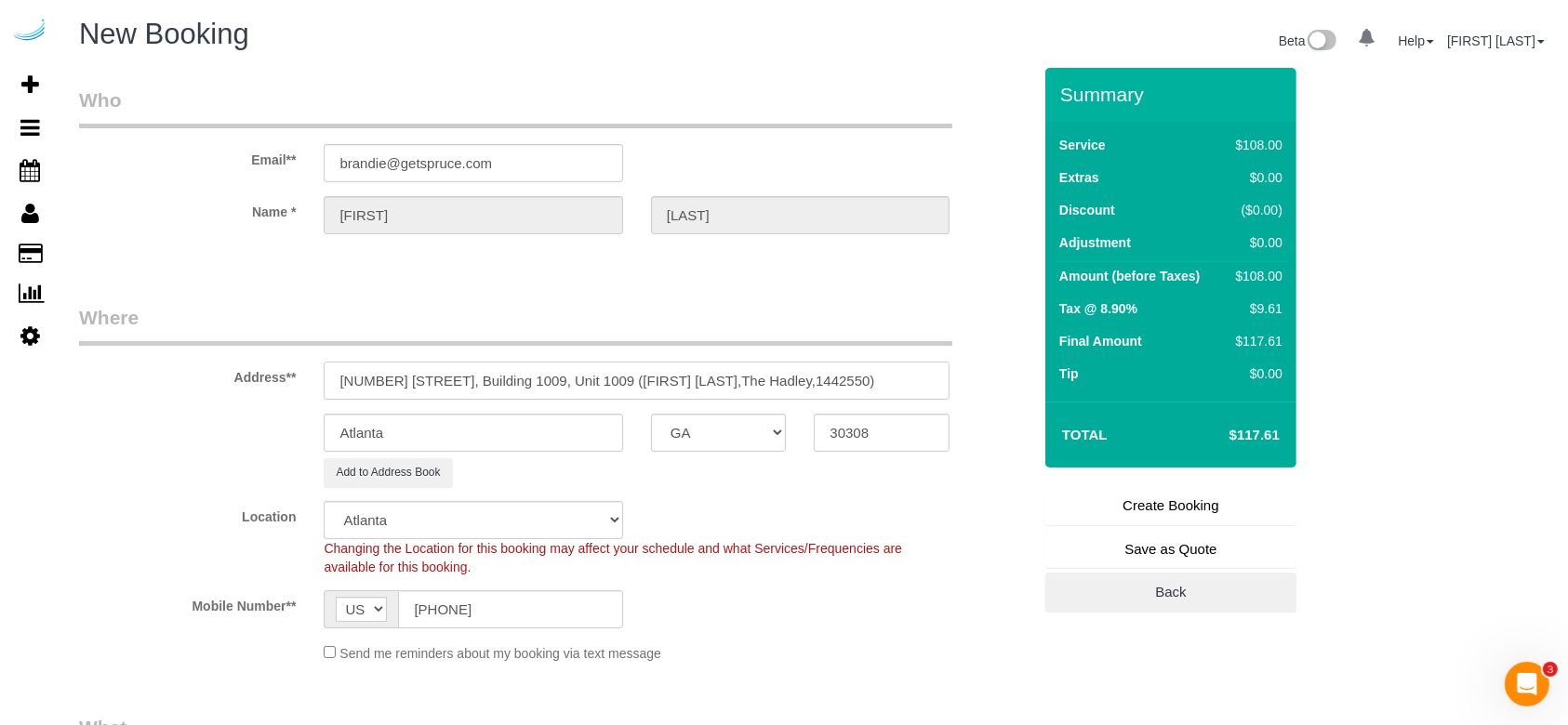 click on "770 Juniper St NE, Building 1009, Unit 1009 (Katarzyna Ruszowska,The Hadley,1442550)" at bounding box center [636, 380] 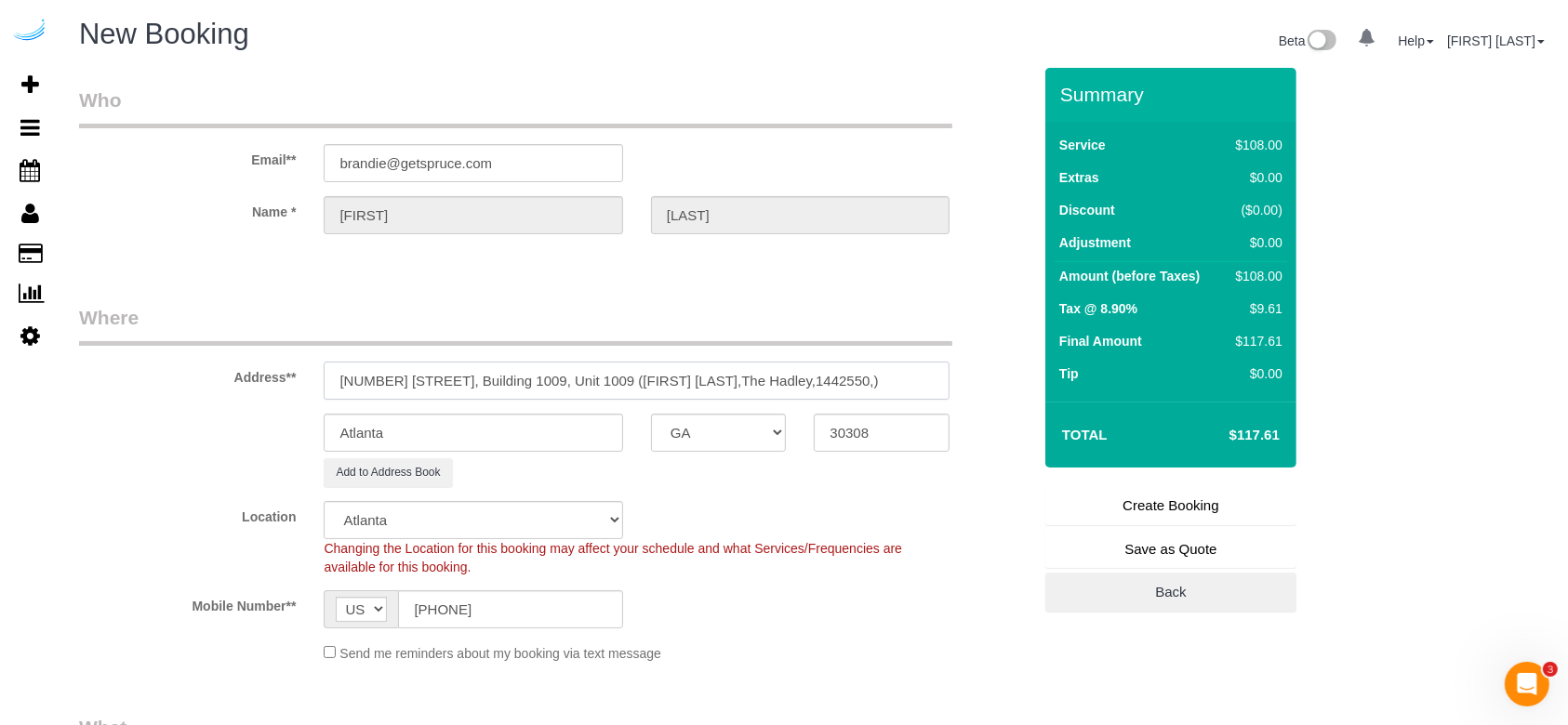 paste on "1442549" 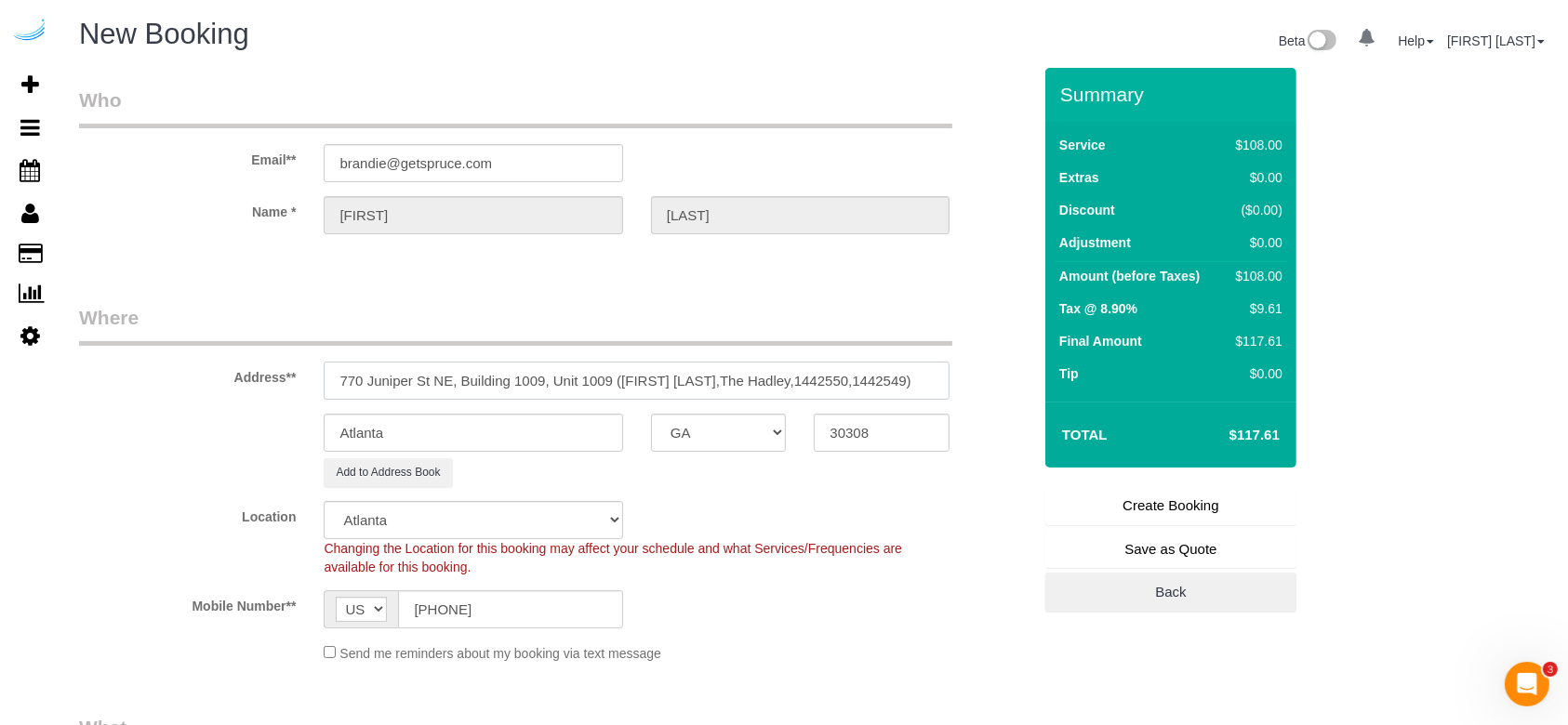 scroll, scrollTop: 0, scrollLeft: 20, axis: horizontal 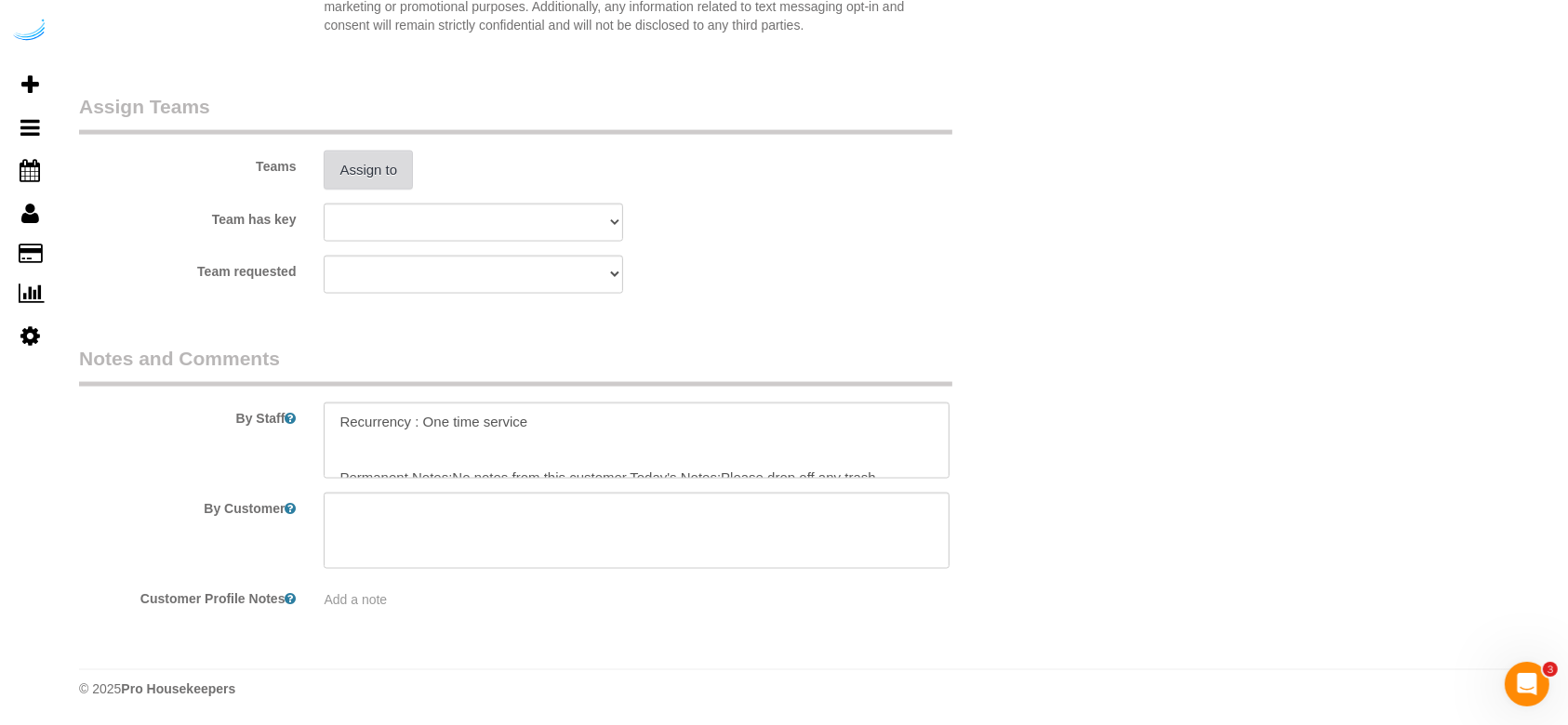 type on "770 Juniper St NE, Building 1009, Unit 1009 (Katarzyna Ruszowska,The Hadley,1442550,1442549)" 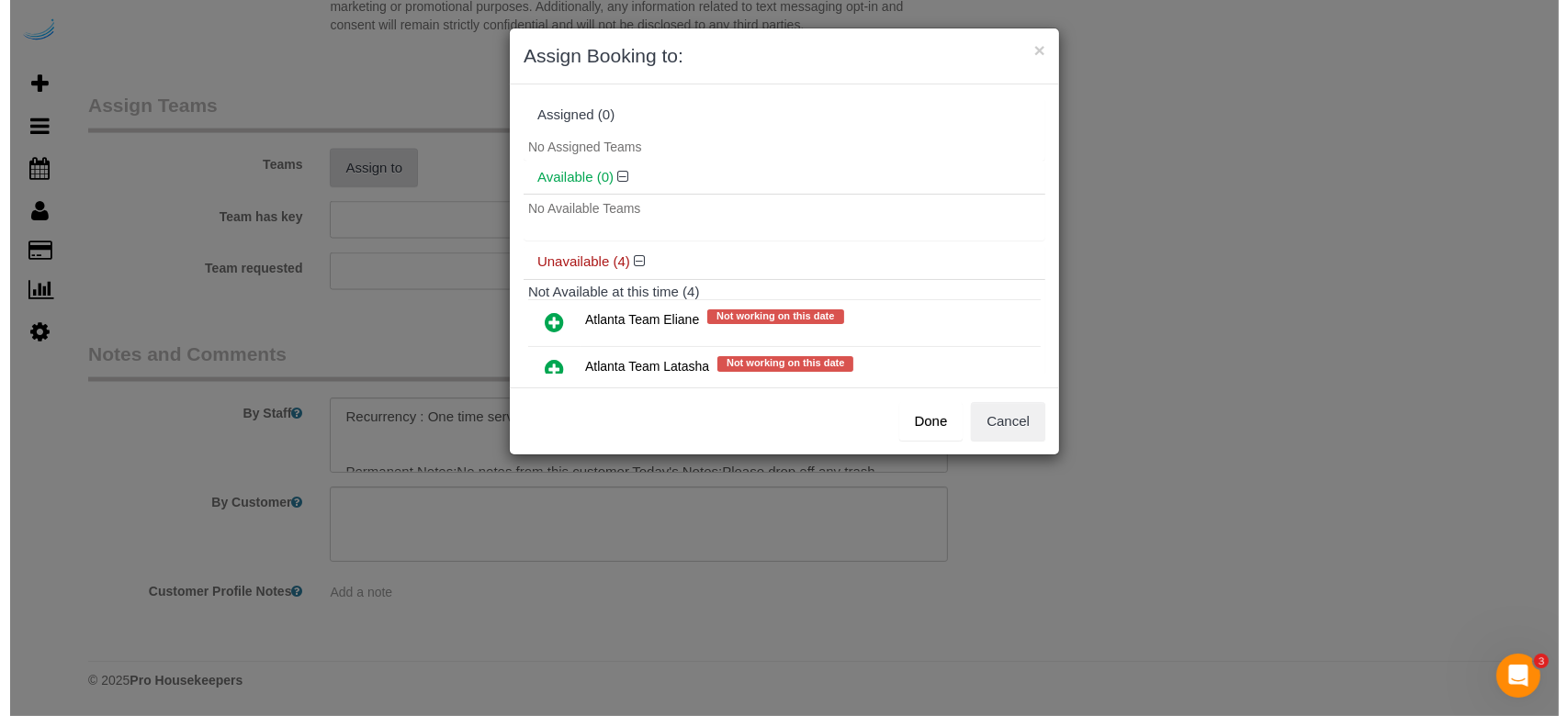 scroll, scrollTop: 2682, scrollLeft: 0, axis: vertical 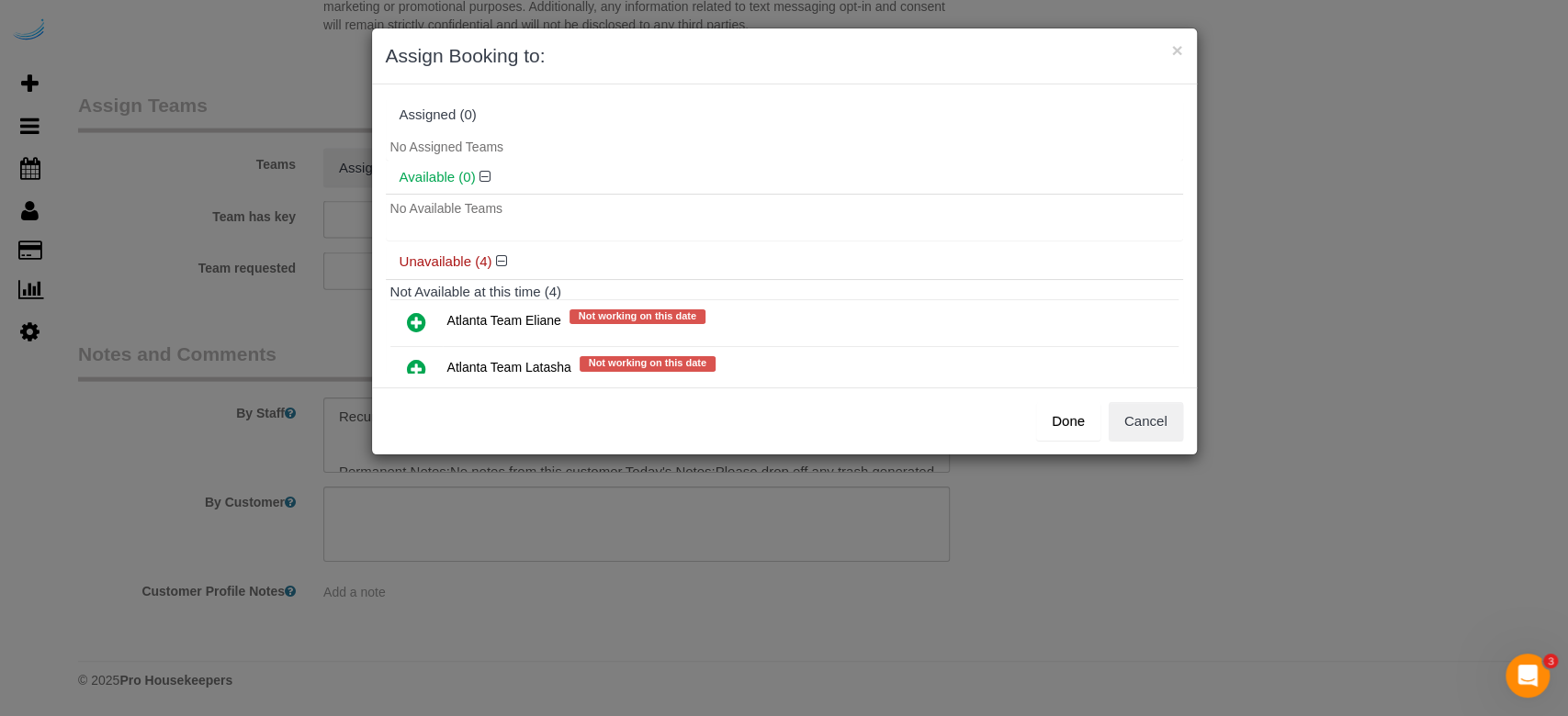 click at bounding box center (416, 322) 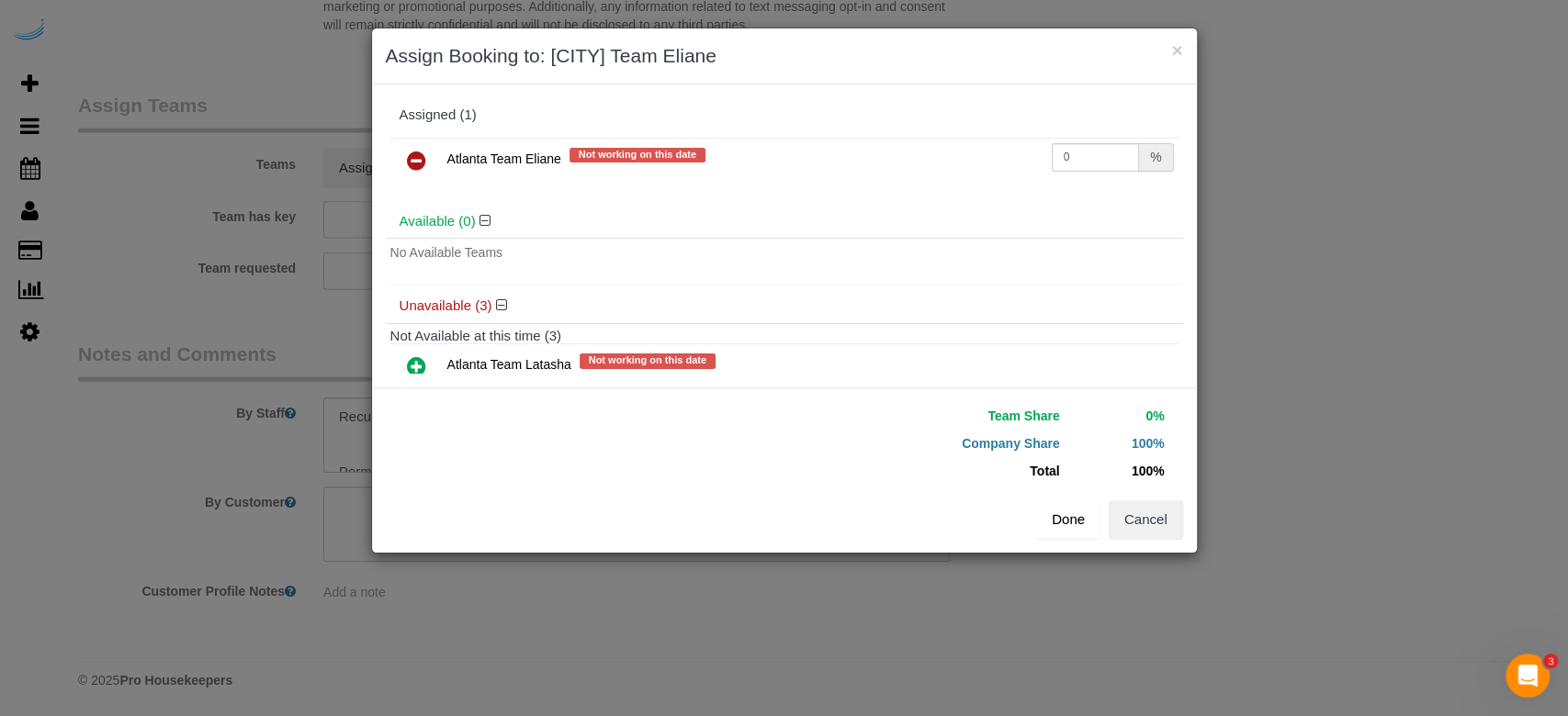 click on "Done" at bounding box center [1068, 520] 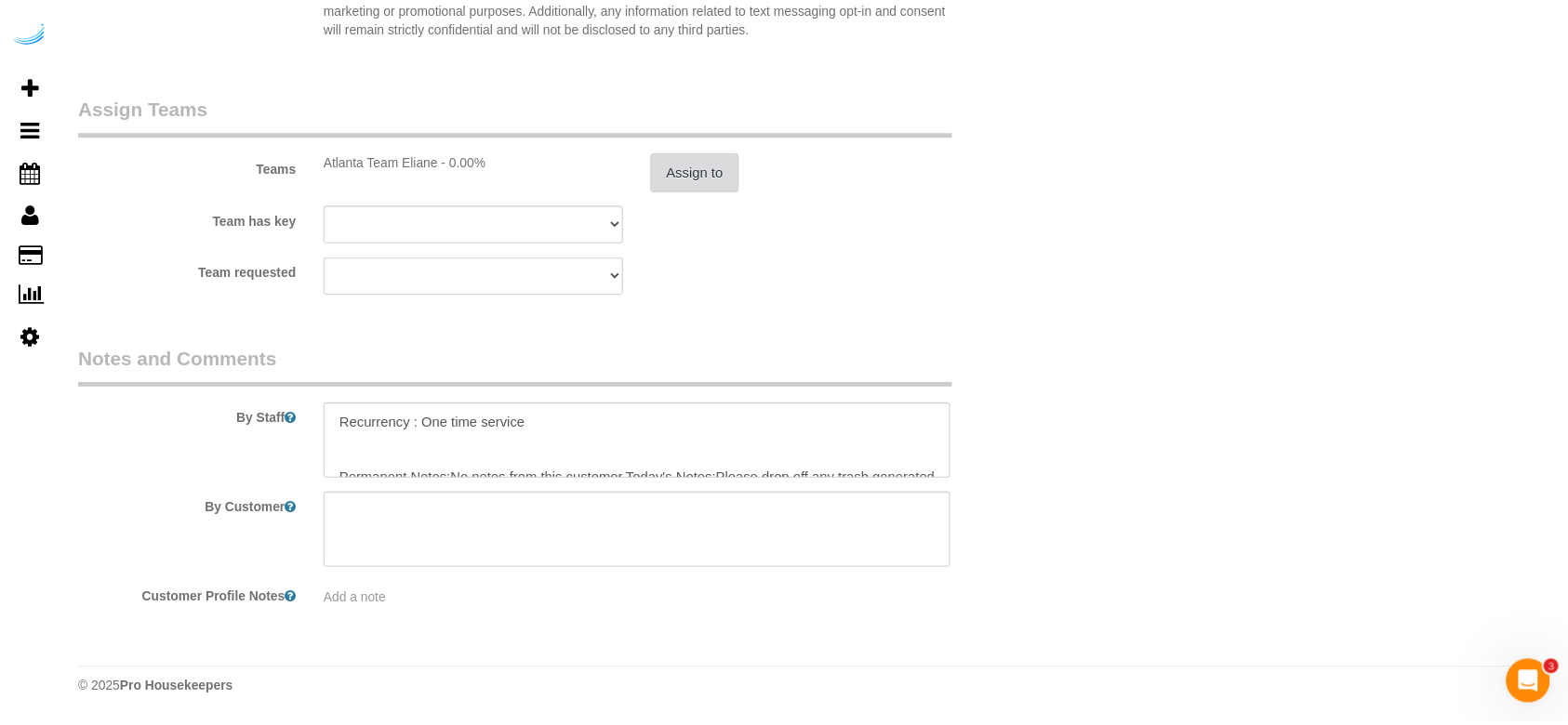 scroll, scrollTop: 2722, scrollLeft: 0, axis: vertical 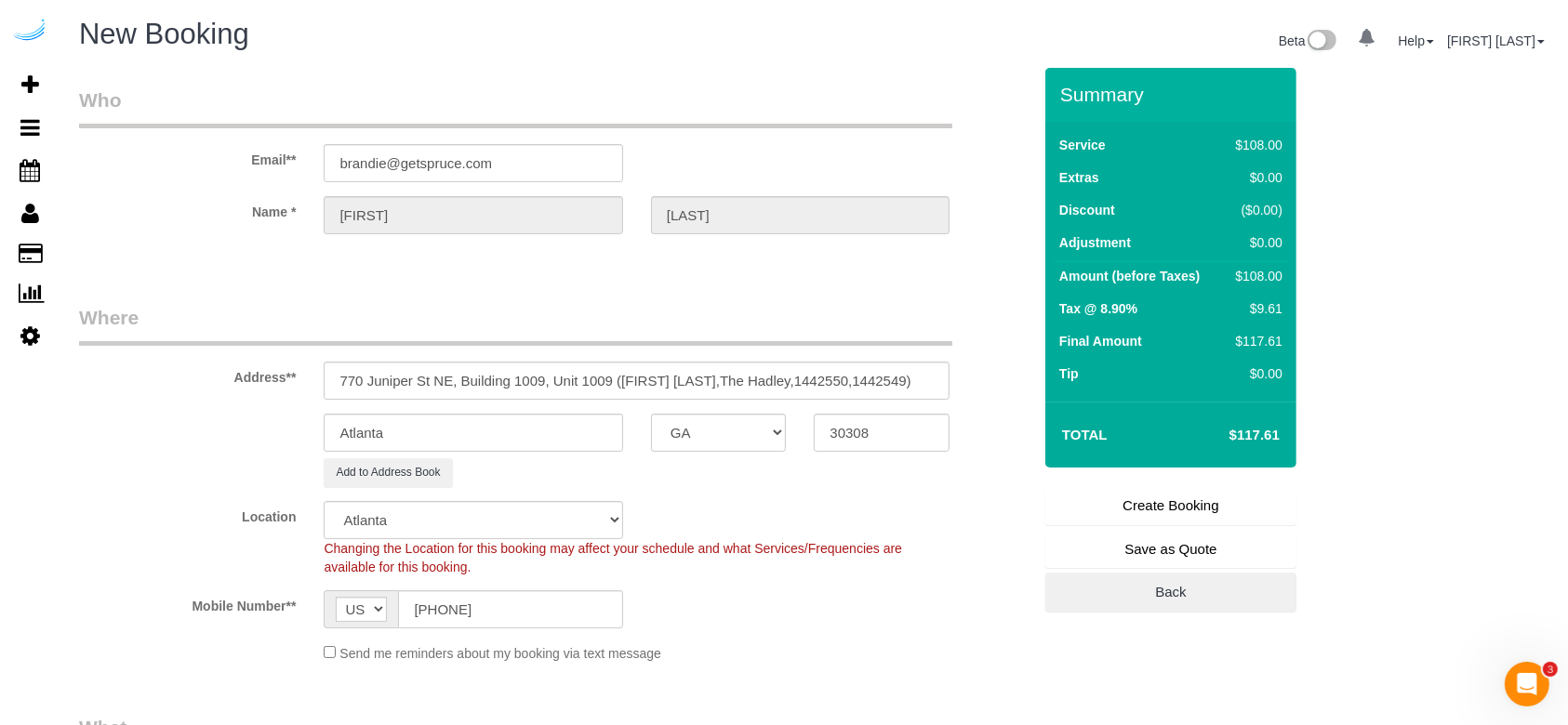 click on "Create Booking" at bounding box center [1171, 506] 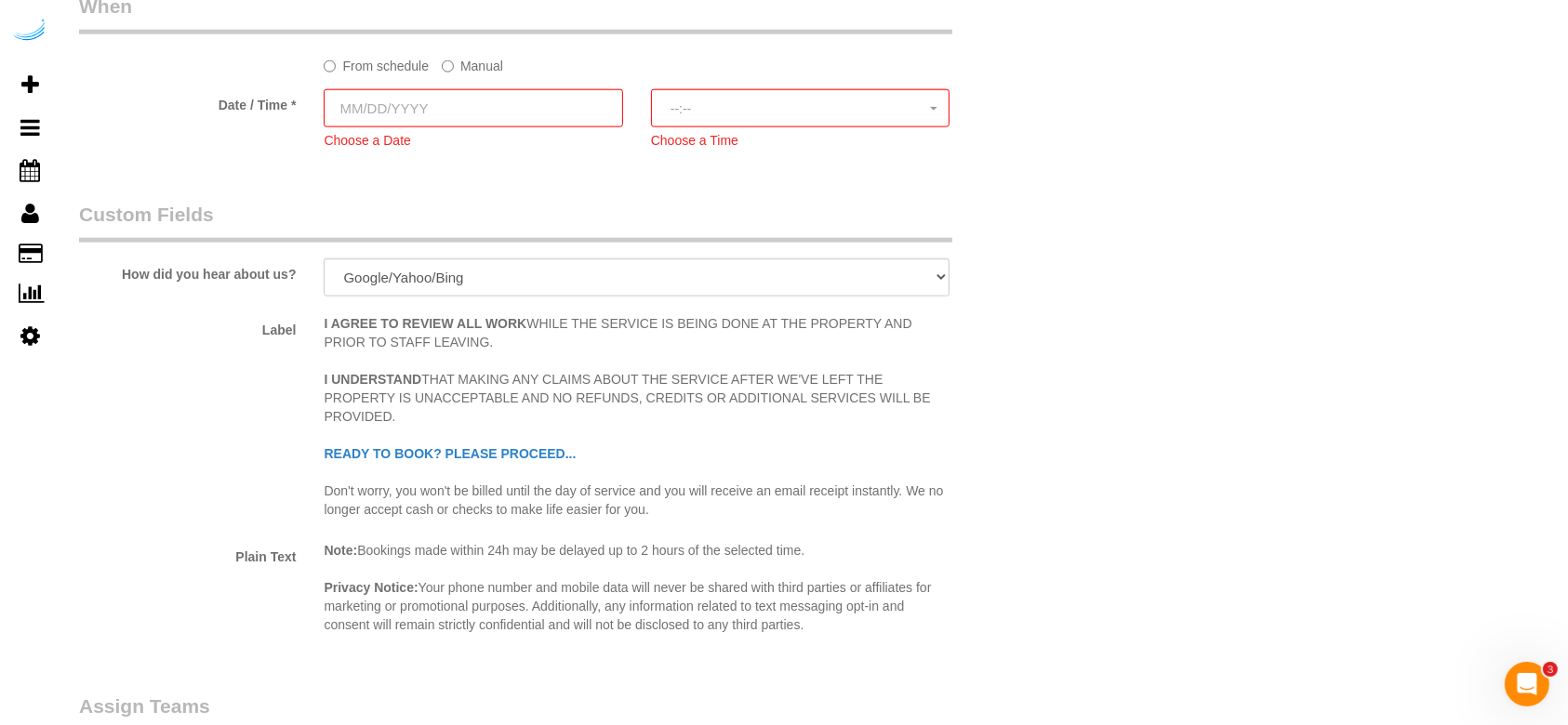click on "Manual" 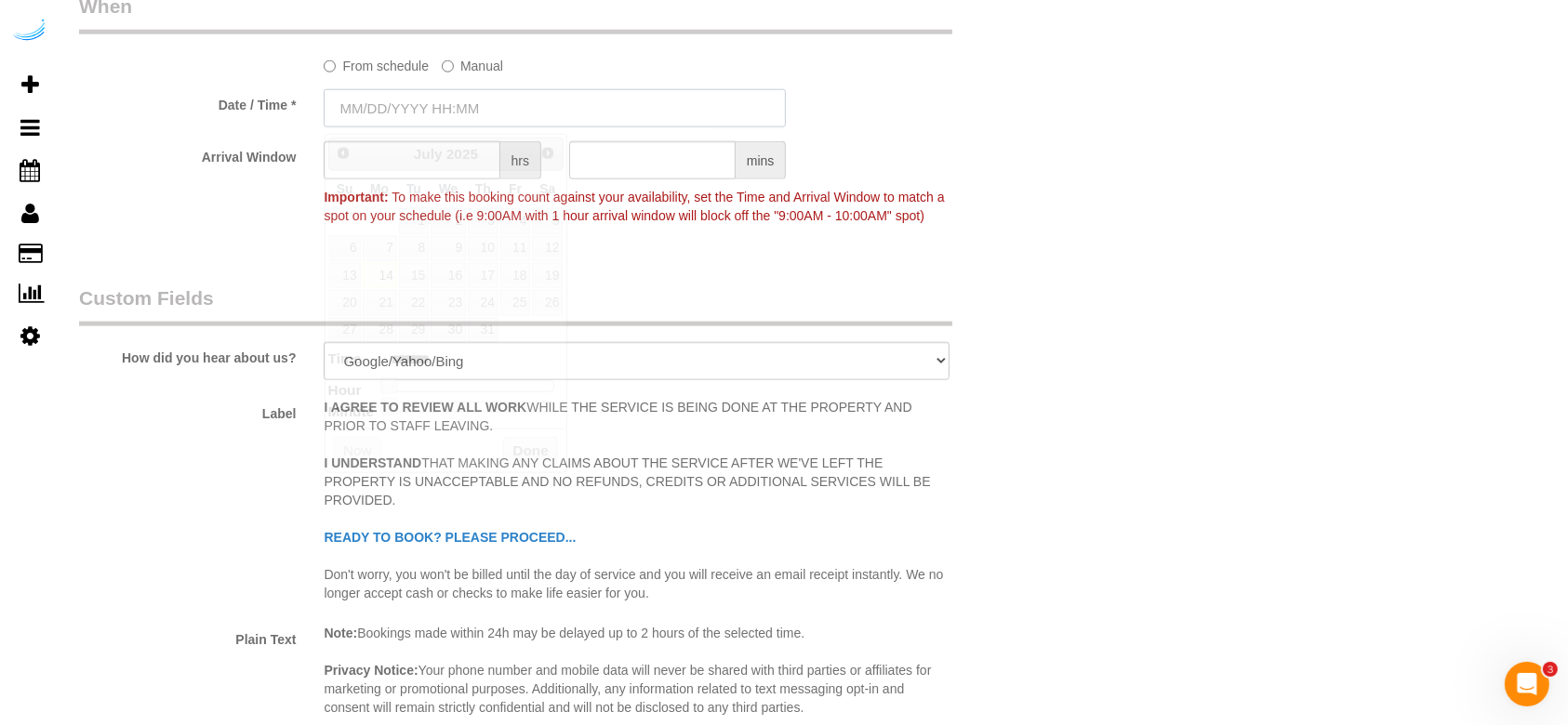 click at bounding box center [554, 108] 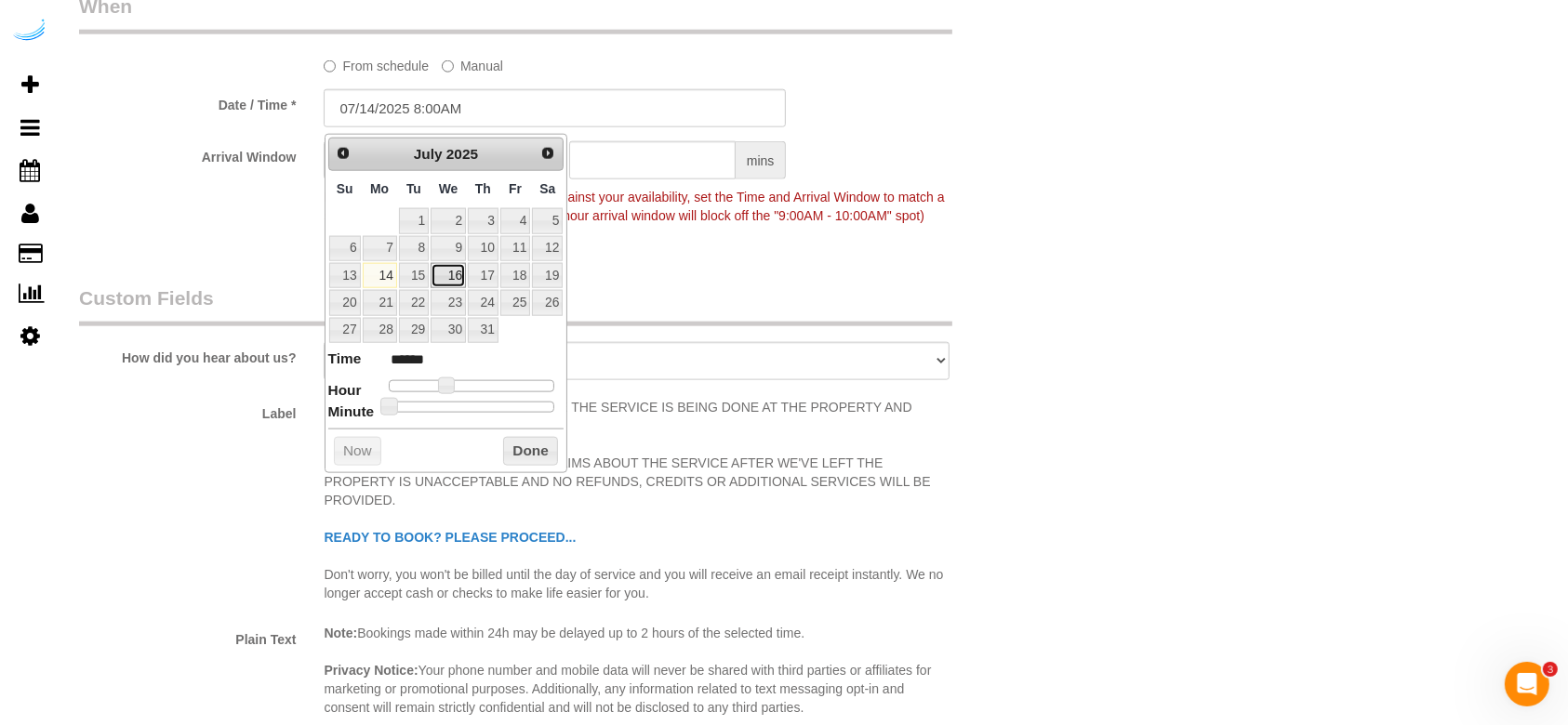click on "16" at bounding box center [448, 275] 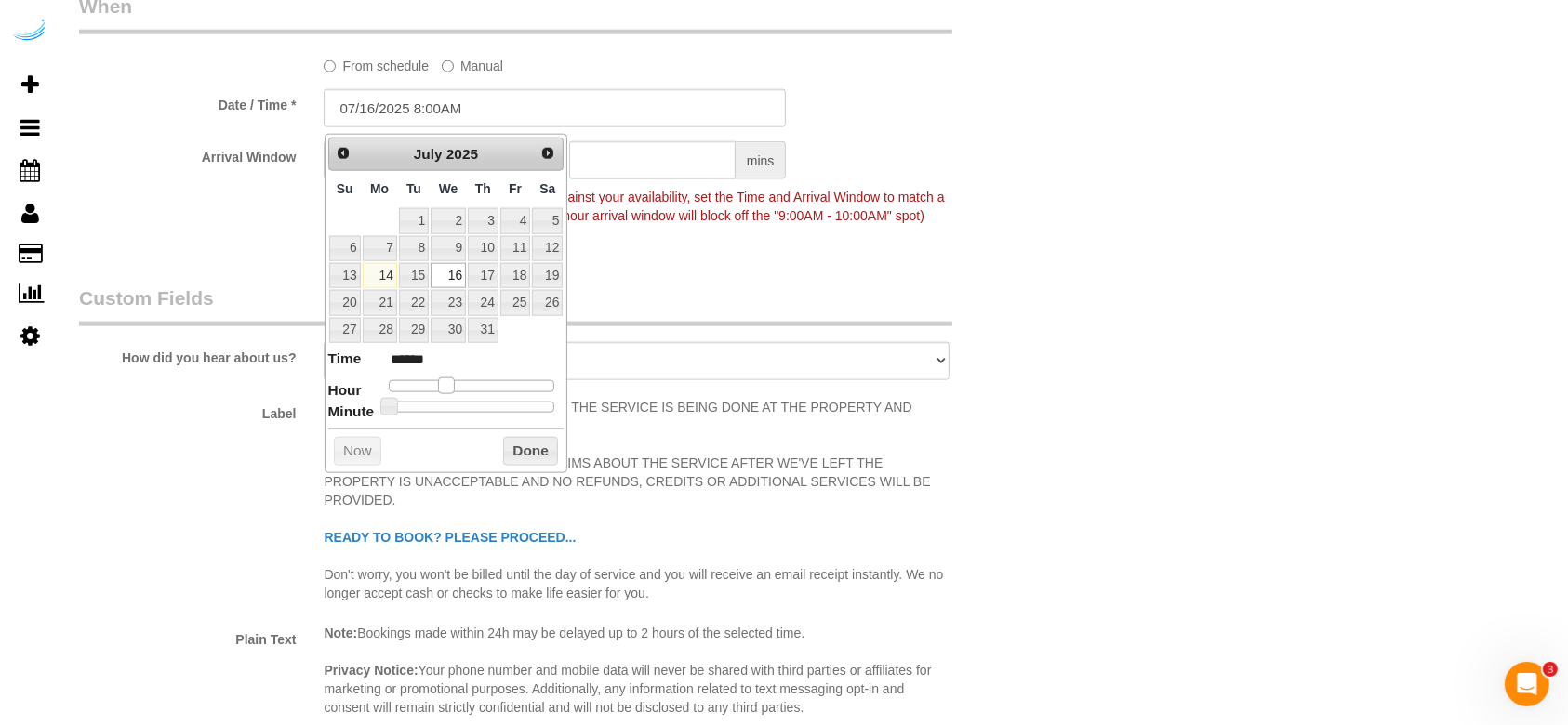 type on "07/16/2025 9:00AM" 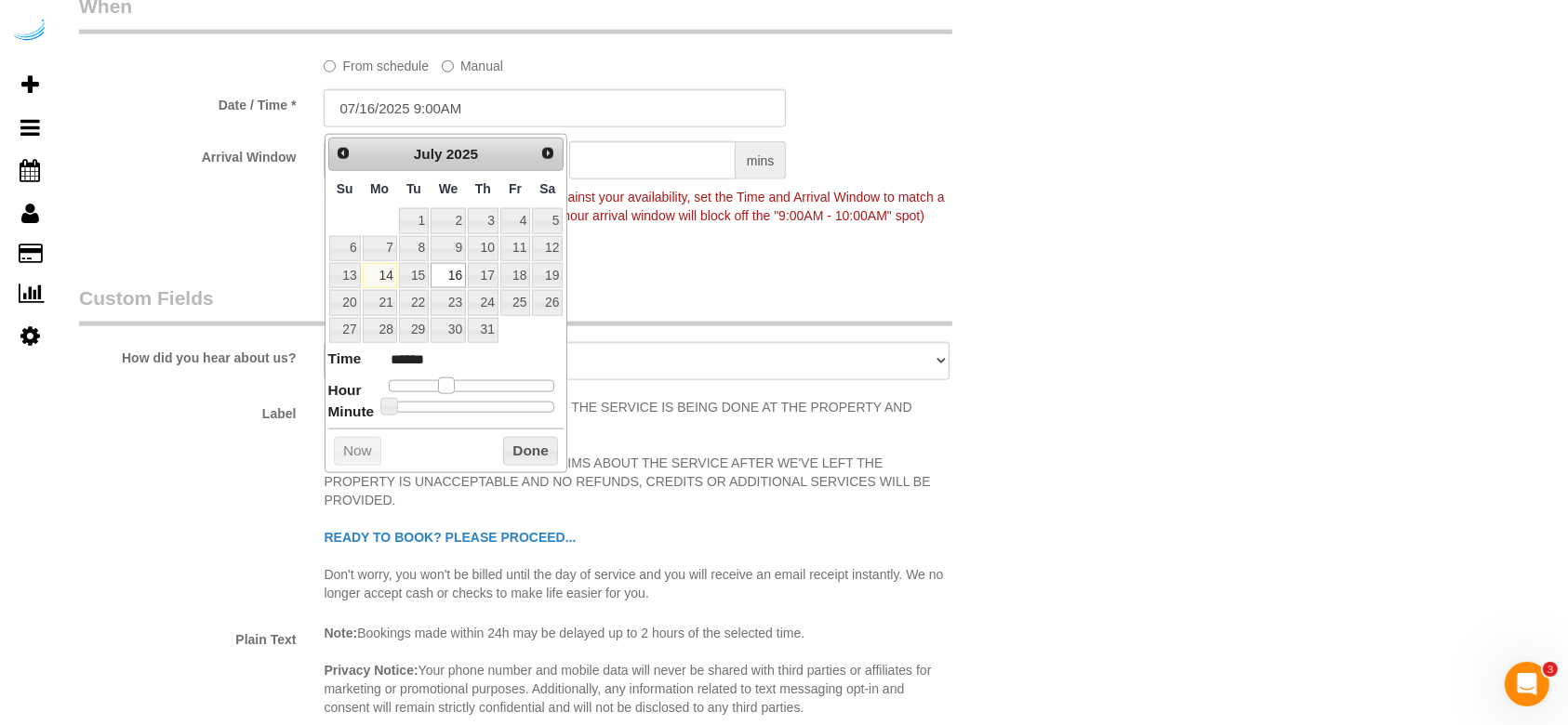 type on "******" 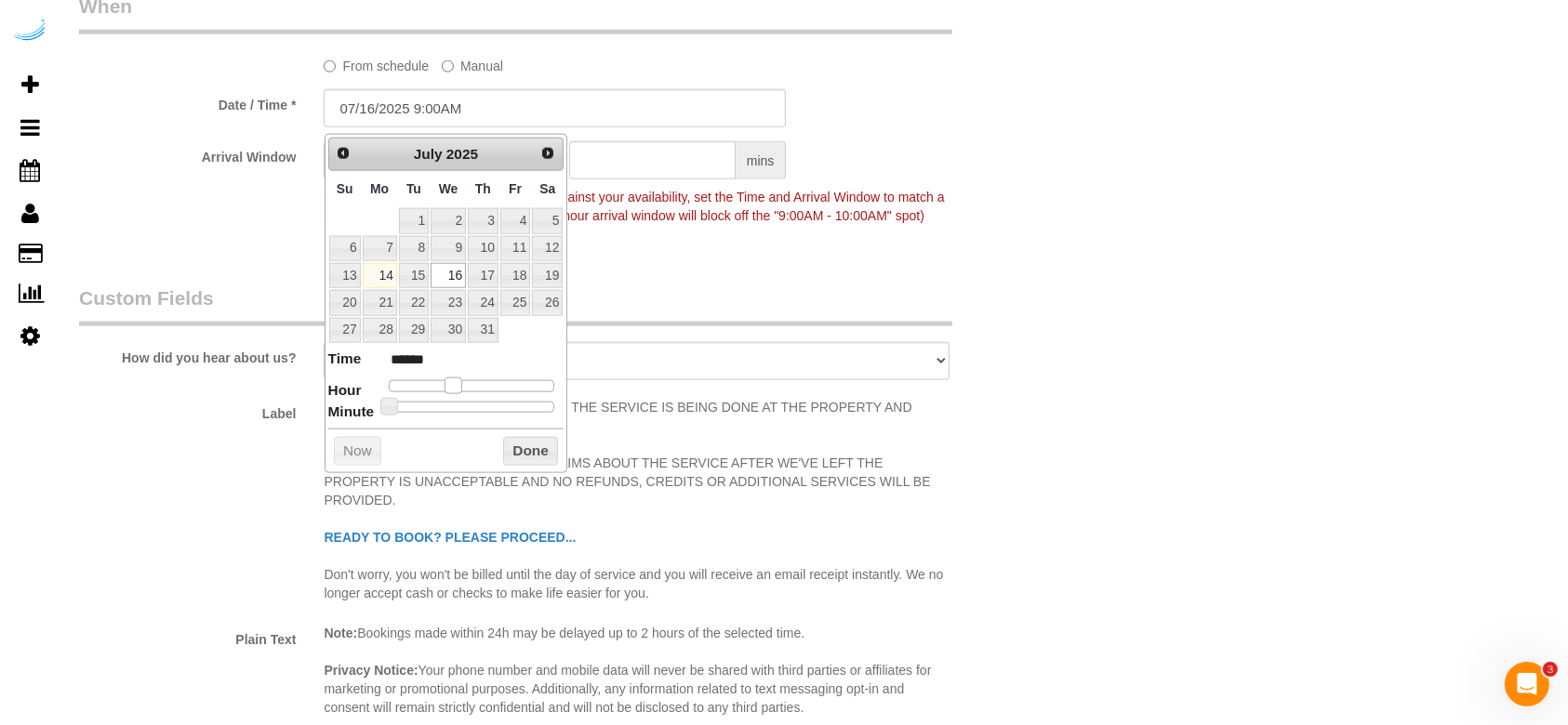 click at bounding box center [453, 386] 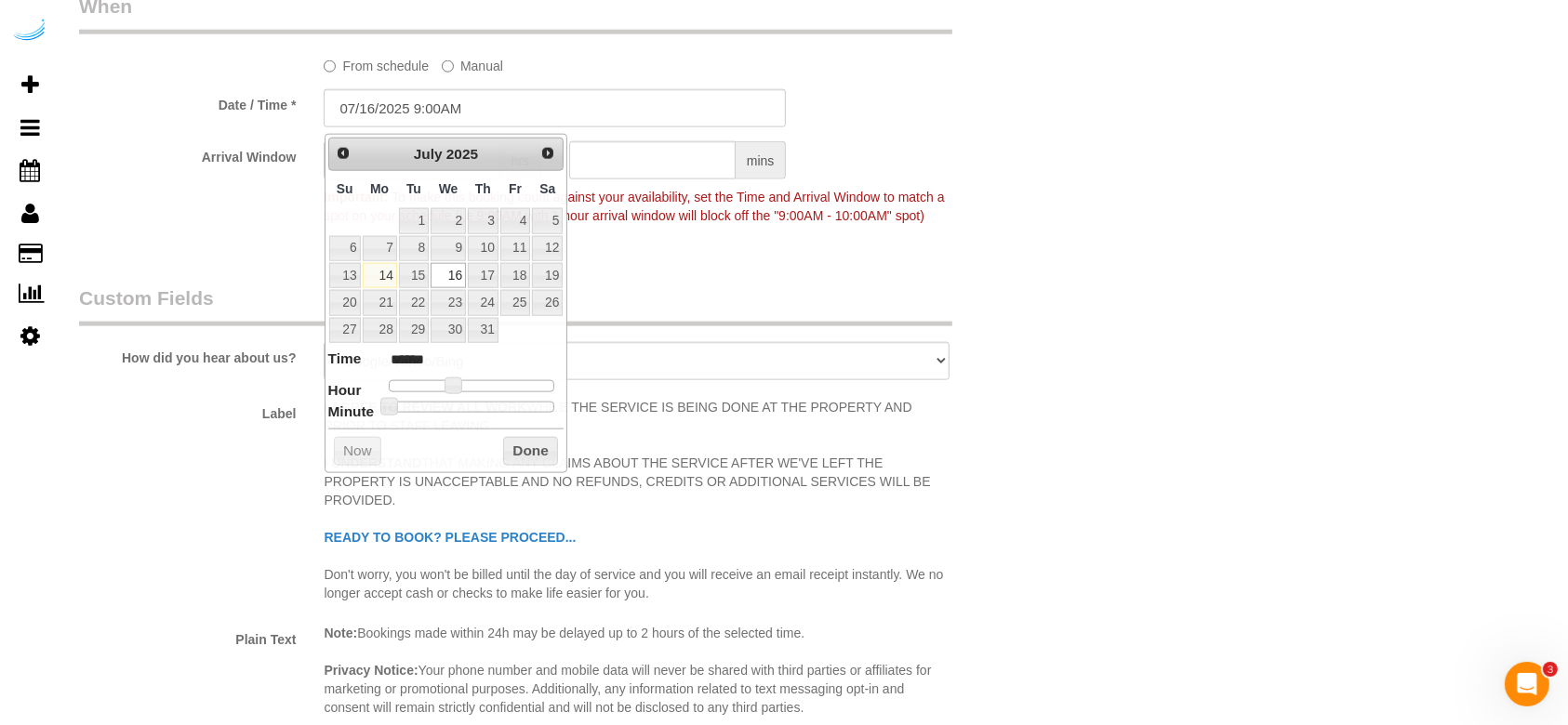click on "Who
Email**
brandie@getspruce.com
Name *
Brandie
Louck
Where
Address**
770 Juniper St NE, Building 1009, Unit 1009 (Katarzyna Ruszowska,The Hadley,1442550,1442549)
Atlanta
AK
AL
AR
AZ
CA
CO
CT
DC
DE
FL
GA
HI
IA
ID
IL
IN
KS
KY
LA
MA
MD
ME
MI
MN
MO
MS
MT" at bounding box center [555, -363] 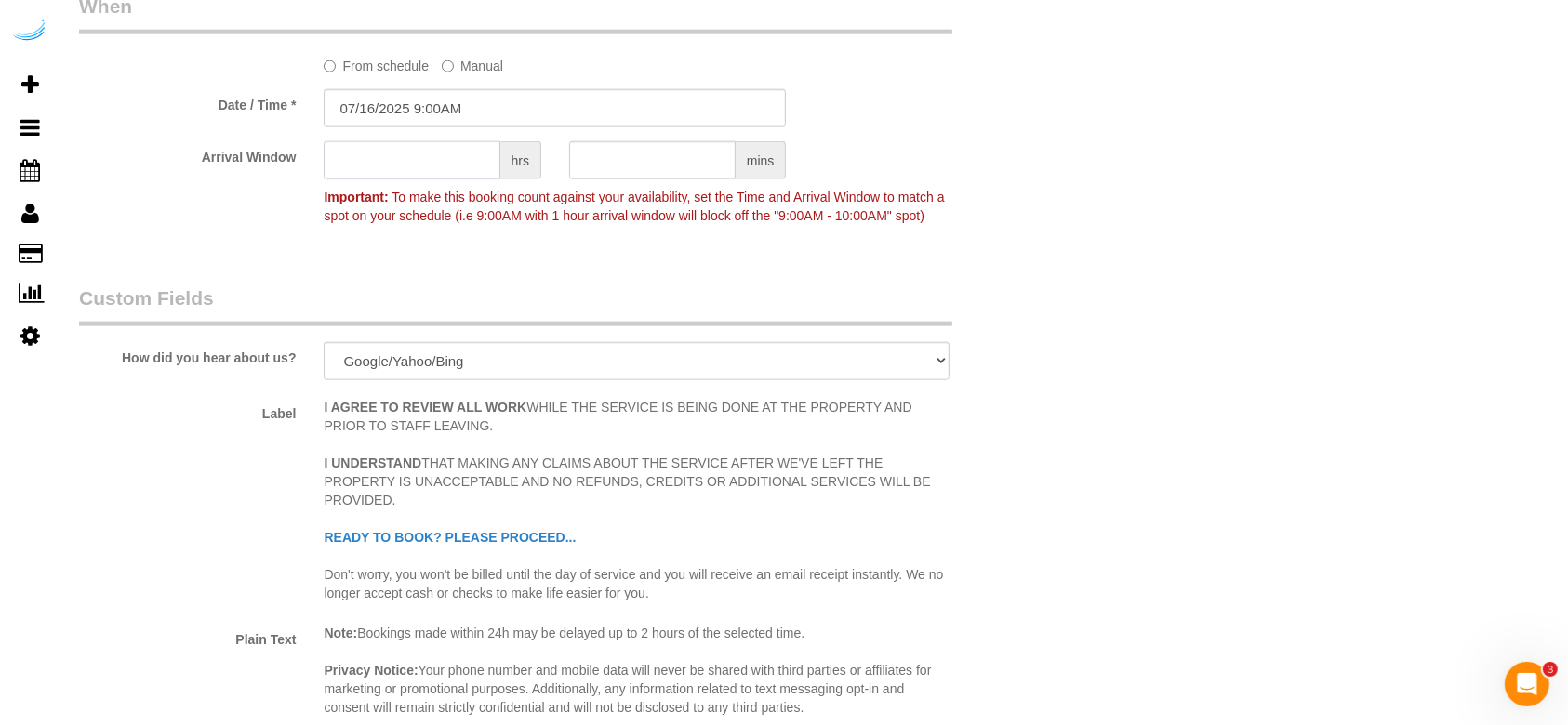 click 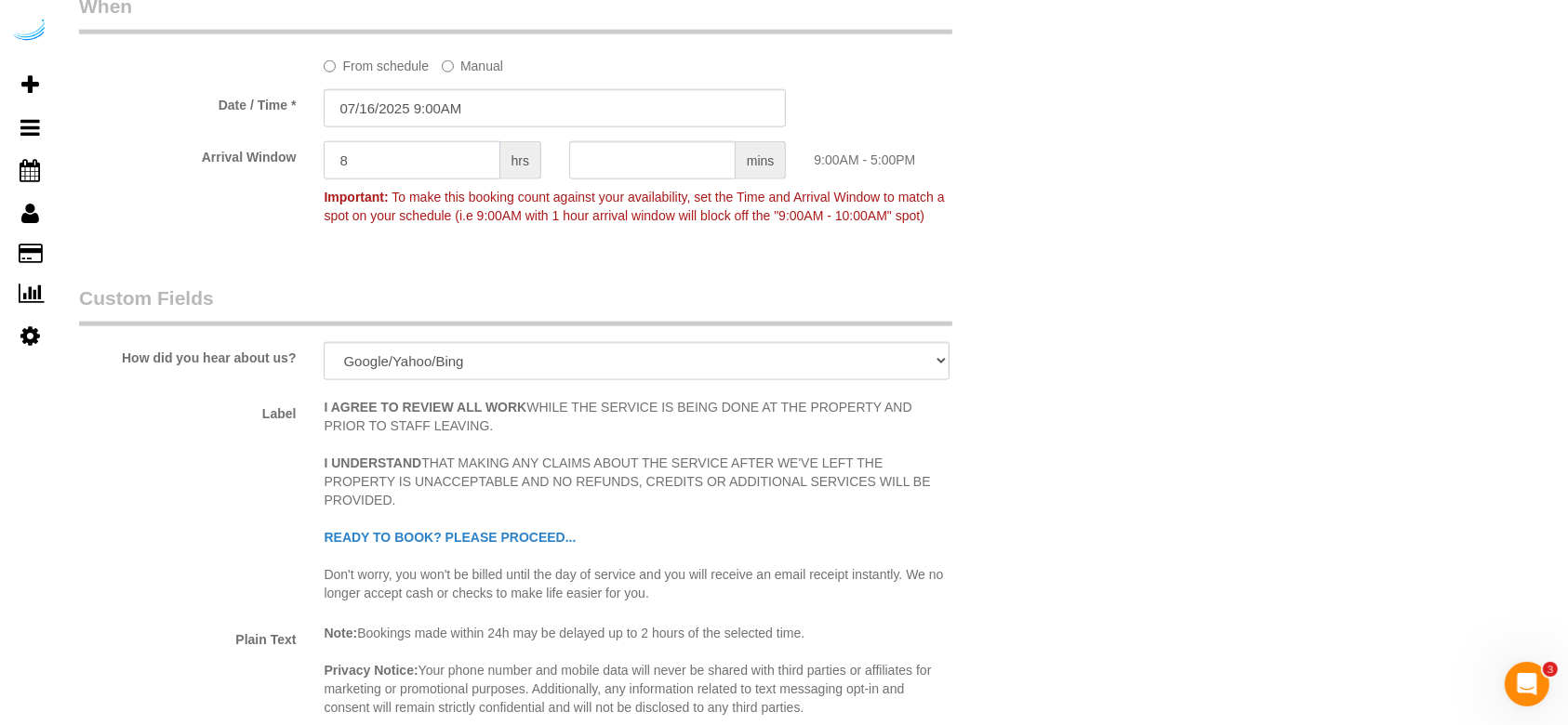 type on "8" 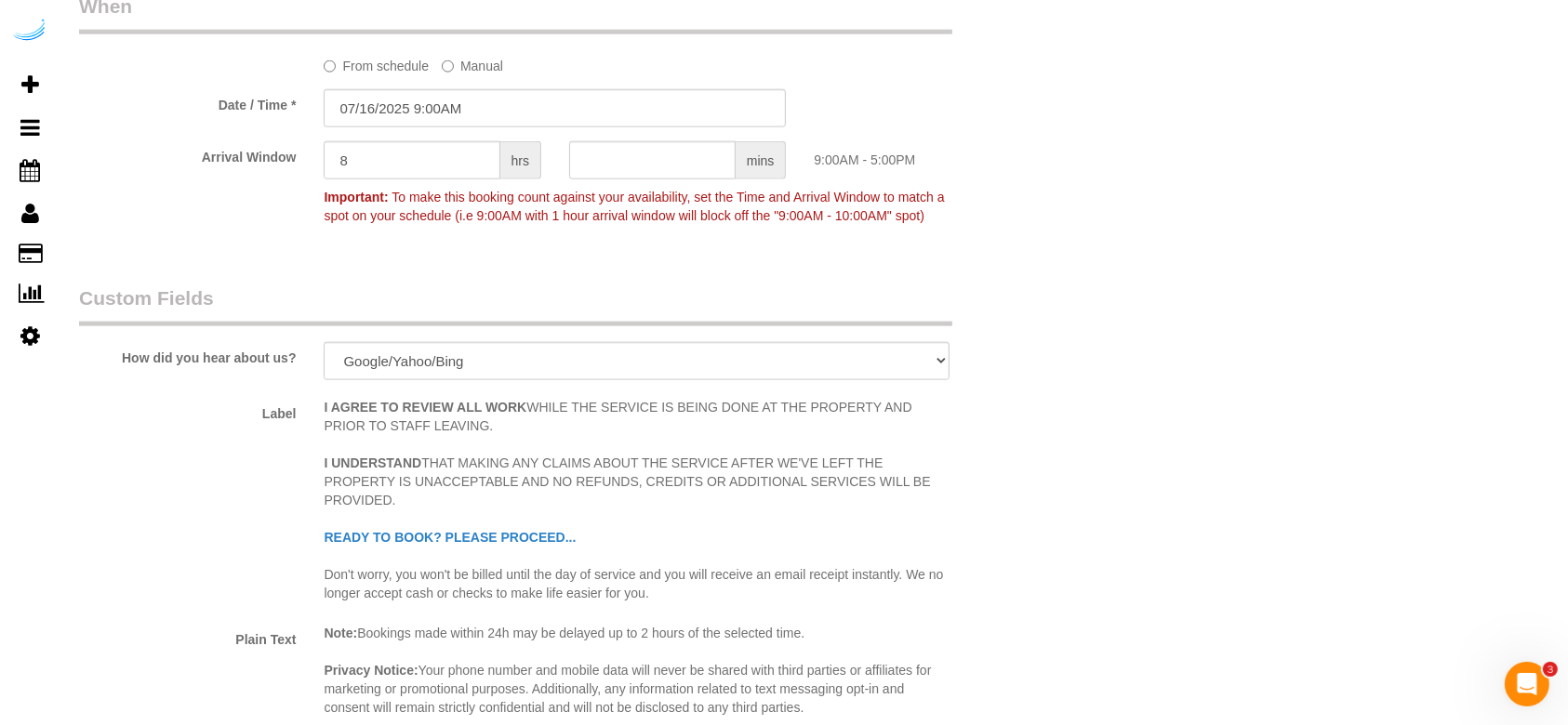 click on "How did you hear about us?
Word of Mouth Facebook Instagram Google/Yahoo/Bing Yelp Other" at bounding box center (555, 334) 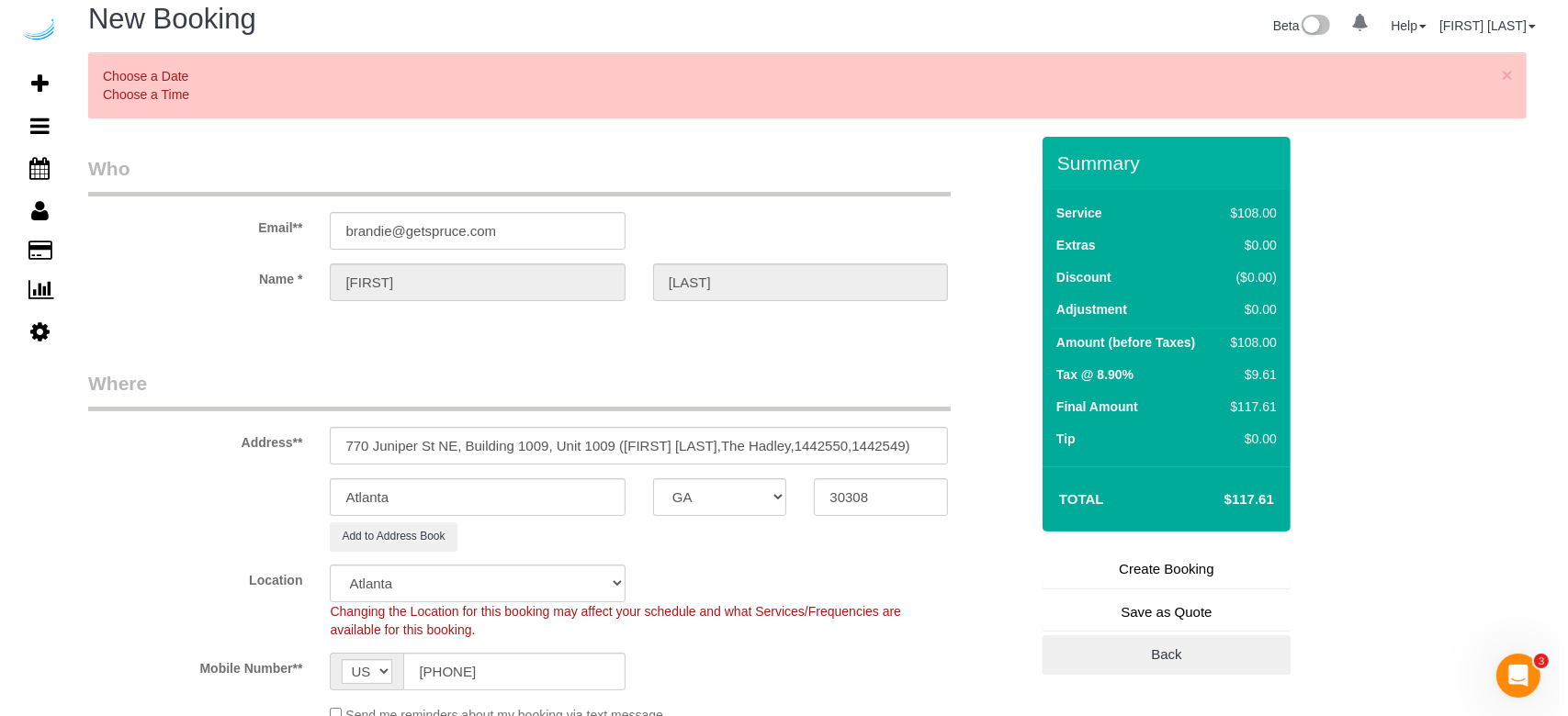 scroll, scrollTop: 0, scrollLeft: 0, axis: both 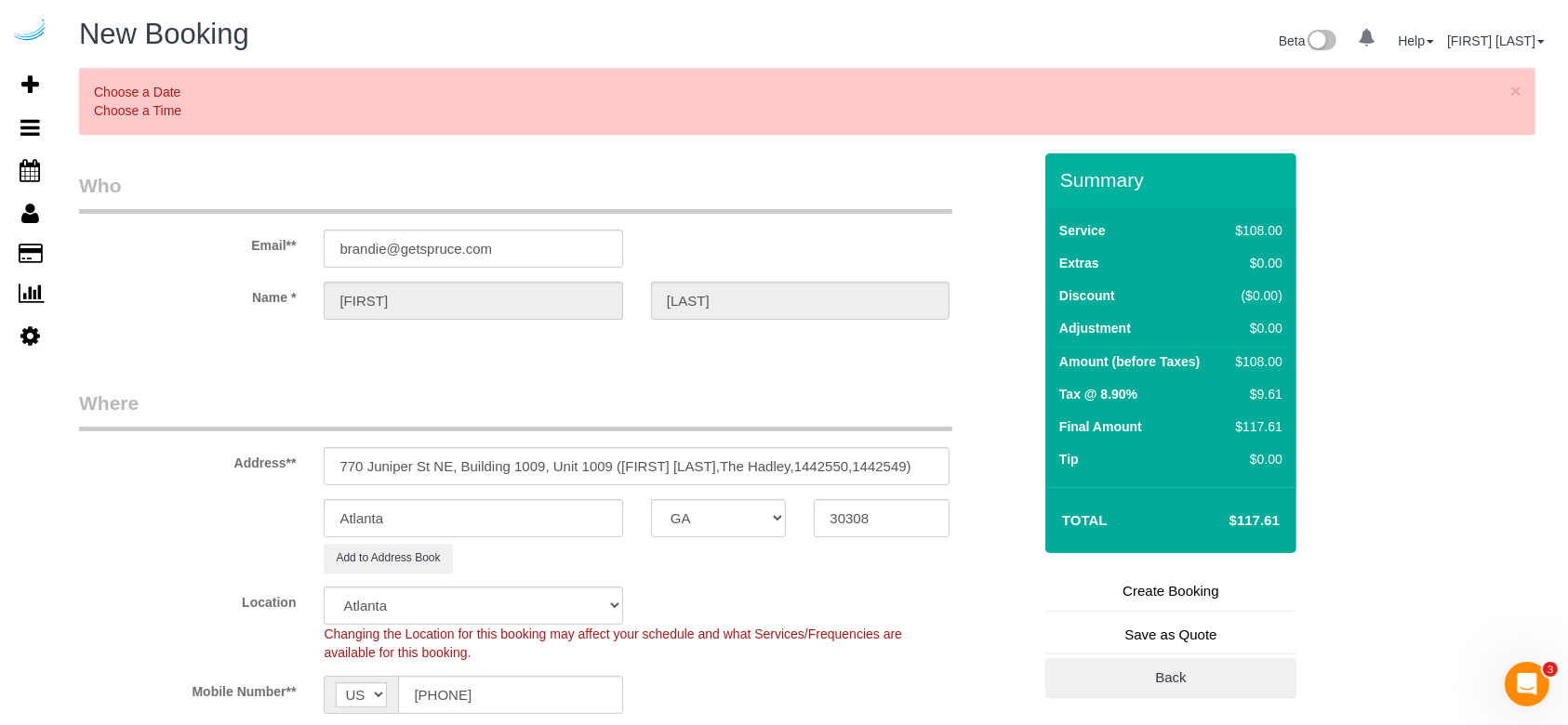 click on "Create Booking" at bounding box center (1171, 591) 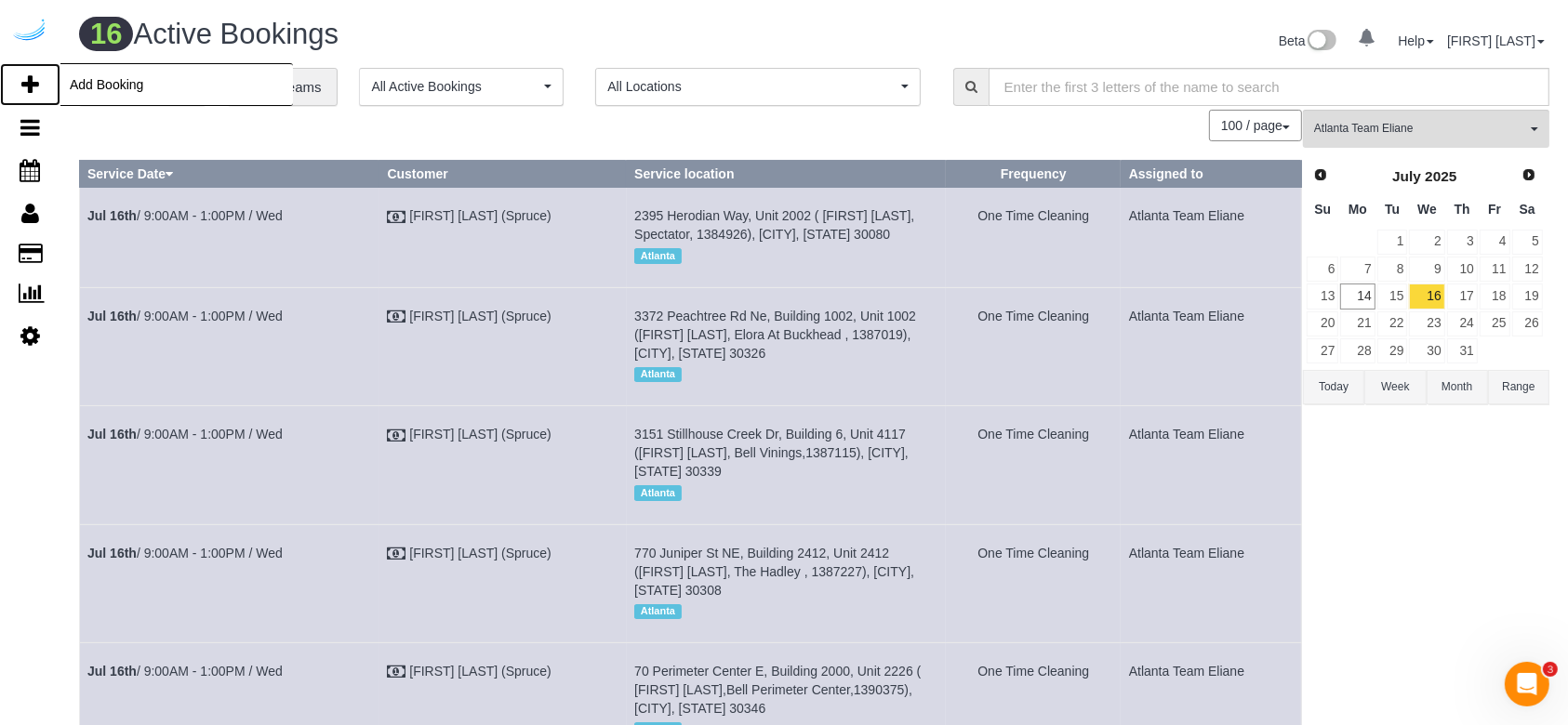 click on "Add Booking" at bounding box center [30, 85] 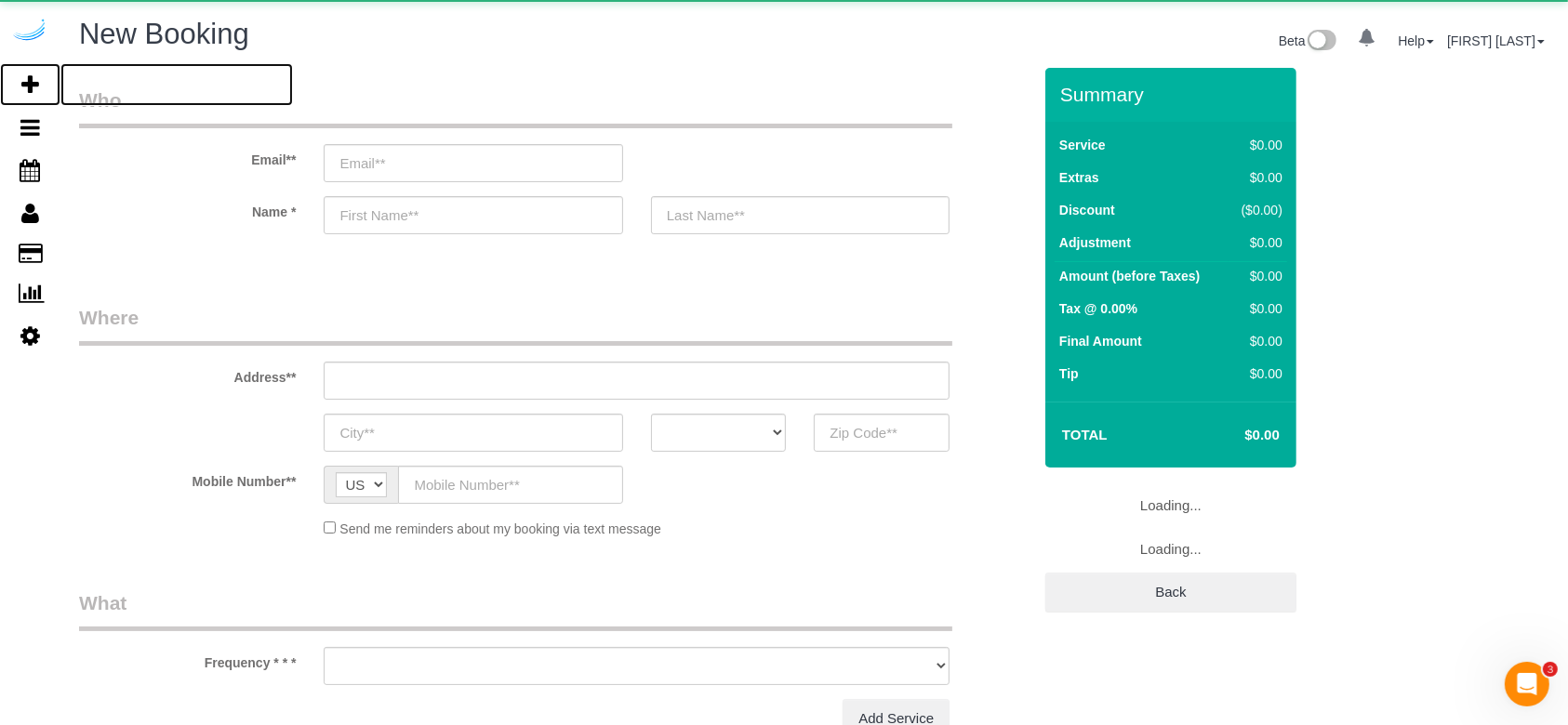 select on "object:15576" 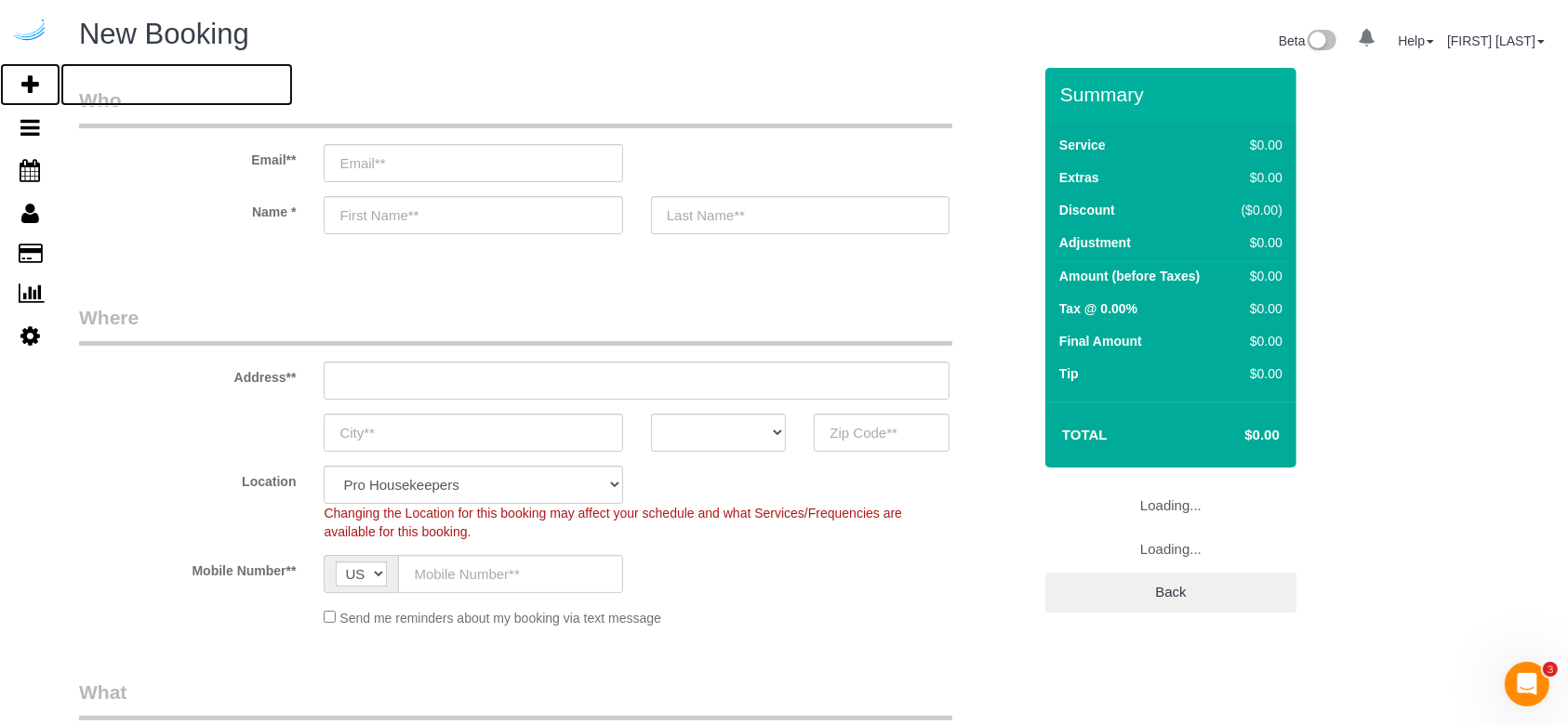 select on "object:16186" 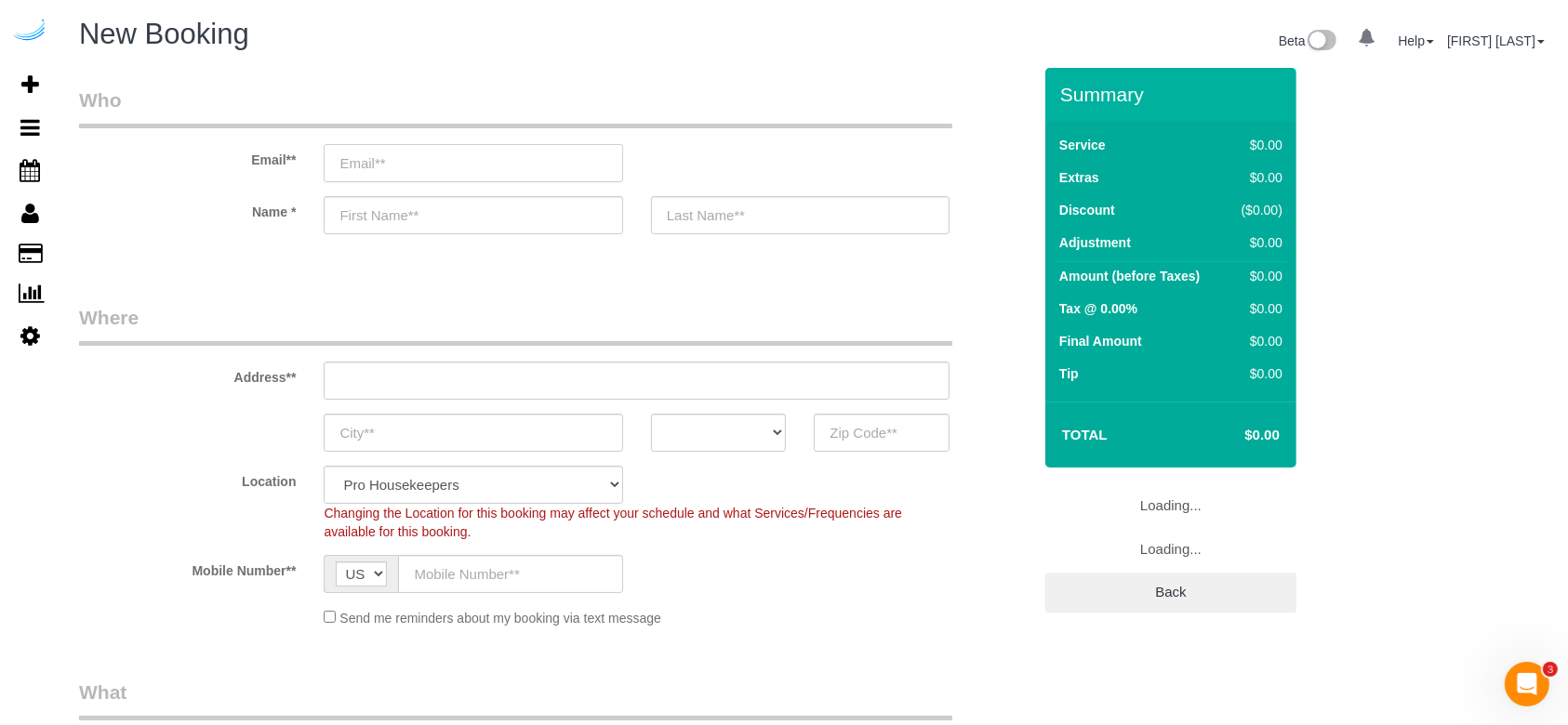 click at bounding box center [472, 163] 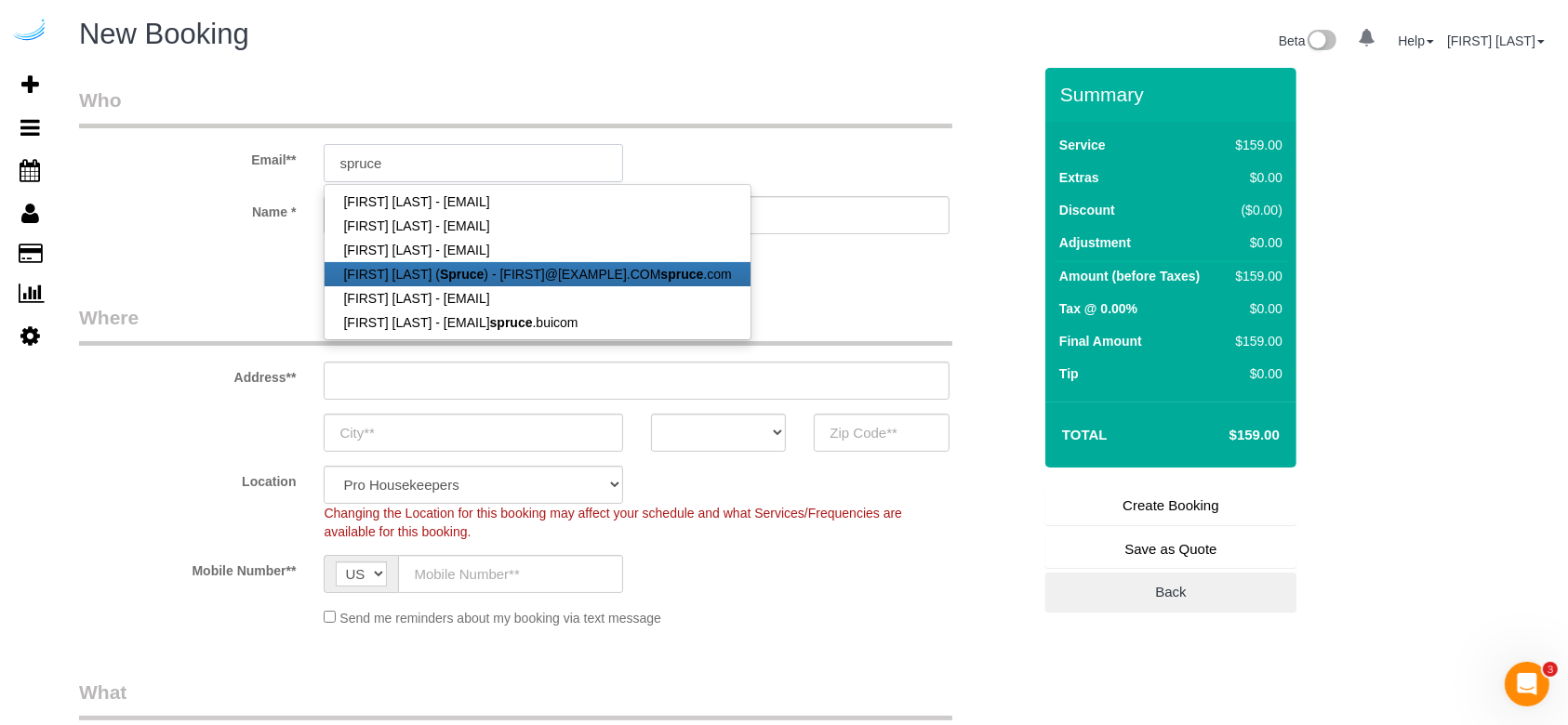 type on "brandie@getspruce.com" 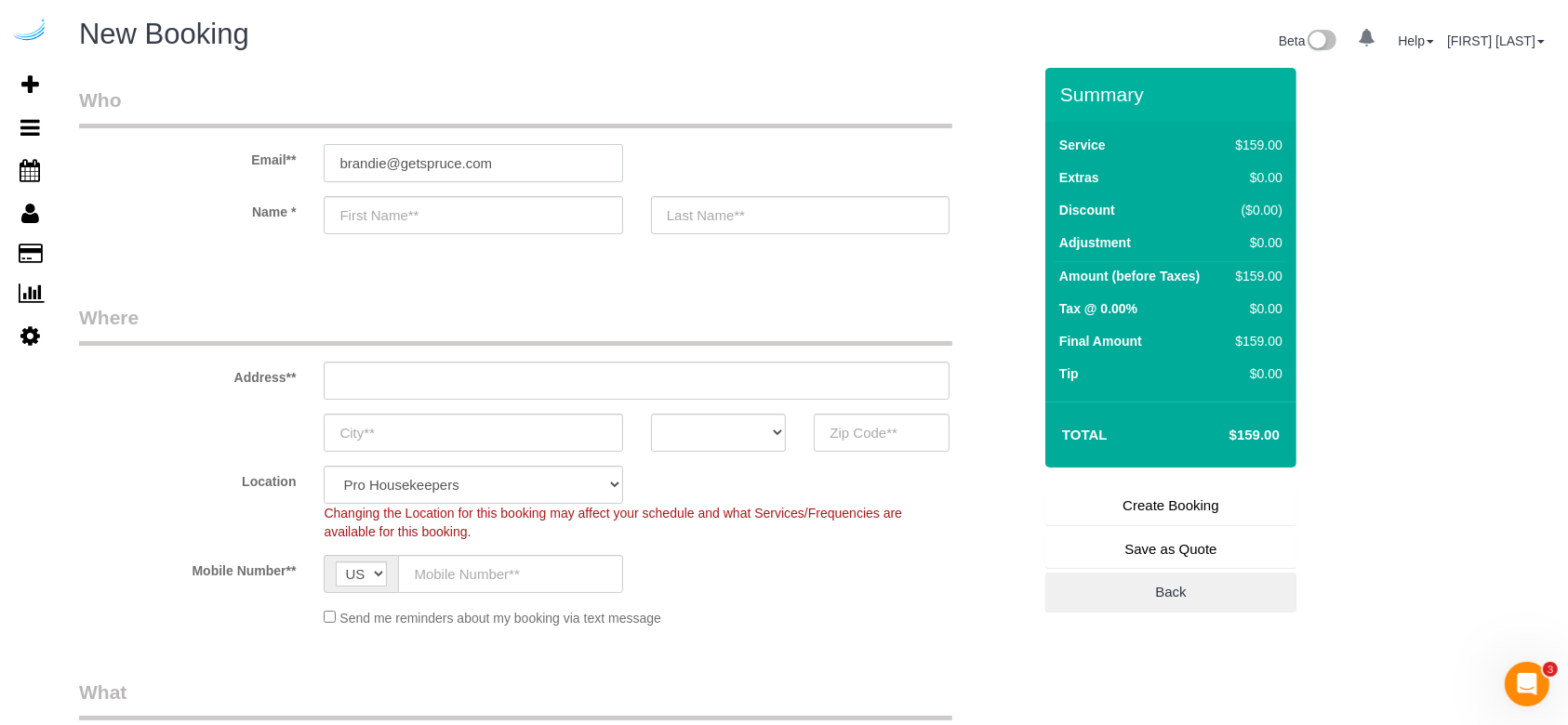 type on "[FIRST]" 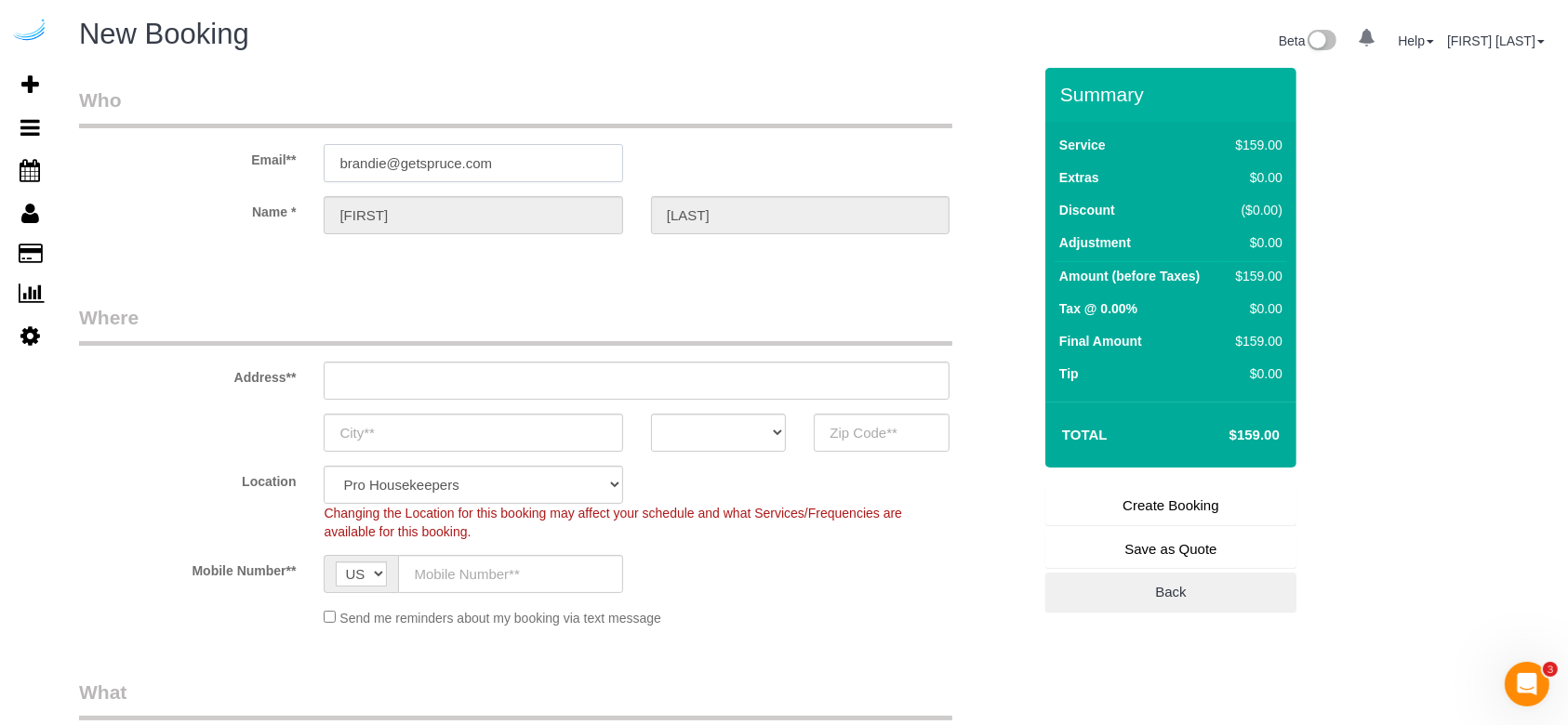 type on "3816 S Lamar Blvd" 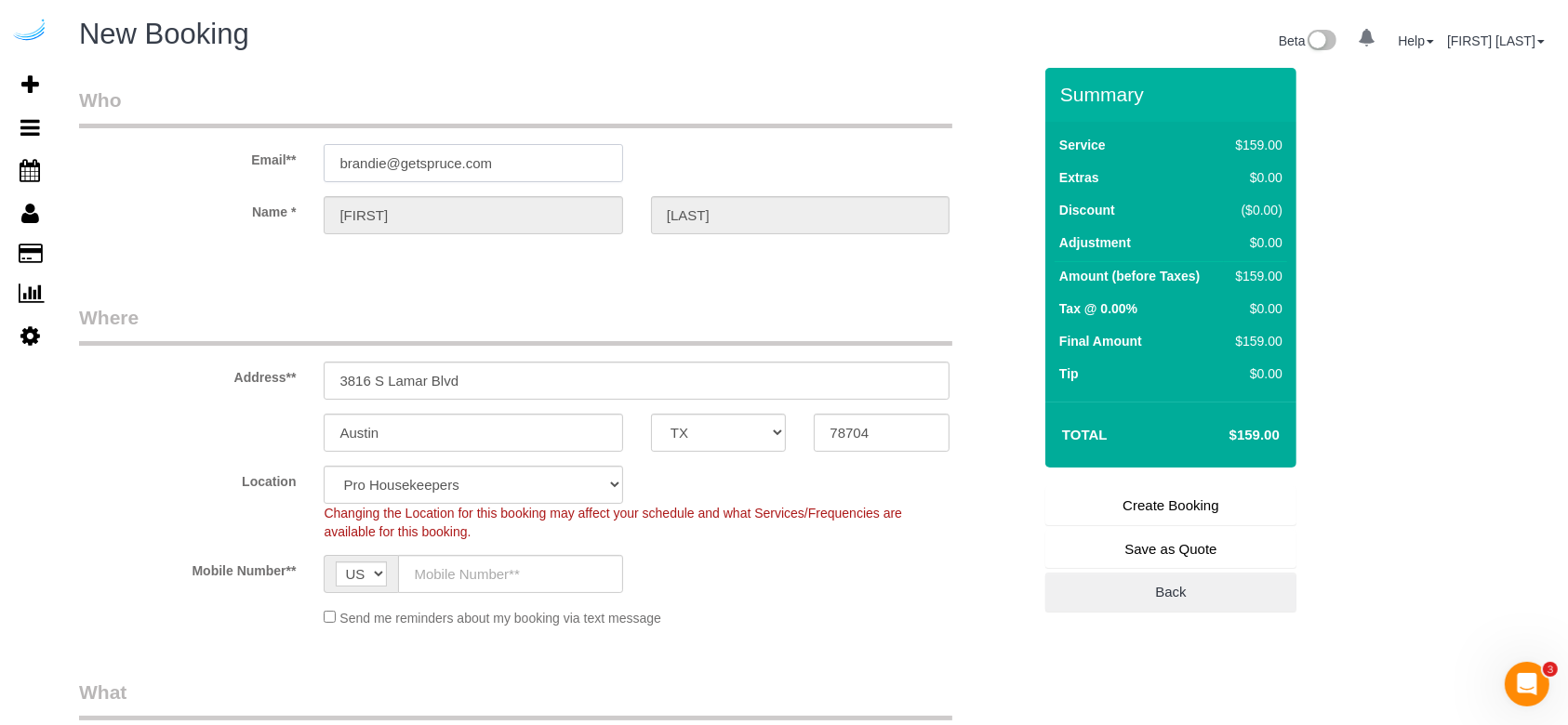 type on "brandie@getspruce.com" 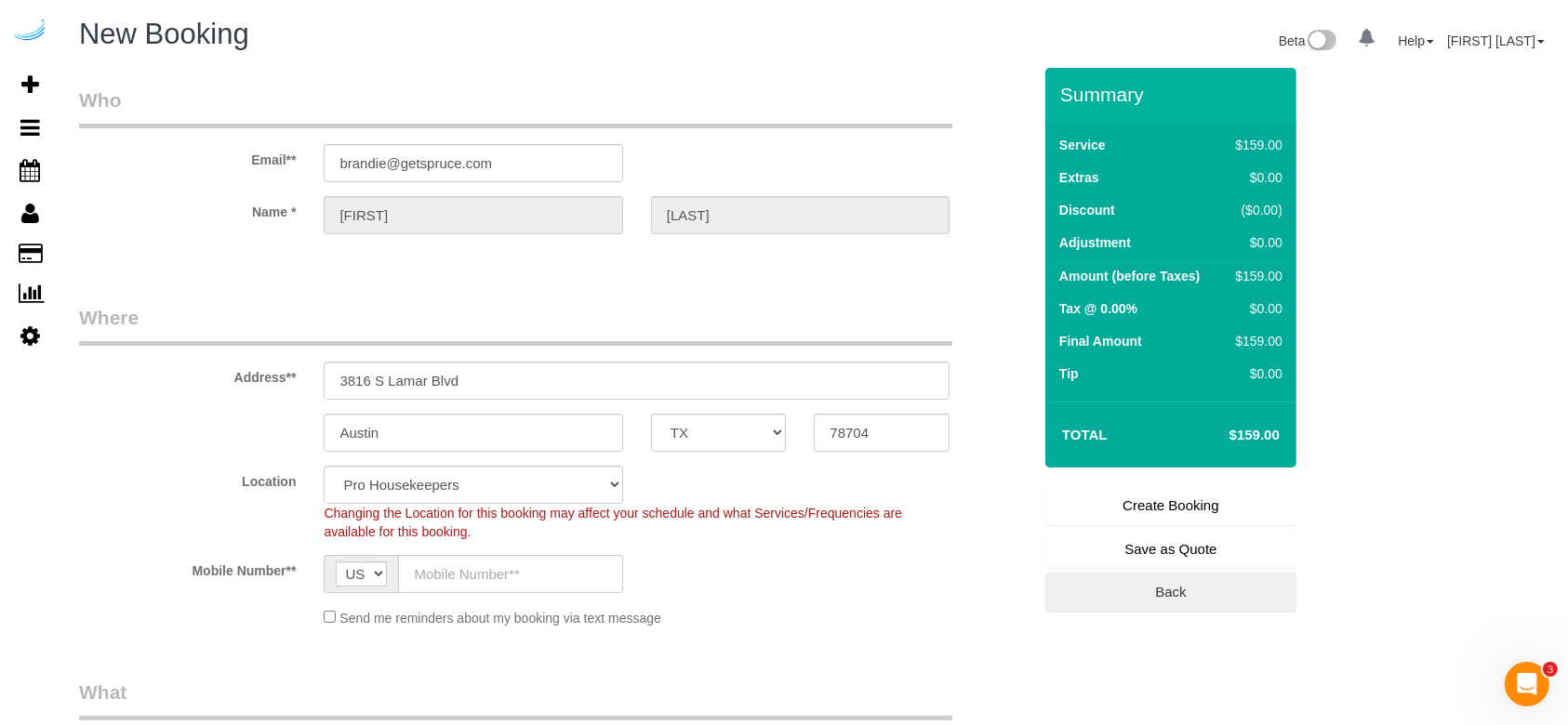 select on "9" 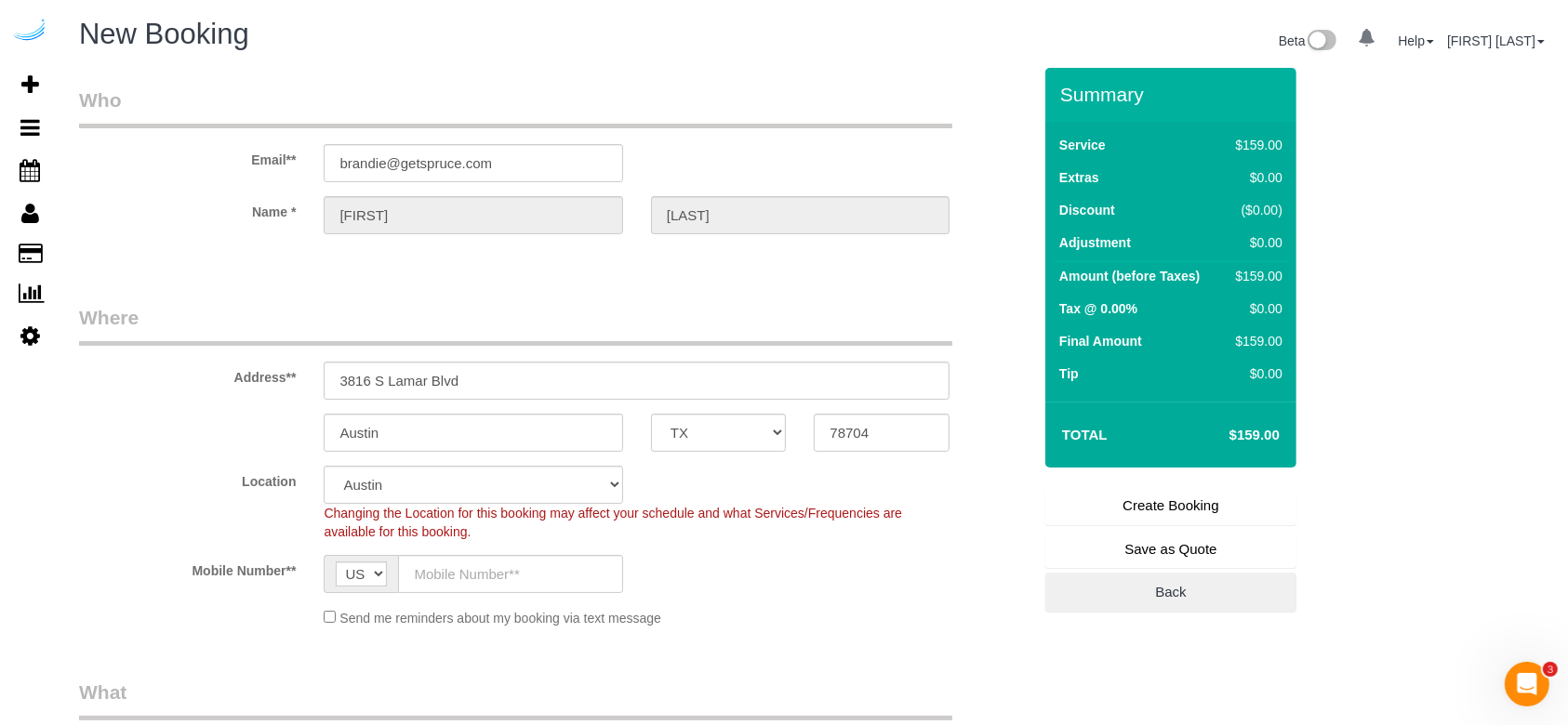 select on "object:16223" 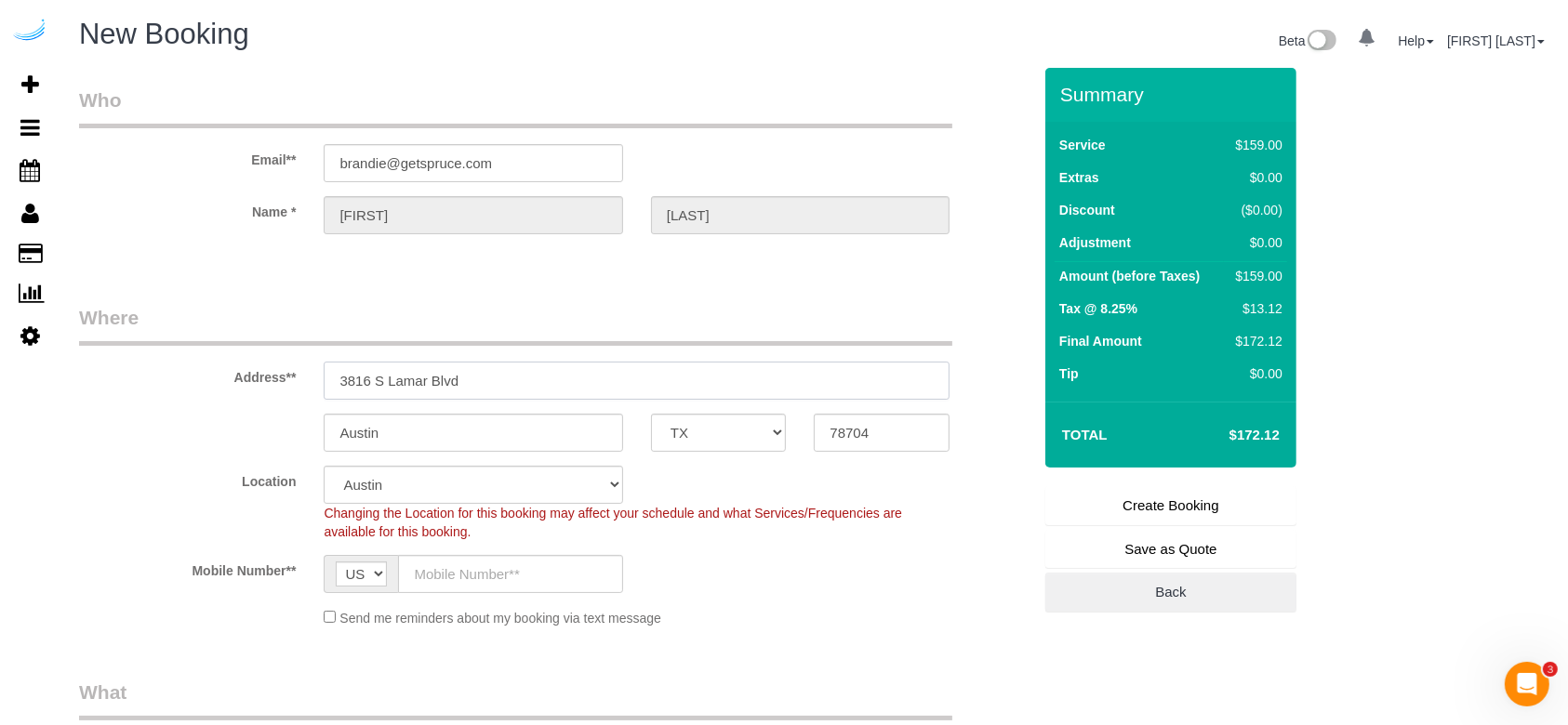 click on "3816 S Lamar Blvd" at bounding box center [636, 380] 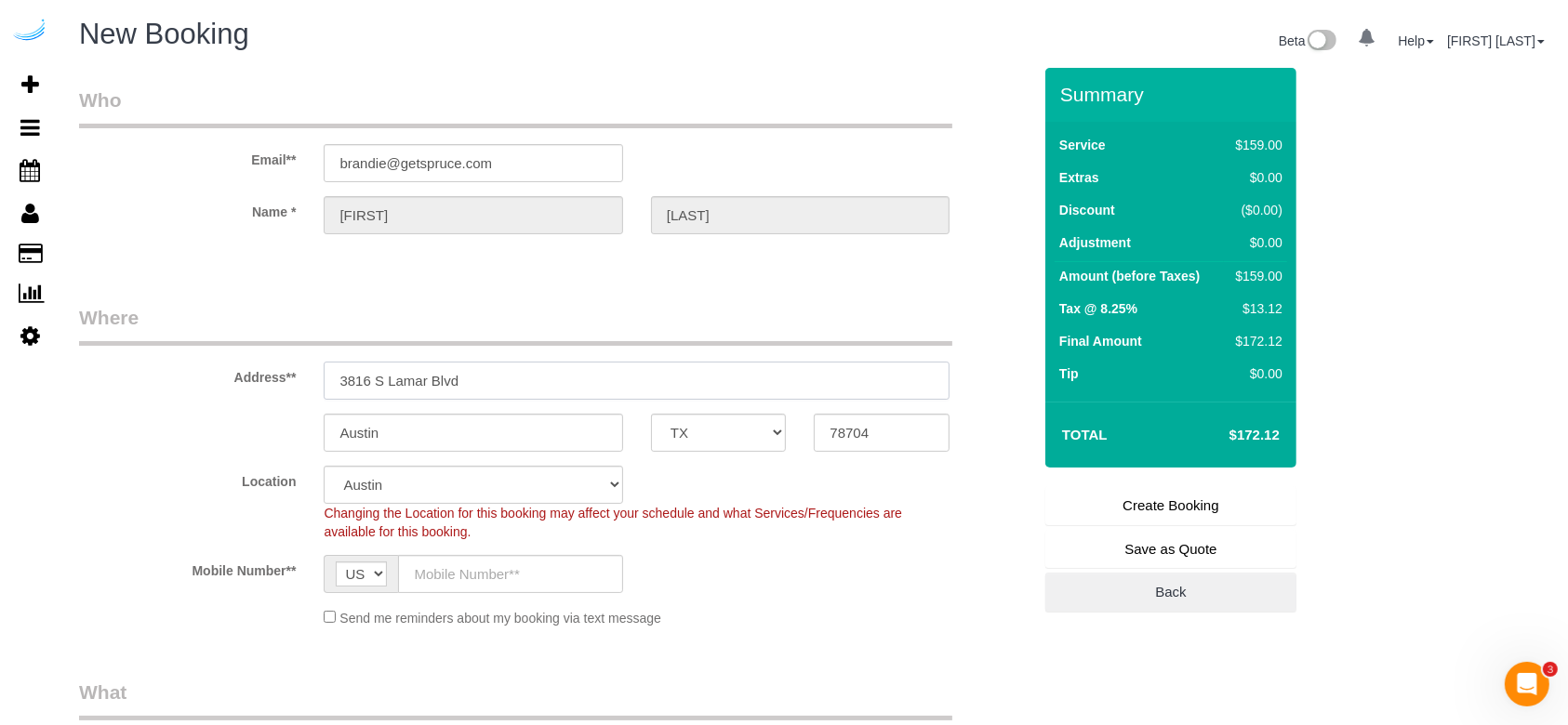 paste on "2945 Cumberland Mall, Atlanta, GA 30339" 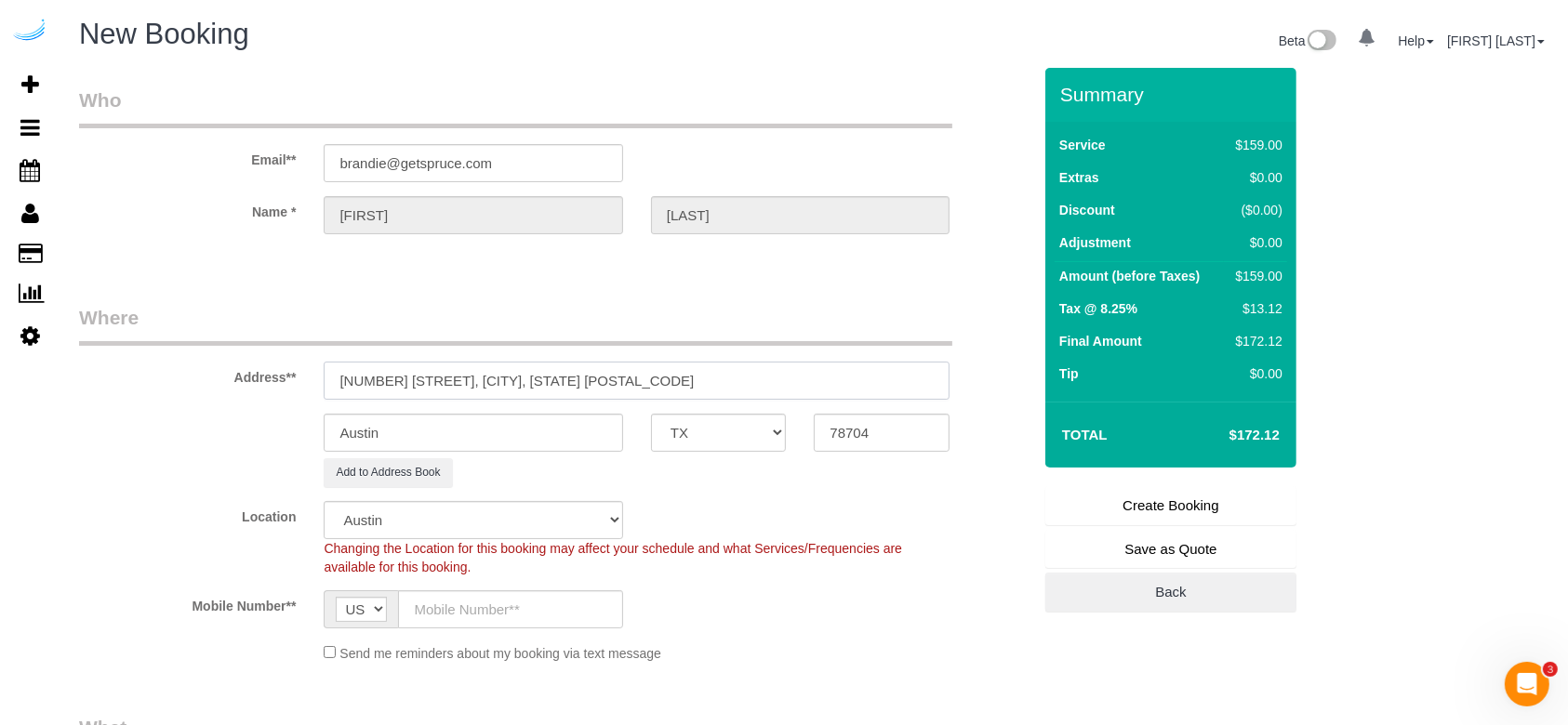 click on "2945 Cumberland Mall, Atlanta, GA 30339" at bounding box center (636, 380) 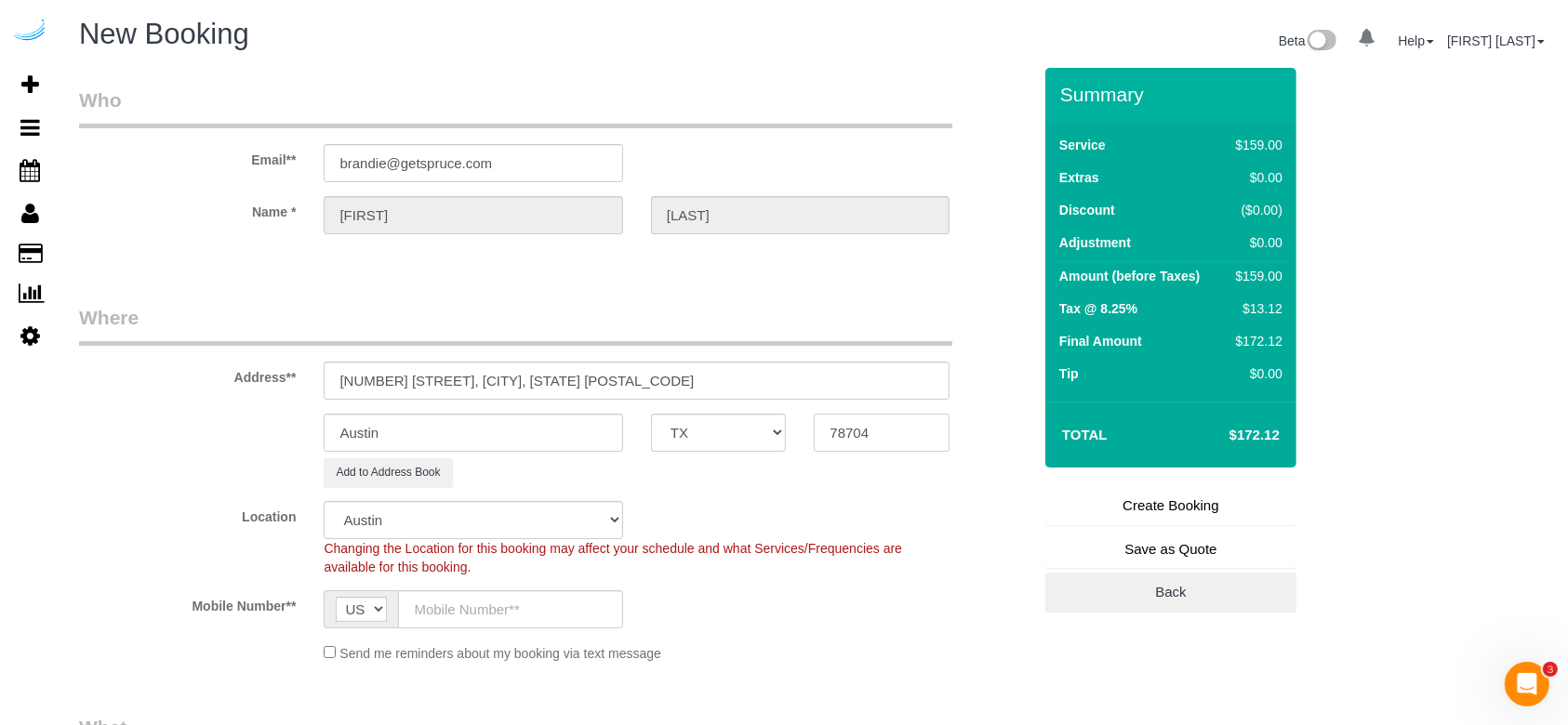 click on "78704" at bounding box center (882, 432) 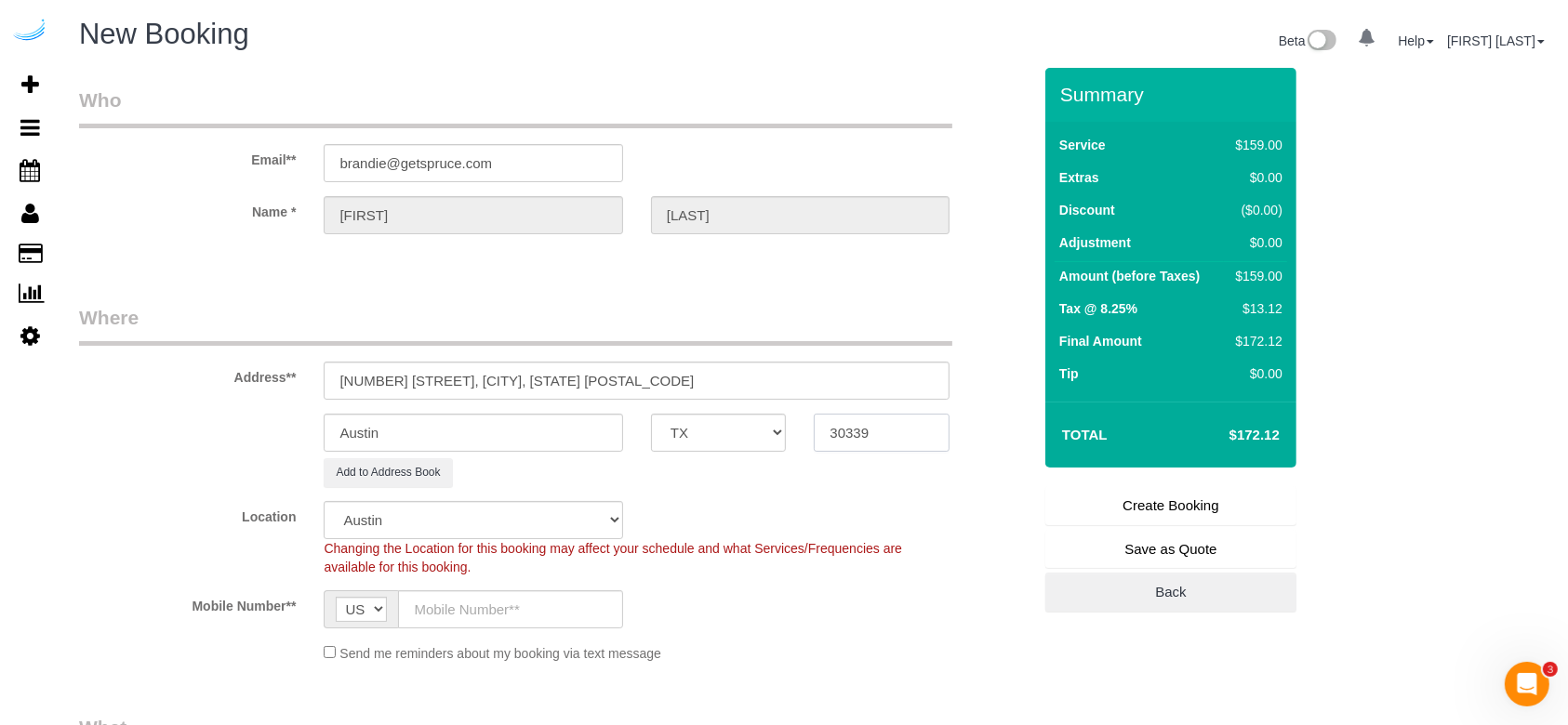 type on "30339" 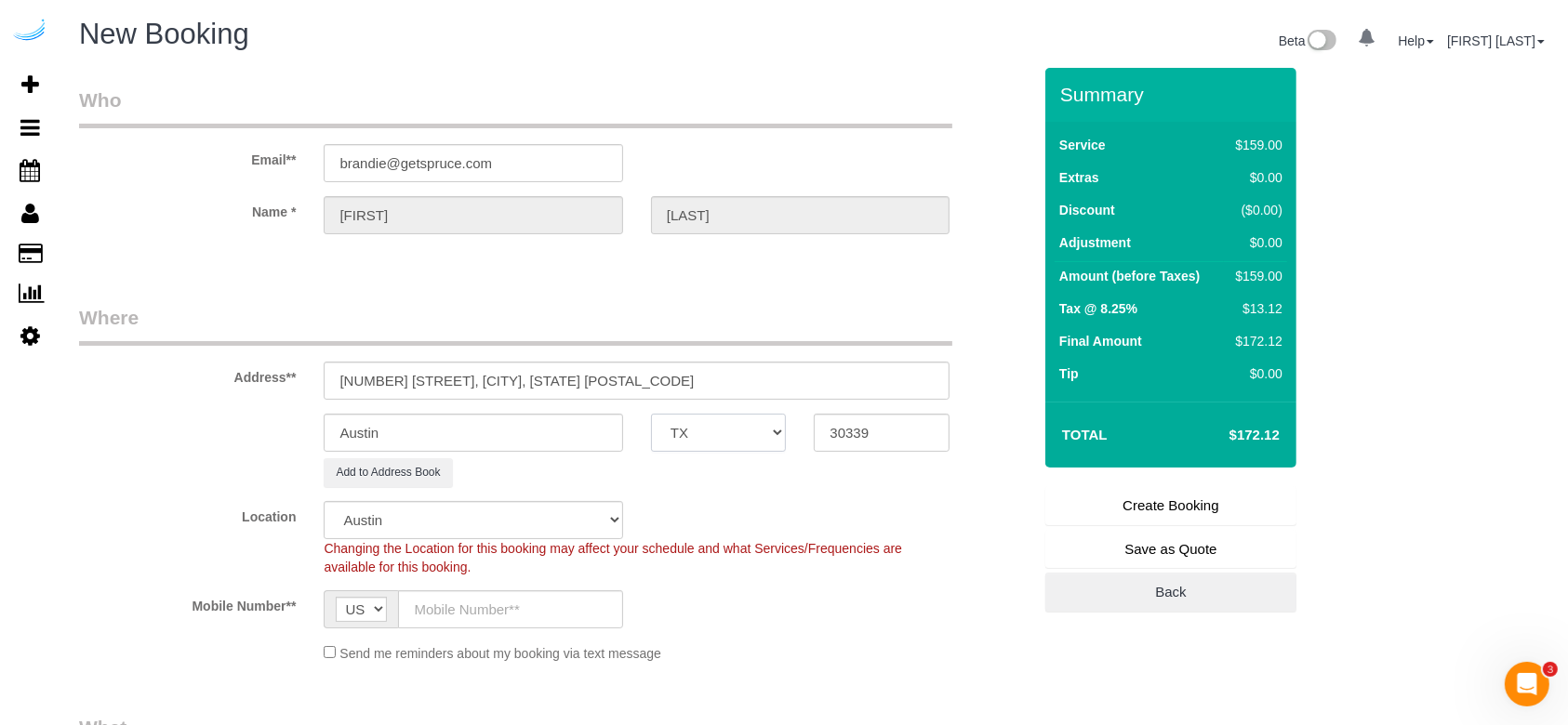 click on "AK
AL
AR
AZ
CA
CO
CT
DC
DE
FL
GA
HI
IA
ID
IL
IN
KS
KY
LA
MA
MD
ME
MI
MN
MO
MS
MT
NC
ND
NE
NH
NJ
NM
NV
NY
OH
OK
OR
PA
RI
SC
SD
TN
TX
UT
VA
VT
WA
WI
WV
WY" at bounding box center (719, 432) 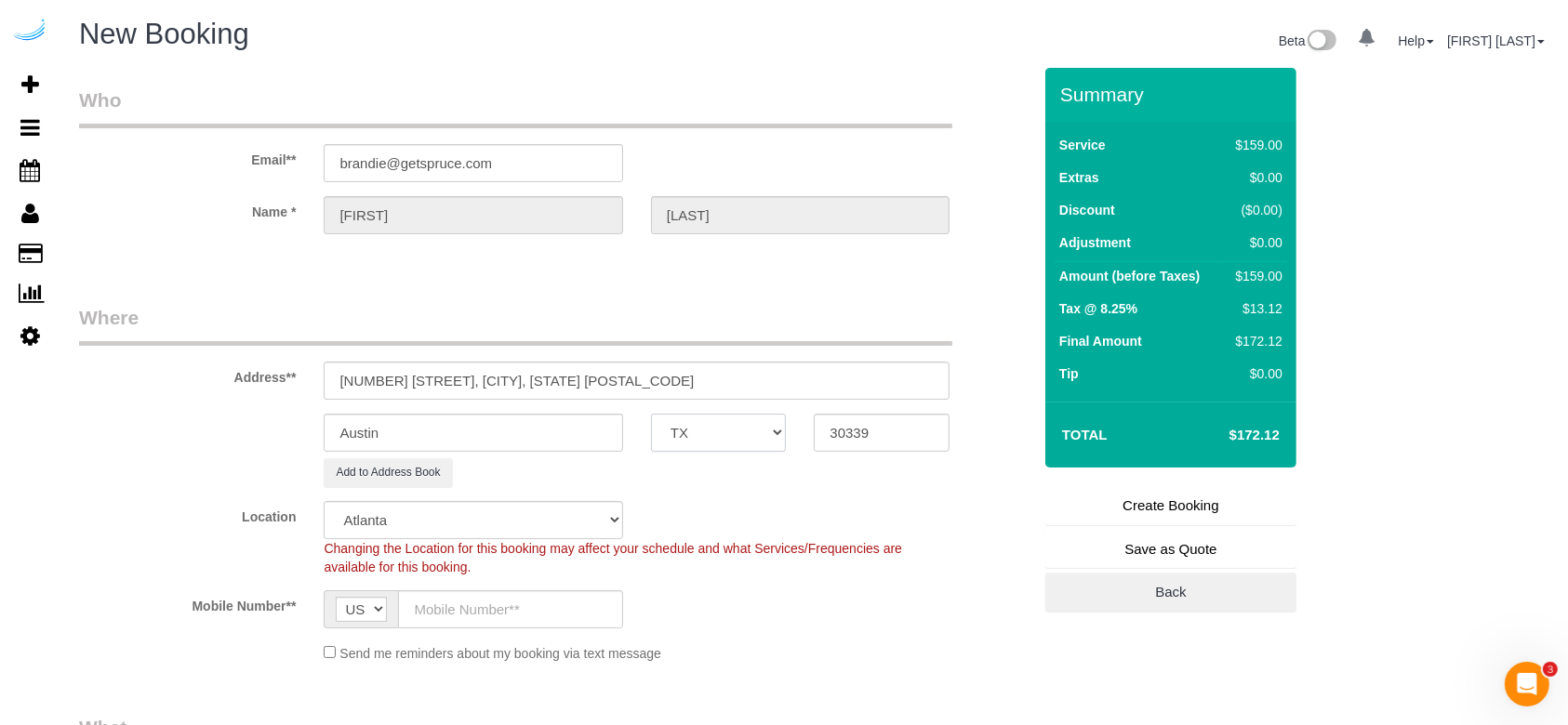 select on "GA" 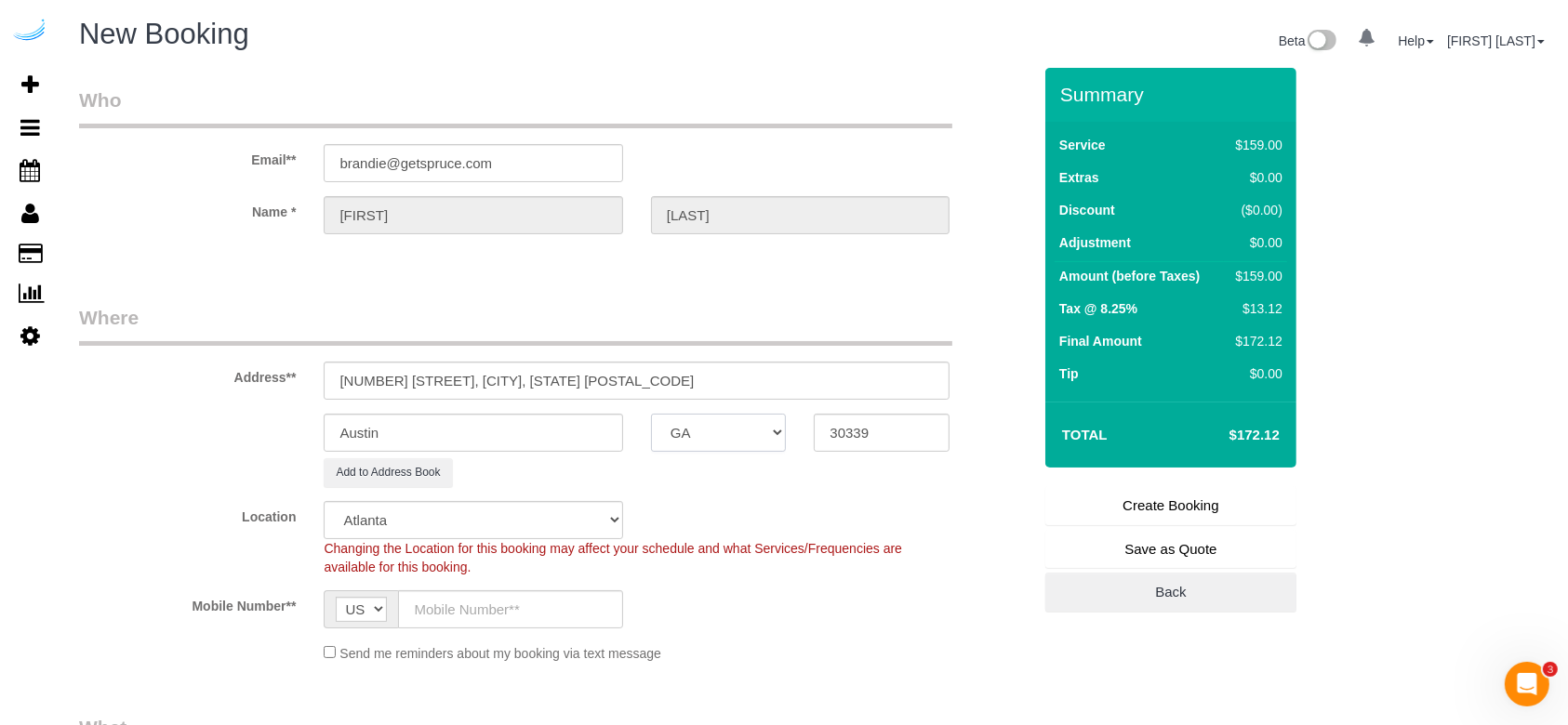 click on "AK
AL
AR
AZ
CA
CO
CT
DC
DE
FL
GA
HI
IA
ID
IL
IN
KS
KY
LA
MA
MD
ME
MI
MN
MO
MS
MT
NC
ND
NE
NH
NJ
NM
NV
NY
OH
OK
OR
PA
RI
SC
SD
TN
TX
UT
VA
VT
WA
WI
WV
WY" at bounding box center (719, 432) 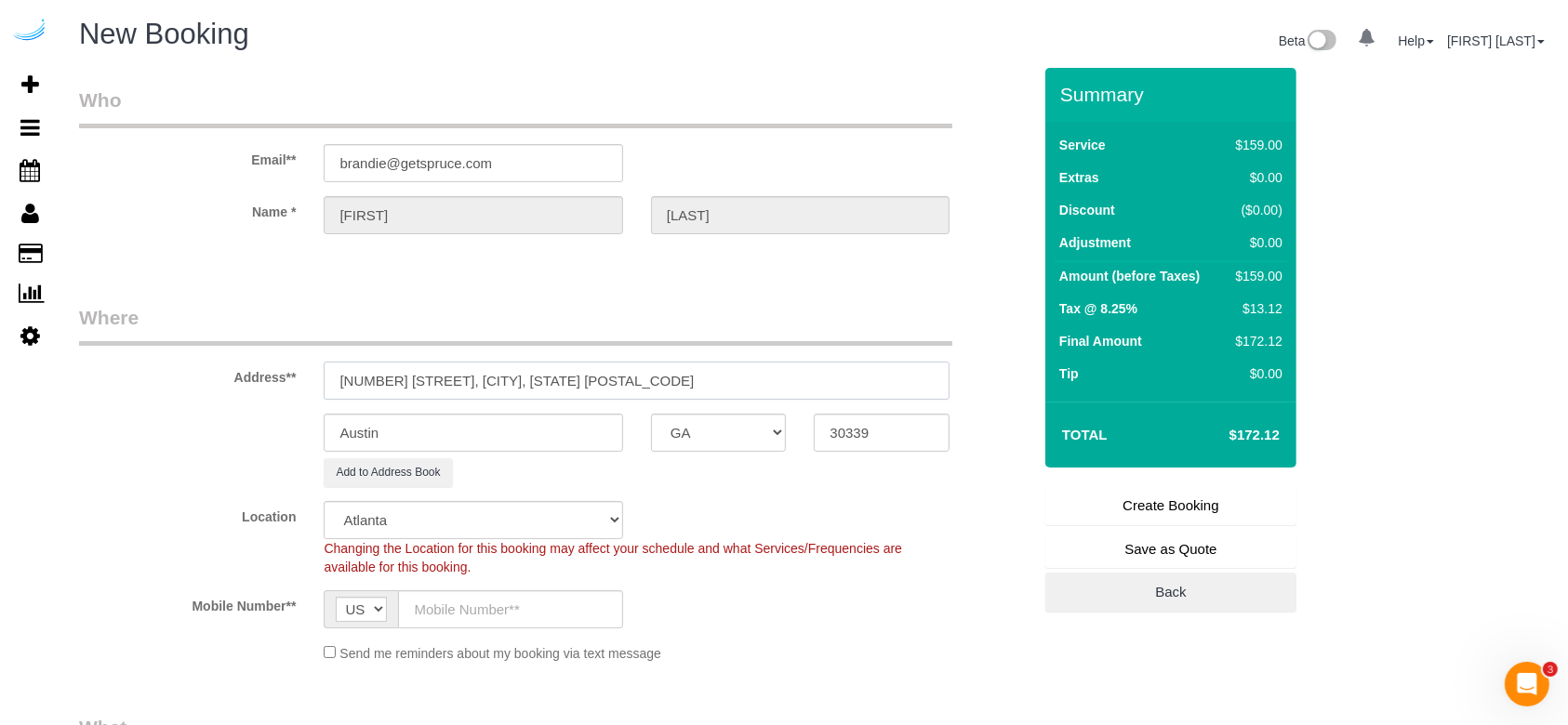 click on "2945 Cumberland Mall, Atlanta, GA 30339" at bounding box center [636, 380] 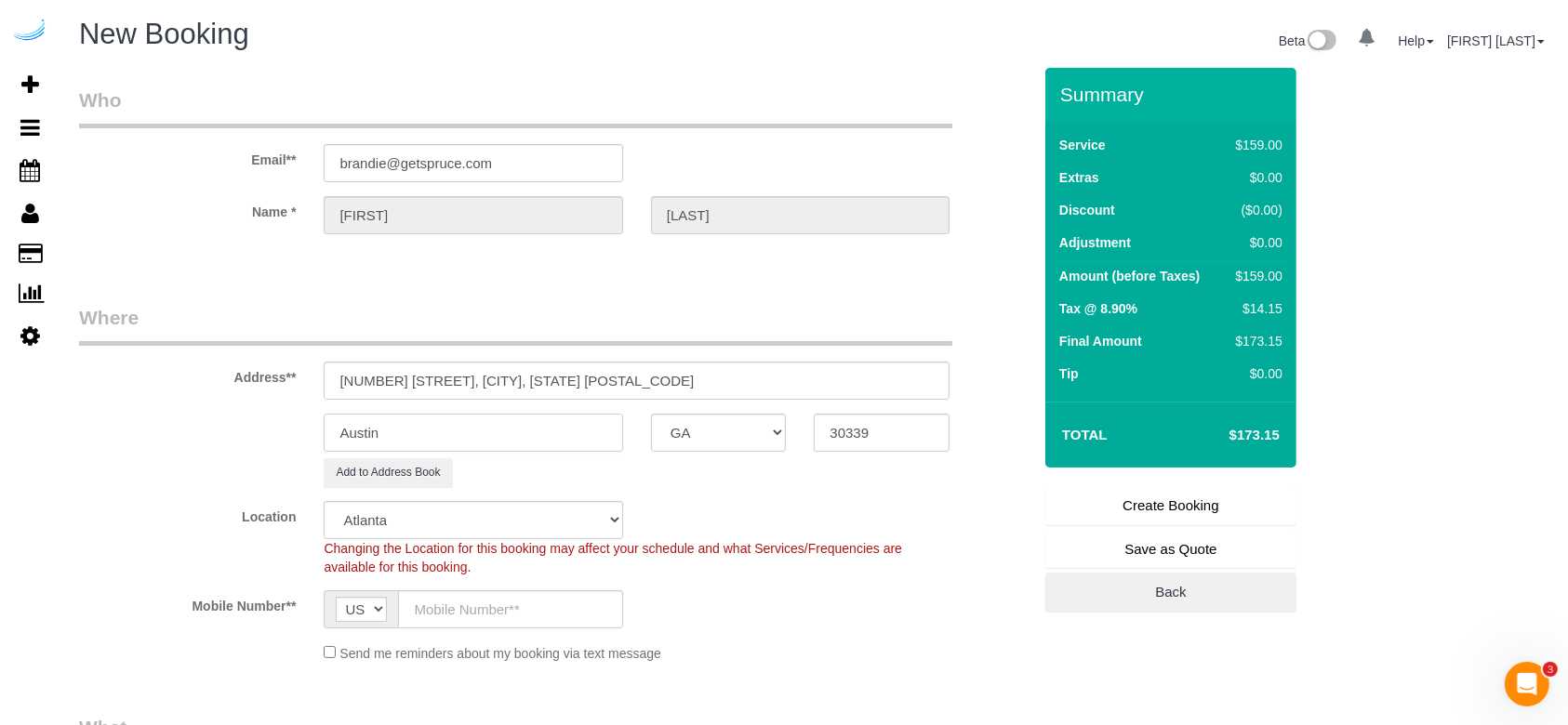 click on "Austin" at bounding box center [472, 432] 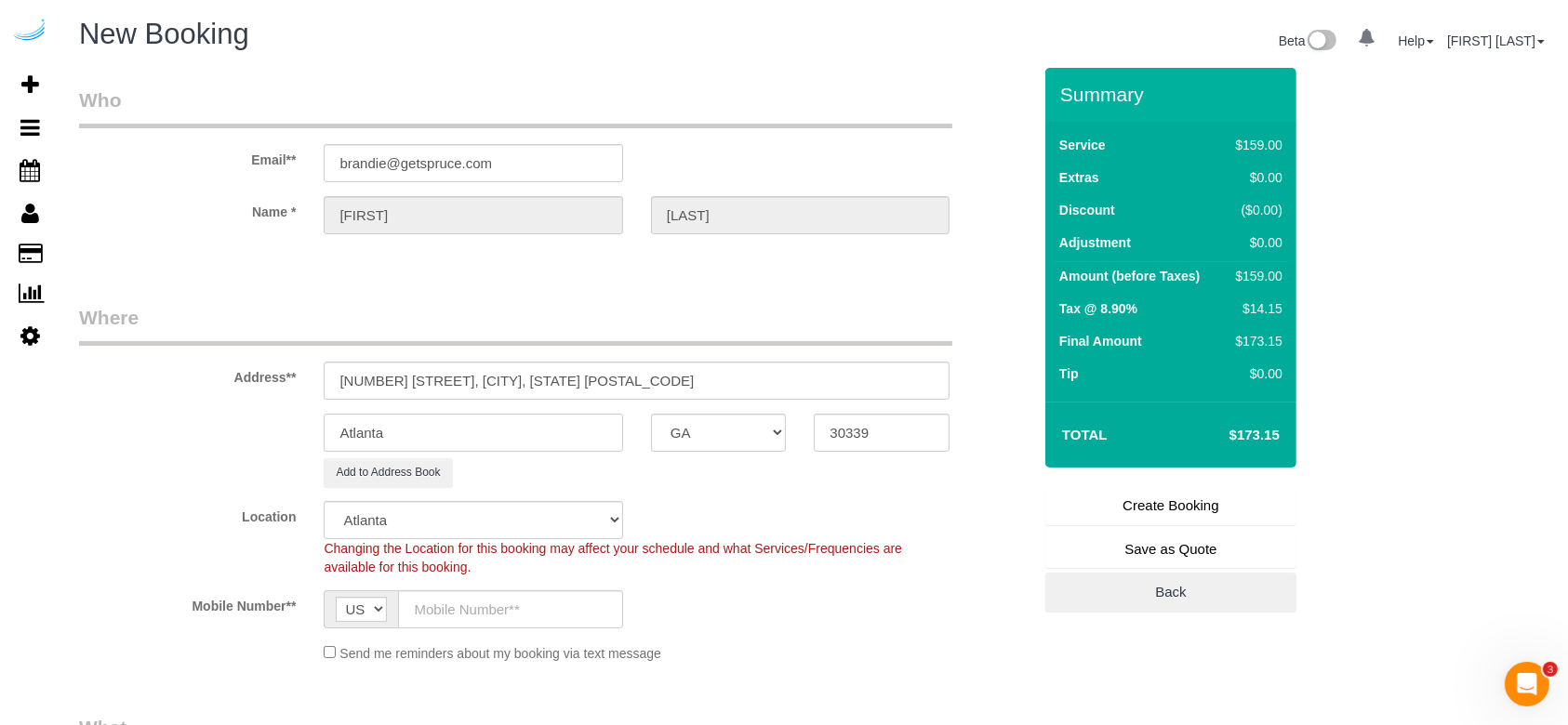 type on "Atlanta" 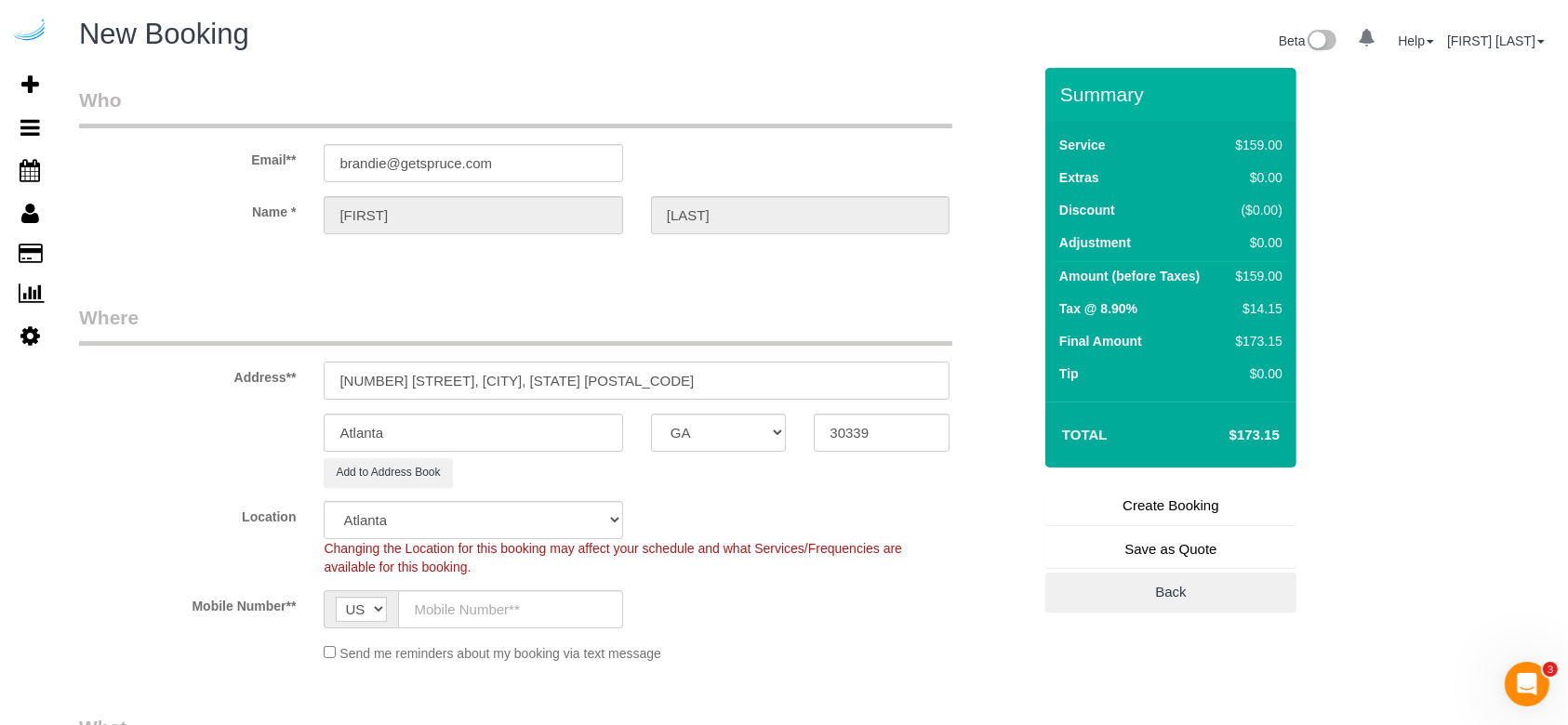 drag, startPoint x: 657, startPoint y: 370, endPoint x: 488, endPoint y: 378, distance: 169.18924 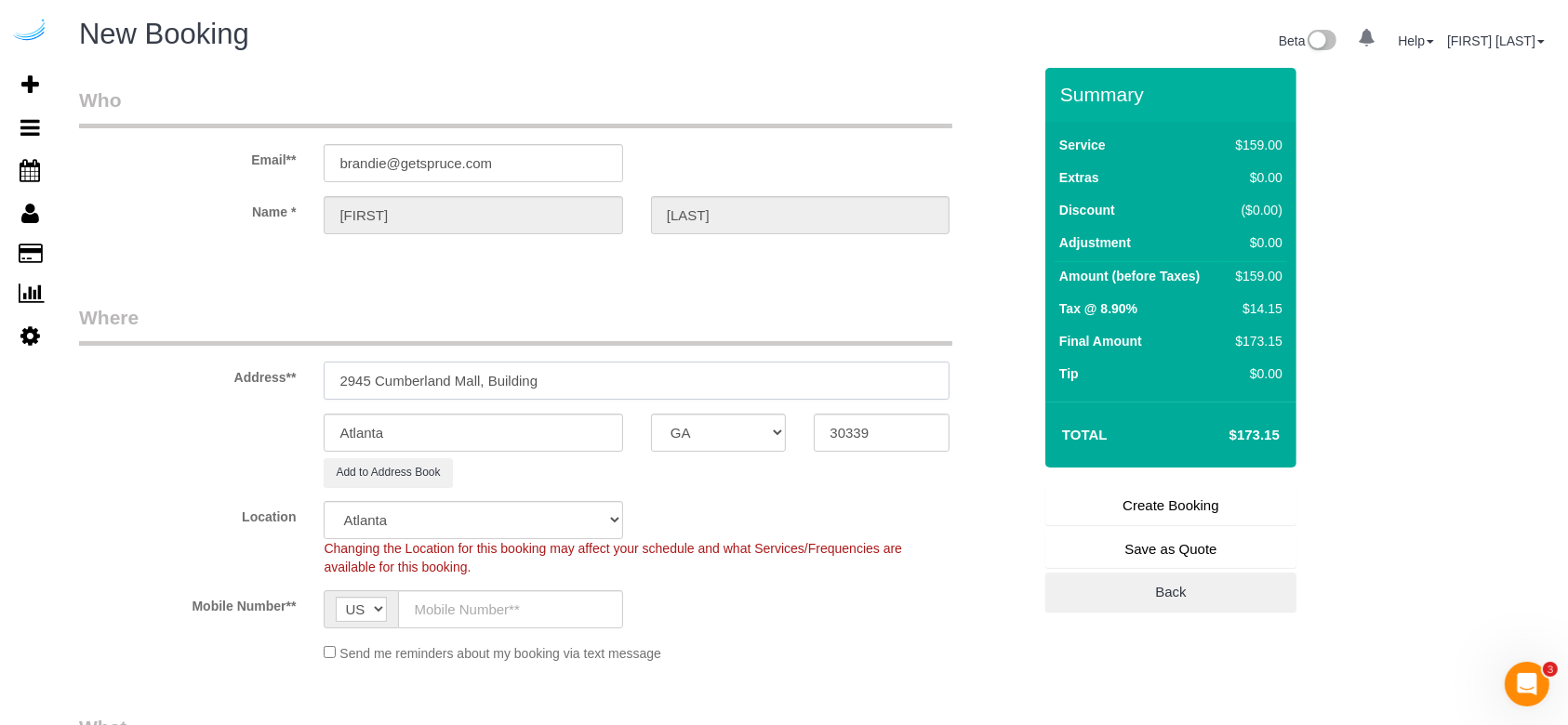 paste on "T-3072" 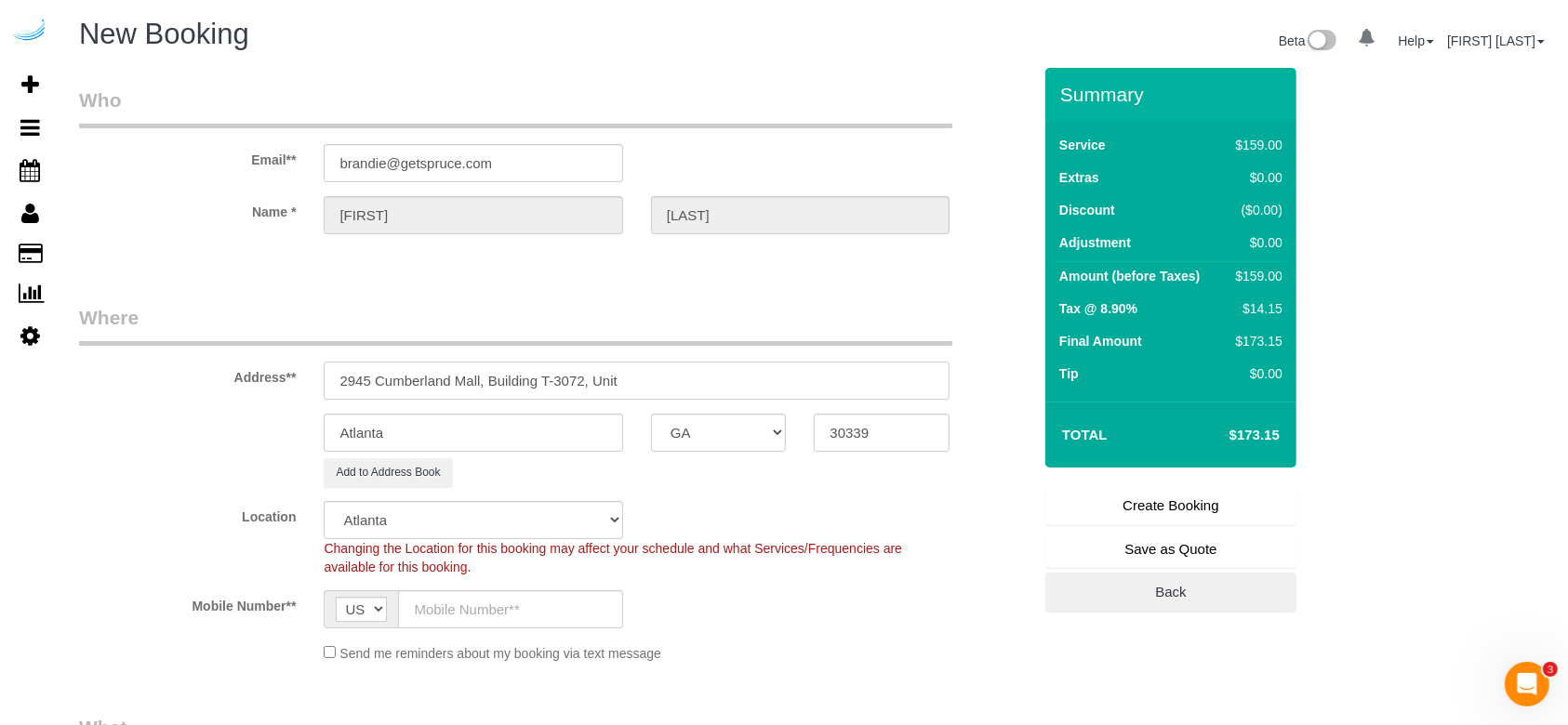 paste on "T-3072" 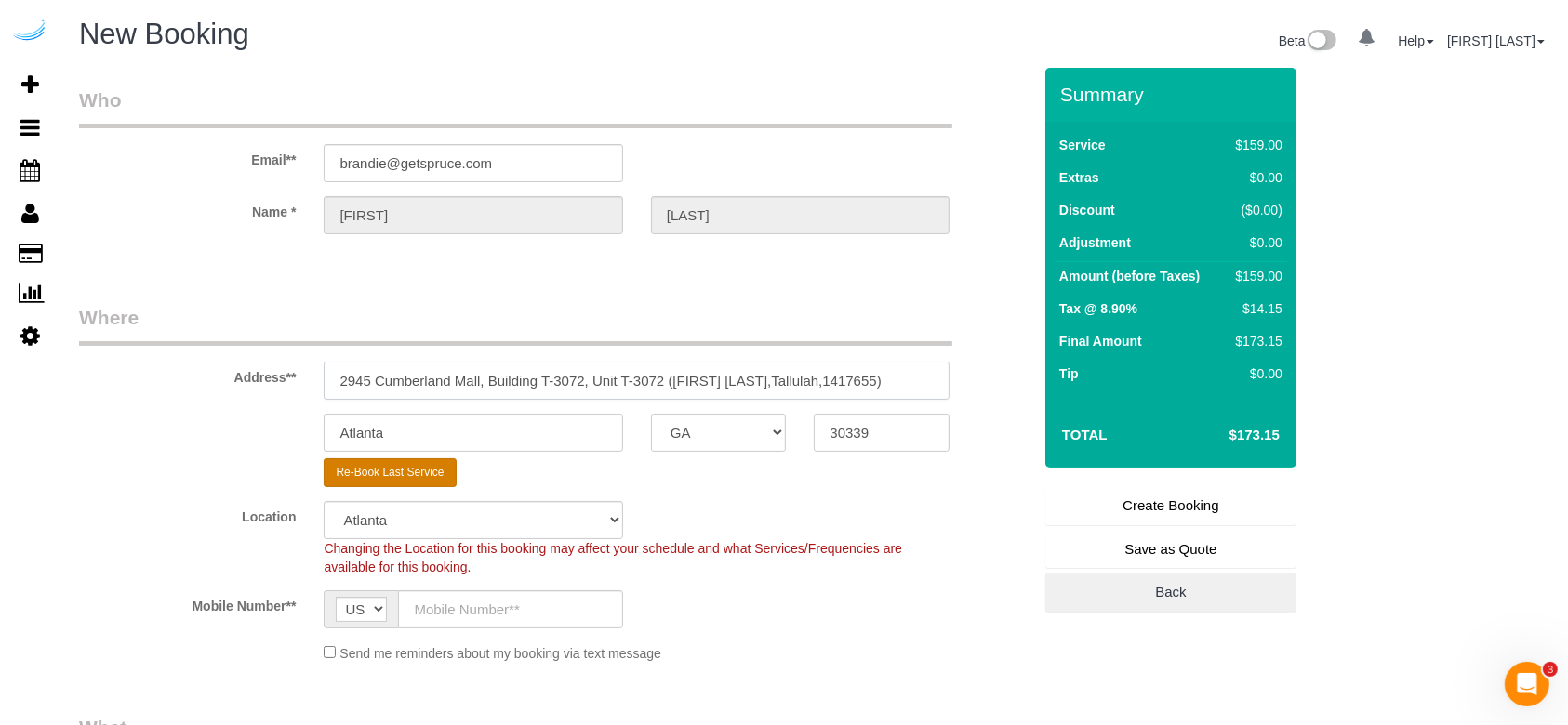 type on "2945 Cumberland Mall, Building T-3072, Unit T-3072 (Sheila Simmons,Tallulah,1417655)" 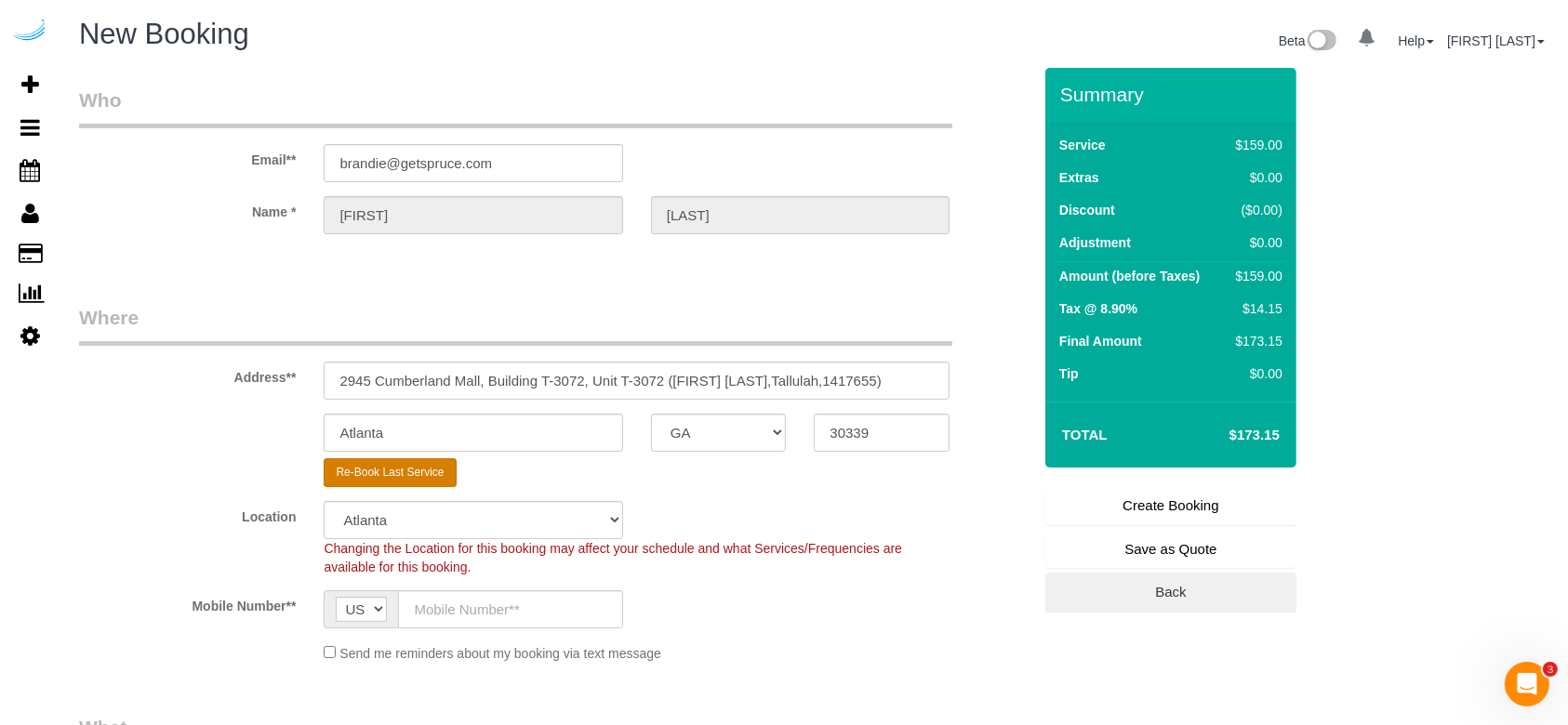 click on "Re-Book Last Service" at bounding box center [390, 472] 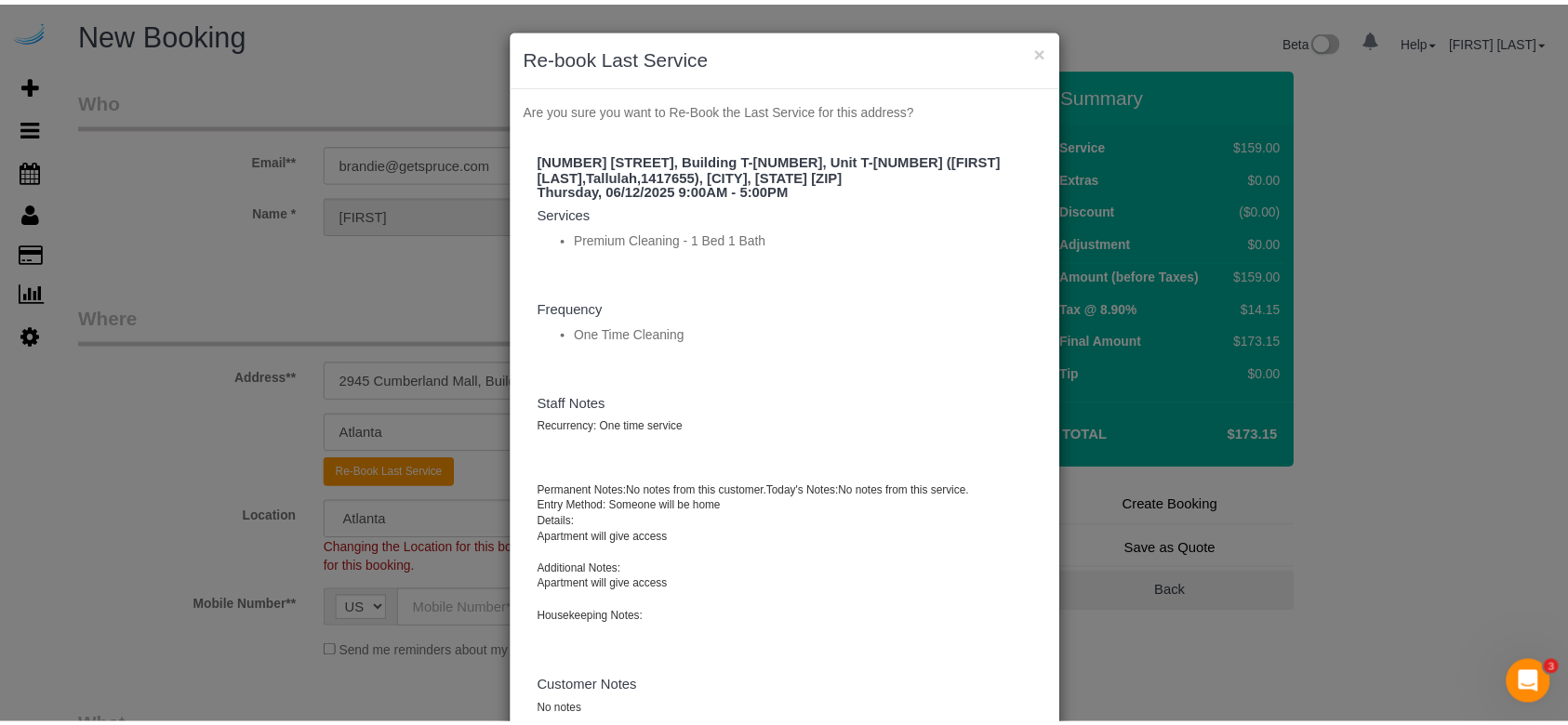 scroll, scrollTop: 106, scrollLeft: 0, axis: vertical 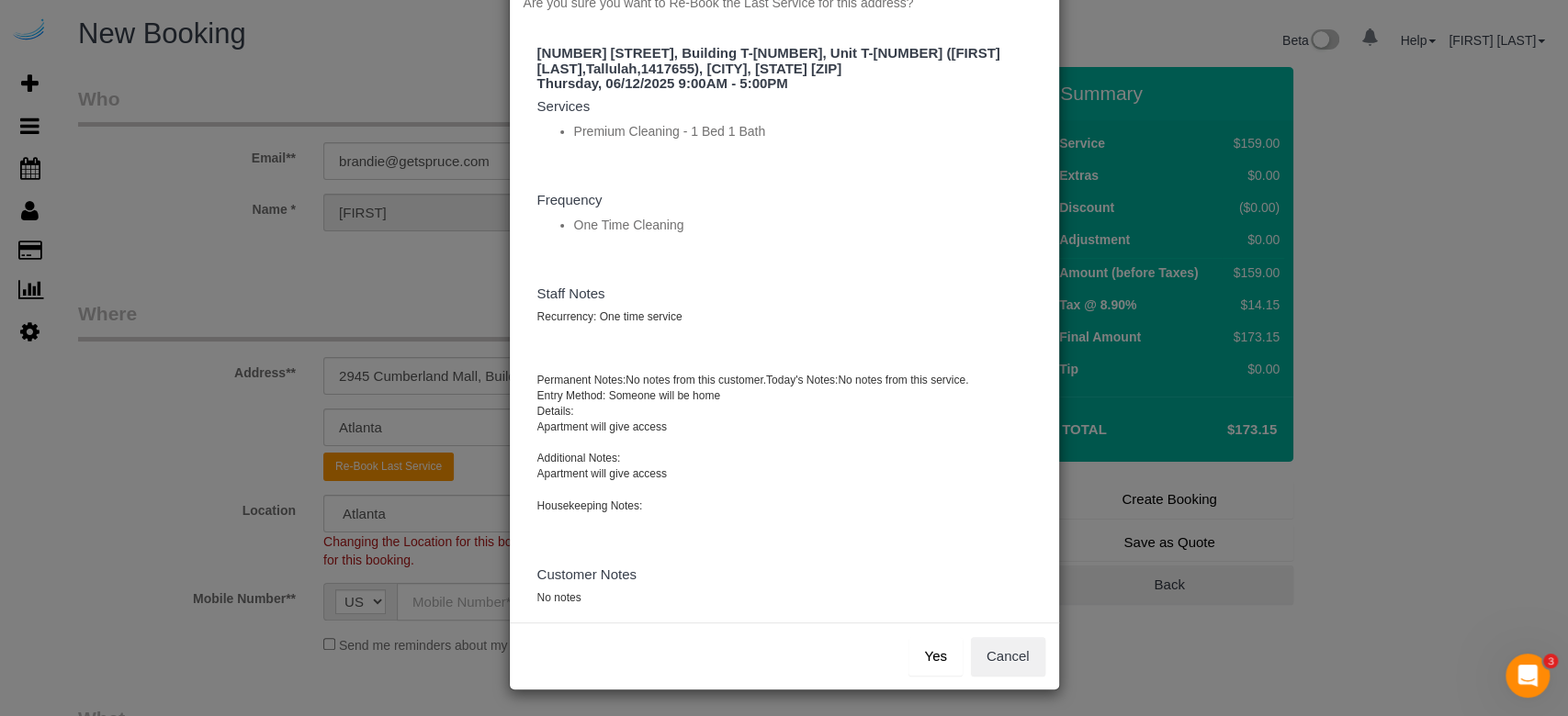 click on "Yes" at bounding box center [935, 656] 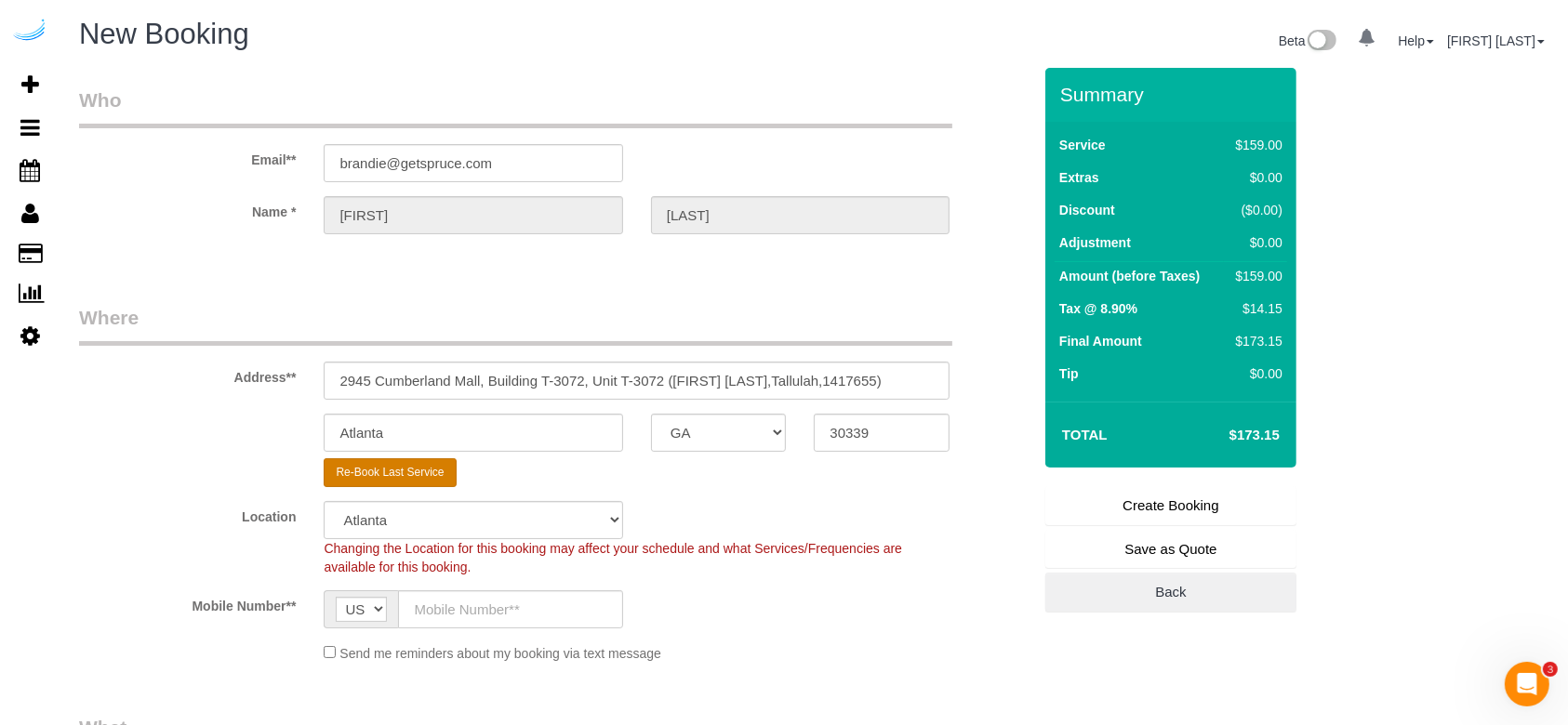 type on "([PHONE])" 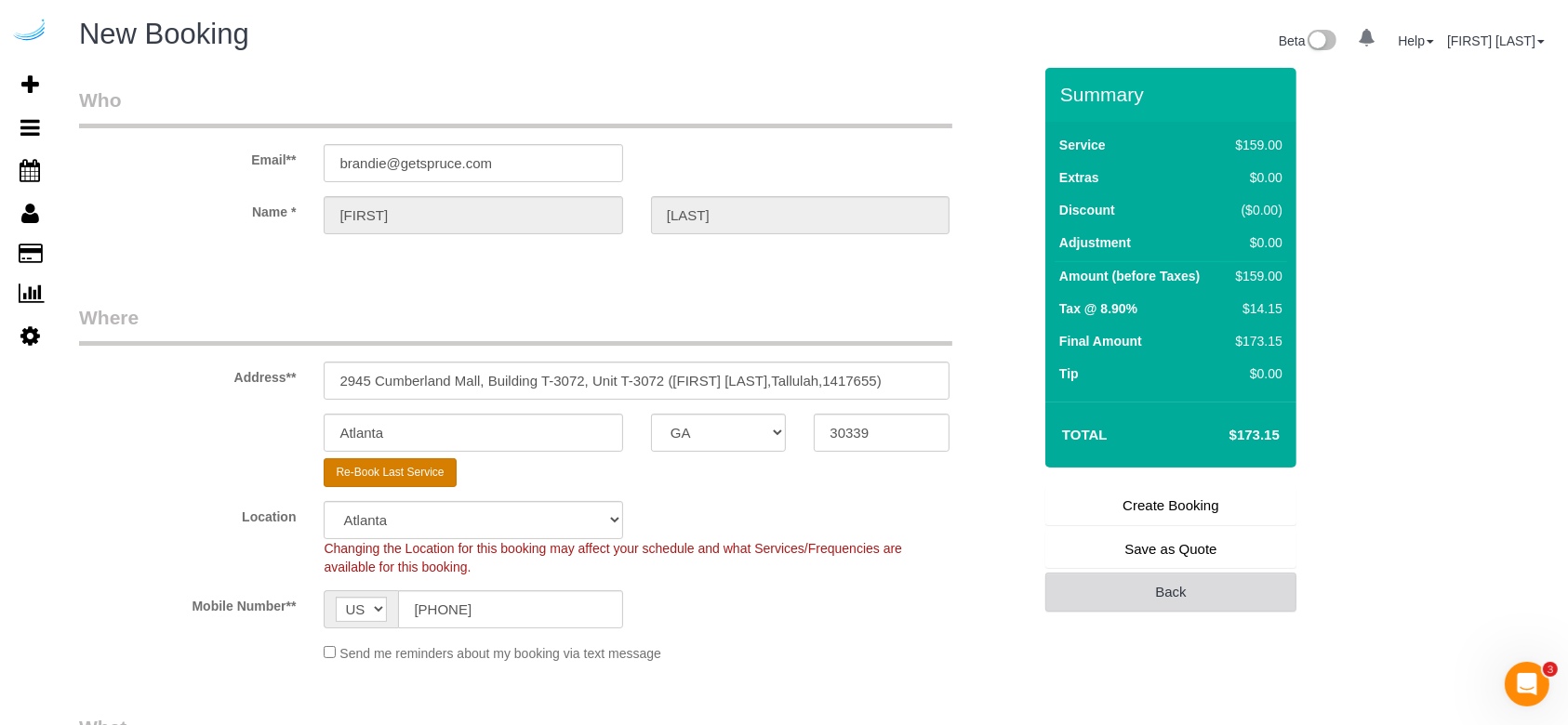 select on "number:9" 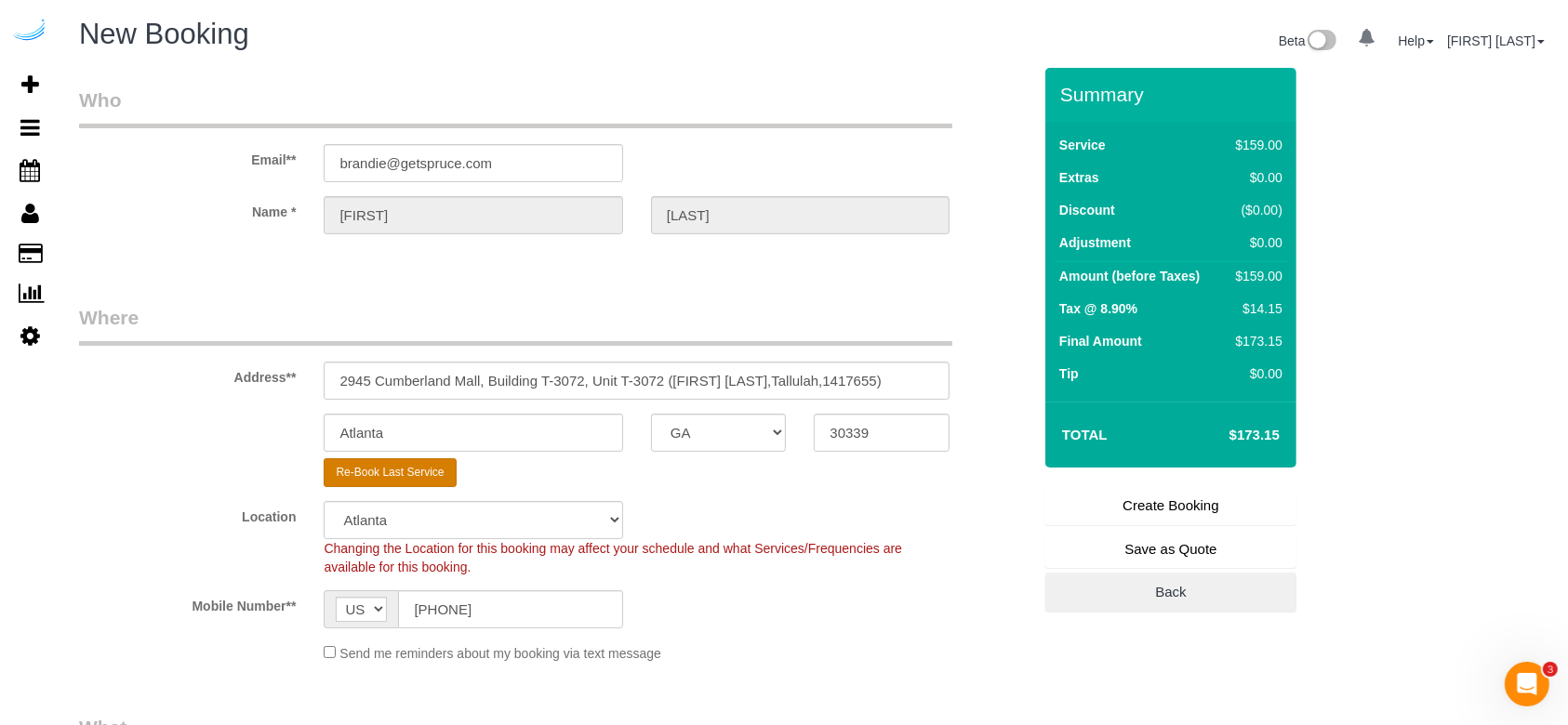 select on "282" 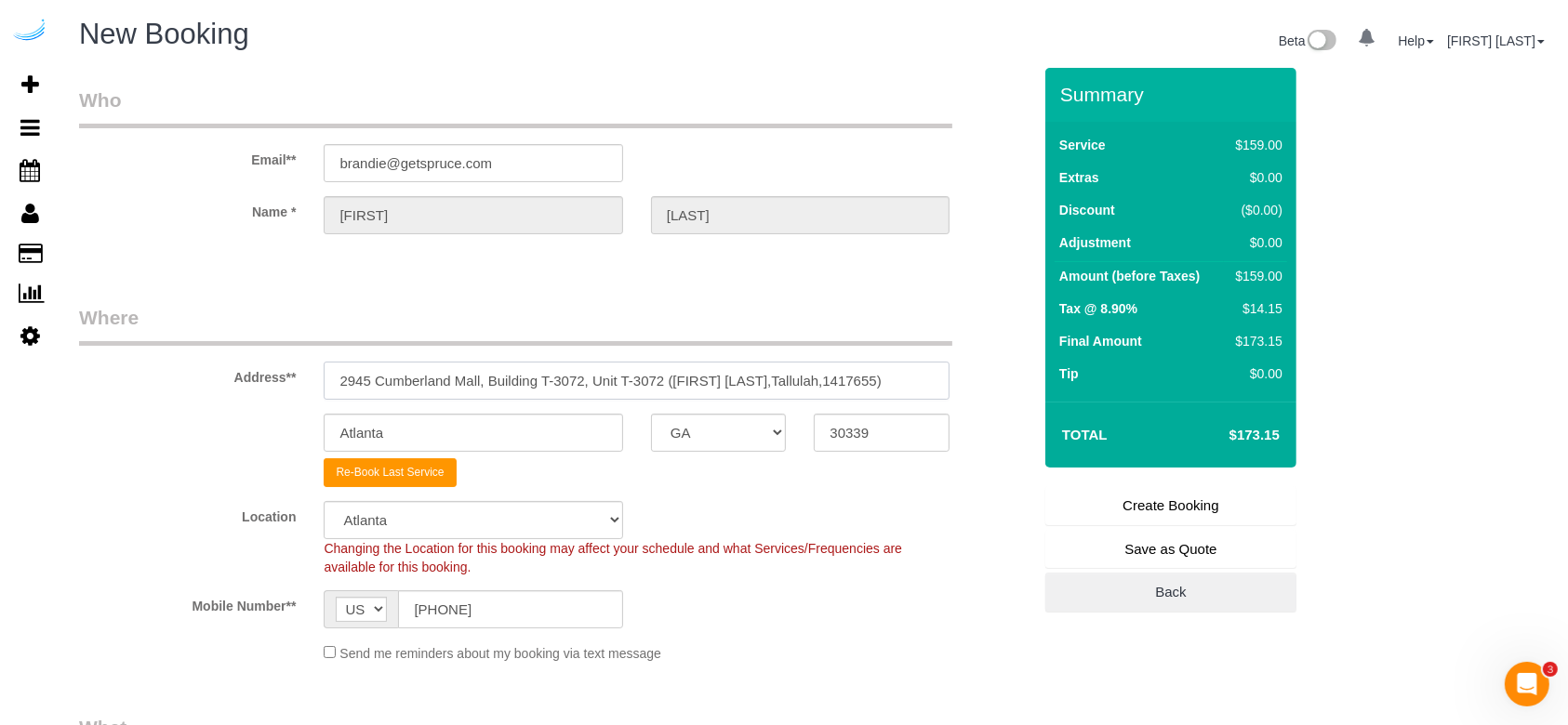 click on "2945 Cumberland Mall, Building T-3072, Unit T-3072 (Sheila Simmons,Tallulah,1417655)" at bounding box center (636, 380) 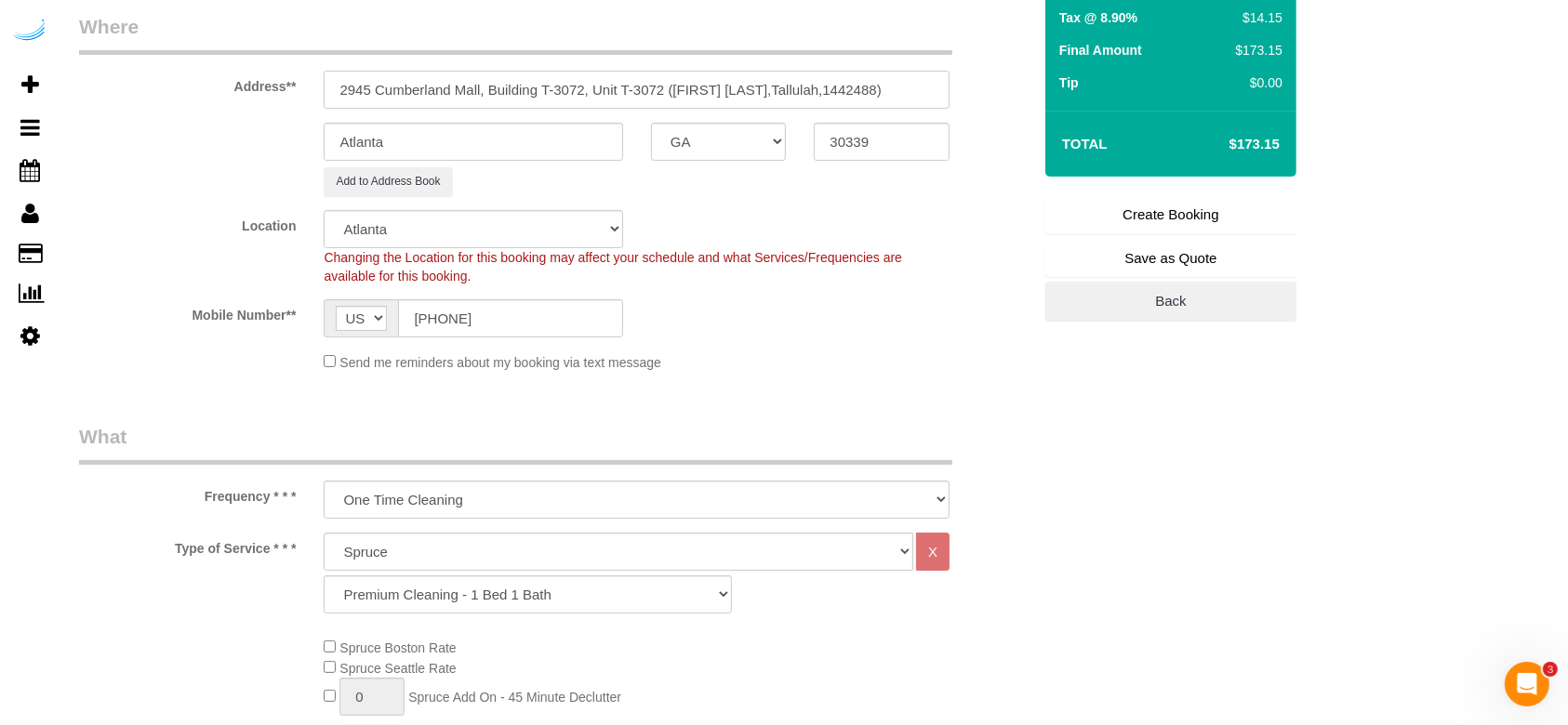 scroll, scrollTop: 619, scrollLeft: 0, axis: vertical 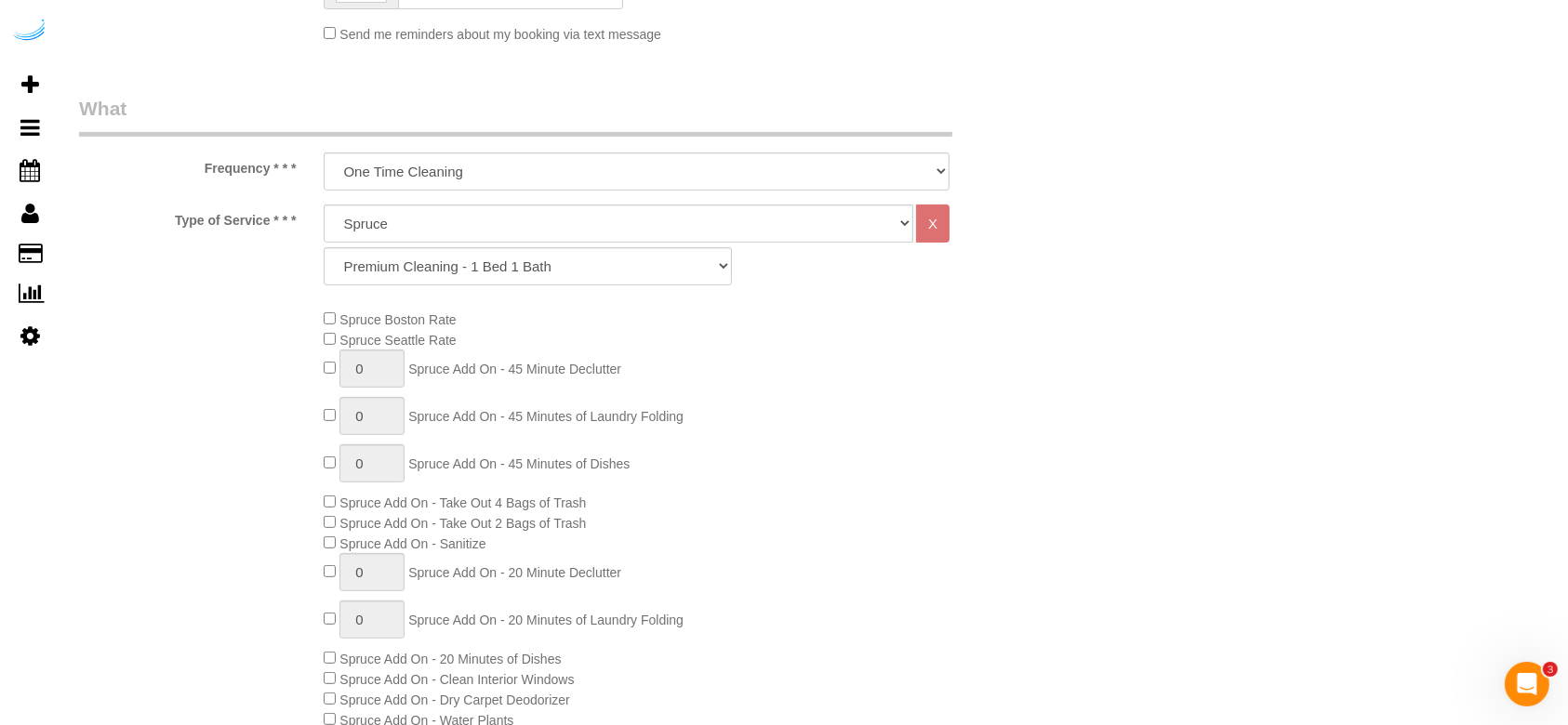 type on "2945 Cumberland Mall, Building T-3072, Unit T-3072 (Sheila Simmons,Tallulah,1442488)" 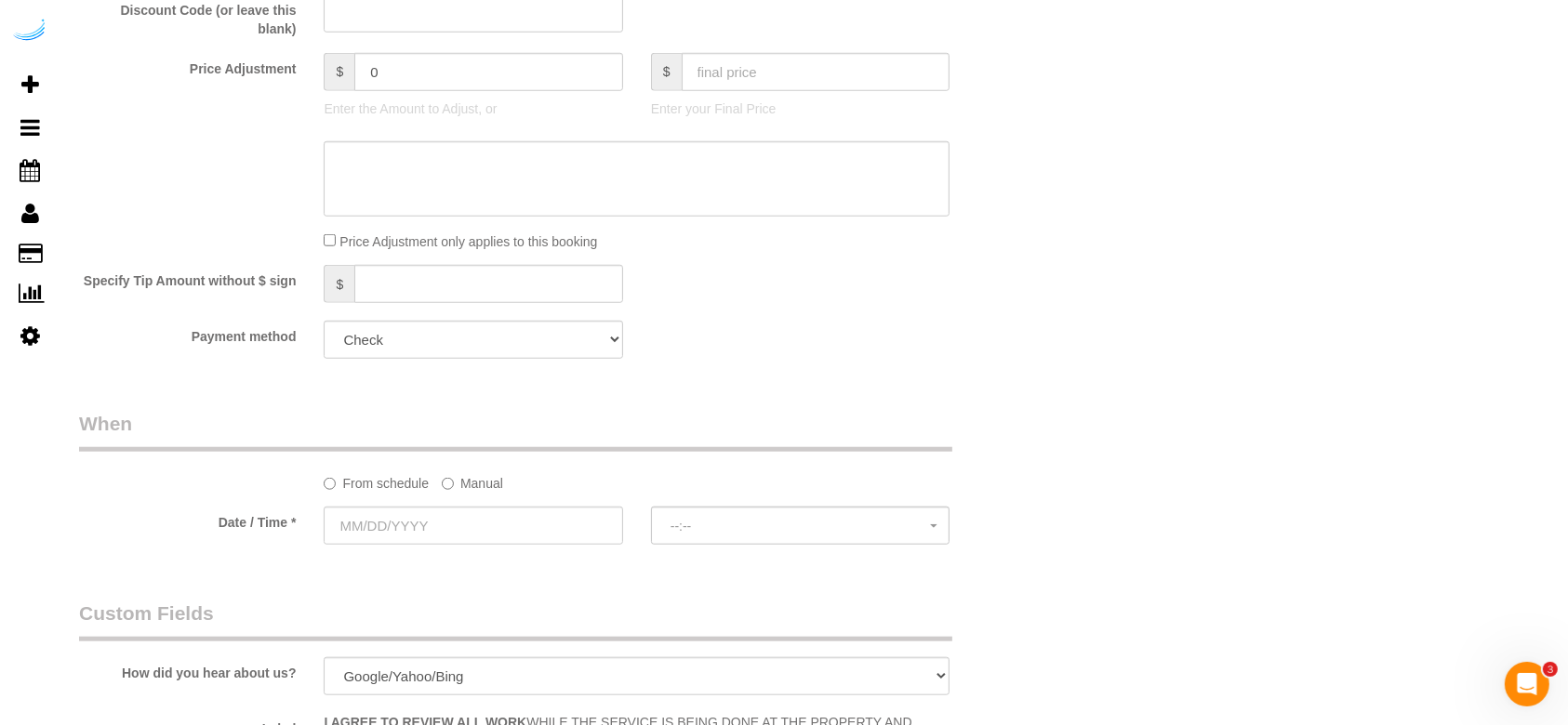 scroll, scrollTop: 1611, scrollLeft: 0, axis: vertical 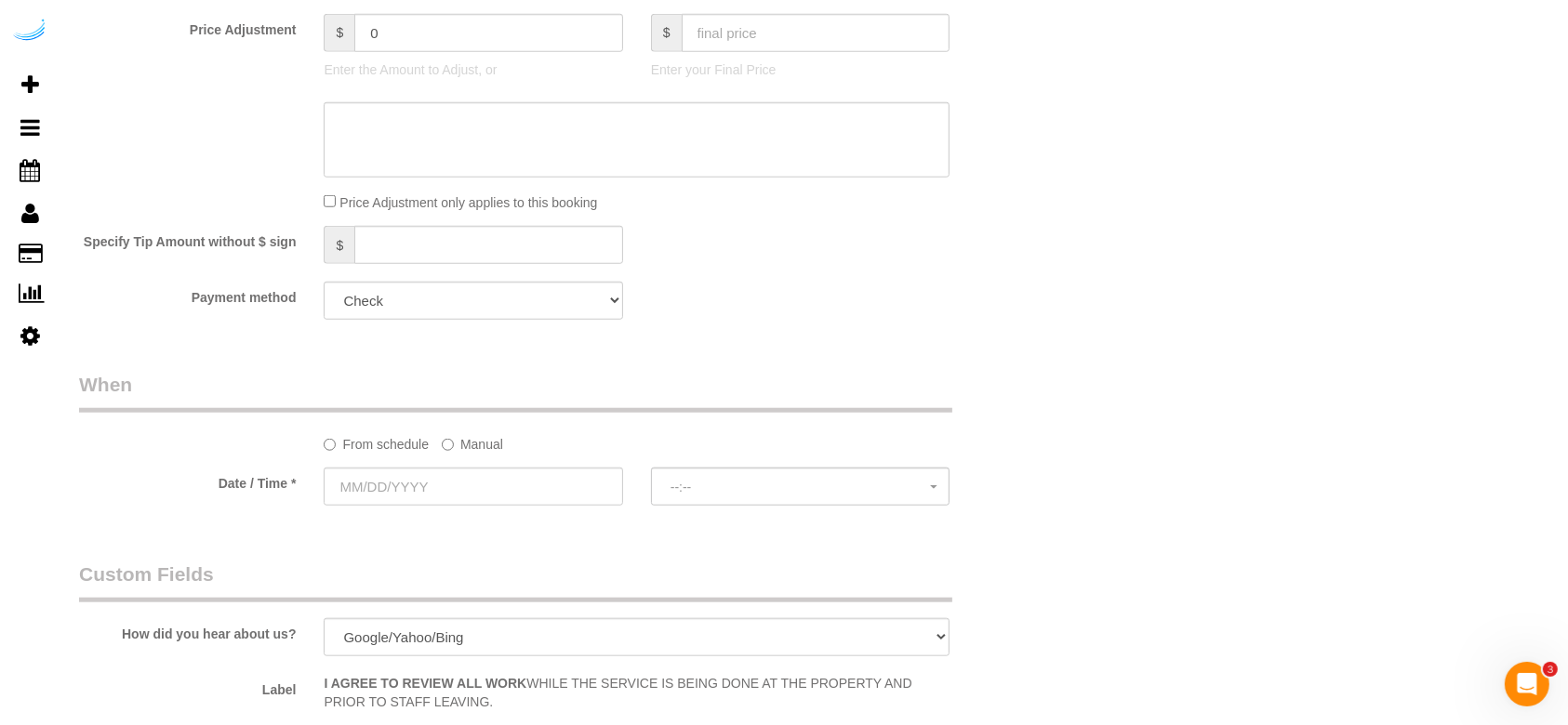 click on "Manual" 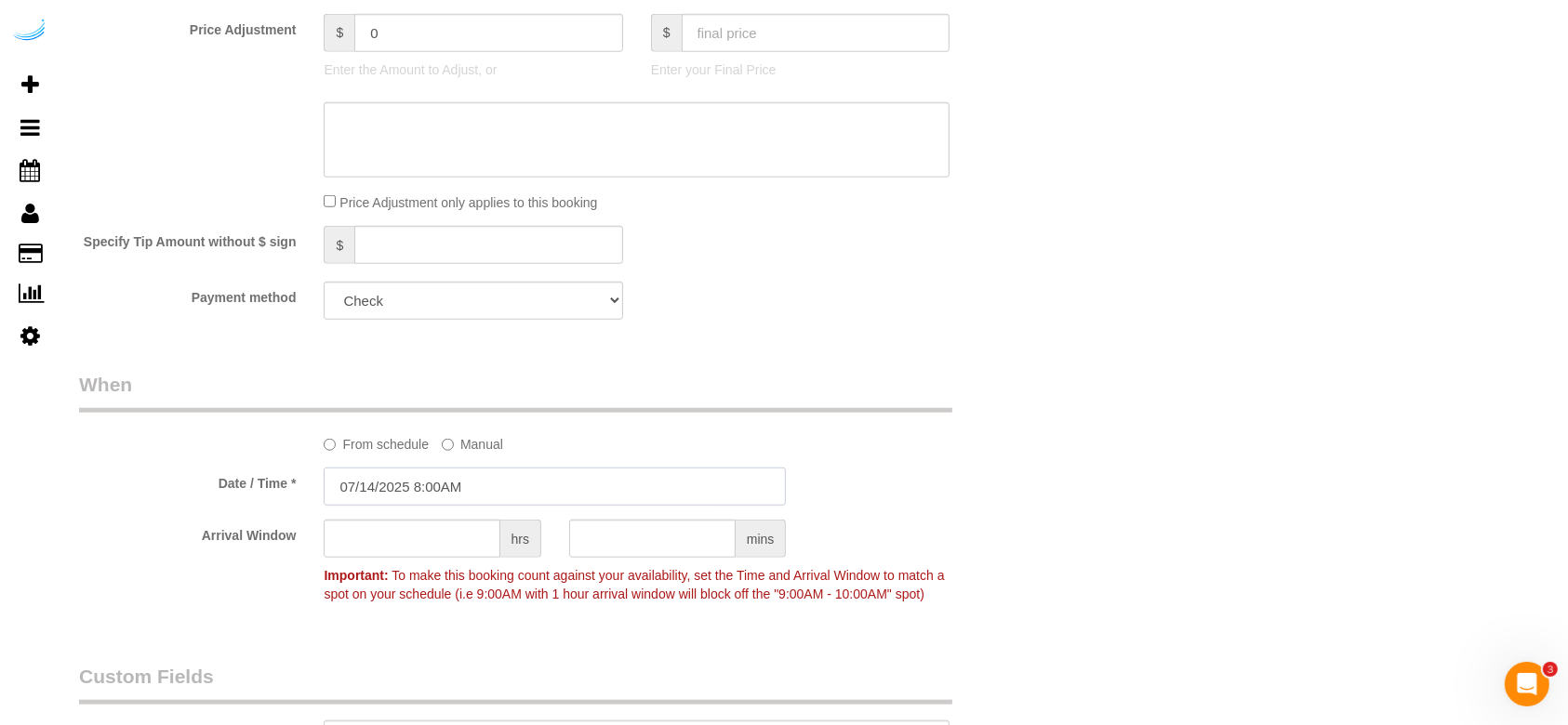 click on "07/14/2025 8:00AM" at bounding box center [554, 486] 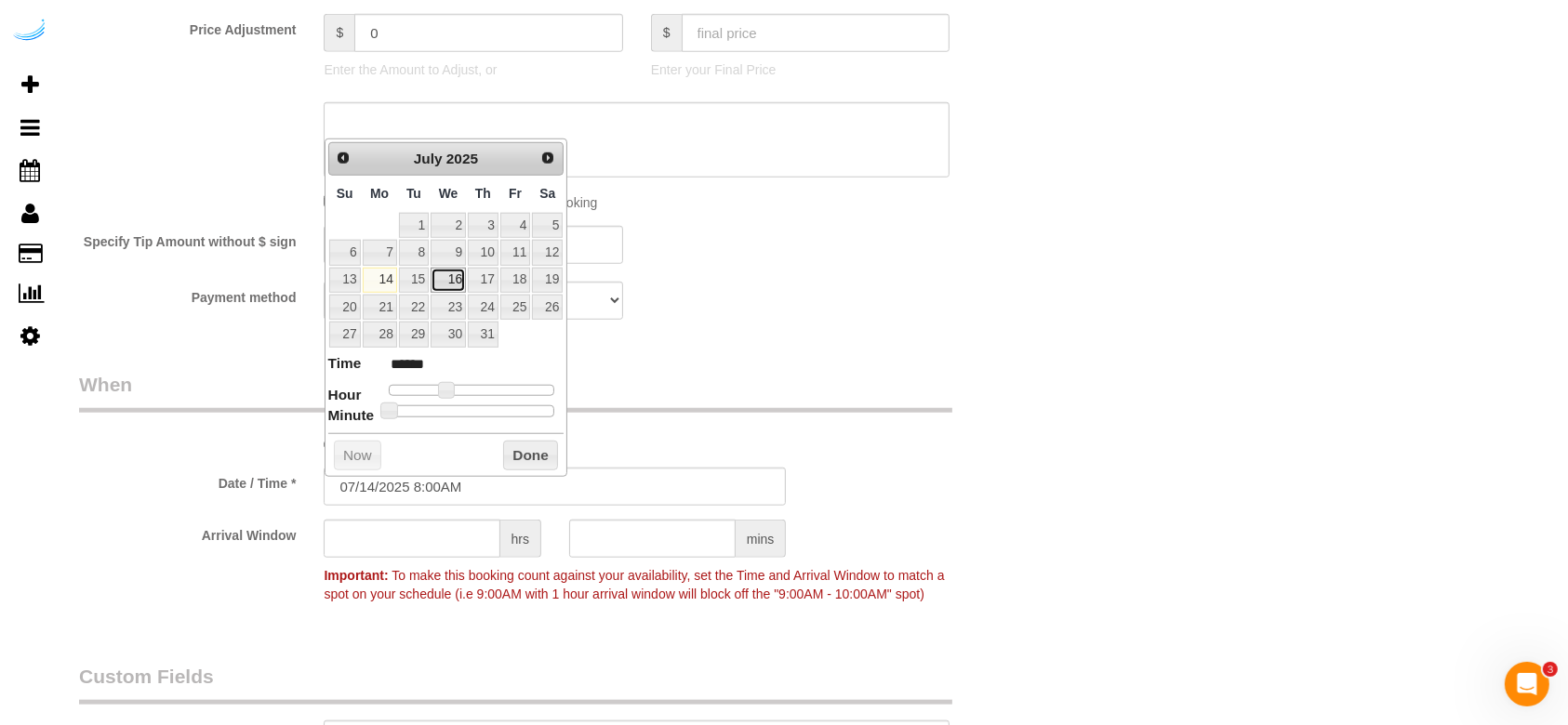 click on "16" at bounding box center (448, 280) 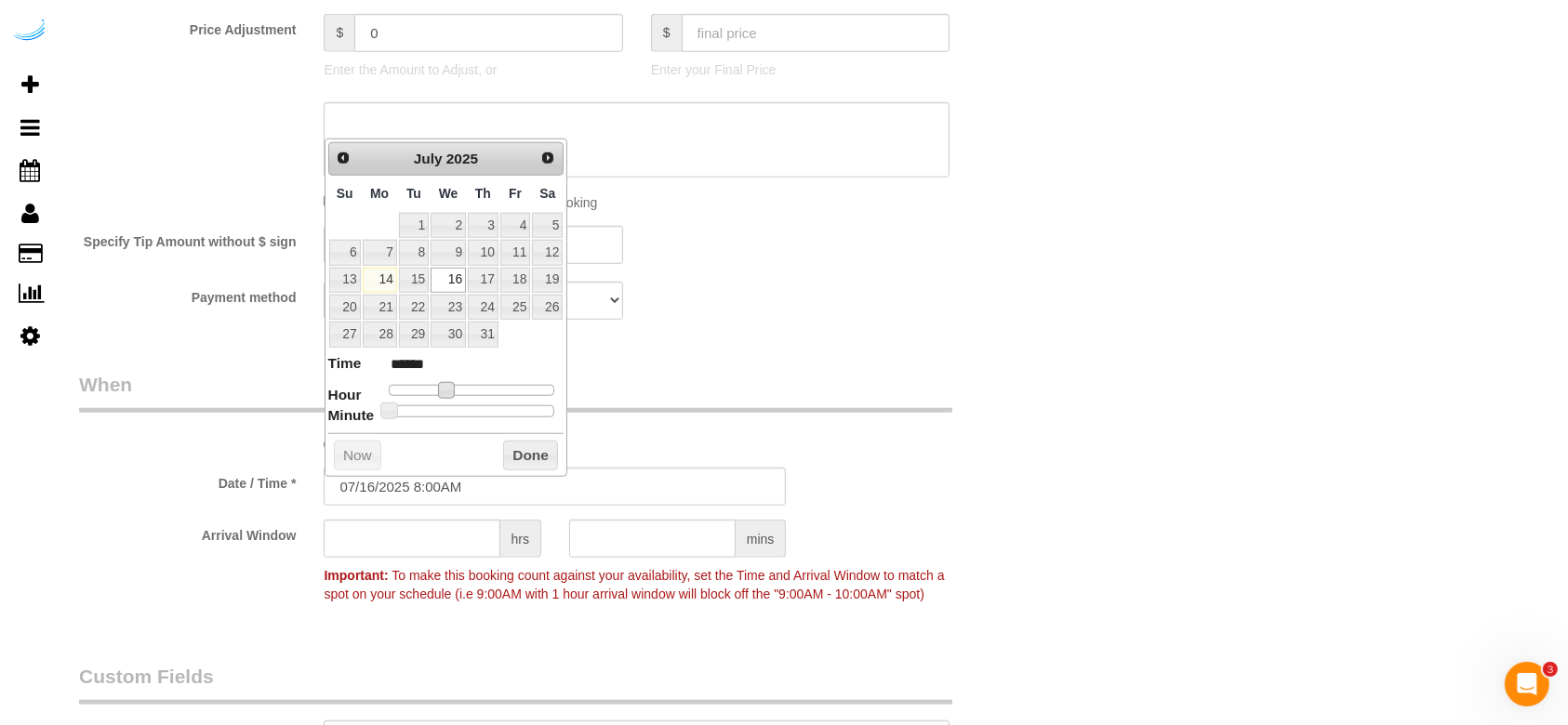 type on "07/16/2025 9:00AM" 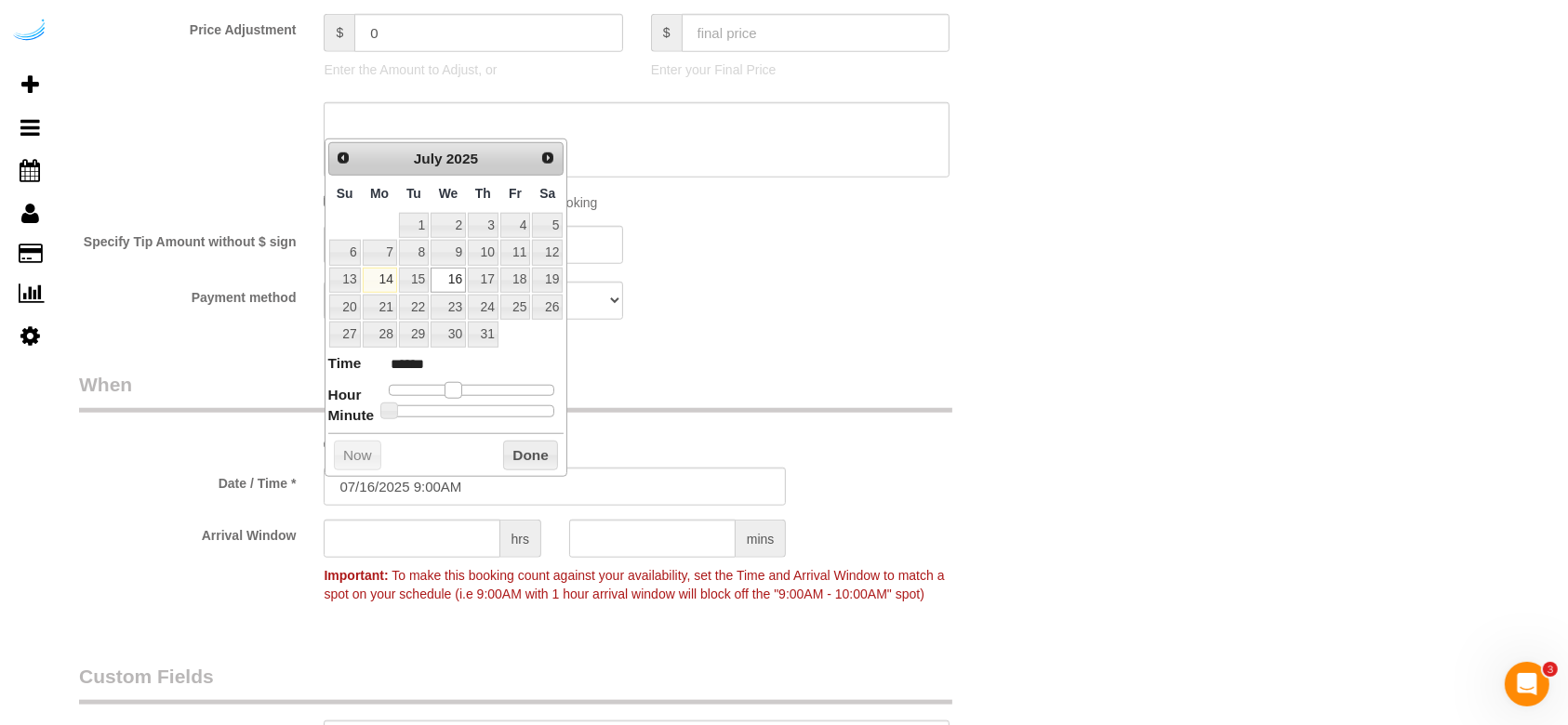 click at bounding box center [453, 390] 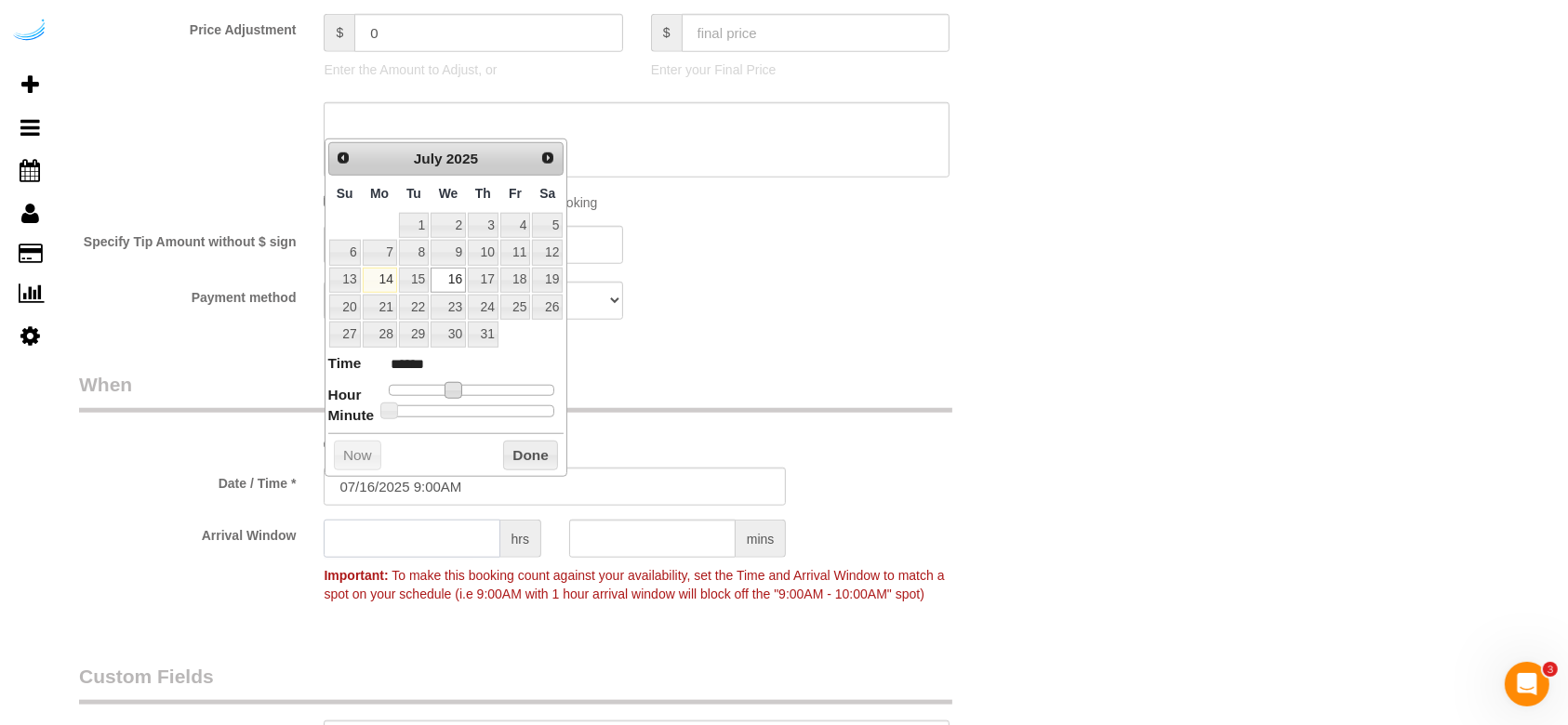 click 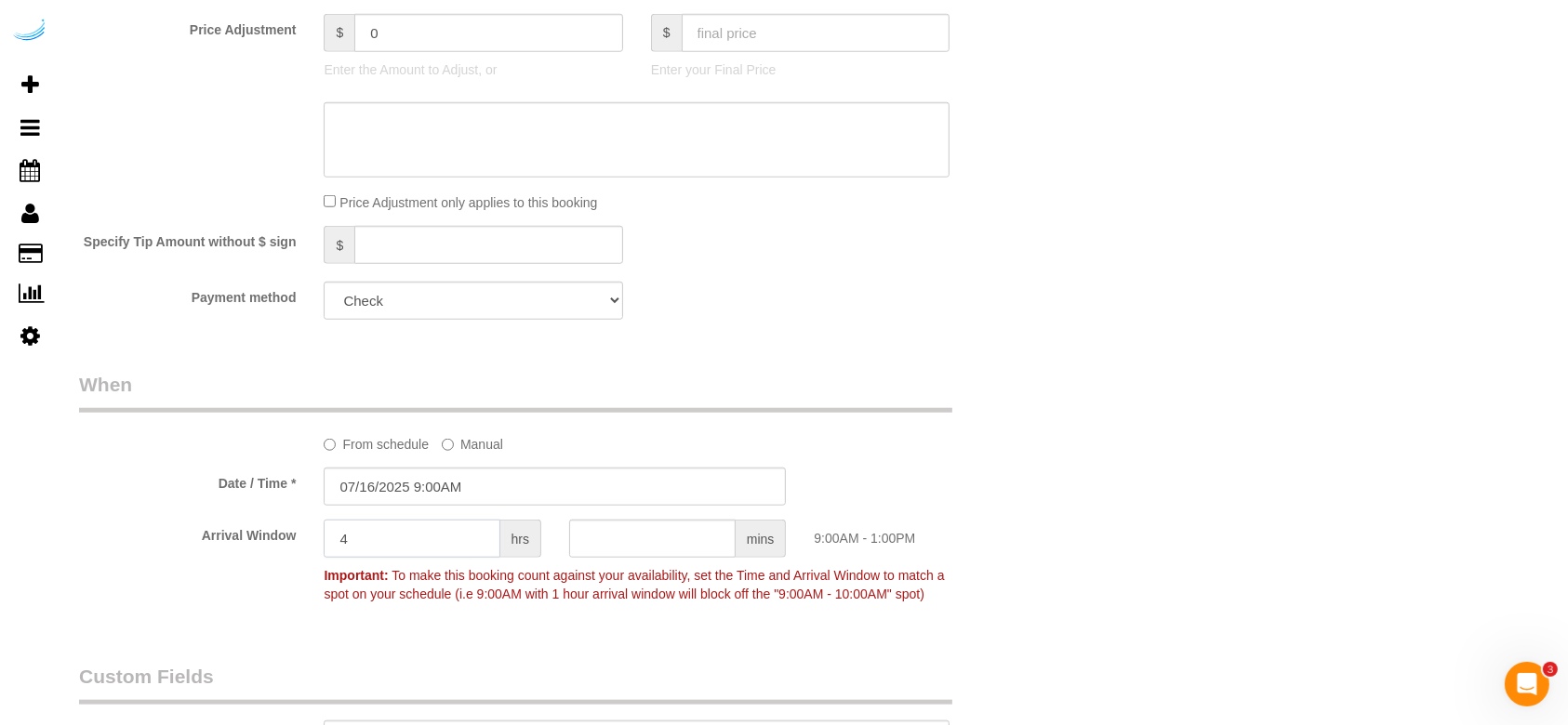 type on "4" 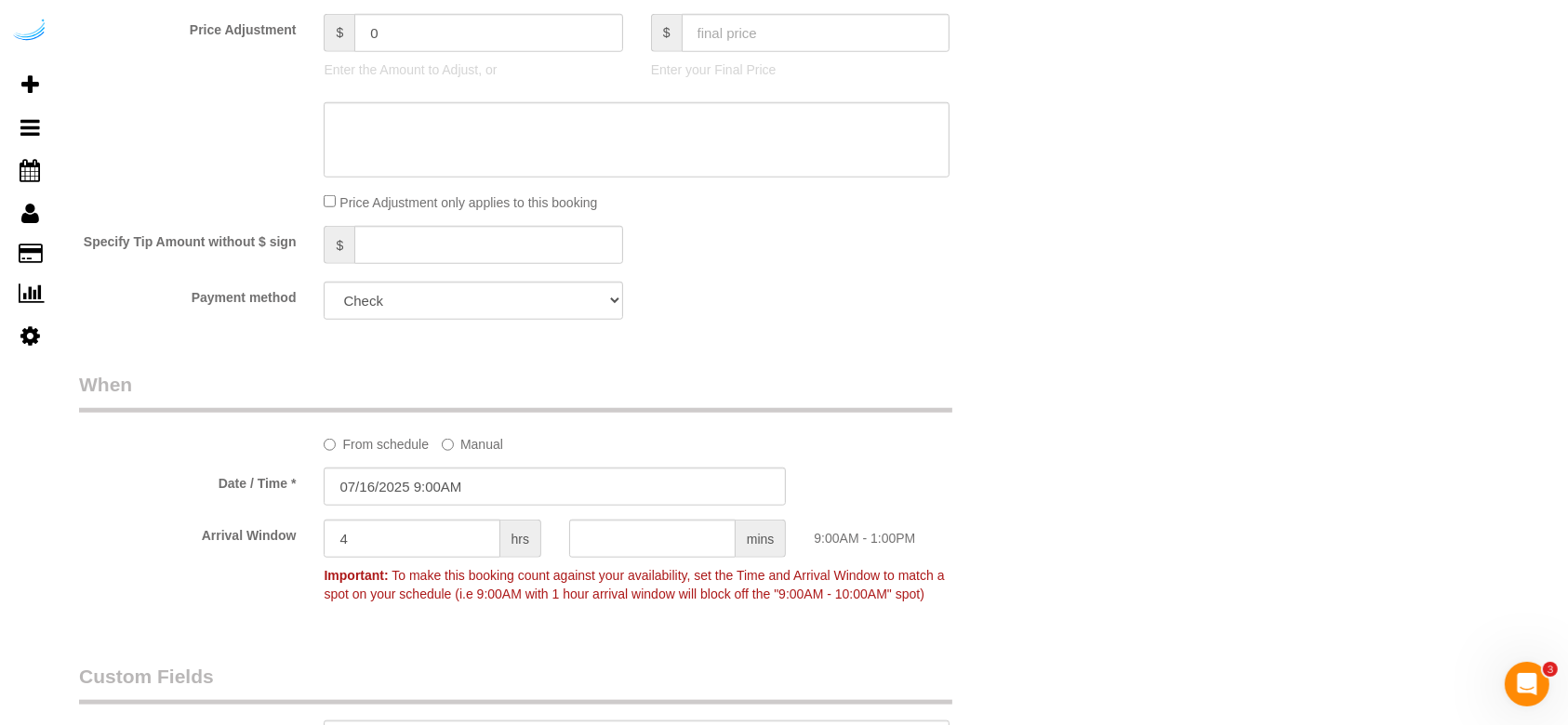 click on "Who
Email**
brandie@getspruce.com
Name *
Brandie
Louck
Where
Address**
2945 Cumberland Mall, Building T-3072, Unit T-3072 (Sheila Simmons,Tallulah,1442488)
Atlanta
AK
AL
AR
AZ
CA
CO
CT
DC
DE
FL
GA
HI
IA
ID
IL
IN
KS
KY
LA
MA
MD
ME
MI
MN
MO
MS
MT" at bounding box center (555, 89) 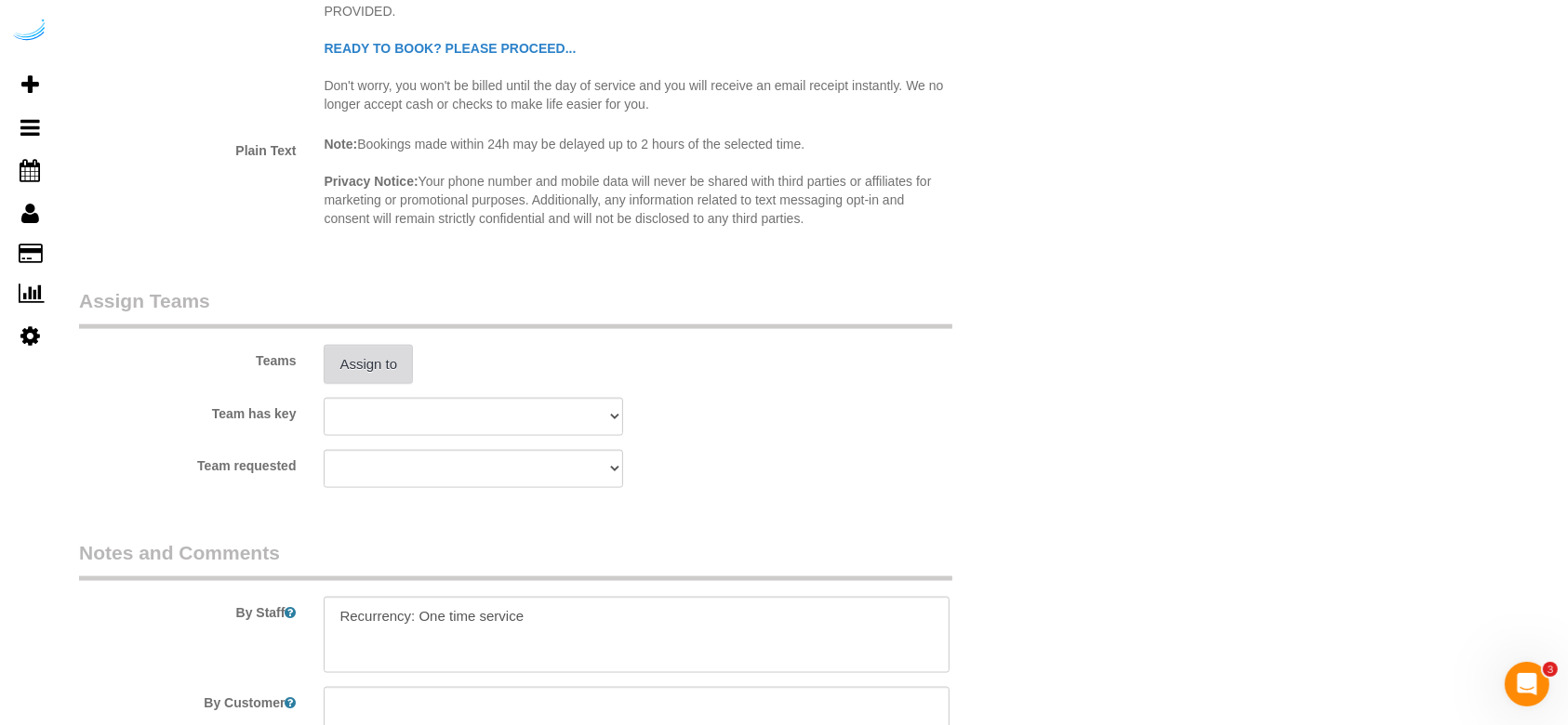 click on "Assign to" at bounding box center (368, 364) 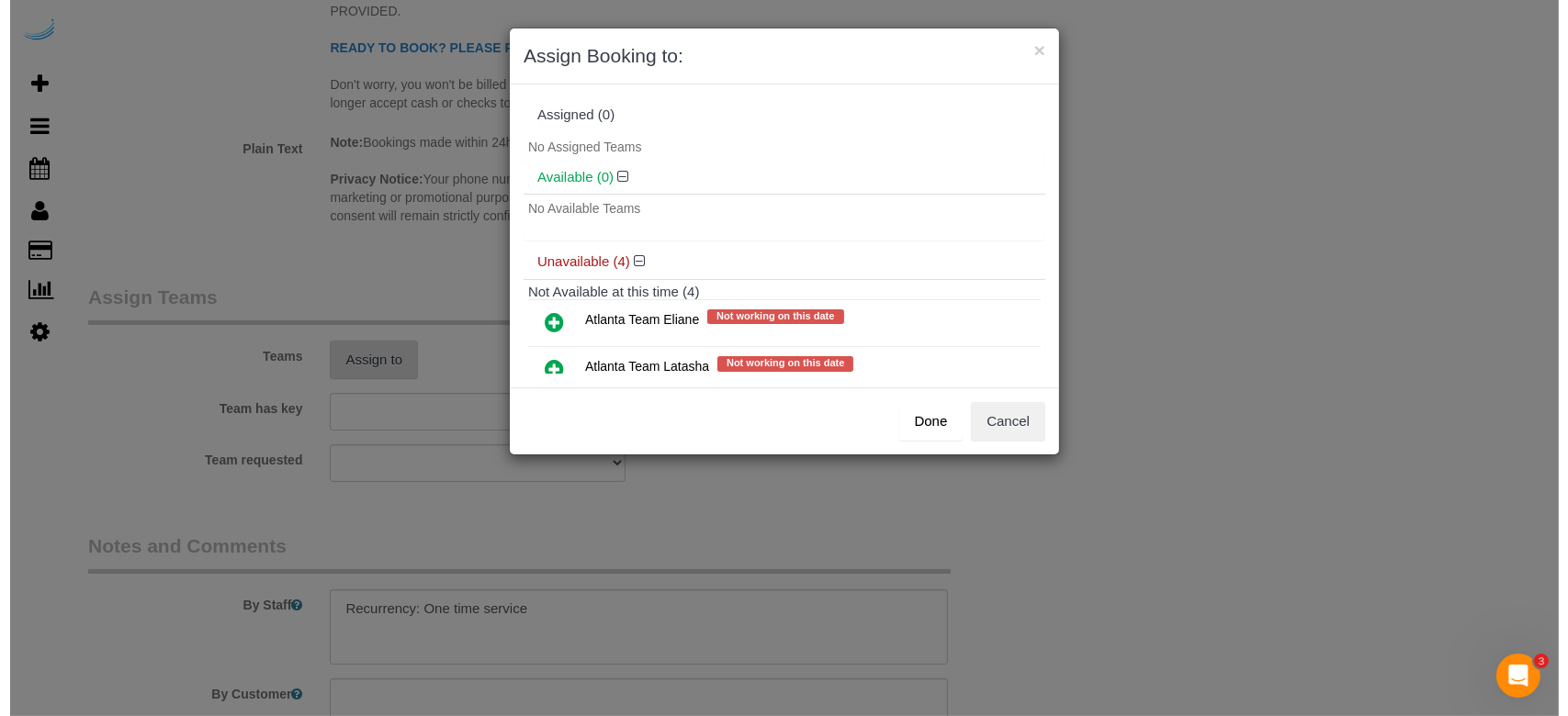 scroll, scrollTop: 2443, scrollLeft: 0, axis: vertical 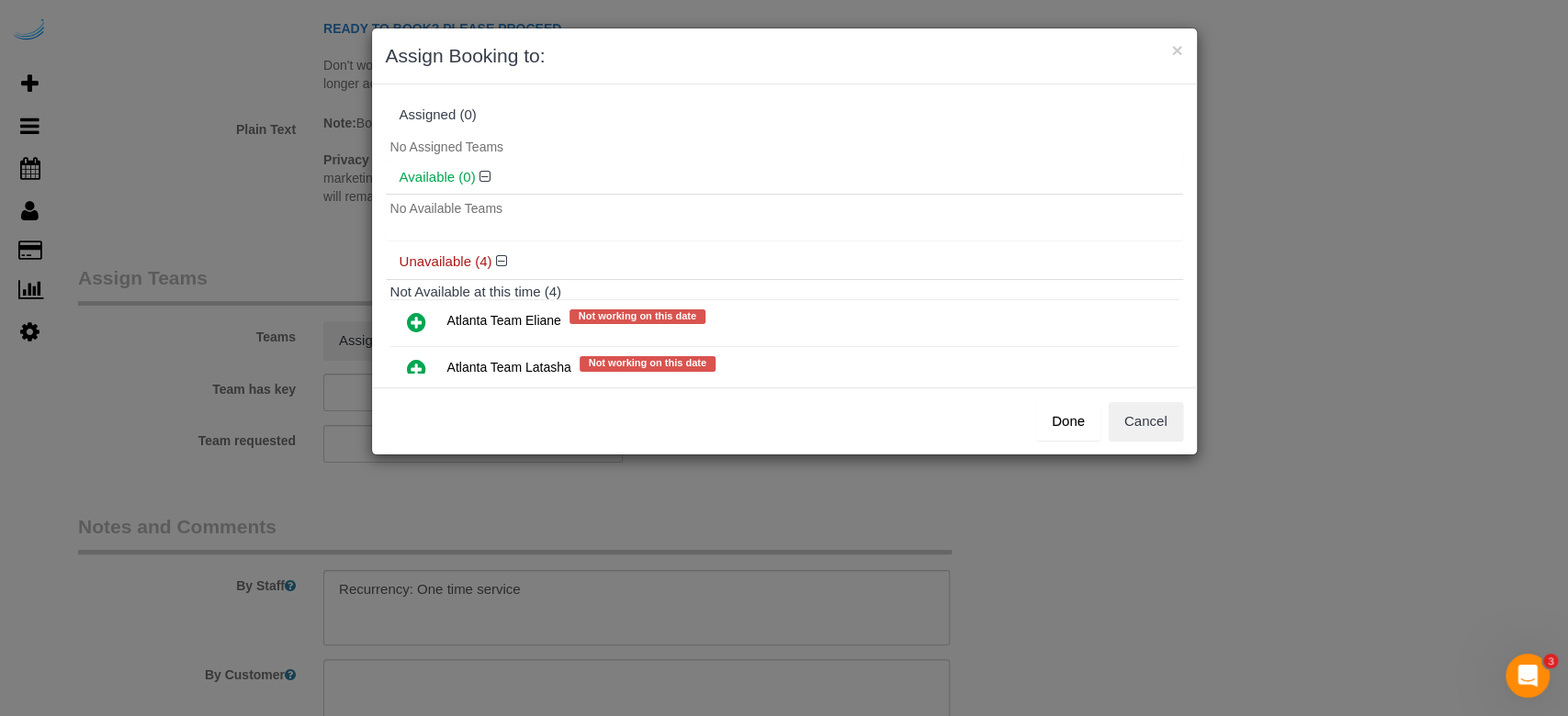 click at bounding box center (416, 322) 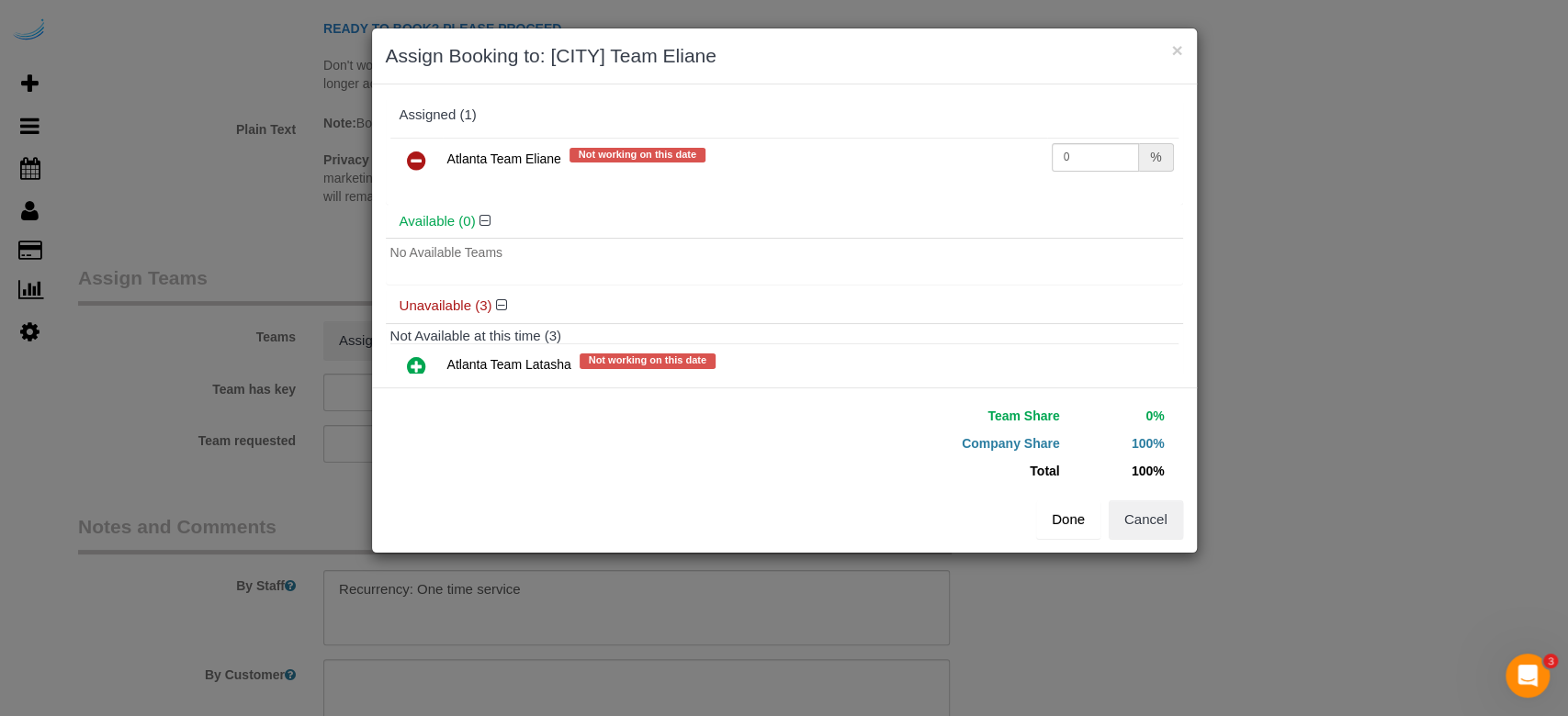 click on "Done" at bounding box center (1068, 520) 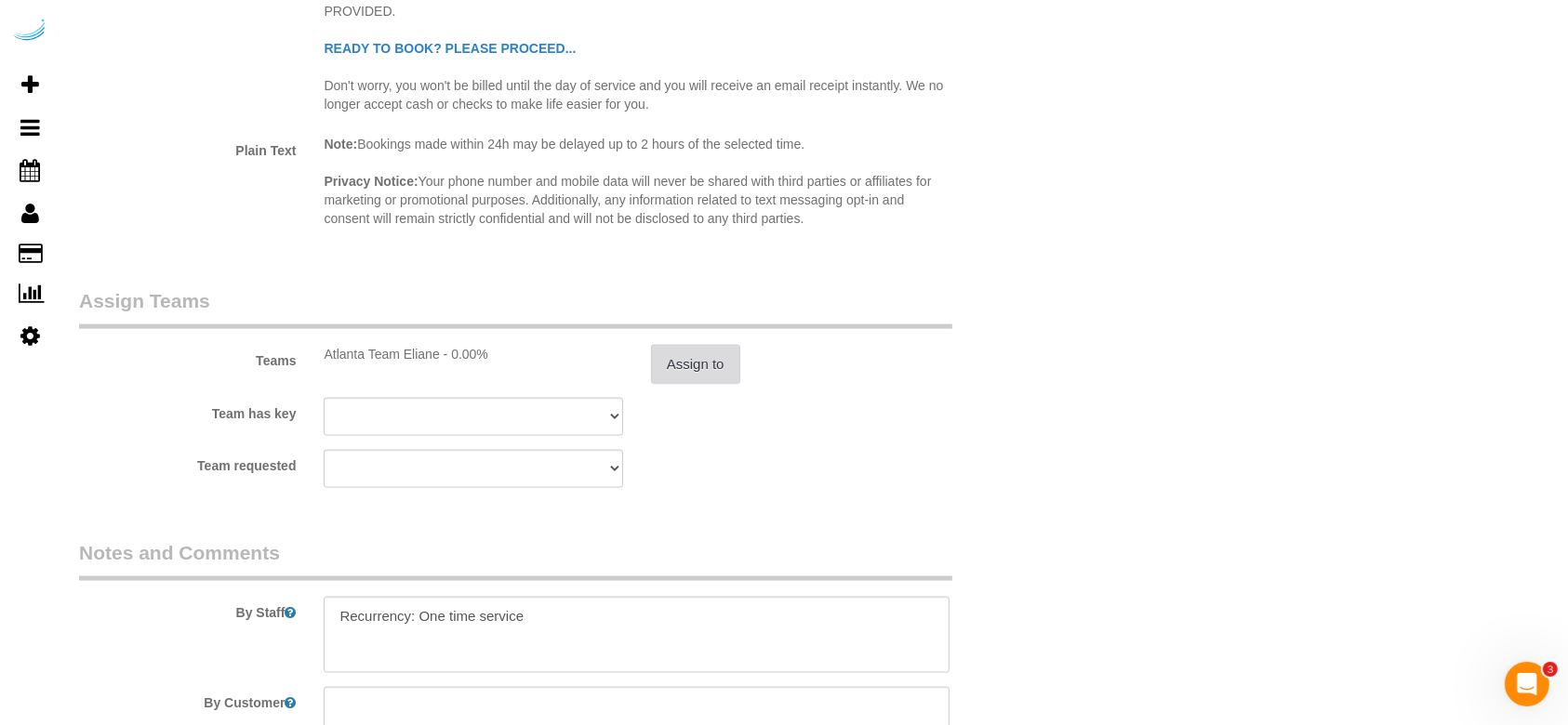 scroll, scrollTop: 2677, scrollLeft: 0, axis: vertical 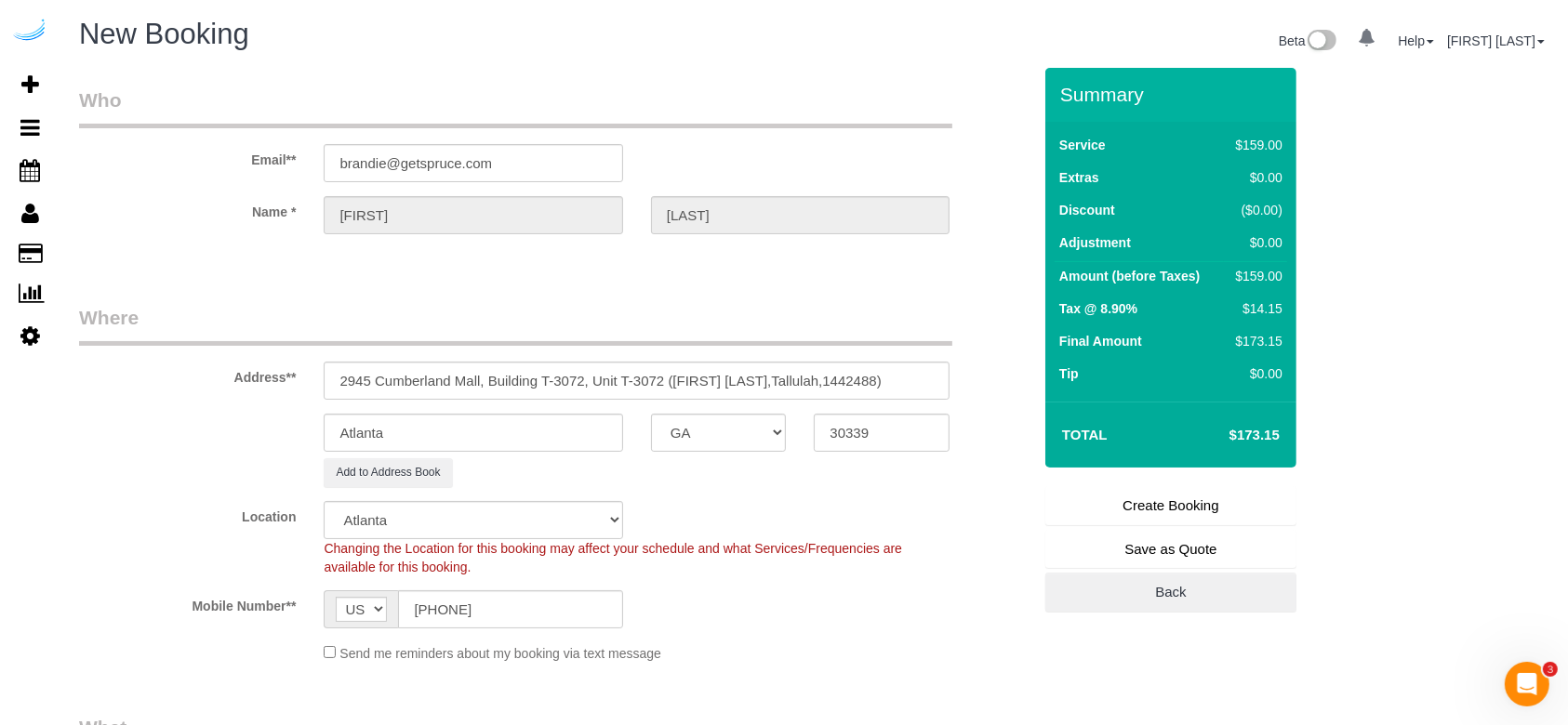 click on "Create Booking" at bounding box center (1171, 506) 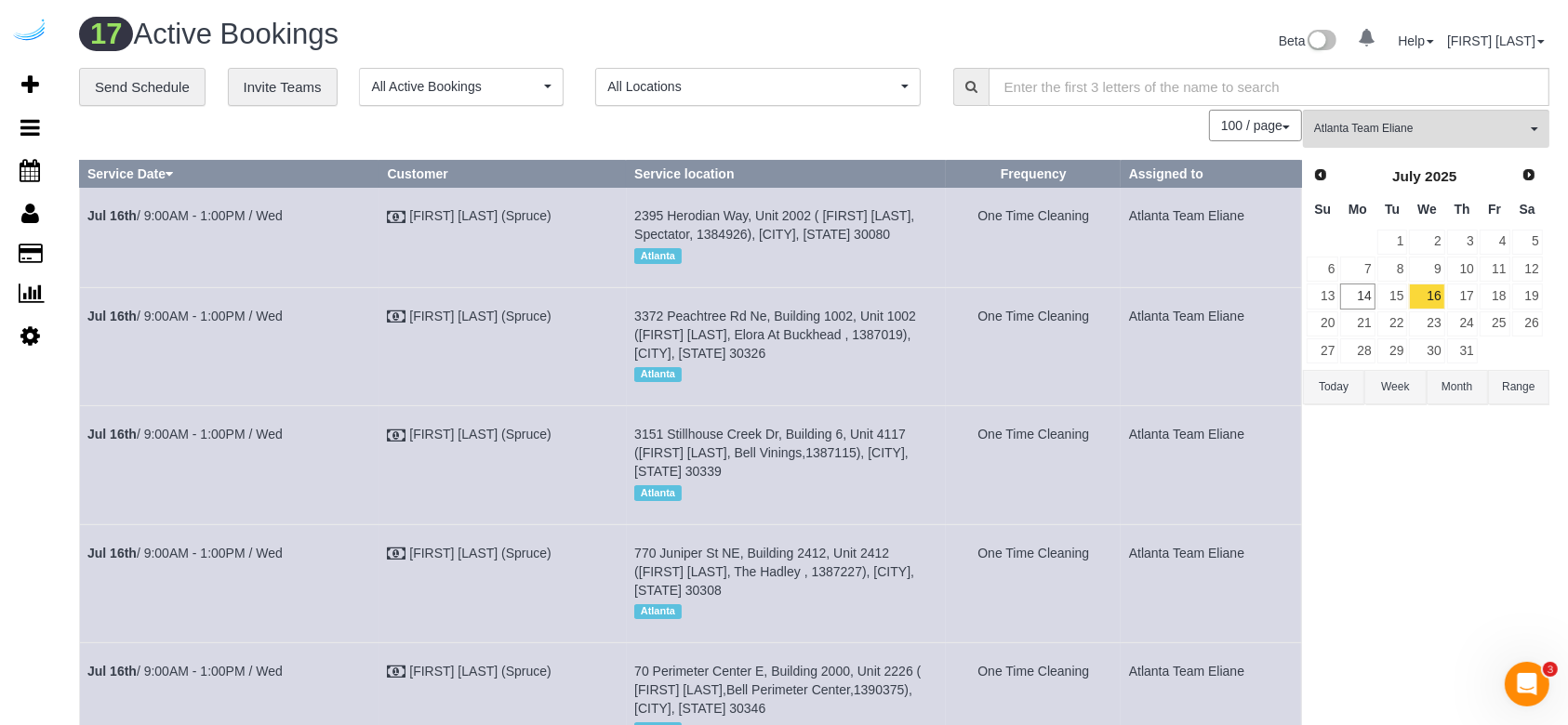 scroll, scrollTop: 1144, scrollLeft: 0, axis: vertical 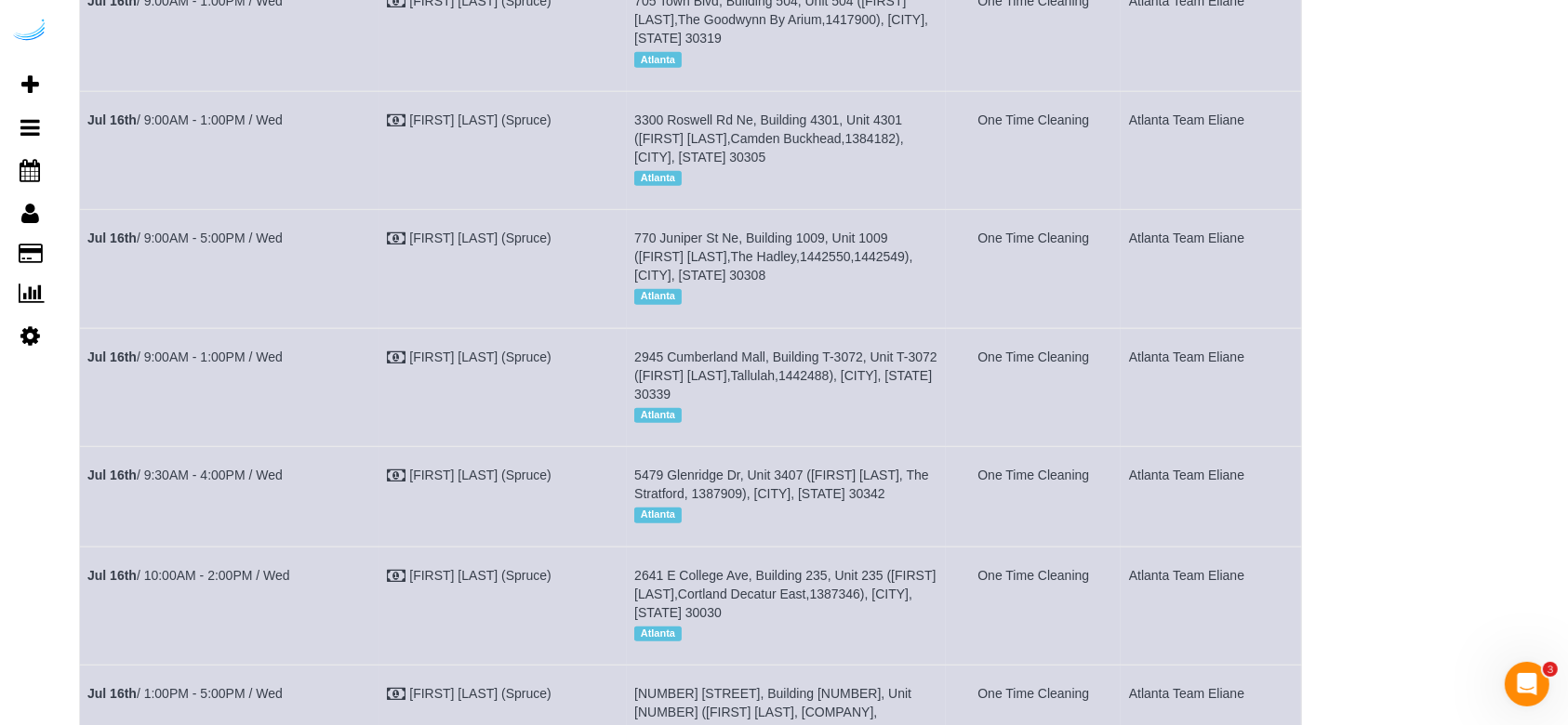 click on "Jul 16th
/ 9:00AM - 1:00PM / Wed" at bounding box center (230, 387) 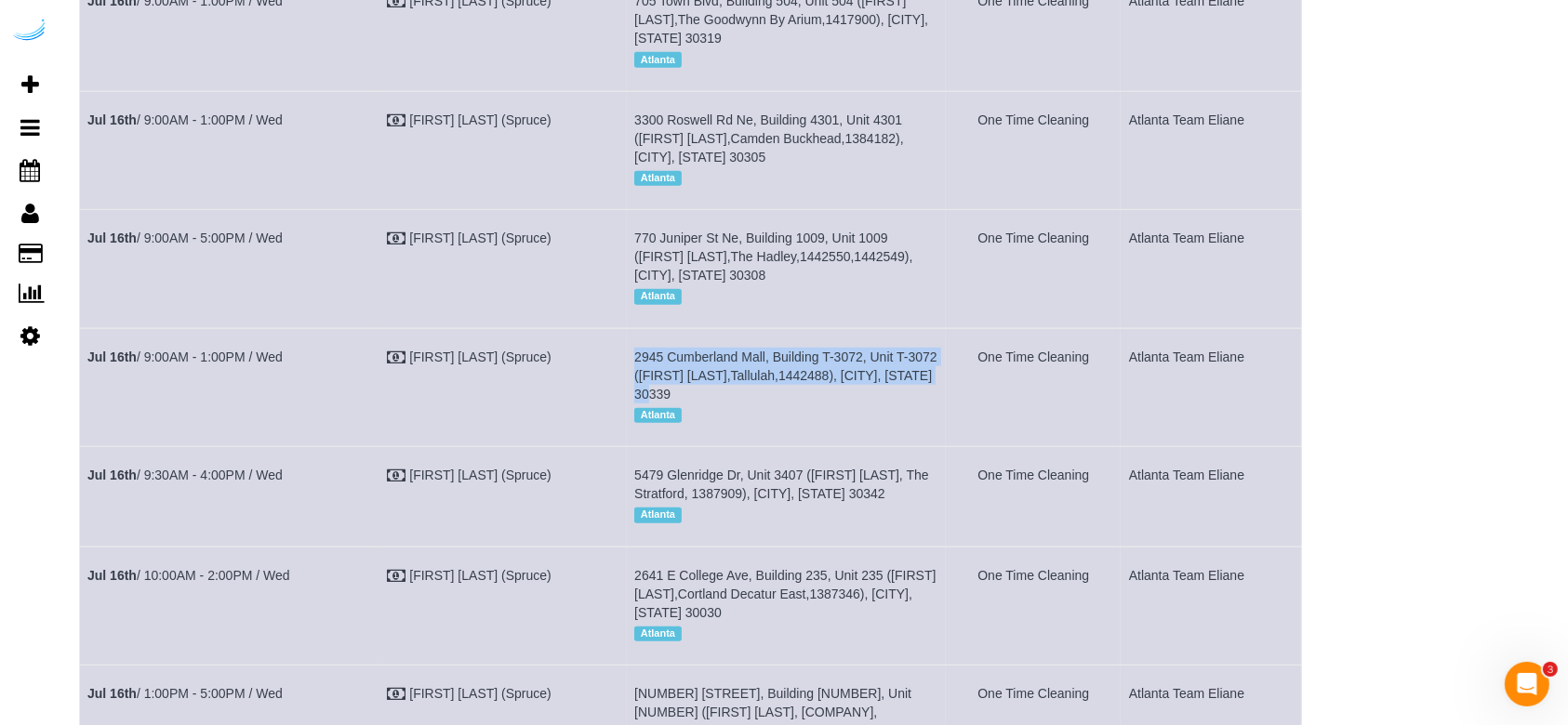 drag, startPoint x: 680, startPoint y: 375, endPoint x: 621, endPoint y: 353, distance: 62.96825 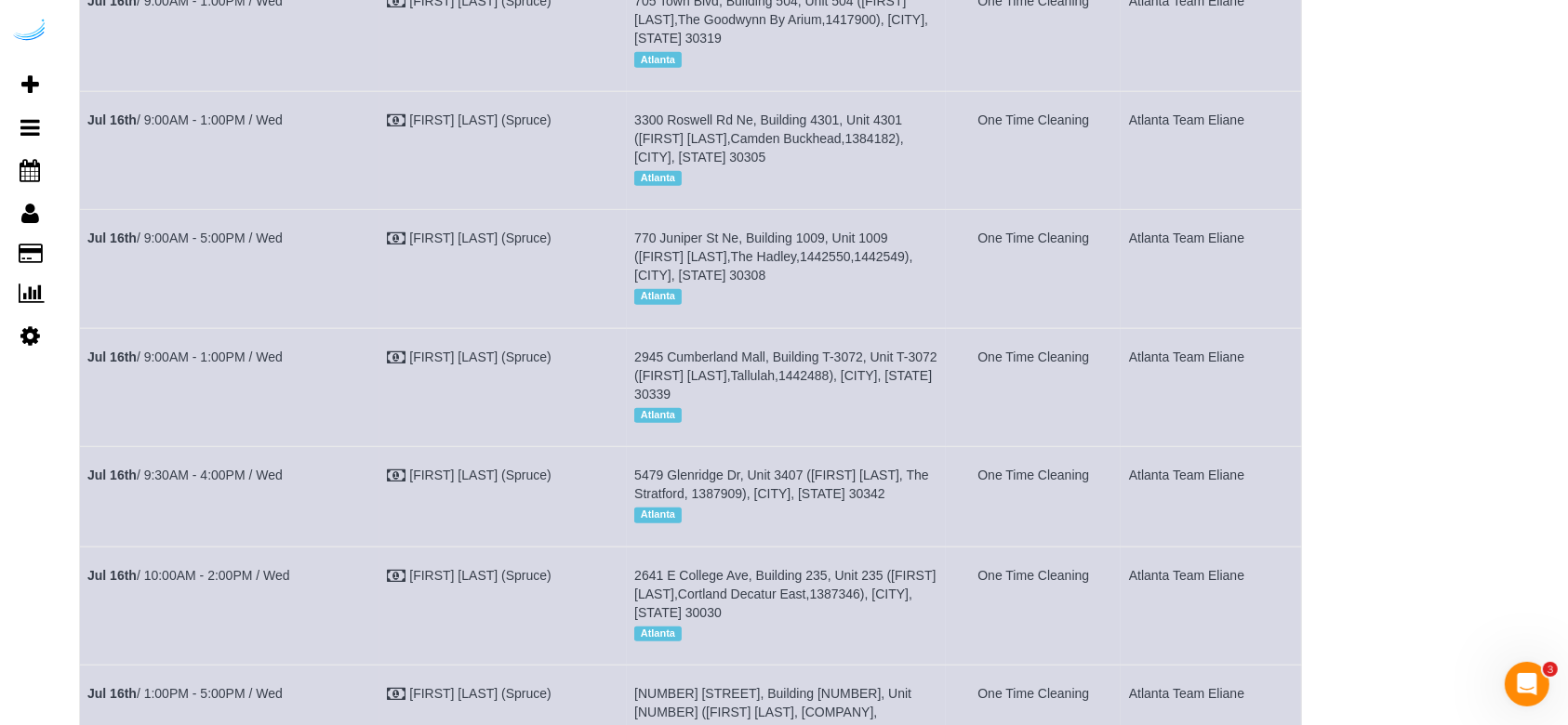 drag, startPoint x: 302, startPoint y: 230, endPoint x: 86, endPoint y: 260, distance: 218.07338 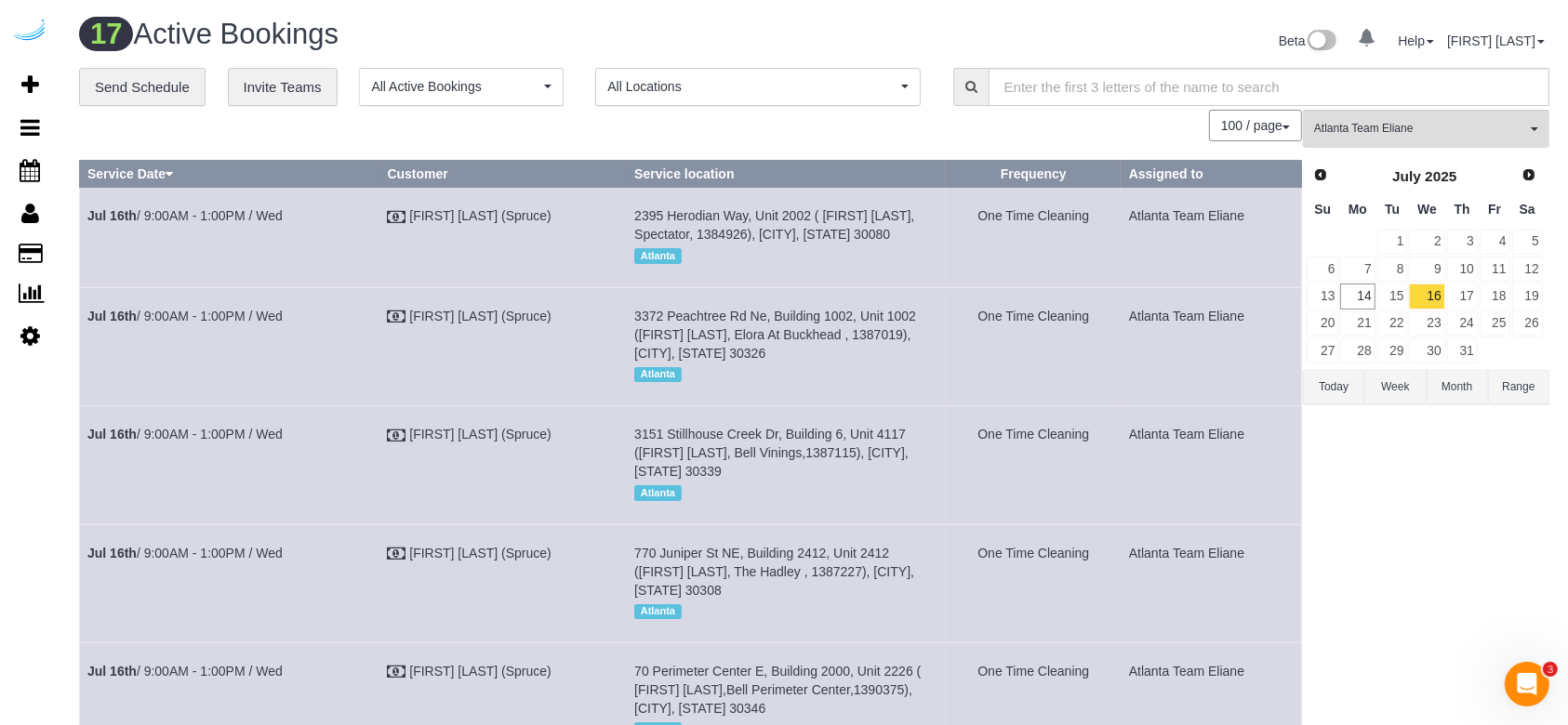 scroll, scrollTop: 1043, scrollLeft: 0, axis: vertical 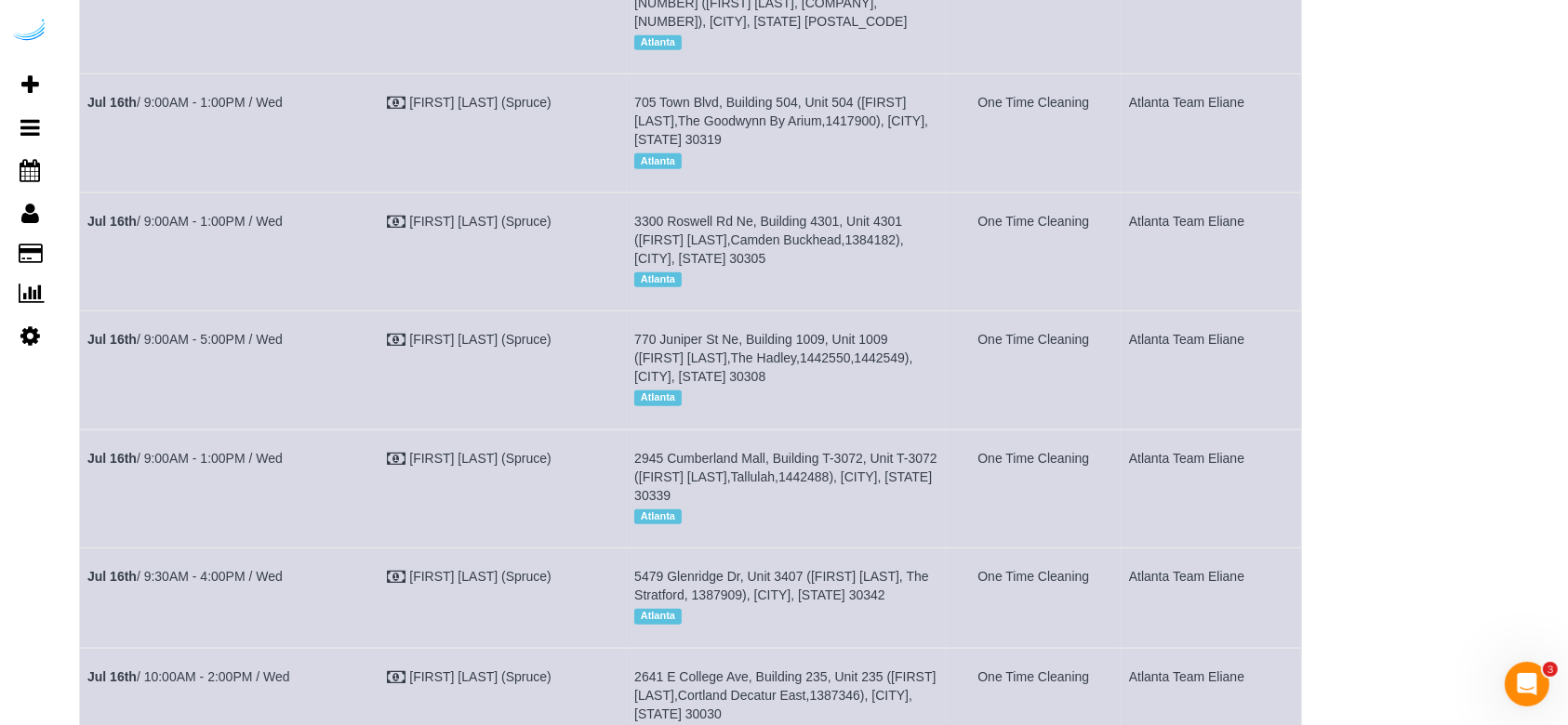 drag, startPoint x: 293, startPoint y: 326, endPoint x: 82, endPoint y: 354, distance: 212.8497 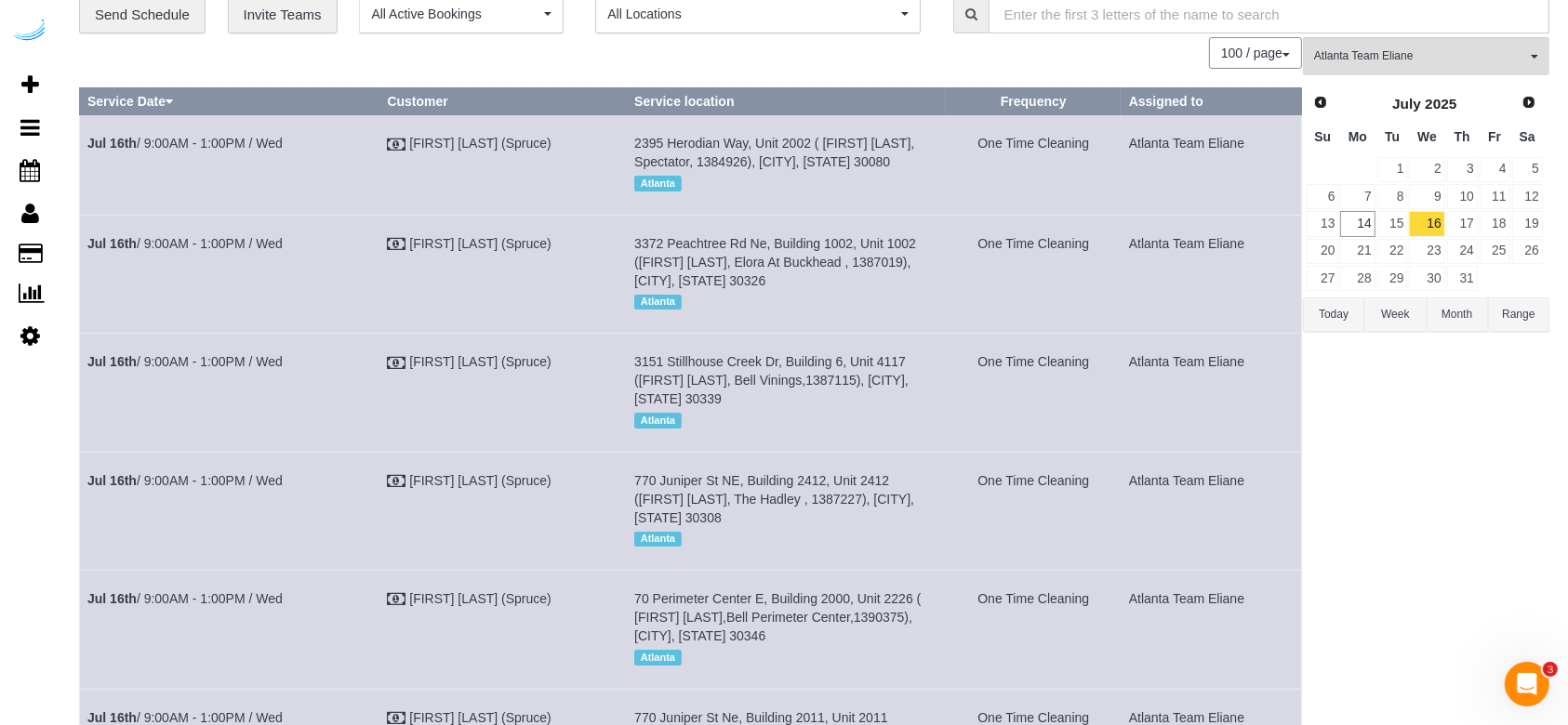 drag, startPoint x: 321, startPoint y: 353, endPoint x: 77, endPoint y: 368, distance: 244.4606 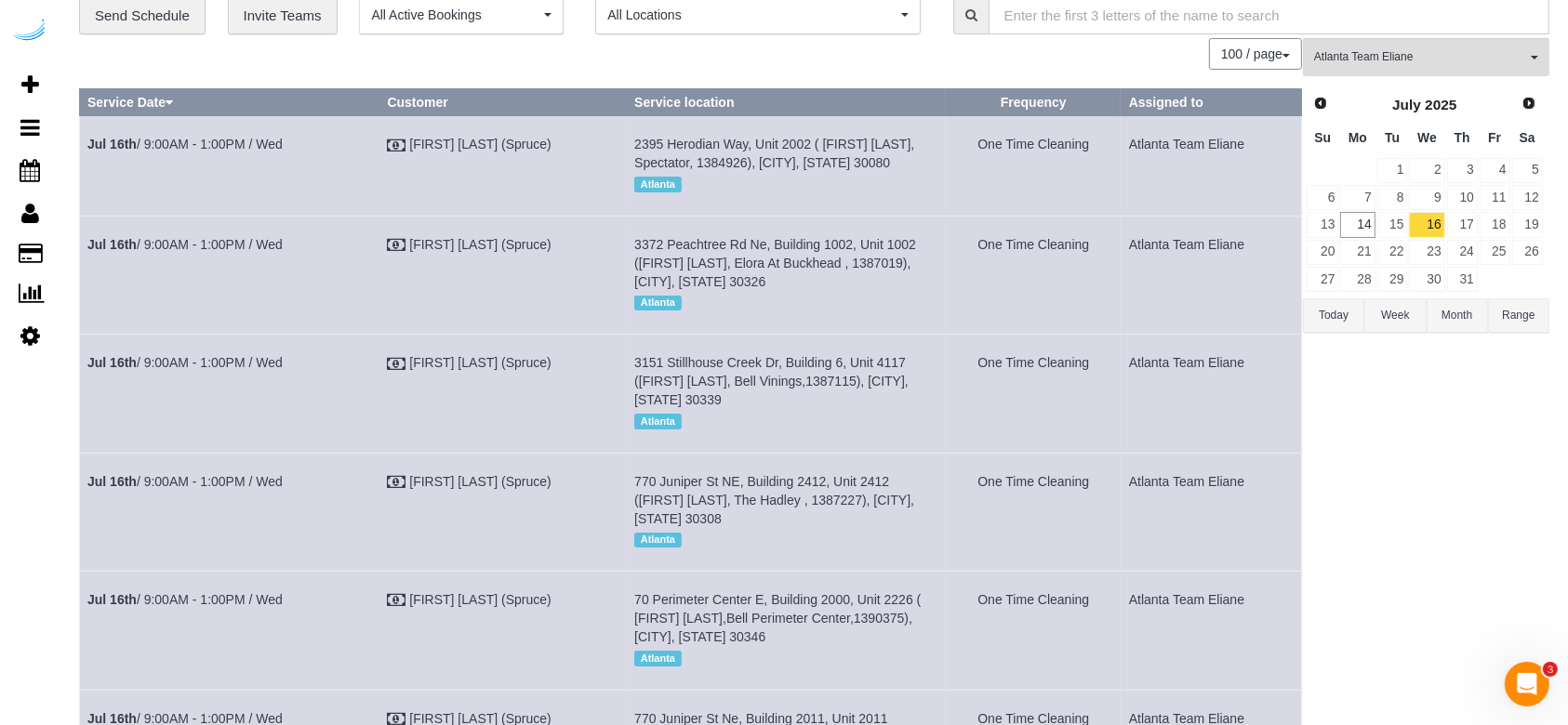 scroll, scrollTop: 0, scrollLeft: 0, axis: both 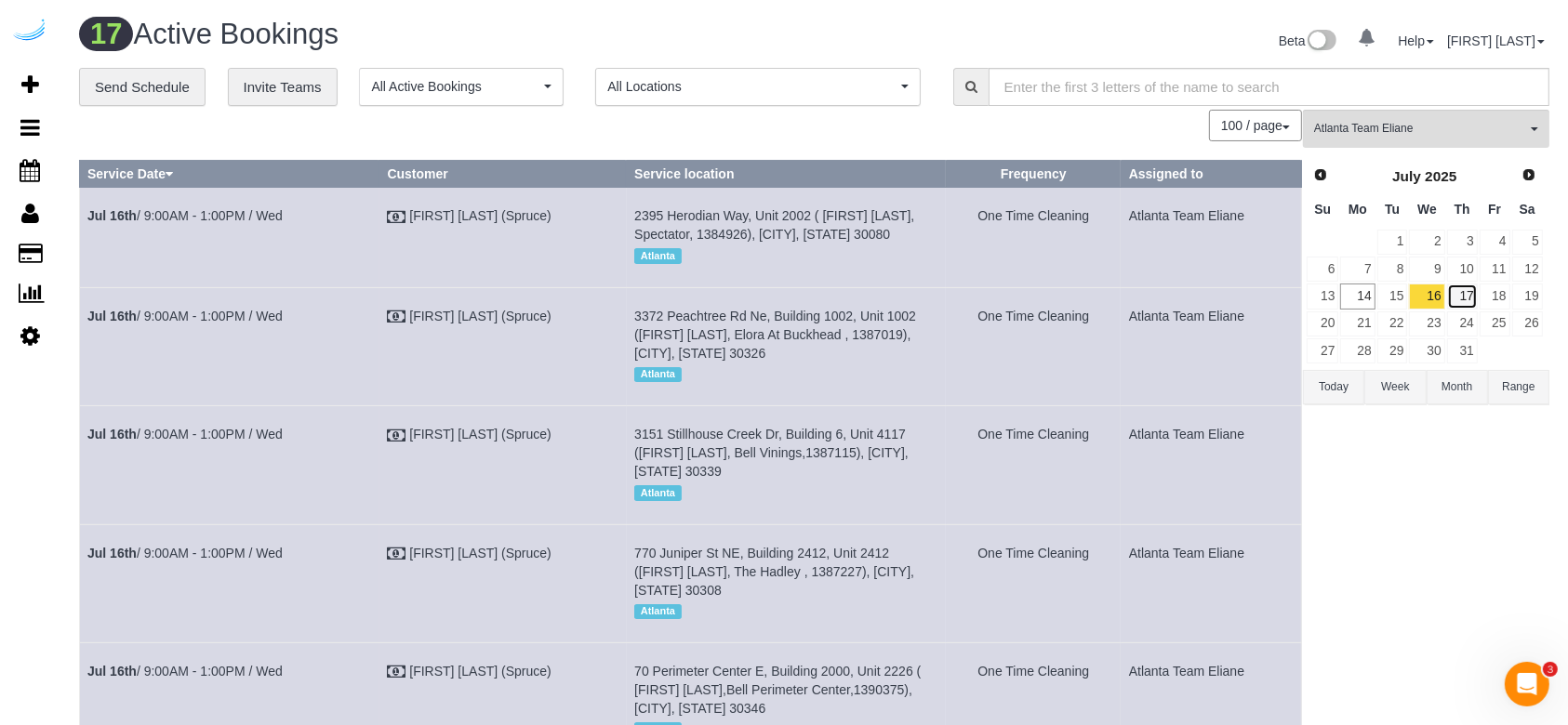 click on "17" at bounding box center (1462, 296) 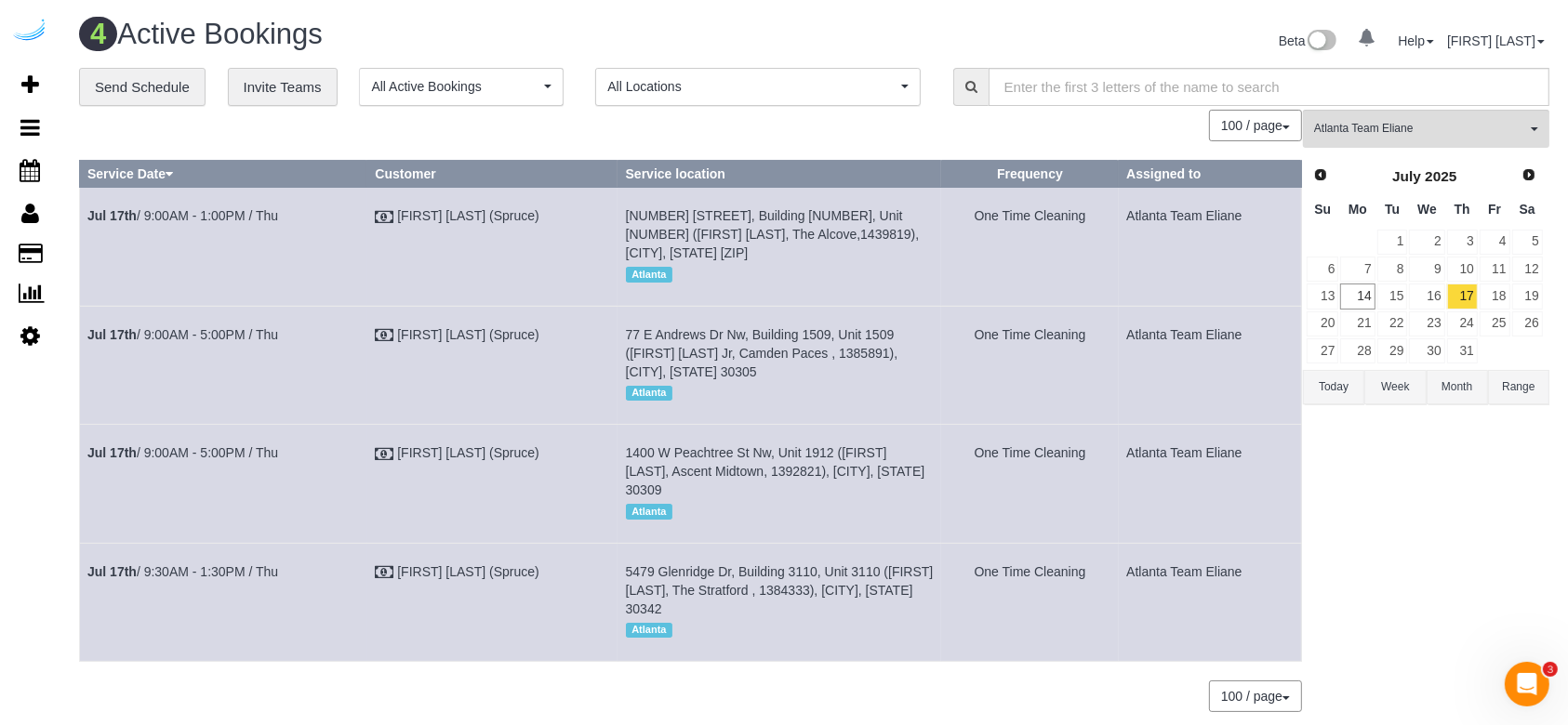 drag, startPoint x: 305, startPoint y: 212, endPoint x: 80, endPoint y: 233, distance: 225.97788 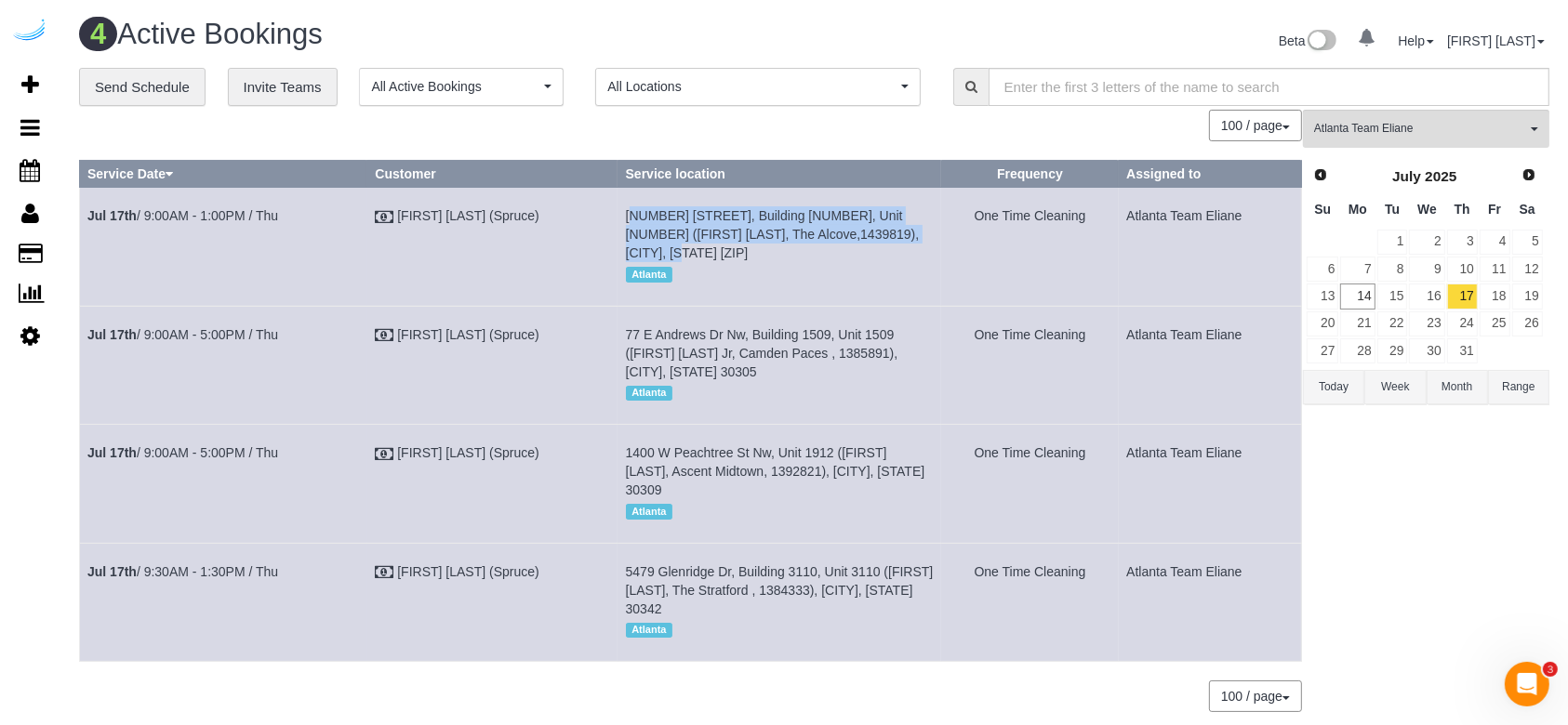 drag, startPoint x: 672, startPoint y: 246, endPoint x: 620, endPoint y: 218, distance: 59.05929 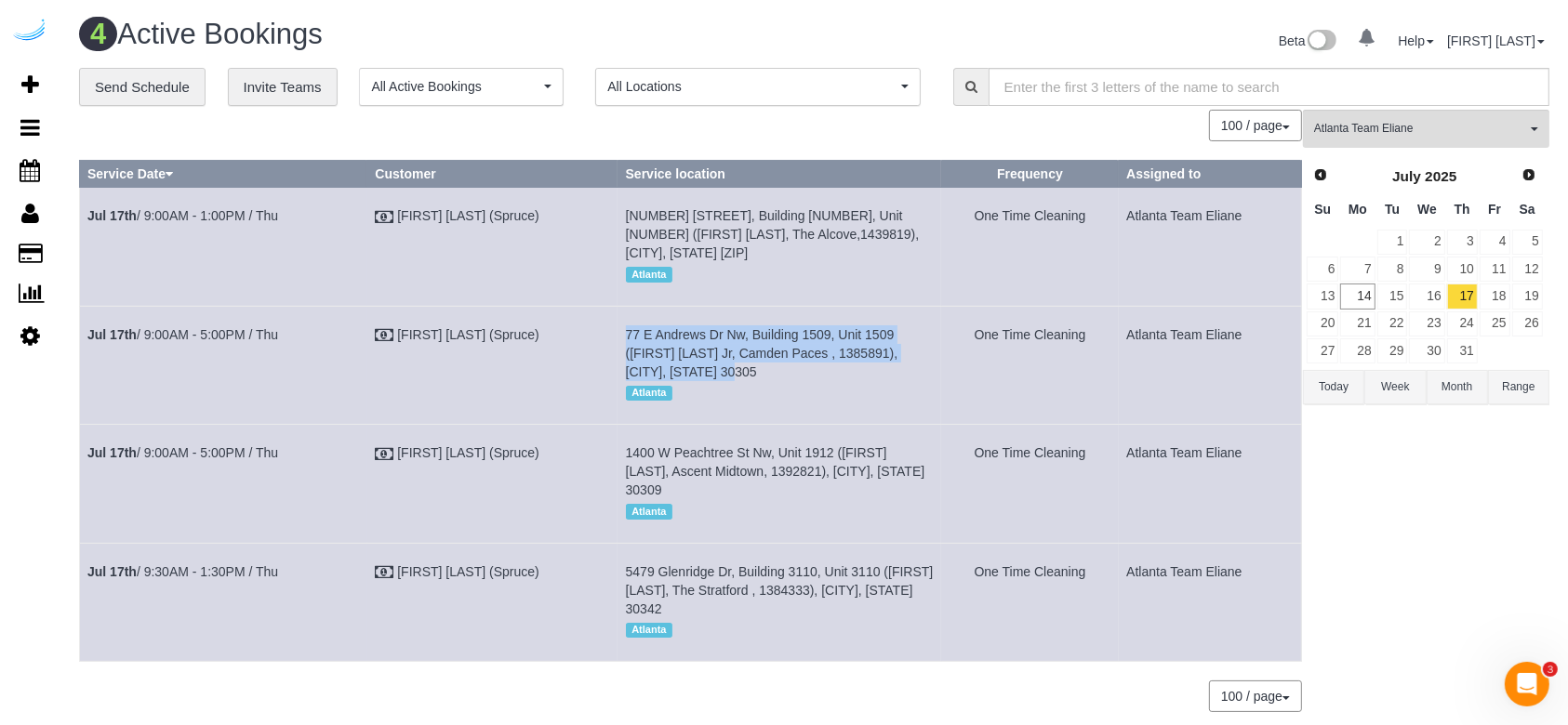 drag, startPoint x: 690, startPoint y: 383, endPoint x: 613, endPoint y: 344, distance: 86.3134 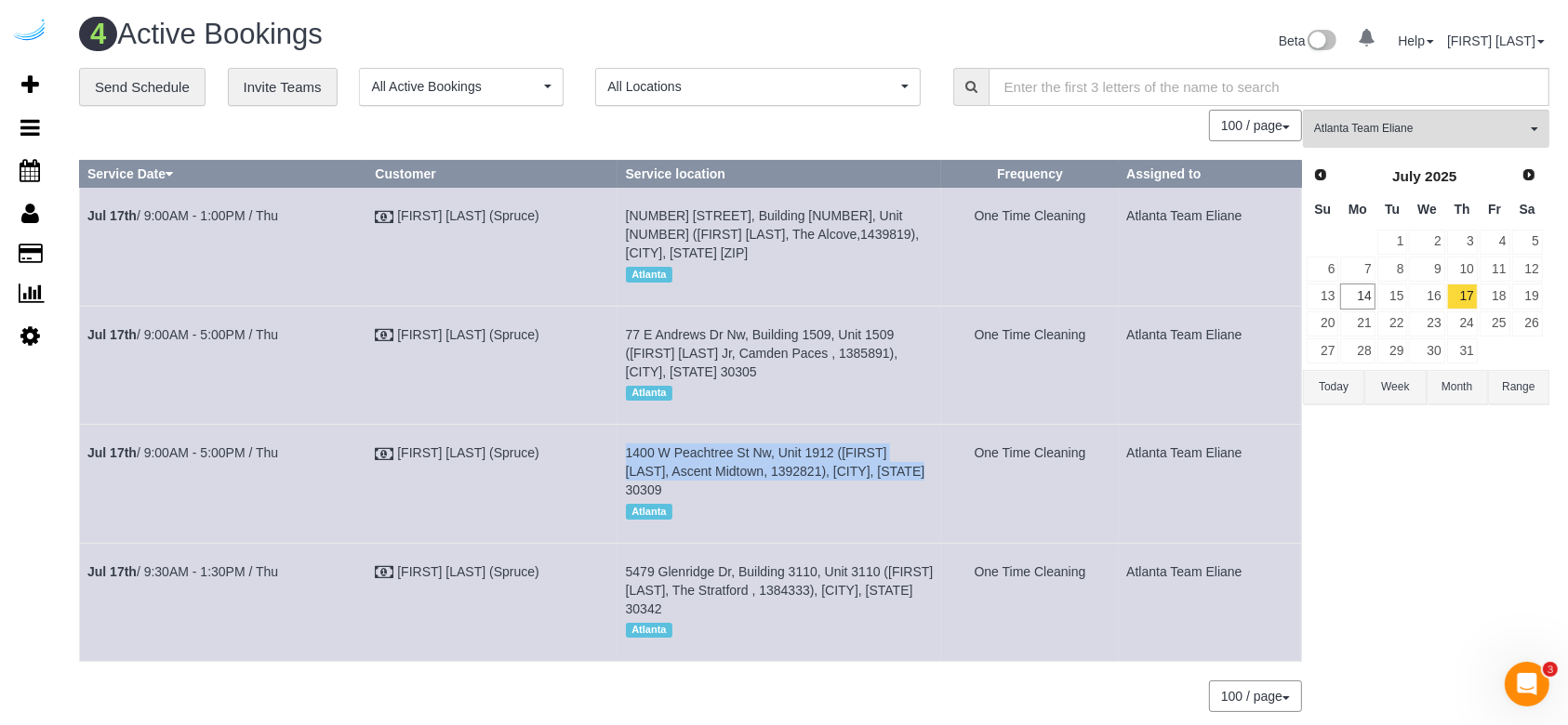 drag, startPoint x: 937, startPoint y: 473, endPoint x: 607, endPoint y: 442, distance: 331.45286 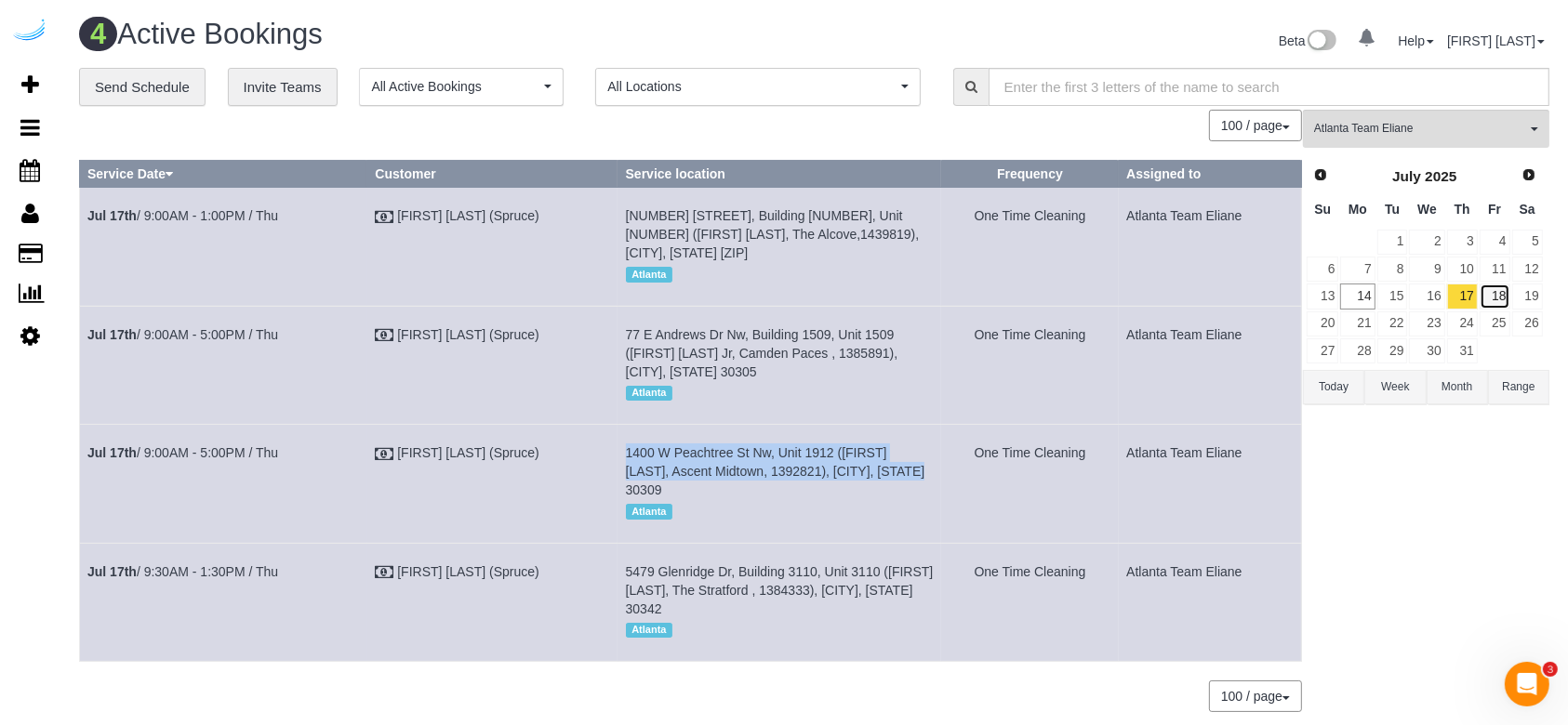 click on "18" at bounding box center (1495, 296) 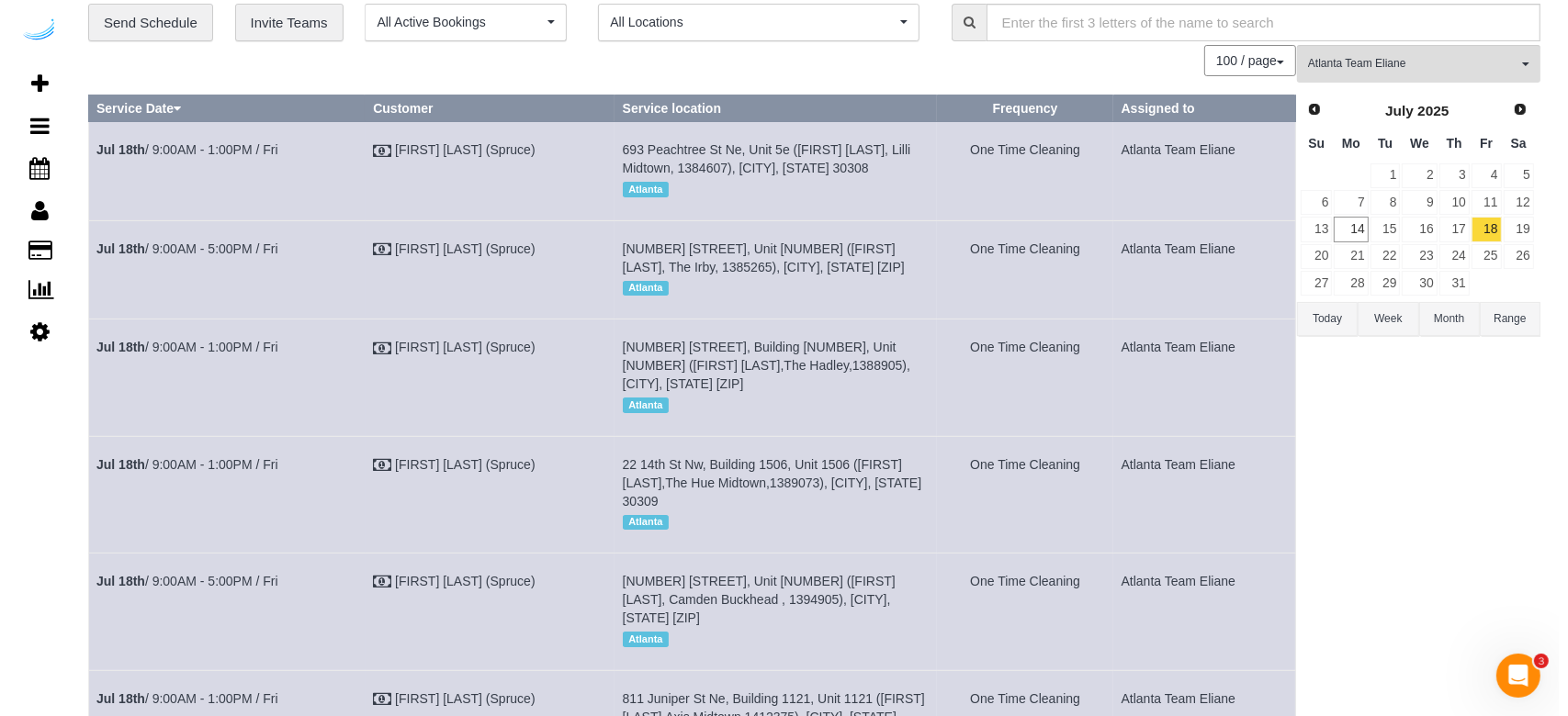 scroll, scrollTop: 0, scrollLeft: 0, axis: both 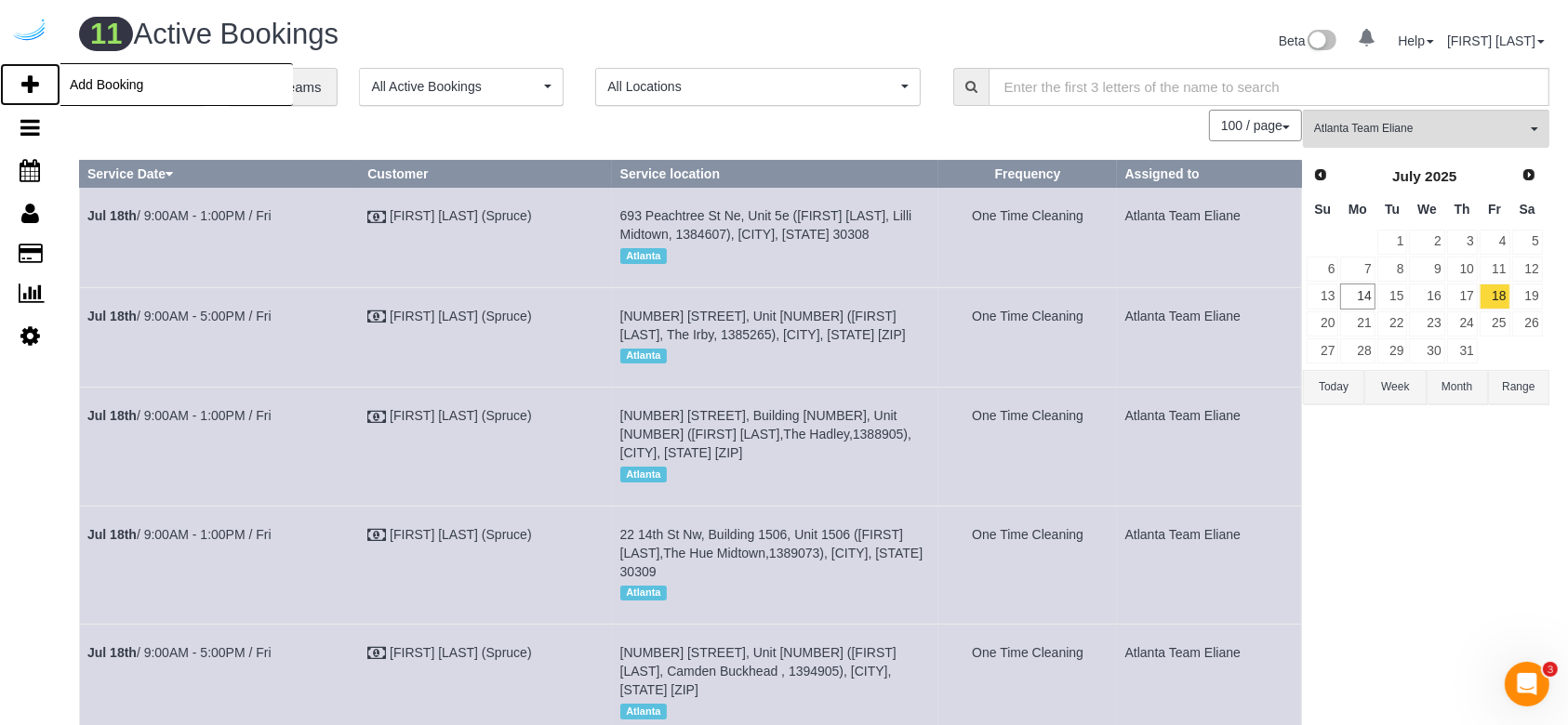 click at bounding box center (30, 85) 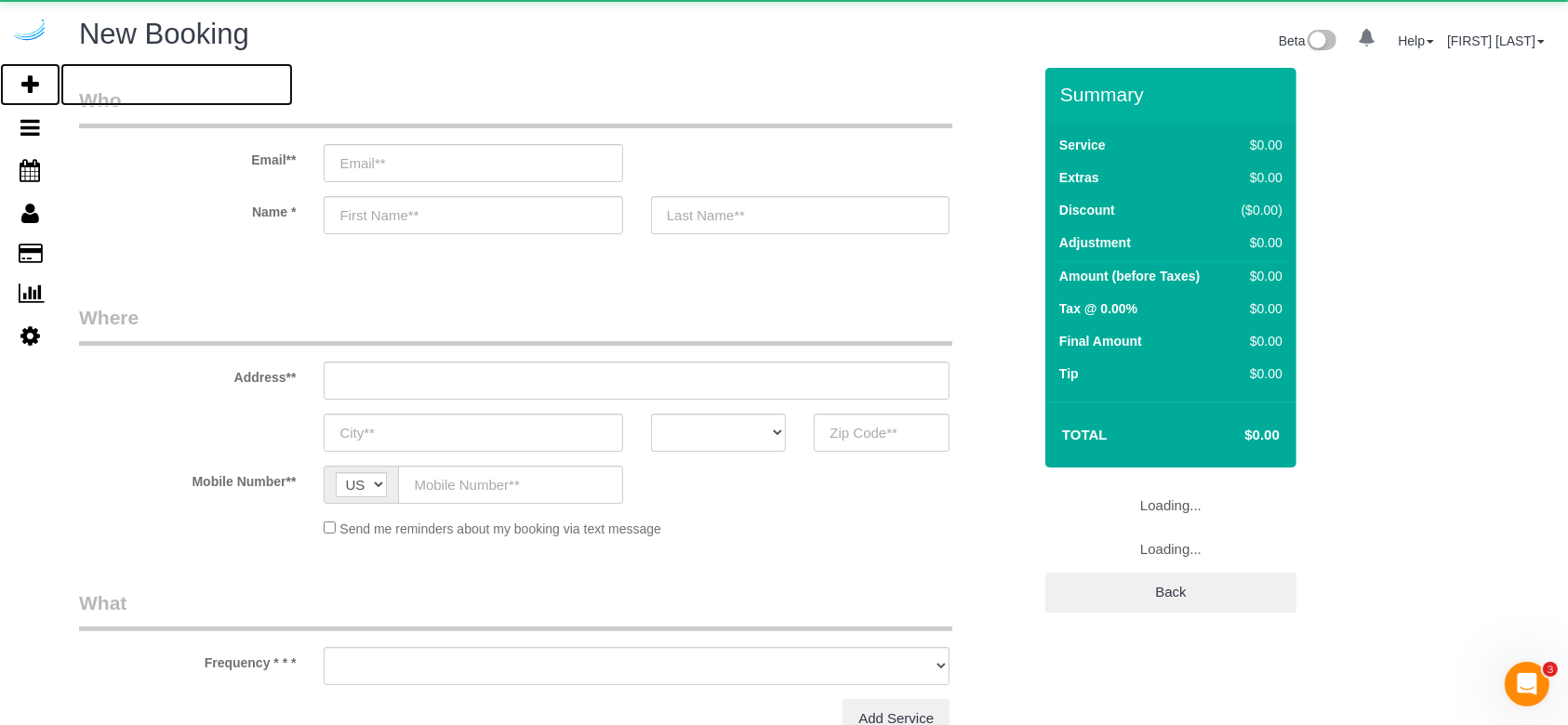 select on "4" 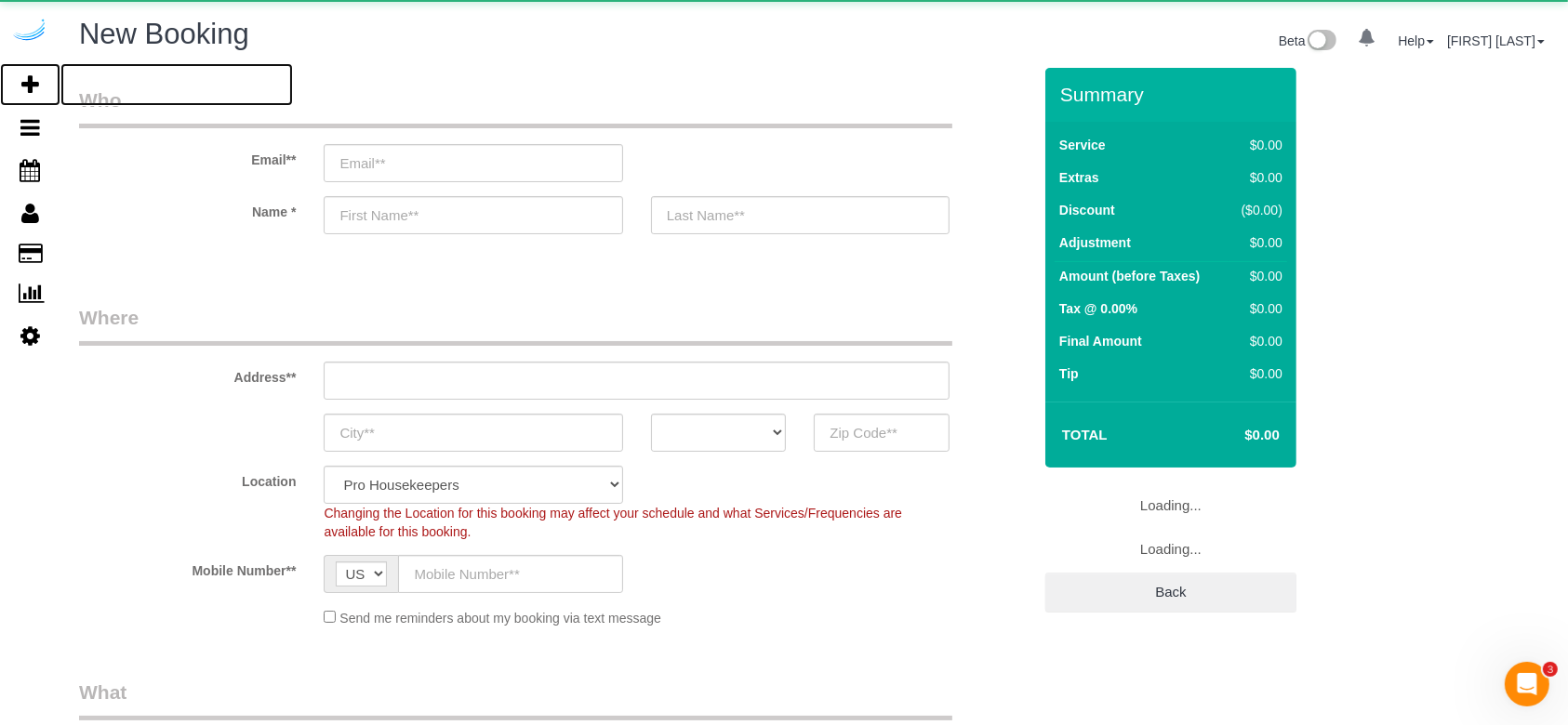 select on "object:18211" 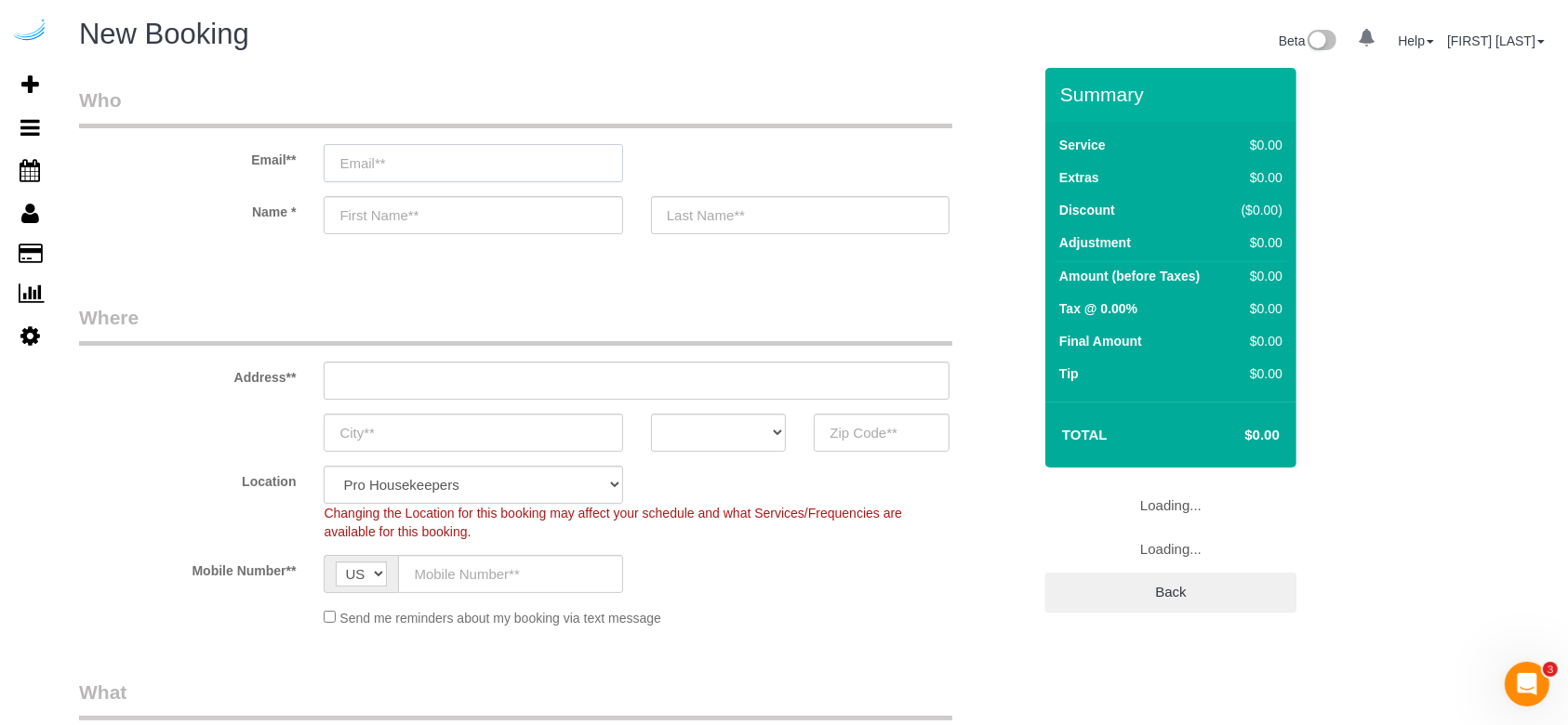 click at bounding box center (472, 163) 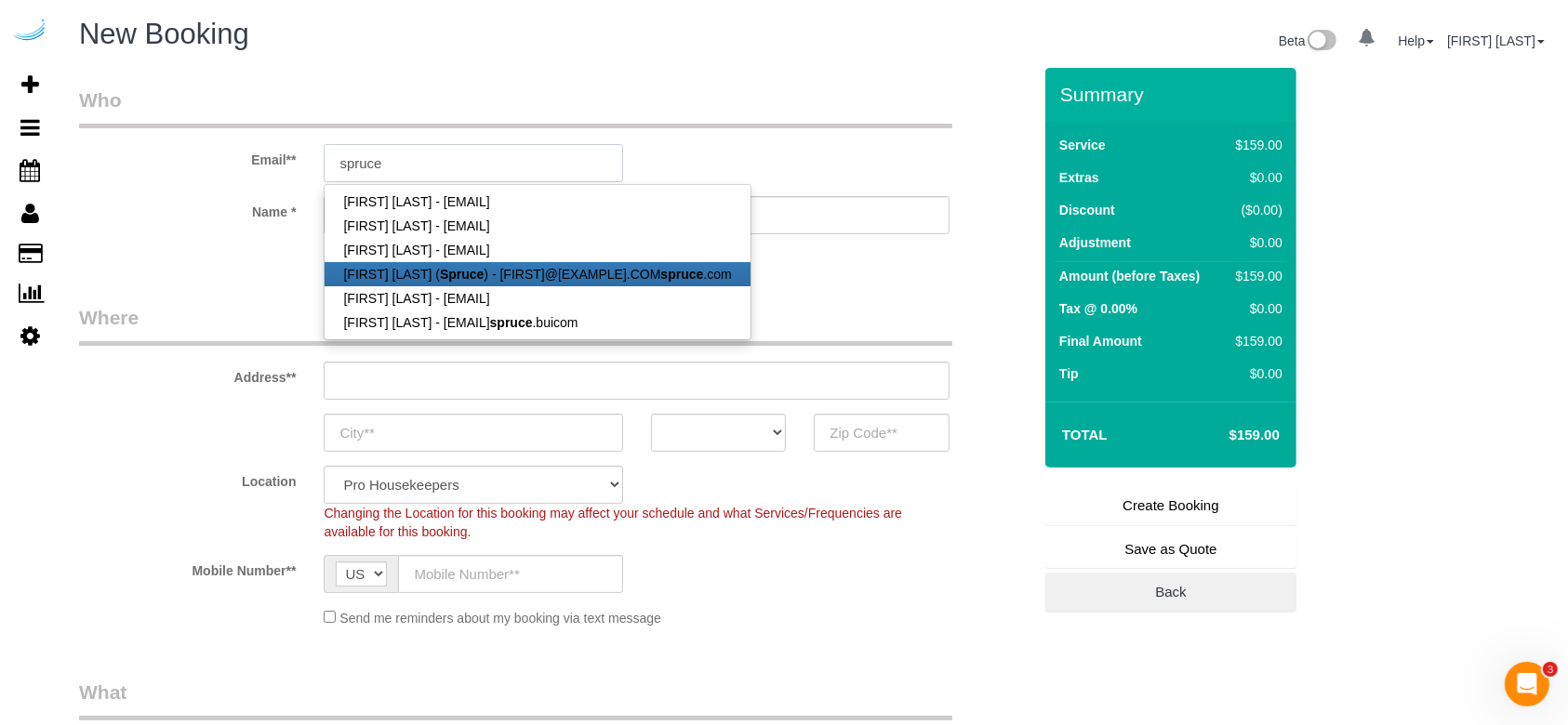 type on "brandie@getspruce.com" 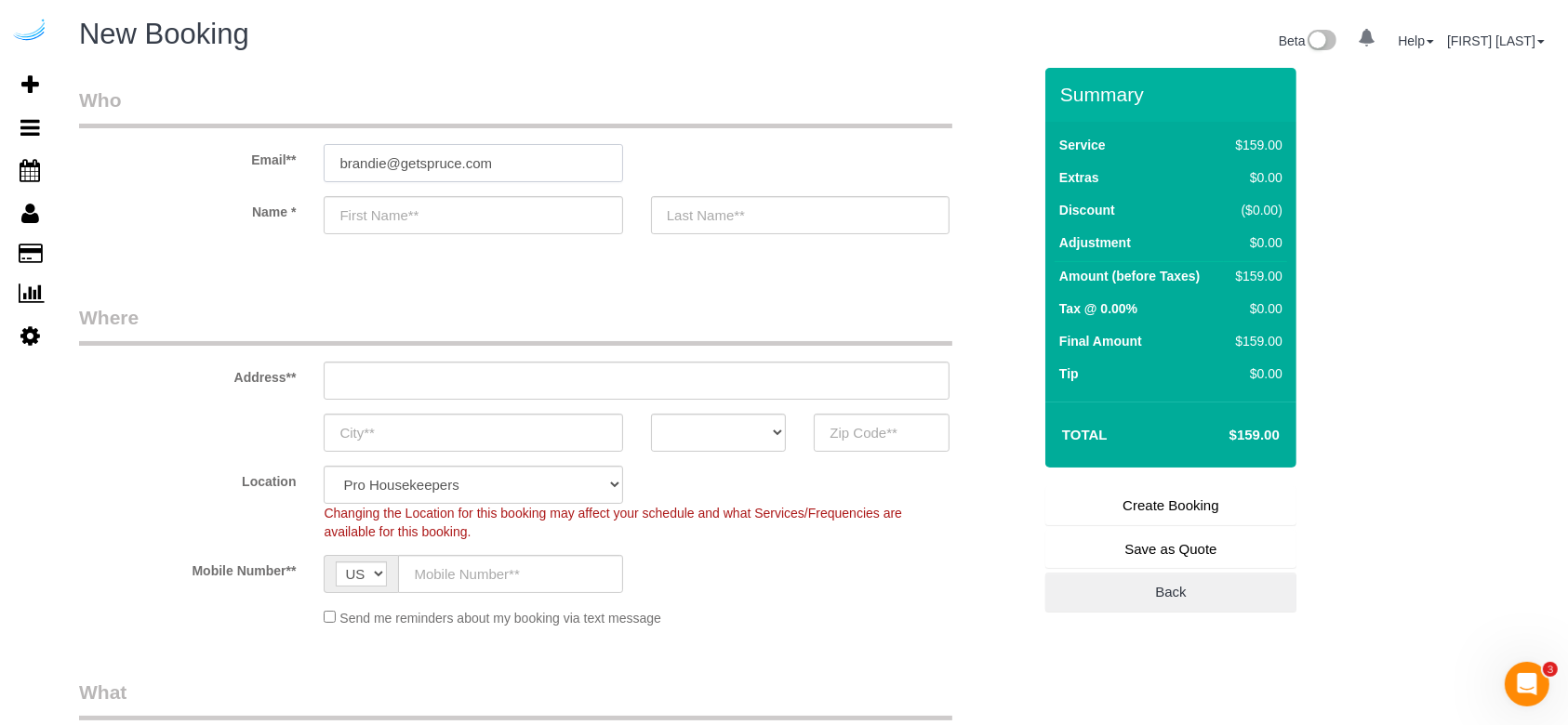 type on "[FIRST]" 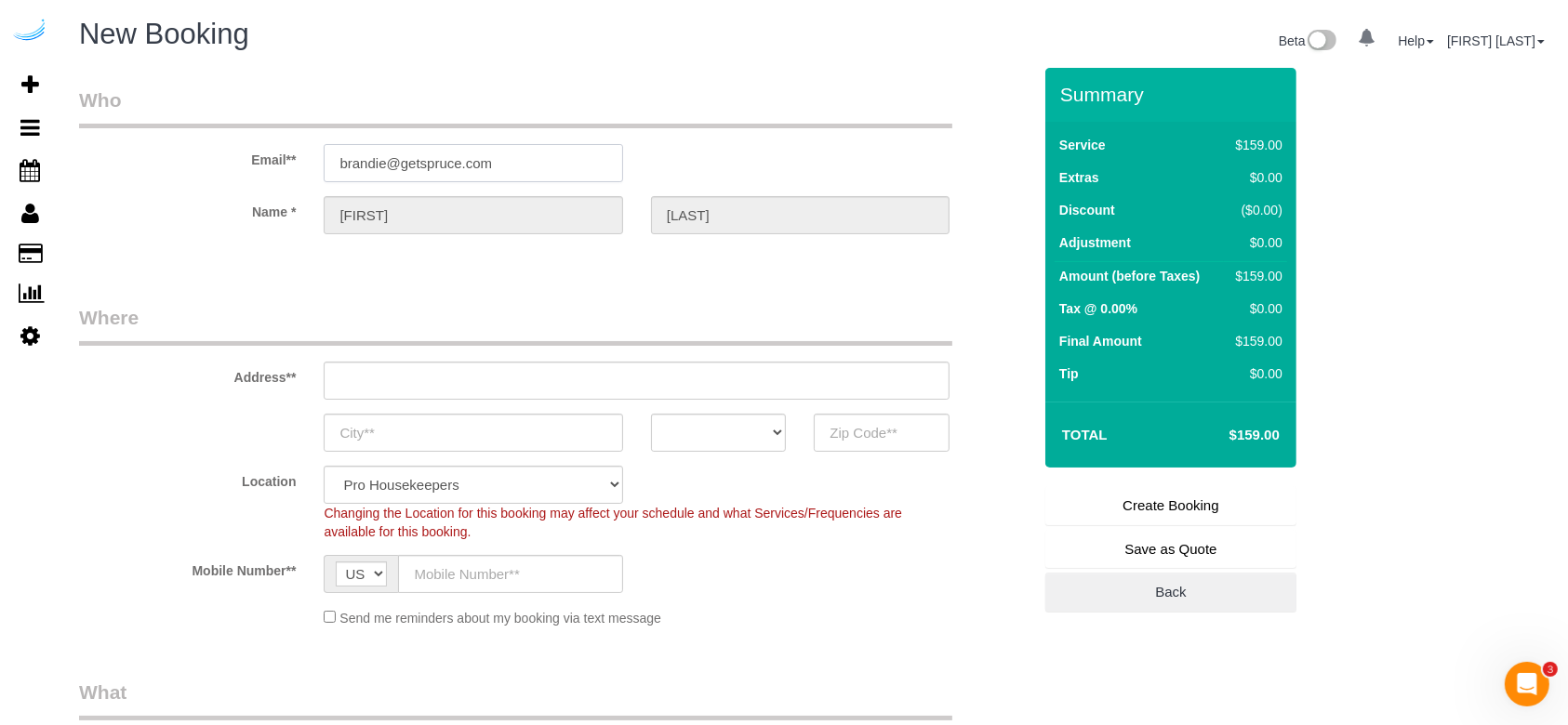 type on "3816 S Lamar Blvd" 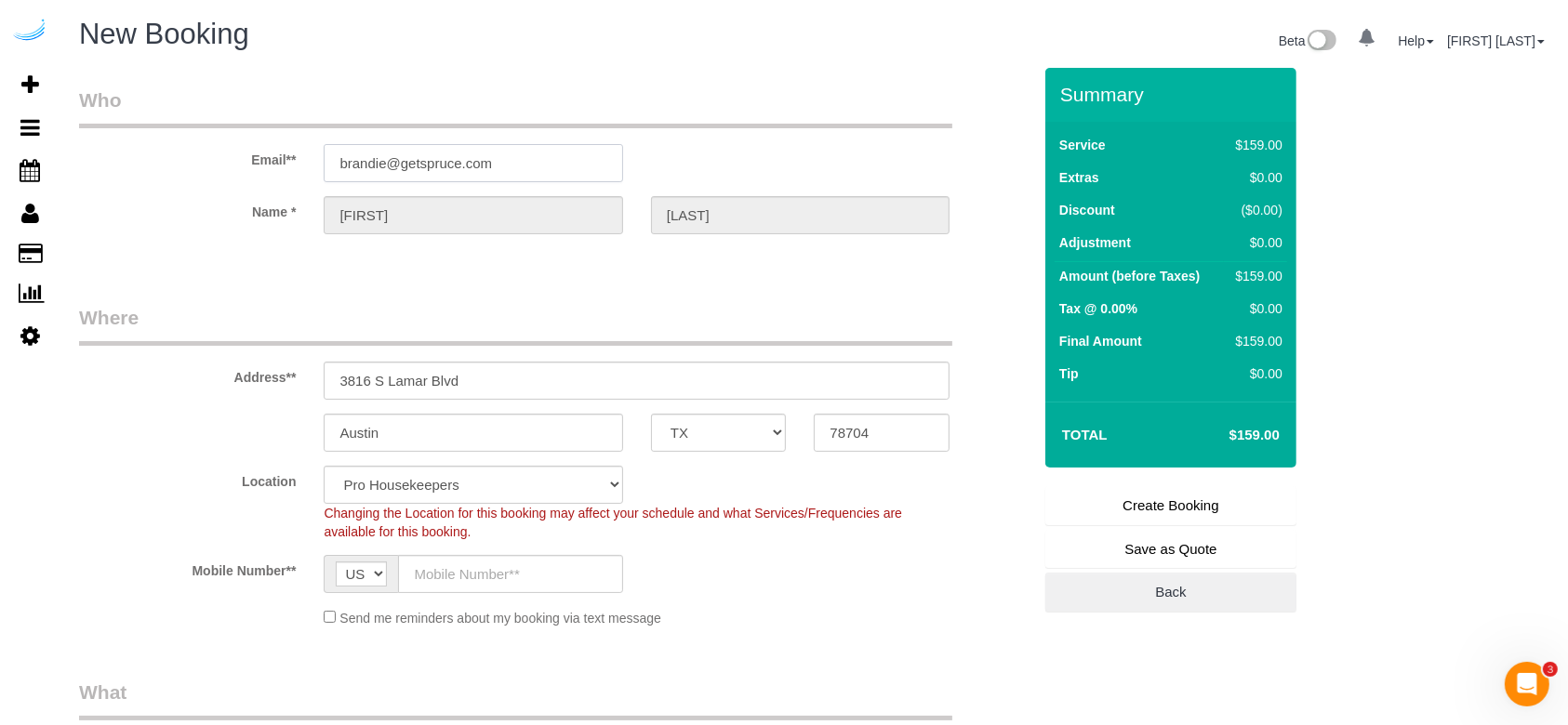 type on "brandie@getspruce.com" 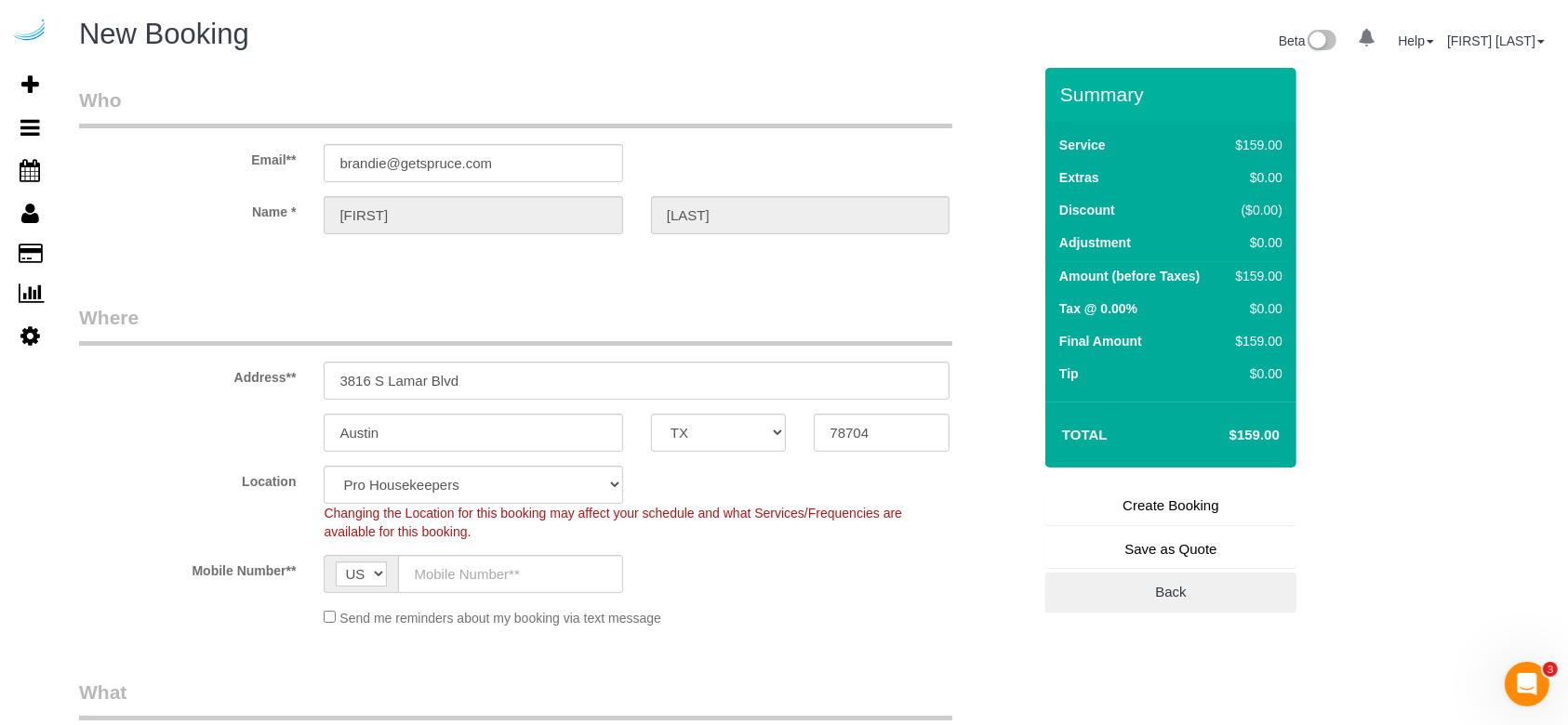 select on "9" 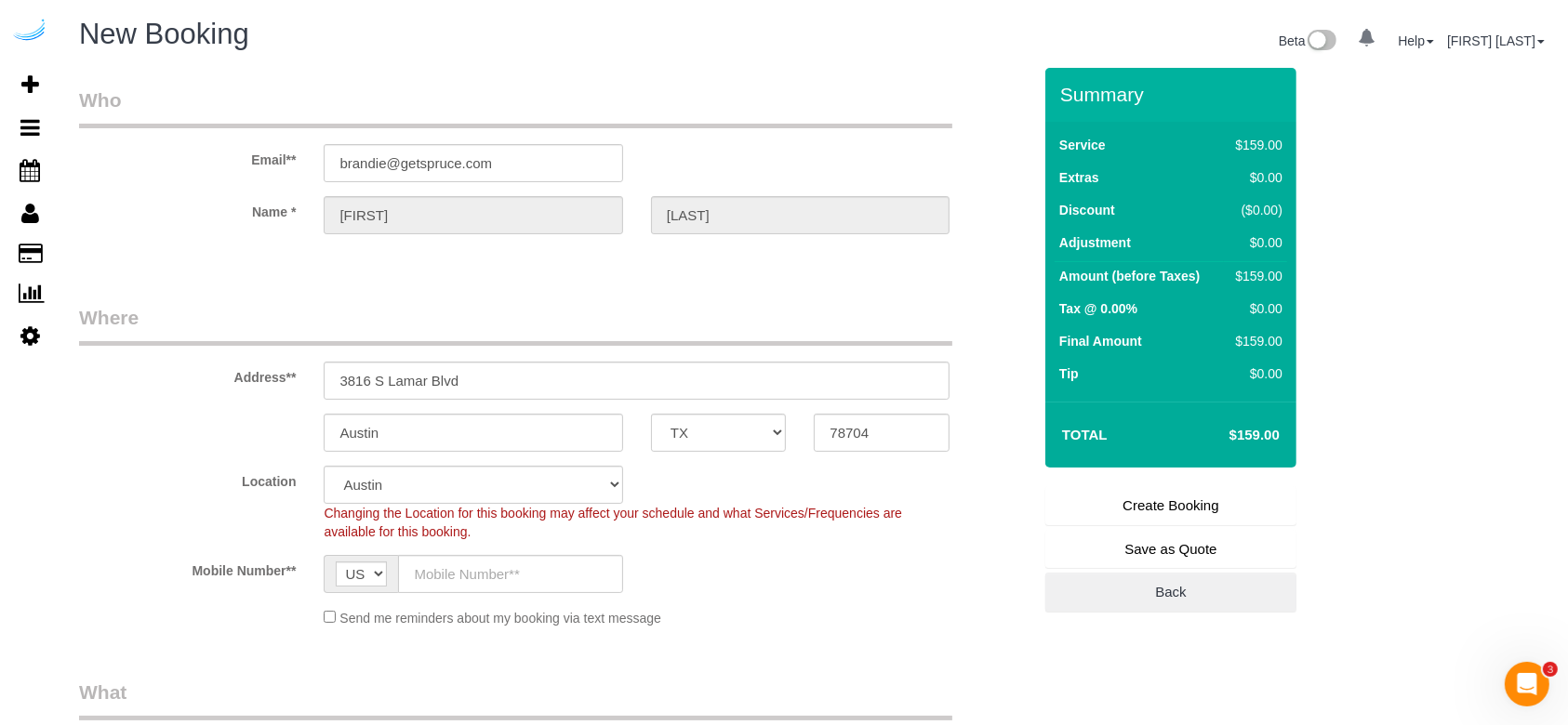 select on "object:18248" 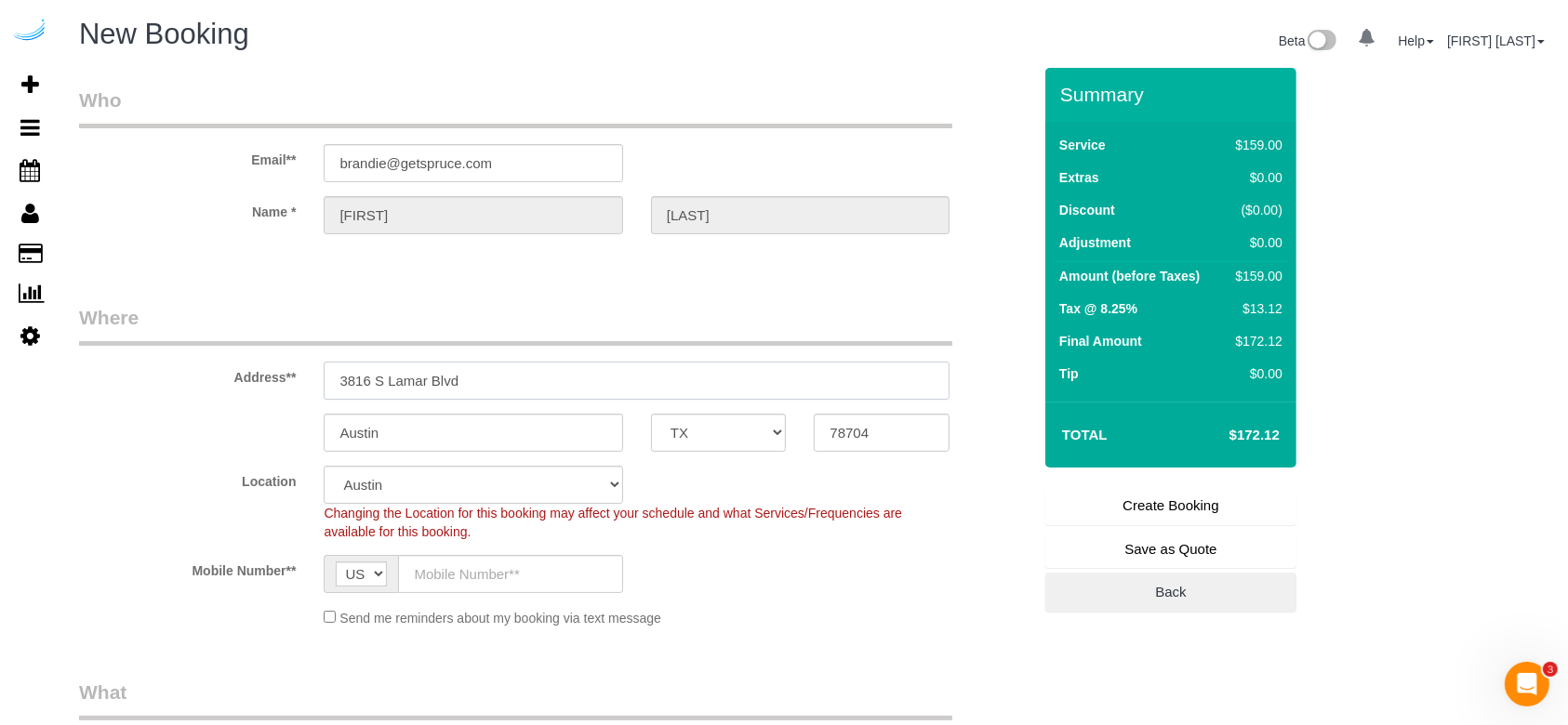 click on "3816 S Lamar Blvd" at bounding box center [636, 380] 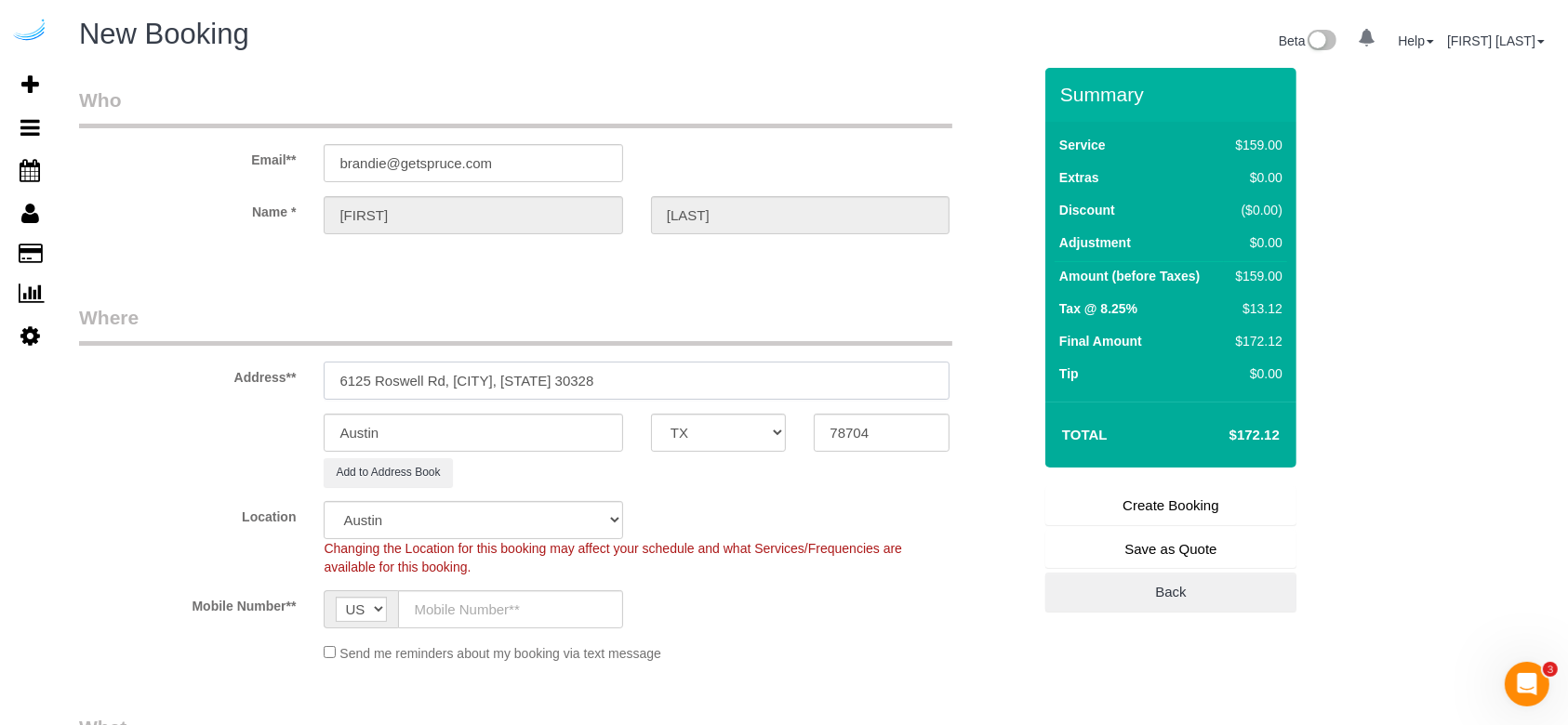 click on "6125 Roswell Rd, Sandy Springs, GA 30328" at bounding box center [636, 380] 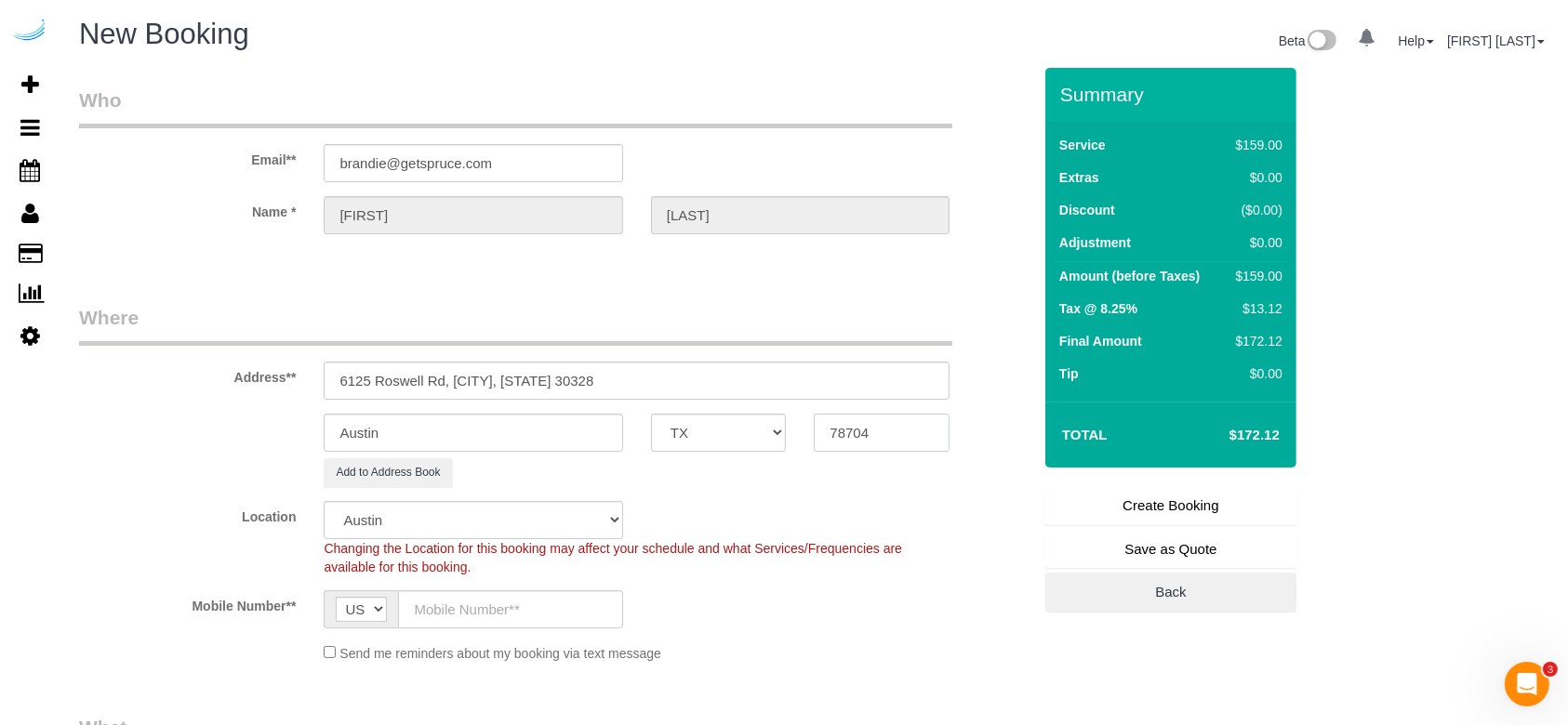 click on "78704" at bounding box center (882, 432) 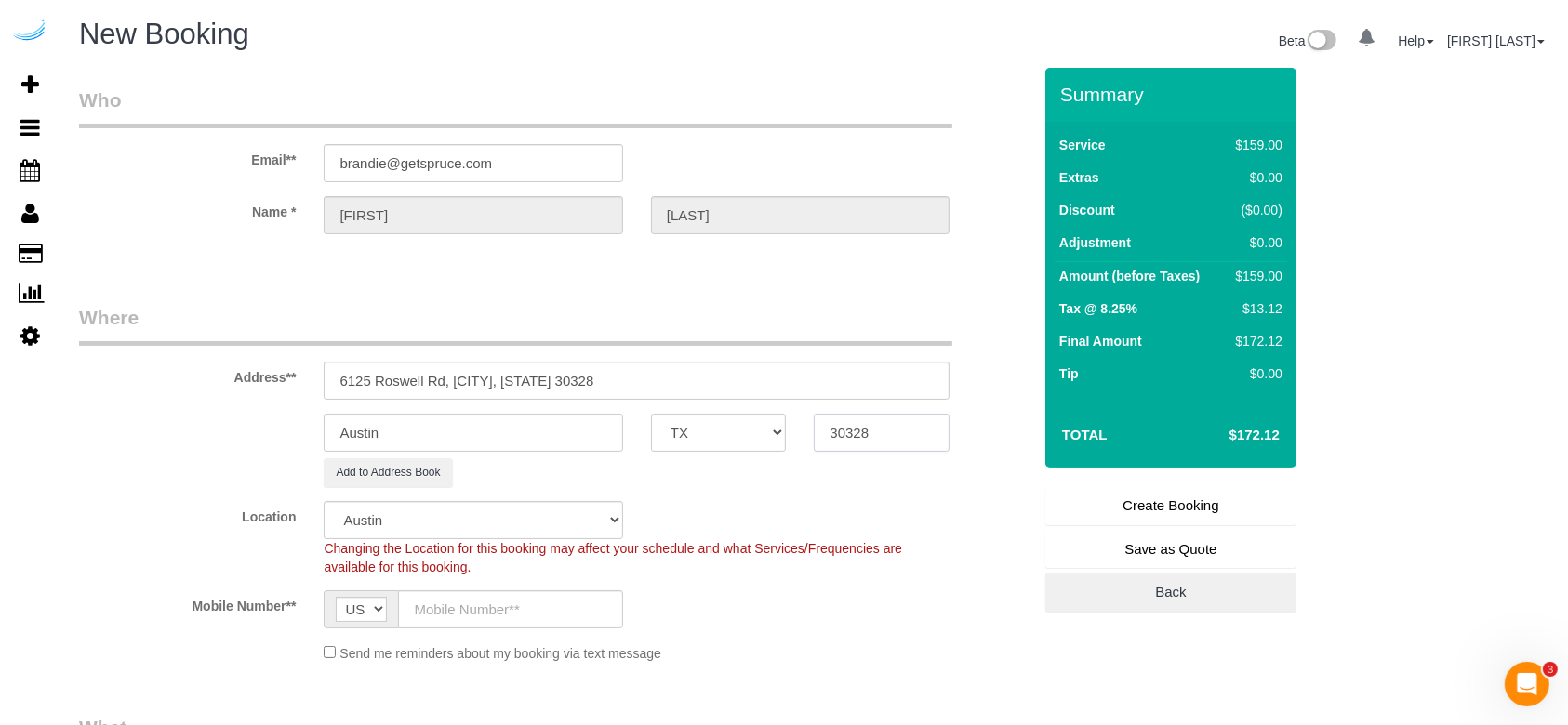 type on "30328" 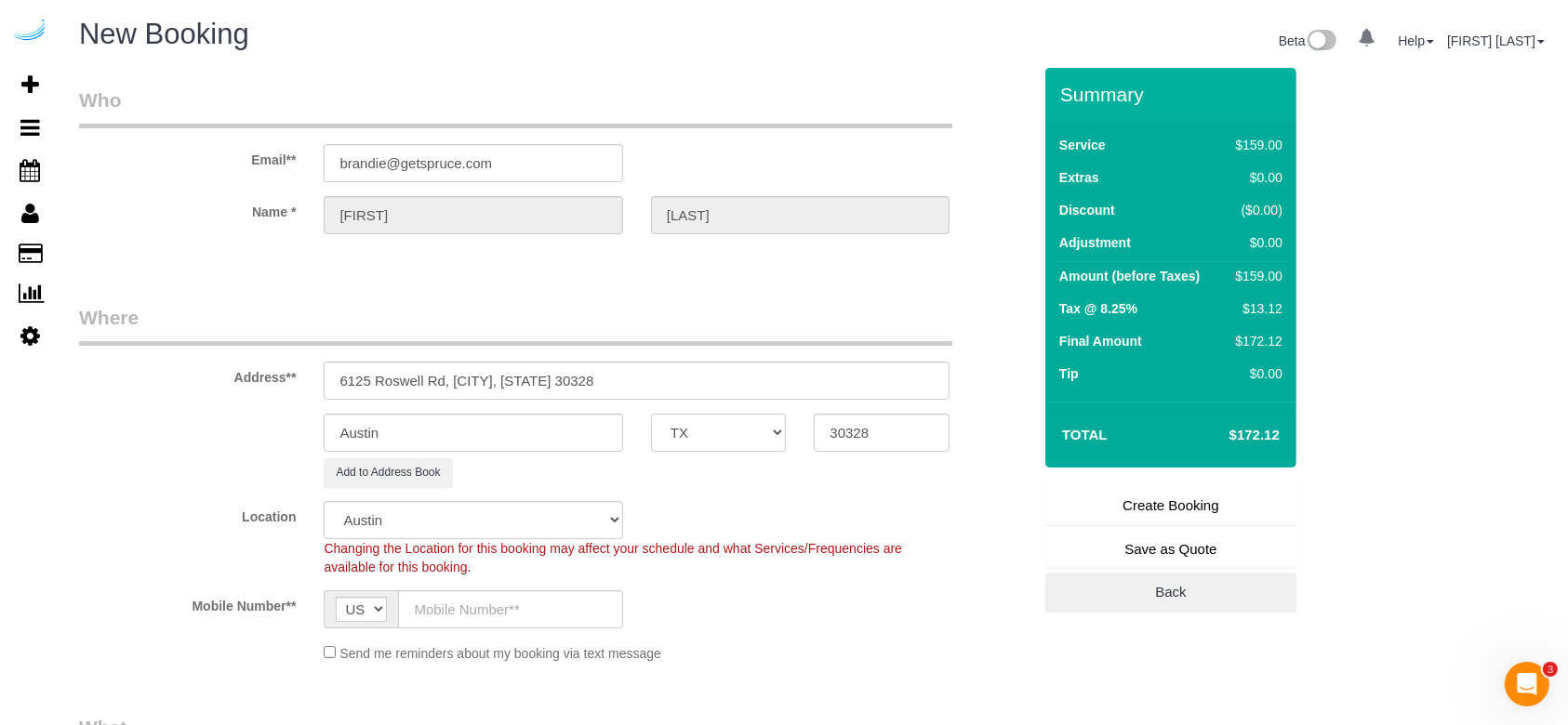 click on "AK
AL
AR
AZ
CA
CO
CT
DC
DE
FL
GA
HI
IA
ID
IL
IN
KS
KY
LA
MA
MD
ME
MI
MN
MO
MS
MT
NC
ND
NE
NH
NJ
NM
NV
NY
OH
OK
OR
PA
RI
SC
SD
TN
TX
UT
VA
VT
WA
WI
WV
WY" at bounding box center [719, 432] 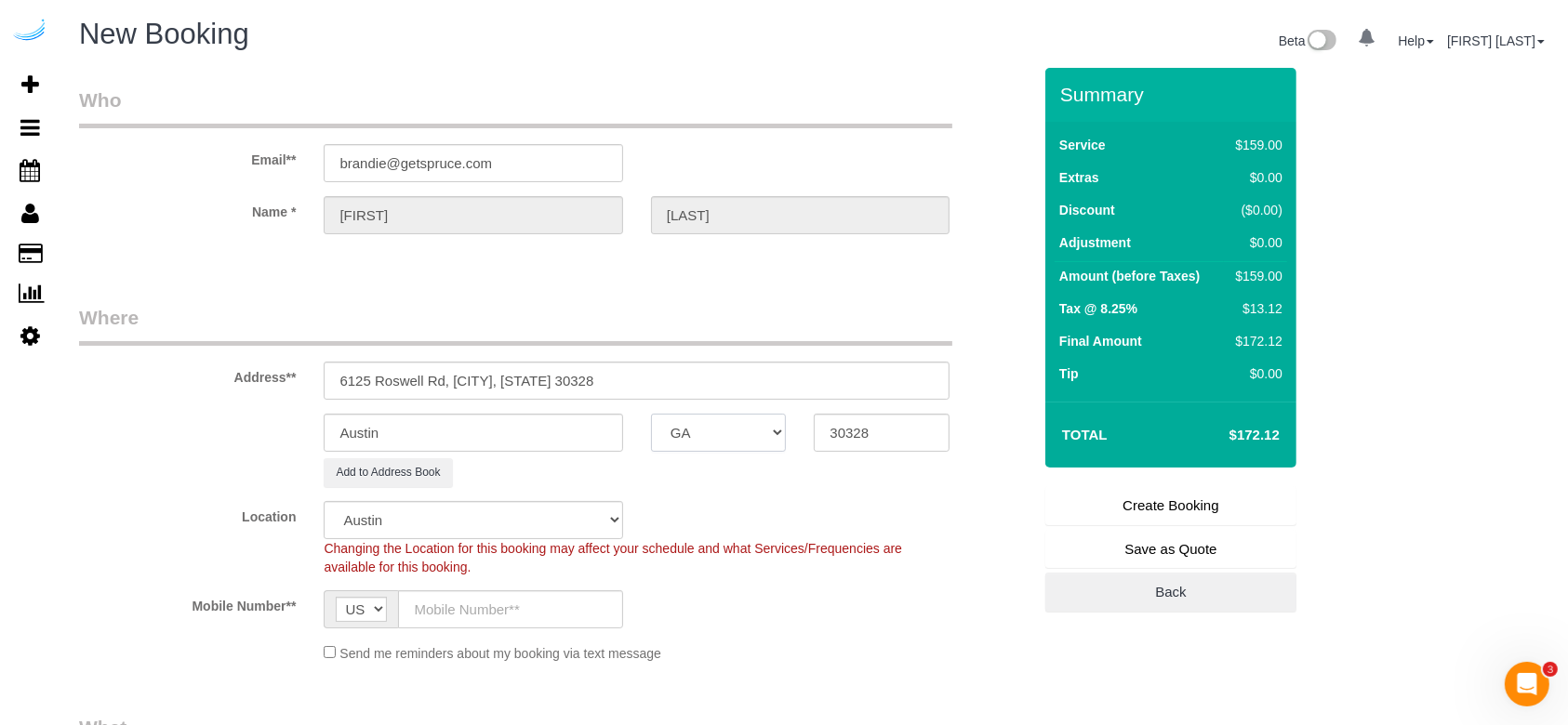 click on "AK
AL
AR
AZ
CA
CO
CT
DC
DE
FL
GA
HI
IA
ID
IL
IN
KS
KY
LA
MA
MD
ME
MI
MN
MO
MS
MT
NC
ND
NE
NH
NJ
NM
NV
NY
OH
OK
OR
PA
RI
SC
SD
TN
TX
UT
VA
VT
WA
WI
WV
WY" at bounding box center (719, 432) 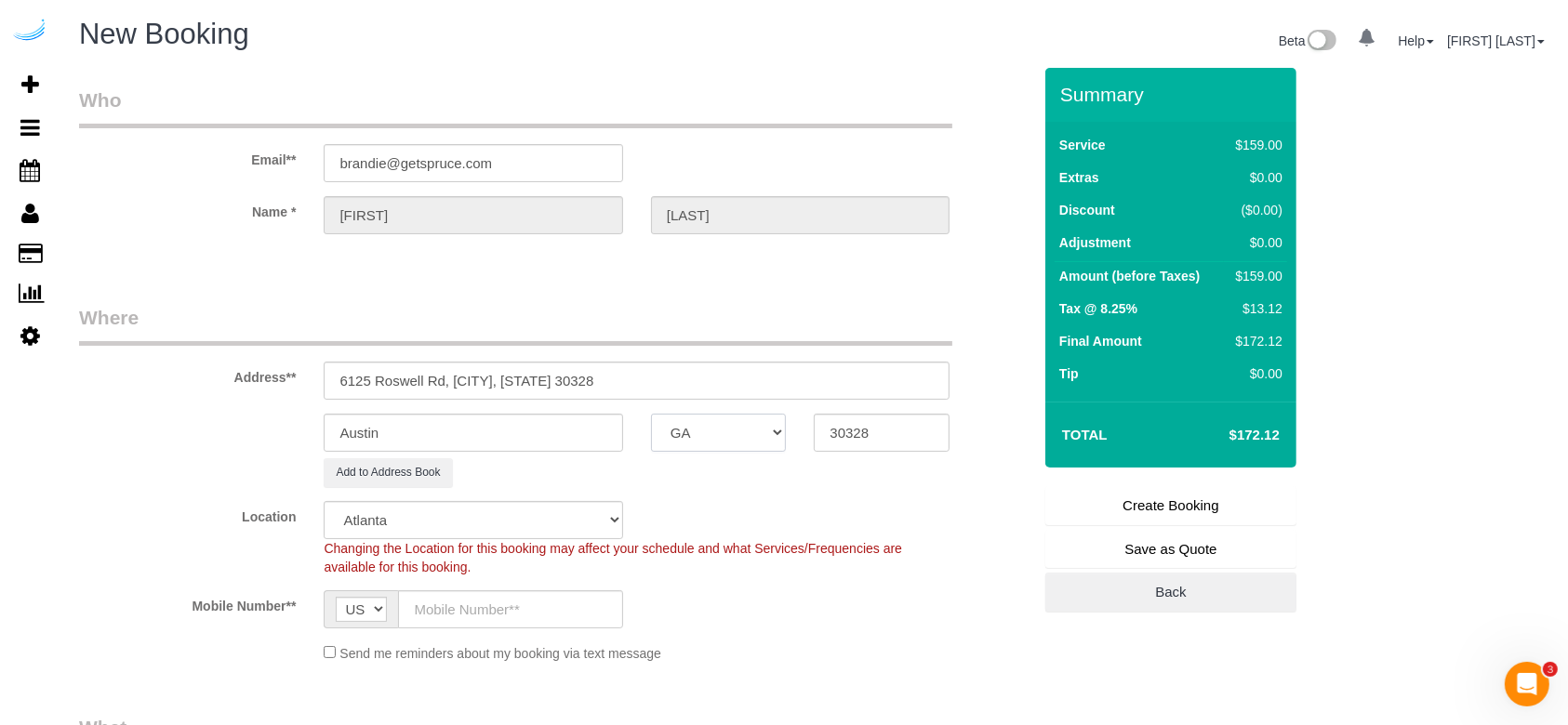 select on "8" 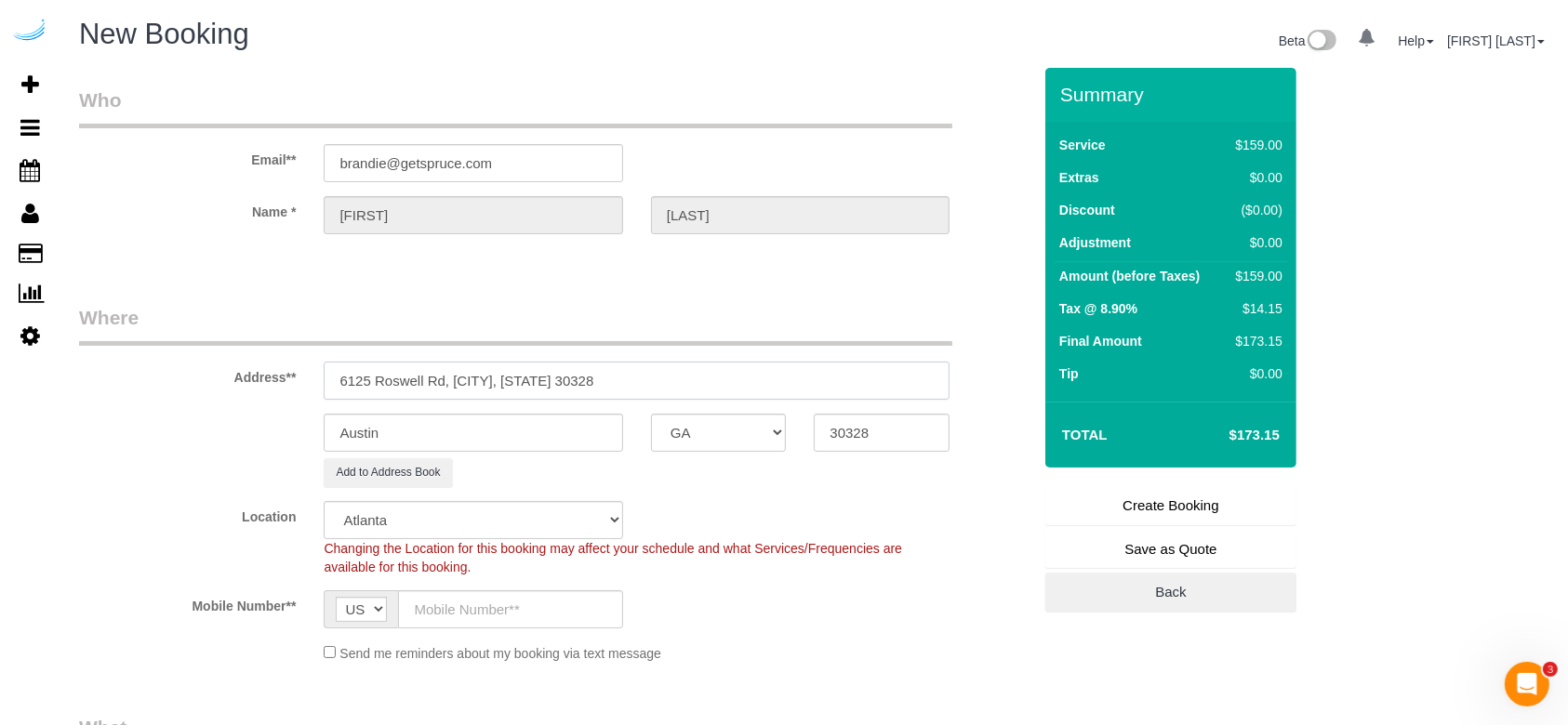 drag, startPoint x: 454, startPoint y: 378, endPoint x: 540, endPoint y: 377, distance: 86.00581 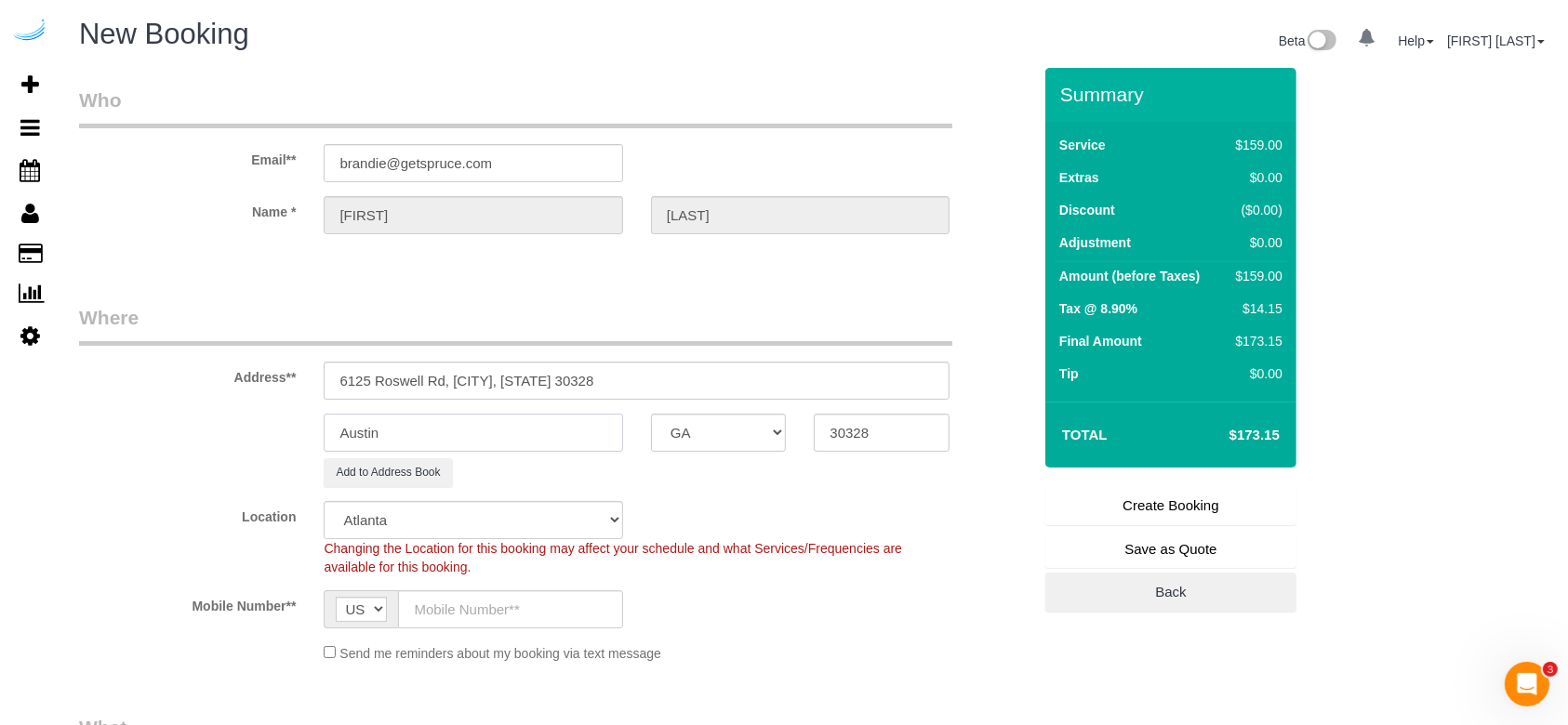 click on "Austin" at bounding box center (472, 432) 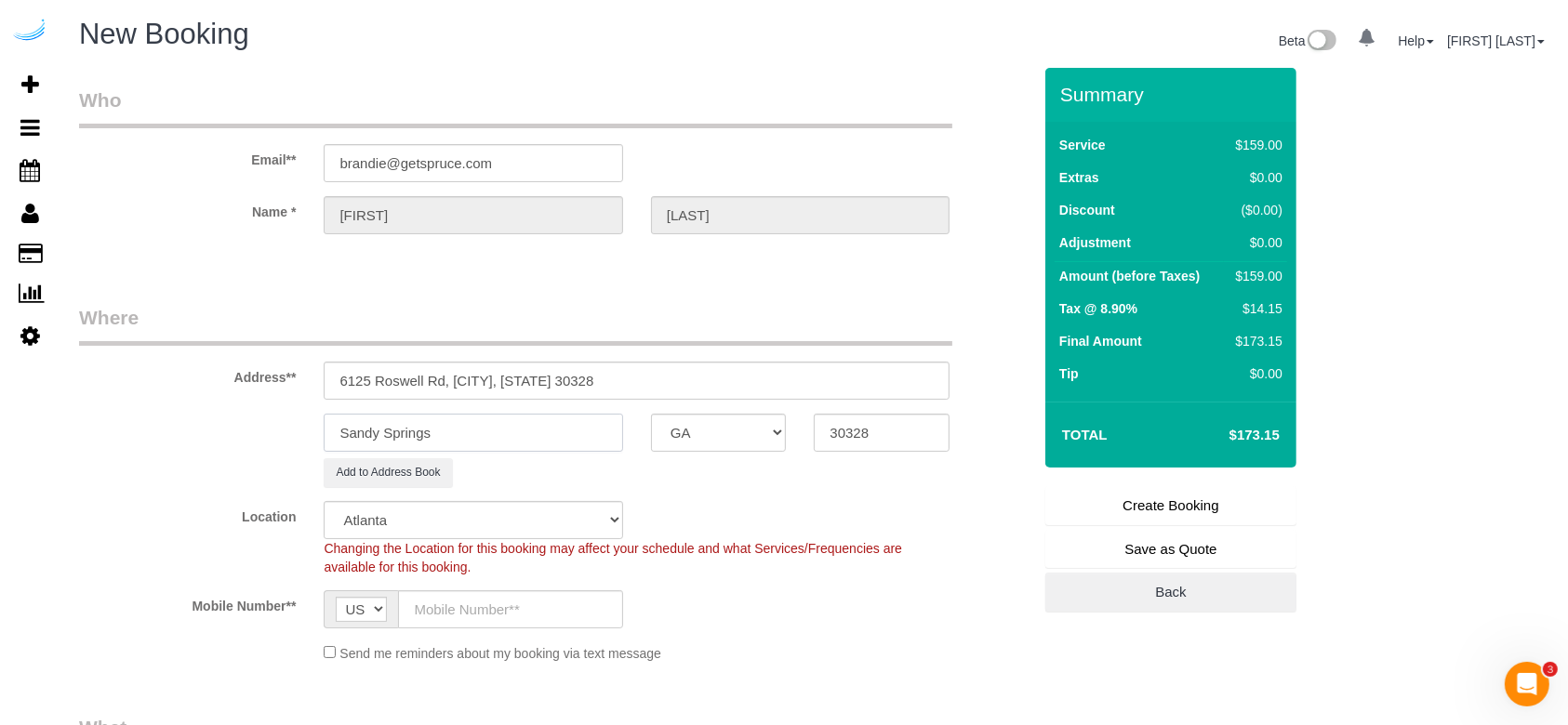 type on "Sandy Springs" 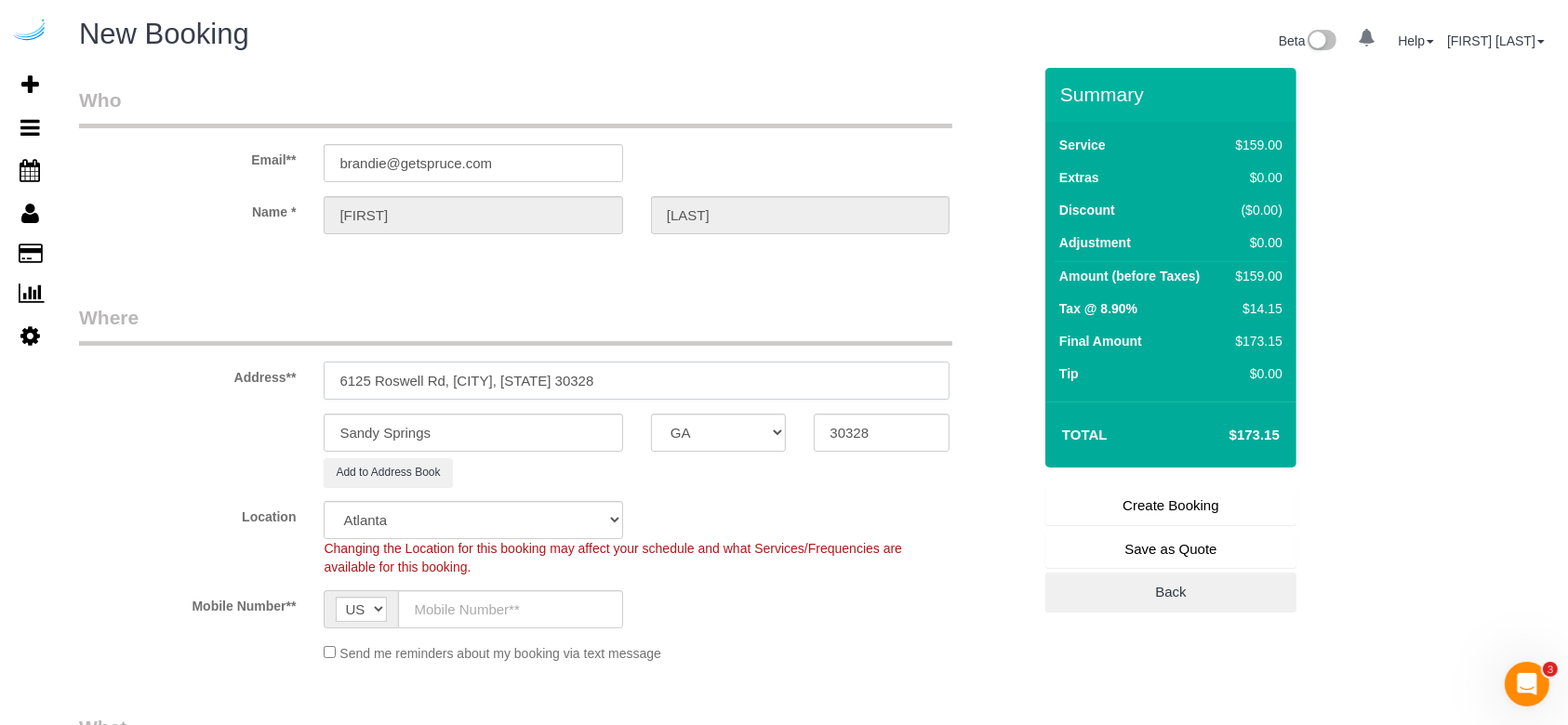 drag, startPoint x: 654, startPoint y: 380, endPoint x: 454, endPoint y: 387, distance: 200.12246 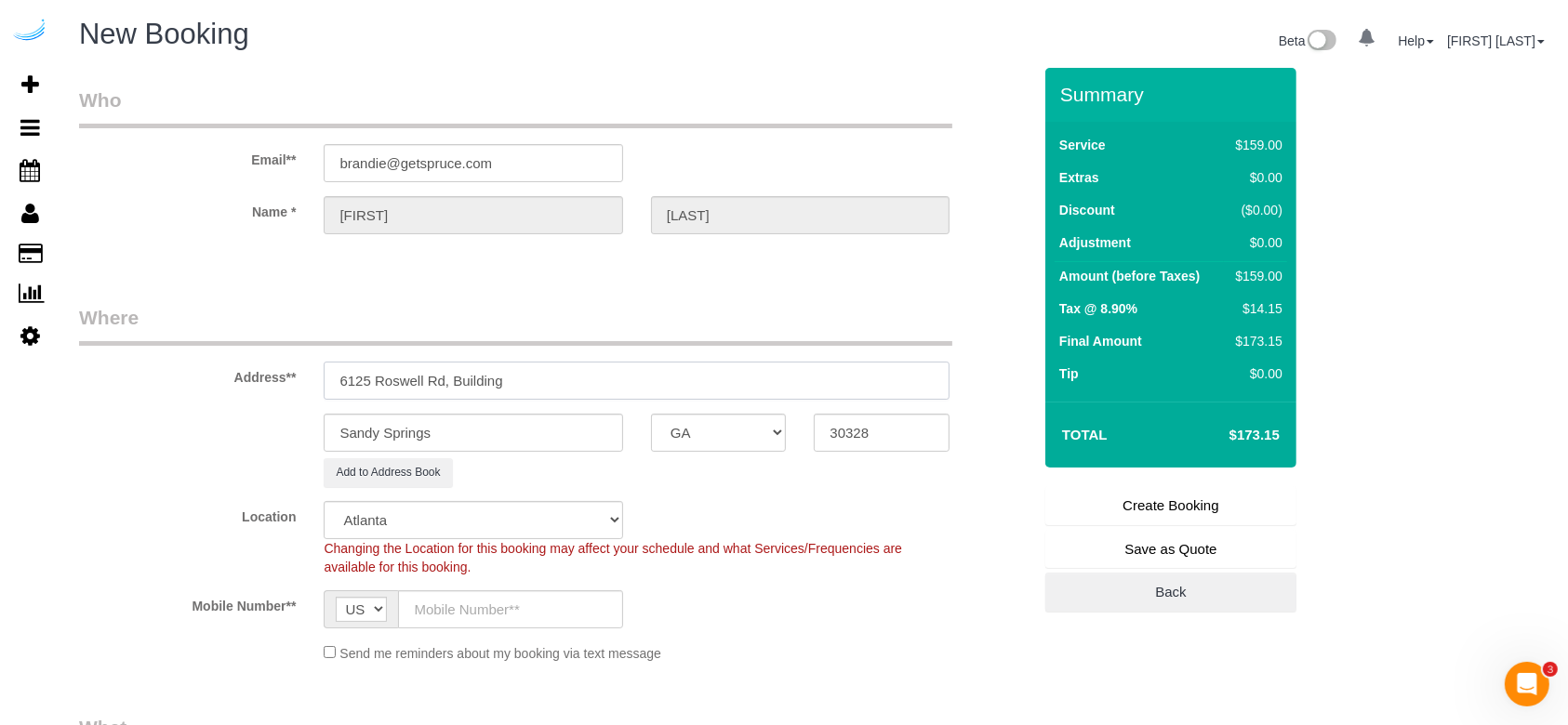 paste on "426" 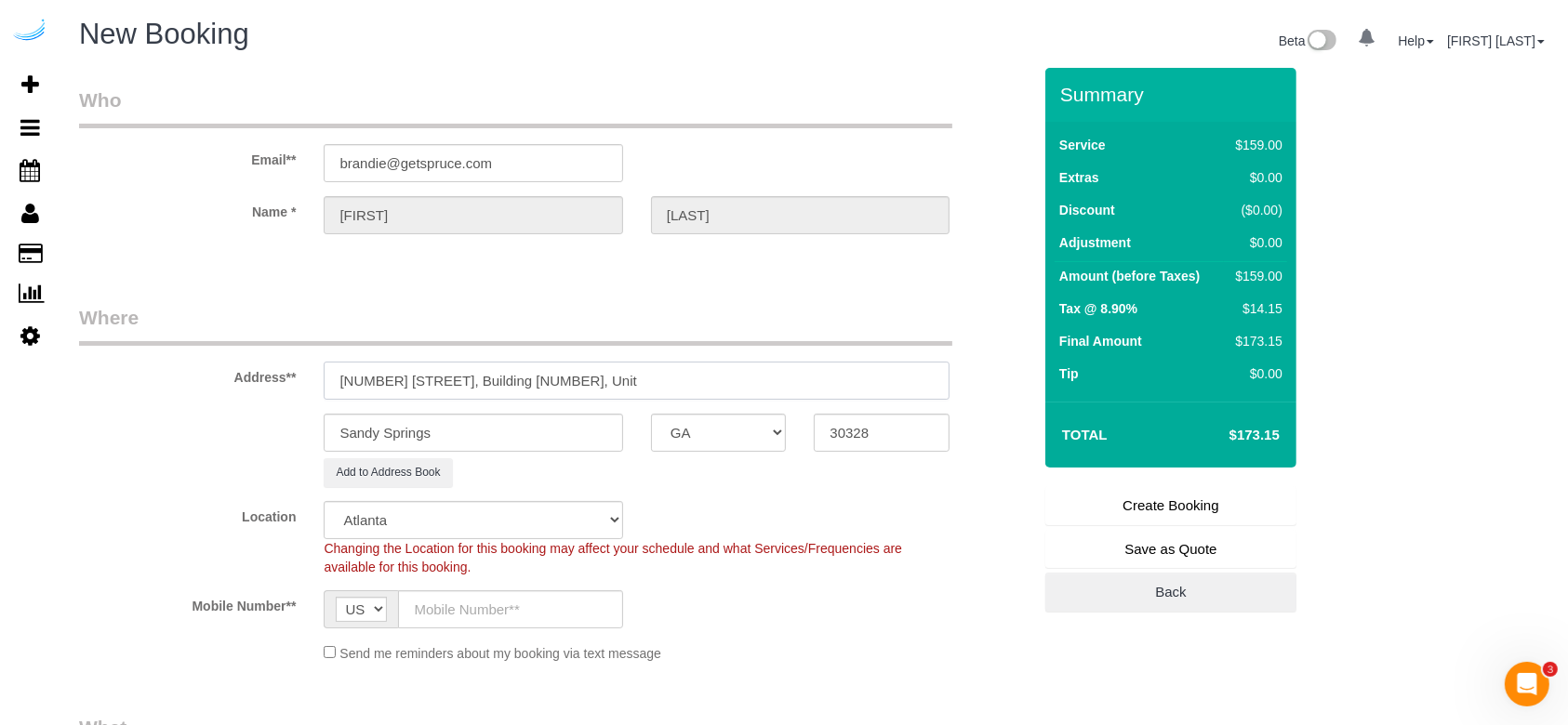 paste on "426" 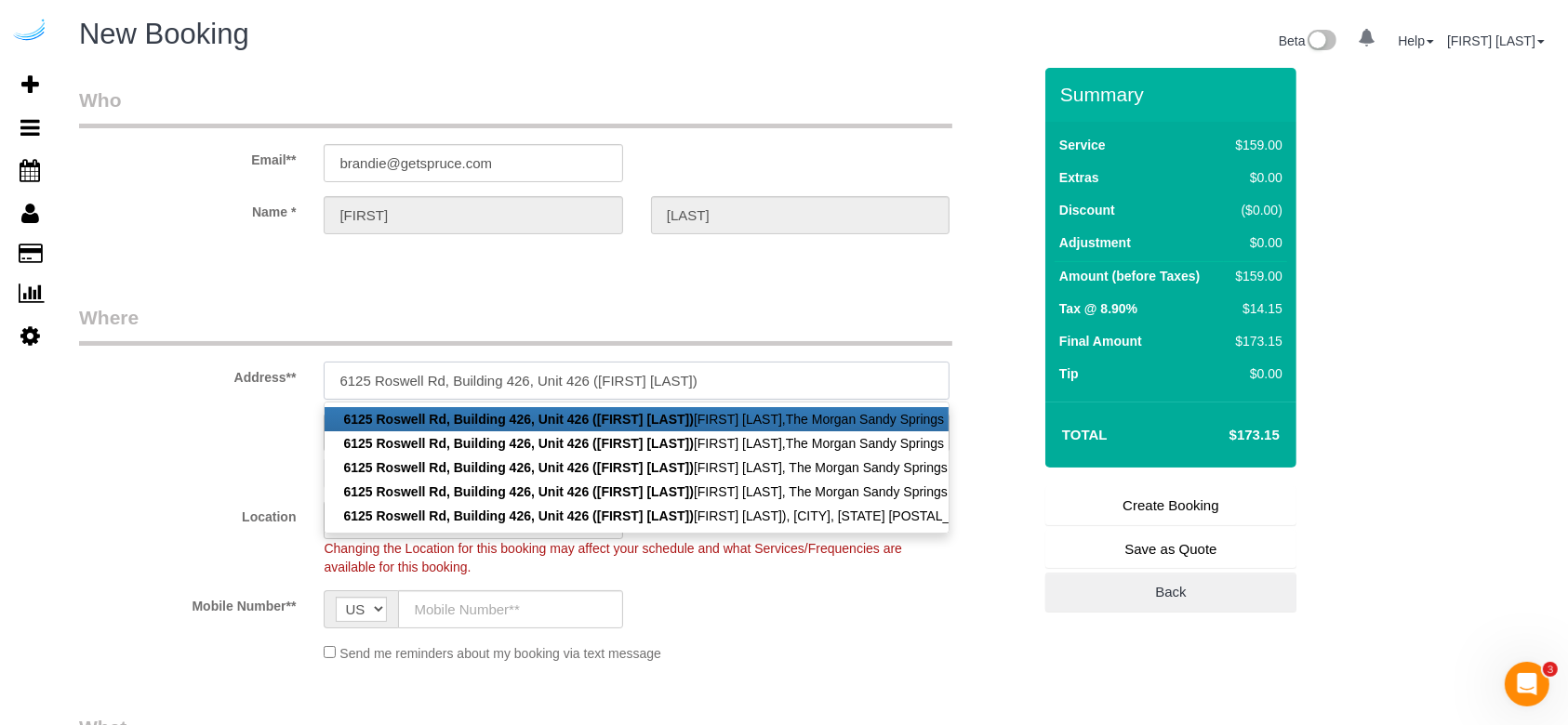 type on "6125 Roswell Rd, Building 426, Unit 426 (Keval Desai,The Morgan Sandy Springs ,1358600)" 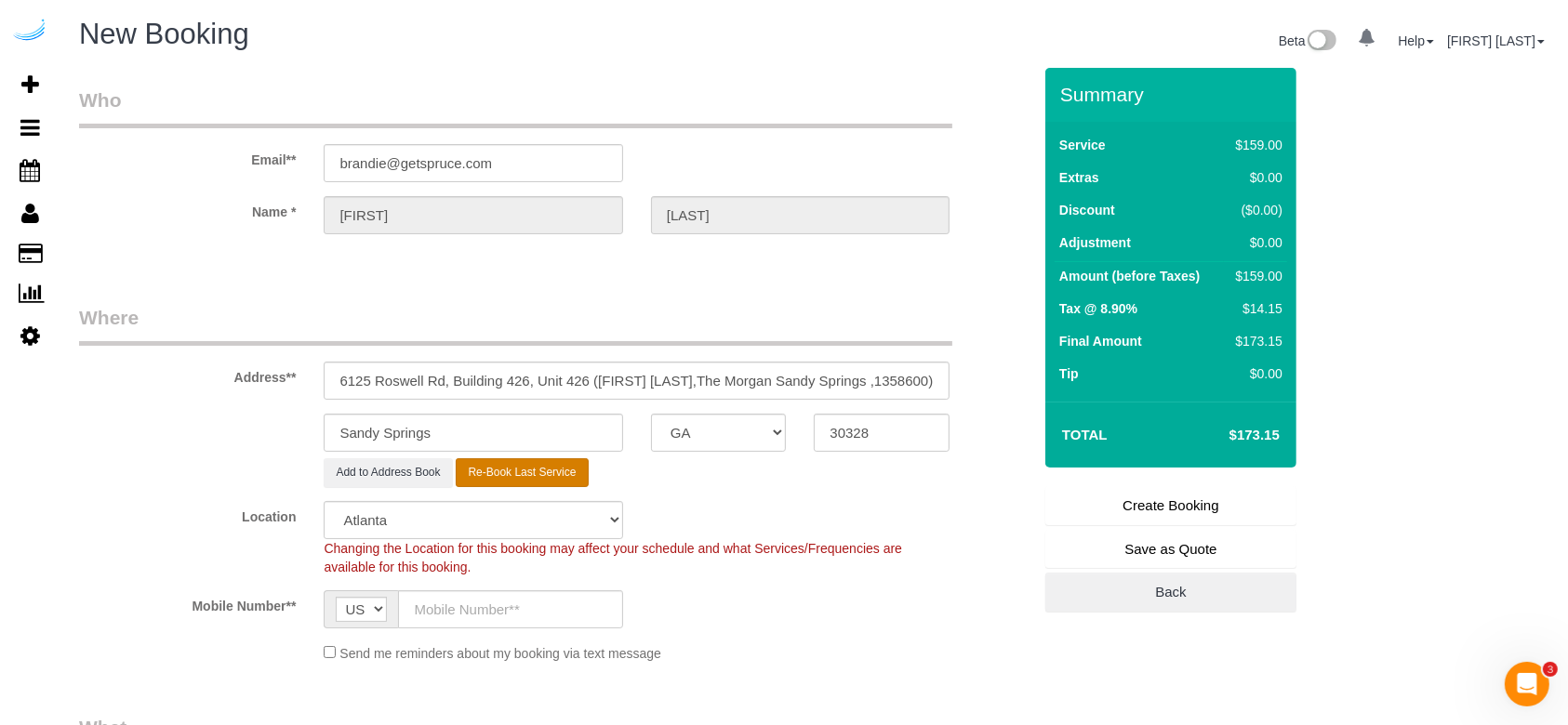 click on "Re-Book Last Service" at bounding box center [522, 472] 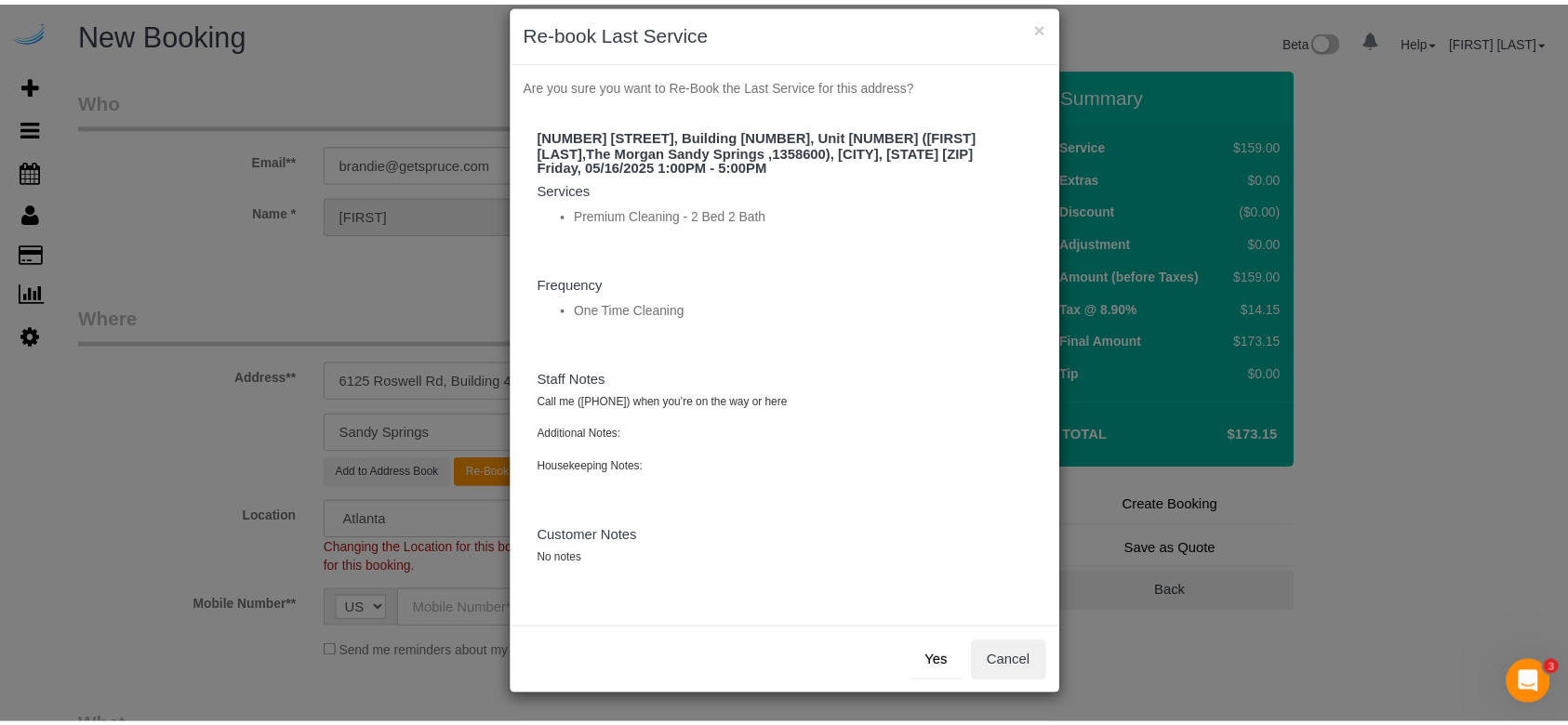 scroll, scrollTop: 106, scrollLeft: 0, axis: vertical 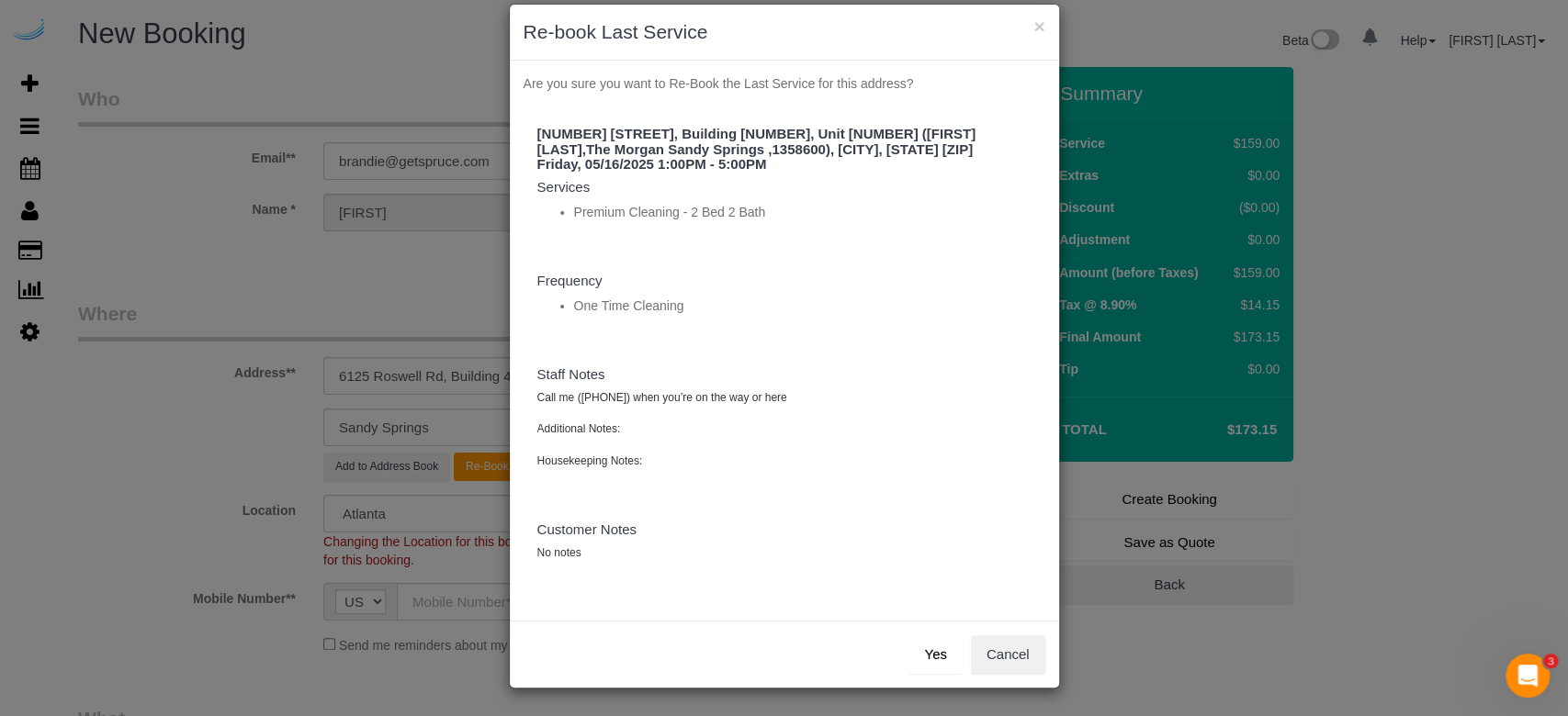 click on "Yes" at bounding box center [935, 654] 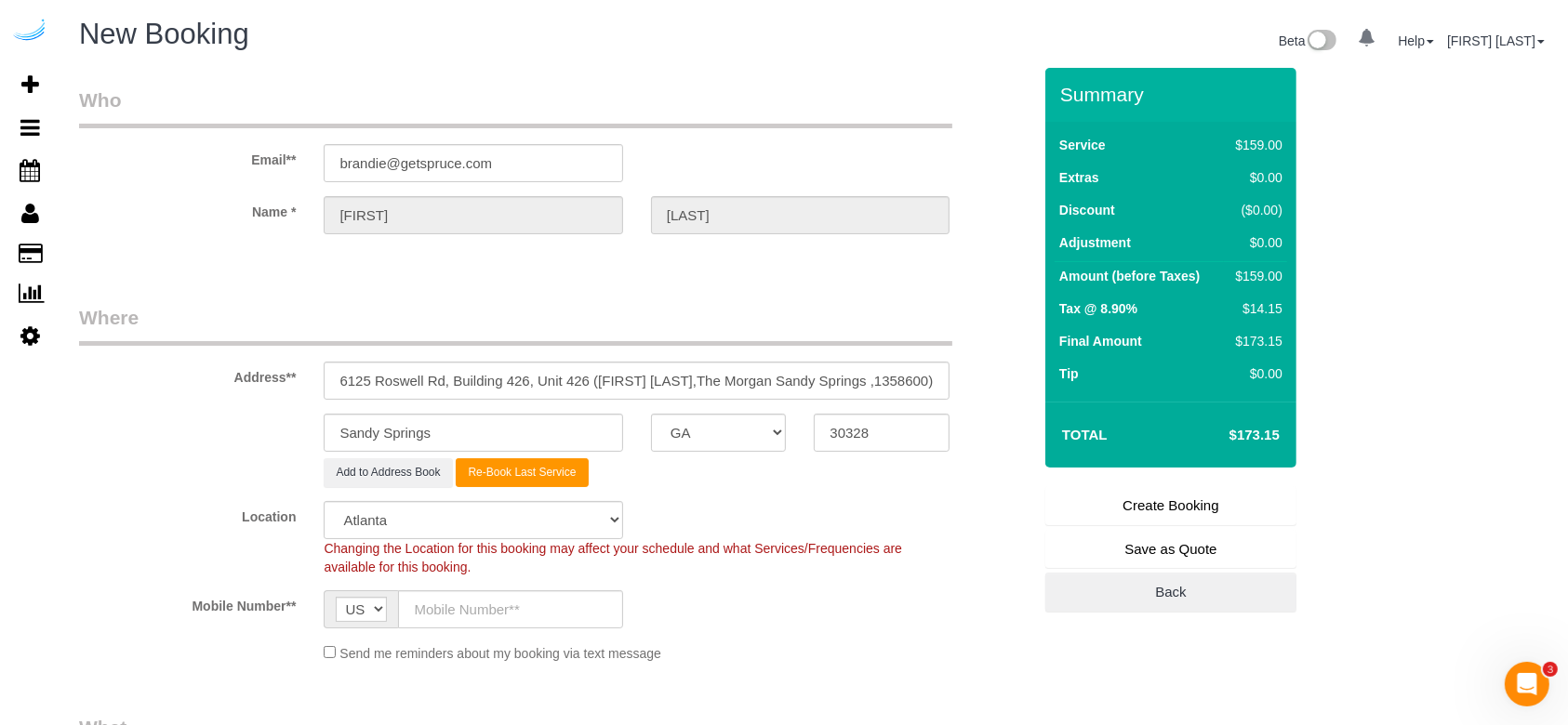 type on "([PHONE])" 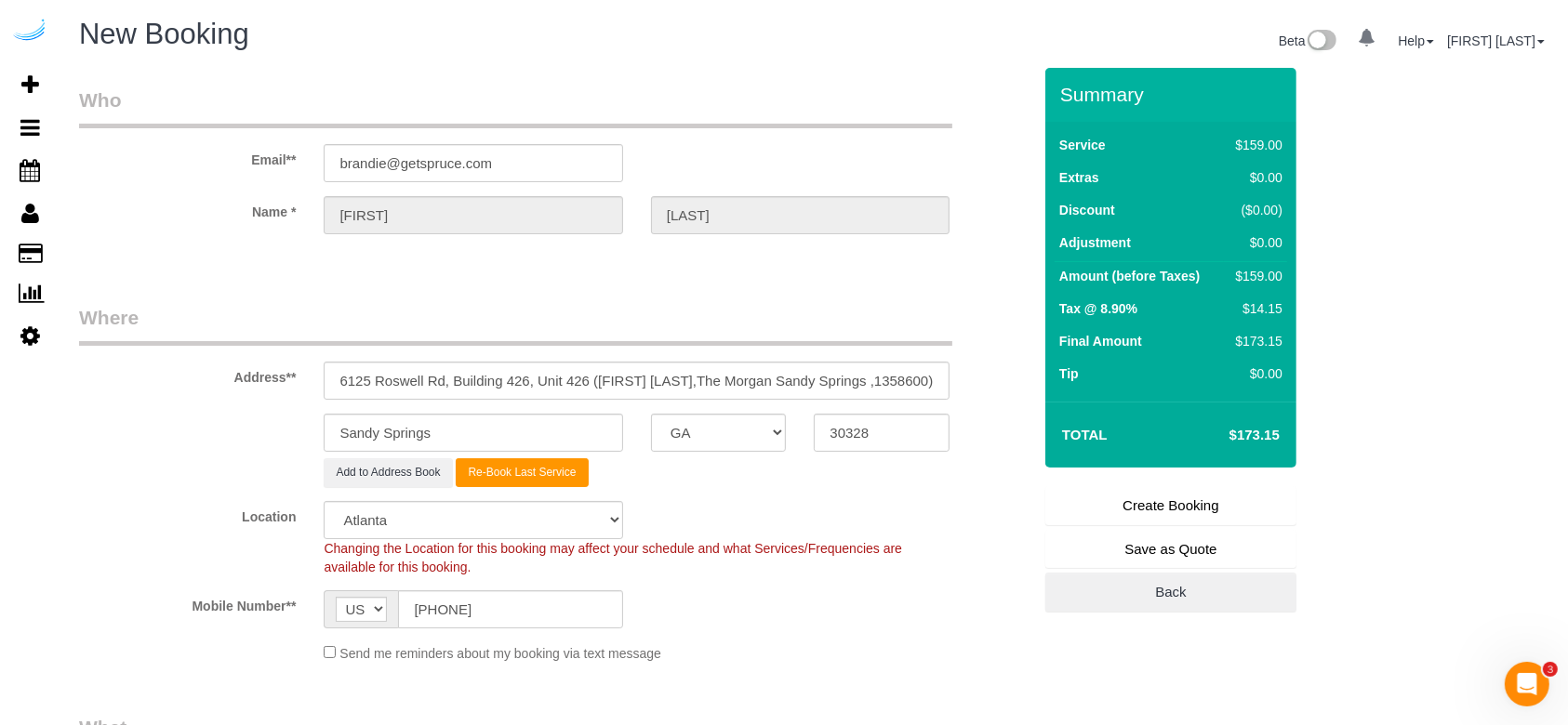 select on "object:18367" 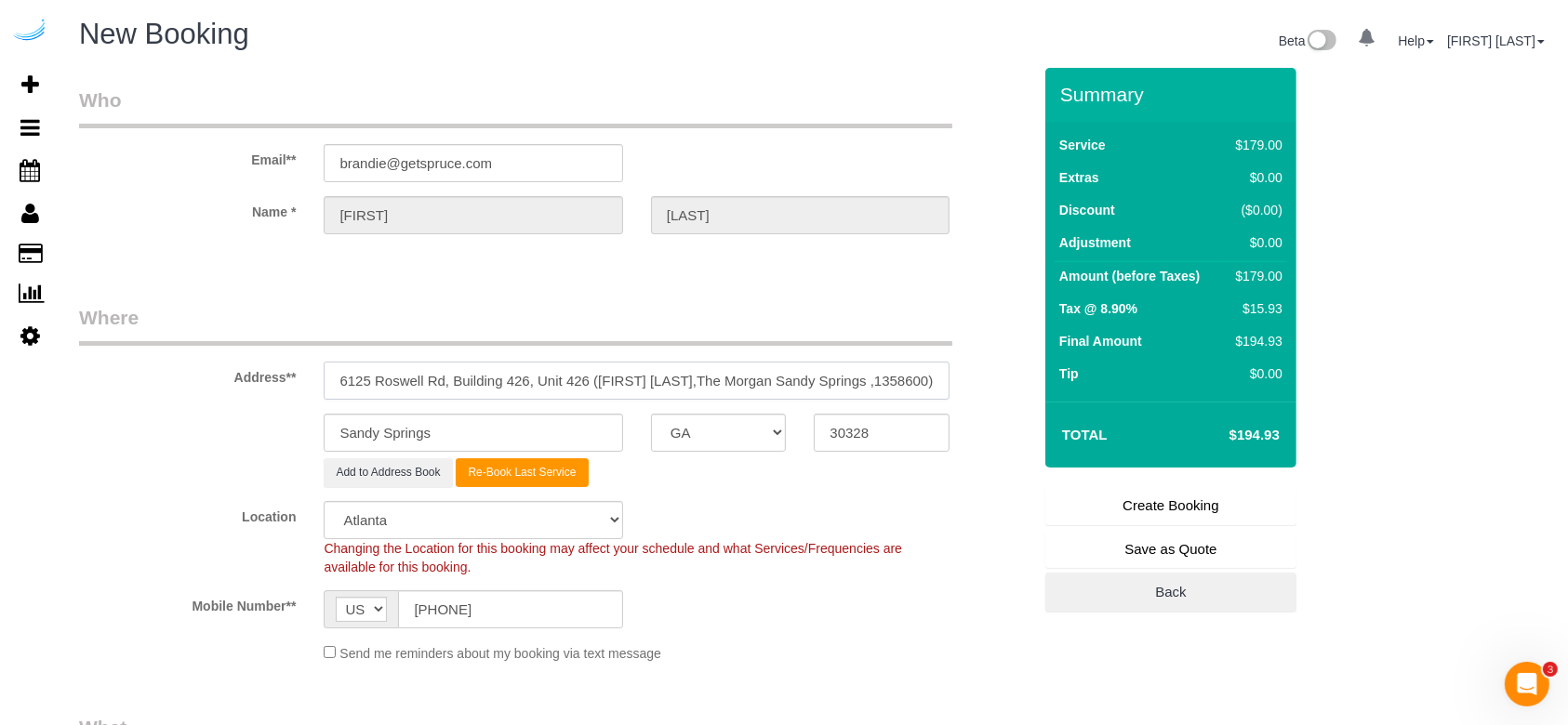 click on "6125 Roswell Rd, Building 426, Unit 426 (Keval Desai,The Morgan Sandy Springs ,1358600)" at bounding box center (636, 380) 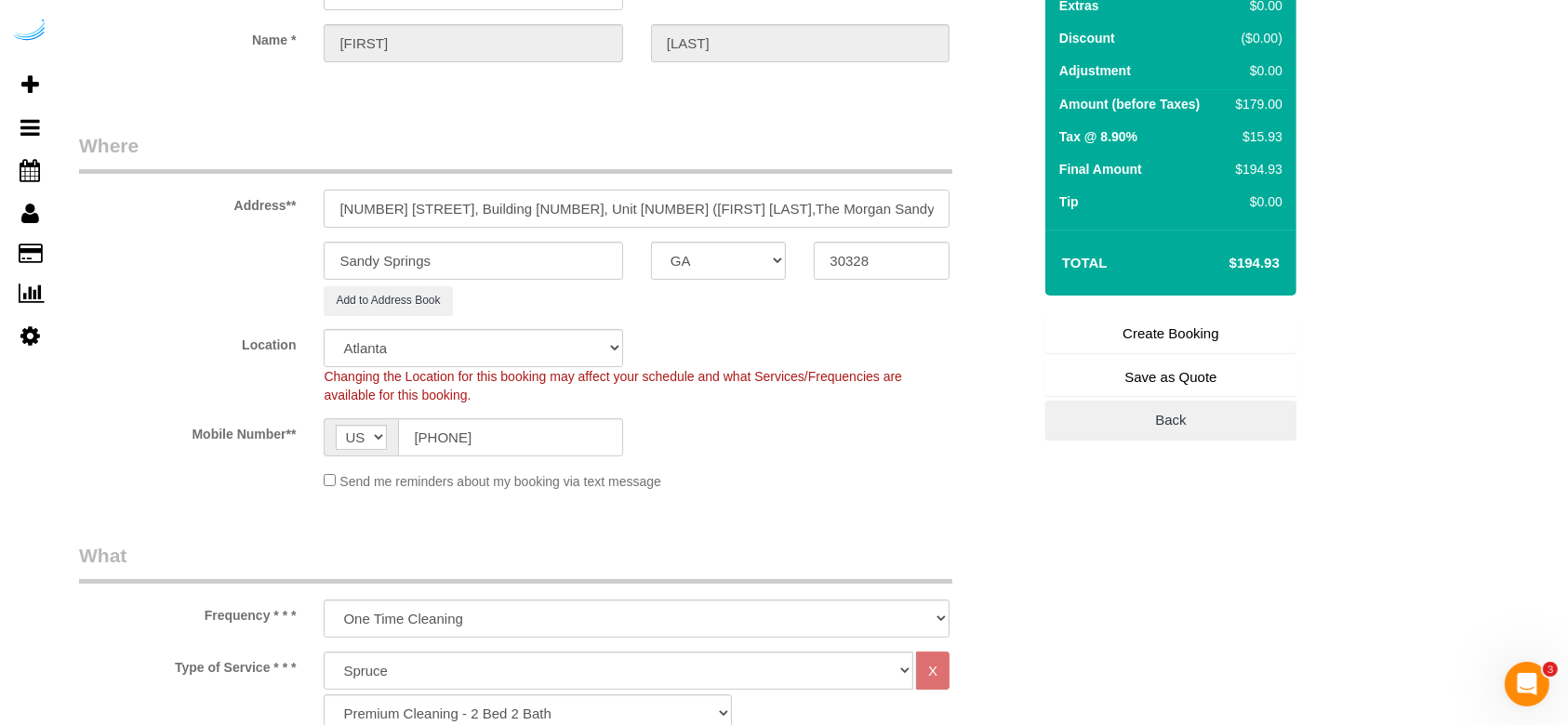 scroll, scrollTop: 372, scrollLeft: 0, axis: vertical 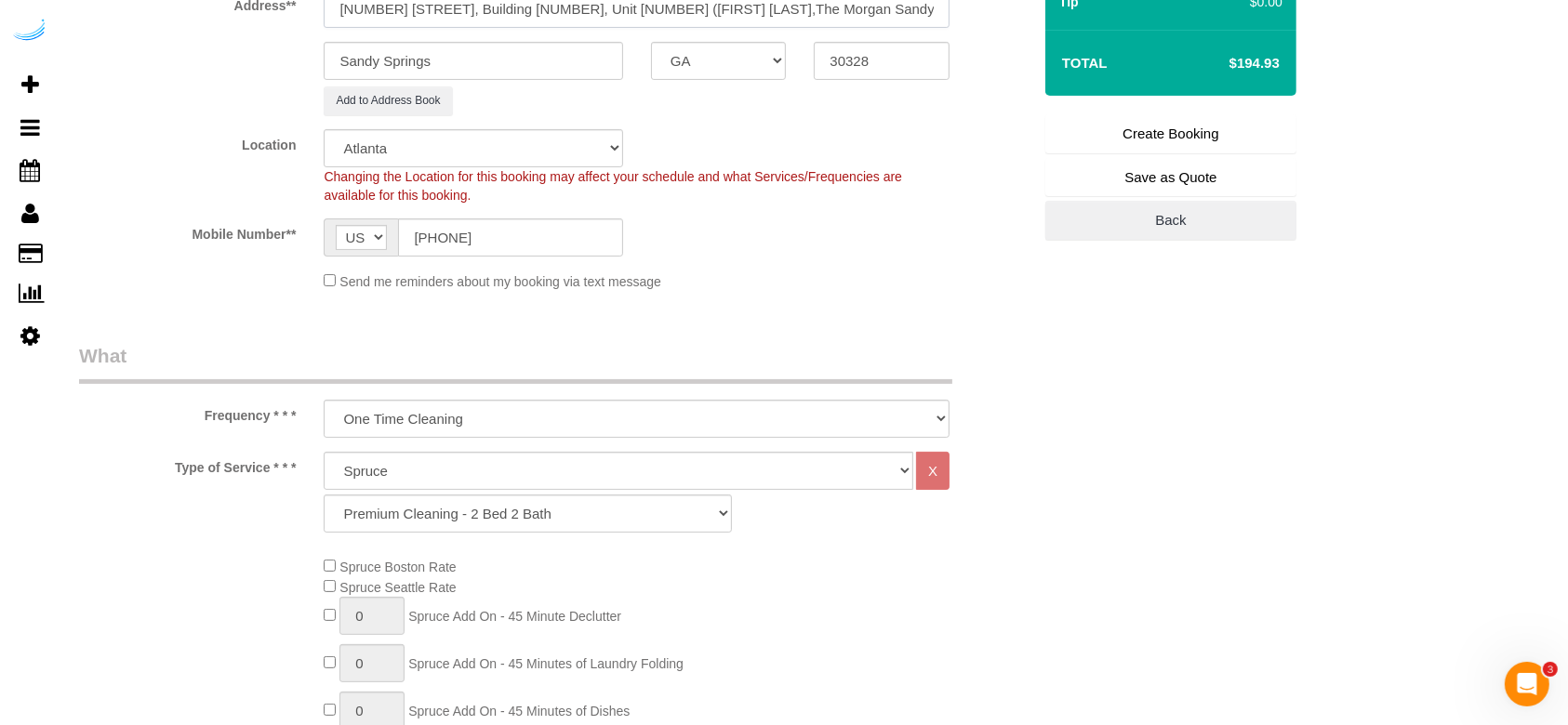 type on "6125 Roswell Rd, Building 426, Unit 426 (Keval Desai,The Morgan Sandy Springs ,1442605)" 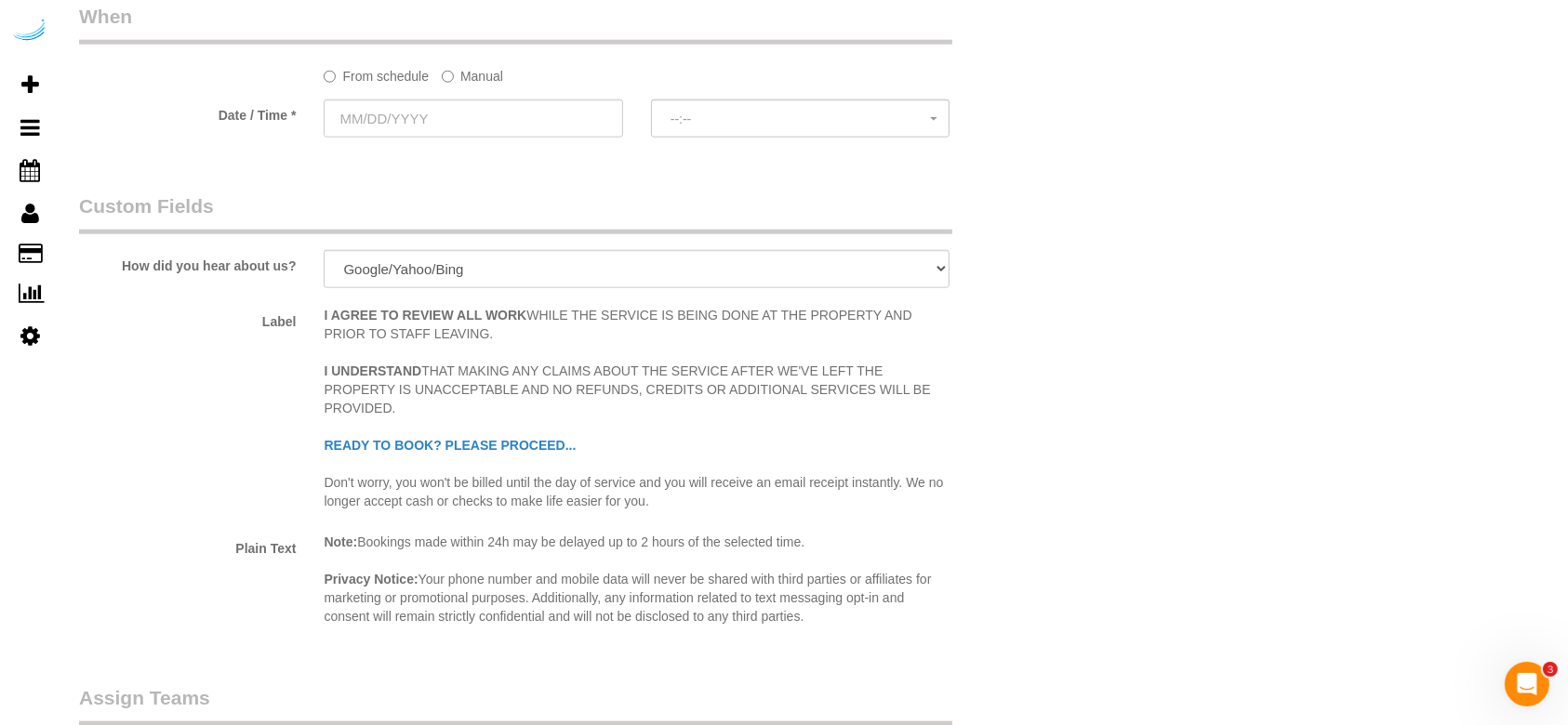 scroll, scrollTop: 1859, scrollLeft: 0, axis: vertical 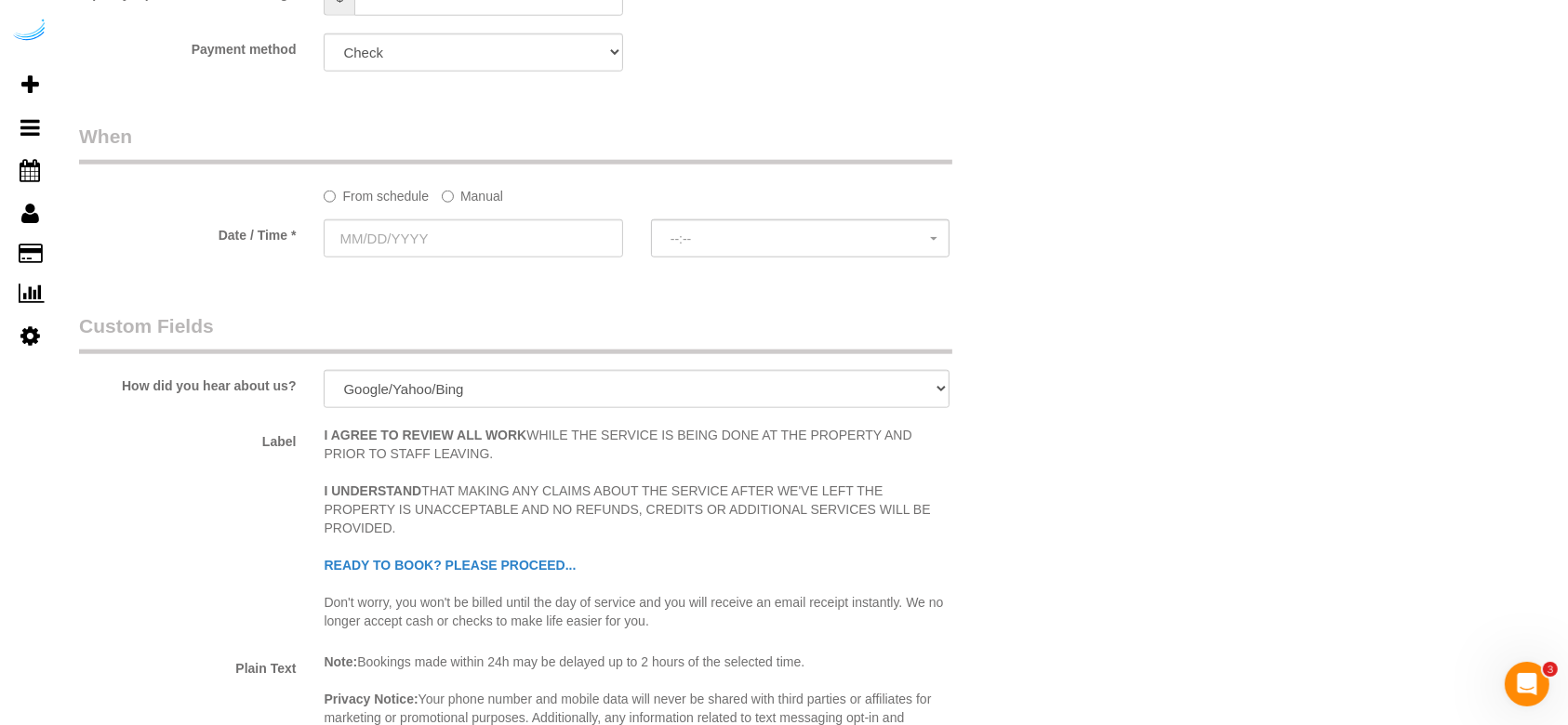 click on "Manual" 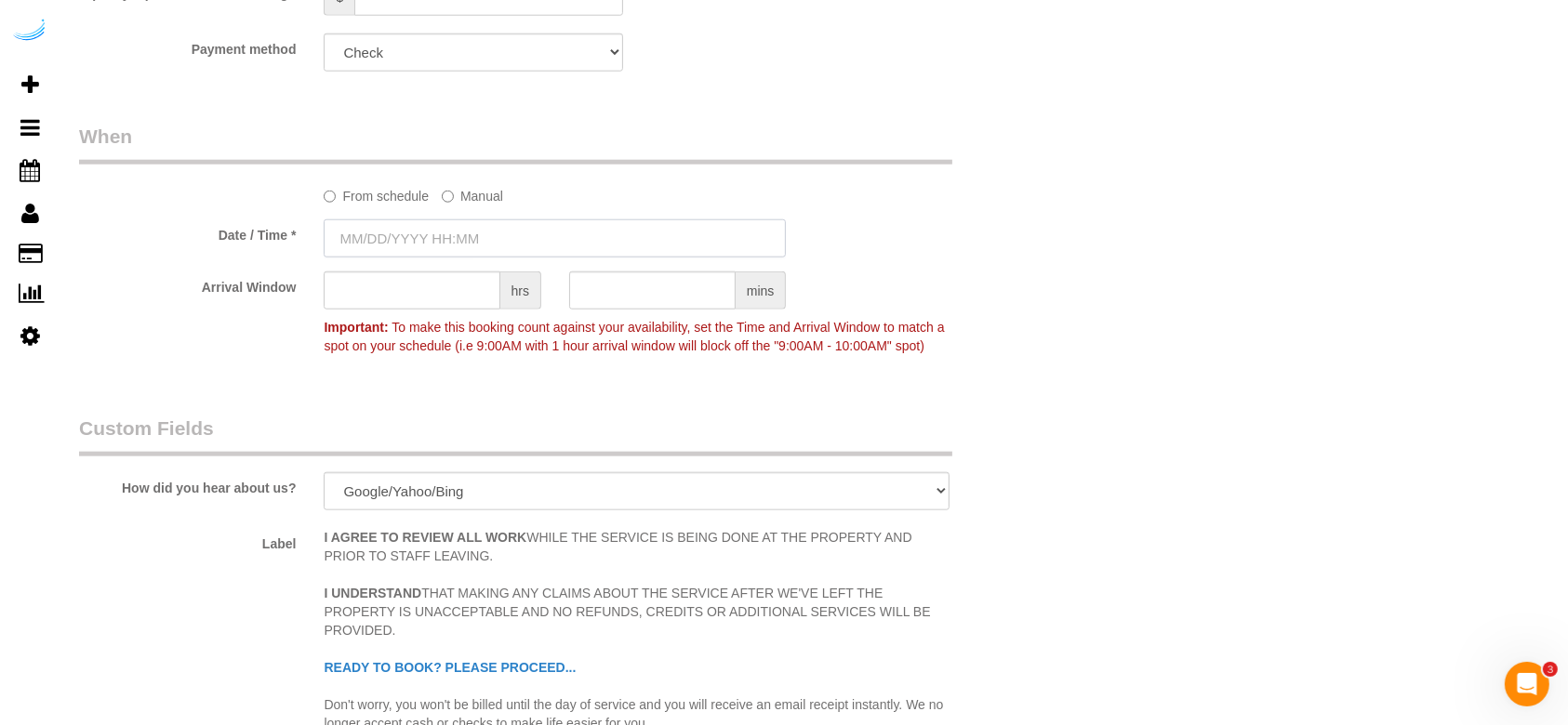 click at bounding box center [554, 238] 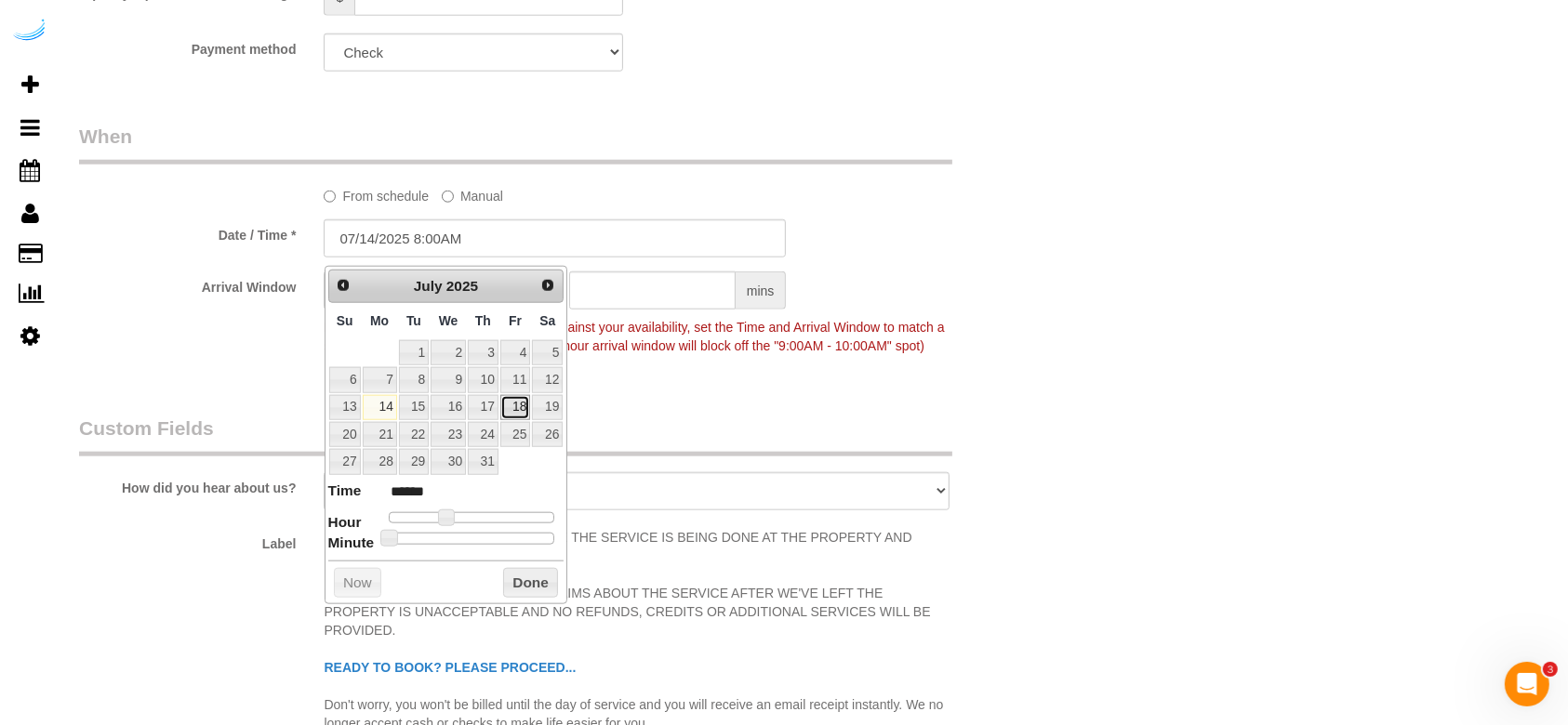 click on "18" at bounding box center (515, 407) 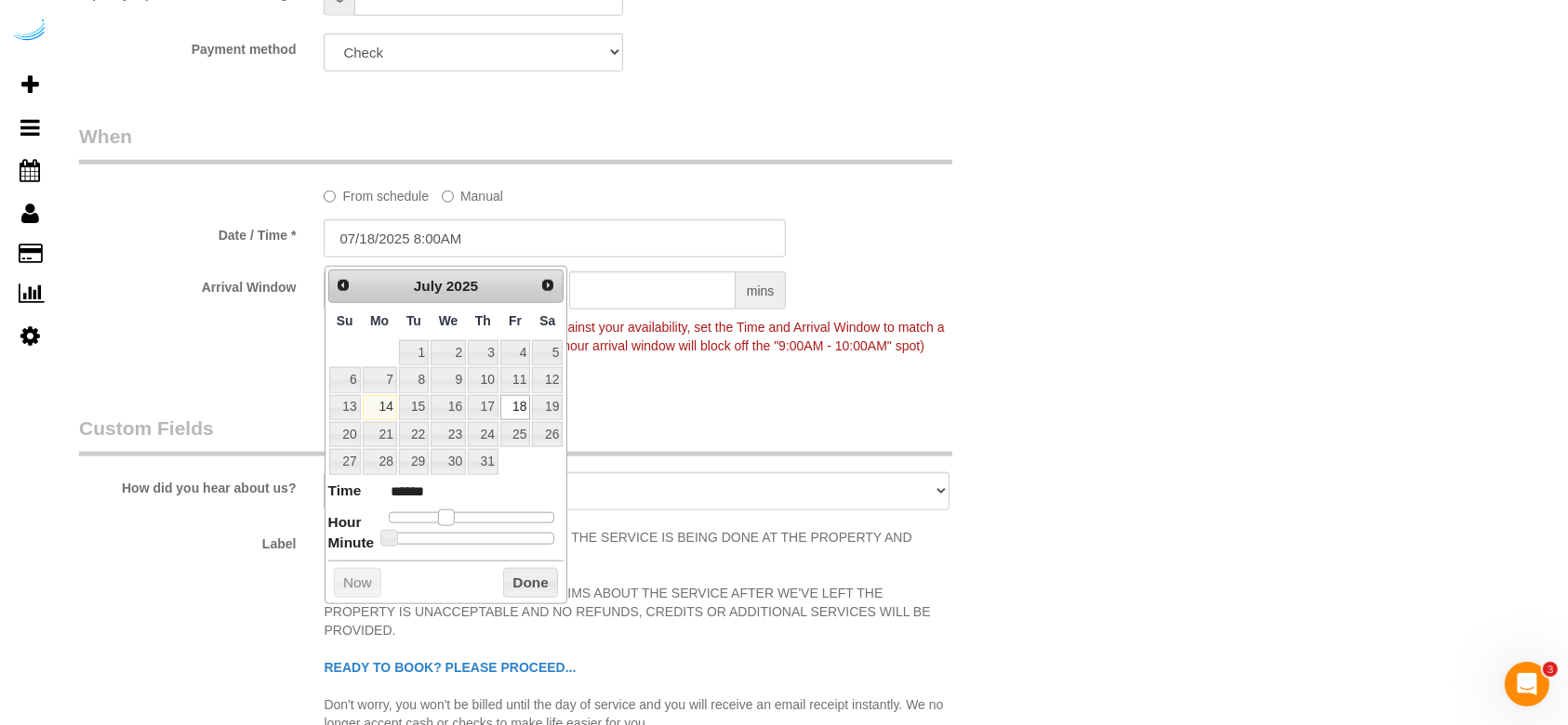 type on "07/18/2025 9:00AM" 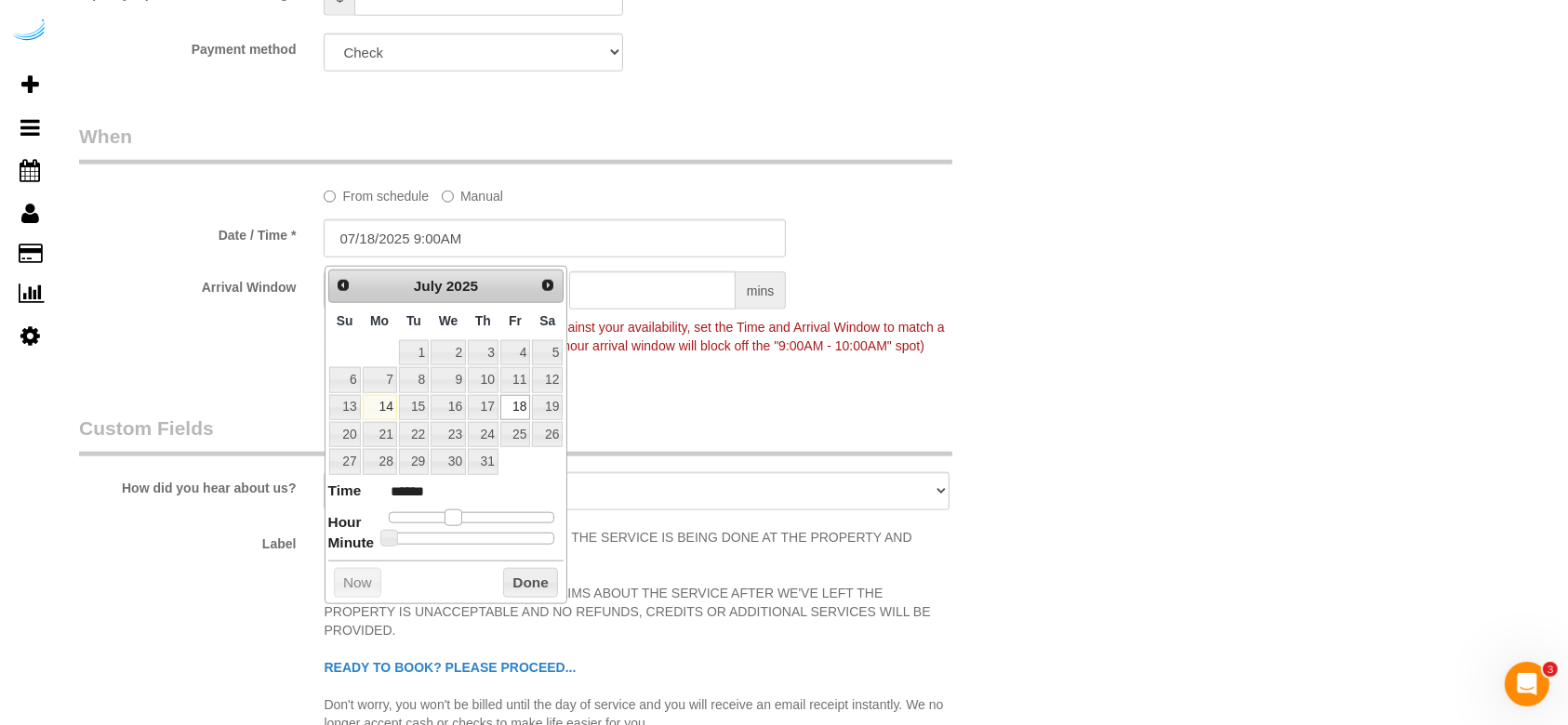 type on "07/18/2025 10:00AM" 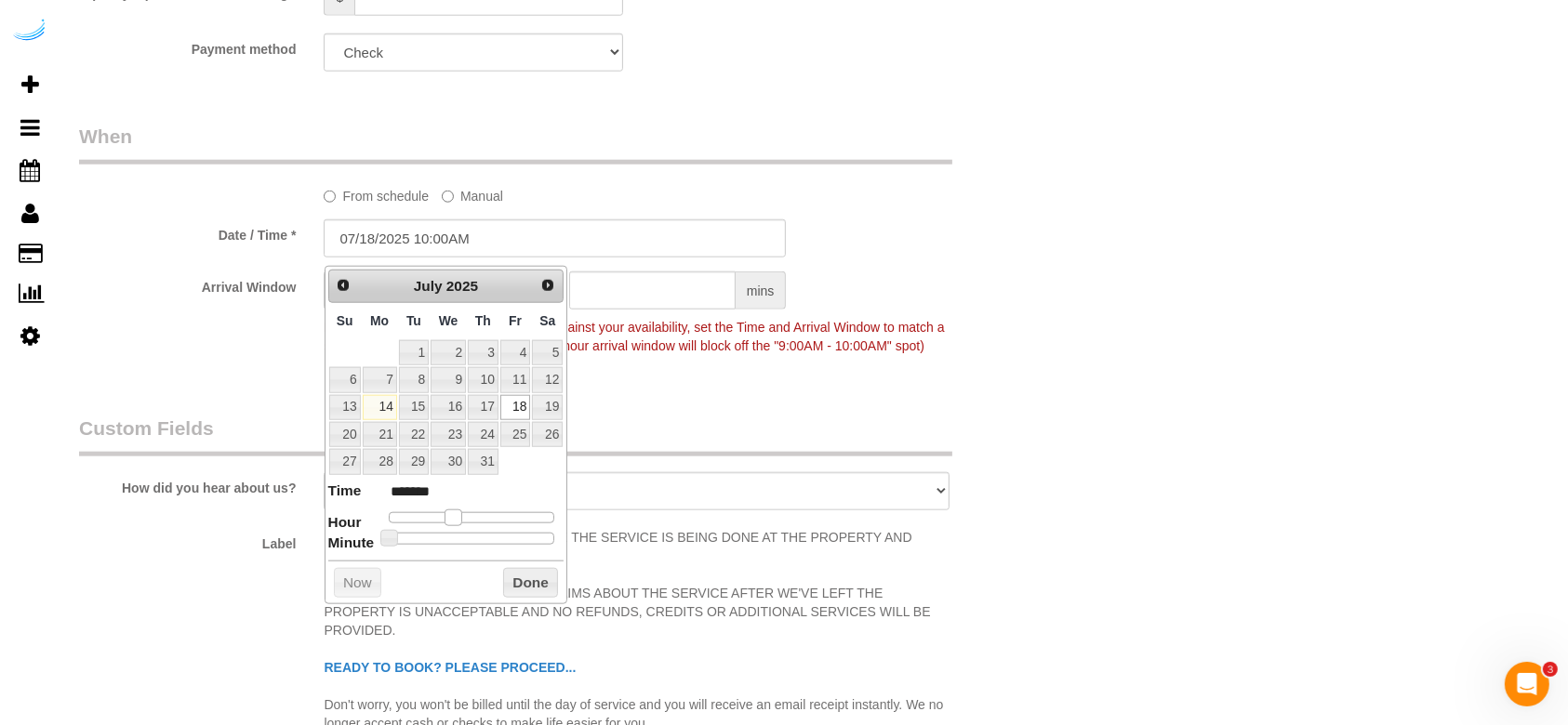 type on "07/18/2025 11:00AM" 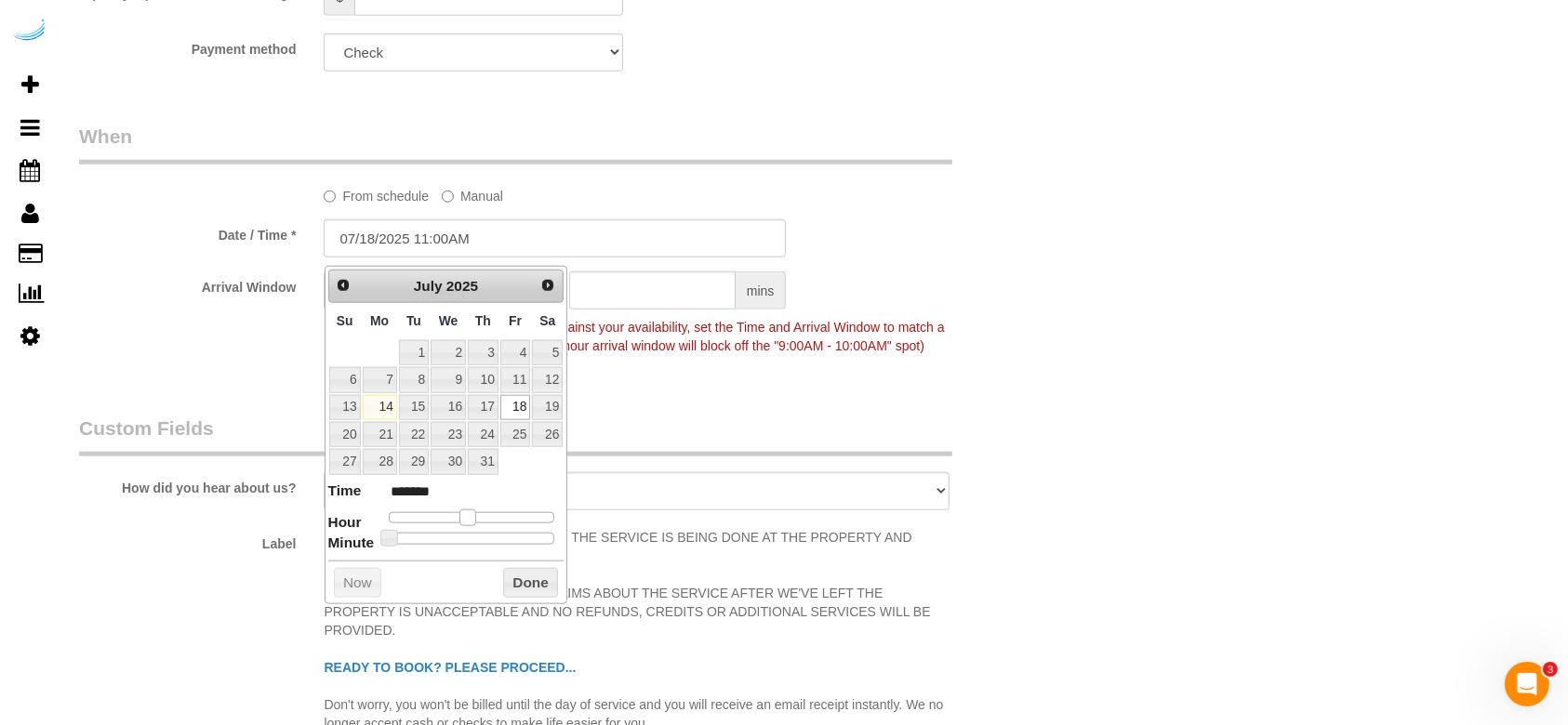 type on "07/18/2025 12:00PM" 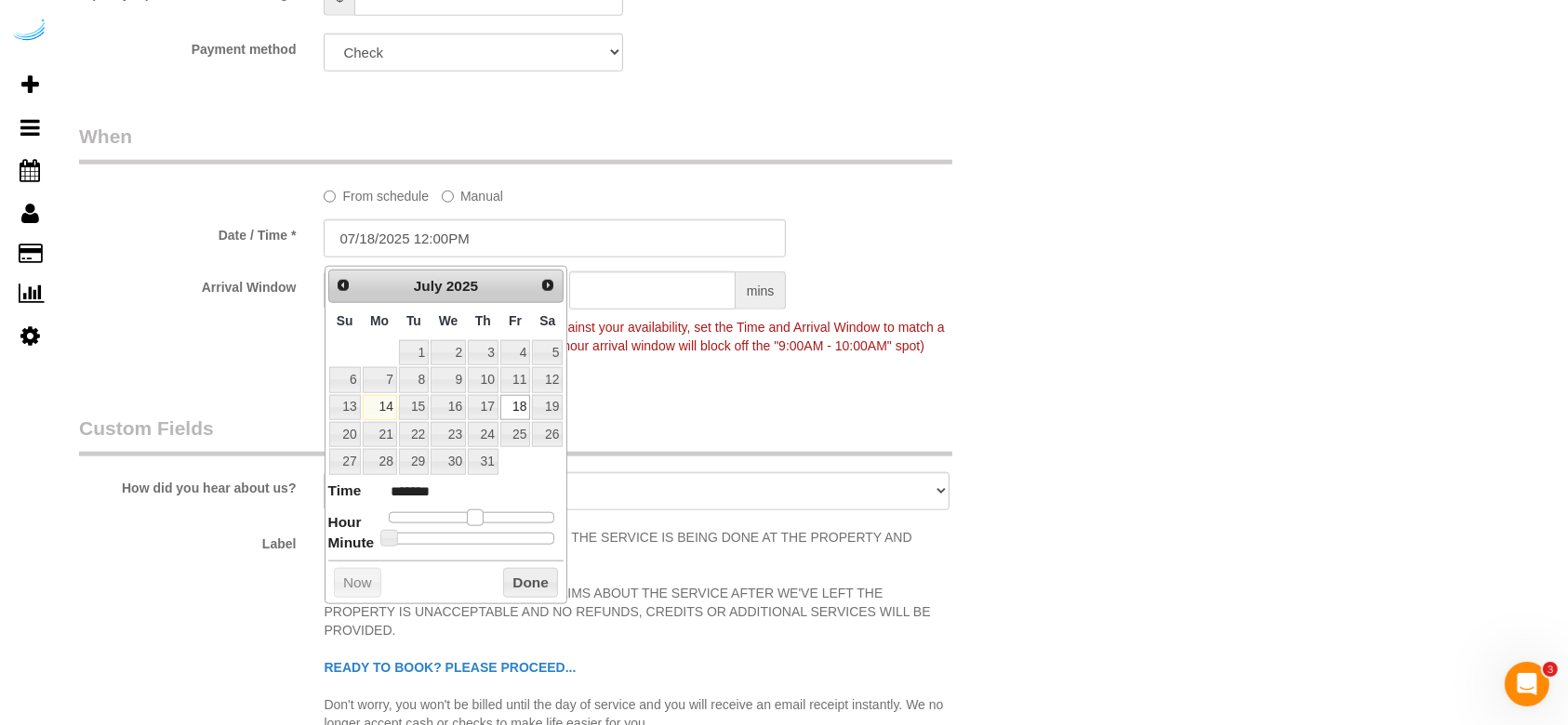 type on "07/18/2025 1:00PM" 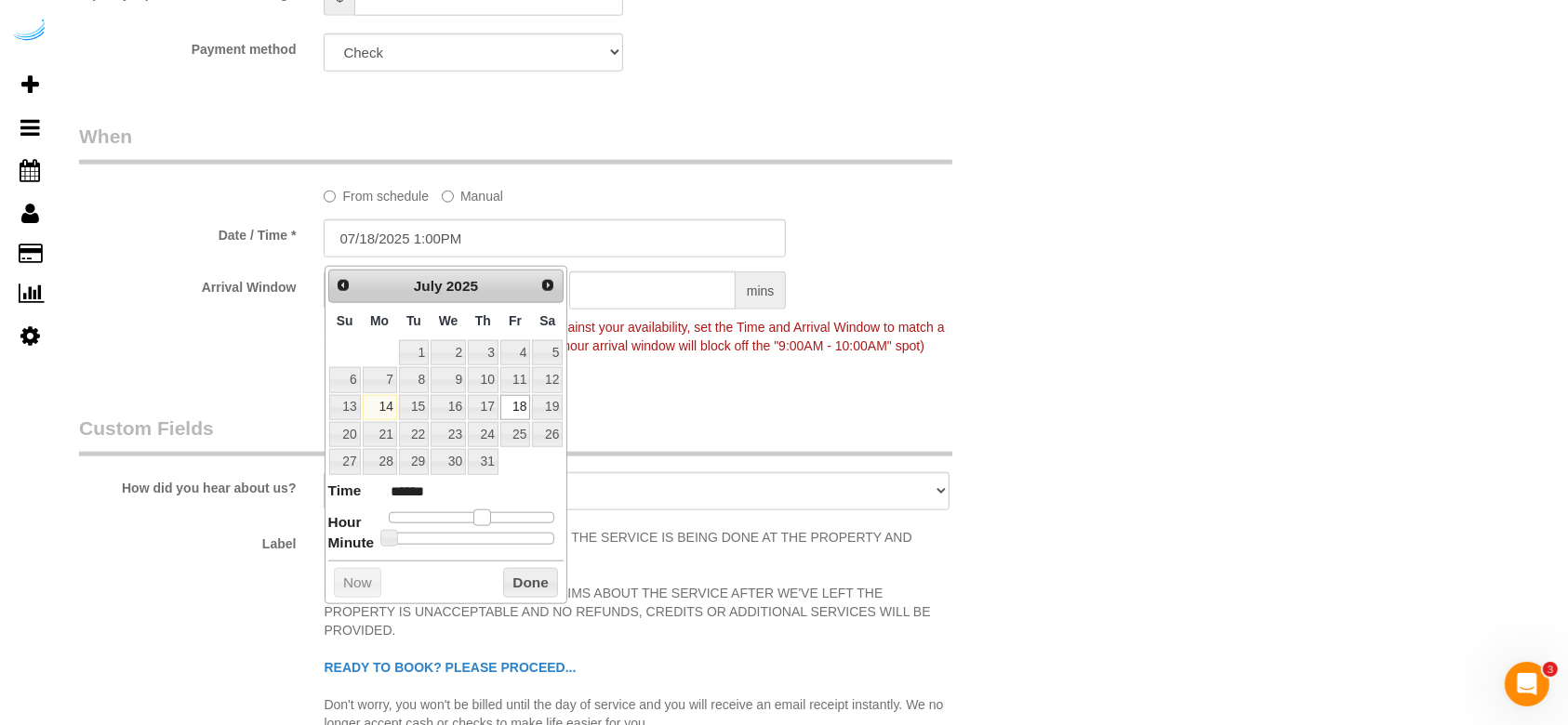 drag, startPoint x: 452, startPoint y: 520, endPoint x: 490, endPoint y: 508, distance: 39.849718 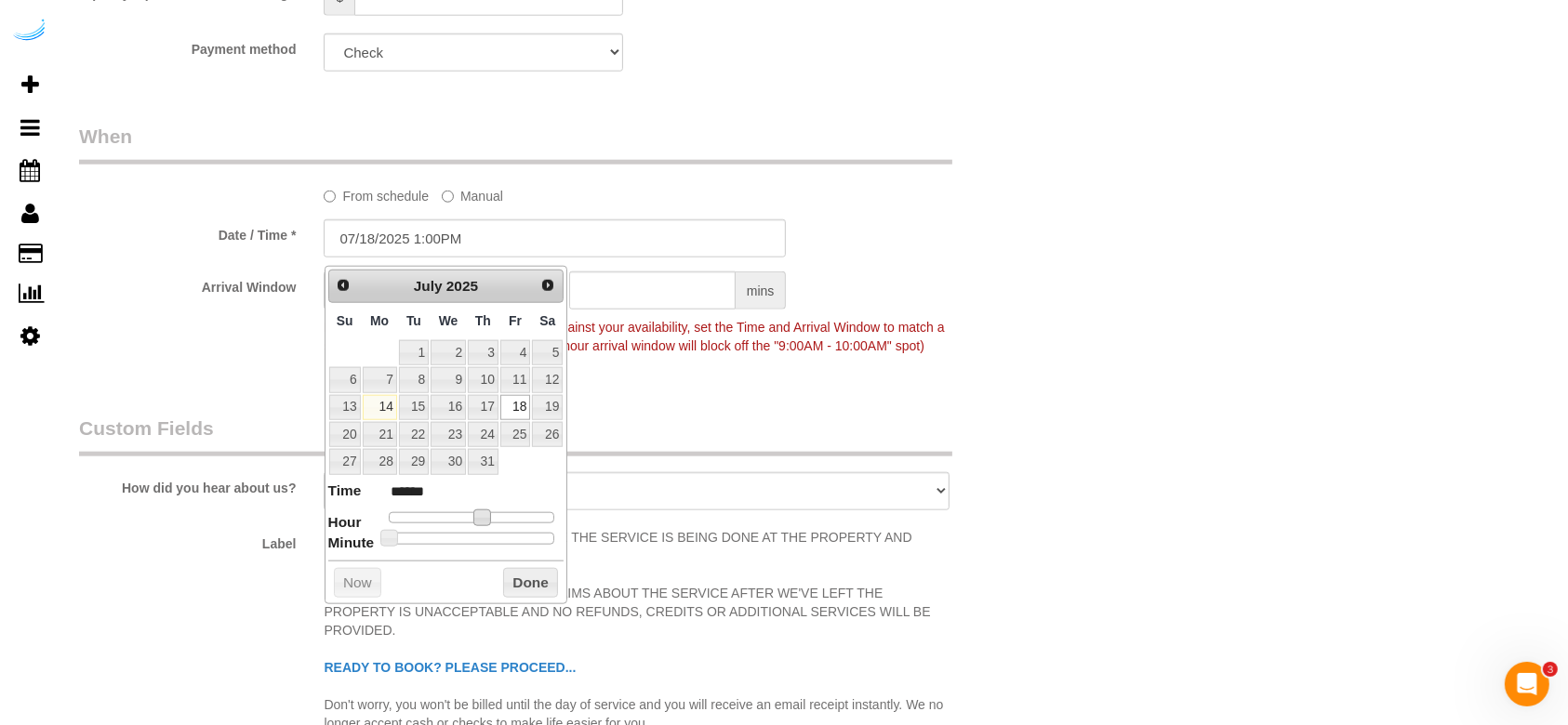 click on "Custom Fields" at bounding box center [515, 435] 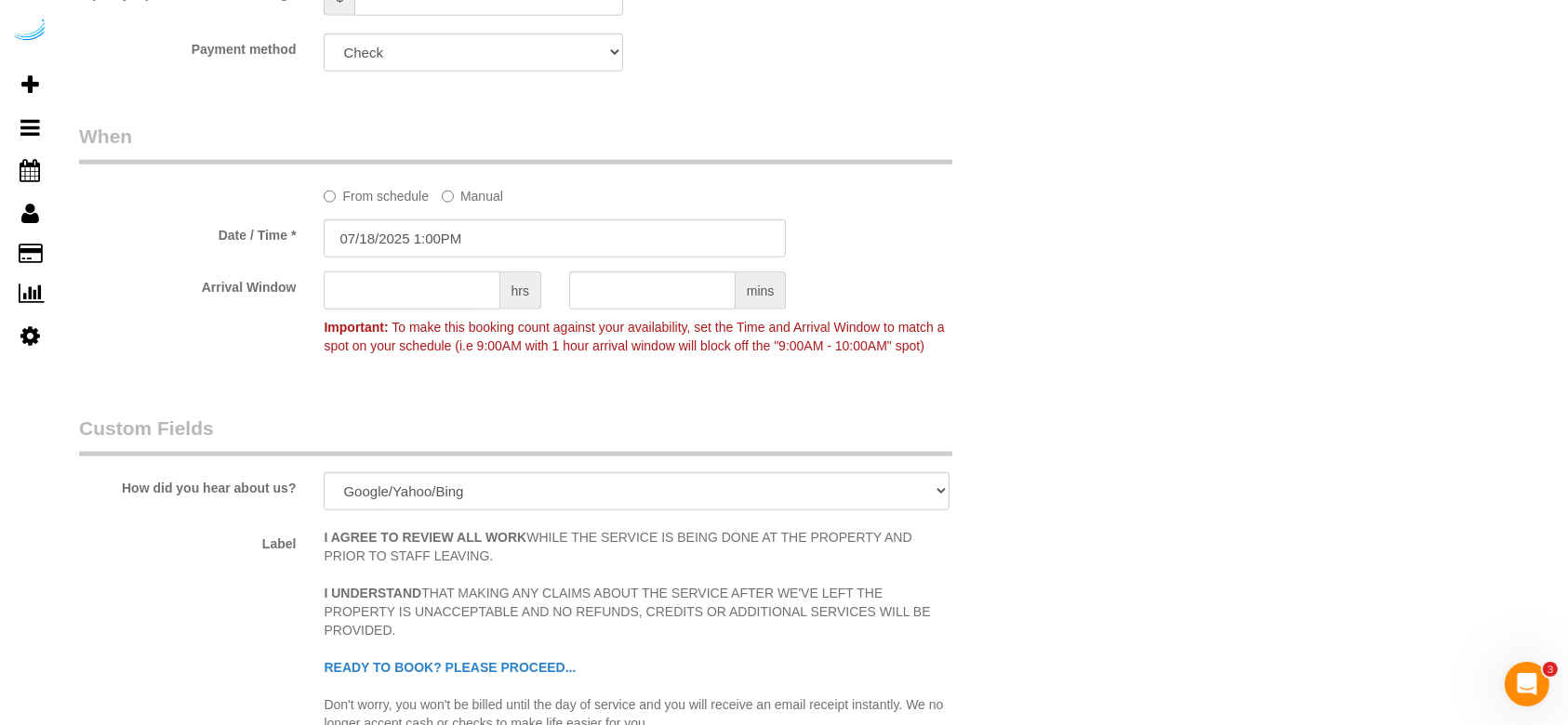 click 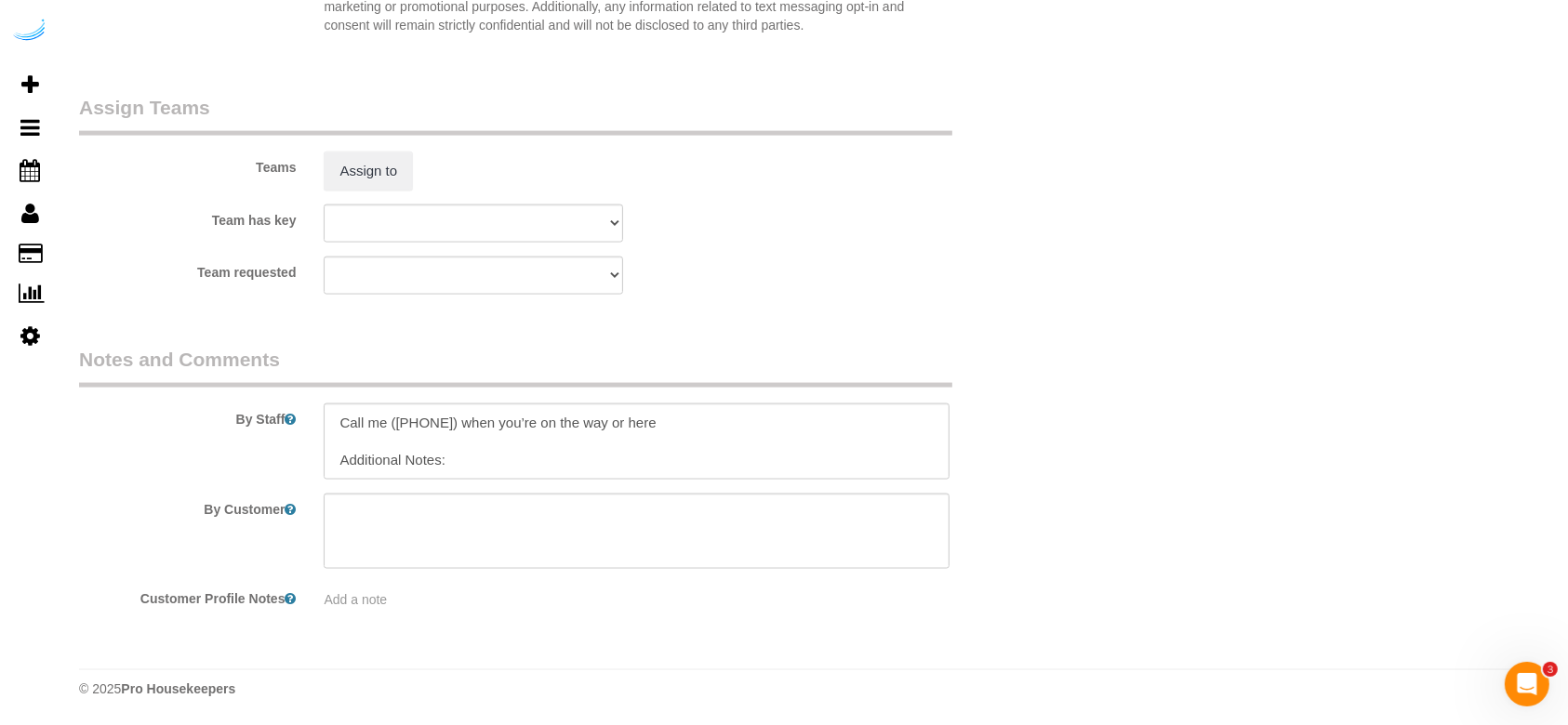 scroll, scrollTop: 2677, scrollLeft: 0, axis: vertical 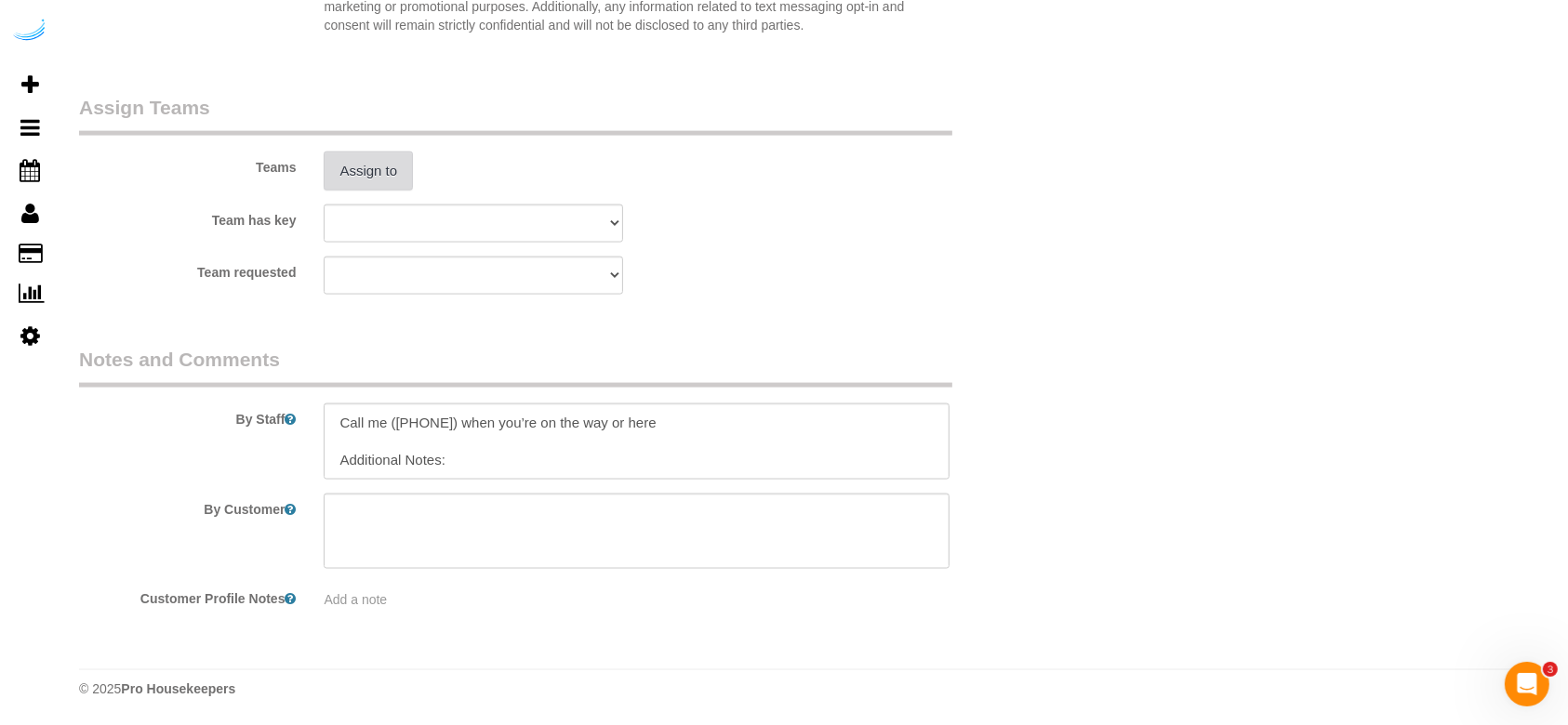 type on "4" 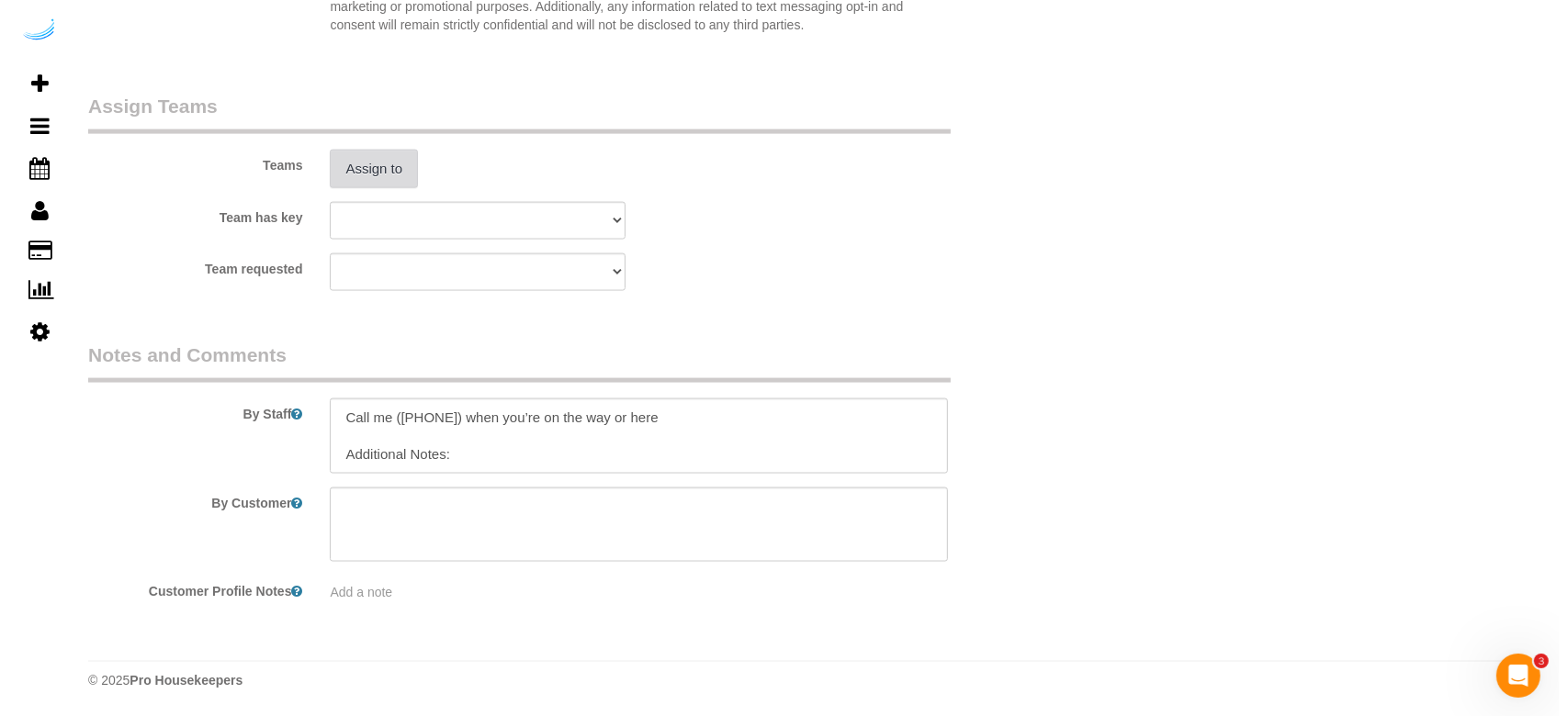 scroll, scrollTop: 2637, scrollLeft: 0, axis: vertical 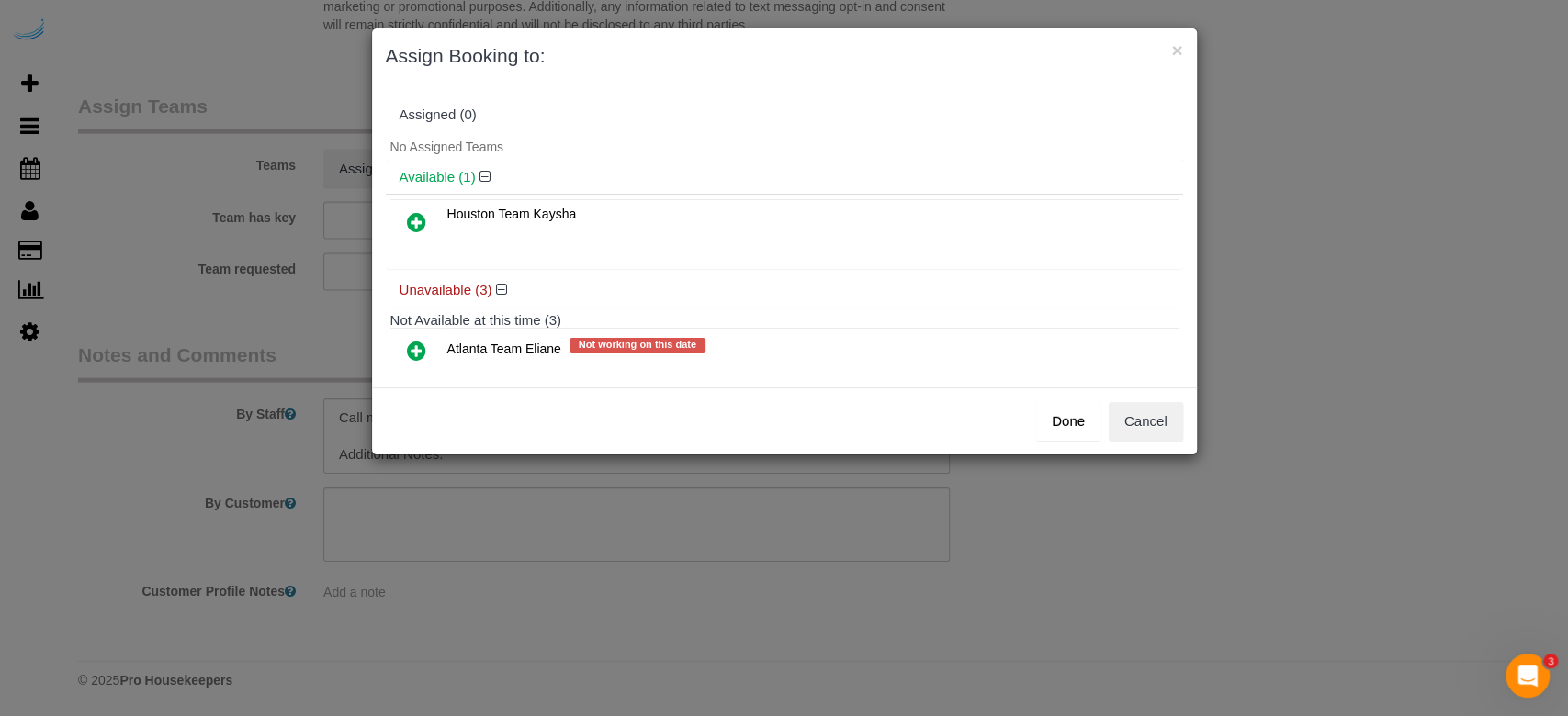 click at bounding box center [416, 351] 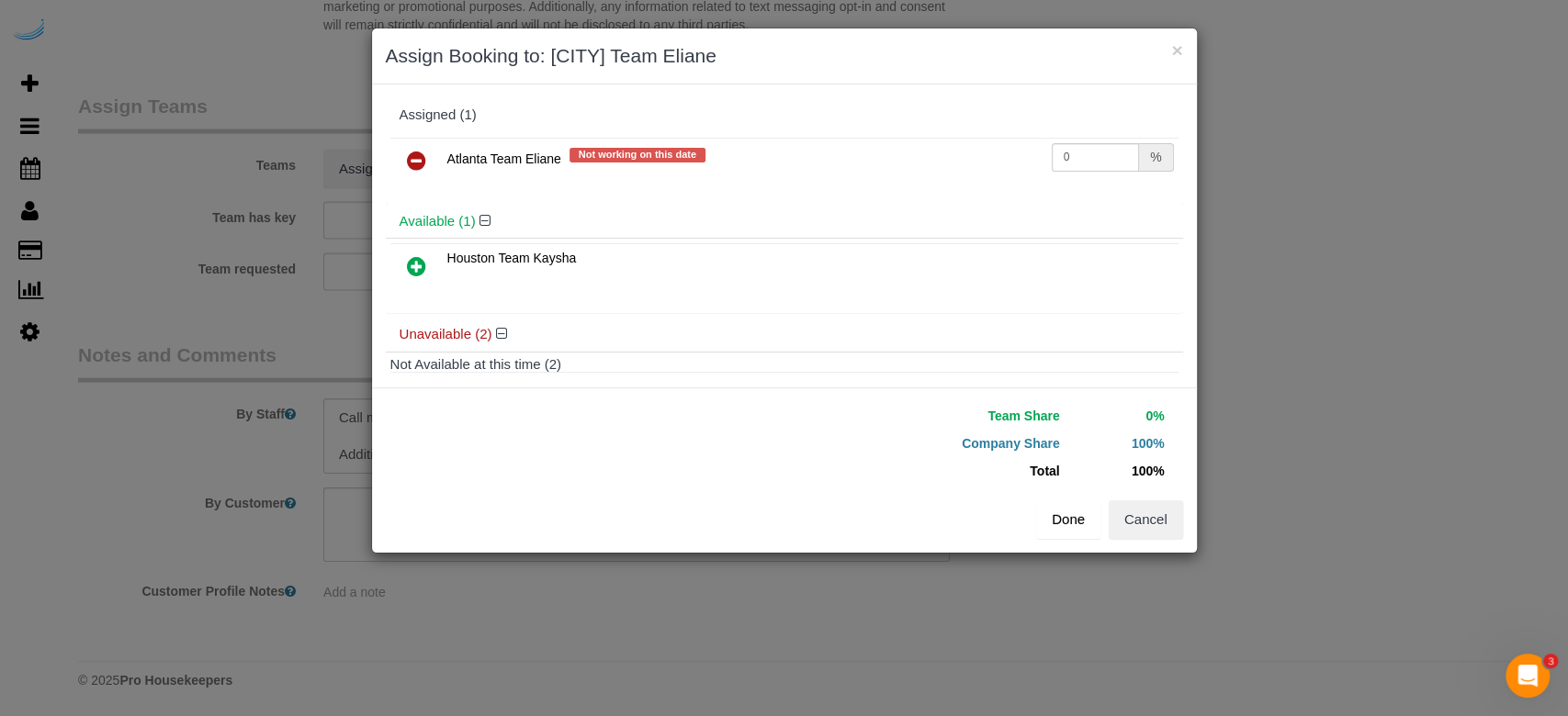 click on "Done" at bounding box center [1068, 520] 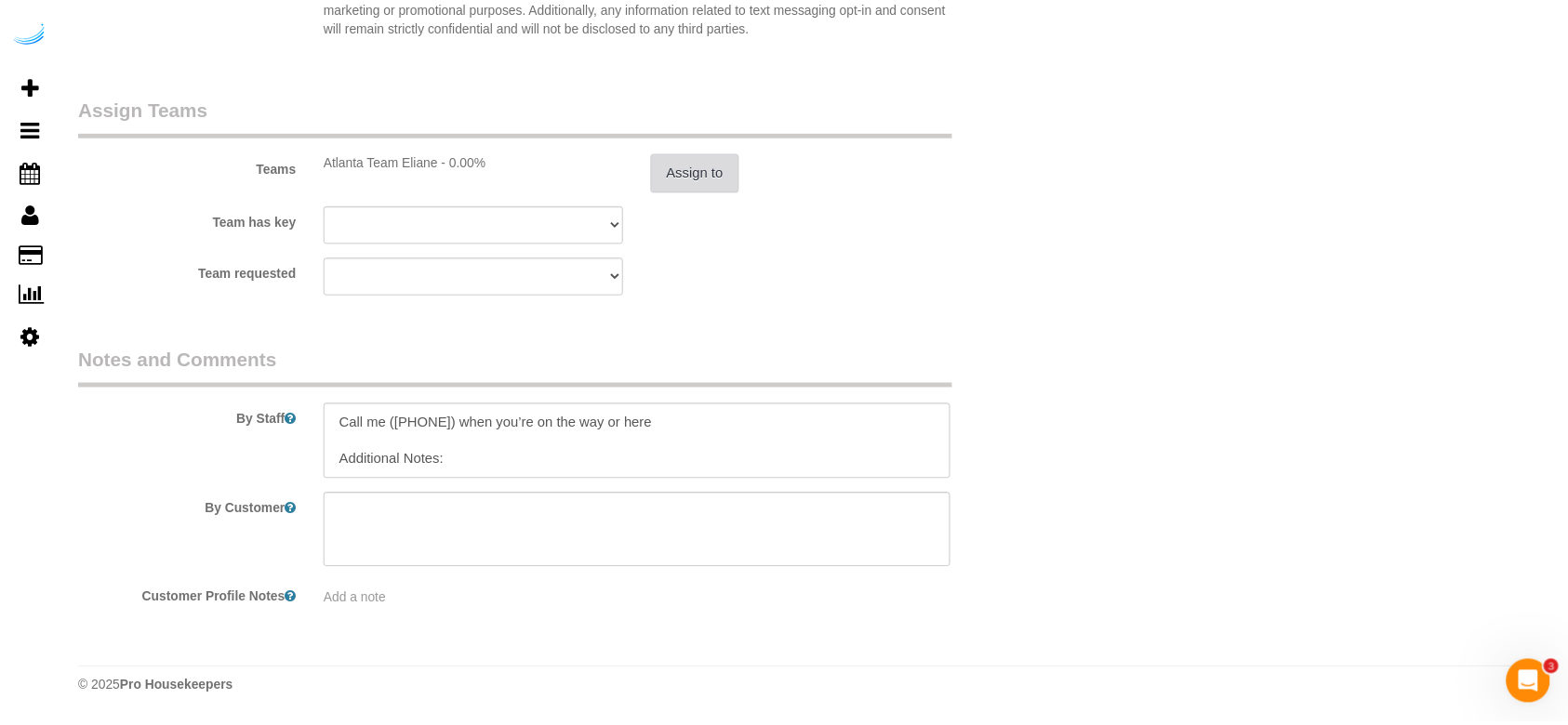 scroll, scrollTop: 2677, scrollLeft: 0, axis: vertical 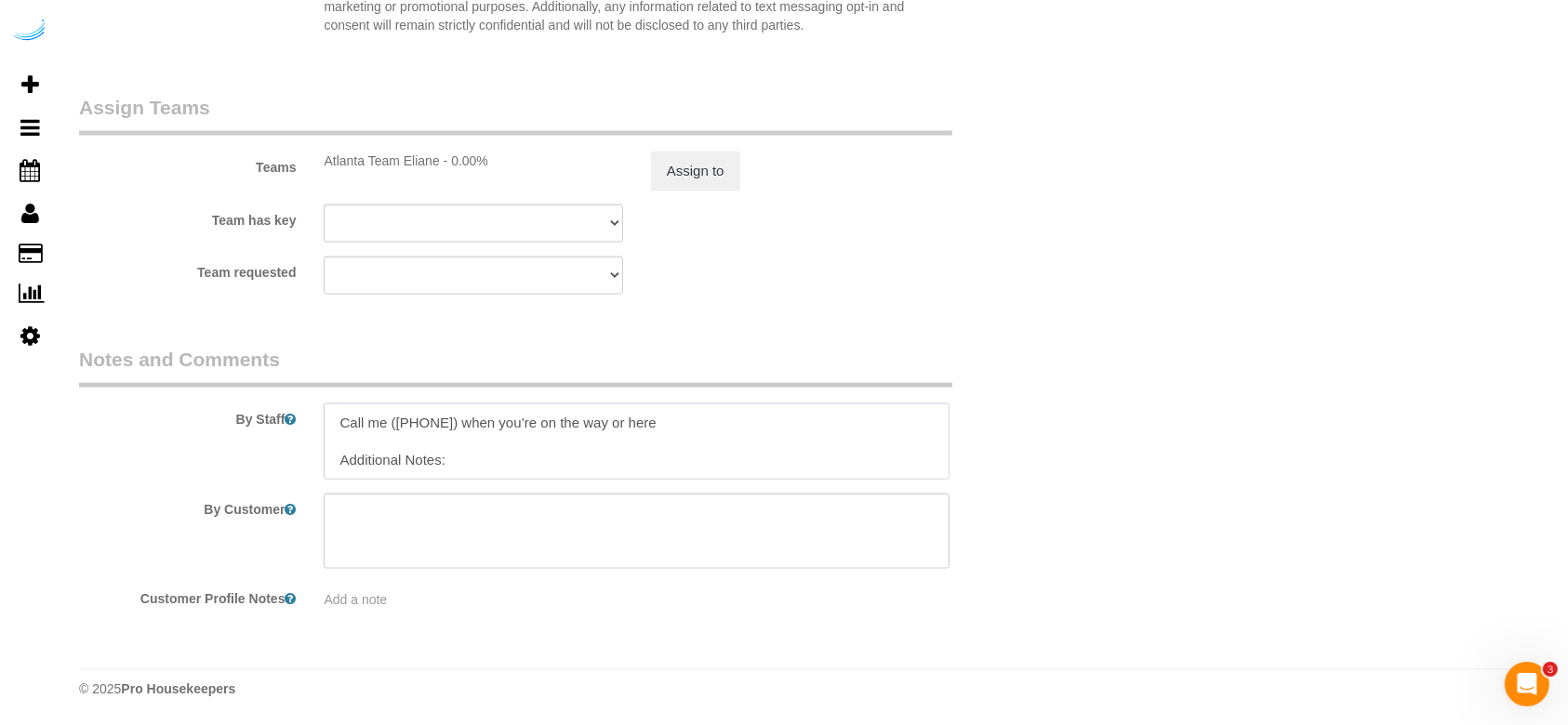 drag, startPoint x: 519, startPoint y: 411, endPoint x: 420, endPoint y: 412, distance: 99.00505 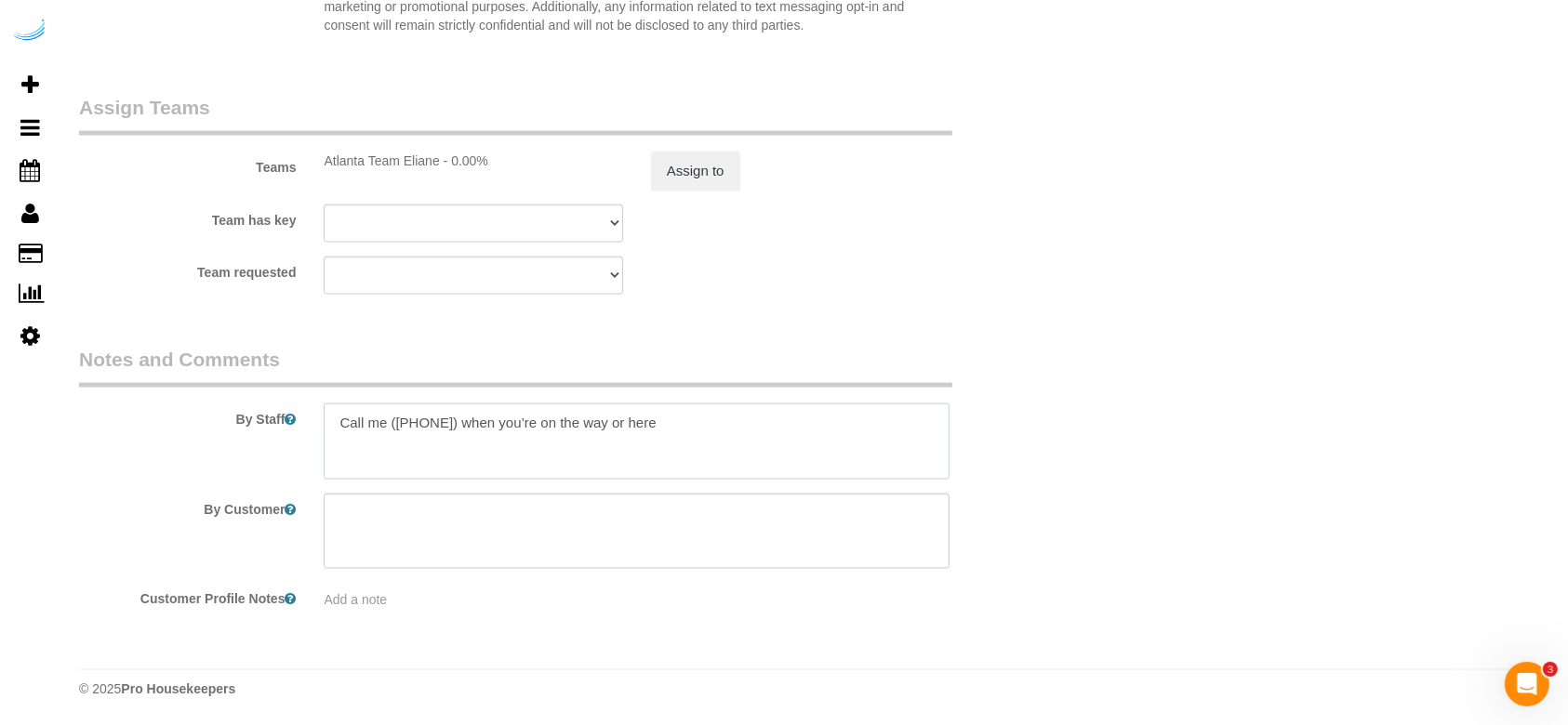scroll, scrollTop: 166, scrollLeft: 0, axis: vertical 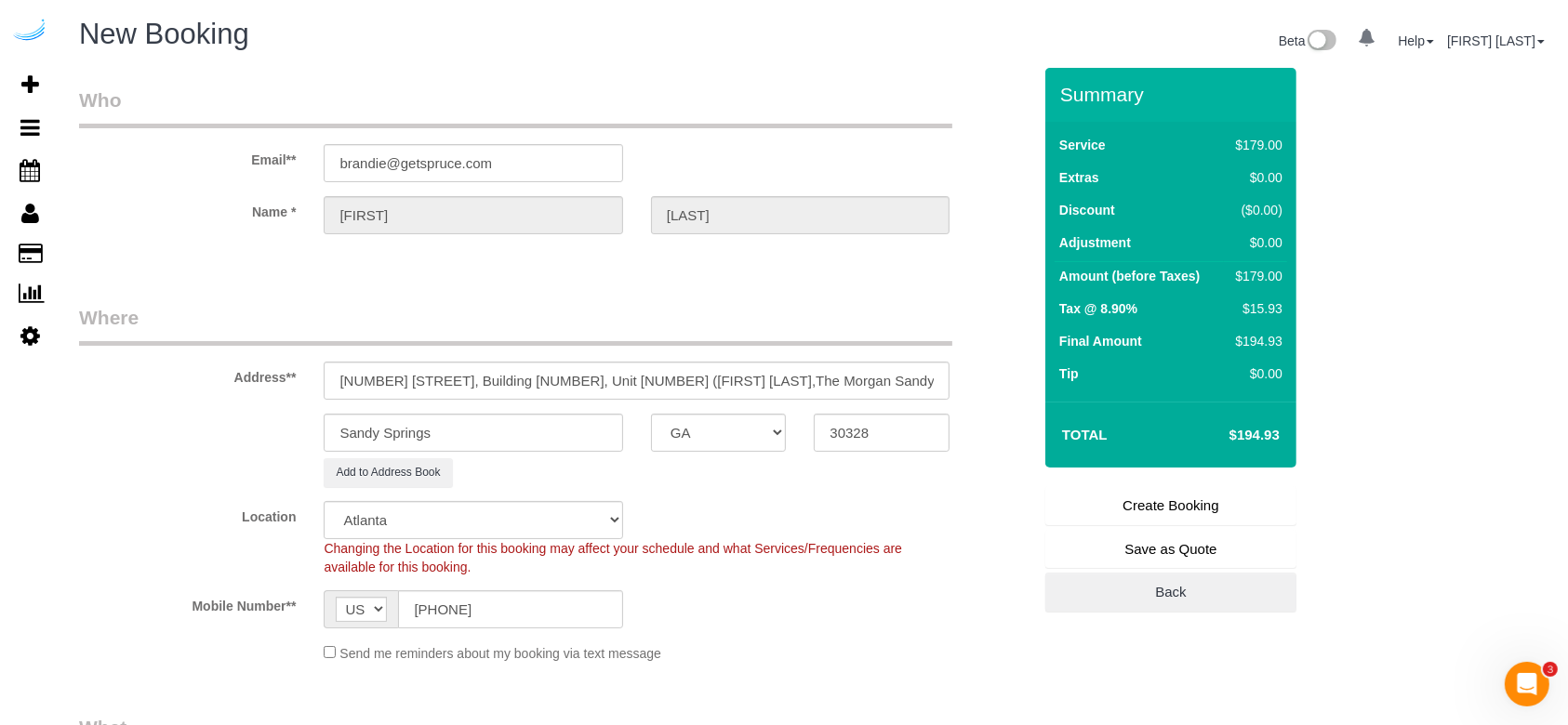 type on "Recurrency: Every 2 Weeks
Permanent Notes:No notes from this customer.Today's Notes:No notes from this service.
Entry Method: Someone will be home
Details:
Call me (919) 491-4028 when you’re on the way or here
Additional Notes:
Housekeeping Notes:" 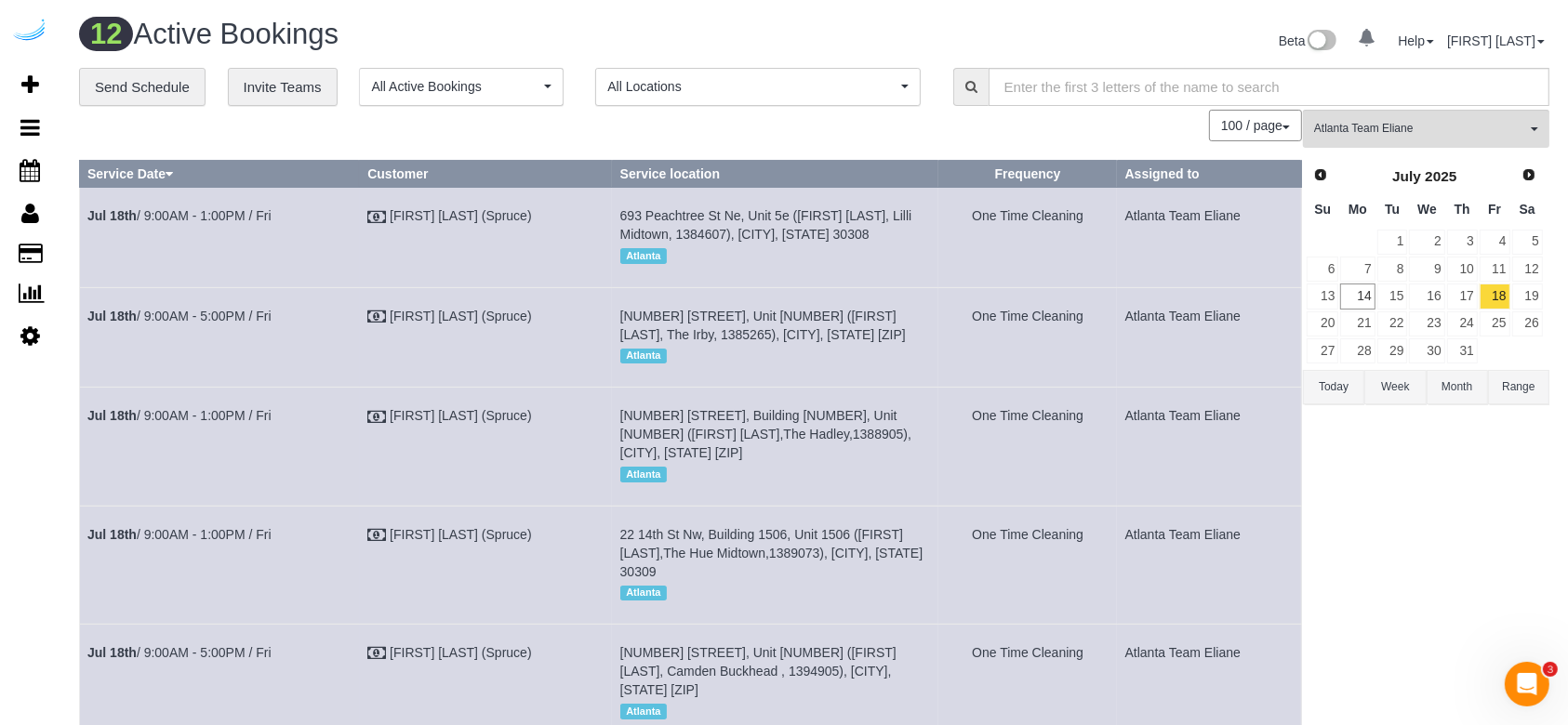 scroll, scrollTop: 877, scrollLeft: 0, axis: vertical 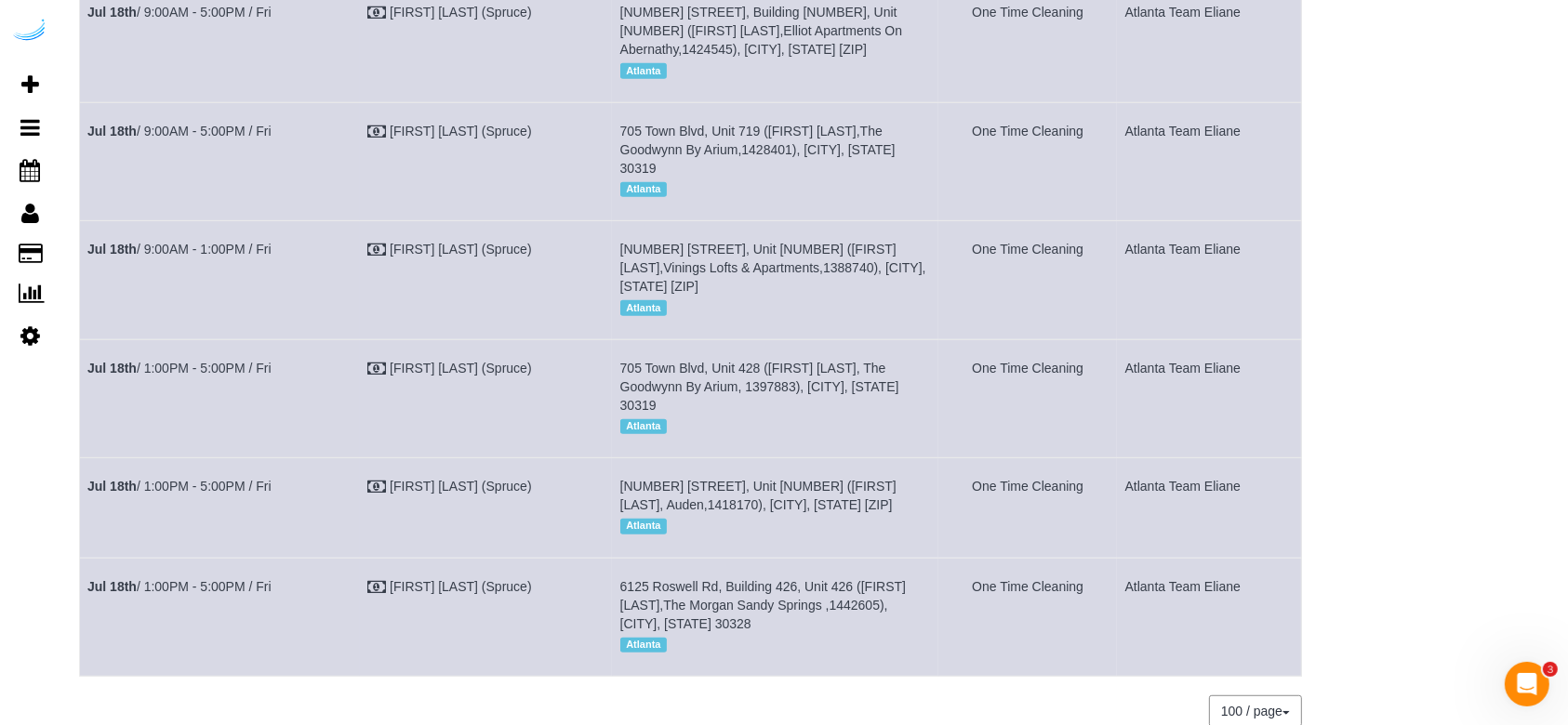 drag, startPoint x: 320, startPoint y: 487, endPoint x: 83, endPoint y: 515, distance: 238.64828 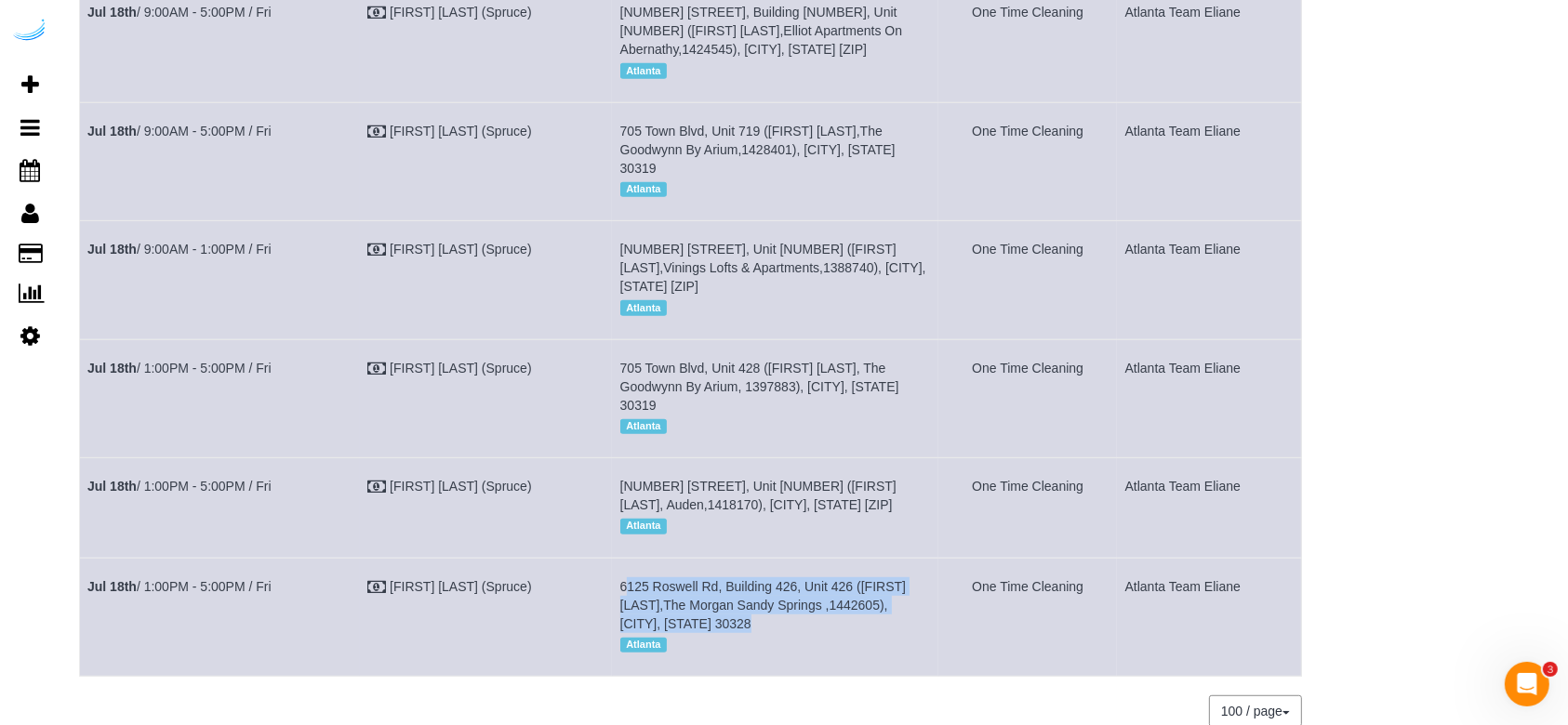 drag, startPoint x: 740, startPoint y: 535, endPoint x: 624, endPoint y: 494, distance: 123.03252 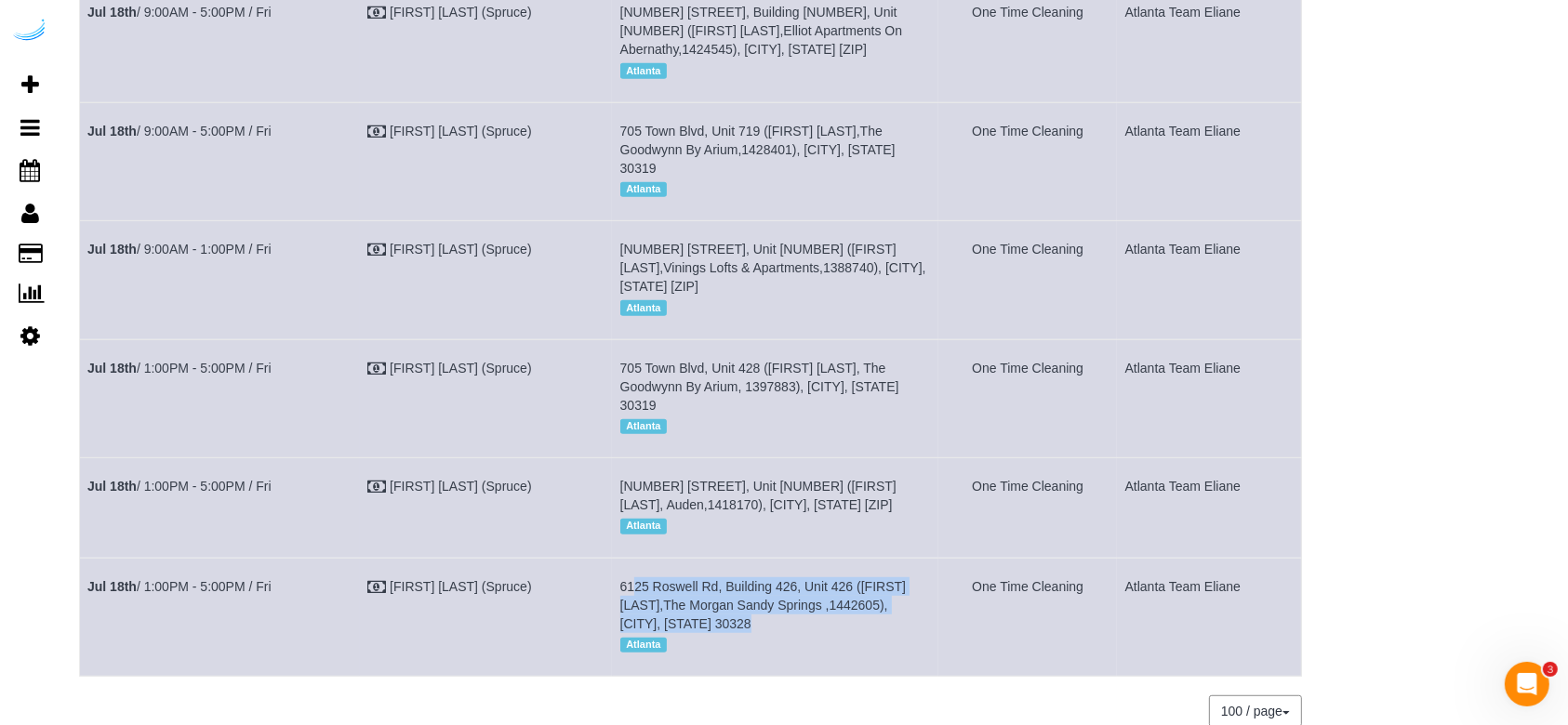 click on "6125 Roswell Rd, Building 426, Unit 426 (Keval Desai,The Morgan Sandy Springs ,1442605), Sandy Springs, GA 30328
Atlanta" at bounding box center (775, 616) 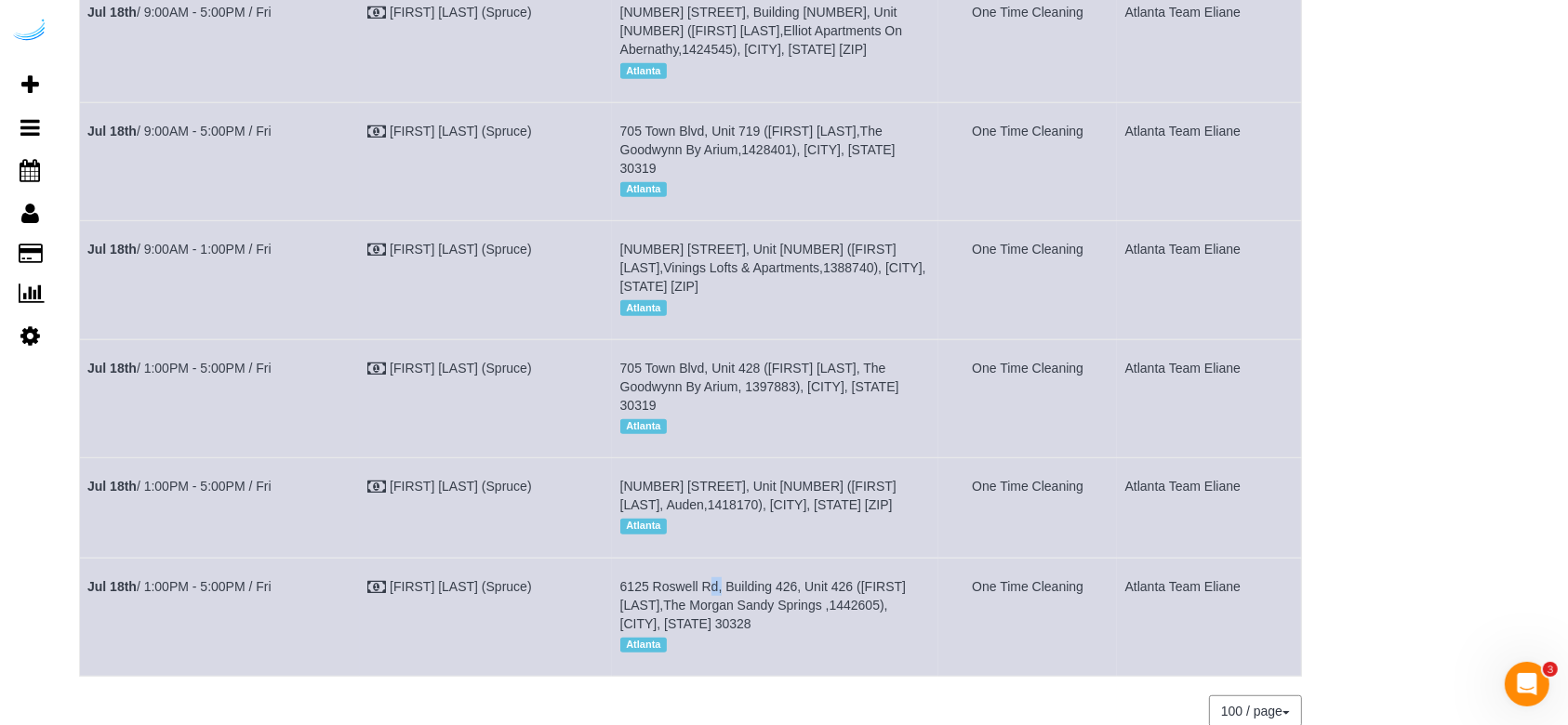 click on "[NUMBER] [STREET], Building [NUMBER], Unit [NUMBER] ([FIRST] [LAST],[COMPANY],[NUMBER]), [CITY], [STATE] [POSTAL_CODE]" at bounding box center [763, 605] 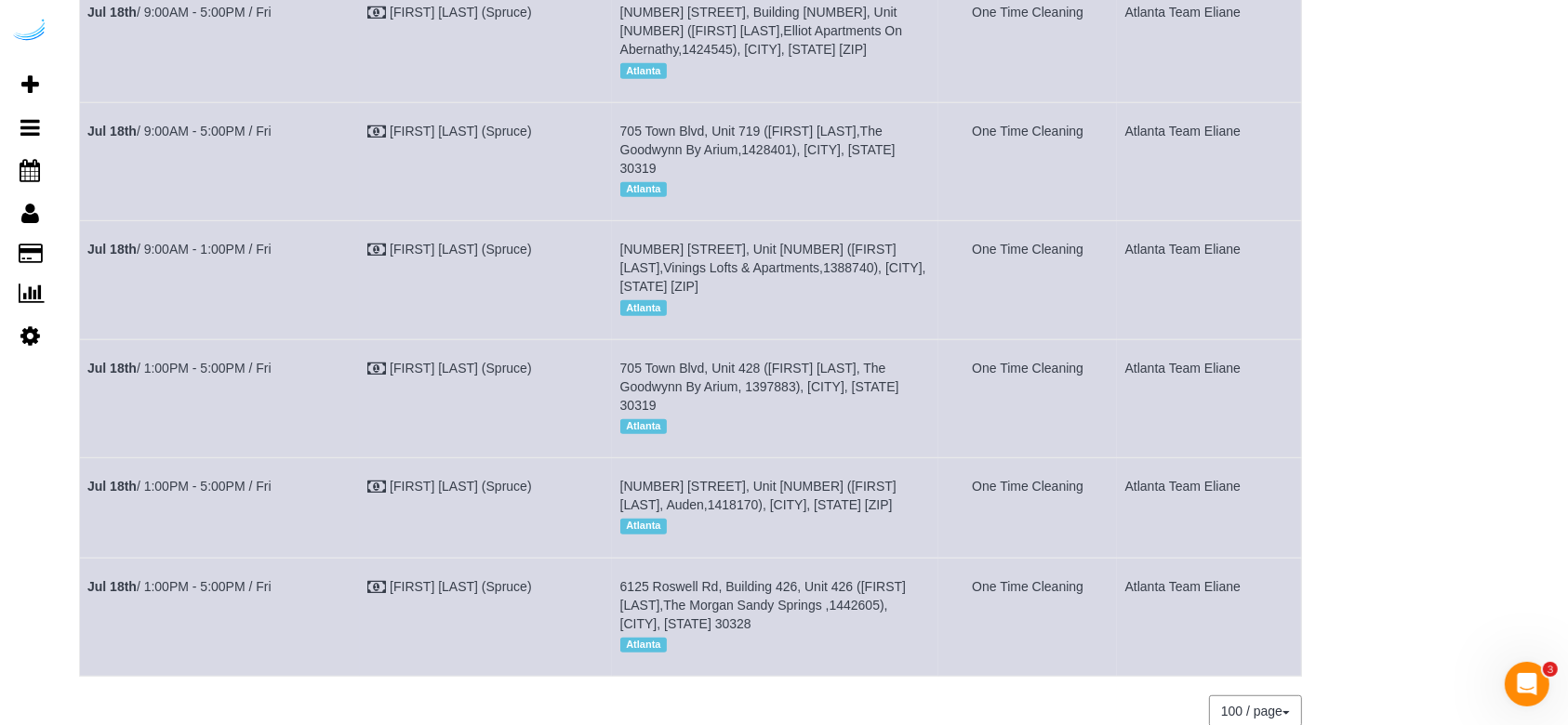 click on "6125 Roswell Rd, Building 426, Unit 426 (Keval Desai,The Morgan Sandy Springs ,1442605), Sandy Springs, GA 30328
Atlanta" at bounding box center [775, 616] 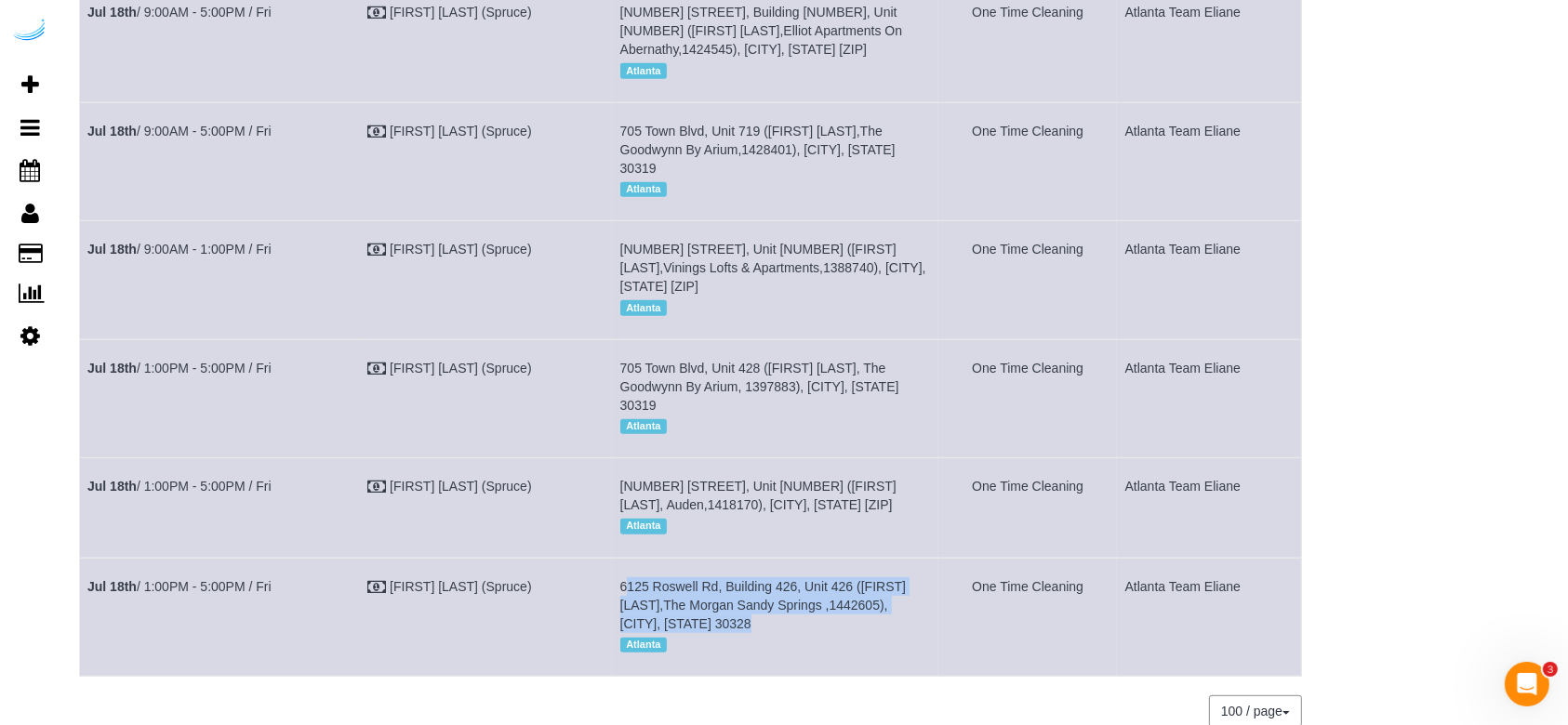 drag, startPoint x: 744, startPoint y: 534, endPoint x: 618, endPoint y: 496, distance: 131.60547 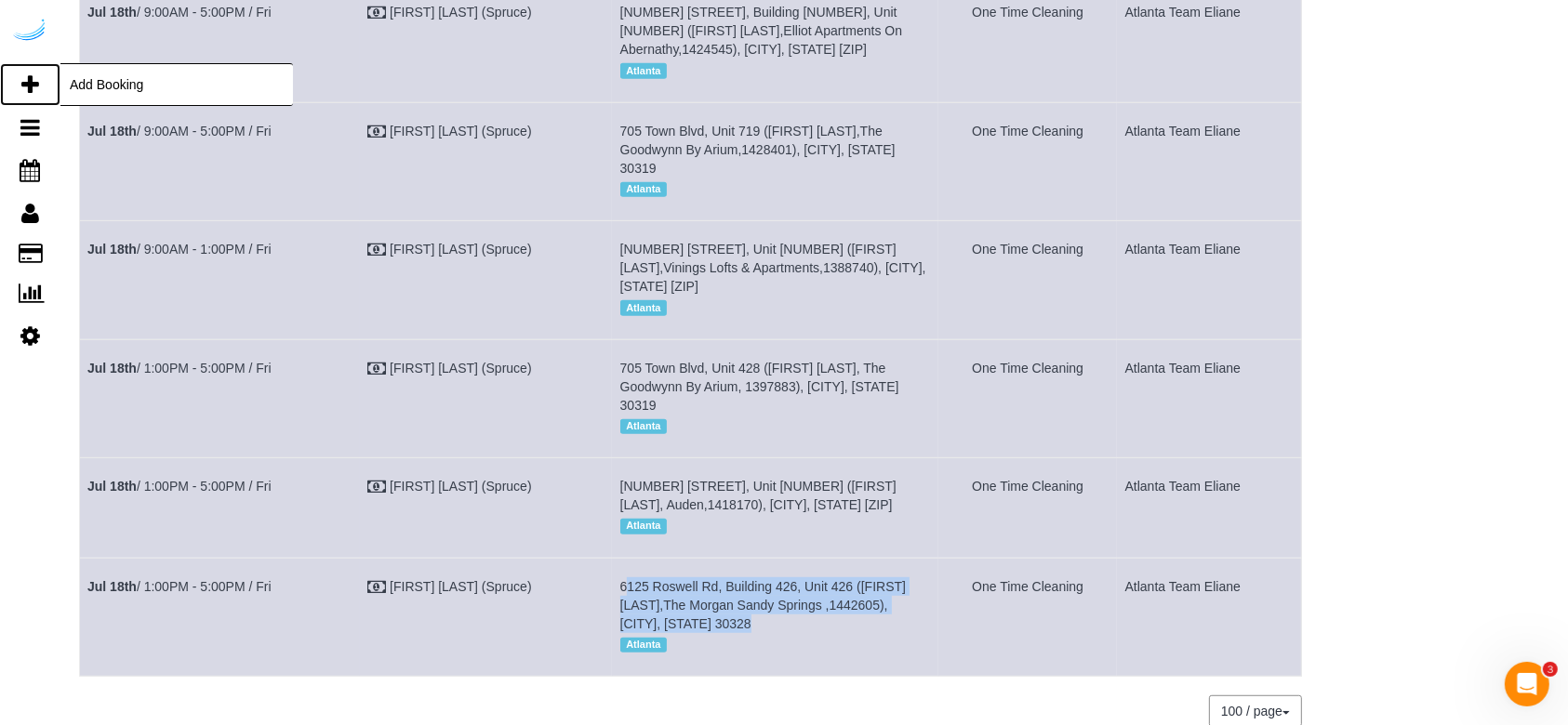 click on "Add Booking" at bounding box center [30, 85] 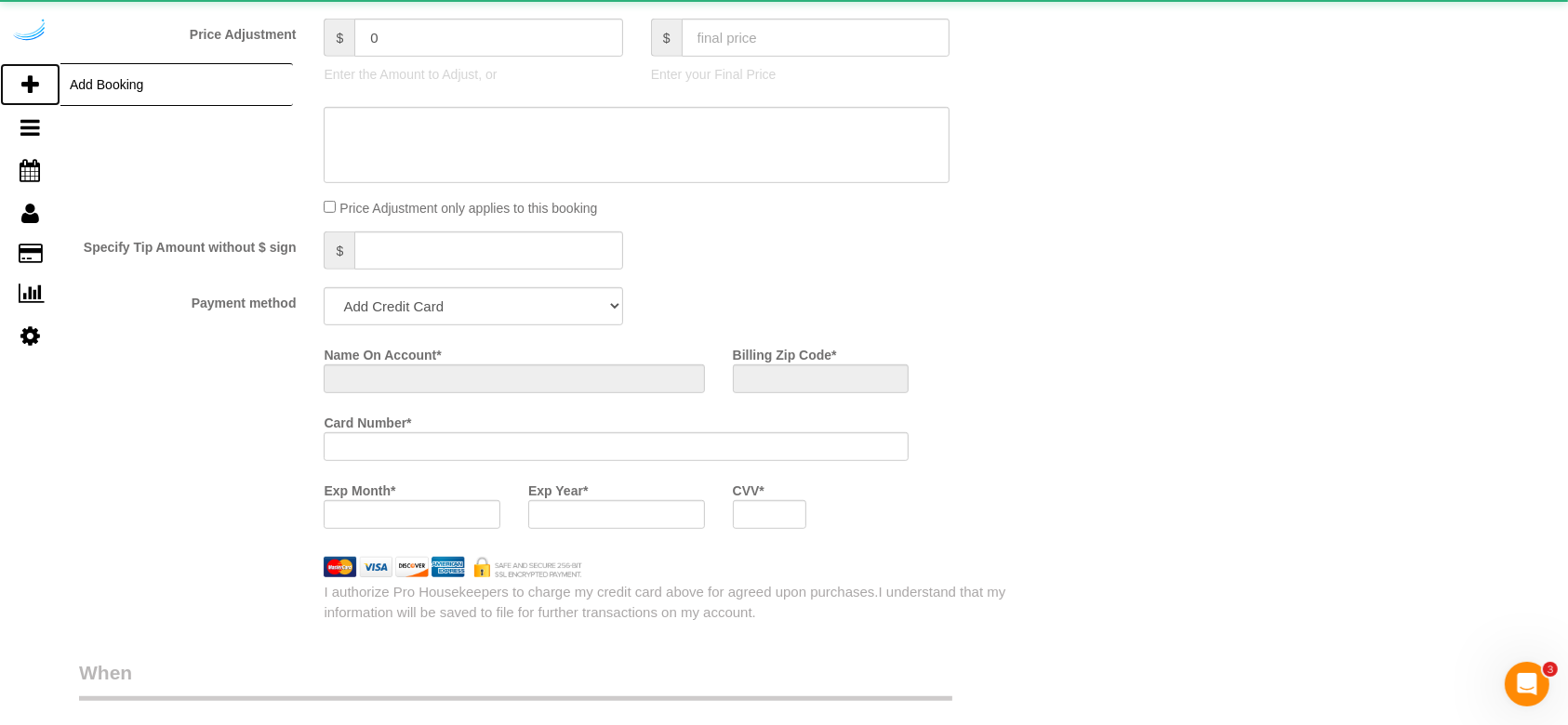 scroll, scrollTop: 0, scrollLeft: 0, axis: both 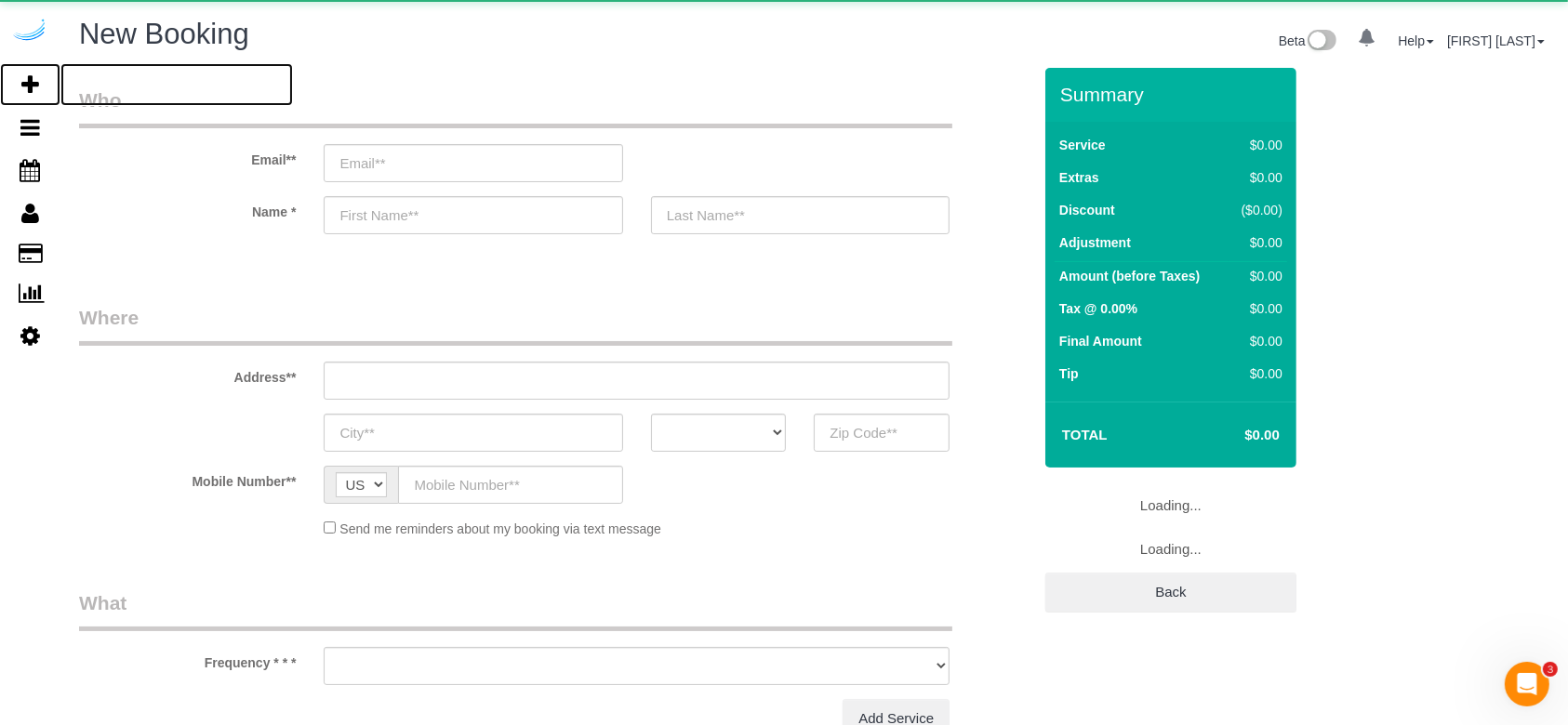 select on "object:19420" 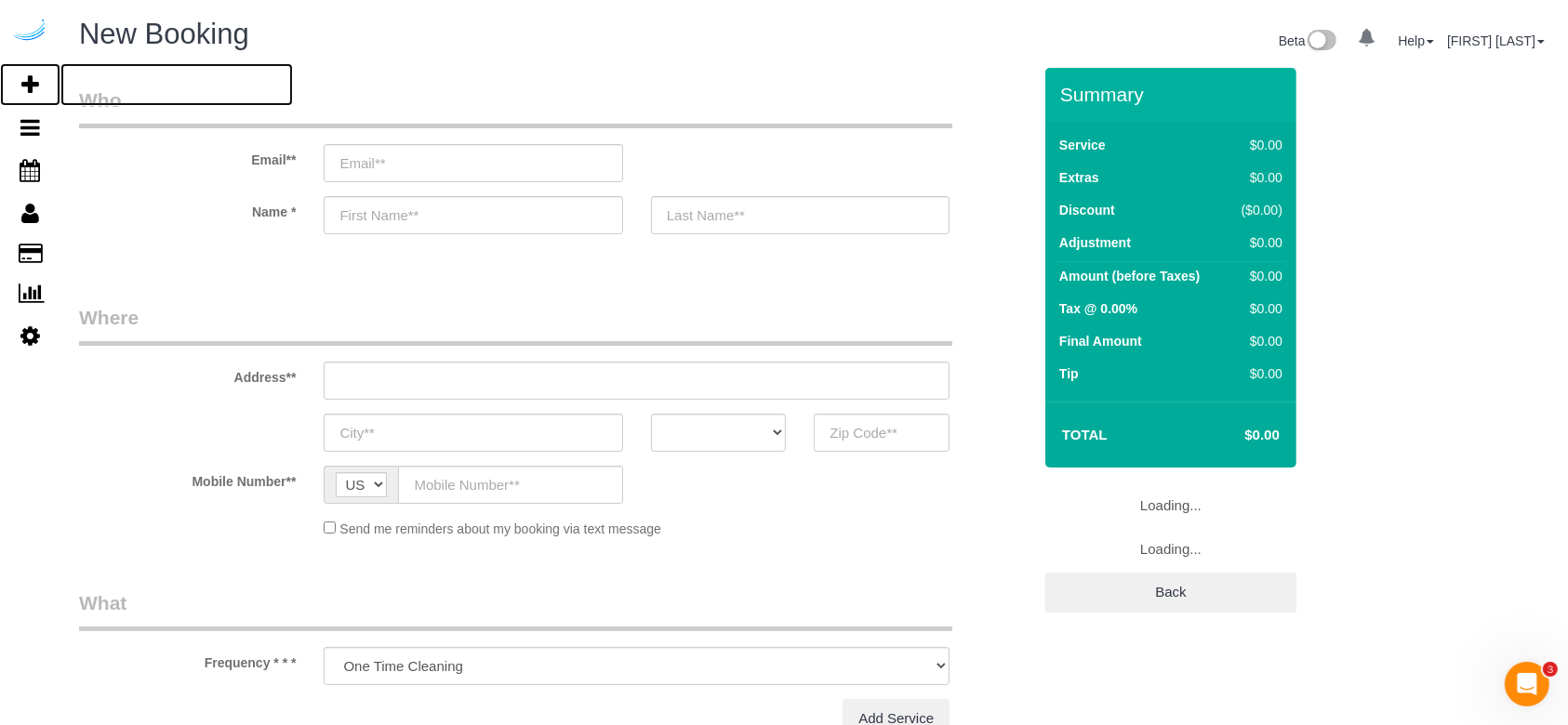 select on "4" 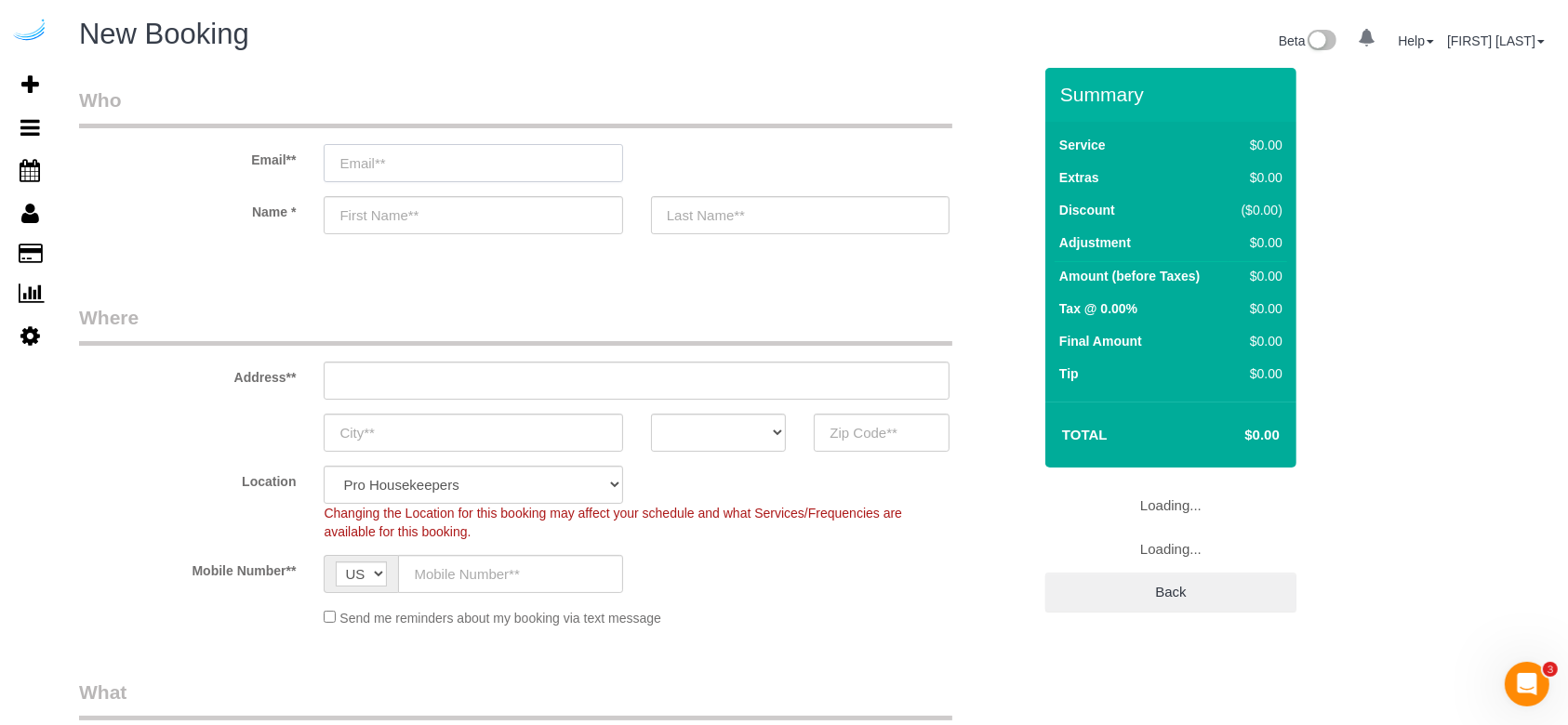 click at bounding box center [472, 163] 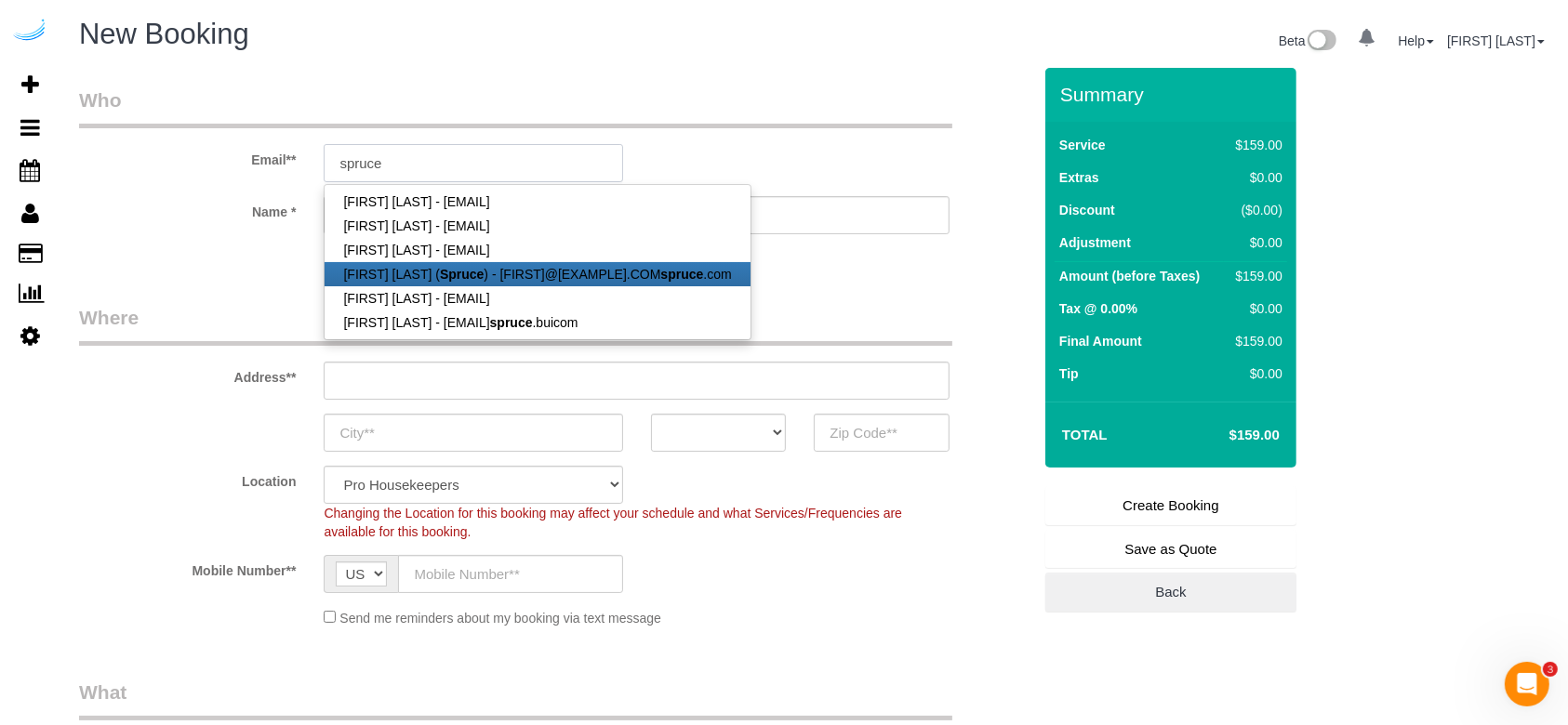 type on "brandie@getspruce.com" 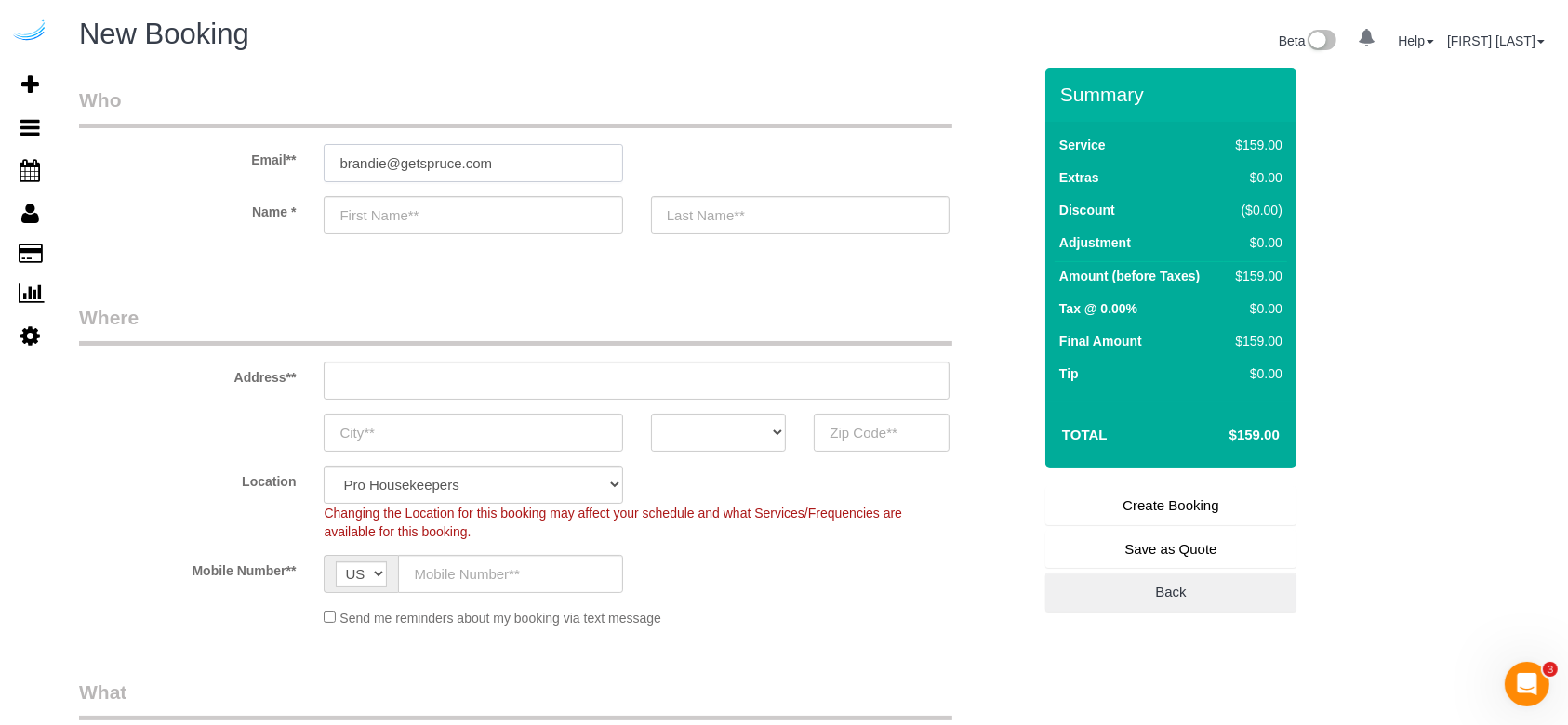 type on "[FIRST]" 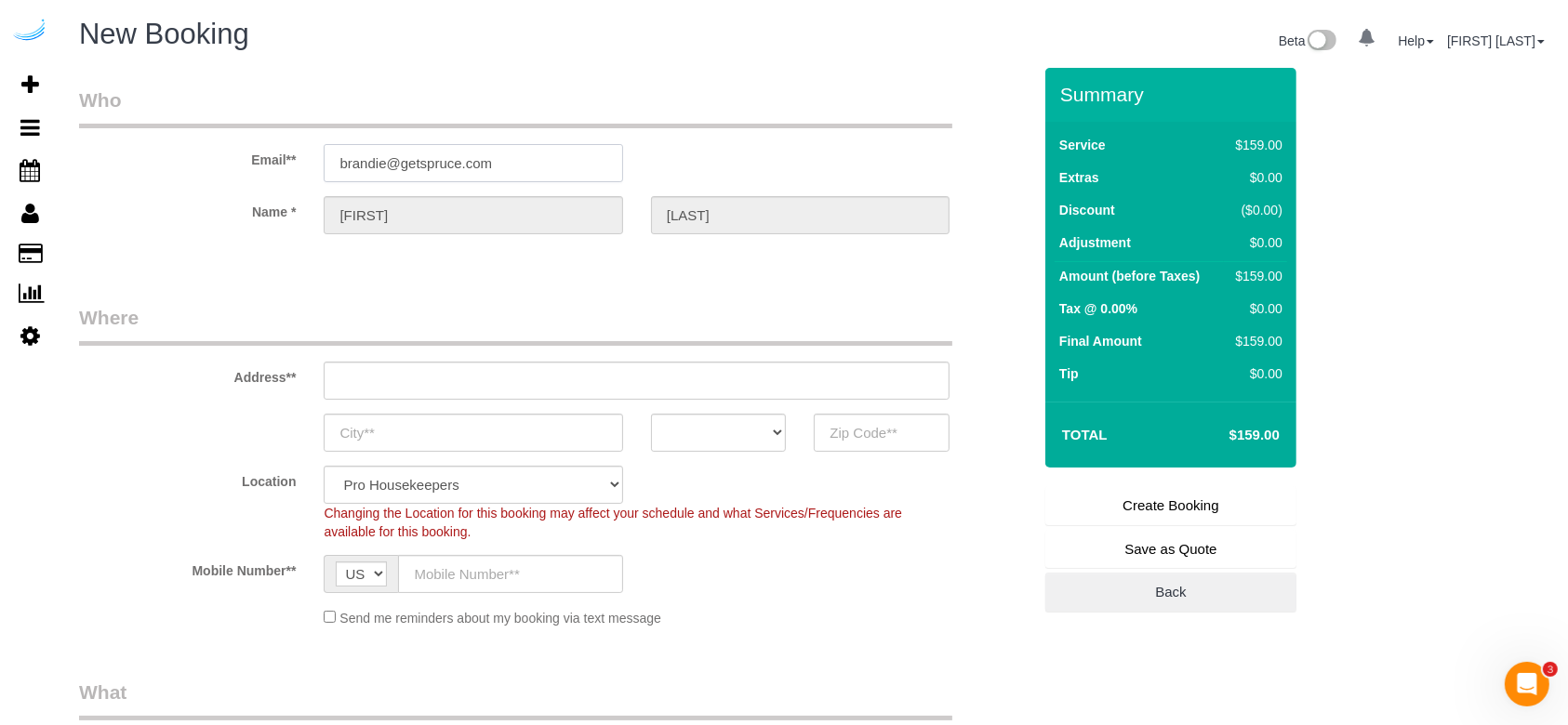 type on "3816 S Lamar Blvd" 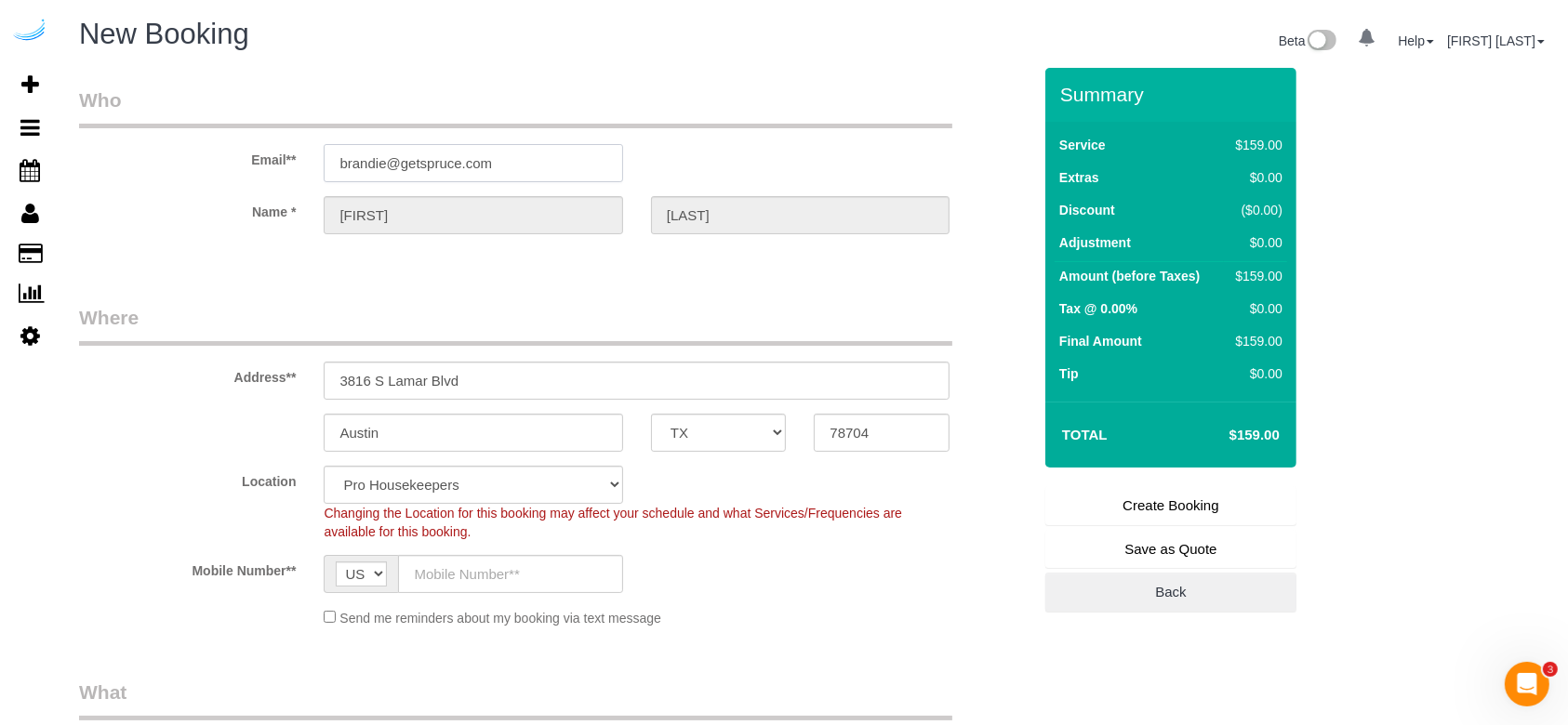 type on "brandie@getspruce.com" 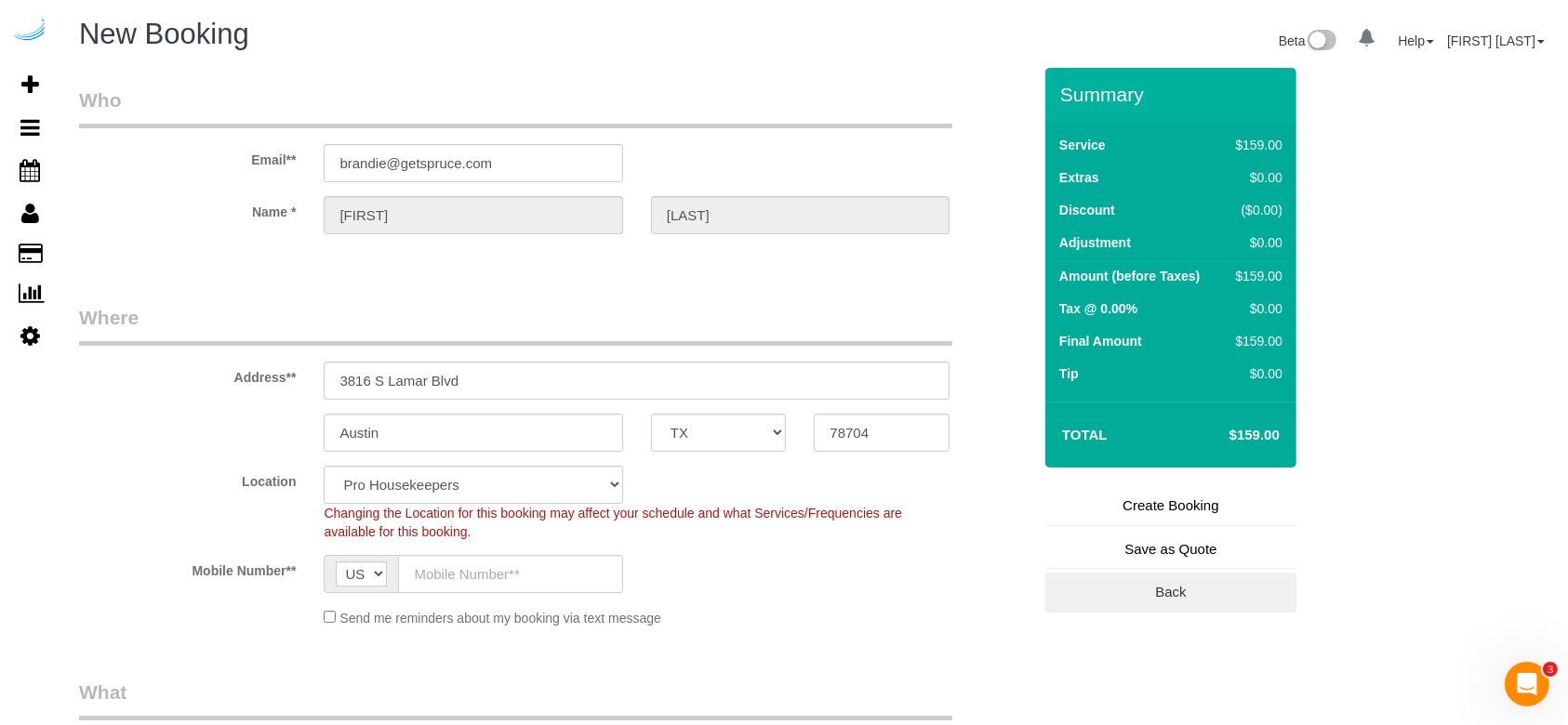 select on "9" 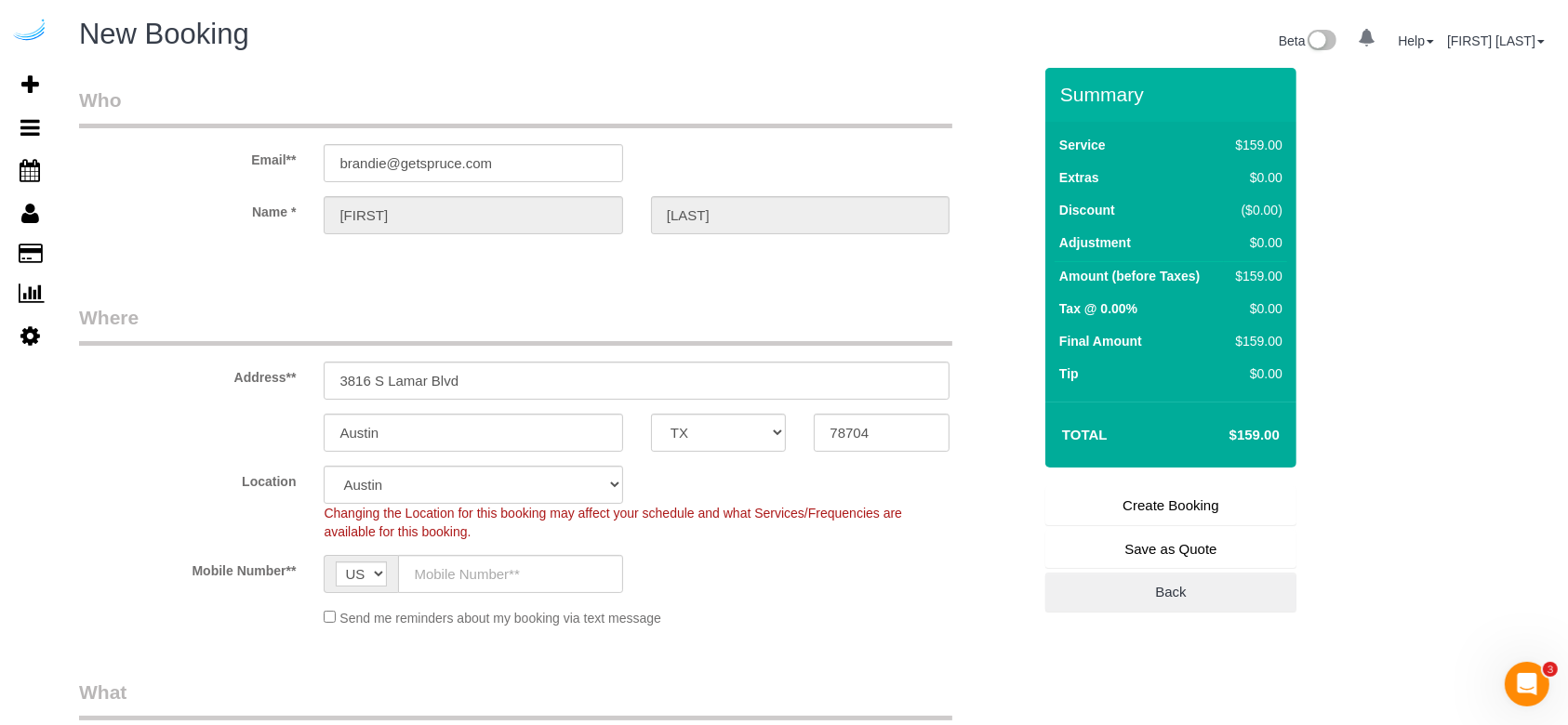 select on "object:20021" 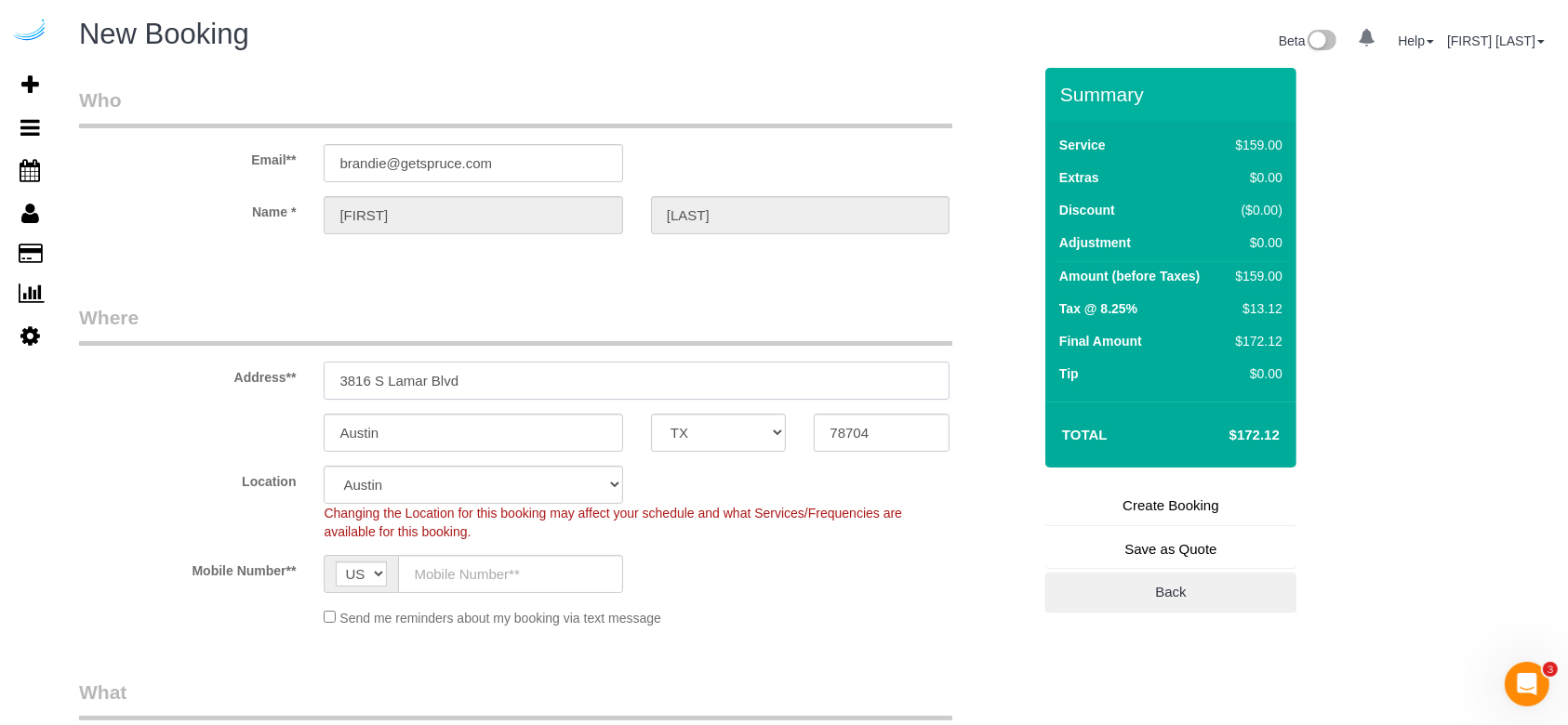 click on "3816 S Lamar Blvd" at bounding box center (636, 380) 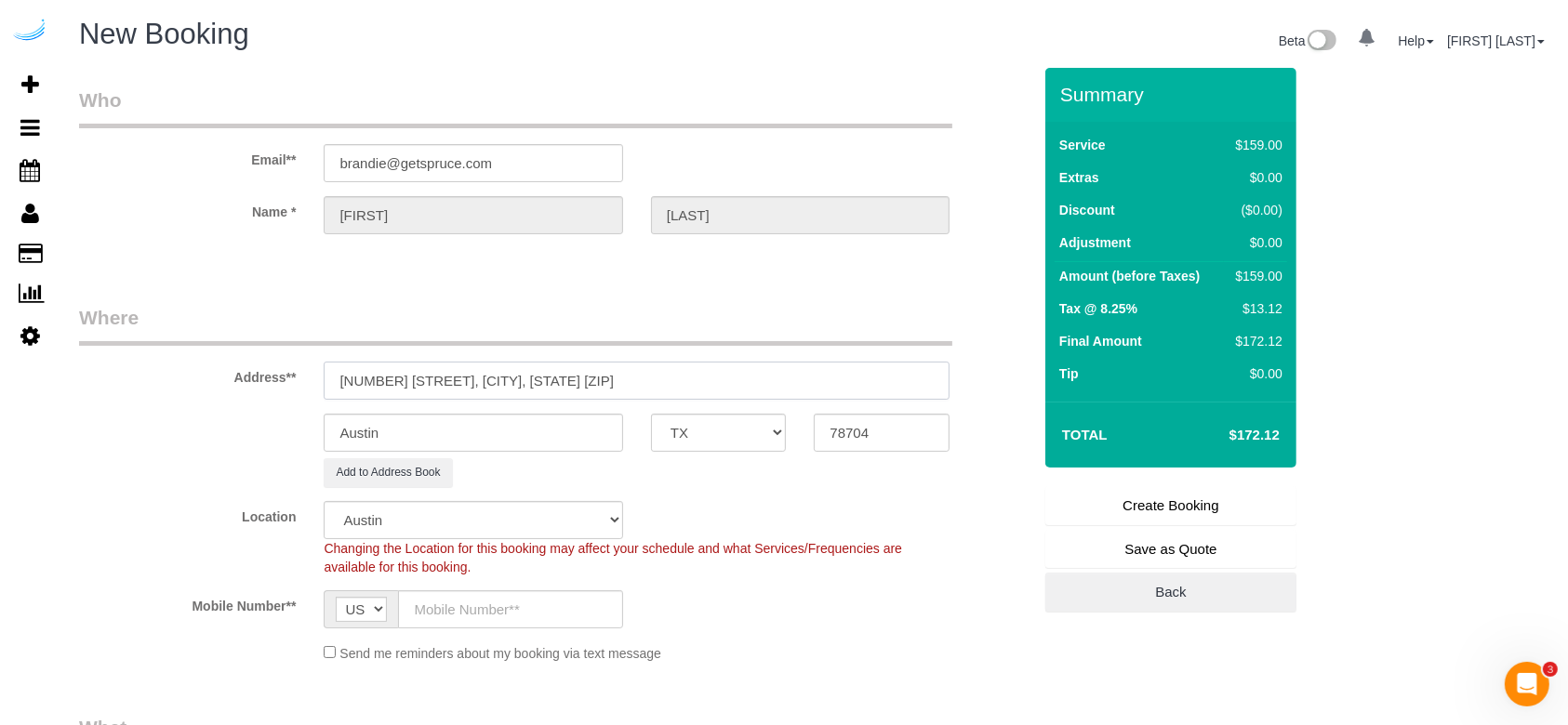 click on "10 Peachford Cir, Dunwoody, GA 30338" at bounding box center (636, 380) 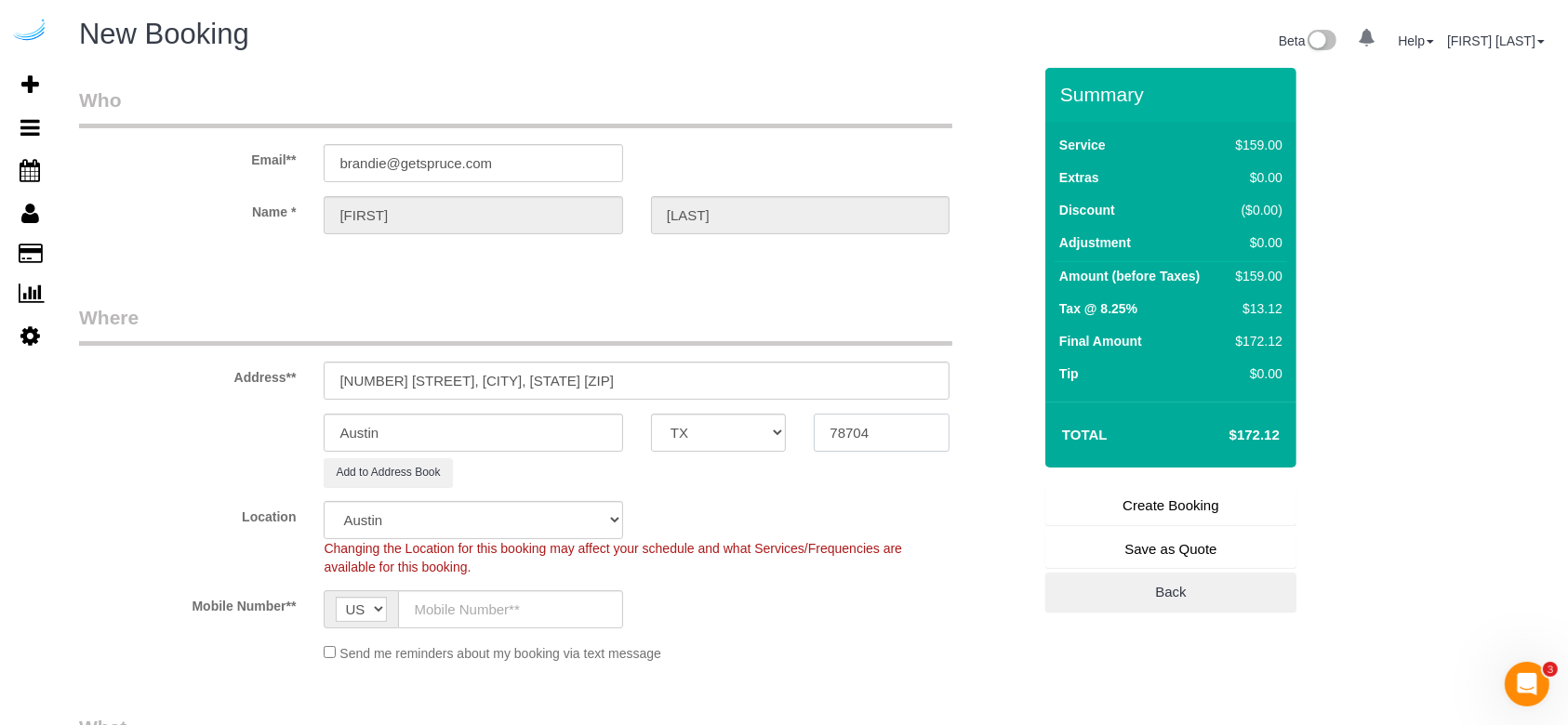 click on "78704" at bounding box center (882, 432) 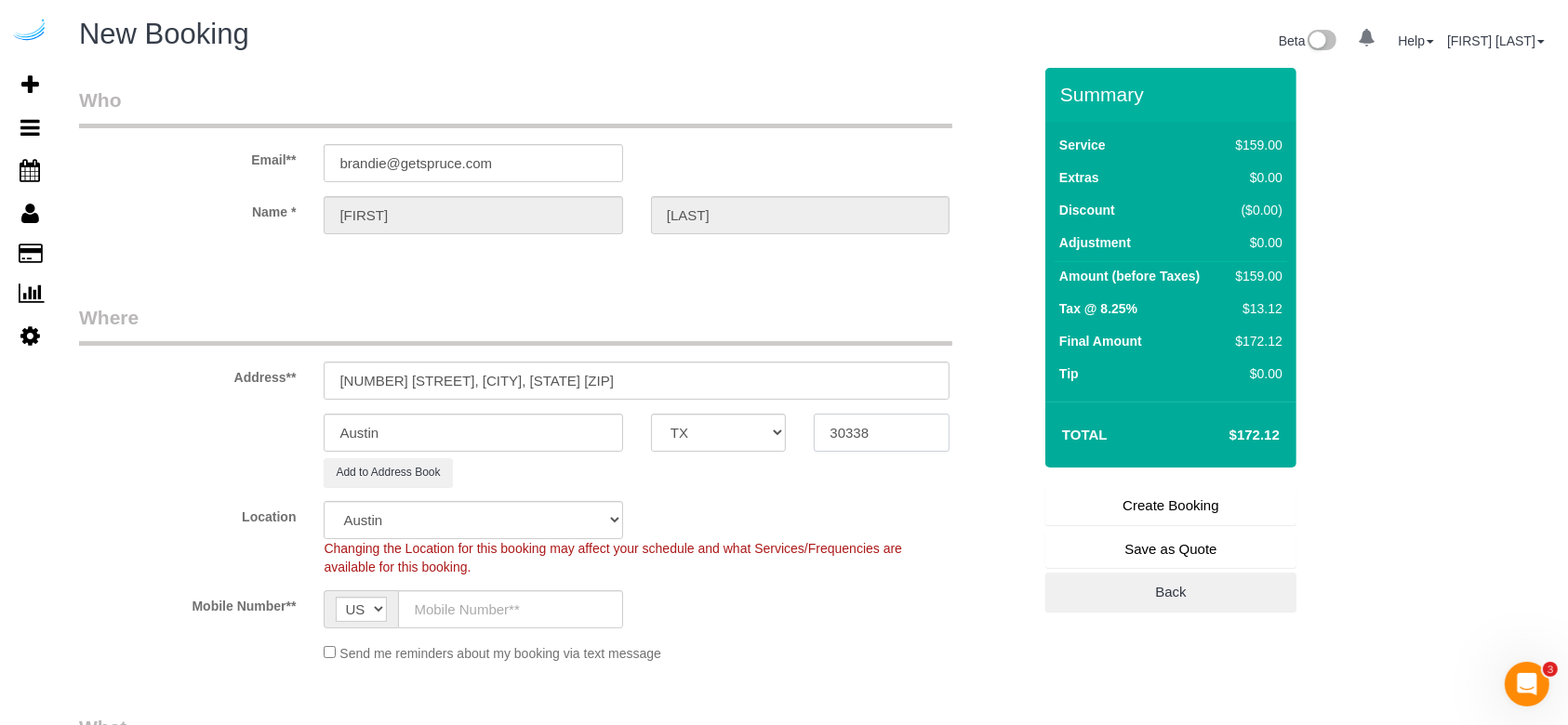 type on "30338" 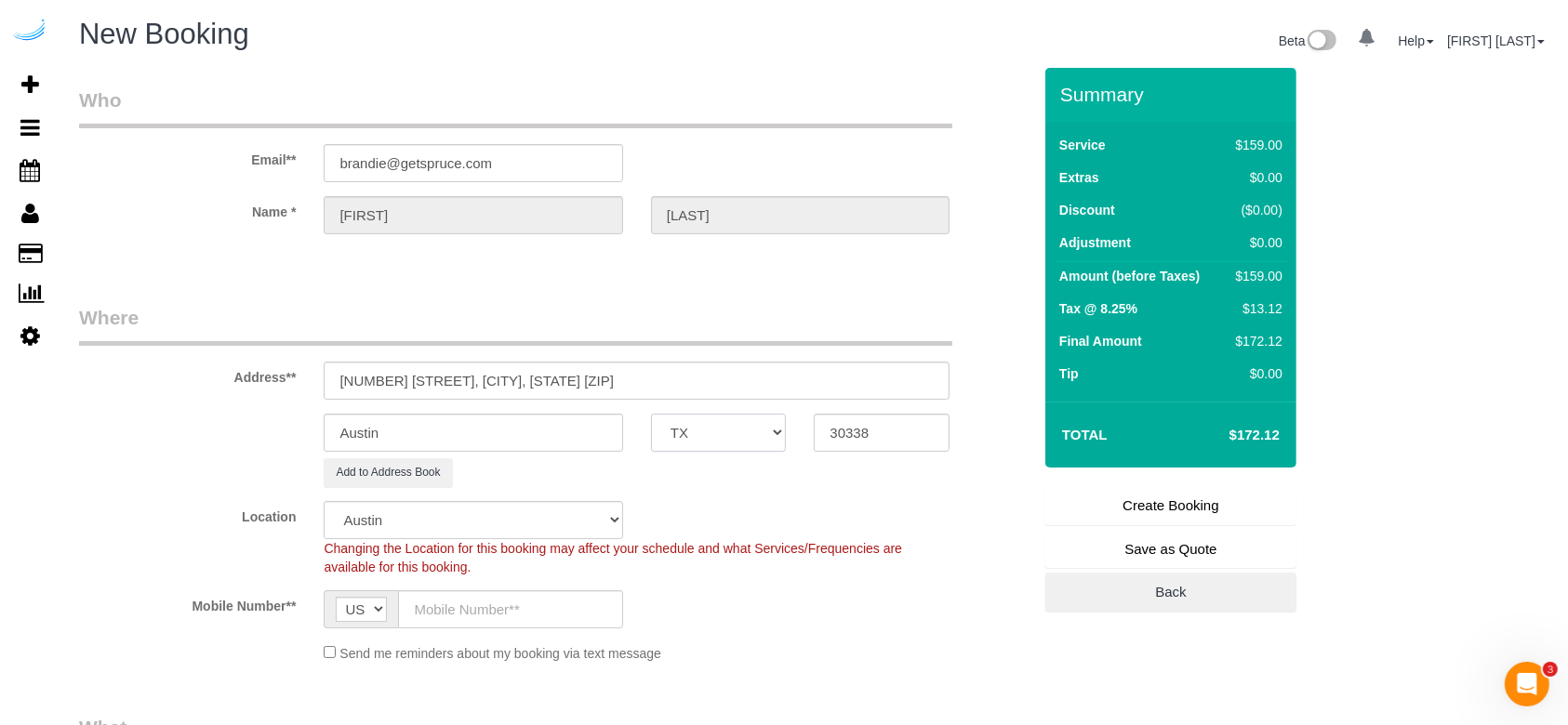 click on "AK
AL
AR
AZ
CA
CO
CT
DC
DE
FL
GA
HI
IA
ID
IL
IN
KS
KY
LA
MA
MD
ME
MI
MN
MO
MS
MT
NC
ND
NE
NH
NJ
NM
NV
NY
OH
OK
OR
PA
RI
SC
SD
TN
TX
UT
VA
VT
WA
WI
WV
WY" at bounding box center [719, 432] 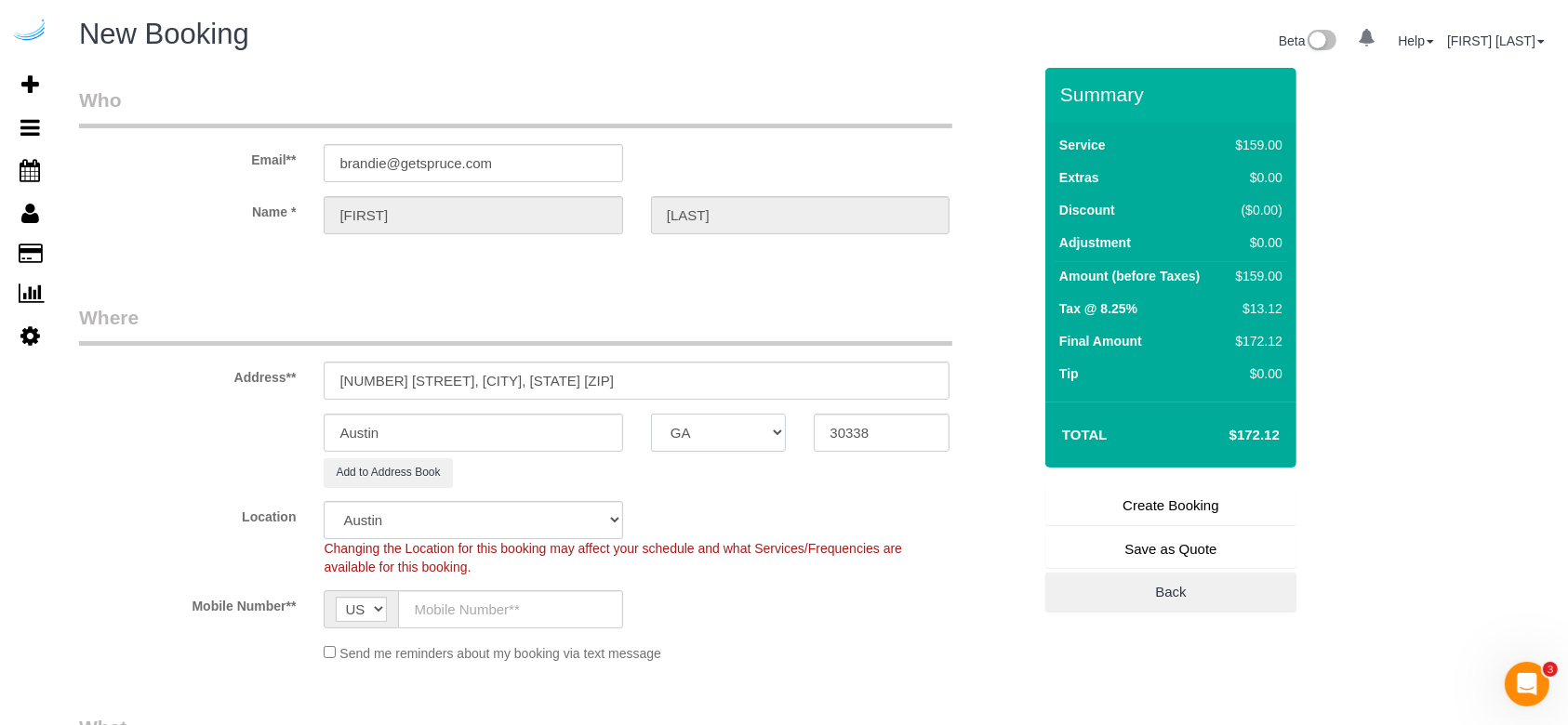 click on "AK
AL
AR
AZ
CA
CO
CT
DC
DE
FL
GA
HI
IA
ID
IL
IN
KS
KY
LA
MA
MD
ME
MI
MN
MO
MS
MT
NC
ND
NE
NH
NJ
NM
NV
NY
OH
OK
OR
PA
RI
SC
SD
TN
TX
UT
VA
VT
WA
WI
WV
WY" at bounding box center (719, 432) 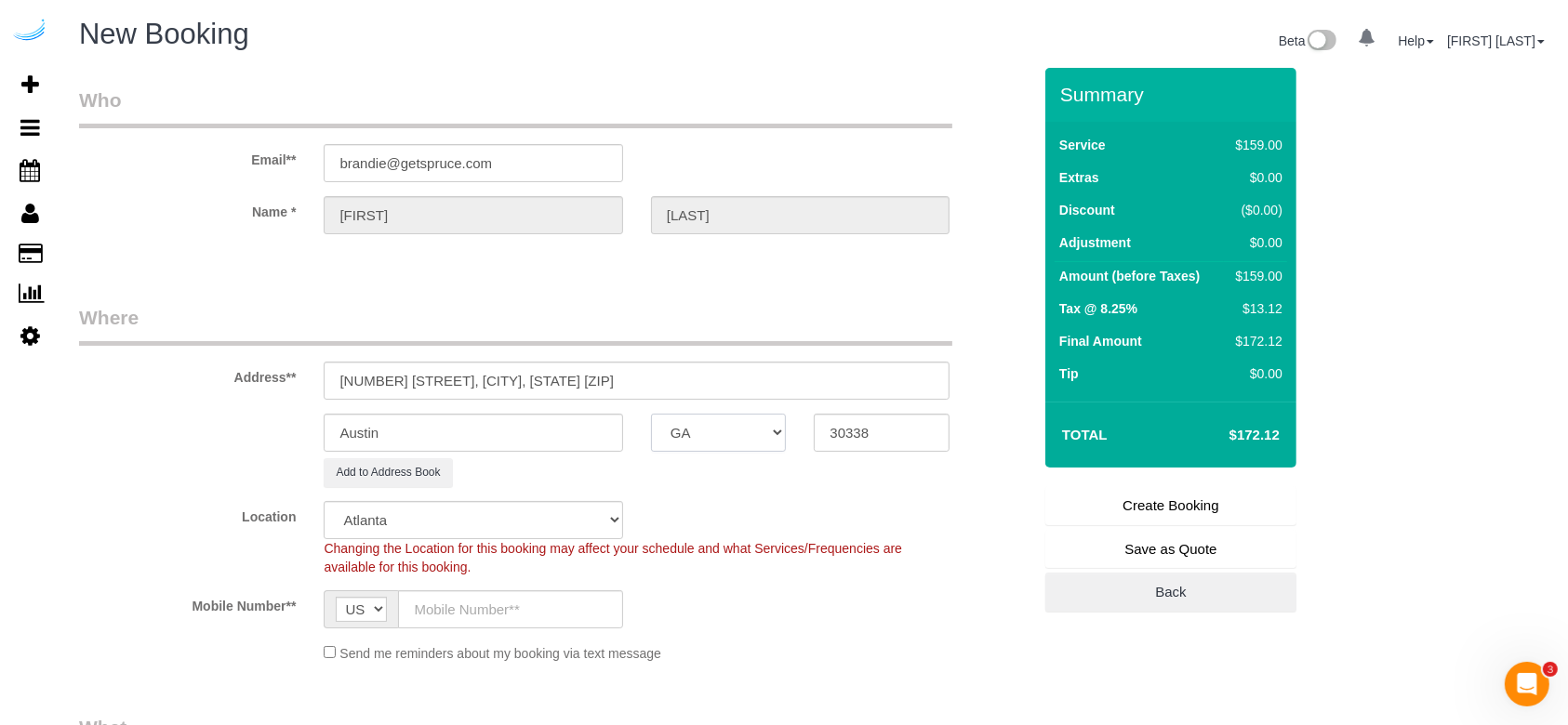 select on "object:20073" 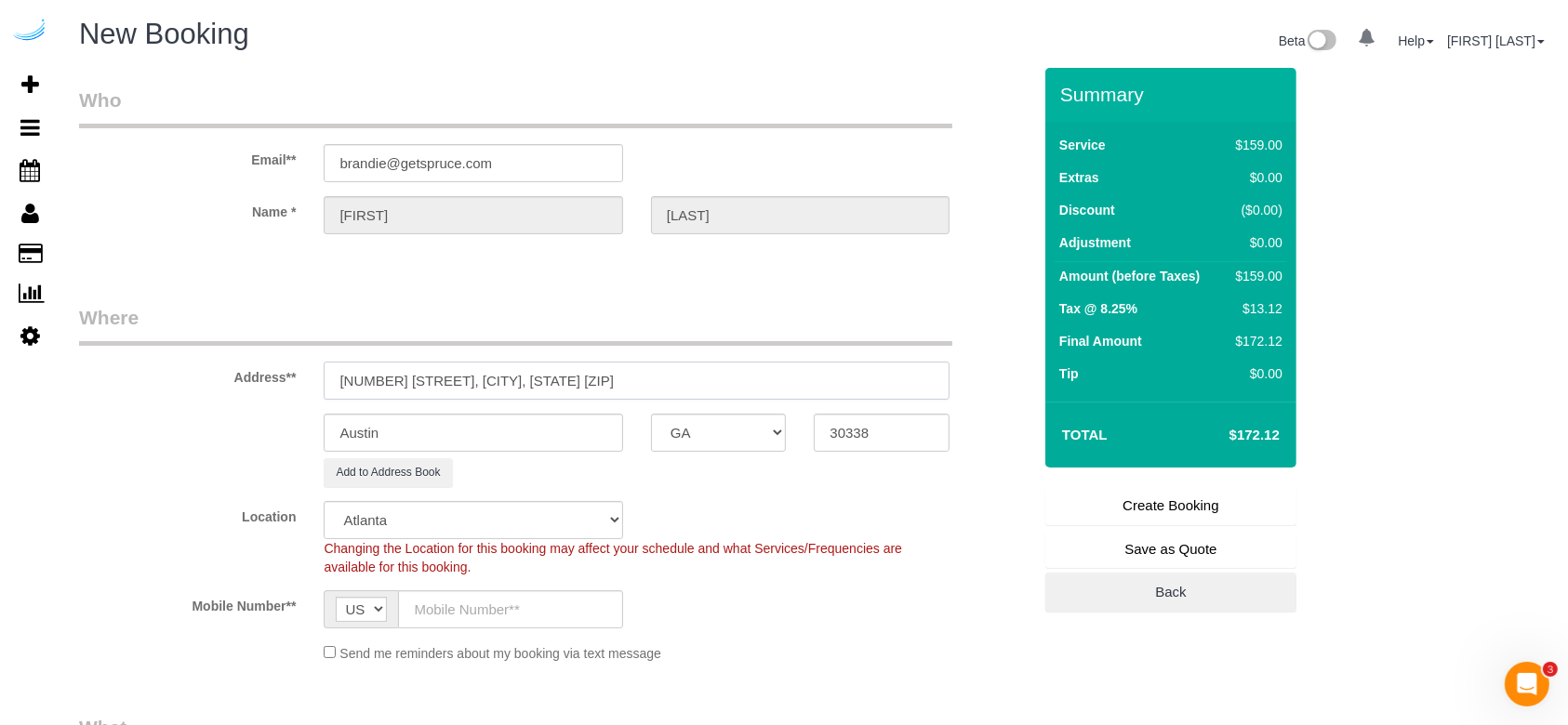 click on "10 Peachford Cir, Dunwoody, GA 30338" at bounding box center (636, 380) 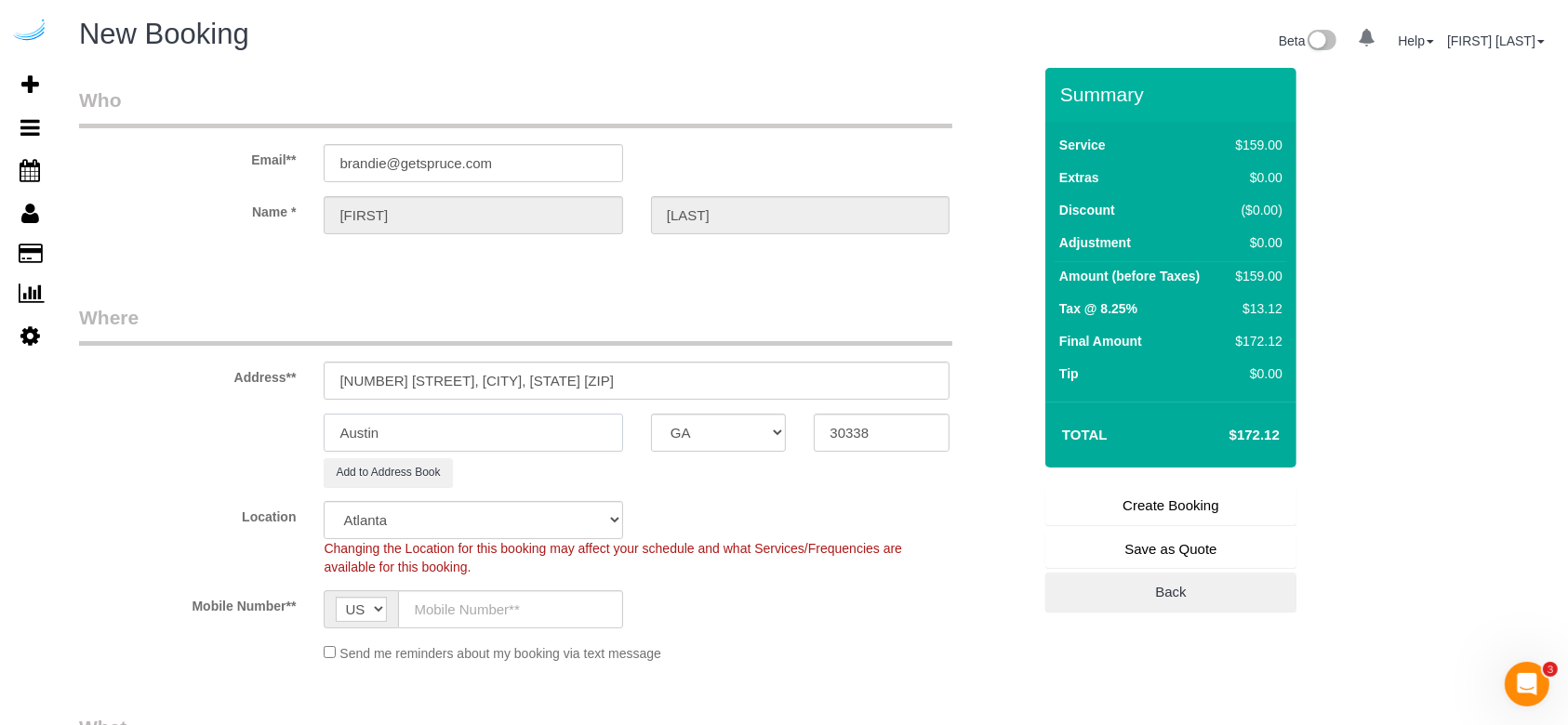 click on "Austin" at bounding box center (472, 432) 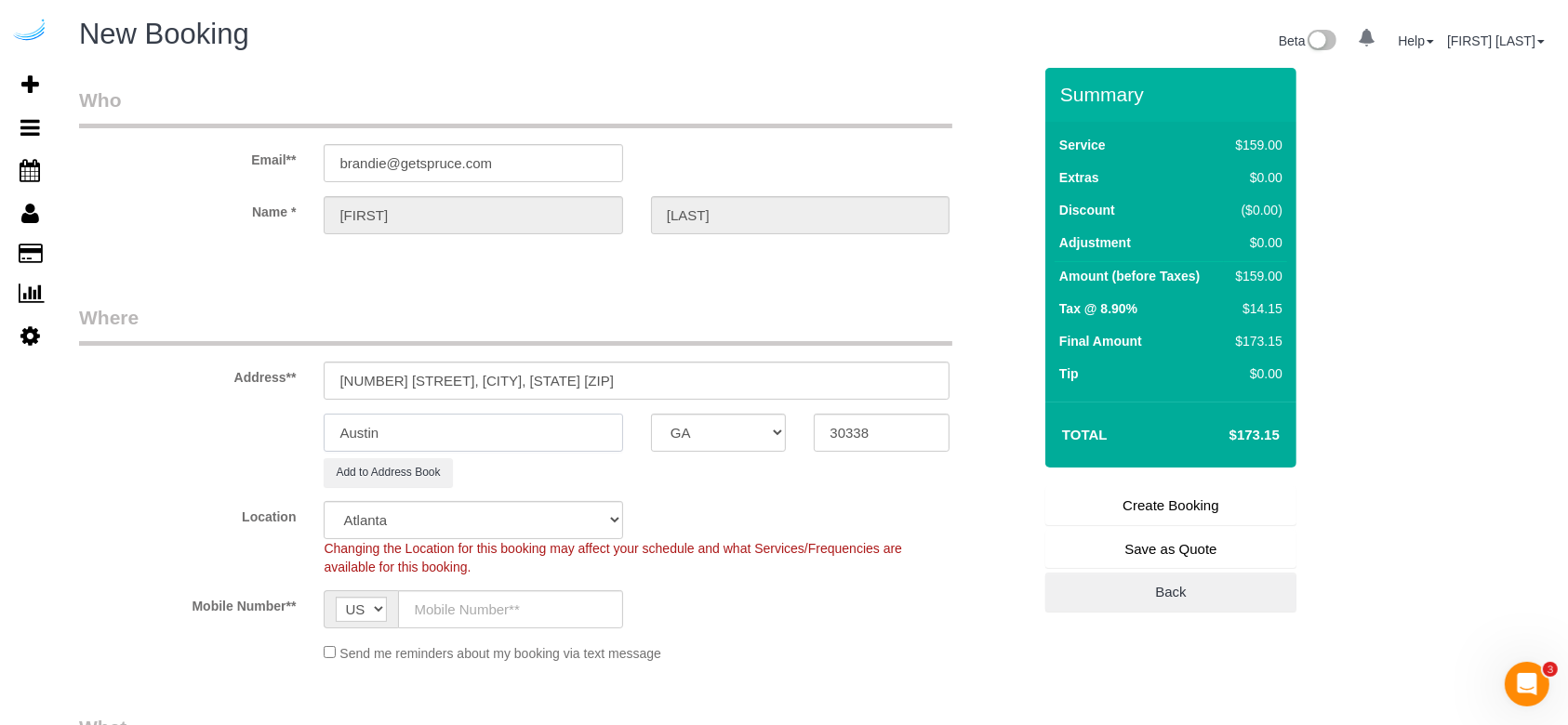 paste on "Dunwoody" 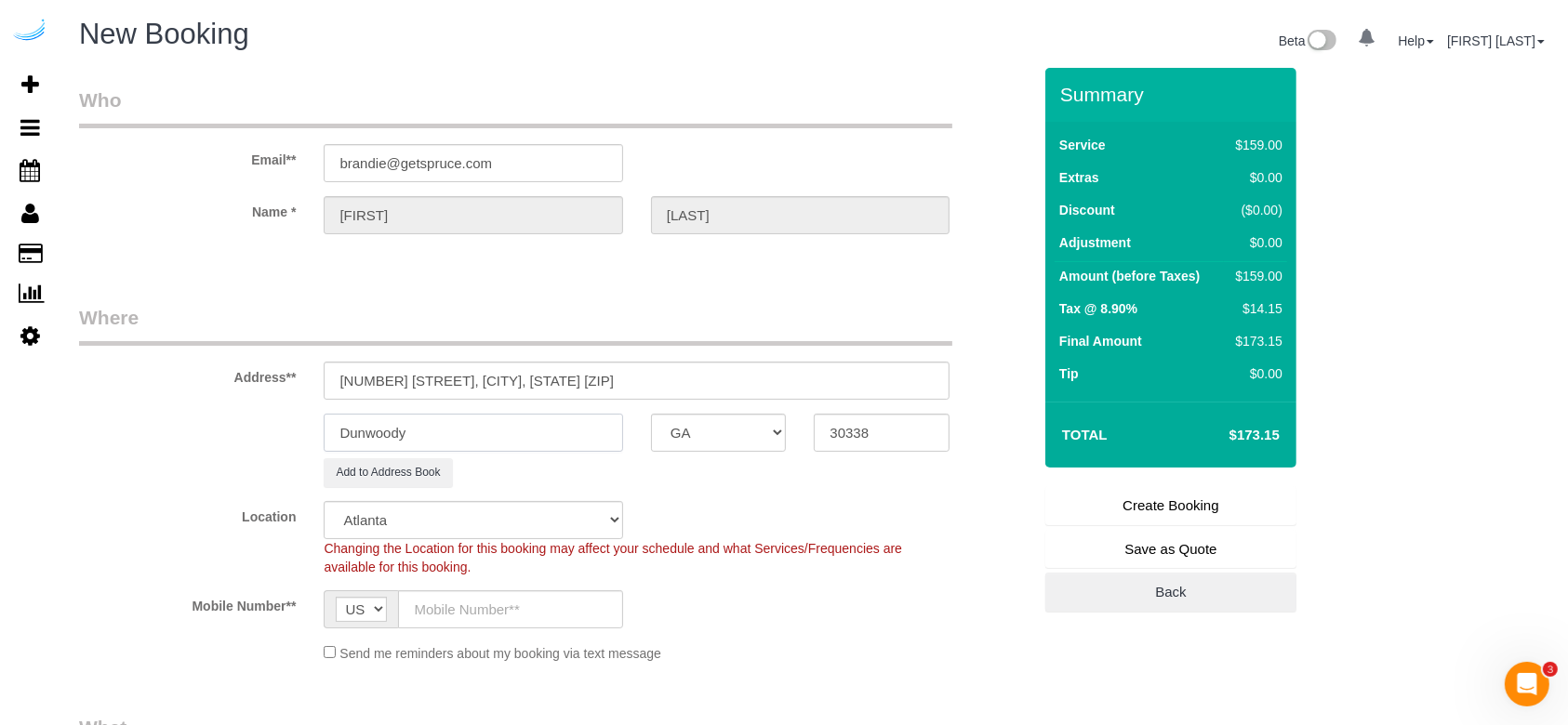 type on "Dunwoody" 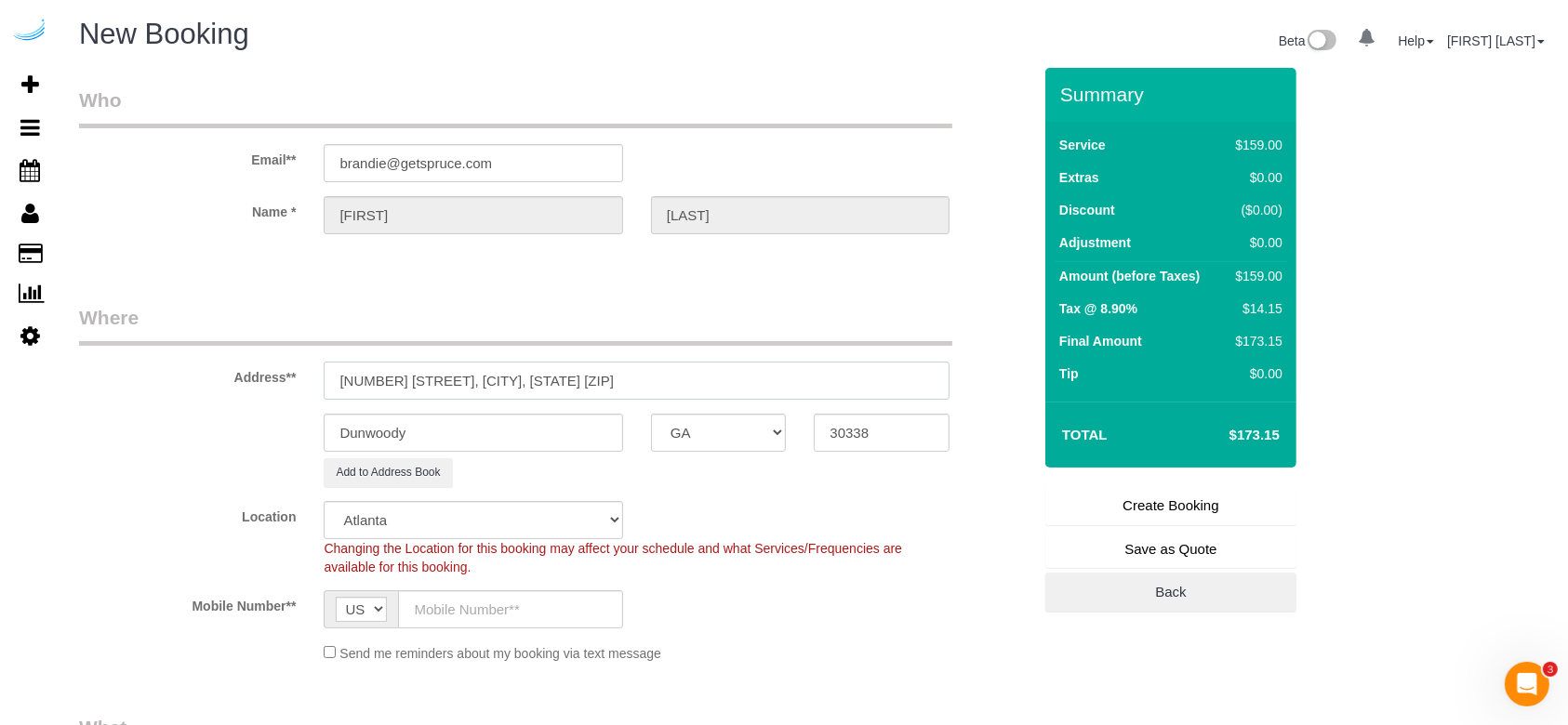 drag, startPoint x: 585, startPoint y: 389, endPoint x: 463, endPoint y: 392, distance: 122.03688 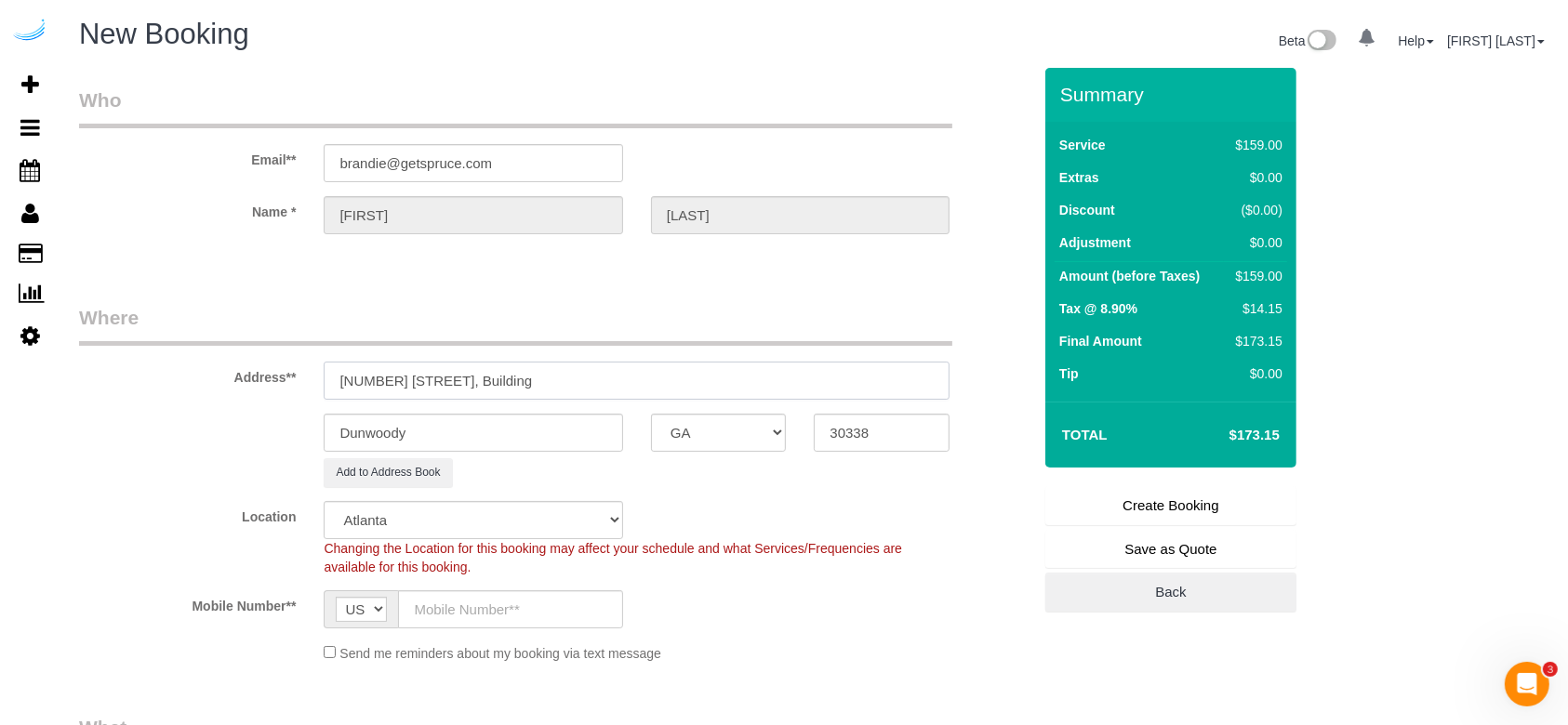 paste on "6104" 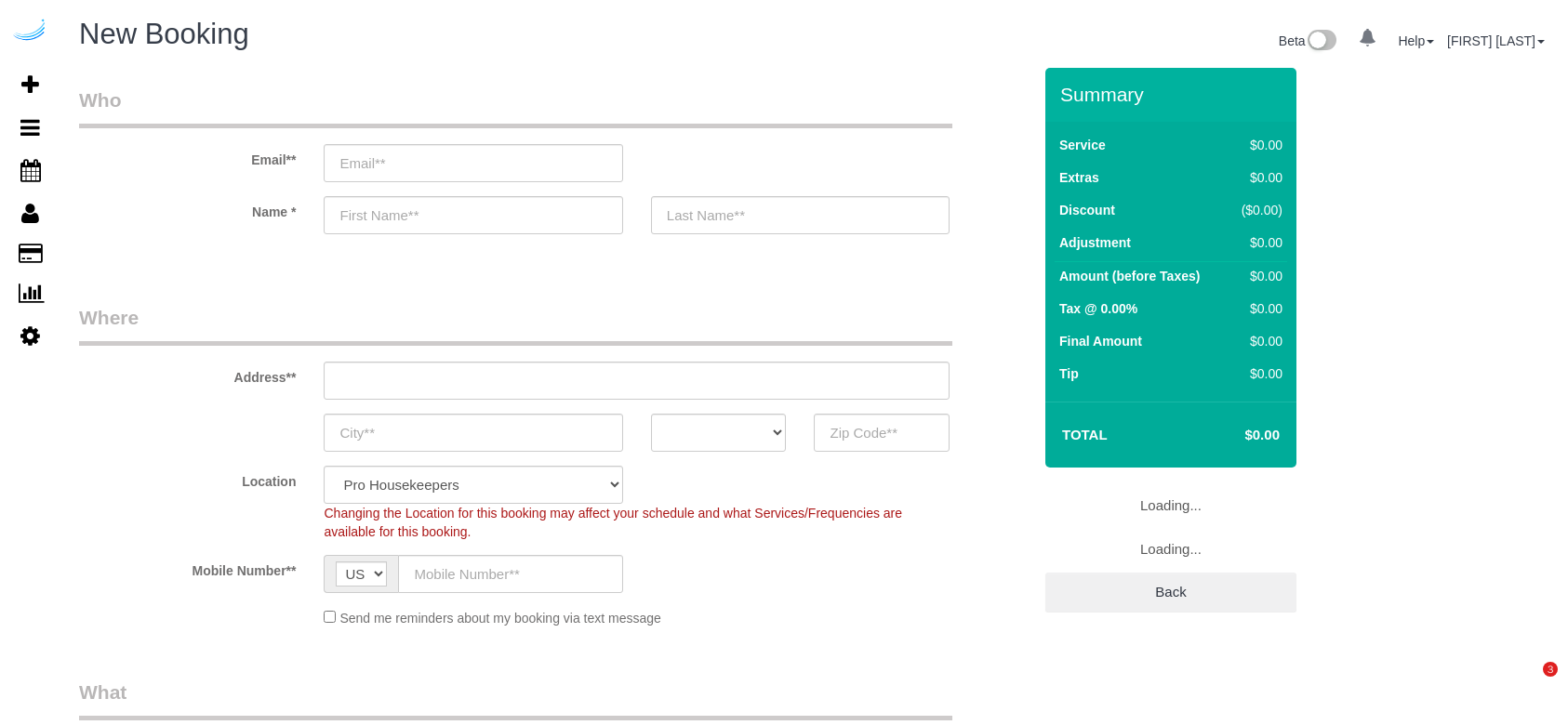 select on "4" 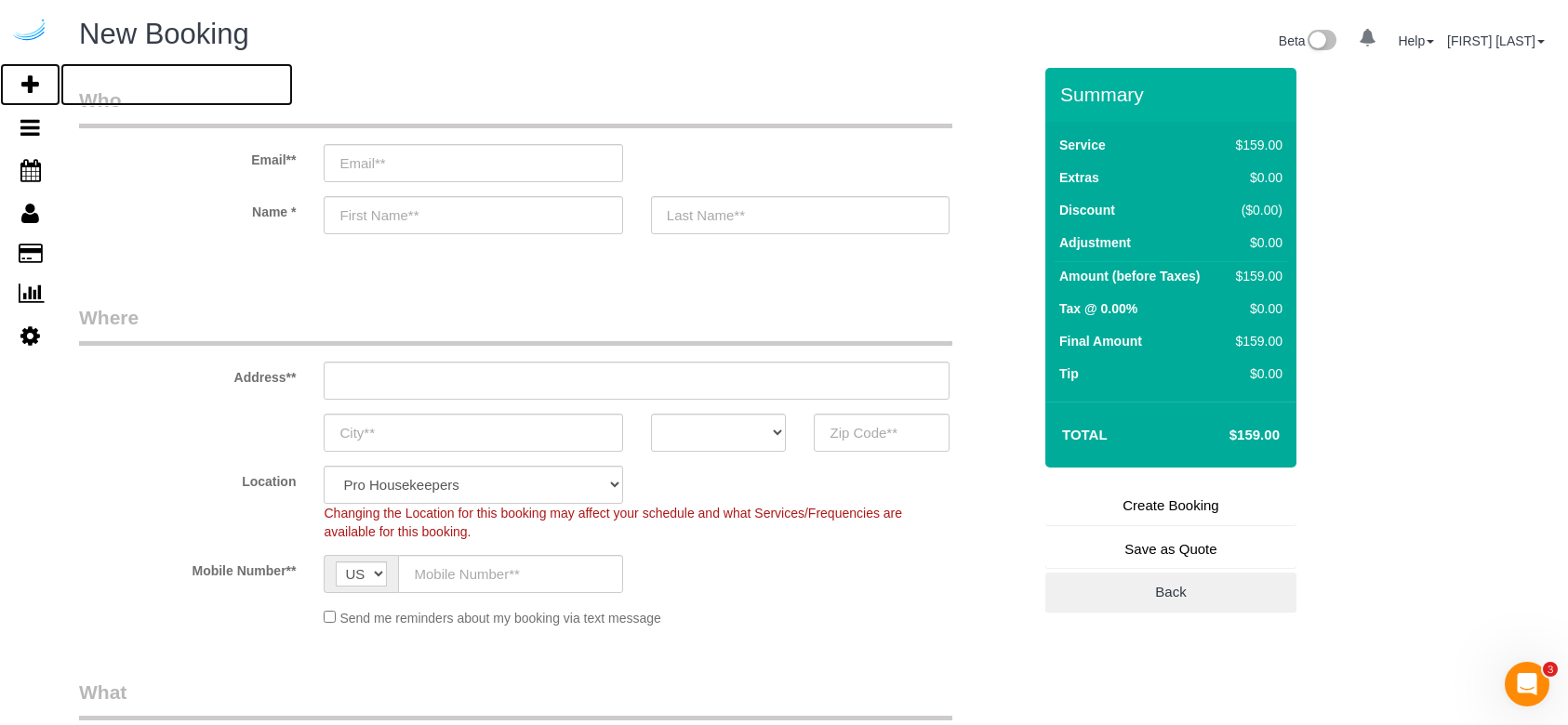 scroll, scrollTop: 0, scrollLeft: 0, axis: both 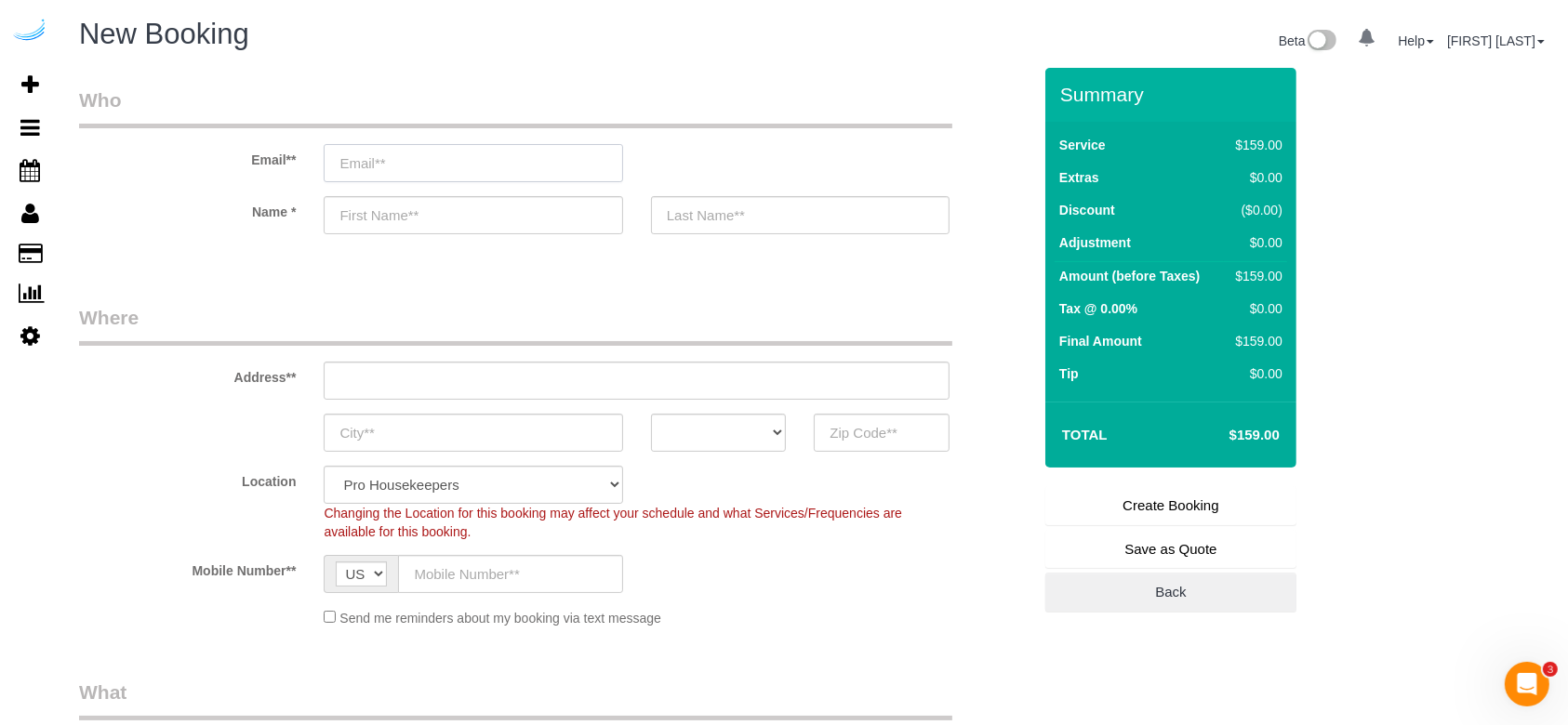 click at bounding box center [472, 163] 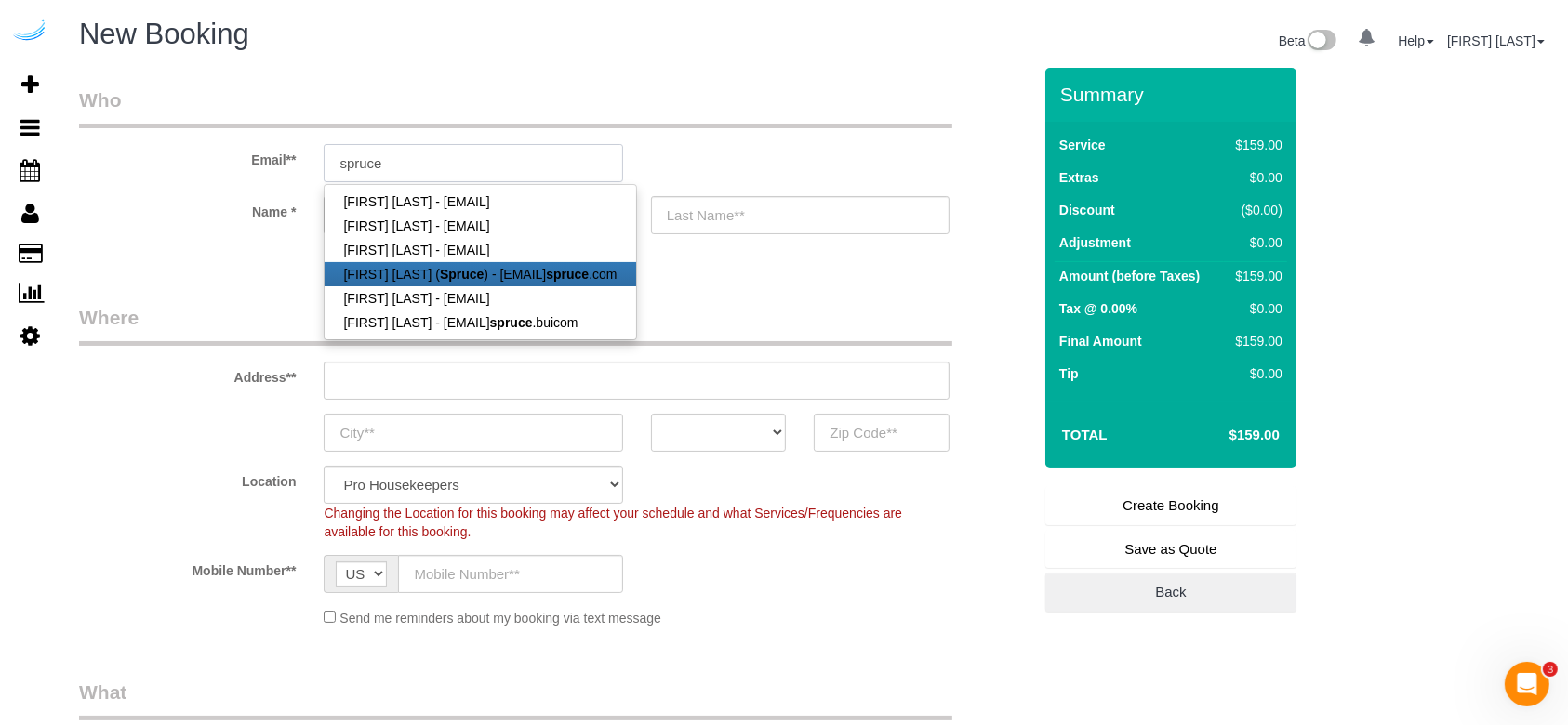 type on "brandie@getspruce.com" 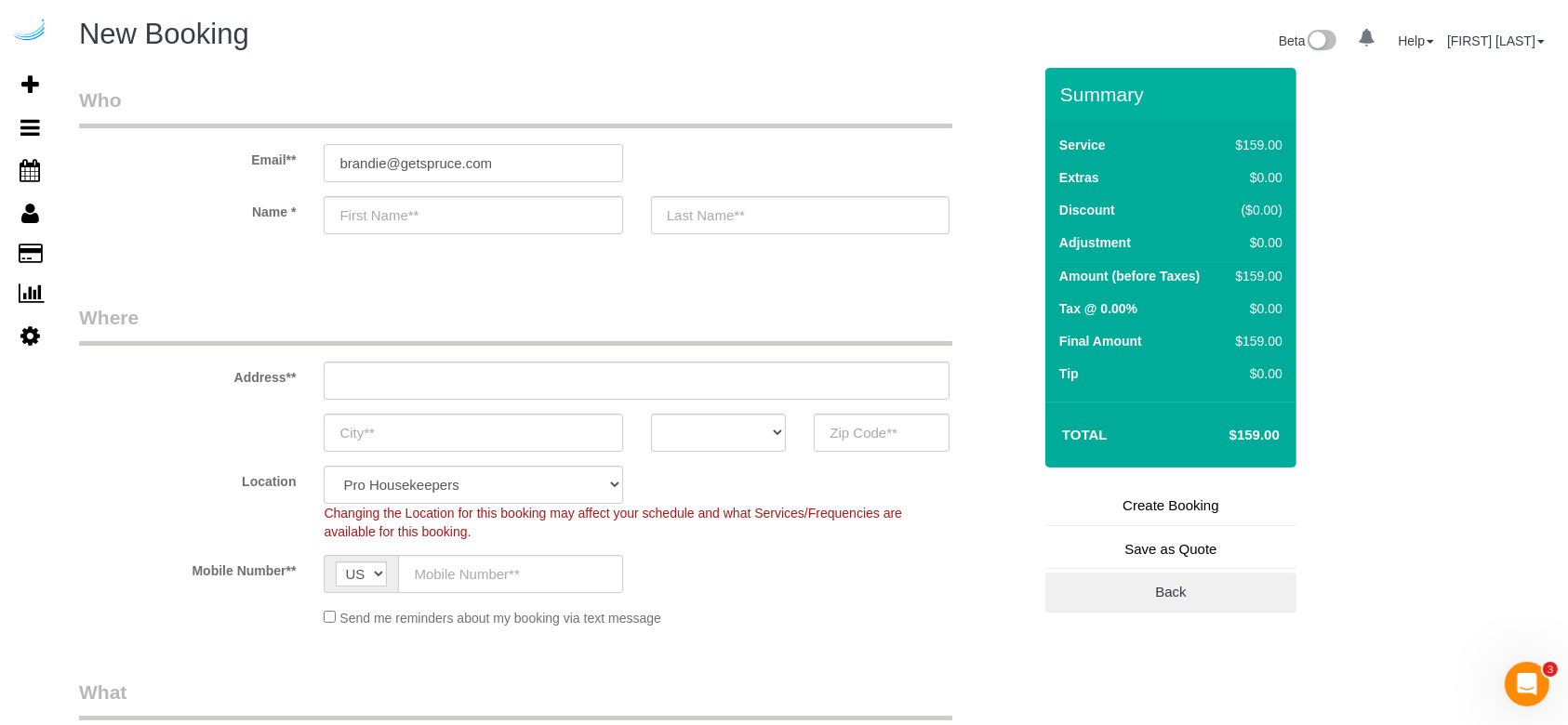 type on "[FIRST]" 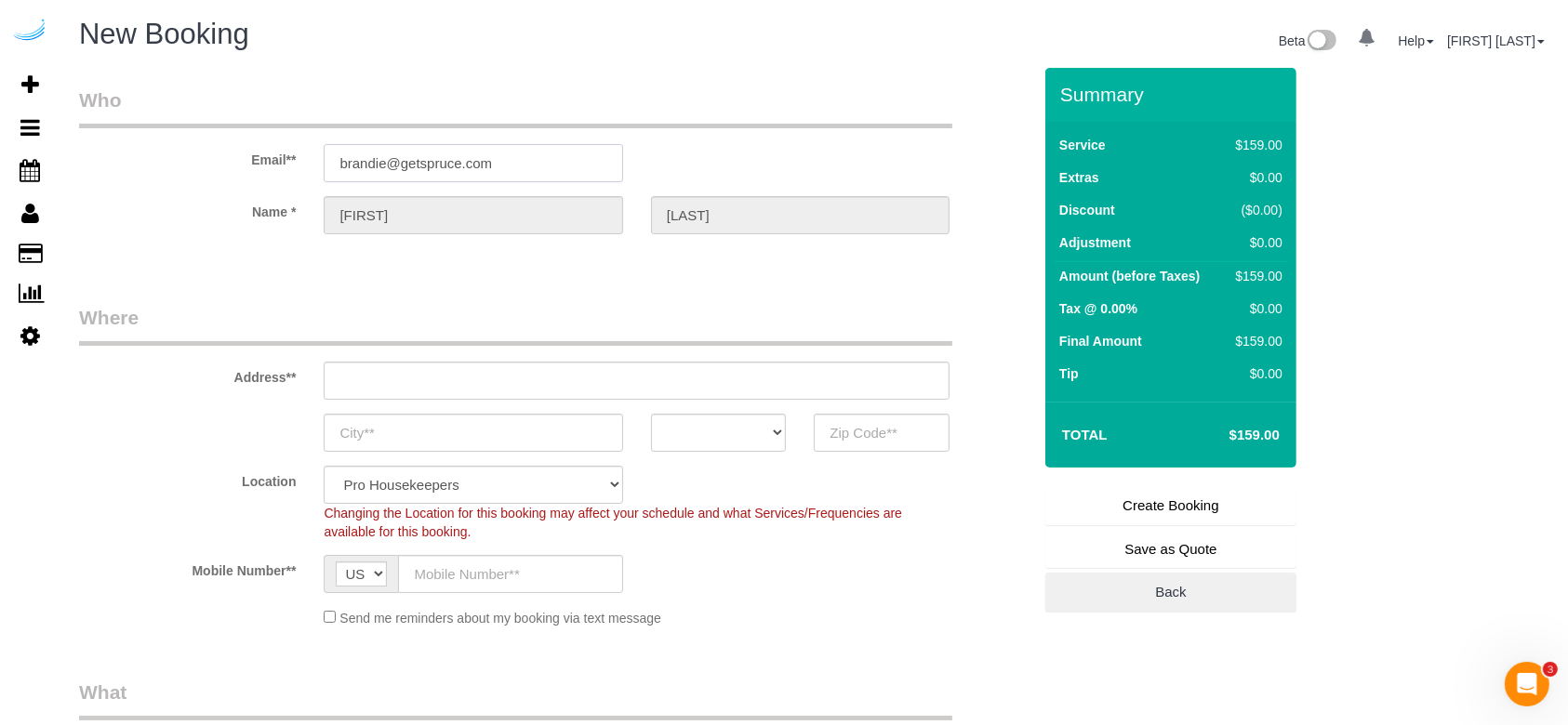 type on "3816 S Lamar Blvd" 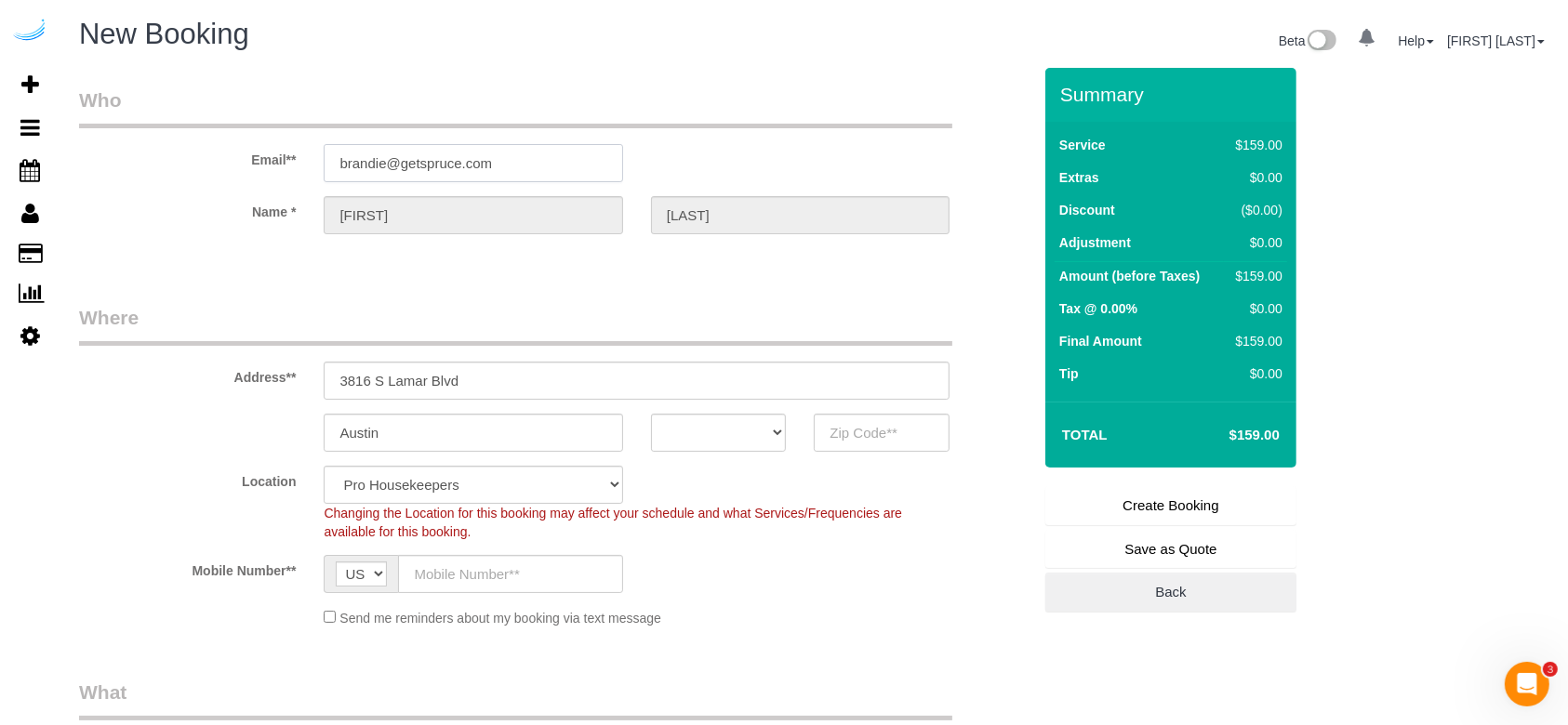 select on "TX" 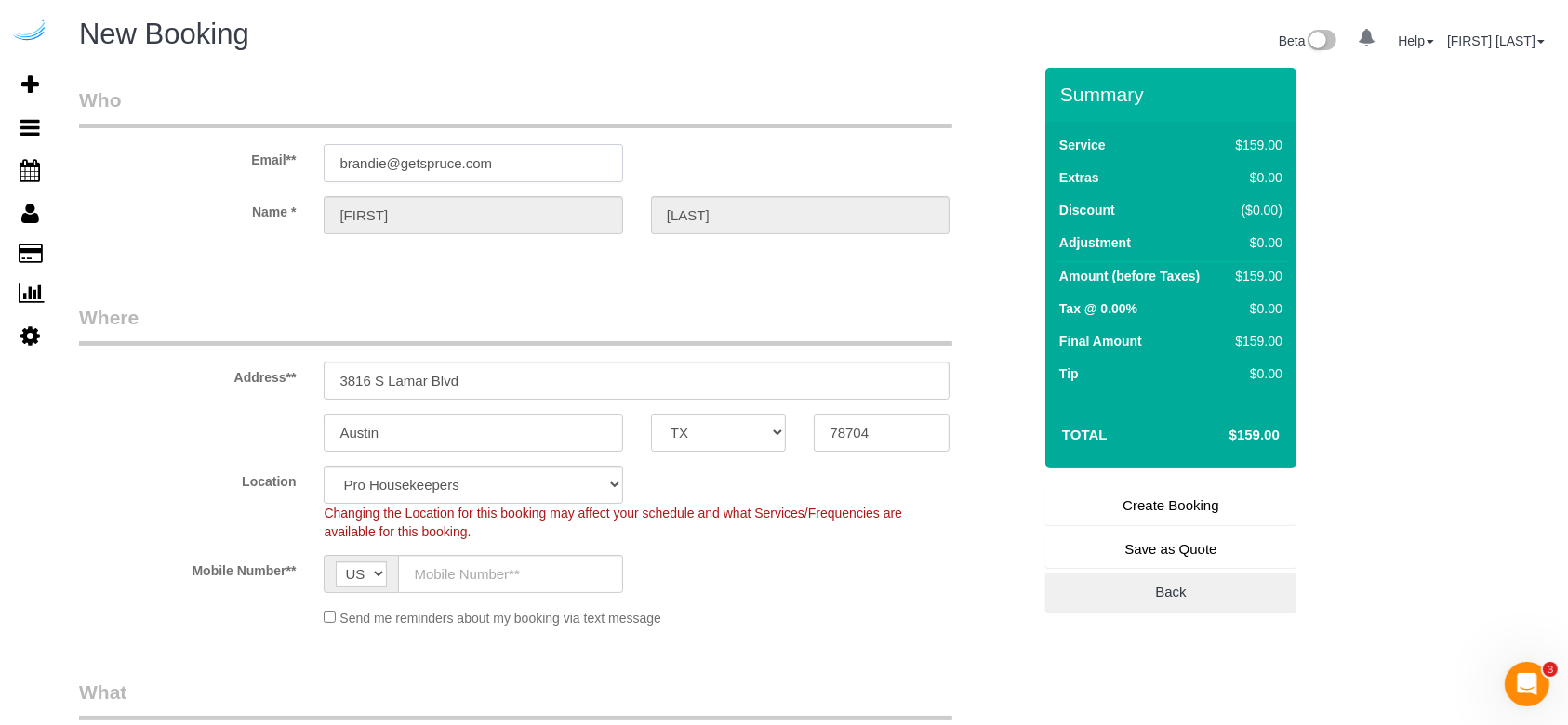 select on "9" 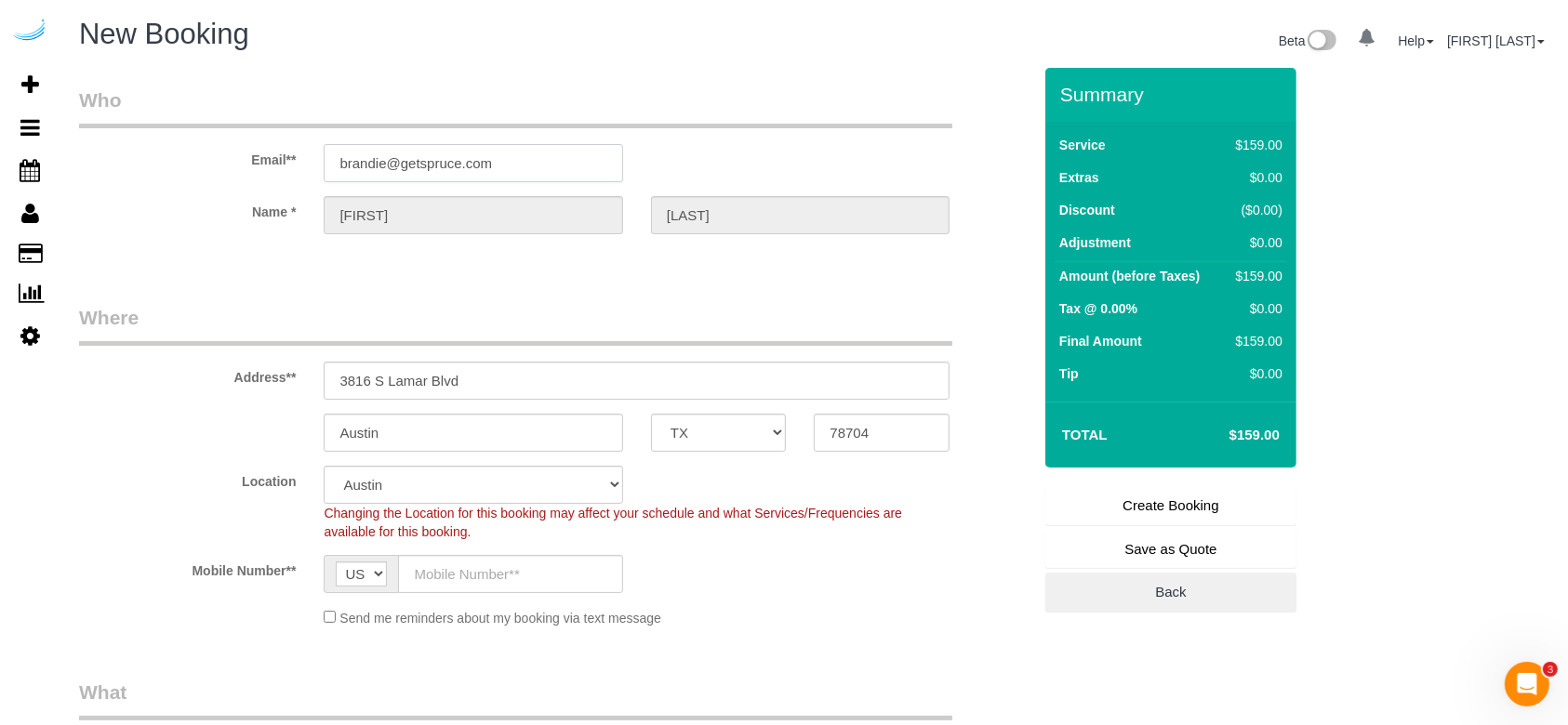 select on "object:22151" 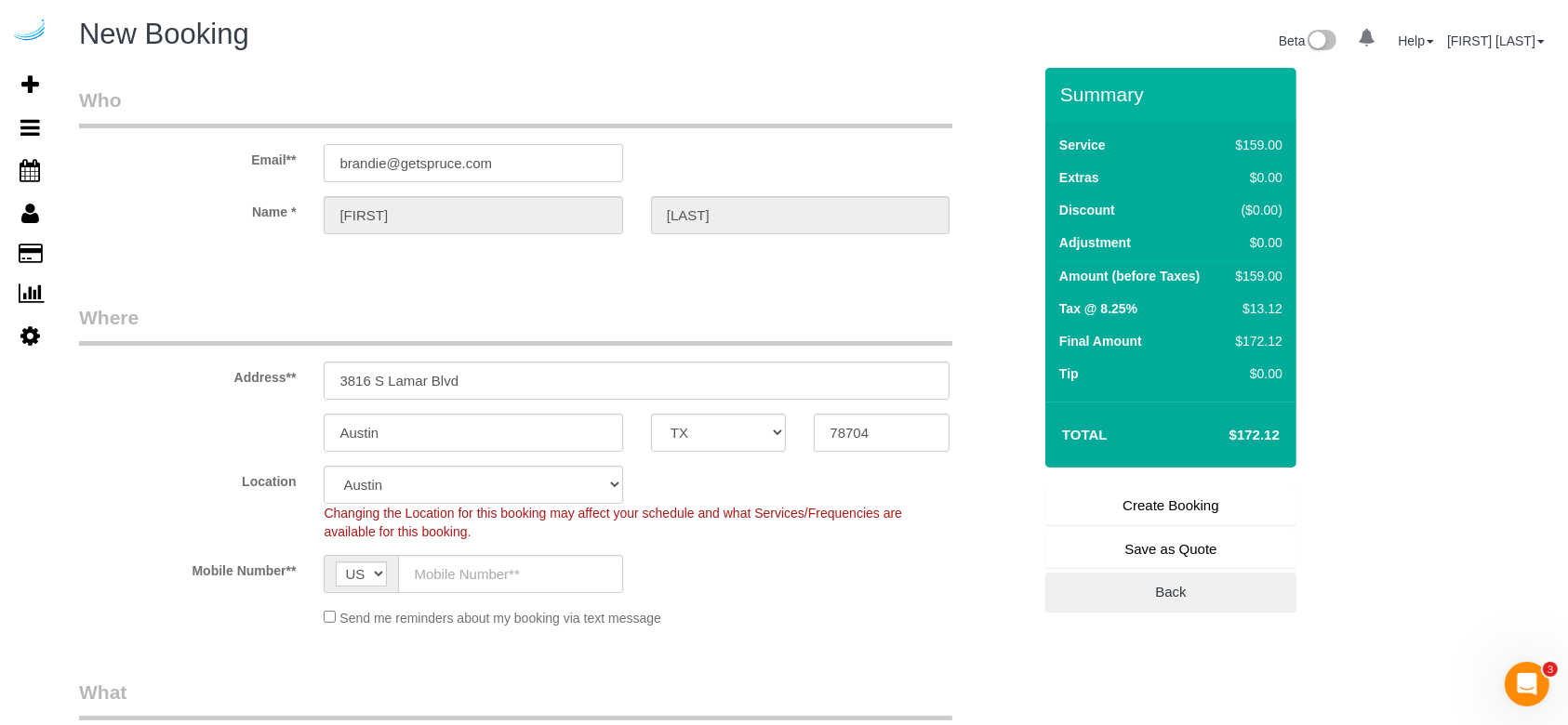 type on "brandie@getspruce.com" 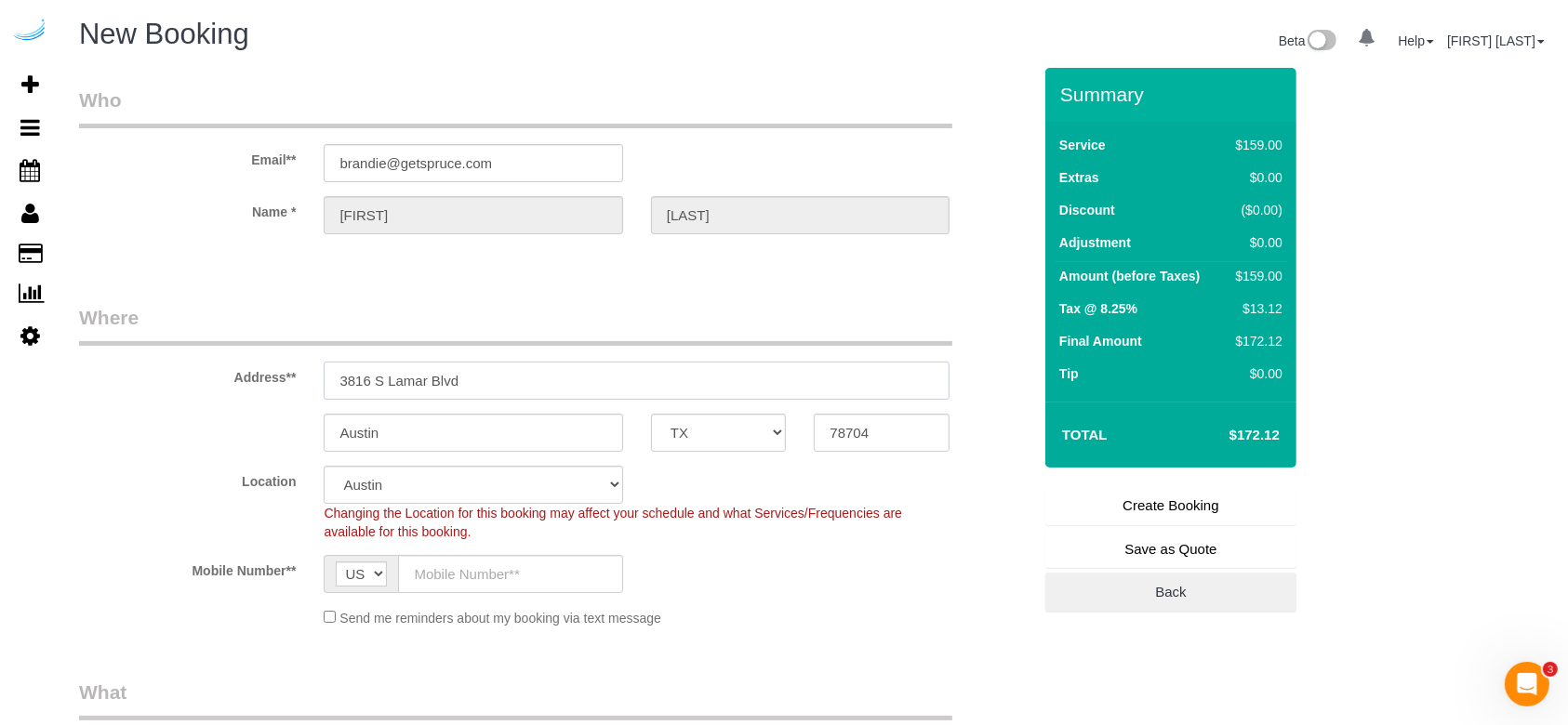 click on "3816 S Lamar Blvd" at bounding box center [636, 380] 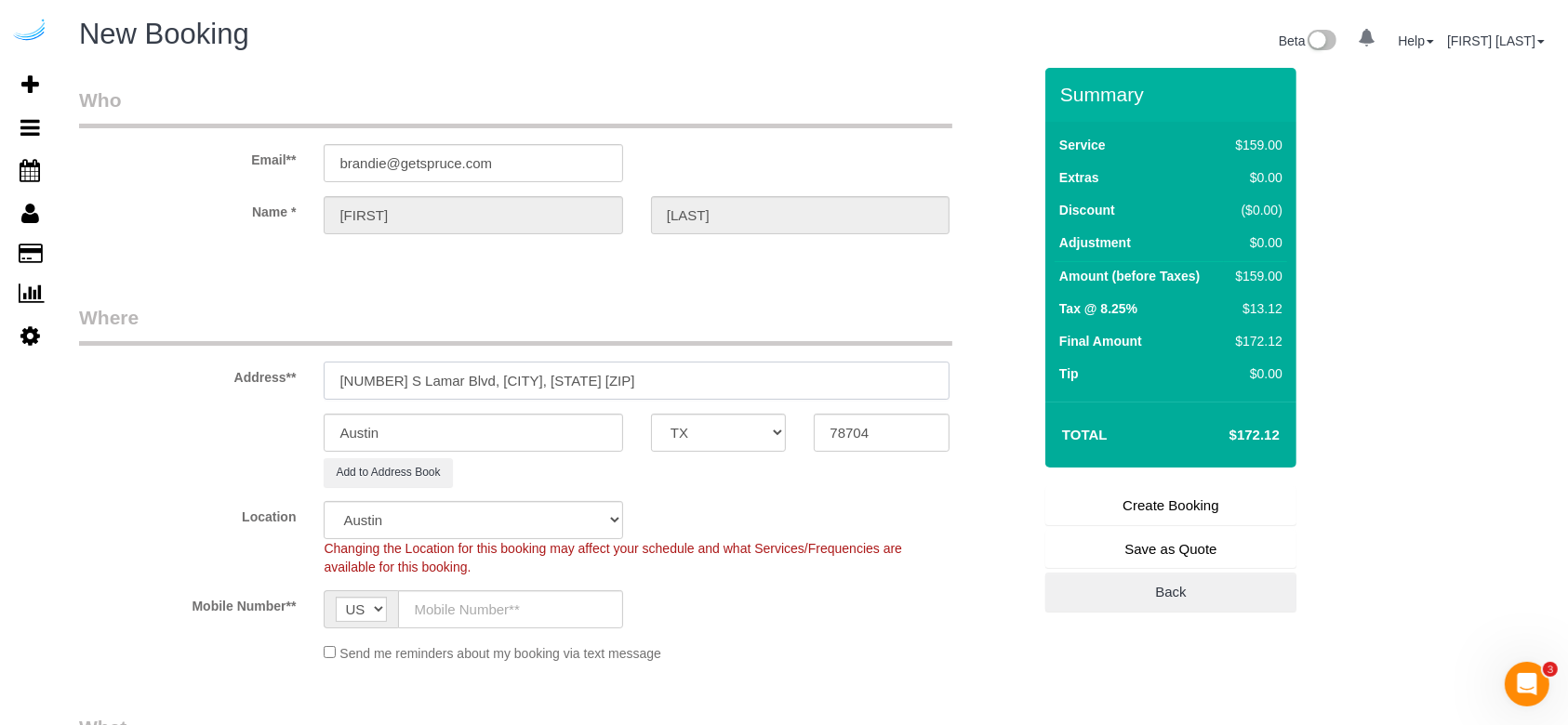 click on "[NUMBER] S Lamar Blvd, [CITY], [STATE] [ZIP]" at bounding box center [636, 380] 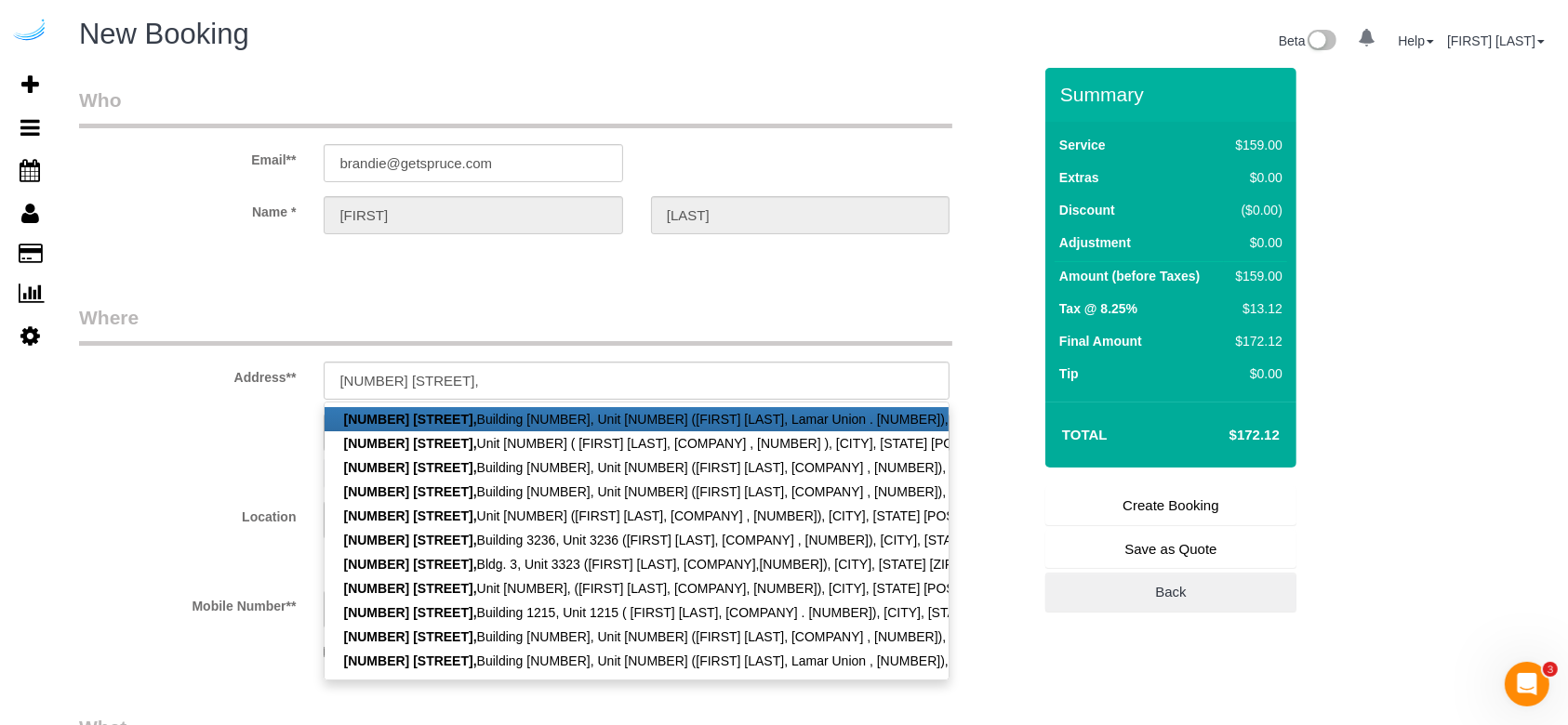 click on "Where" at bounding box center (515, 324) 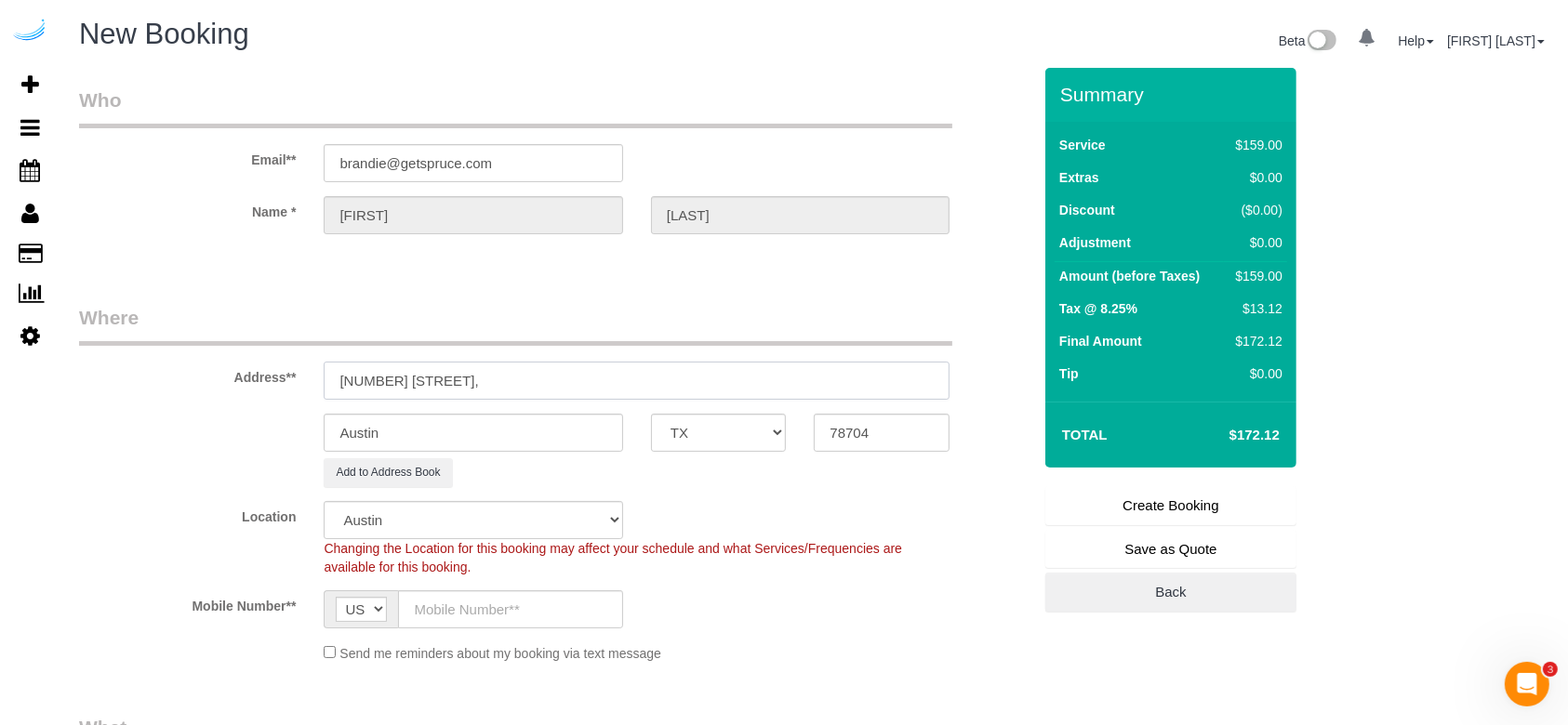 click on "[NUMBER] [STREET]," at bounding box center (636, 380) 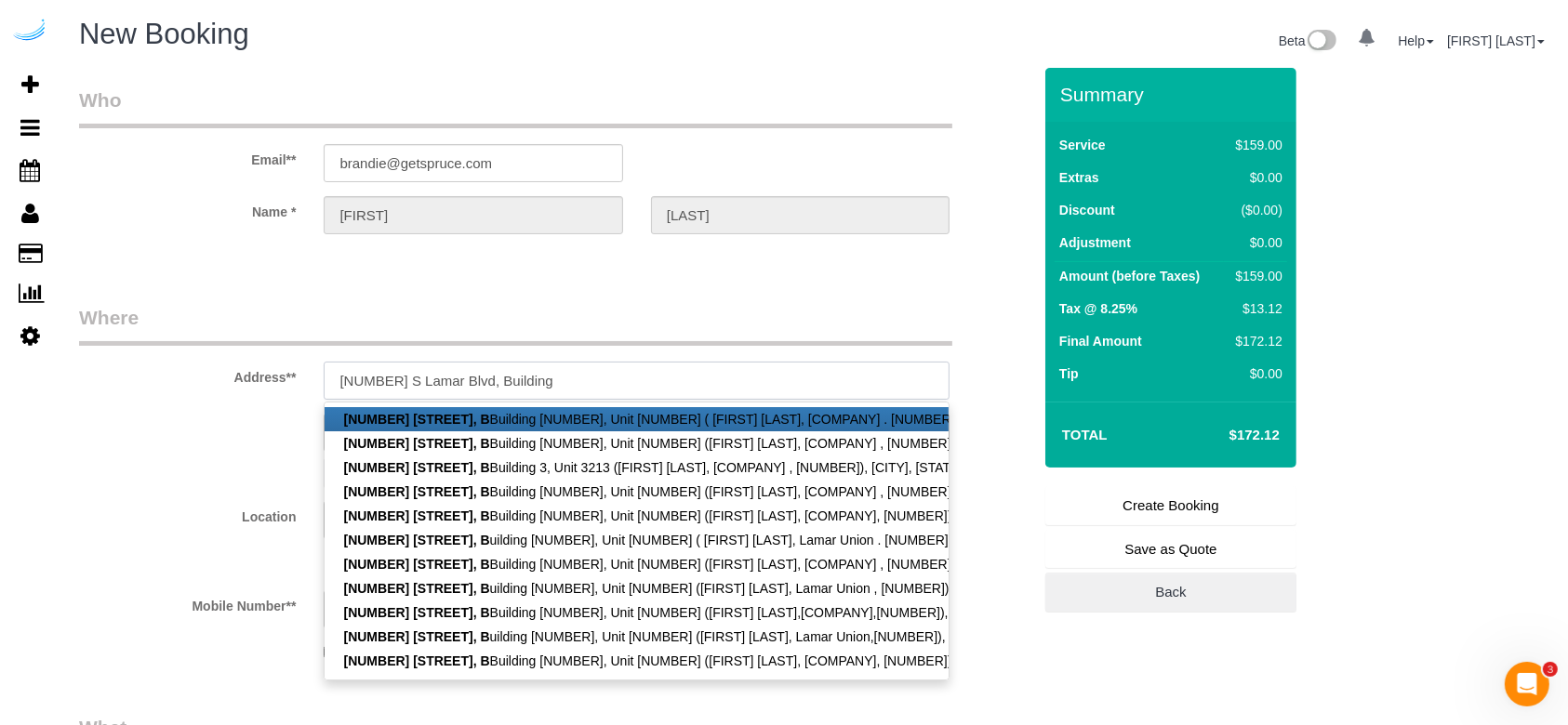paste on "[NUMBER]" 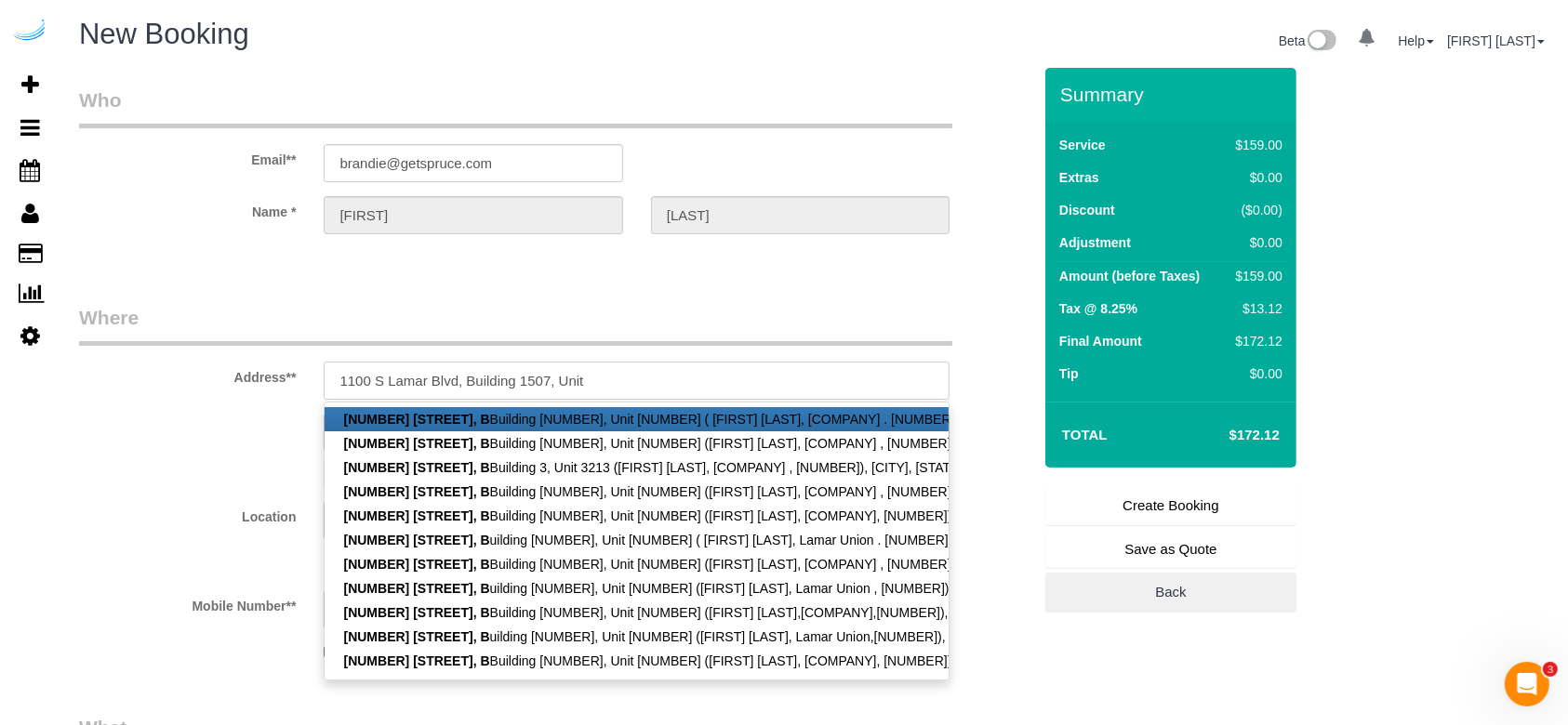 paste on "[NUMBER]" 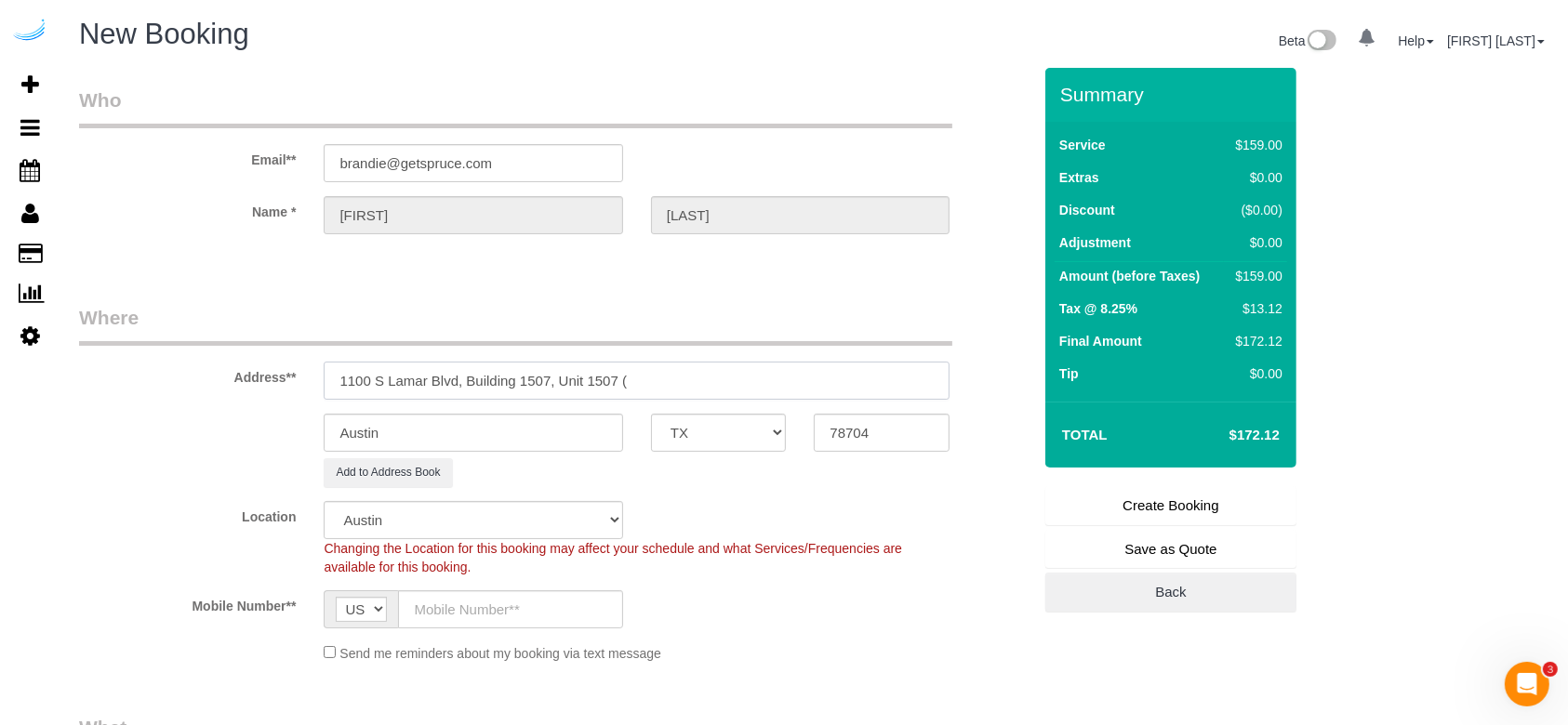 paste on "[FIRST] [LAST]" 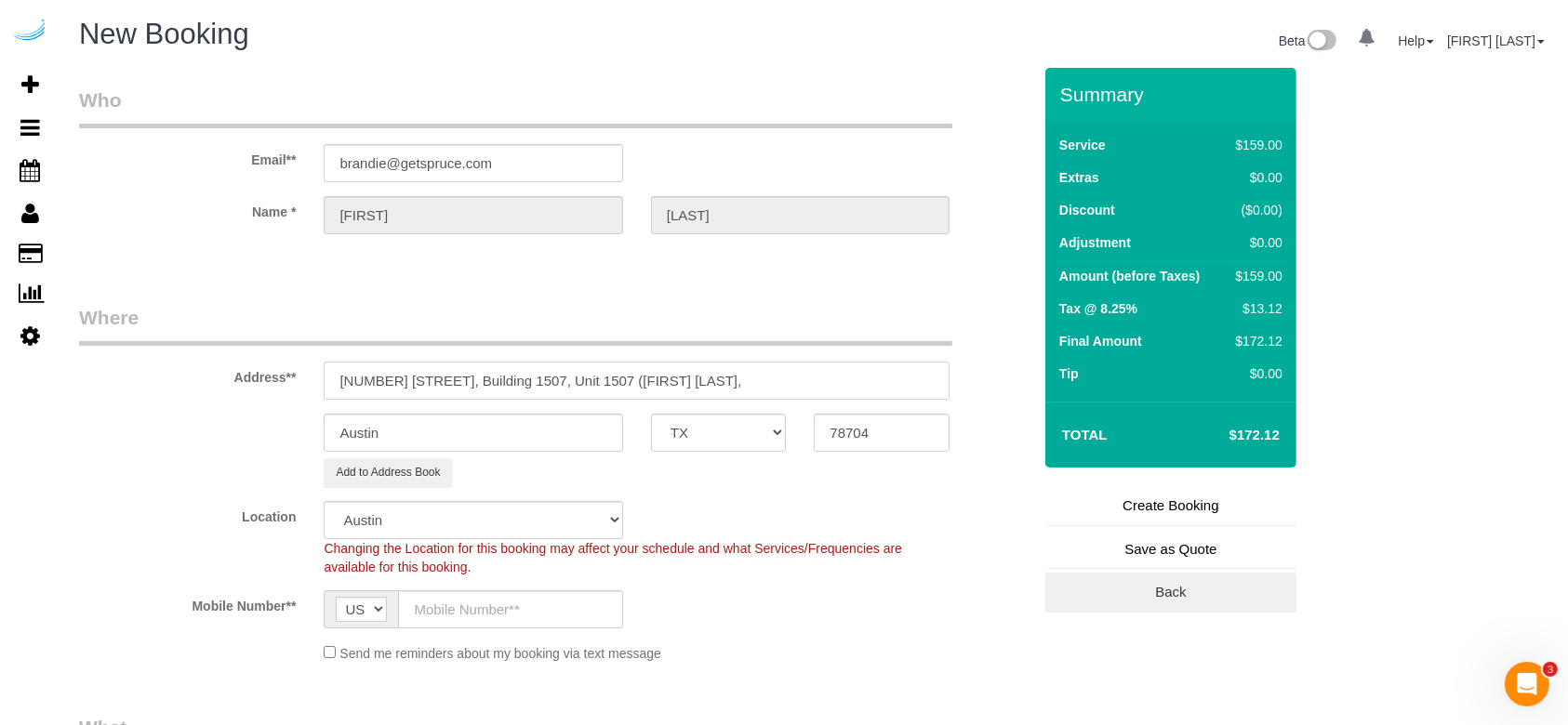 paste on "View Checklists Lamar Union" 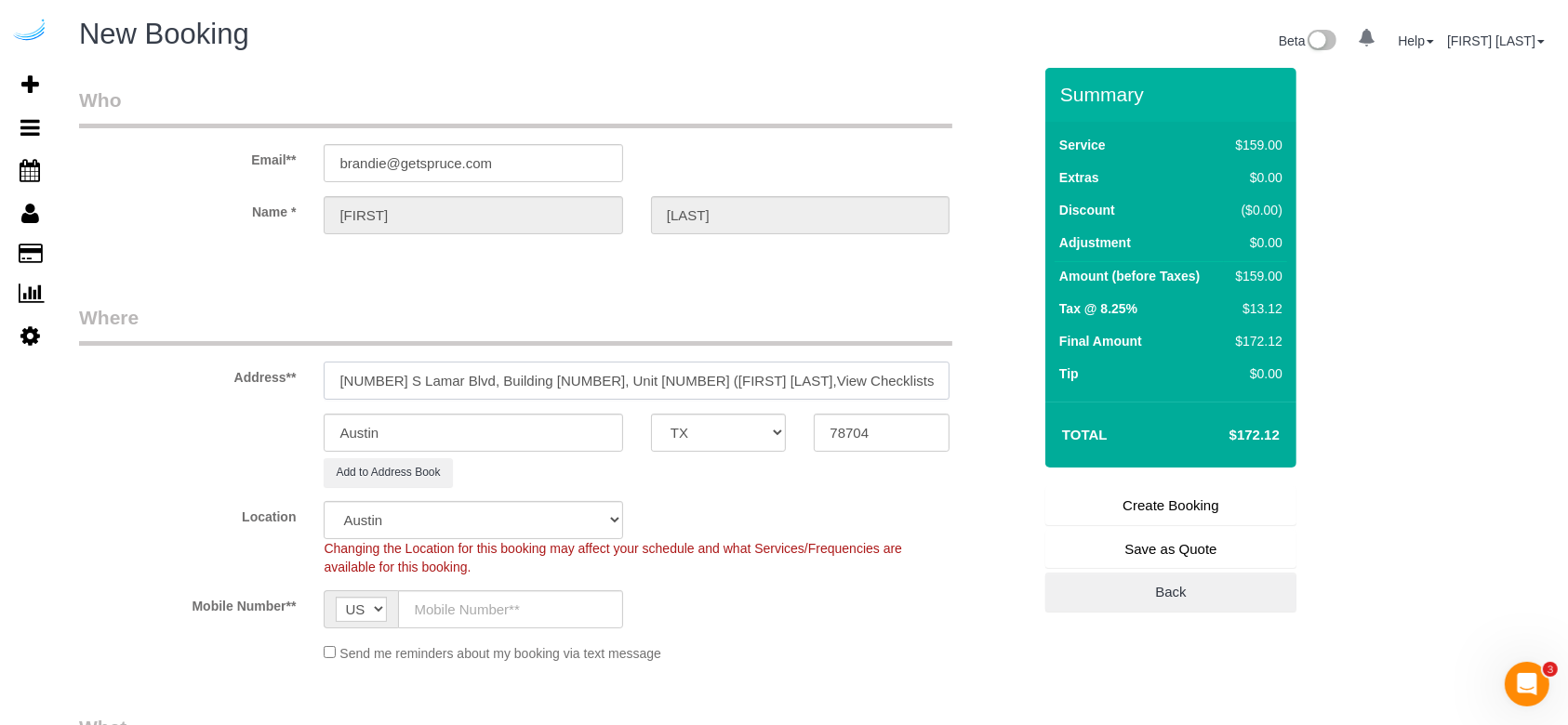 click on "[NUMBER] S Lamar Blvd, Building [NUMBER], Unit [NUMBER] ([FIRST] [LAST],View Checklists[LOCATION]" at bounding box center [636, 380] 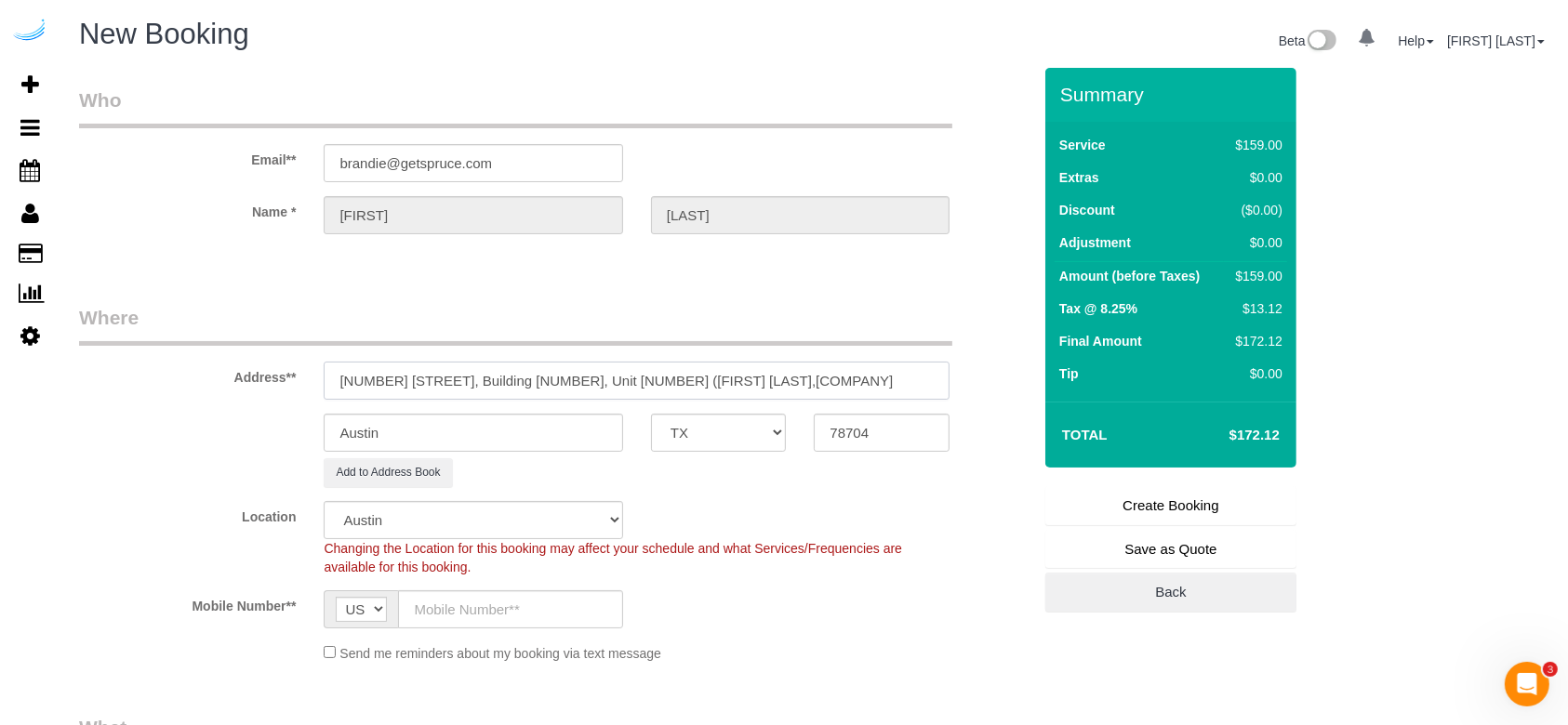 paste on "1442855" 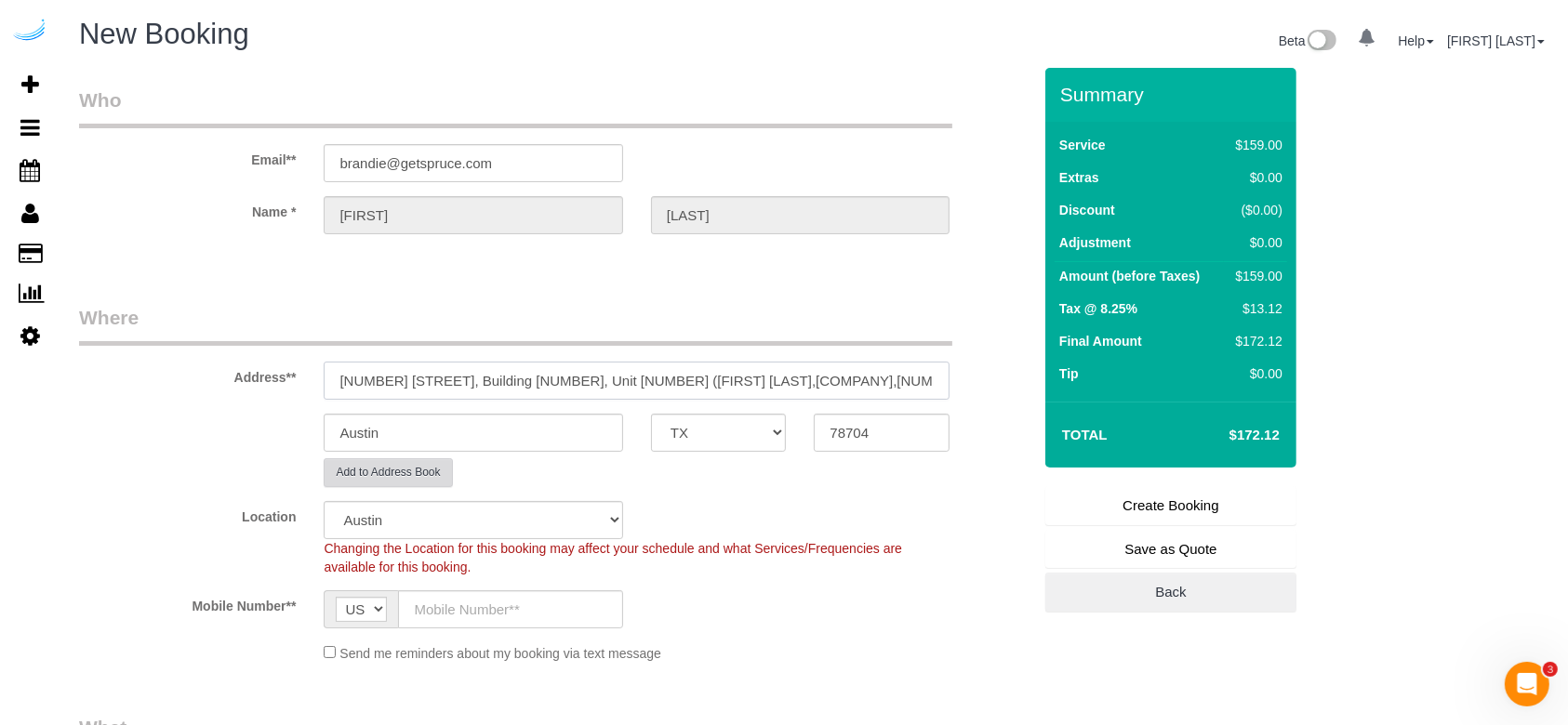 type on "[NUMBER] [STREET], Building [NUMBER], Unit [NUMBER] ([FIRST] [LAST],[COMPANY],[NUMBER])" 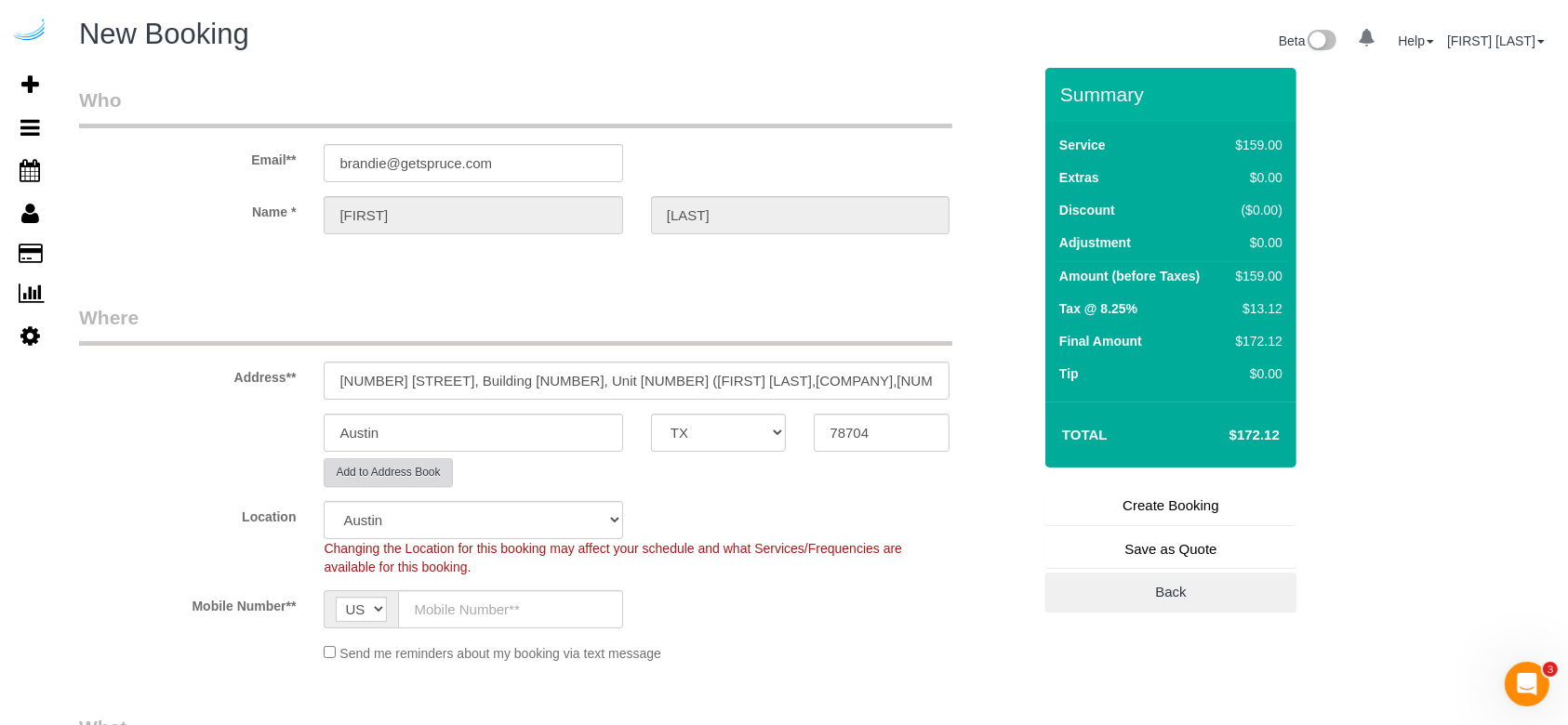 click on "Add to Address Book" at bounding box center [388, 472] 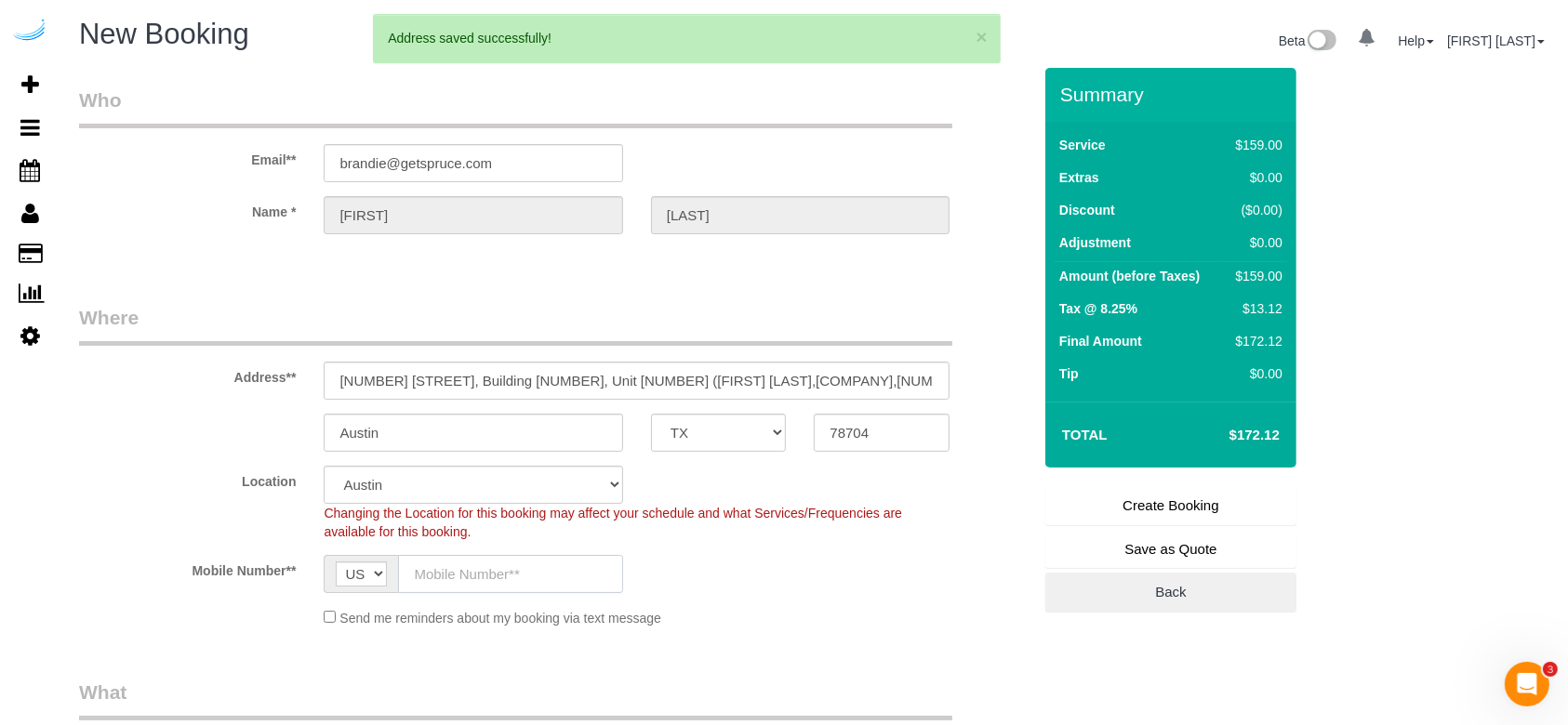 click 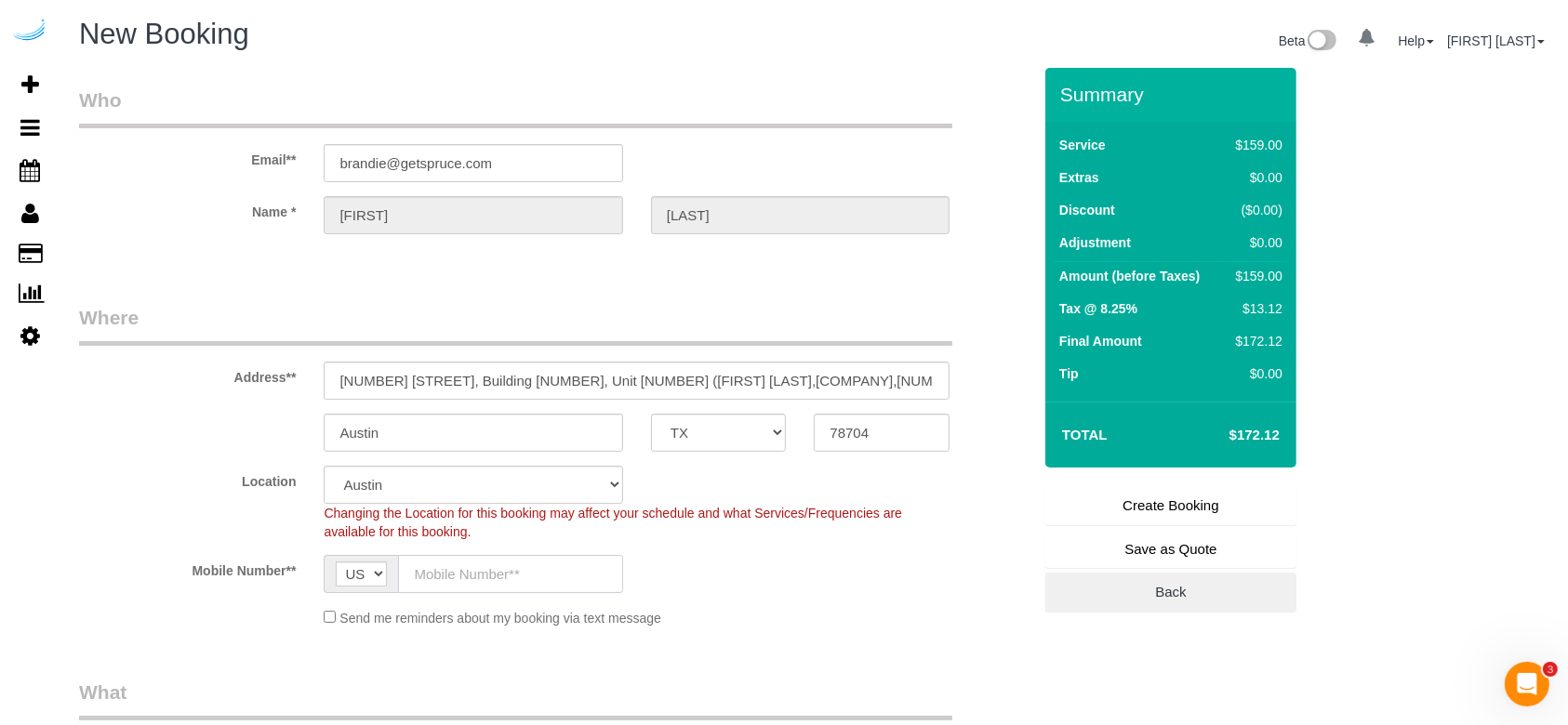 click 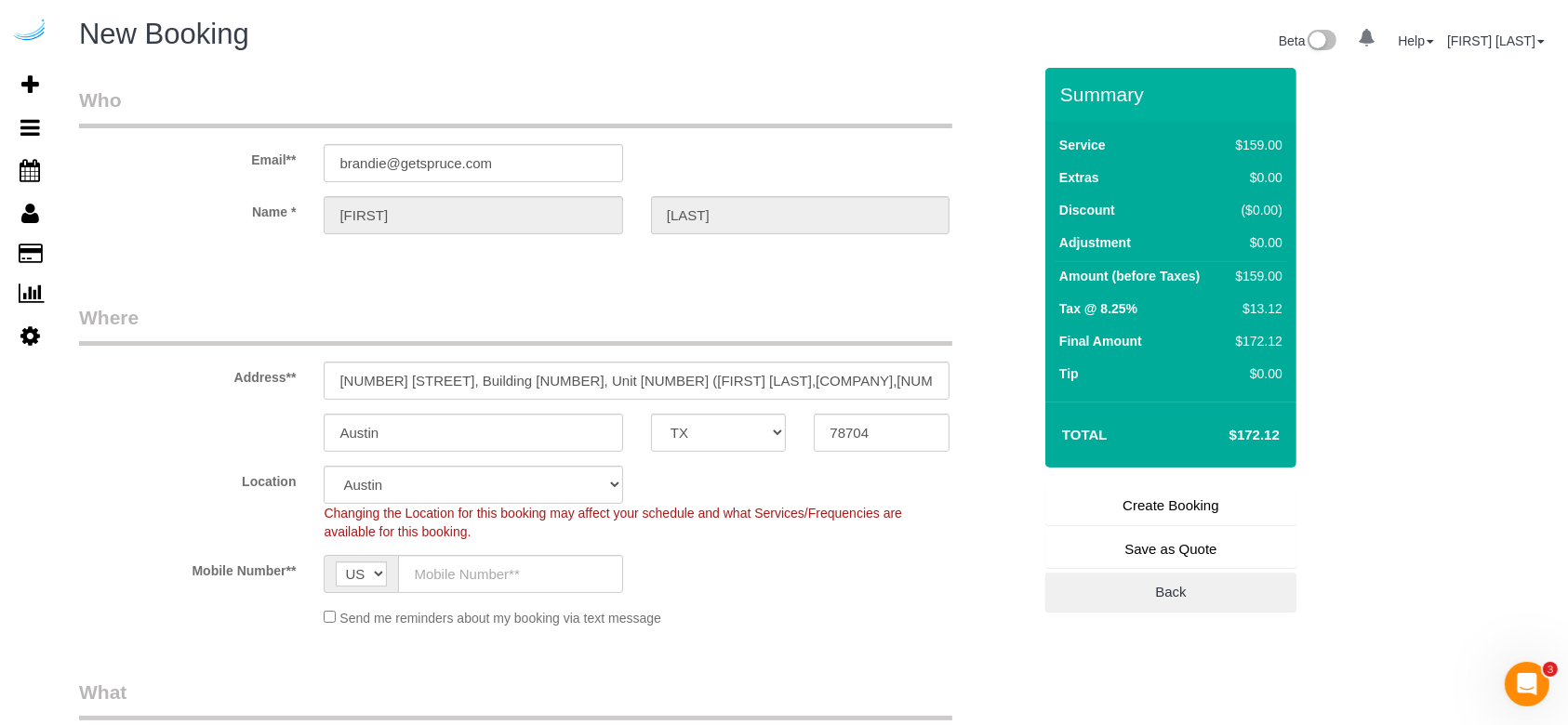 click on "Location
Pro Housekeepers Atlanta Austin Boston Chicago Cincinnati Clearwater Denver Ft Lauderdale Houston Jacksonville Kansas Las Vegas Los Angeles Area Miami Area Naples NYC Area Orlando Palm Beach Phoenix Portland Area San Francisco Area Sarasota Seattle Area St Petersburg Tampa Washington DC
Changing the Location for this booking may affect your schedule and what
Services/Frequencies are available for this booking.
Mobile Number**
AF AL DZ AD AO AI AQ AG AR AM AW AU AT AZ BS BH BD BB BY BE BZ BJ BM BT BO BA BW BR GB IO BN BG BF BI KH CM CA CV BQ KY CF TD CL CN CX CC CO KM CD CG CK CR HR CU CW CY CZ CI DK DJ DM DO TL EC EG SV GQ ER EE ET FK FO FJ FI FR GF PF TF GA GM GE DE GH GI GR GL GD GP GU GT GG GN GW GY HT HN HK HU IS IN ID IR IQ IE IM IL IT JM JP JE JO KZ KE KI KP KR KW KG LA LV LB LS LR LY LI LT LU MO MK MG MW MY MV ML MT MH MQ MR MU YT MX FM MD MC MN ME MS MA MZ MM NA NR NP NL NC NZ NI NE" 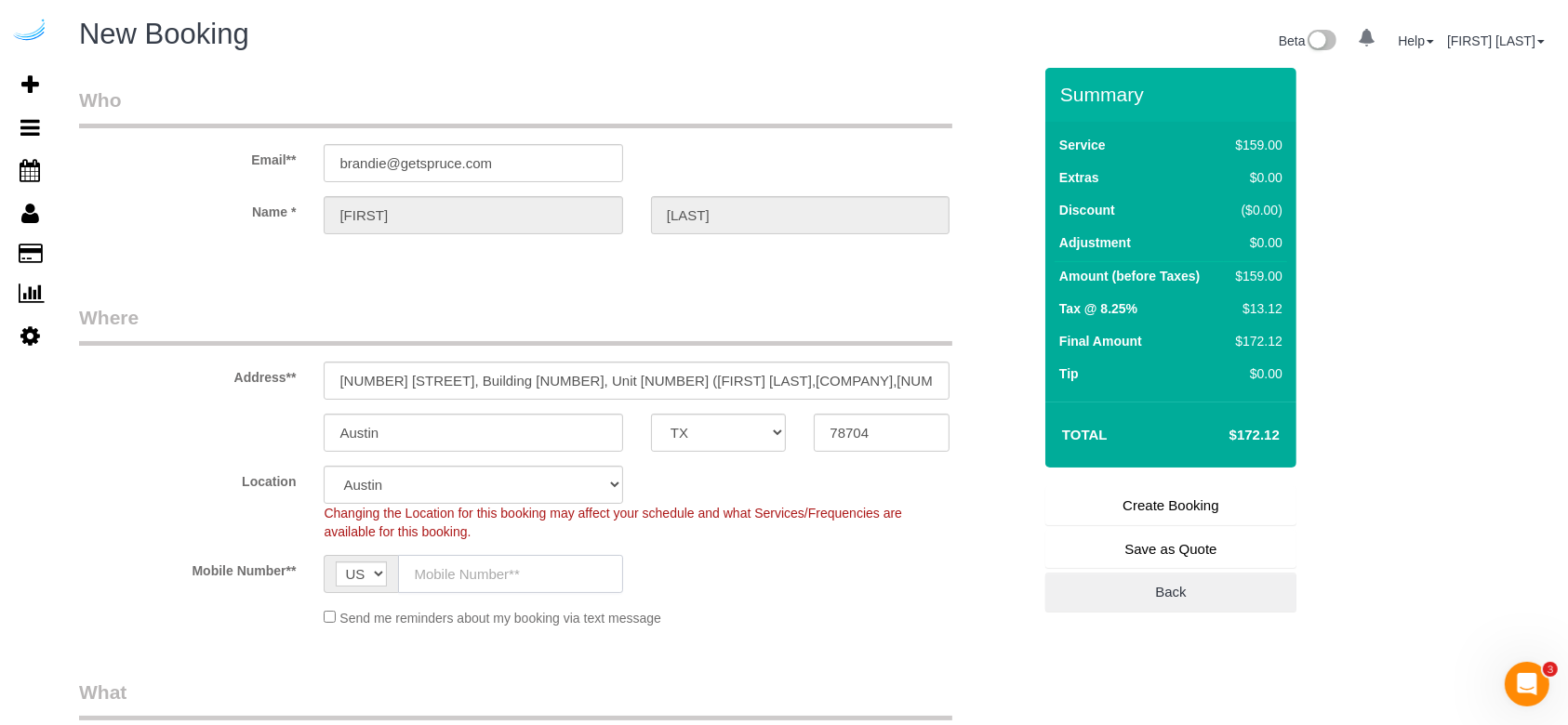 click 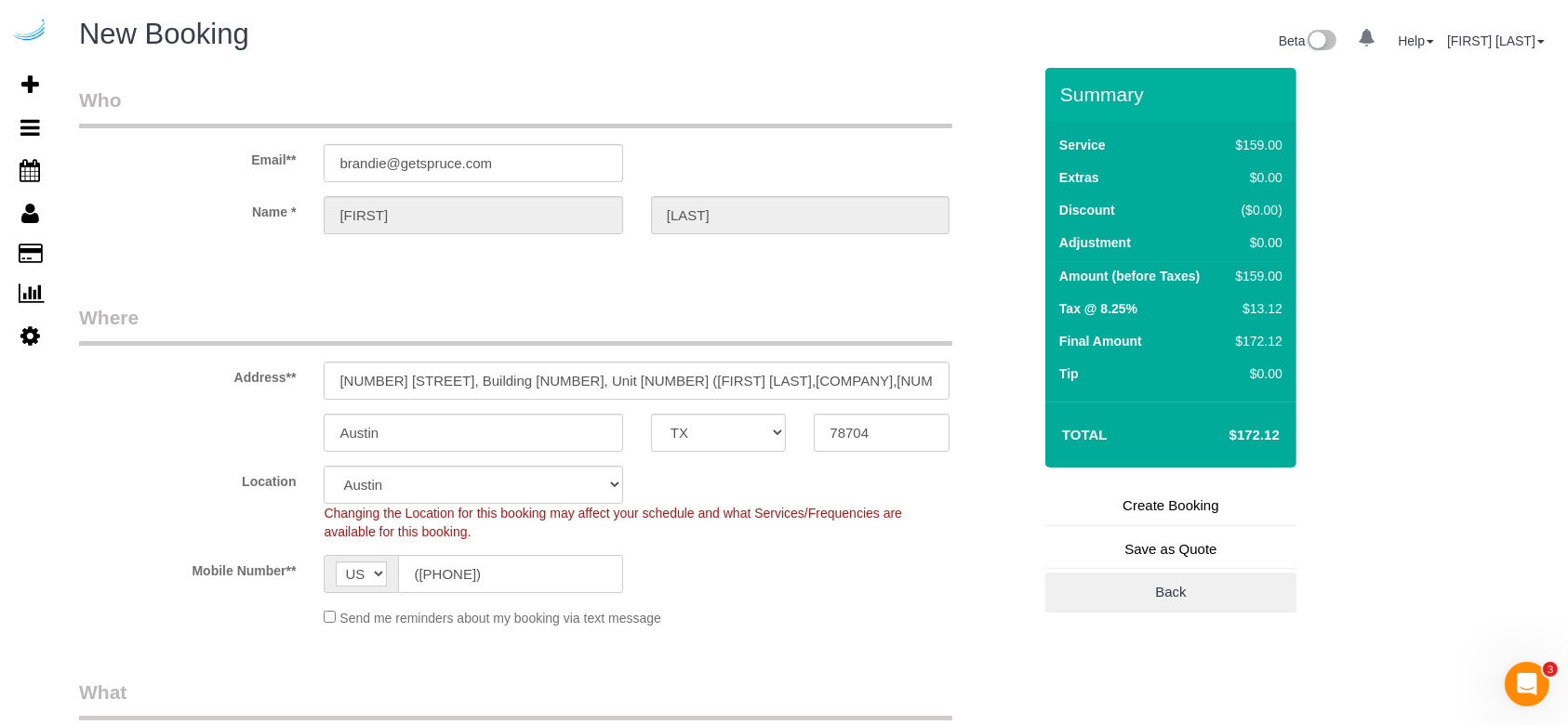 type on "([PHONE])" 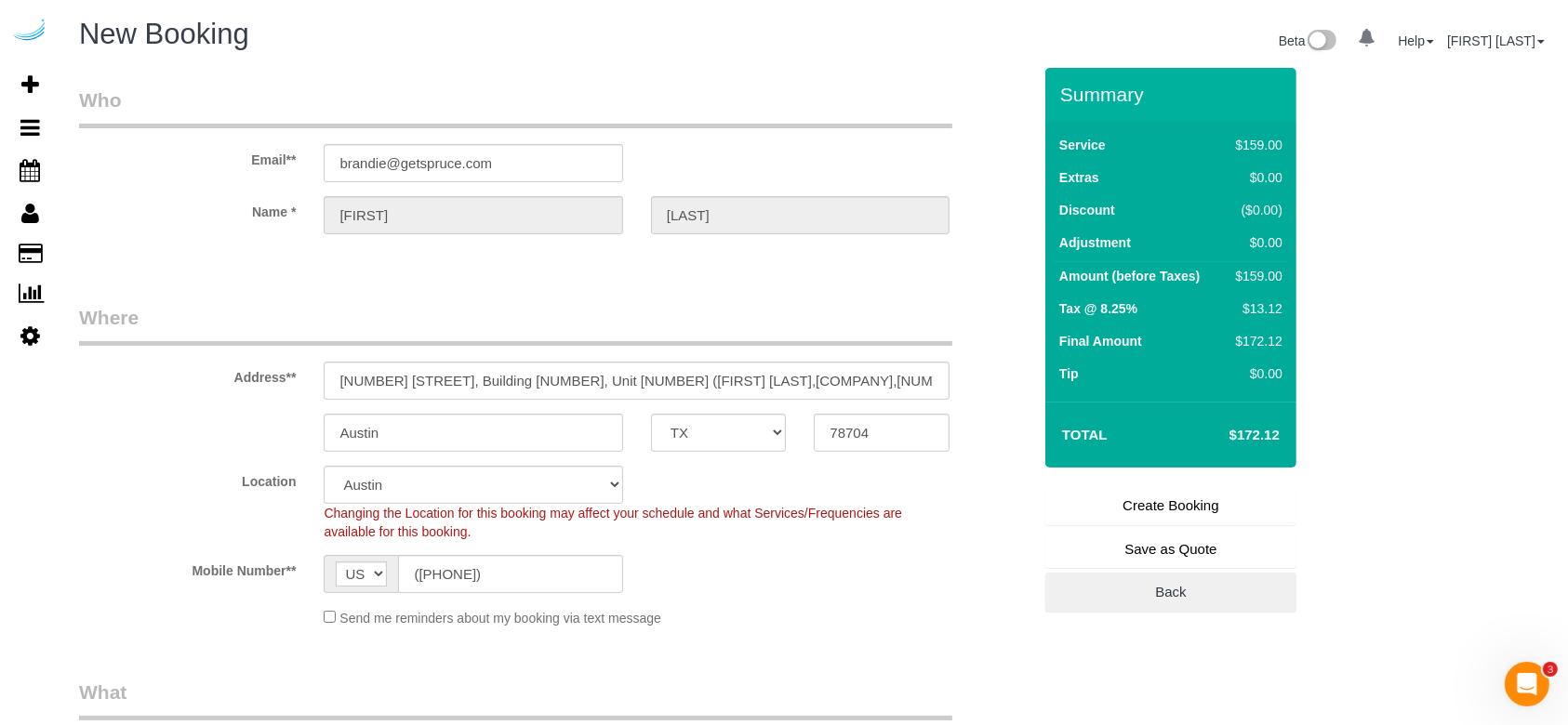 click on "Mobile Number**
AF AL DZ AD AO AI AQ AG AR AM AW AU AT AZ BS BH BD BB BY BE BZ BJ BM BT BO BA BW BR GB IO BN BG BF BI KH CM CA CV BQ KY CF TD CL CN CX CC CO KM CD CG CK CR HR CU CW CY CZ CI DK DJ DM DO TL EC EG SV GQ ER EE ET FK FO FJ FI FR GF PF TF GA GM GE DE GH GI GR GL GD GP GU GT GG GN GW GY HT HN HK HU IS IN ID IR IQ IE IM IL IT JM JP JE JO KZ KE KI KP KR KW KG LA LV LB LS LR LY LI LT LU MO MK MG MW MY MV ML MT MH MQ MR MU YT MX FM MD MC MN ME MS MA MZ MM NA NR NP NL NC NZ NI NE NG NU NF MP NO OM PK PW PS PA PG PY PE PH PN PL PT PR QA RO RU RW RE AS WS SM ST SA SN RS SC SL SG SK SI SB SO ZA GS SS ES LK BL SH KN LC SX MF PM VC SD SR SJ SZ SE CH SY TW TJ TZ TH TG TK TO TT TR TM TC TV UM UG UA AE US UY UZ VU VA VE VN VG VI WF EH YE ZM ZW AX
([PHONE])" 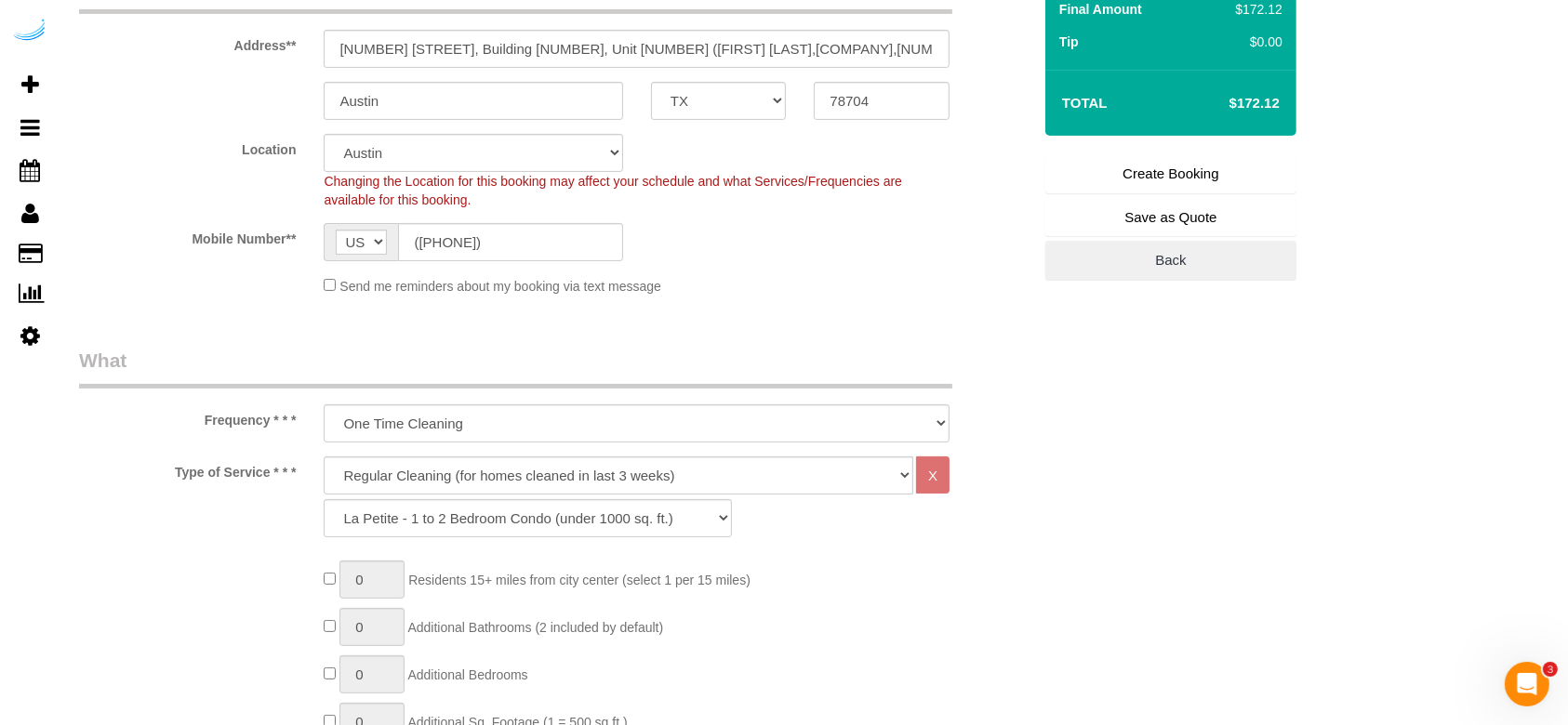 scroll, scrollTop: 372, scrollLeft: 0, axis: vertical 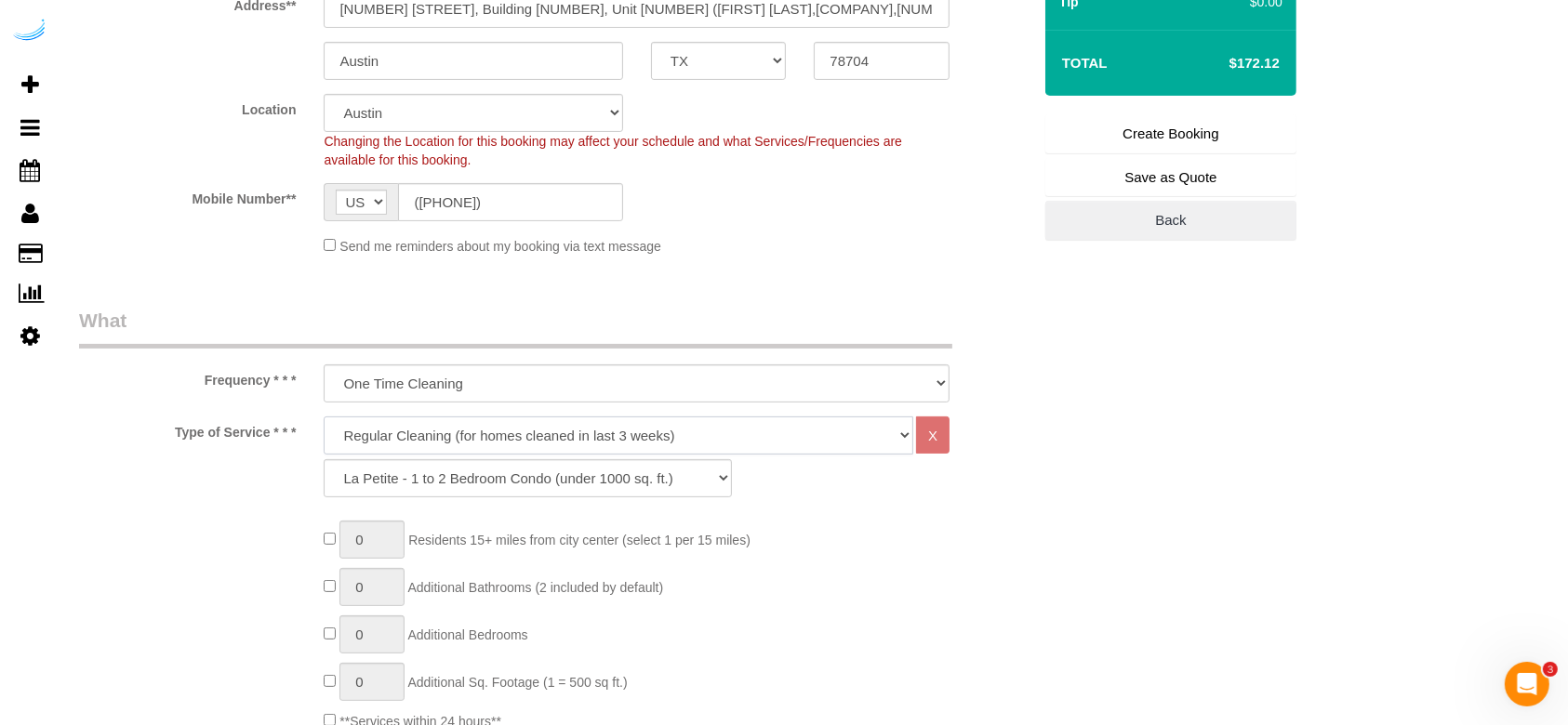 click on "Deep Cleaning (for homes that have not been cleaned in 3+ weeks) Spruce Regular Cleaning (for homes cleaned in last 3 weeks) Moving Cleanup (to clean home for new tenants) Post Construction Cleaning Vacation Rental Cleaning Hourly" 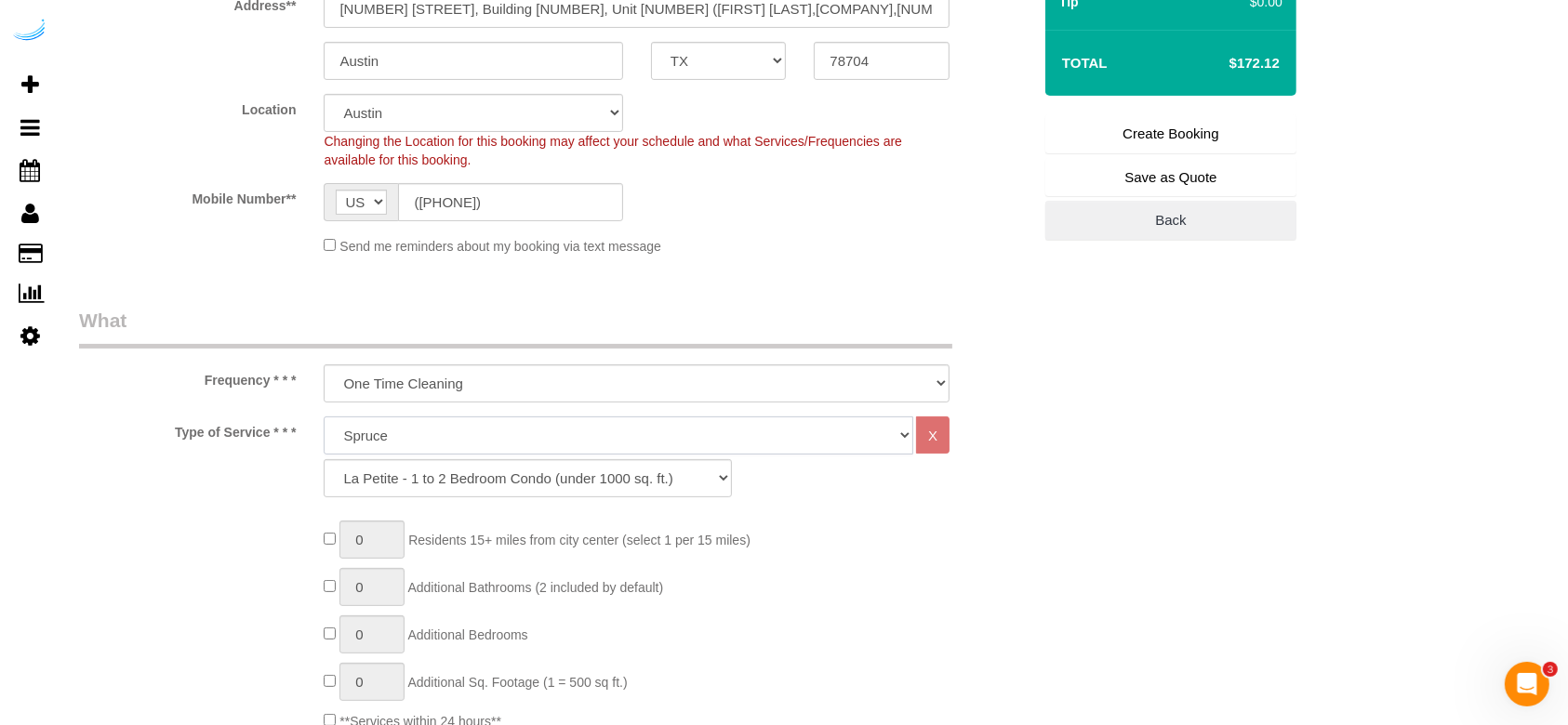 click on "Deep Cleaning (for homes that have not been cleaned in 3+ weeks) Spruce Regular Cleaning (for homes cleaned in last 3 weeks) Moving Cleanup (to clean home for new tenants) Post Construction Cleaning Vacation Rental Cleaning Hourly" 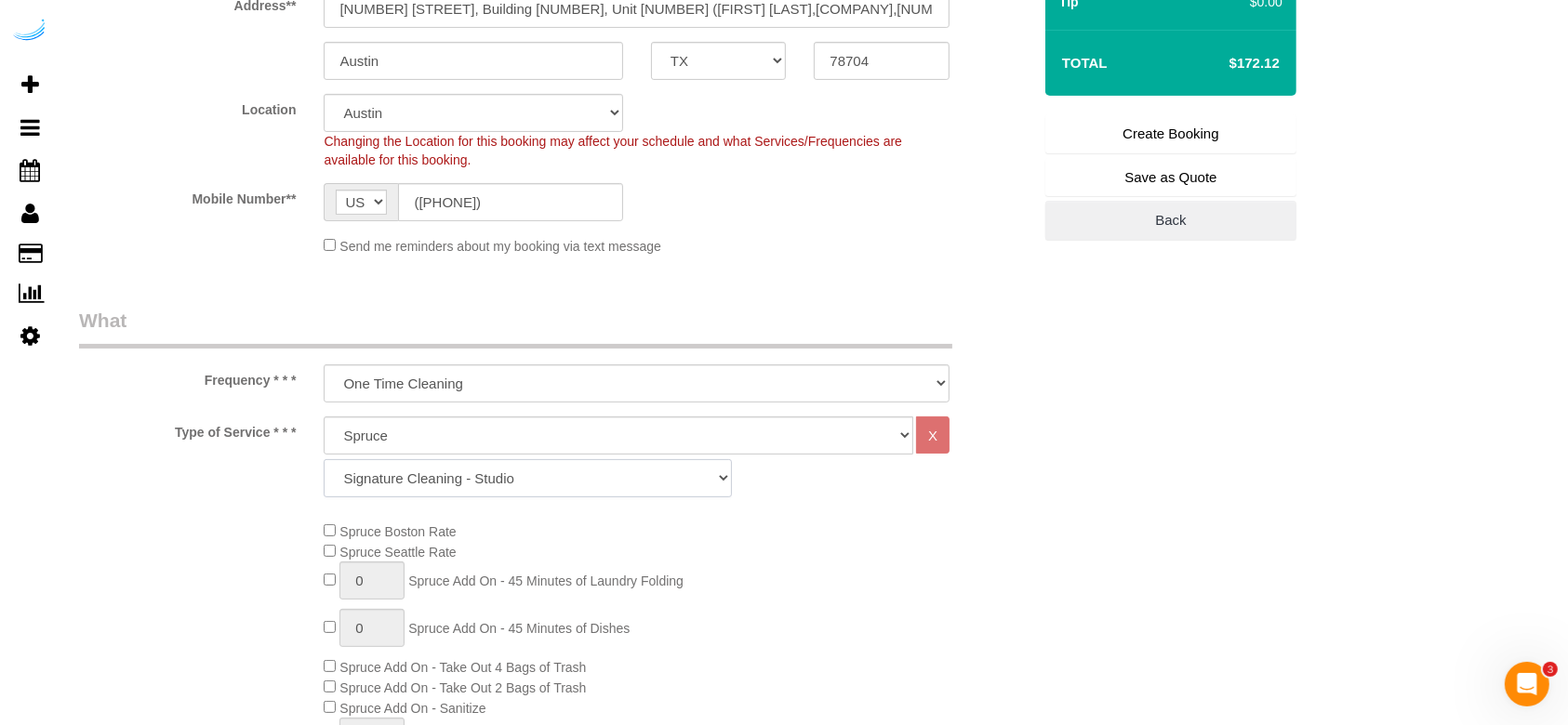 click on "Signature Cleaning - Studio Signature Cleaning - 1 Bed 1 Bath Signature Cleaning - 1 Bed 1.5 Bath Signature Cleaning - 1 Bed 1 Bath + Study Signature Cleaning - 1 Bed 2 Bath Signature Cleaning - 2 Bed 1 Bath Signature Cleaning - 2 Bed 2 Bath Signature Cleaning - 2 Bed 2.5 Bath Signature Cleaning - 2 Bed 2 Bath + Study Signature Cleaning - 3 Bed 2 Bath Signature Cleaning - 3 Bed 3 Bath Signature Cleaning - 4 Bed 2 Bath Signature Cleaning - 4 Bed 4 Bath Signature Cleaning - 5 Bed 4 Bath Signature Cleaning - 5 Bed 5 Bath Signature Cleaning - 6 Bed 6 Bath Premium Cleaning - Studio Premium Cleaning - 1 Bed 1 Bath Premium Cleaning - 1 Bed 1.5 Bath Premium Cleaning - 1 Bed 1 Bath + Study Premium Cleaning - 1 Bed 2 Bath Premium Cleaning - 2 Bed 1 Bath Premium Cleaning - 2 Bed 2 Bath Premium Cleaning - 2 Bed 2.5 Bath Premium Cleaning - 2 Bed 2 Bath + Study Premium Cleaning - 3 Bed 2 Bath Premium Cleaning - 3 Bed 3 Bath Premium Cleaning - 4 Bed 2 Bath Premium Cleaning - 4 Bed 4 Bath Premium Cleaning - 5 Bed 4 Bath" 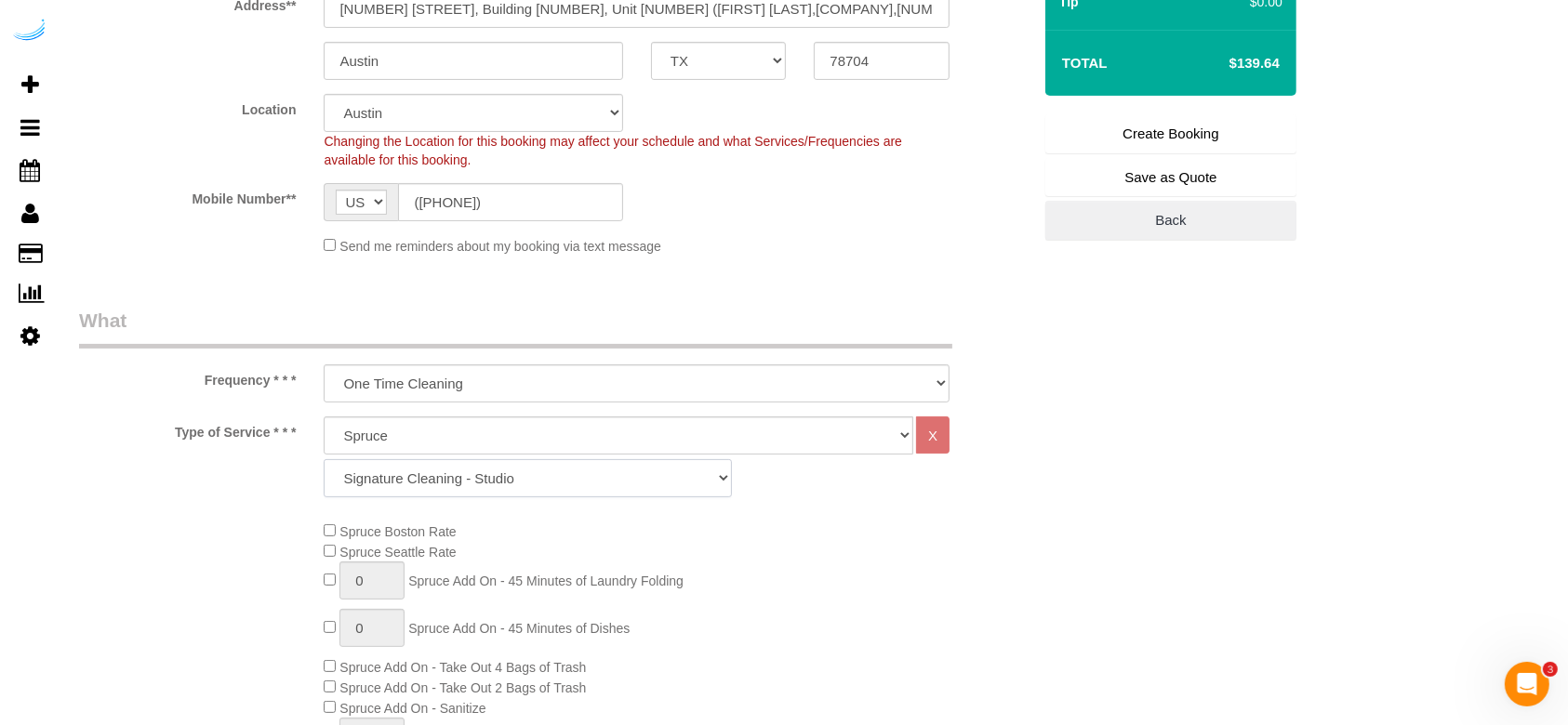 select on "320" 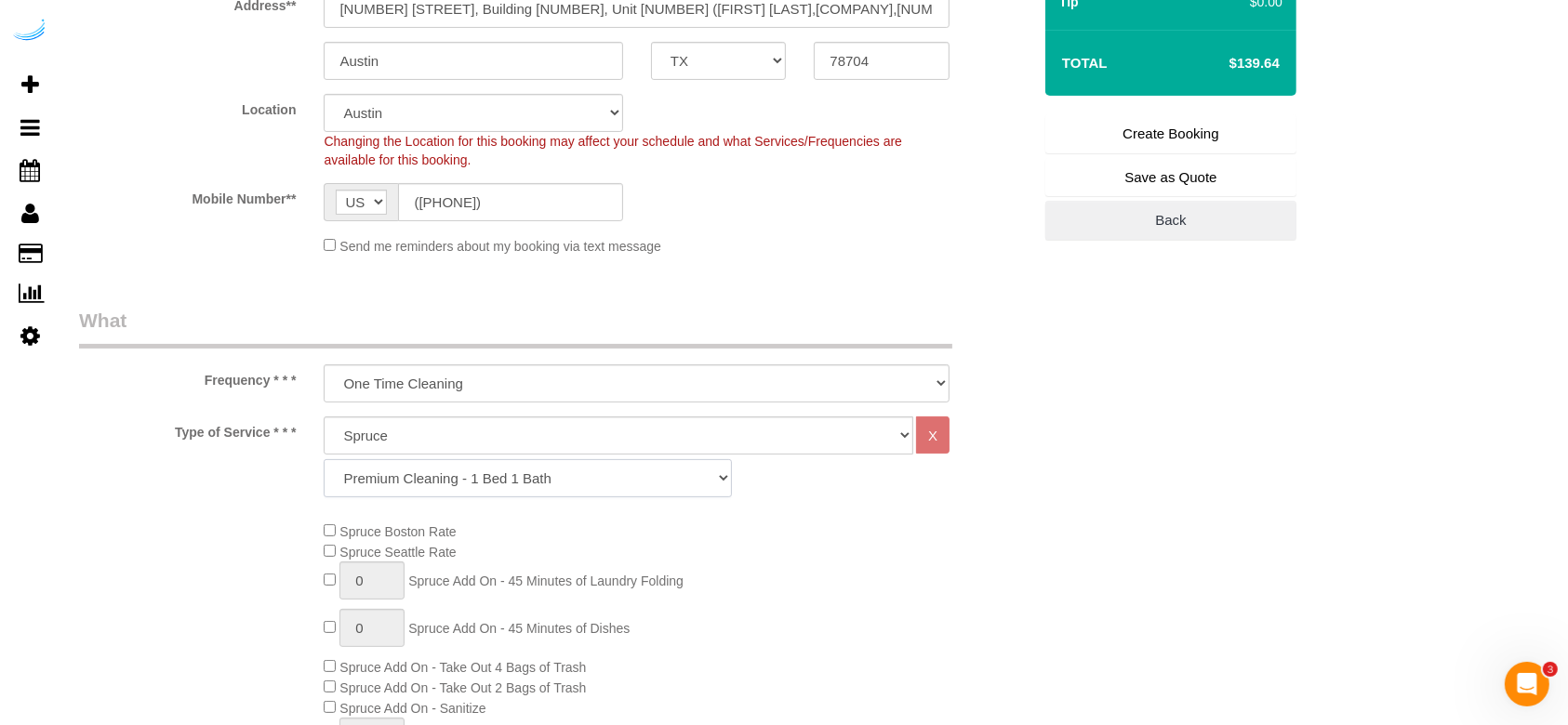 click on "Signature Cleaning - Studio Signature Cleaning - 1 Bed 1 Bath Signature Cleaning - 1 Bed 1.5 Bath Signature Cleaning - 1 Bed 1 Bath + Study Signature Cleaning - 1 Bed 2 Bath Signature Cleaning - 2 Bed 1 Bath Signature Cleaning - 2 Bed 2 Bath Signature Cleaning - 2 Bed 2.5 Bath Signature Cleaning - 2 Bed 2 Bath + Study Signature Cleaning - 3 Bed 2 Bath Signature Cleaning - 3 Bed 3 Bath Signature Cleaning - 4 Bed 2 Bath Signature Cleaning - 4 Bed 4 Bath Signature Cleaning - 5 Bed 4 Bath Signature Cleaning - 5 Bed 5 Bath Signature Cleaning - 6 Bed 6 Bath Premium Cleaning - Studio Premium Cleaning - 1 Bed 1 Bath Premium Cleaning - 1 Bed 1.5 Bath Premium Cleaning - 1 Bed 1 Bath + Study Premium Cleaning - 1 Bed 2 Bath Premium Cleaning - 2 Bed 1 Bath Premium Cleaning - 2 Bed 2 Bath Premium Cleaning - 2 Bed 2.5 Bath Premium Cleaning - 2 Bed 2 Bath + Study Premium Cleaning - 3 Bed 2 Bath Premium Cleaning - 3 Bed 3 Bath Premium Cleaning - 4 Bed 2 Bath Premium Cleaning - 4 Bed 4 Bath Premium Cleaning - 5 Bed 4 Bath" 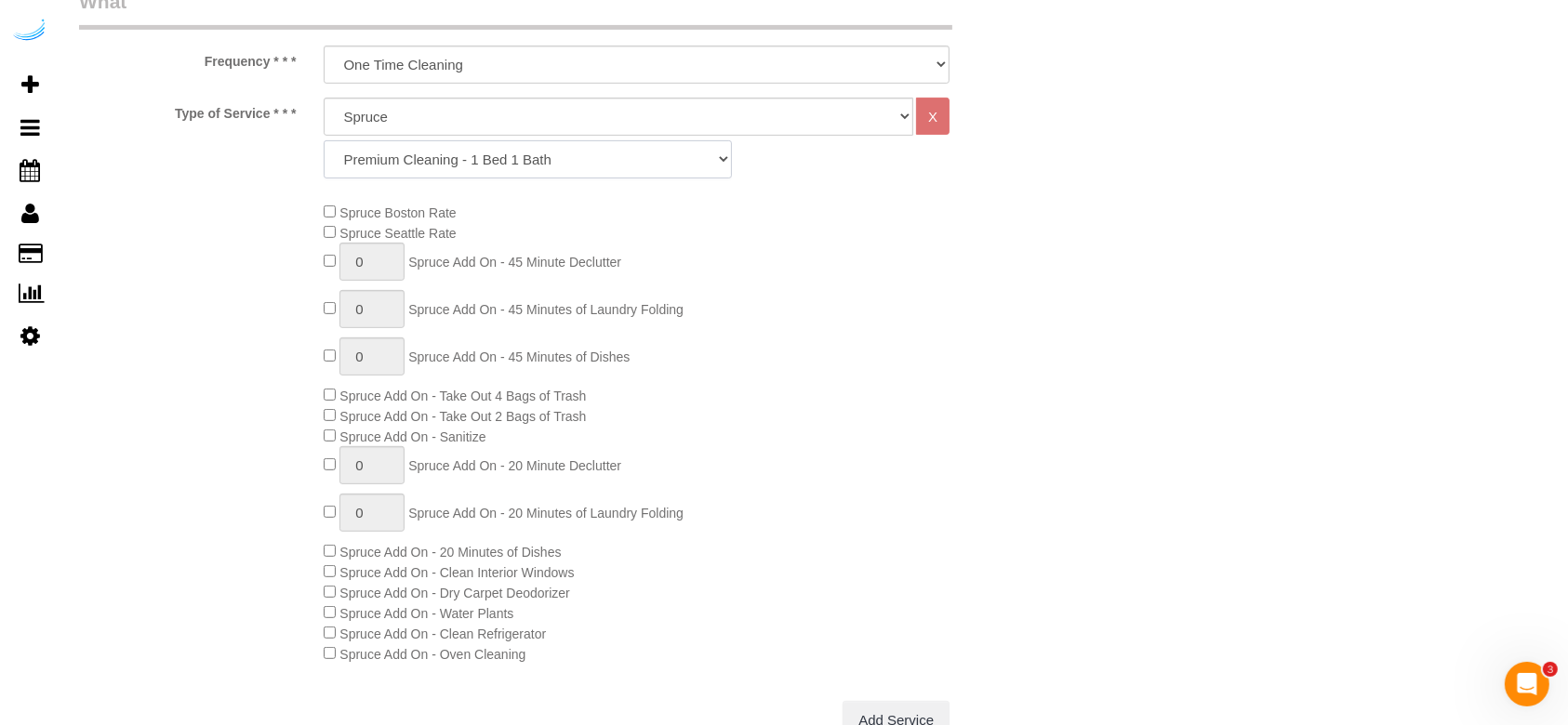 scroll, scrollTop: 744, scrollLeft: 0, axis: vertical 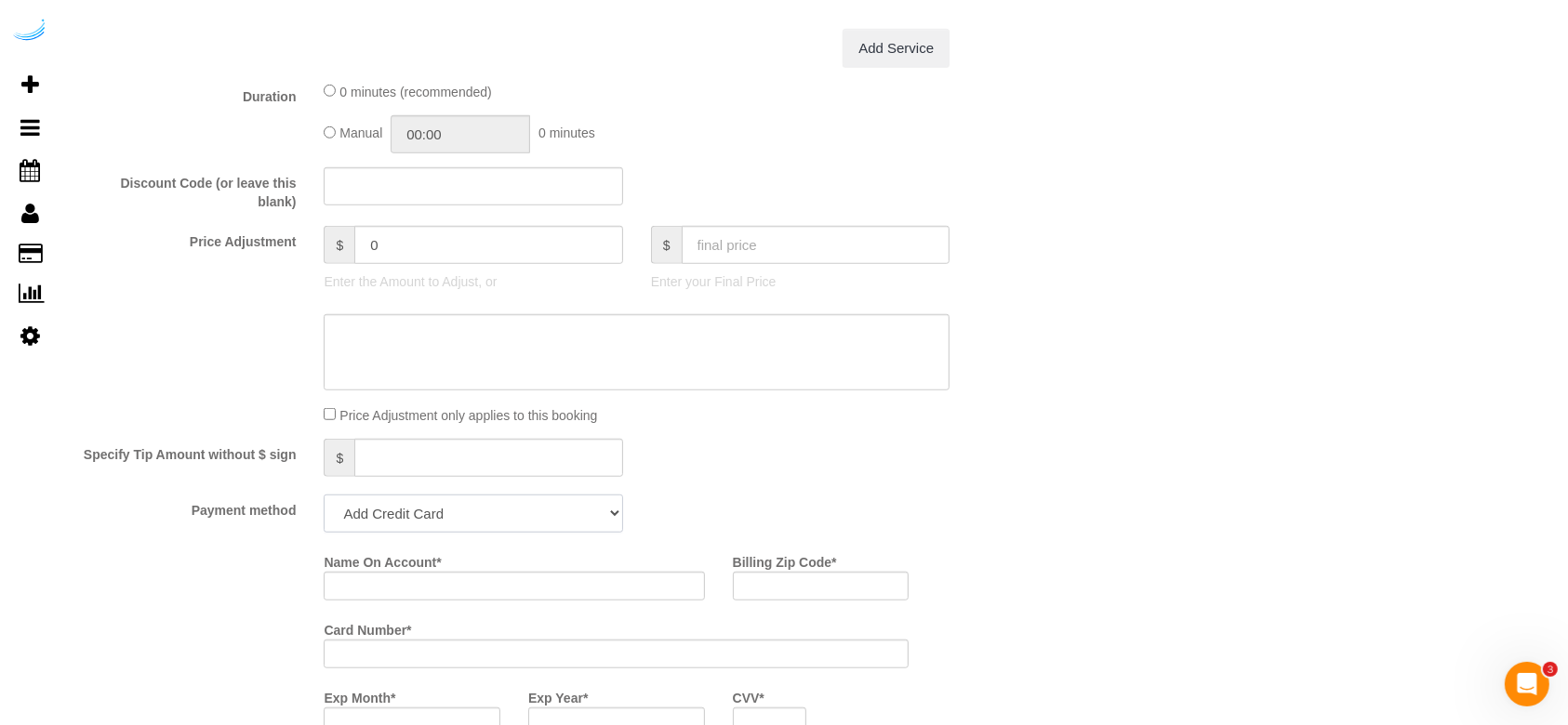 click on "Add Credit Card Cash Check Paypal" 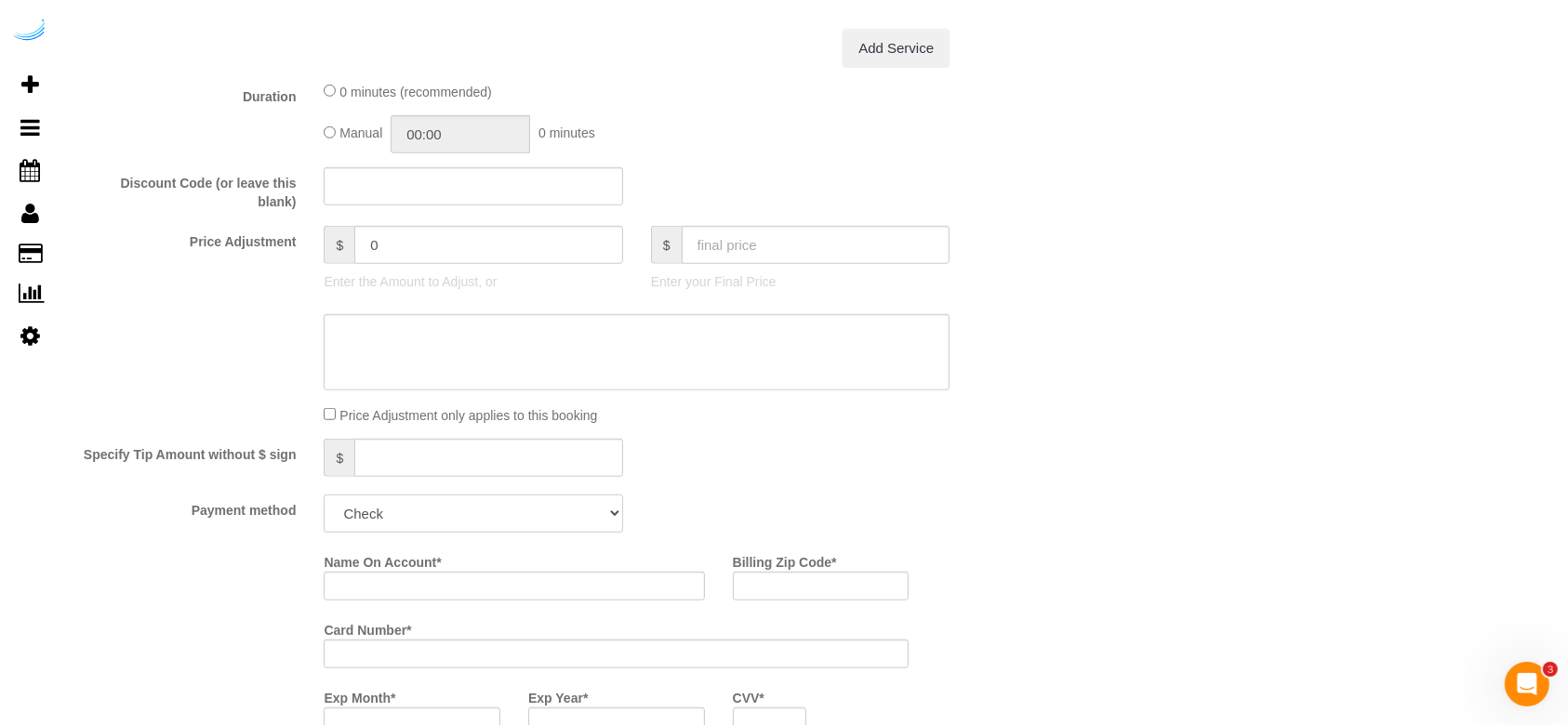 click on "Add Credit Card Cash Check Paypal" 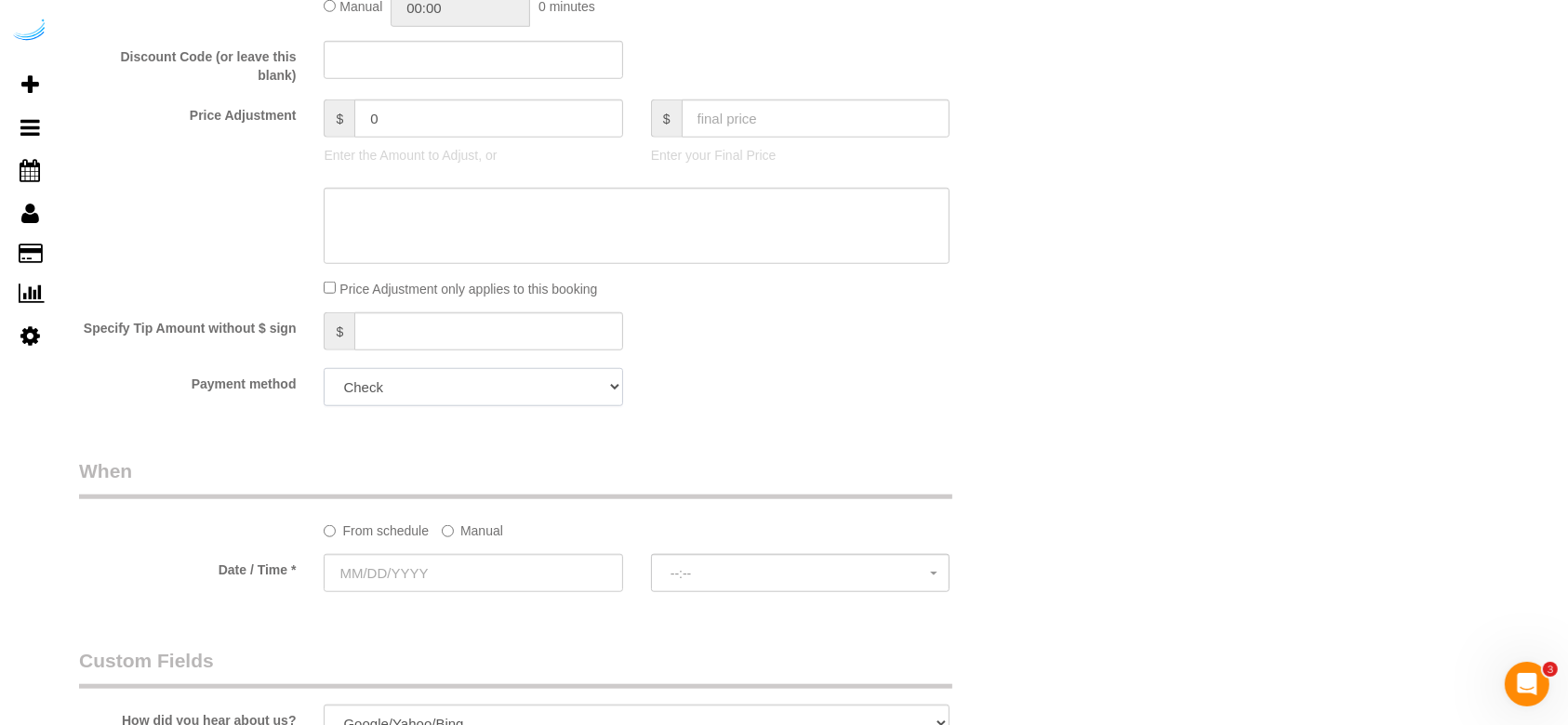 scroll, scrollTop: 1611, scrollLeft: 0, axis: vertical 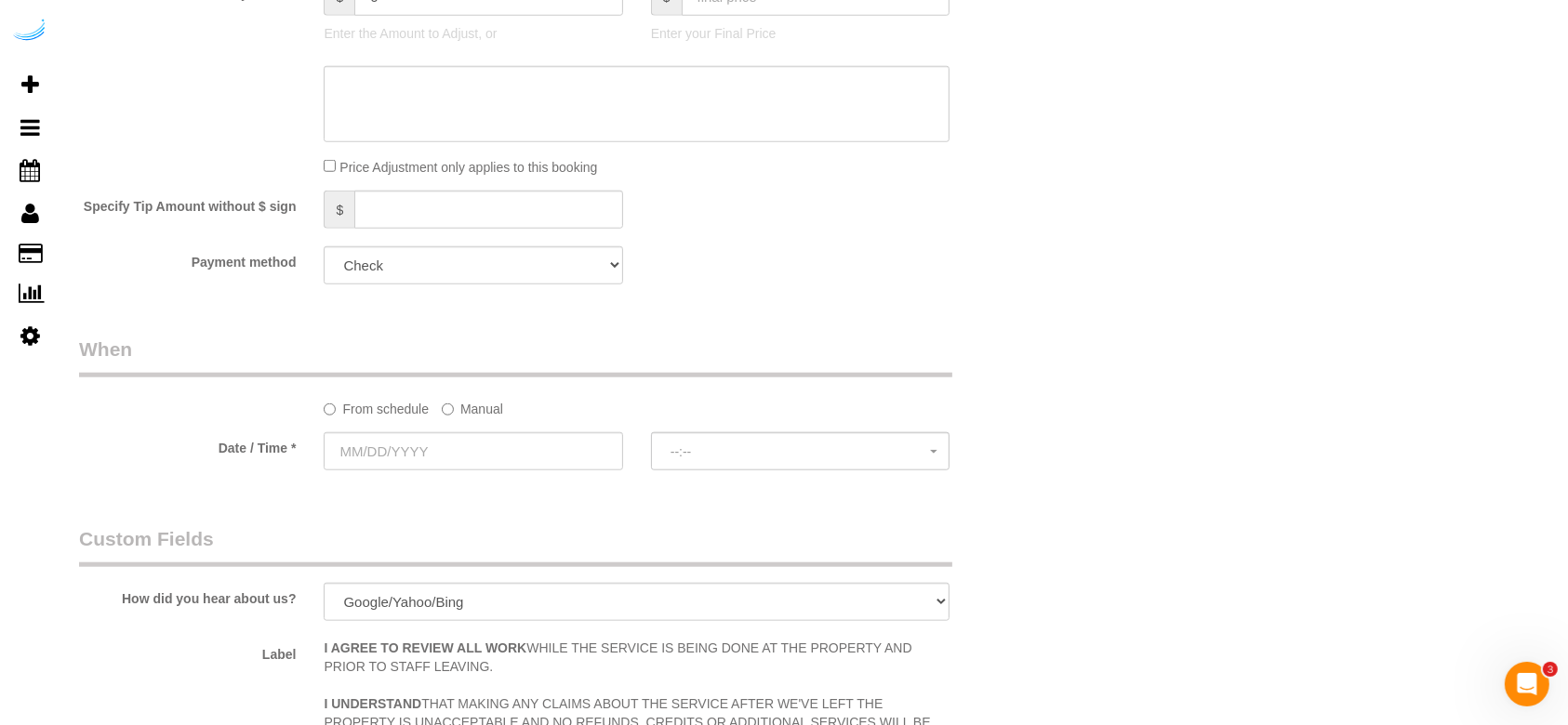 click on "From schedule
Manual
Date / Time *
--:--   --:--" 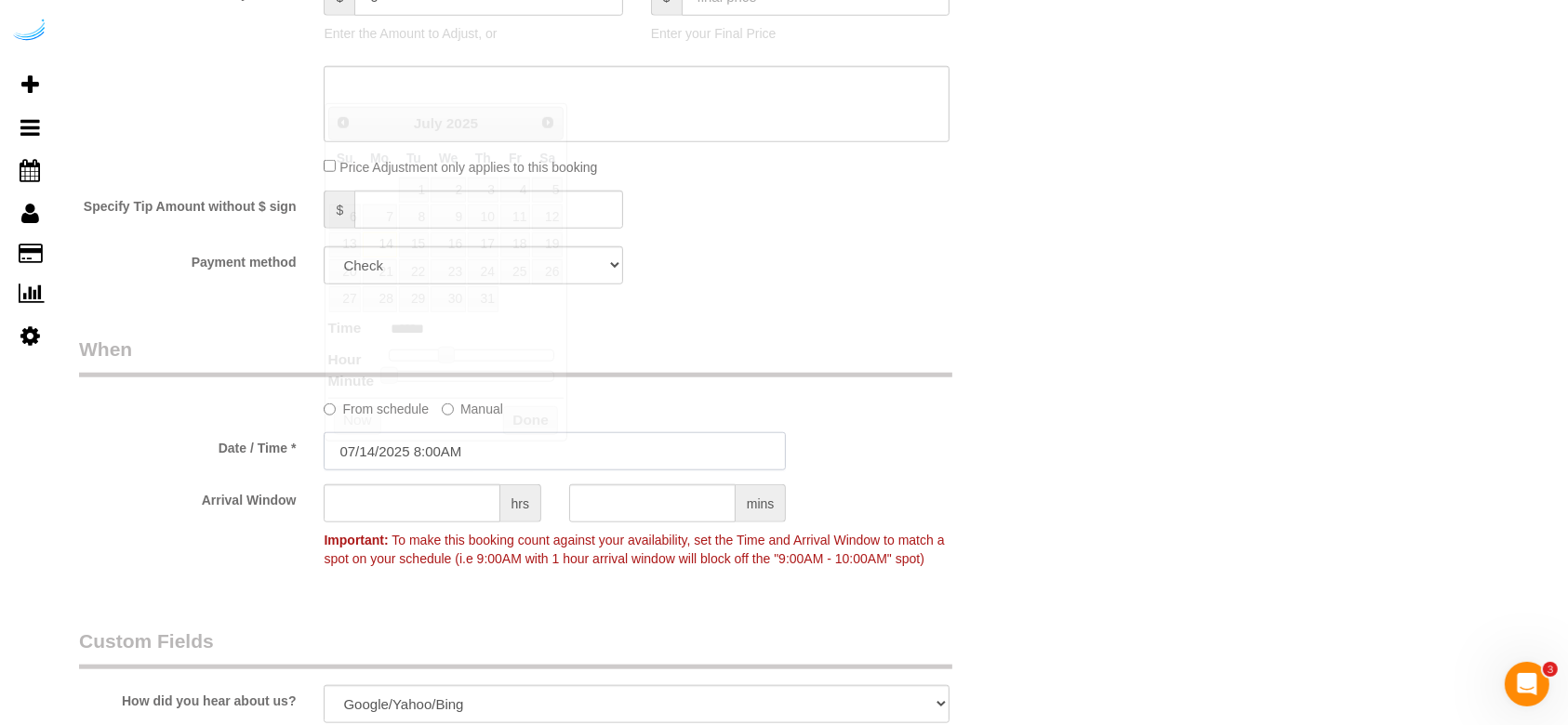 click on "07/14/2025 8:00AM" at bounding box center [554, 451] 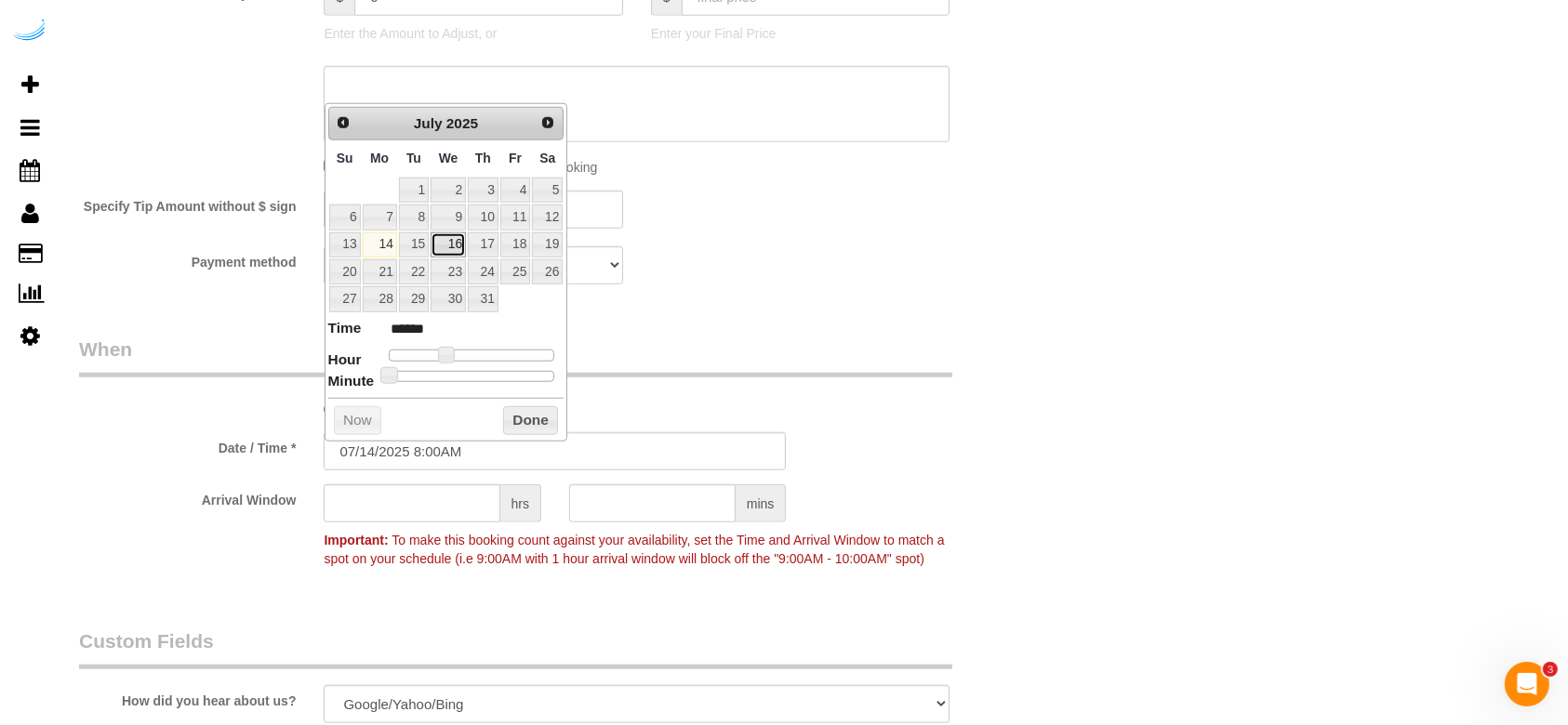 click on "16" at bounding box center (448, 244) 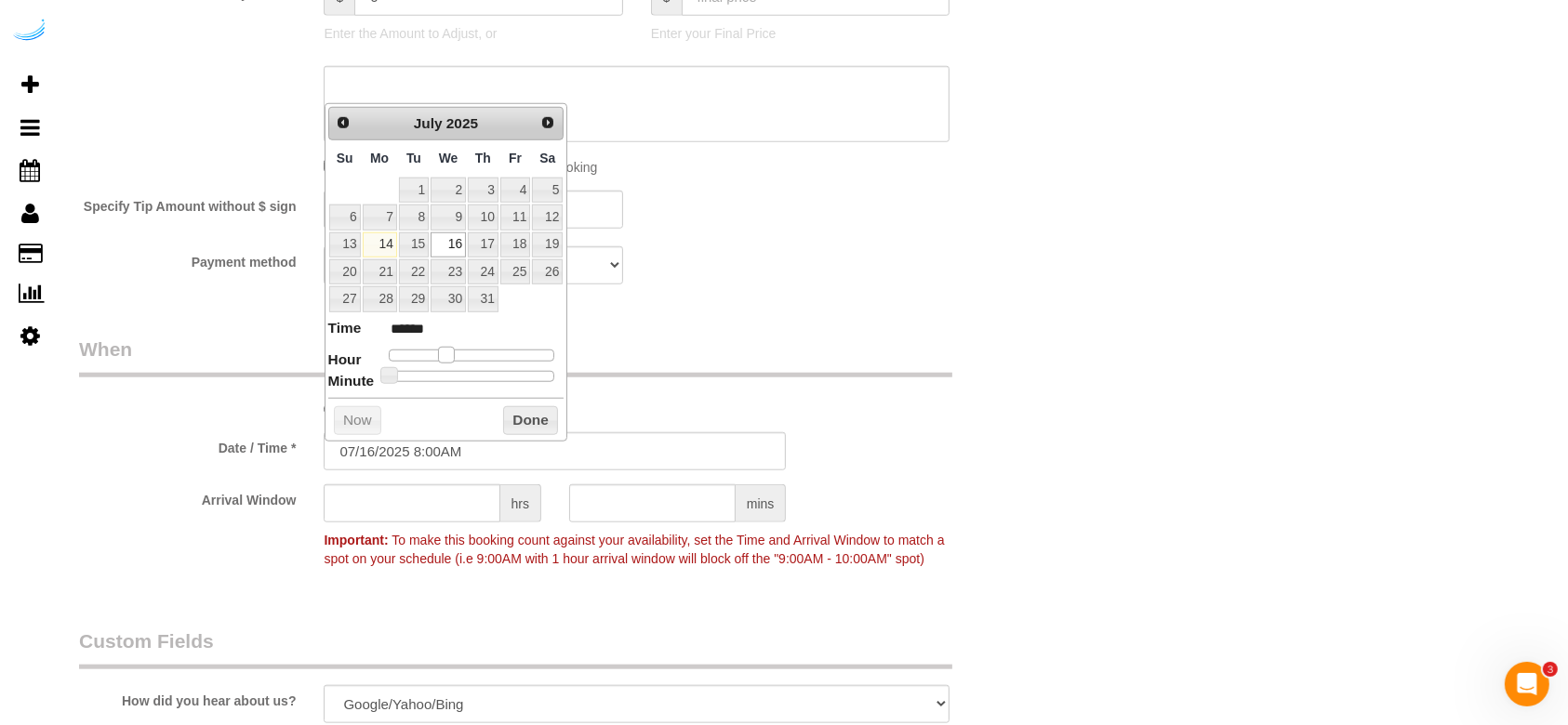 type on "07/16/2025 9:00AM" 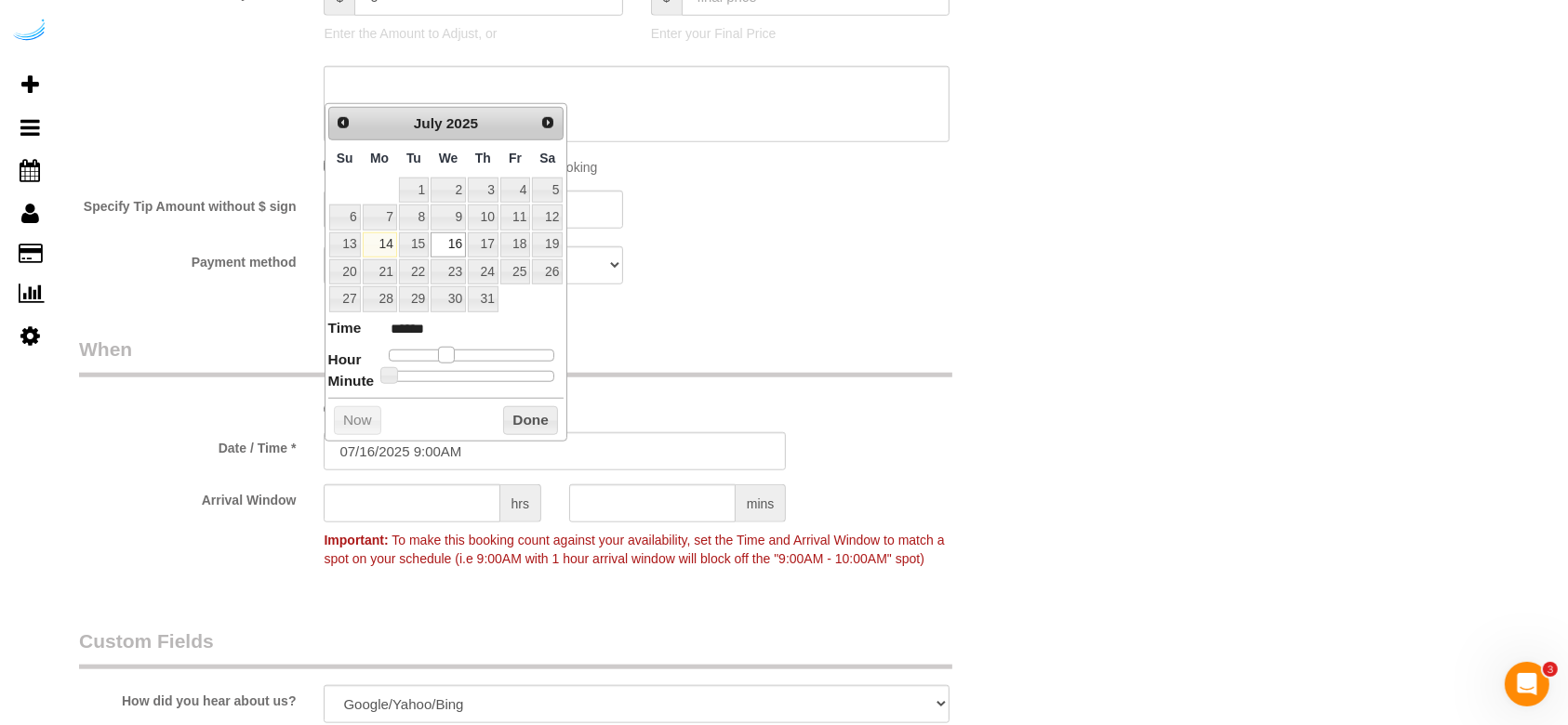 type on "******" 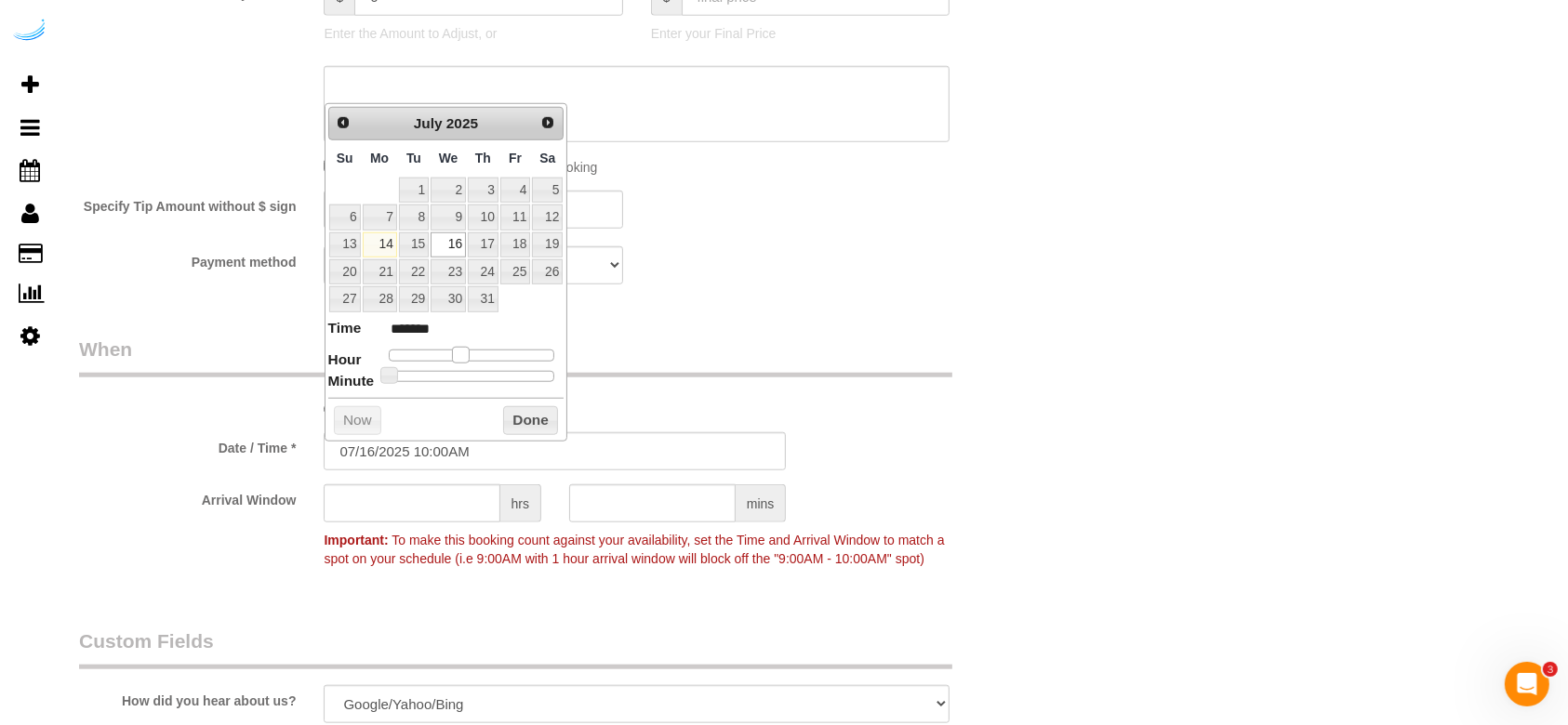 type on "07/16/2025 9:00AM" 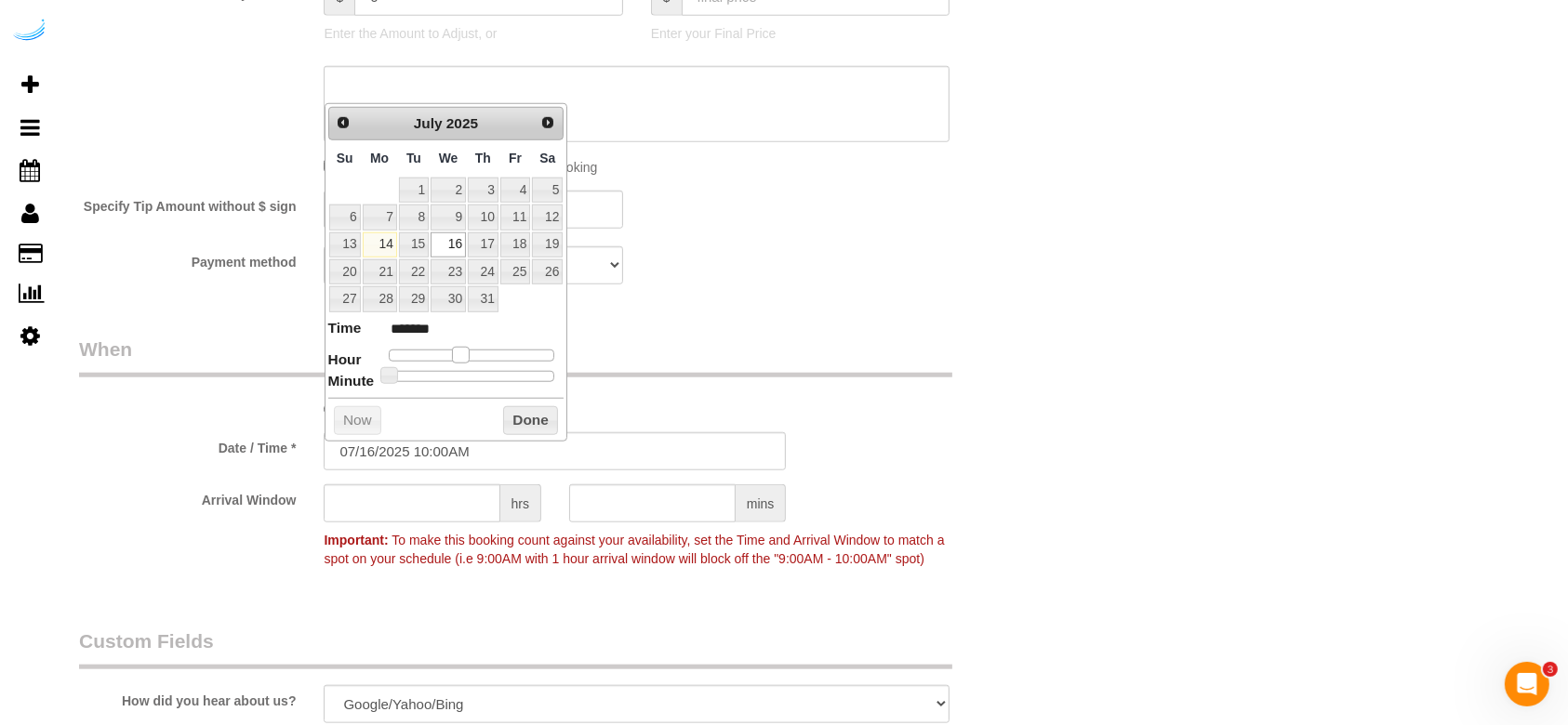 type on "******" 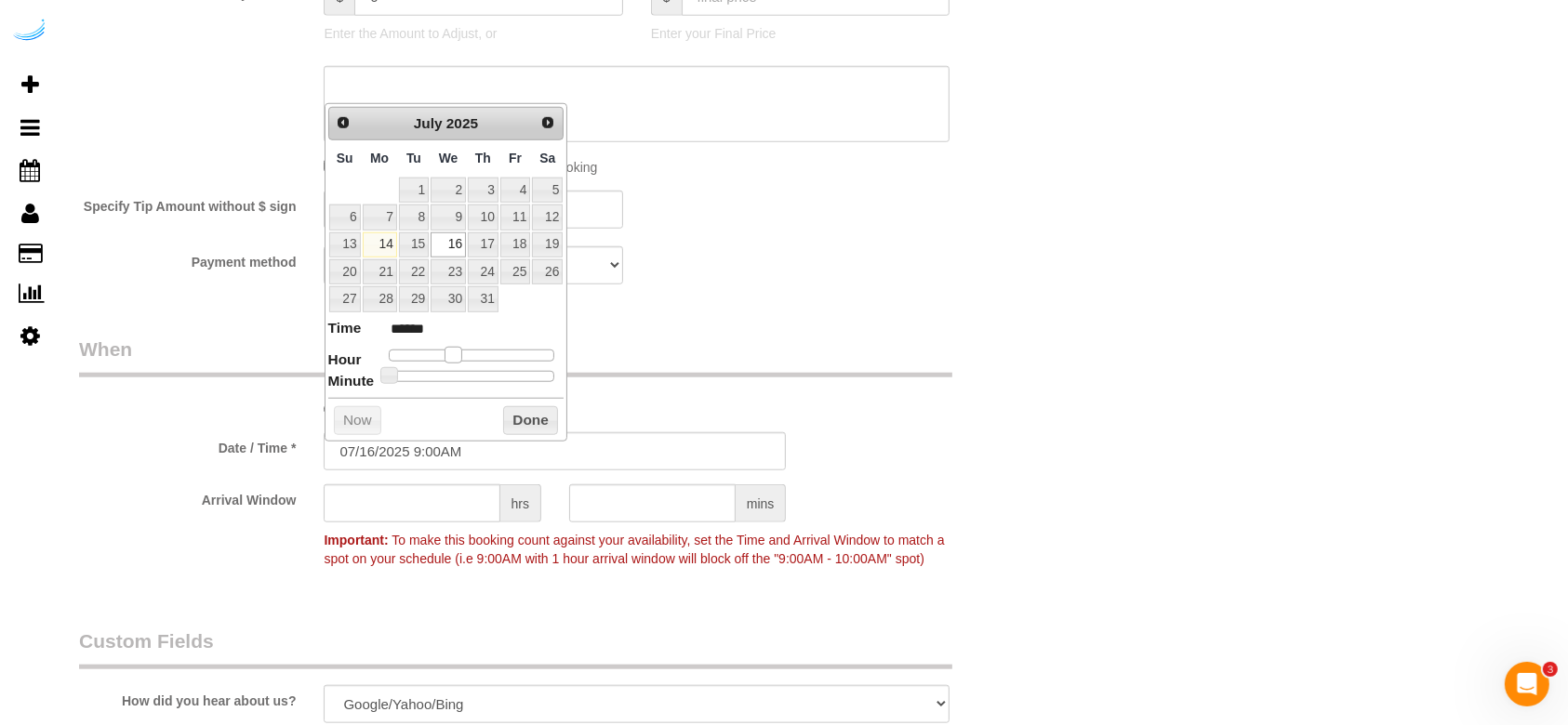 drag, startPoint x: 443, startPoint y: 351, endPoint x: 454, endPoint y: 347, distance: 12 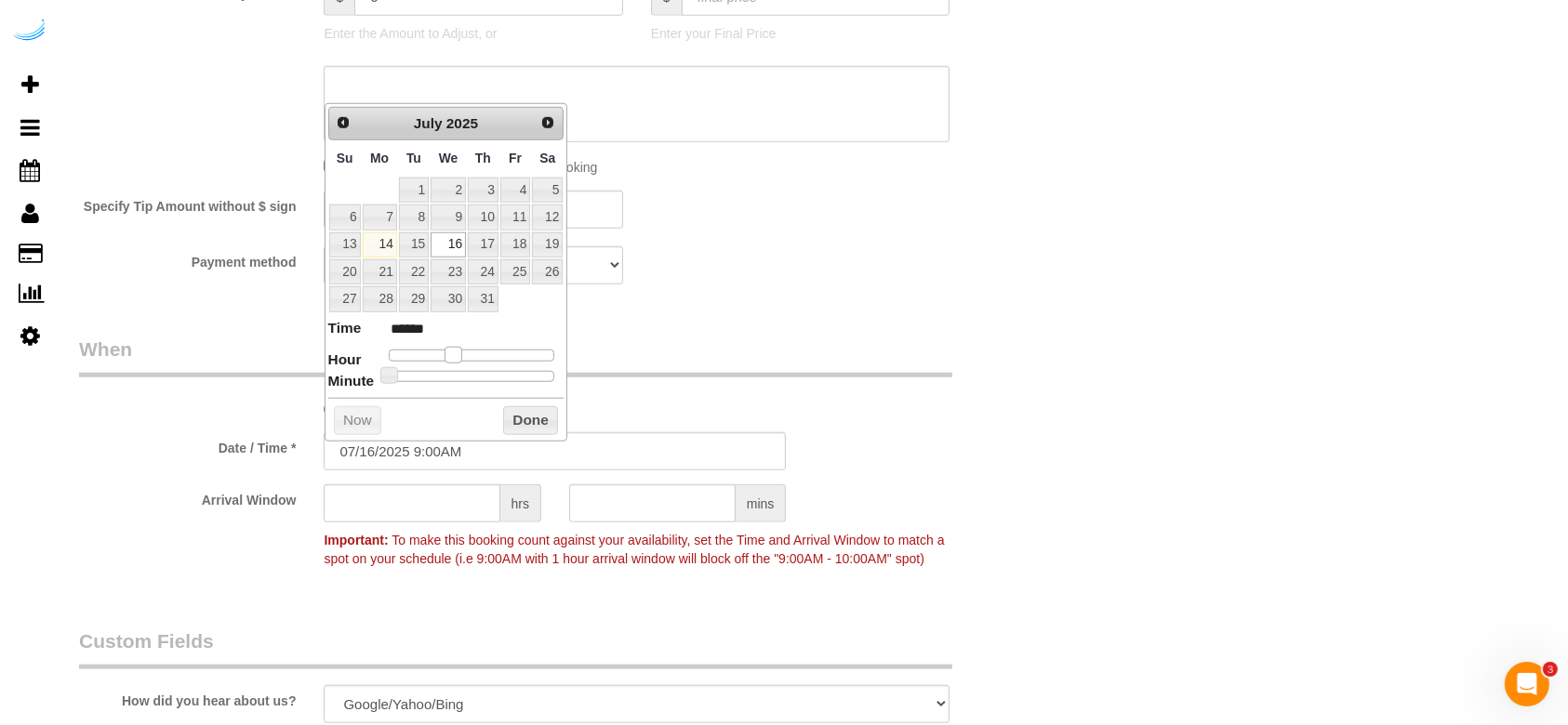click at bounding box center [453, 355] 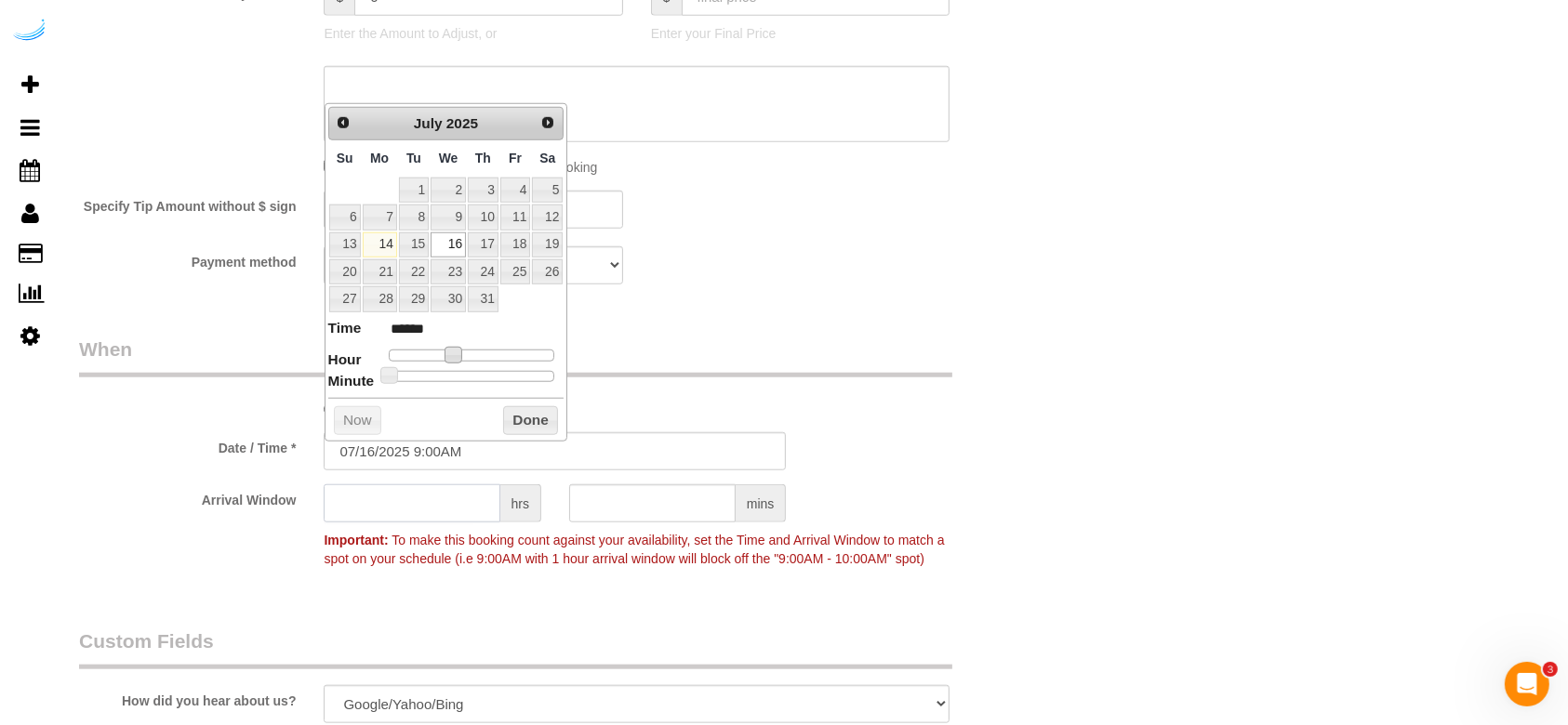 click 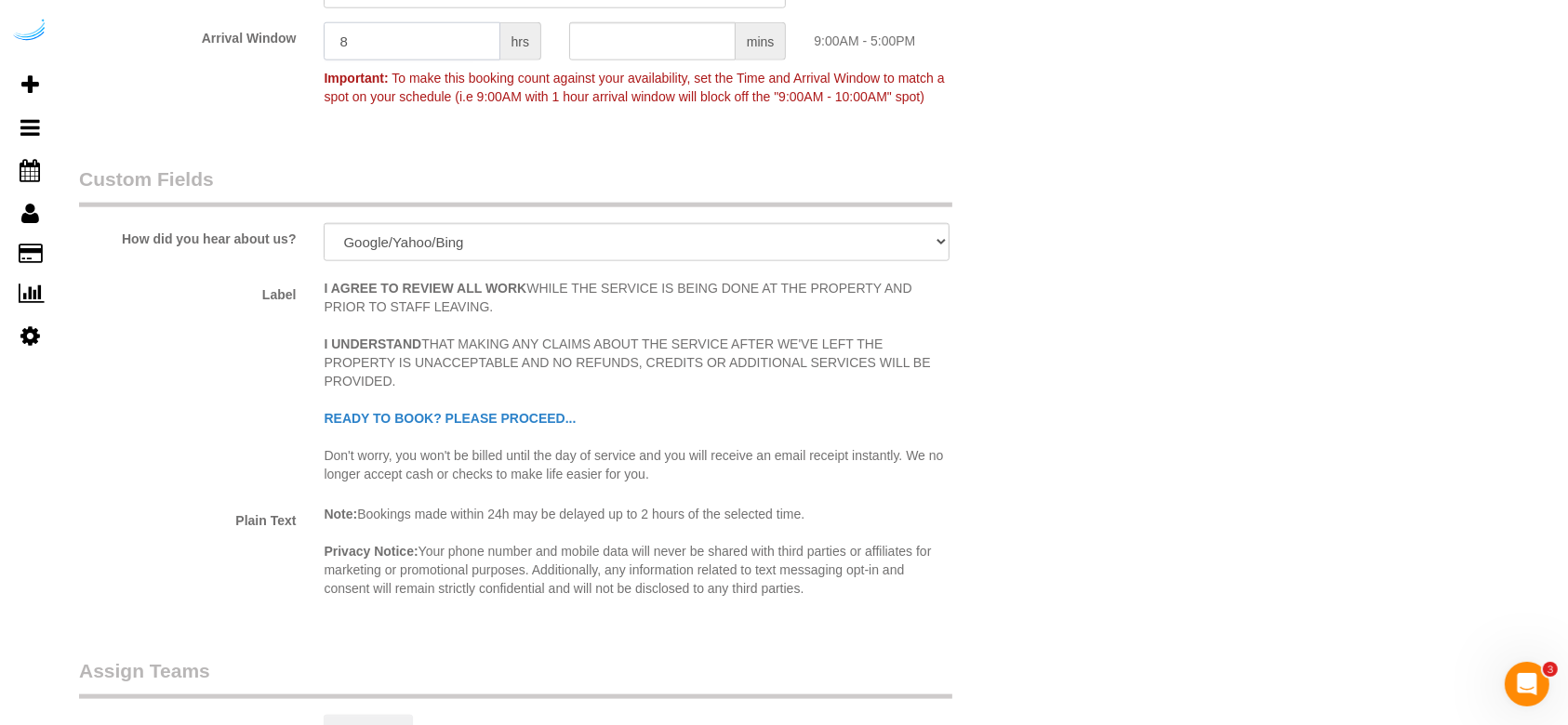 scroll, scrollTop: 2231, scrollLeft: 0, axis: vertical 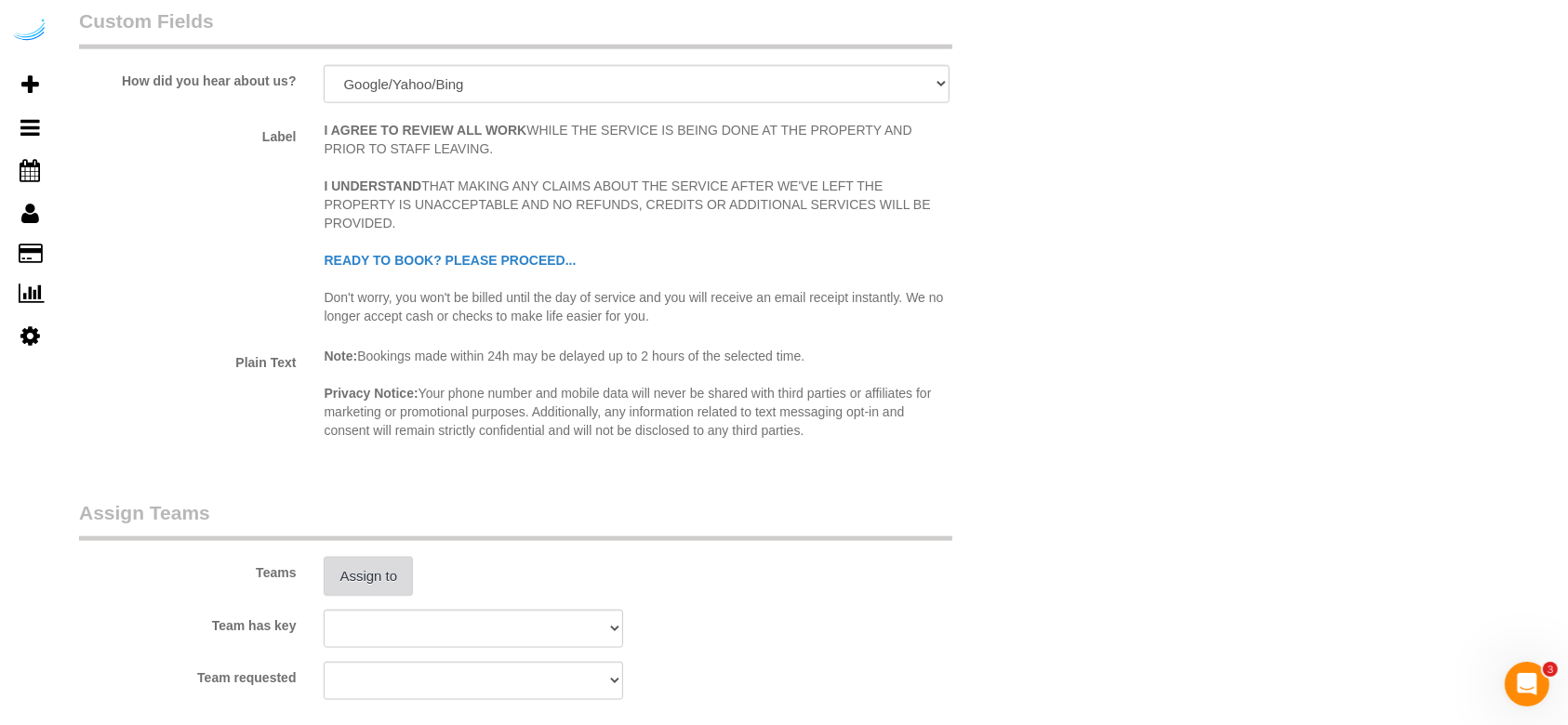 type on "8" 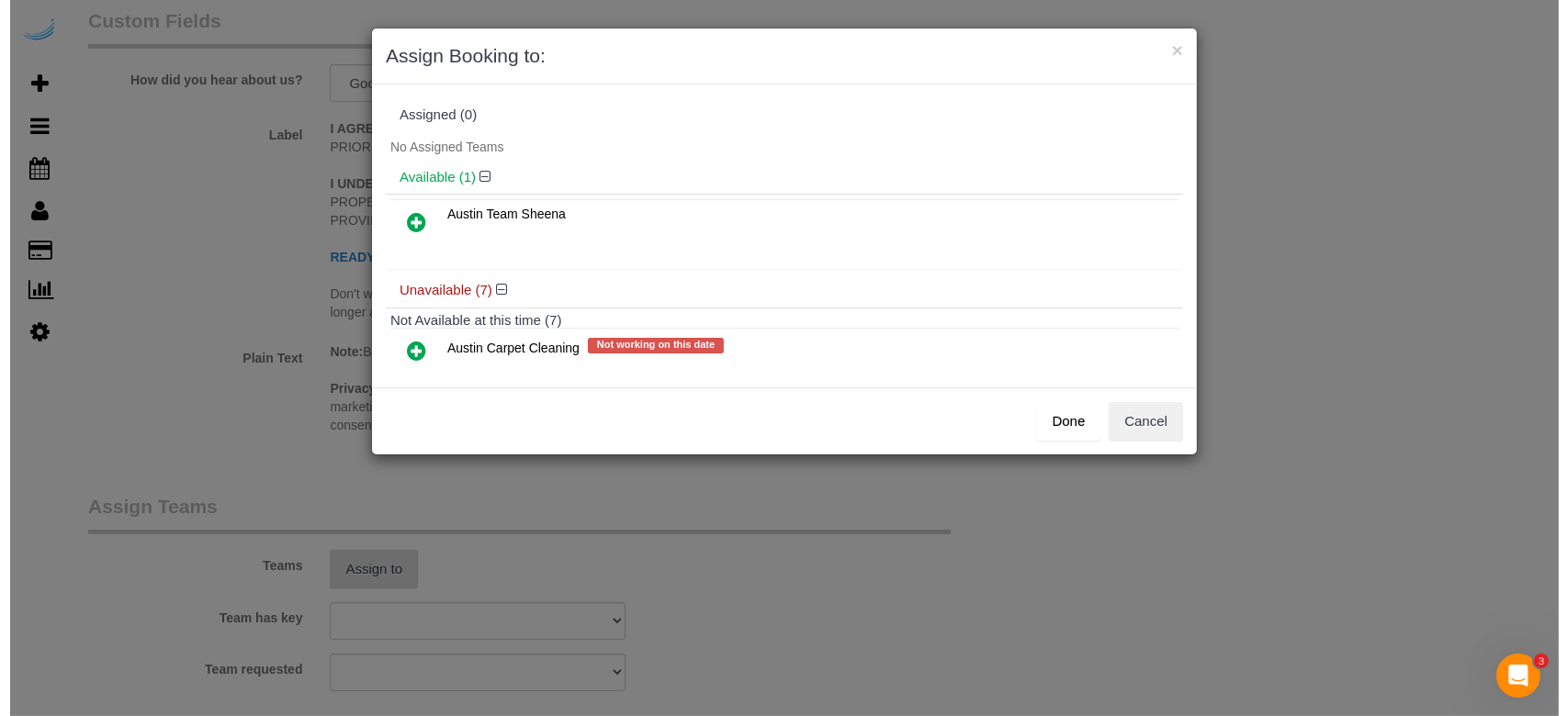 scroll, scrollTop: 2197, scrollLeft: 0, axis: vertical 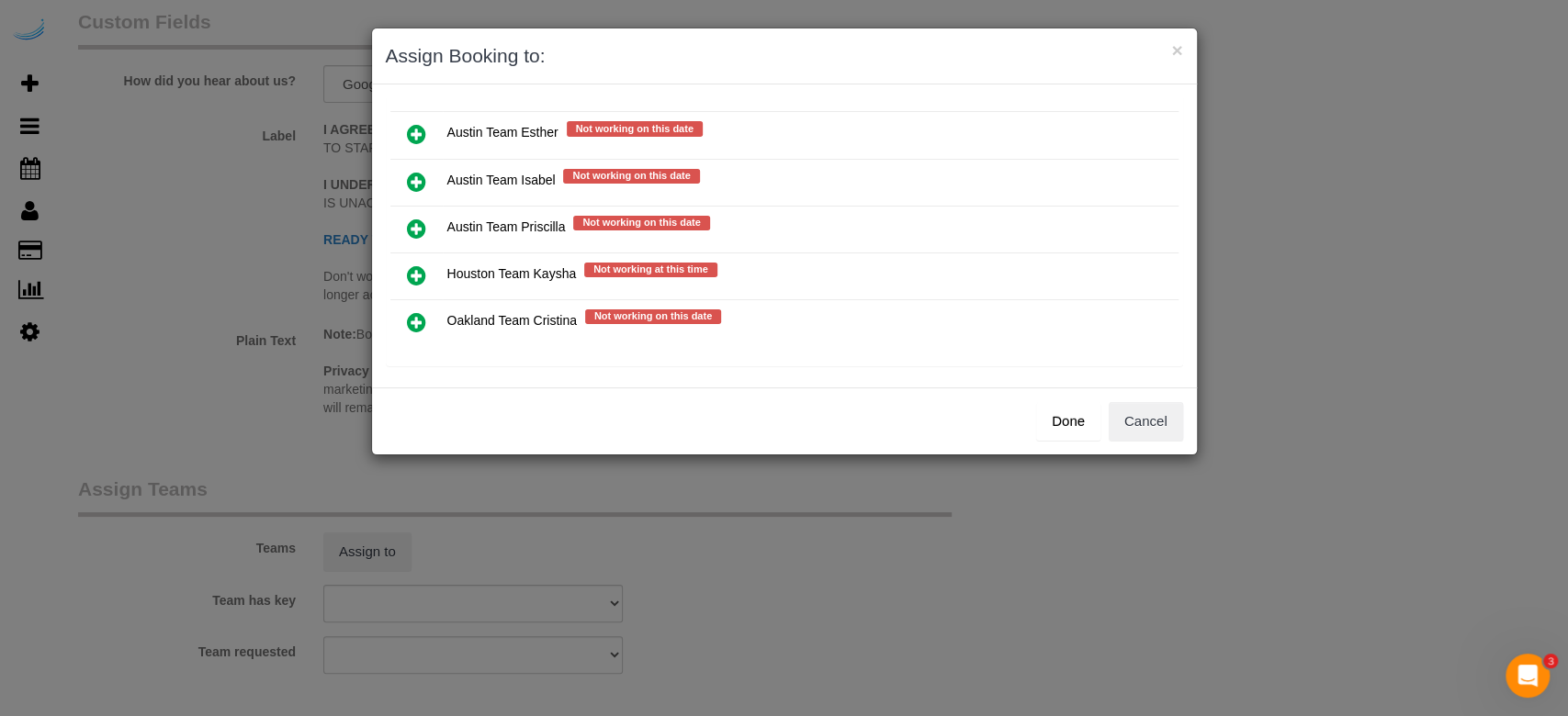 click at bounding box center (416, 182) 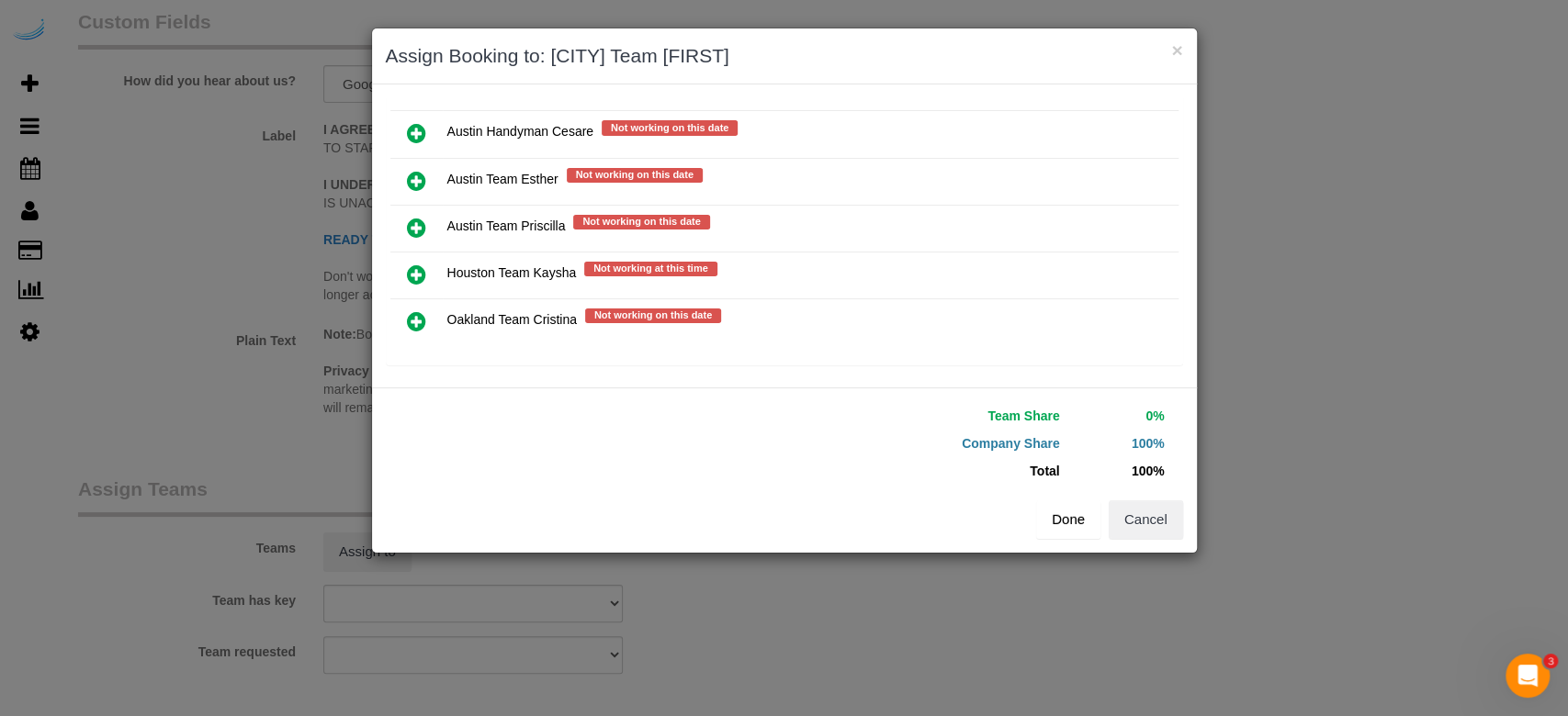 drag, startPoint x: 1059, startPoint y: 523, endPoint x: 1044, endPoint y: 523, distance: 15 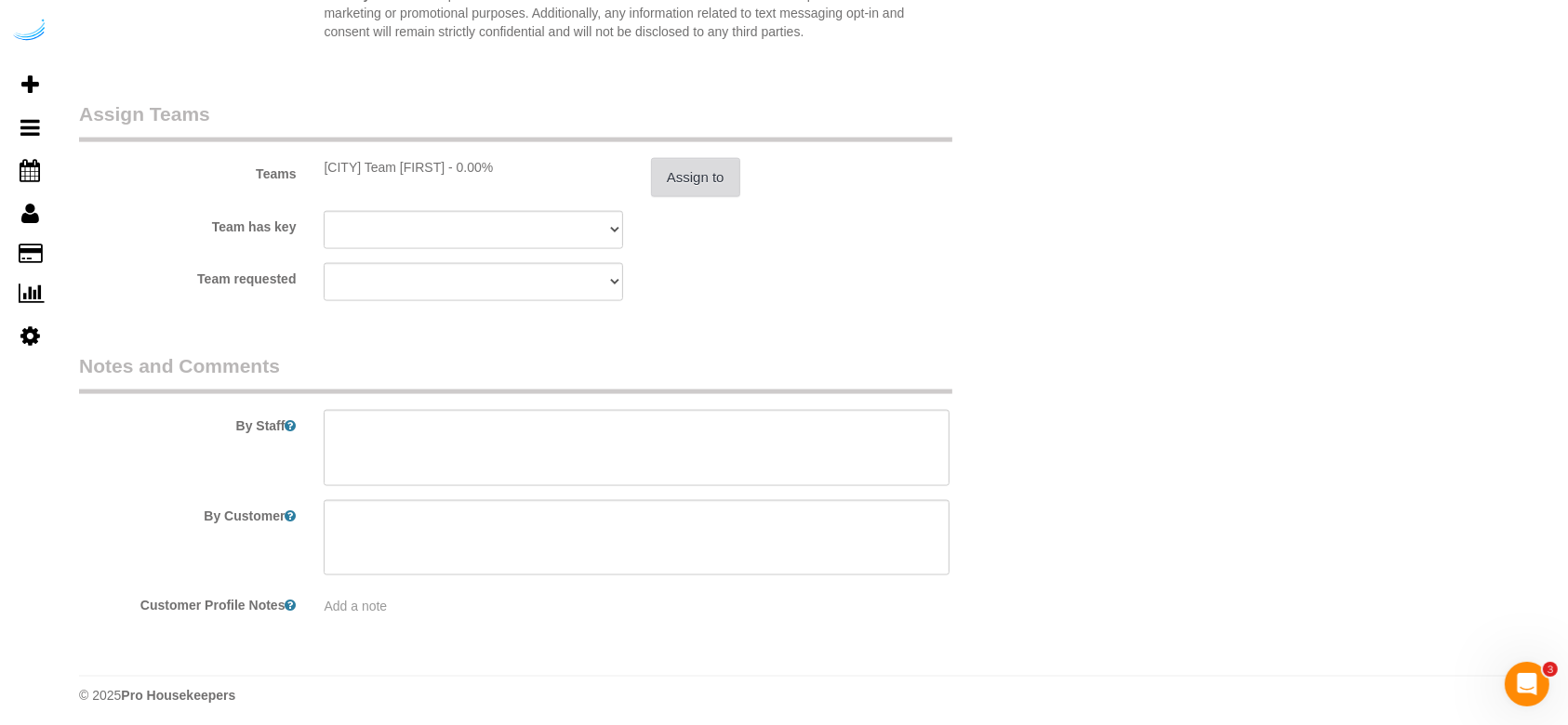 scroll, scrollTop: 2642, scrollLeft: 0, axis: vertical 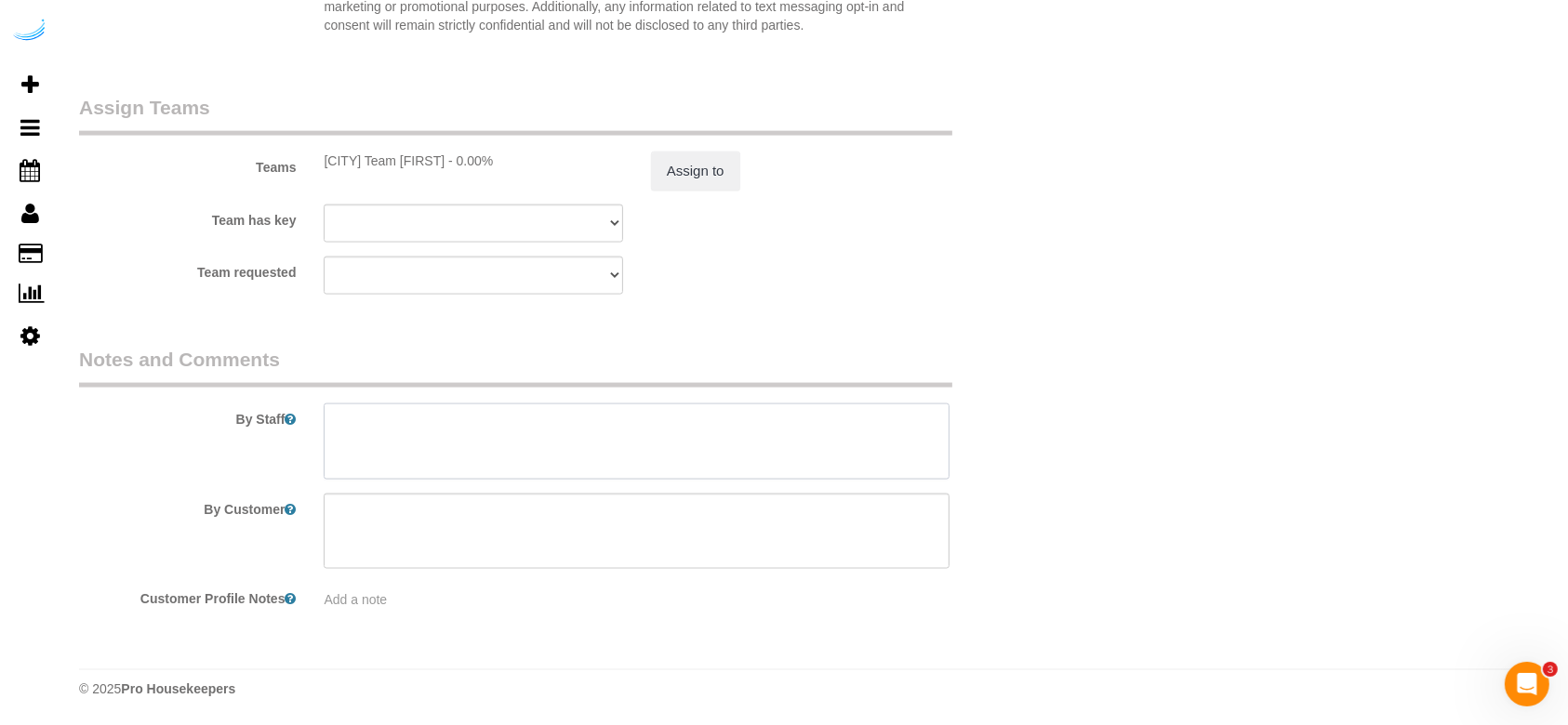 click at bounding box center [636, 442] 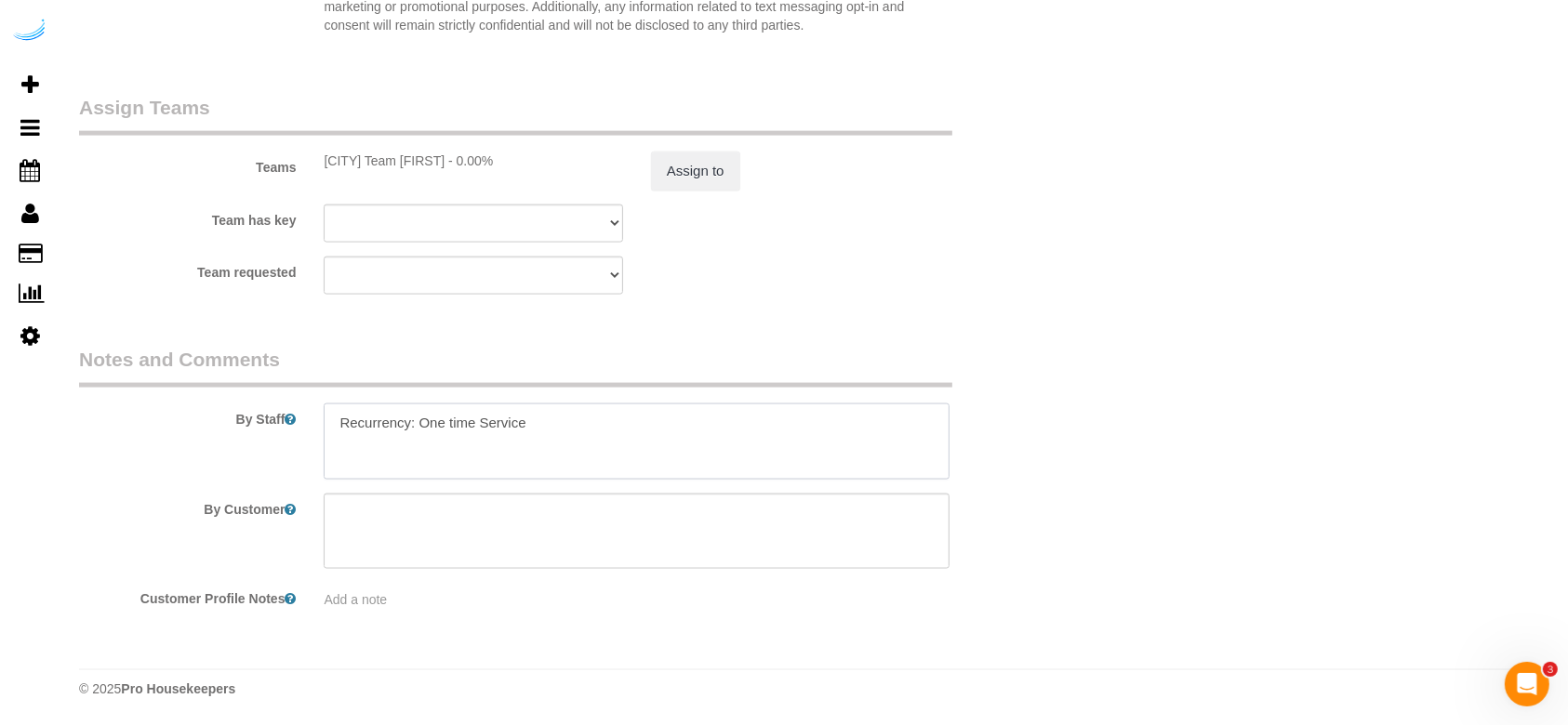 paste on "Permanent Notes:No notes from this customer.Today's Notes:No notes from this service.
Entry Method: Key with main office
Details:
My Apartment is Unit 1507. The main office is marked and located inbetween the two large apt buildings.
Additional Notes:
Housekeeping Notes:" 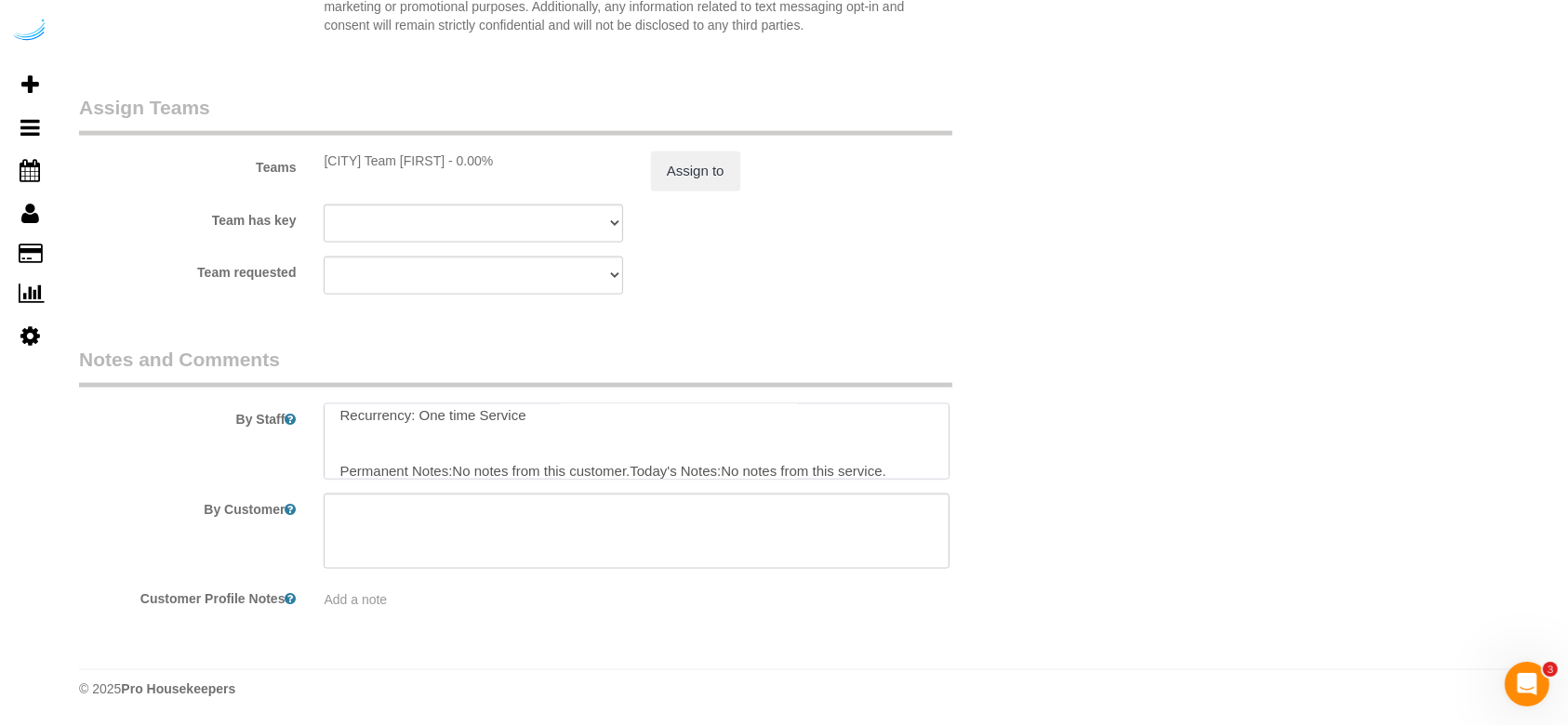 scroll, scrollTop: 156, scrollLeft: 0, axis: vertical 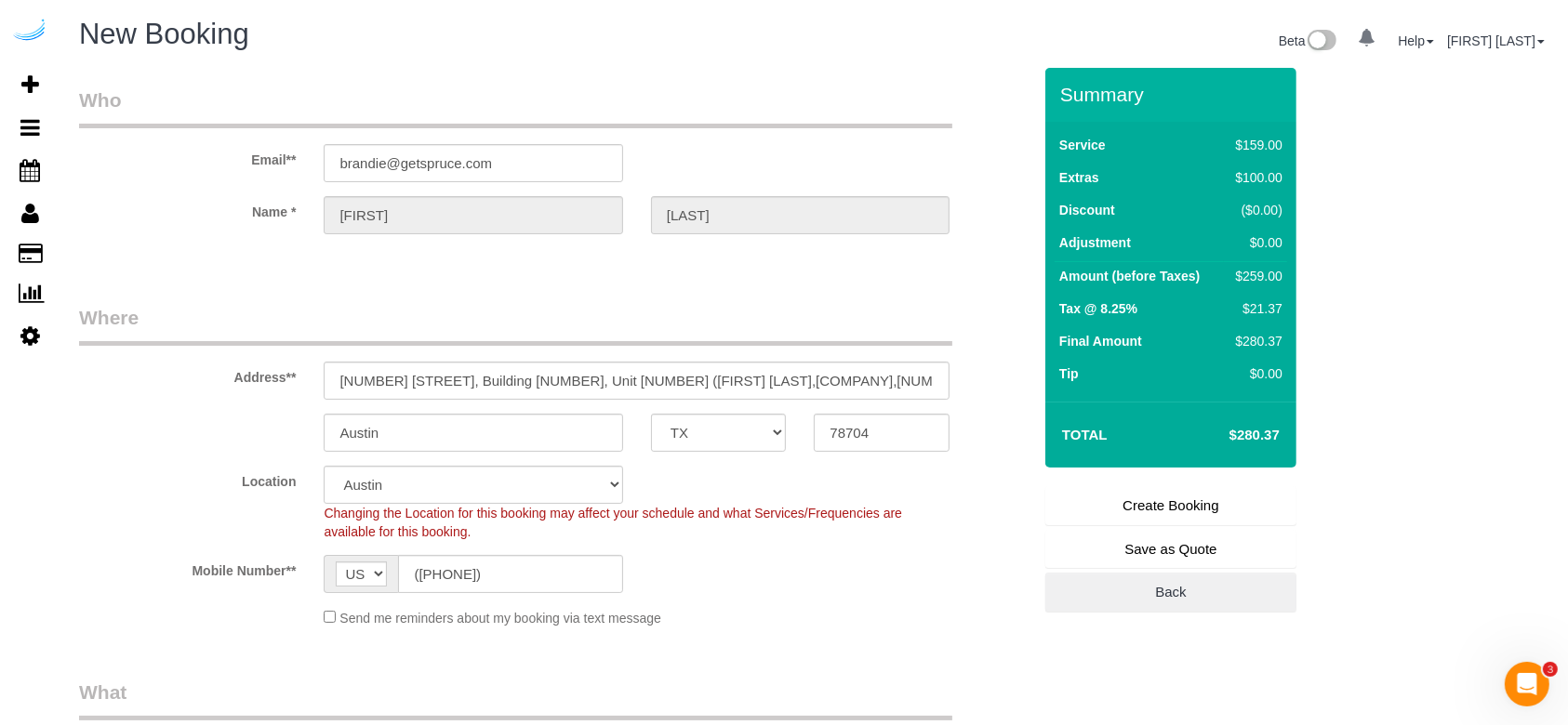 type on "Recurrency: One time Service
Permanent Notes:No notes from this customer.Today's Notes:No notes from this service.
Entry Method: Key with main office
Details:
My Apartment is Unit [NUMBER]. The main office is marked and located inbetween the two large apt buildings.
Additional Notes:
Housekeeping Notes:" 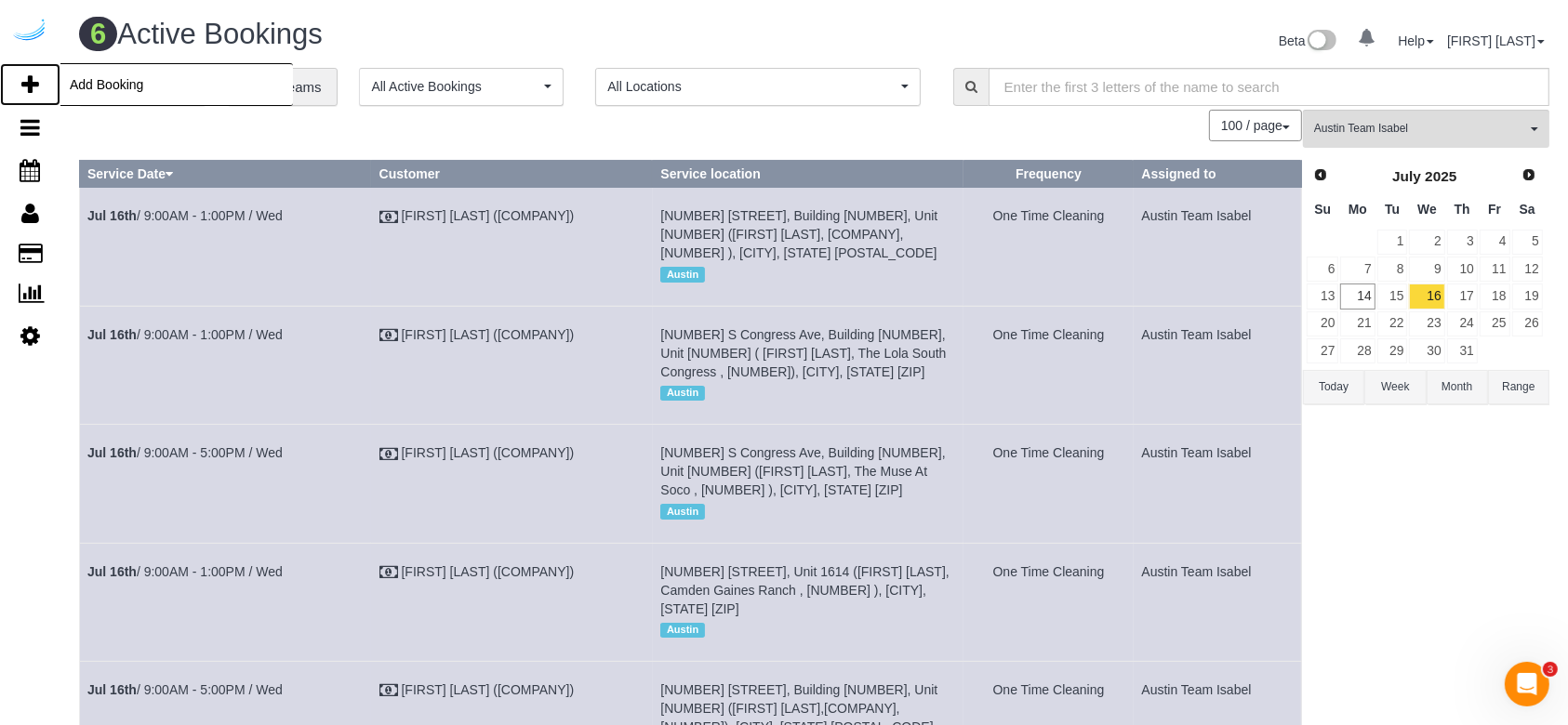 click at bounding box center (30, 85) 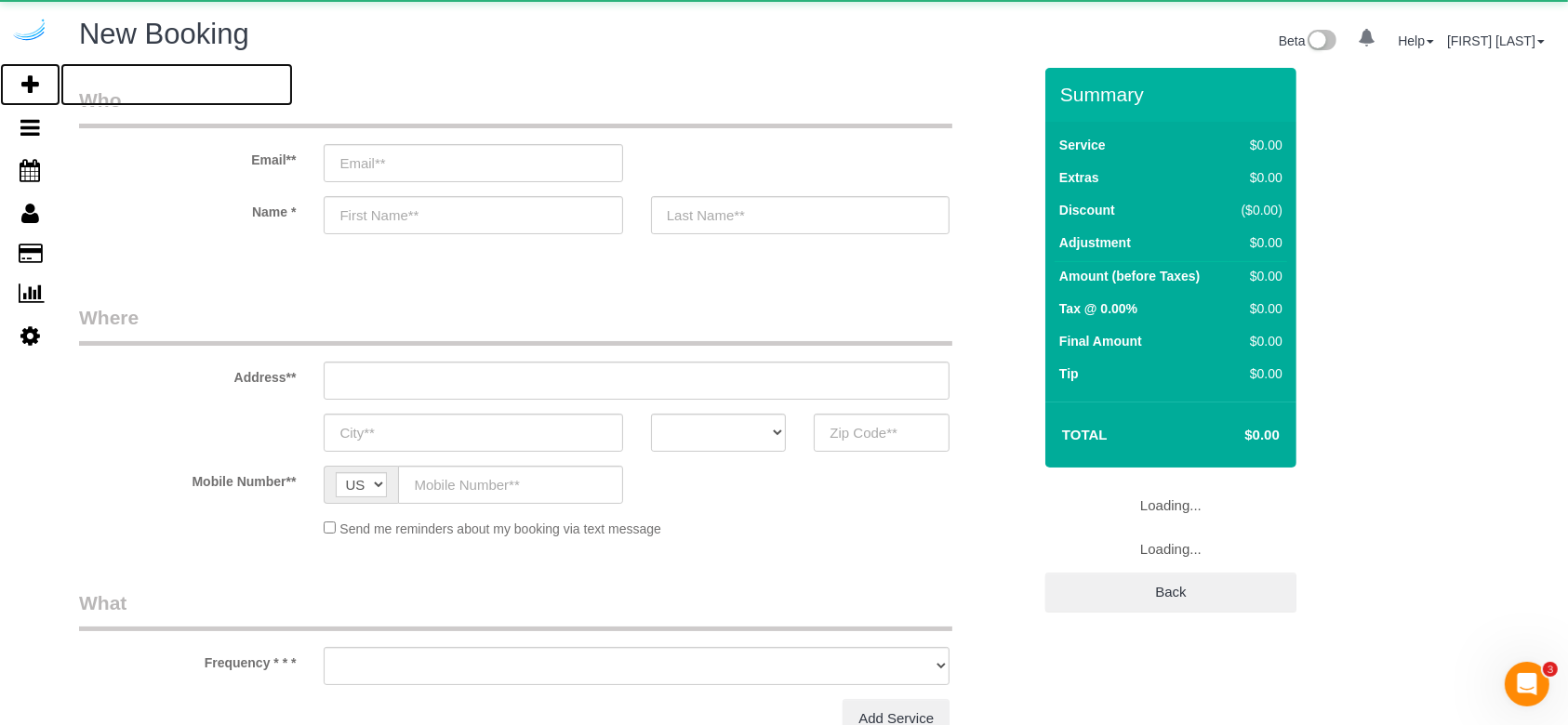 select on "4" 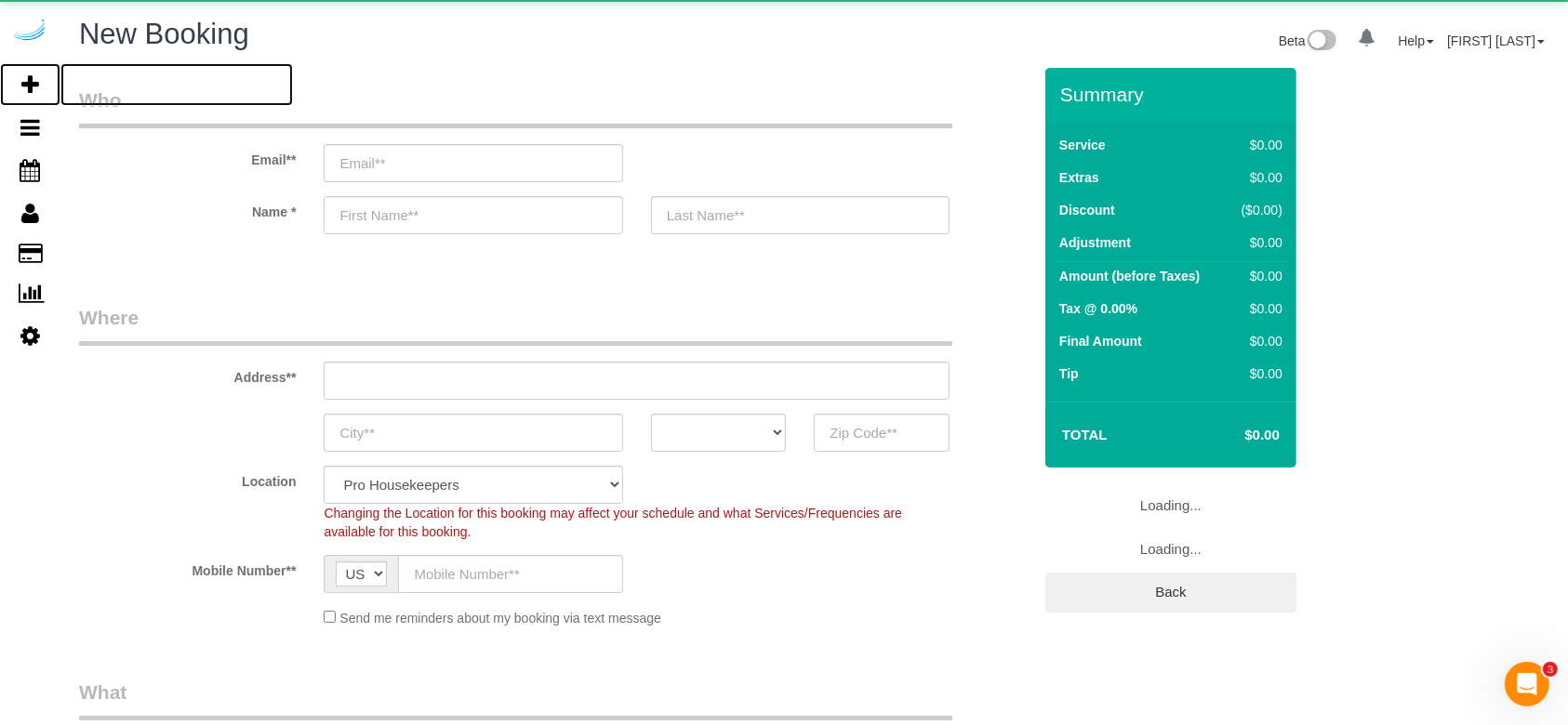 select on "object:24417" 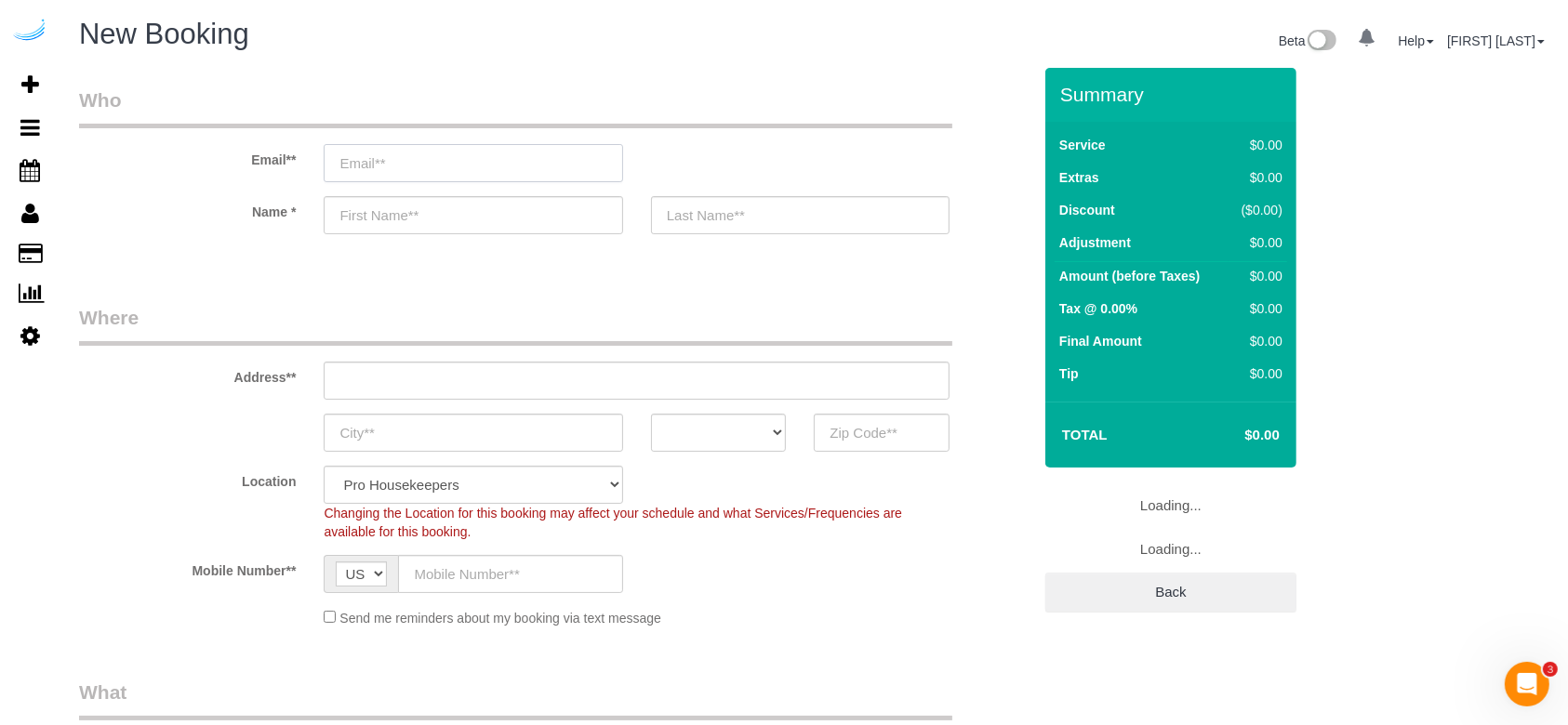 click at bounding box center [472, 163] 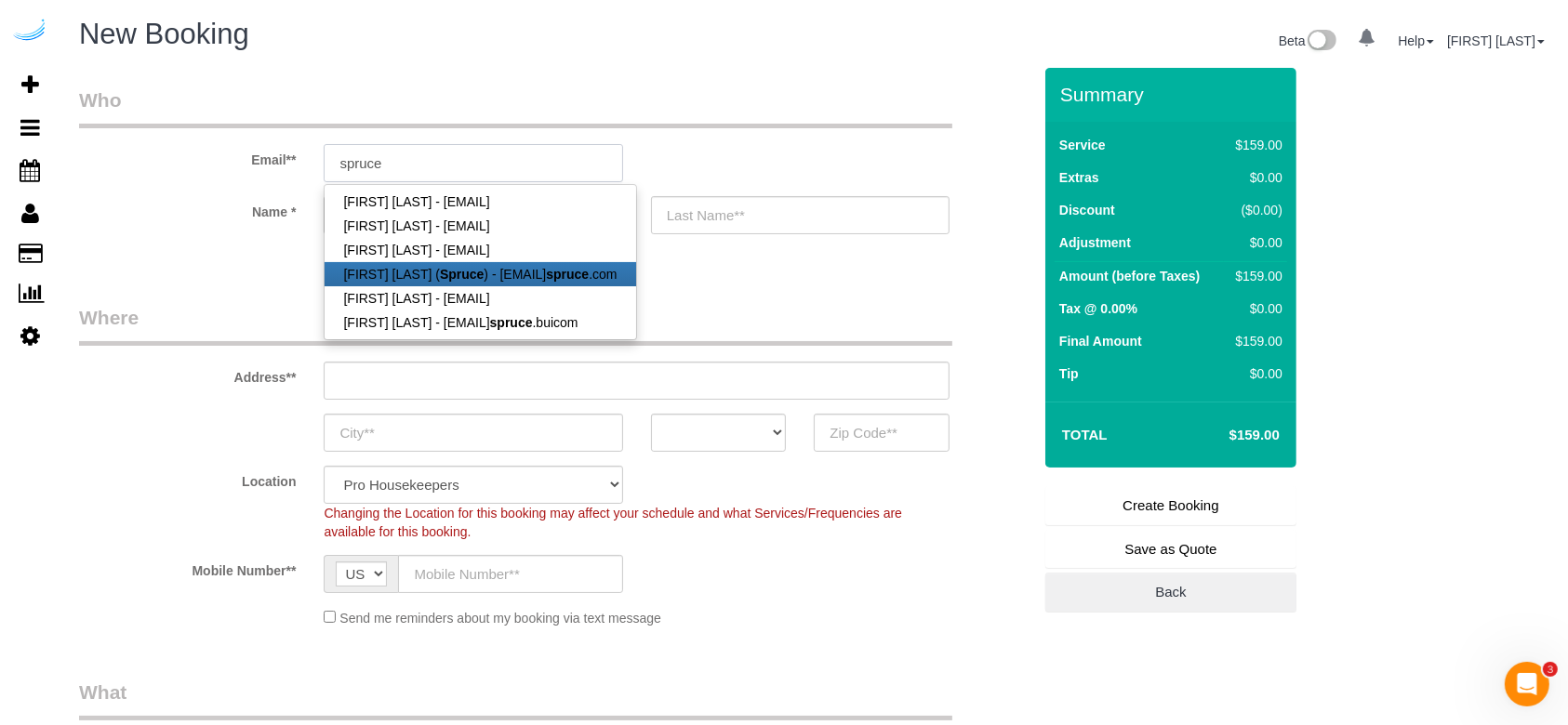 type on "brandie@getspruce.com" 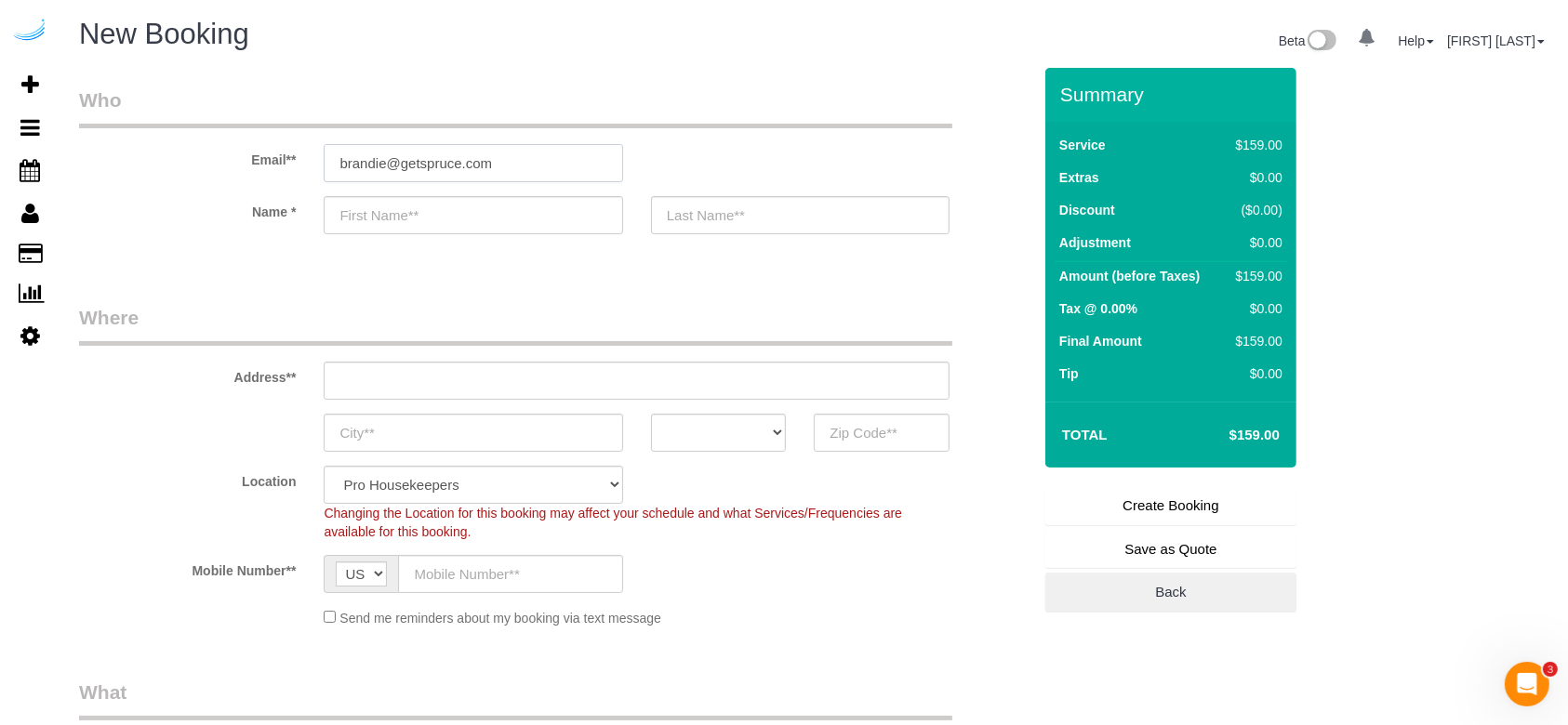 type on "[FIRST]" 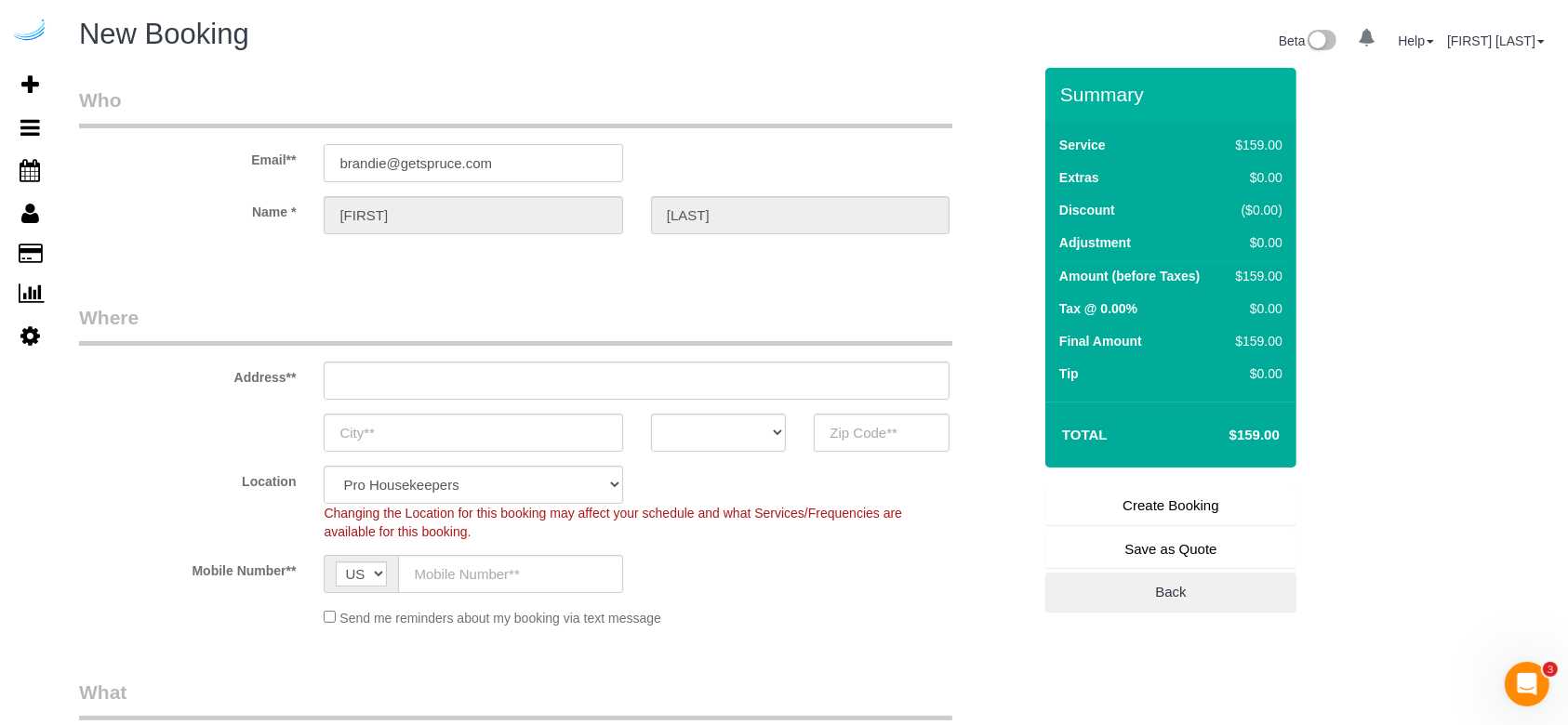 type on "3816 S Lamar Blvd" 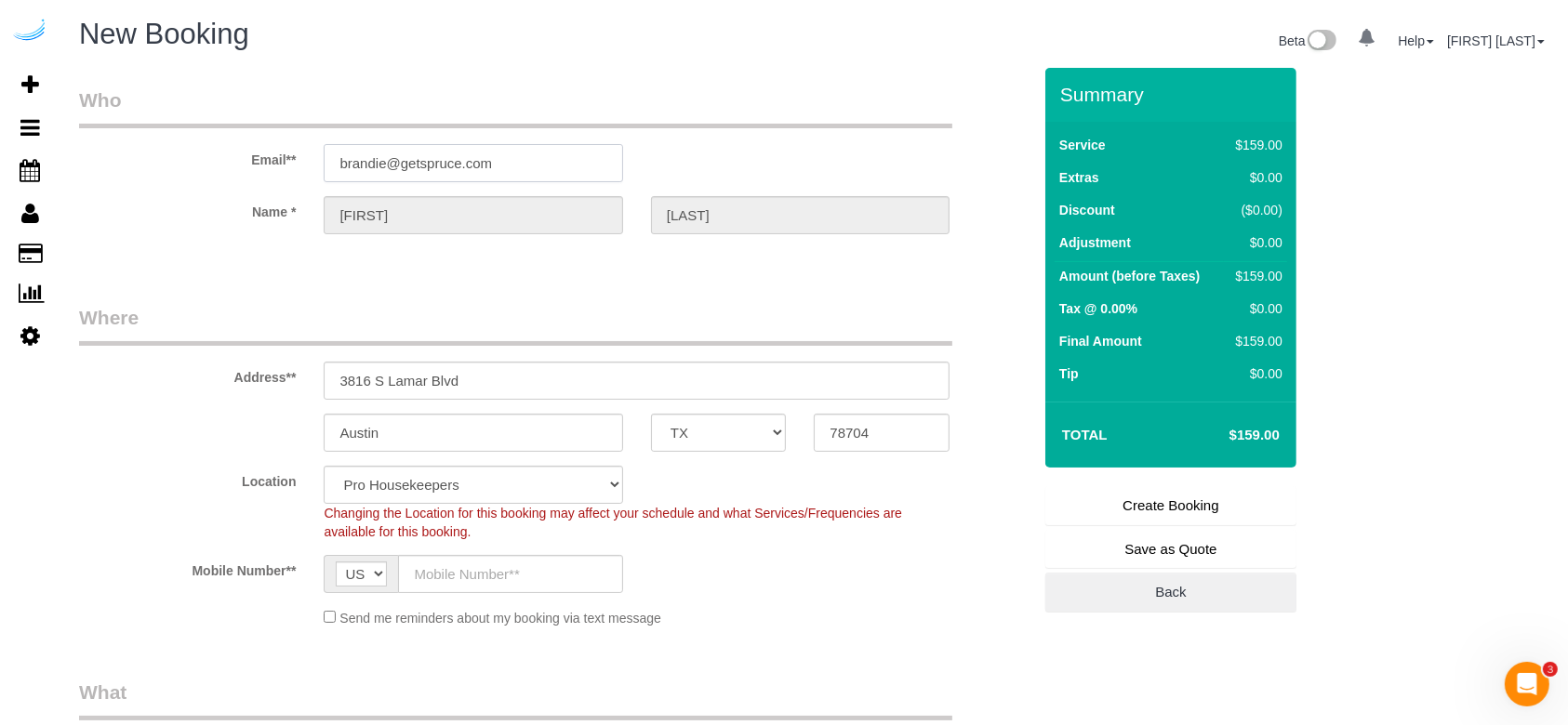 type on "brandie@getspruce.com" 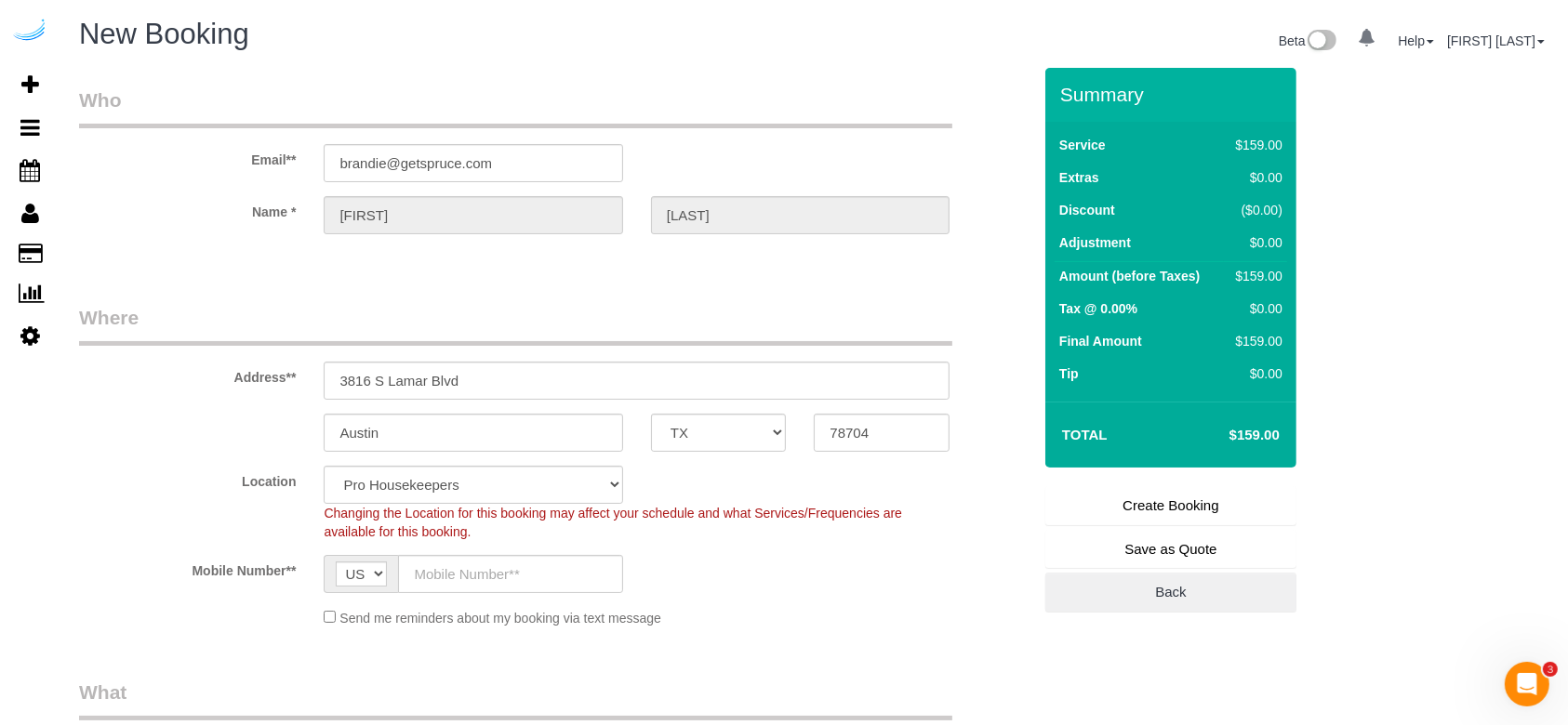 select on "9" 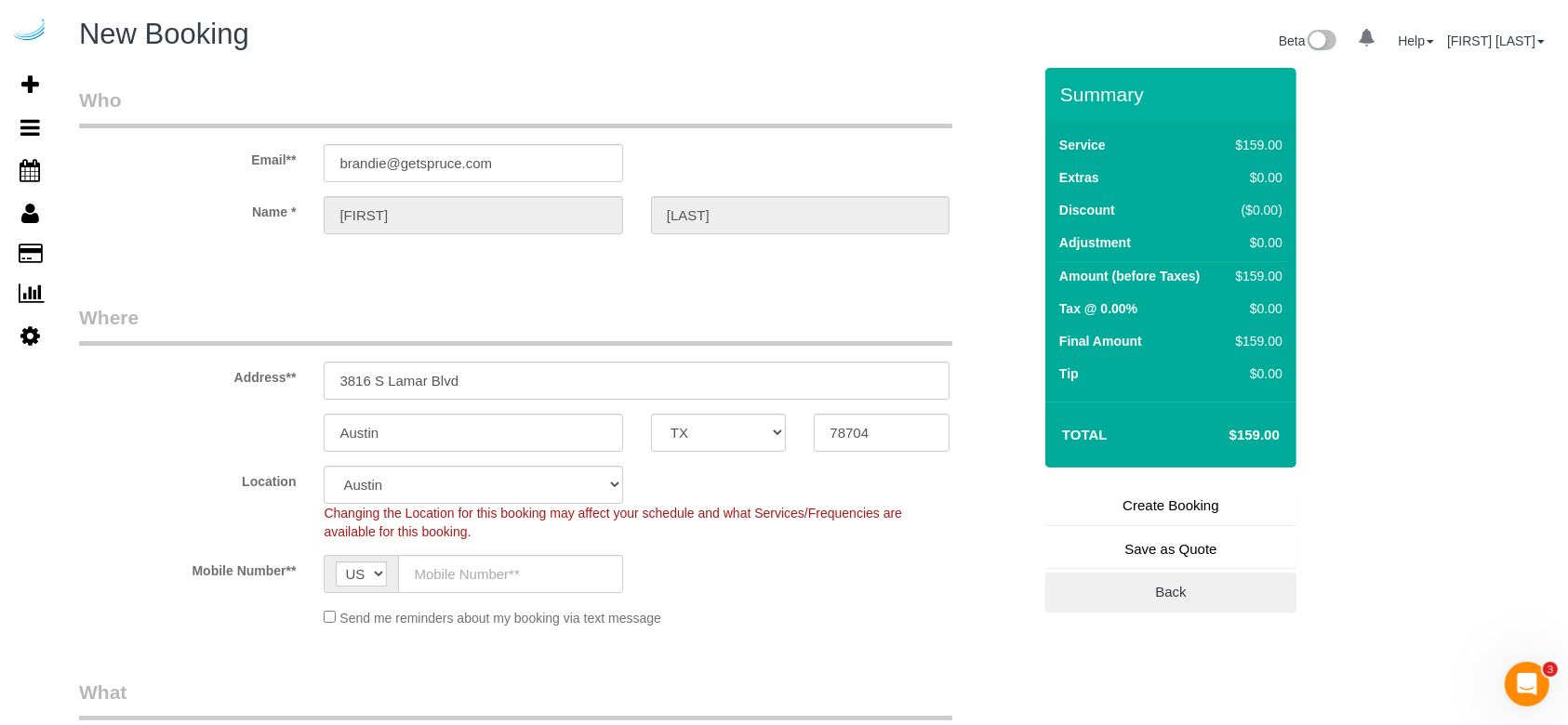 select on "object:24454" 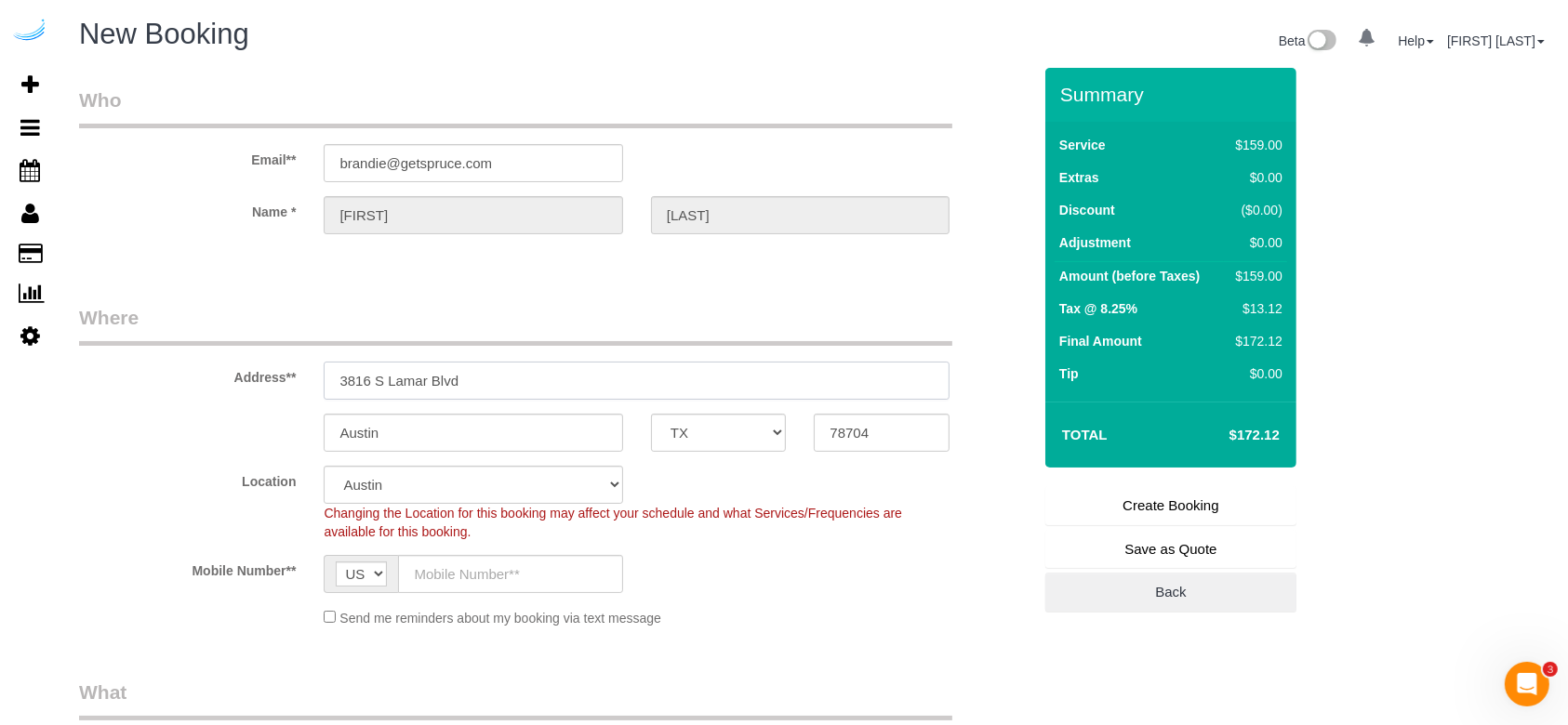 click on "3816 S Lamar Blvd" at bounding box center [636, 380] 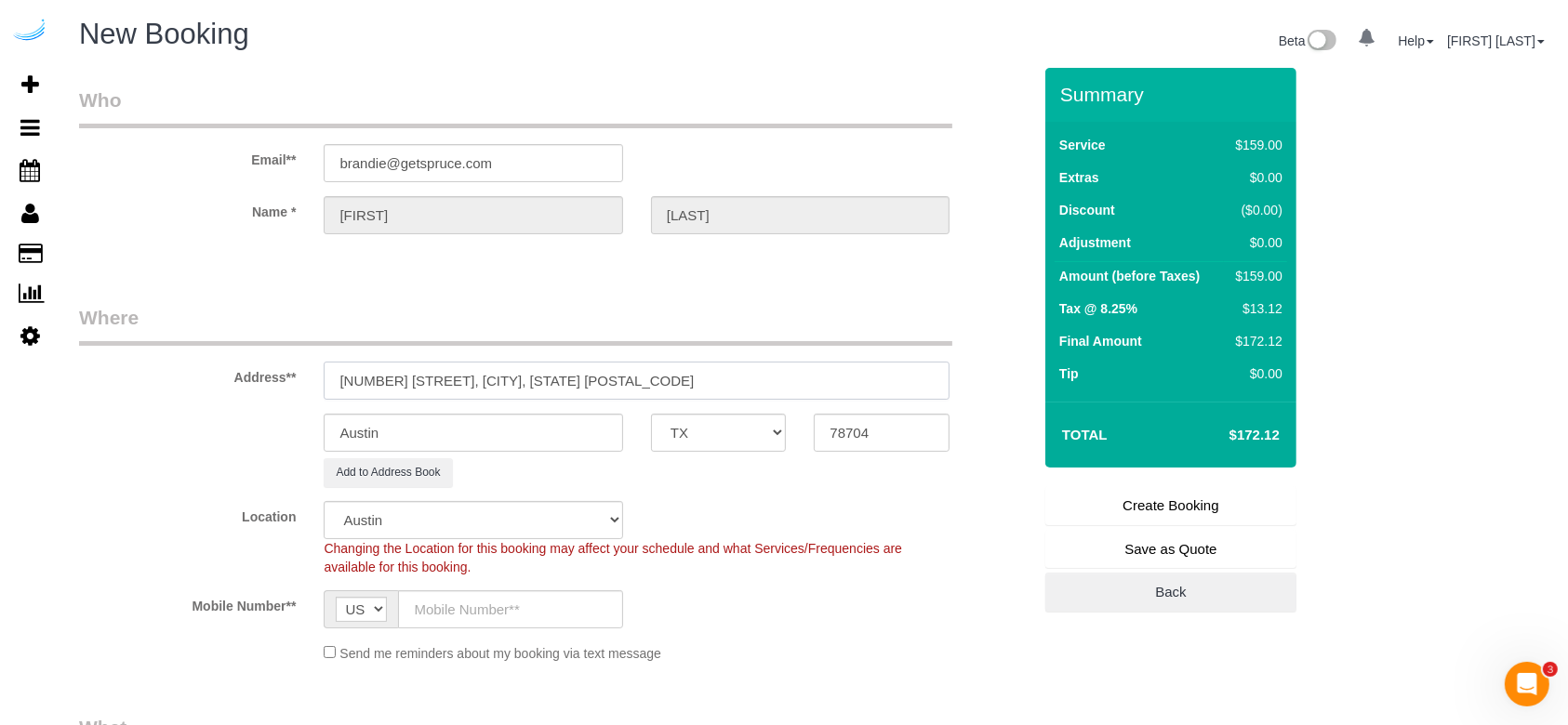 click on "[NUMBER] [STREET], [CITY], [STATE] [POSTAL_CODE]" at bounding box center [636, 380] 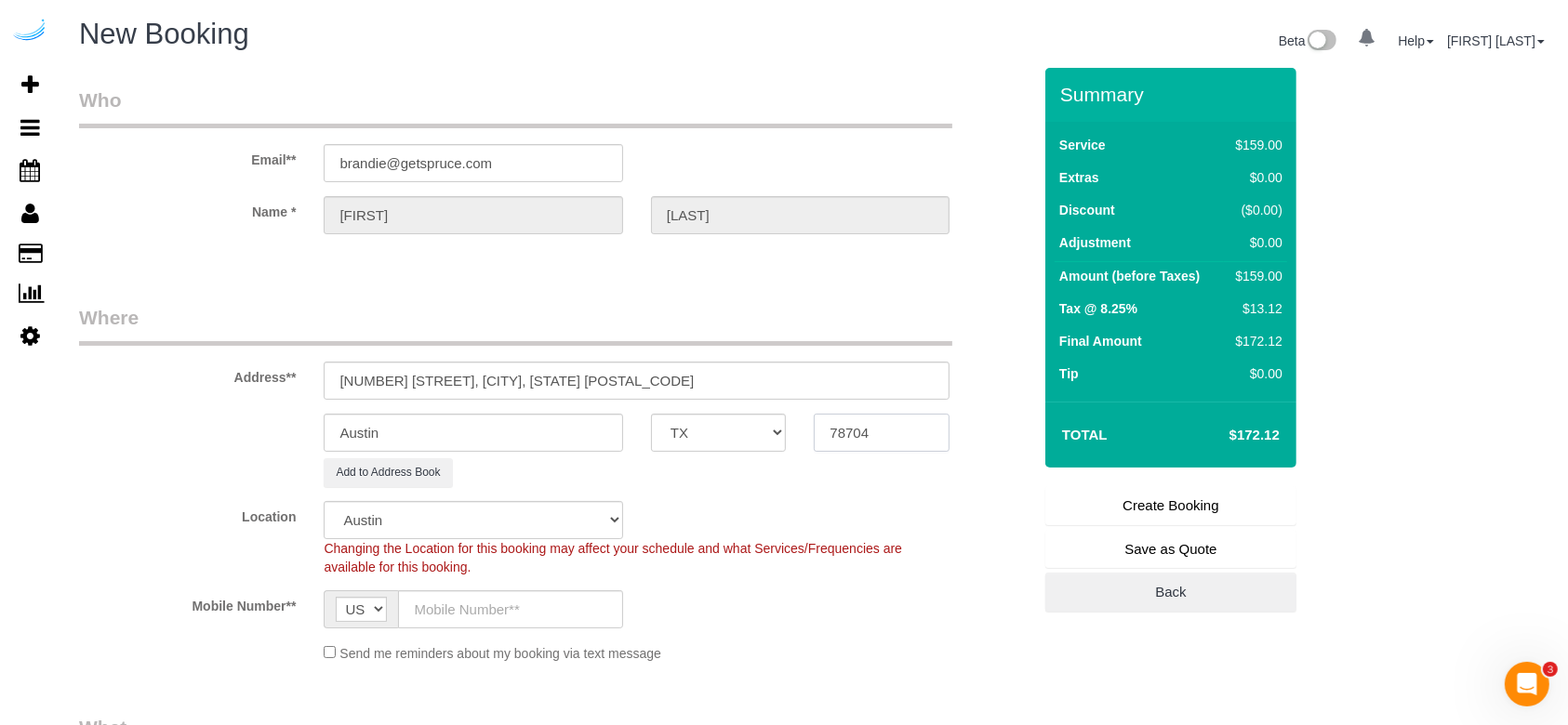 click on "78704" at bounding box center (882, 432) 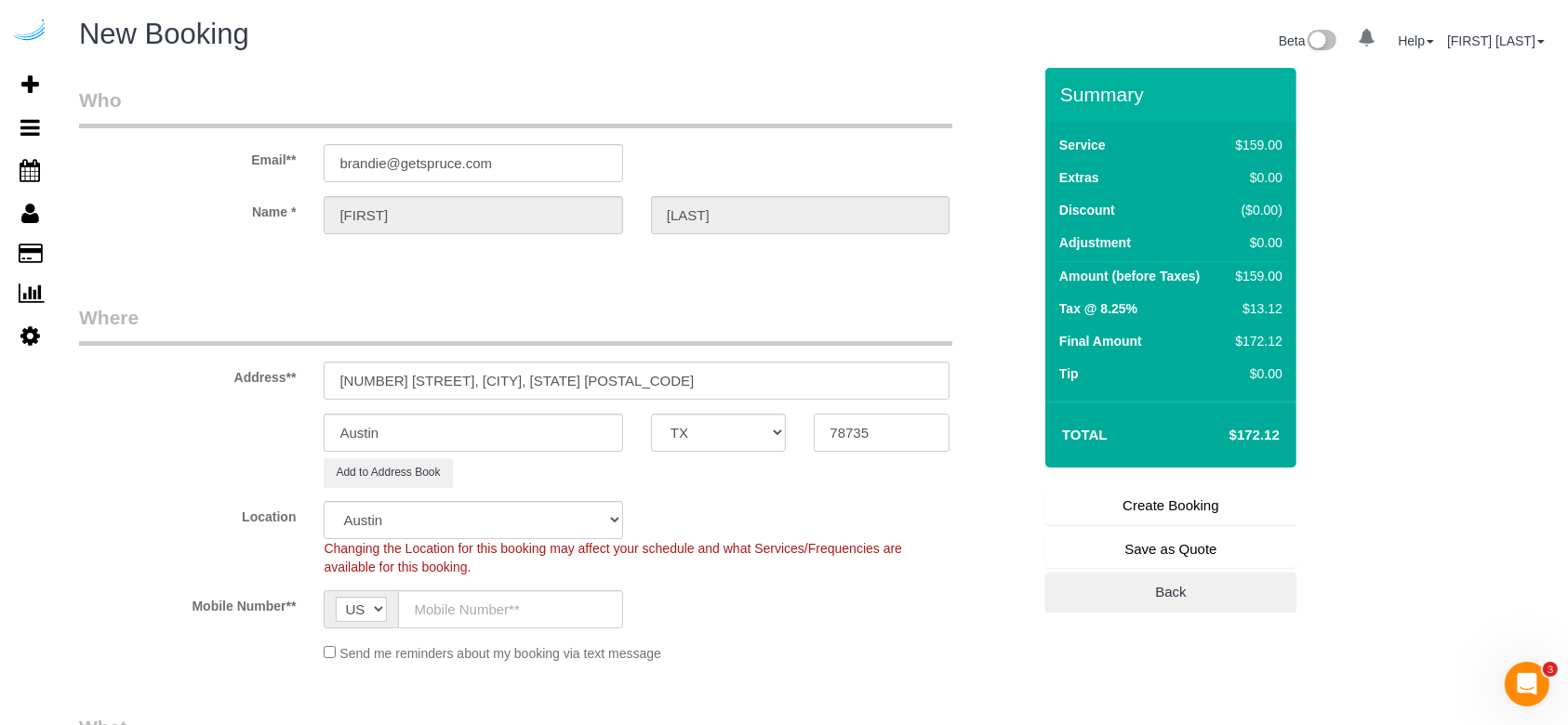 type on "78735" 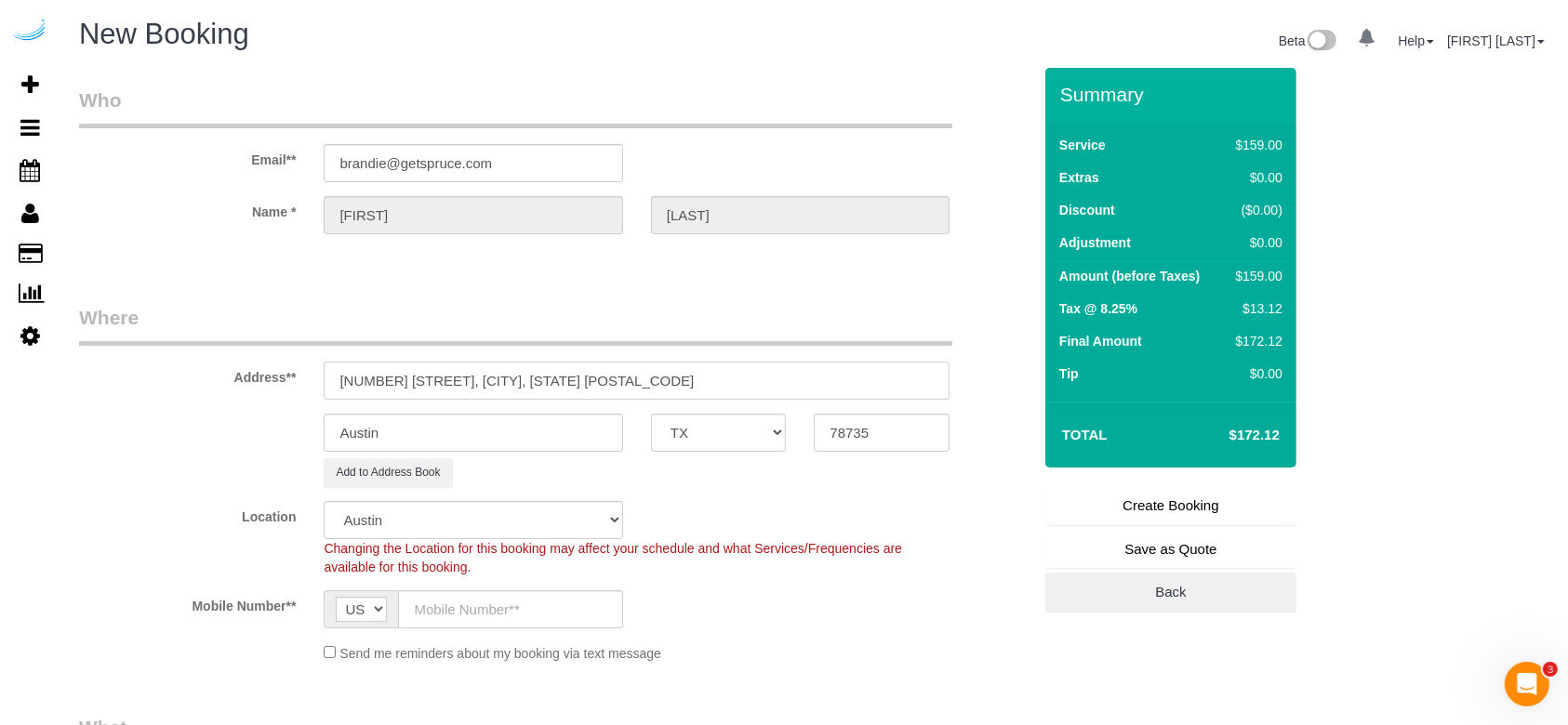 drag, startPoint x: 673, startPoint y: 380, endPoint x: 486, endPoint y: 385, distance: 187.06683 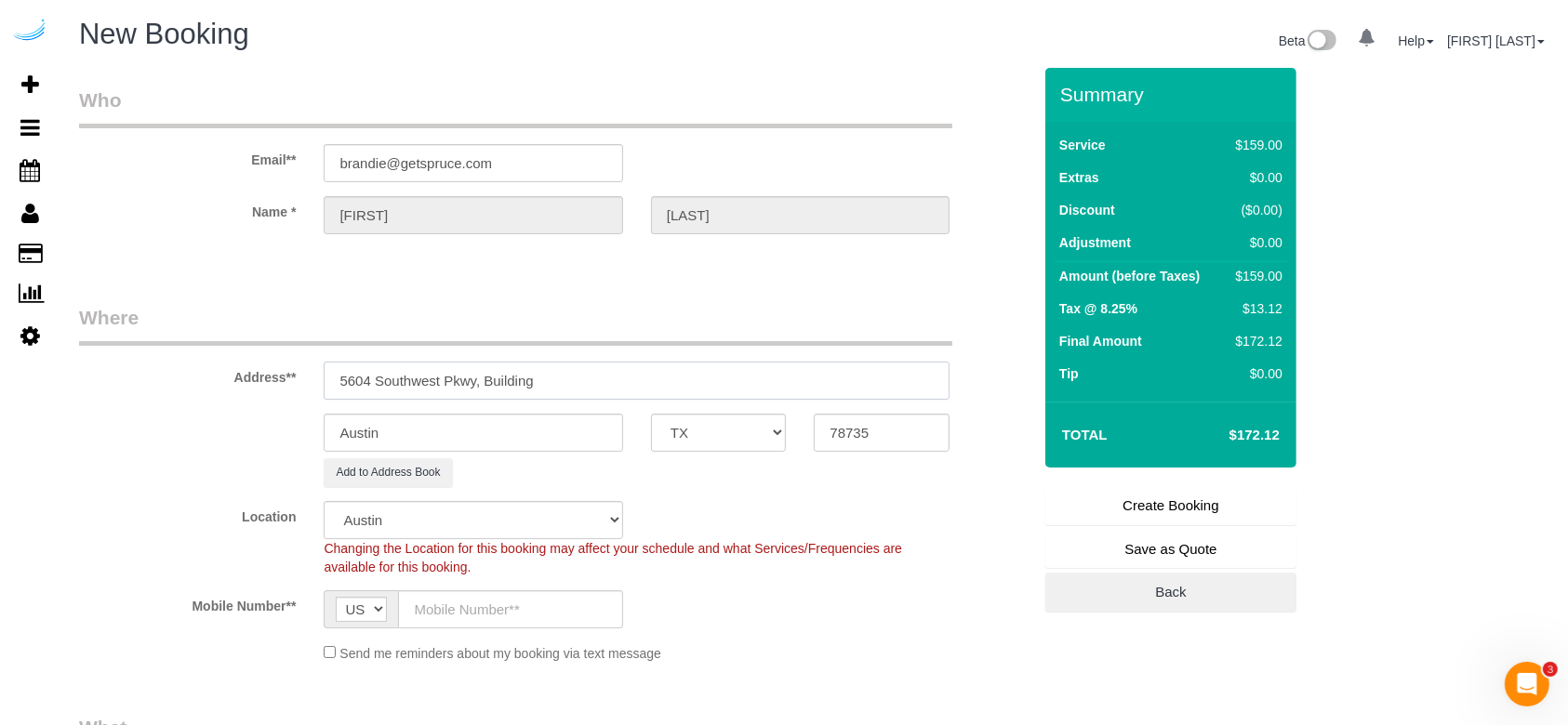 paste on "3234" 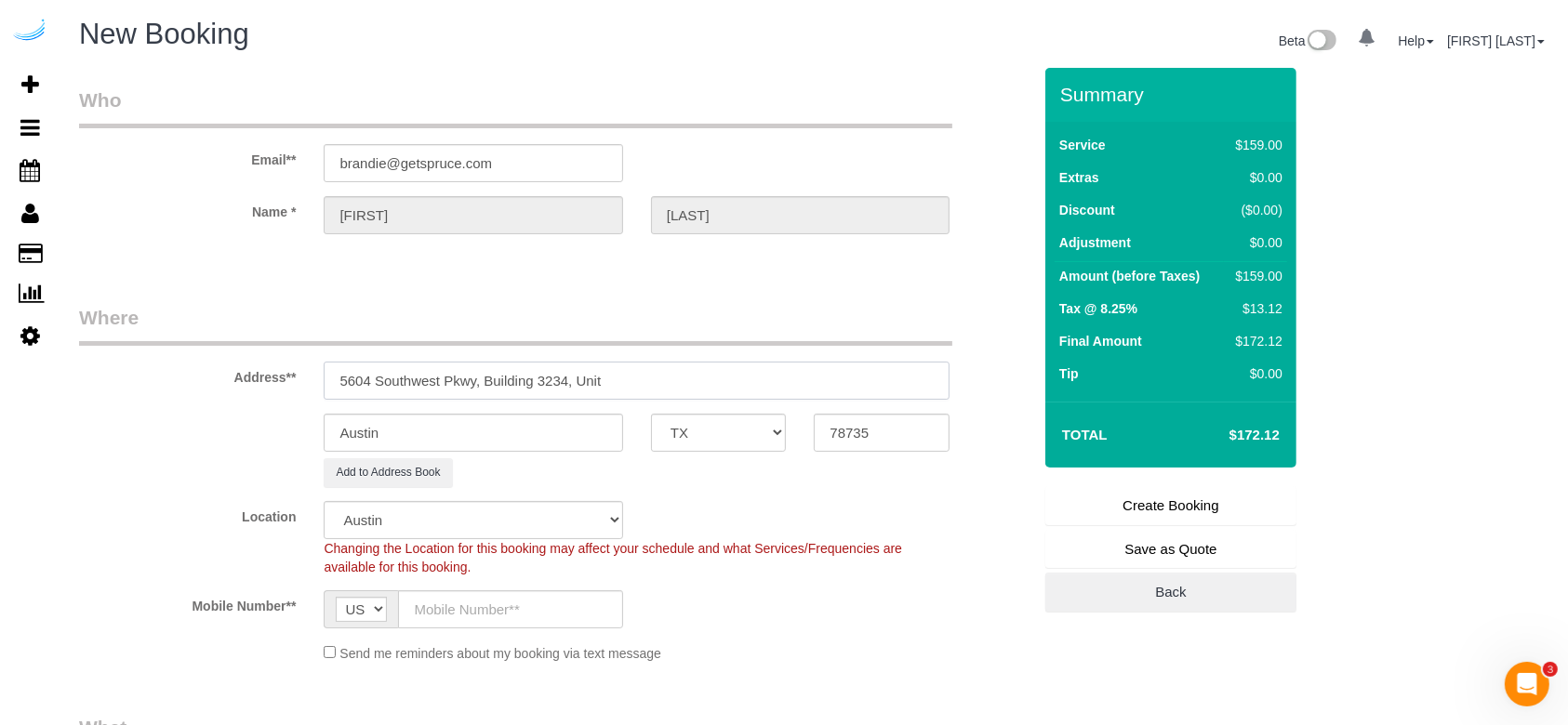 paste on "3234" 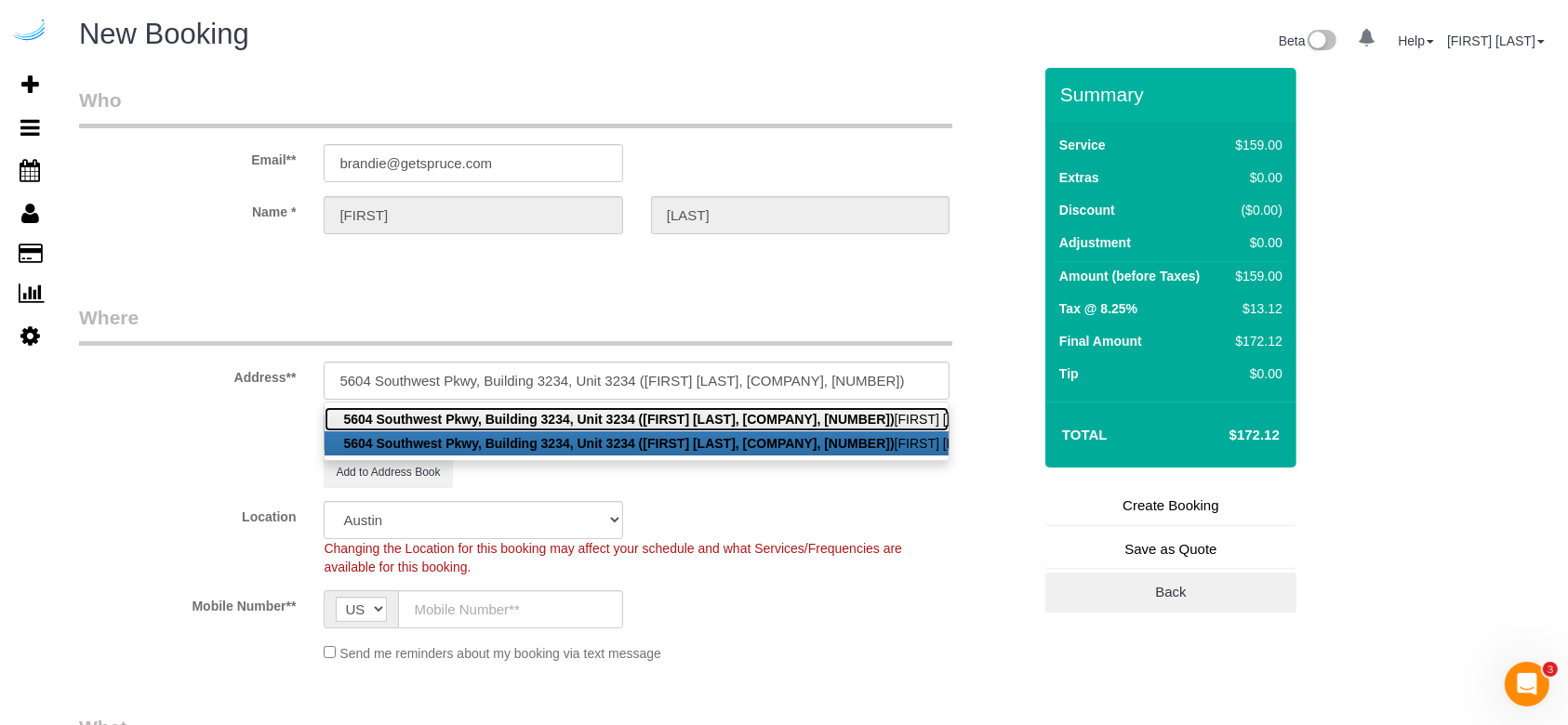 click on "[NUMBER] [STREET], Building 3234, Unit 3234 ([ FIRST] [LAST],Preserve at Travis Creek,[NUMBER]), [CITY], [STATE] [ZIP]" at bounding box center [636, 419] 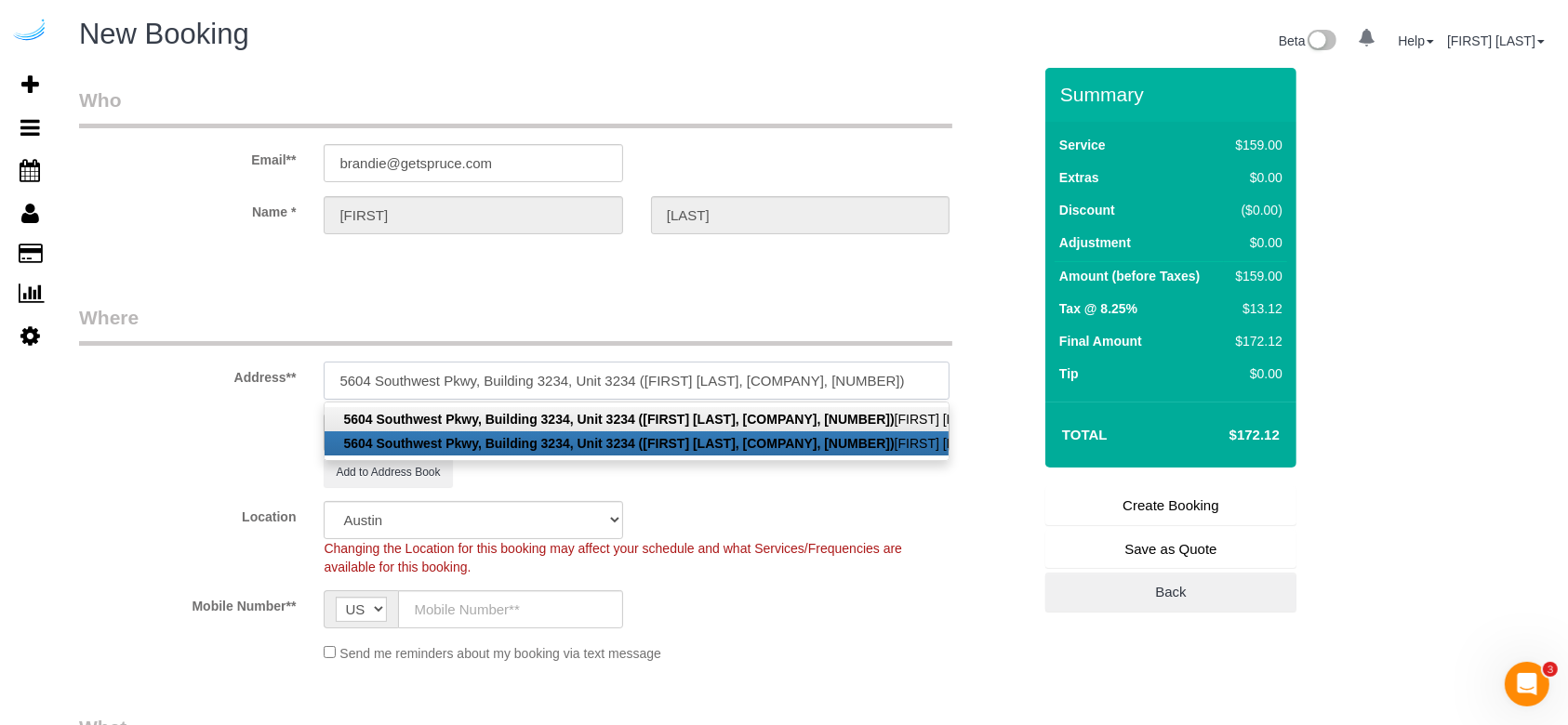 type on "[NUMBER] [STREET], Building 3234, Unit 3234 ([FIRST] [LAST],[COMPANY],[NUMBER])" 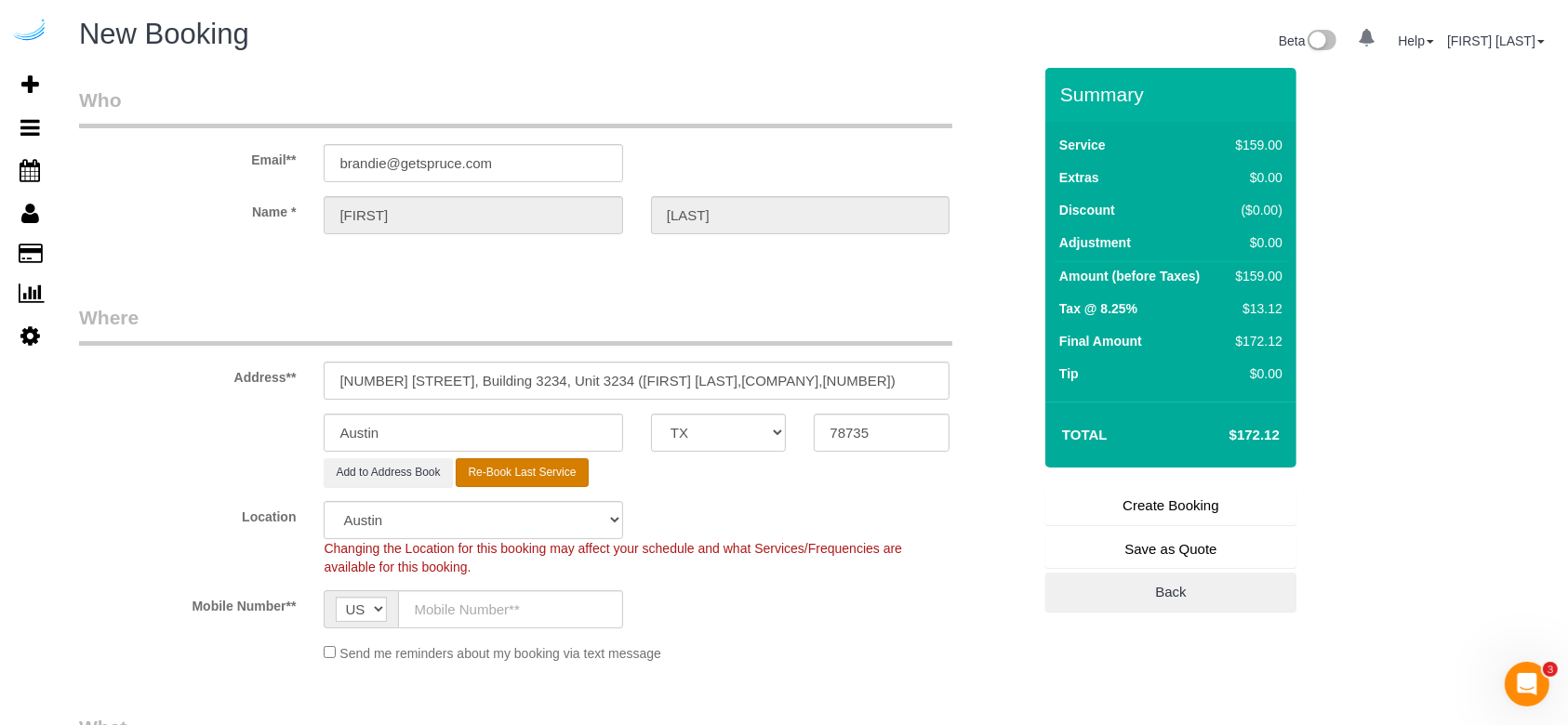 click on "Re-Book Last Service" at bounding box center (522, 472) 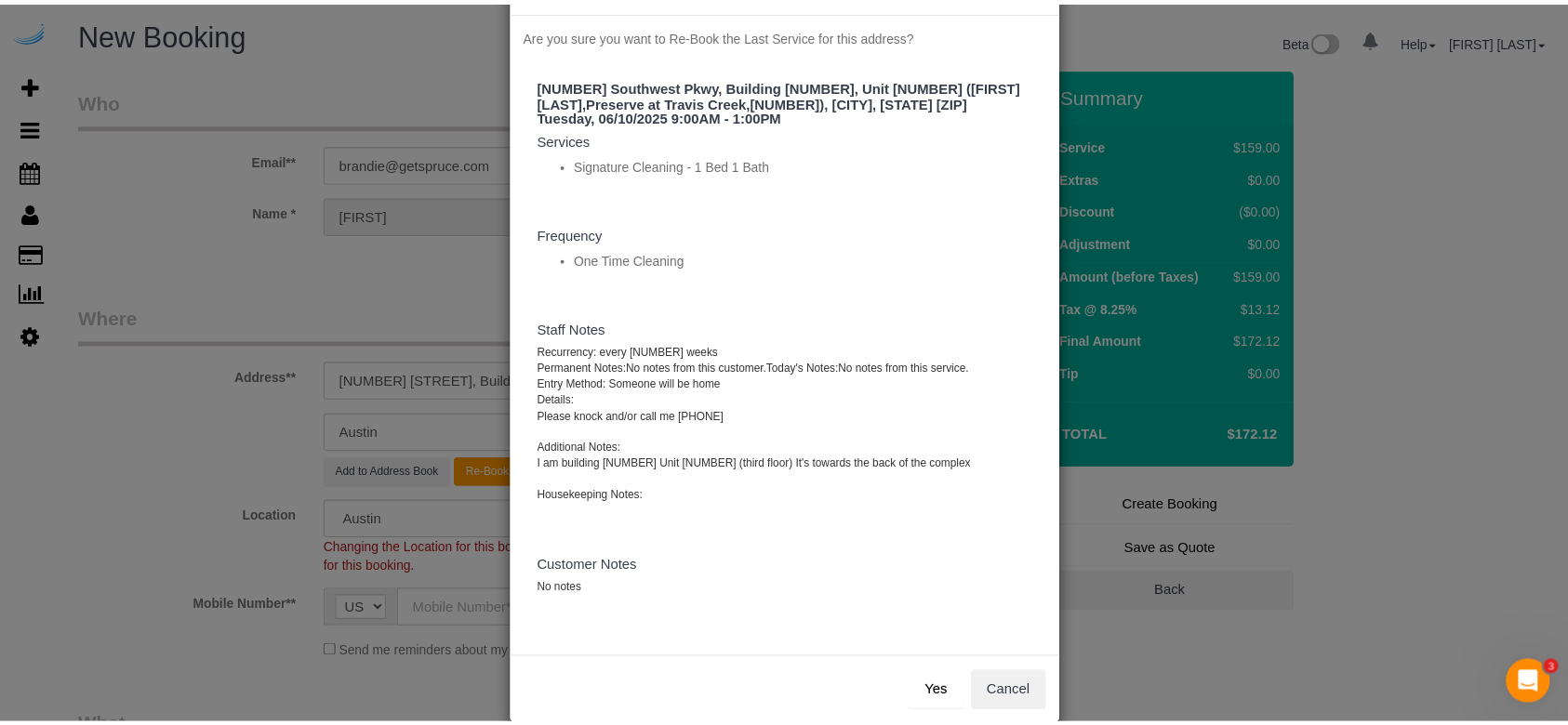 scroll, scrollTop: 106, scrollLeft: 0, axis: vertical 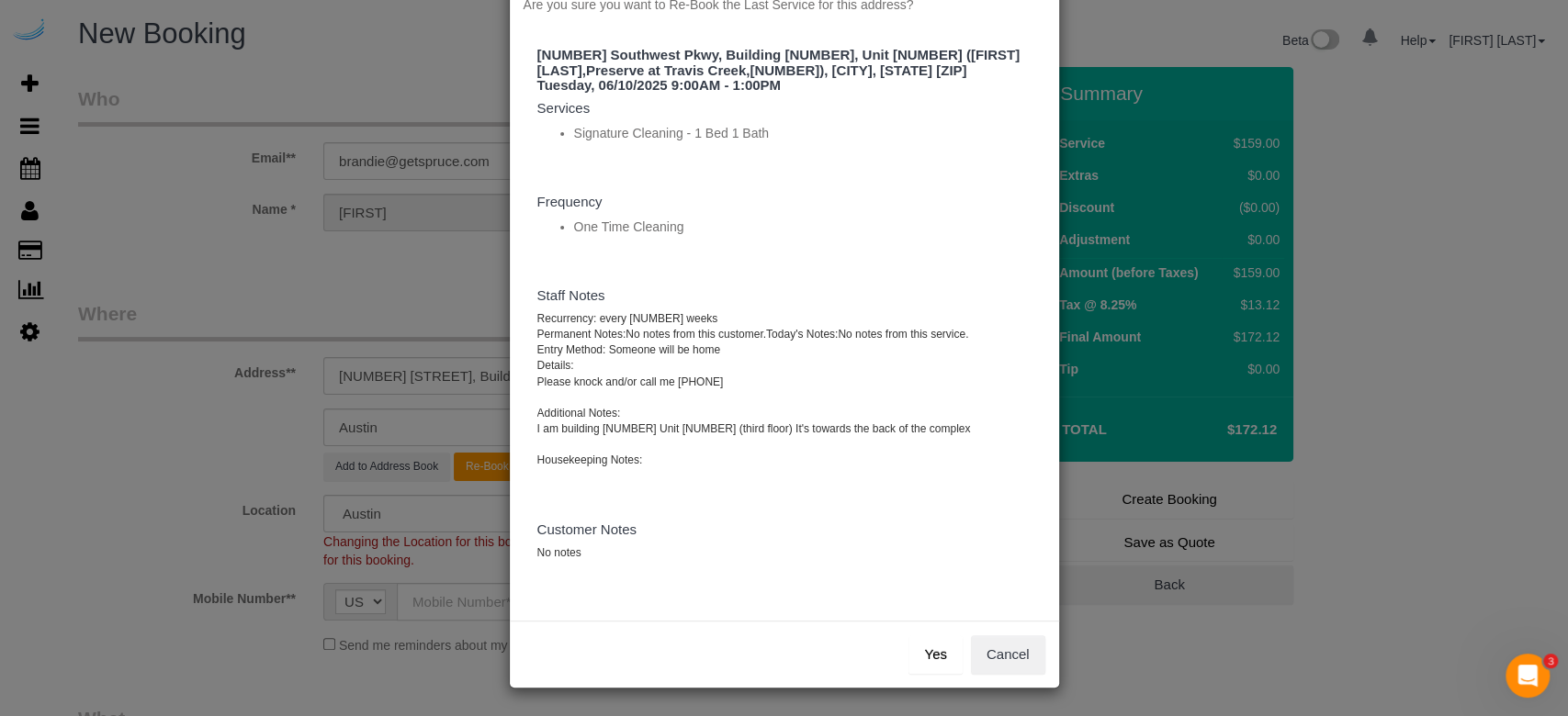 click on "Yes" at bounding box center [935, 654] 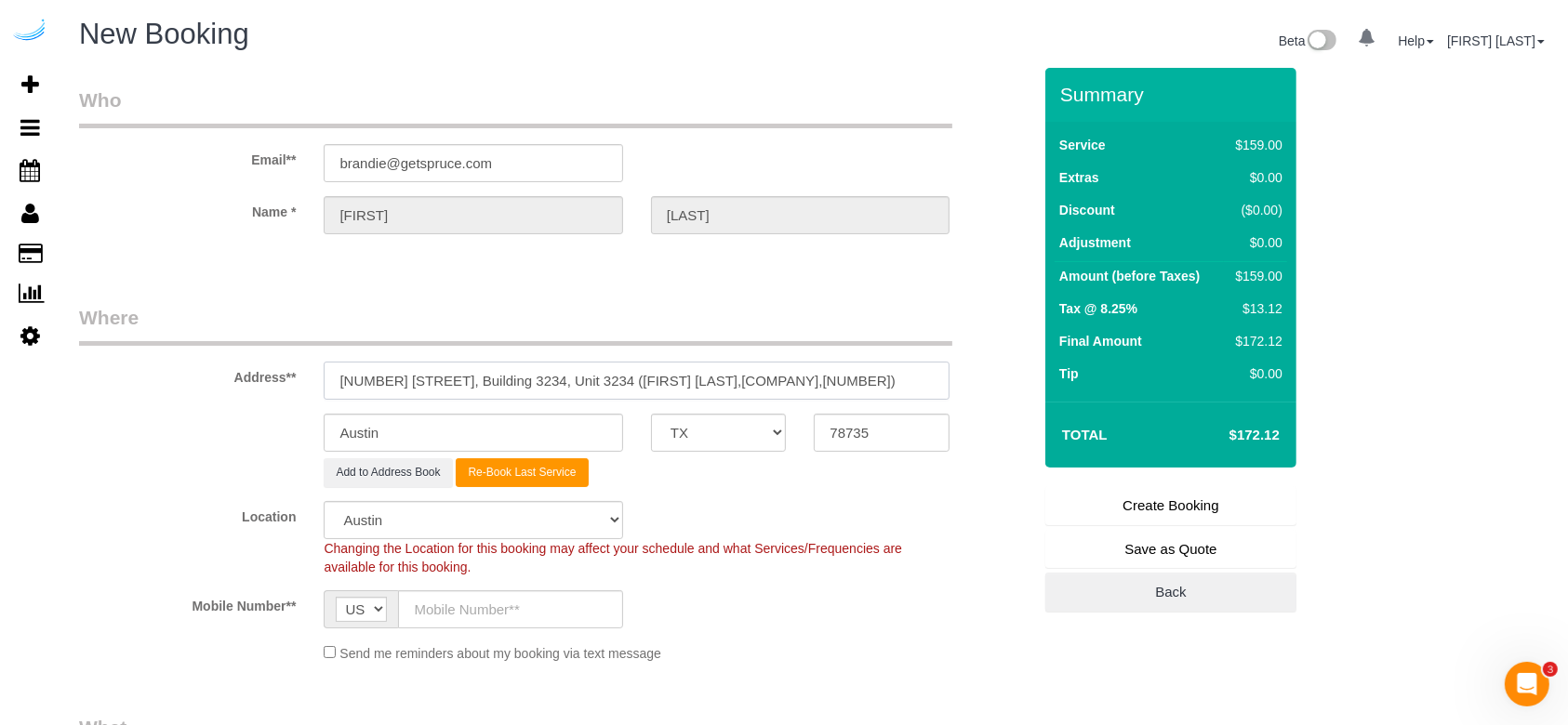 click on "[NUMBER] [STREET], Building 3234, Unit 3234 ([FIRST] [LAST],[COMPANY],[NUMBER])" at bounding box center [636, 380] 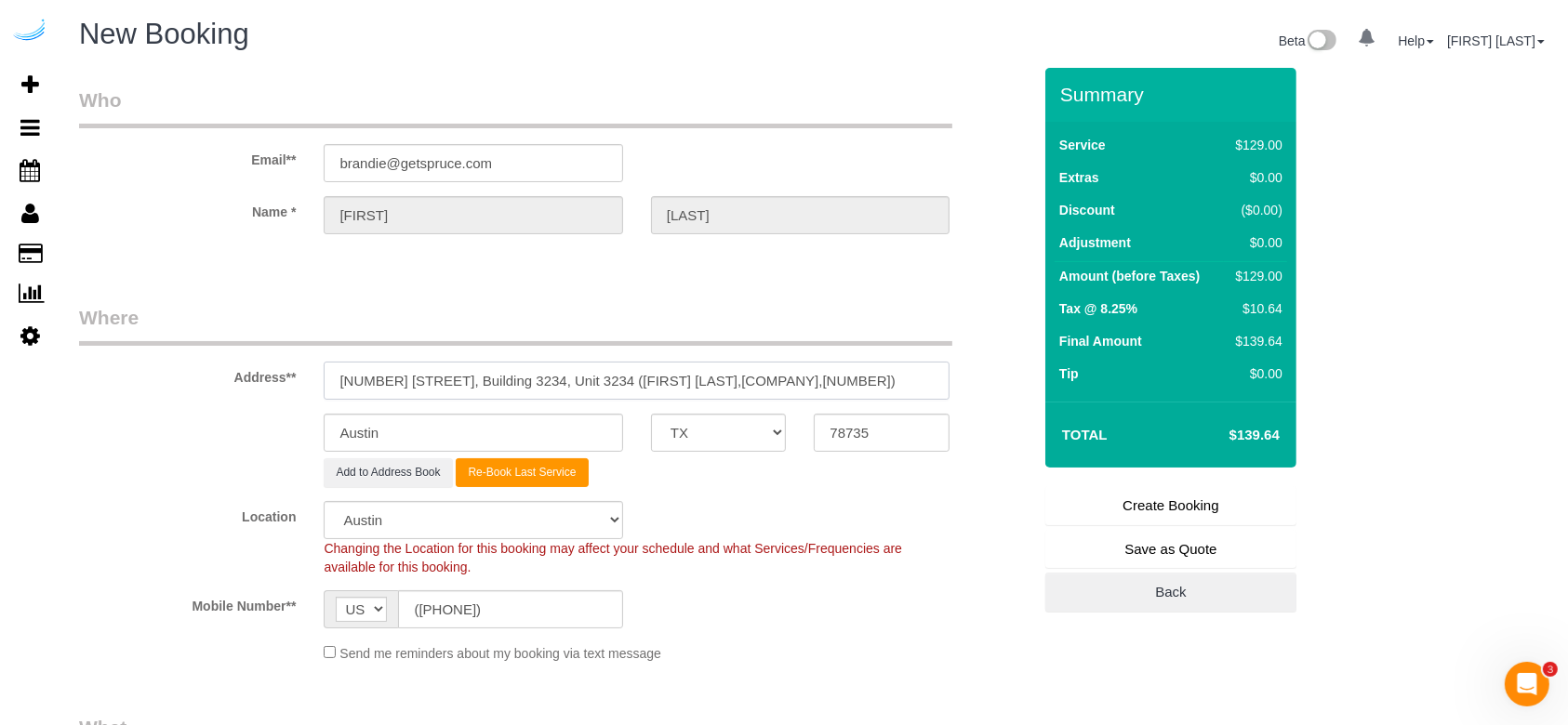 select on "object:24622" 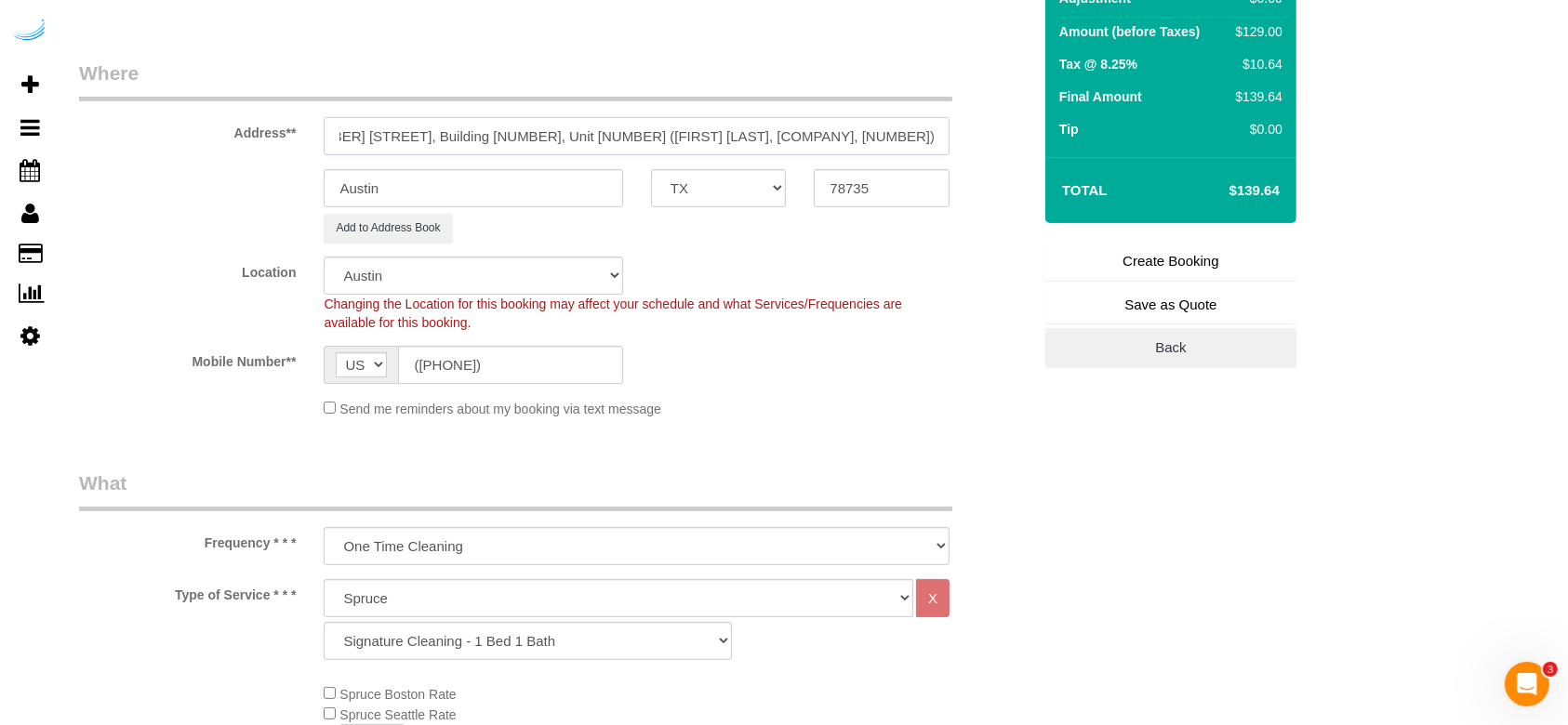 scroll, scrollTop: 372, scrollLeft: 0, axis: vertical 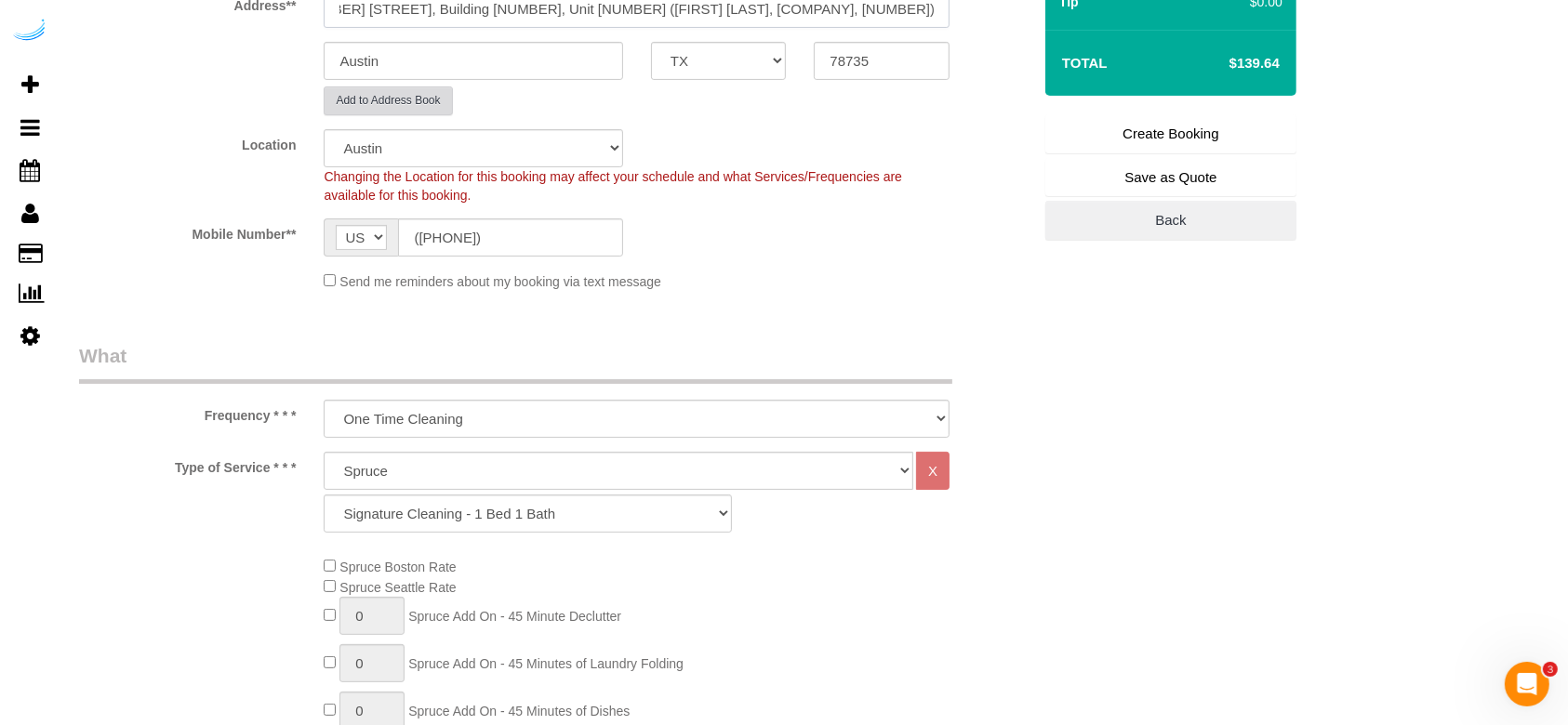 type on "[NUMBER] [STREET], Building [NUMBER], Unit [NUMBER] ([FIRST] [LAST], [COMPANY], [NUMBER])" 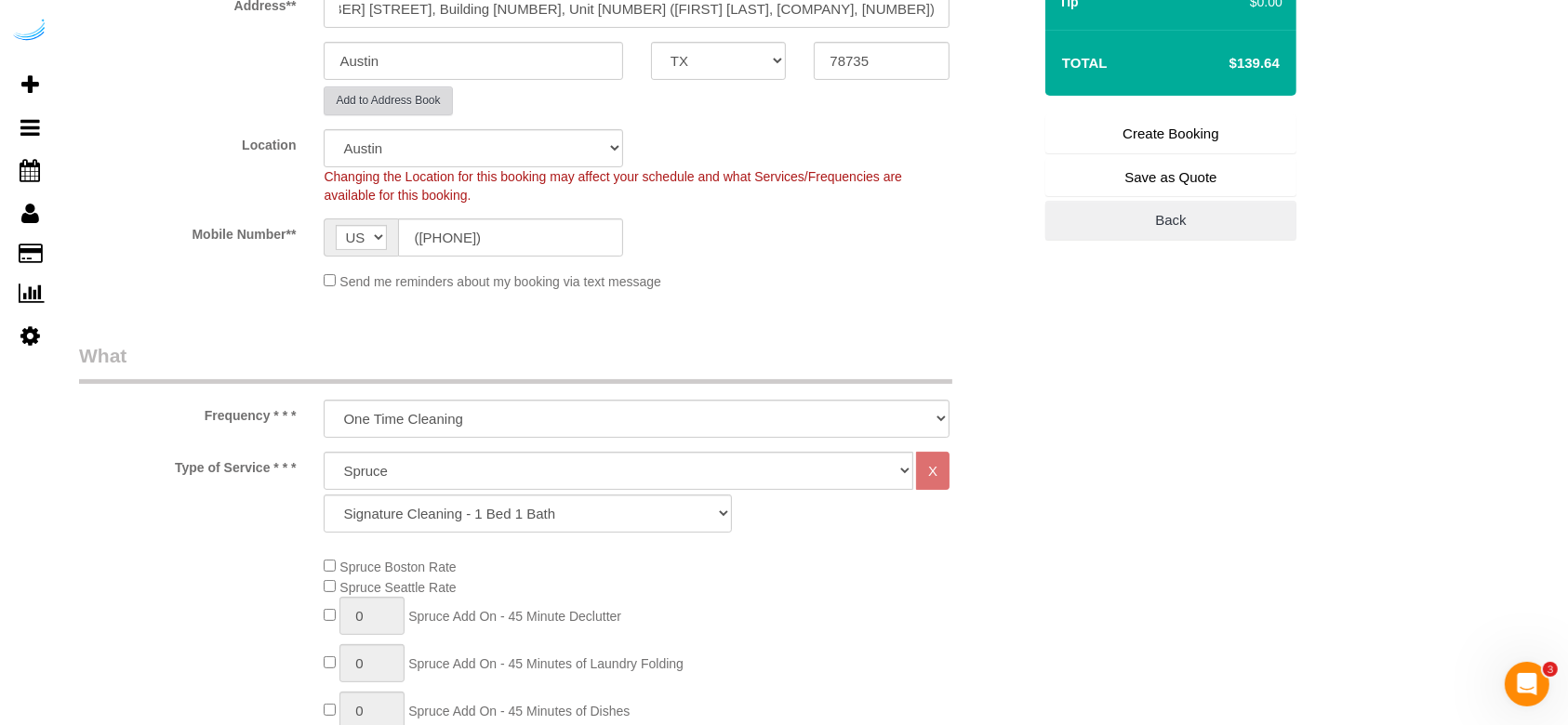 click on "Add to Address Book" at bounding box center [388, 100] 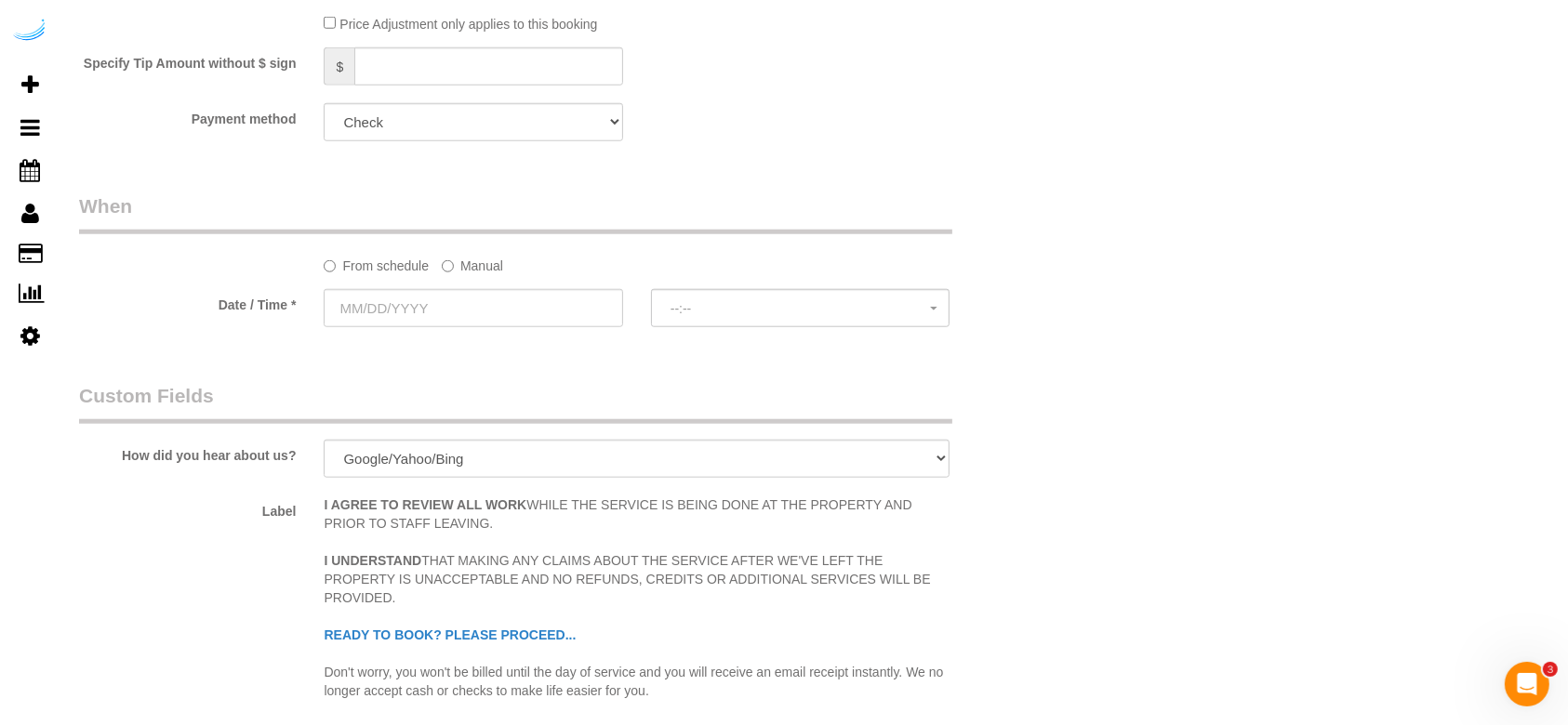 scroll, scrollTop: 1983, scrollLeft: 0, axis: vertical 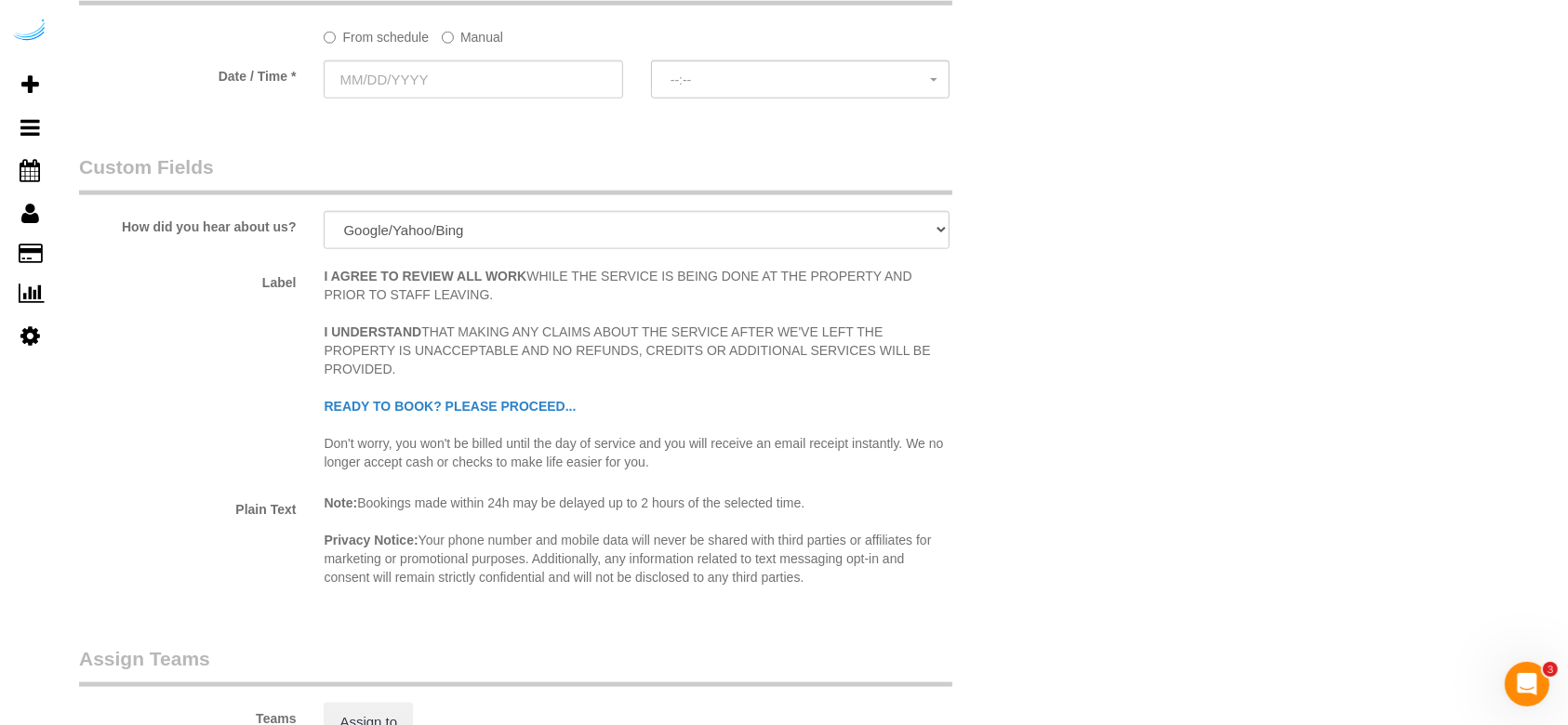 click on "Manual" 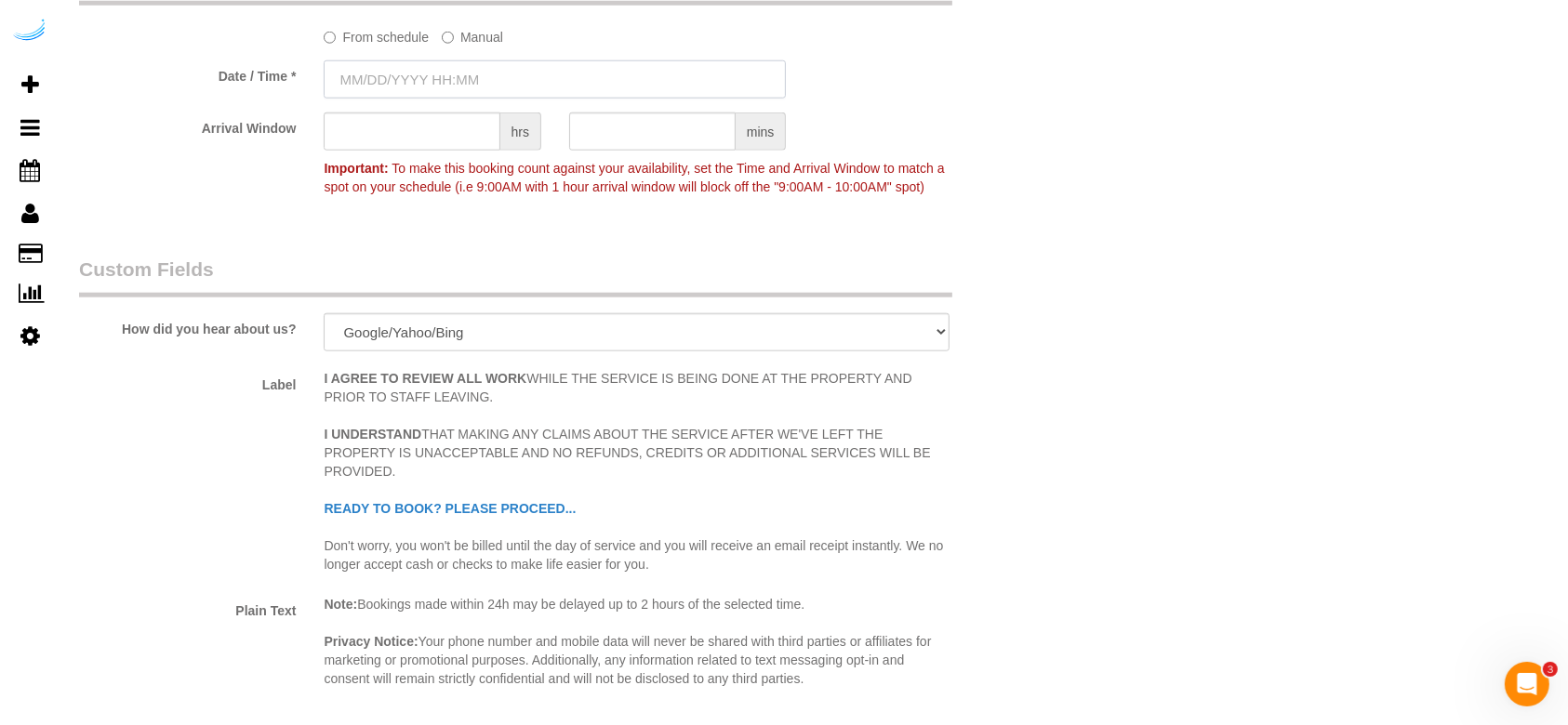 click at bounding box center (554, 79) 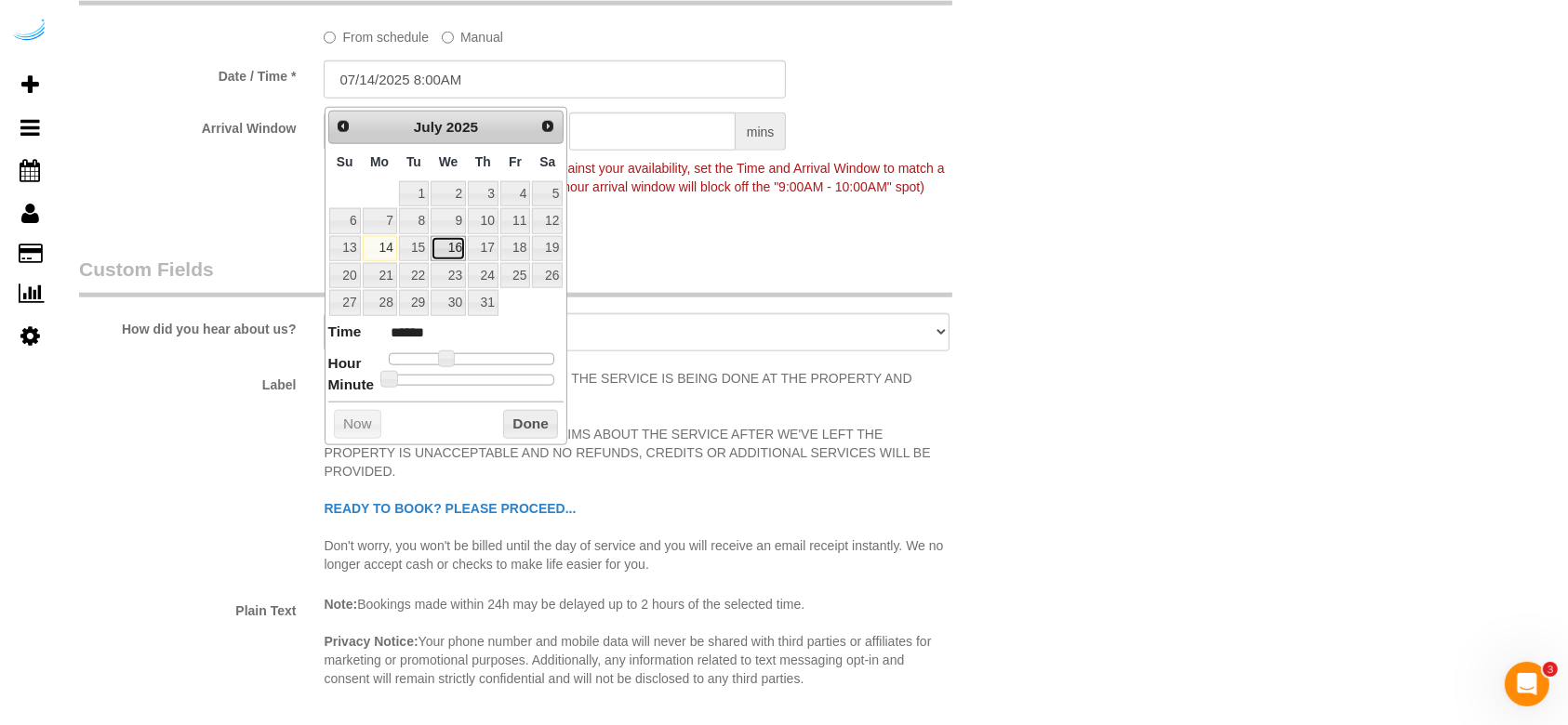click on "16" at bounding box center (448, 248) 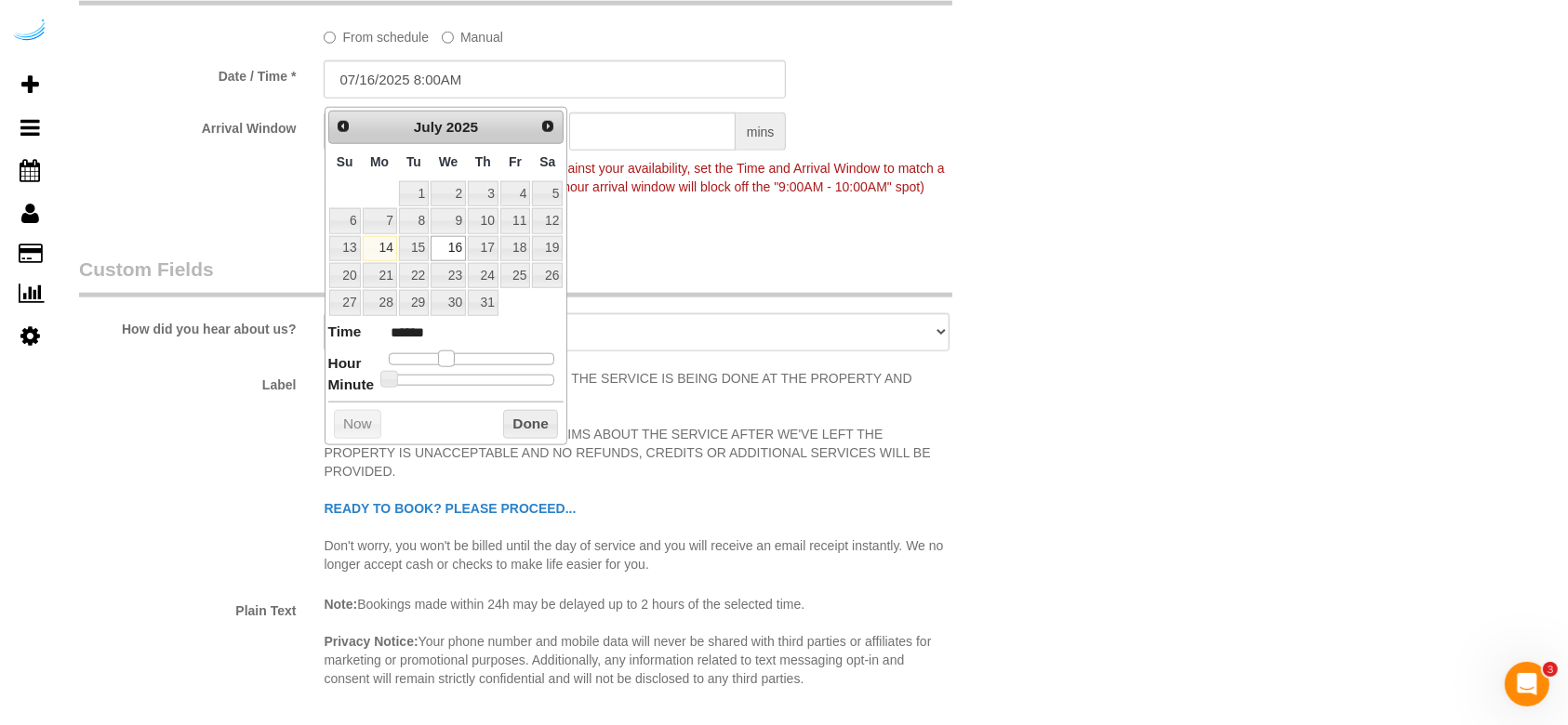 type on "07/16/2025 9:00AM" 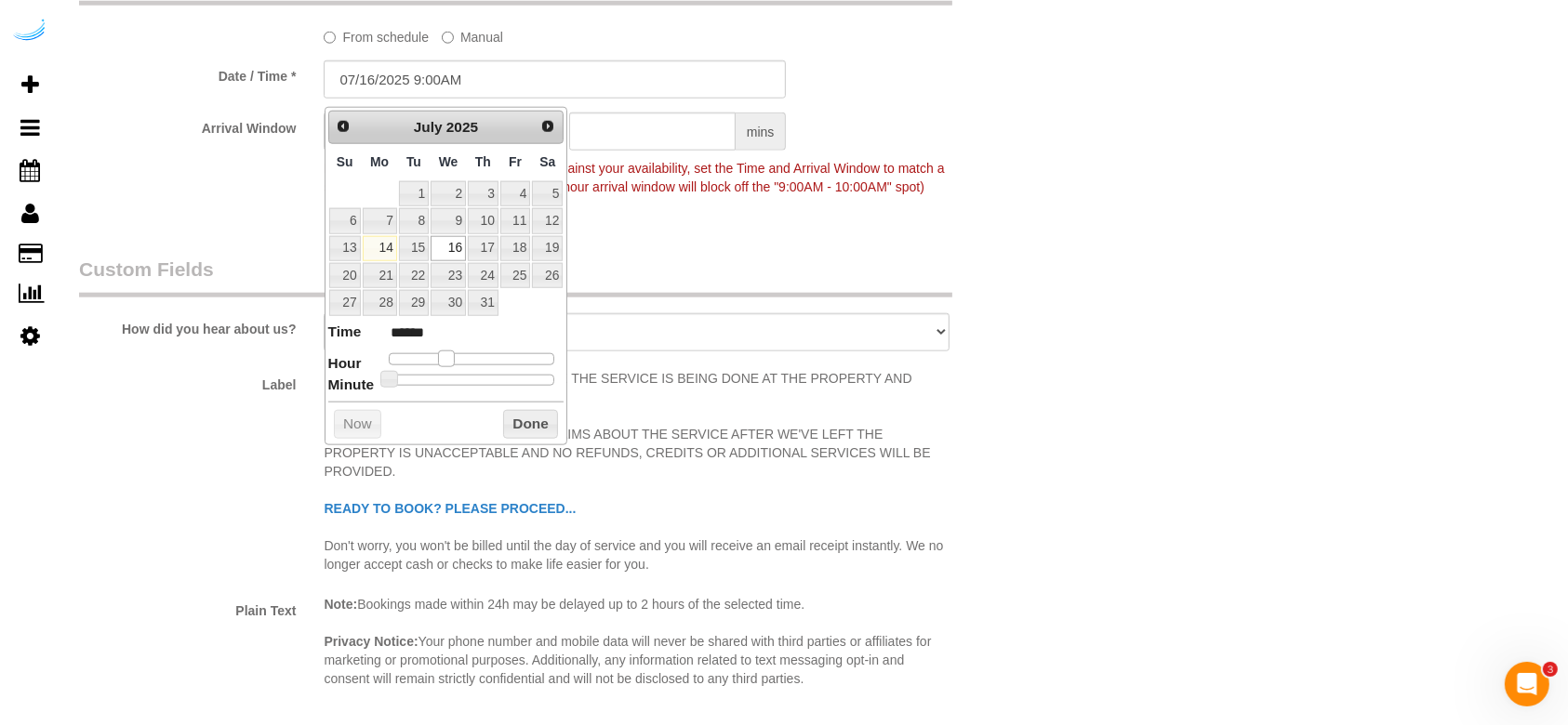 type on "******" 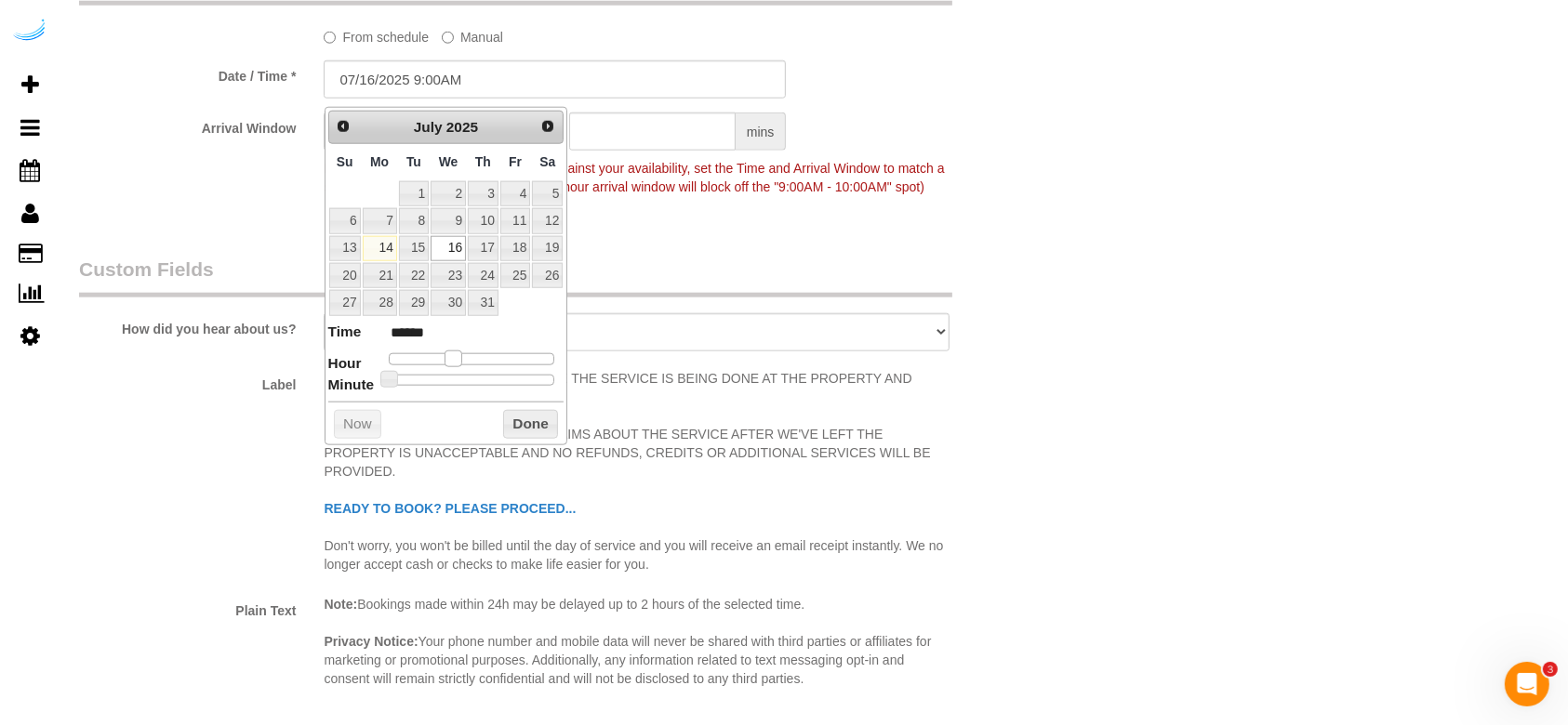 click at bounding box center (453, 359) 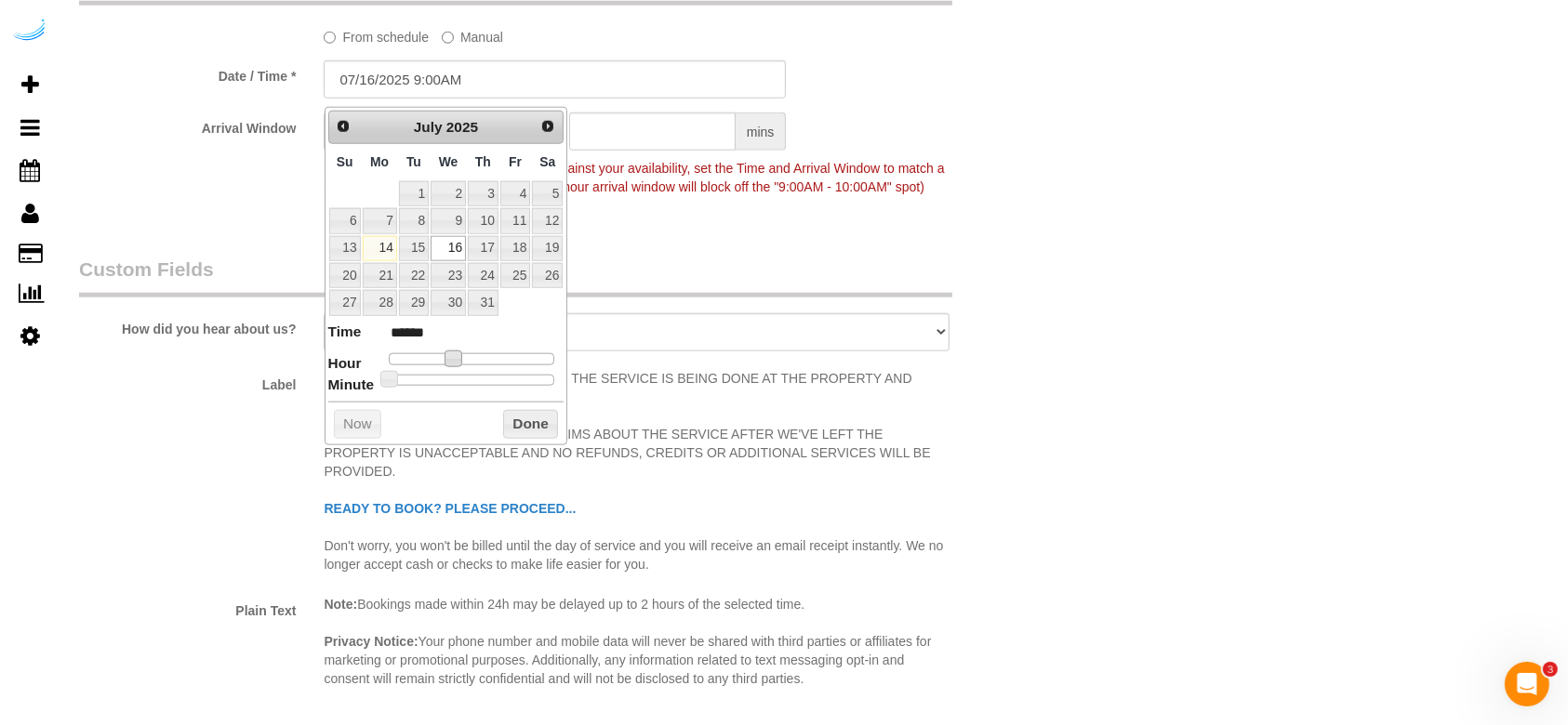 click on "Who
Email**
[EMAIL]
Name *
[FIRST]
[LAST]
Where
Address**
[NUMBER] Southwest Pkwy, Building [NUMBER], Unit [NUMBER] ([FIRST] [LAST],Preserve at Travis Creek,[NUMBER])
[CITY]
AK
AL
AR
AZ
CA
CO
CT
DC
DE
FL
GA
HI
IA
ID
IL
IN
KS
KY
LA
MA
MD
ME
MI
MN
MO
MS
MT" at bounding box center [555, -300] 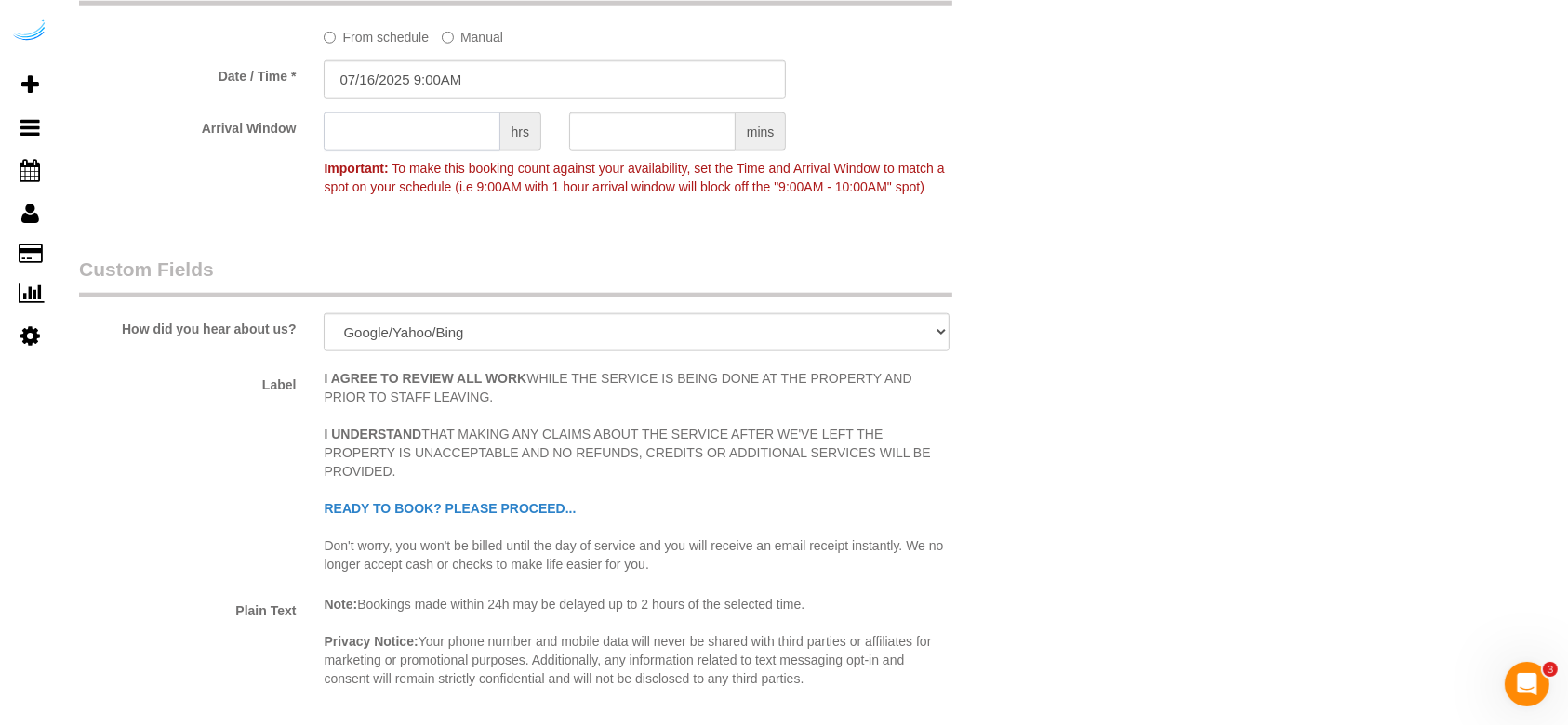 click 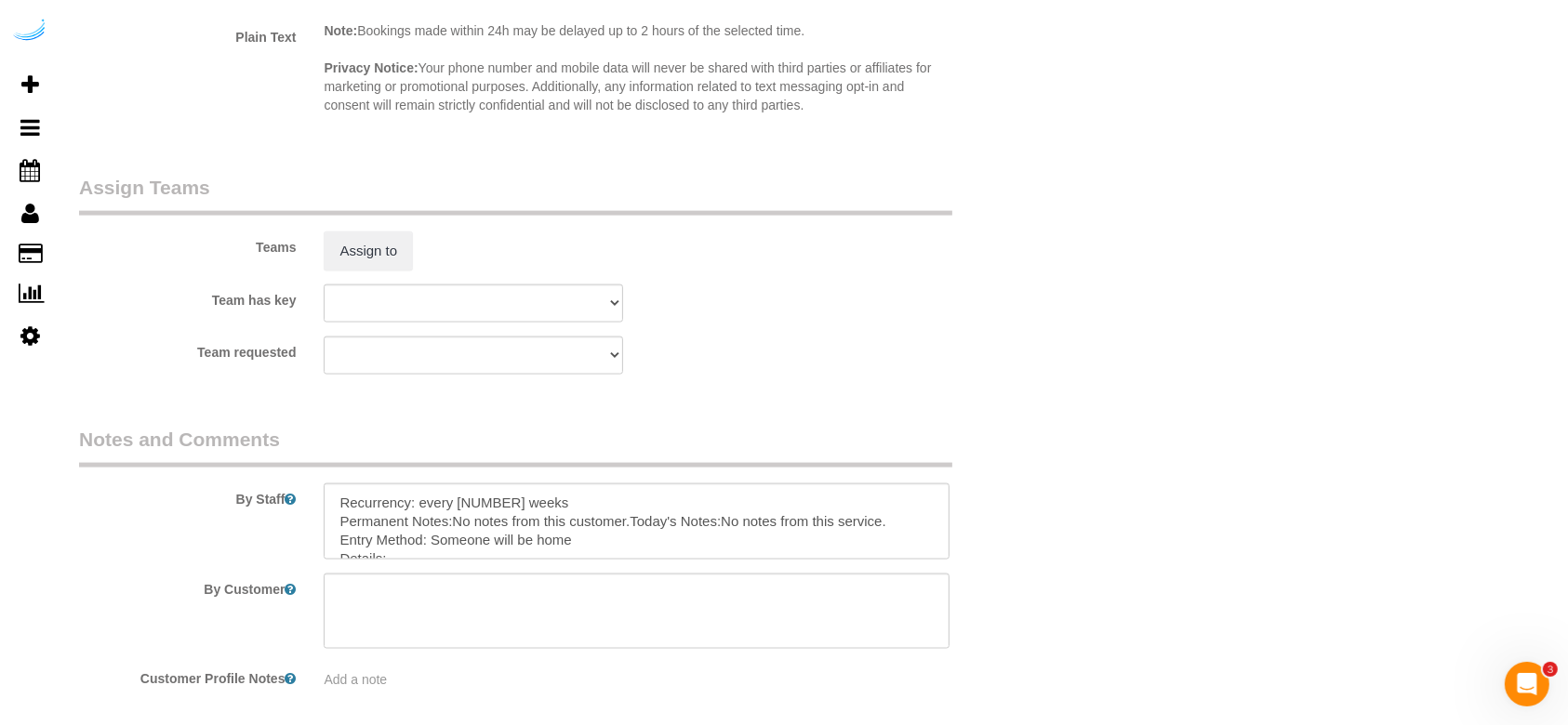 scroll, scrollTop: 2642, scrollLeft: 0, axis: vertical 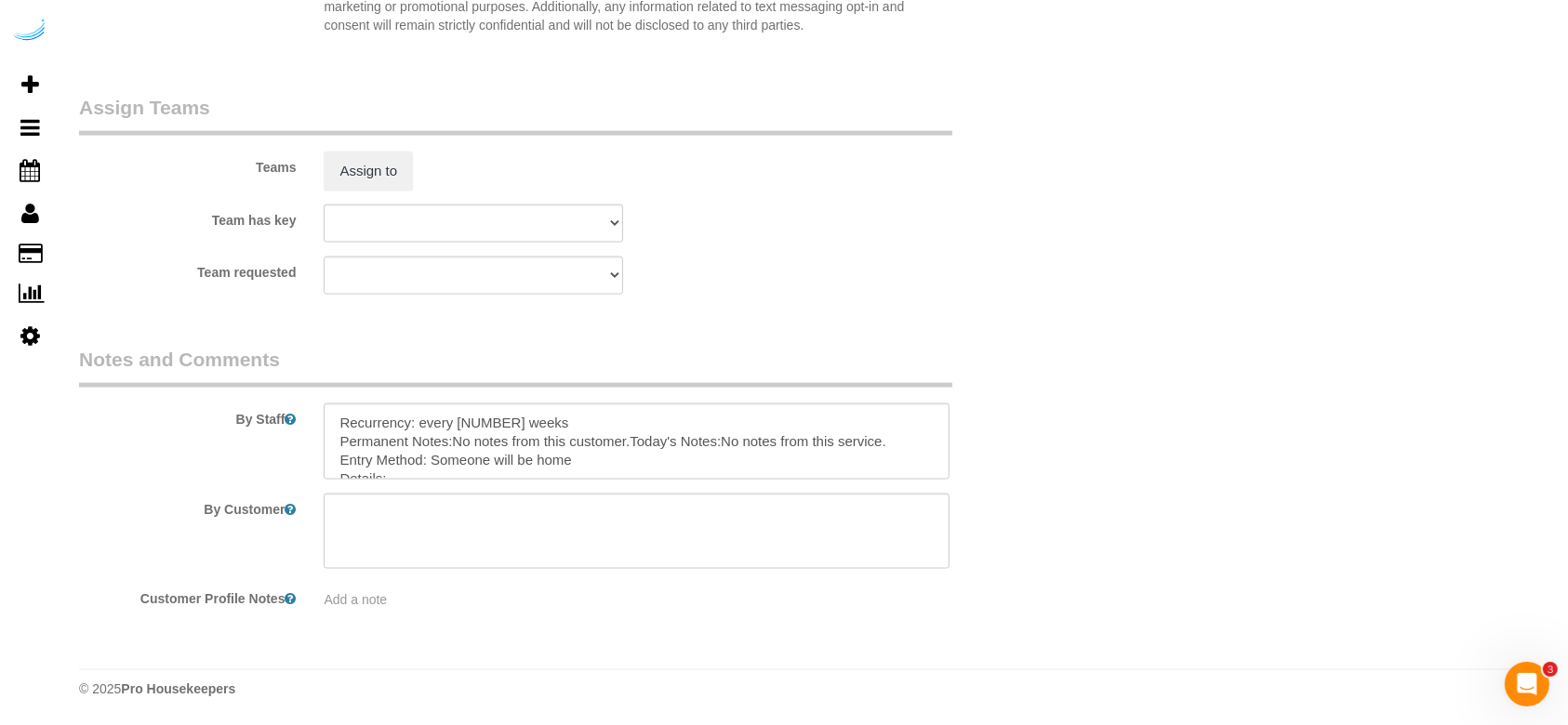 type on "4" 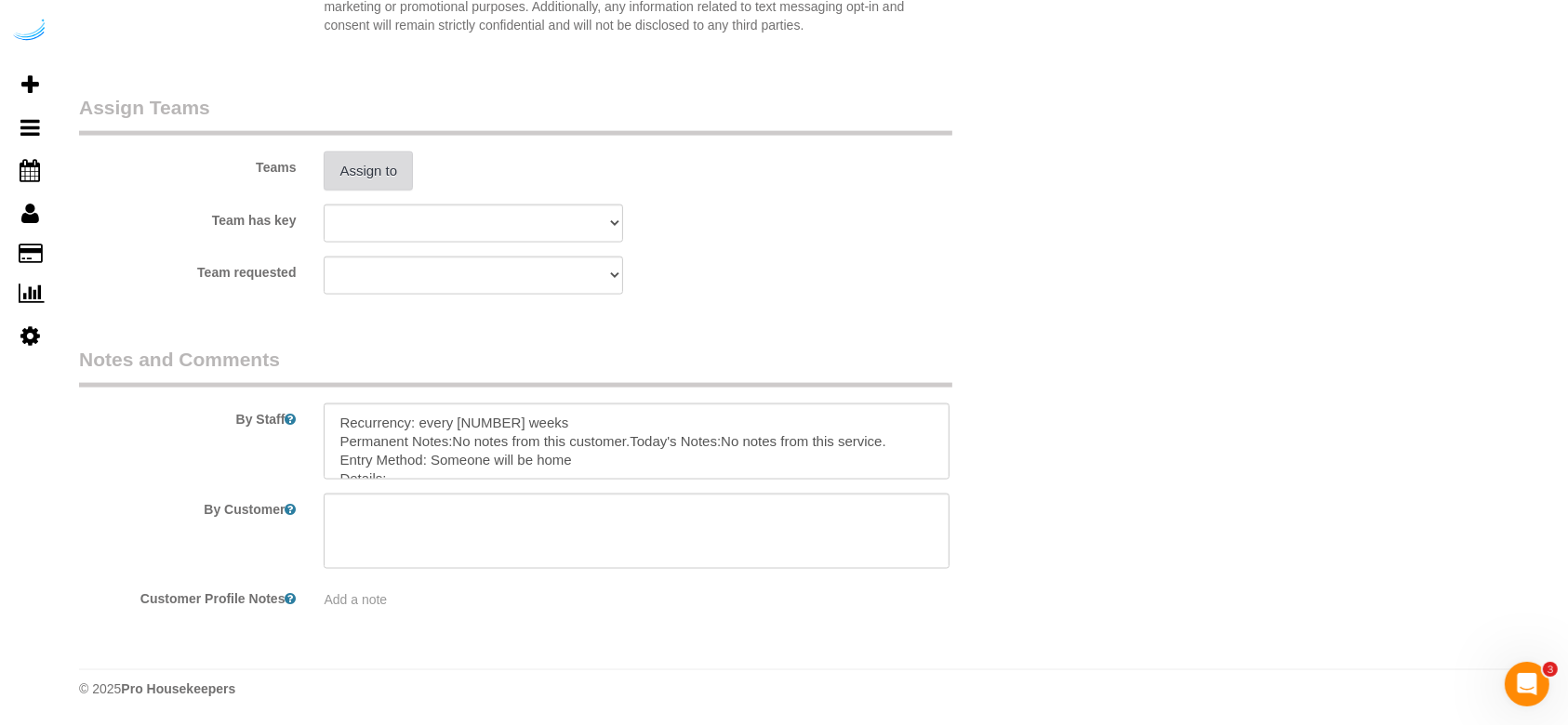 click on "Assign to" at bounding box center [368, 171] 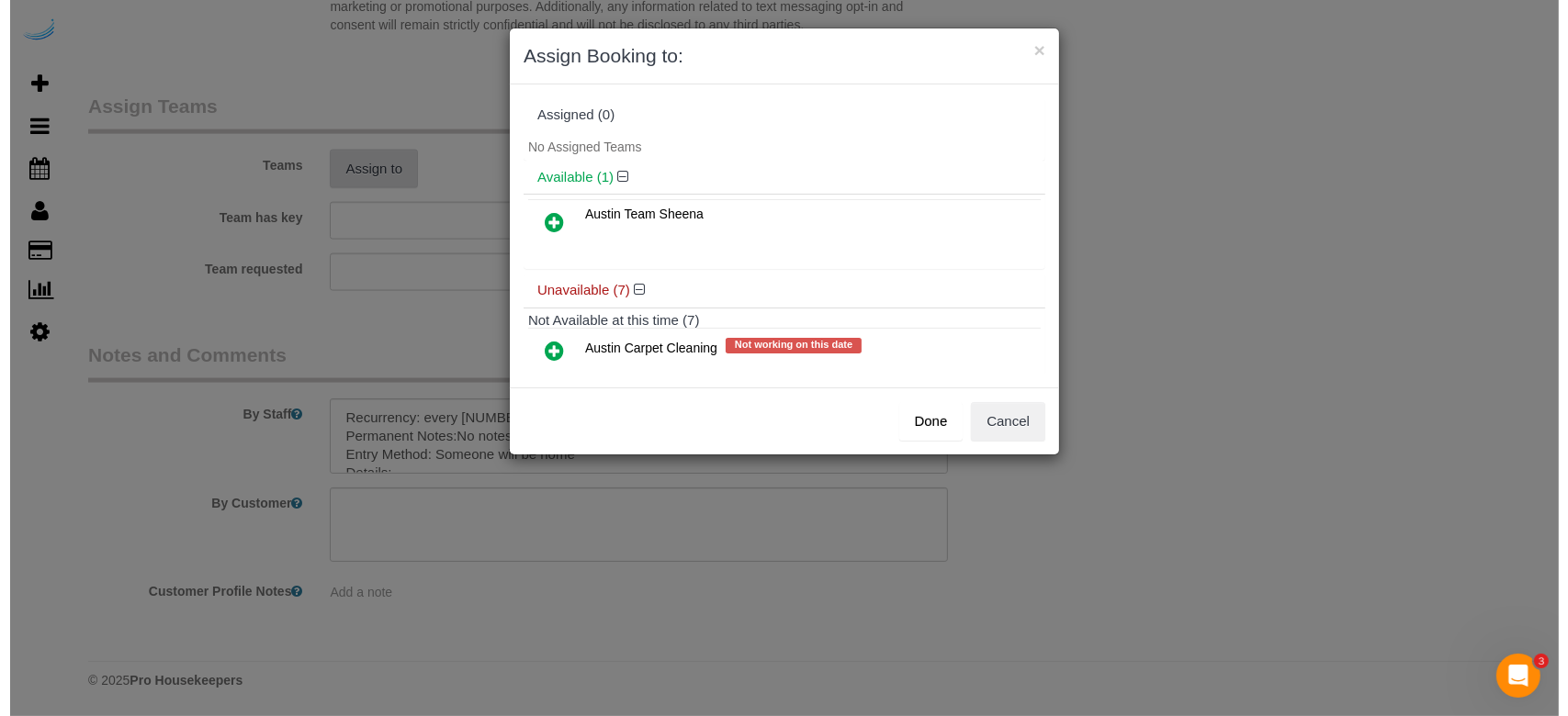 scroll, scrollTop: 2603, scrollLeft: 0, axis: vertical 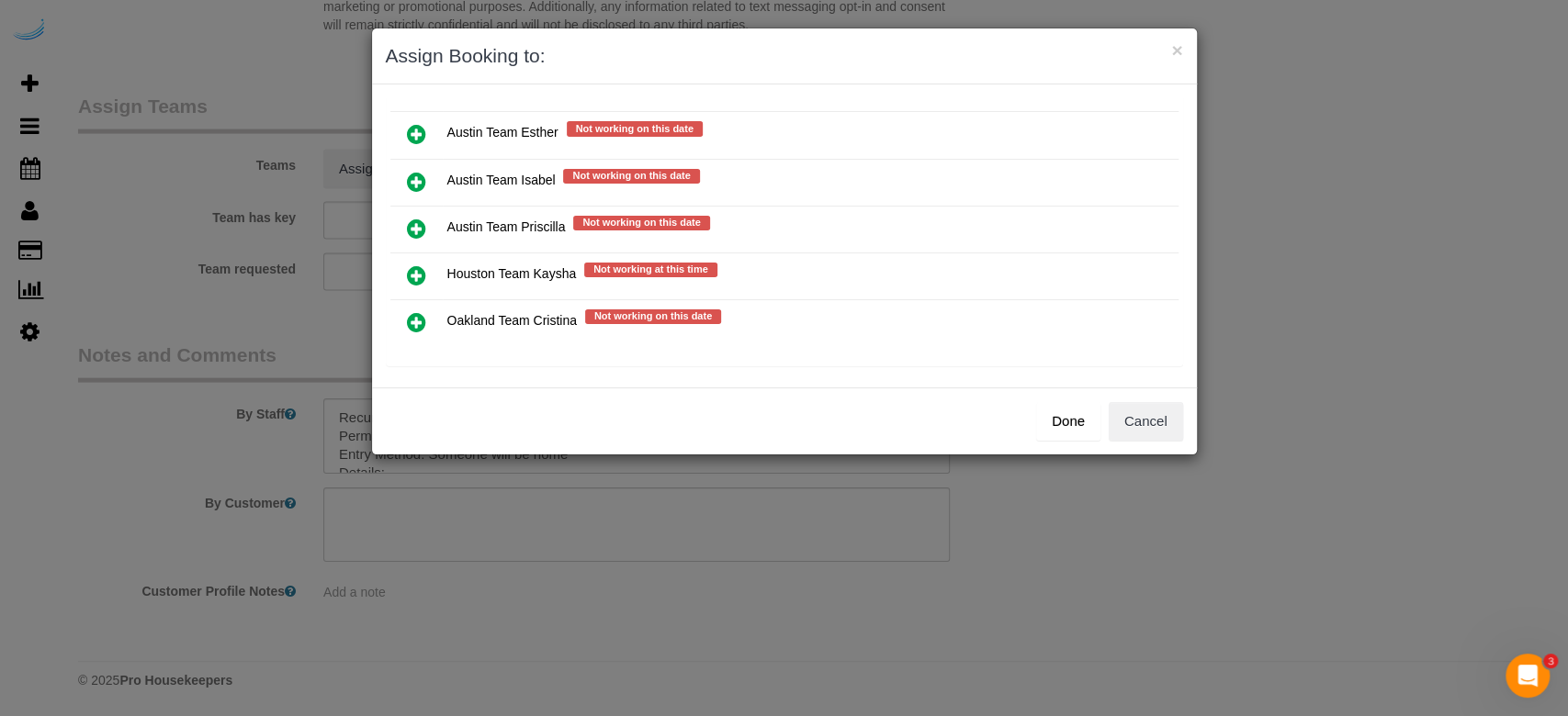 click at bounding box center (416, 182) 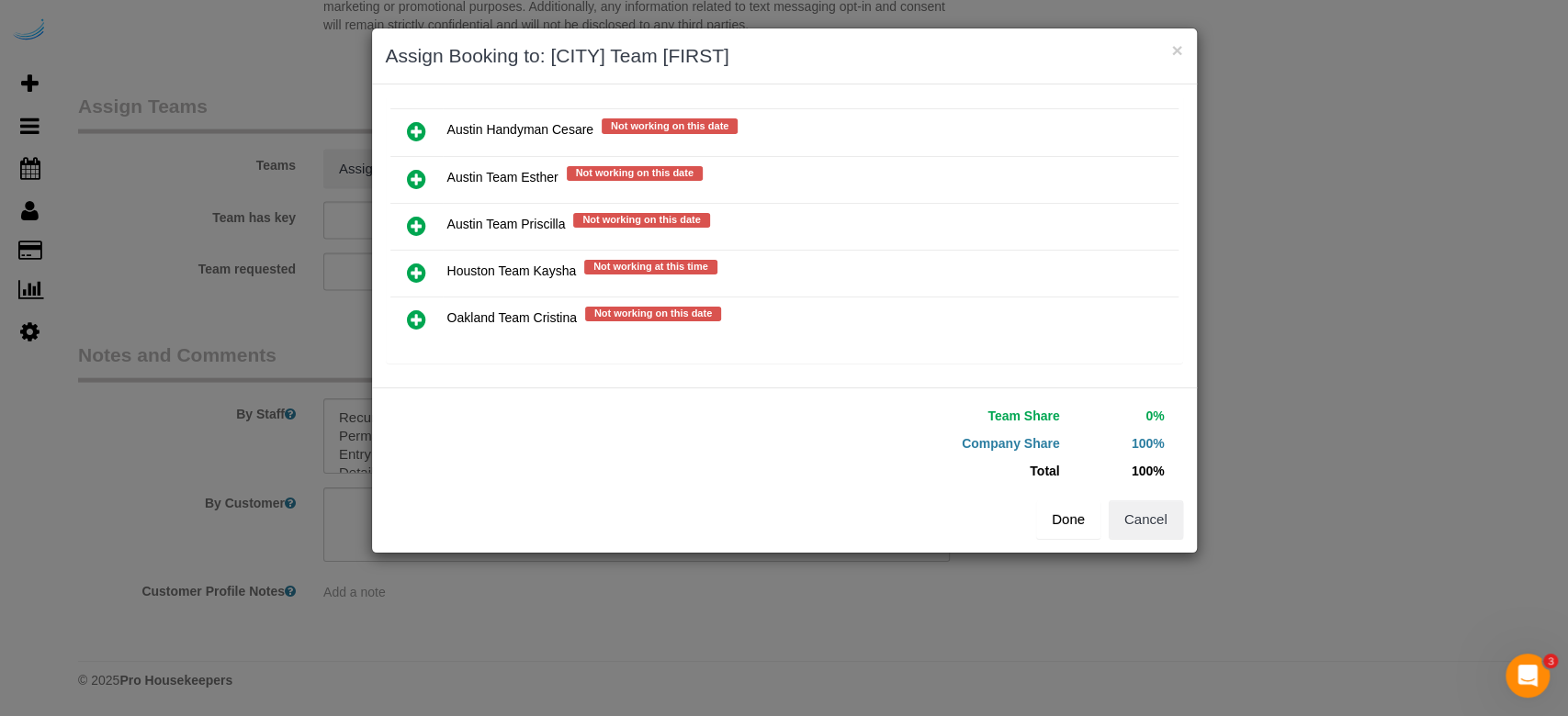 scroll, scrollTop: 308, scrollLeft: 0, axis: vertical 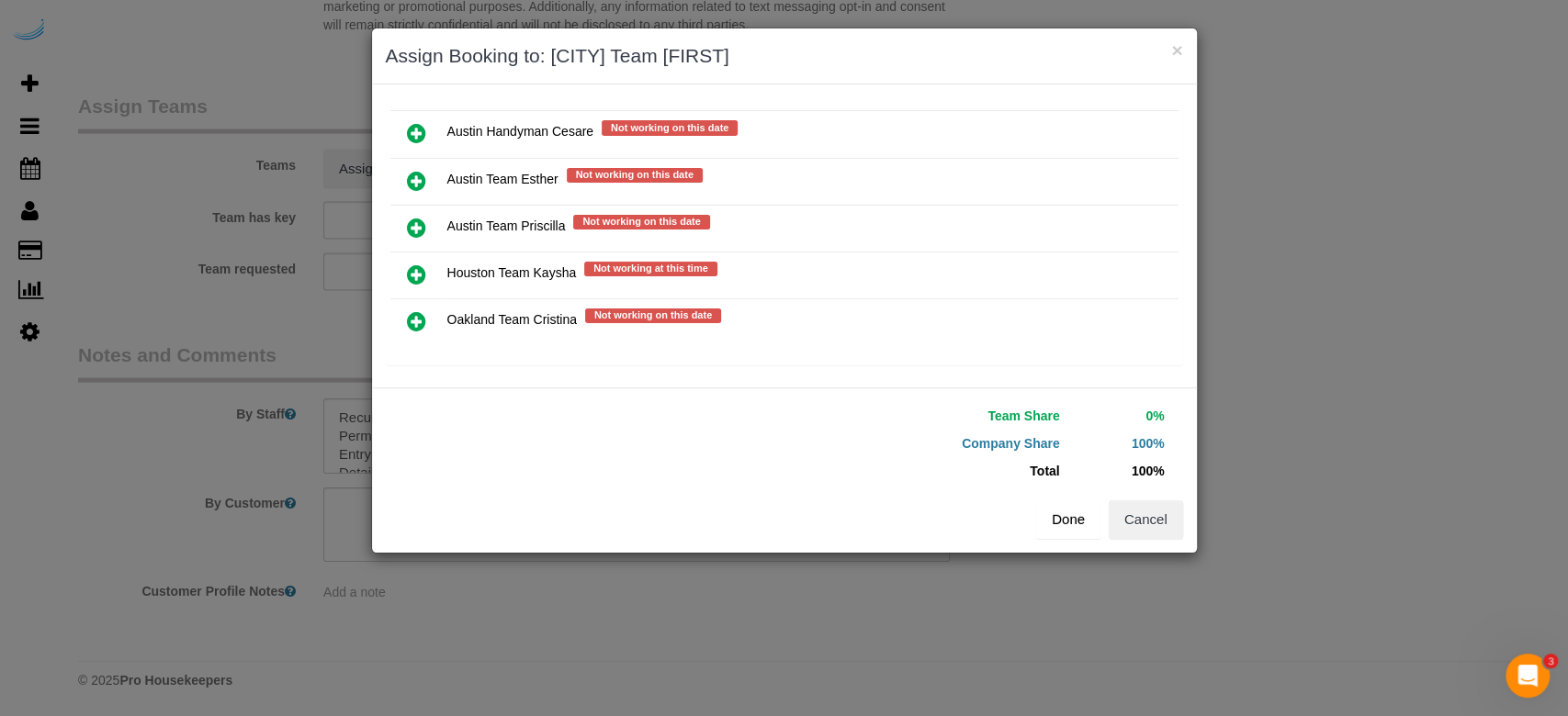 click on "Done" at bounding box center [1068, 520] 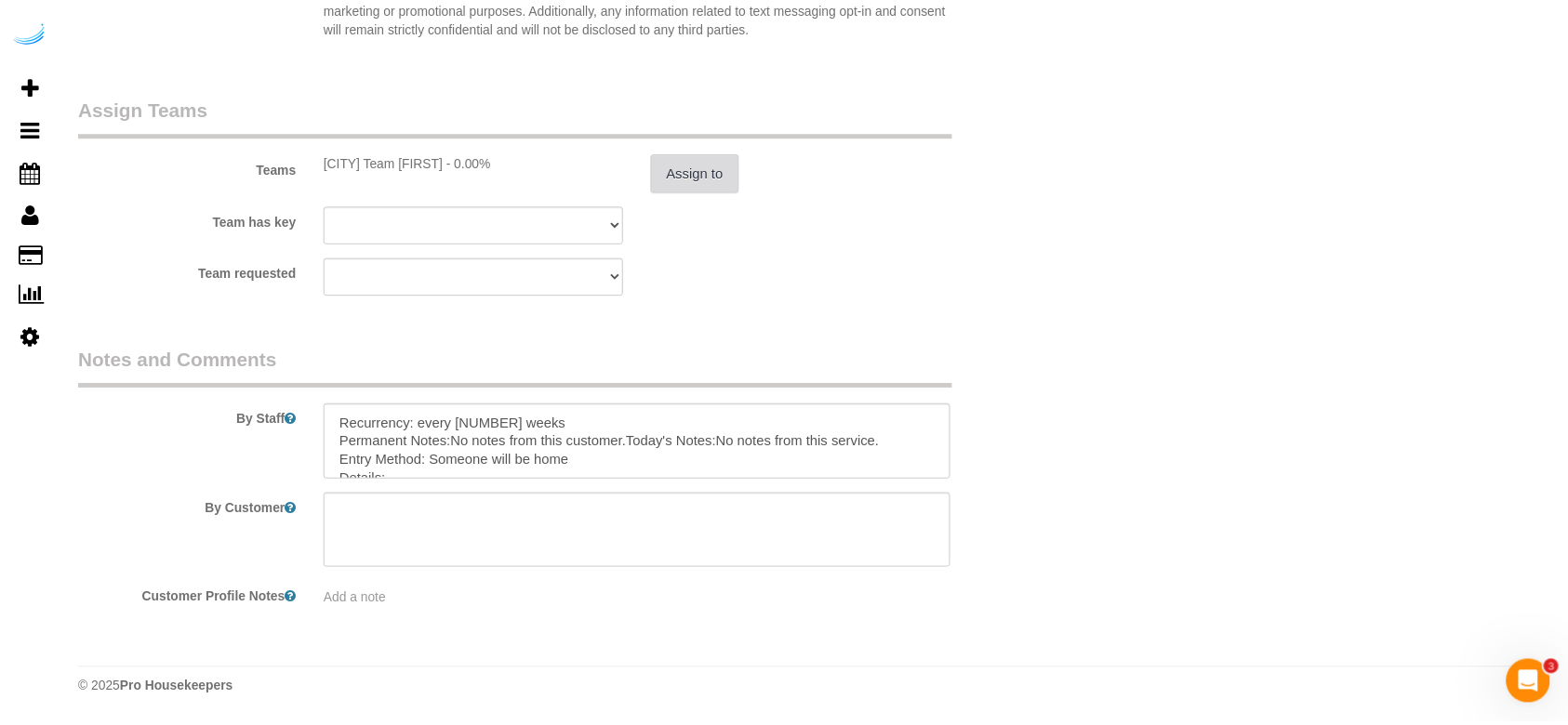 scroll, scrollTop: 2642, scrollLeft: 0, axis: vertical 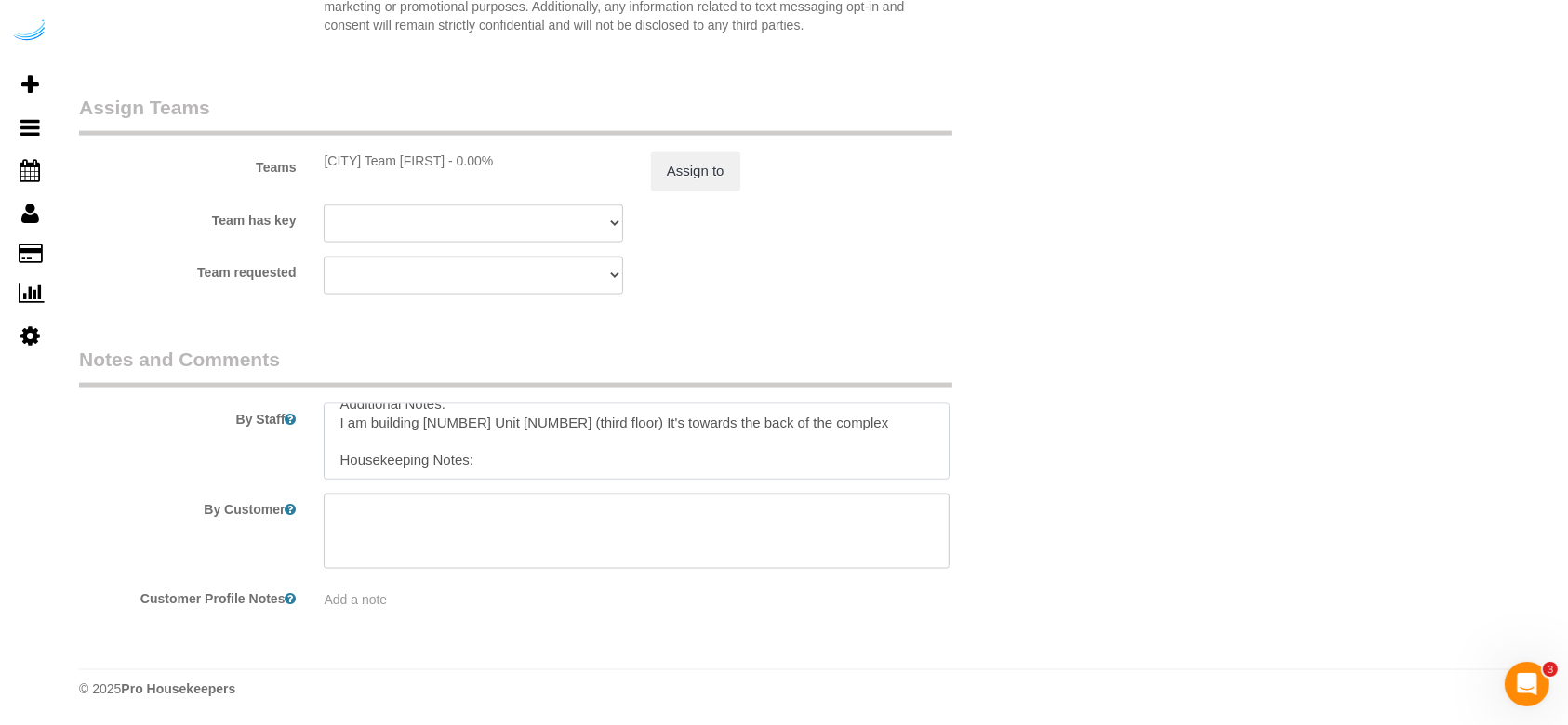 drag, startPoint x: 339, startPoint y: 465, endPoint x: 733, endPoint y: 494, distance: 395.06582 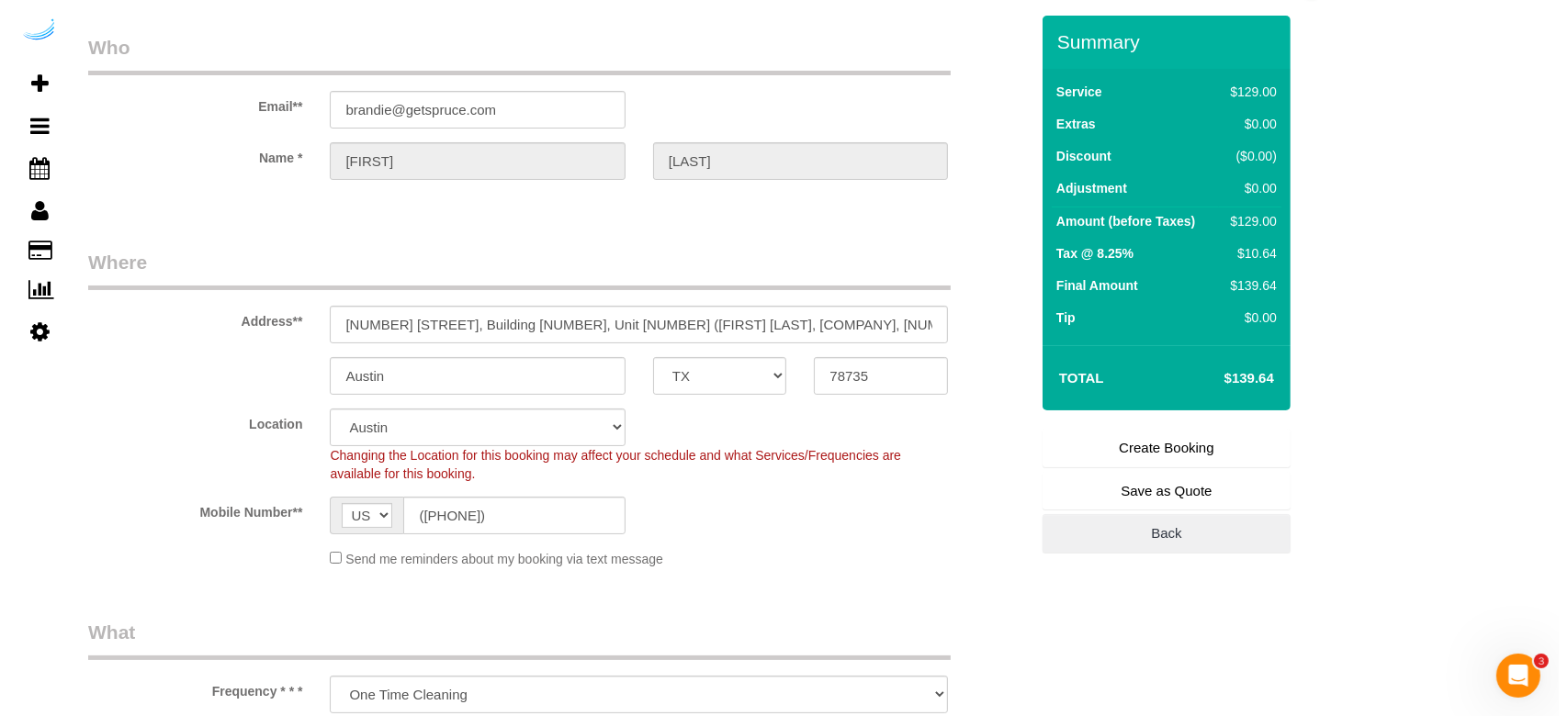scroll, scrollTop: 0, scrollLeft: 0, axis: both 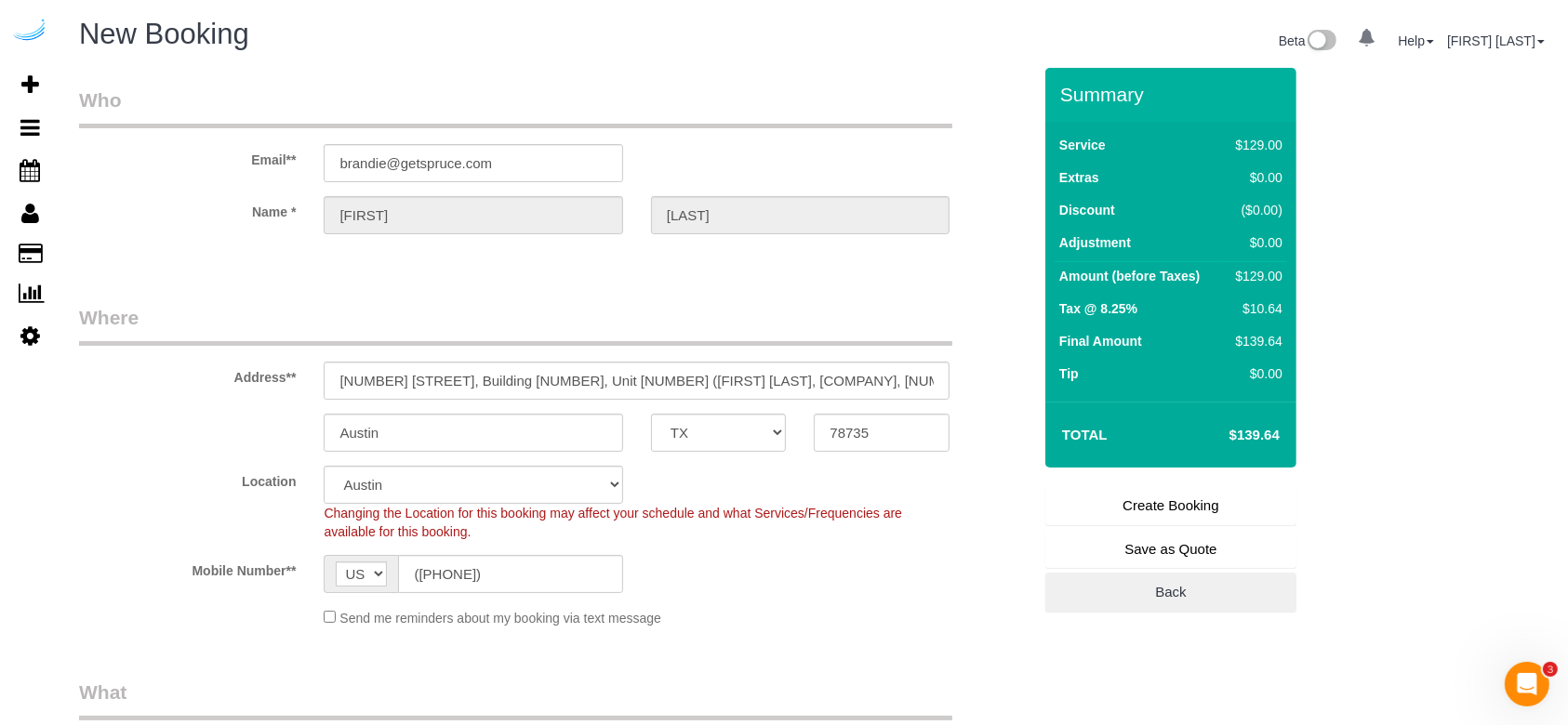click on "Create Booking" at bounding box center [1171, 506] 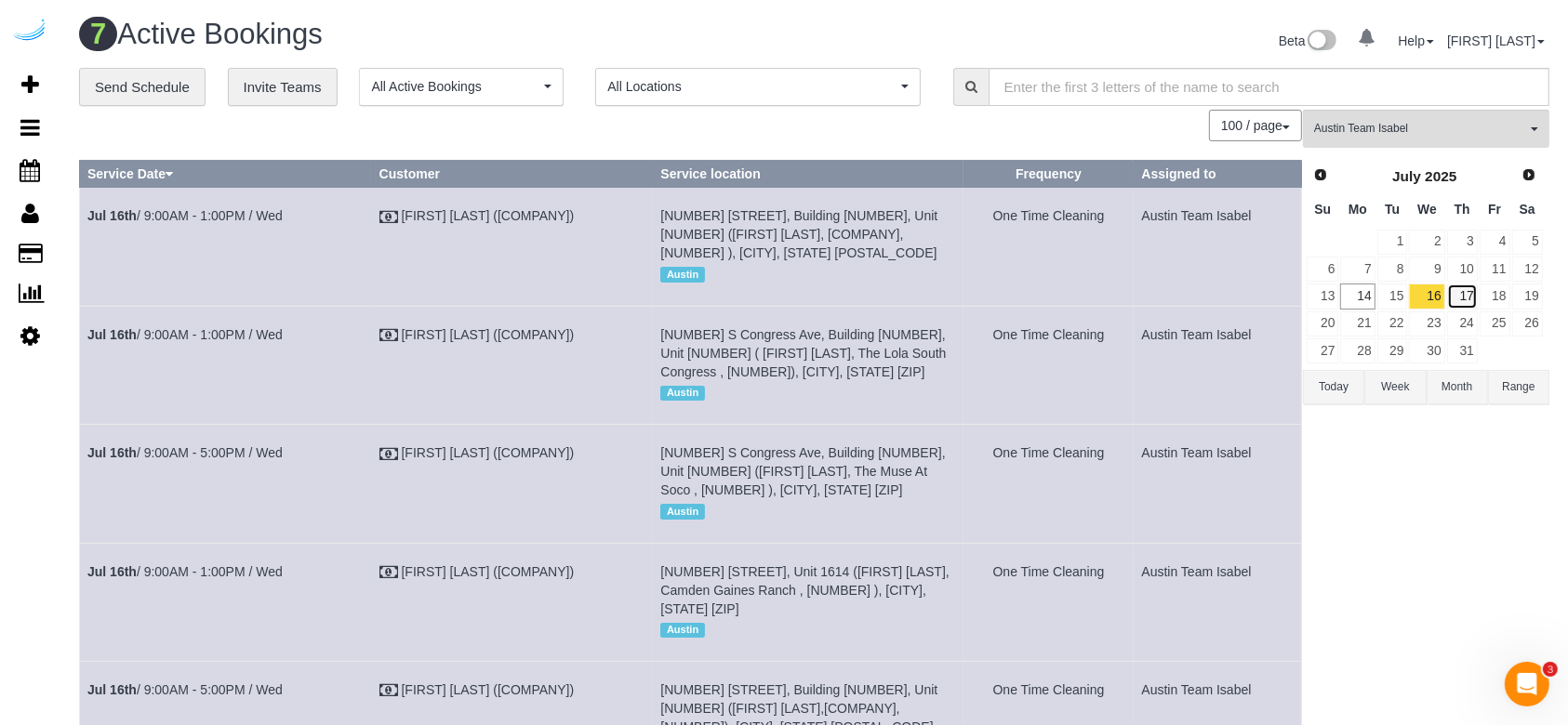 click on "17" at bounding box center (1462, 296) 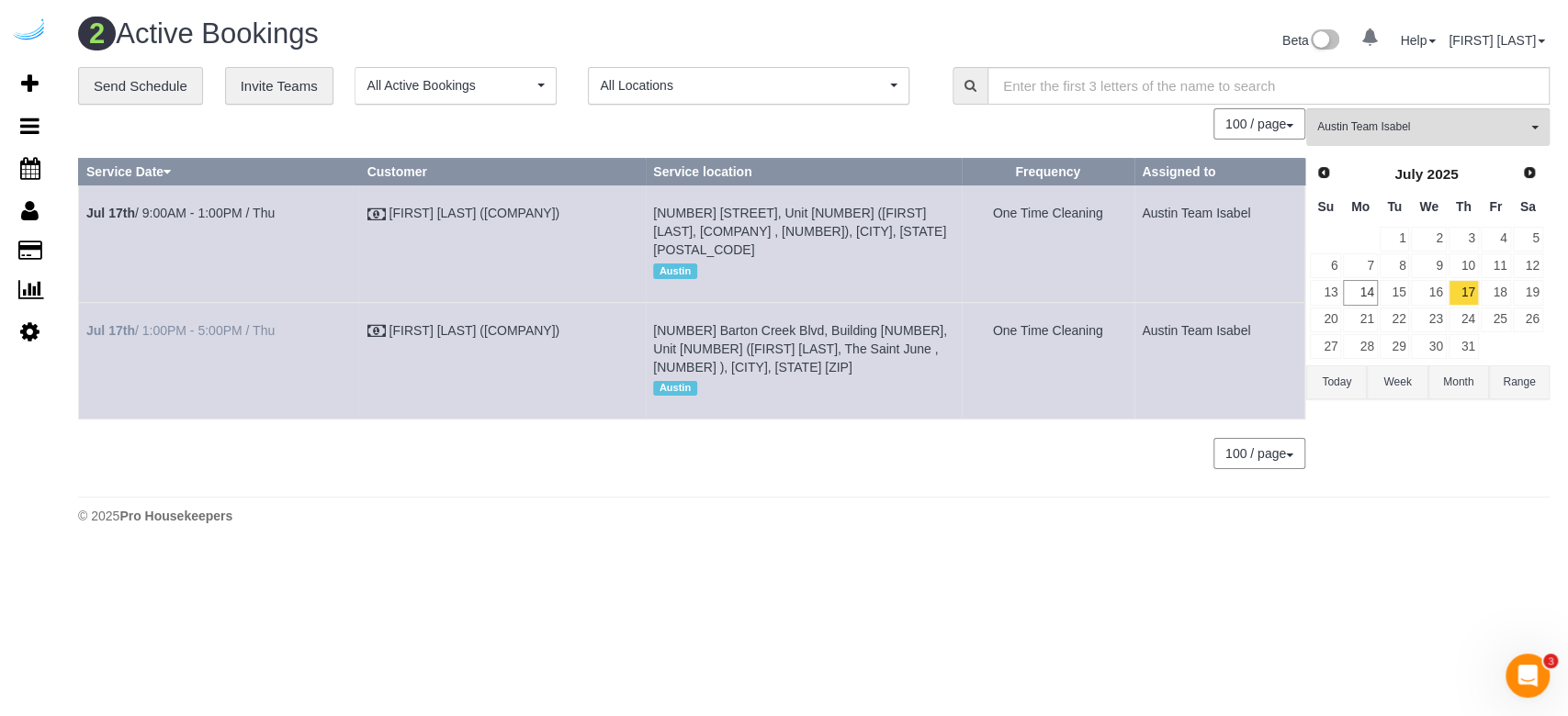 drag, startPoint x: 297, startPoint y: 316, endPoint x: 88, endPoint y: 315, distance: 209.0024 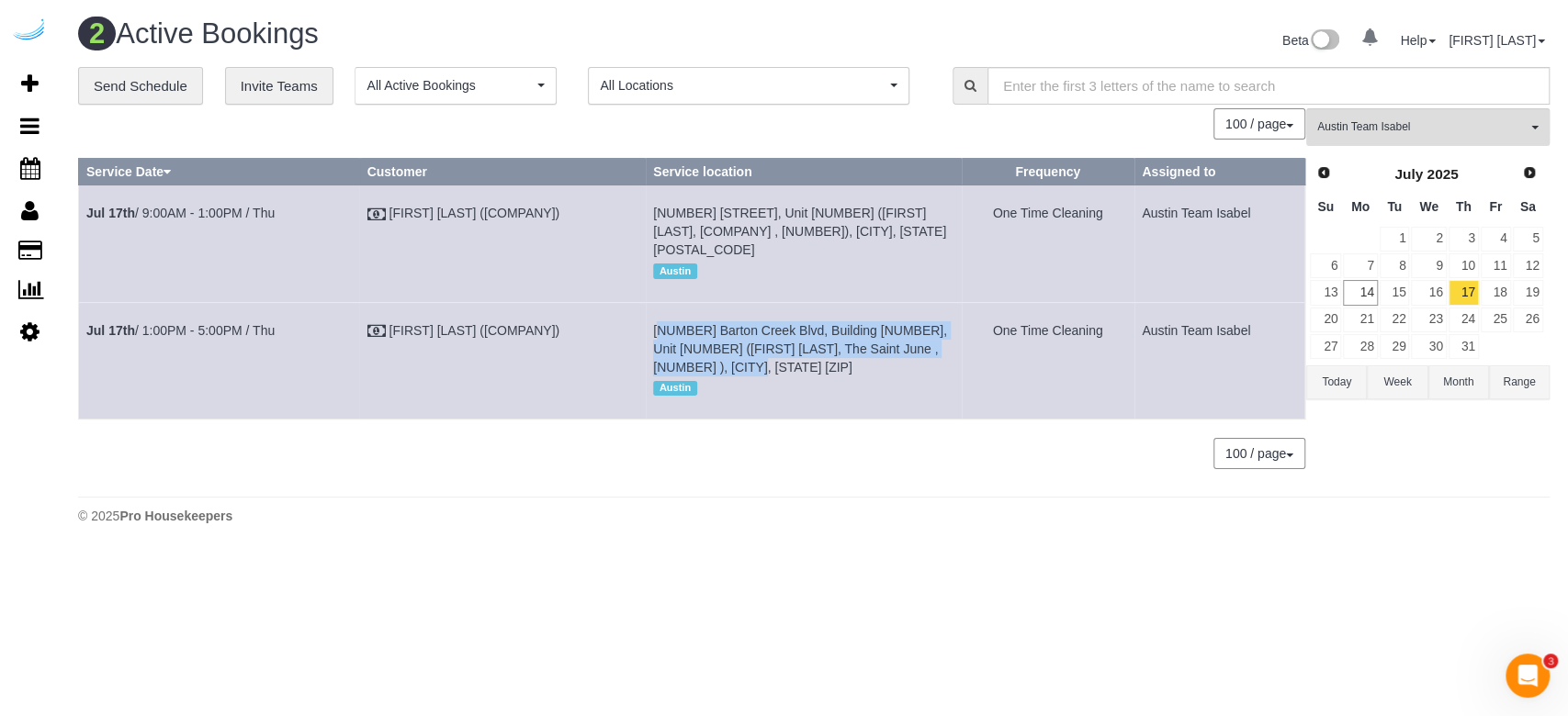 drag, startPoint x: 750, startPoint y: 352, endPoint x: 629, endPoint y: 310, distance: 128.082 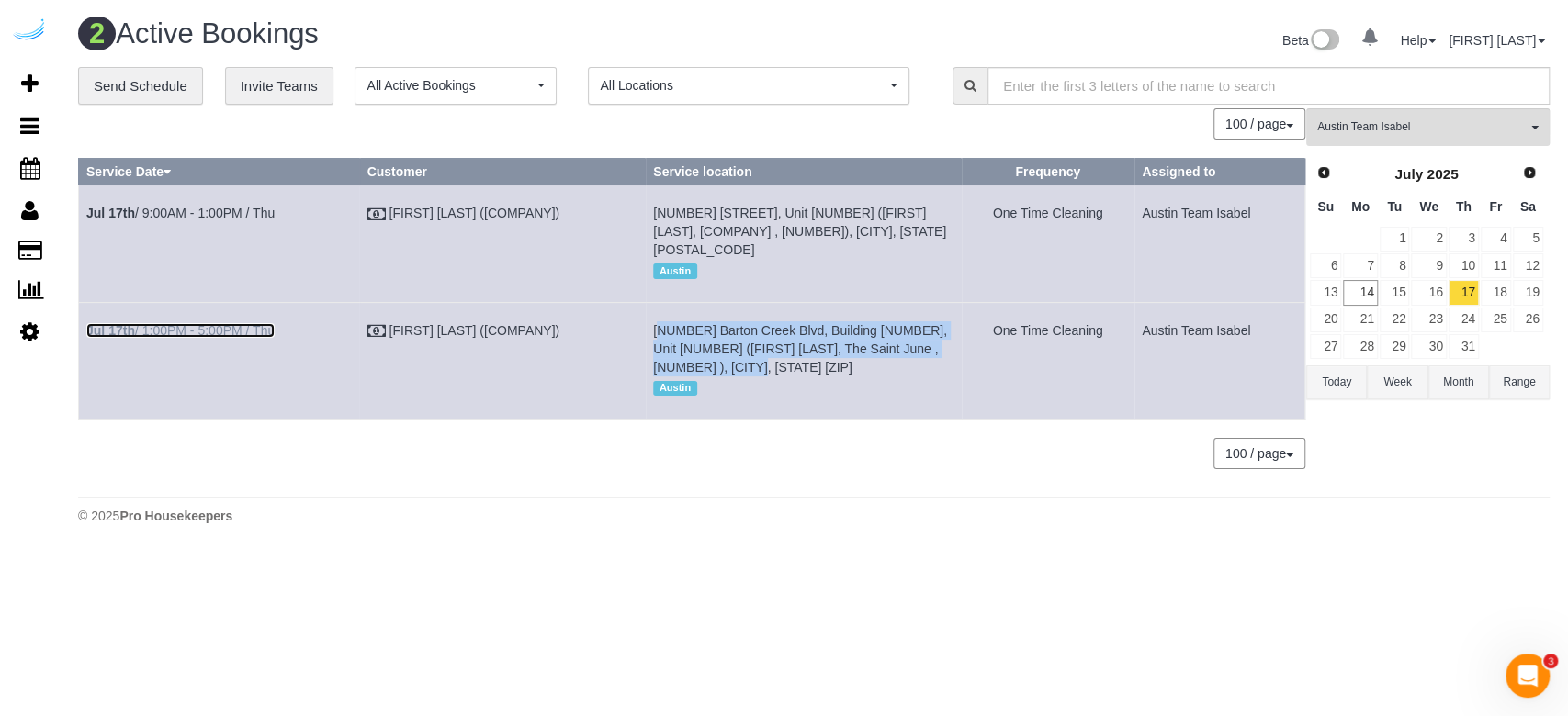 click on "Jul 17th
/ 1:00PM - 5:00PM / Thu" at bounding box center (180, 330) 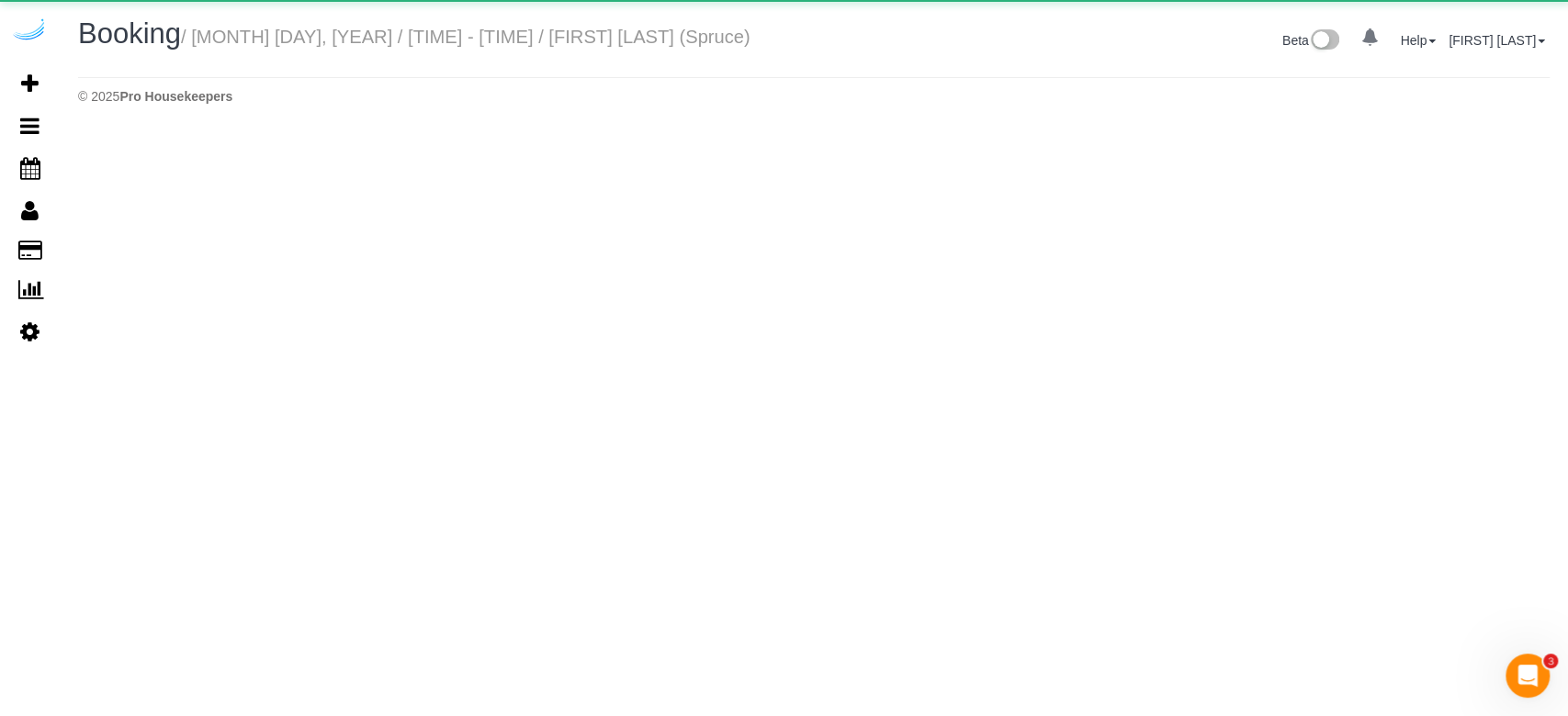 select on "TX" 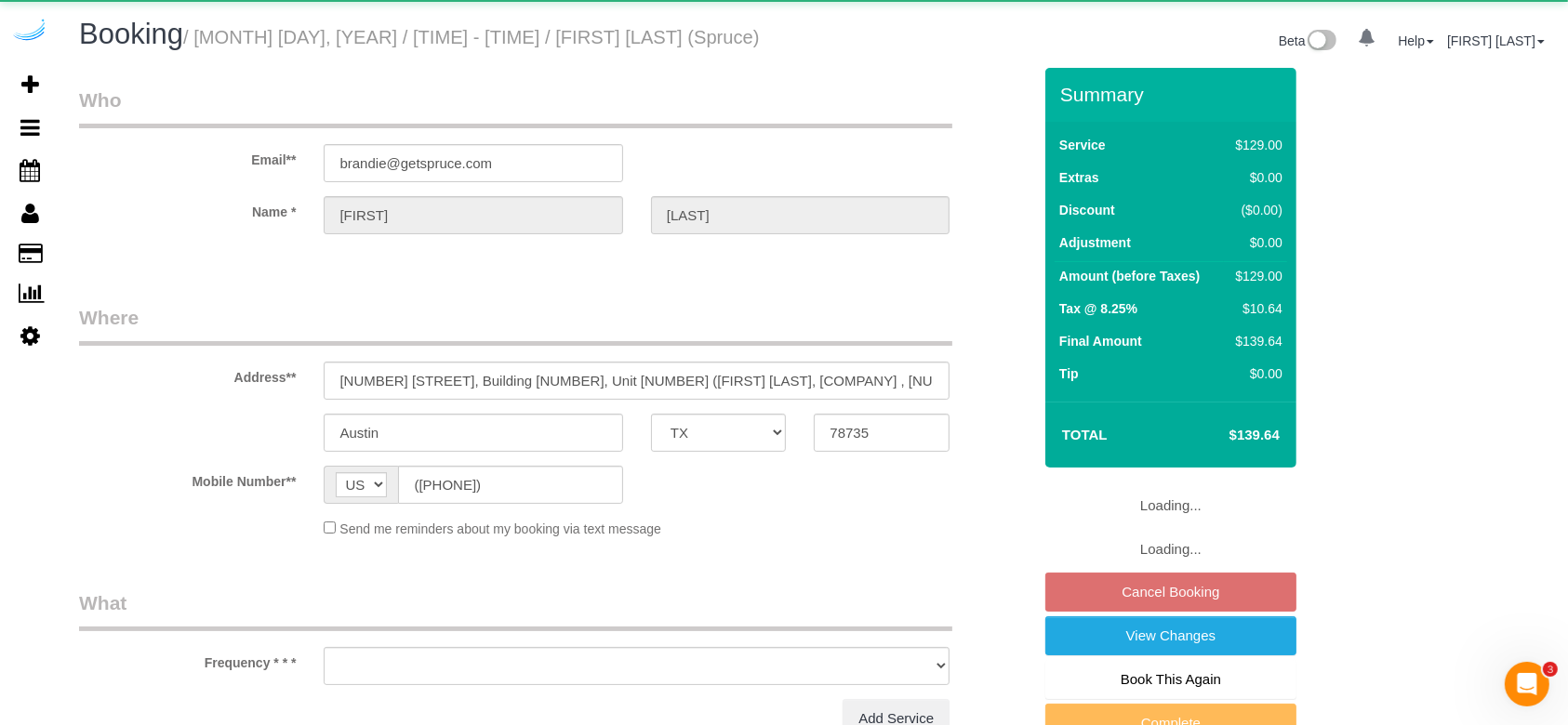 select on "number:9" 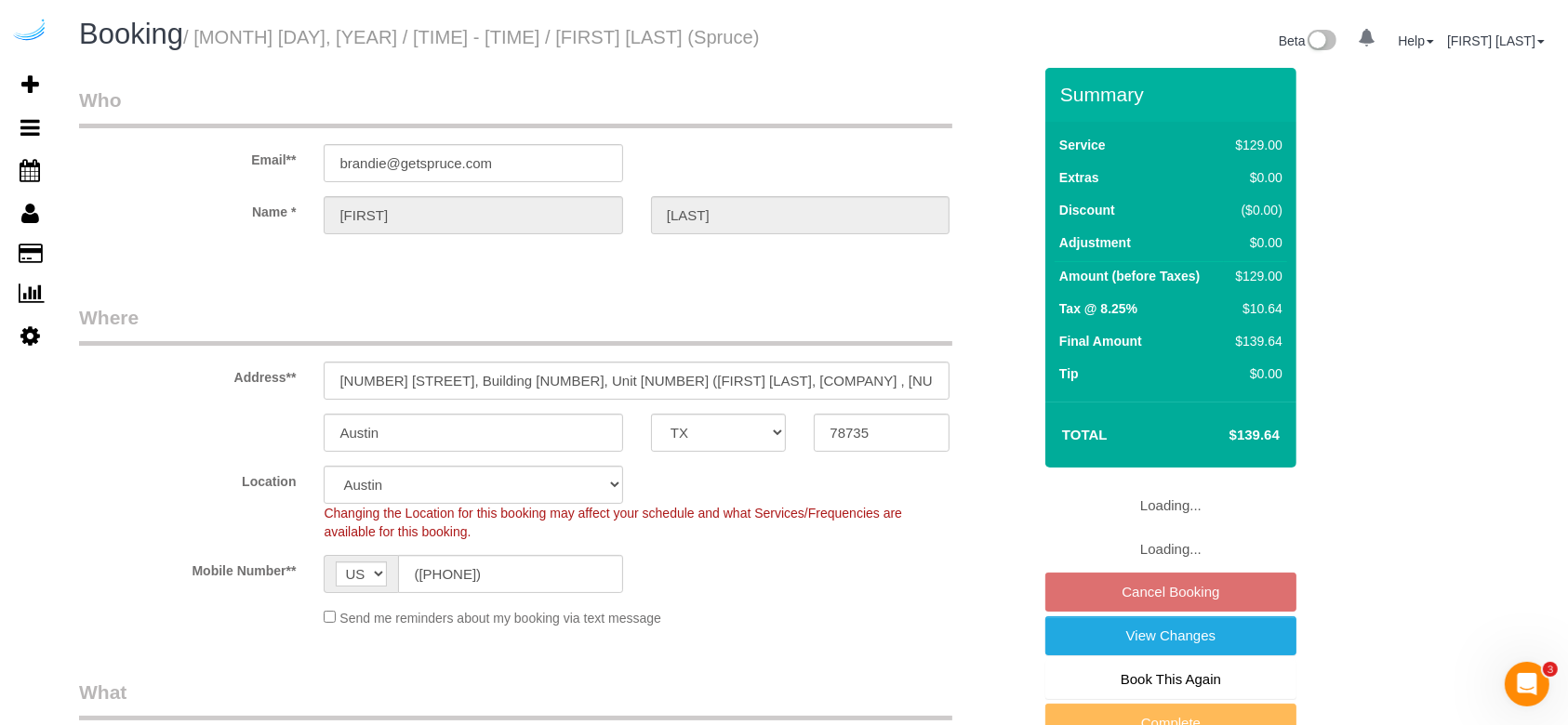 select on "object:25704" 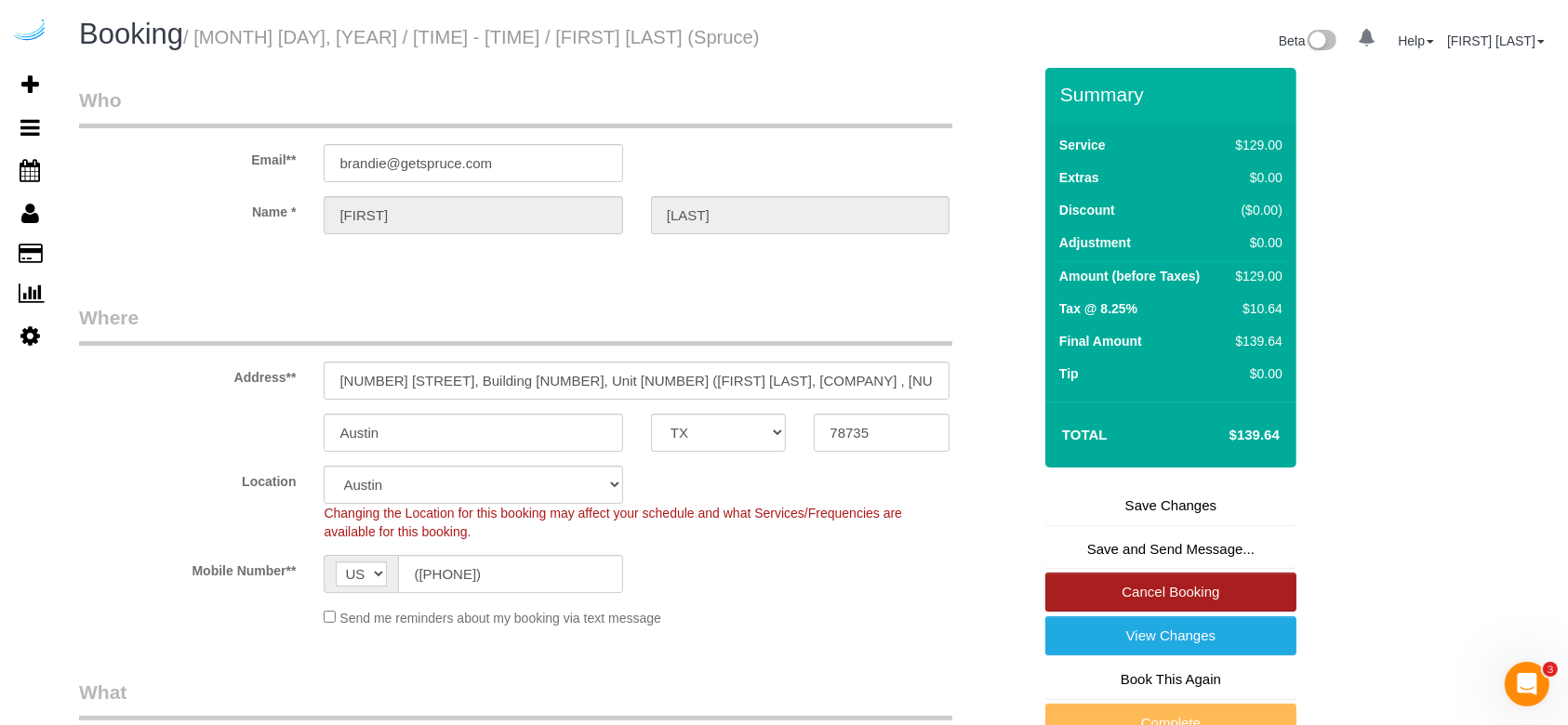 click on "Cancel Booking" at bounding box center (1171, 592) 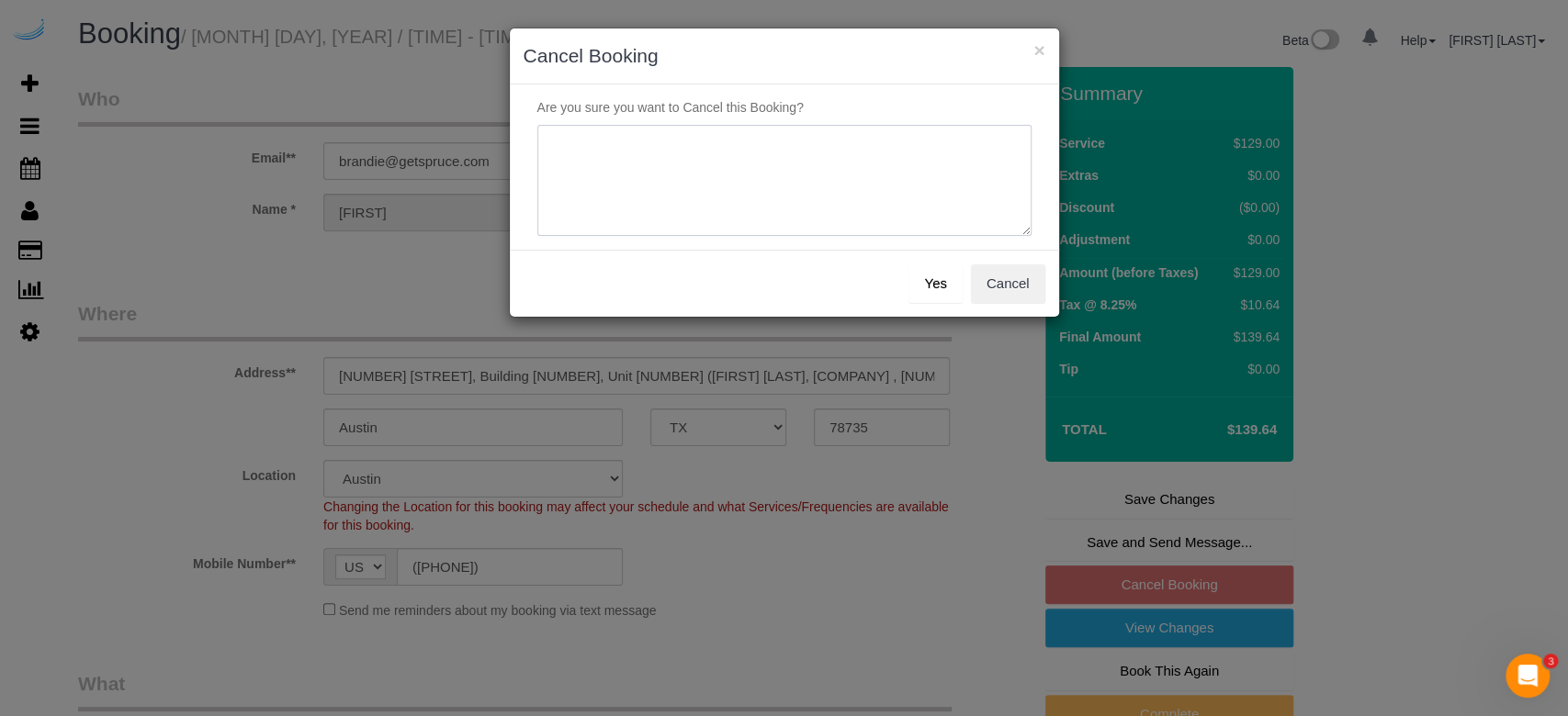 click at bounding box center [784, 181] 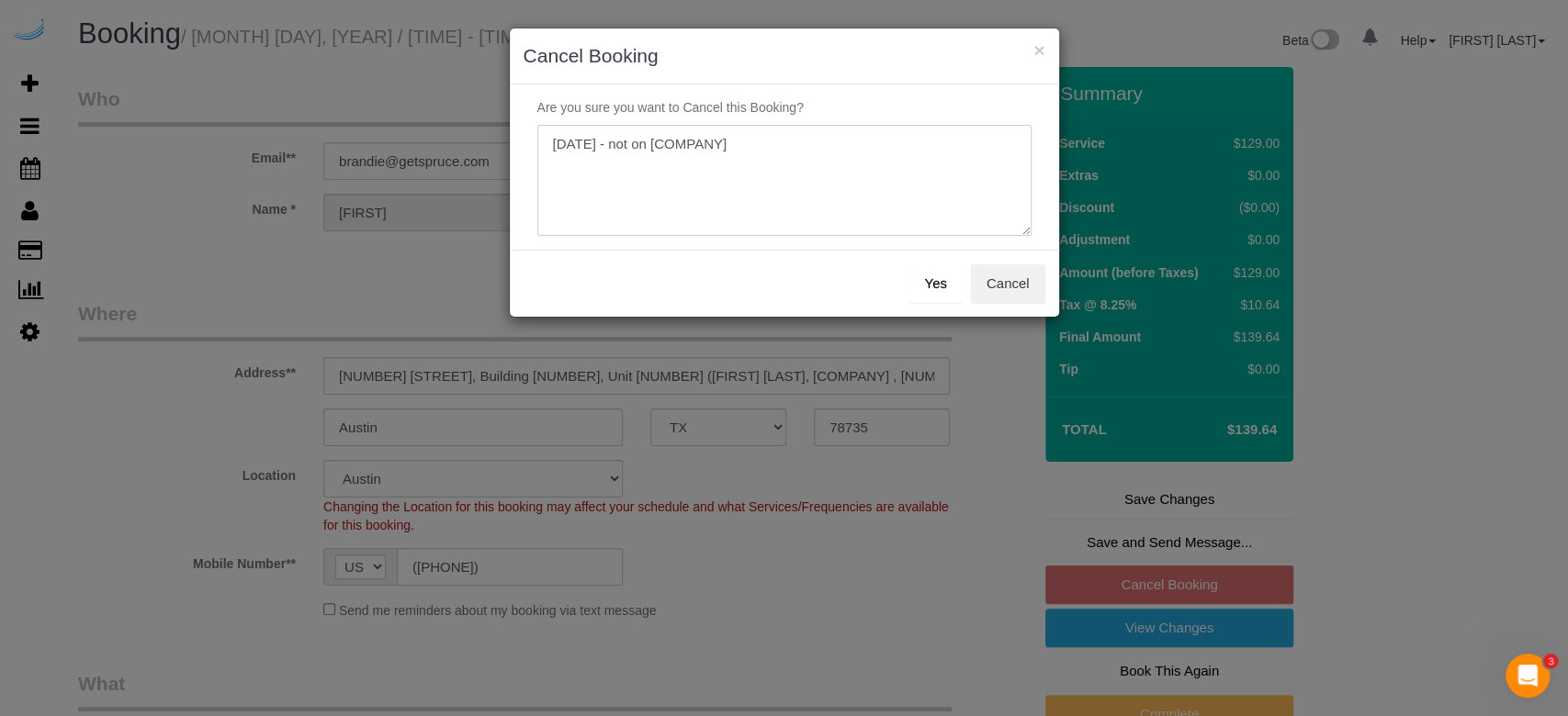 type on "[DATE] - not on [COMPANY]" 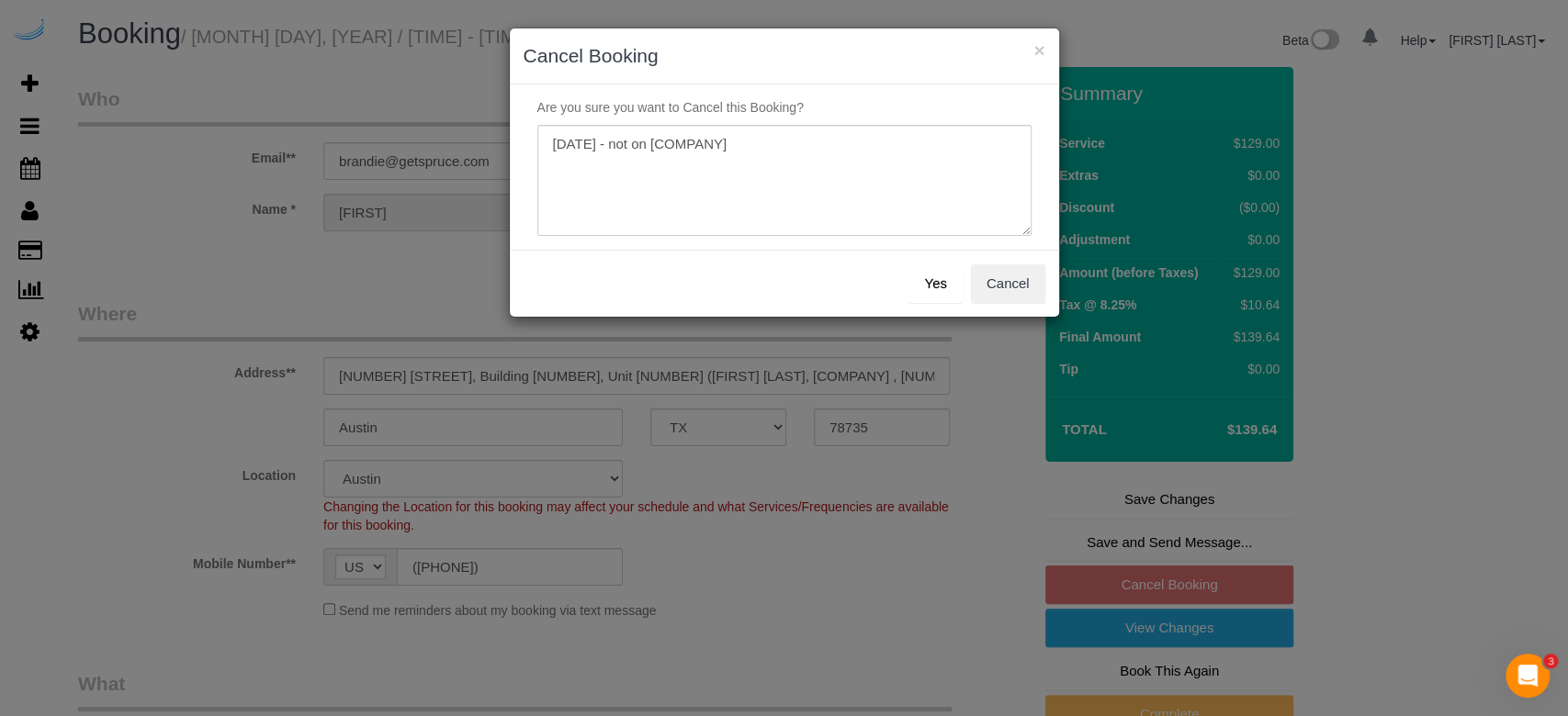 click on "Yes" at bounding box center (935, 284) 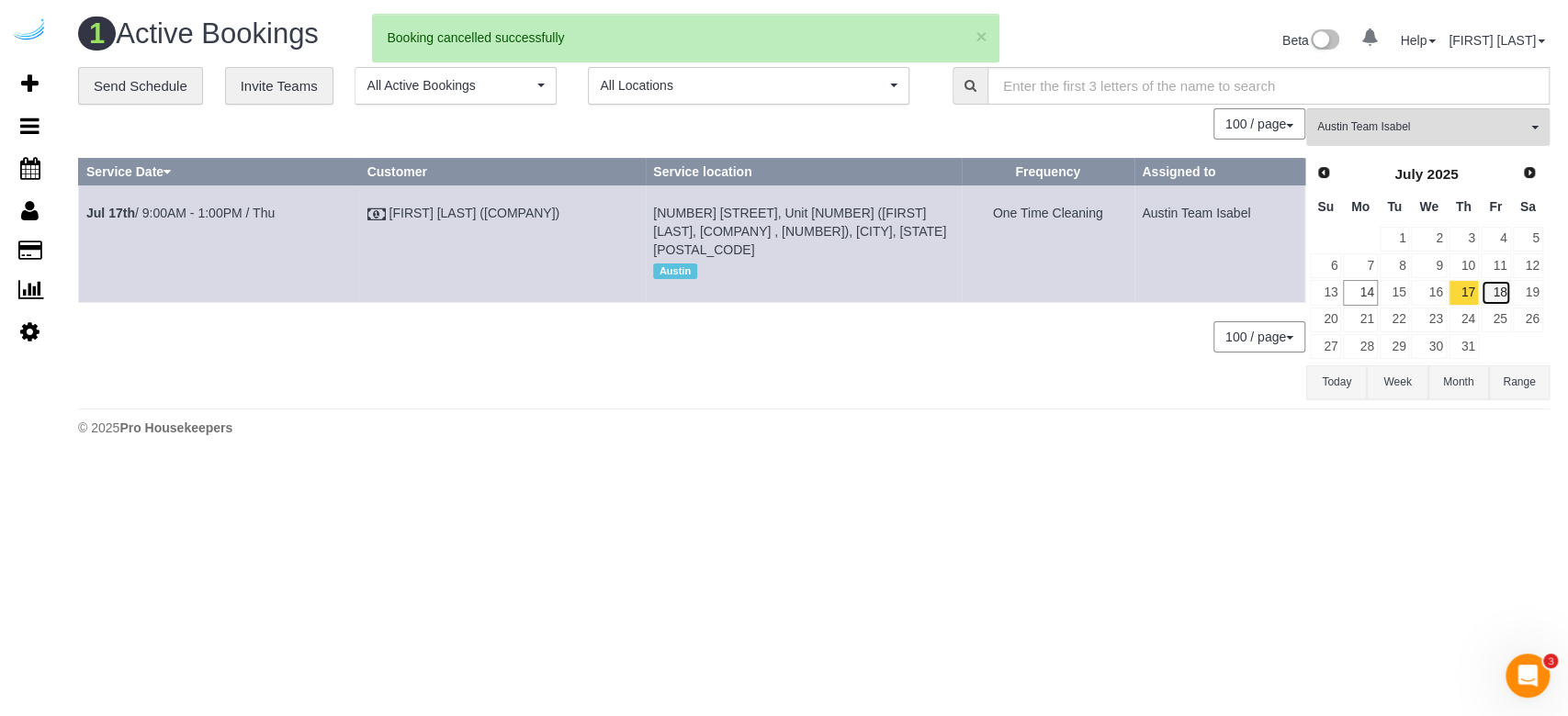 click on "18" at bounding box center [1495, 292] 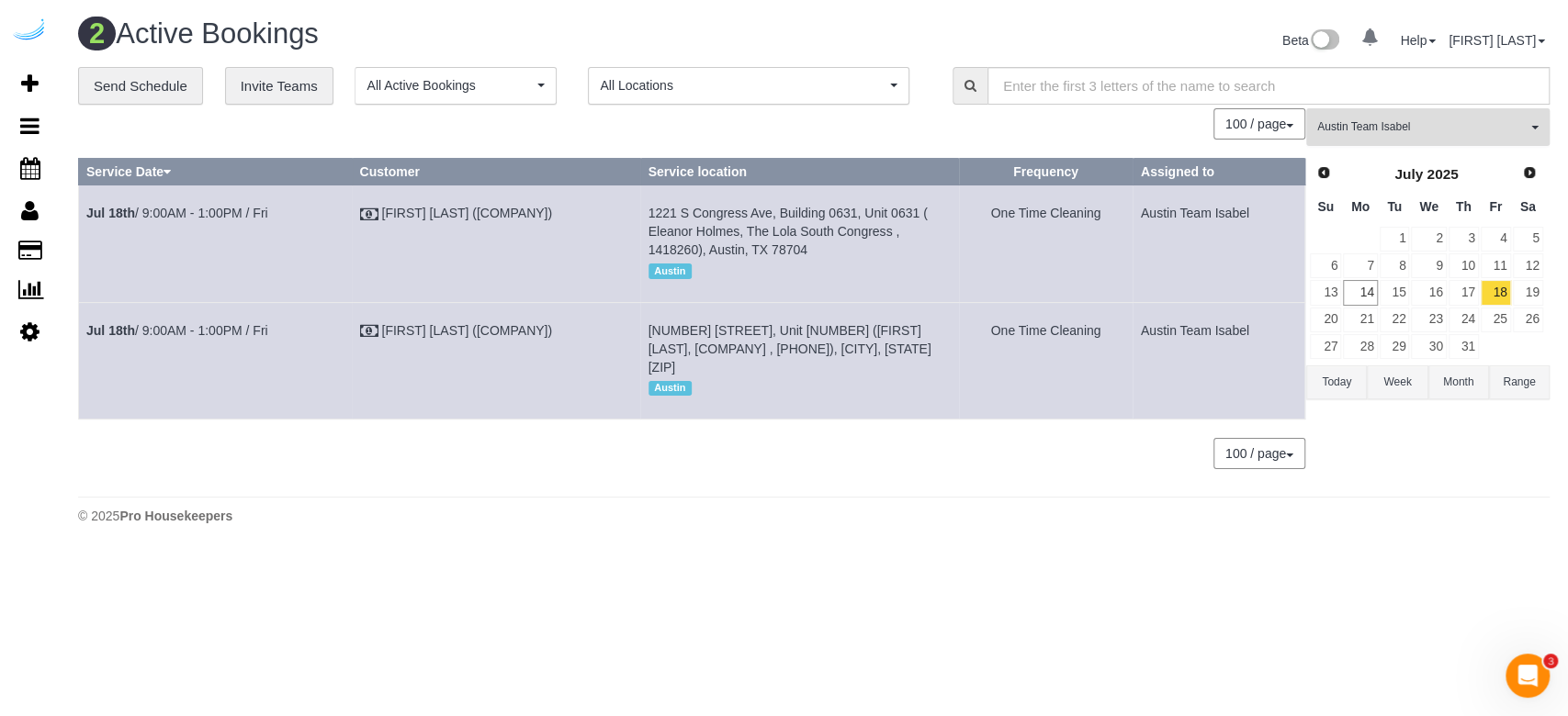 click on "Austin Team Isabel
All Teams" at bounding box center (1427, 127) 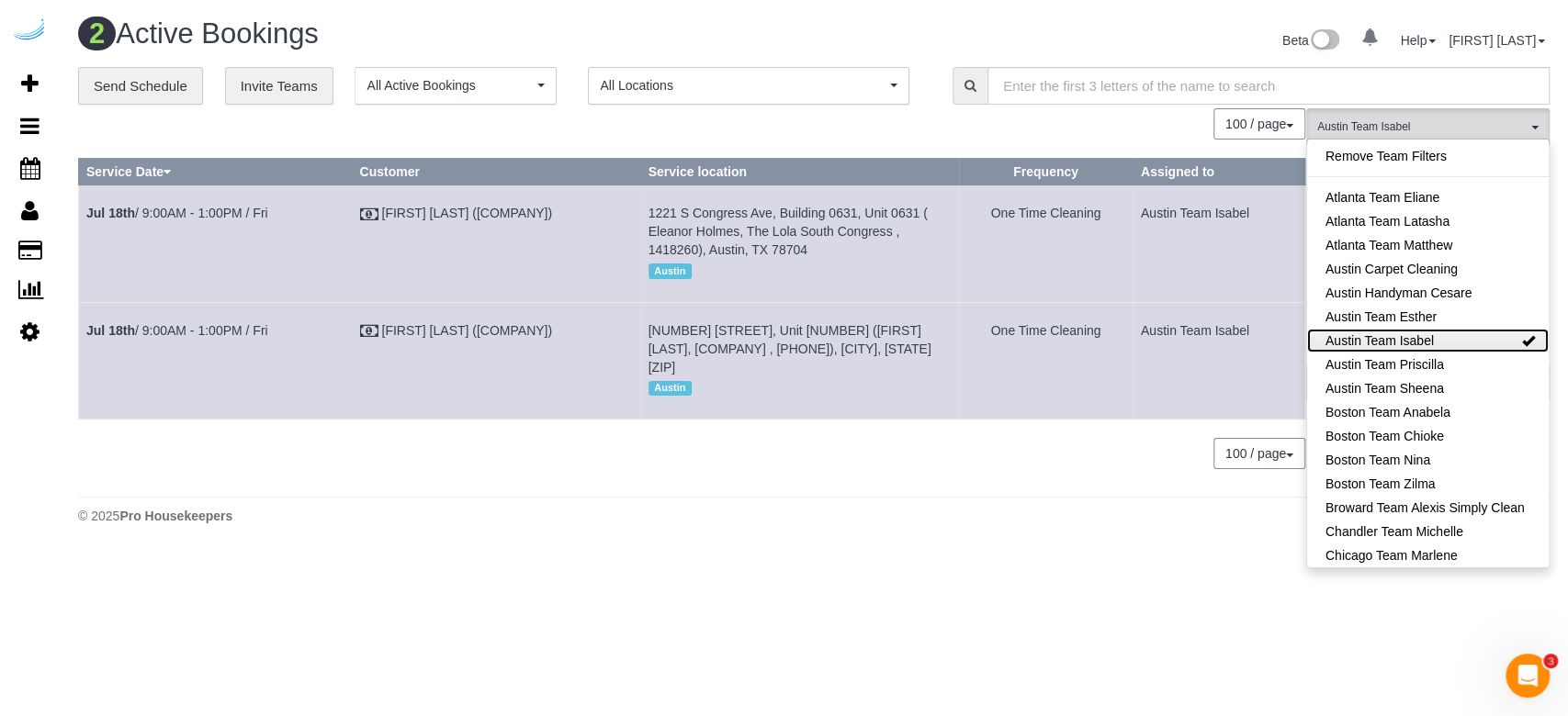 click on "Austin Team Isabel" at bounding box center [1427, 341] 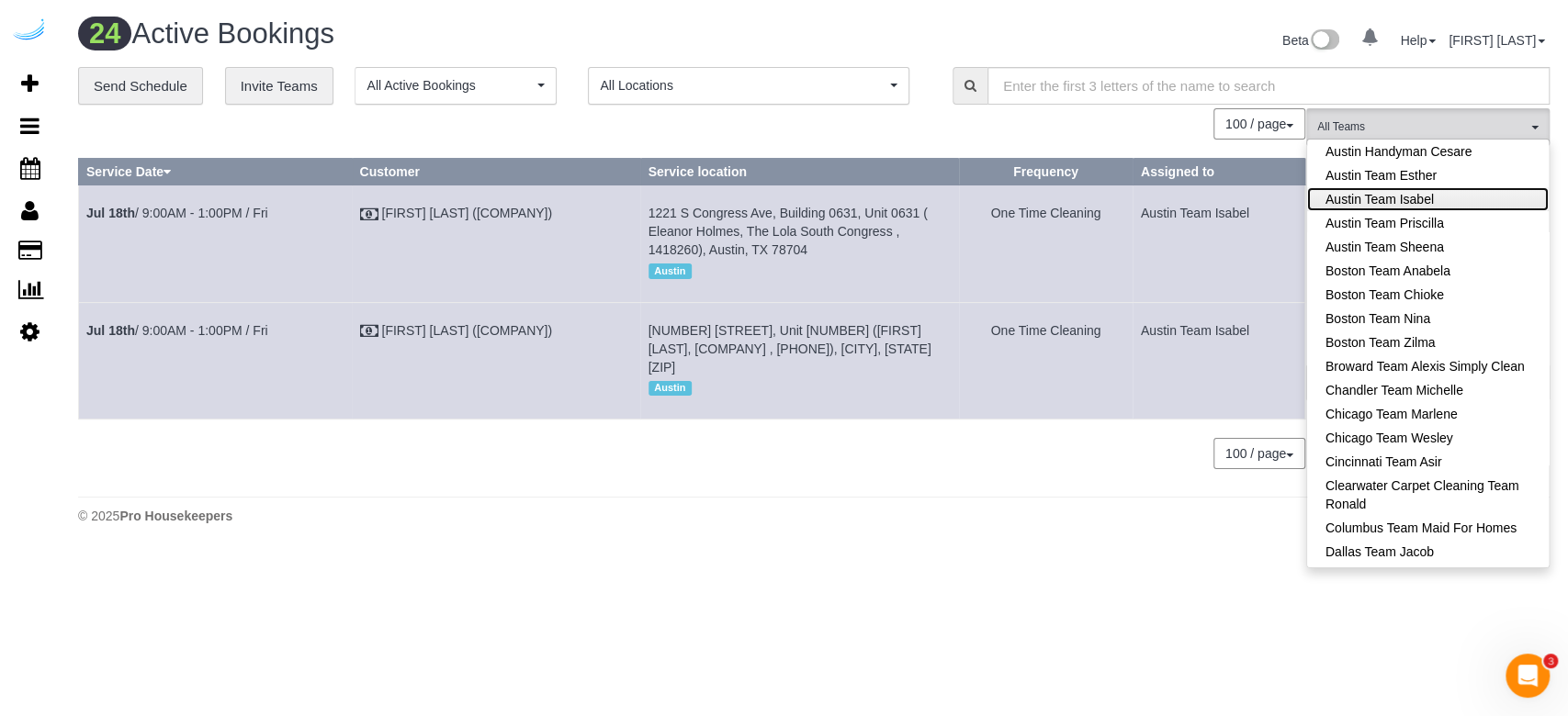 scroll, scrollTop: 244, scrollLeft: 0, axis: vertical 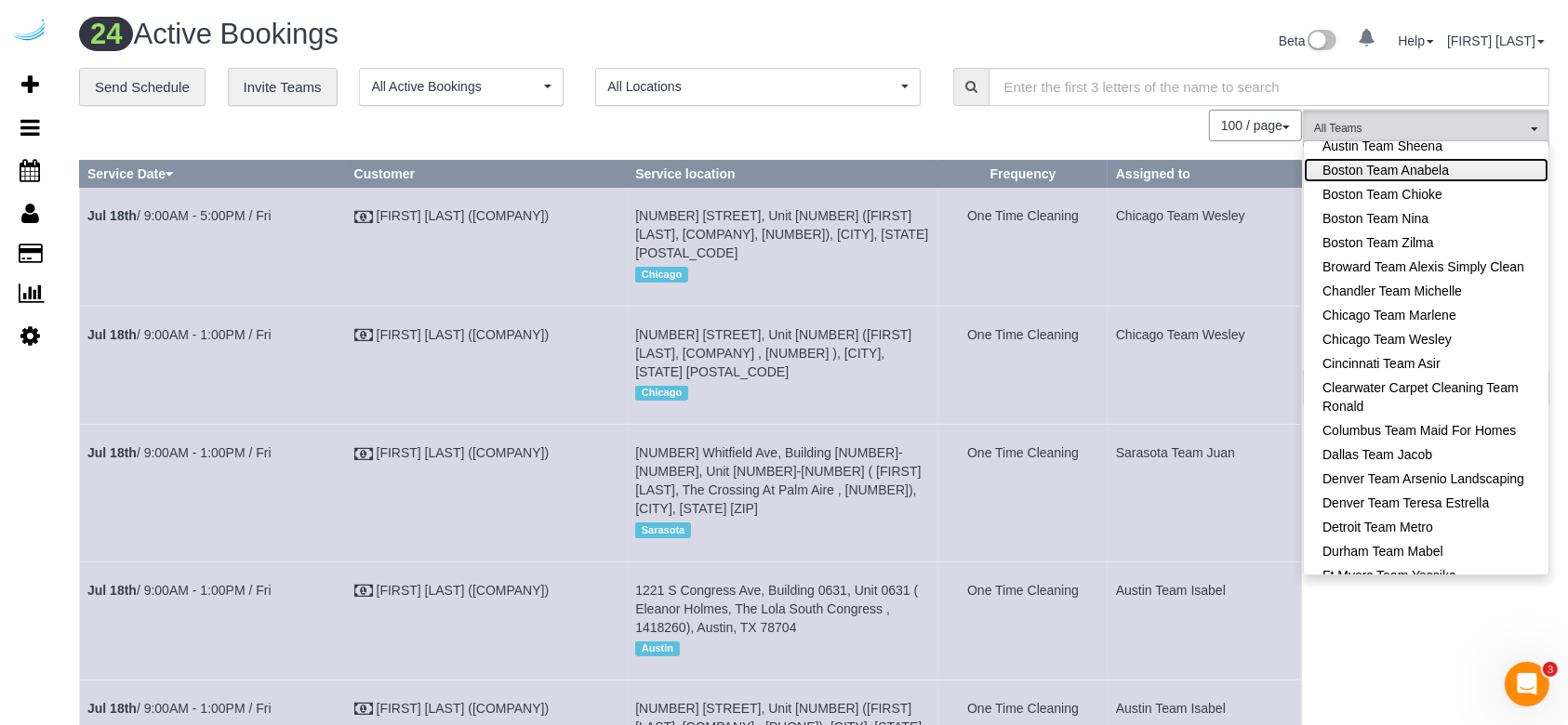 click on "Boston Team Anabela" at bounding box center [1426, 170] 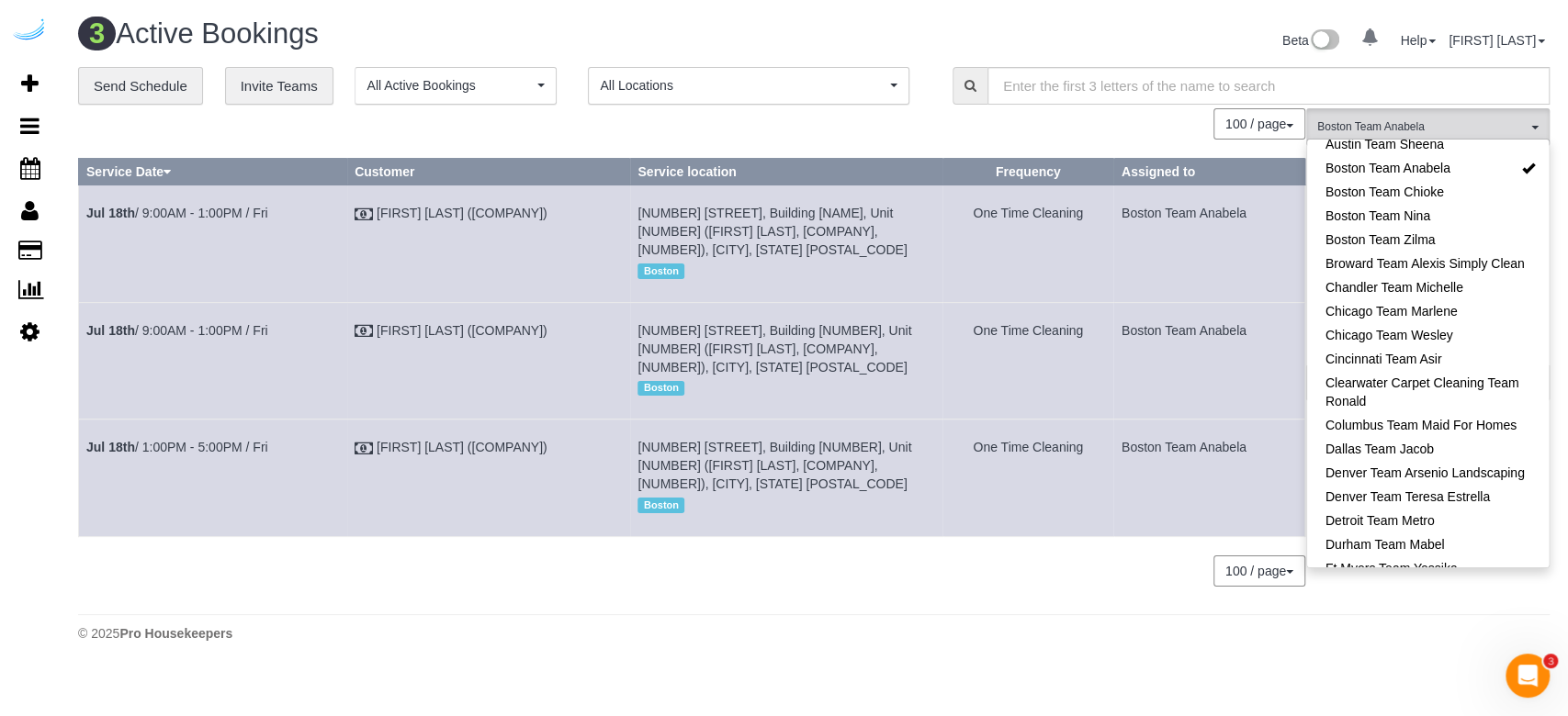 click on "100 / page
10 / page
20 / page
30 / page
40 / page
50 / page
100 / page" at bounding box center [692, 124] 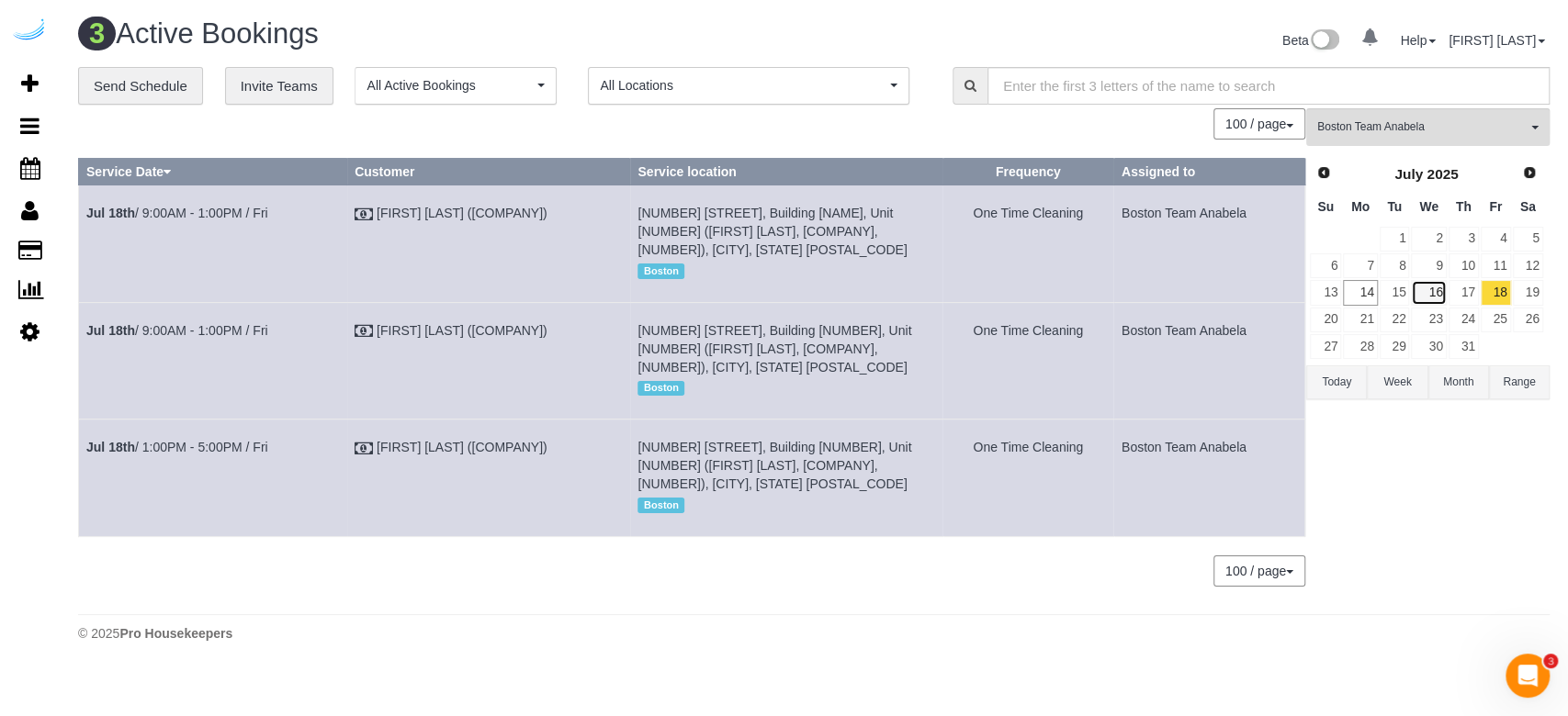 click on "16" at bounding box center [1428, 292] 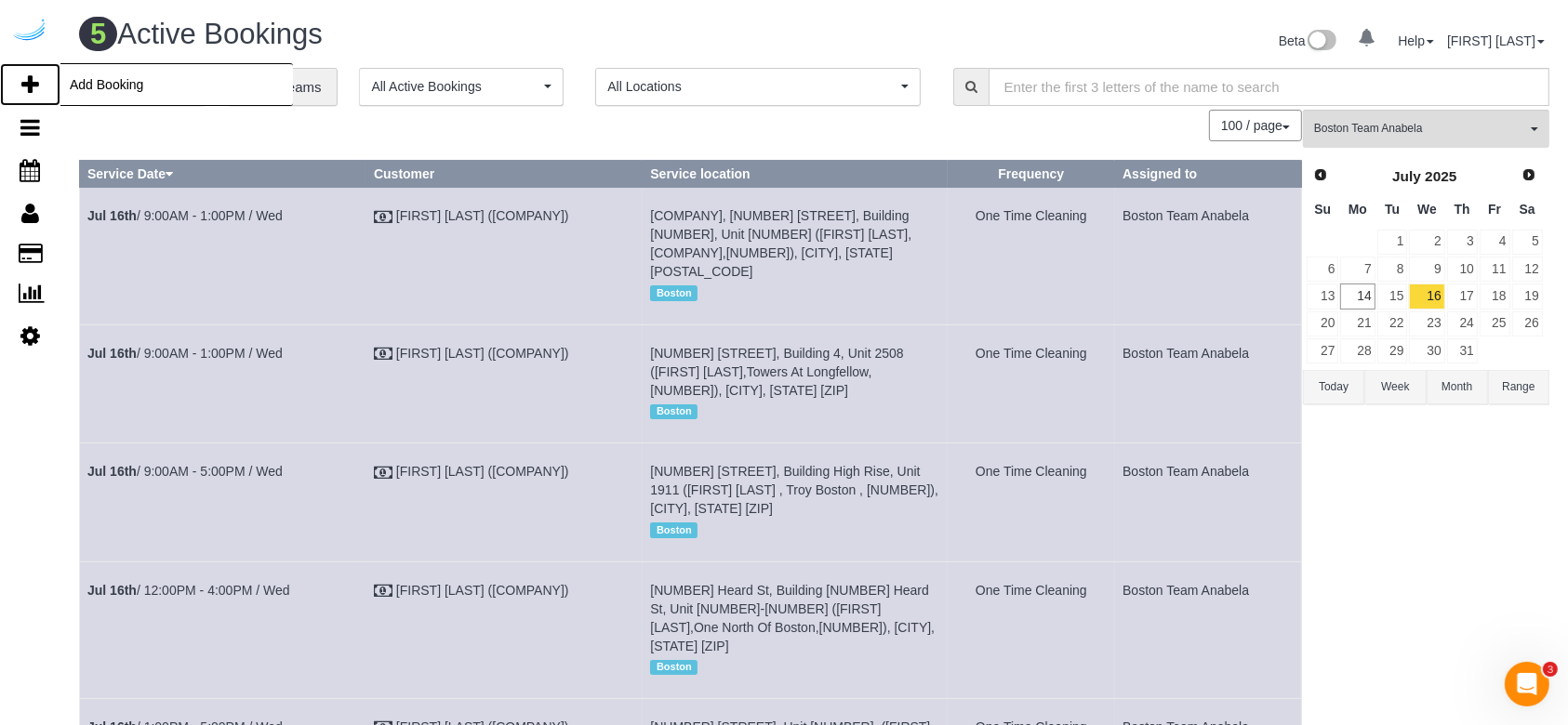 click on "Add Booking" at bounding box center [30, 85] 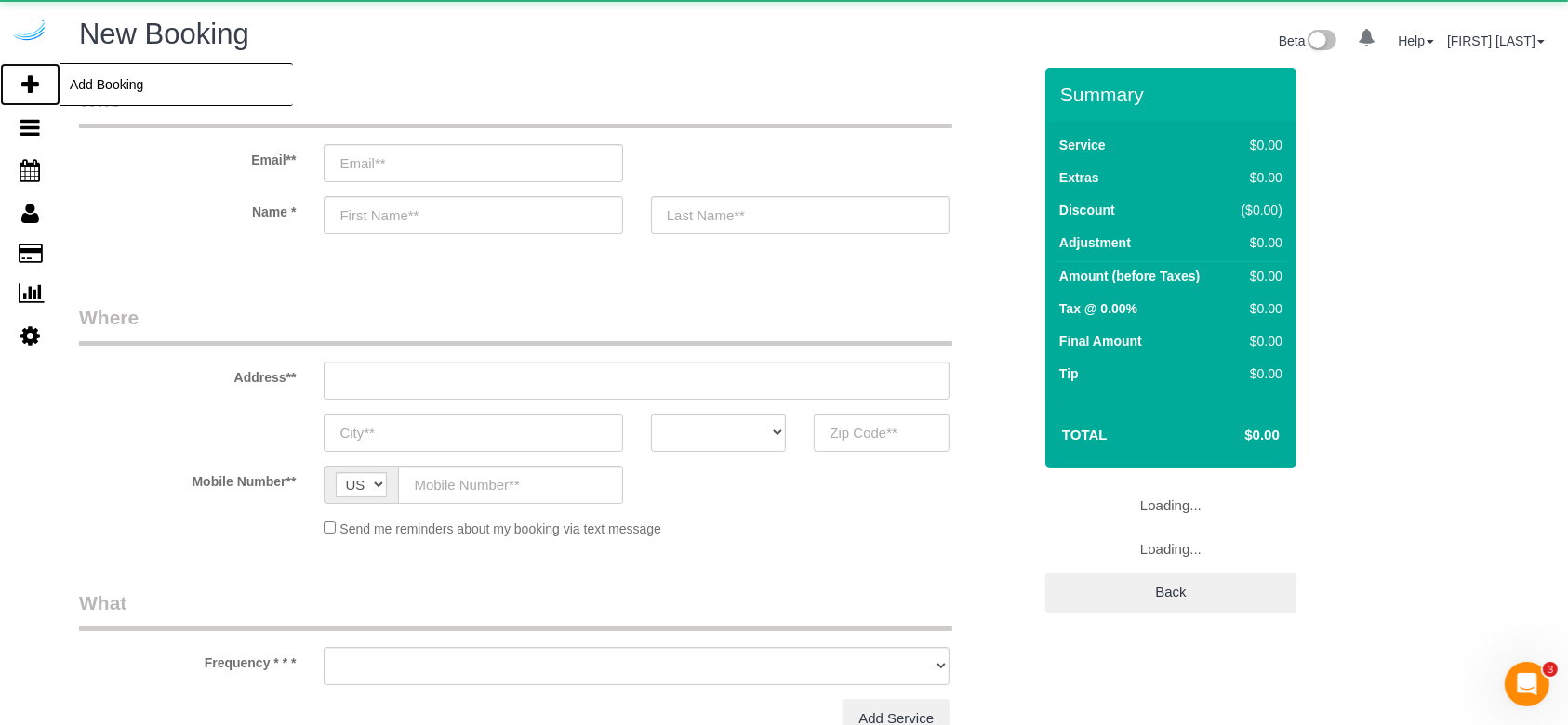 select on "number:9" 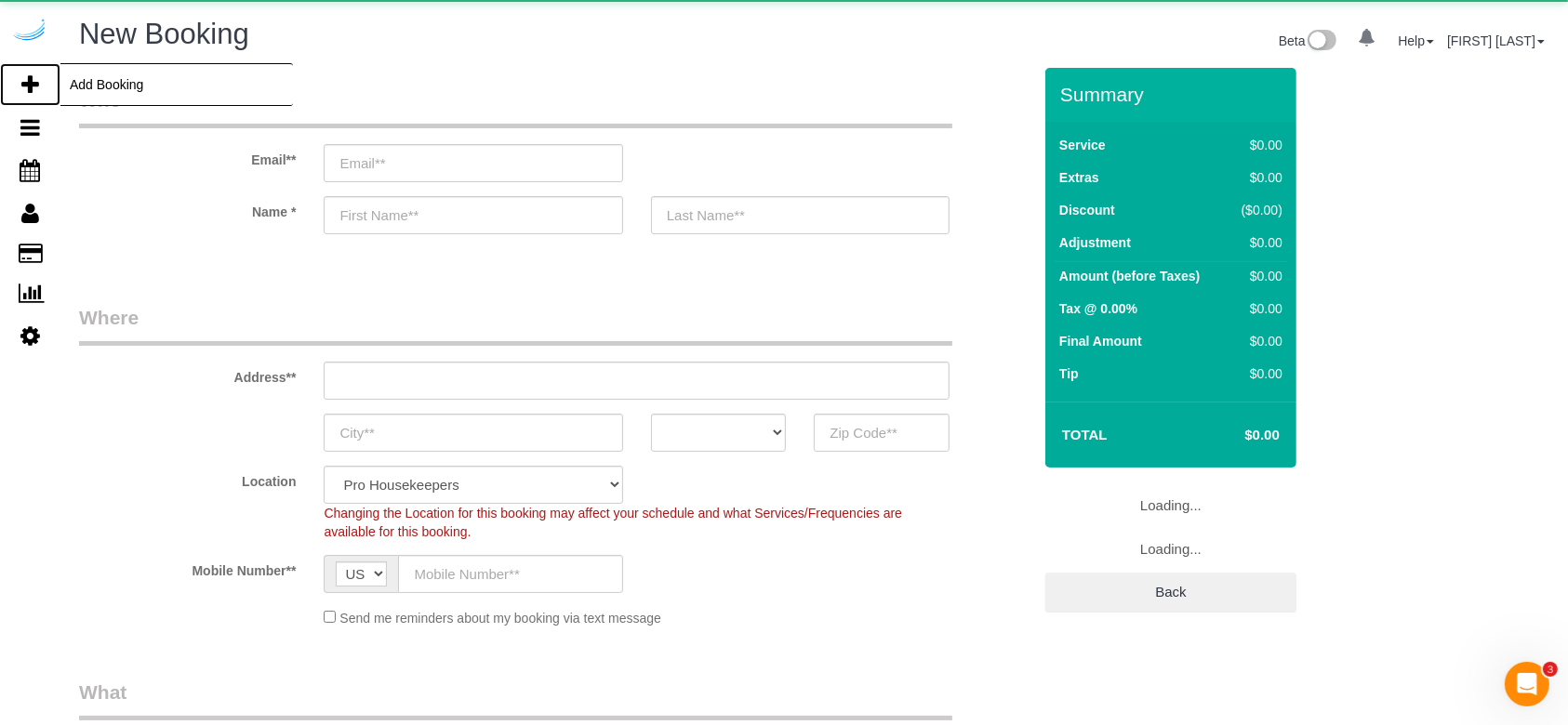 select on "object:27460" 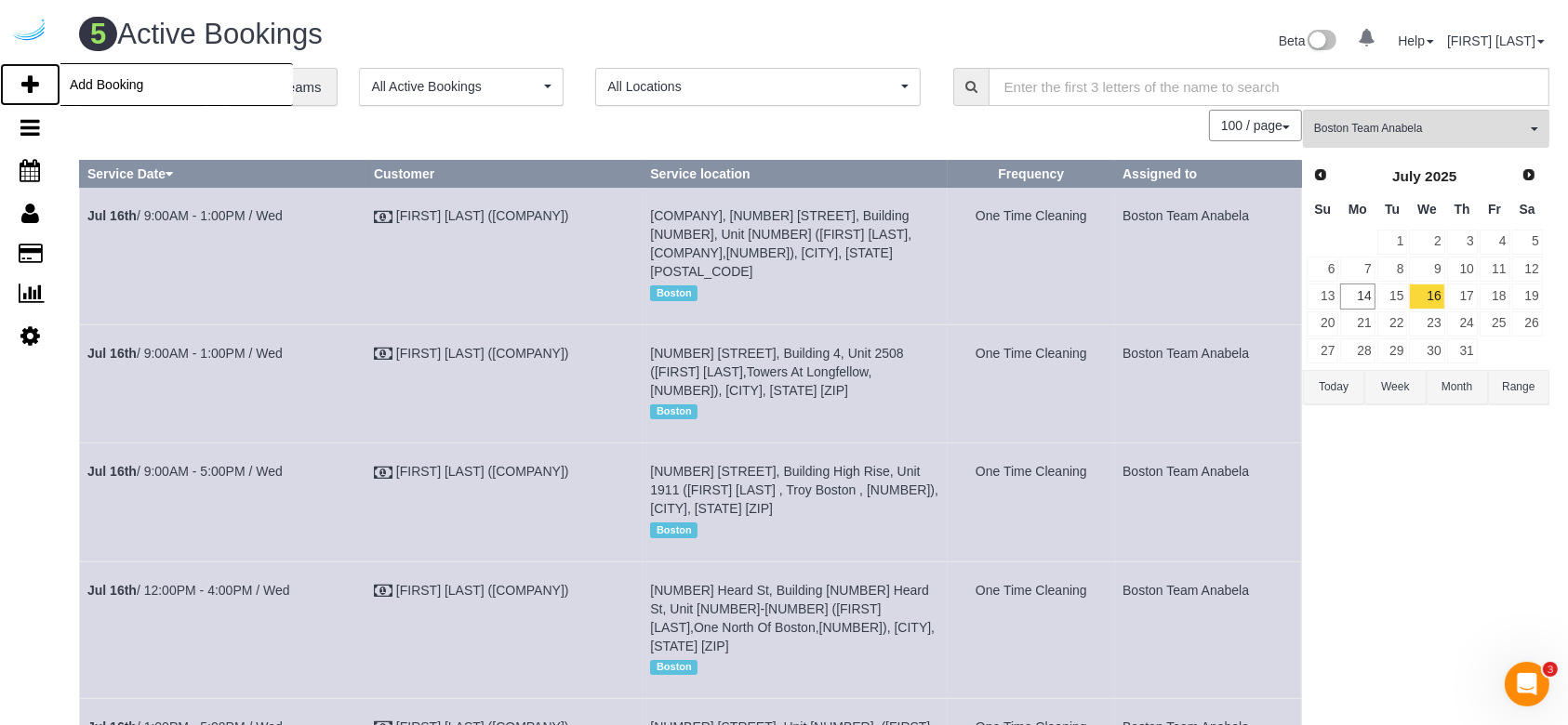 click on "Add Booking" at bounding box center (30, 85) 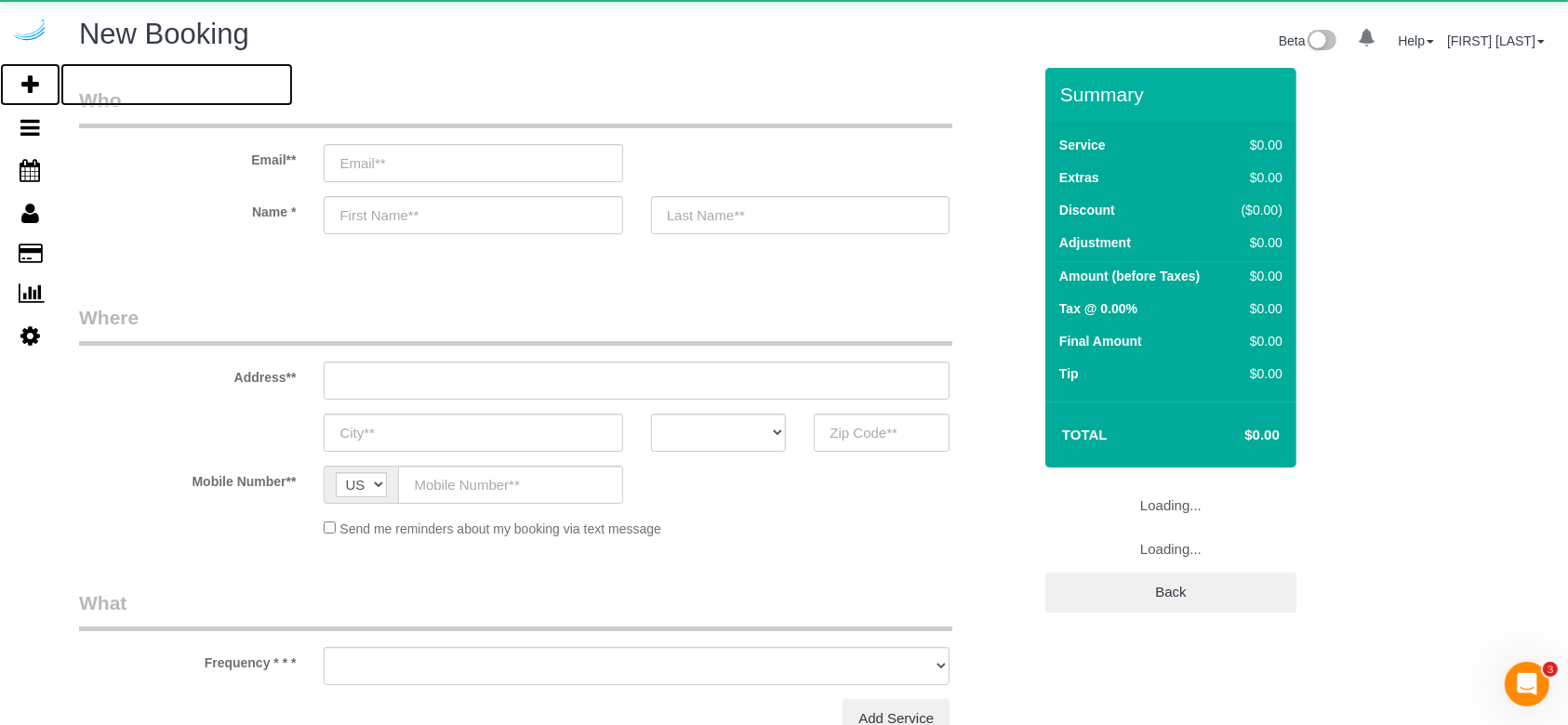select on "number:9" 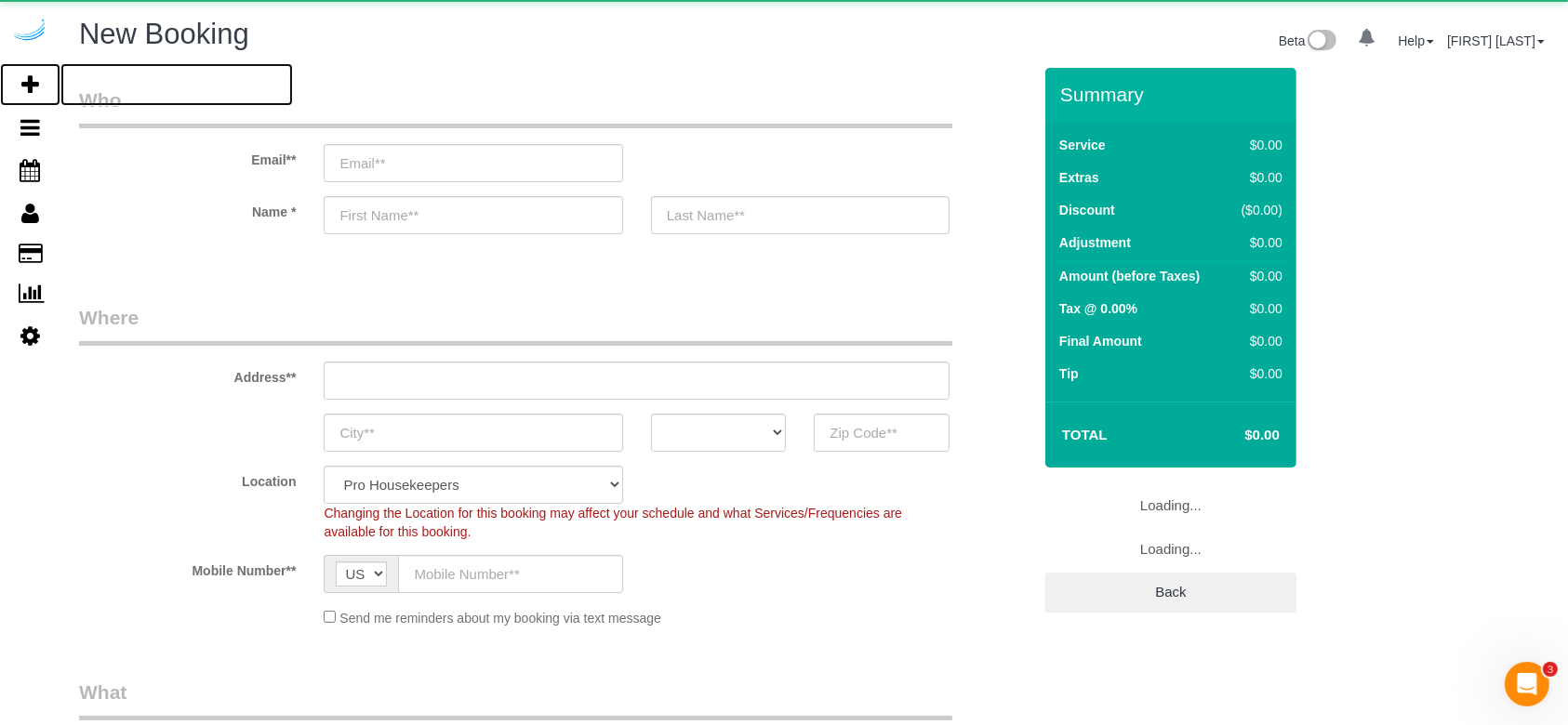 select on "object:28619" 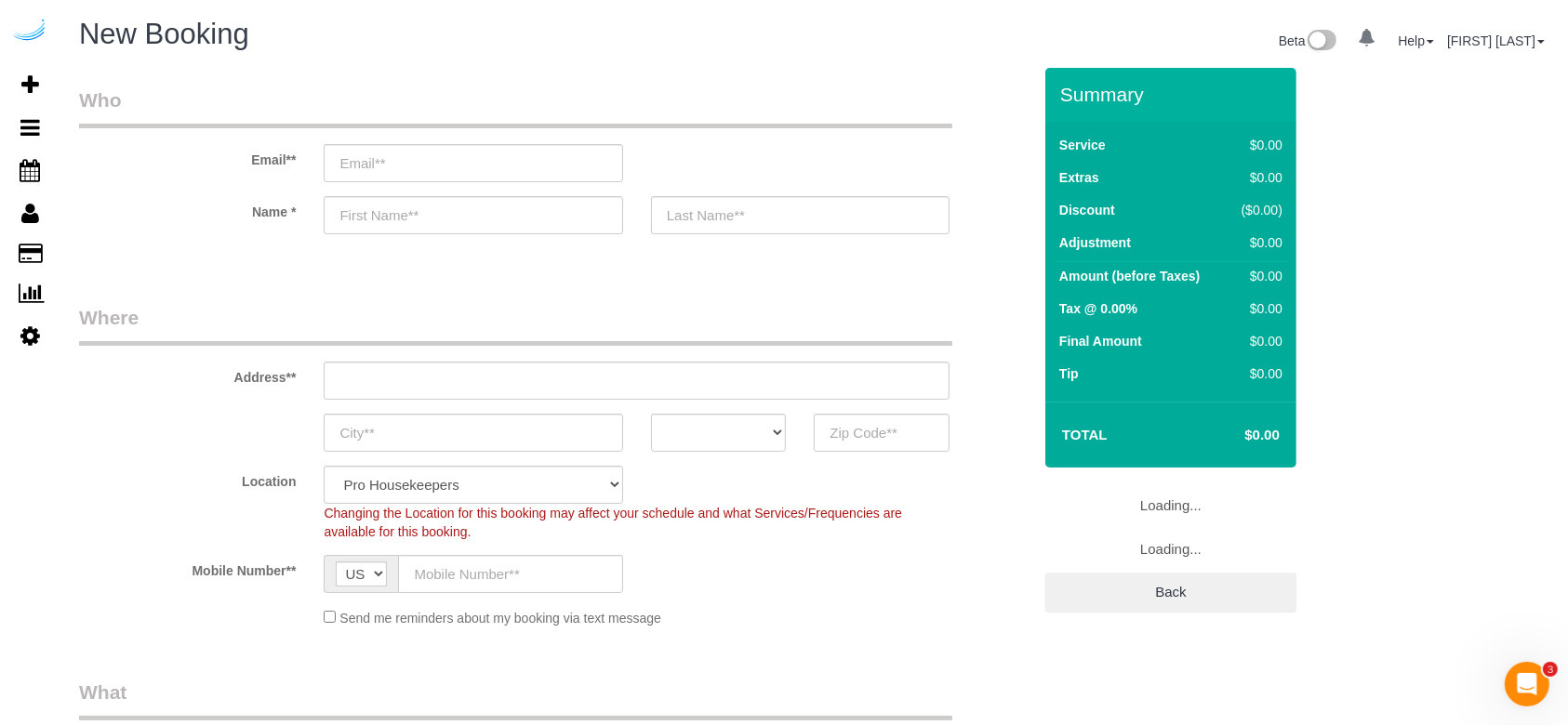 click on "Email**
Name *" at bounding box center [555, 169] 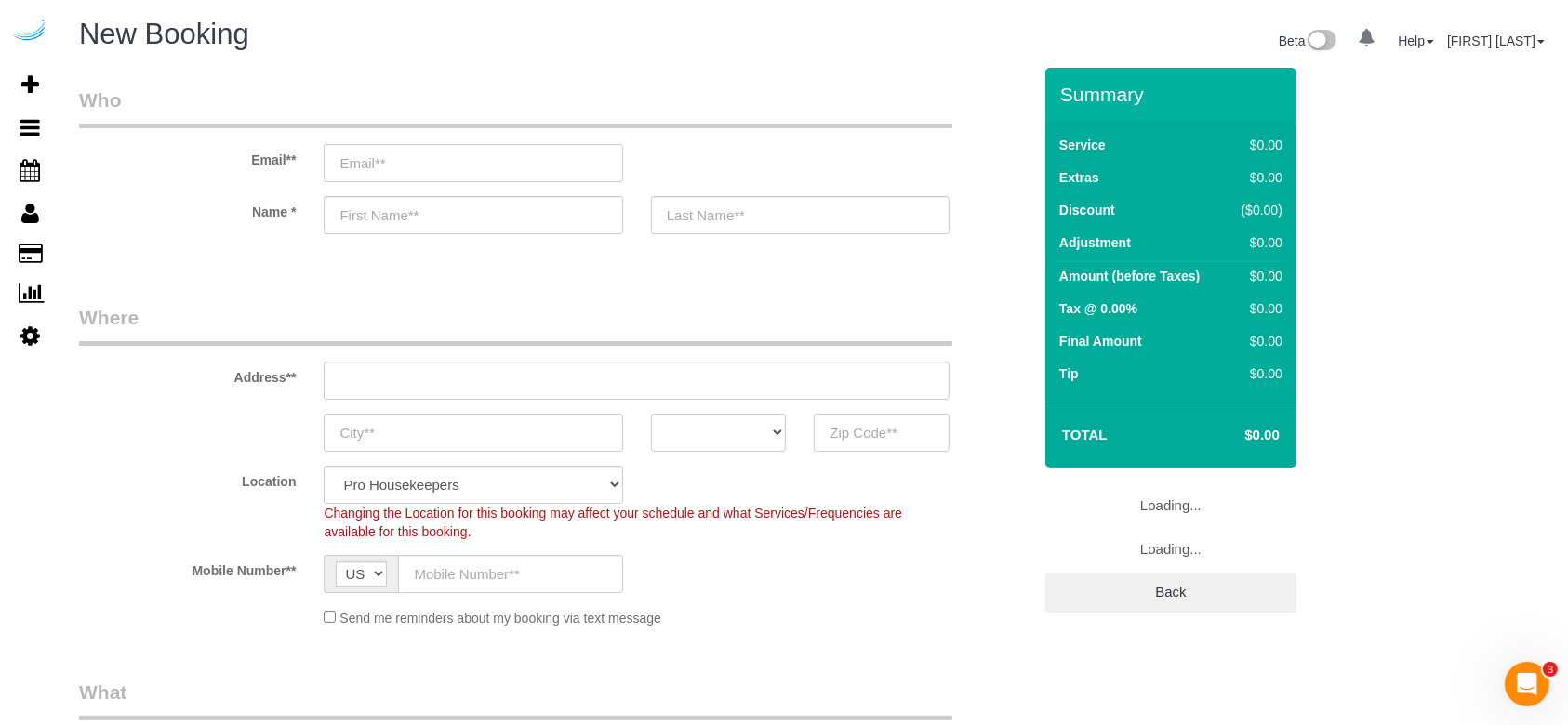 click at bounding box center [472, 163] 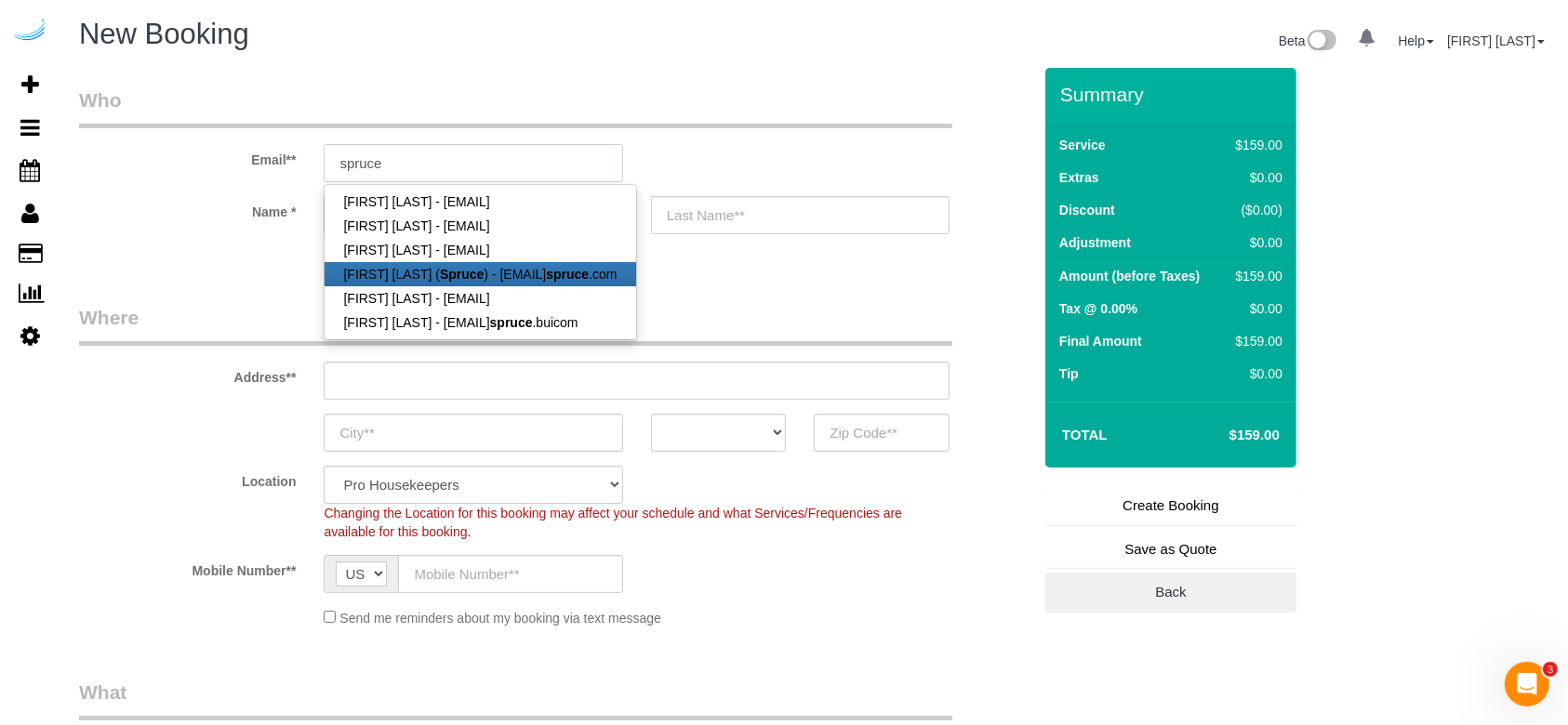 type on "brandie@getspruce.com" 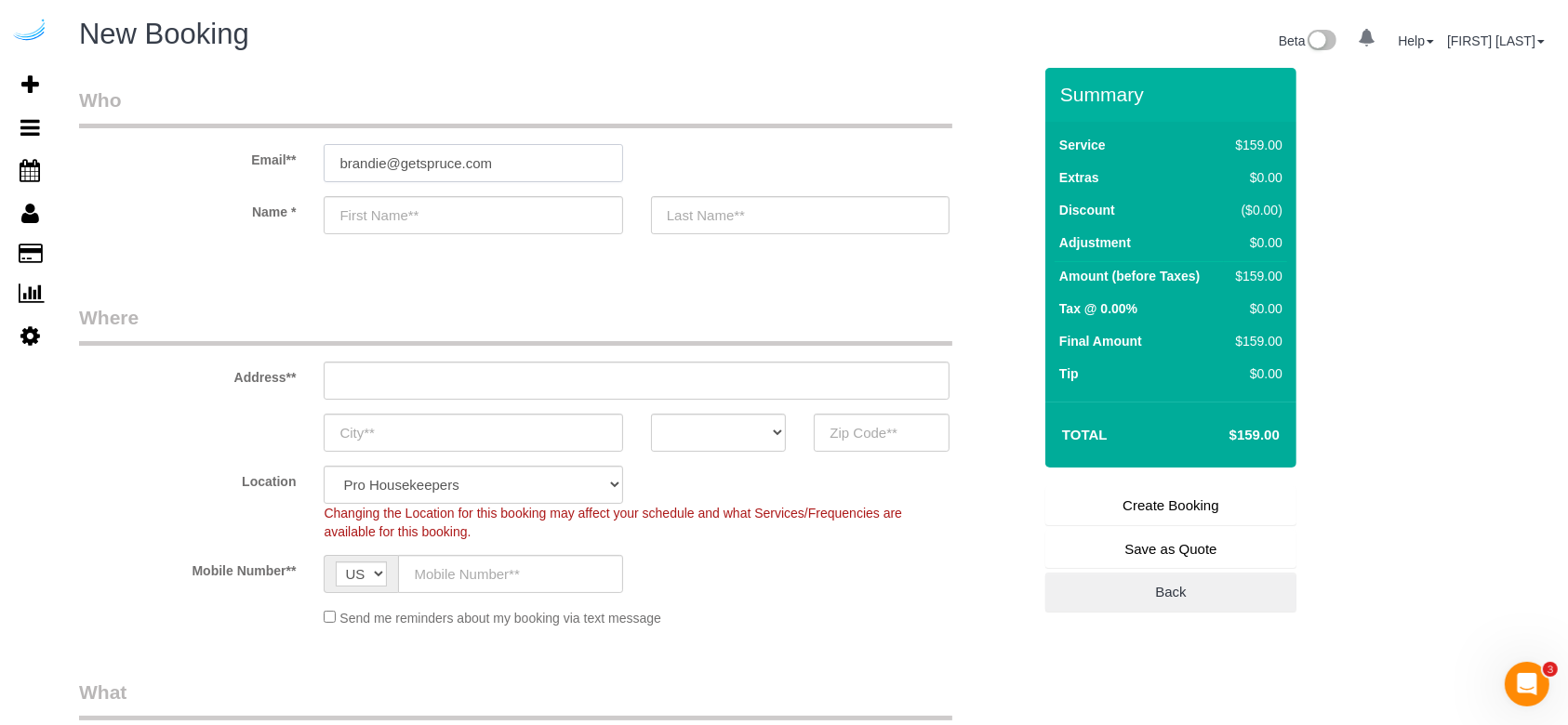 type on "[FIRST]" 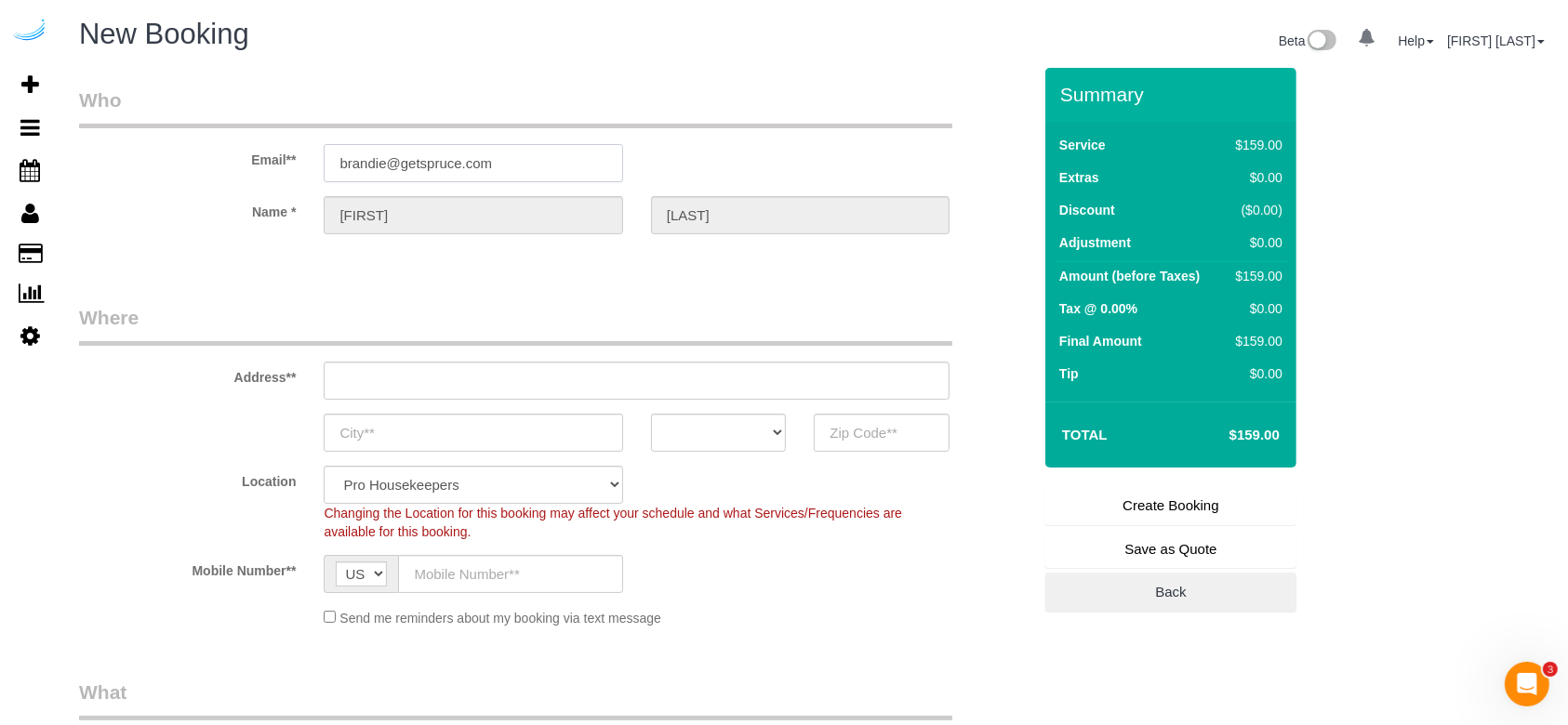 type on "3816 S Lamar Blvd" 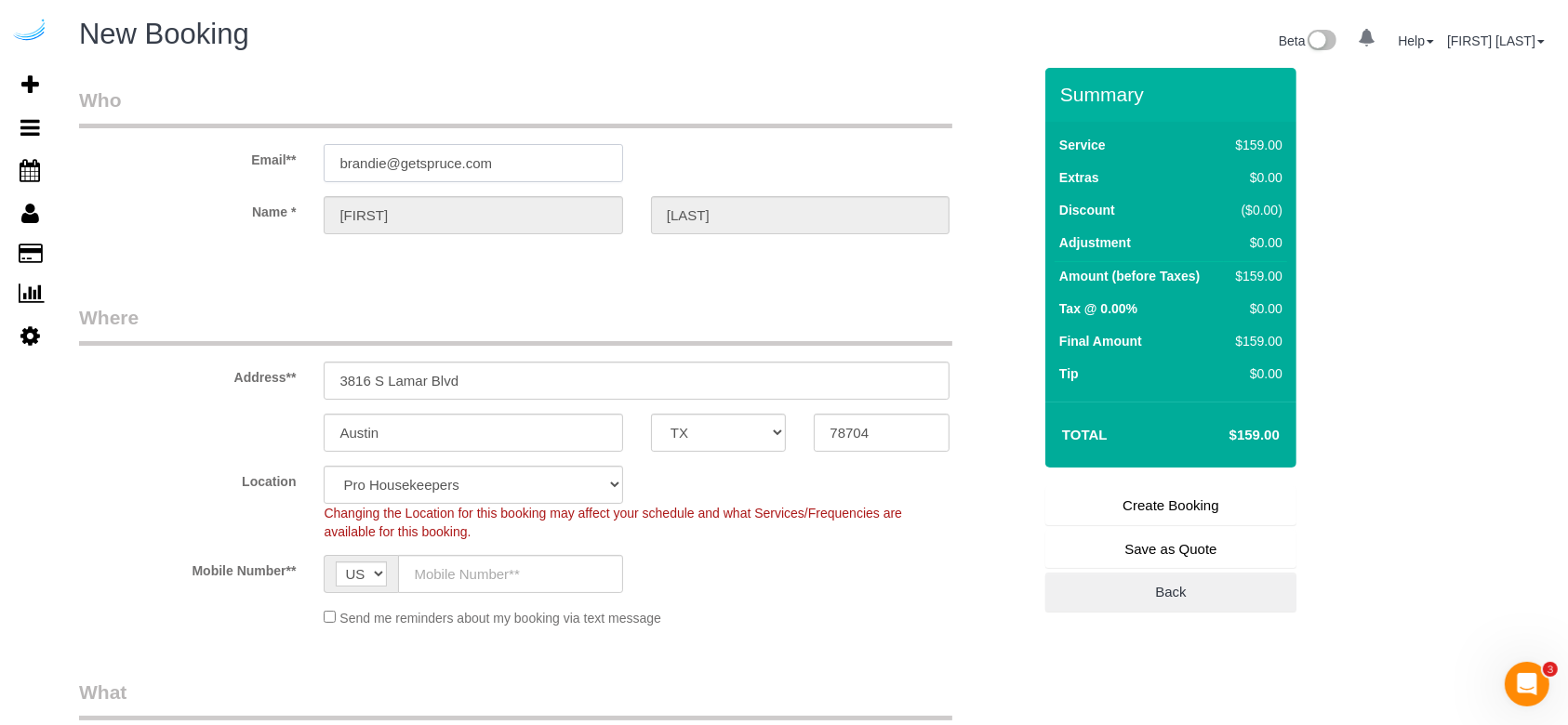 type on "brandie@getspruce.com" 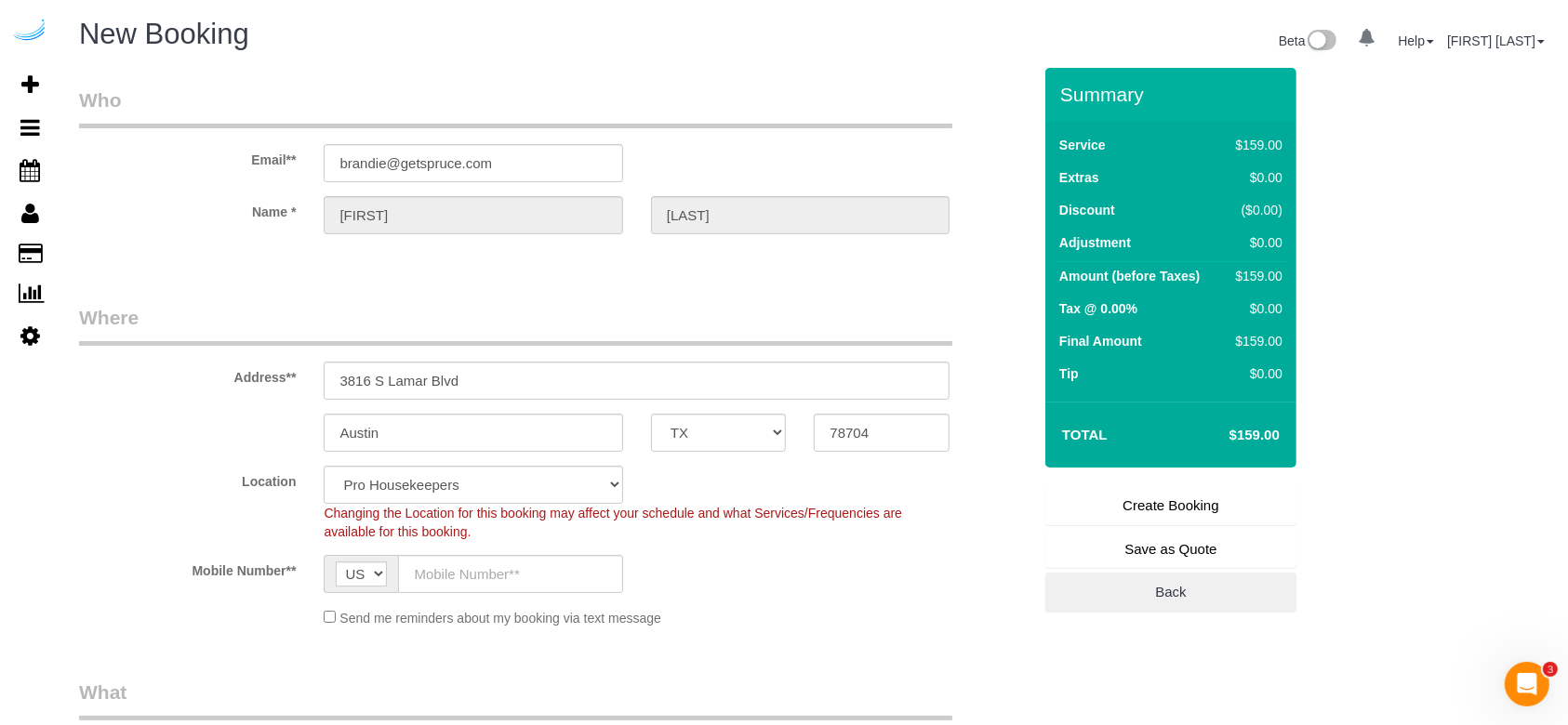 select on "9" 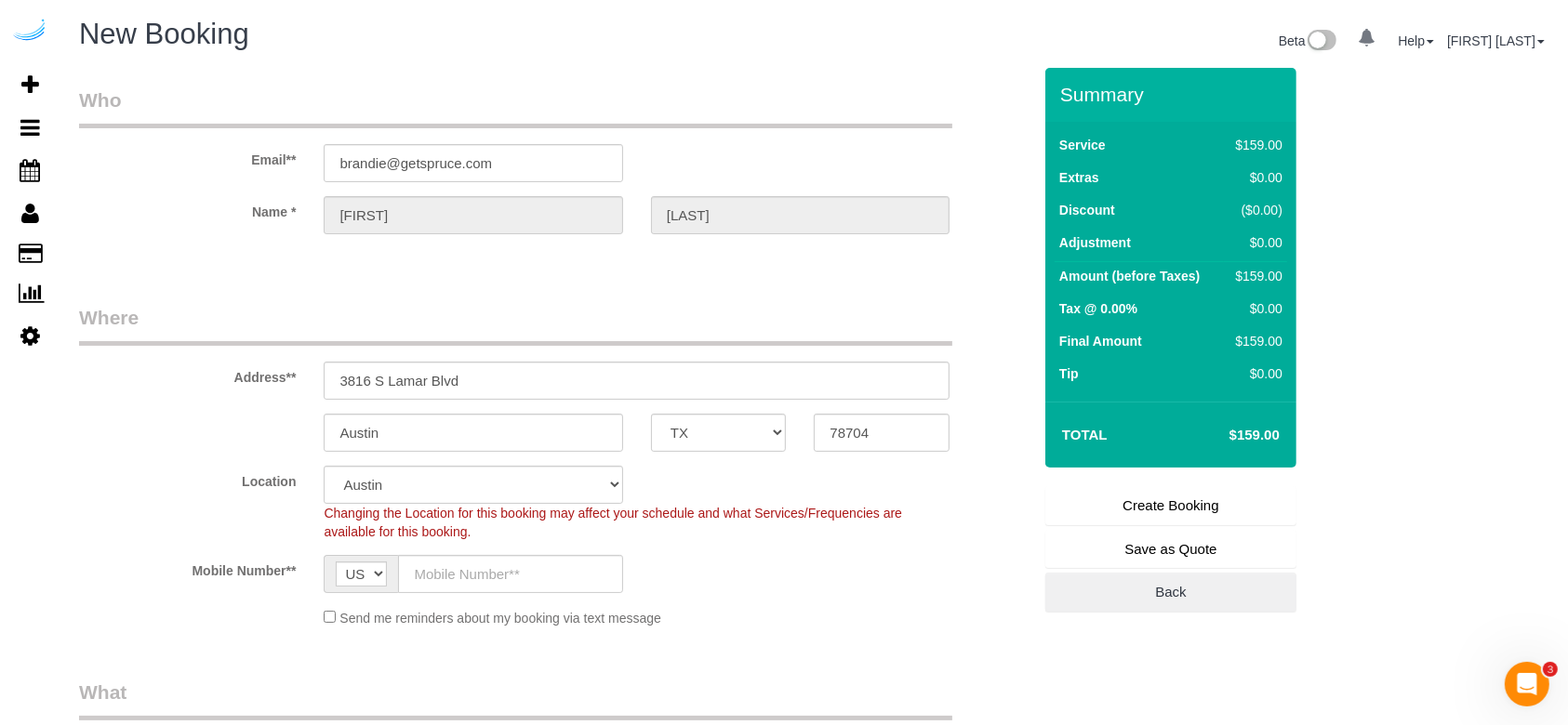 select on "object:28656" 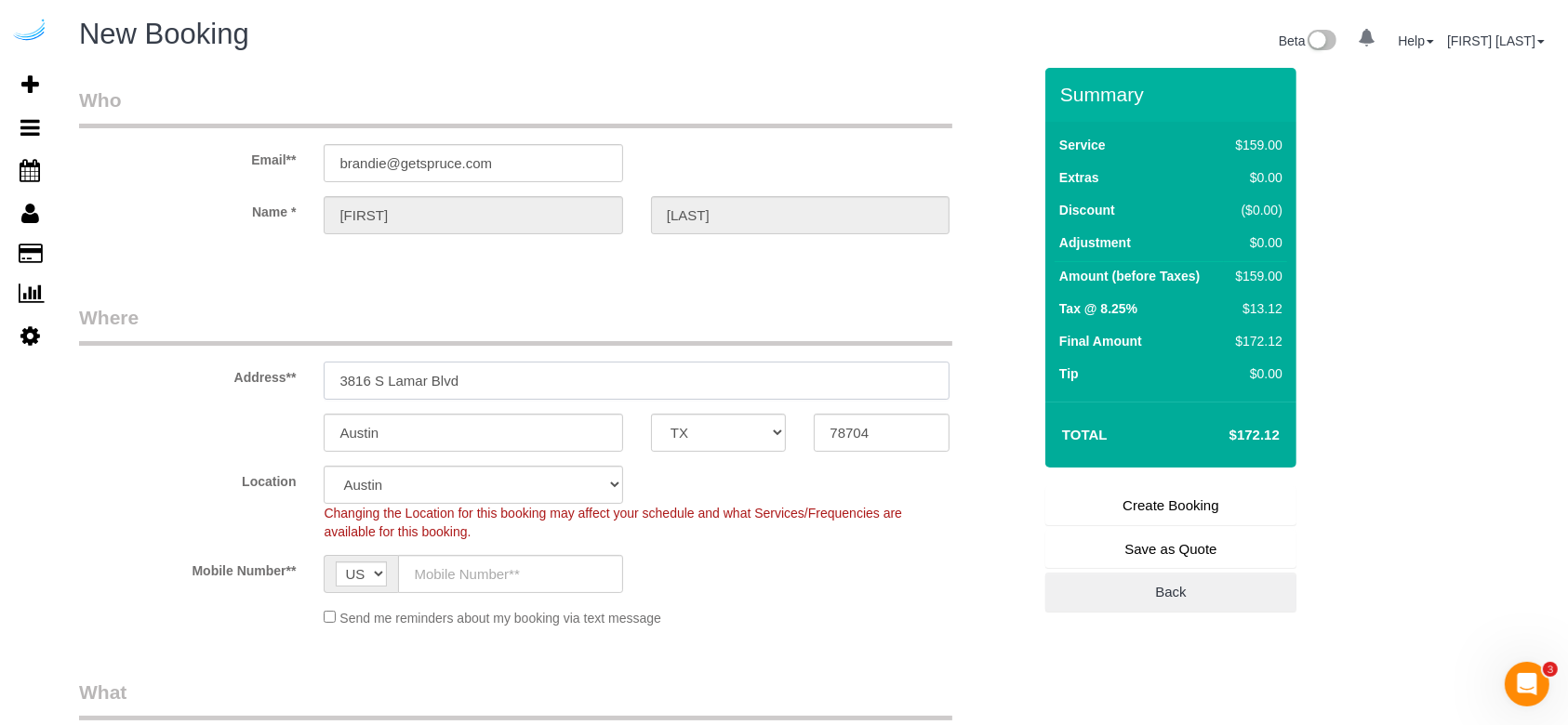click on "3816 S Lamar Blvd" at bounding box center (636, 380) 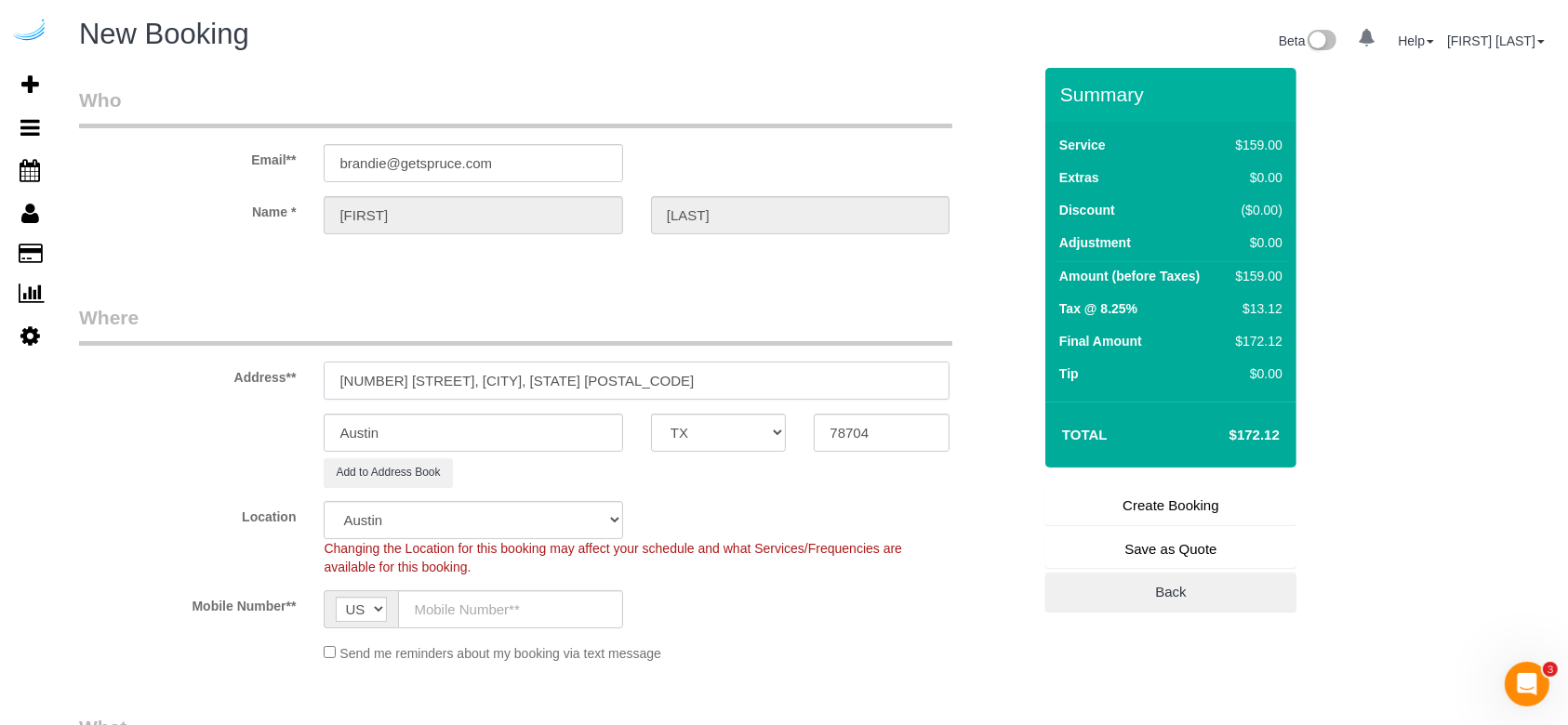 click on "[NUMBER] [STREET], [CITY], [STATE] [POSTAL_CODE]" at bounding box center (636, 380) 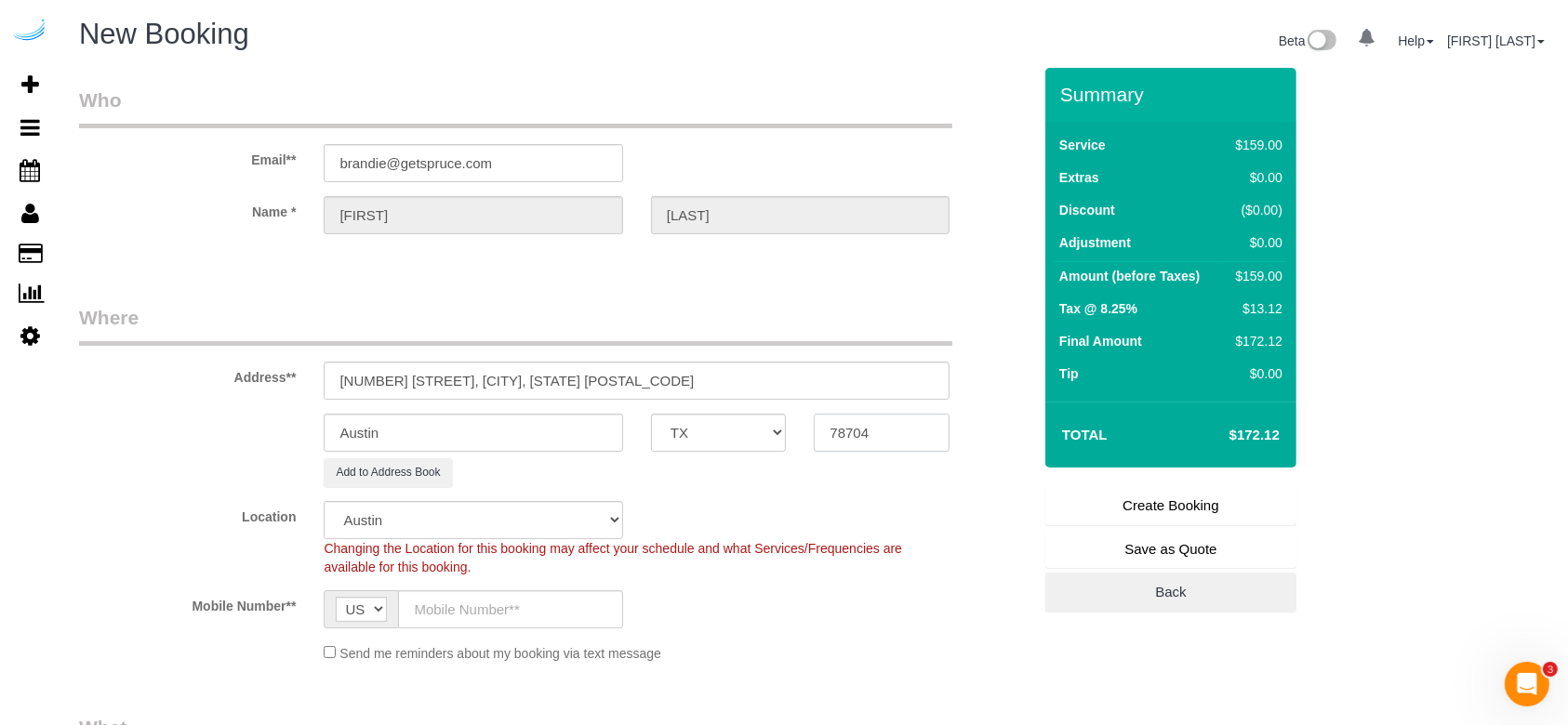 click on "78704" at bounding box center [882, 432] 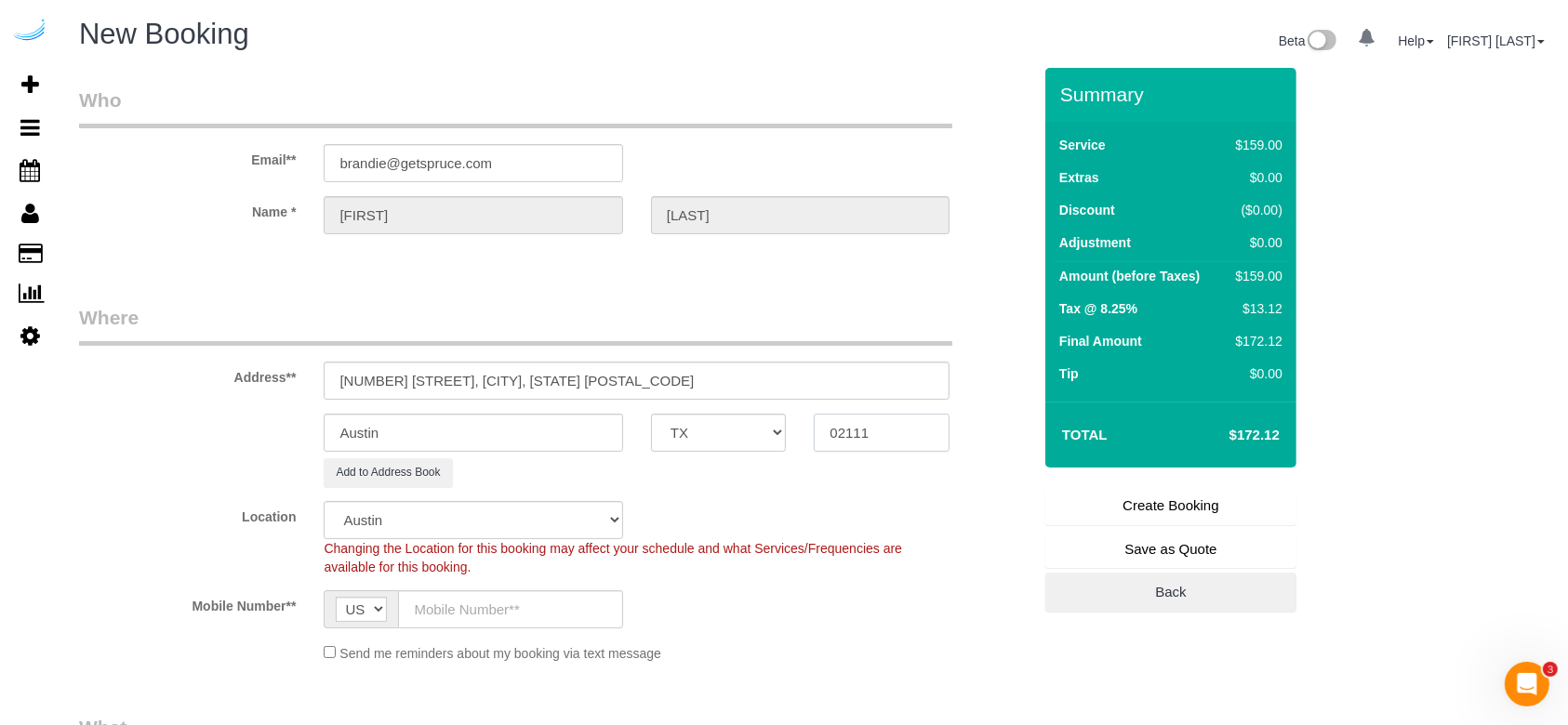 type on "02111" 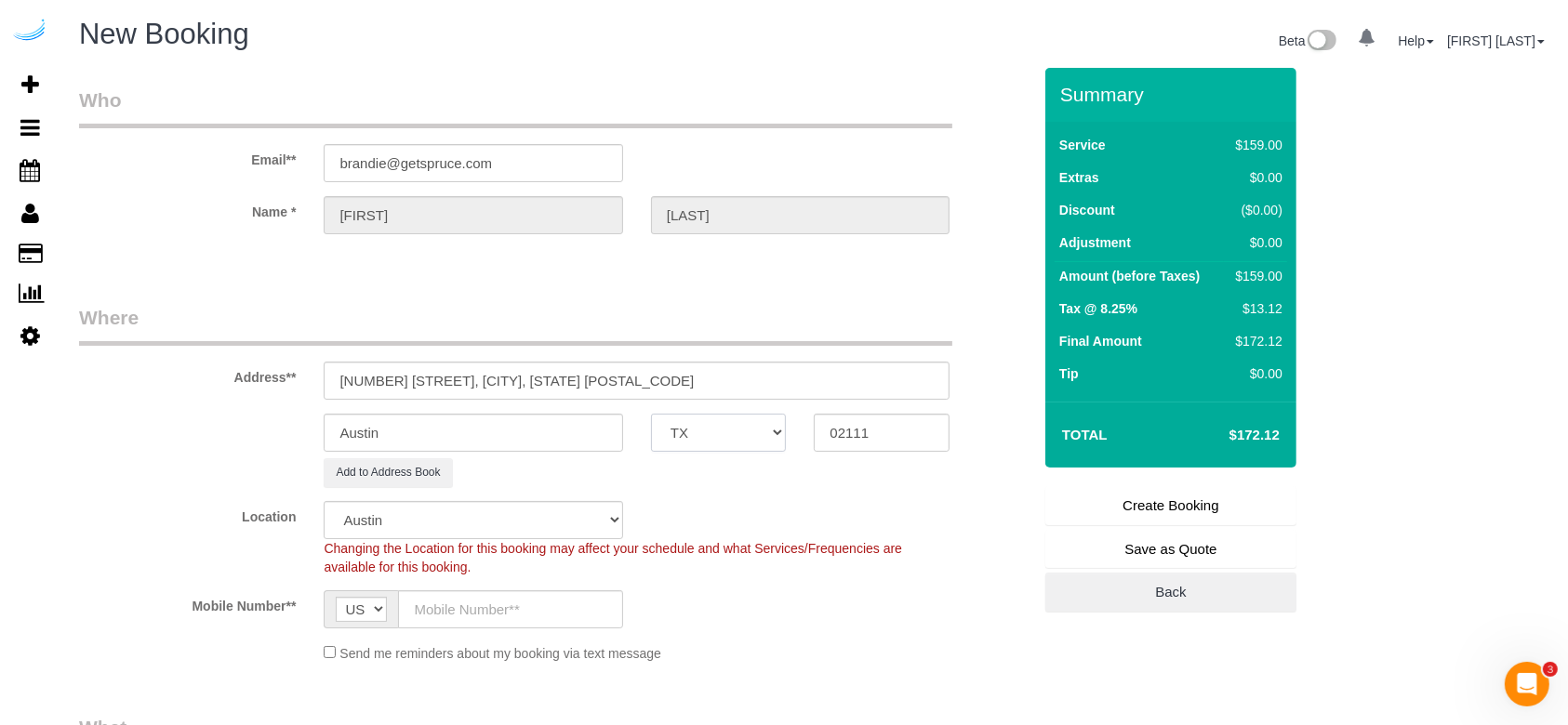click on "AK
AL
AR
AZ
CA
CO
CT
DC
DE
FL
GA
HI
IA
ID
IL
IN
KS
KY
LA
MA
MD
ME
MI
MN
MO
MS
MT
NC
ND
NE
NH
NJ
NM
NV
NY
OH
OK
OR
PA
RI
SC
SD
TN
TX
UT
VA
VT
WA
WI
WV
WY" at bounding box center [719, 432] 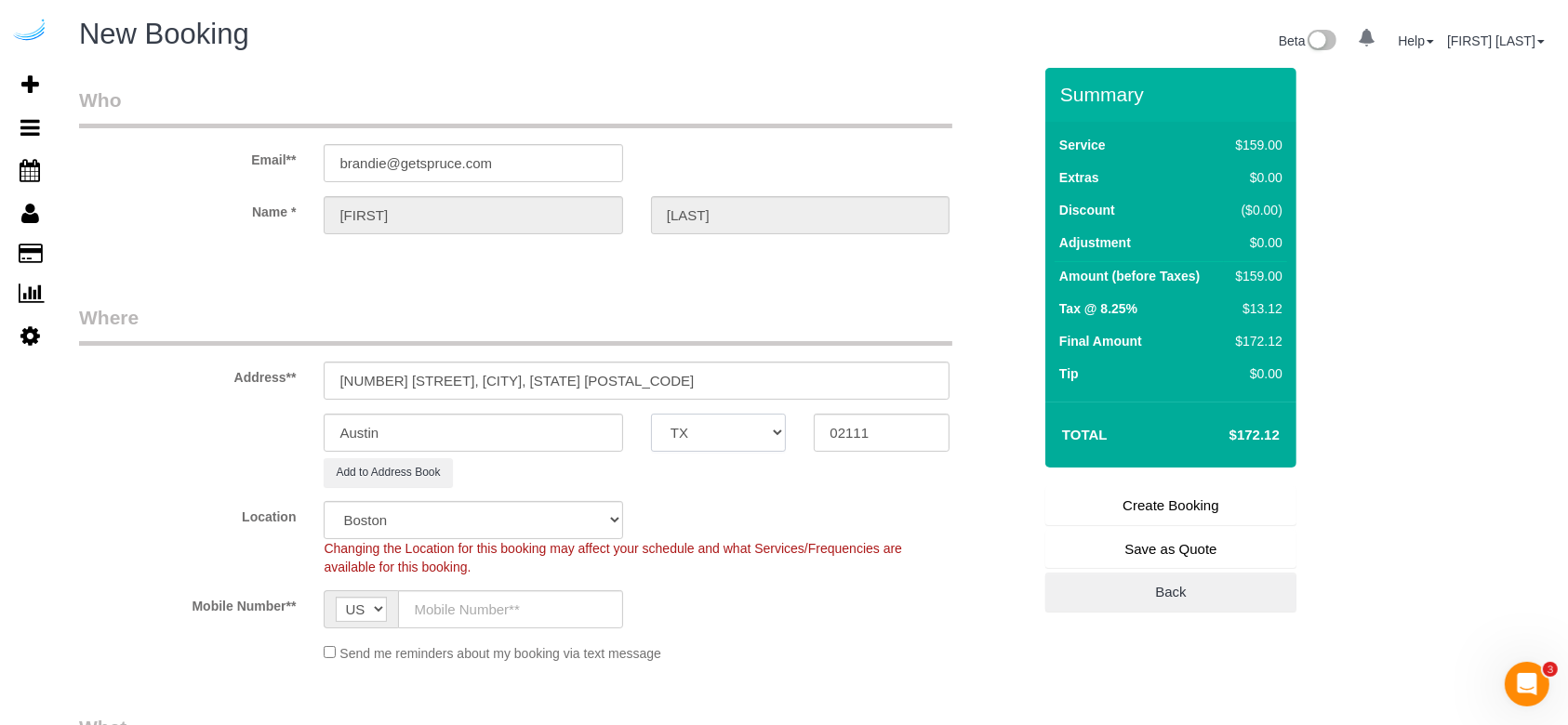 select on "MA" 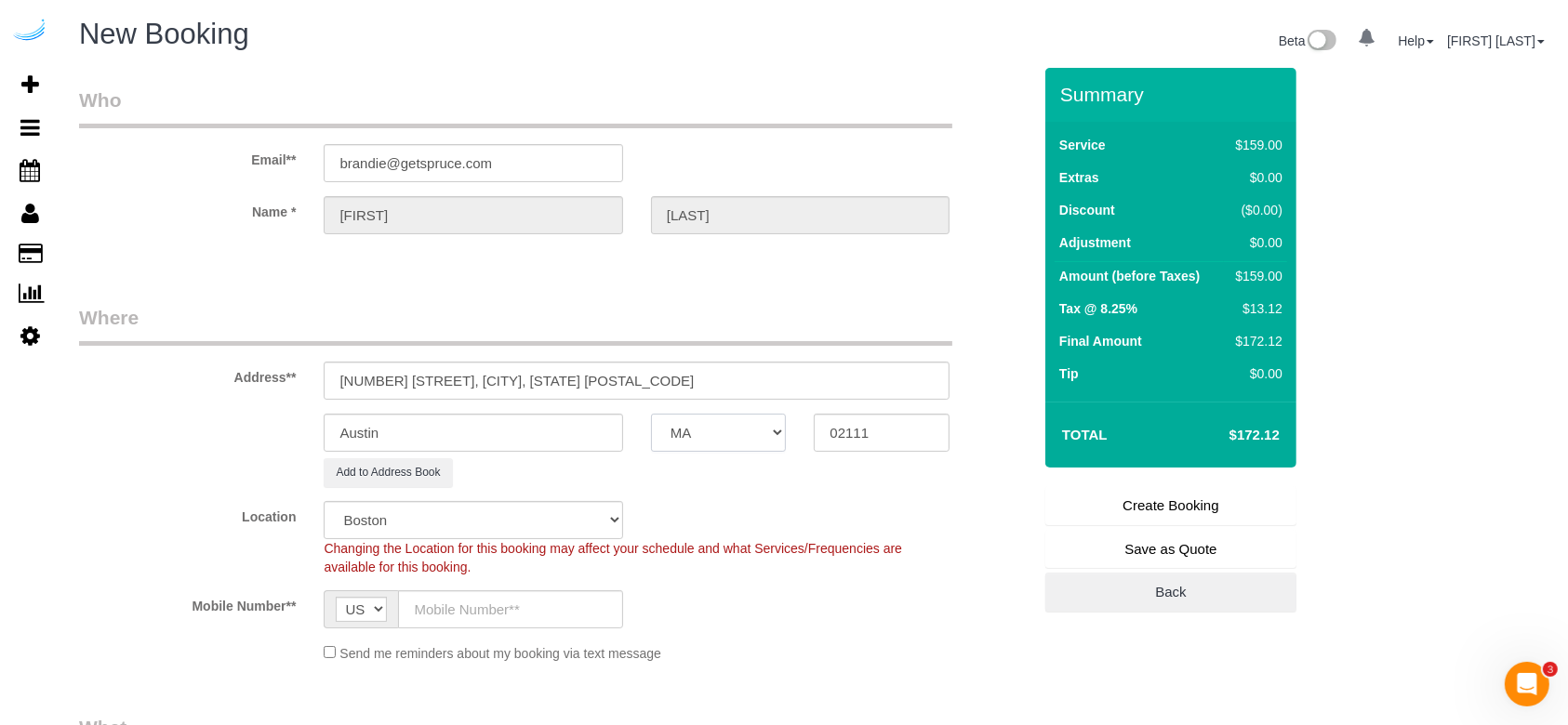click on "AK
AL
AR
AZ
CA
CO
CT
DC
DE
FL
GA
HI
IA
ID
IL
IN
KS
KY
LA
MA
MD
ME
MI
MN
MO
MS
MT
NC
ND
NE
NH
NJ
NM
NV
NY
OH
OK
OR
PA
RI
SC
SD
TN
TX
UT
VA
VT
WA
WI
WV
WY" at bounding box center [719, 432] 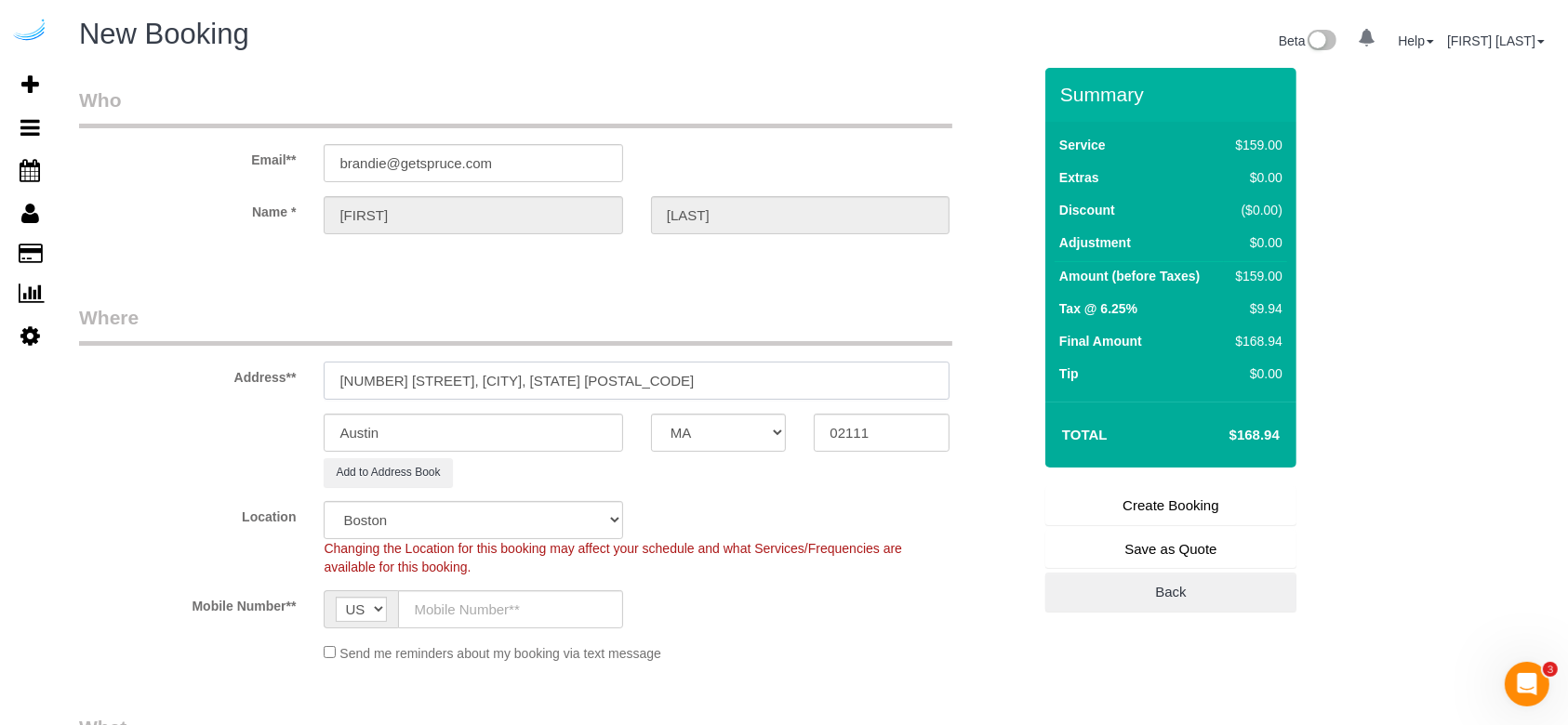 click on "[NUMBER] [STREET], [CITY], [STATE] [POSTAL_CODE]" at bounding box center (636, 380) 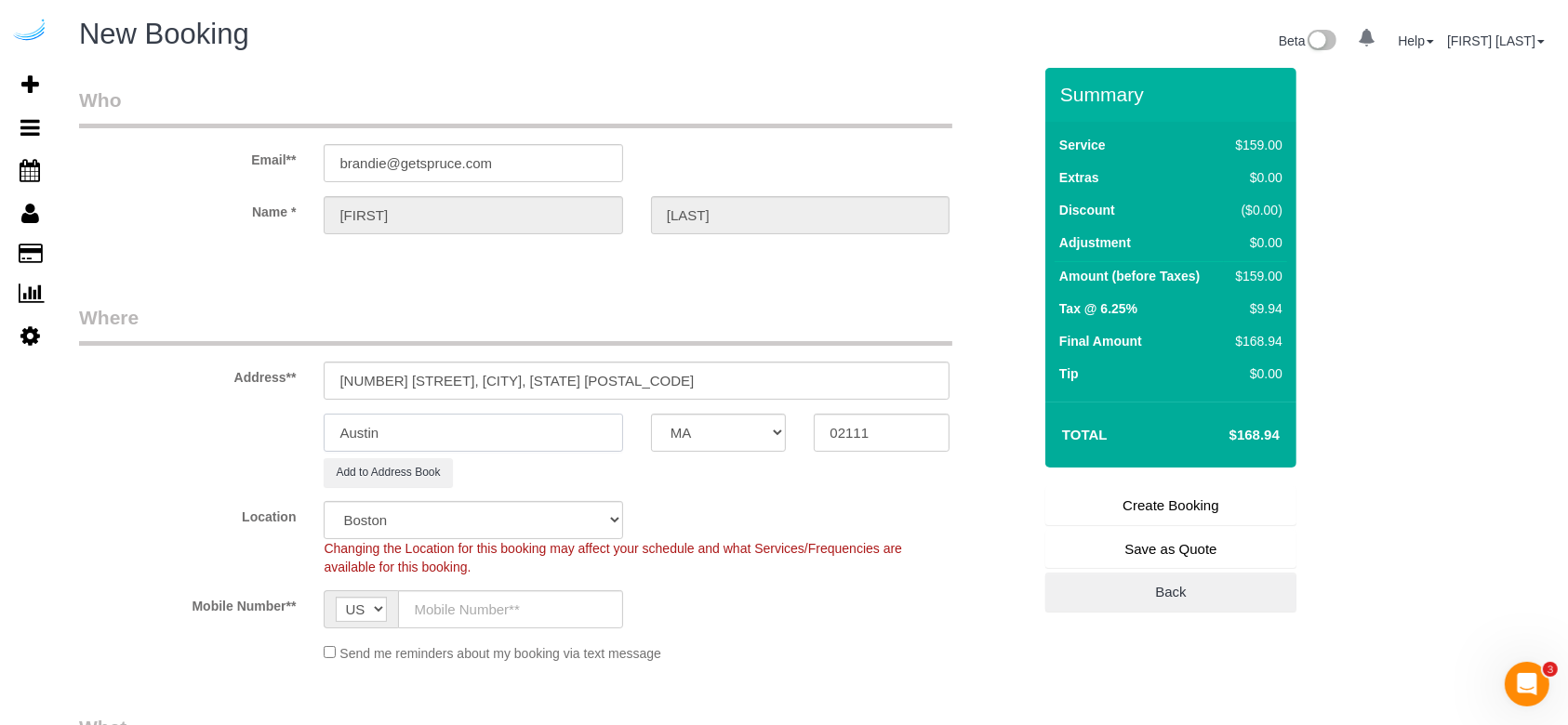 click on "Austin" at bounding box center (472, 432) 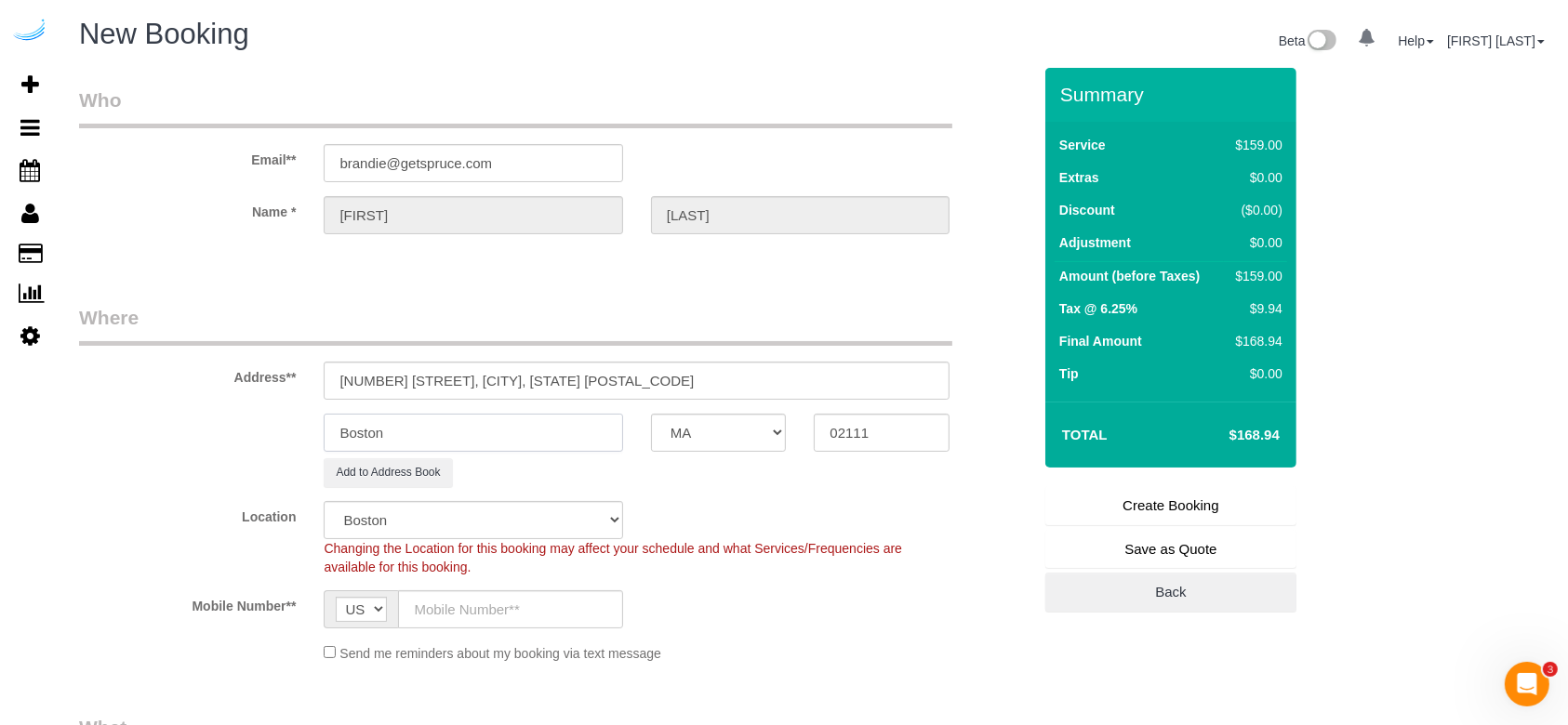 type on "Boston" 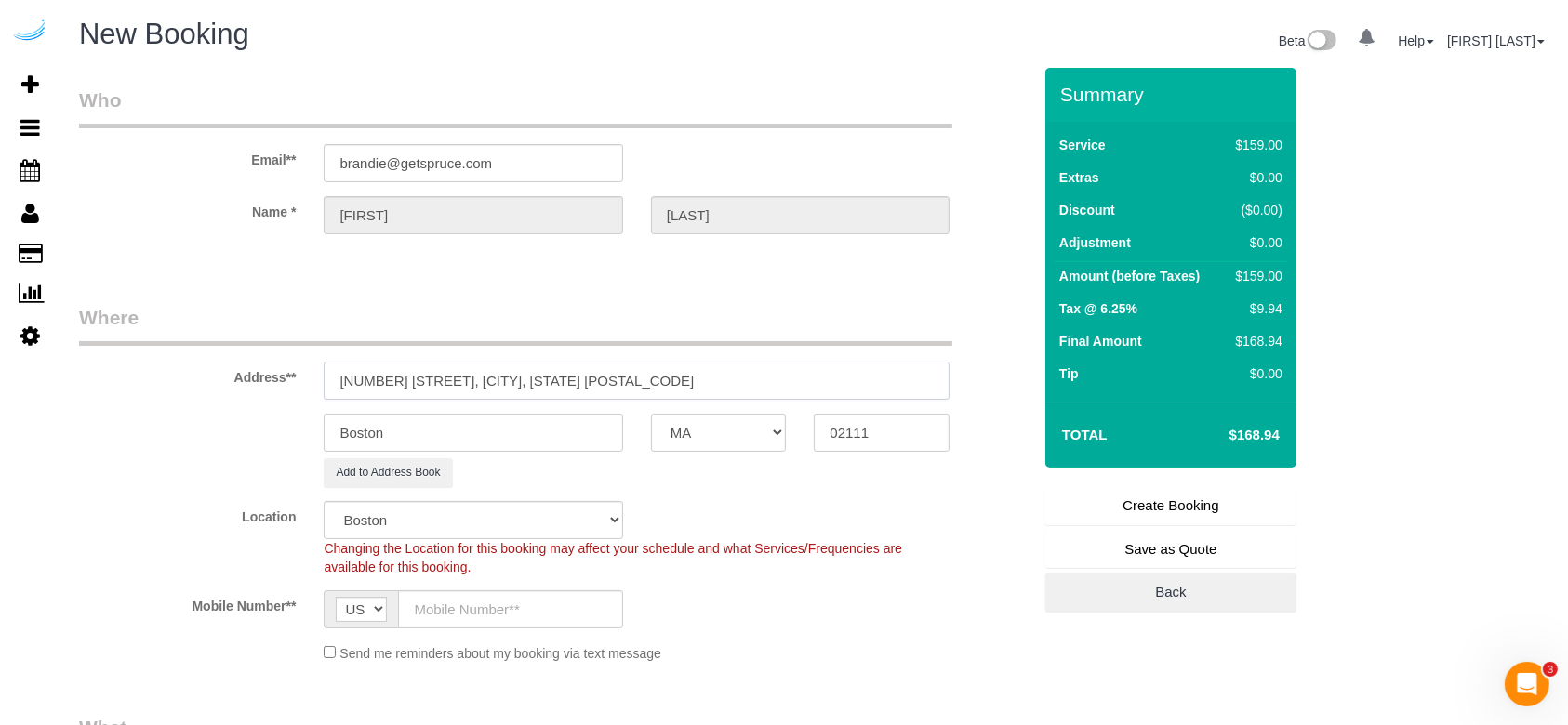 drag, startPoint x: 608, startPoint y: 376, endPoint x: 446, endPoint y: 386, distance: 162.30835 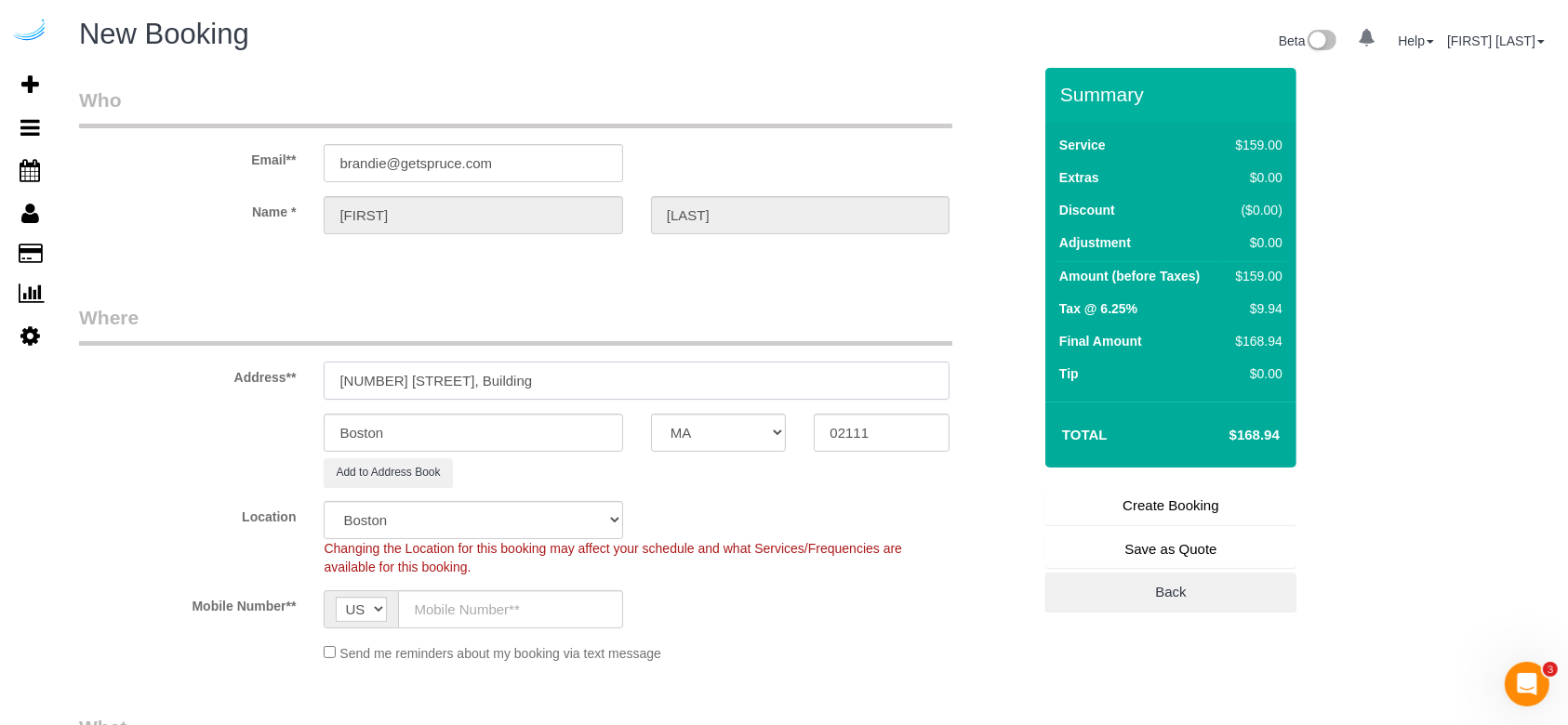 paste on "0606" 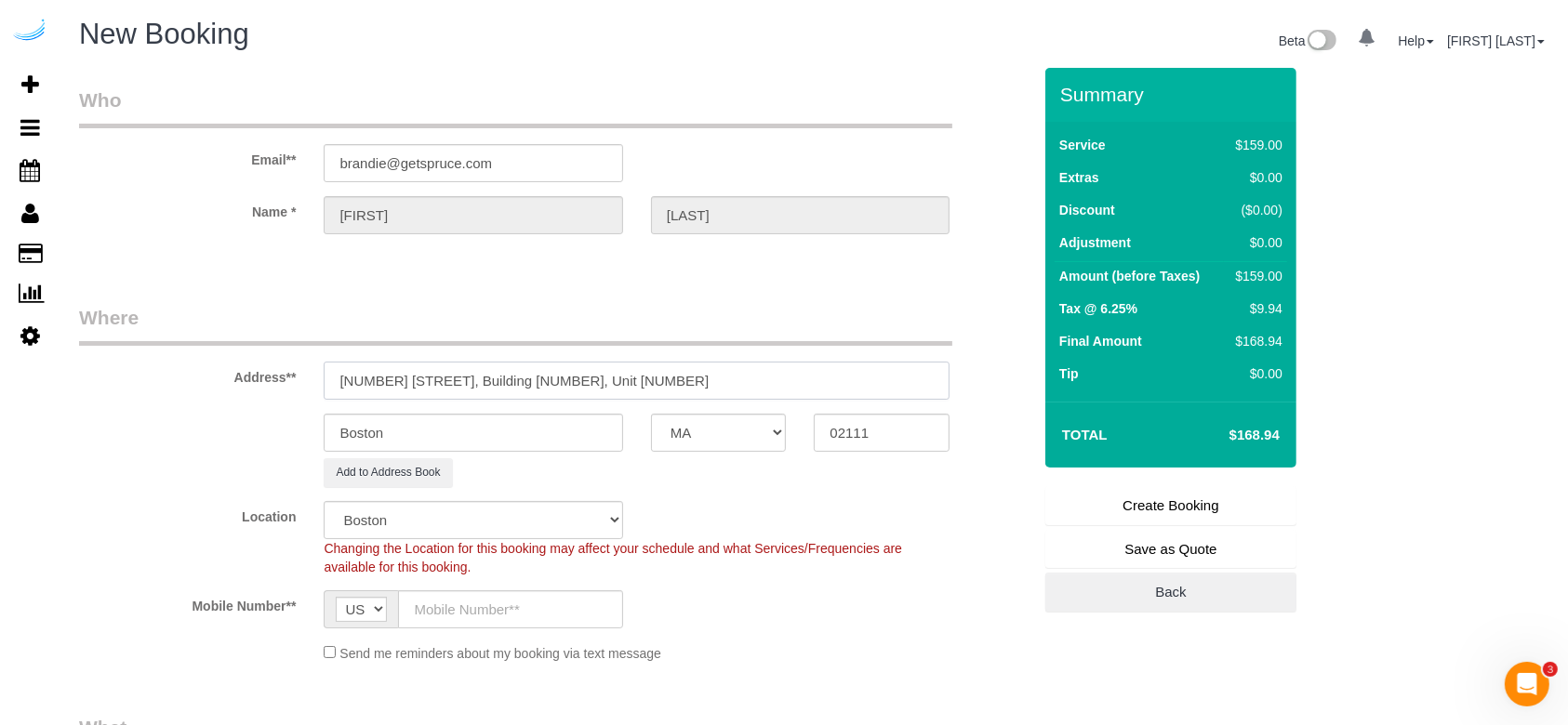 paste on "0606" 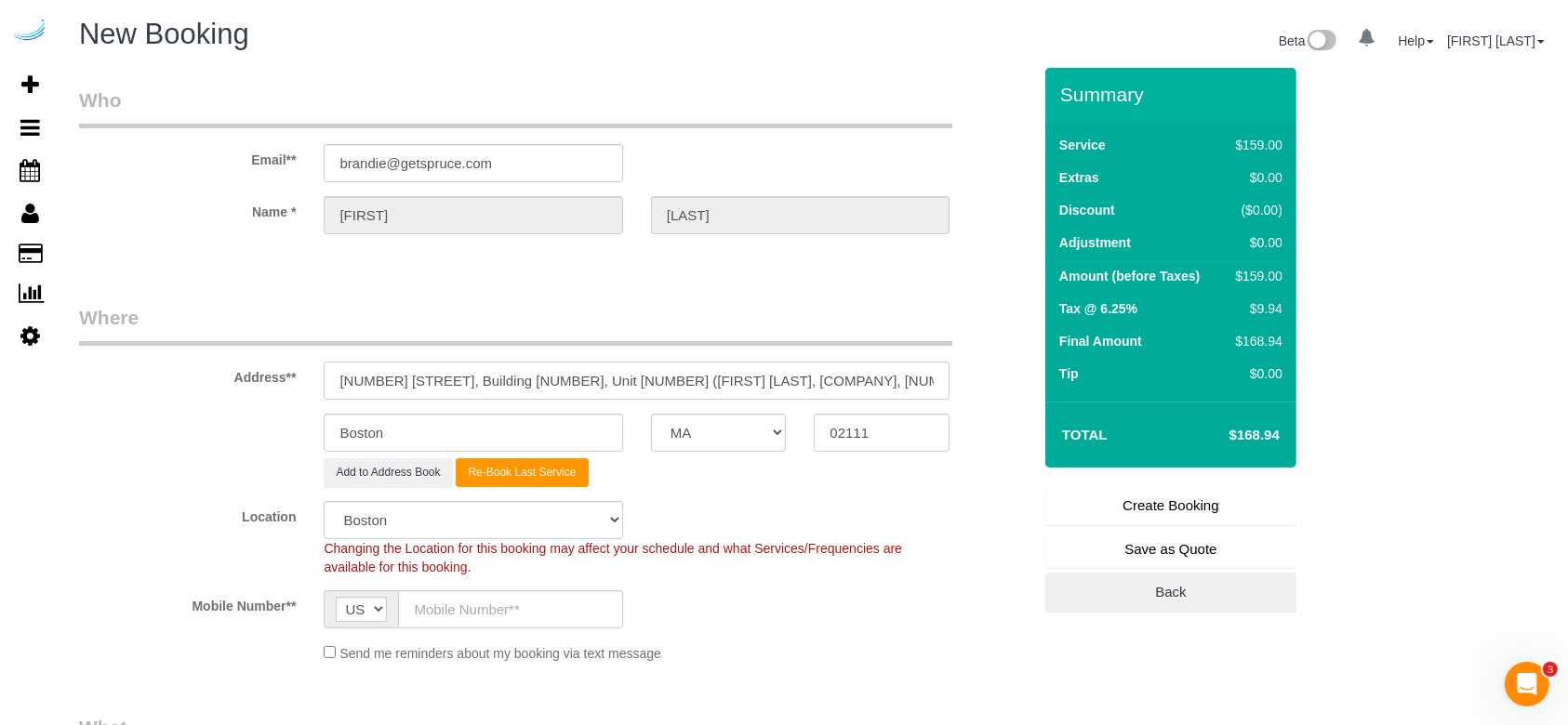type on "[NUMBER] [STREET], Building [NUMBER], Unit [NUMBER] ([FIRST] [LAST], [COMPANY], [NUMBER])" 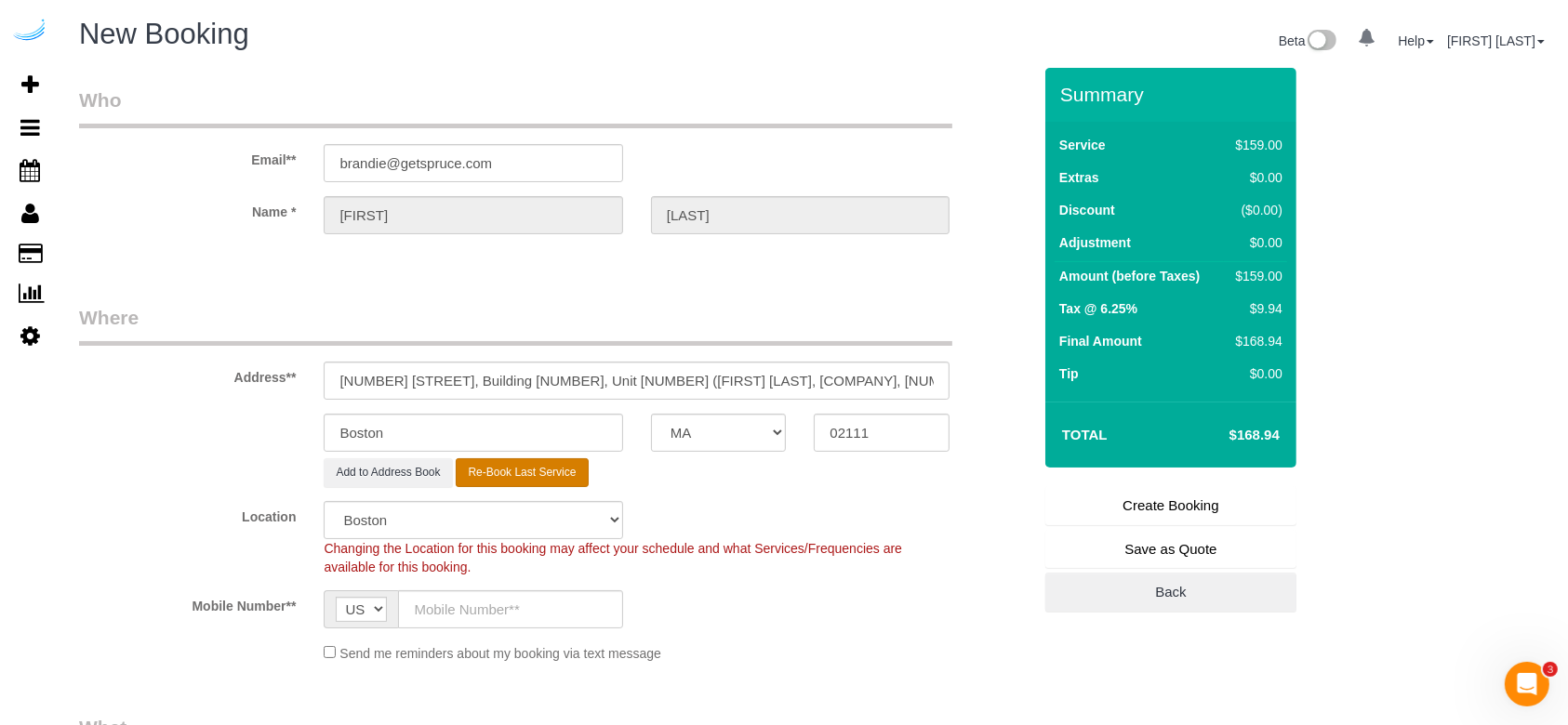 click on "Re-Book Last Service" at bounding box center (522, 472) 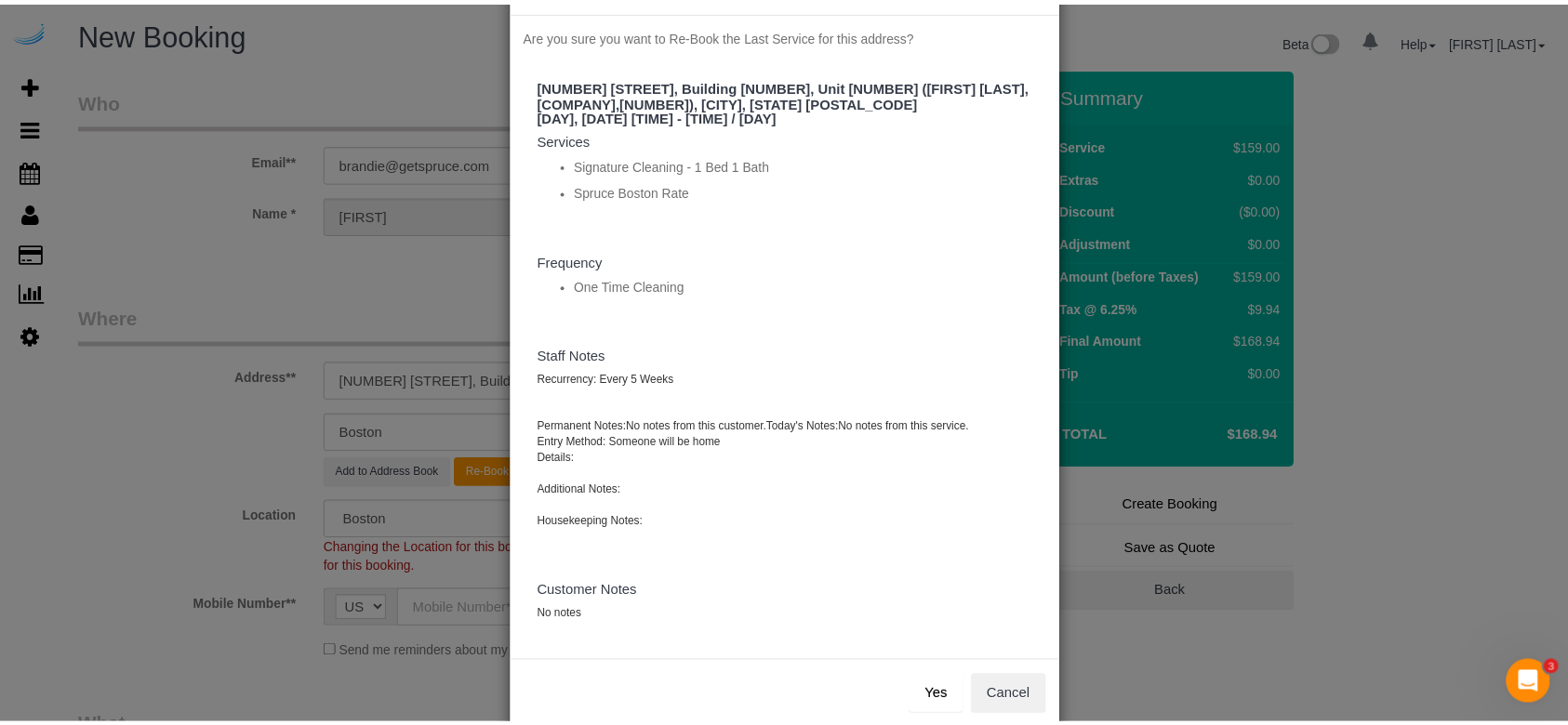 scroll, scrollTop: 106, scrollLeft: 0, axis: vertical 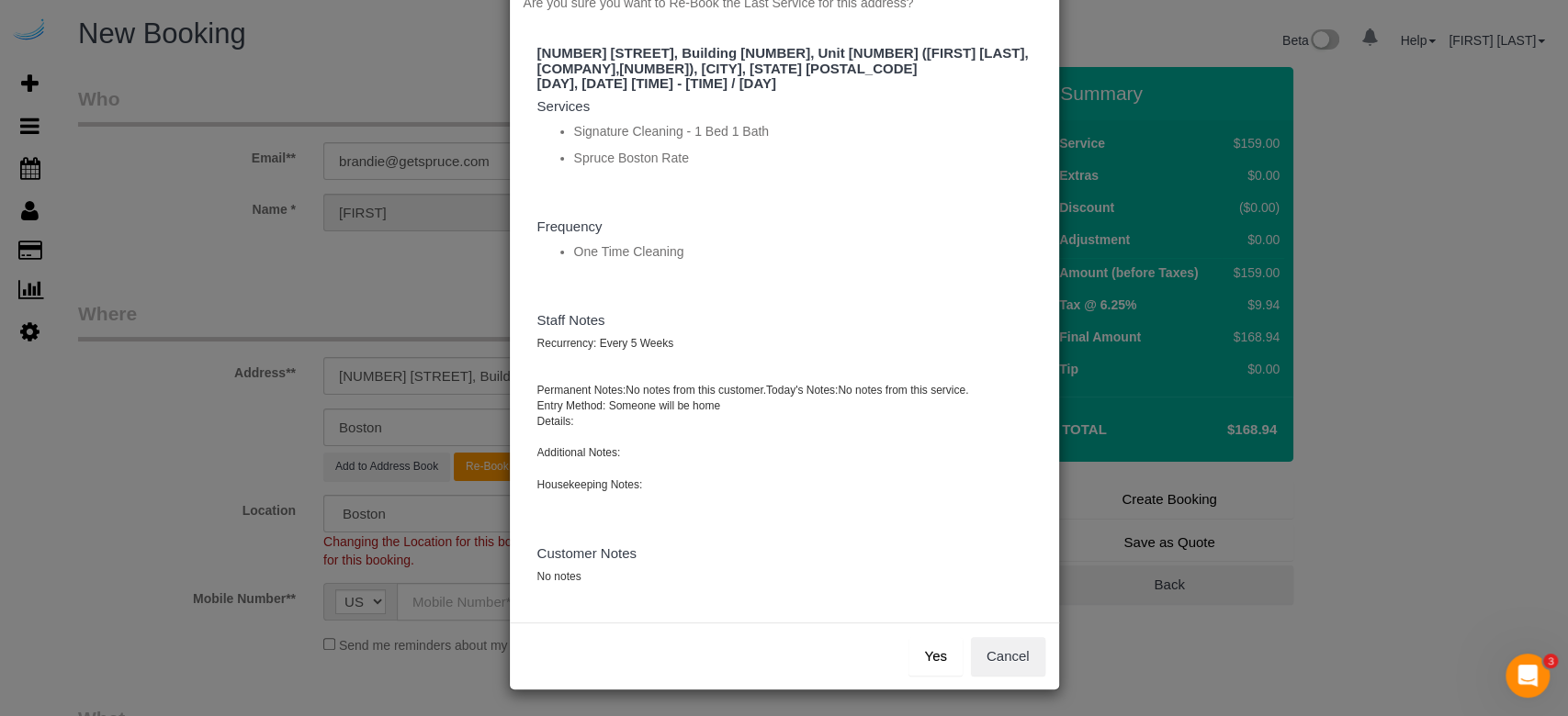 click on "Yes" at bounding box center [935, 656] 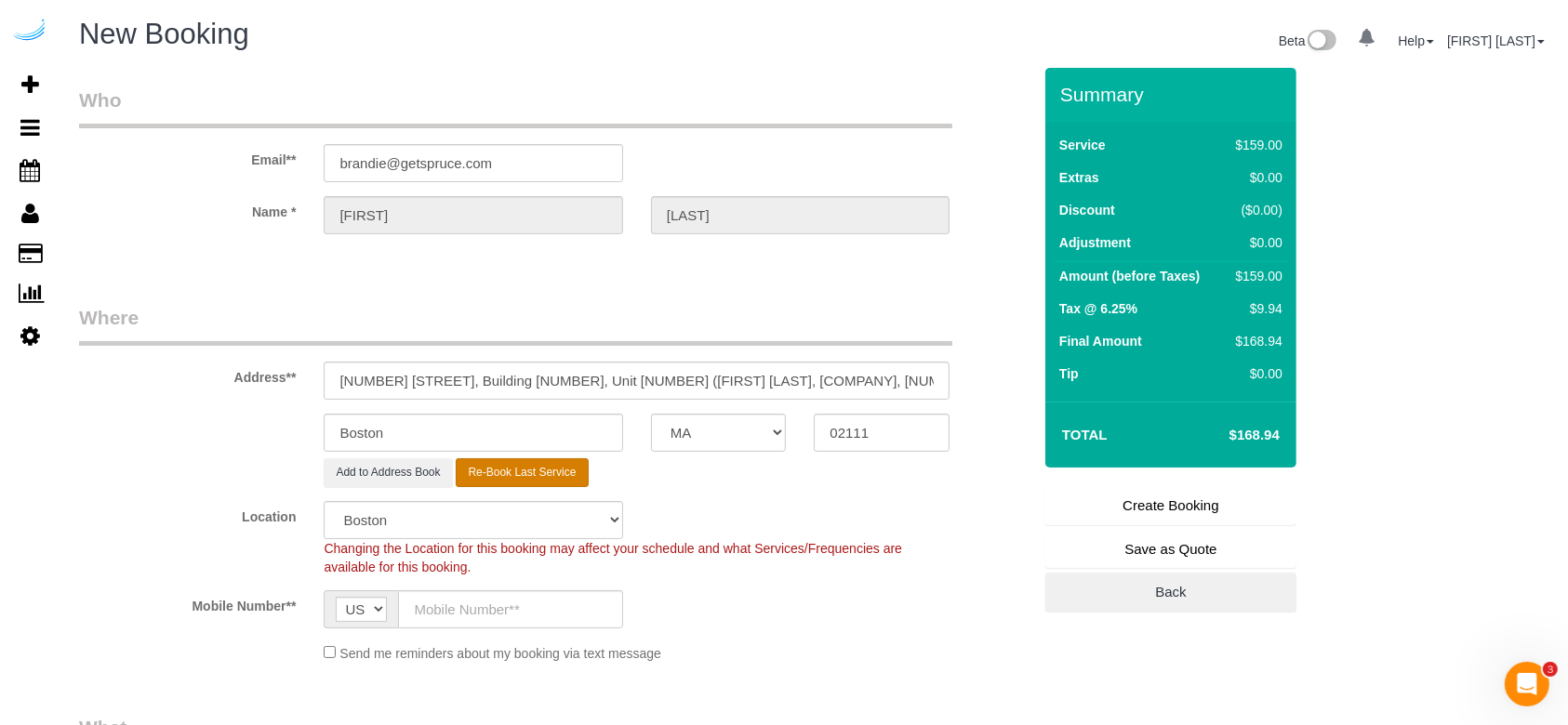 type on "([PHONE])" 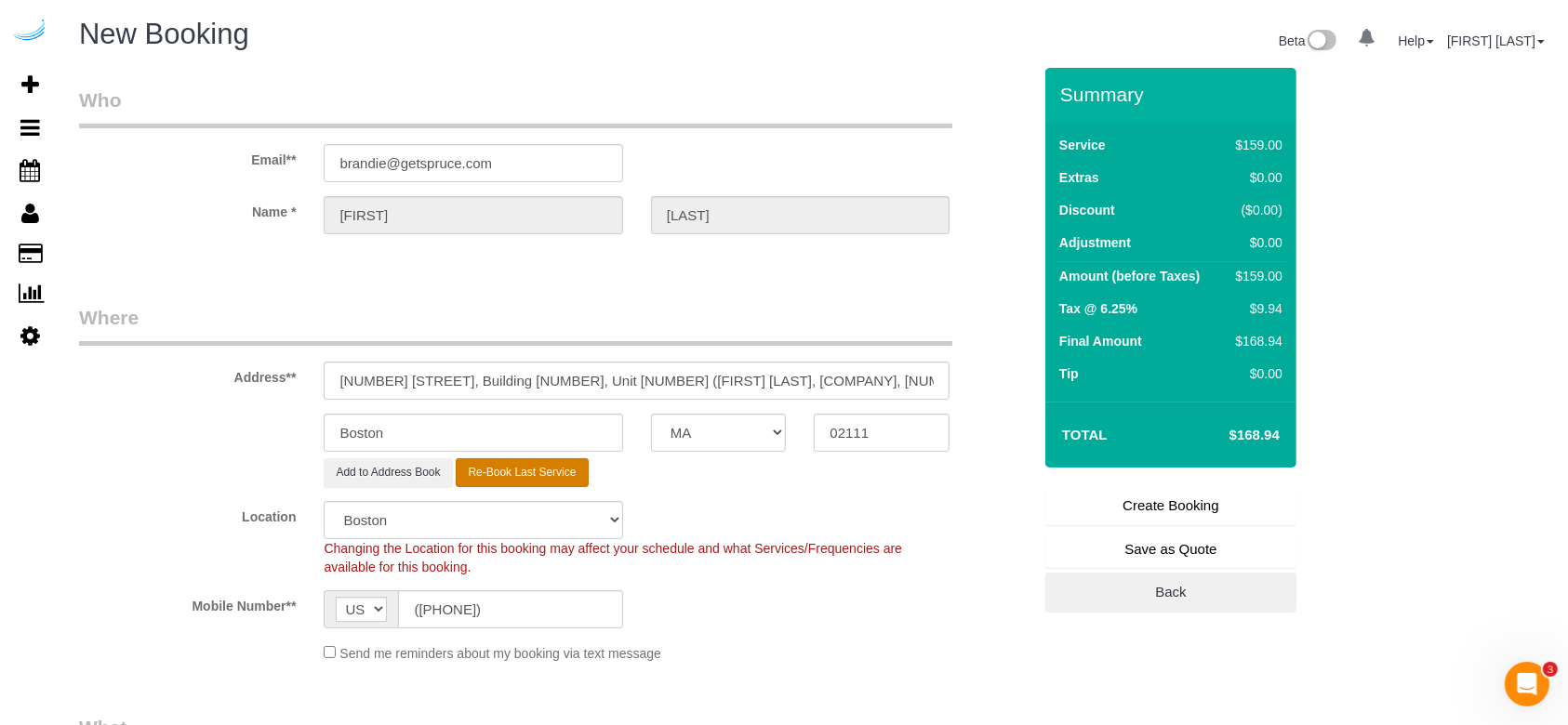 select on "string:check" 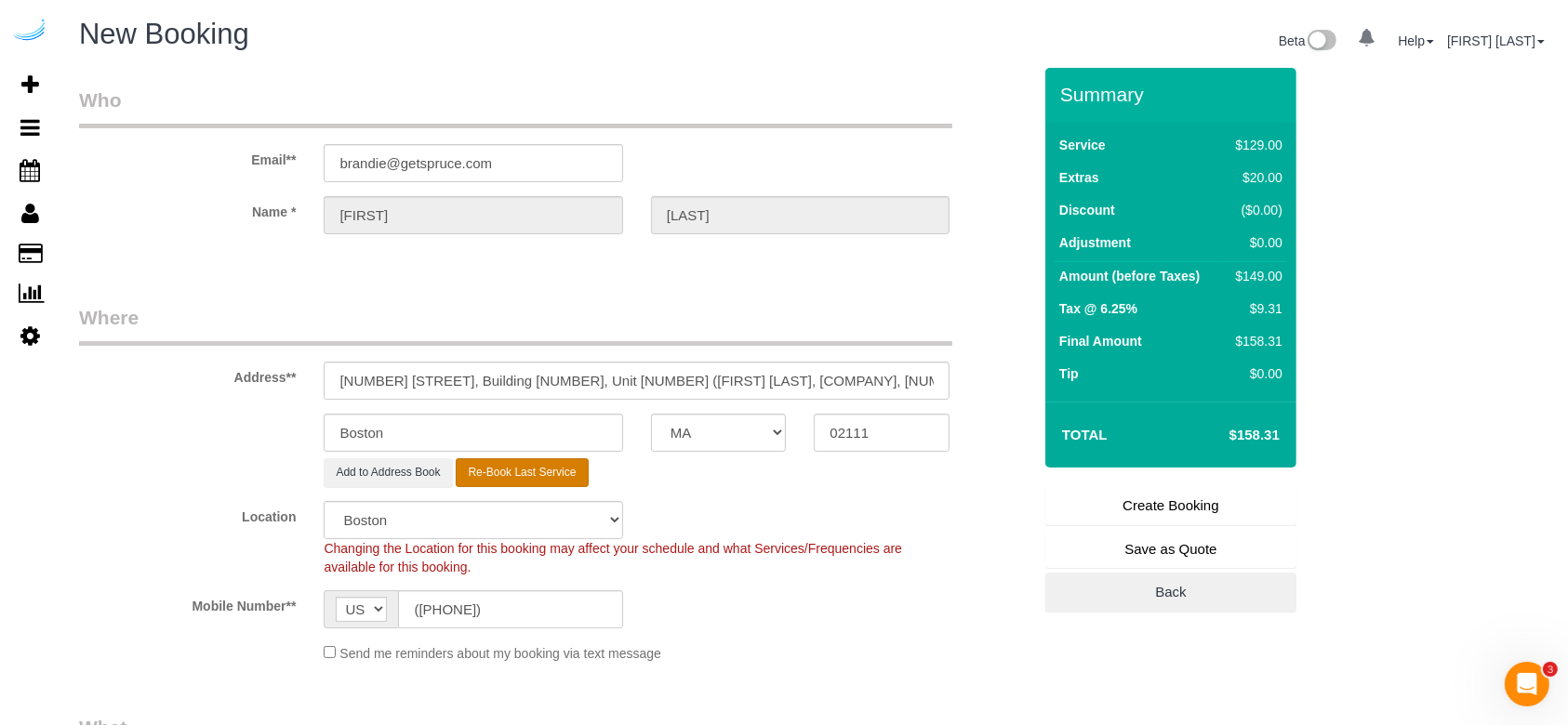 select on "object:28779" 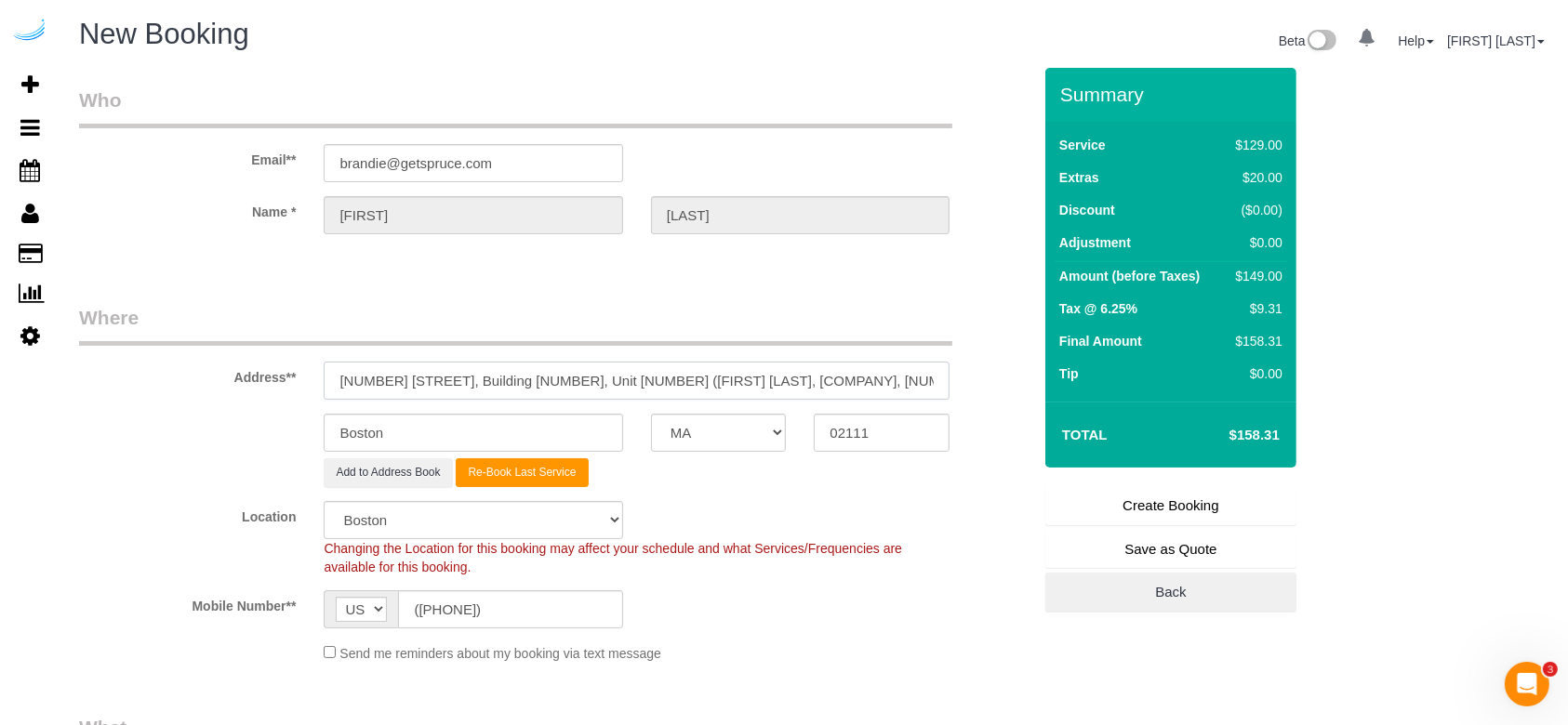 click on "[NUMBER] [STREET], Building [NUMBER], Unit [NUMBER] ([FIRST] [LAST], [COMPANY], [NUMBER])" at bounding box center (636, 380) 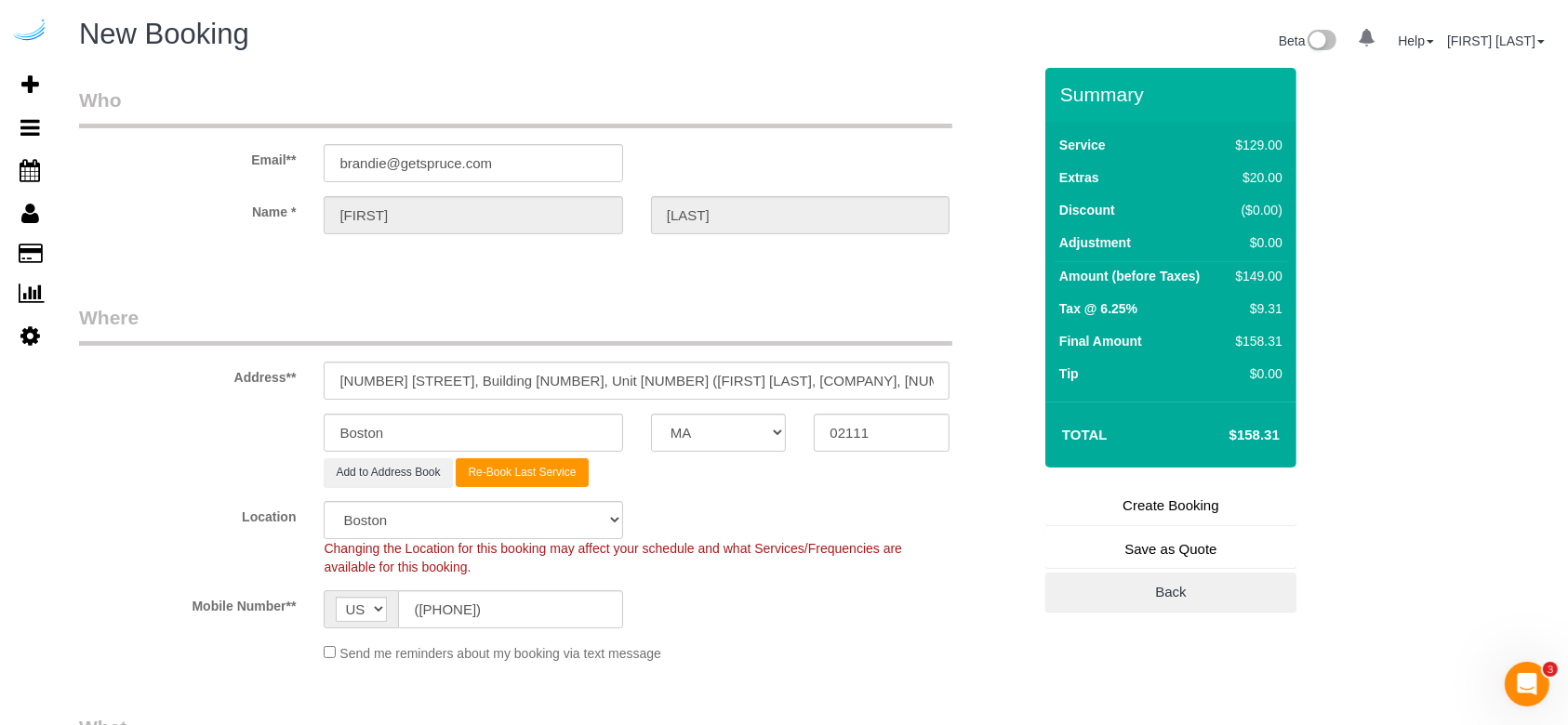 click on "Location
Pro Housekeepers Atlanta Austin Boston Chicago Cincinnati Clearwater Denver Ft Lauderdale Houston Jacksonville Kansas Las Vegas Los Angeles Area Miami Area Naples NYC Area Orlando Palm Beach Phoenix Portland Area San Francisco Area Sarasota Seattle Area St Petersburg Tampa Washington DC
Changing the Location for this booking may affect your schedule and what
Services/Frequencies are available for this booking." 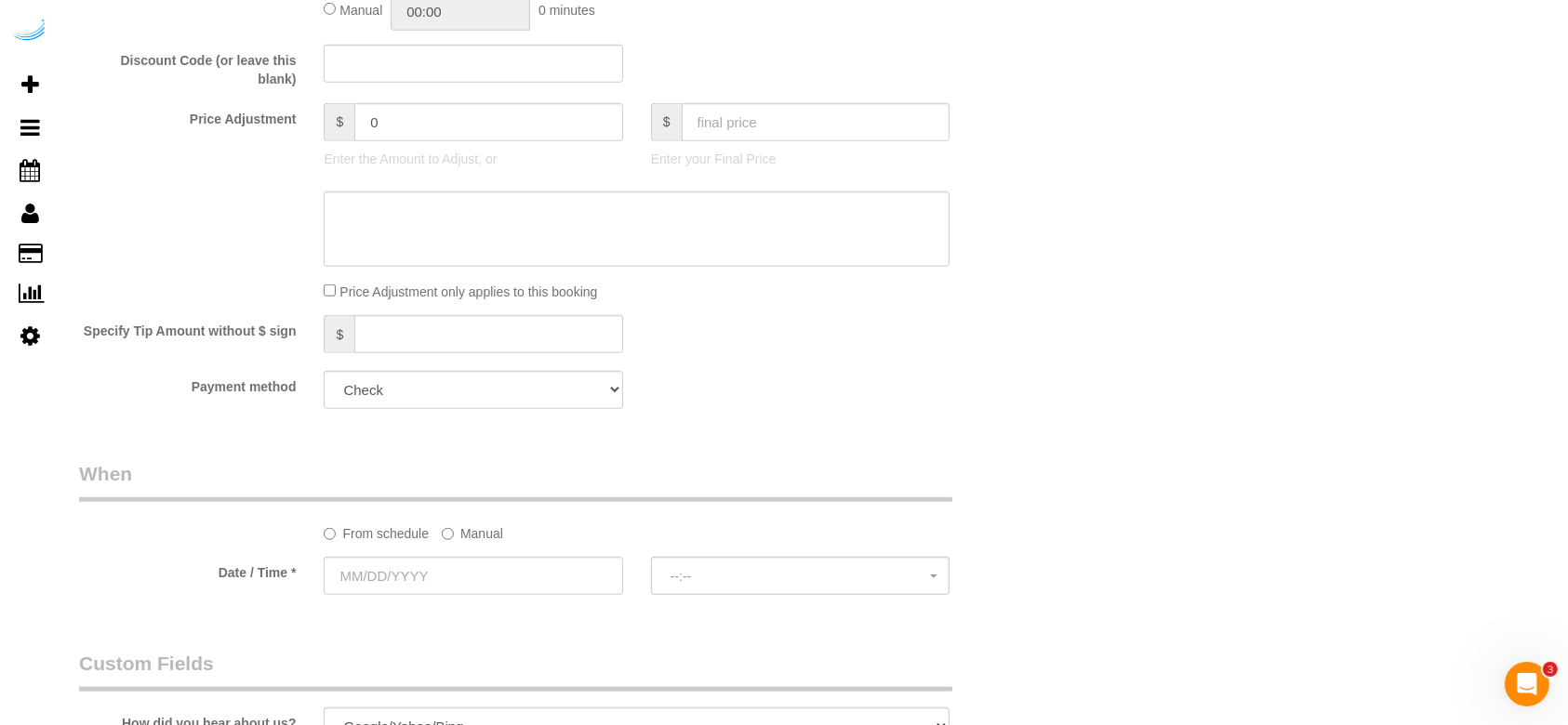 scroll, scrollTop: 1611, scrollLeft: 0, axis: vertical 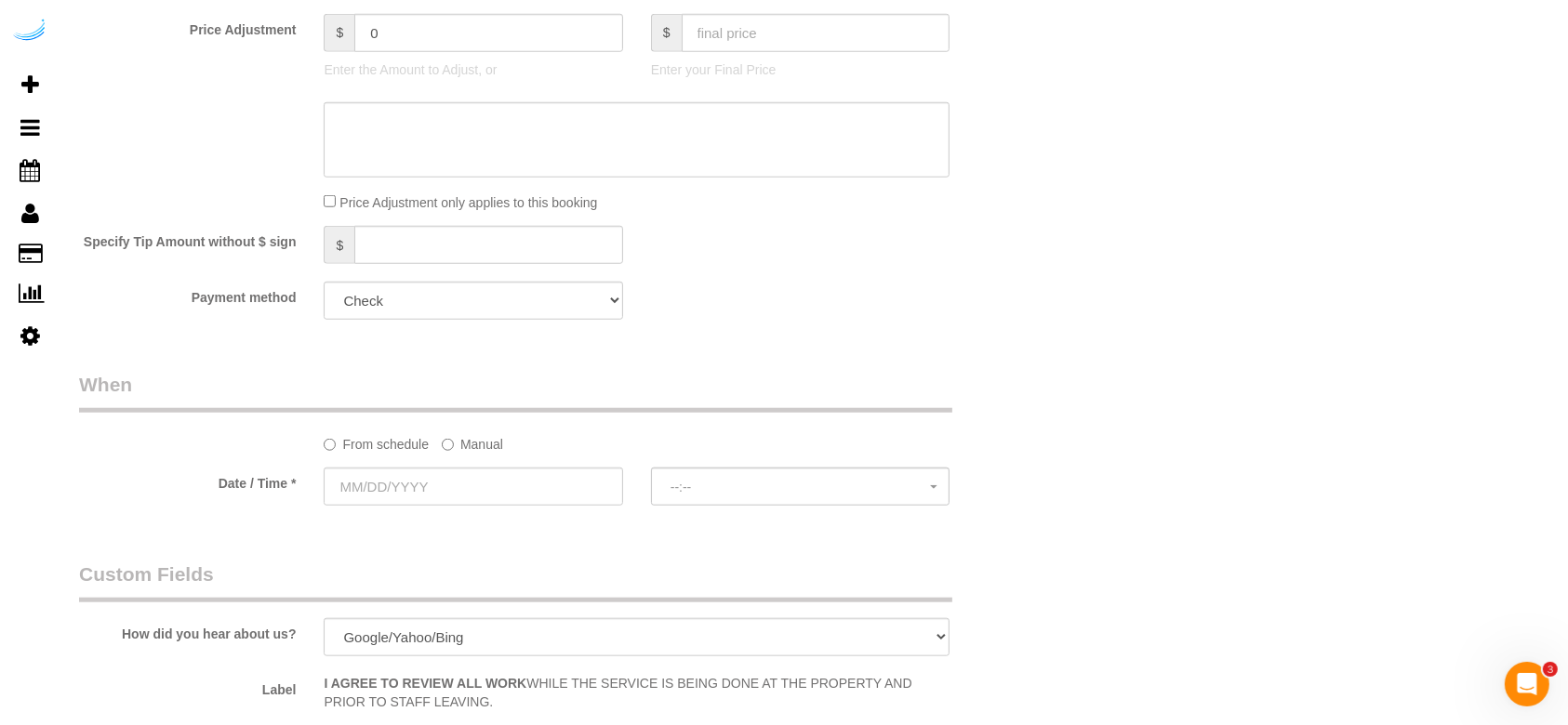click on "Manual" 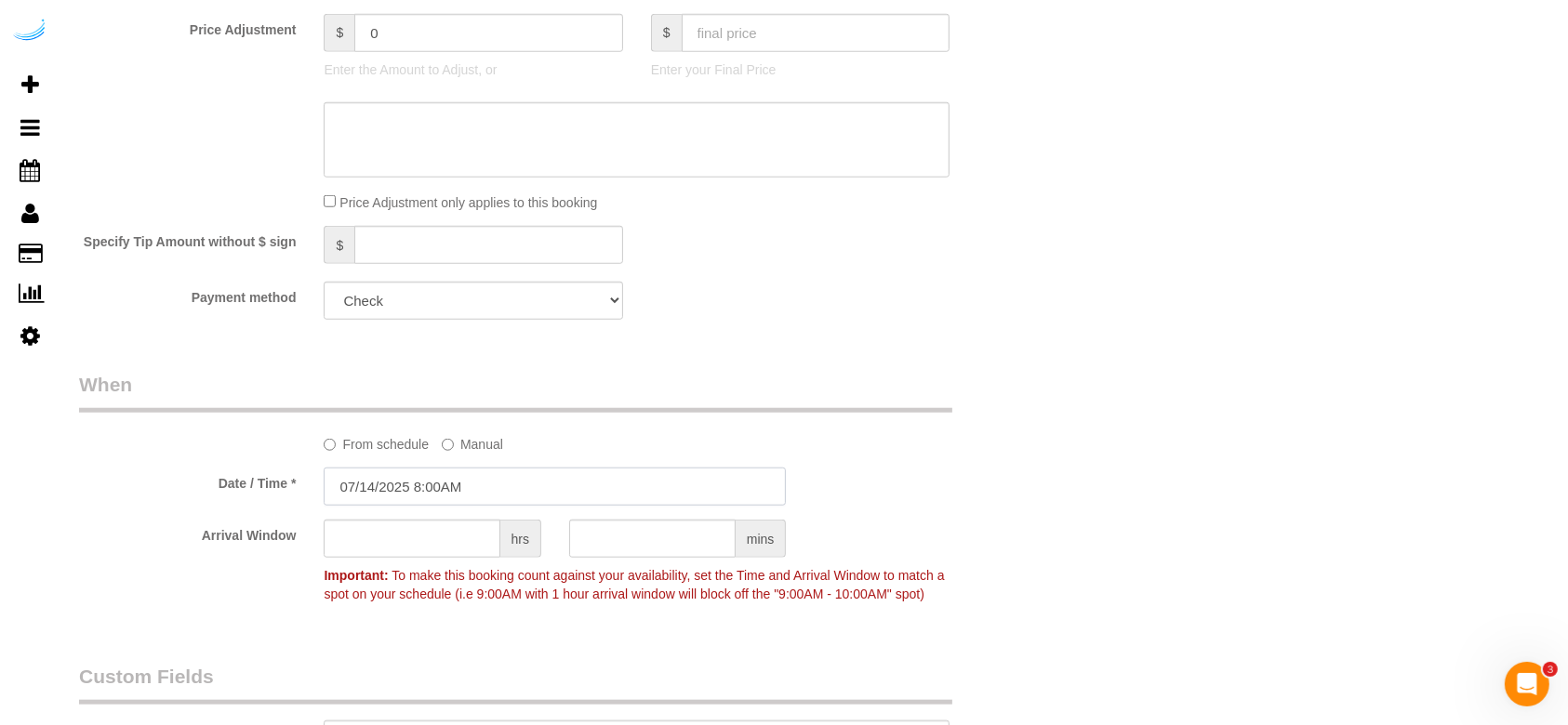 click on "07/14/2025 8:00AM" at bounding box center [554, 486] 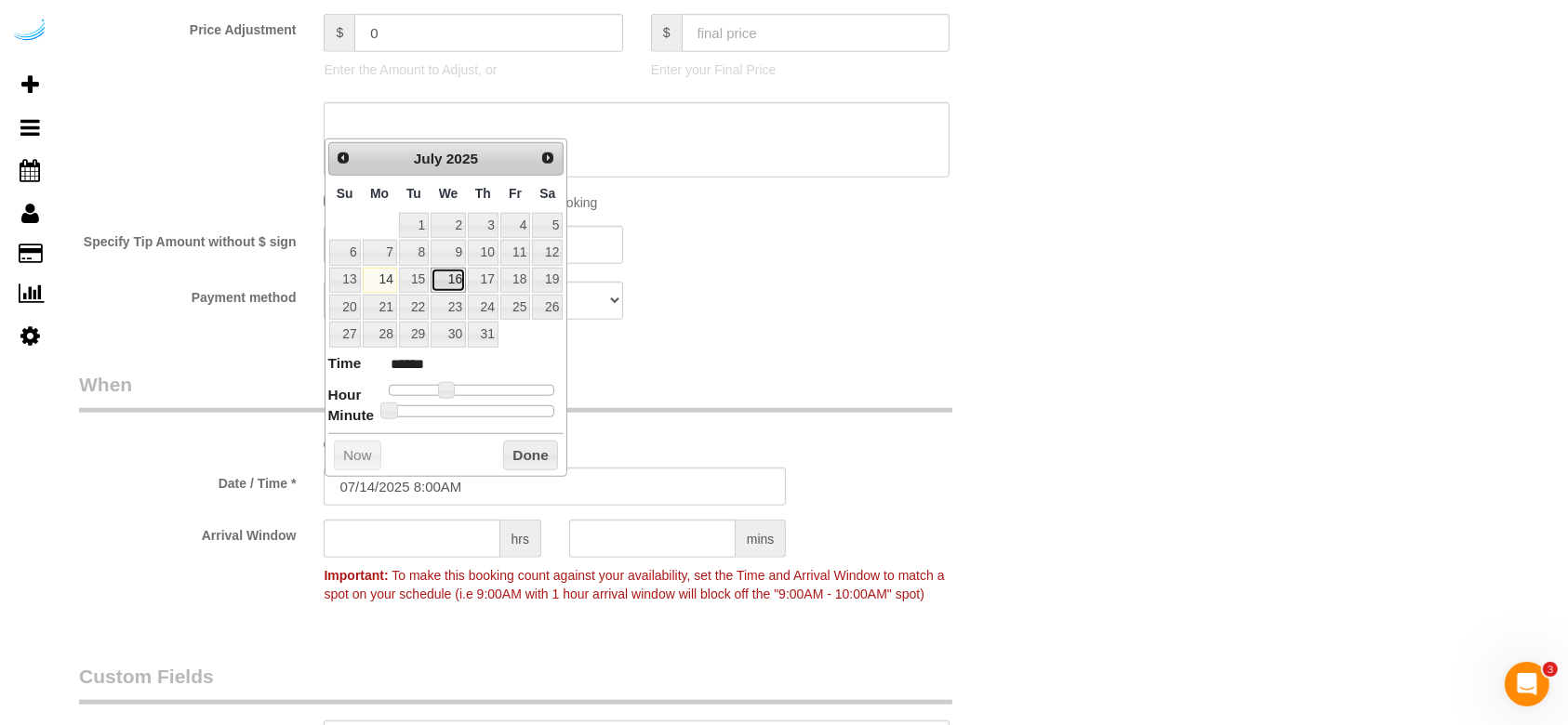 click on "16" at bounding box center [448, 280] 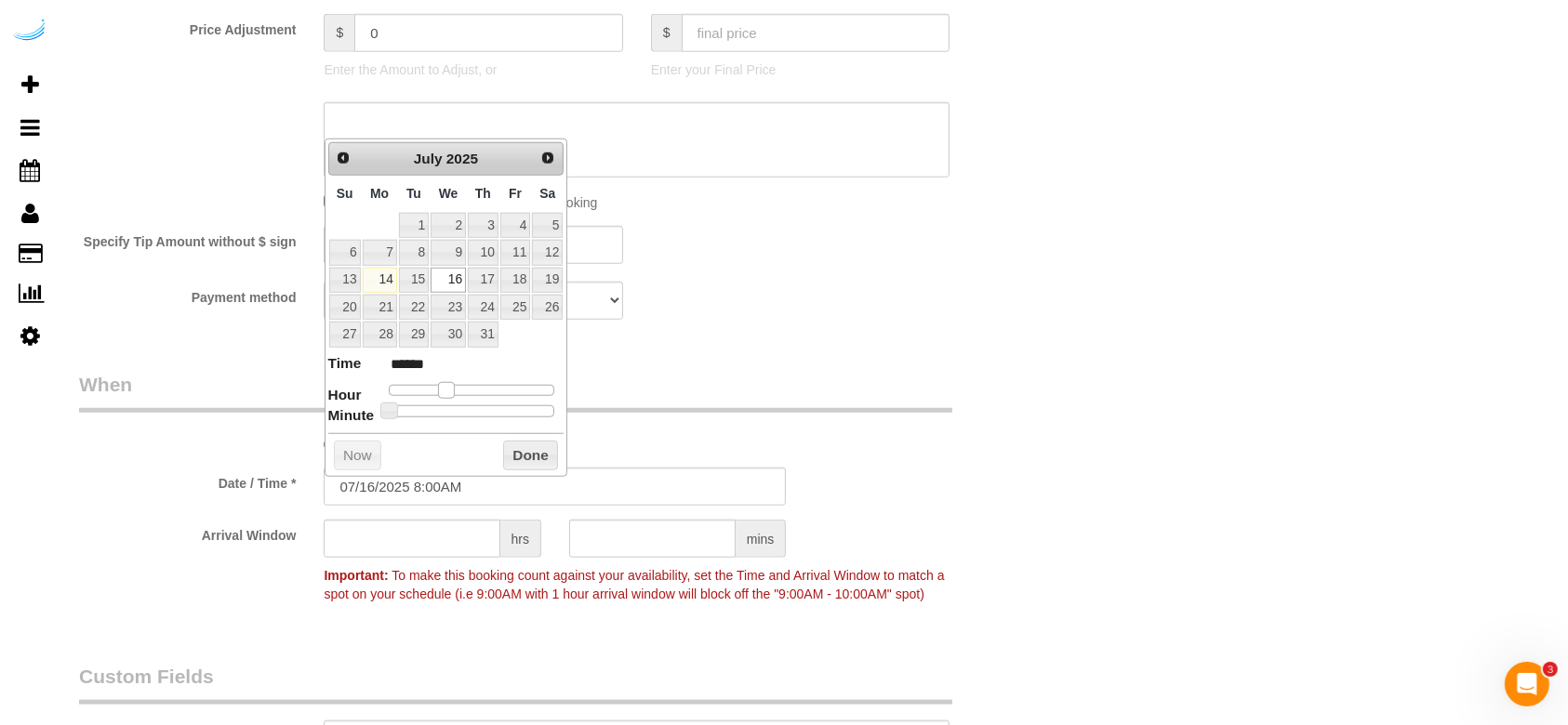 type on "07/16/2025 9:00AM" 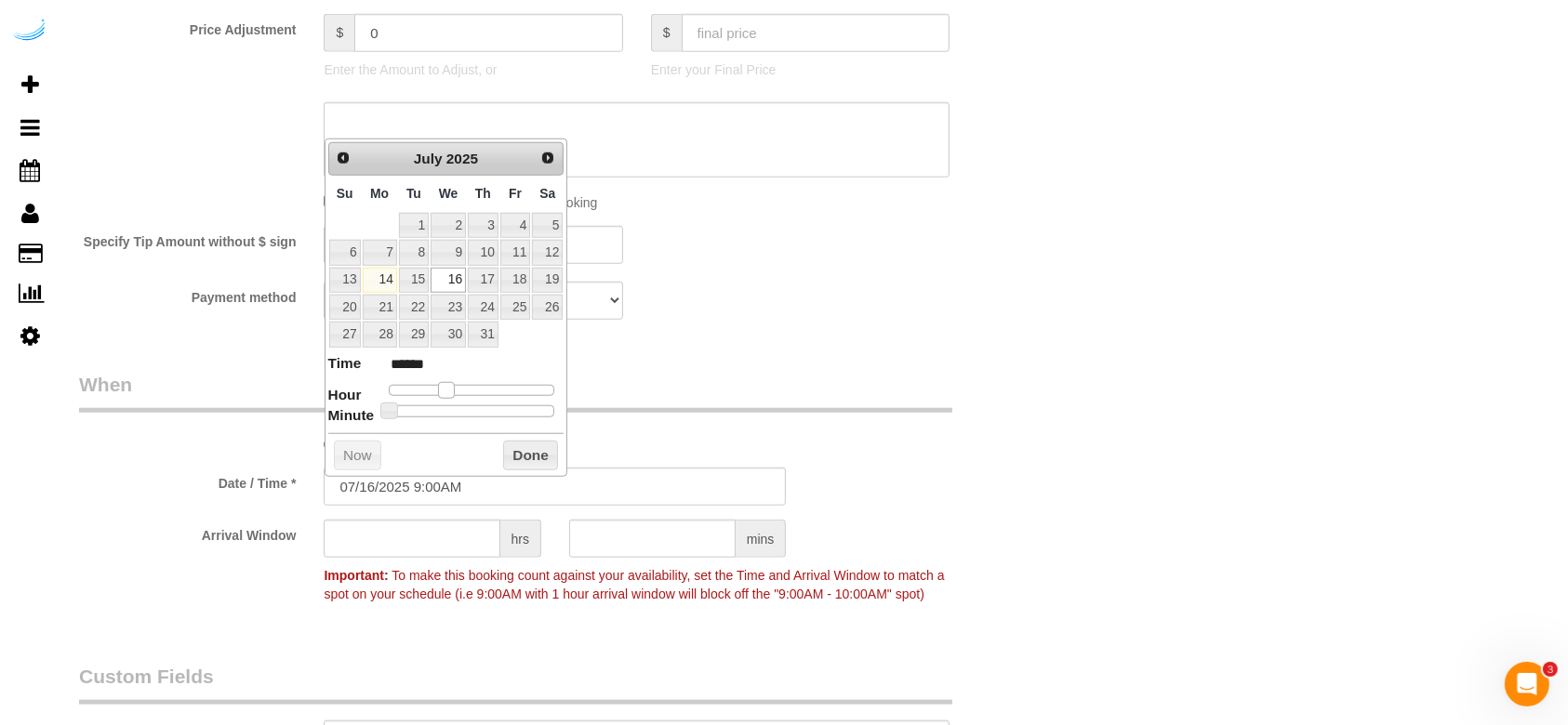 type on "07/16/2025 10:00AM" 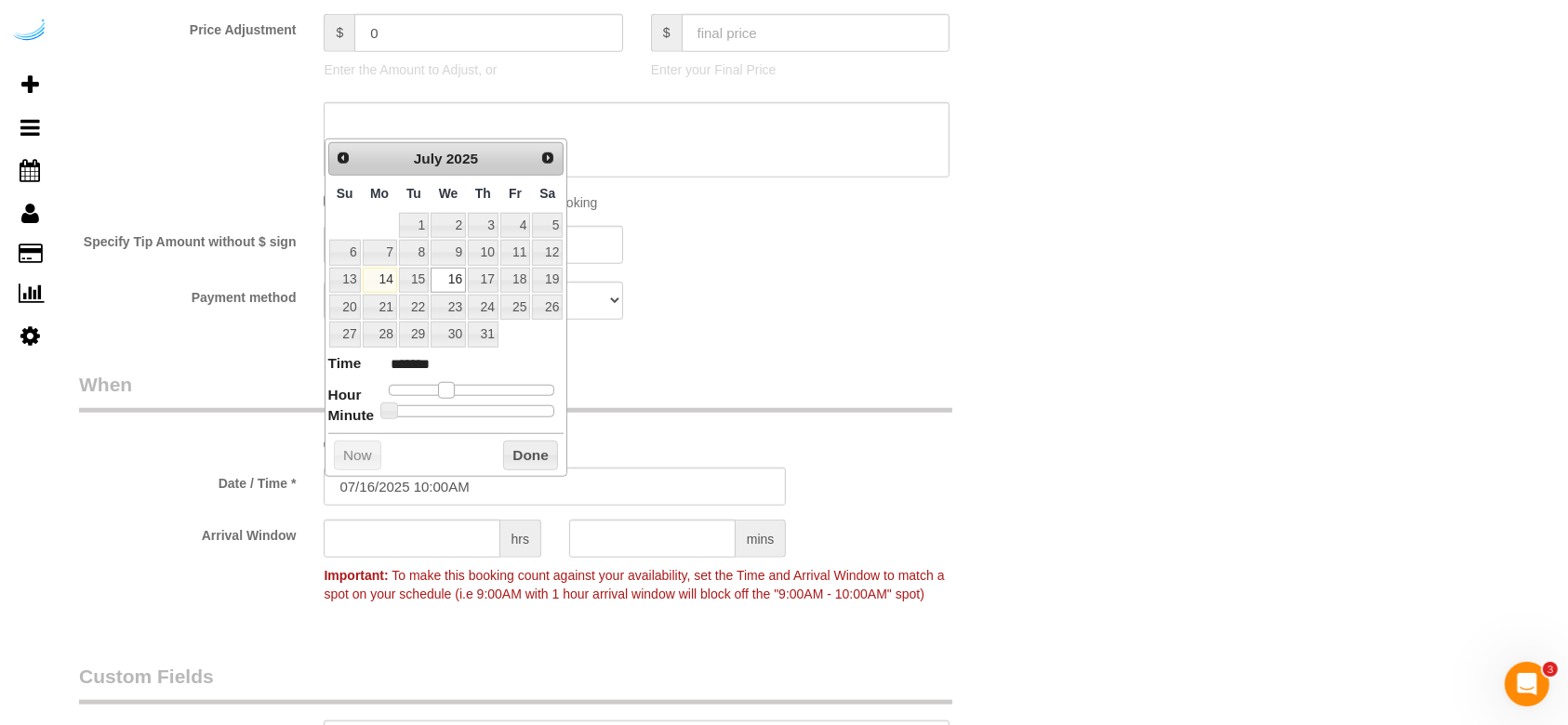 type on "07/16/2025 11:00AM" 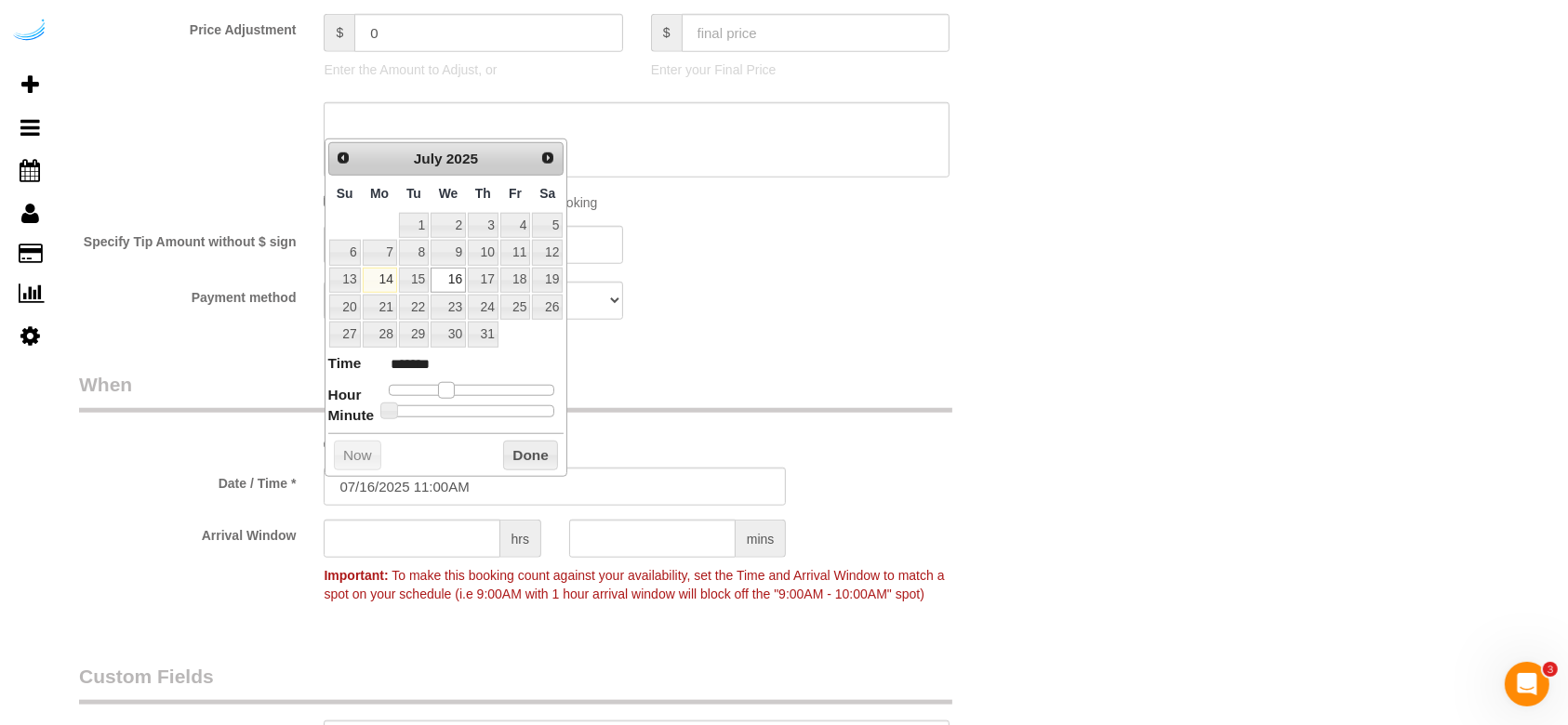 type on "07/16/2025 12:00PM" 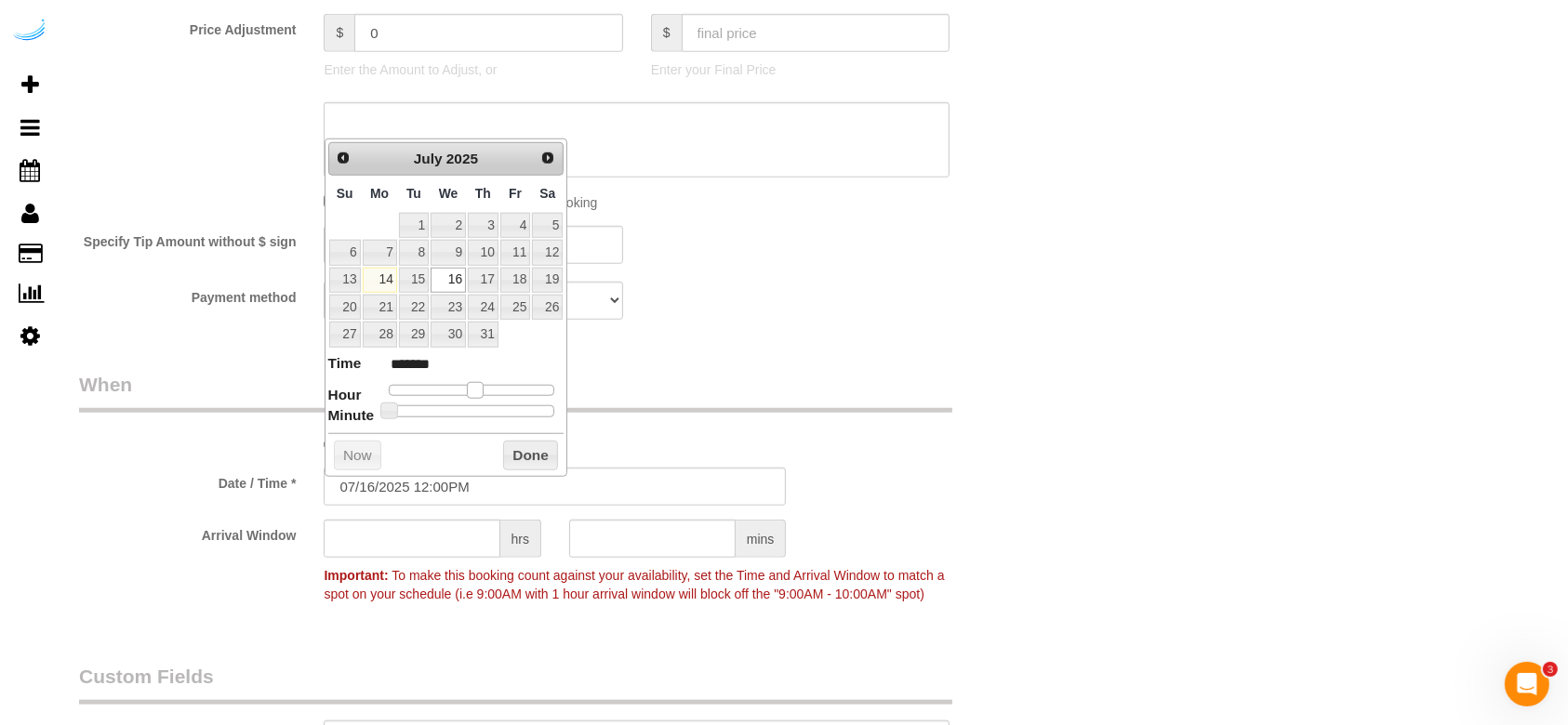 type on "07/16/2025 1:00PM" 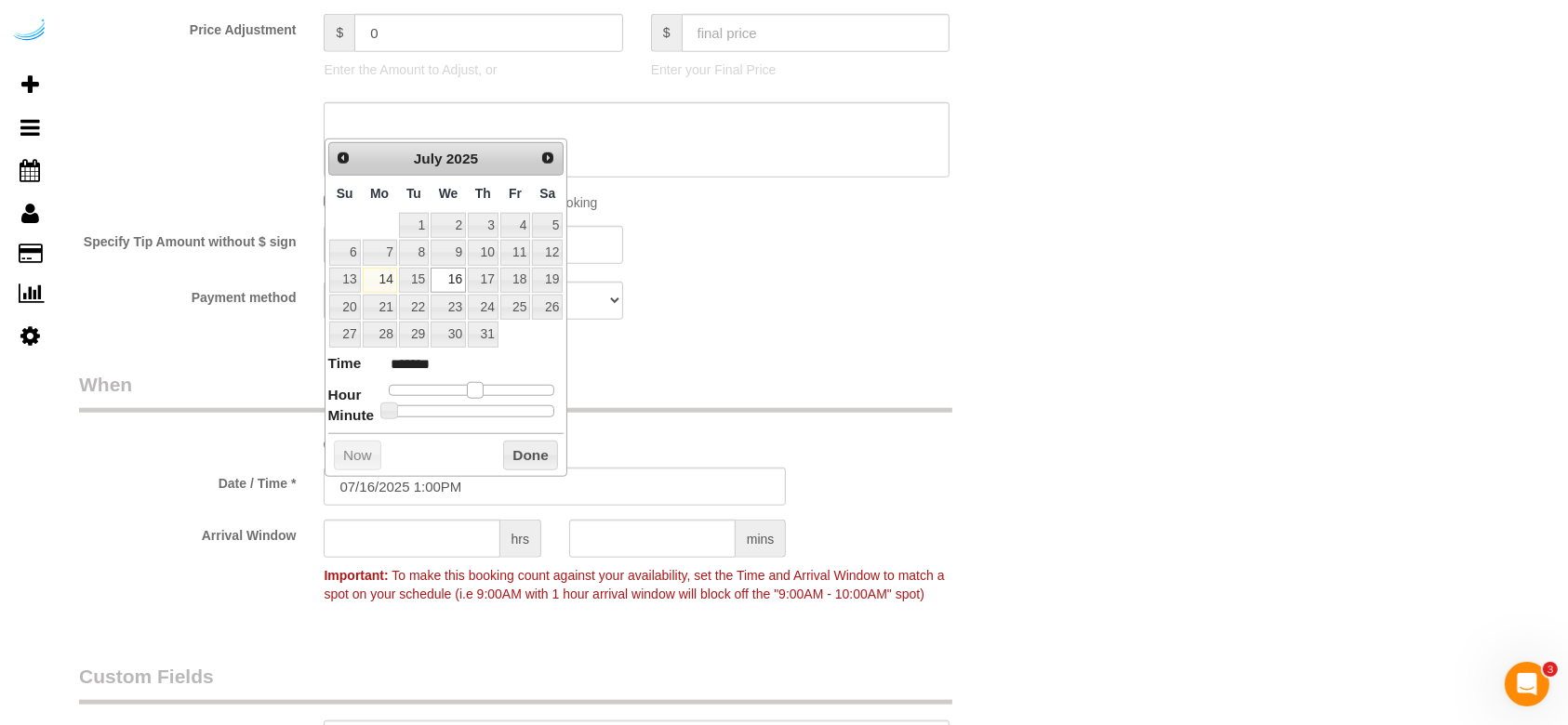 type on "******" 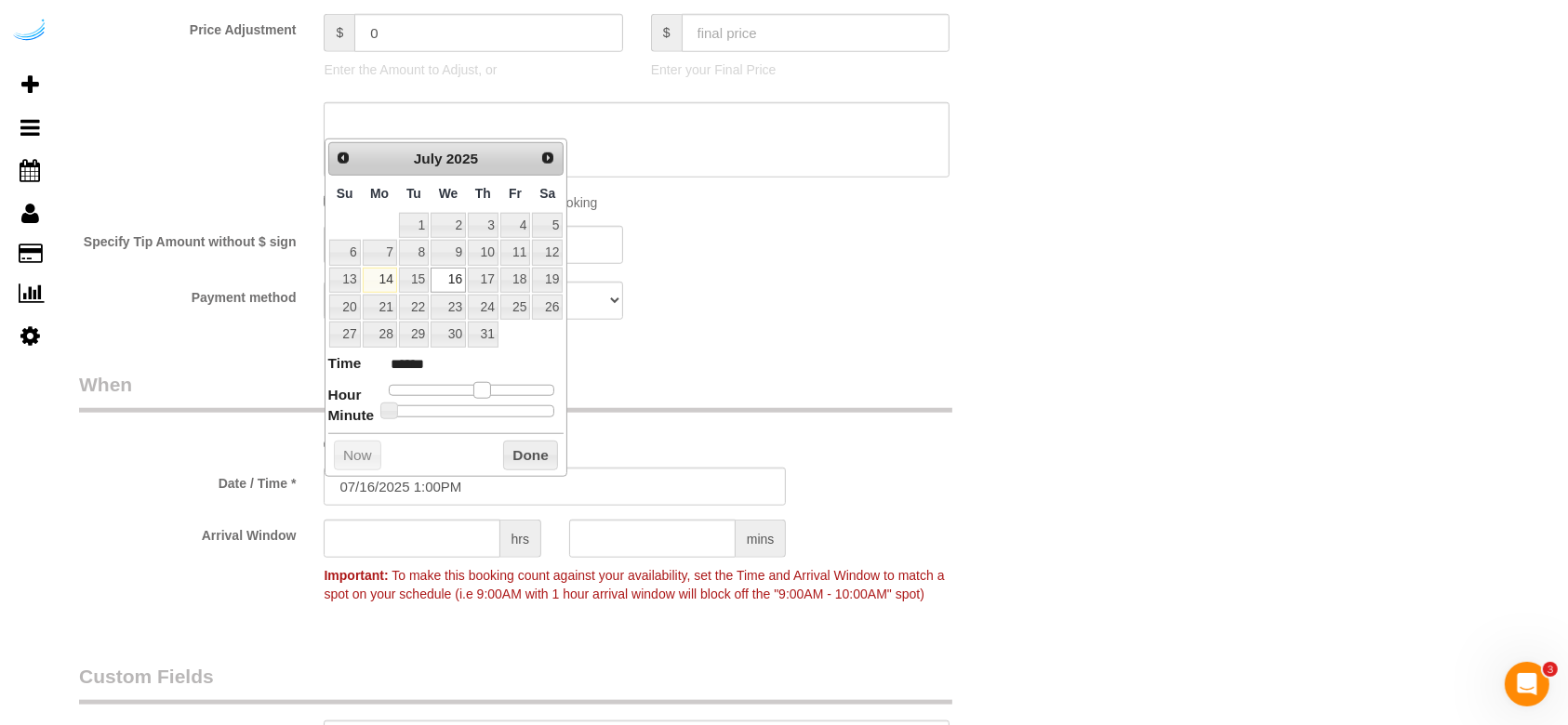 drag, startPoint x: 444, startPoint y: 389, endPoint x: 483, endPoint y: 389, distance: 39 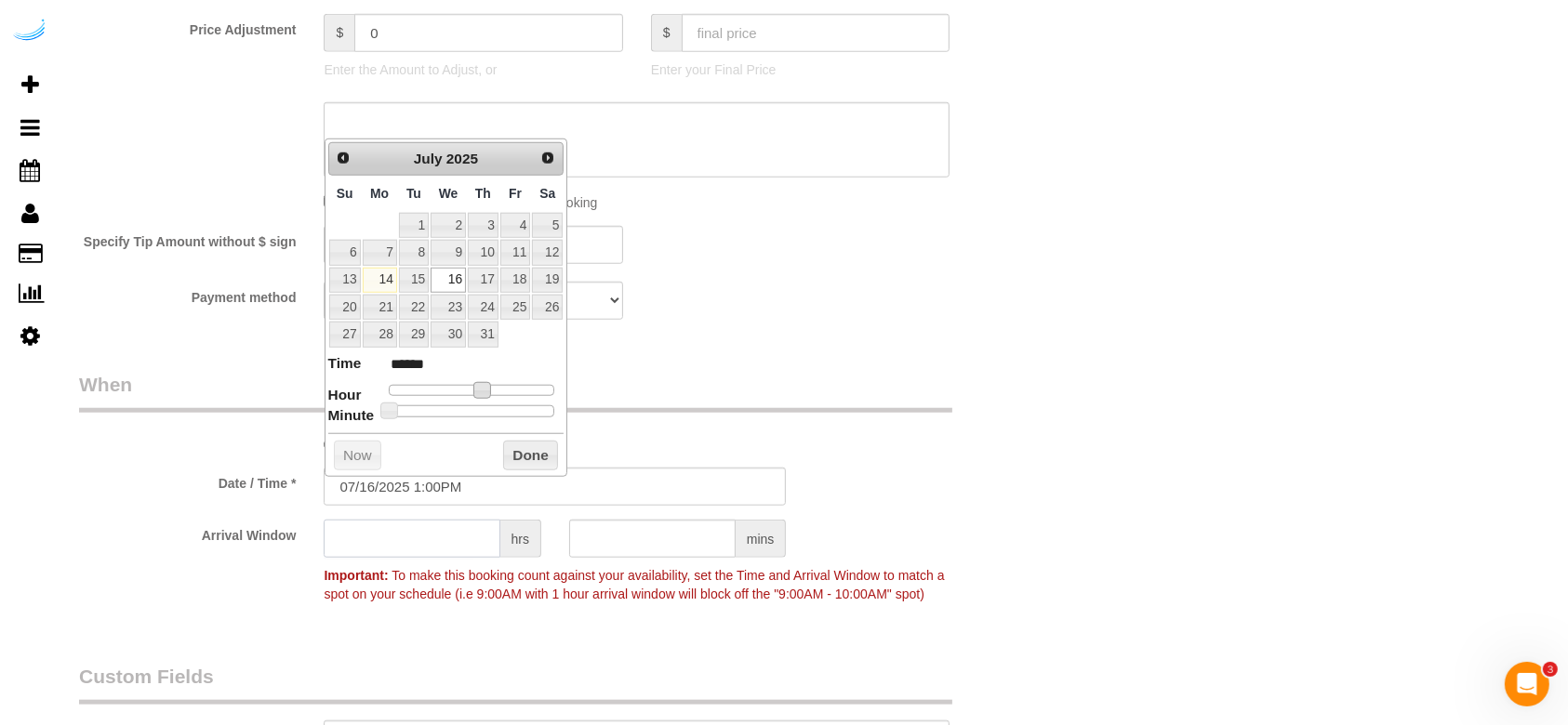 click 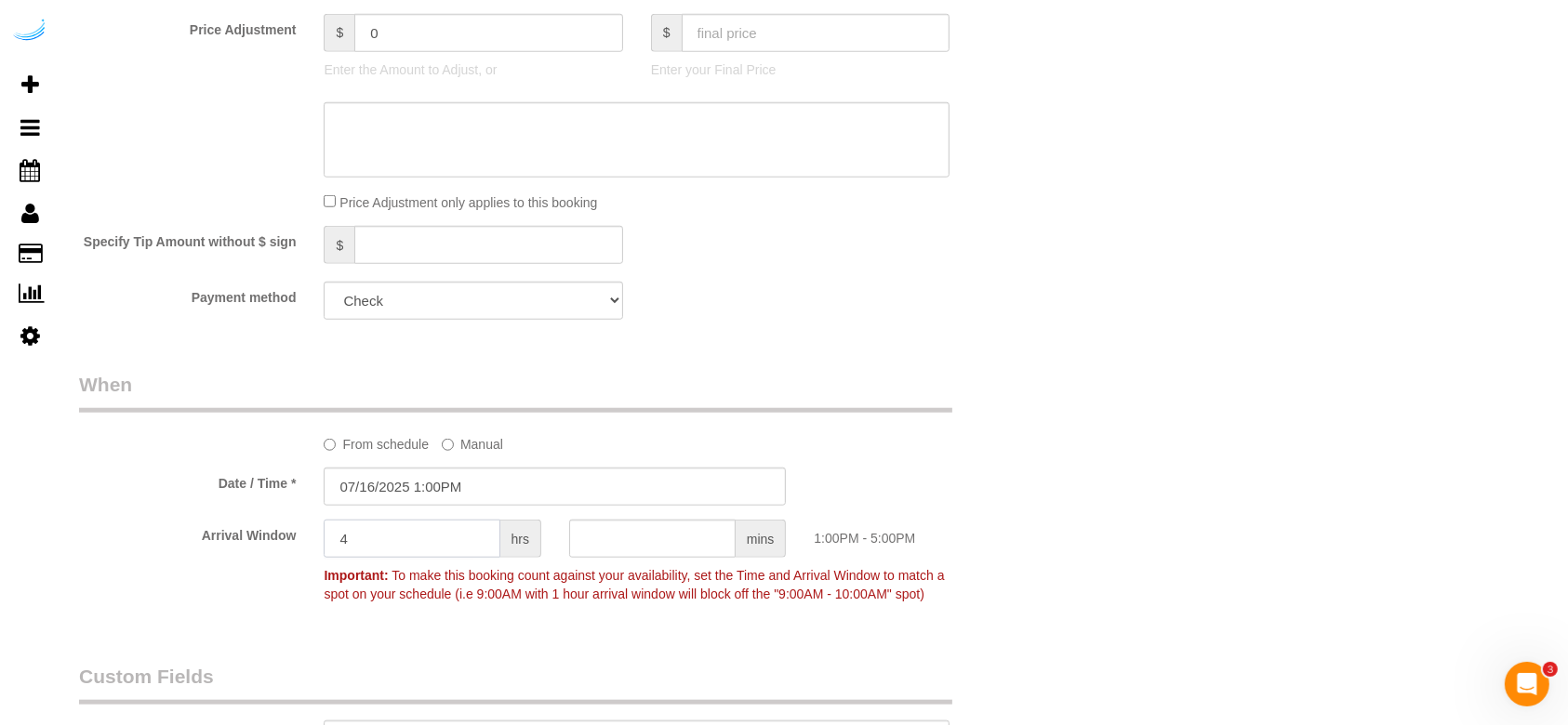 type on "4" 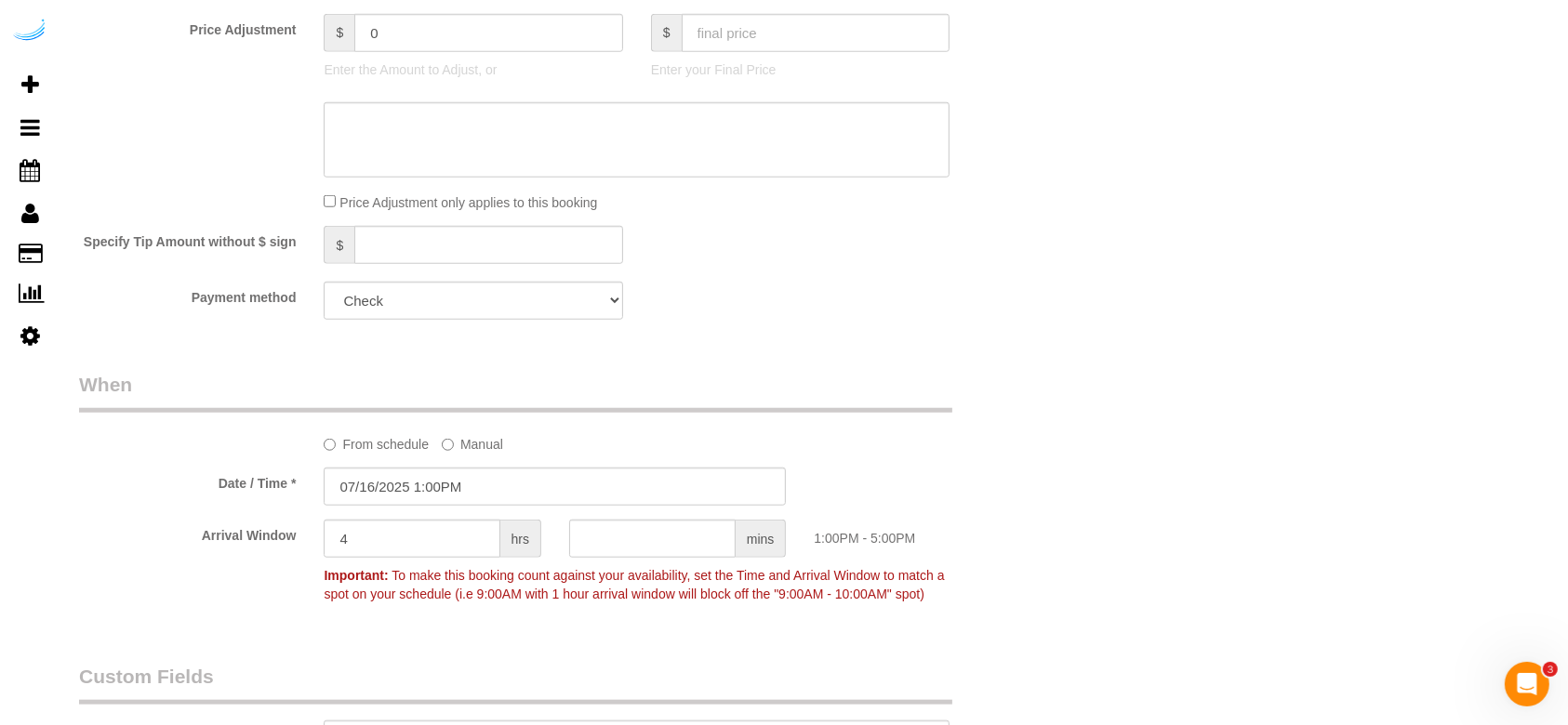 click on "What
Frequency * * *
One Time Cleaning Weekly Cleaning (20%) - 20.00% (0% for the First Booking) Every 2 Weeks (15%) - 15.00% (0% for the First Booking) Every 3 Weeks (10%) - 10.00% (0% for the First Booking) Every 4 Weeks (5%) - 5.00% (0% for the First Booking) Every 6 Weeks (2.5%) - 2.50% (0% for the First Booking) Every 8 Weeks ($5 off) - $5.00 (0% for the First Booking)
Type of Service * * *
Deep Cleaning (for homes that have not been cleaned in 3+ weeks) Spruce Regular Cleaning (for homes cleaned in last 3 weeks) Moving Cleanup (to clean home for new tenants) Post Construction Cleaning Vacation Rental Cleaning Hourly
X
Signature Cleaning - Studio Signature Cleaning - 1 Bed 1 Bath Mini Cleaning - Kitchen" at bounding box center (555, -282) 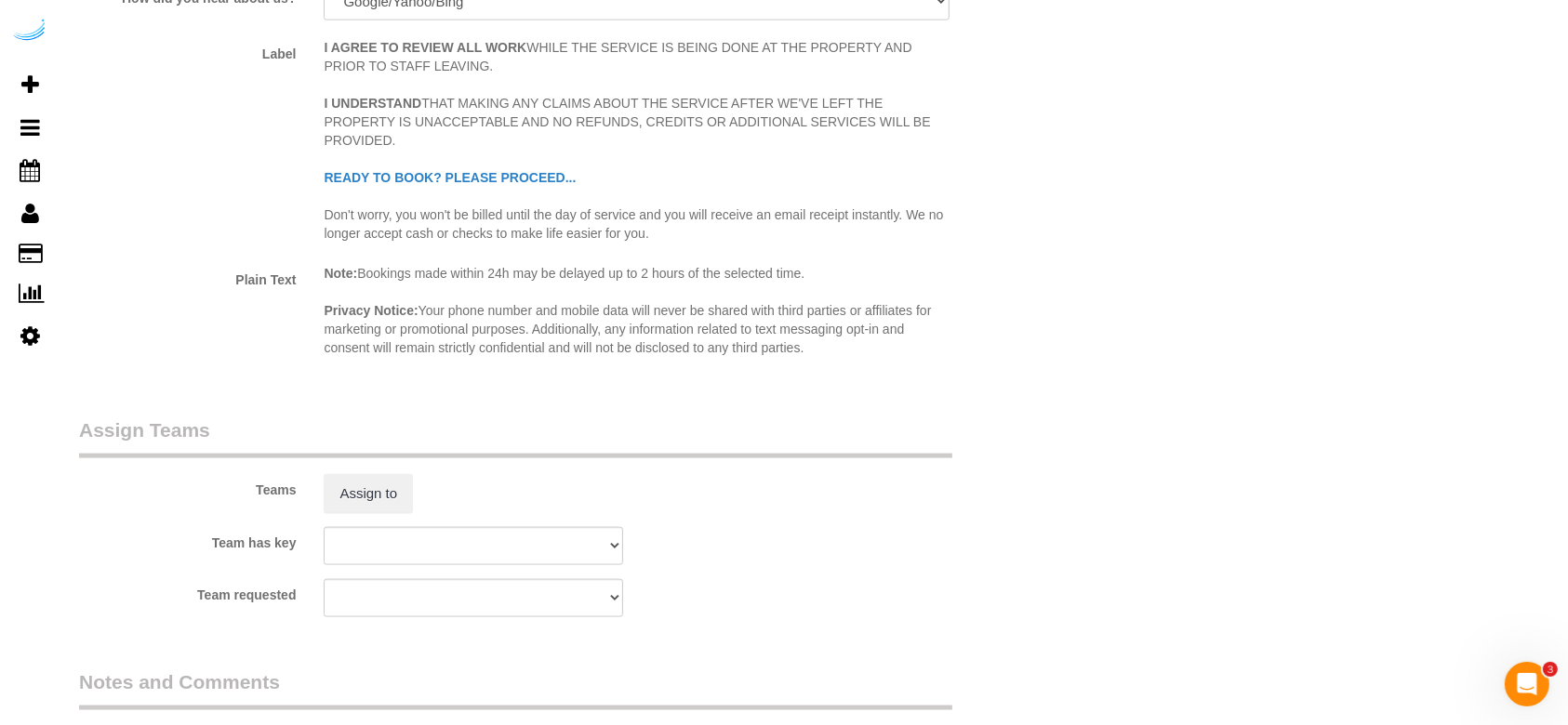 scroll, scrollTop: 2603, scrollLeft: 0, axis: vertical 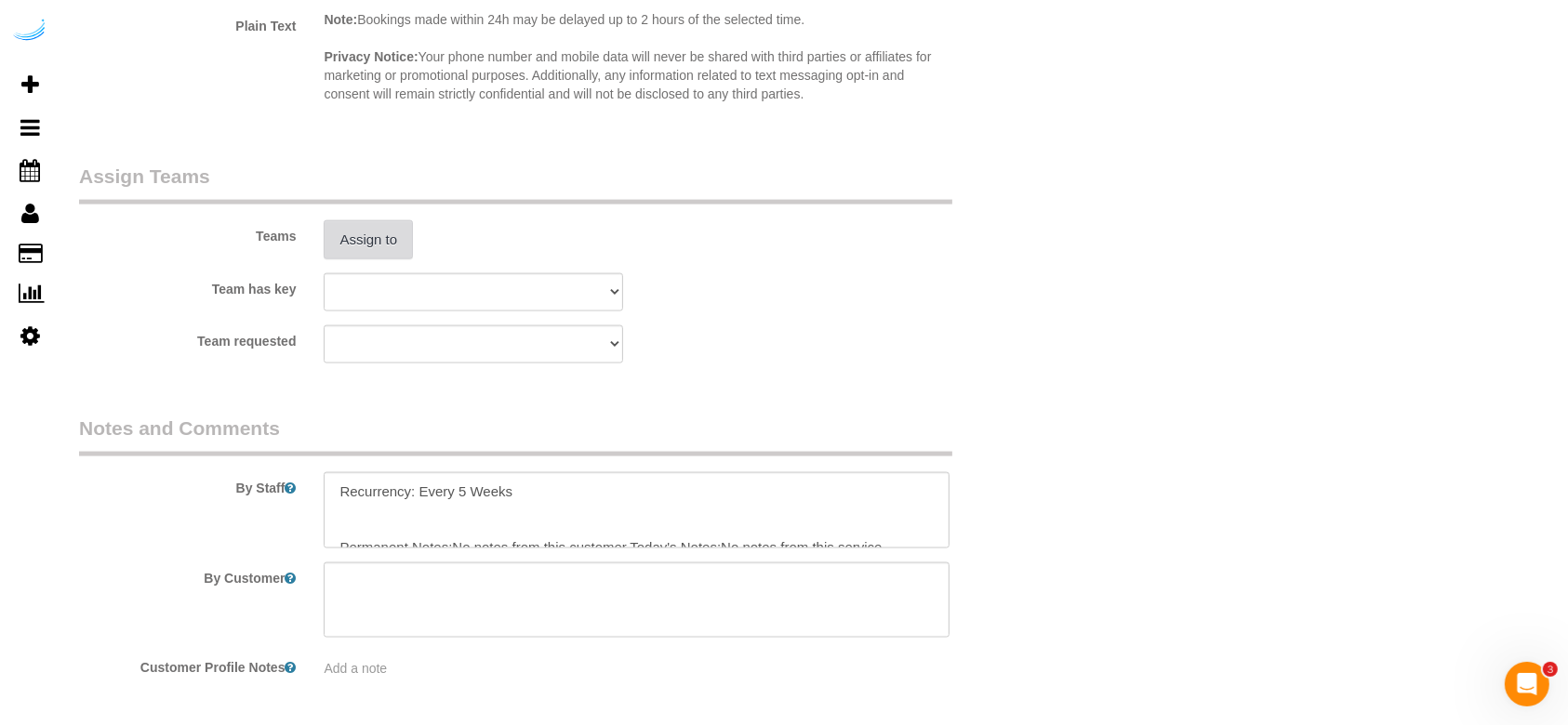 click on "Assign to" at bounding box center (368, 240) 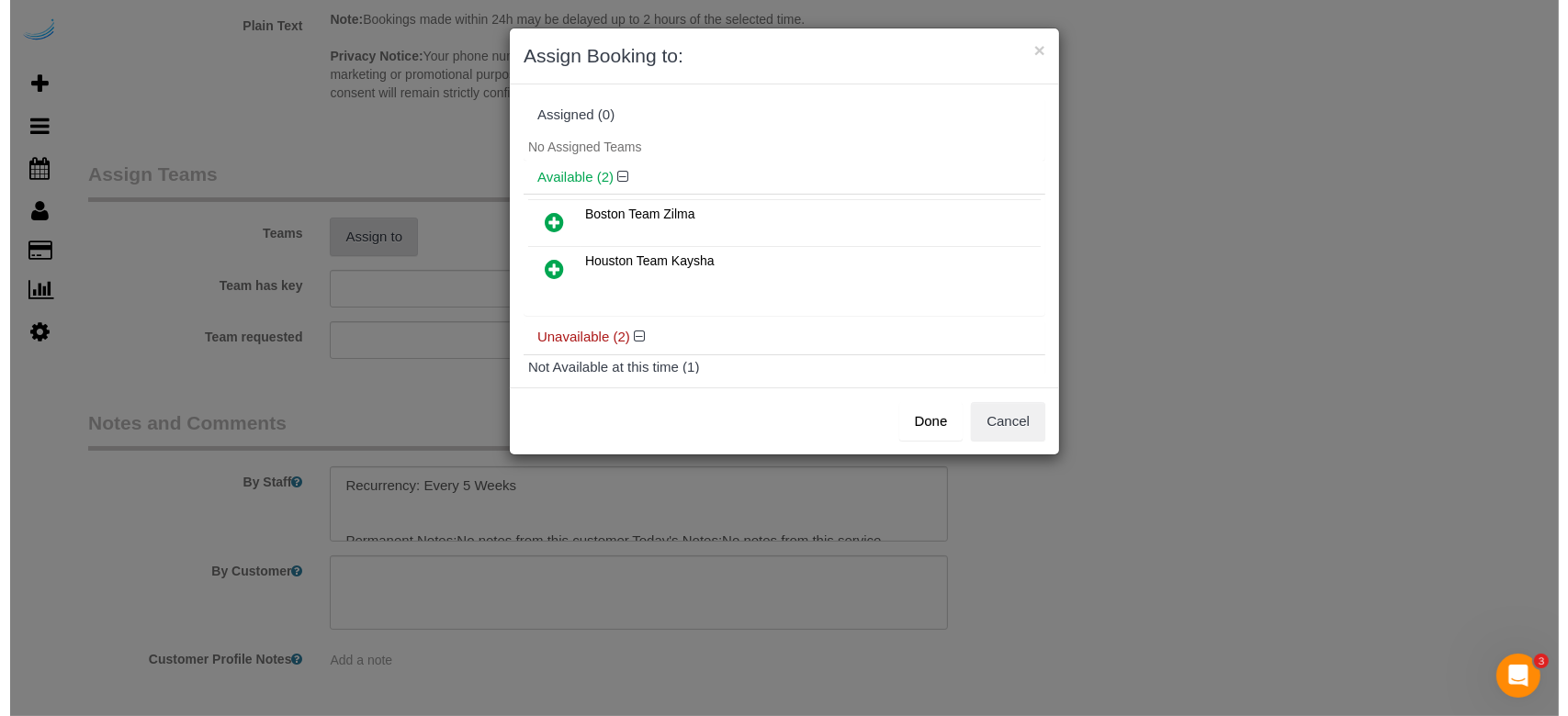 scroll, scrollTop: 2564, scrollLeft: 0, axis: vertical 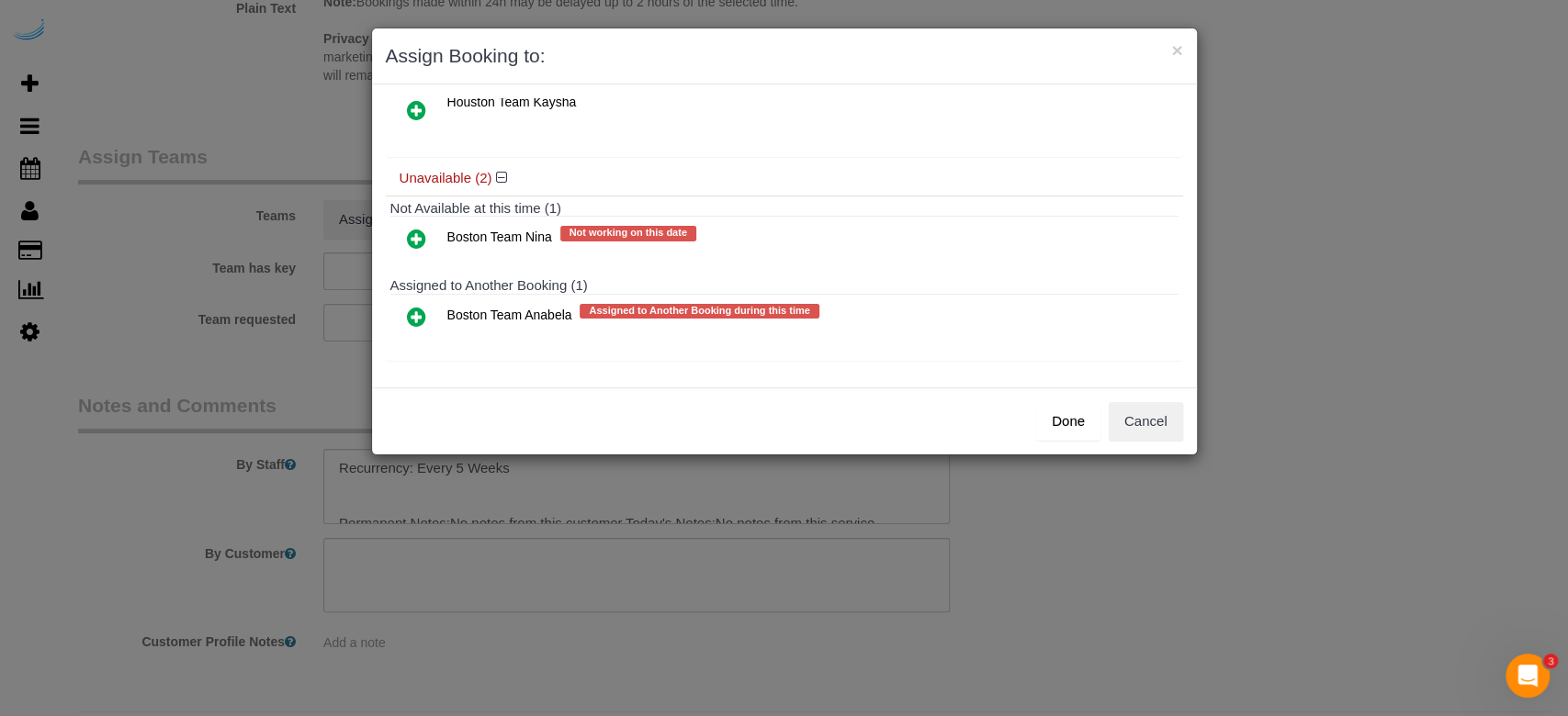 click at bounding box center (416, 317) 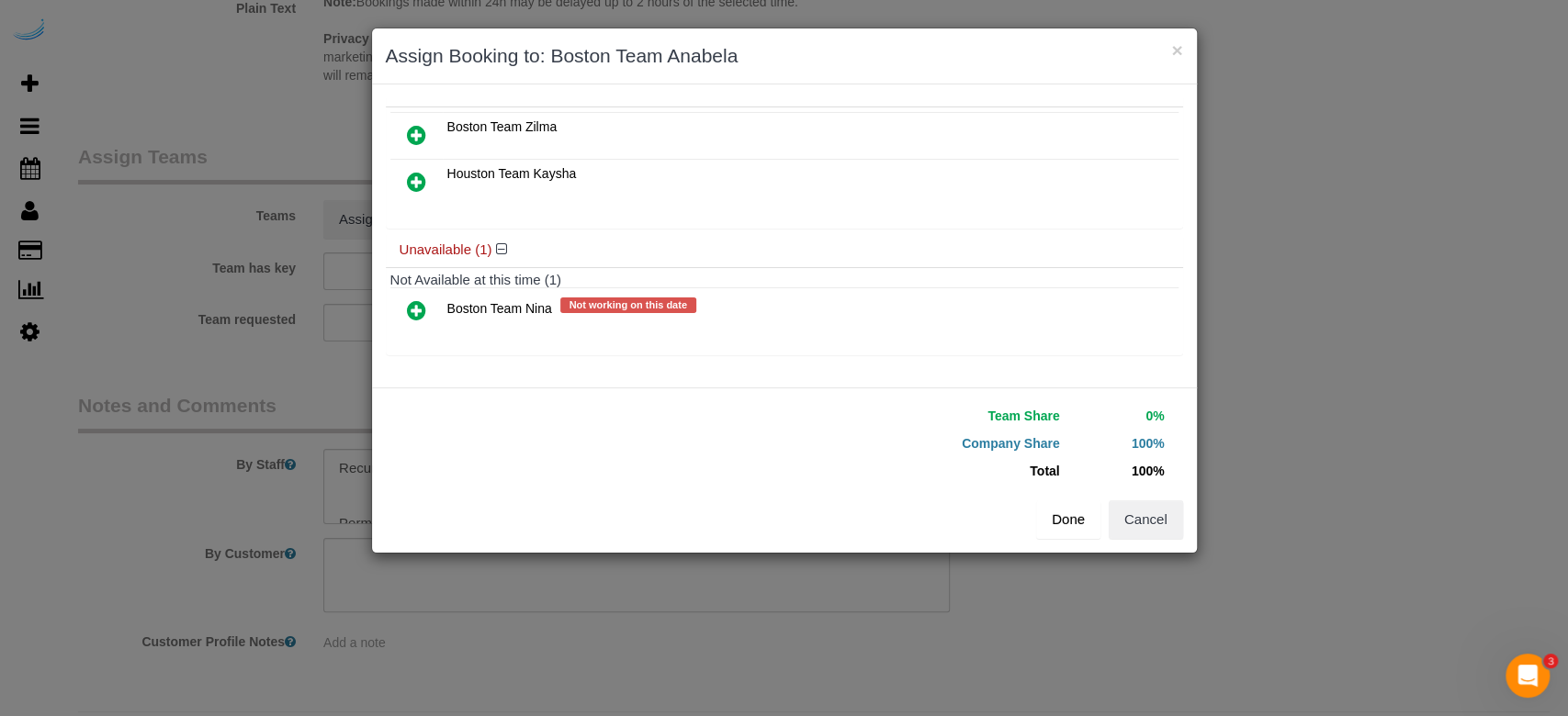 scroll, scrollTop: 125, scrollLeft: 0, axis: vertical 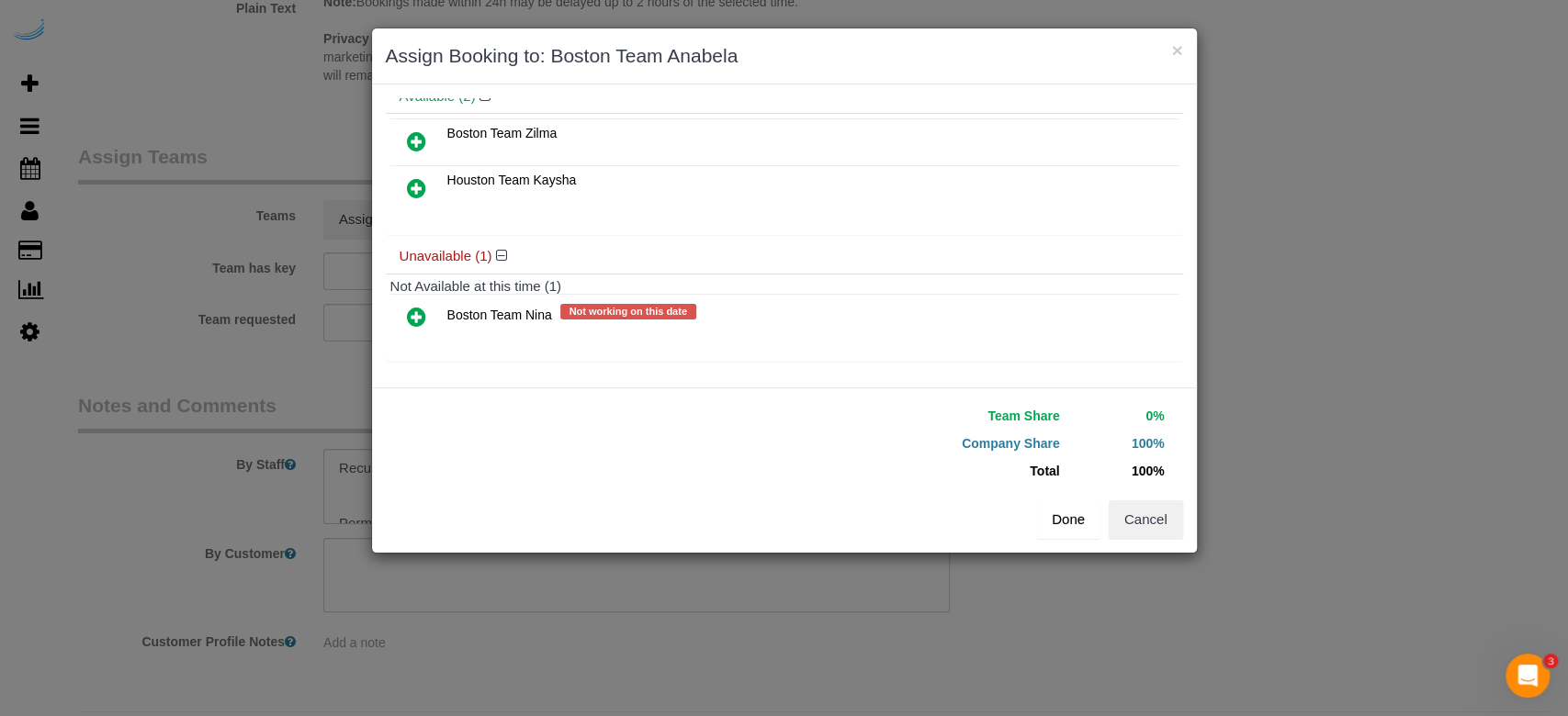 click on "Done" at bounding box center (1068, 520) 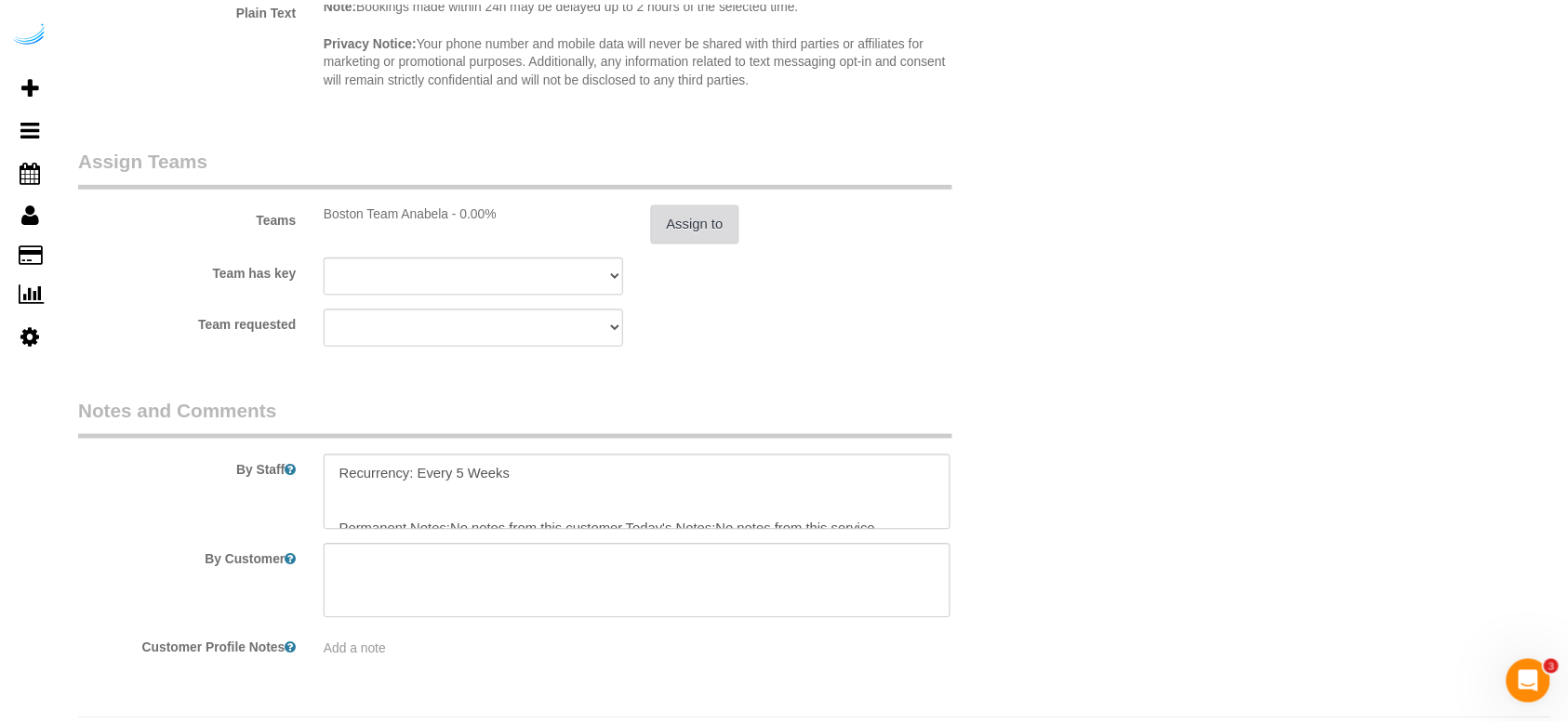 scroll, scrollTop: 2603, scrollLeft: 0, axis: vertical 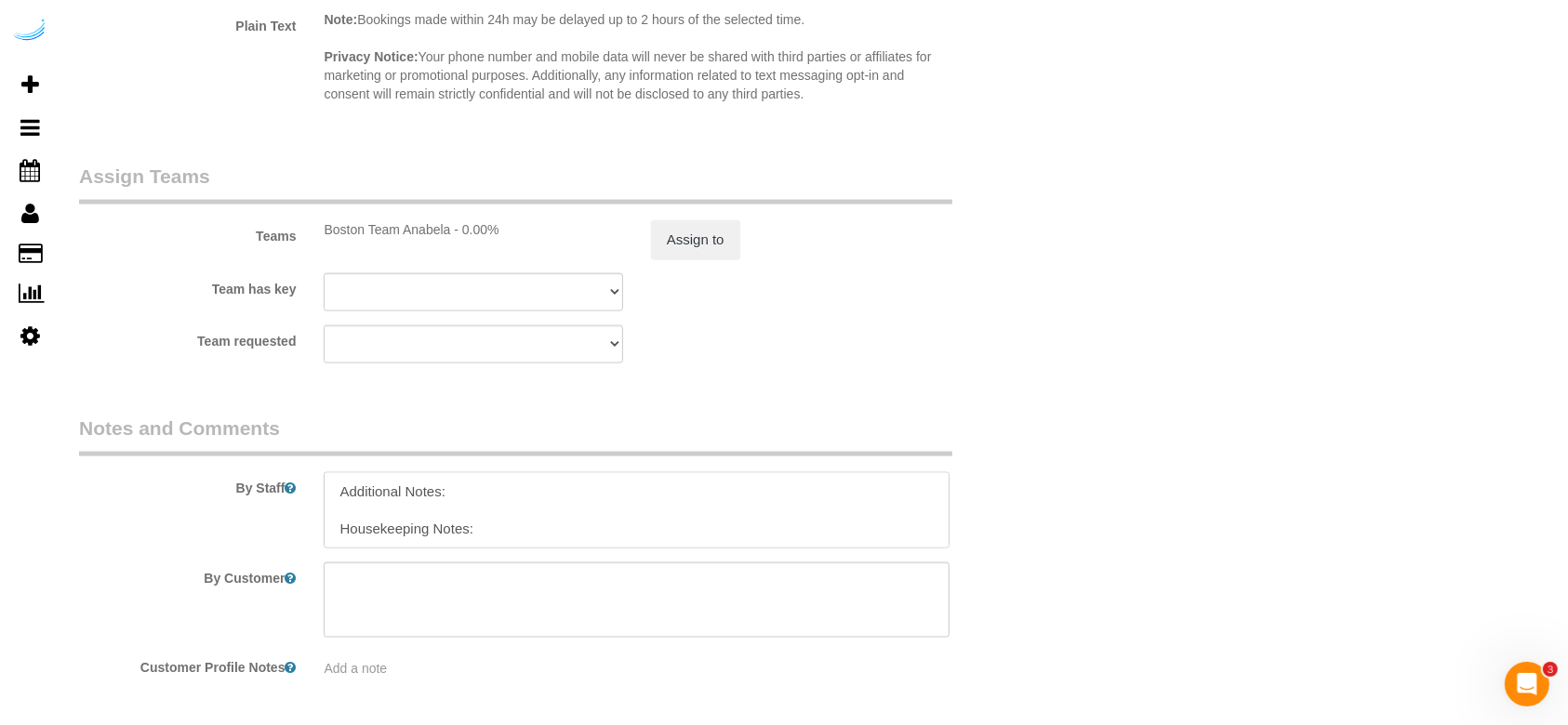 drag, startPoint x: 339, startPoint y: 543, endPoint x: 798, endPoint y: 592, distance: 461.608 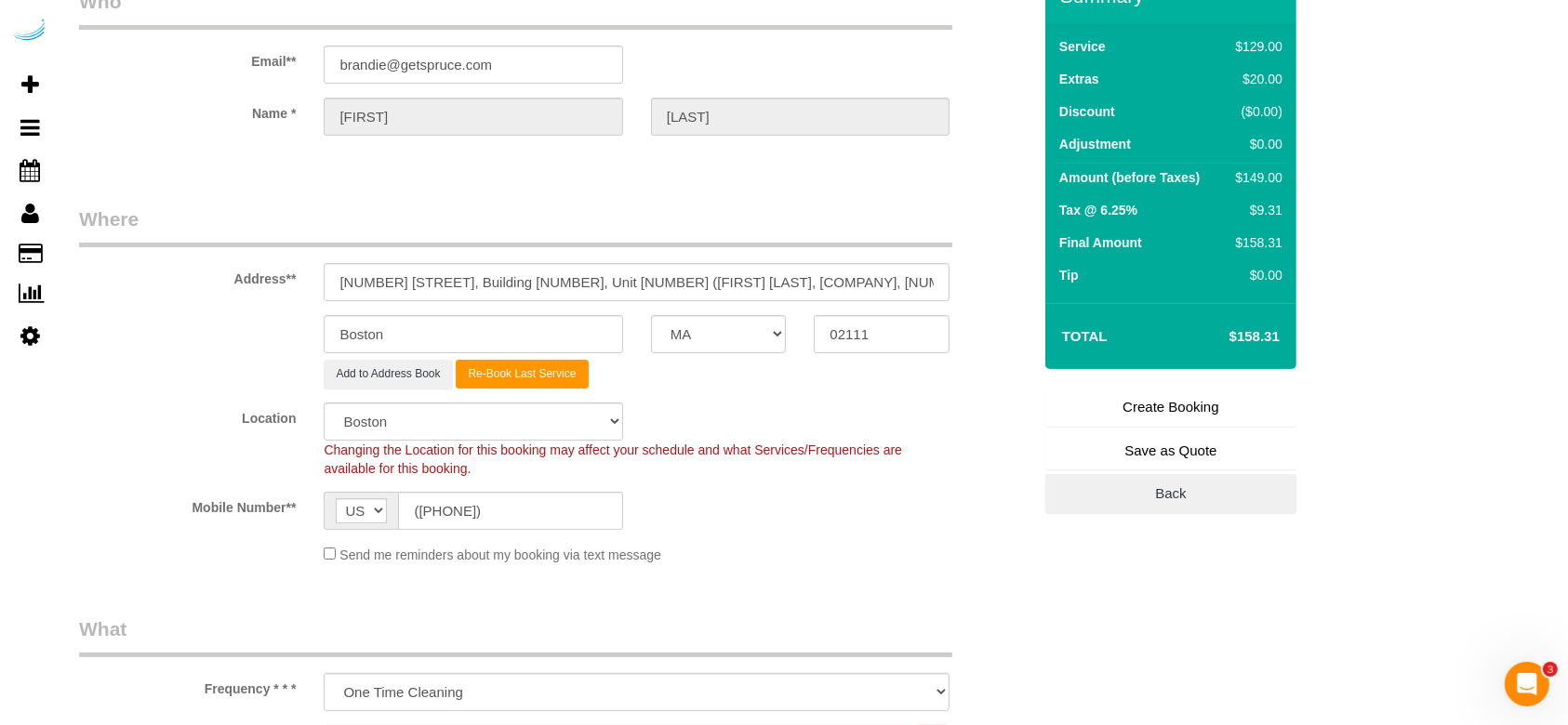 scroll, scrollTop: 0, scrollLeft: 0, axis: both 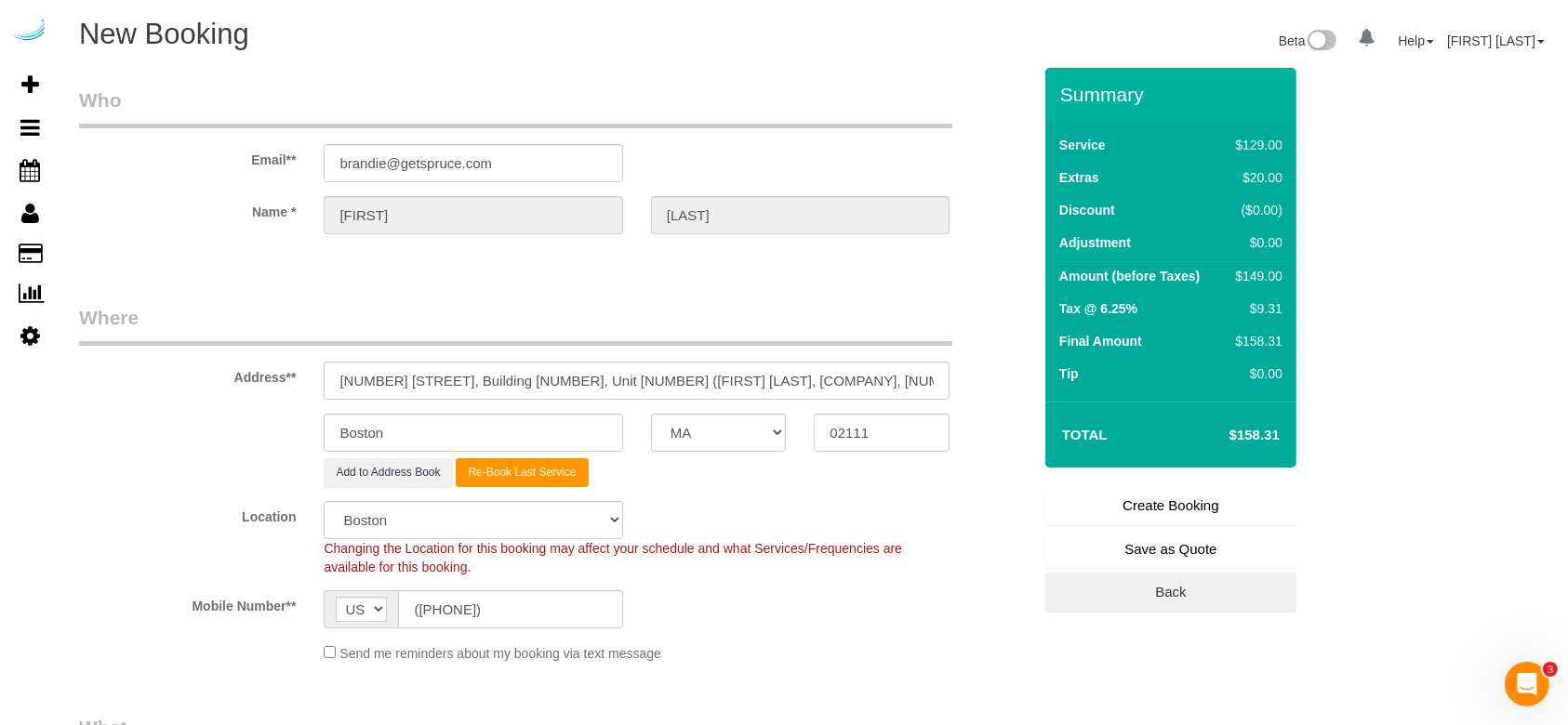 type on "Recurrency: Every 5 Weeks
Permanent Notes:No notes from this customer.Today's Notes:**PRIORITY RESCHEDULE** Left the key at the concierge. Please return back to the concierge when you are done
Entry Method: Someone will be home
Details:
Additional Notes:
Housekeeping Notes:" 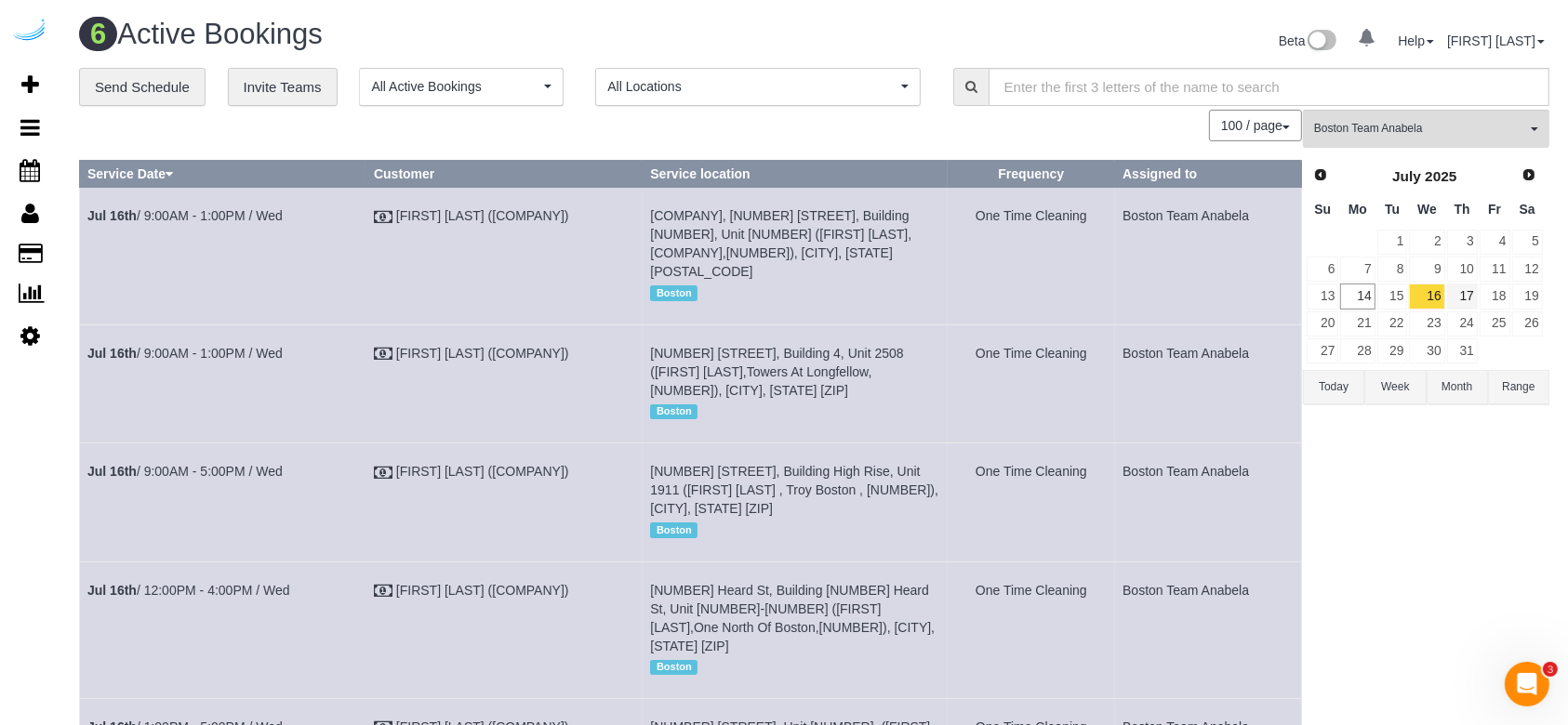scroll, scrollTop: 274, scrollLeft: 0, axis: vertical 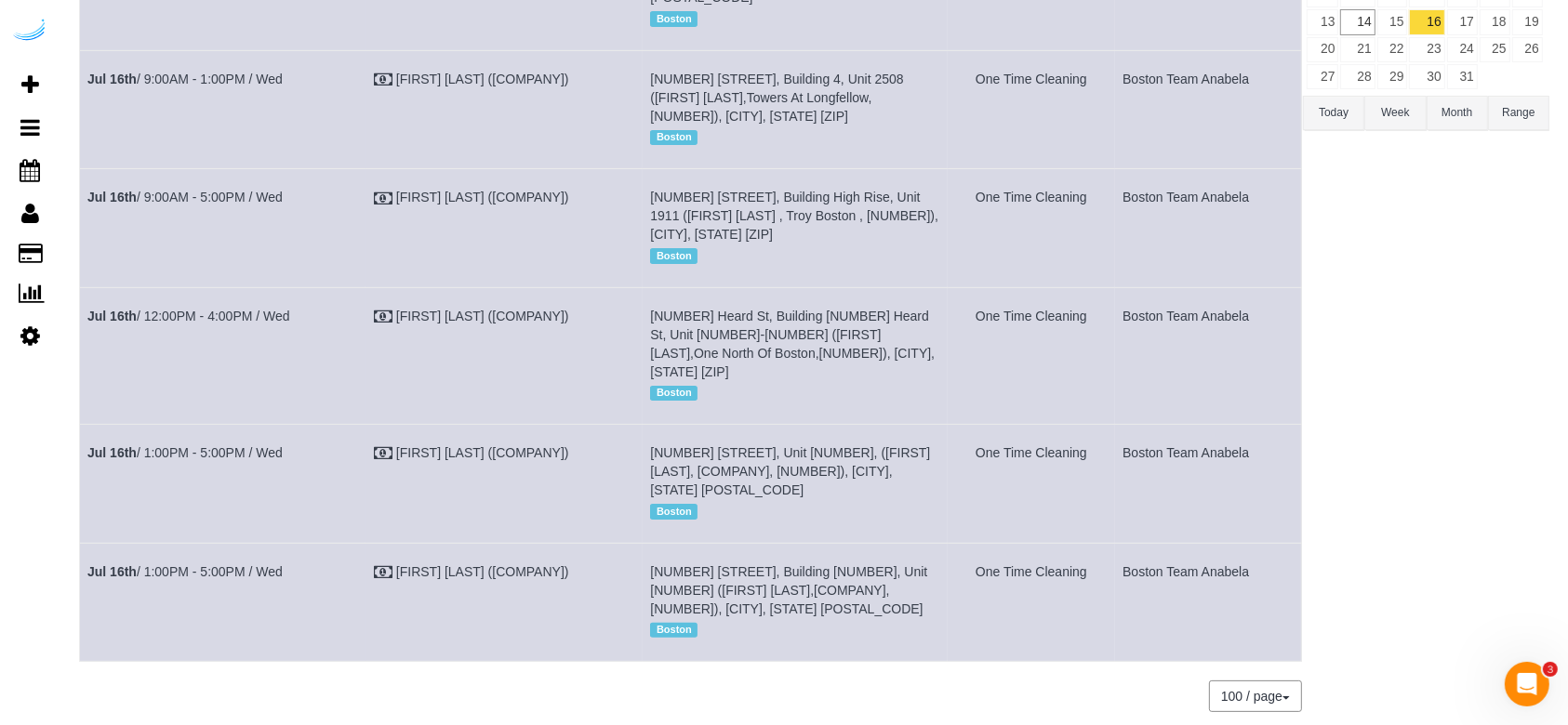 drag, startPoint x: 299, startPoint y: 505, endPoint x: 87, endPoint y: 523, distance: 212.76278 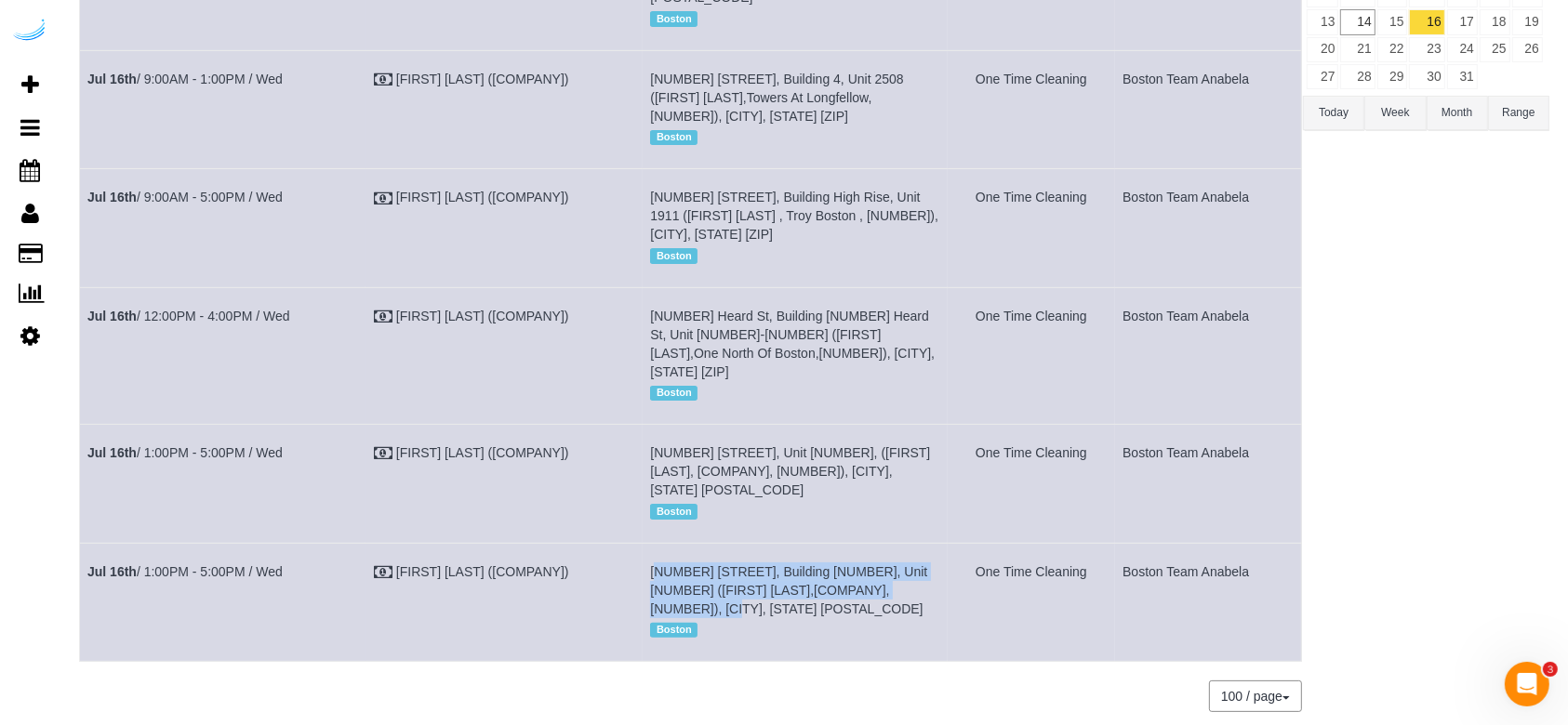 drag, startPoint x: 670, startPoint y: 534, endPoint x: 619, endPoint y: 494, distance: 64.81512 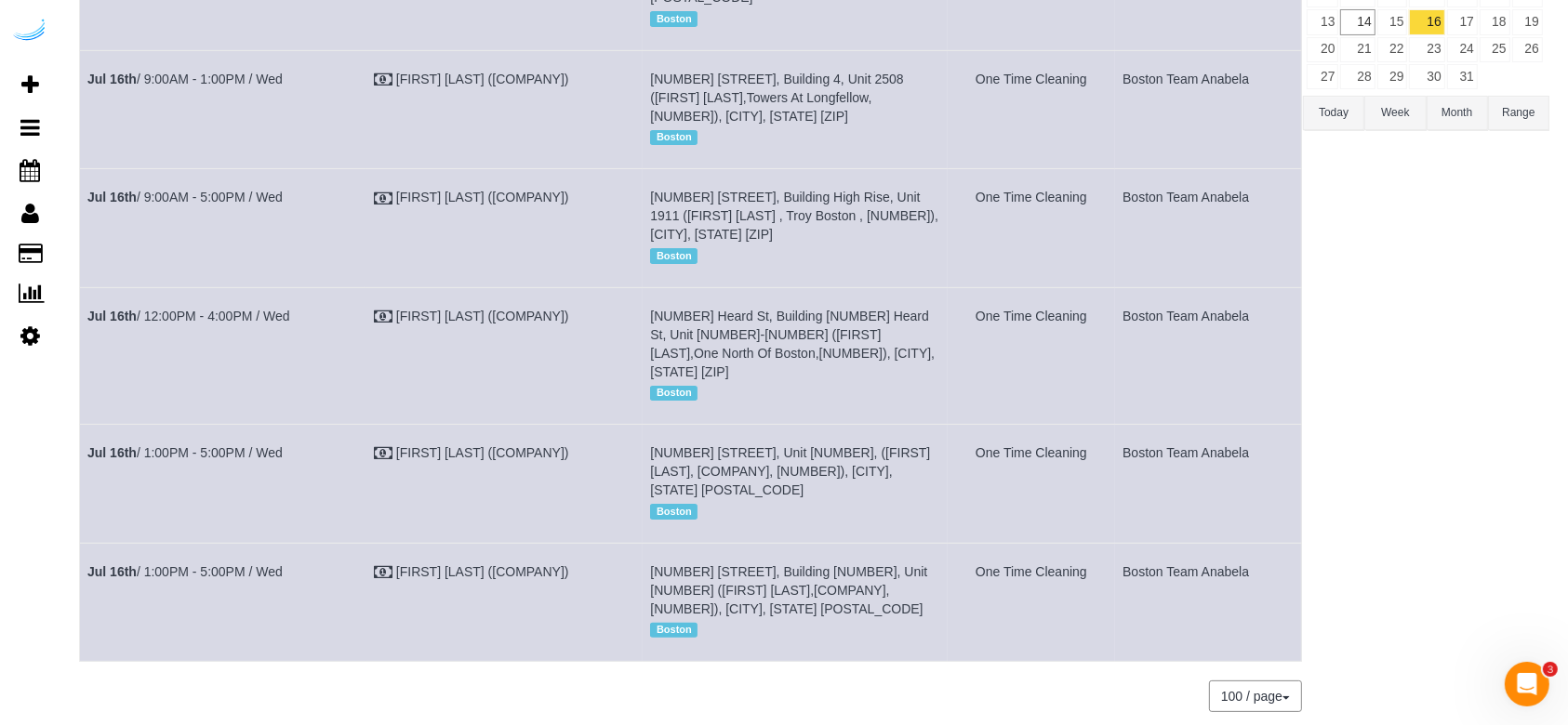 click on "Boston Team Anabela" at bounding box center (1208, 601) 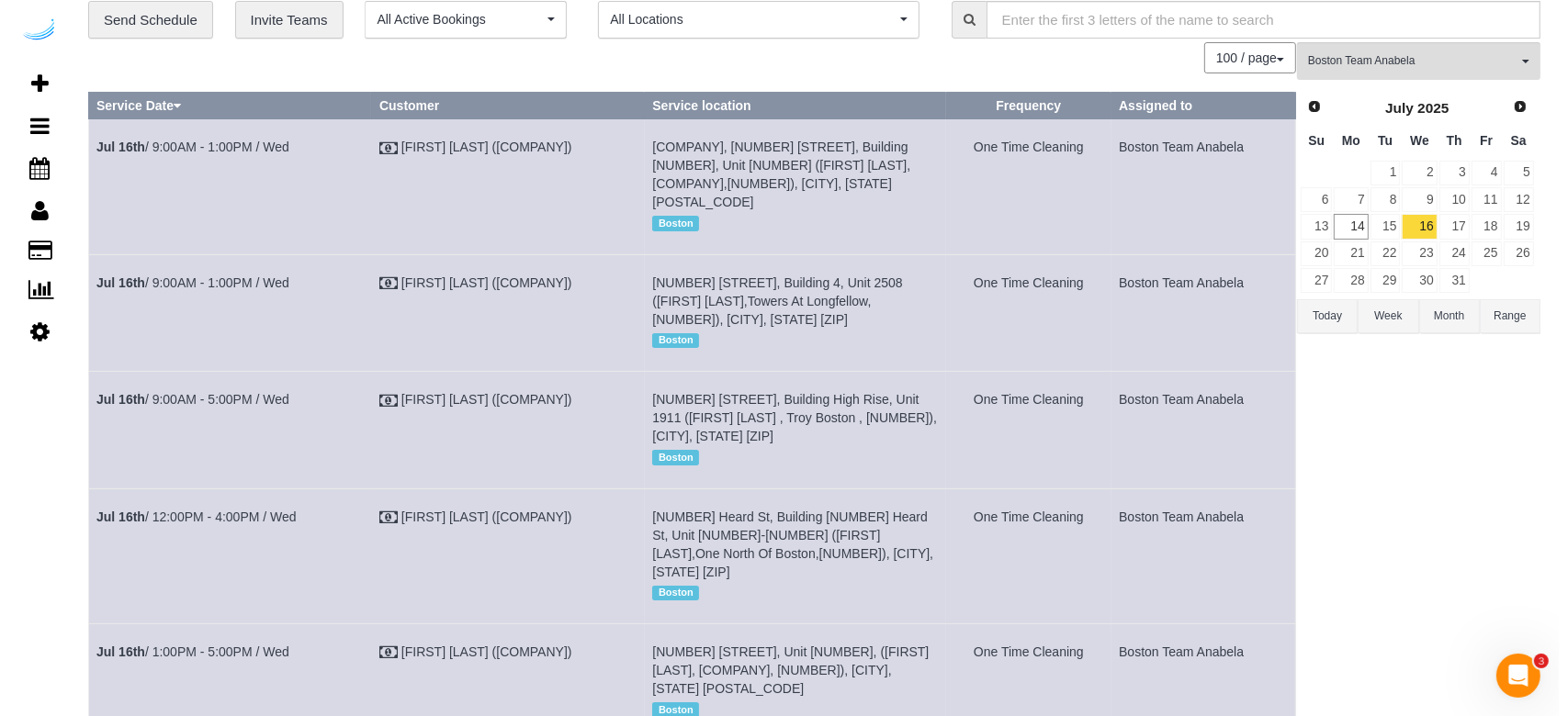 scroll, scrollTop: 0, scrollLeft: 0, axis: both 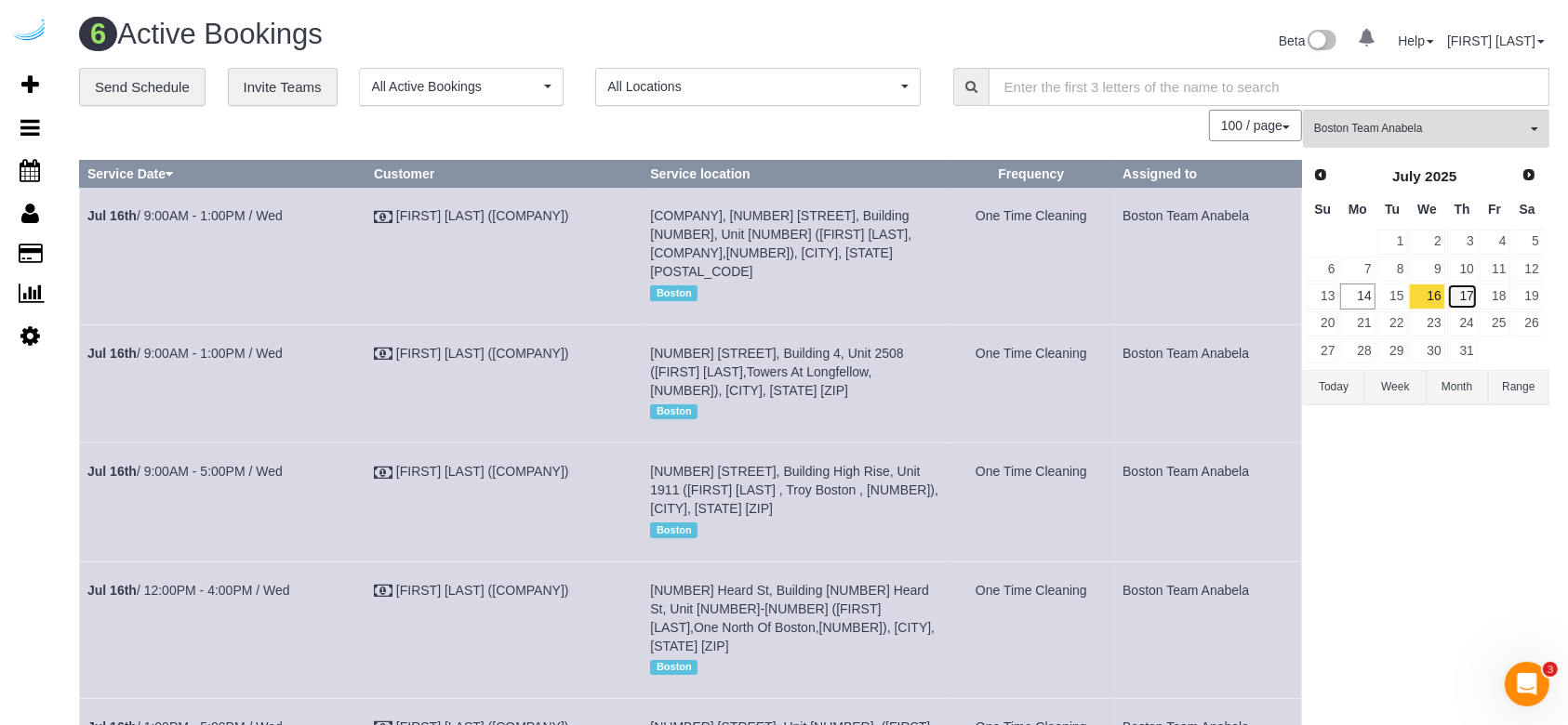 click on "17" at bounding box center (1462, 296) 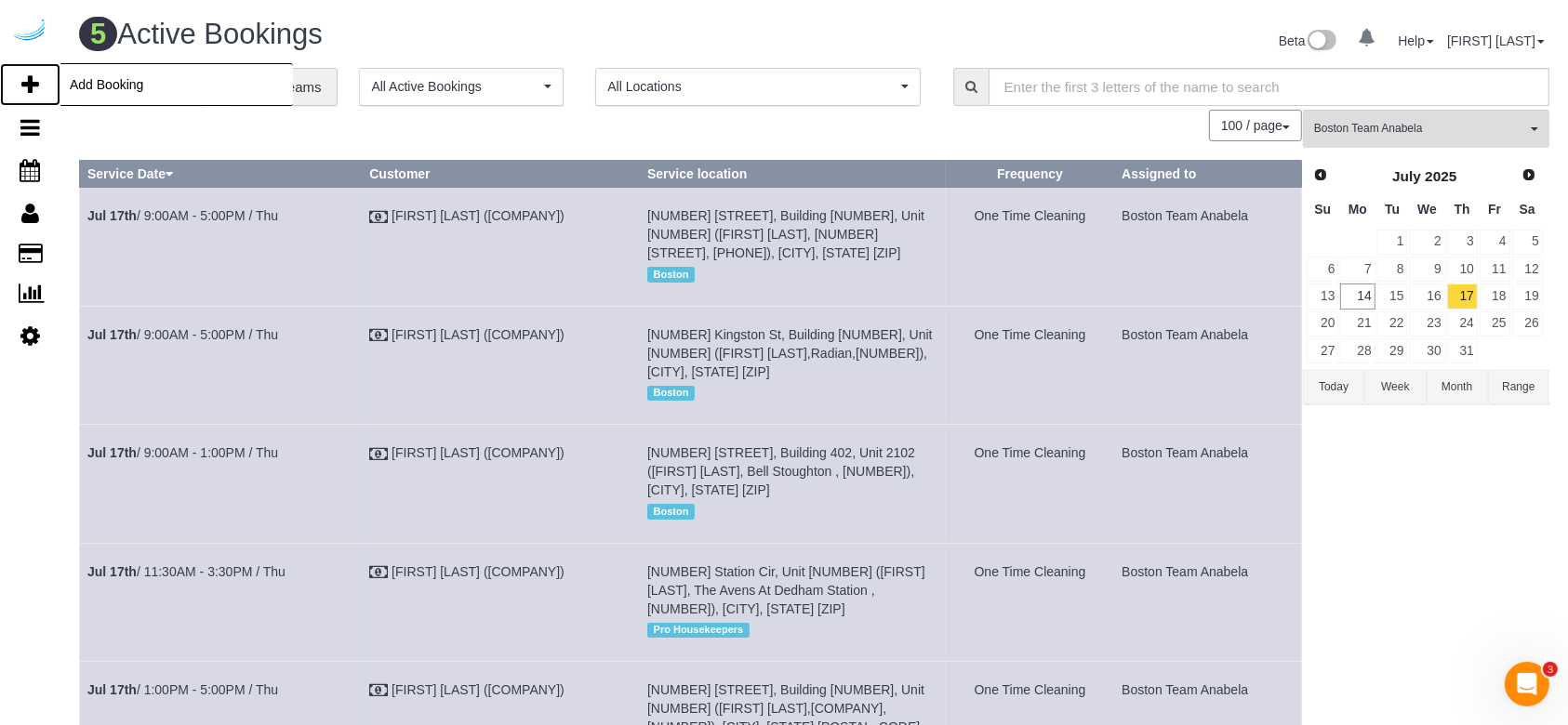 click at bounding box center (30, 85) 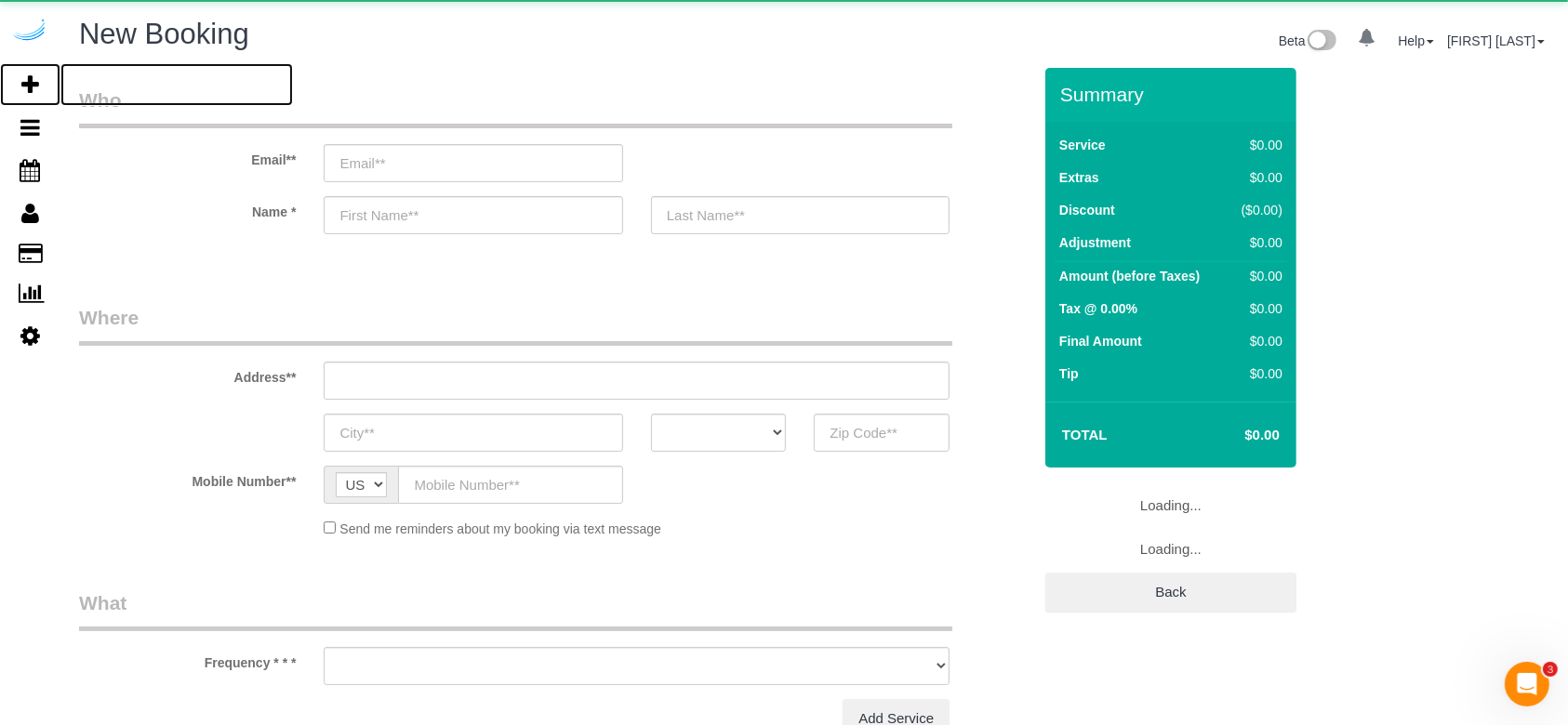 select on "number:9" 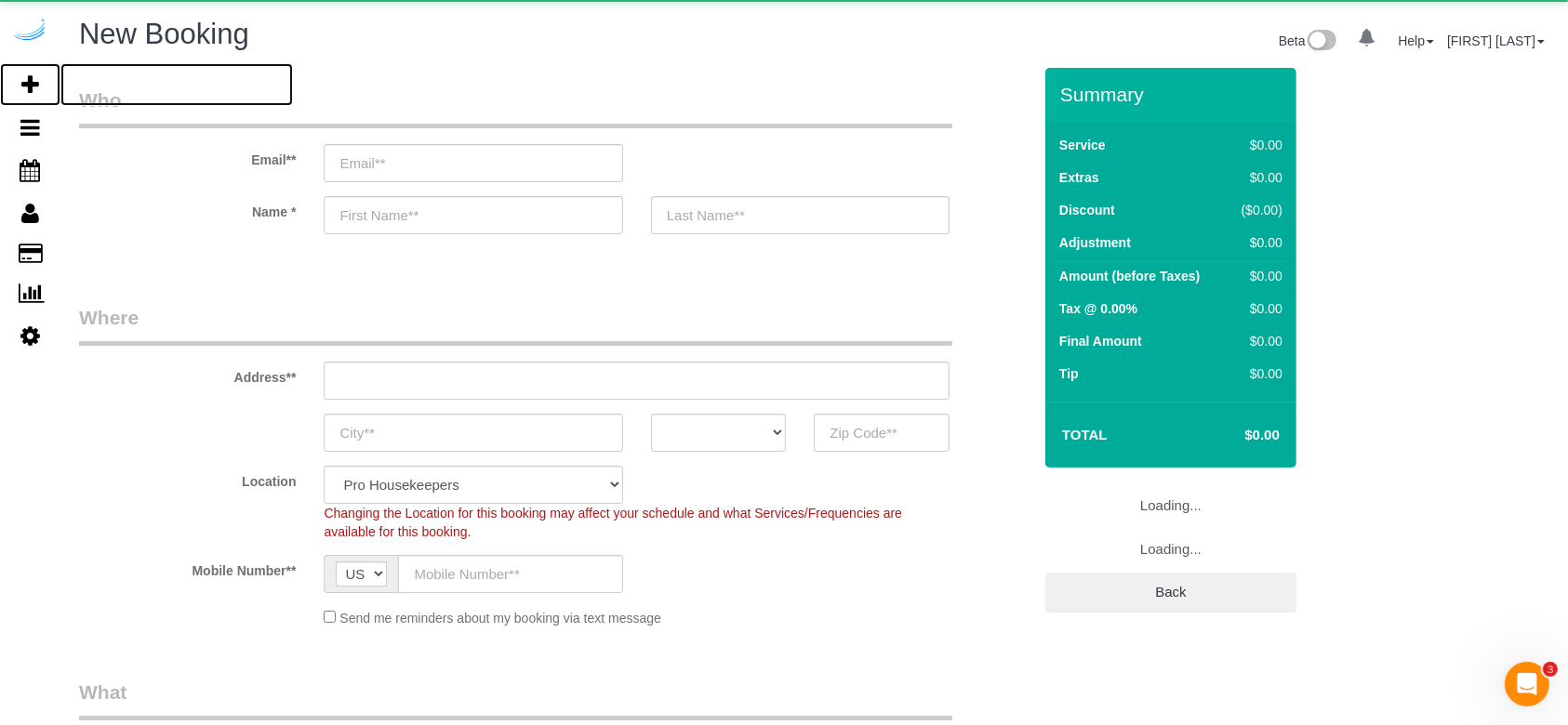 select on "object:30274" 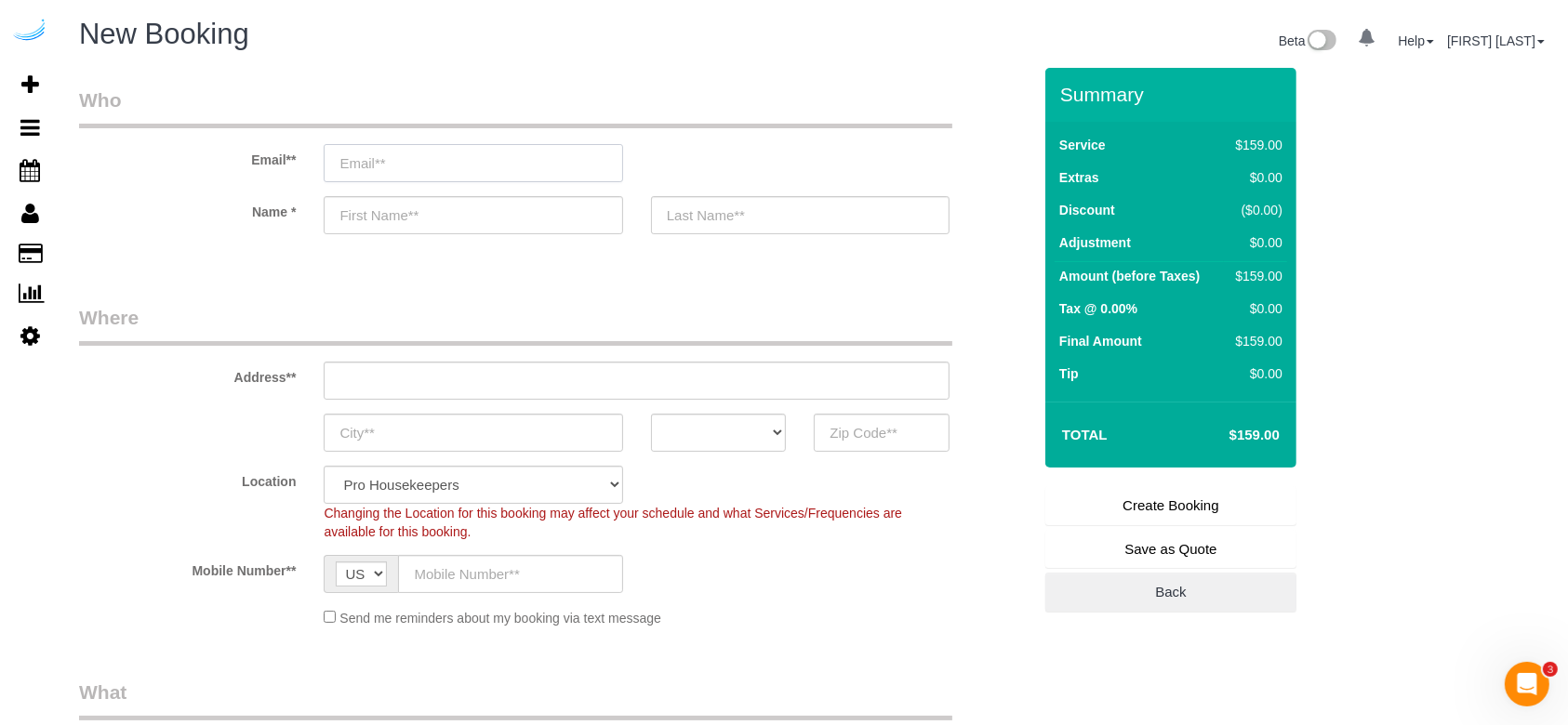 click at bounding box center [472, 163] 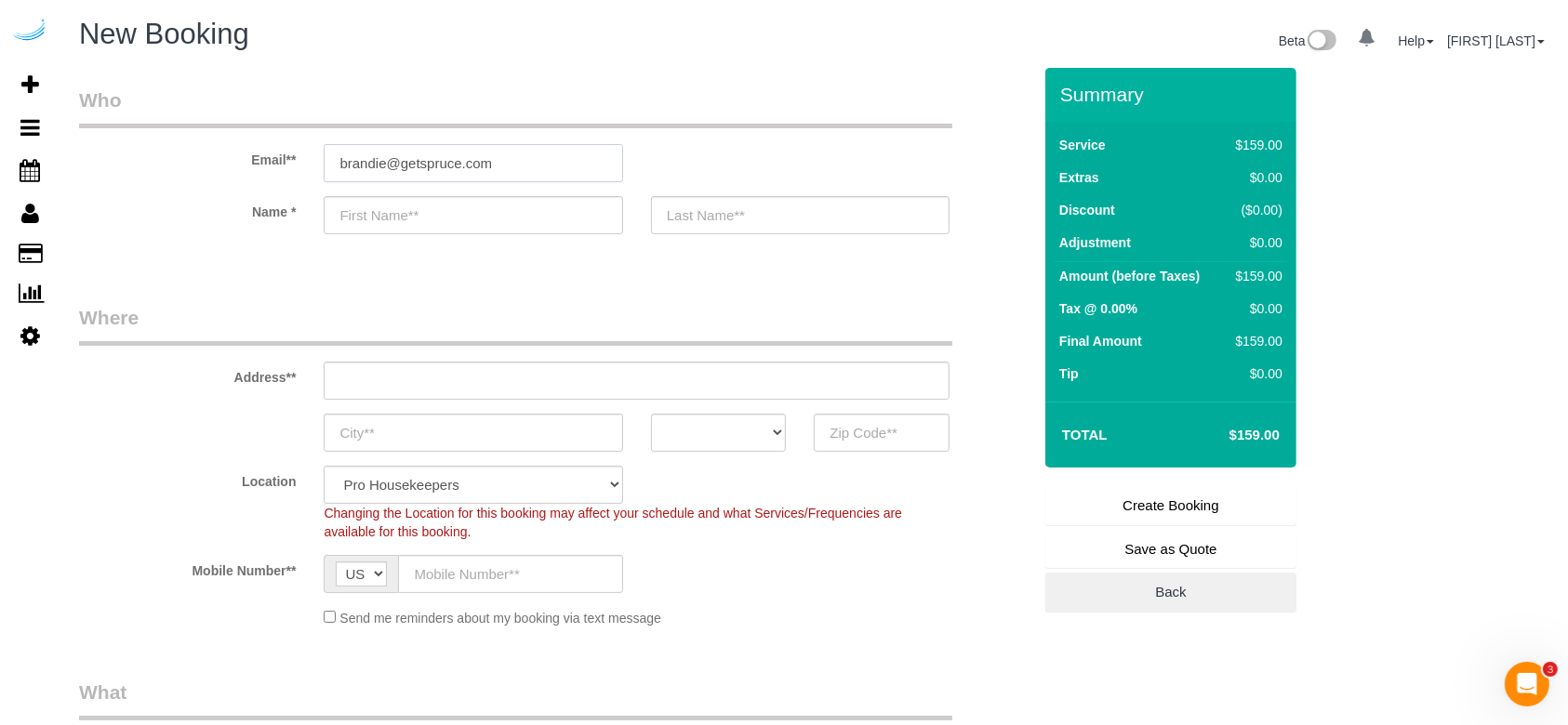 type on "brandie@getspruce.com" 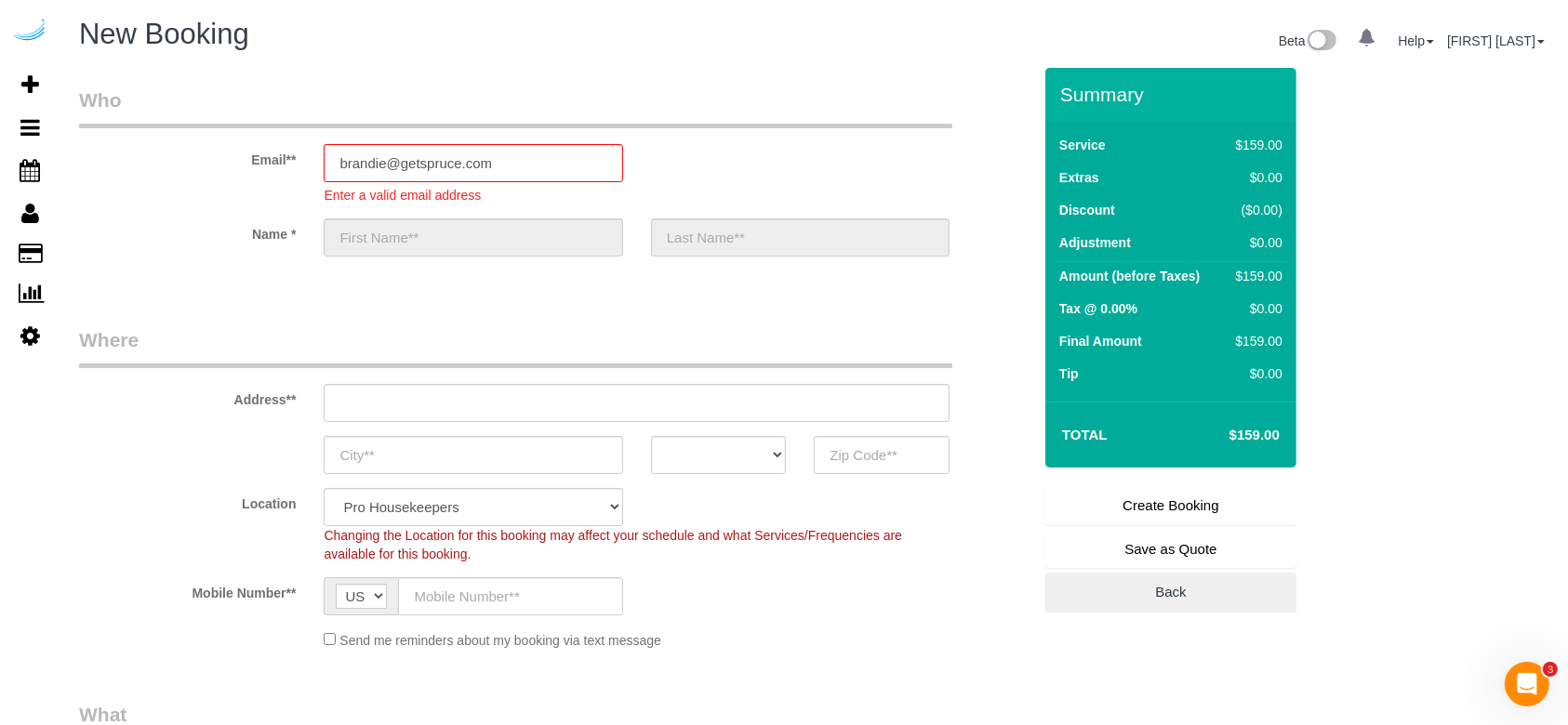 type on "[FIRST]" 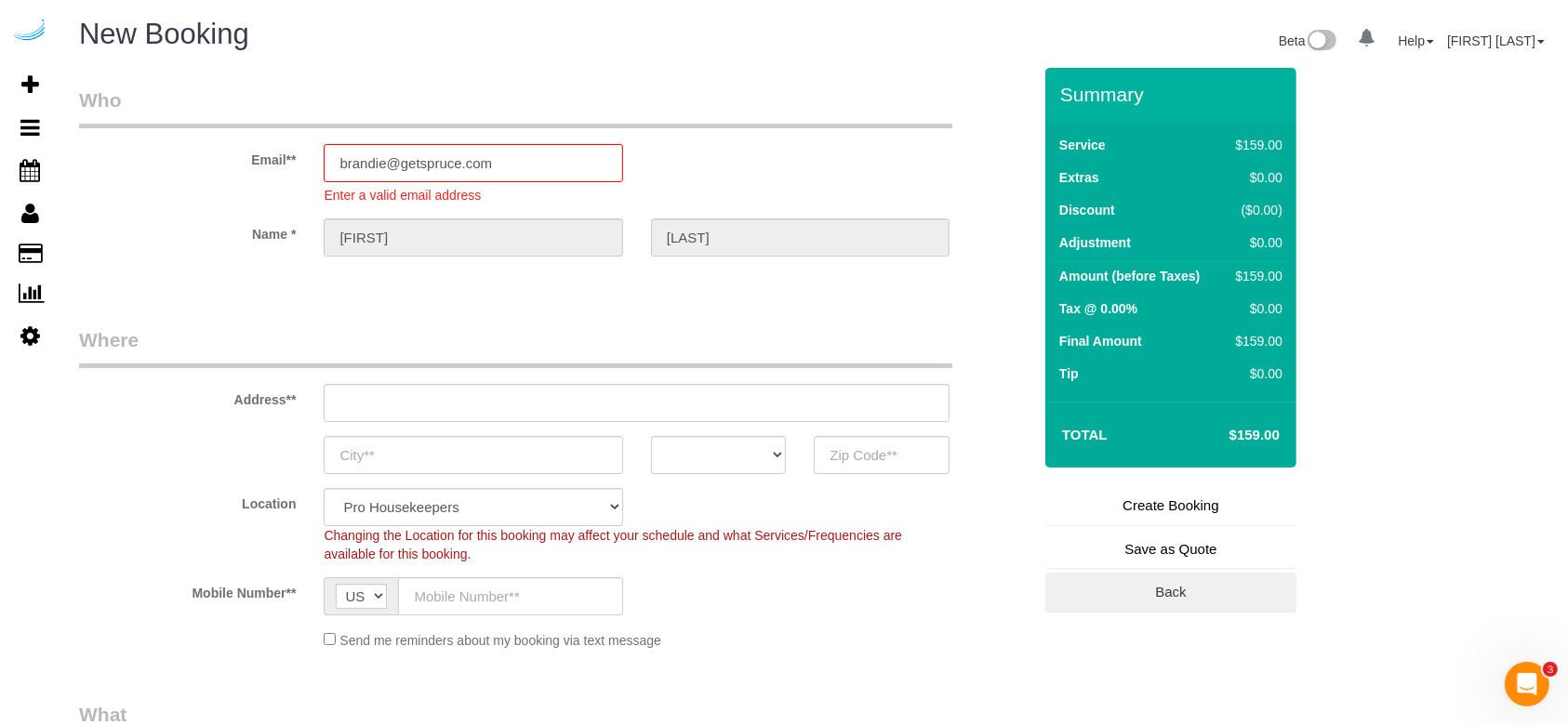 type on "3816 S Lamar Blvd" 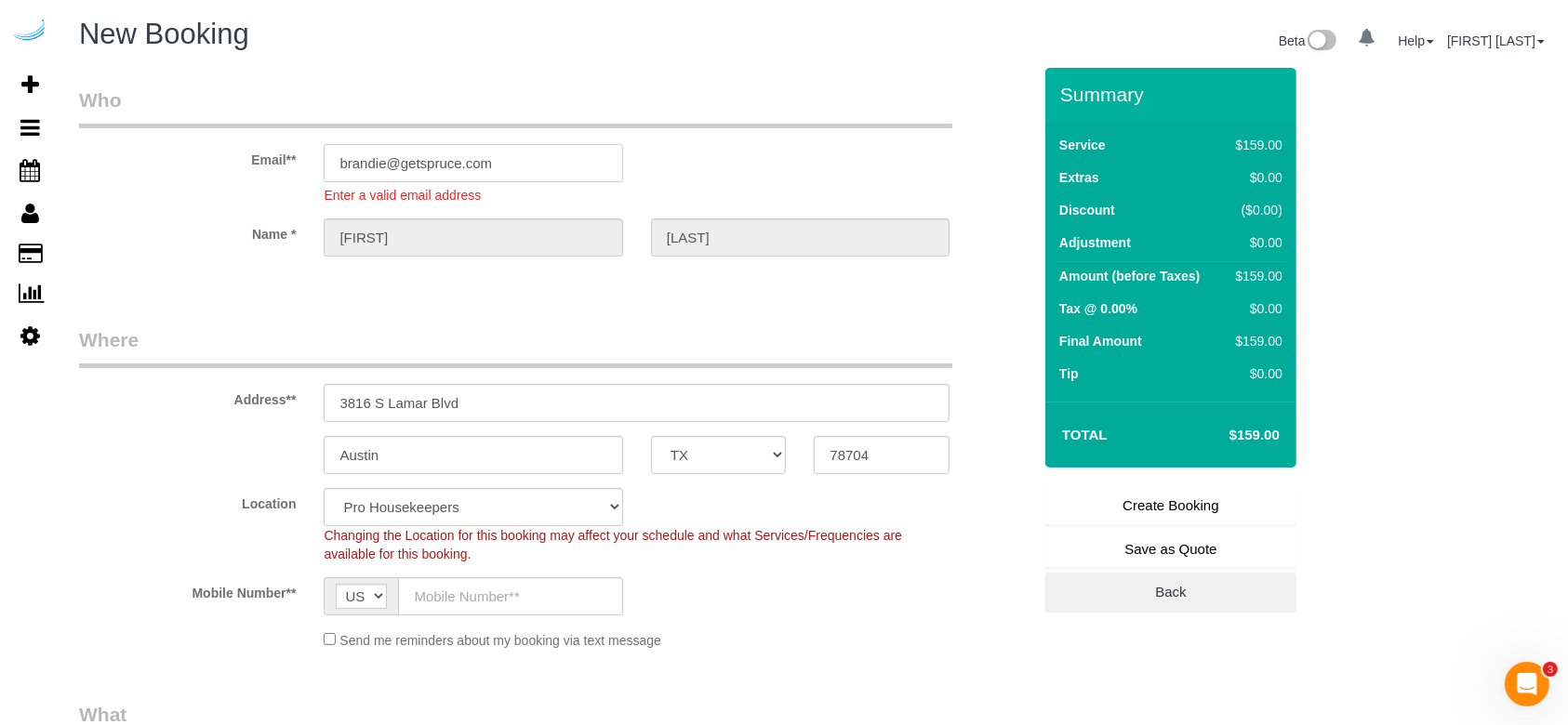 select on "9" 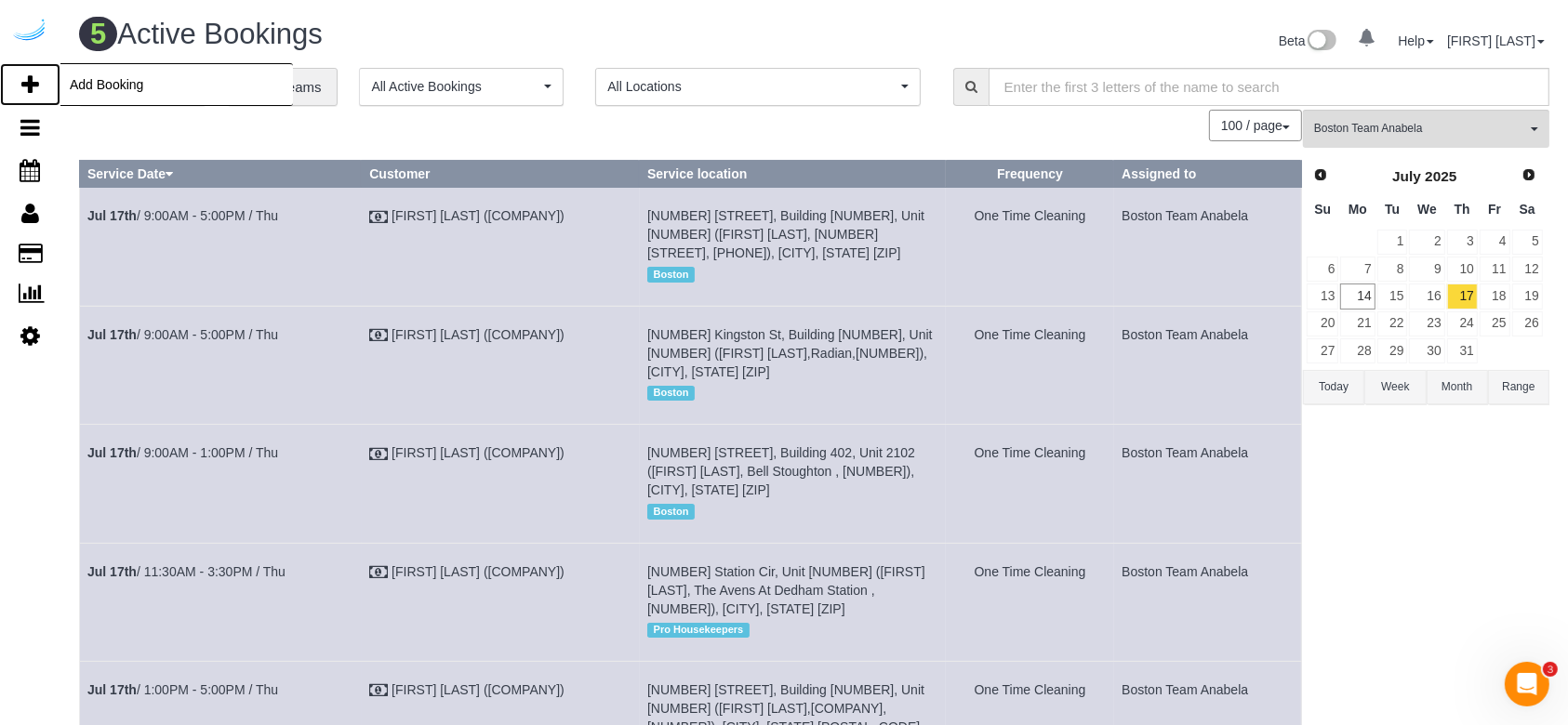 click on "Add Booking" at bounding box center (30, 85) 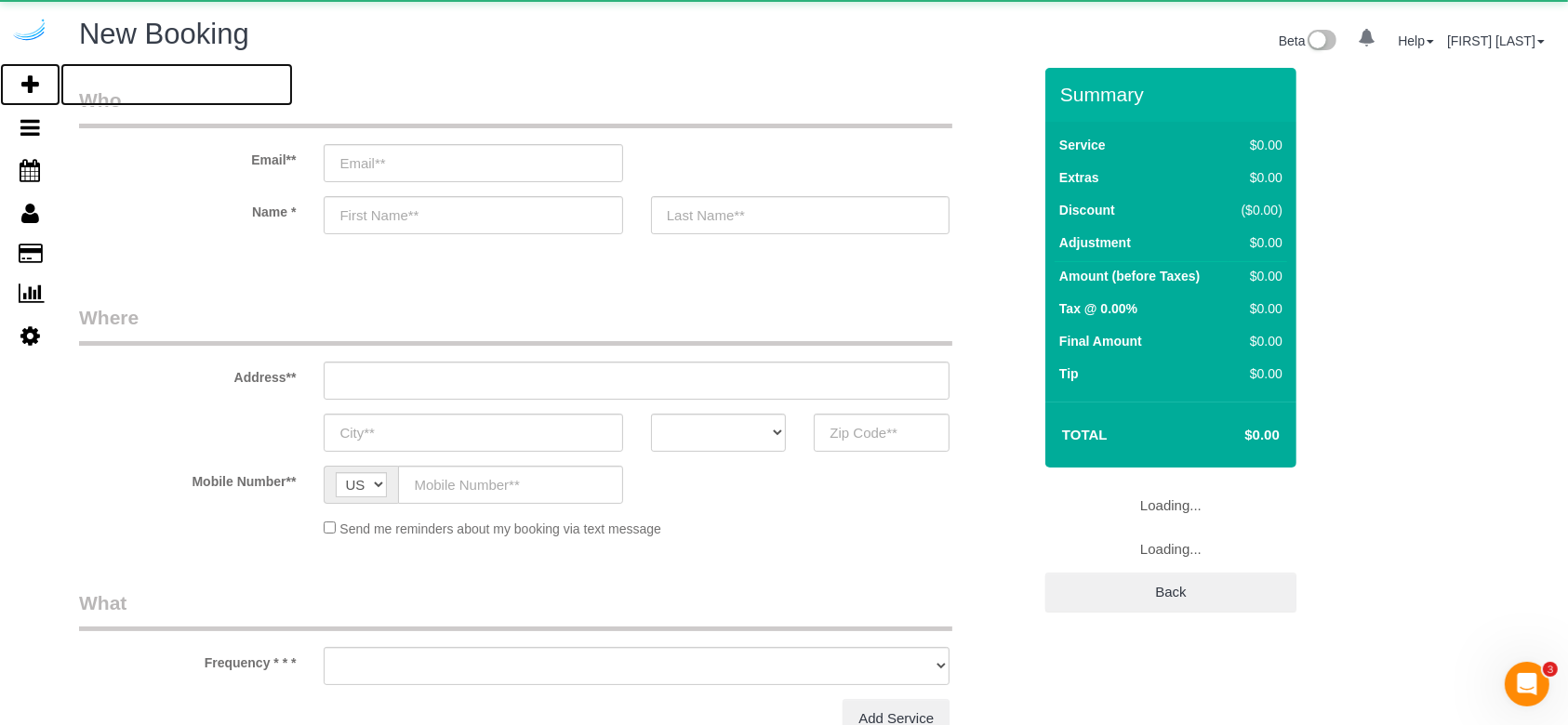 select on "number:9" 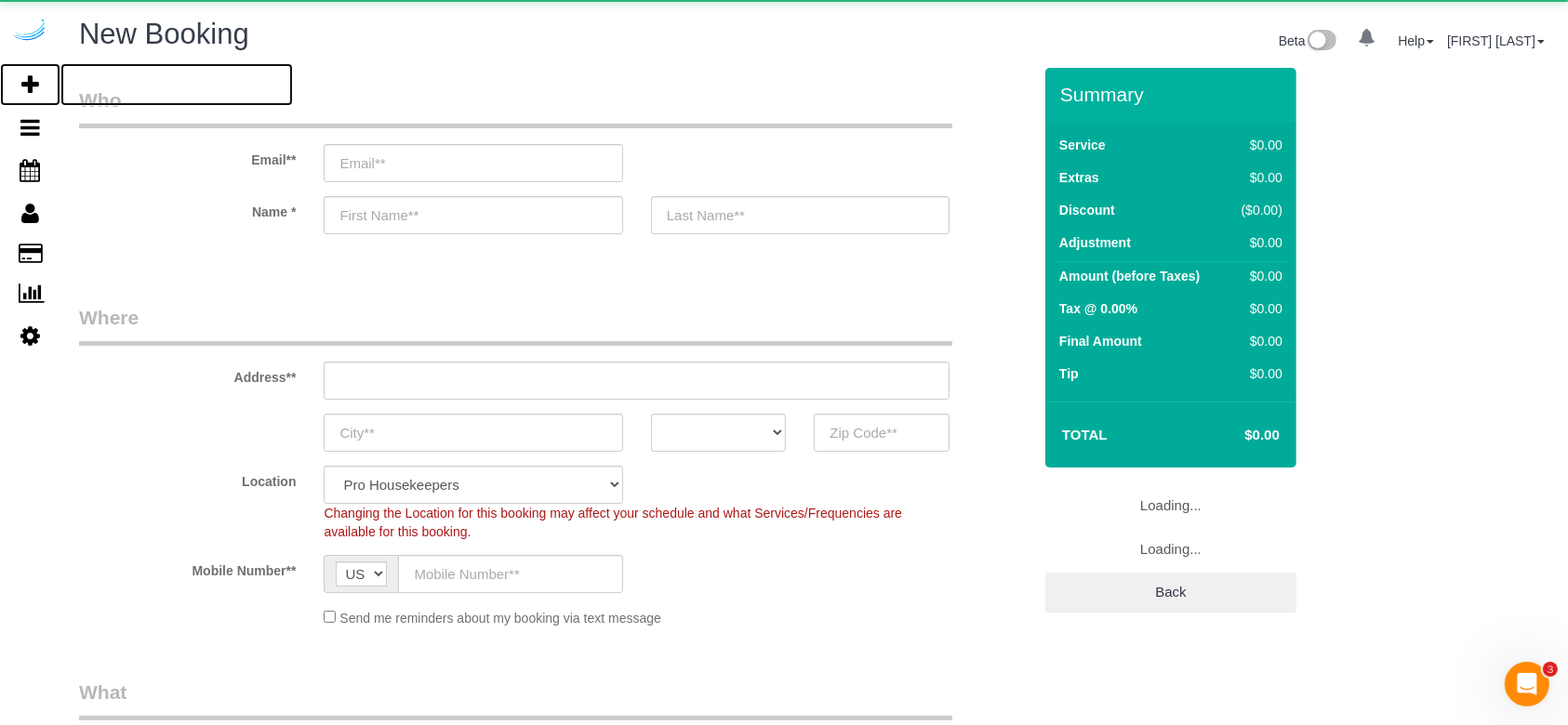 select on "object:31039" 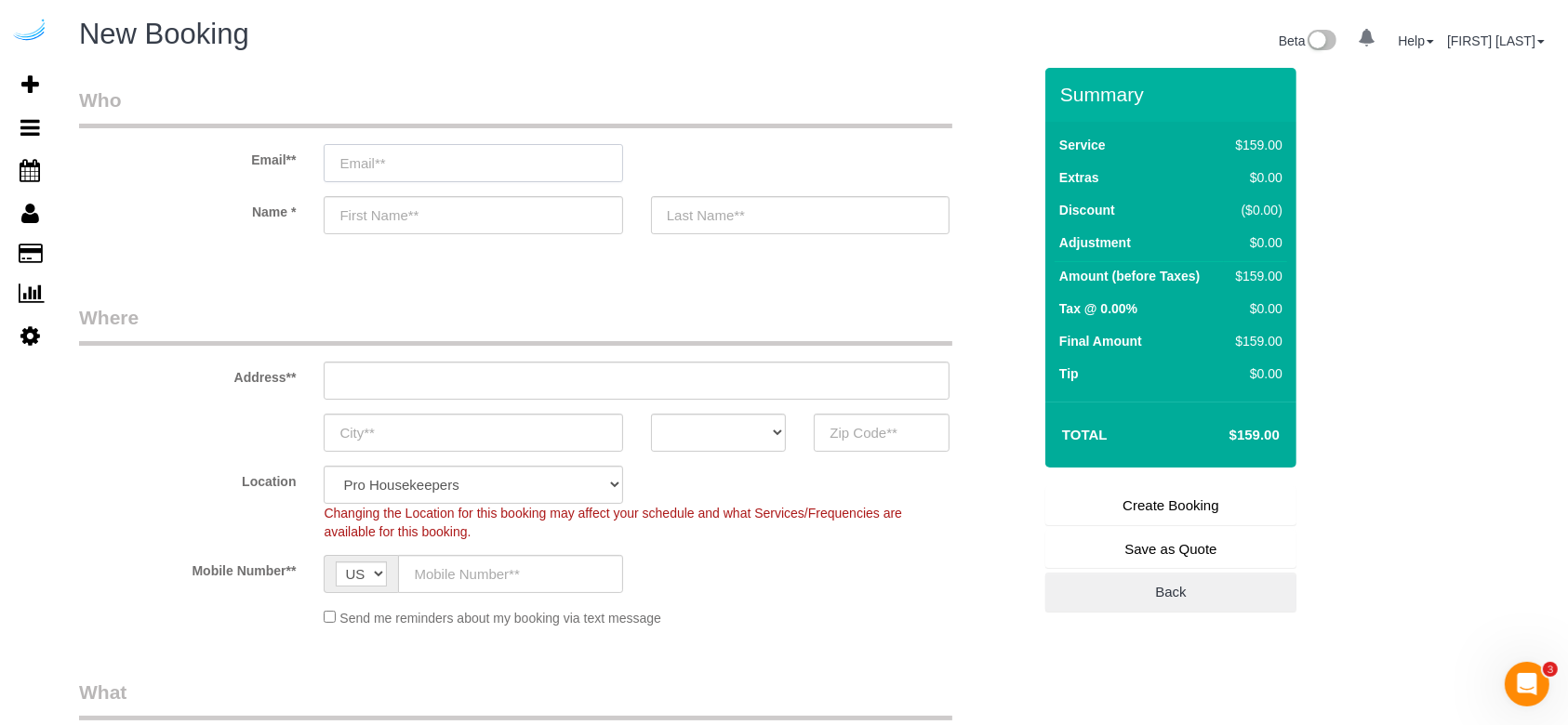 click at bounding box center [472, 163] 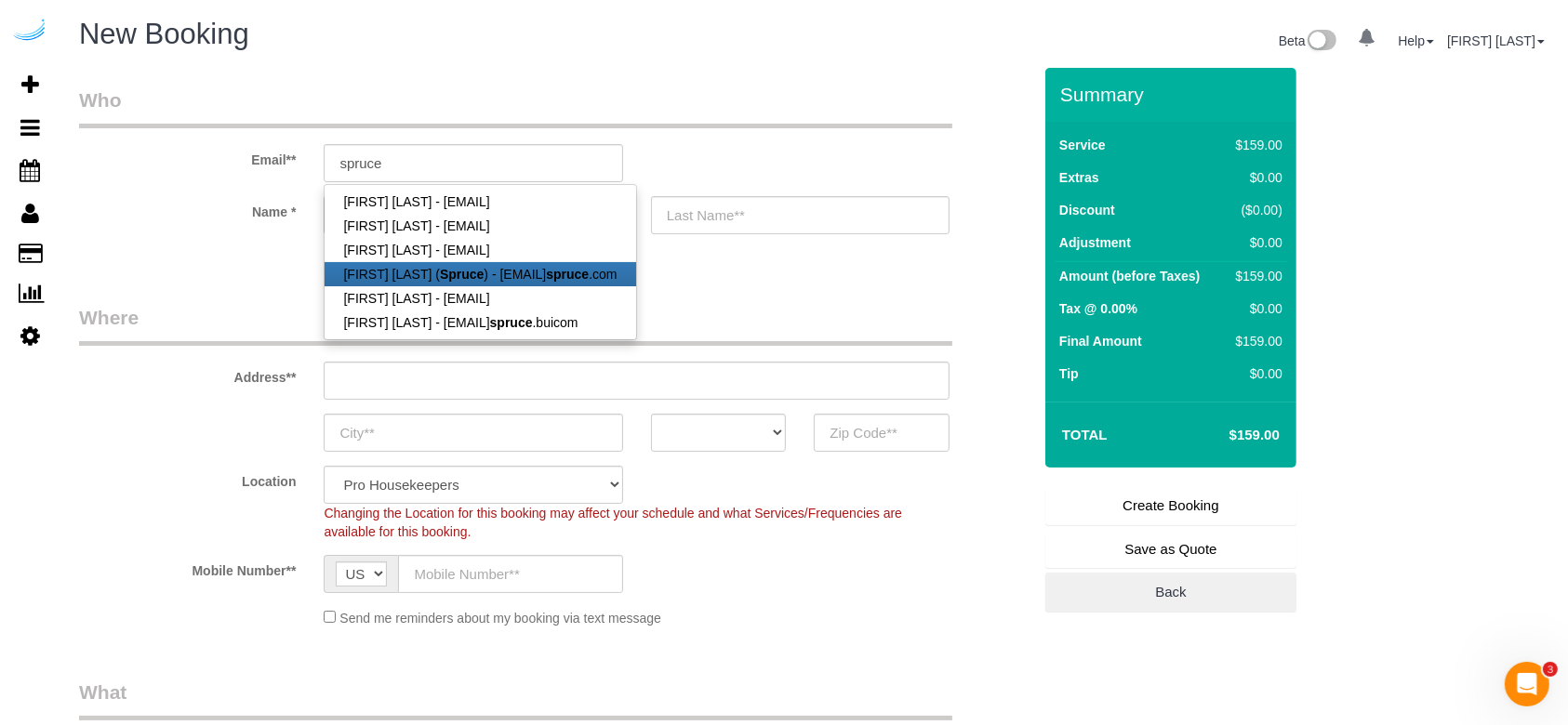 click on "Spruce" at bounding box center (461, 274) 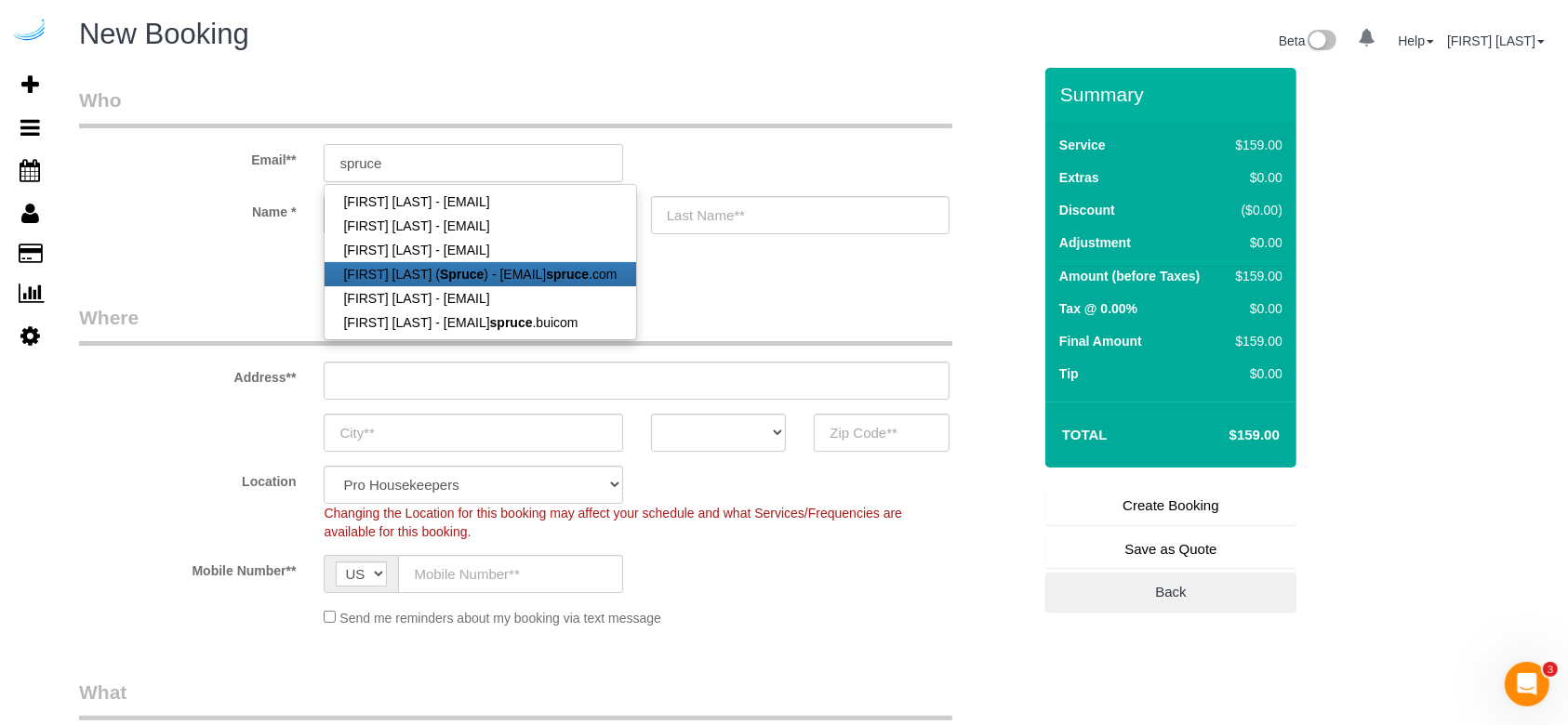 type on "brandie@getspruce.com" 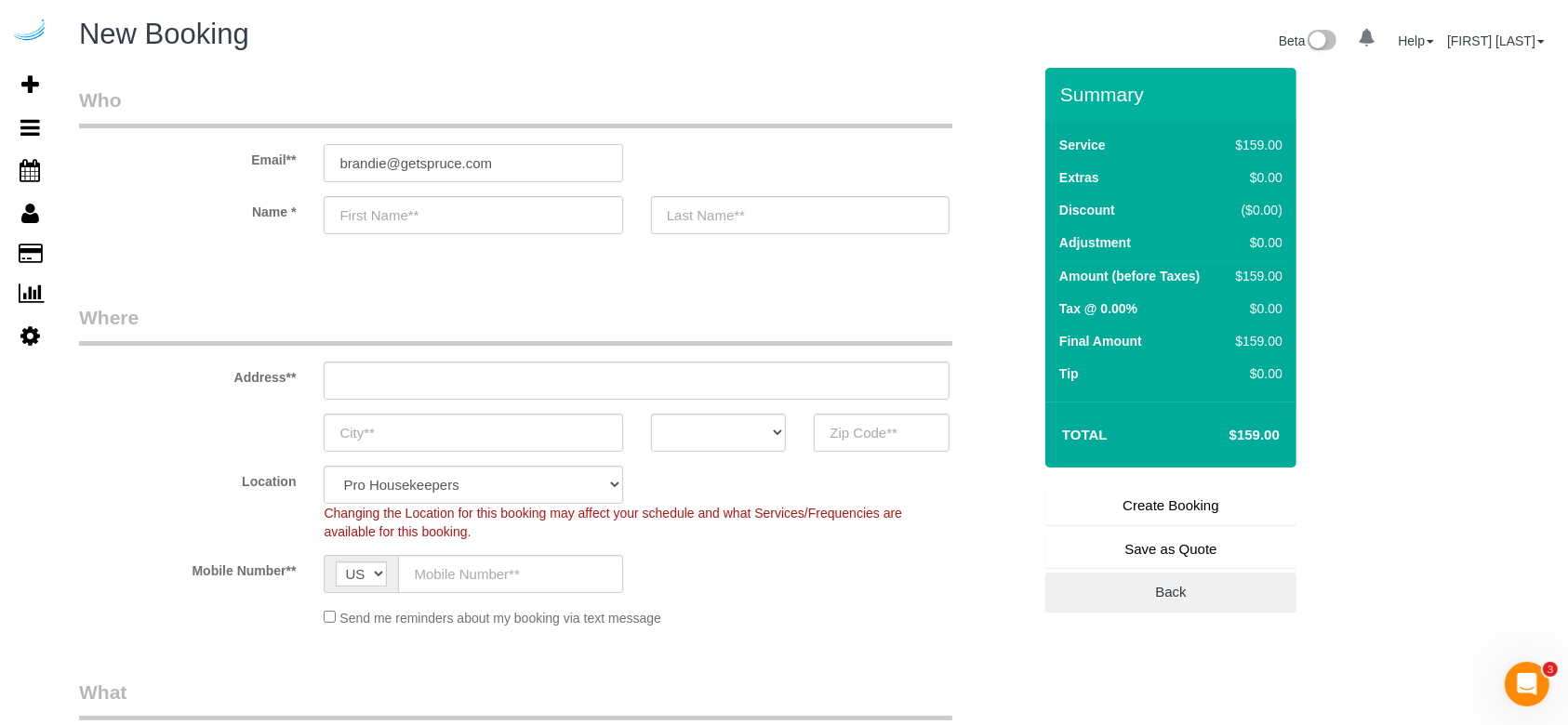 type on "[FIRST]" 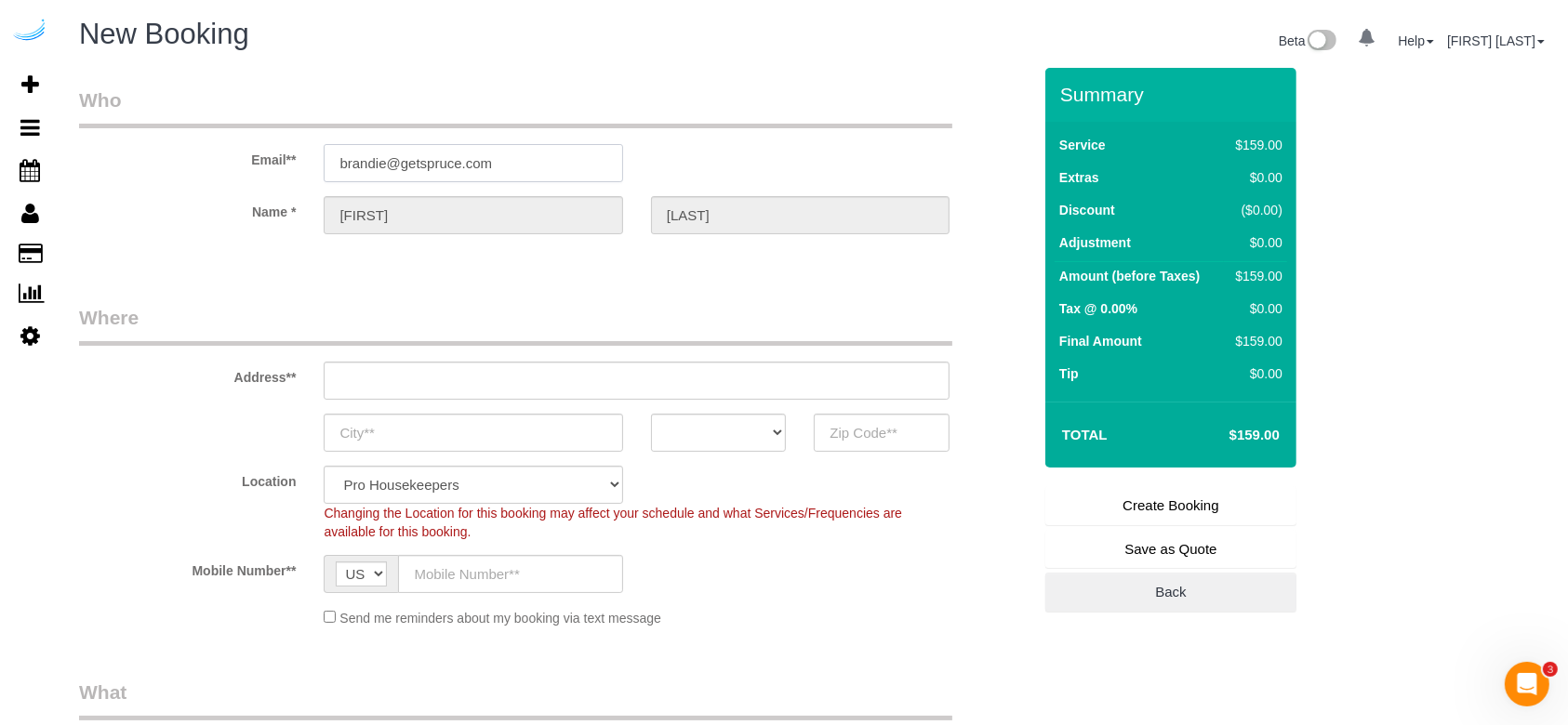 type on "3816 S Lamar Blvd" 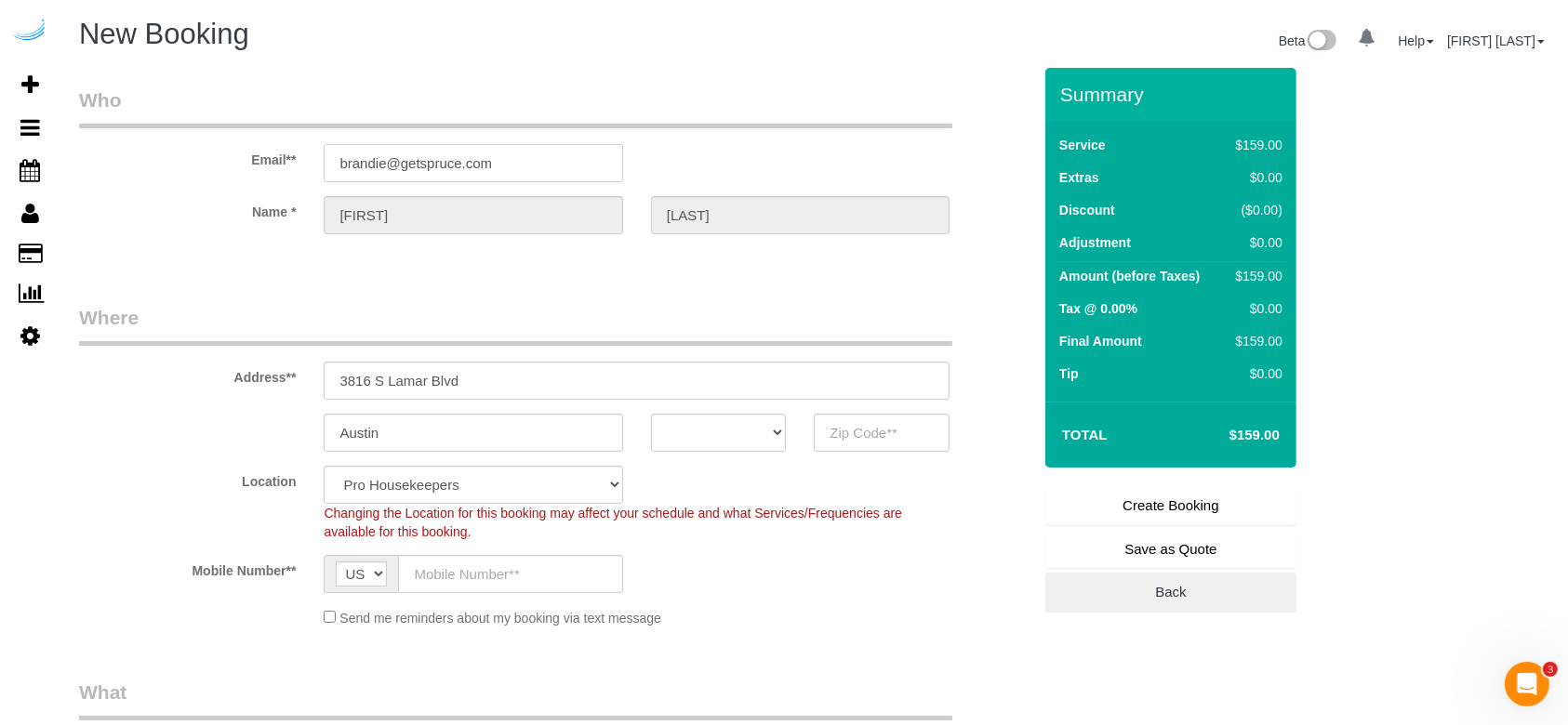 select on "TX" 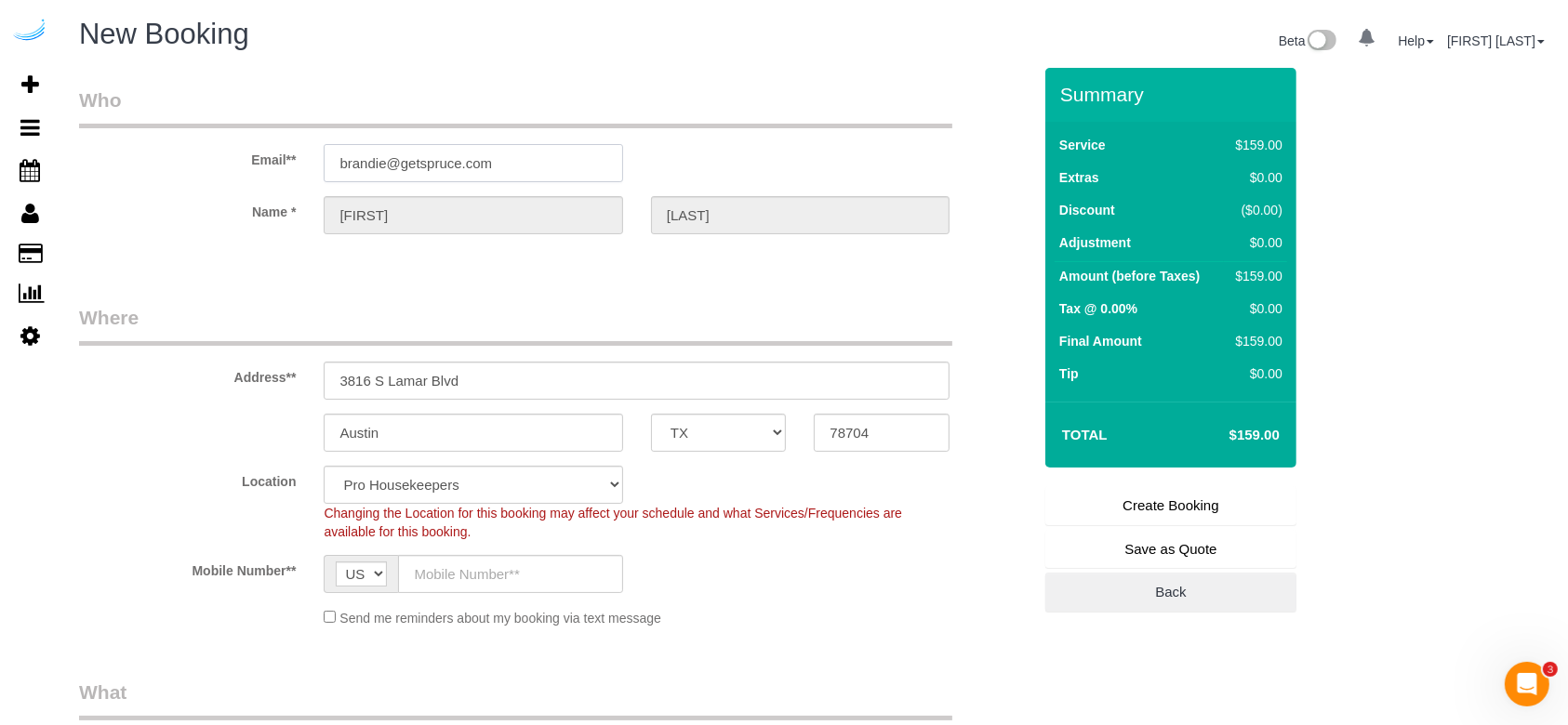 select on "9" 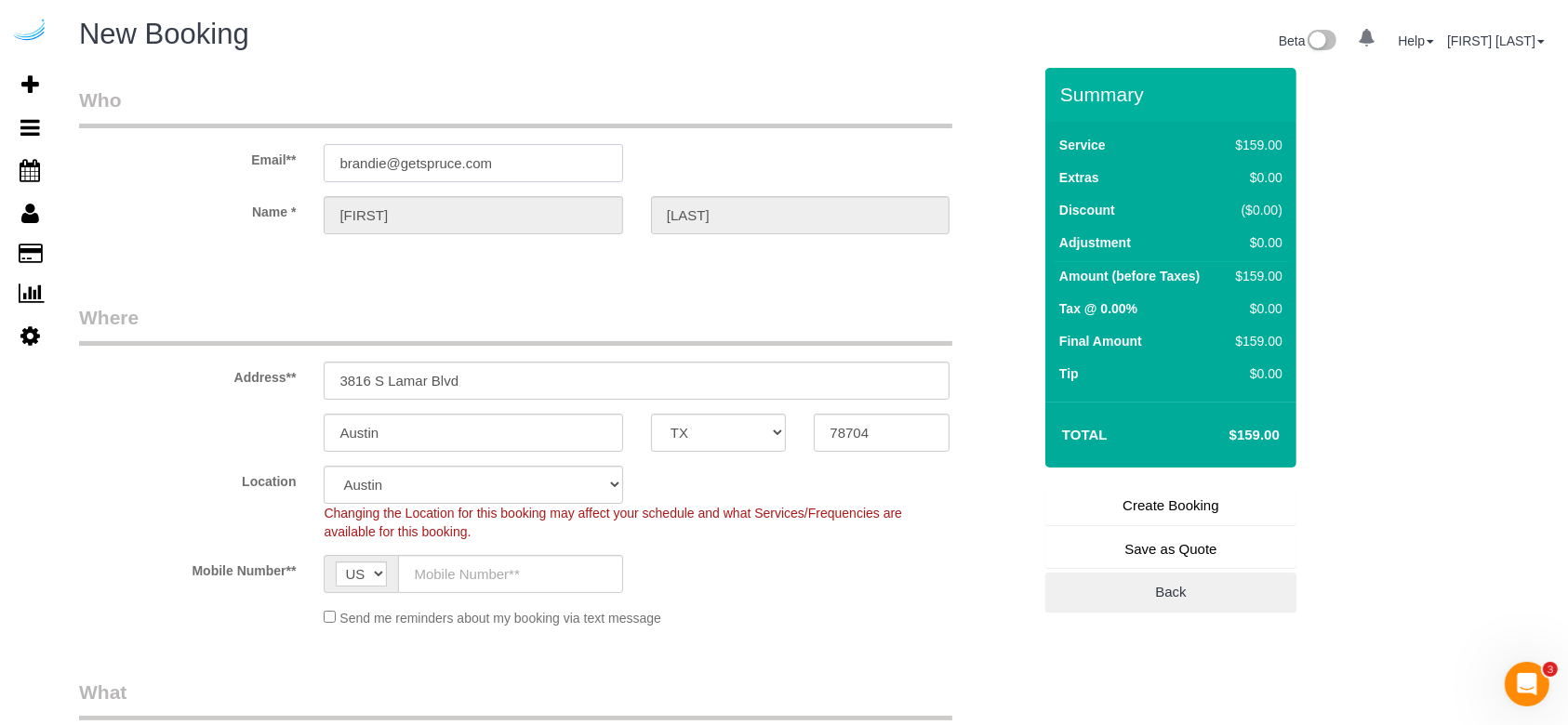 select on "object:31640" 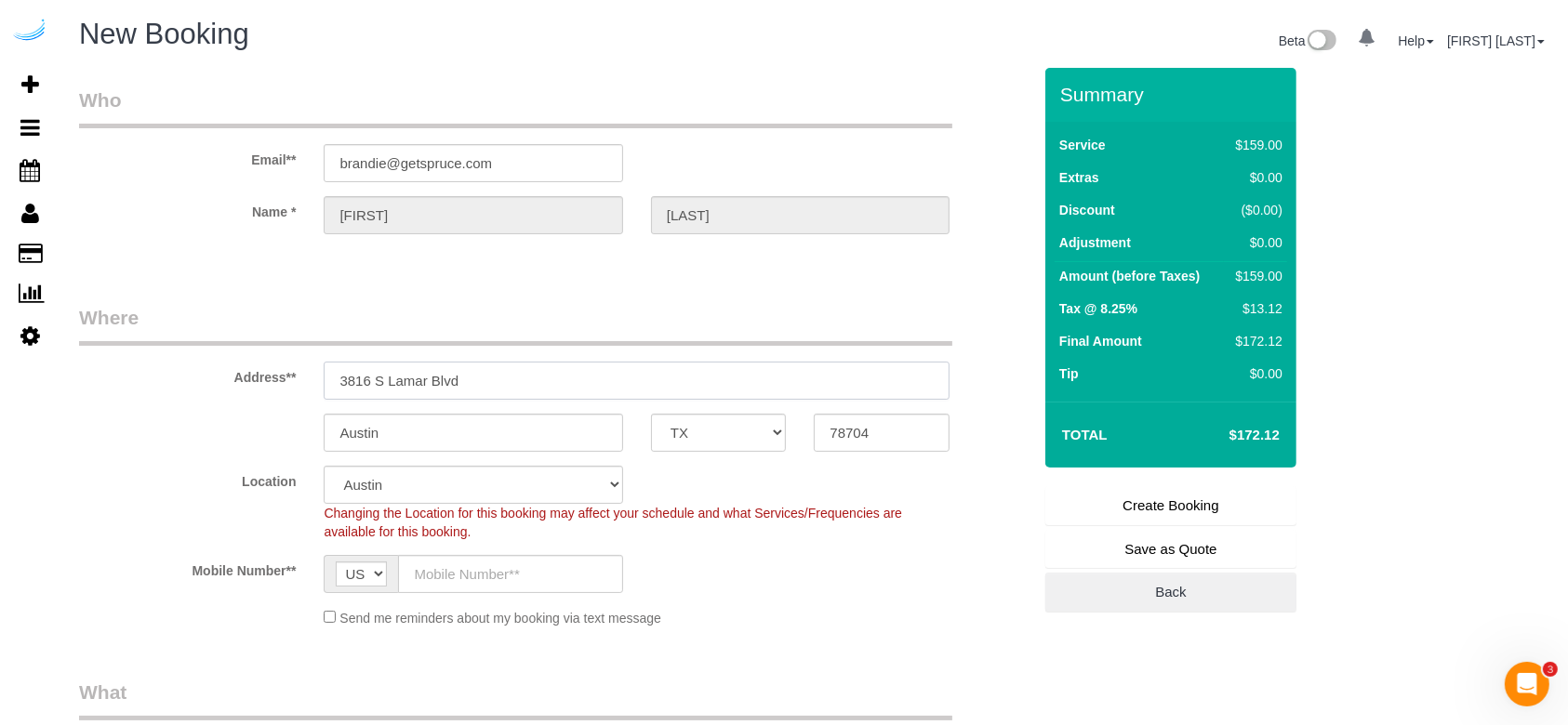 click on "3816 S Lamar Blvd" at bounding box center (636, 380) 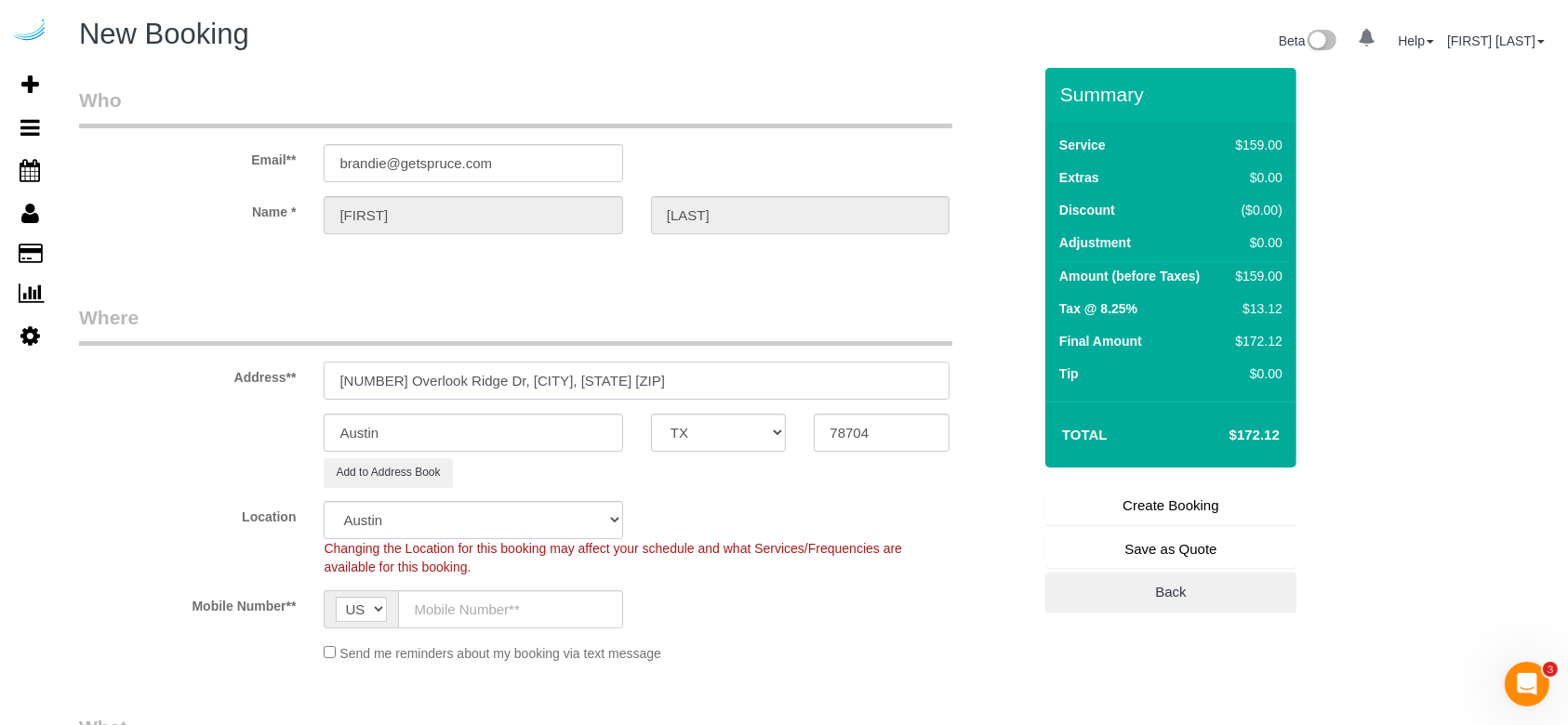 click on "[NUMBER] Overlook Ridge Dr, [CITY], [STATE] [ZIP]" at bounding box center [636, 380] 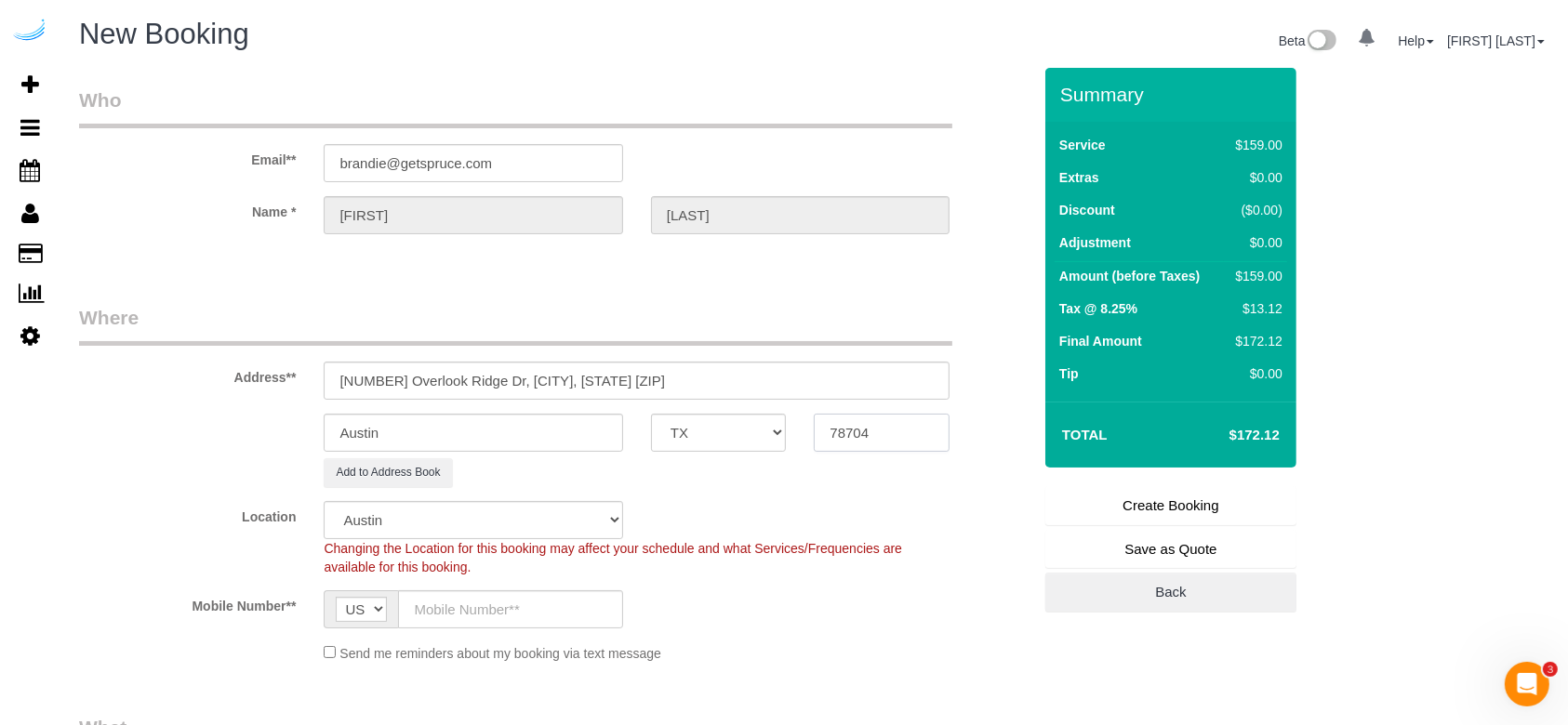 click on "78704" at bounding box center (882, 432) 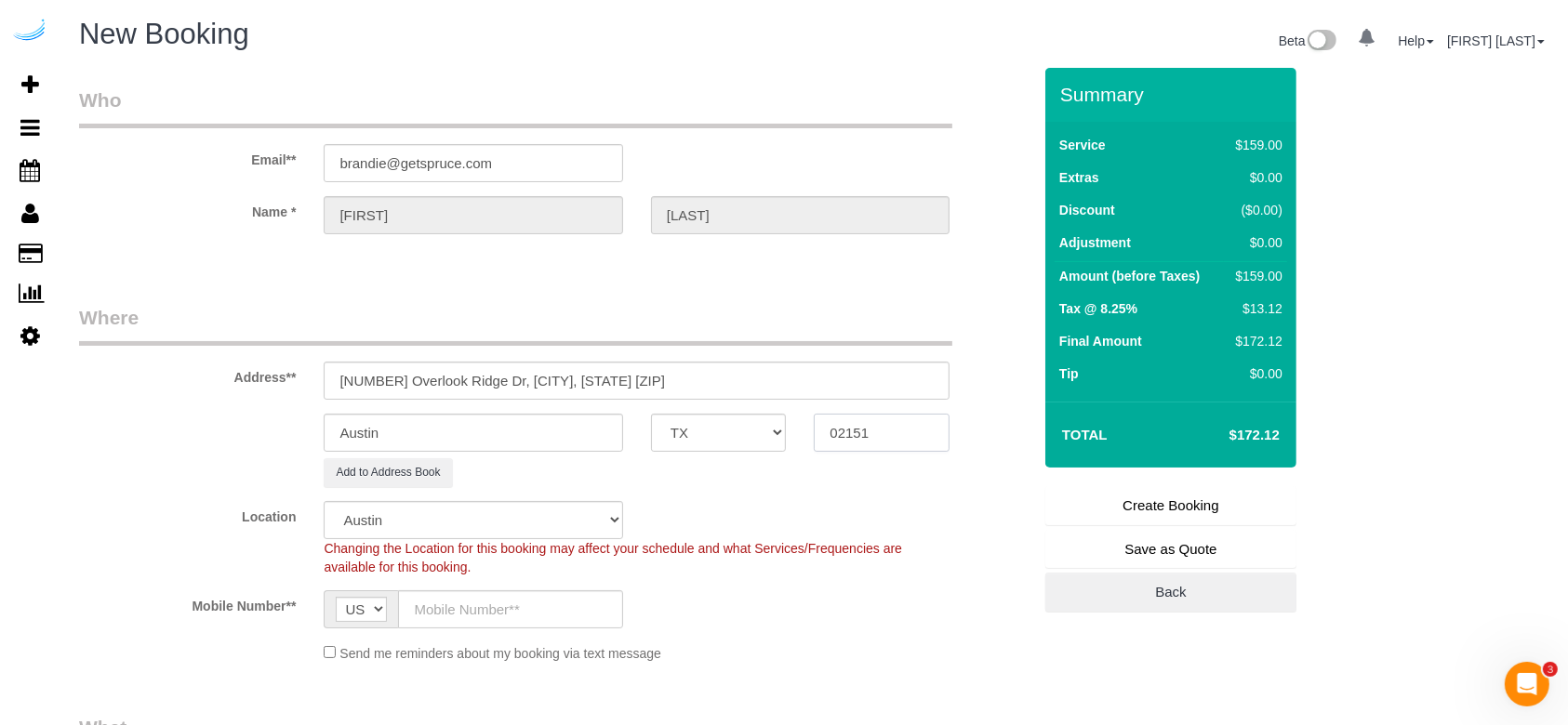 type on "02151" 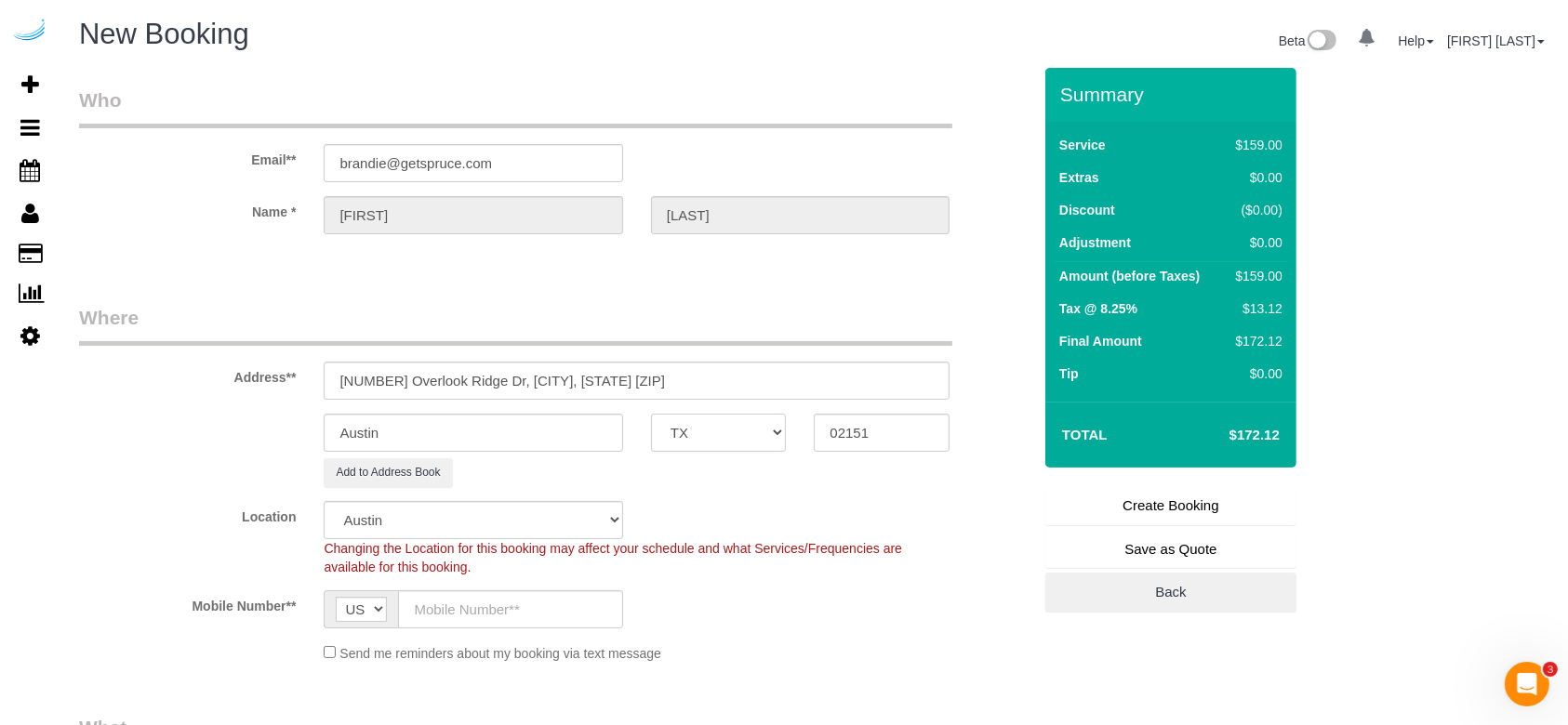 drag, startPoint x: 707, startPoint y: 432, endPoint x: 602, endPoint y: 433, distance: 105.004762 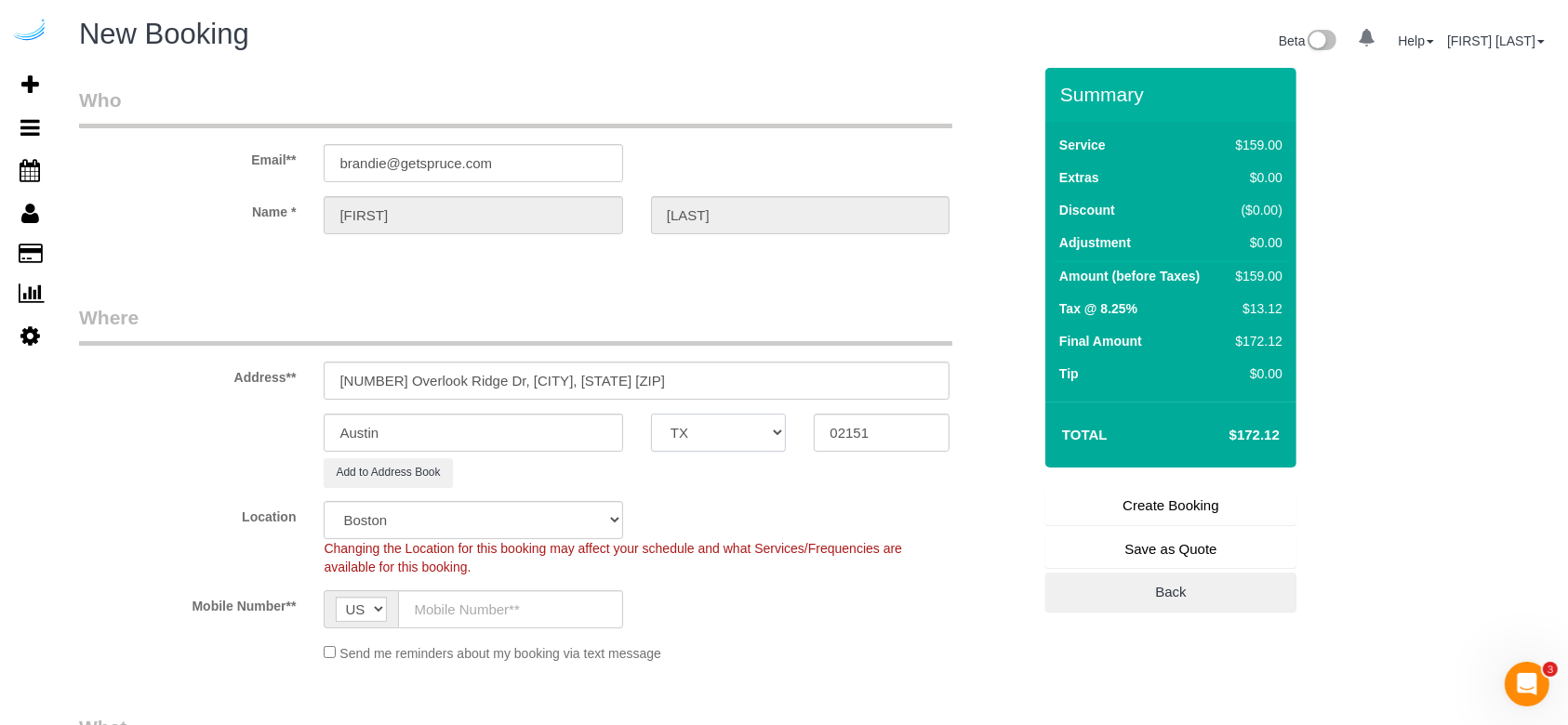 select on "MA" 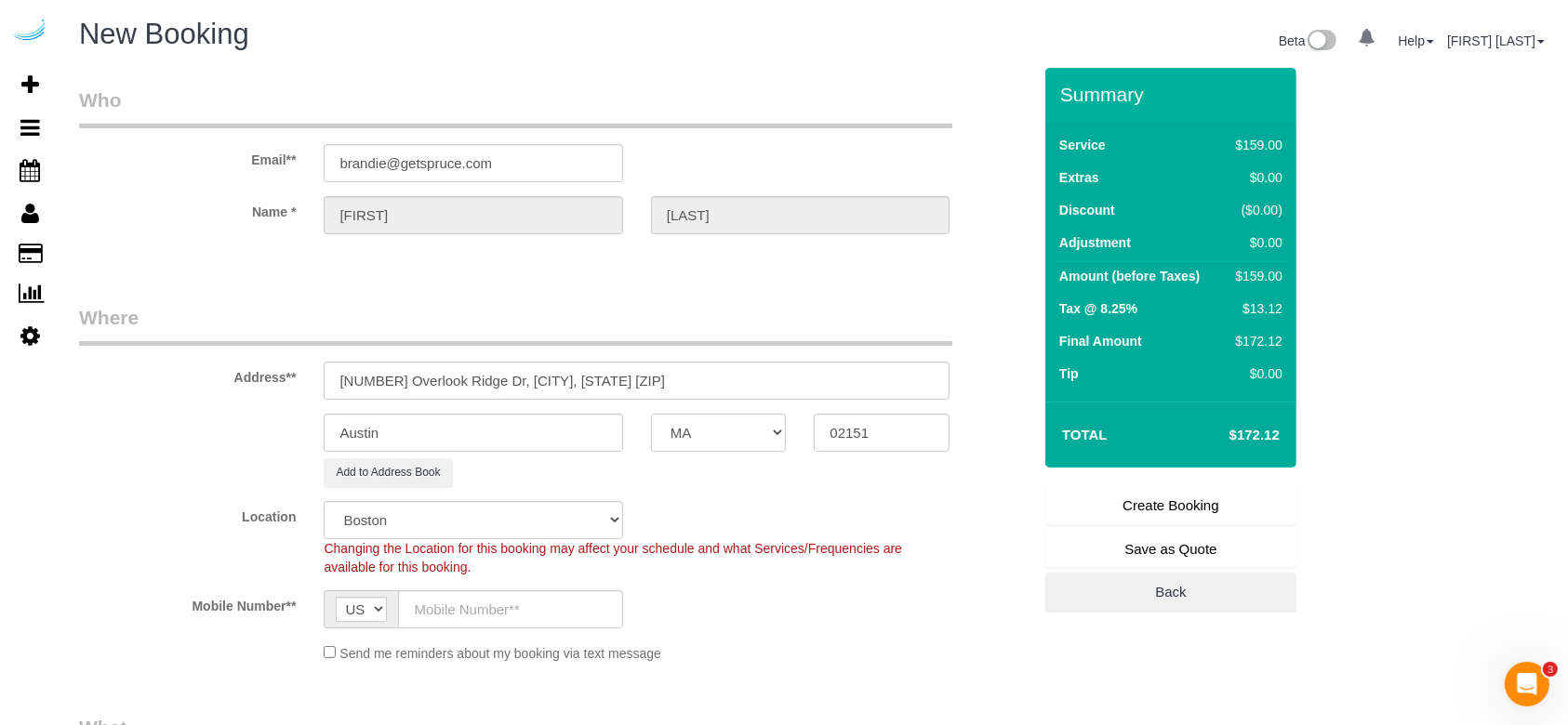 click on "AK
AL
AR
AZ
CA
CO
CT
DC
DE
FL
GA
HI
IA
ID
IL
IN
KS
KY
LA
MA
MD
ME
MI
MN
MO
MS
MT
NC
ND
NE
NH
NJ
NM
NV
NY
OH
OK
OR
PA
RI
SC
SD
TN
TX
UT
VA
VT
WA
WI
WV
WY" at bounding box center (719, 432) 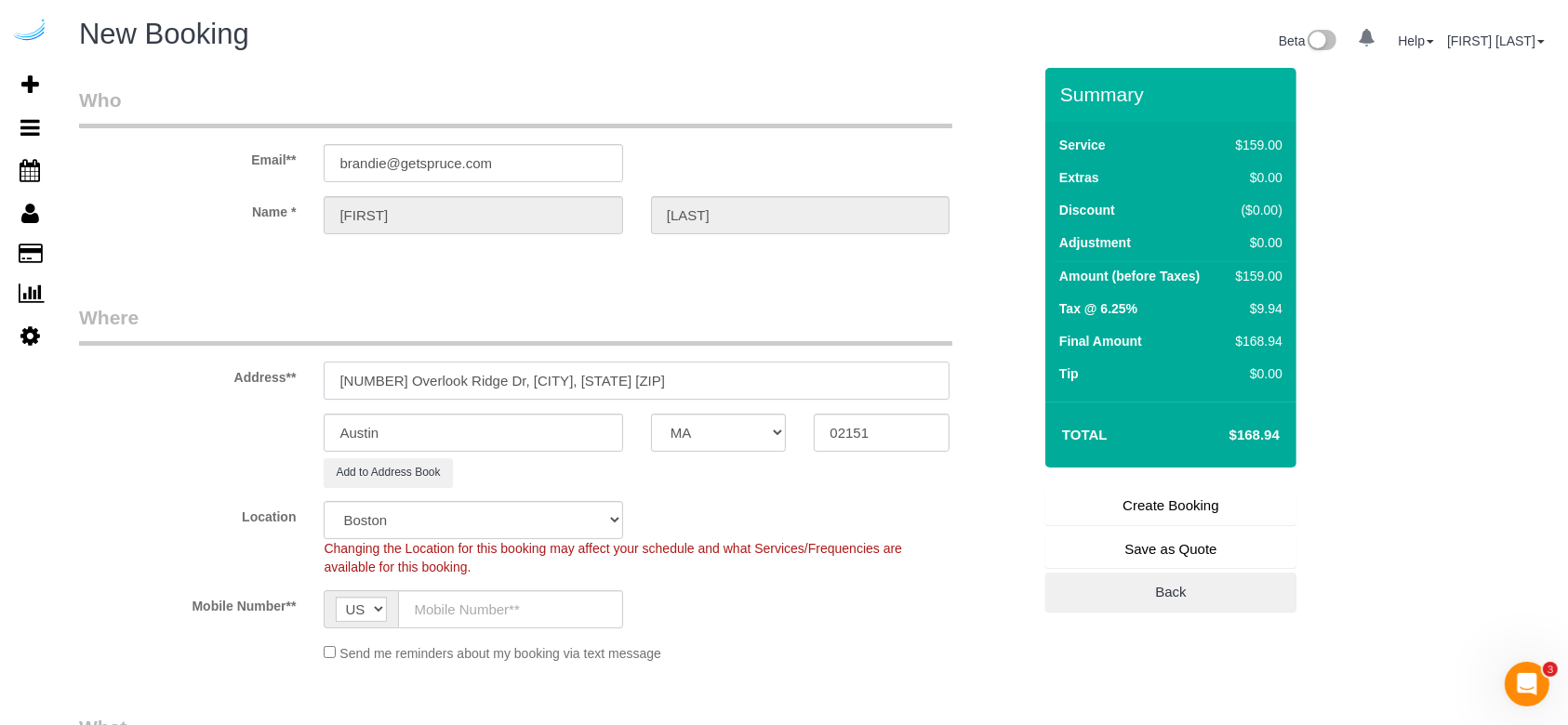 click on "[NUMBER] Overlook Ridge Dr, [CITY], [STATE] [ZIP]" at bounding box center [636, 380] 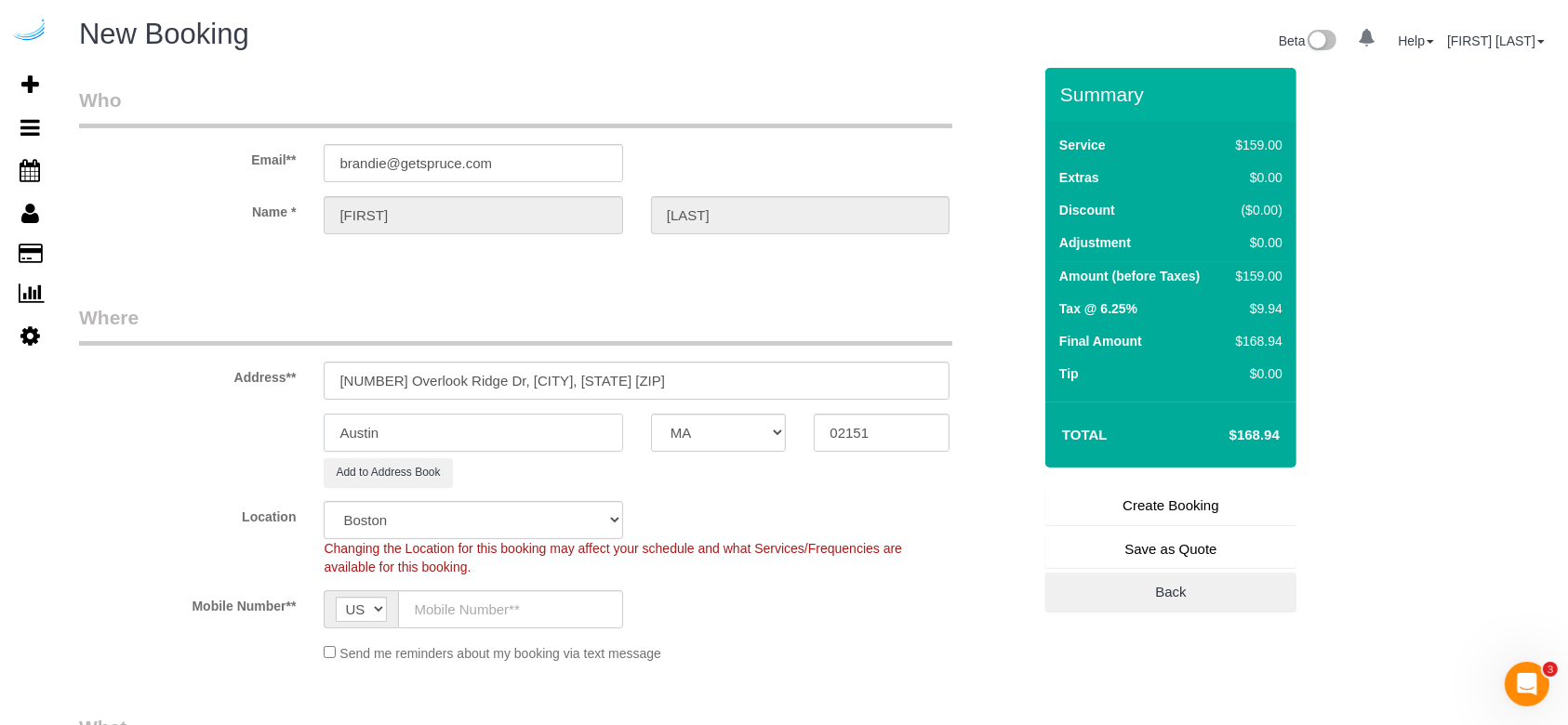 click on "Austin" at bounding box center (472, 432) 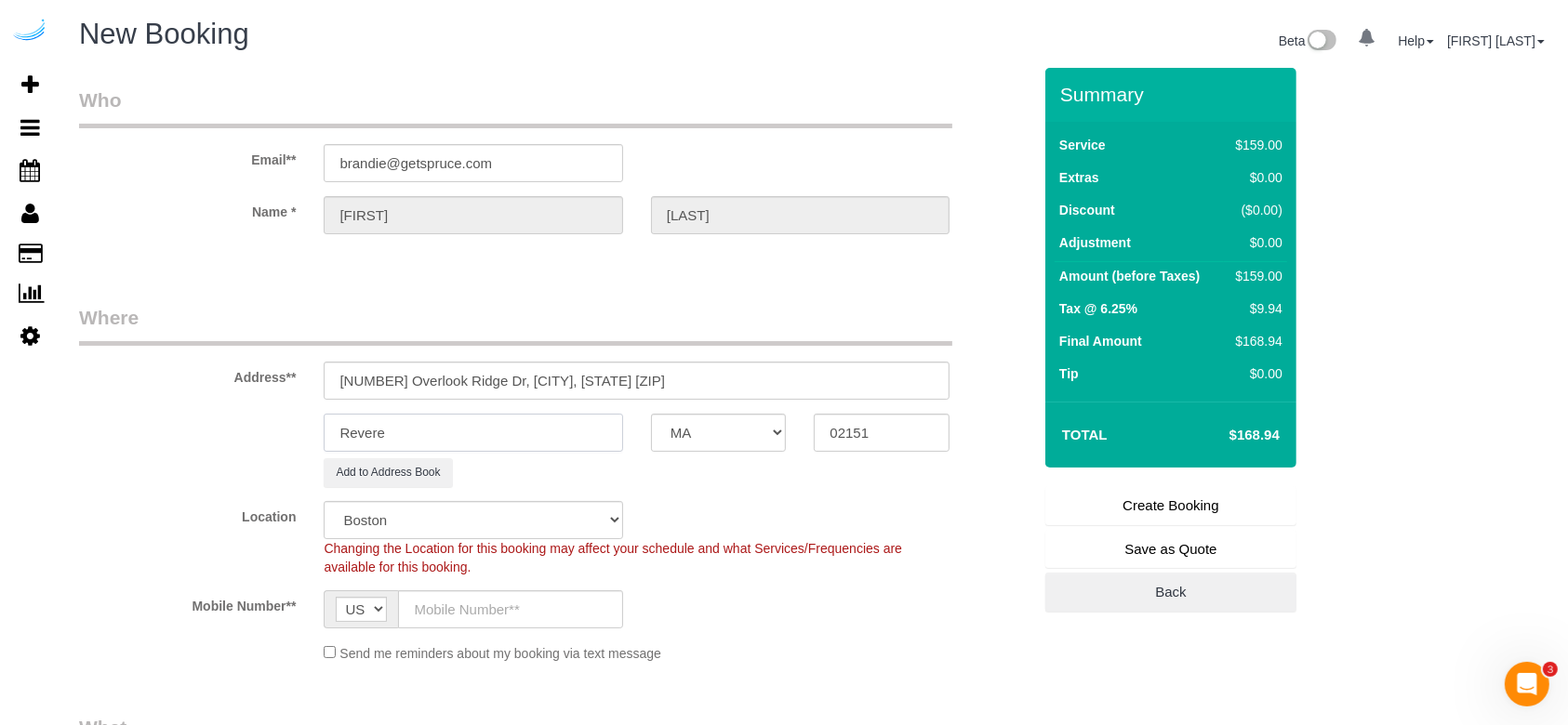 type on "Revere" 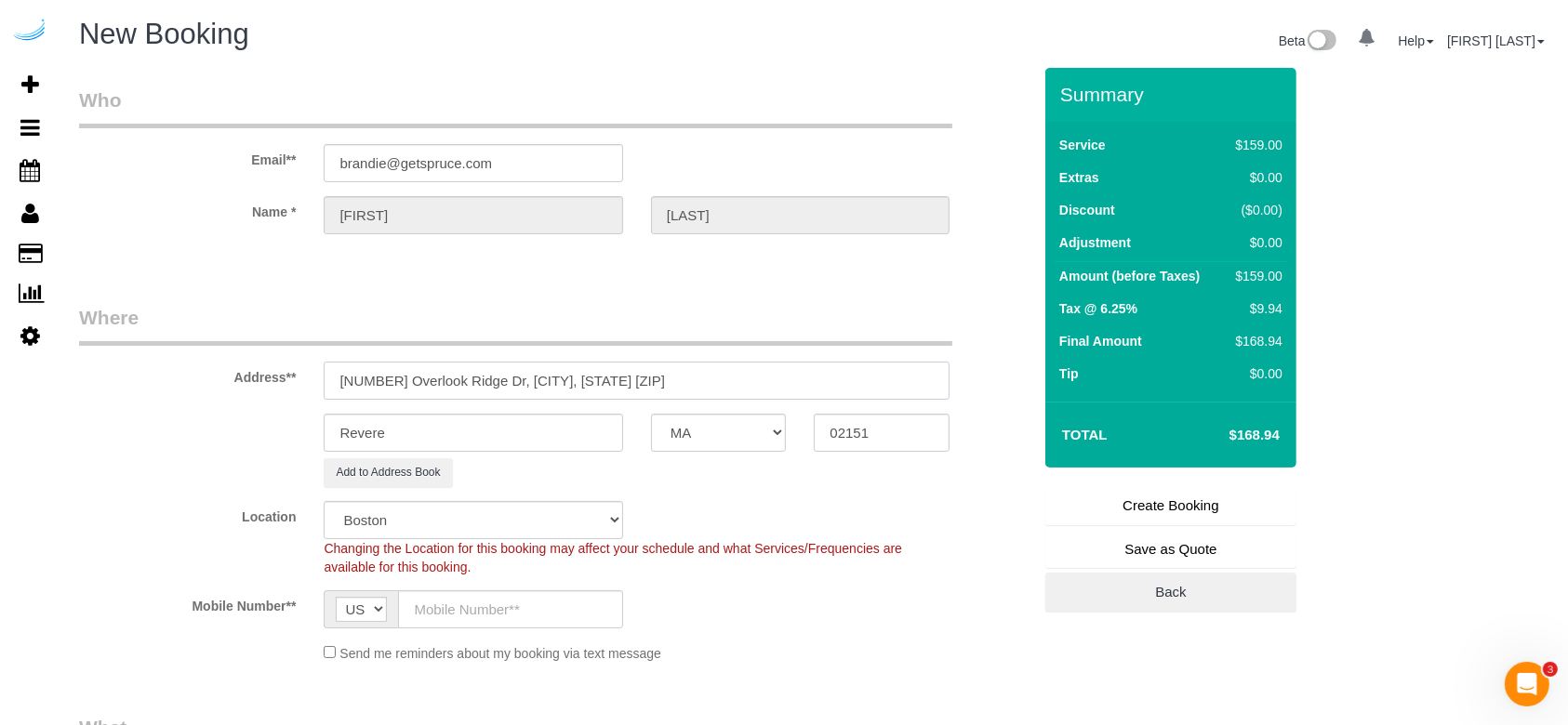 drag, startPoint x: 624, startPoint y: 385, endPoint x: 483, endPoint y: 391, distance: 141.1276 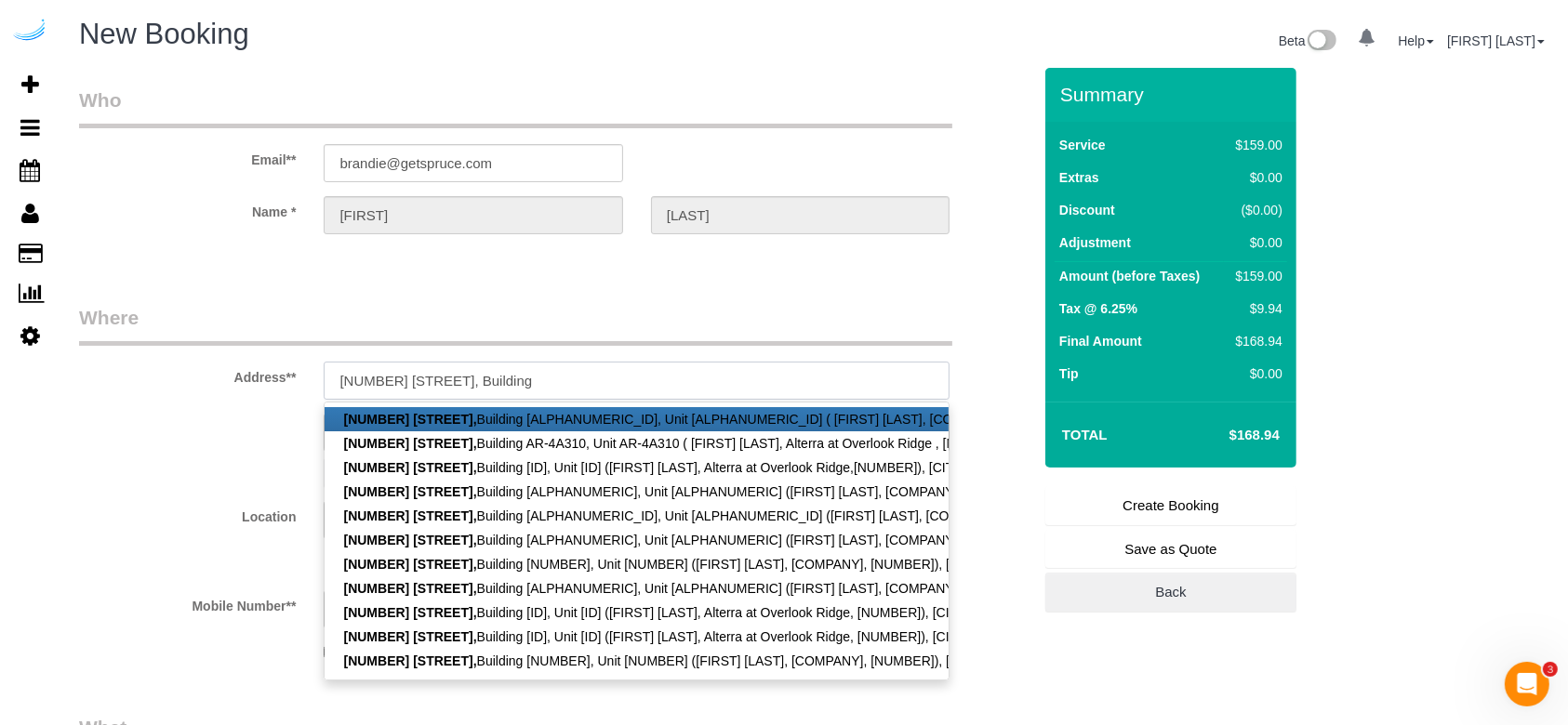 paste on "AR-4A310" 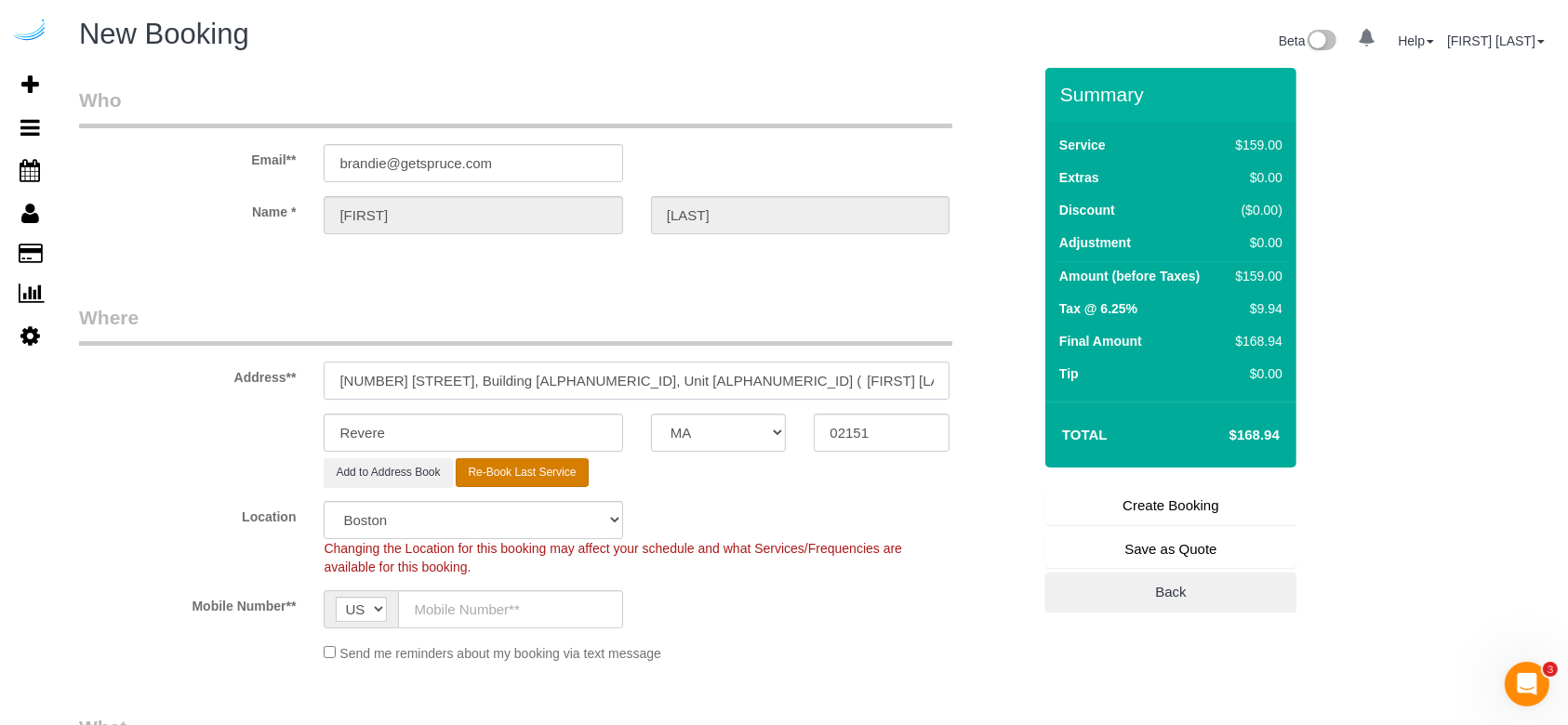 type on "[NUMBER] [STREET], Building [ALPHANUMERIC_ID], Unit [ALPHANUMERIC_ID] (	[FIRST] [LAST], [COMPANY] , [NUMBER])" 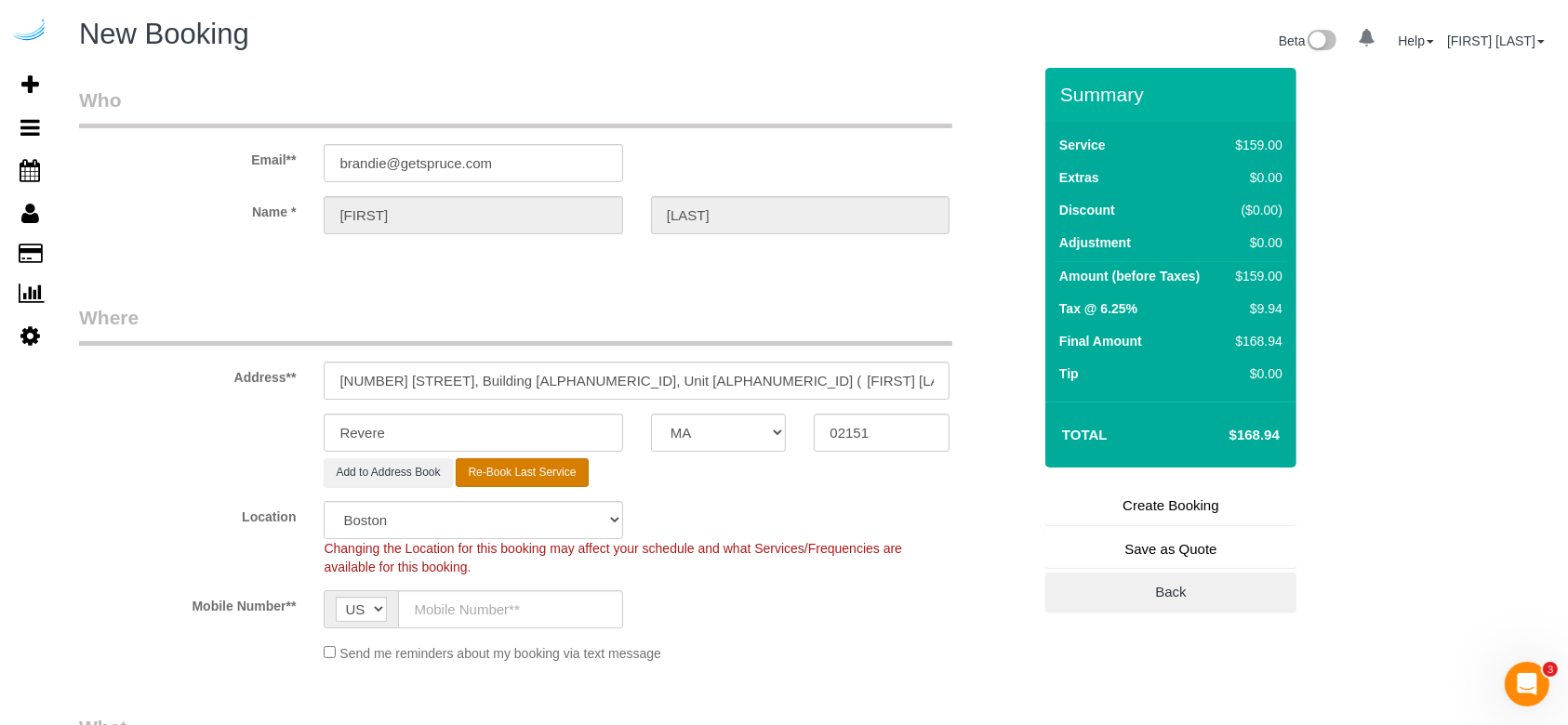 click on "Re-Book Last Service" at bounding box center (522, 472) 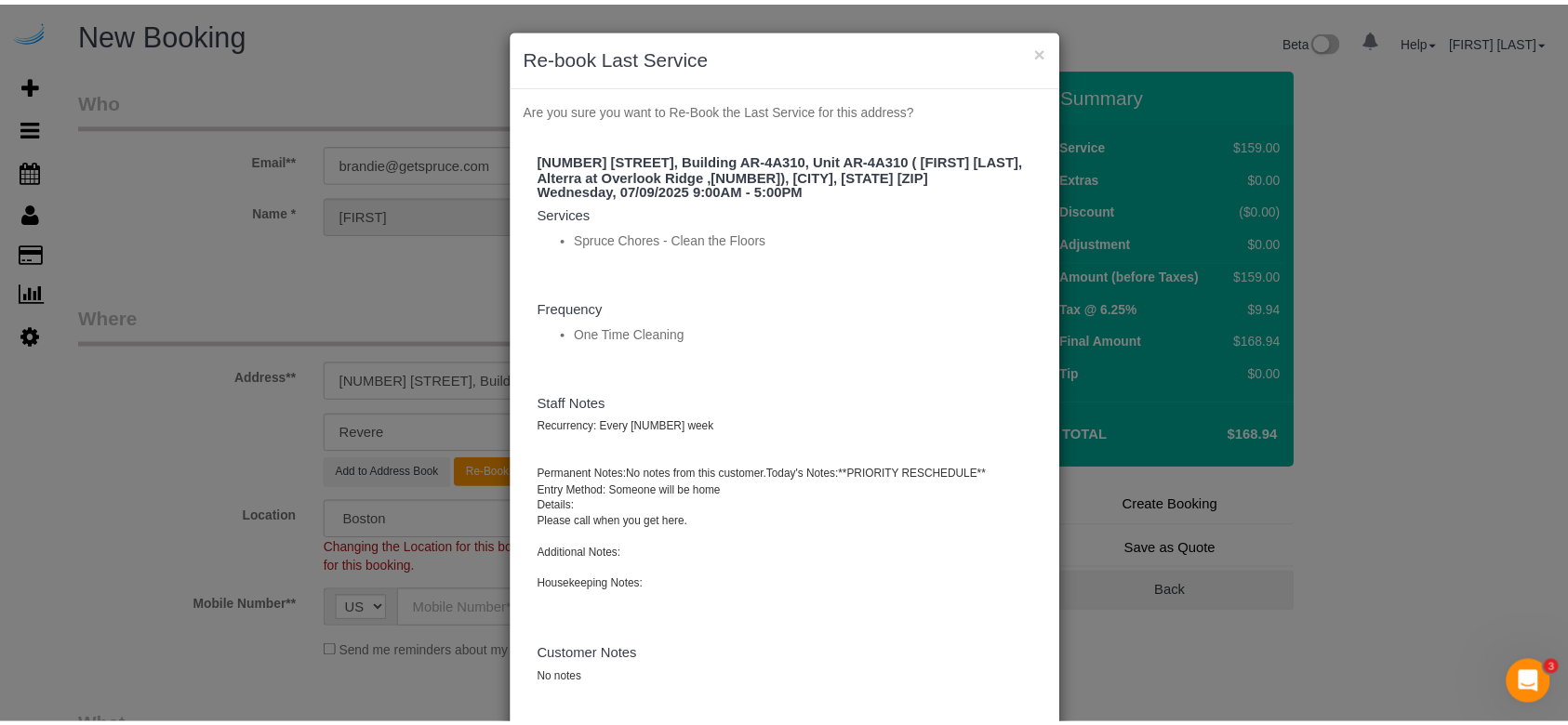scroll, scrollTop: 106, scrollLeft: 0, axis: vertical 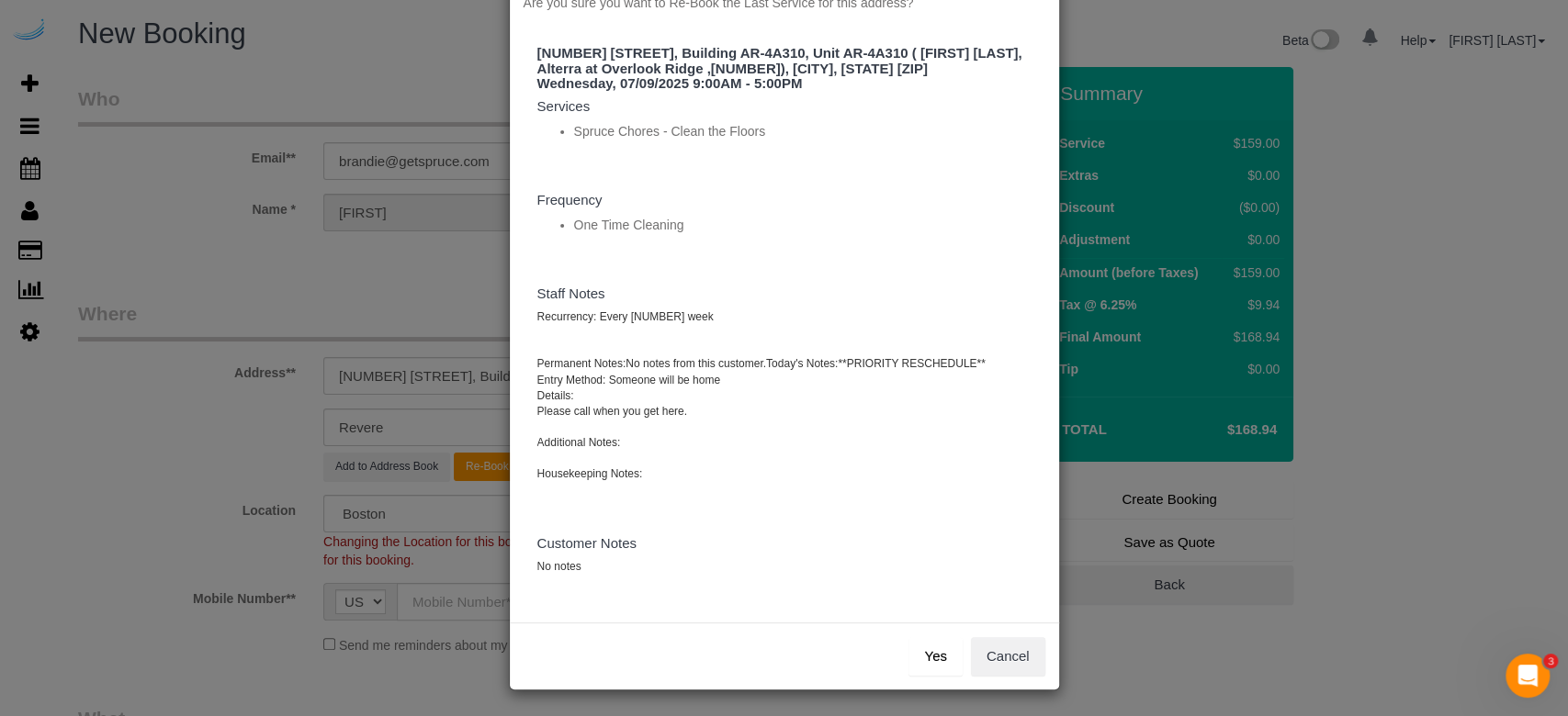 click on "Yes" at bounding box center (935, 656) 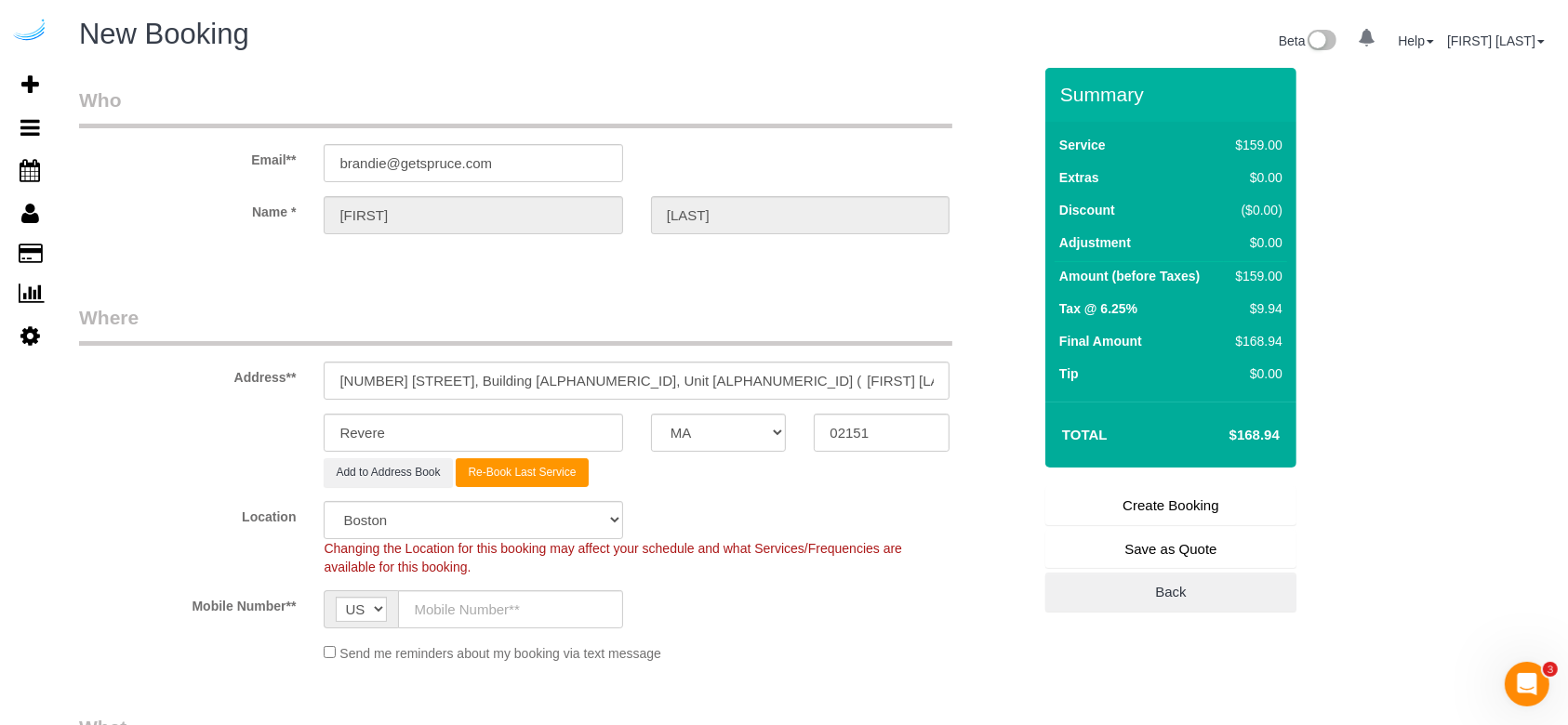 type on "([PHONE])" 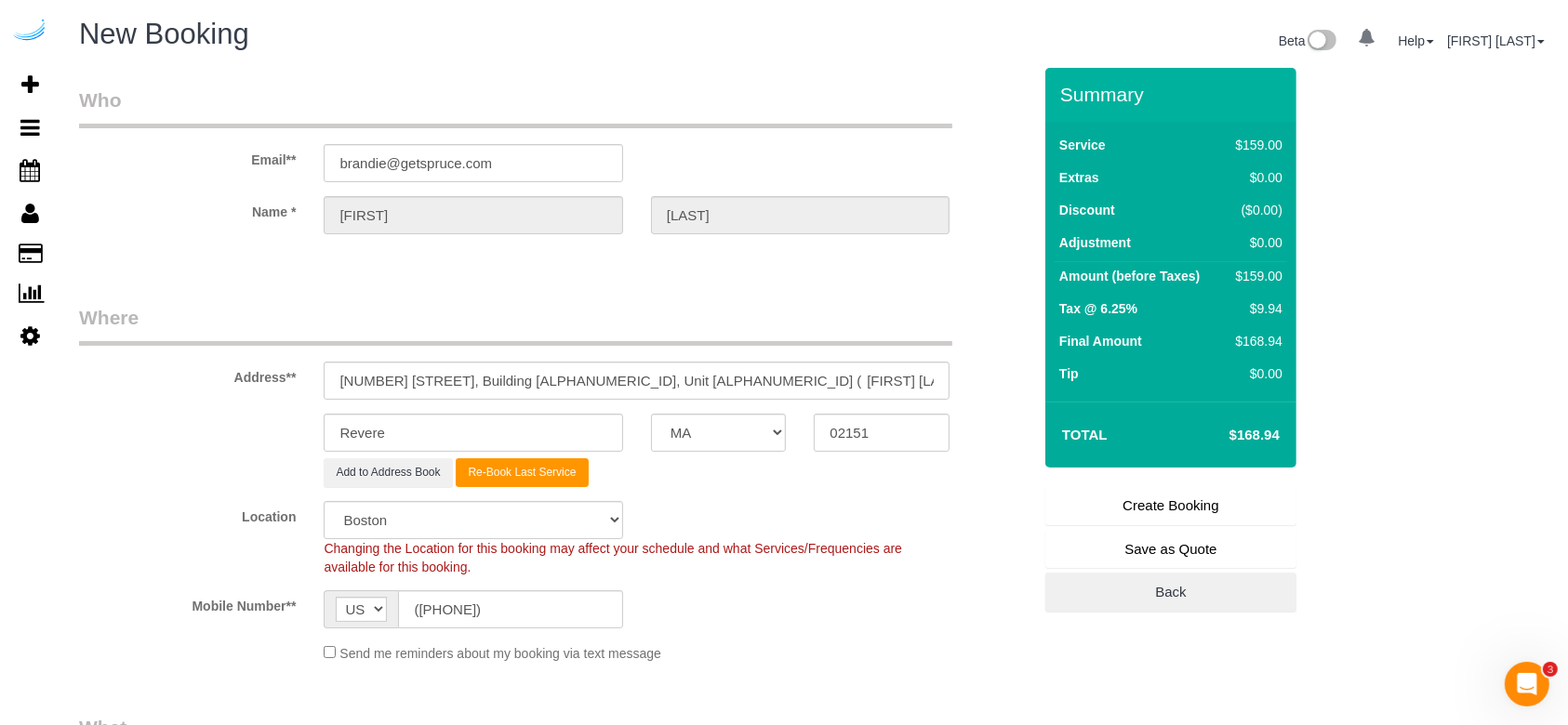 select on "string:check" 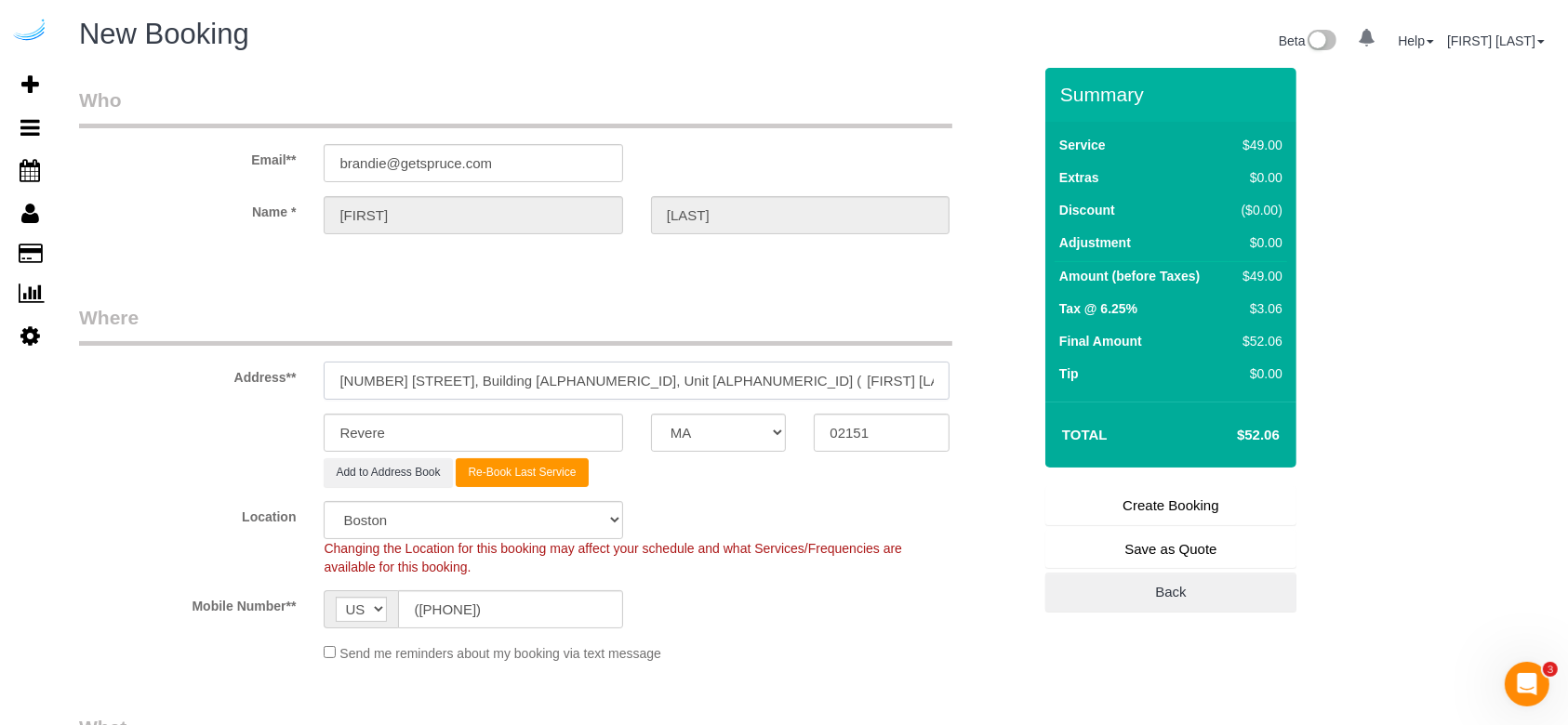 click on "[NUMBER] [STREET], Building [ALPHANUMERIC_ID], Unit [ALPHANUMERIC_ID] (	[FIRST] [LAST], [COMPANY] , [NUMBER])" at bounding box center [636, 380] 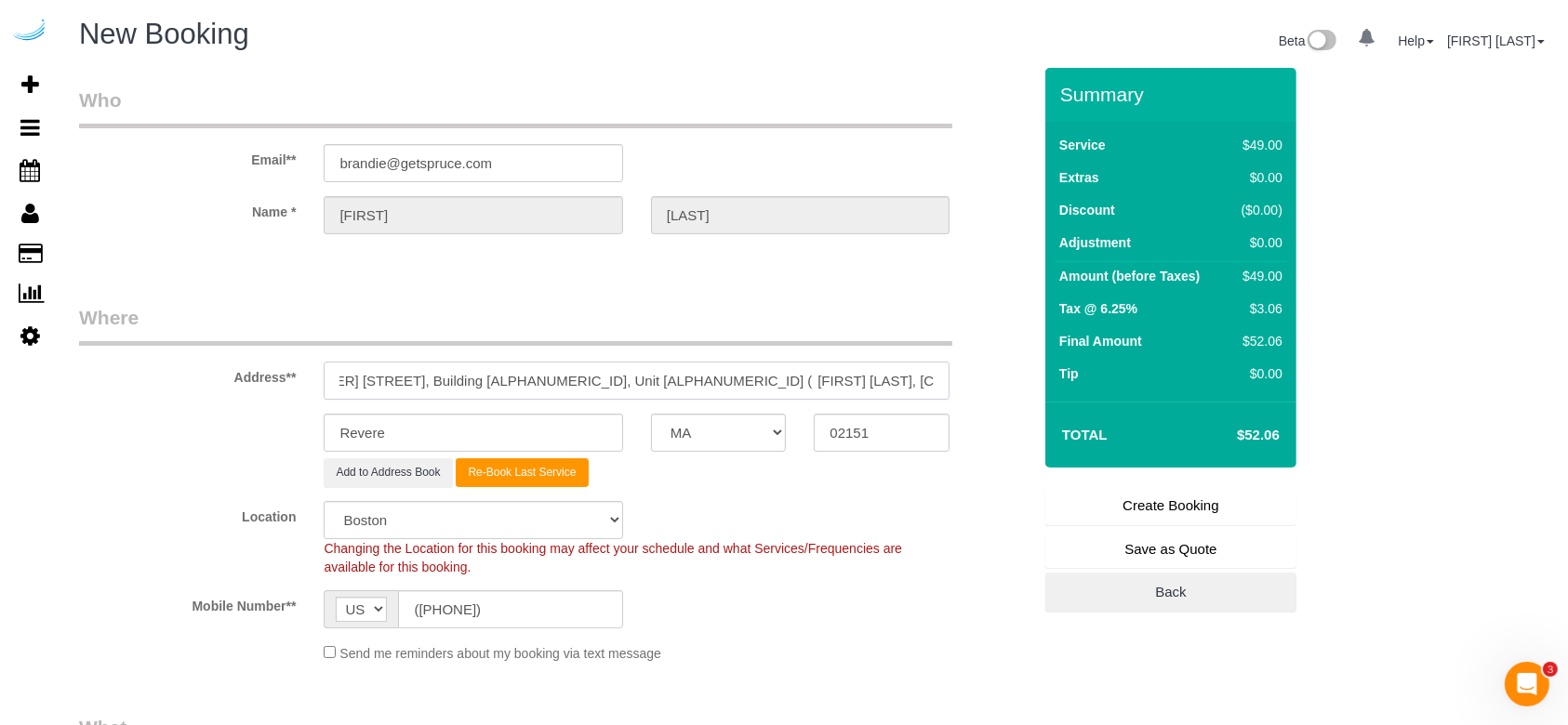 scroll, scrollTop: 0, scrollLeft: 100, axis: horizontal 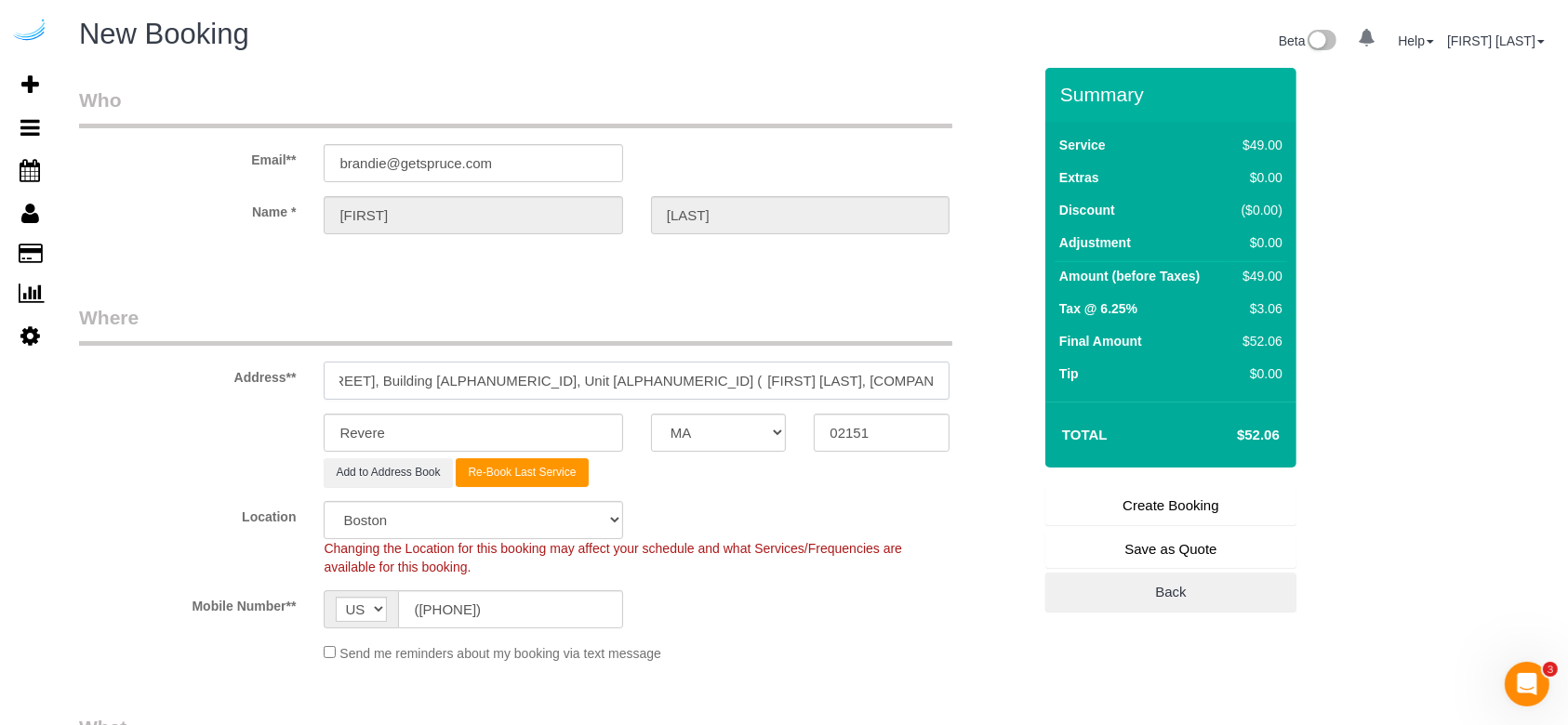 click on "[NUMBER] [STREET], Building [ALPHANUMERIC_ID], Unit [ALPHANUMERIC_ID] (	[FIRST] [LAST], [COMPANY] , [NUMBER])" at bounding box center [636, 380] 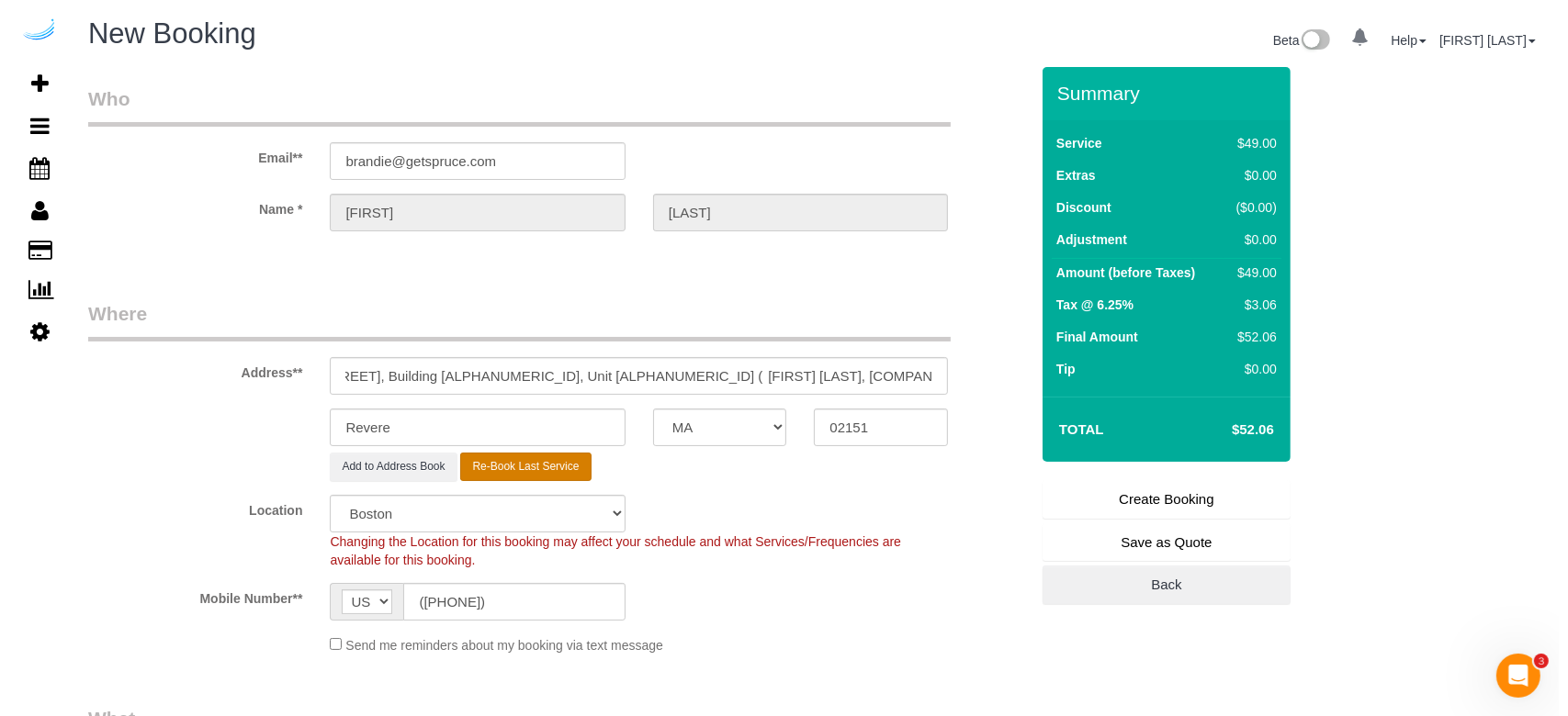 scroll, scrollTop: 0, scrollLeft: 0, axis: both 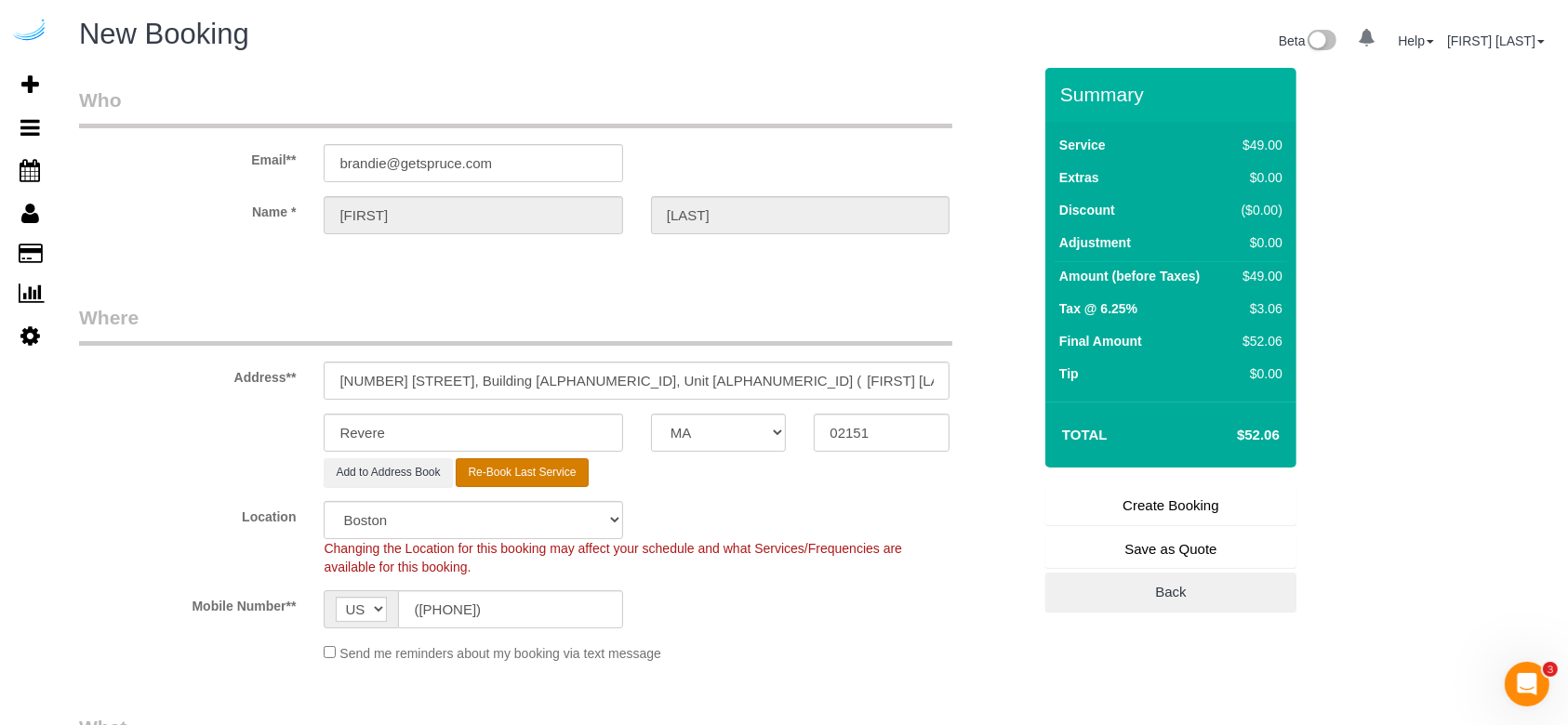 click on "Re-Book Last Service" at bounding box center [522, 472] 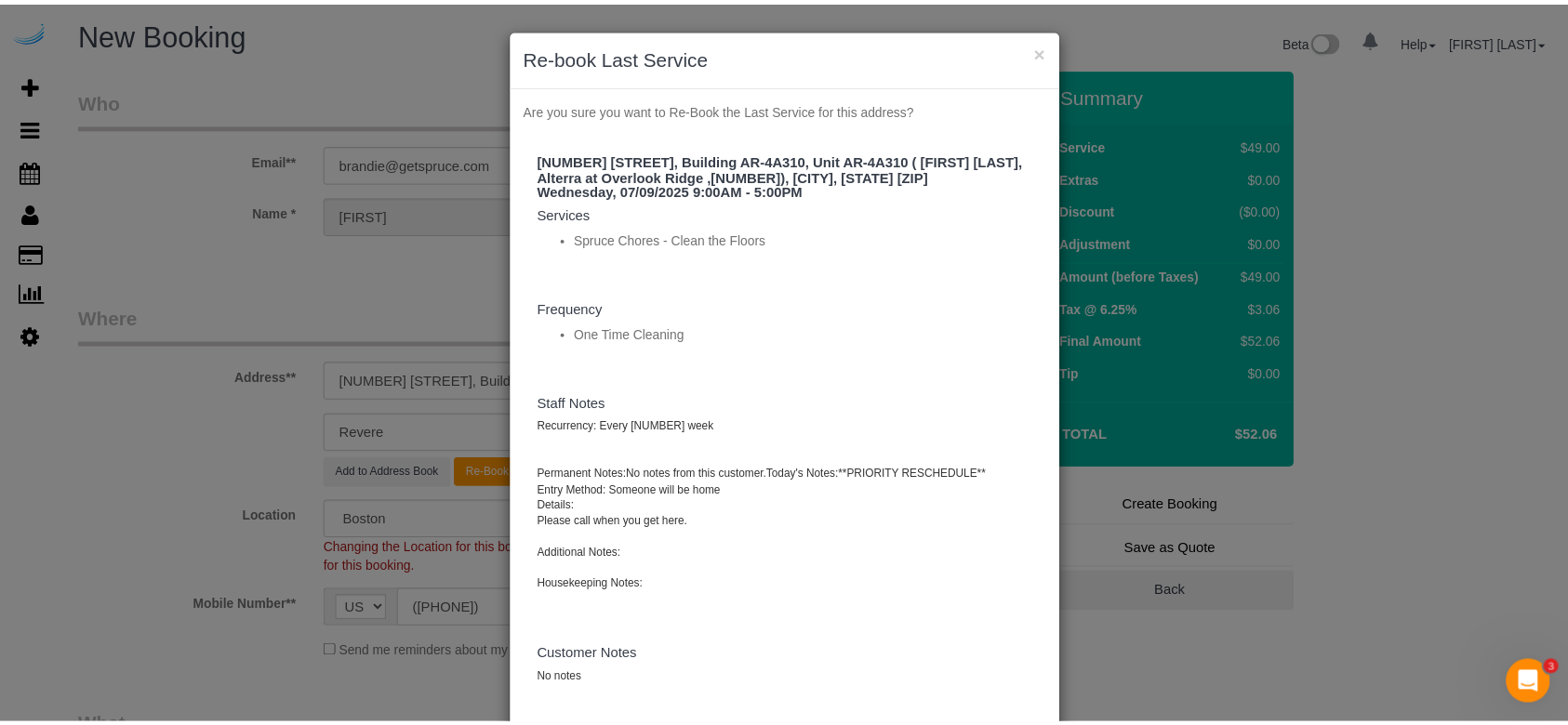 scroll, scrollTop: 106, scrollLeft: 0, axis: vertical 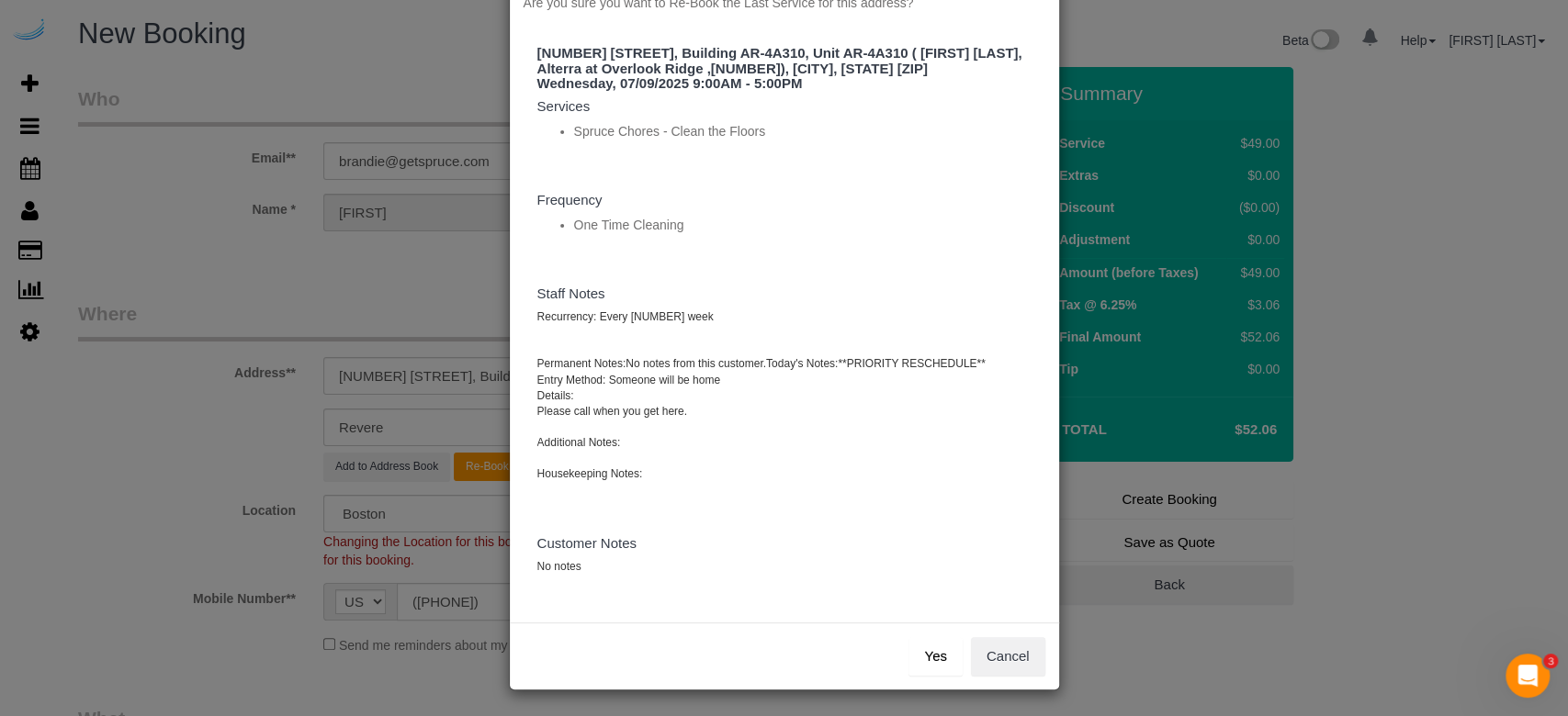 click on "Yes" at bounding box center [935, 656] 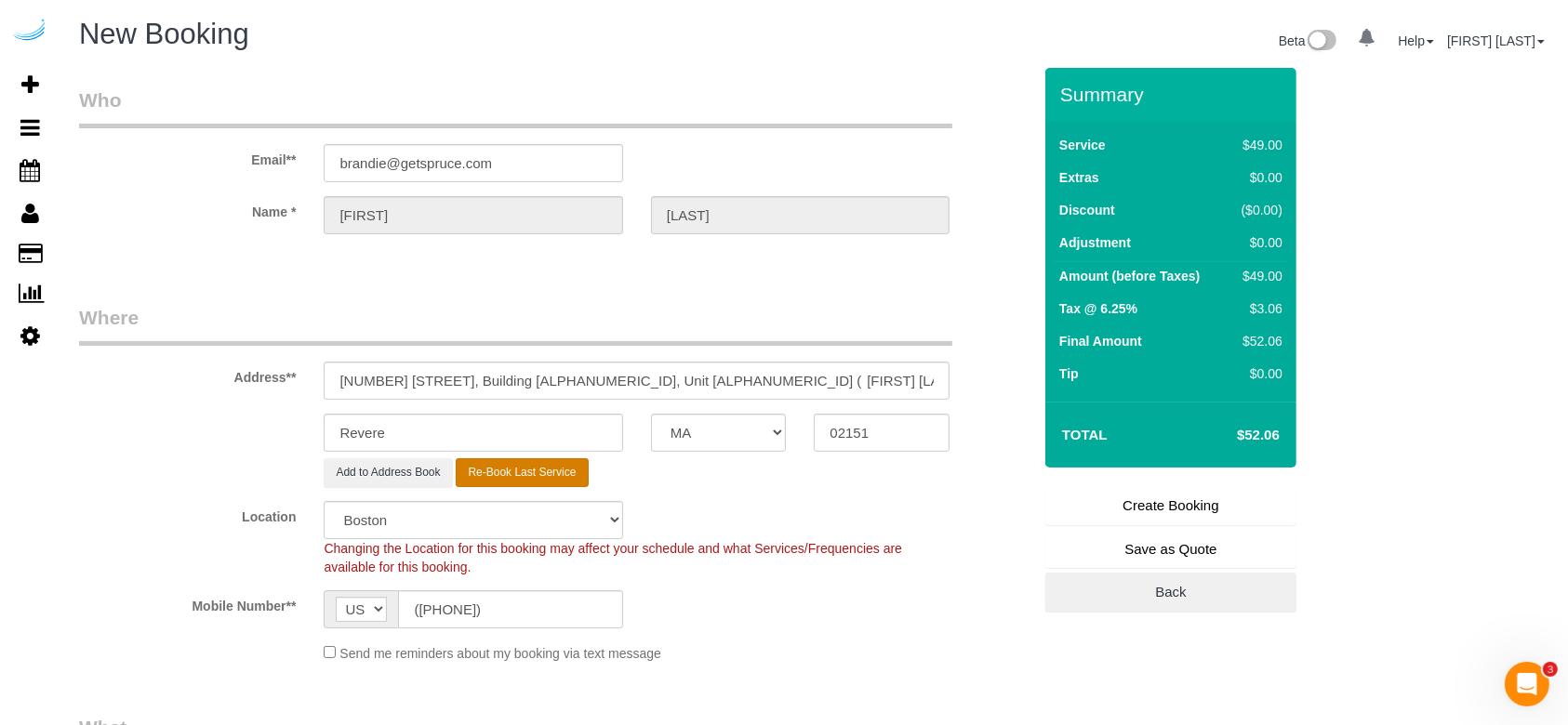 select on "object:32119" 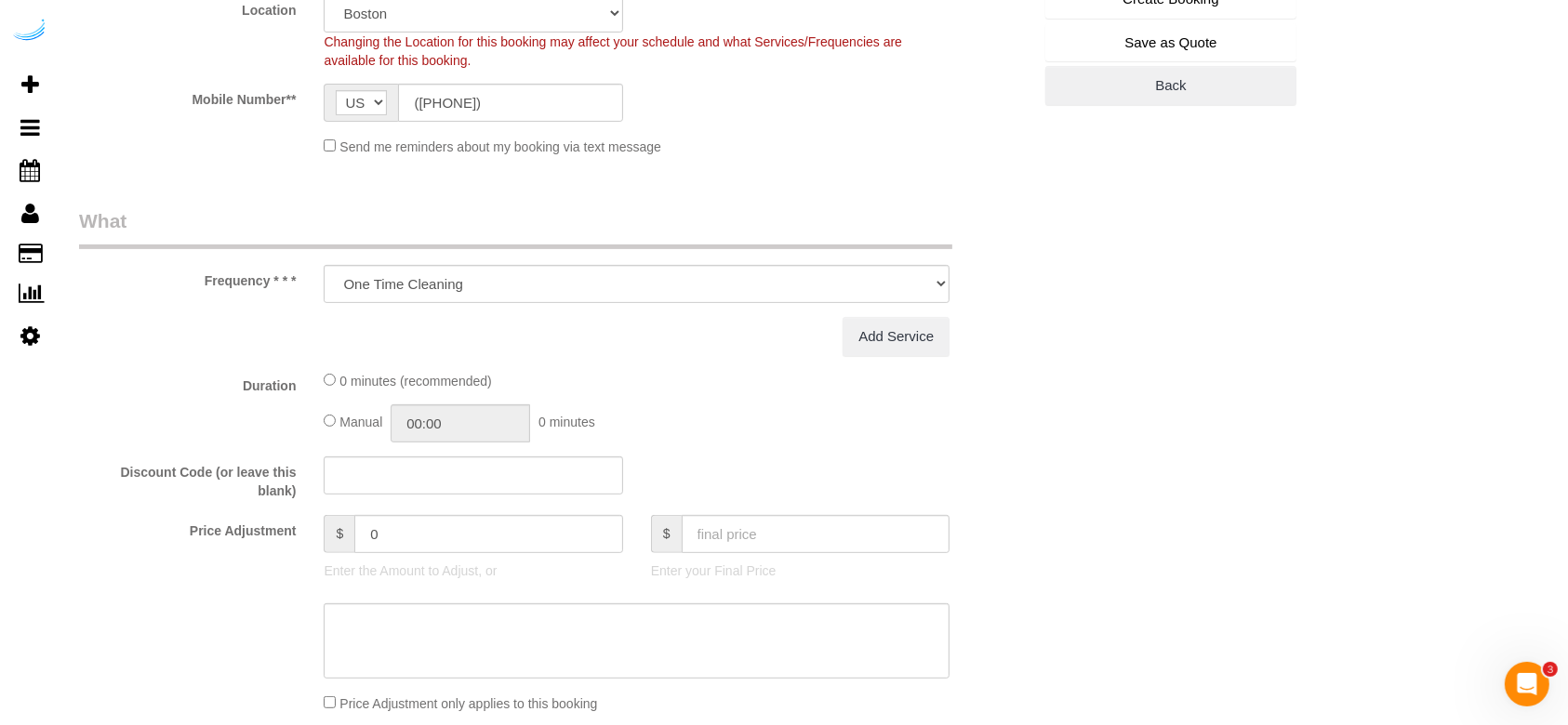select on "282" 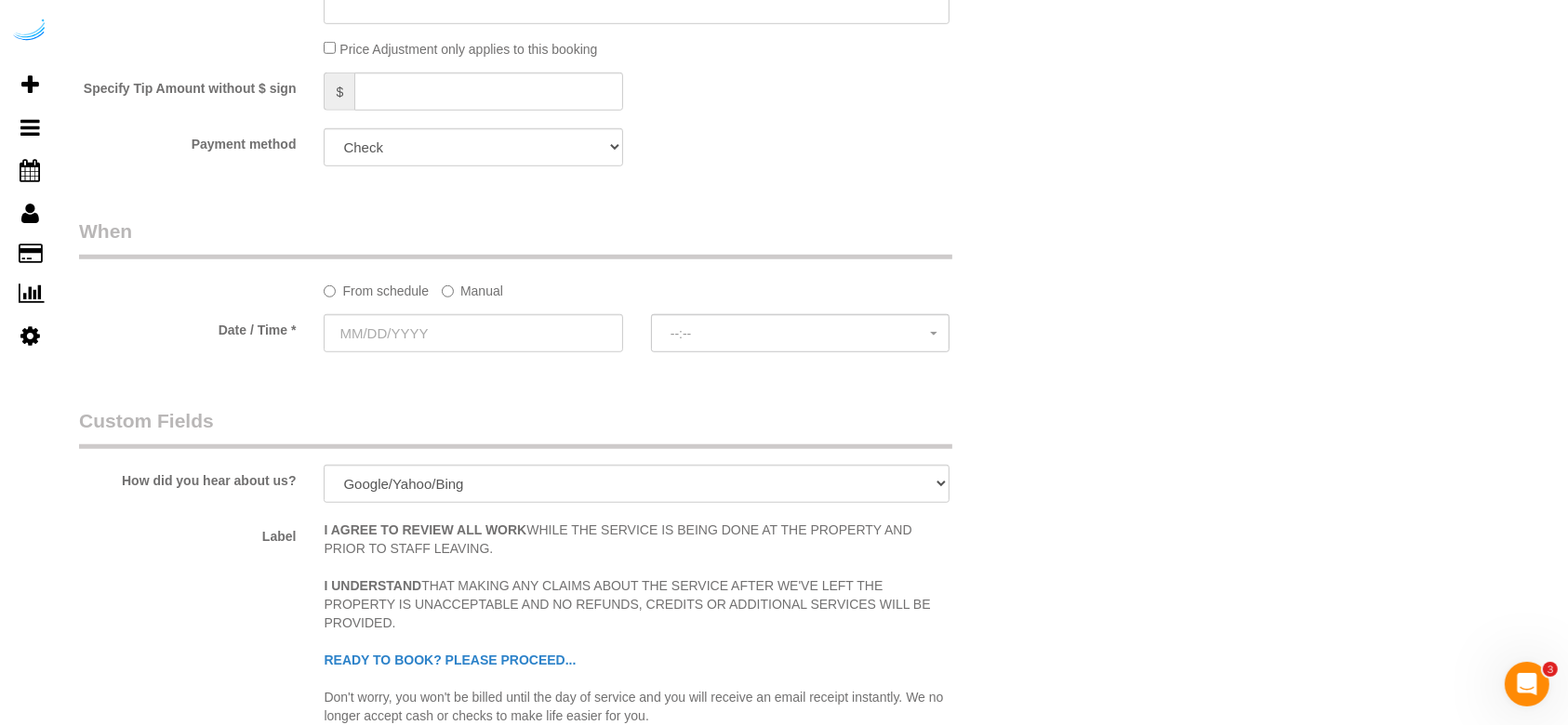 scroll, scrollTop: 1290, scrollLeft: 0, axis: vertical 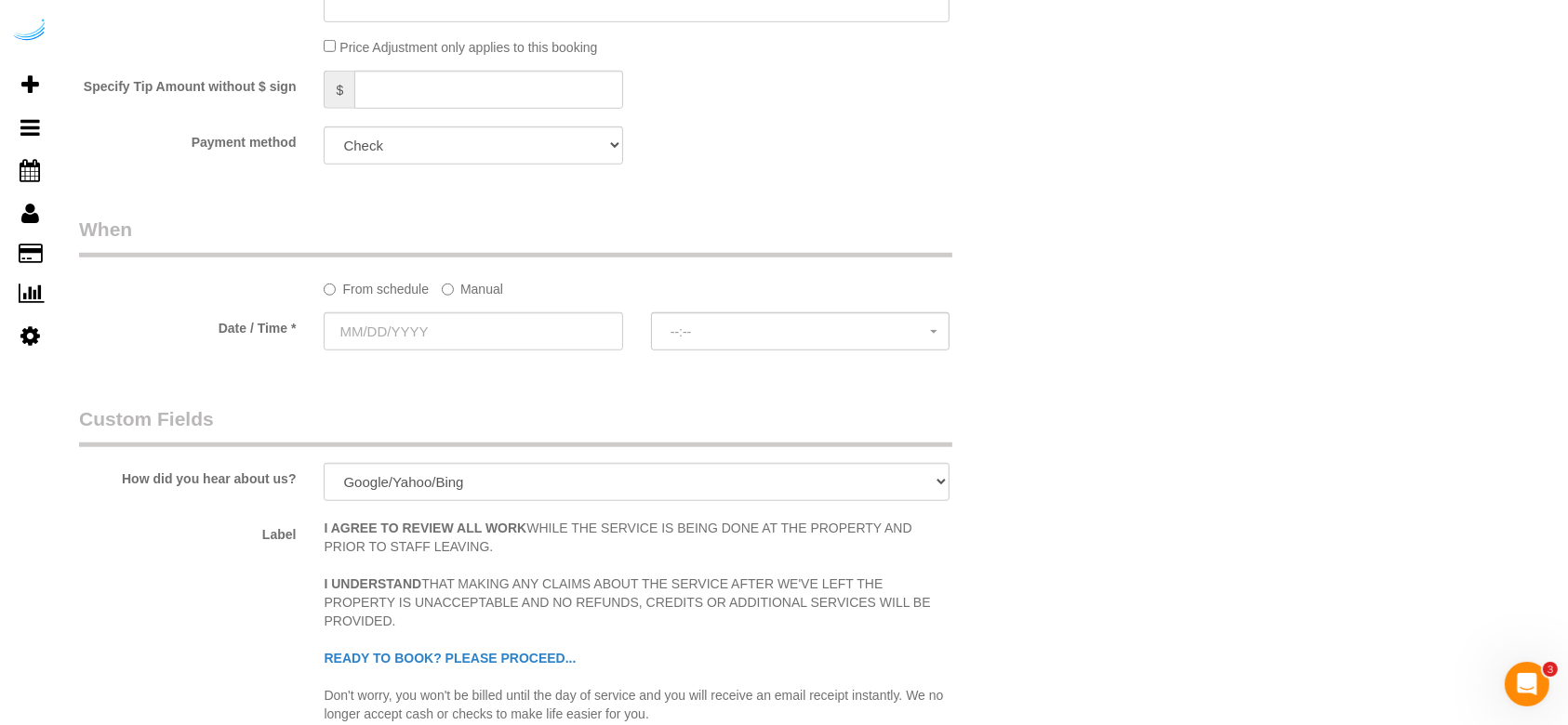 click on "Manual" 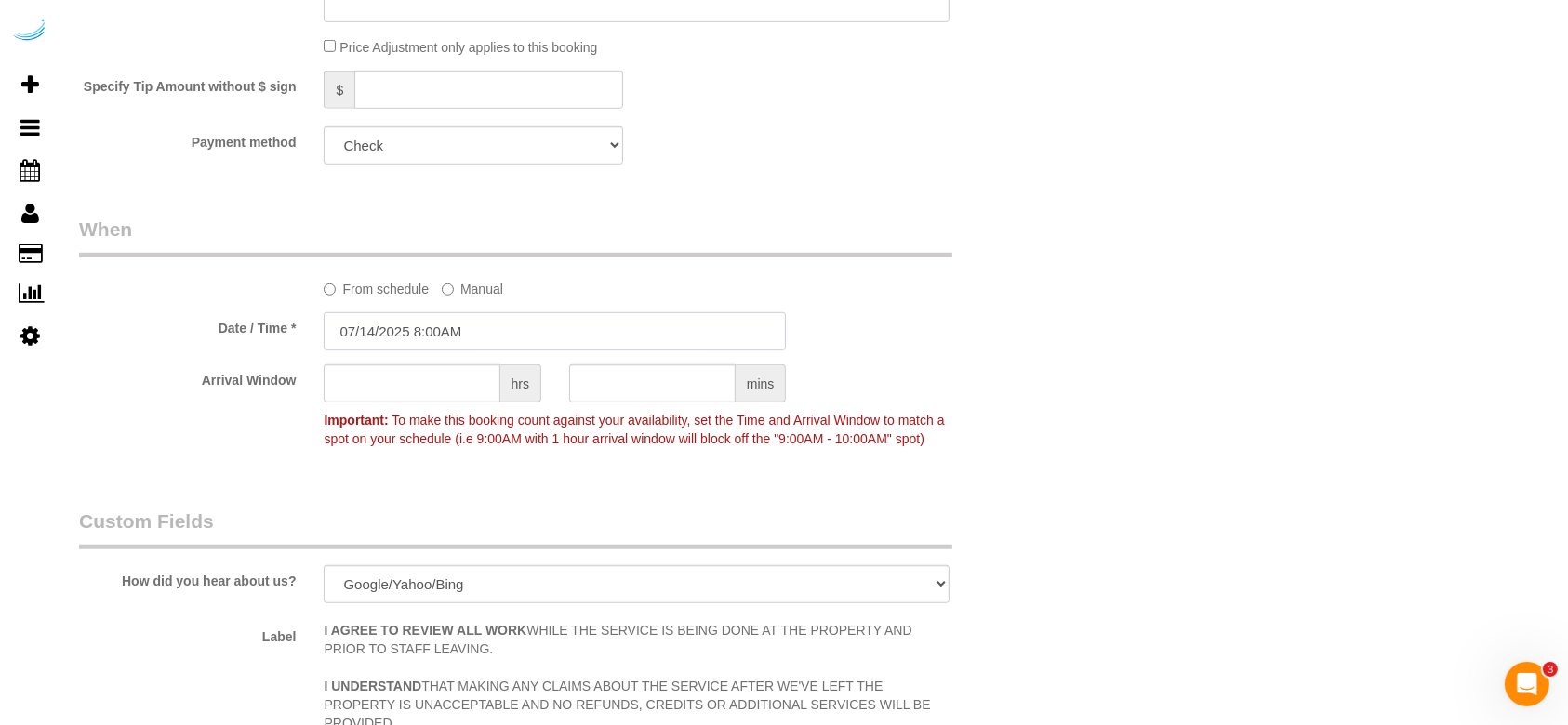click on "07/14/2025 8:00AM" at bounding box center [554, 331] 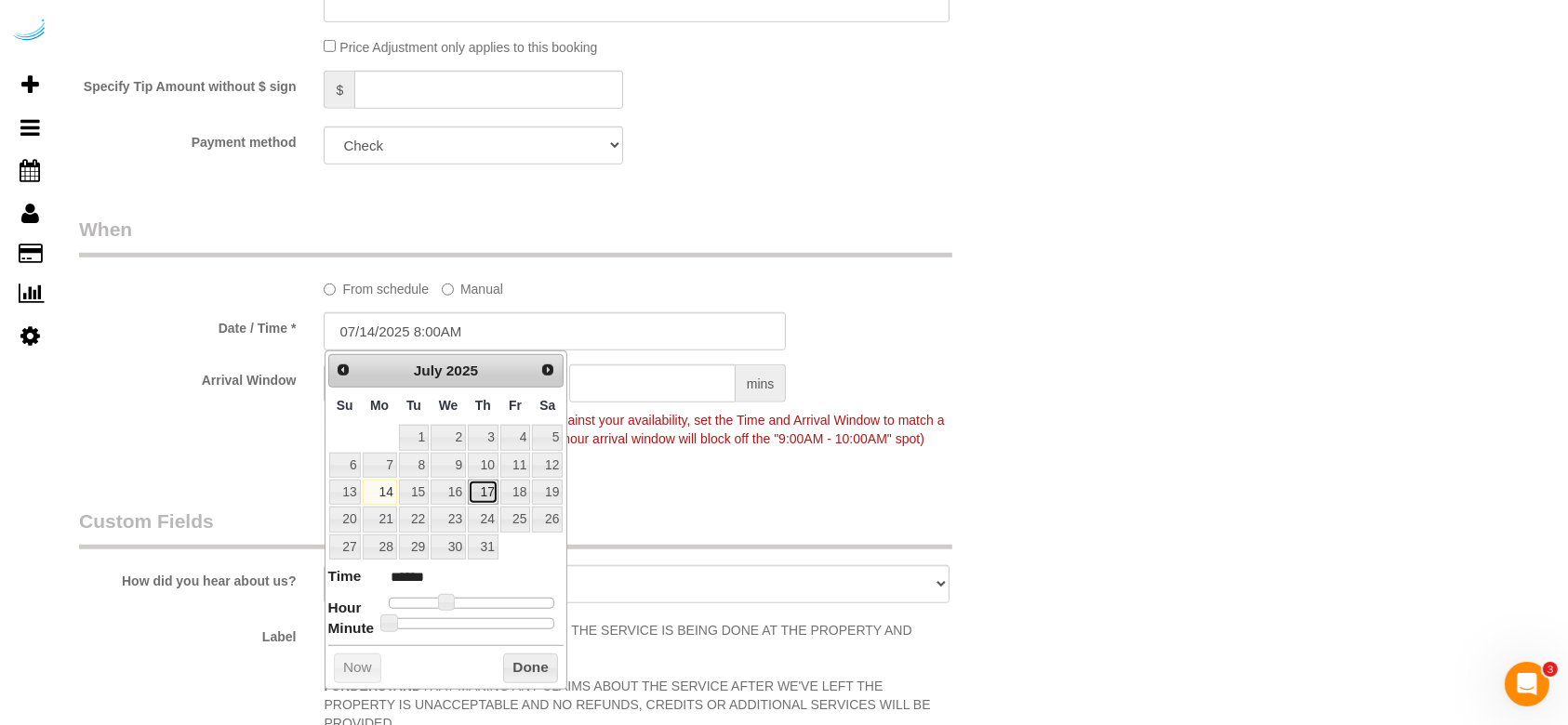 click on "17" at bounding box center (483, 492) 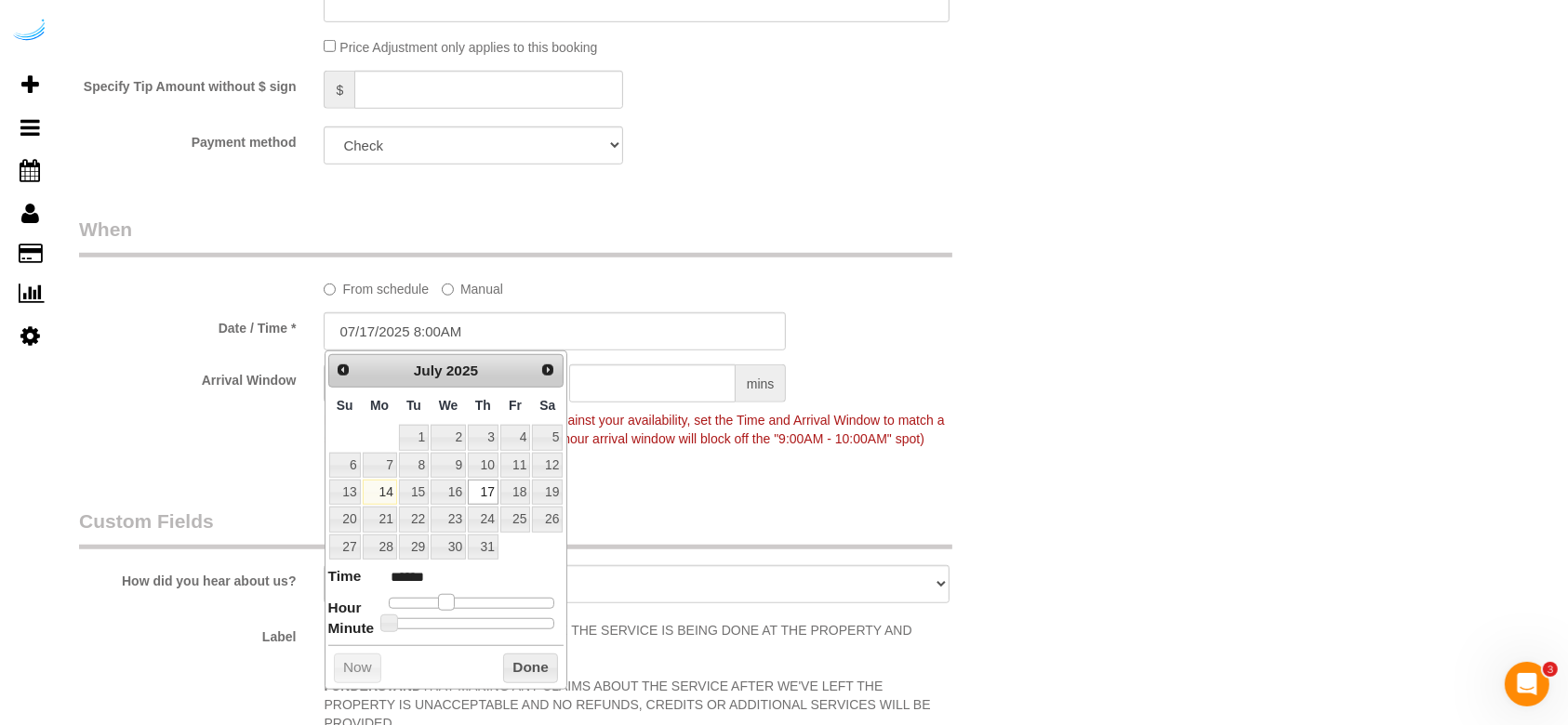 type on "07/17/2025 9:00AM" 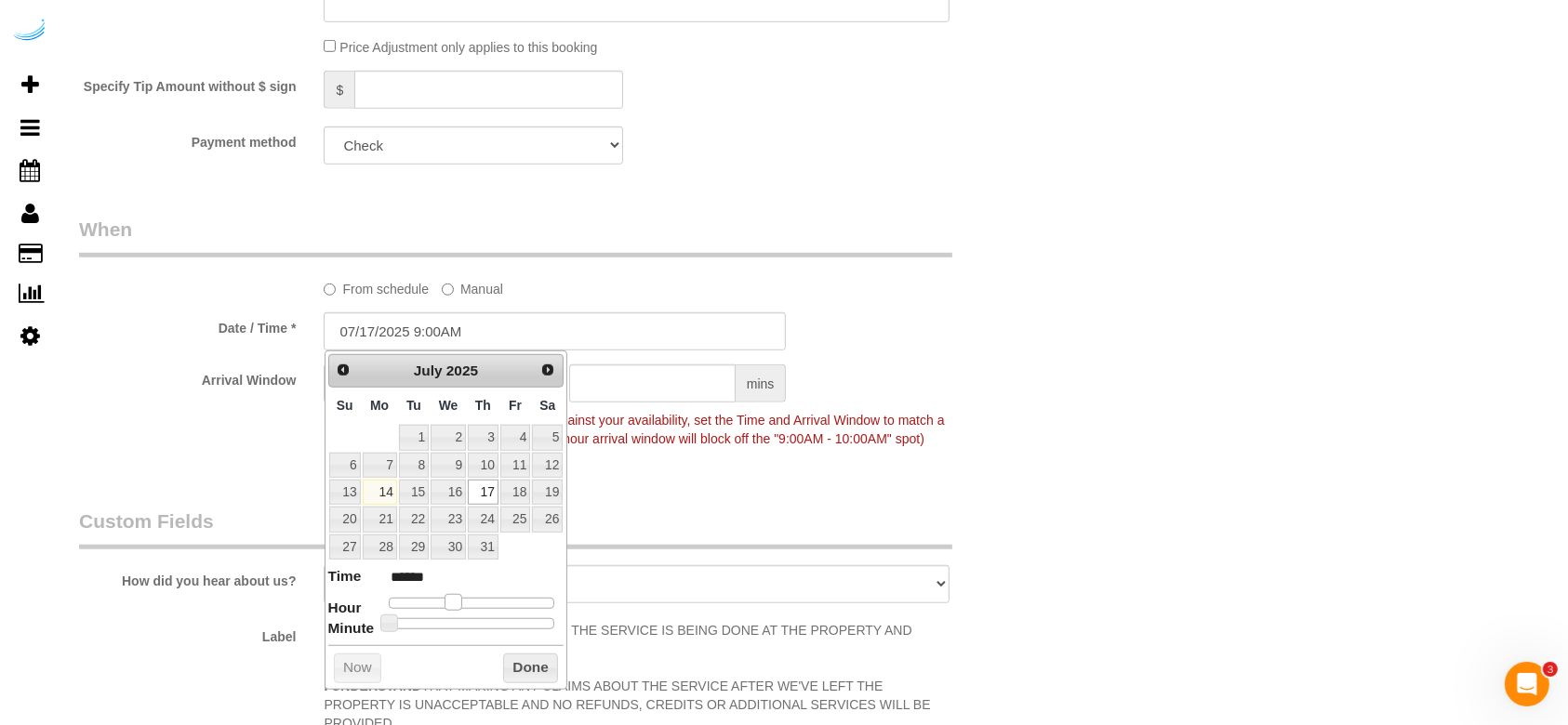 click at bounding box center (453, 602) 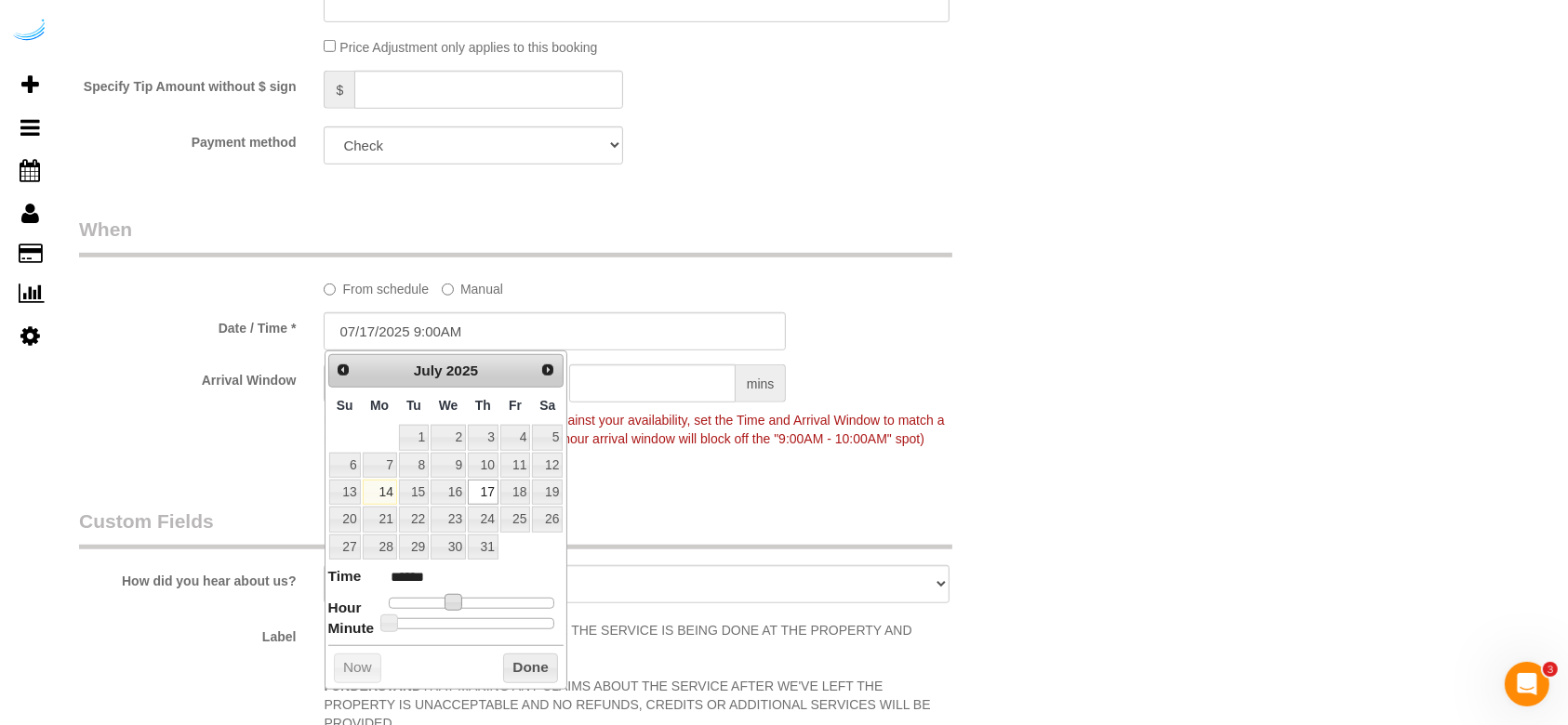click on "Custom Fields" at bounding box center [515, 528] 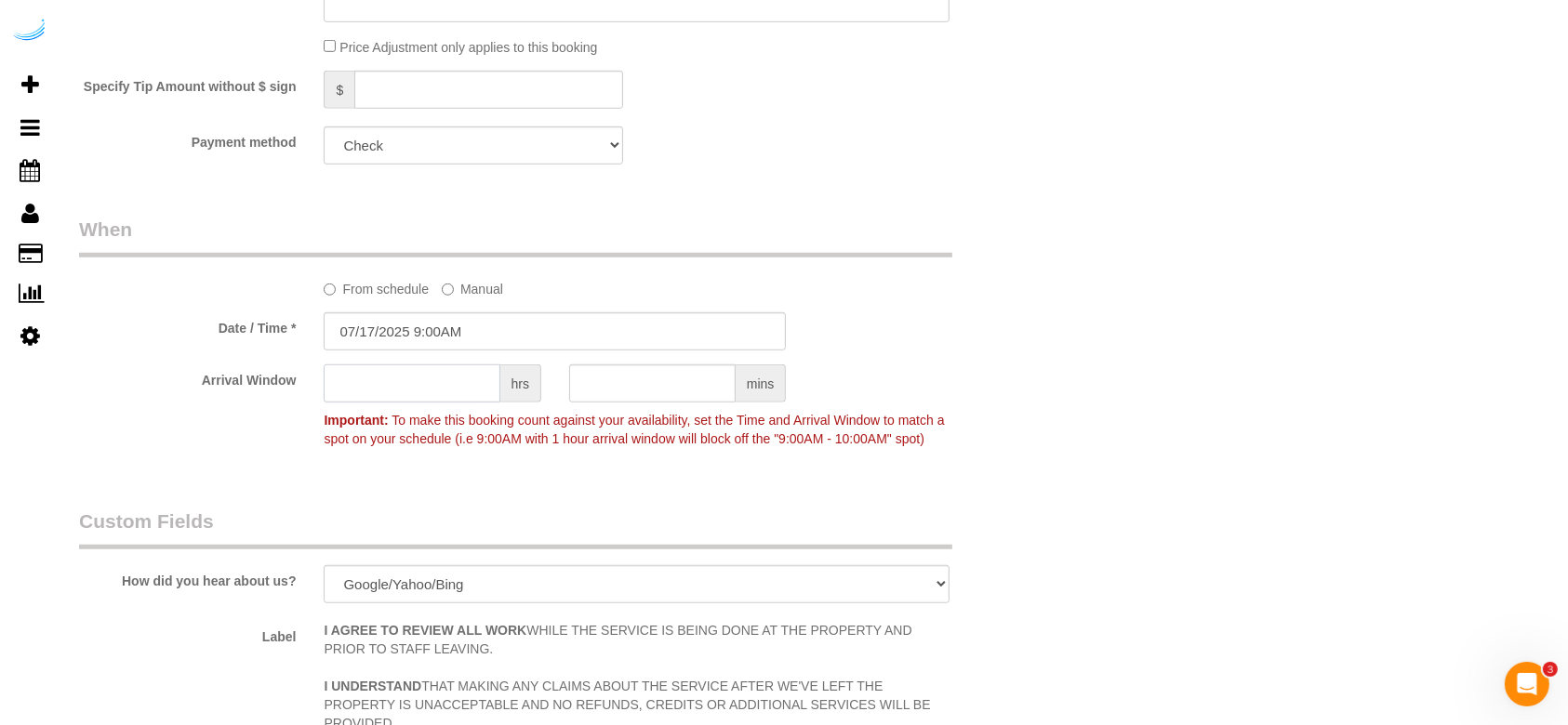 click 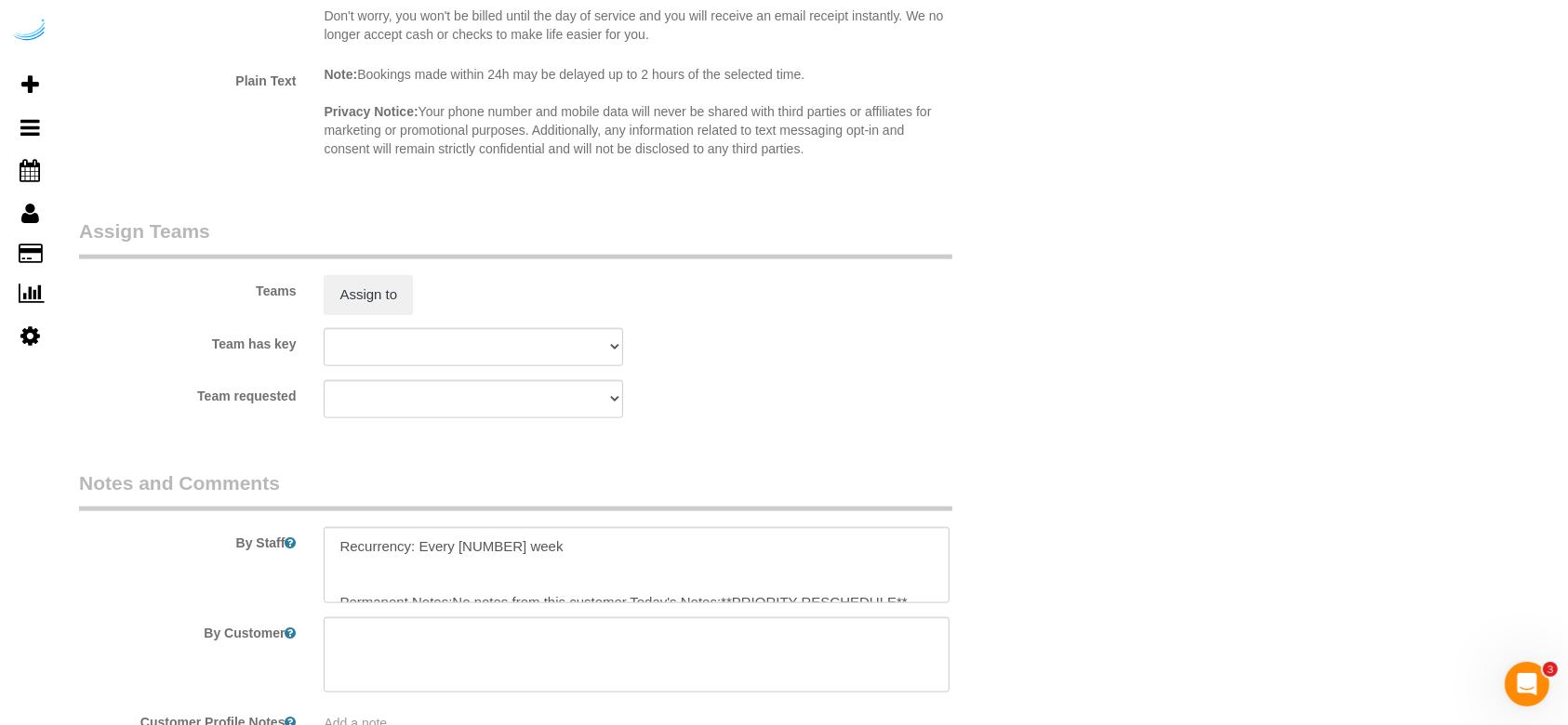 scroll, scrollTop: 2081, scrollLeft: 0, axis: vertical 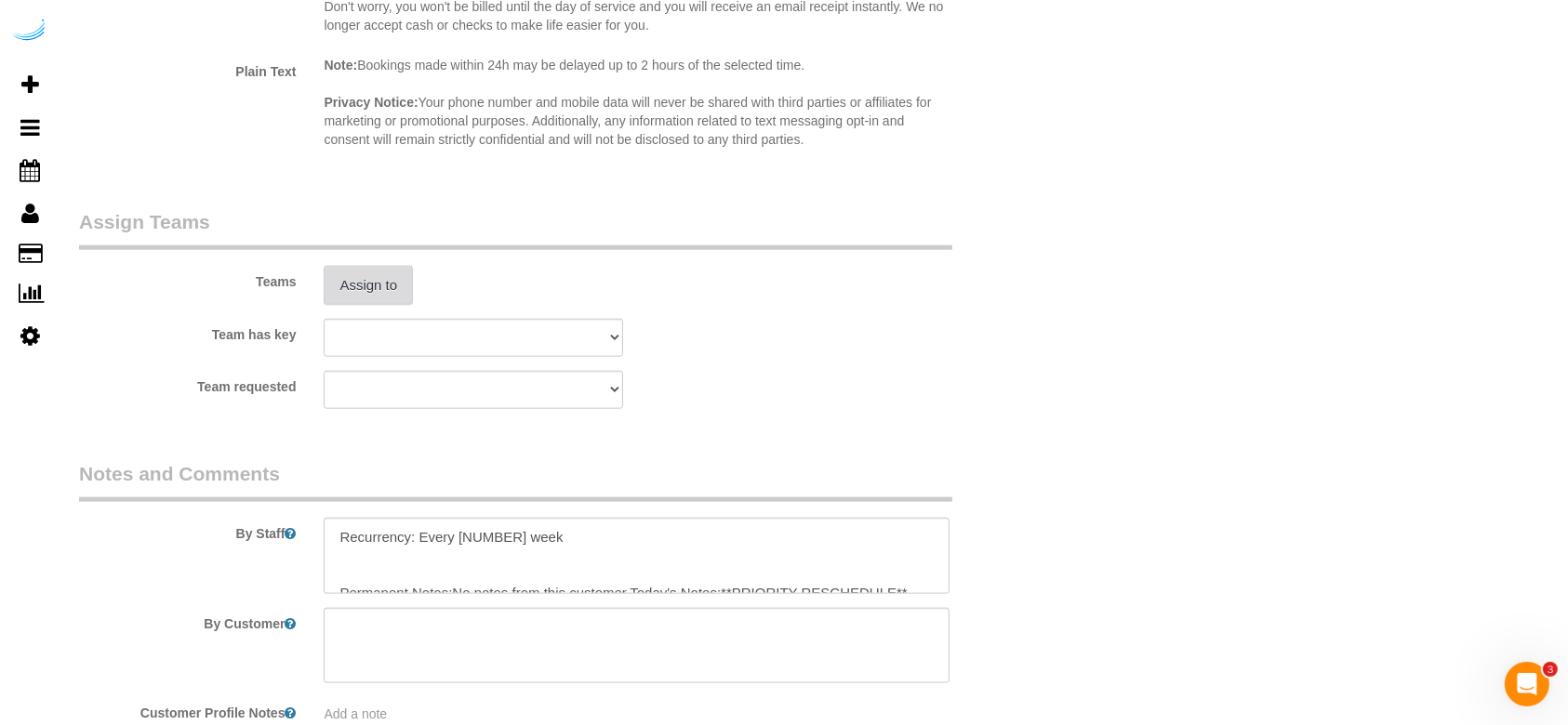 type on "8" 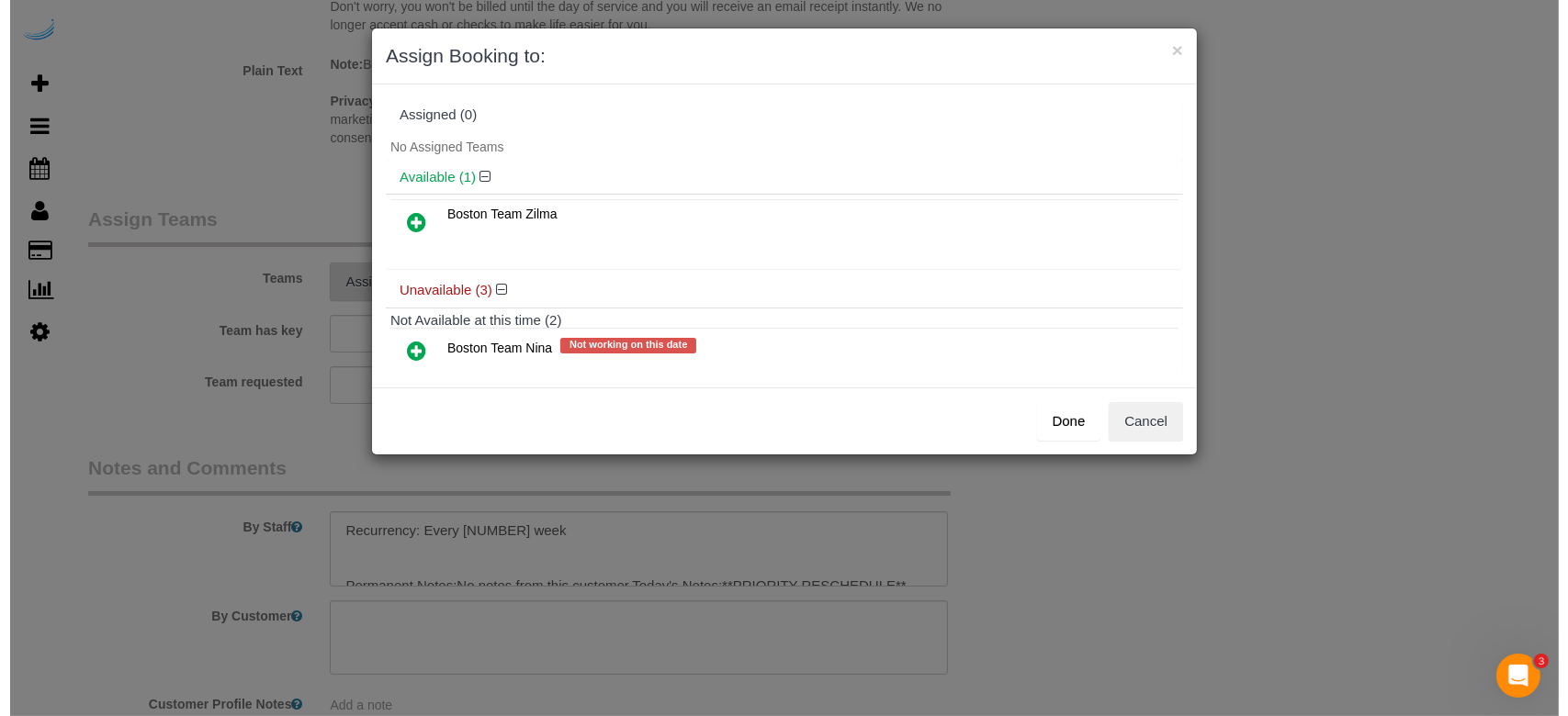 scroll, scrollTop: 2049, scrollLeft: 0, axis: vertical 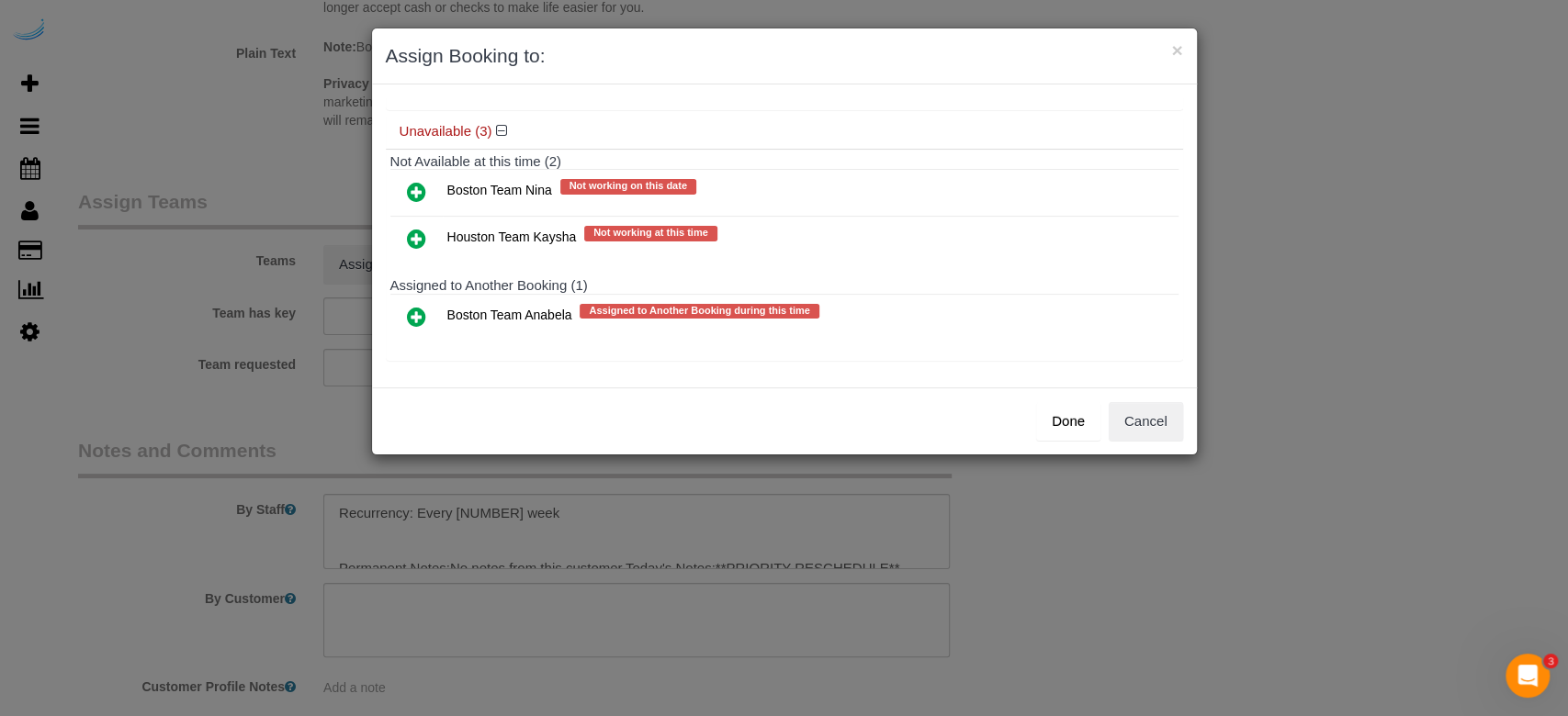 click at bounding box center (416, 317) 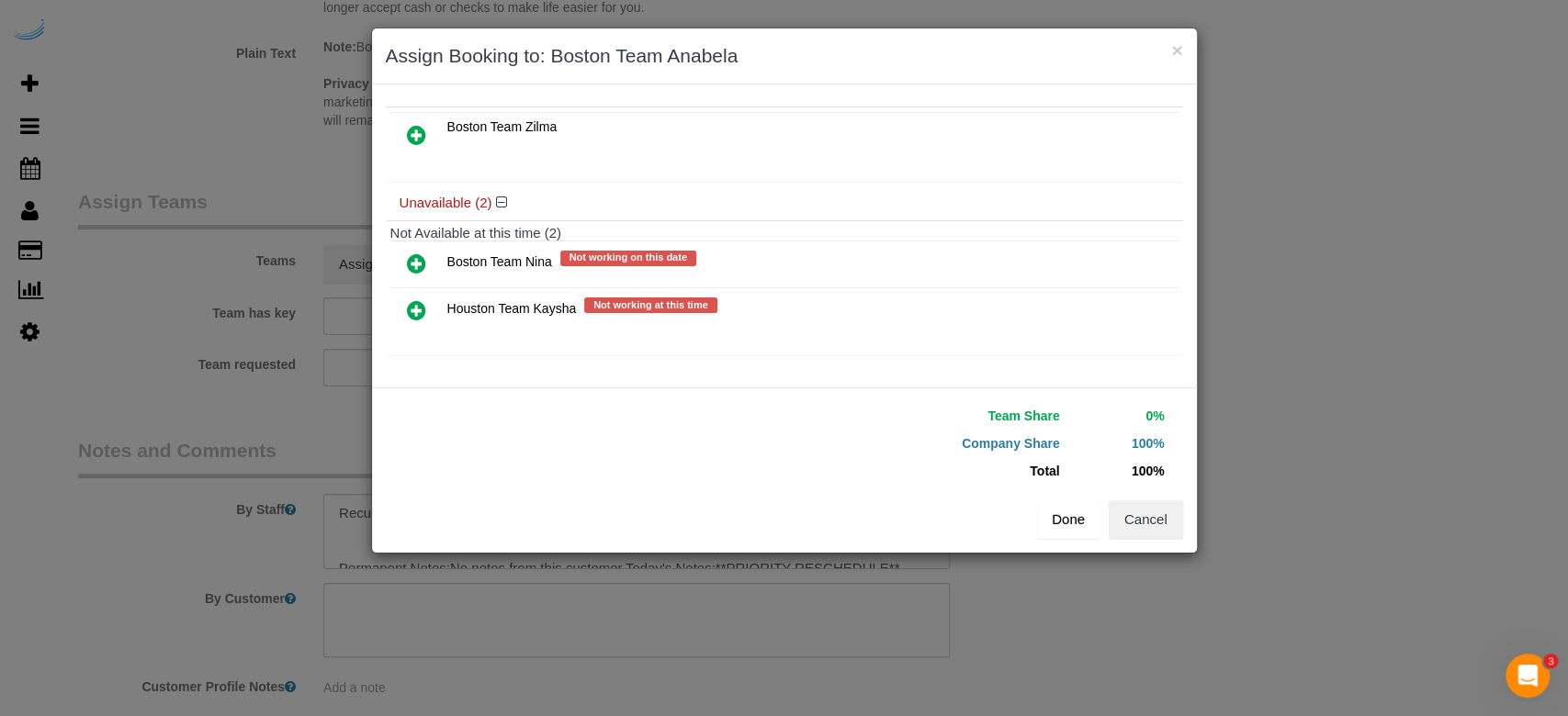 scroll, scrollTop: 125, scrollLeft: 0, axis: vertical 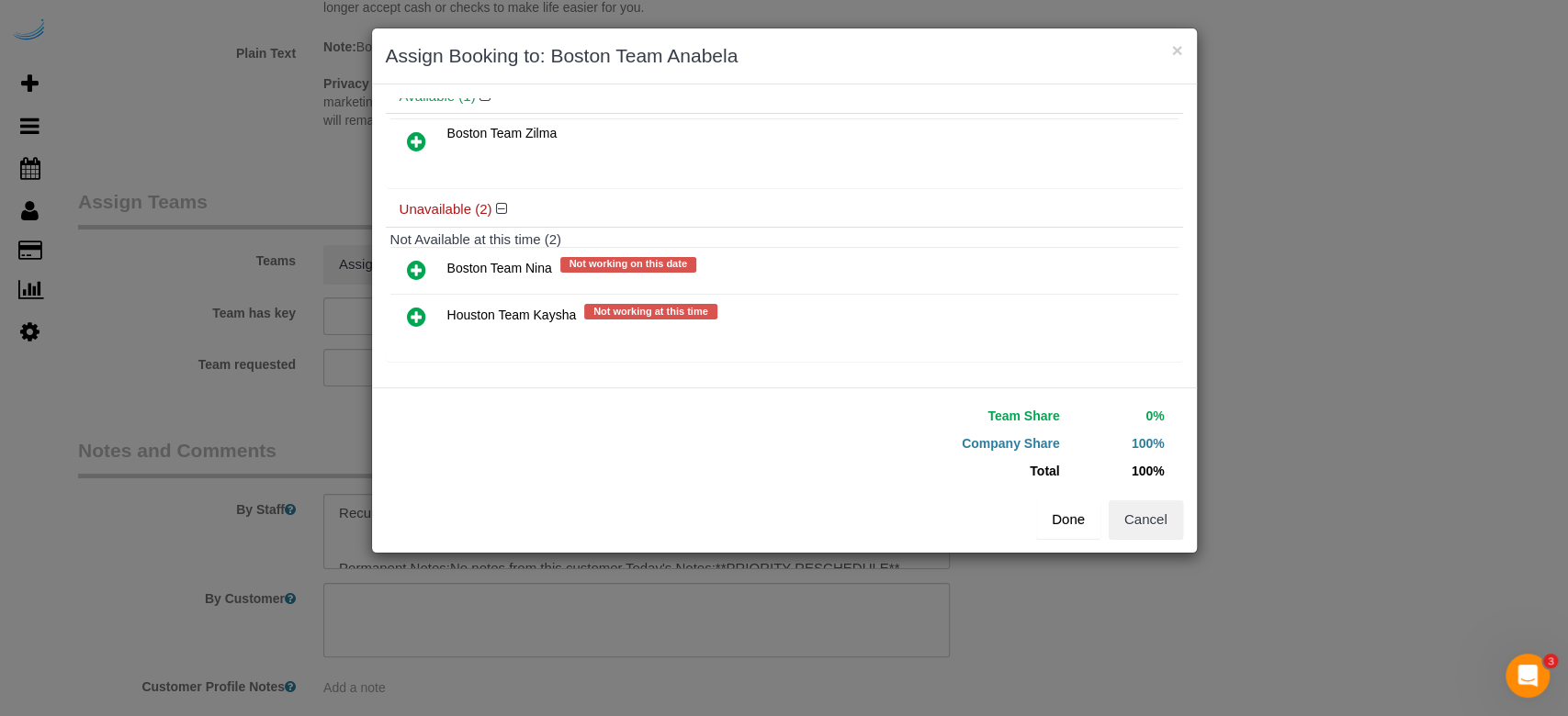 click on "Done" at bounding box center (1068, 520) 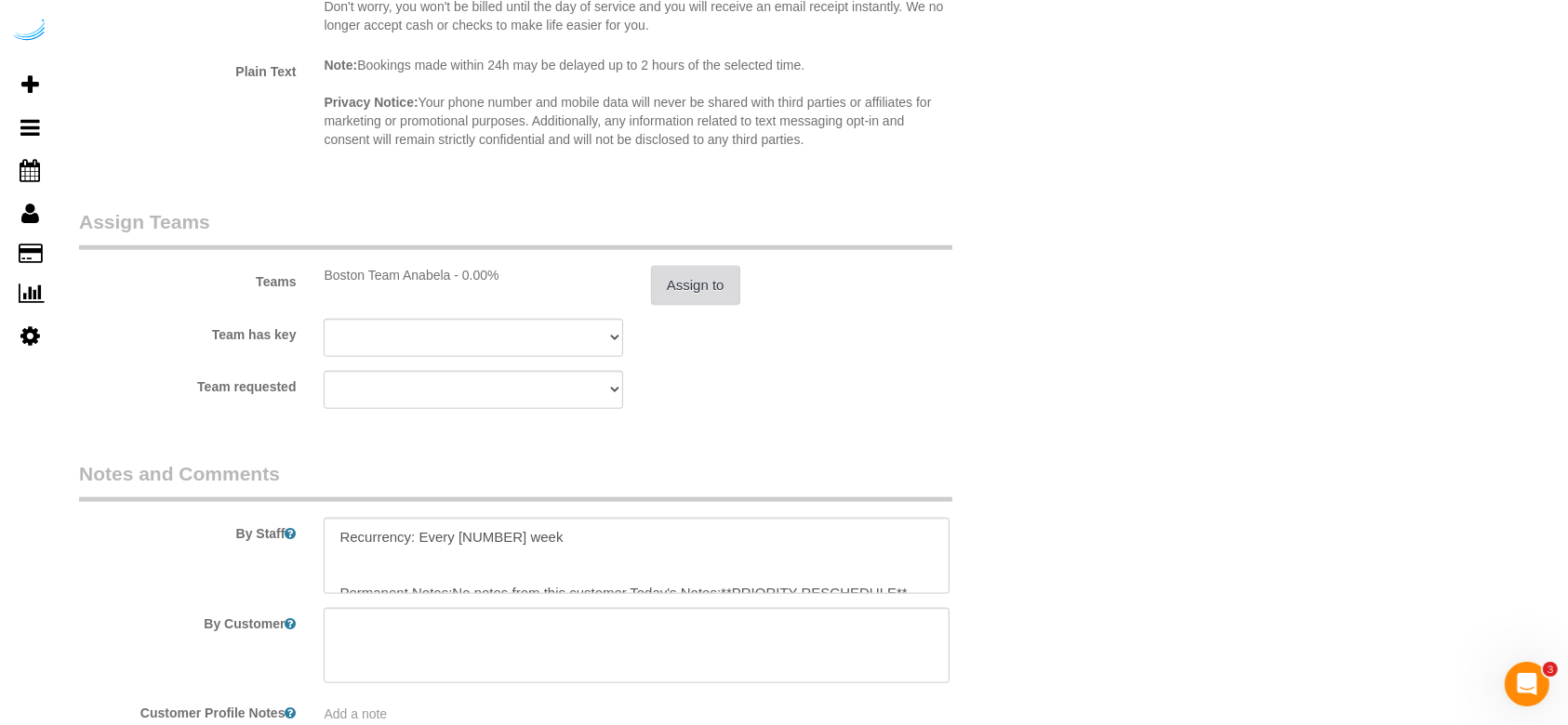 scroll, scrollTop: 2194, scrollLeft: 0, axis: vertical 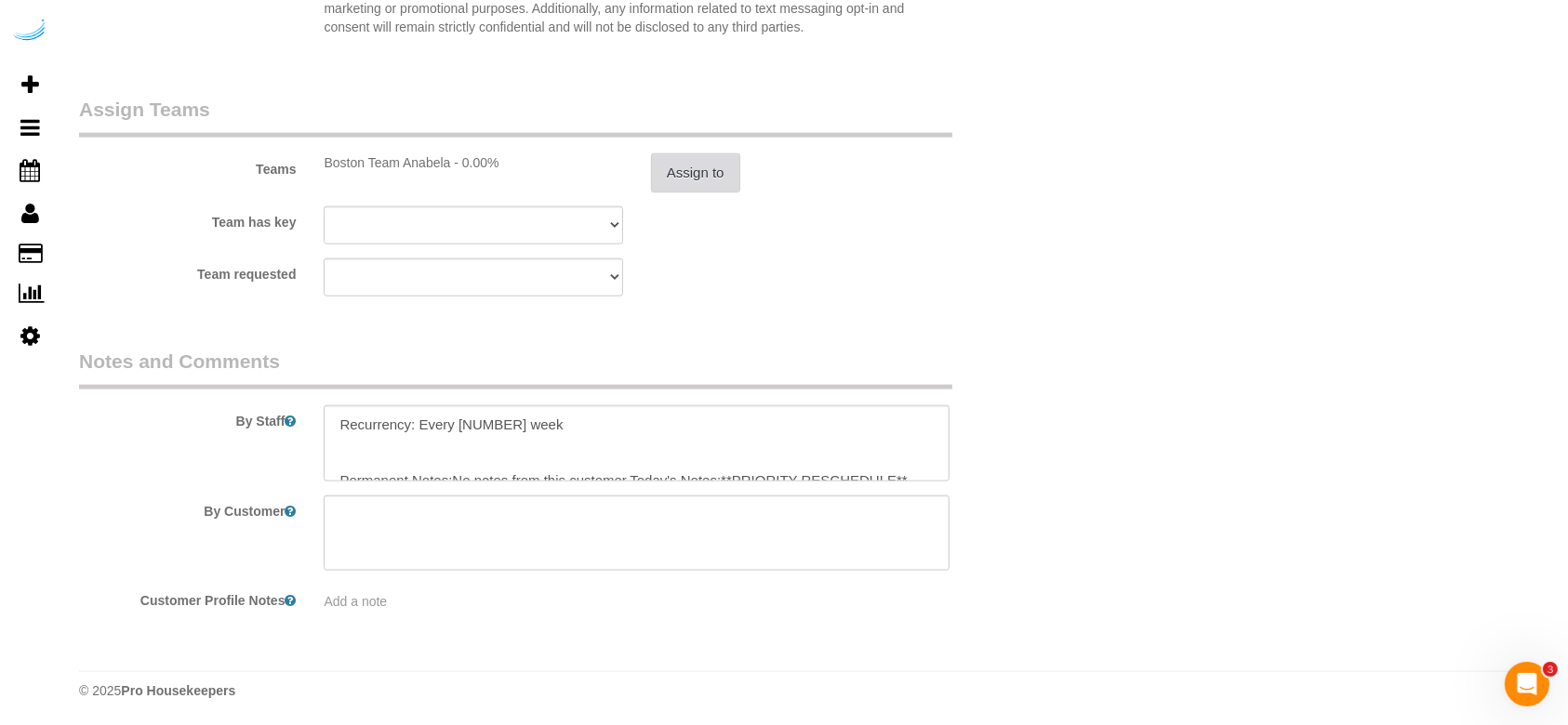 type 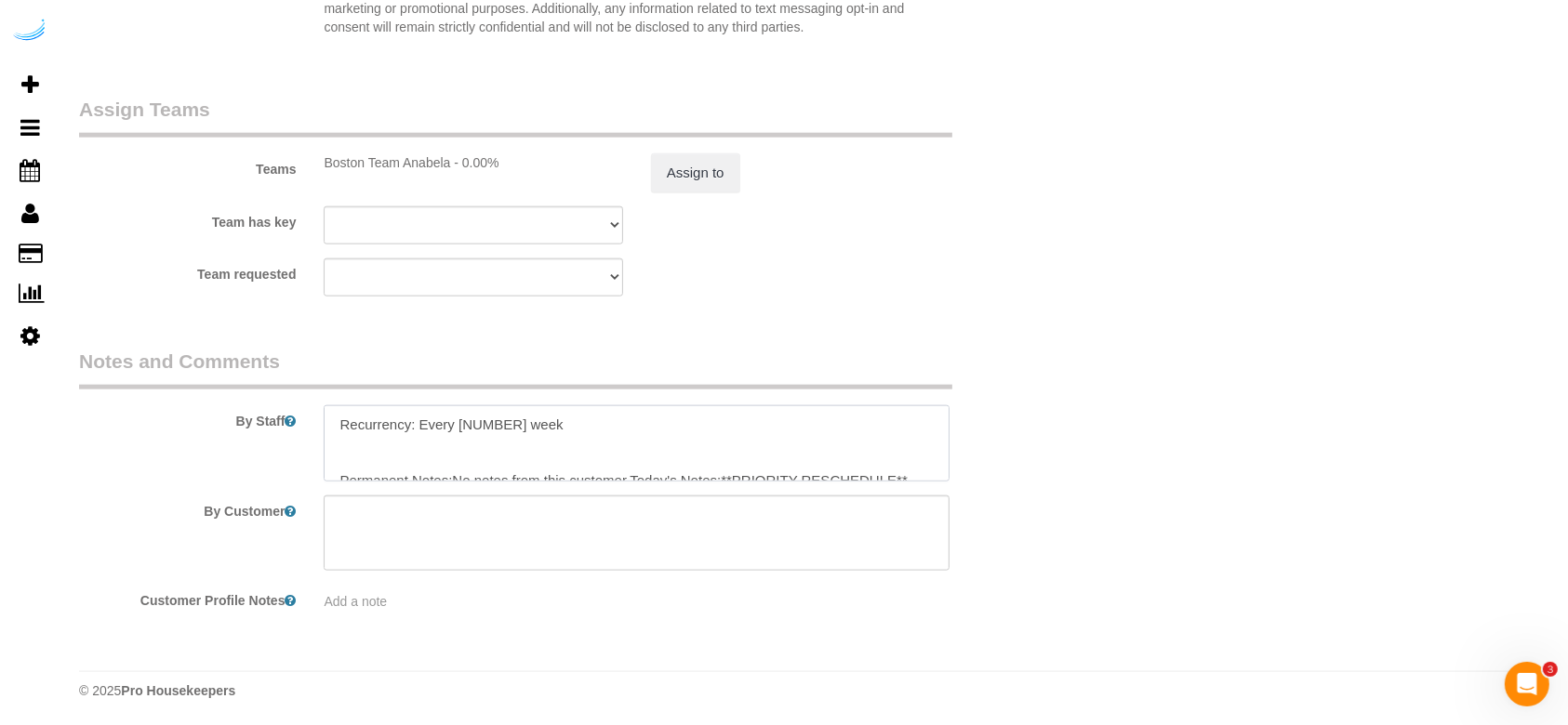 drag, startPoint x: 340, startPoint y: 450, endPoint x: 841, endPoint y: 456, distance: 501.03593 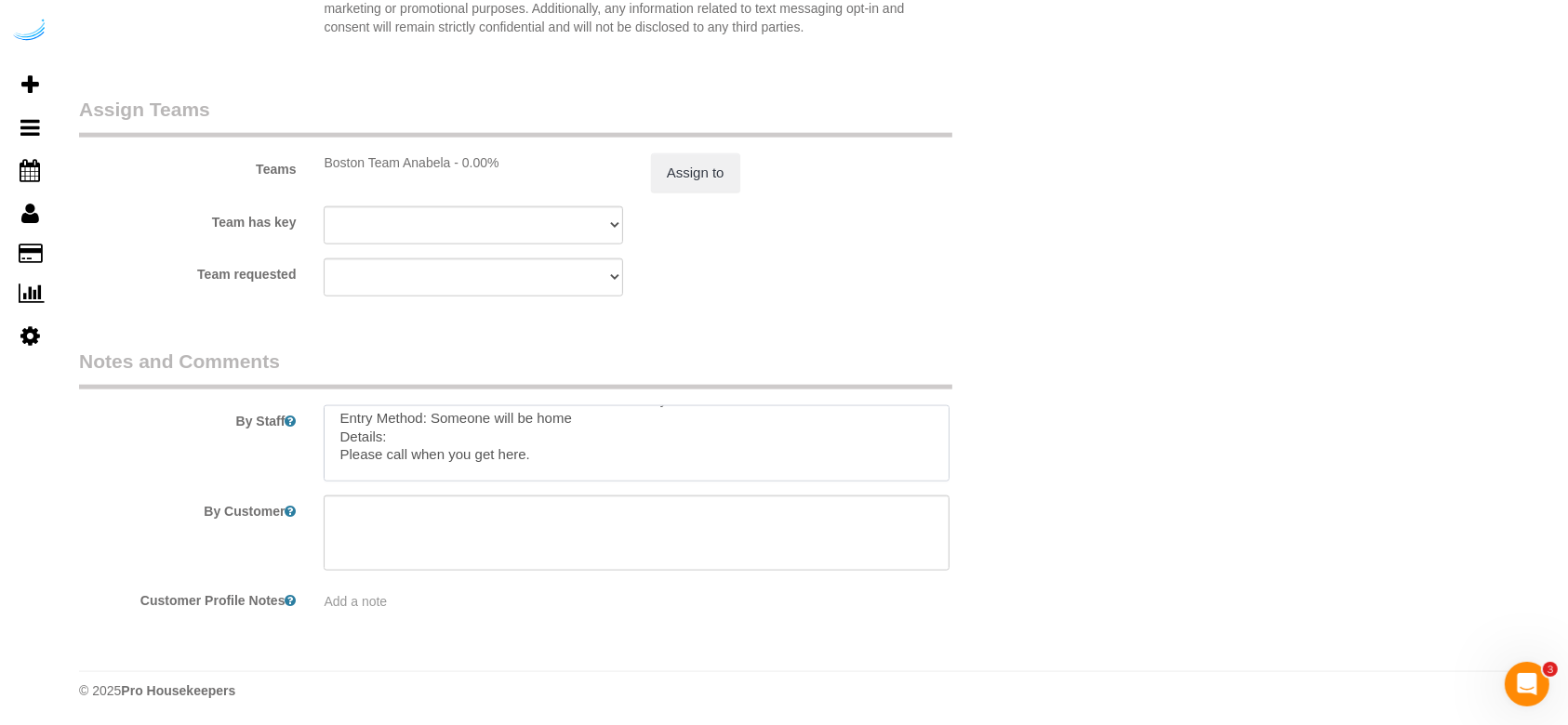 scroll, scrollTop: 0, scrollLeft: 0, axis: both 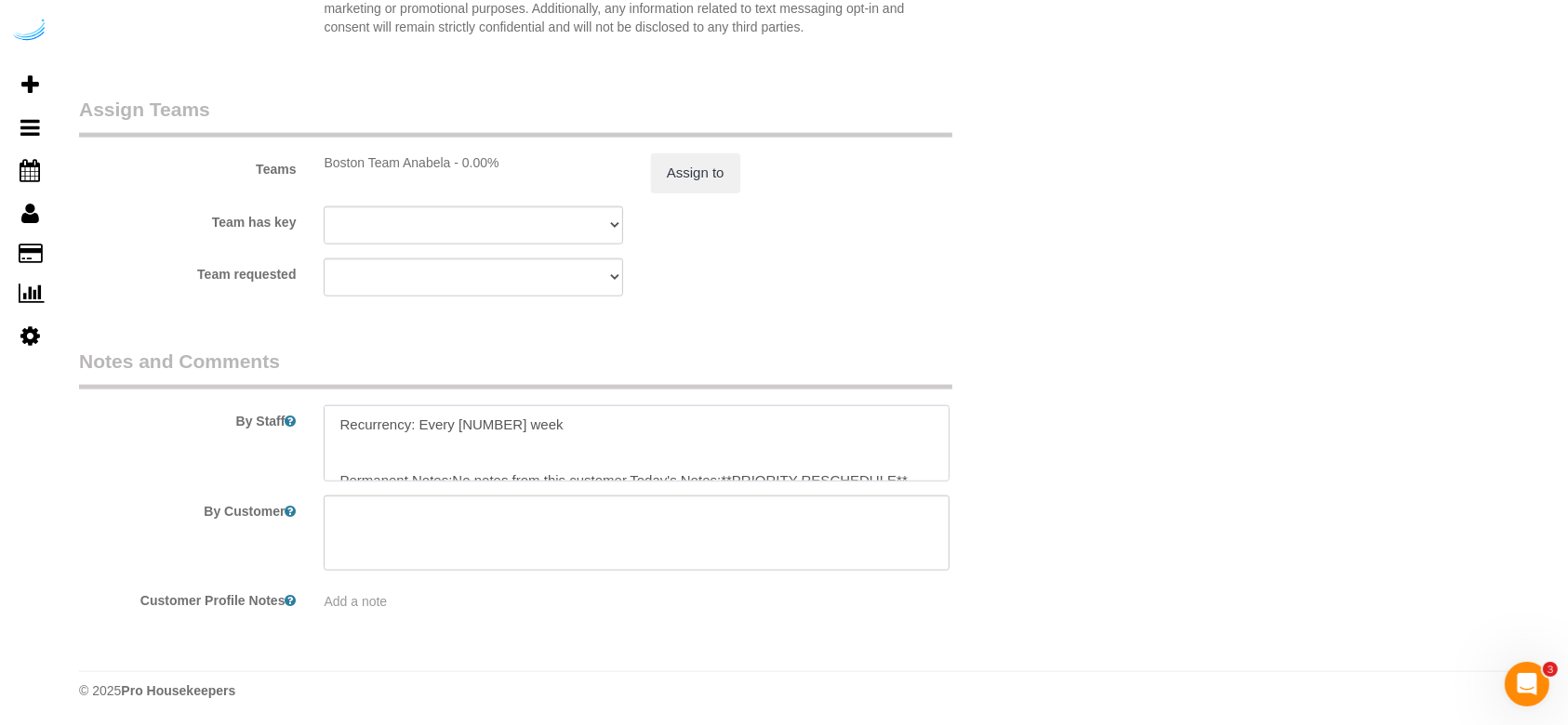 drag, startPoint x: 500, startPoint y: 466, endPoint x: 335, endPoint y: 456, distance: 165.30275 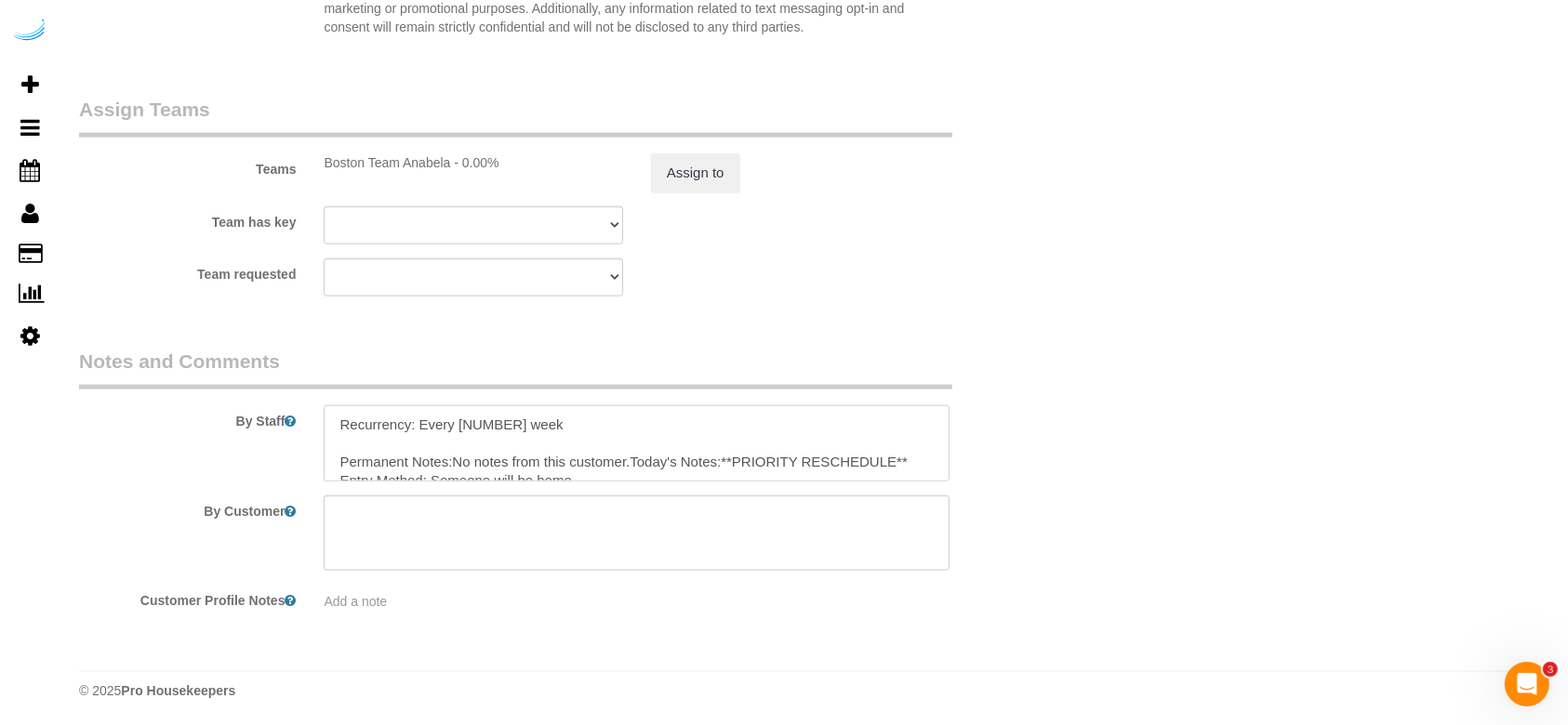 scroll, scrollTop: 119, scrollLeft: 0, axis: vertical 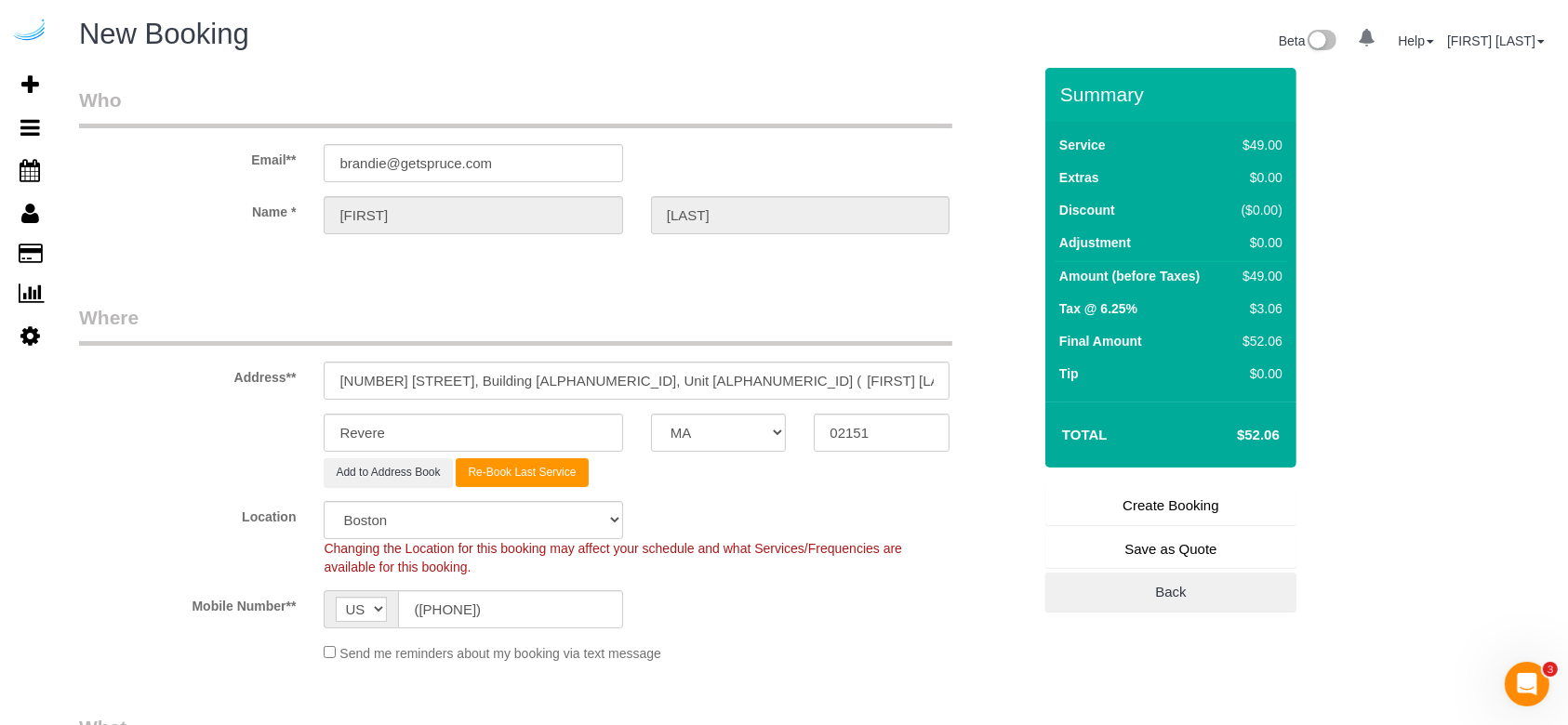 type on "Recurrency: Every [NUMBER] week
Permanent Notes:No notes from this customer.Today's Notes:**PRIORITY RESCHEDULE**
Entry Method: Someone will be home
Details:
Please call when you get here.
Additional Notes:
Housekeeping Notes:" 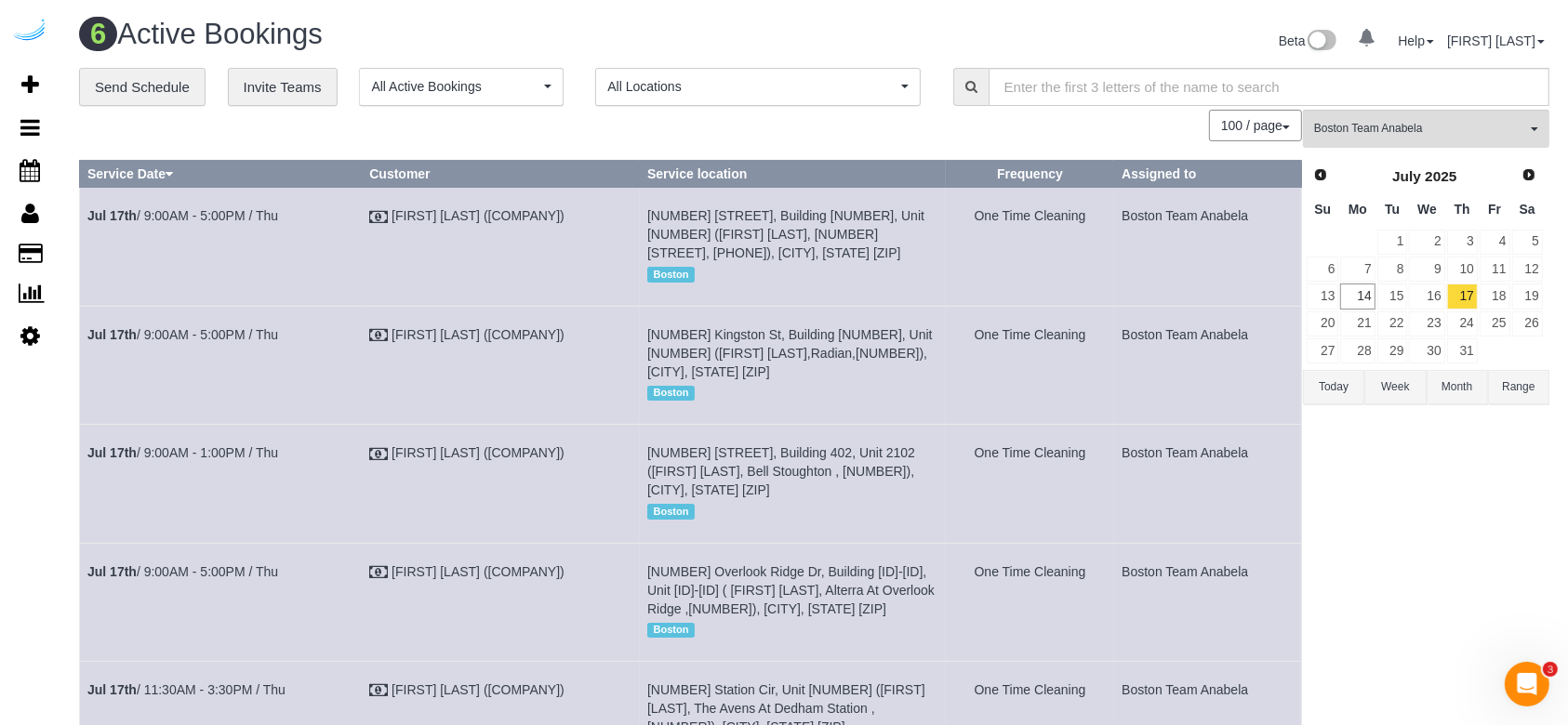drag, startPoint x: 292, startPoint y: 554, endPoint x: 82, endPoint y: 568, distance: 210.46615 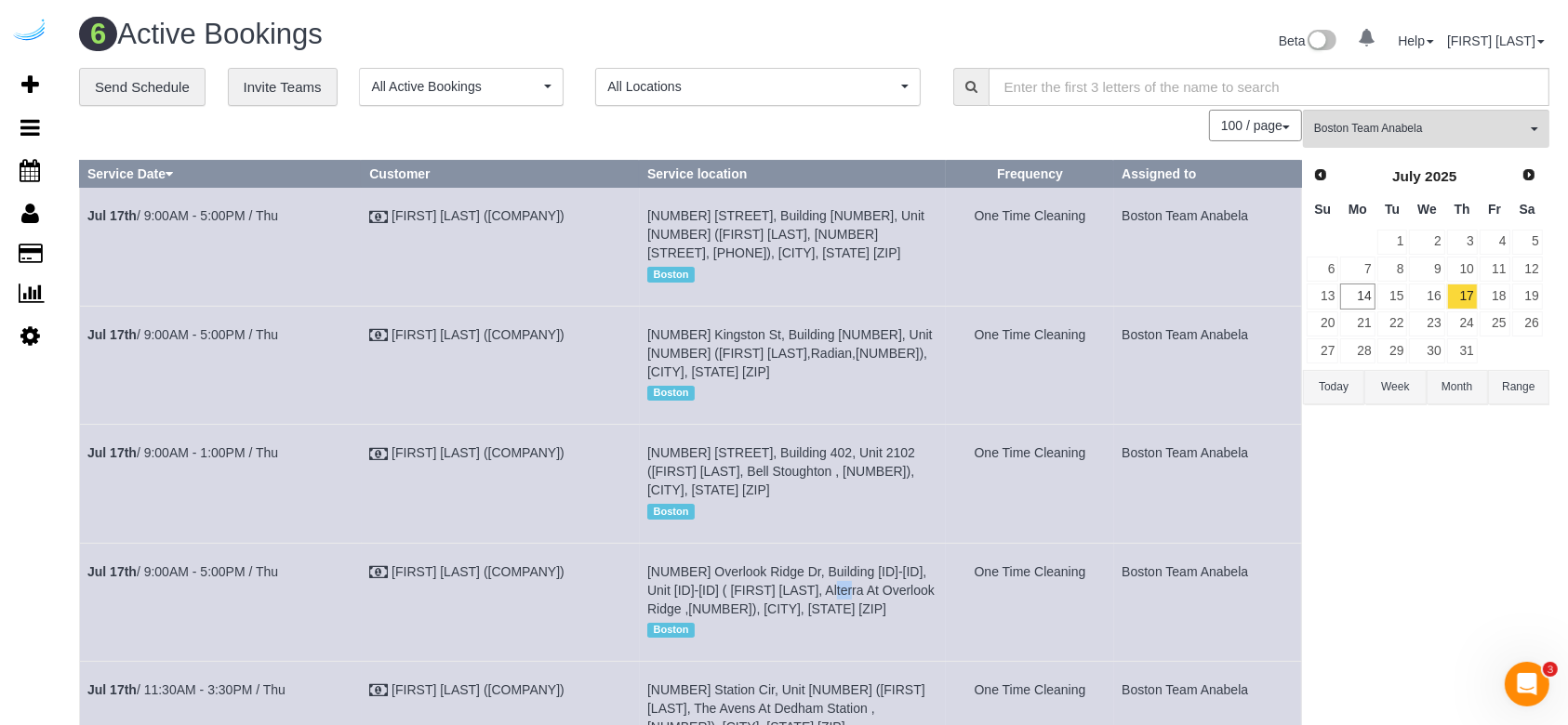 click on "[NUMBER] [STREET], Building [NUMBER], Unit [NUMBER] ([FIRST] [LAST], [COMPANY] , [NUMBER]), [CITY], [STATE]
[CITY]" at bounding box center (793, 601) 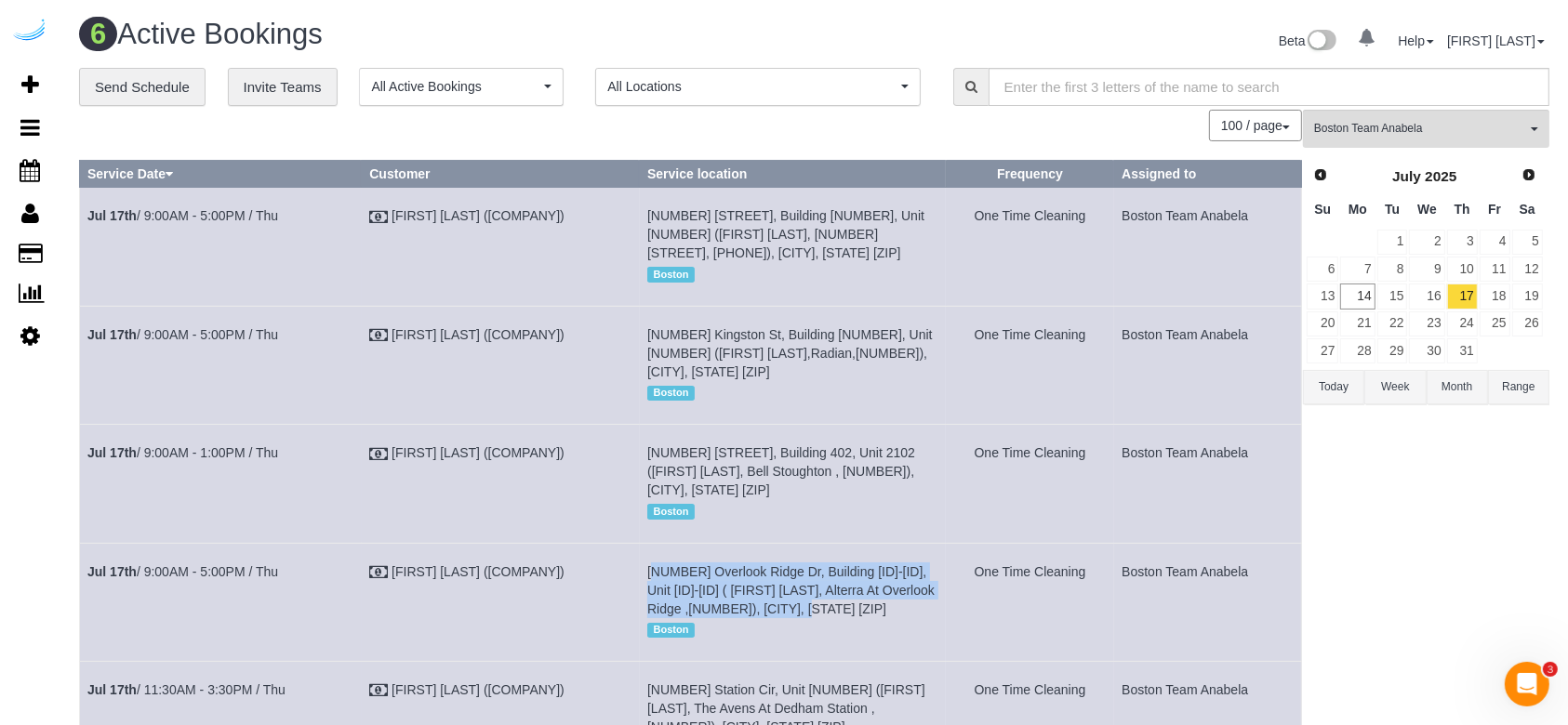 drag, startPoint x: 803, startPoint y: 587, endPoint x: 618, endPoint y: 547, distance: 189.27493 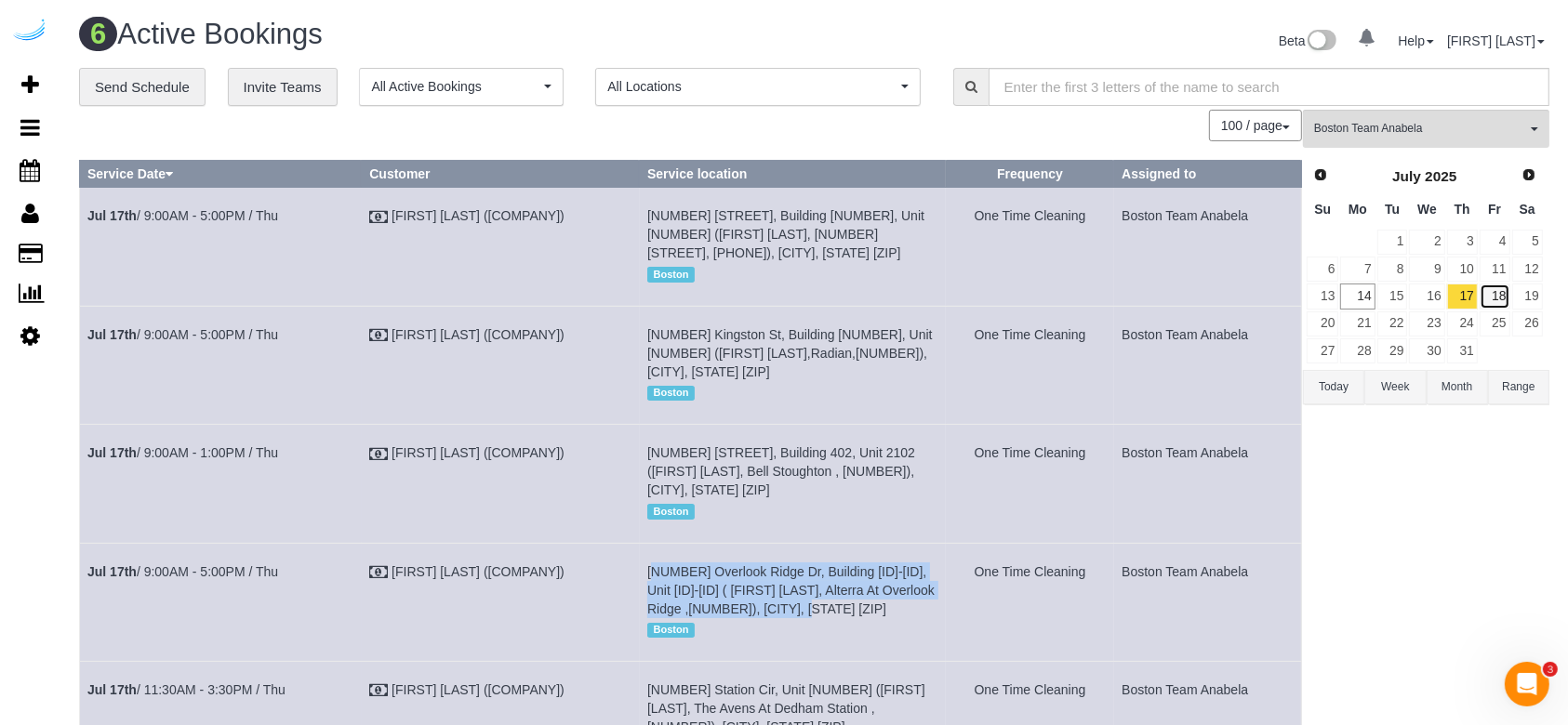 click on "18" at bounding box center (1495, 296) 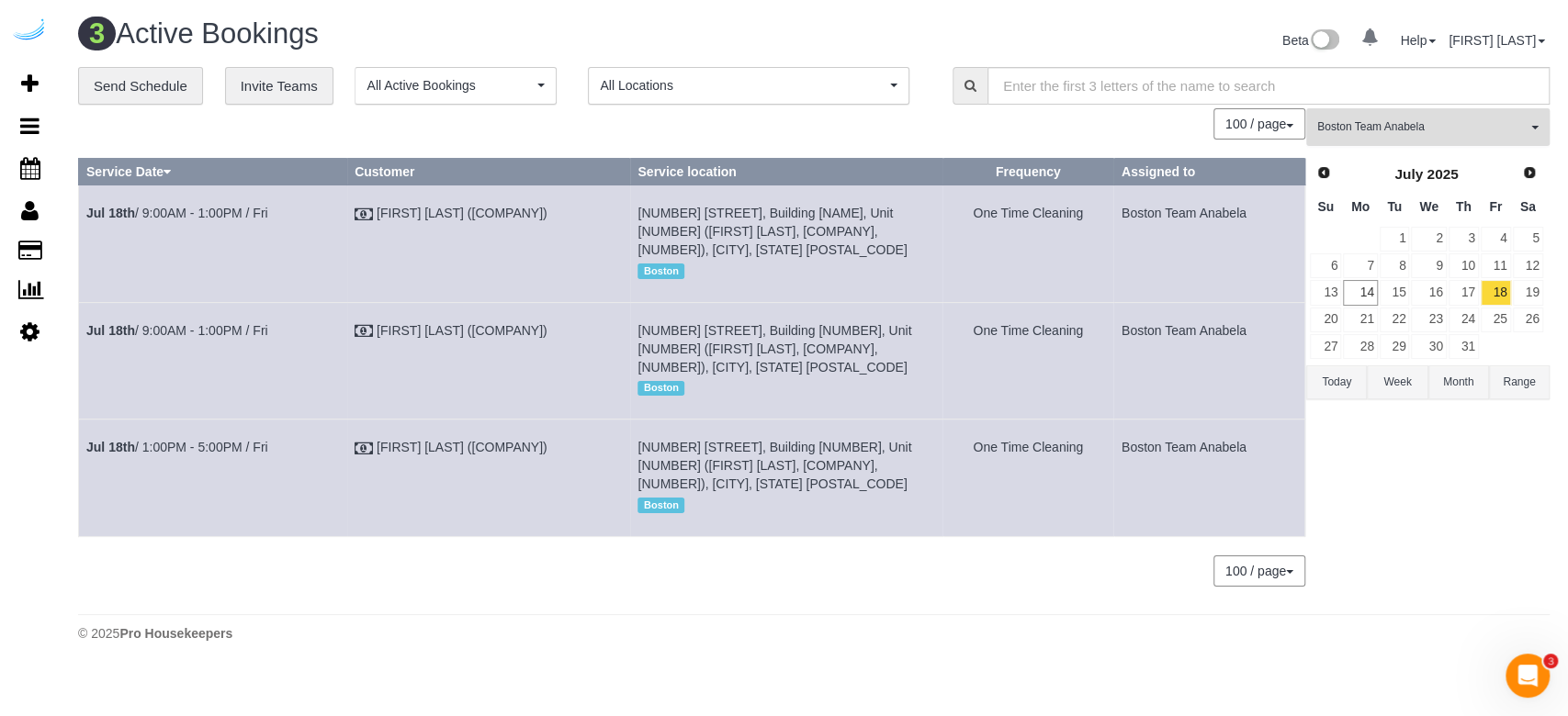 click on "Boston Team Anabela
All Teams" at bounding box center (1427, 127) 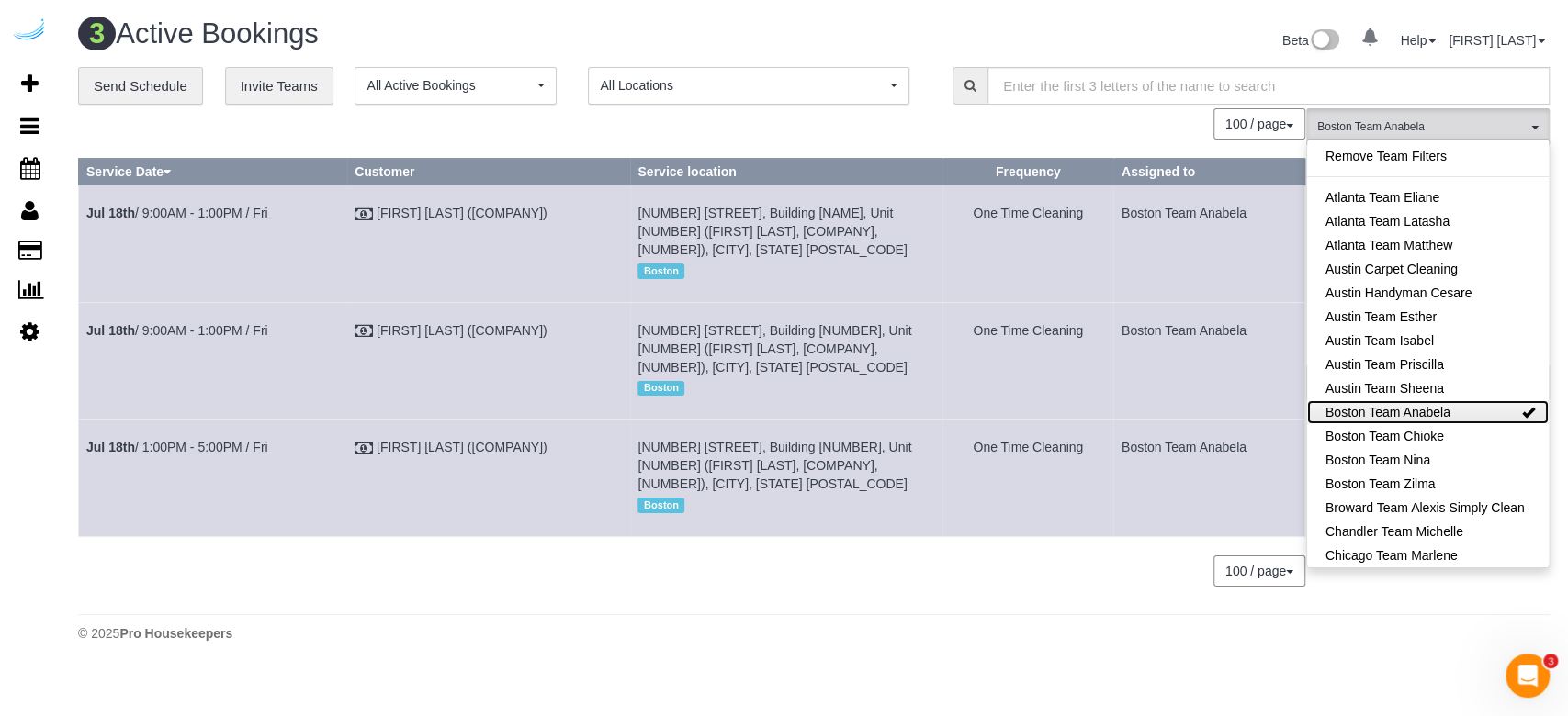 click on "Boston Team Anabela" at bounding box center [1427, 412] 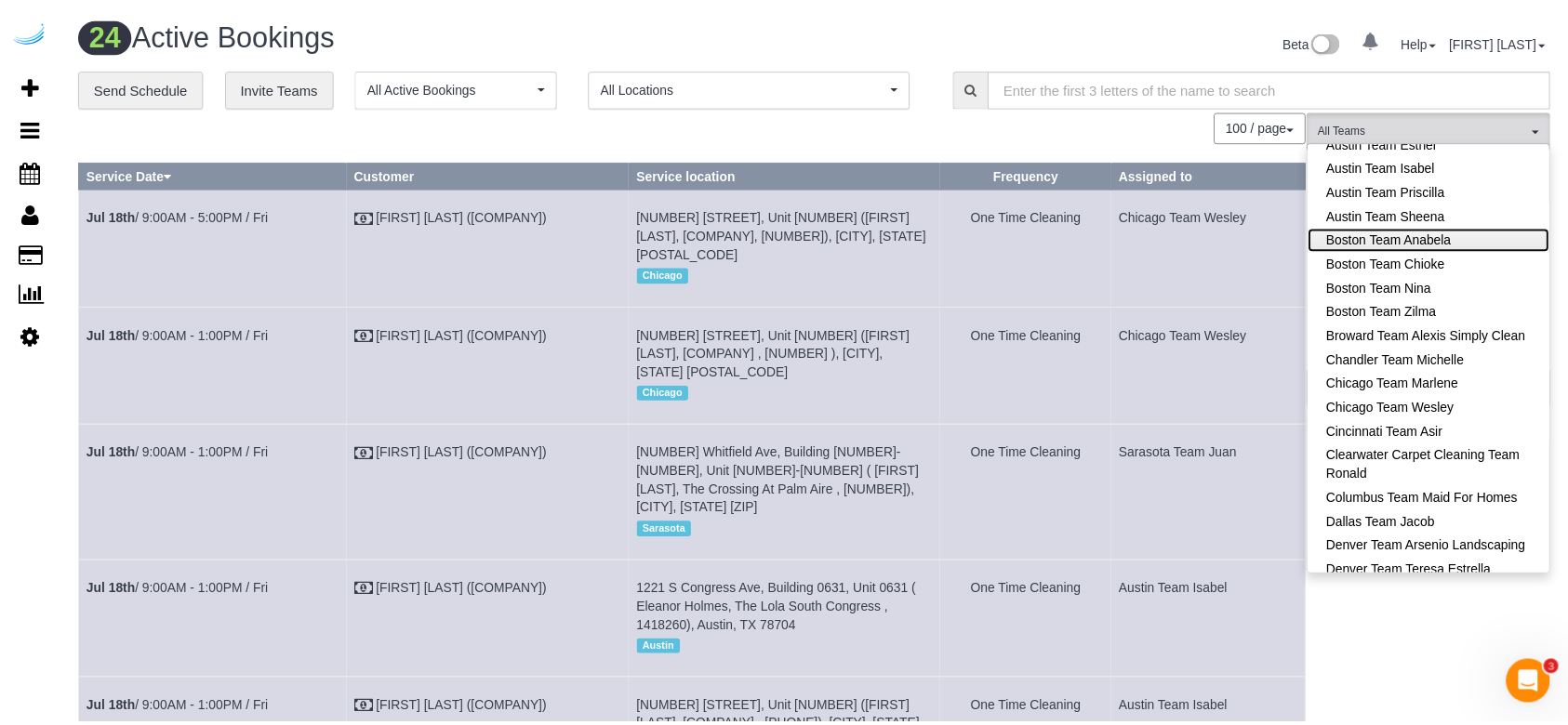 scroll, scrollTop: 185, scrollLeft: 0, axis: vertical 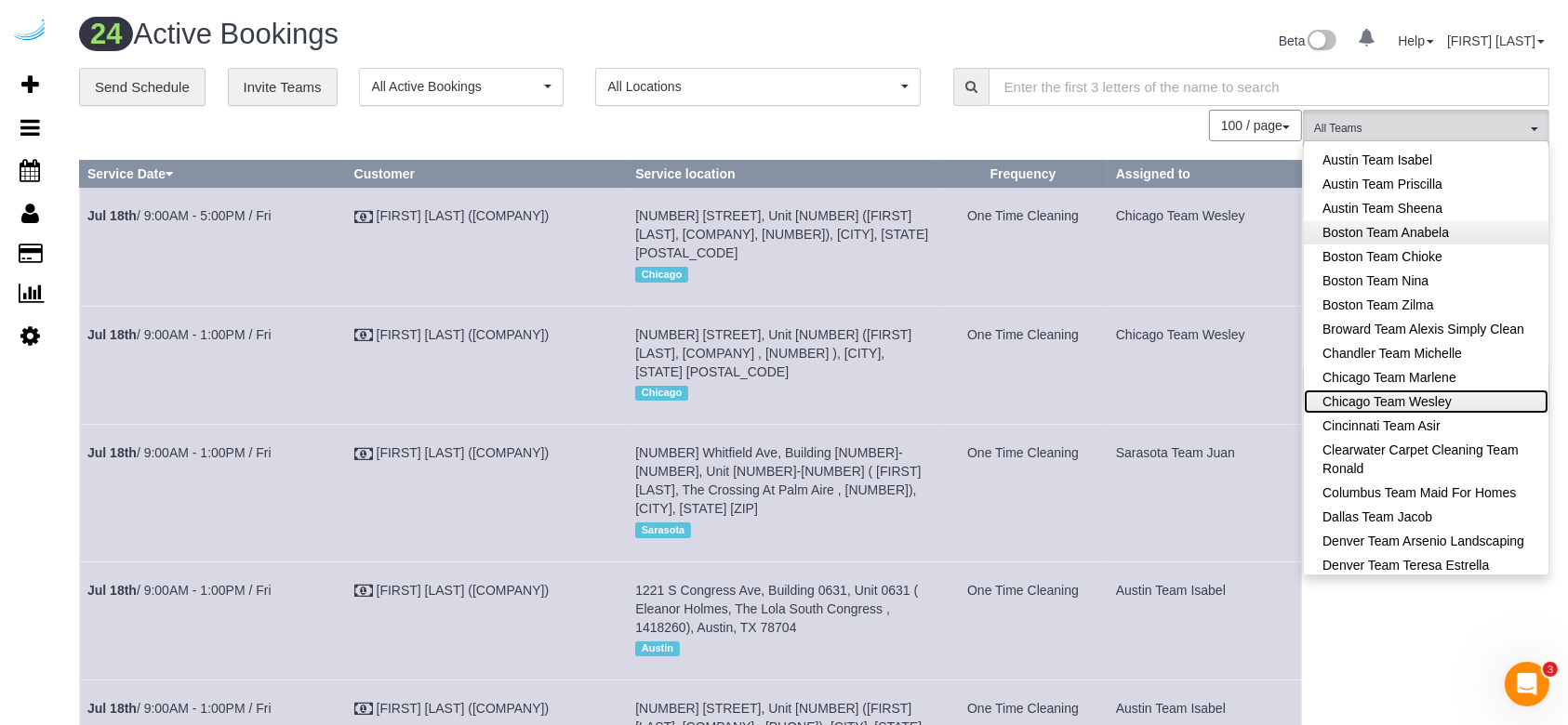 click on "Chicago Team Wesley" at bounding box center [1426, 402] 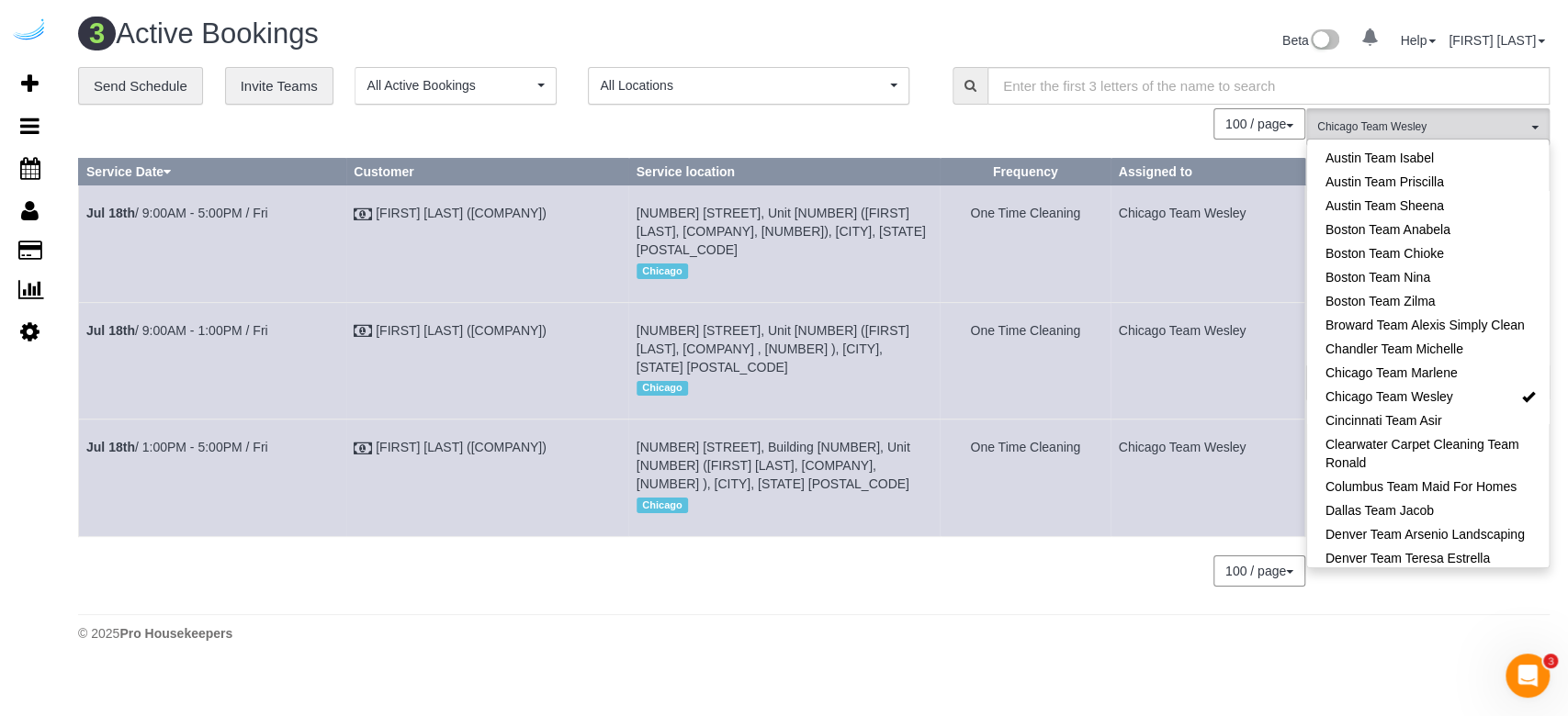 click on "100 / page
10 / page
20 / page
30 / page
40 / page
50 / page
100 / page" at bounding box center (692, 124) 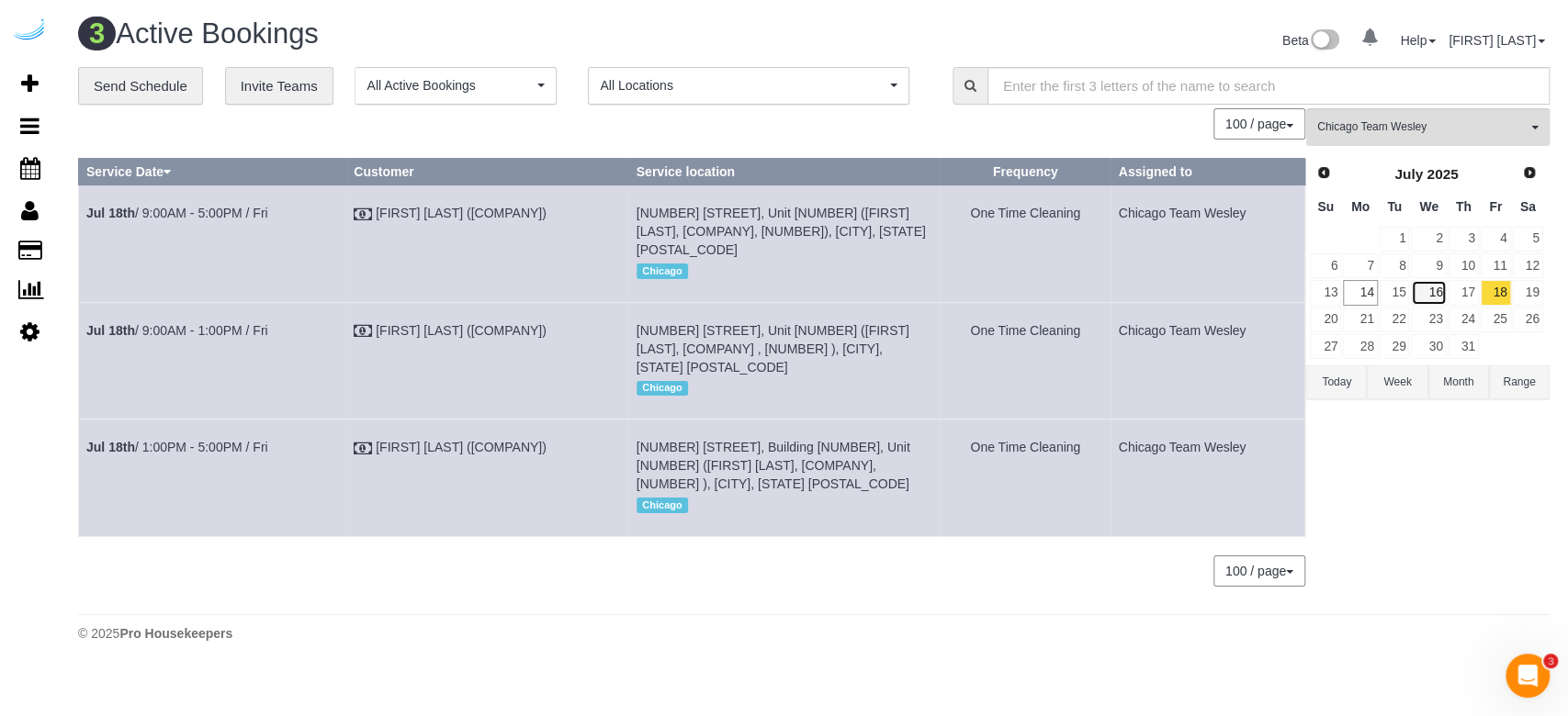 click on "16" at bounding box center [1428, 292] 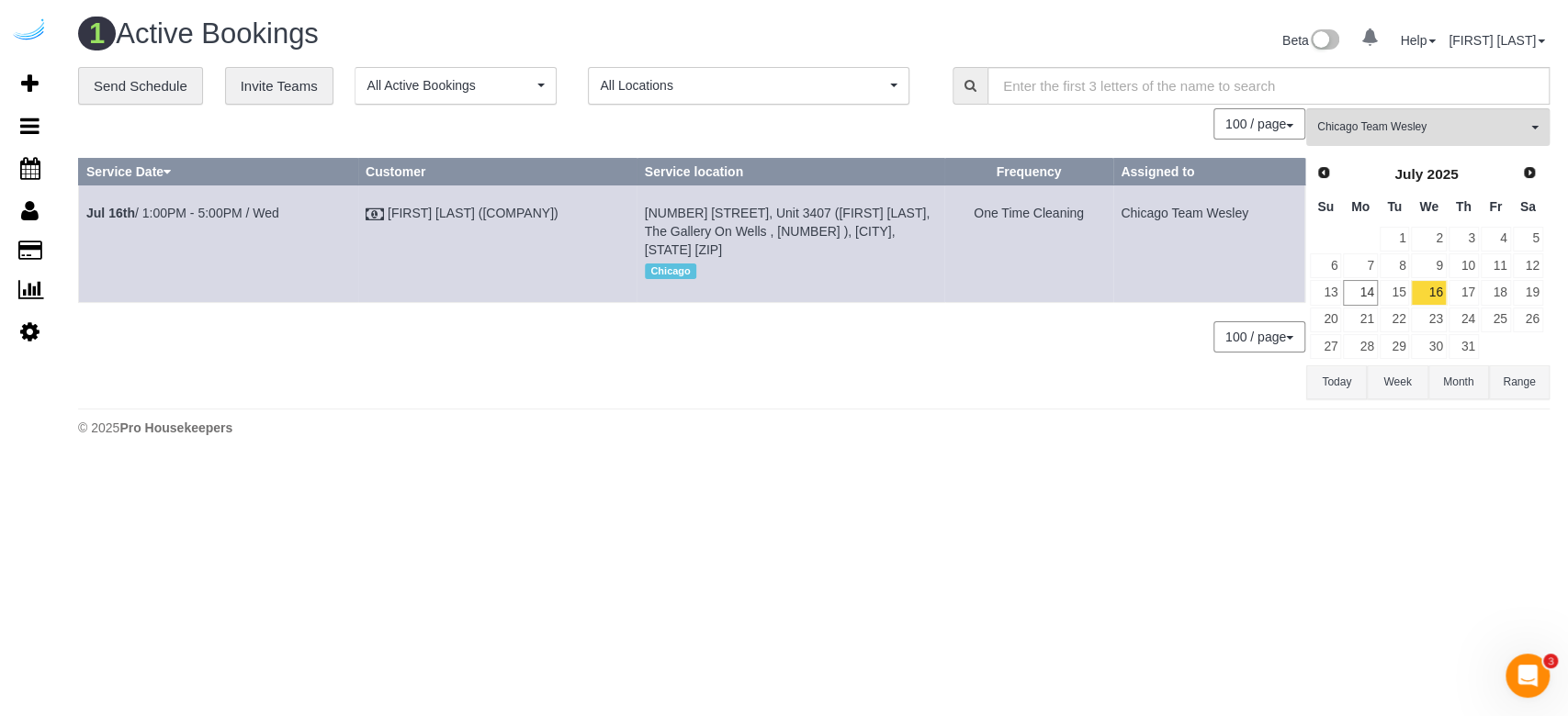 click on "Week" at bounding box center (1397, 382) 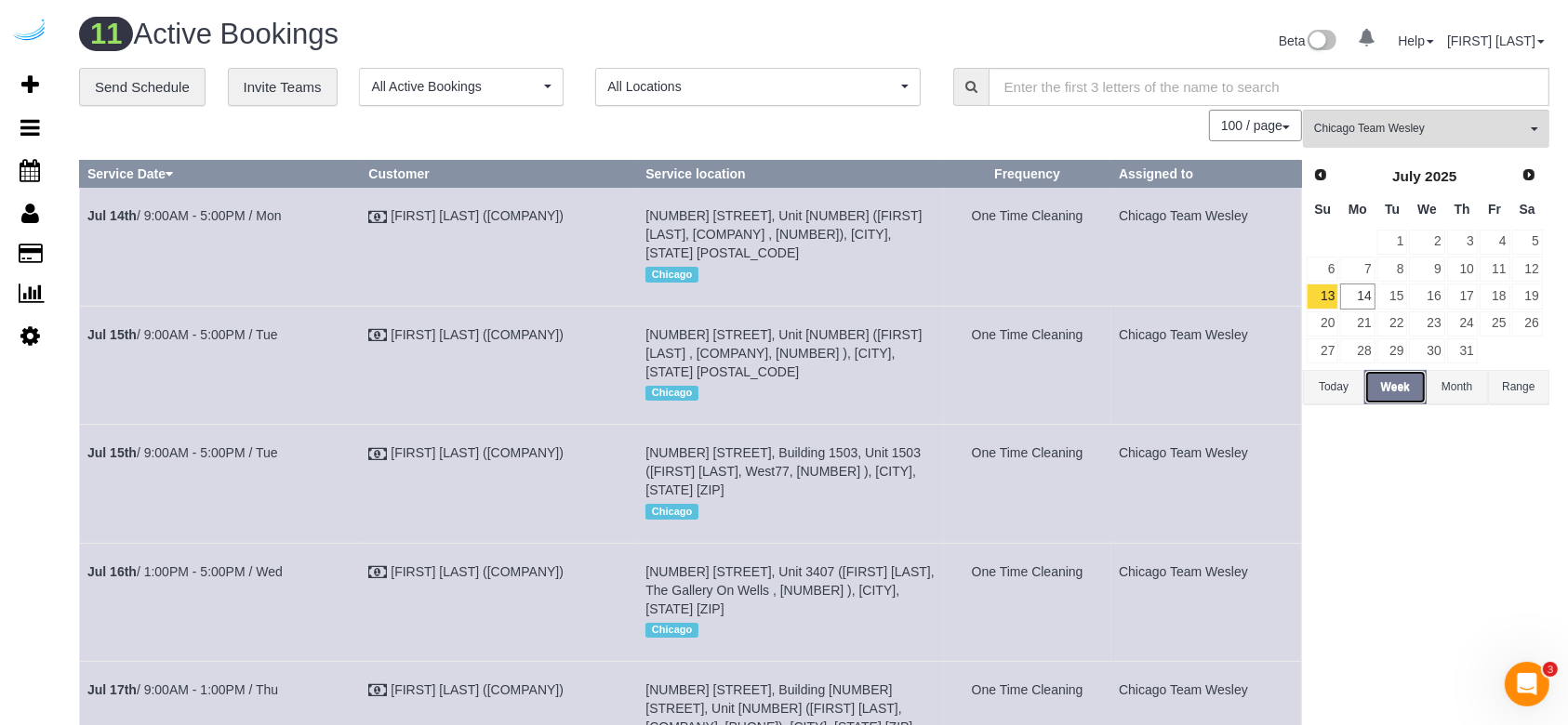 type 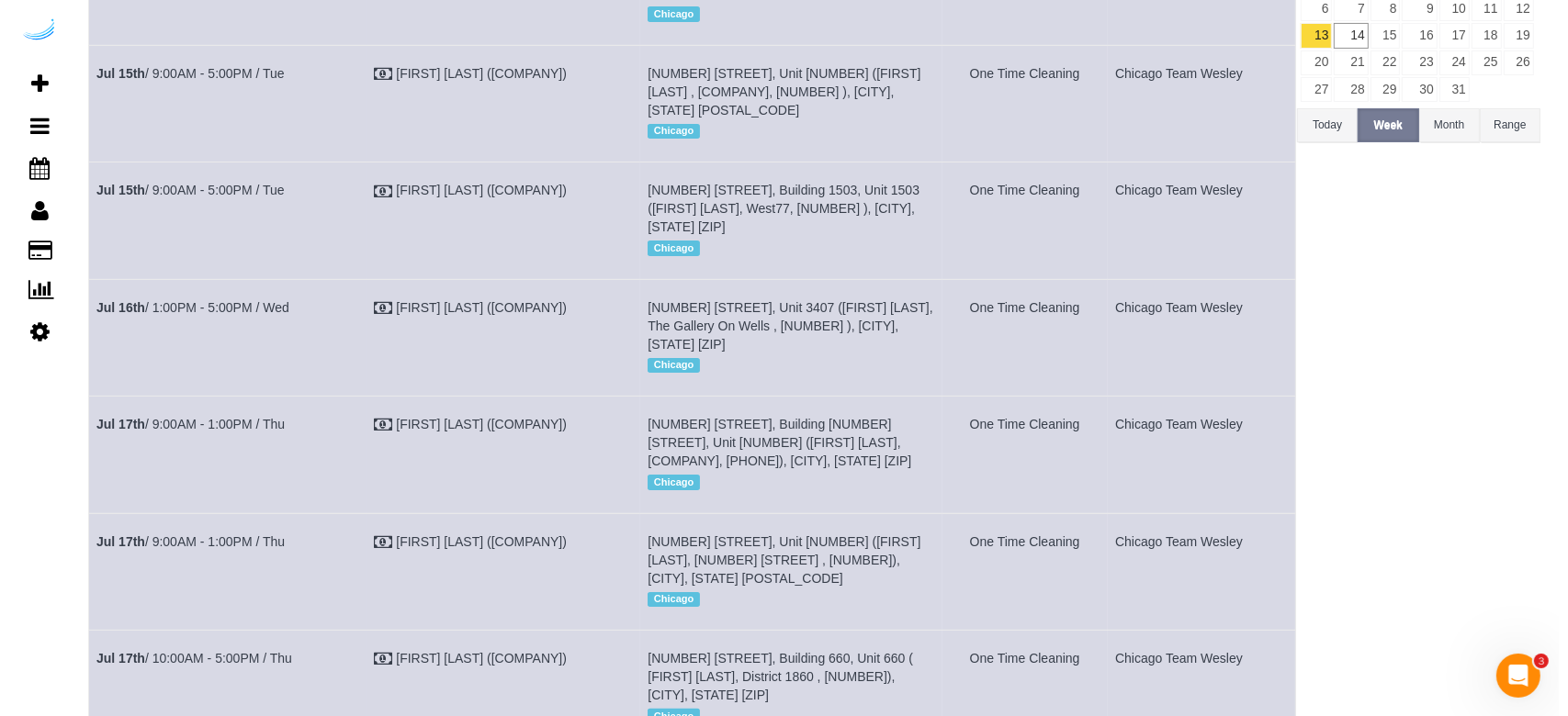 scroll, scrollTop: 0, scrollLeft: 0, axis: both 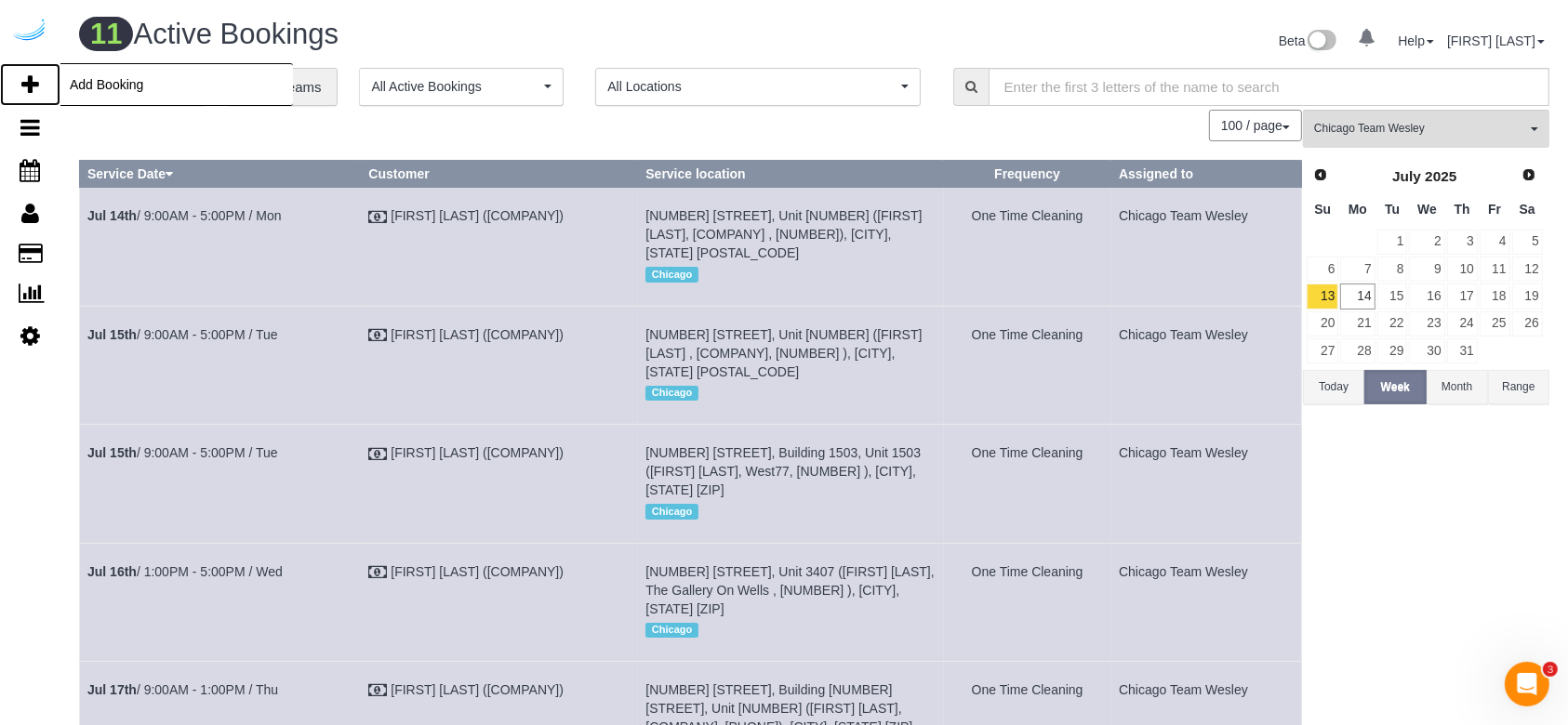 click at bounding box center [30, 85] 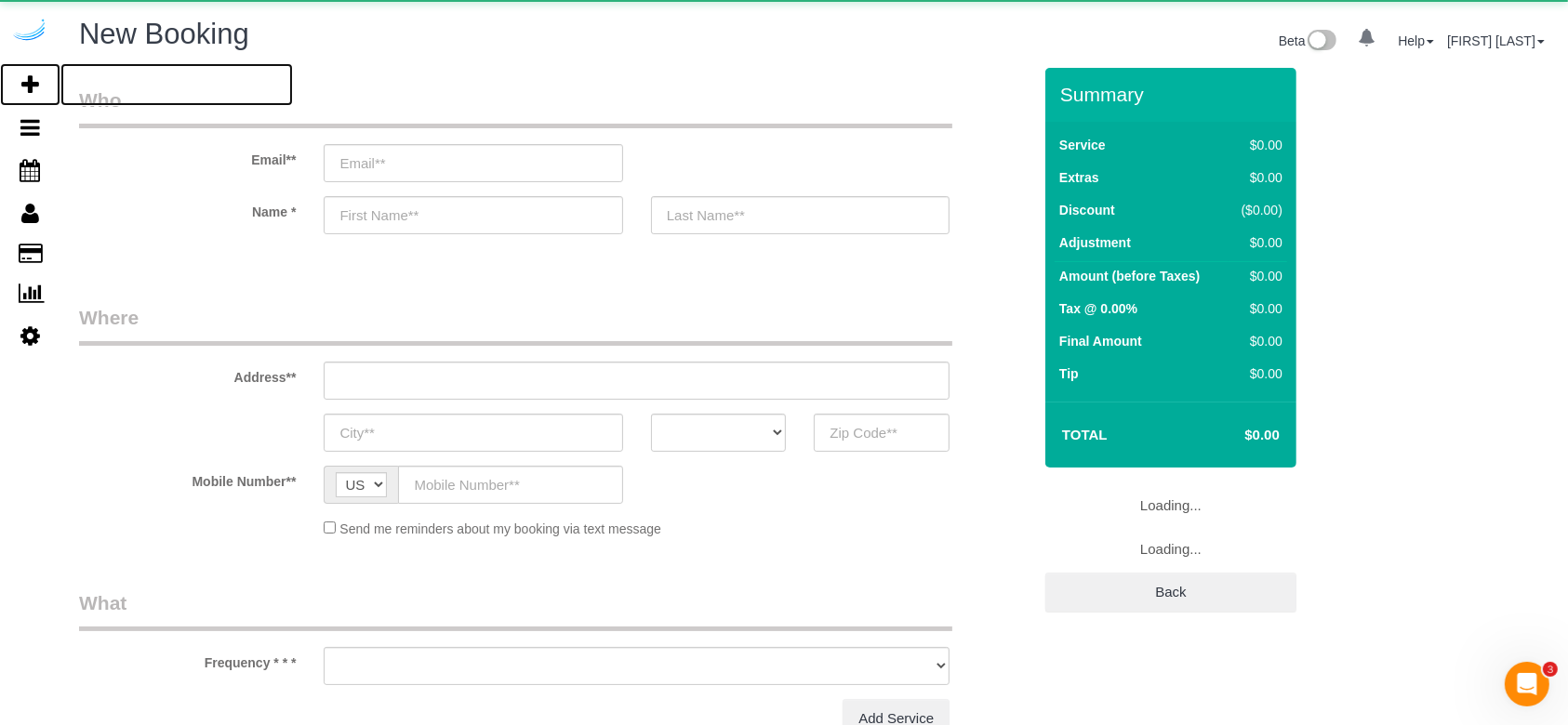 select on "number:9" 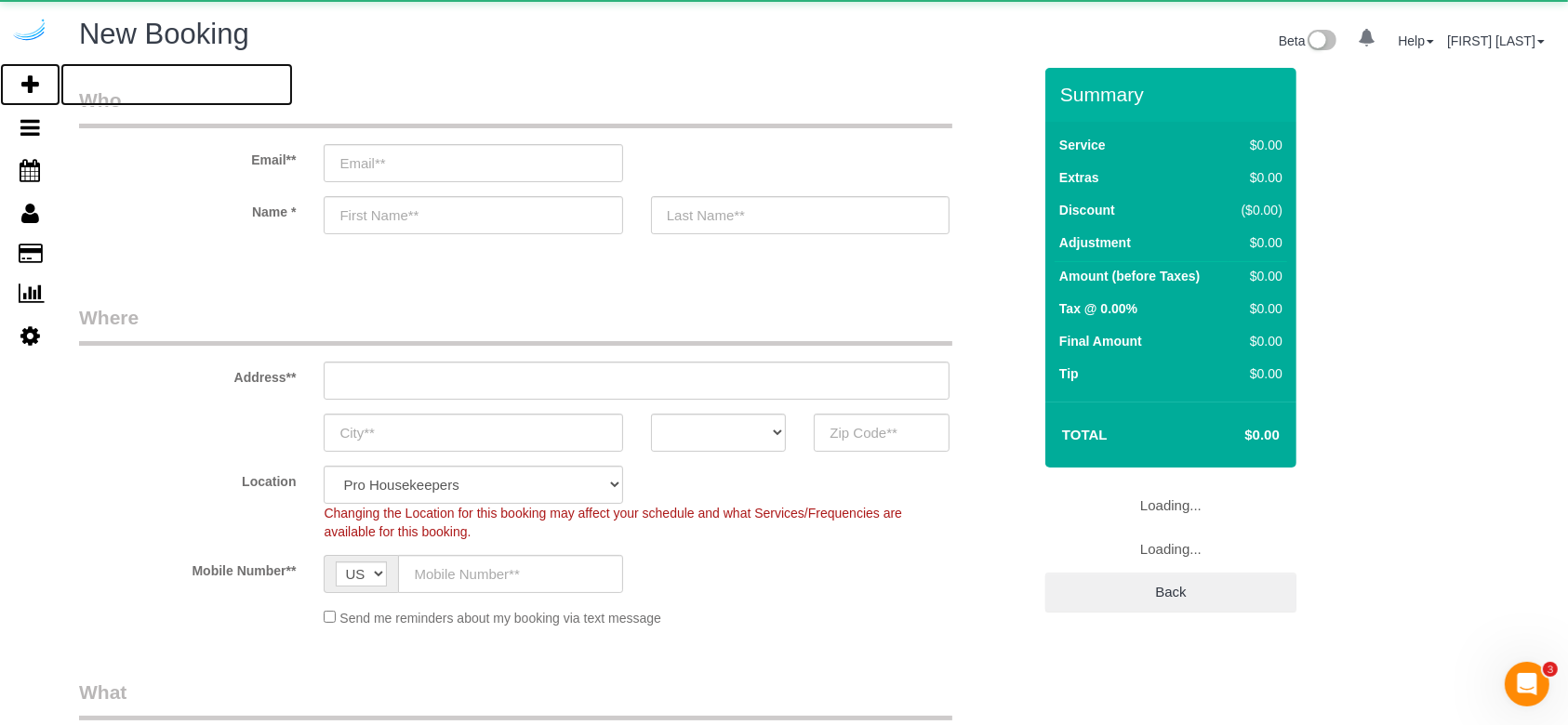 select on "object:34091" 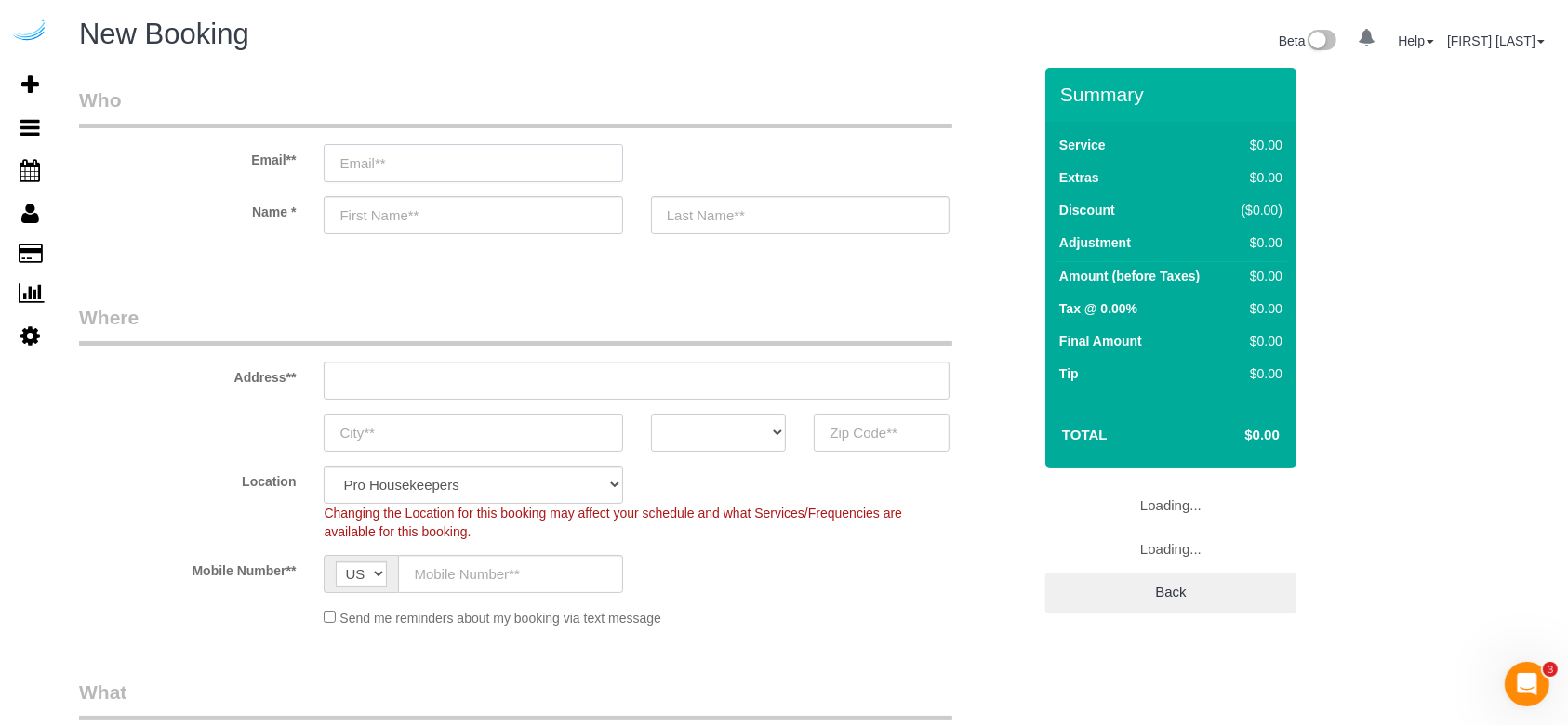 click at bounding box center (472, 163) 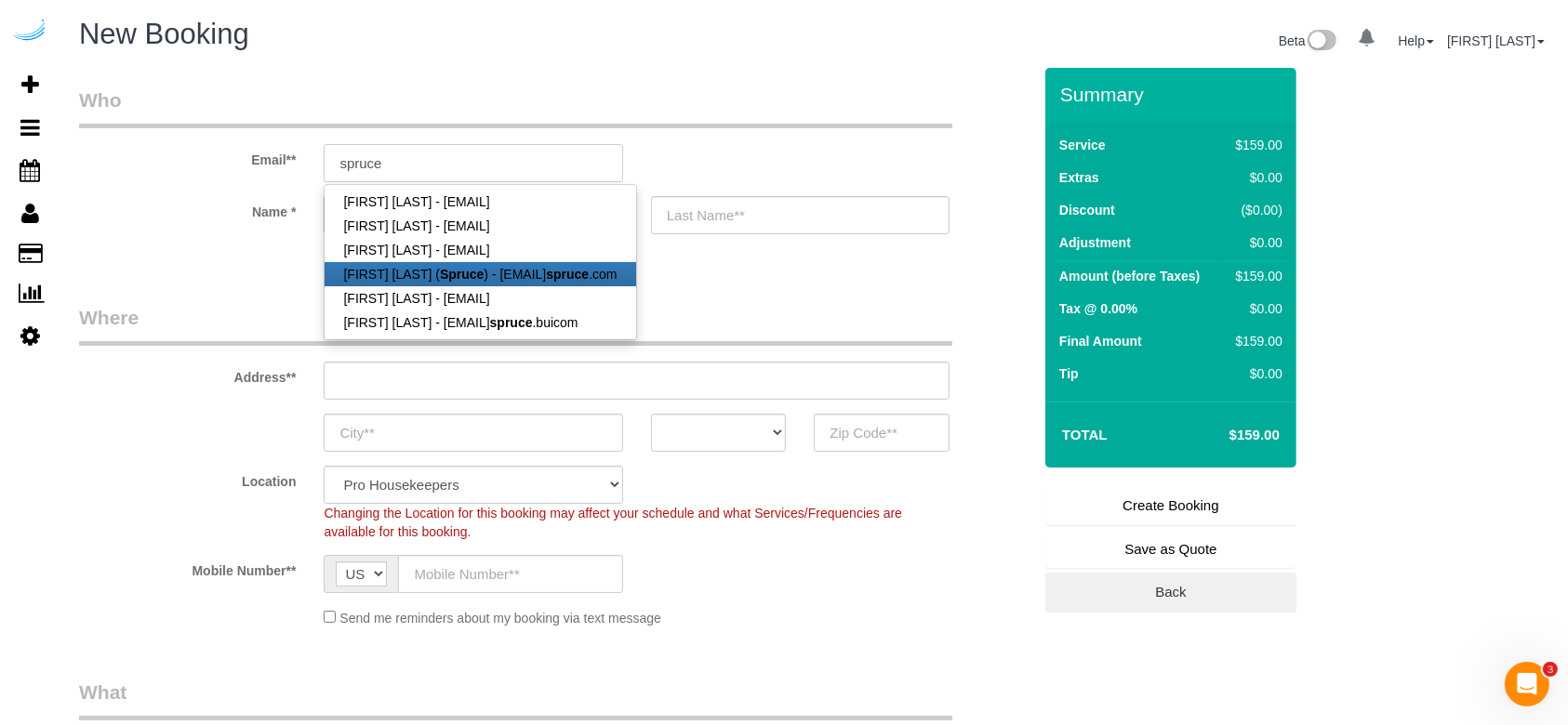 type on "brandie@getspruce.com" 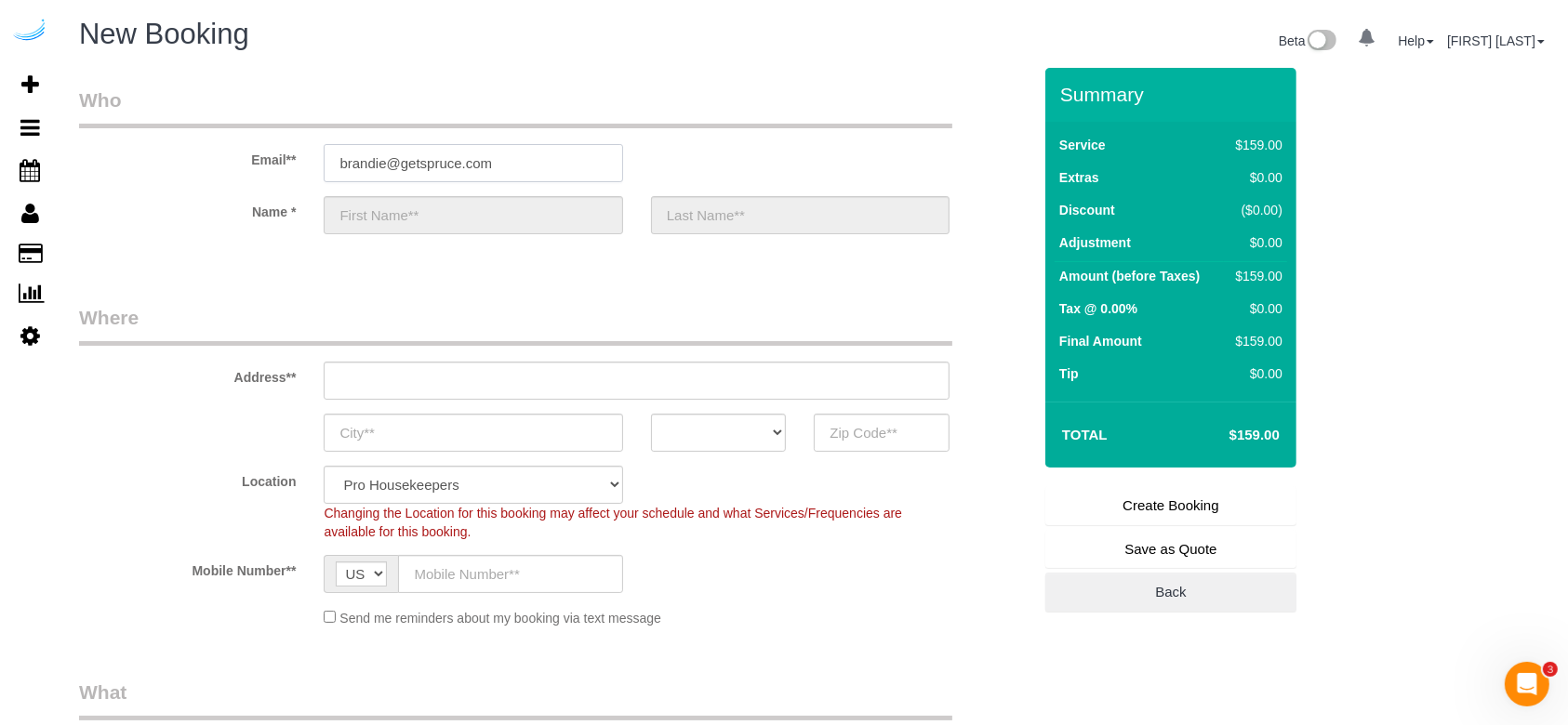 type on "[FIRST]" 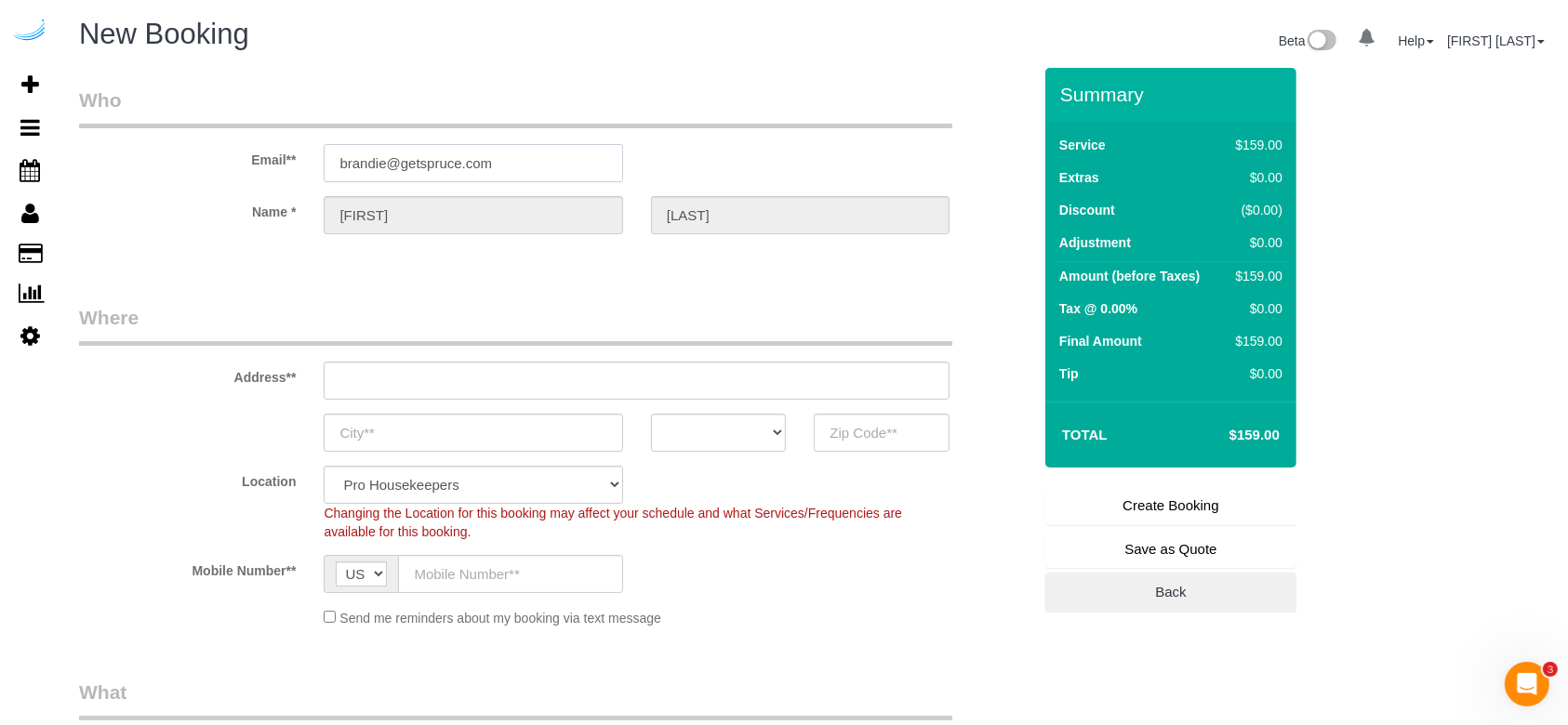 type on "3816 S Lamar Blvd" 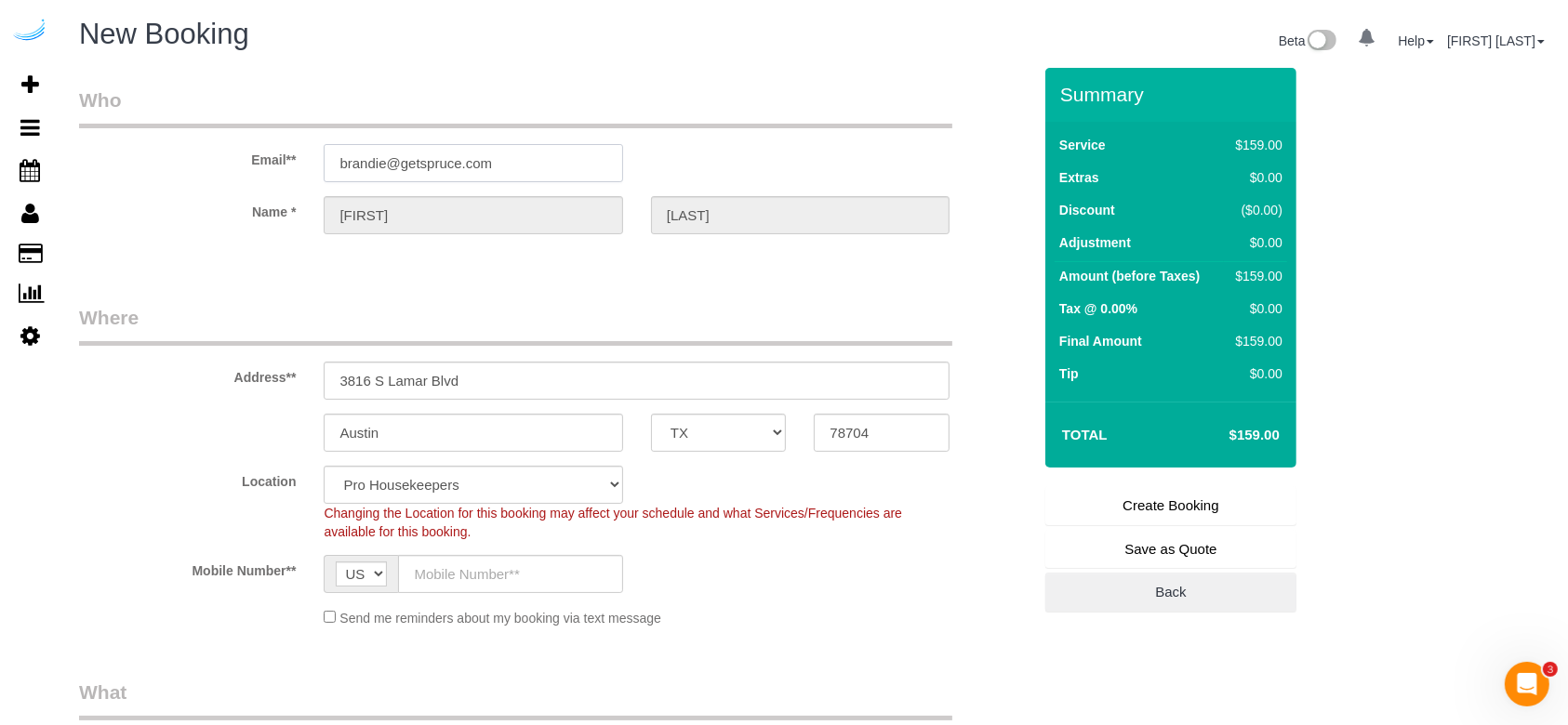 type on "brandie@getspruce.com" 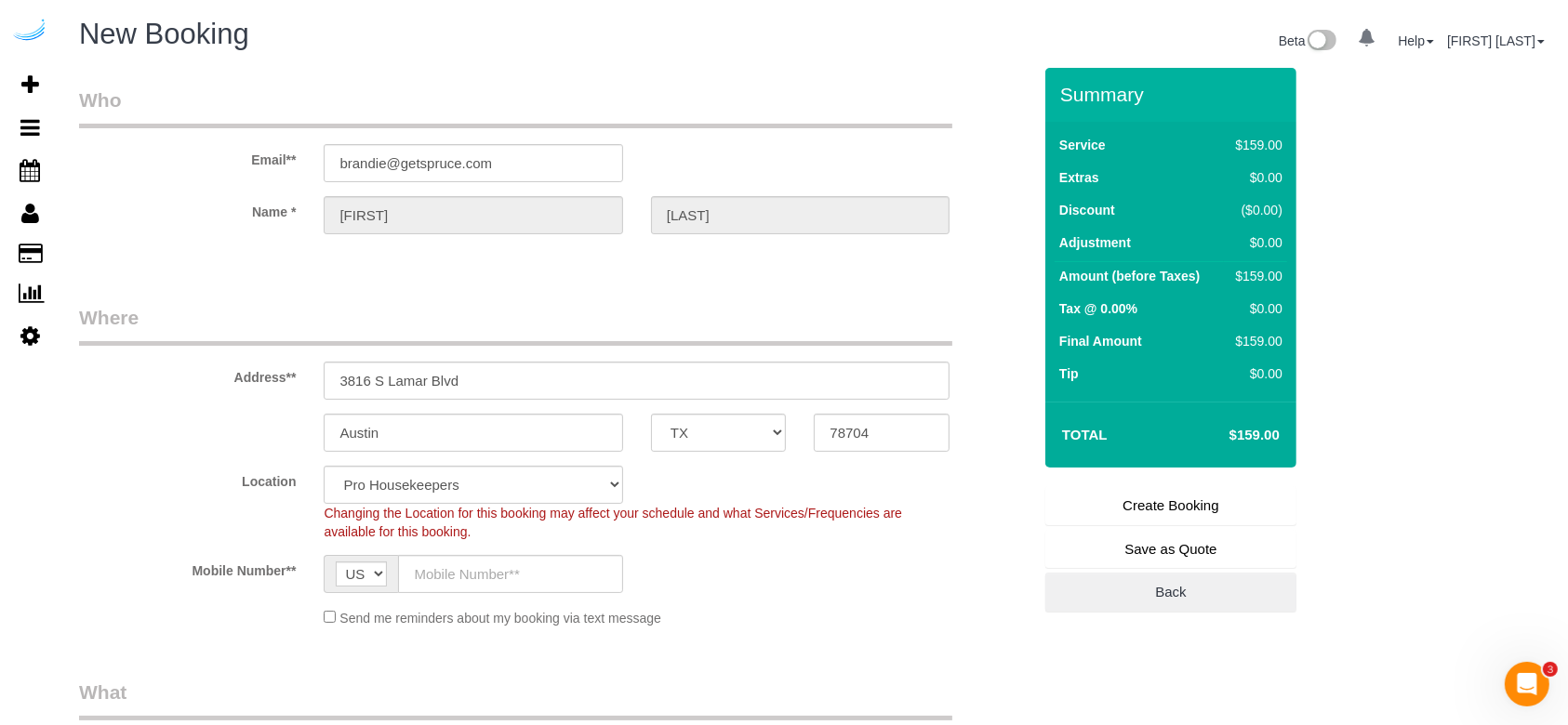 select on "9" 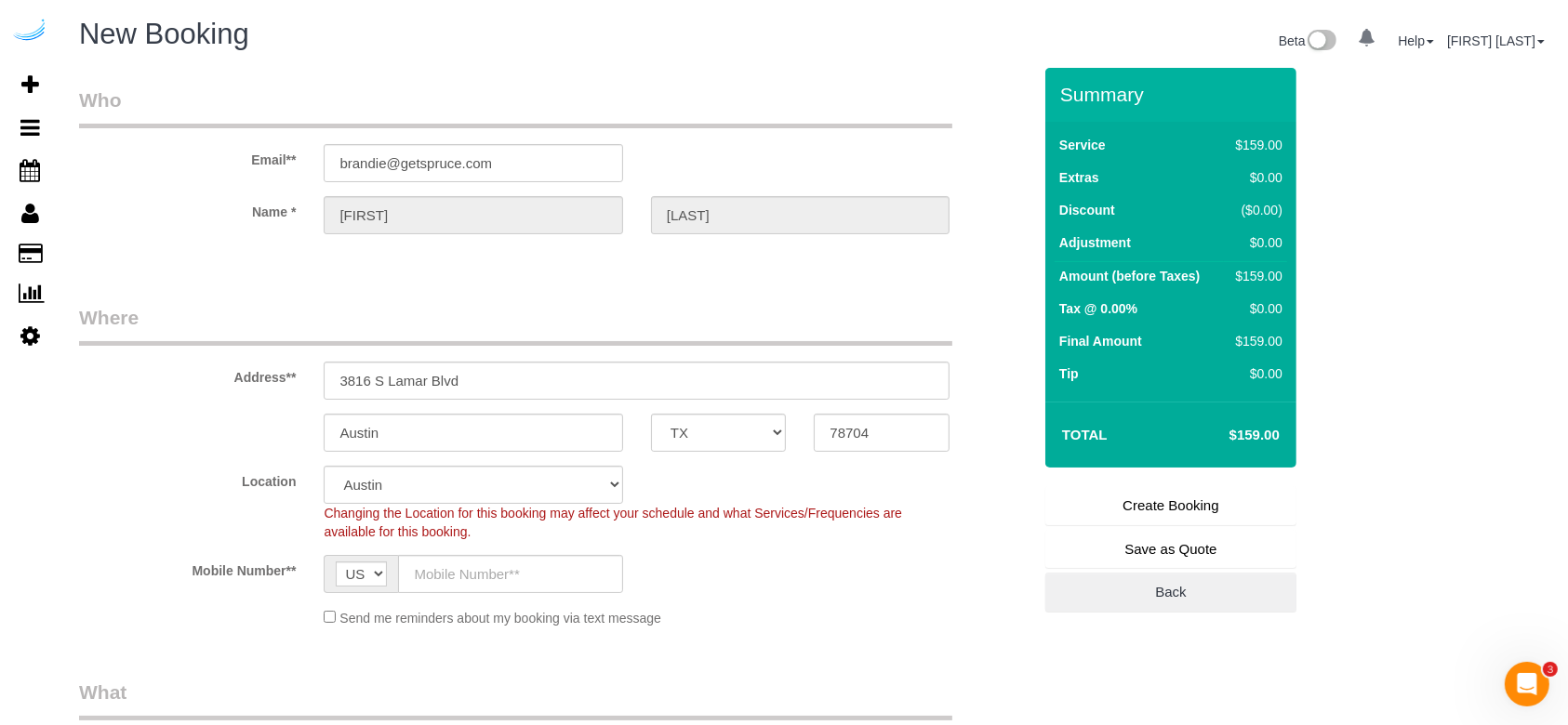 select on "object:34128" 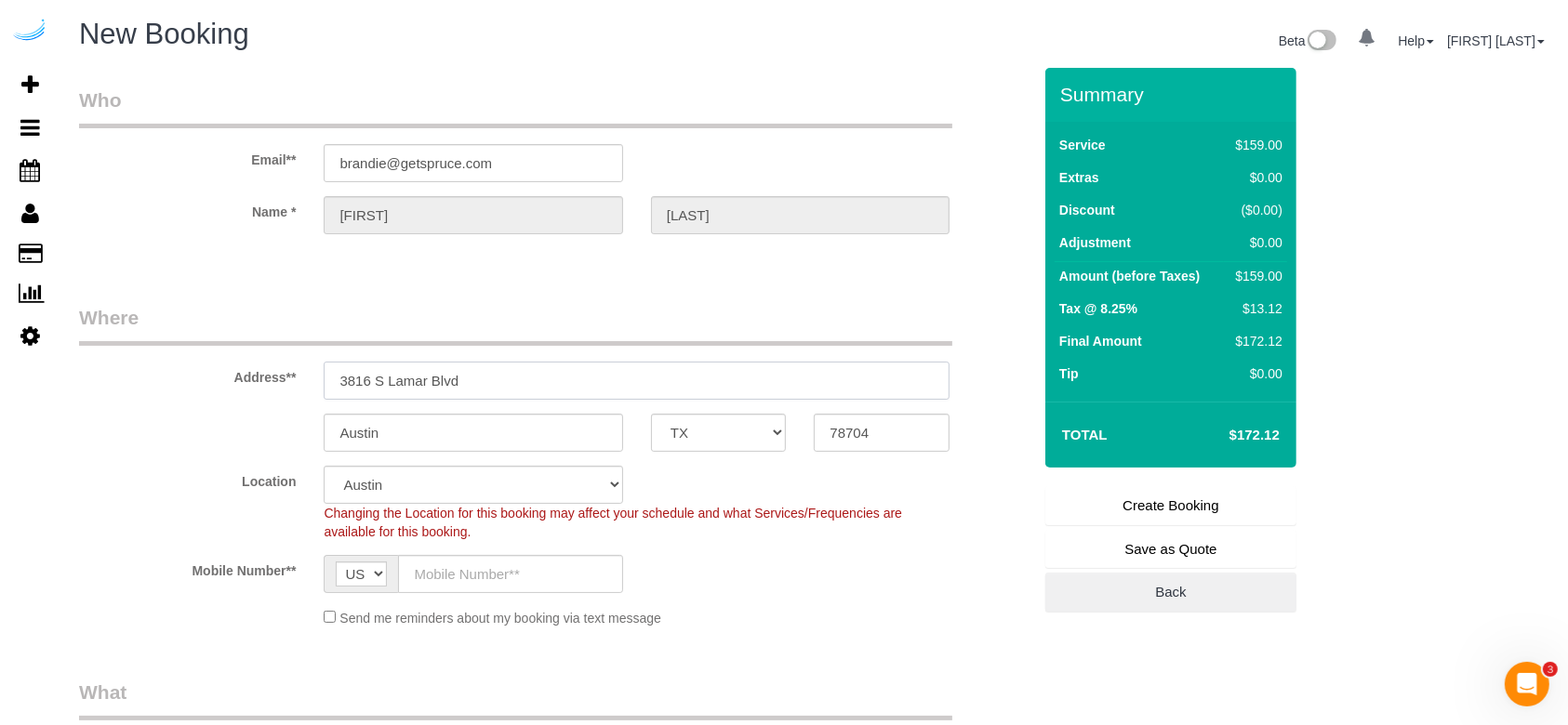 click on "3816 S Lamar Blvd" at bounding box center (636, 380) 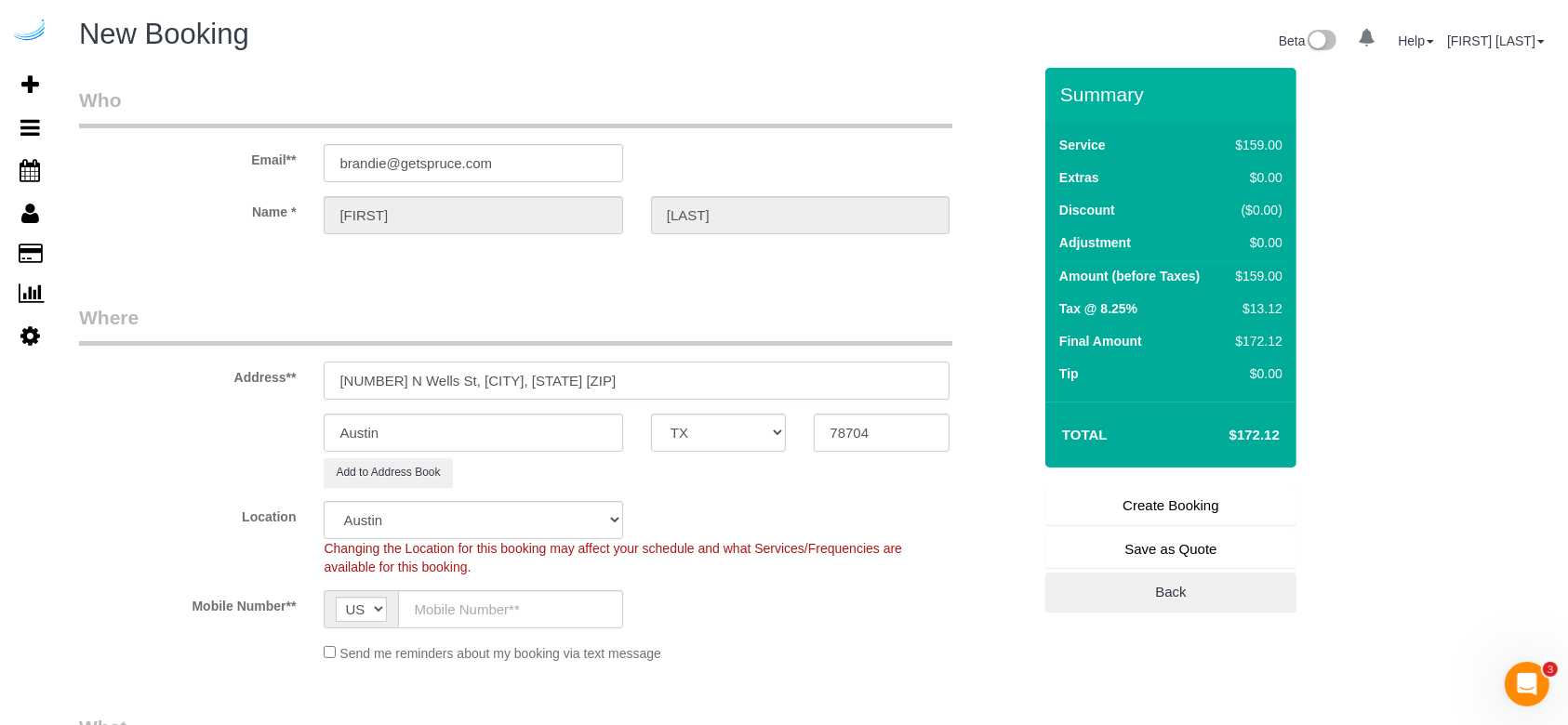 click on "[NUMBER] N Wells St, [CITY], [STATE] [ZIP]" at bounding box center (636, 380) 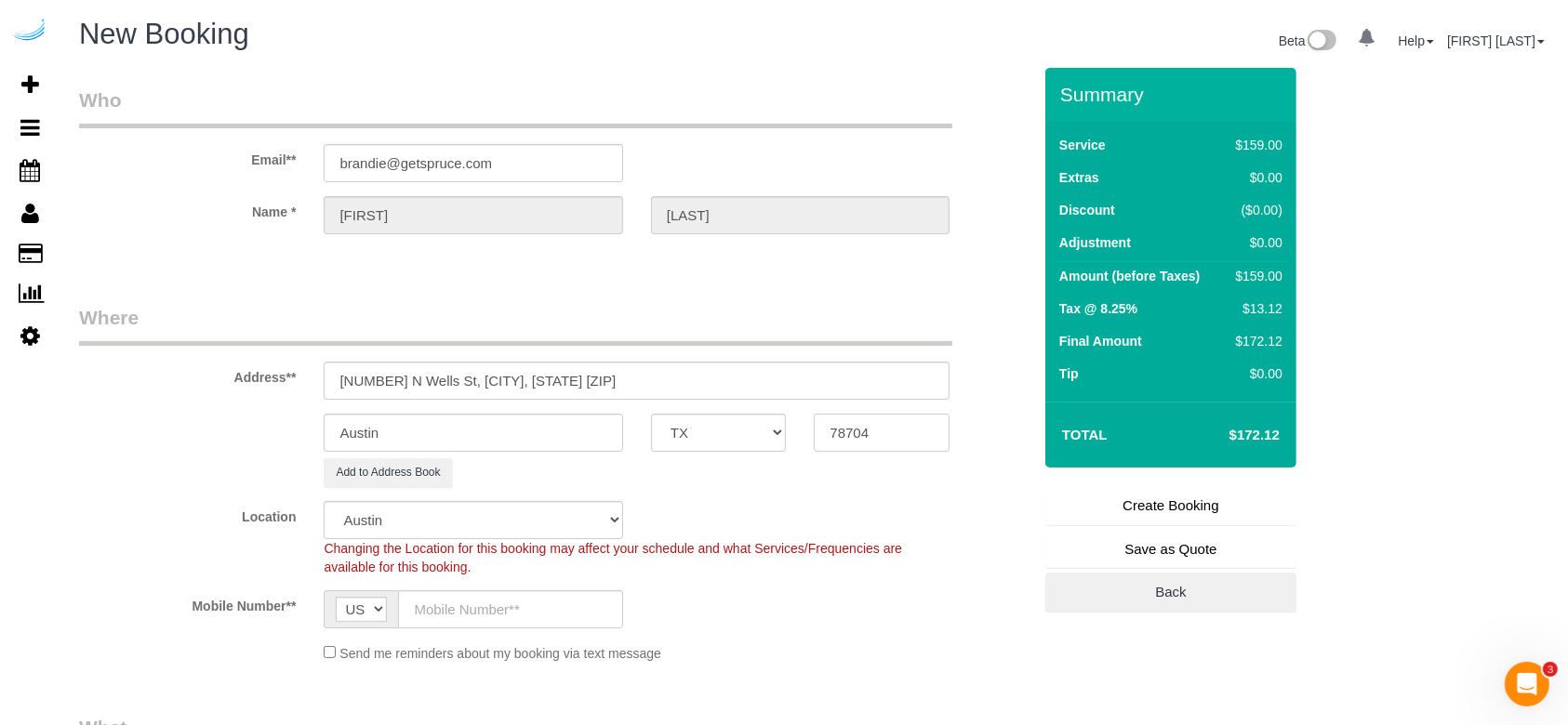 click on "78704" at bounding box center (882, 432) 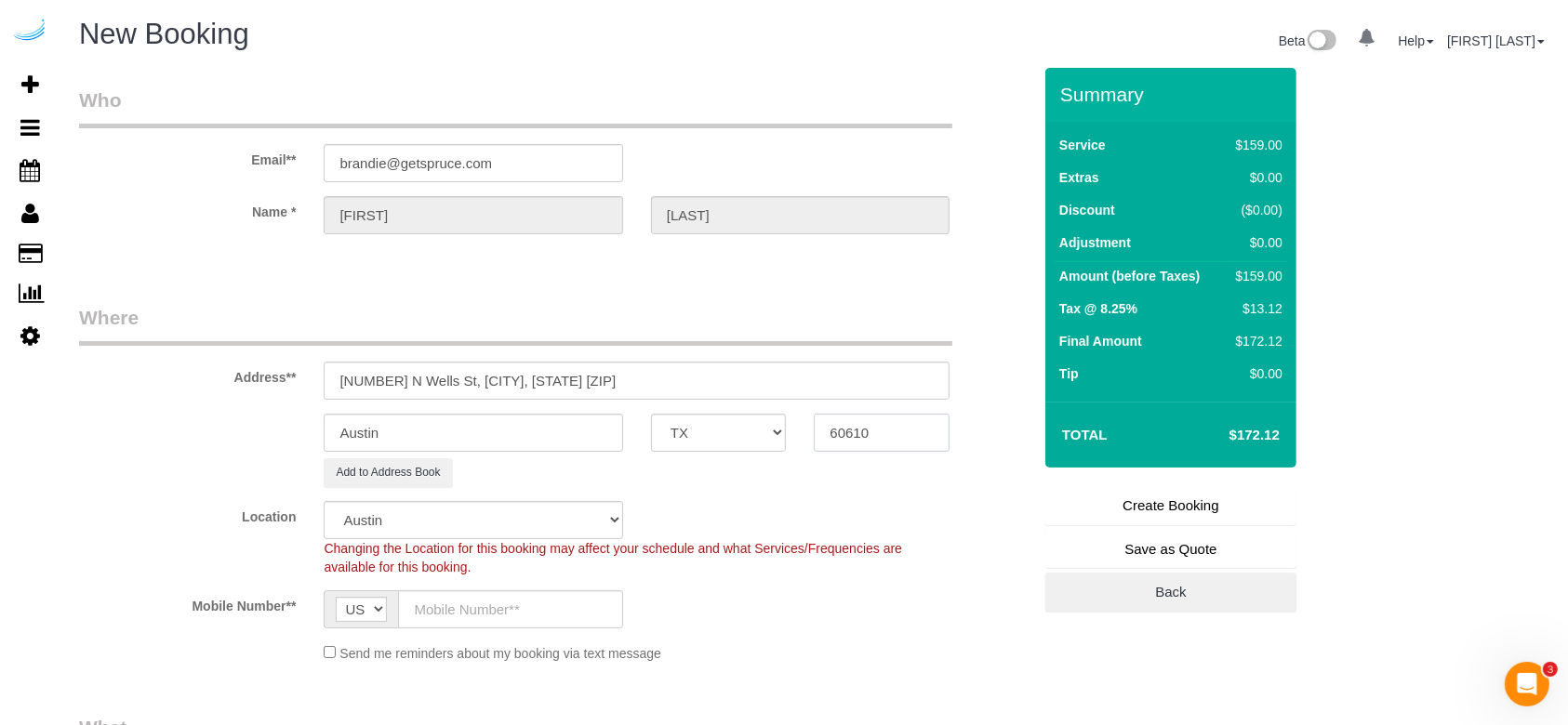 type on "60610" 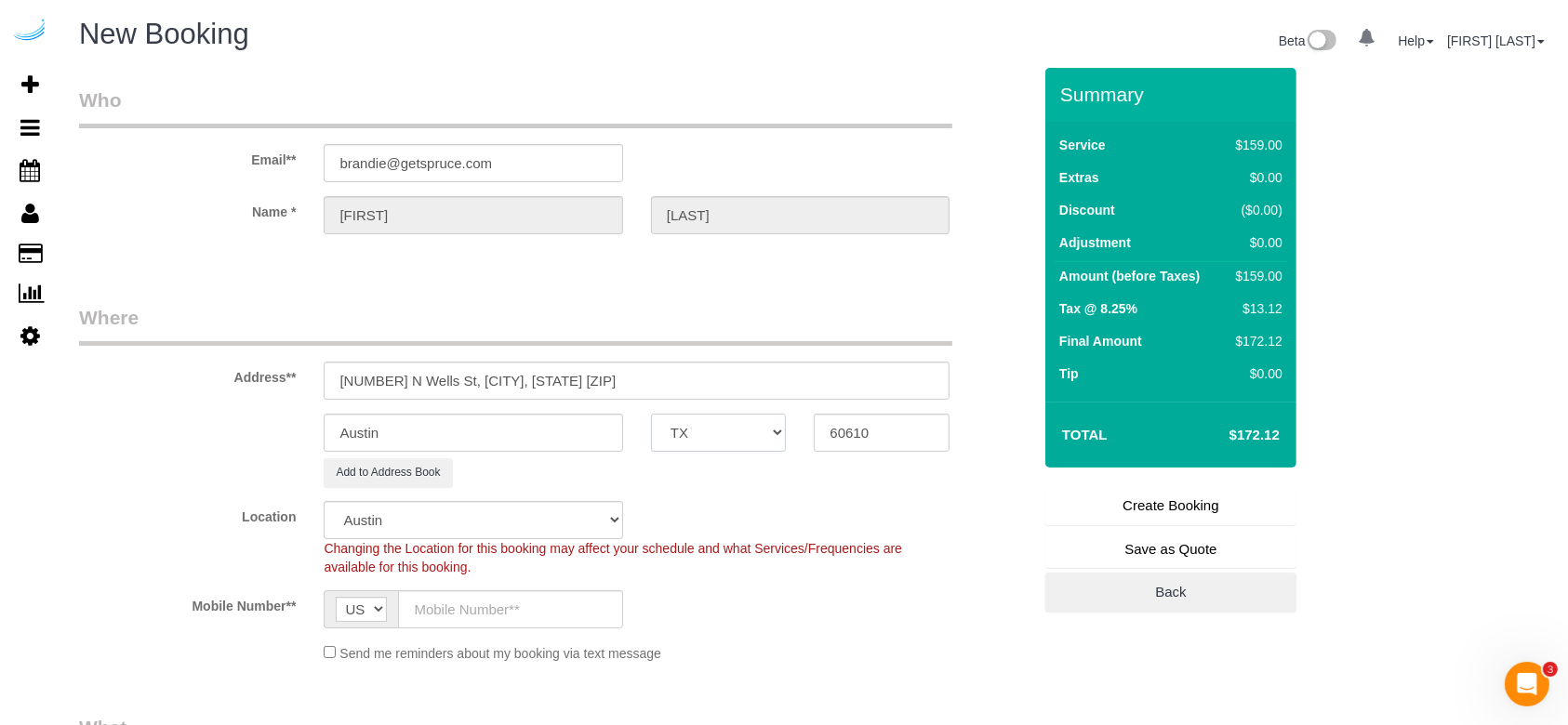 click on "AK
AL
AR
AZ
CA
CO
CT
DC
DE
FL
GA
HI
IA
ID
IL
IN
KS
KY
LA
MA
MD
ME
MI
MN
MO
MS
MT
NC
ND
NE
NH
NJ
NM
NV
NY
OH
OK
OR
PA
RI
SC
SD
TN
TX
UT
VA
VT
WA
WI
WV
WY" at bounding box center (719, 432) 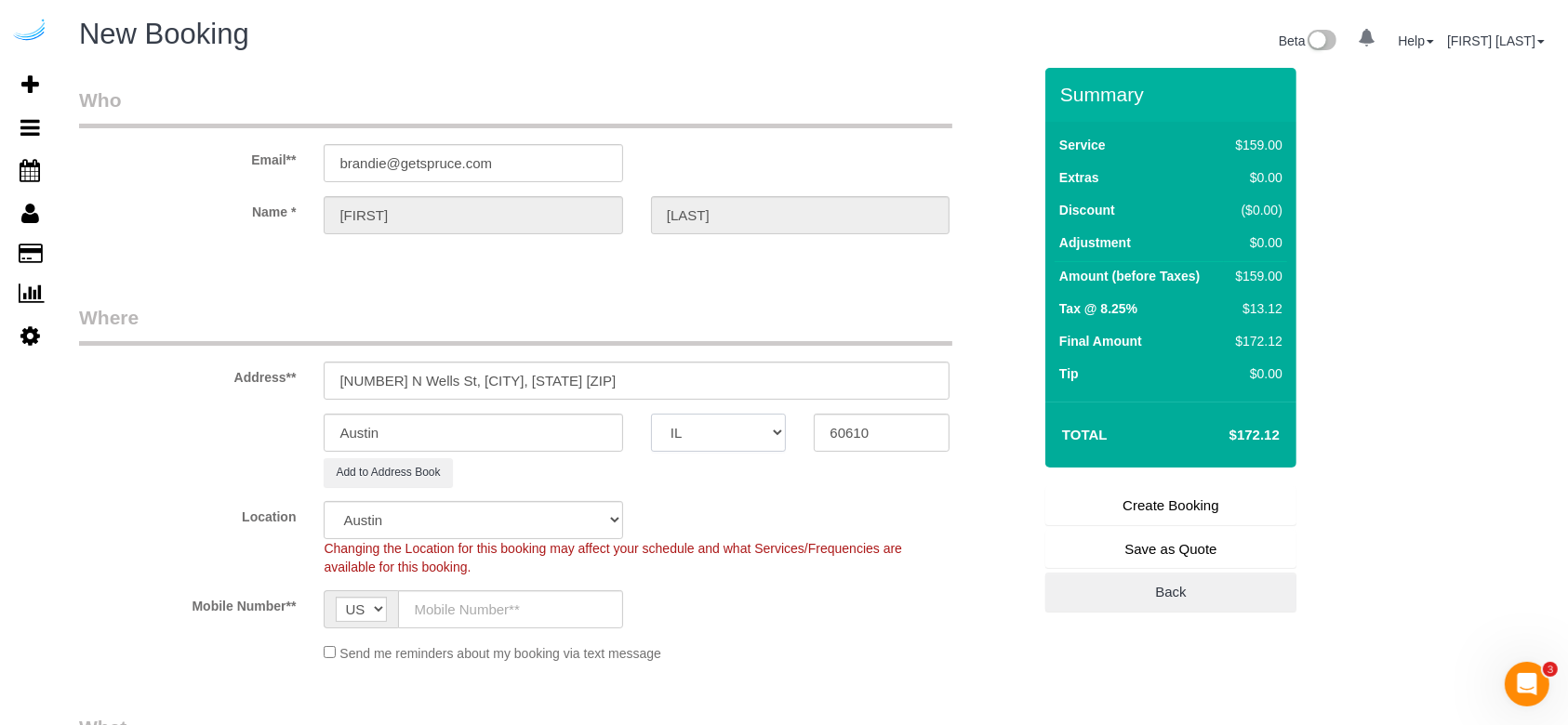 click on "AK
AL
AR
AZ
CA
CO
CT
DC
DE
FL
GA
HI
IA
ID
IL
IN
KS
KY
LA
MA
MD
ME
MI
MN
MO
MS
MT
NC
ND
NE
NH
NJ
NM
NV
NY
OH
OK
OR
PA
RI
SC
SD
TN
TX
UT
VA
VT
WA
WI
WV
WY" at bounding box center [719, 432] 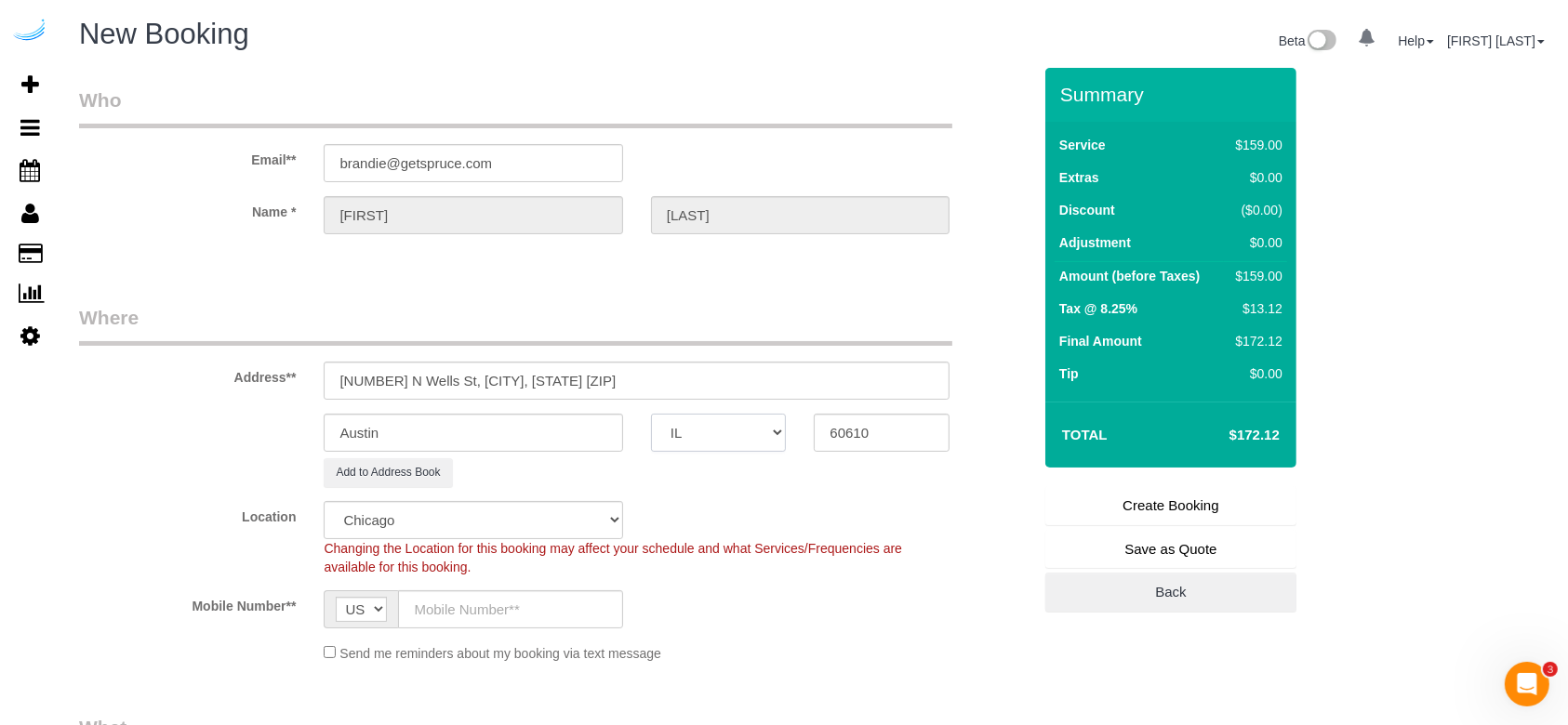 select on "object:34180" 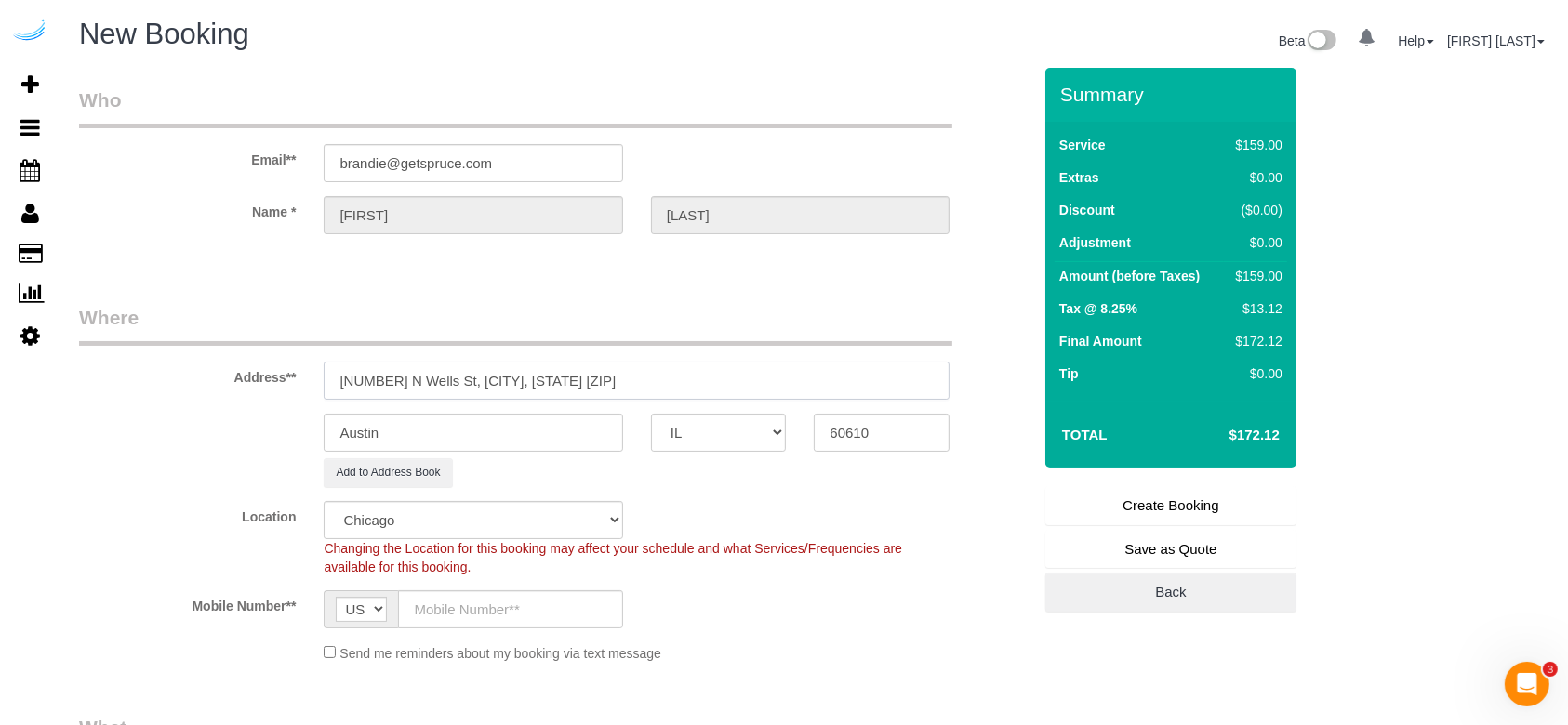 click on "[NUMBER] N Wells St, [CITY], [STATE] [ZIP]" at bounding box center (636, 380) 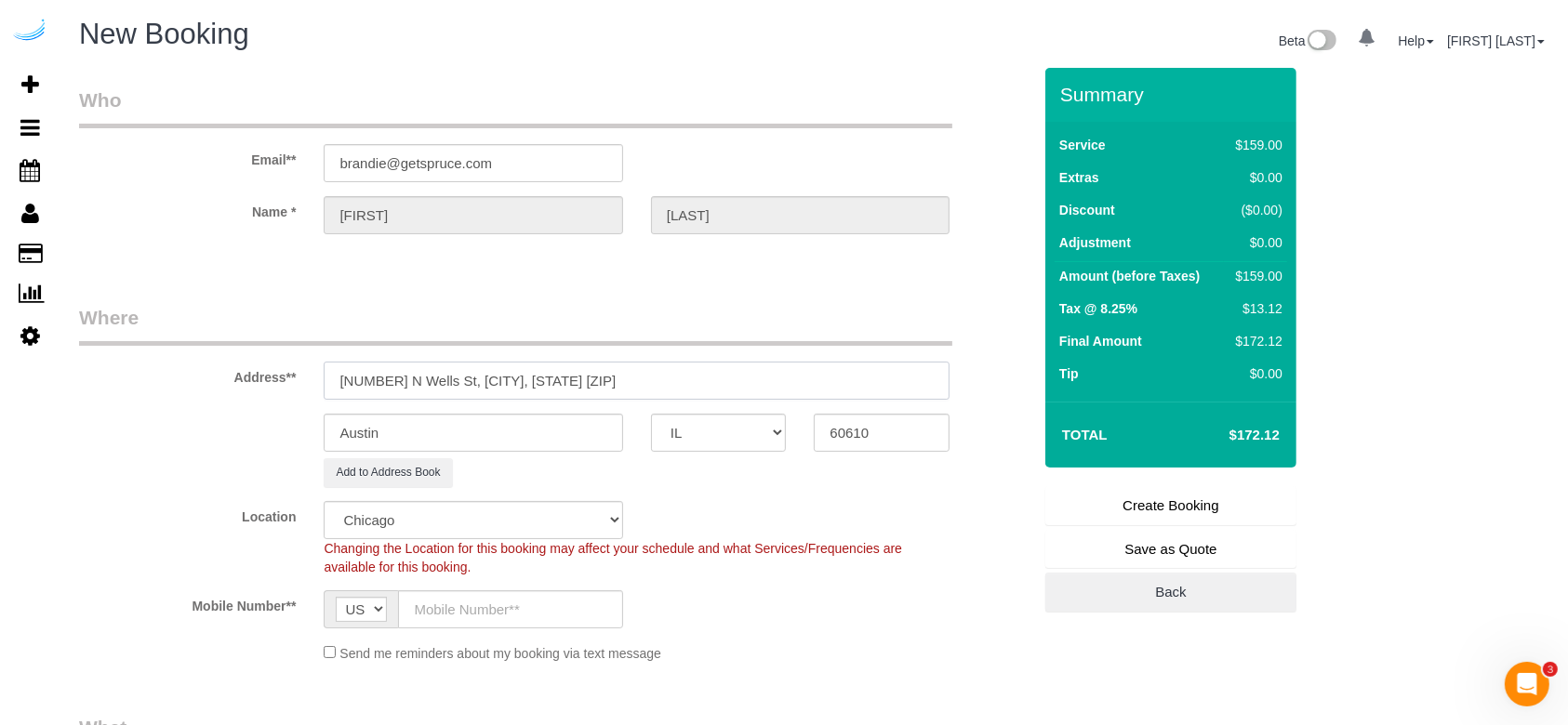 click on "[NUMBER] N Wells St, [CITY], [STATE] [ZIP]" at bounding box center [636, 380] 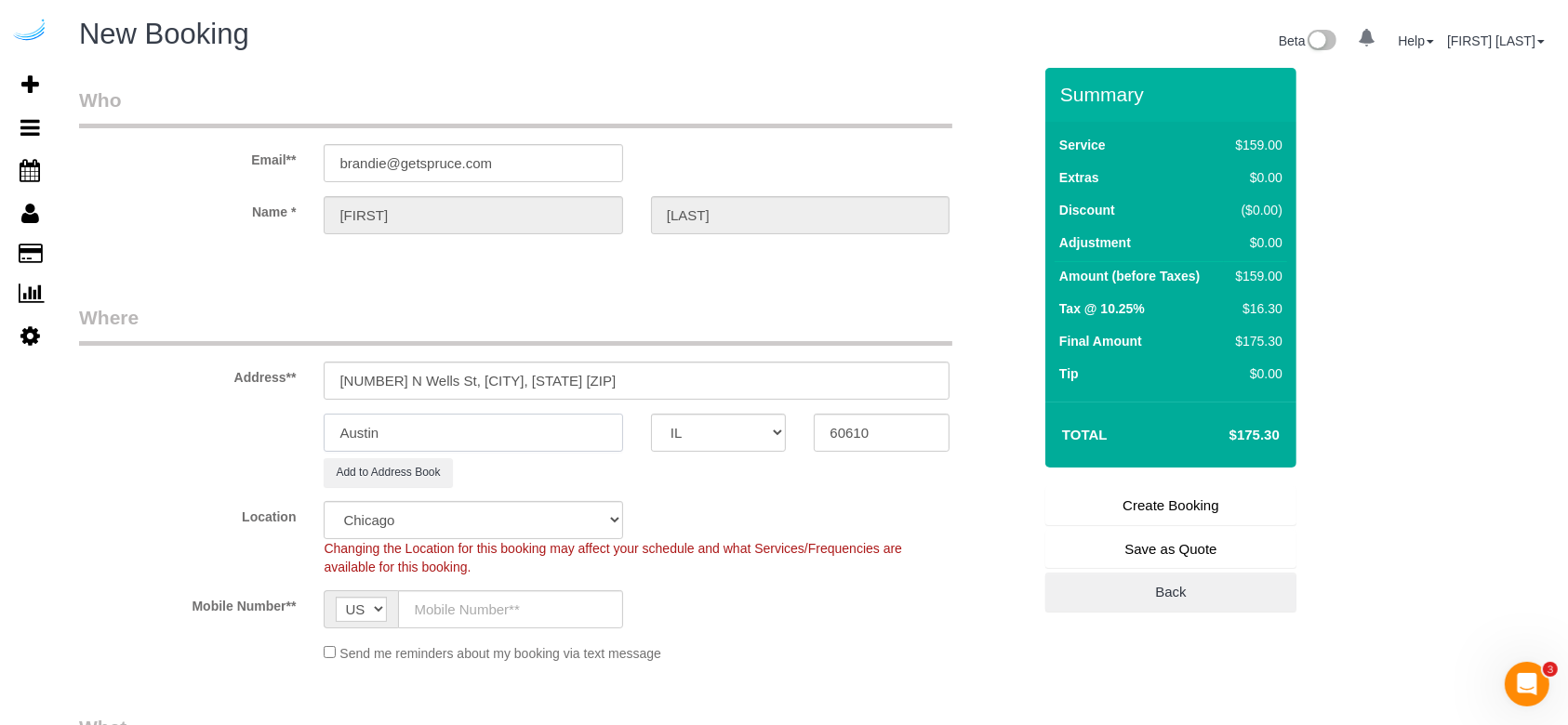 click on "Austin" at bounding box center [472, 432] 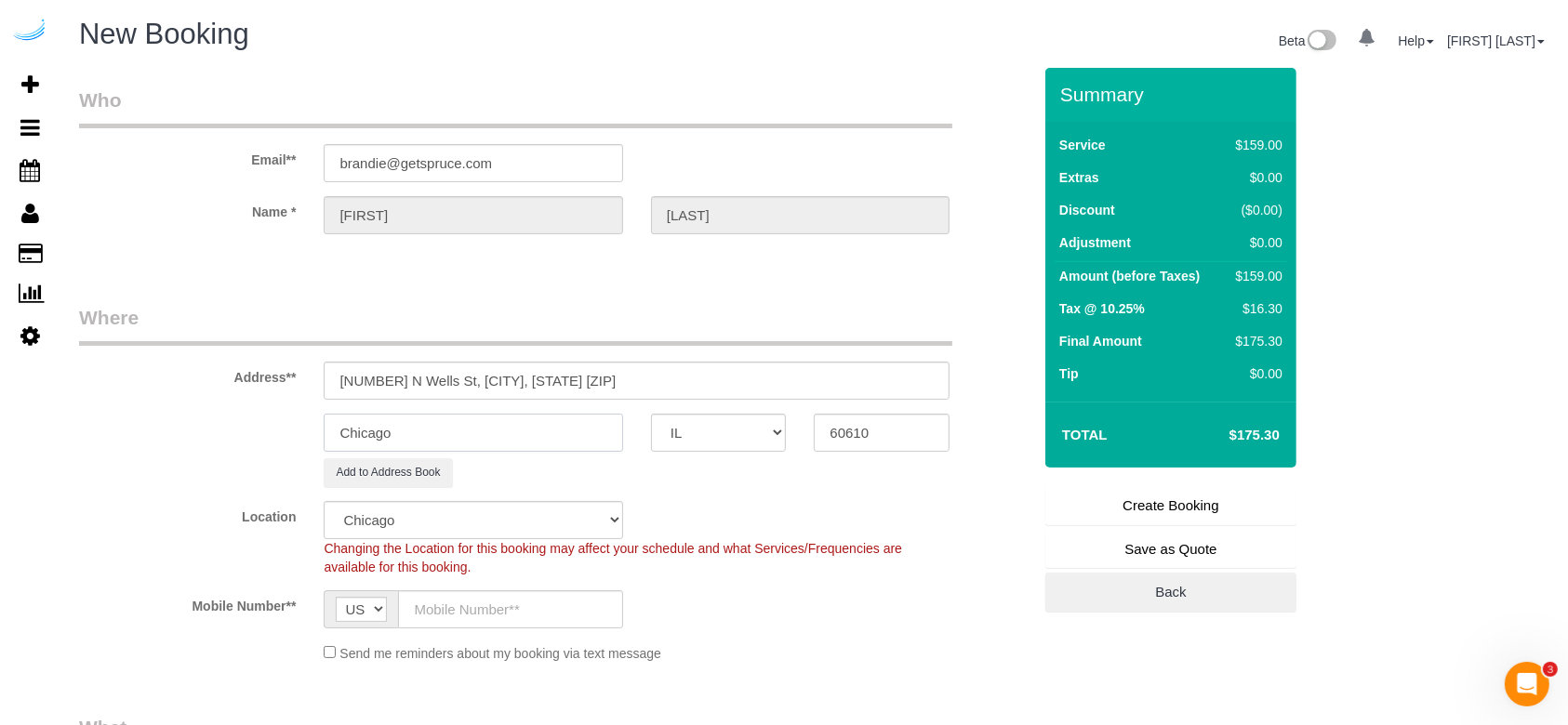 type on "Chicago" 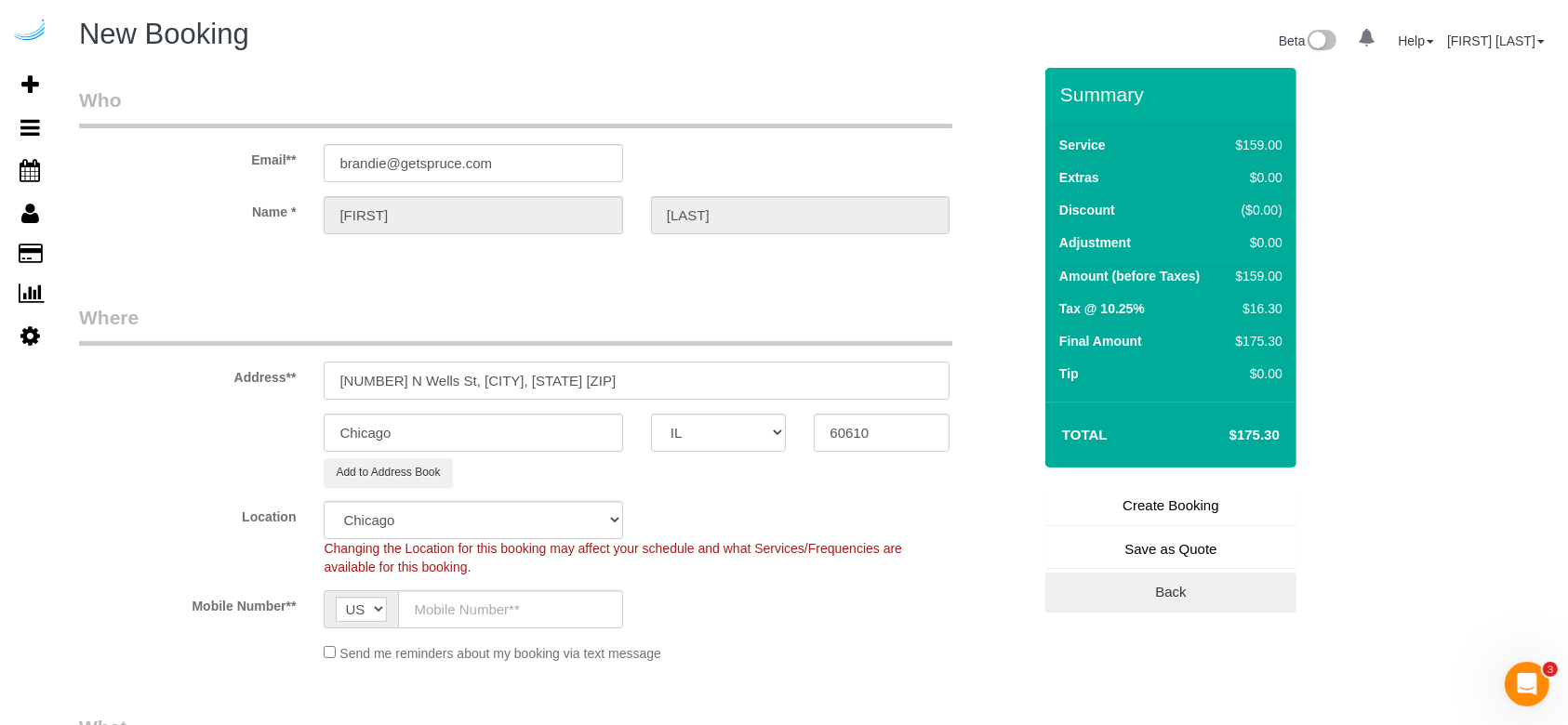drag, startPoint x: 603, startPoint y: 385, endPoint x: 444, endPoint y: 410, distance: 160.95341 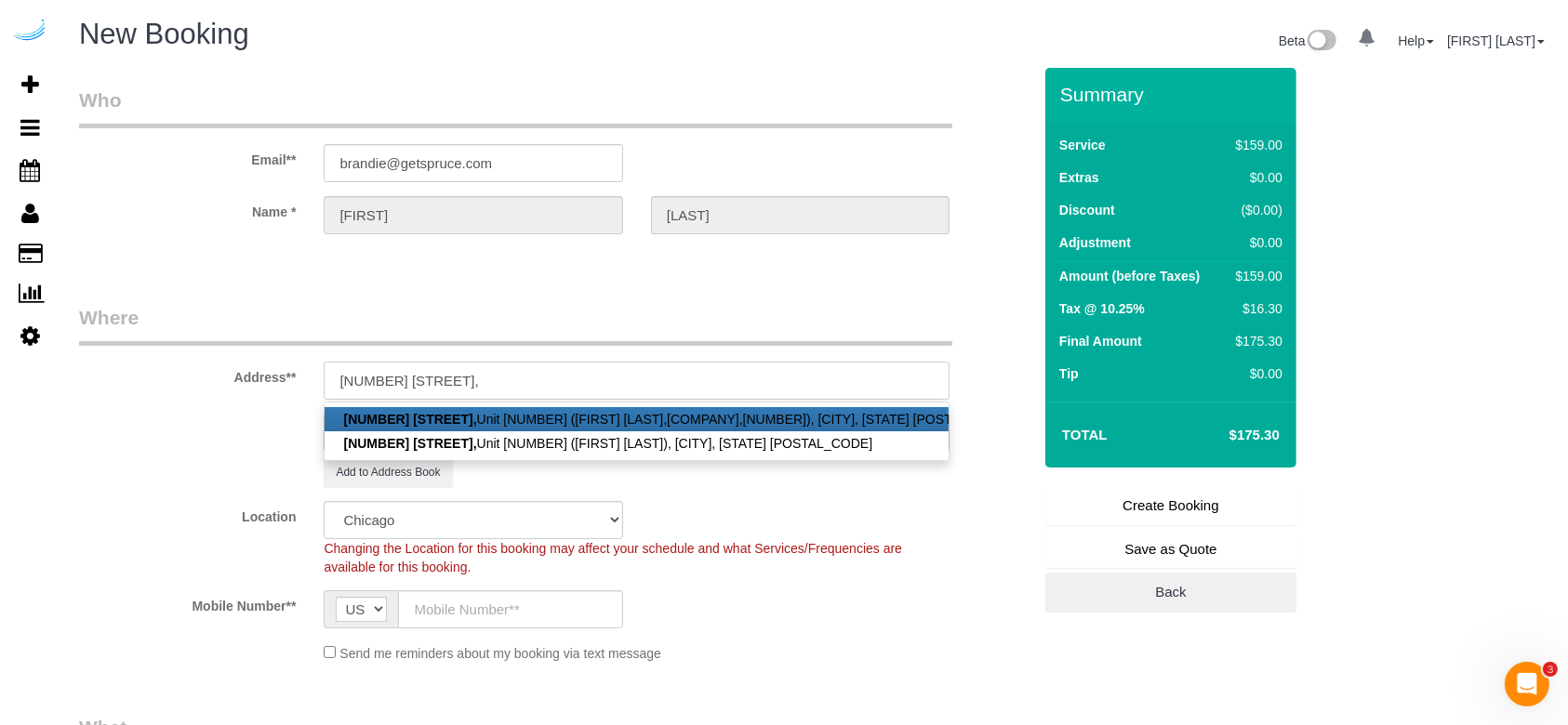 type on "[NUMBER] [STREET], Unit 906 ([FIRST] [LAST],[COMPANY],[NUMBER])" 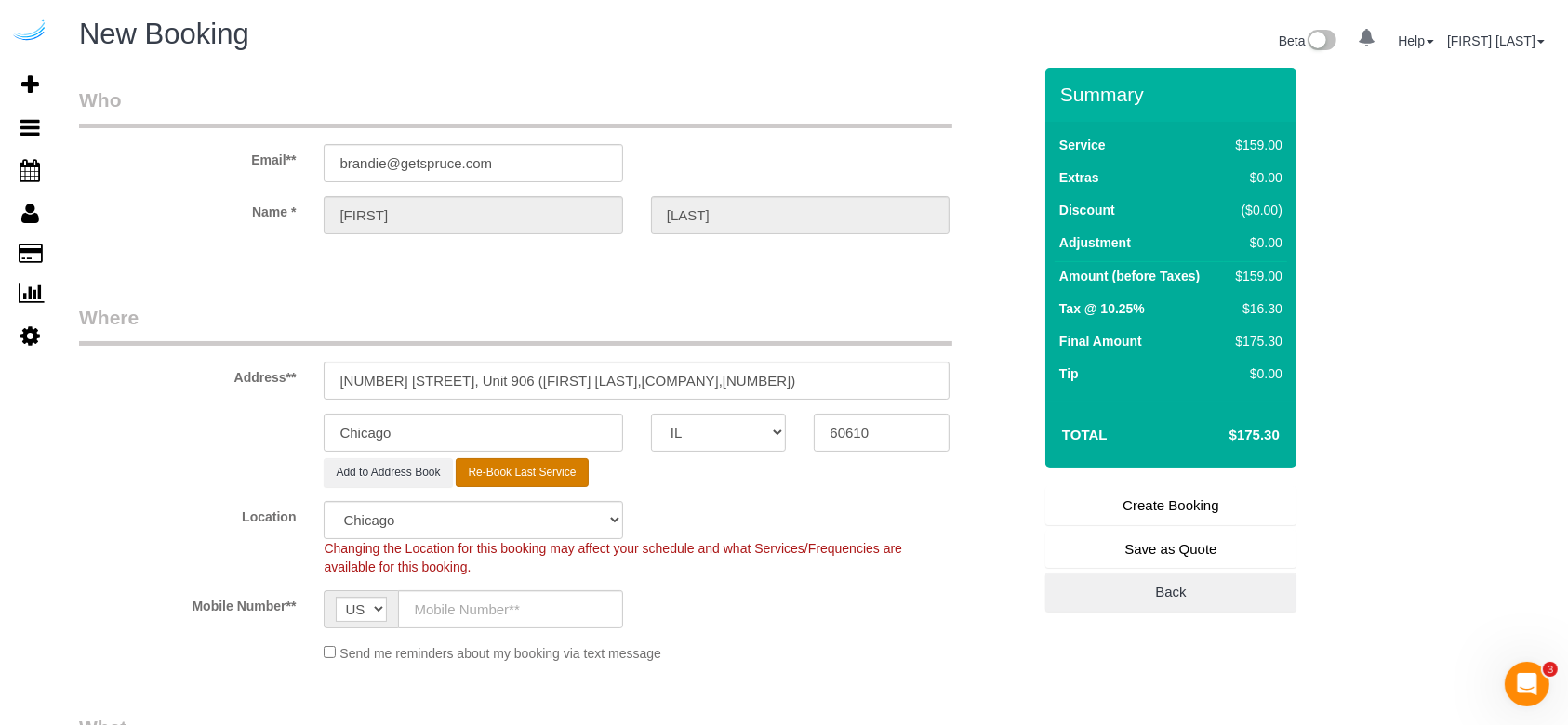 click on "Re-Book Last Service" at bounding box center [522, 472] 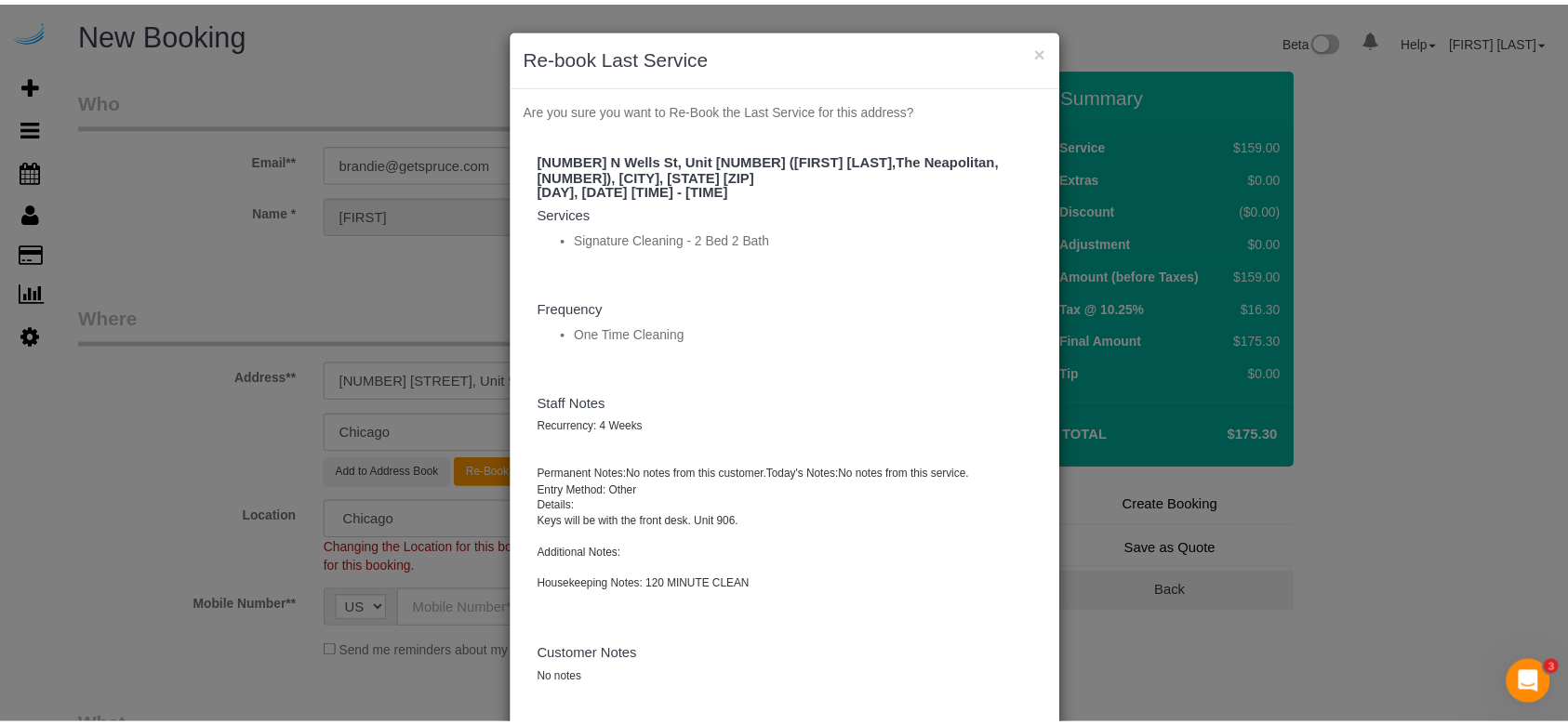 scroll, scrollTop: 106, scrollLeft: 0, axis: vertical 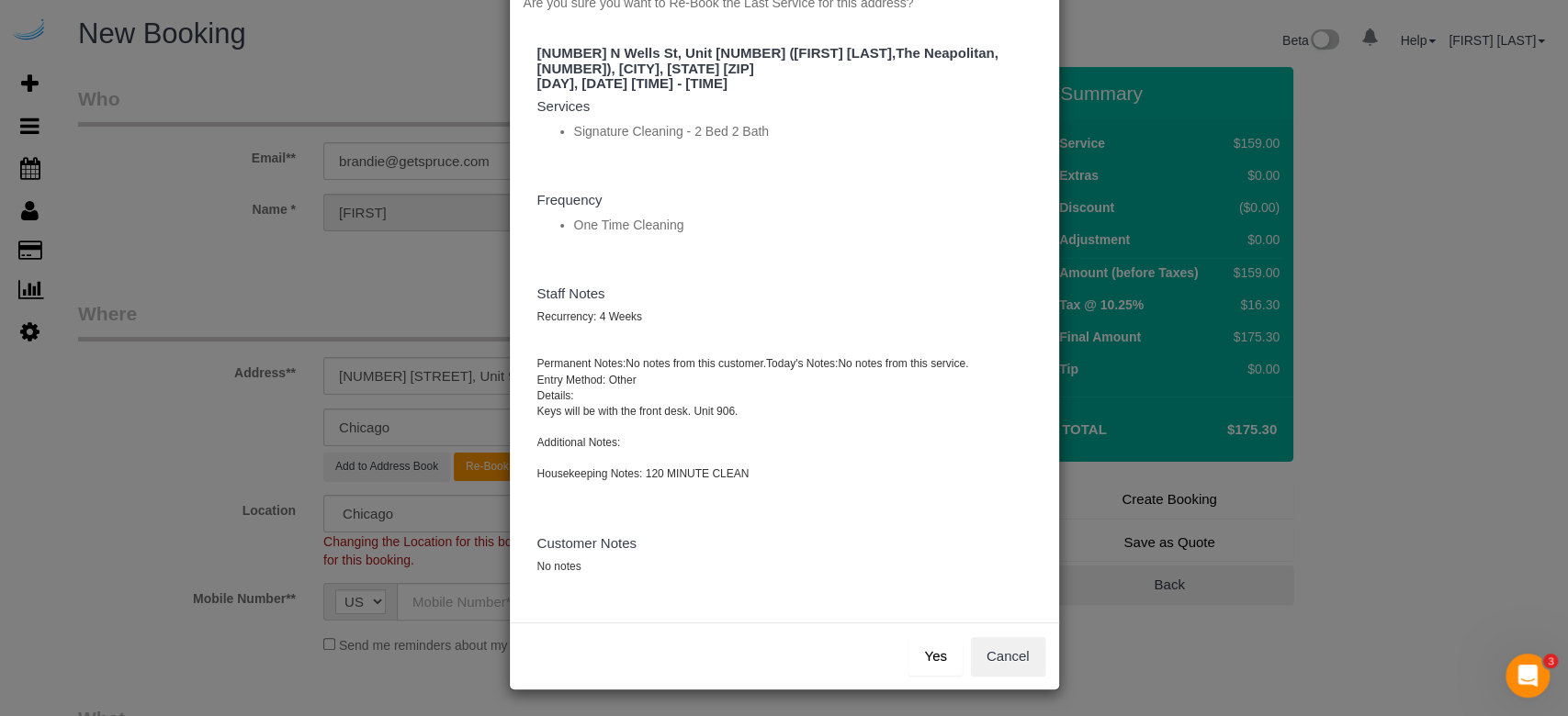 click on "Yes" at bounding box center [935, 656] 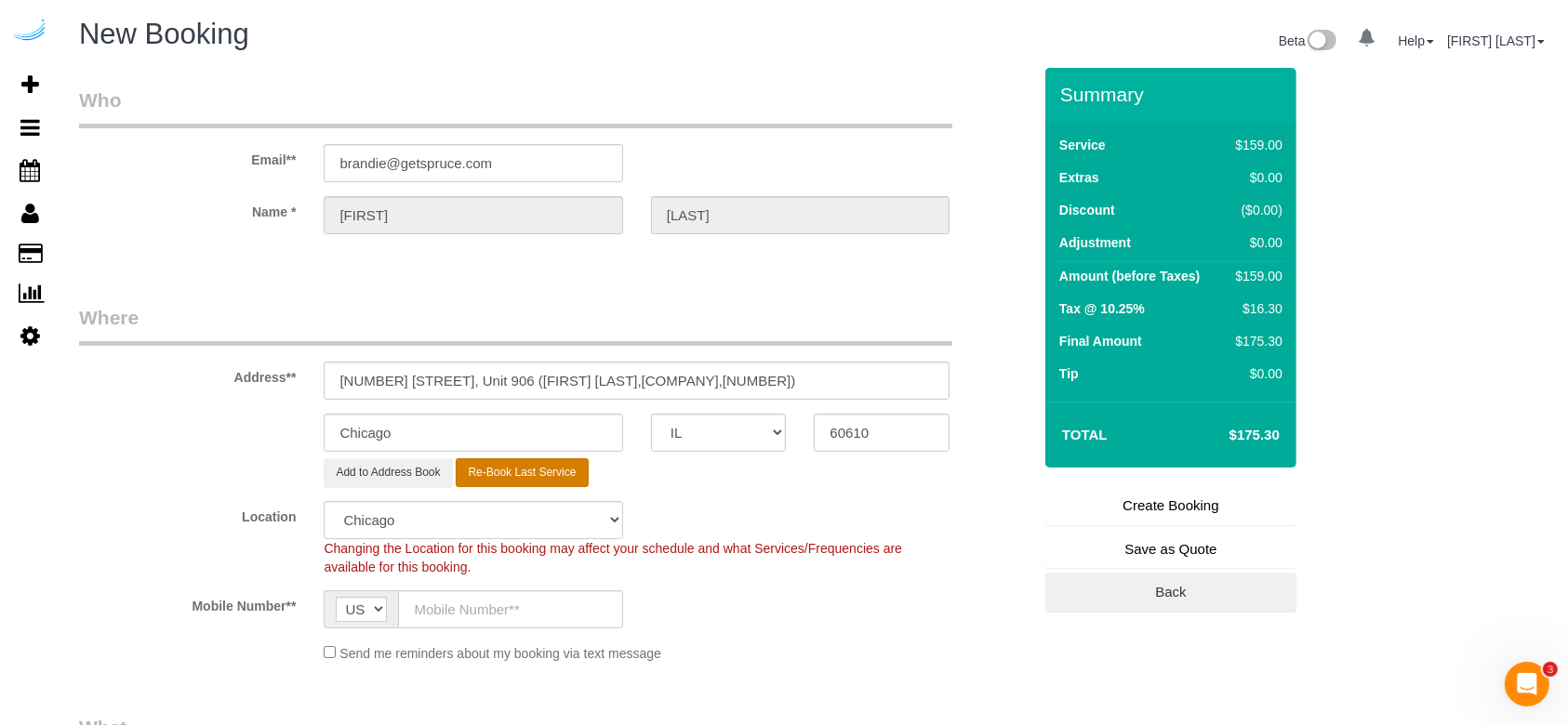 type on "([PHONE])" 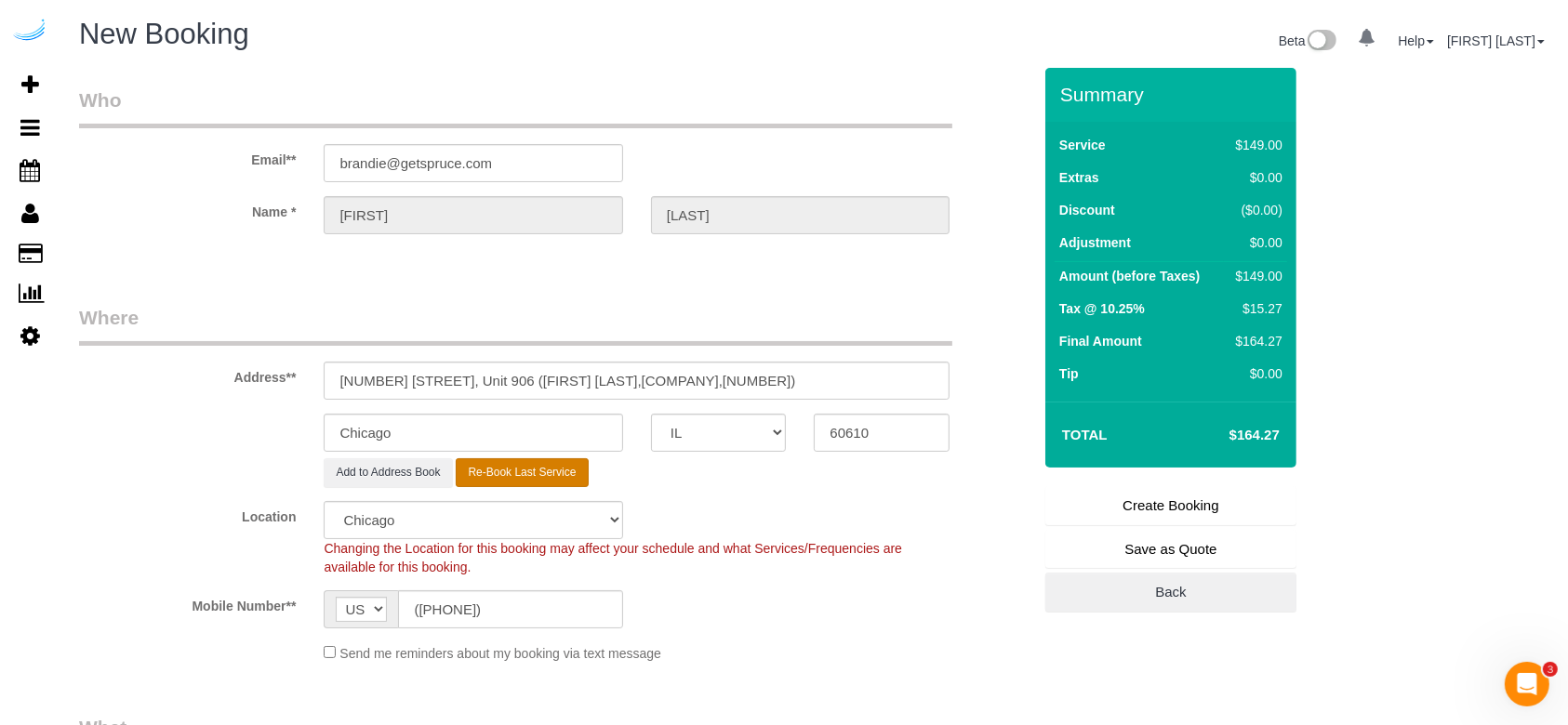 select on "object:34370" 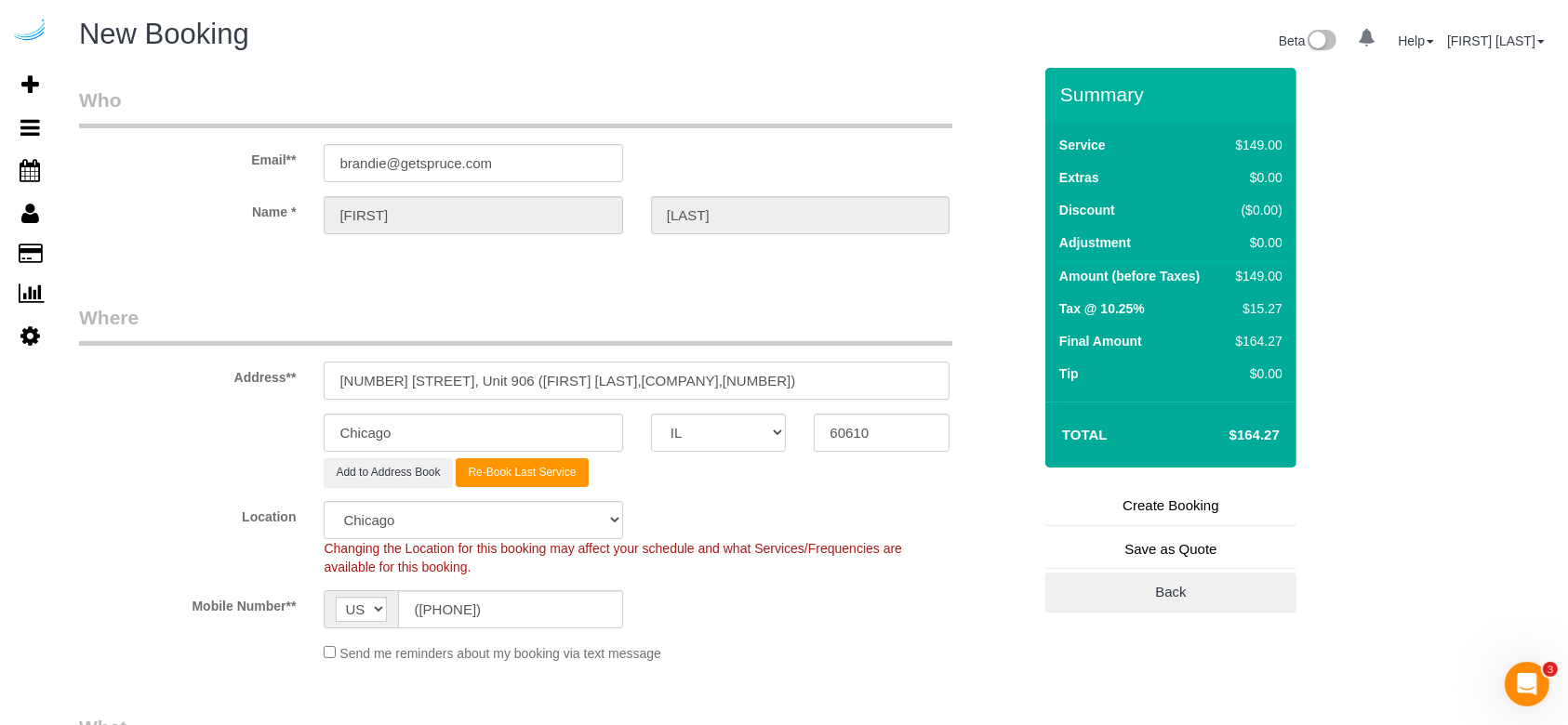 click on "[NUMBER] [STREET], Unit 906 ([FIRST] [LAST],[COMPANY],[NUMBER])" at bounding box center [636, 380] 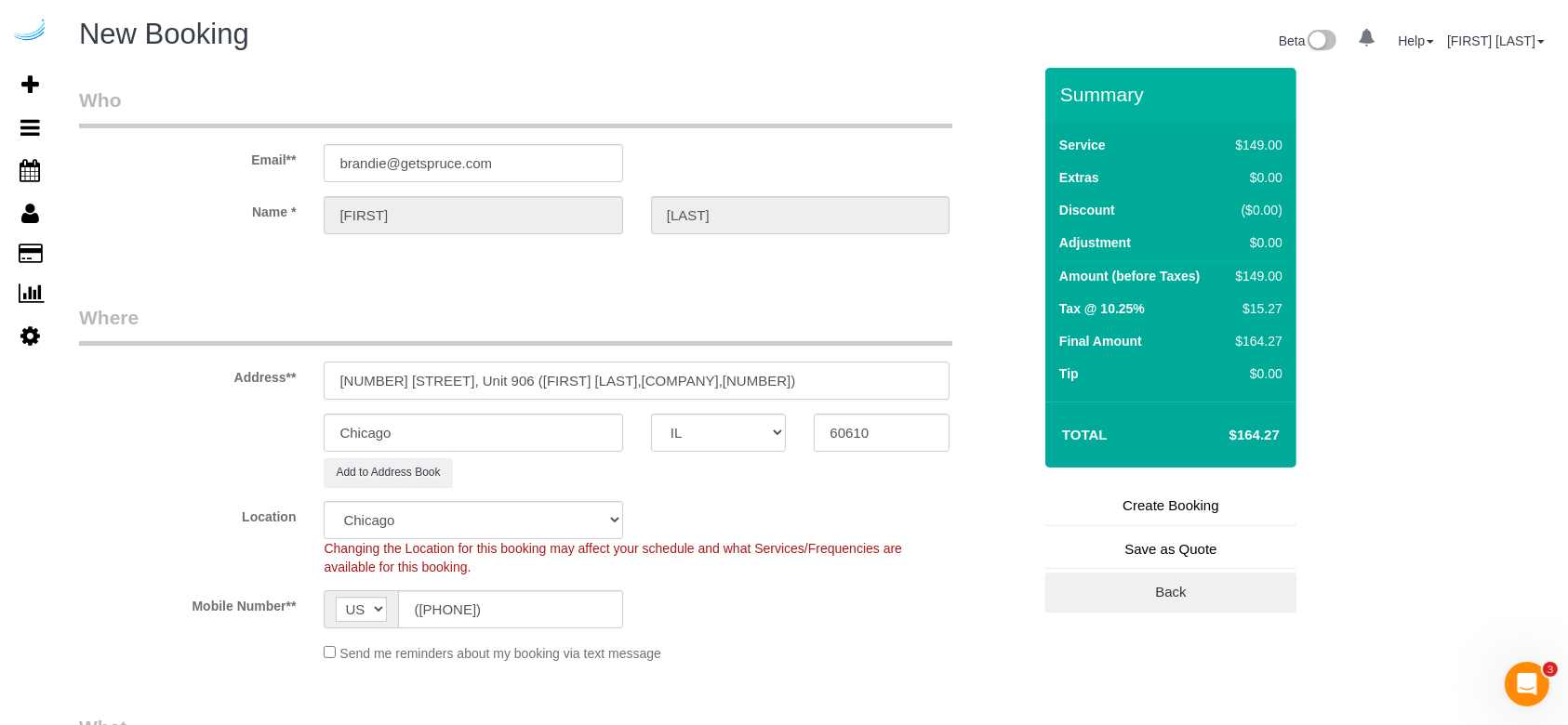 type on "[NUMBER] [STREET], Unit 906 ([FIRST] [LAST],[COMPANY],[NUMBER])" 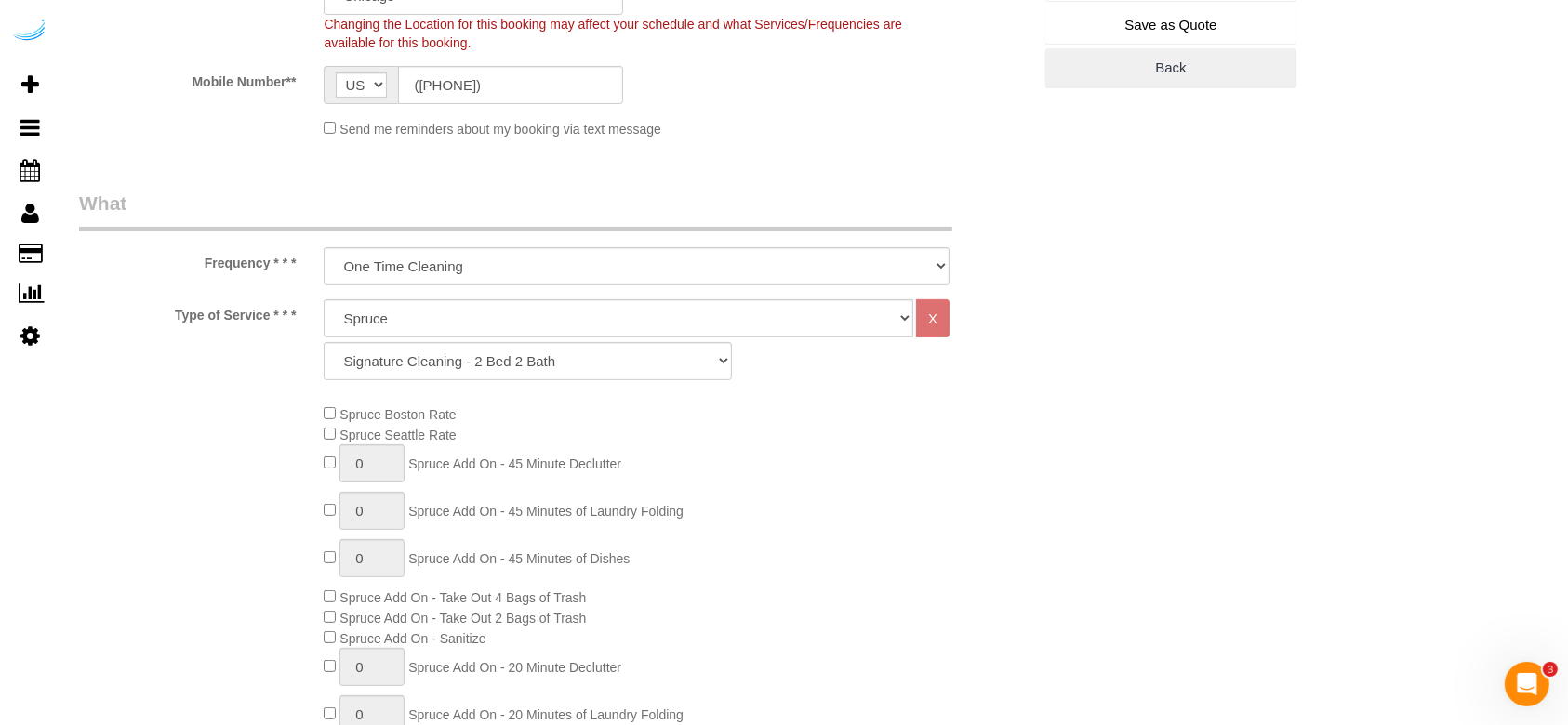 scroll, scrollTop: 560, scrollLeft: 0, axis: vertical 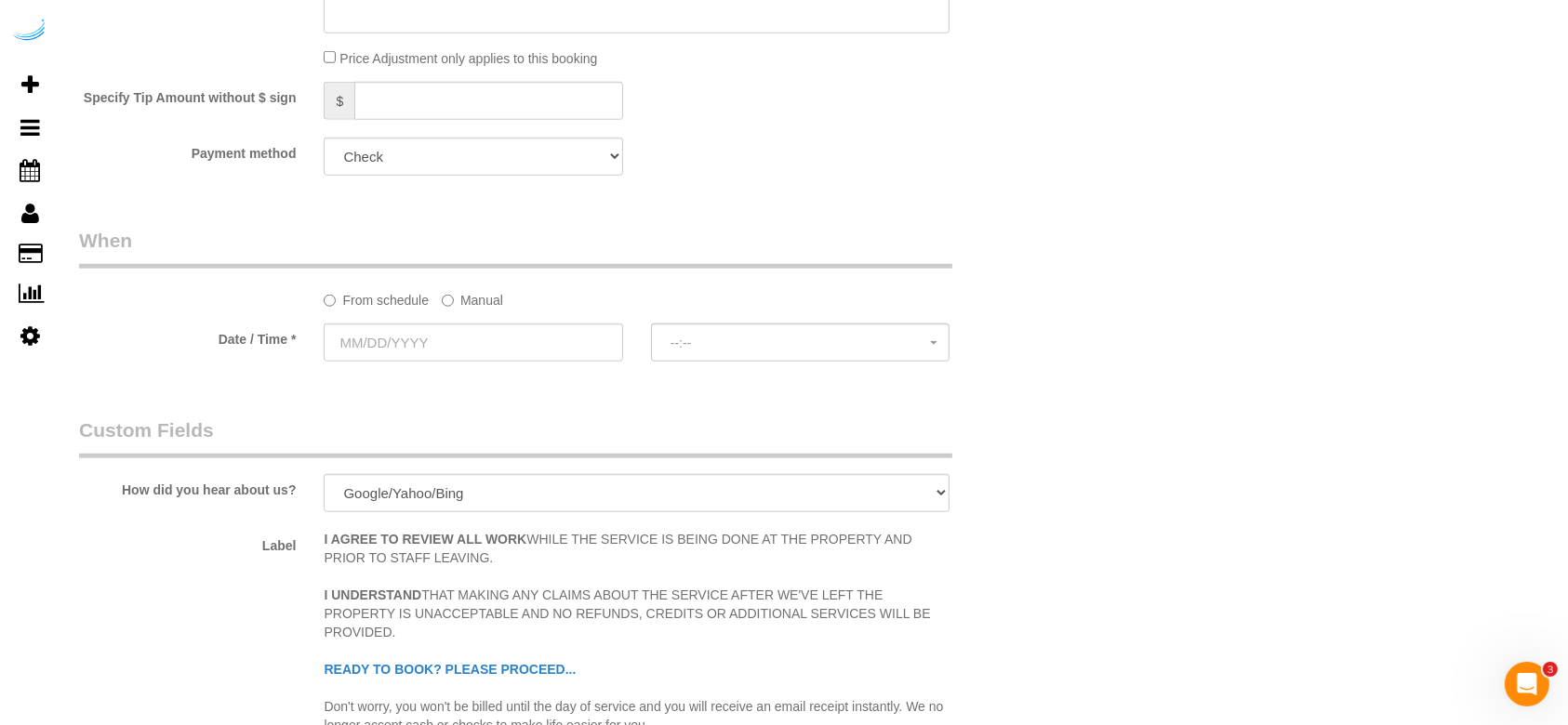 click on "Manual" 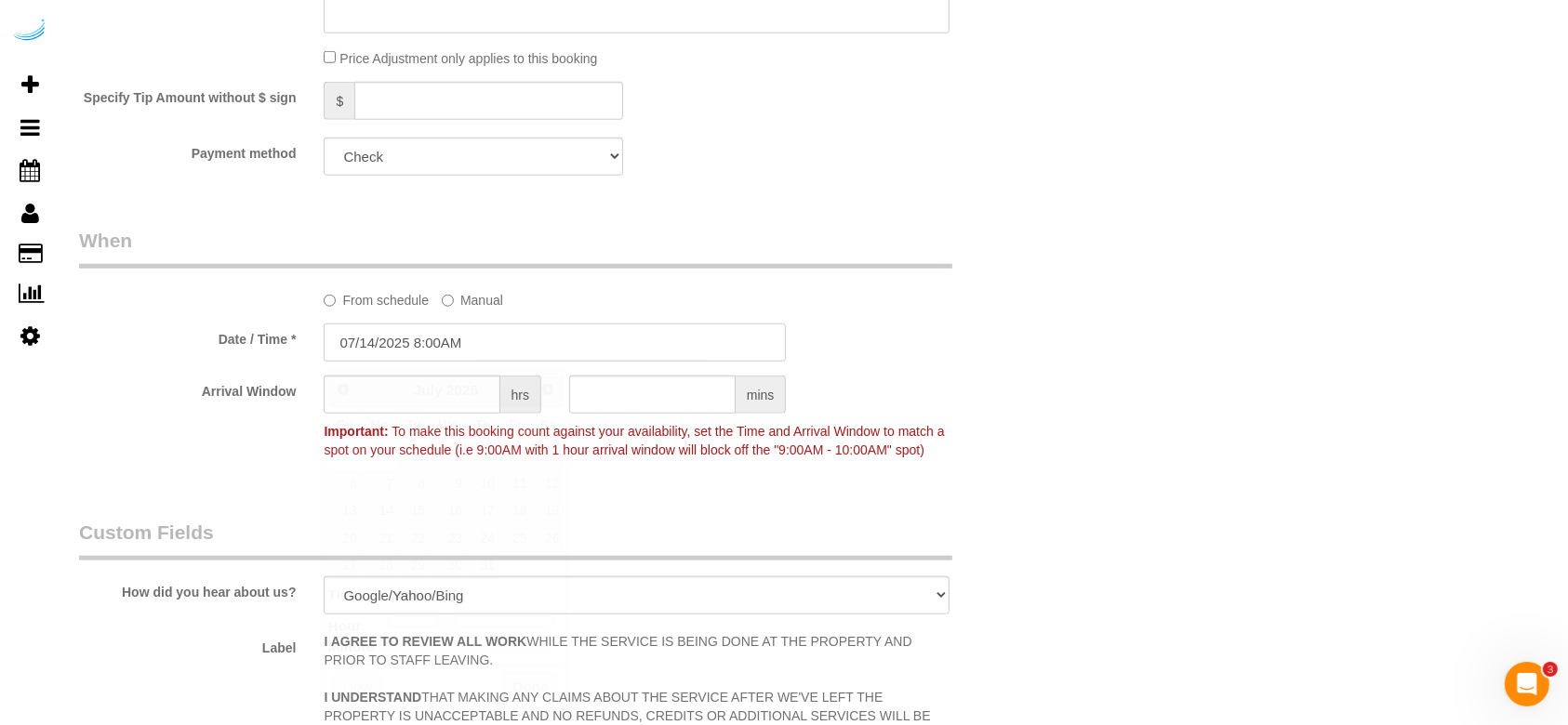 click on "07/14/2025 8:00AM" at bounding box center [554, 342] 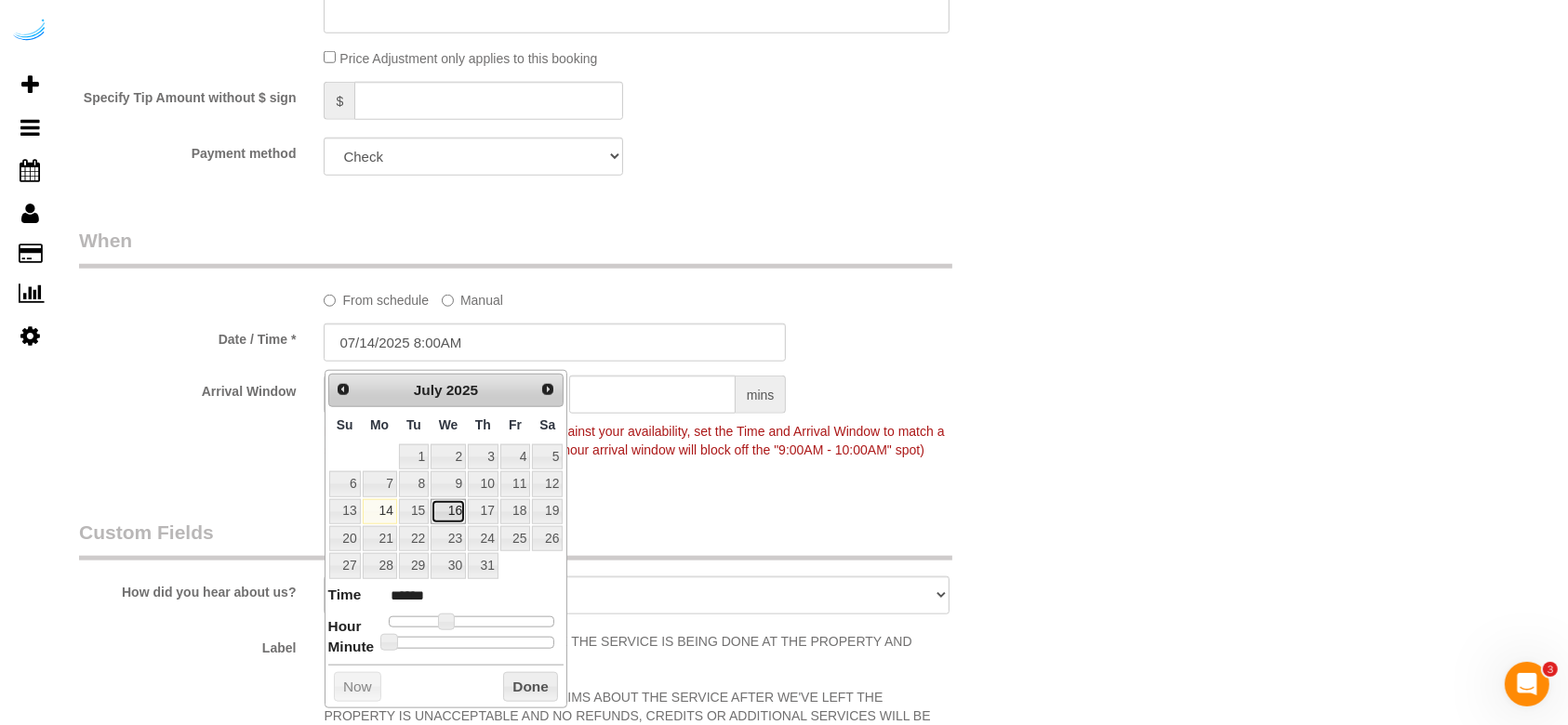 click on "16" at bounding box center [448, 511] 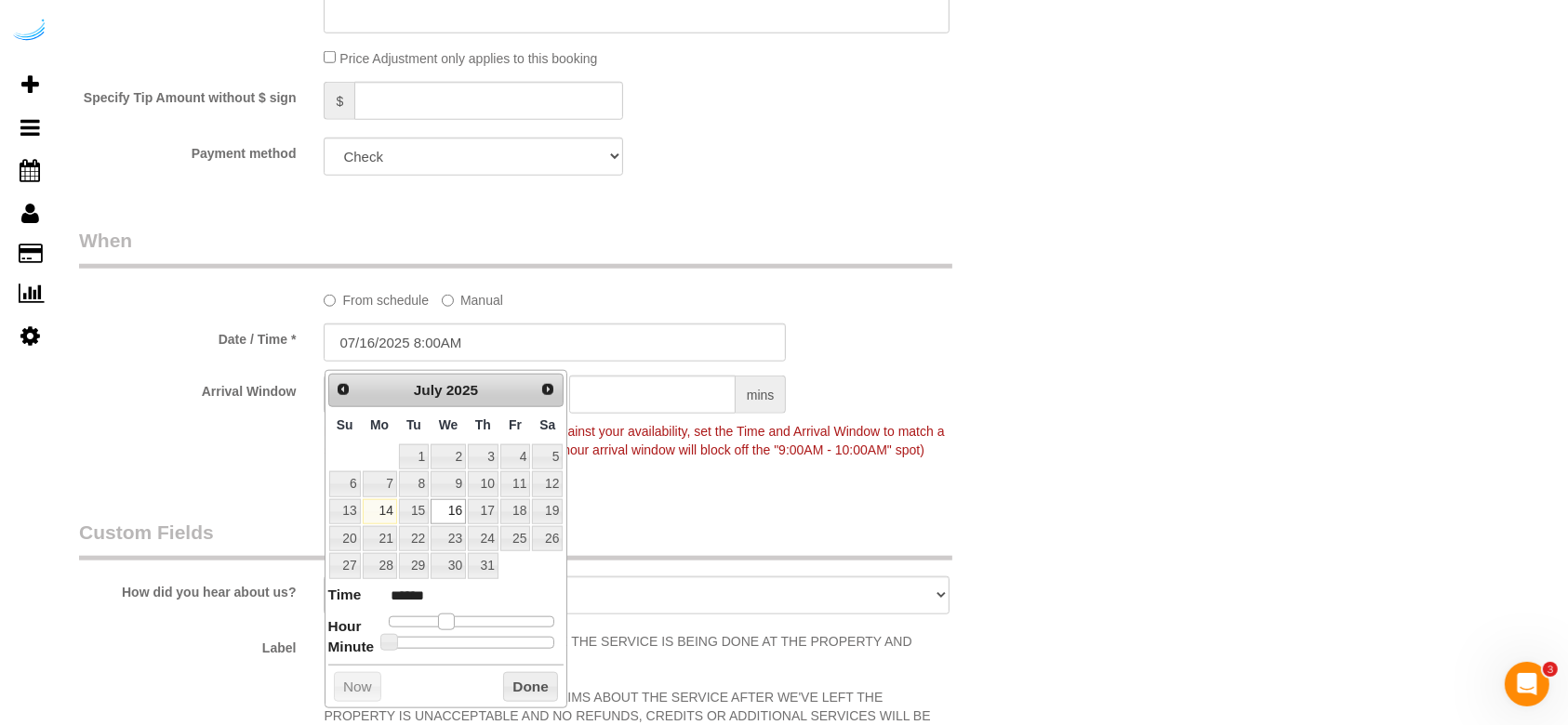 type on "07/16/2025 9:00AM" 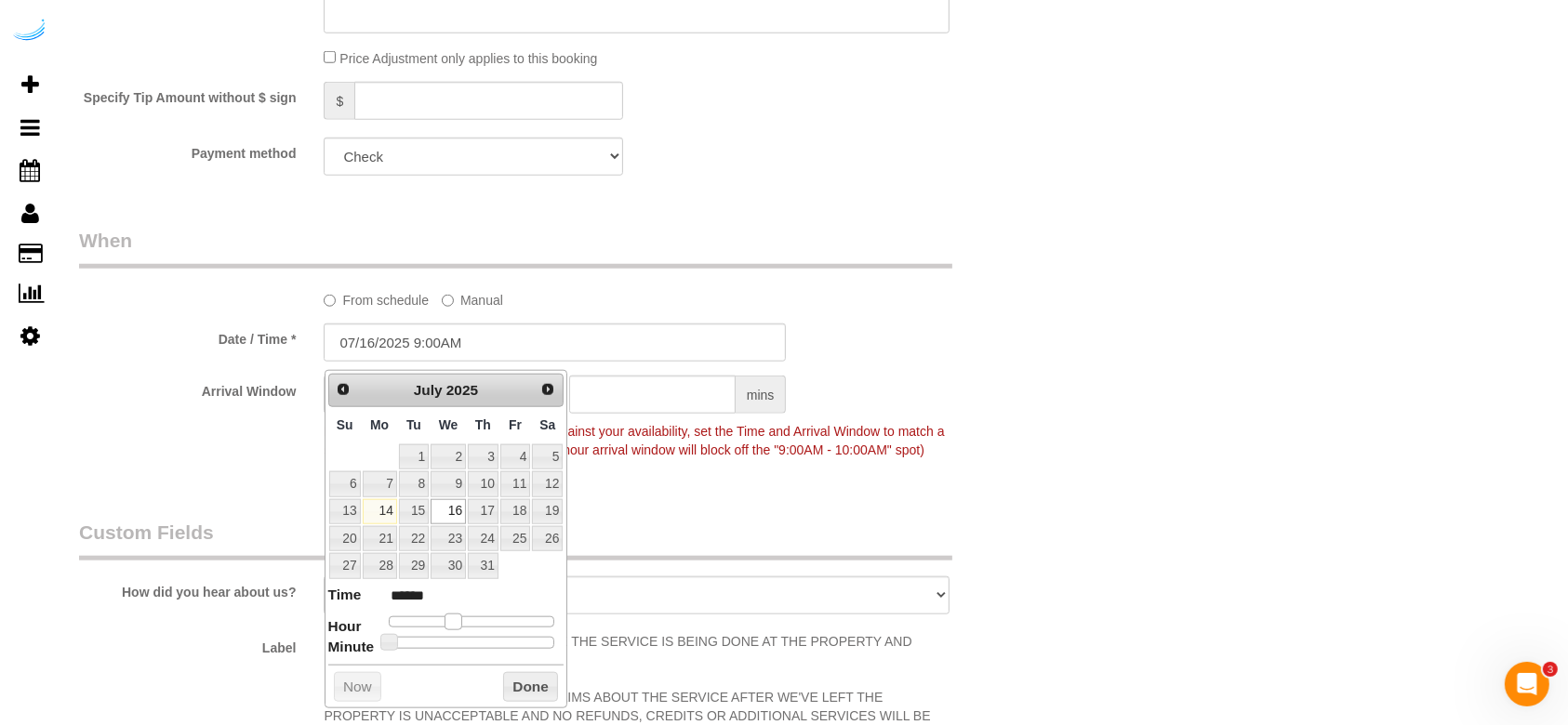 click at bounding box center (453, 622) 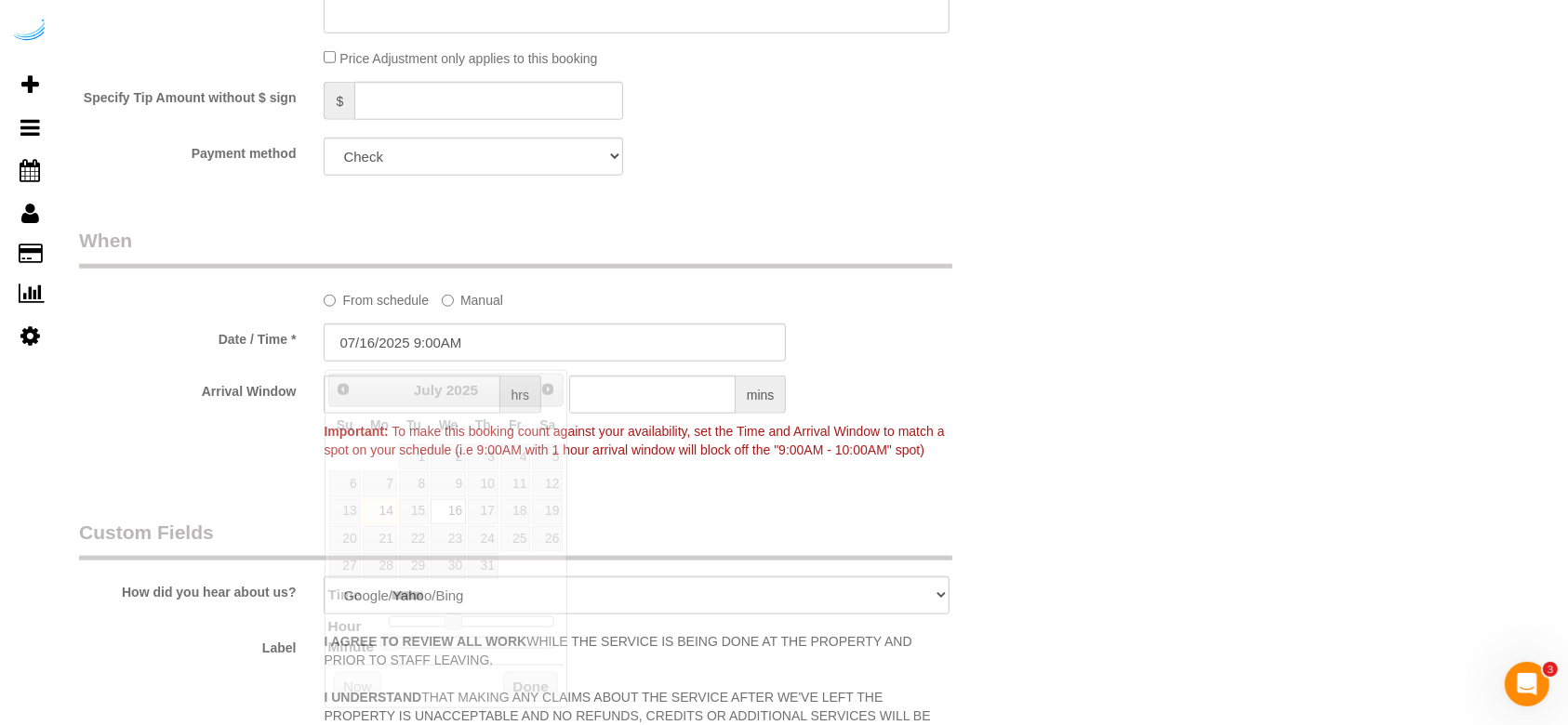 click on "Custom Fields" at bounding box center (515, 539) 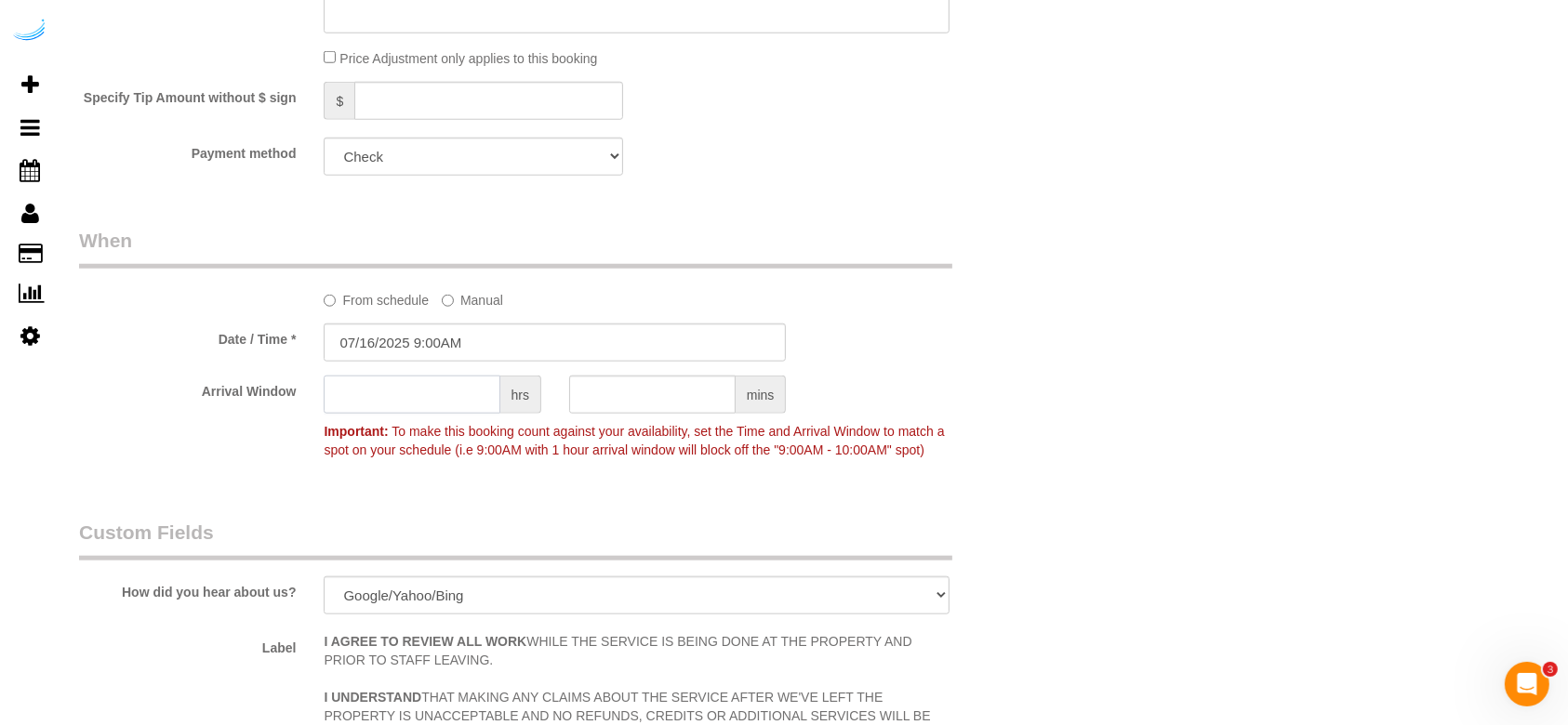 click 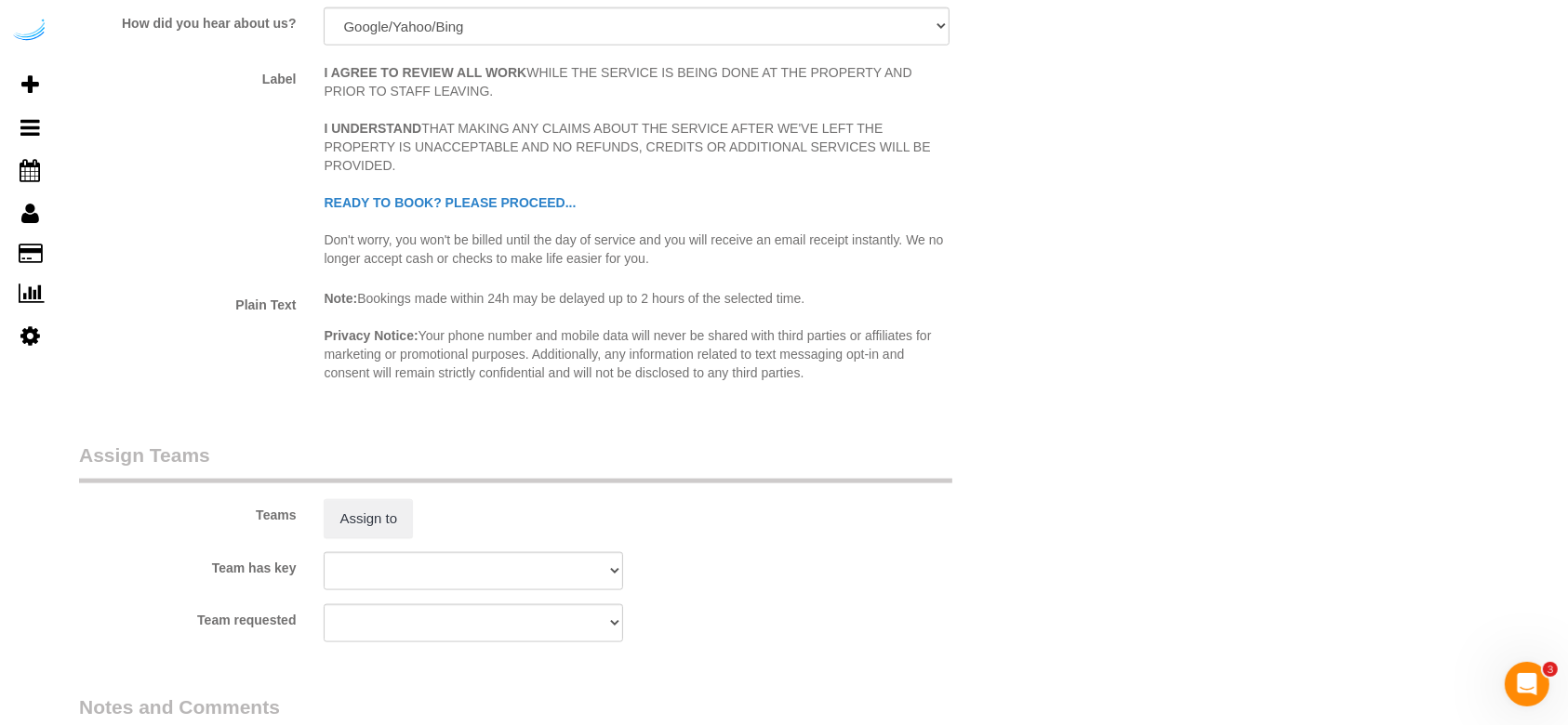 scroll, scrollTop: 2327, scrollLeft: 0, axis: vertical 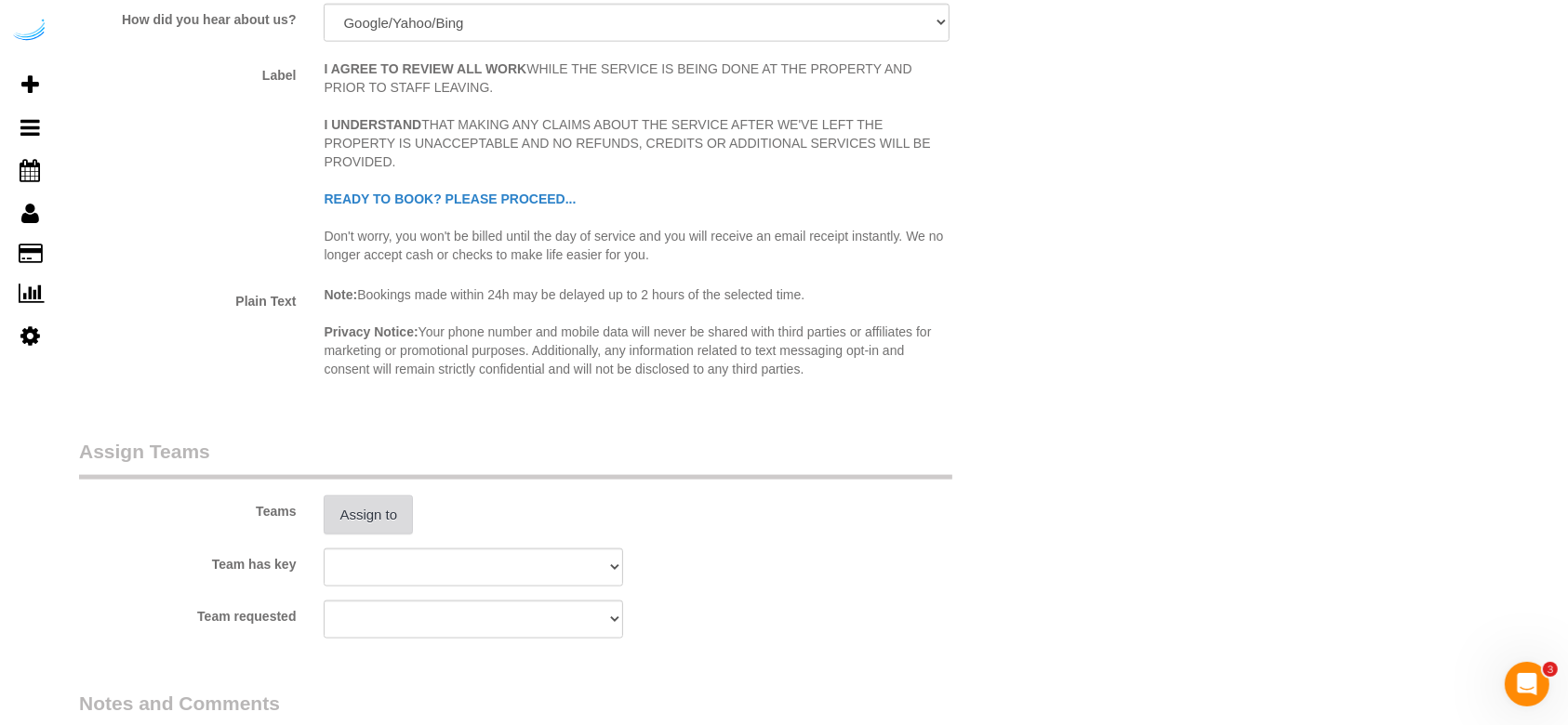 type on "4" 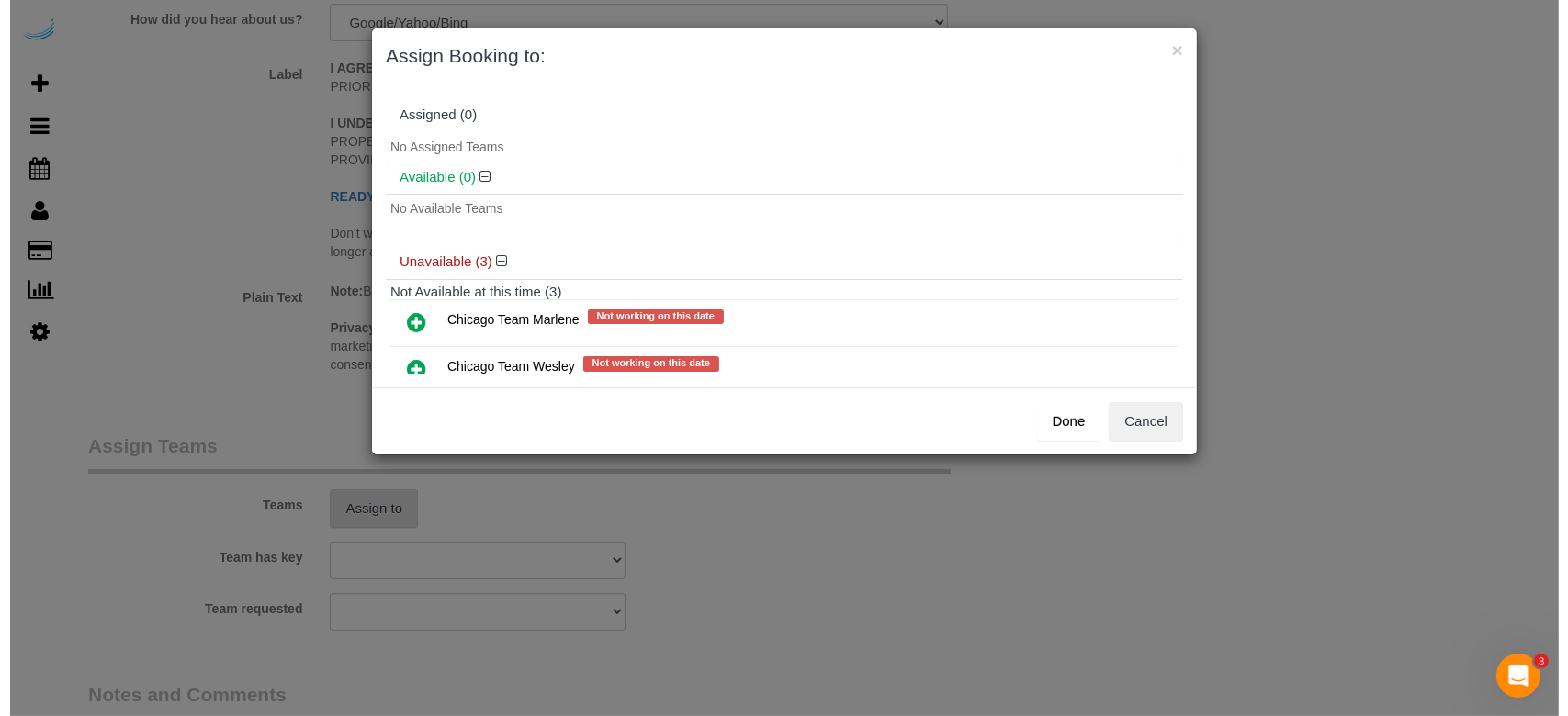 scroll, scrollTop: 2293, scrollLeft: 0, axis: vertical 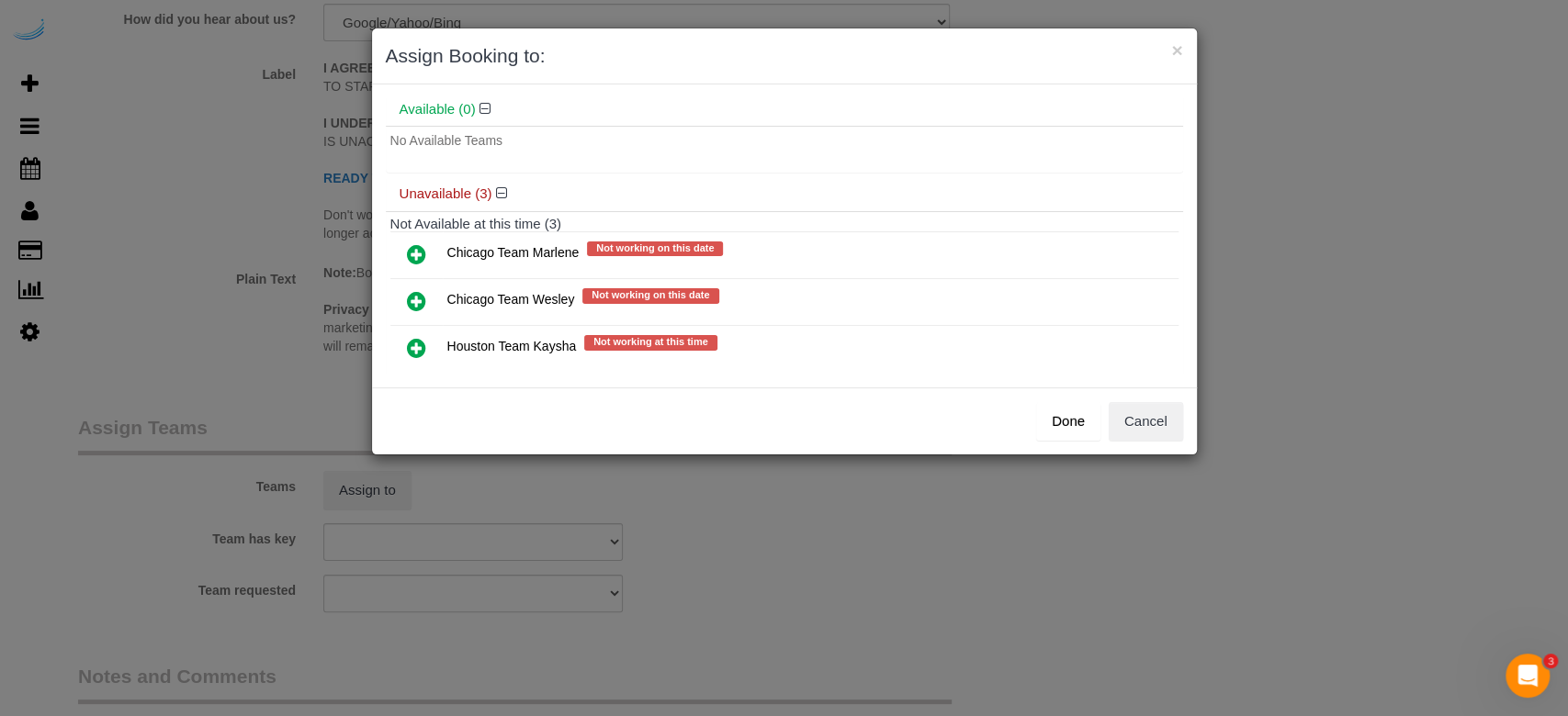 click at bounding box center (416, 301) 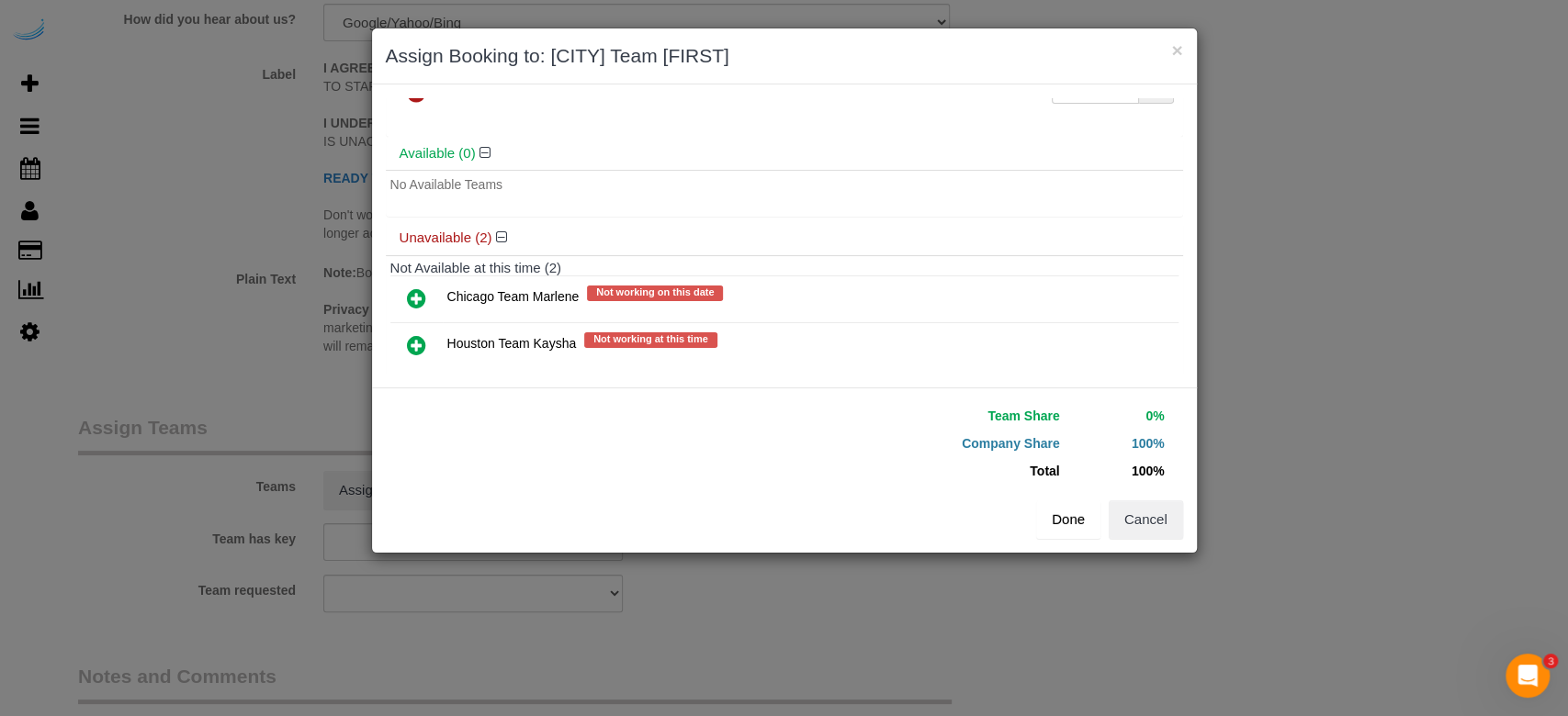 scroll, scrollTop: 97, scrollLeft: 0, axis: vertical 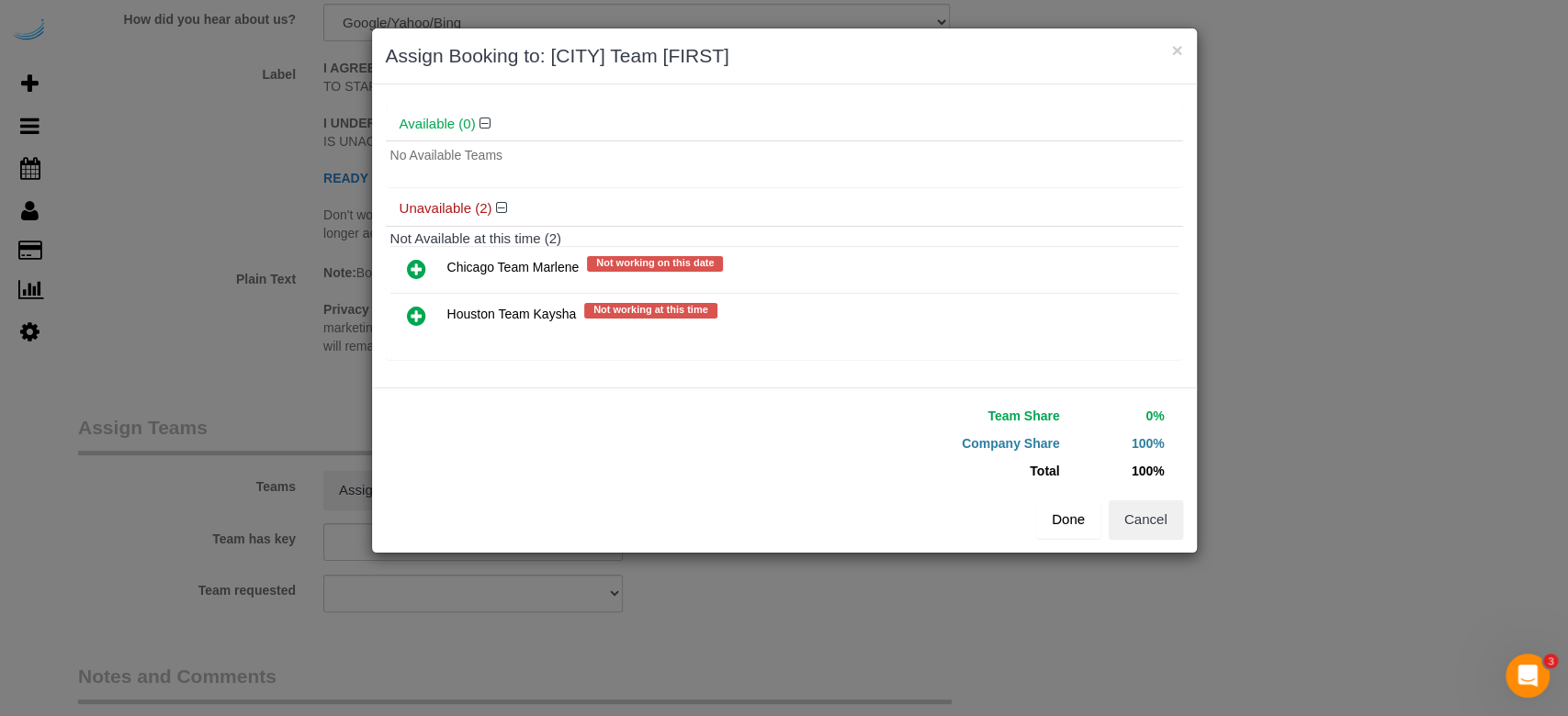 click on "Done" at bounding box center [1068, 520] 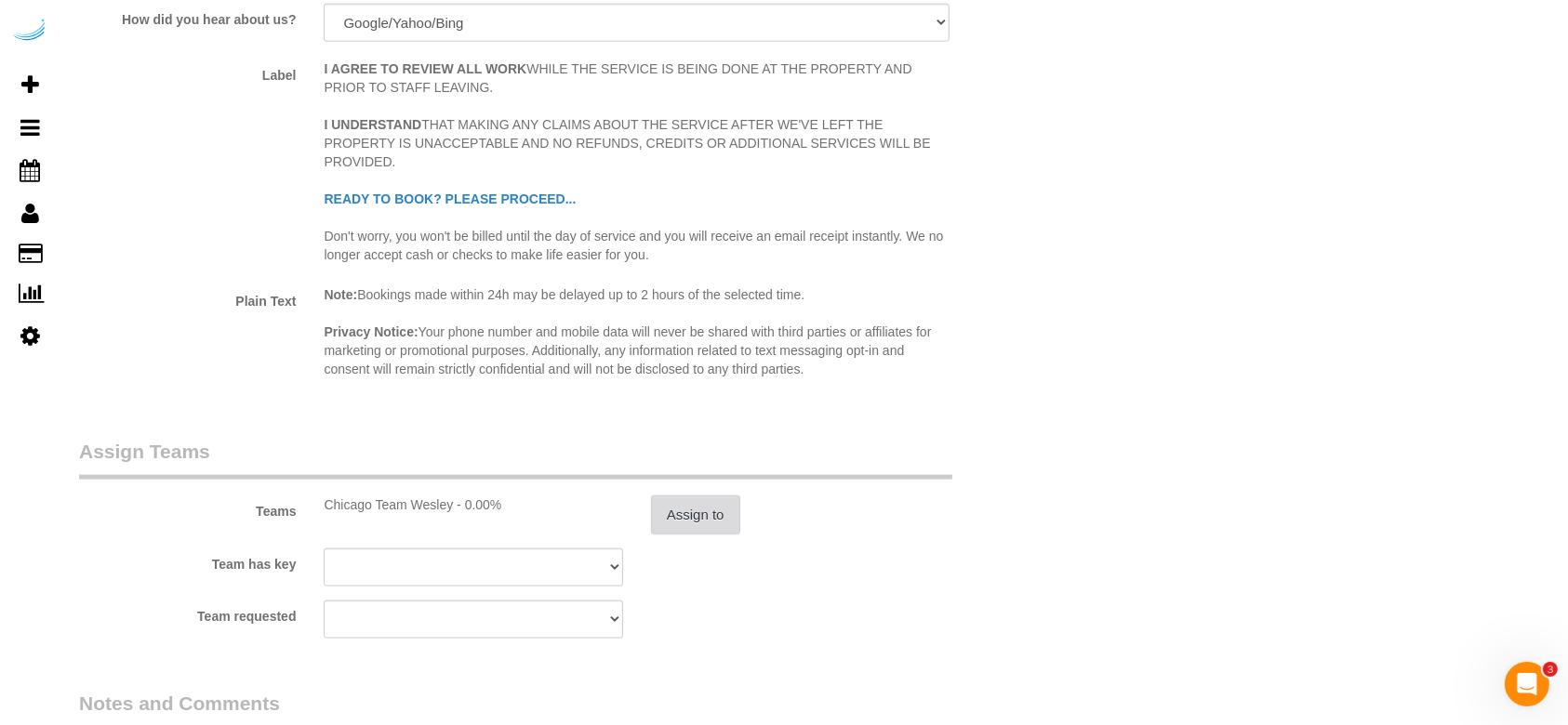 scroll, scrollTop: 2677, scrollLeft: 0, axis: vertical 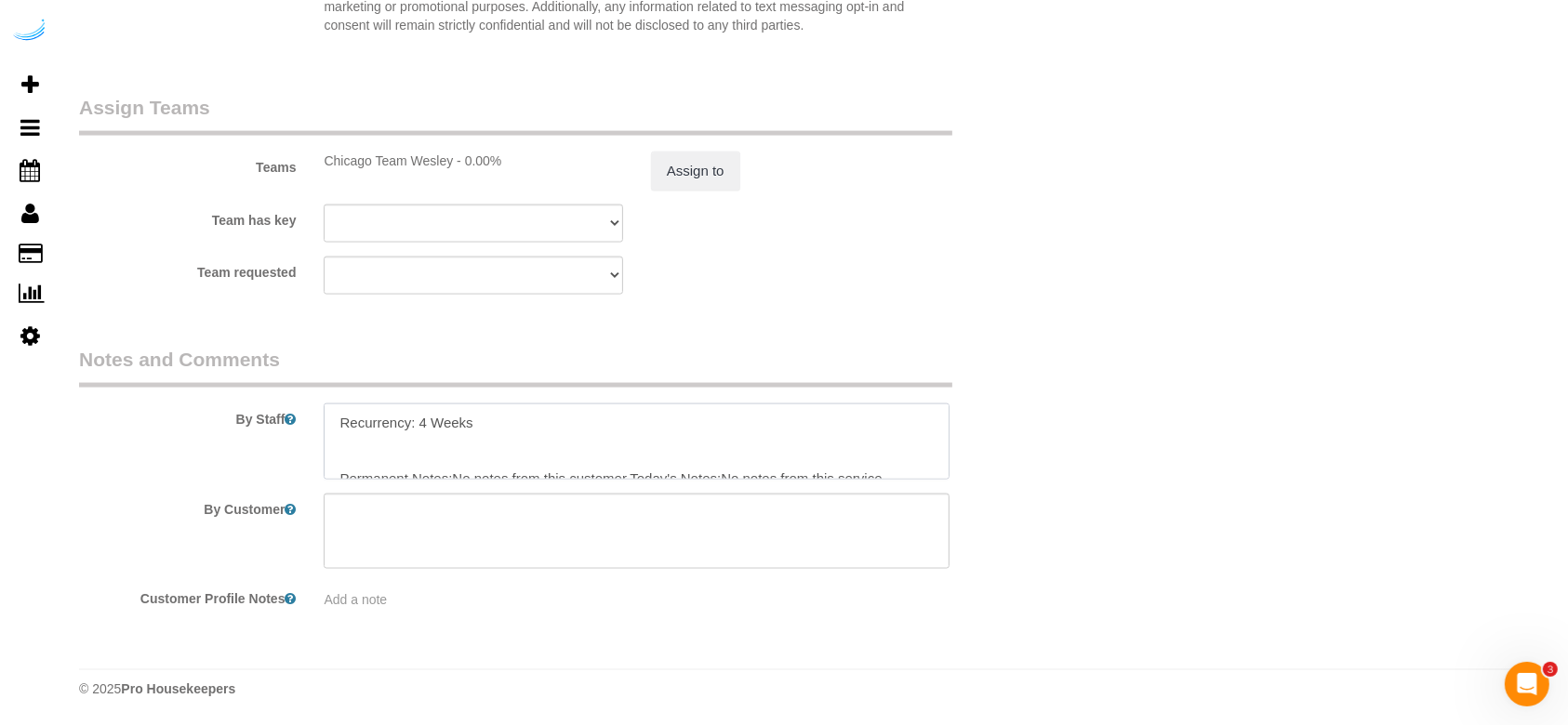 click at bounding box center (636, 442) 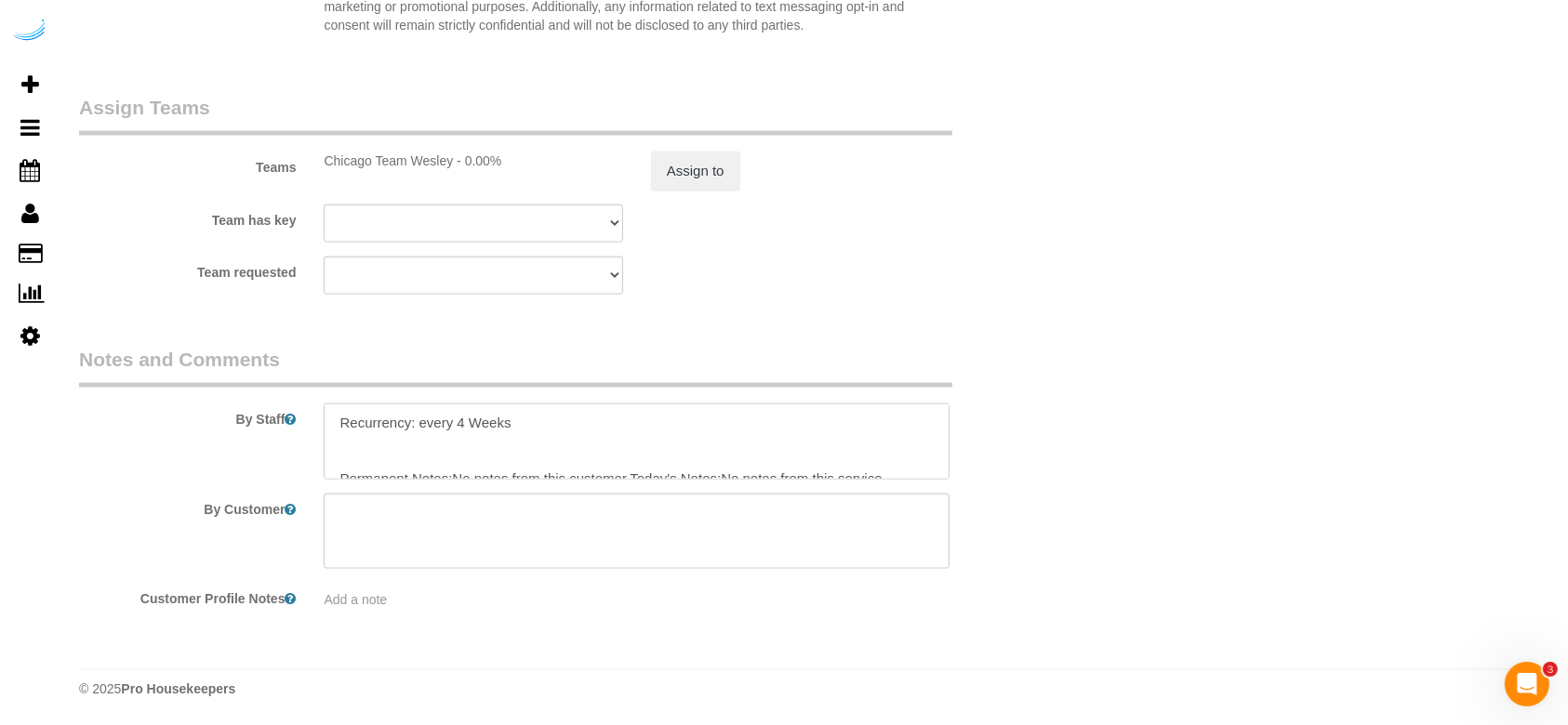 scroll, scrollTop: 148, scrollLeft: 0, axis: vertical 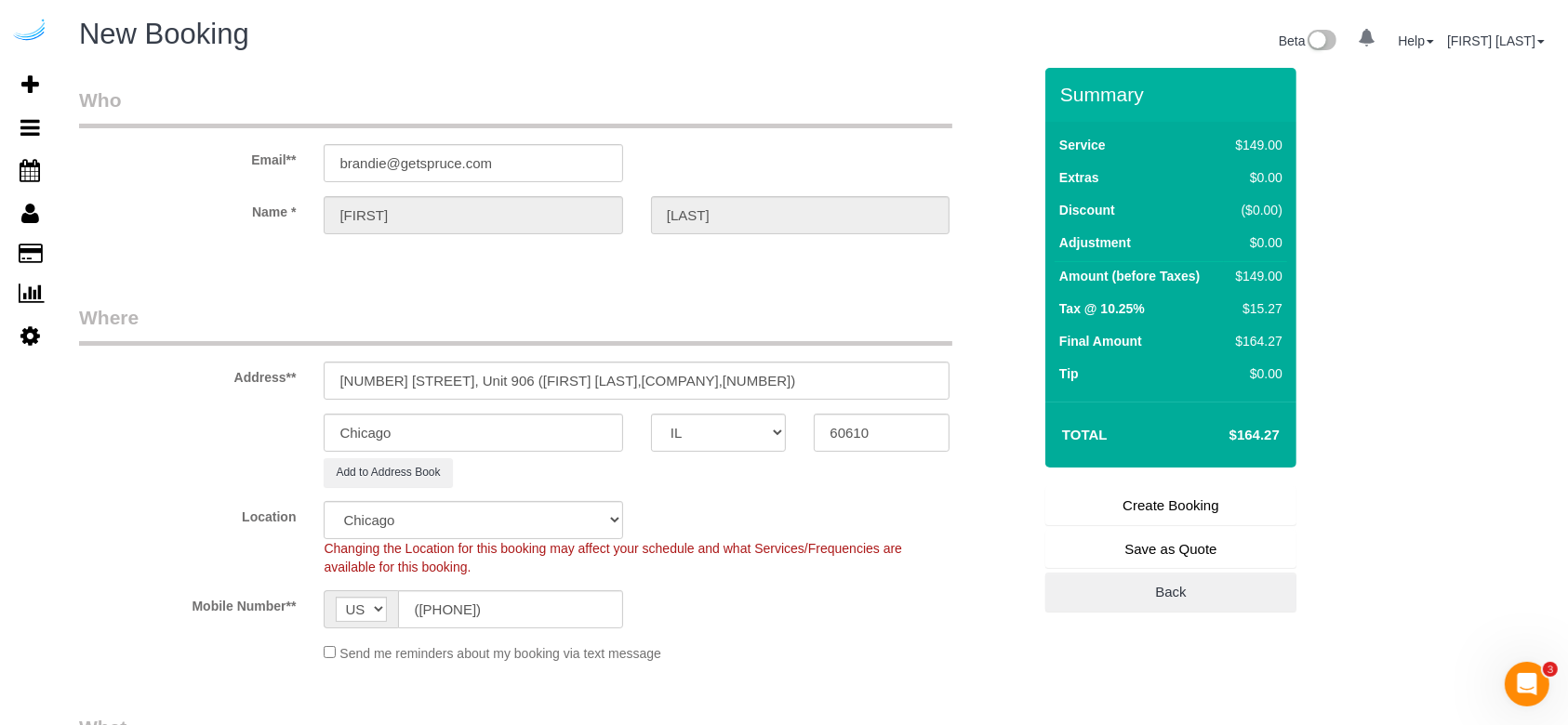 type on "Recurrency: every 4 Weeks
Permanent Notes:No notes from this customer.Today's Notes:No notes from this service.
Entry Method: Other
Details:
Keys will be with the front desk. Unit 906.
Additional Notes:
Housekeeping Notes: 120 MINUTE CLEAN" 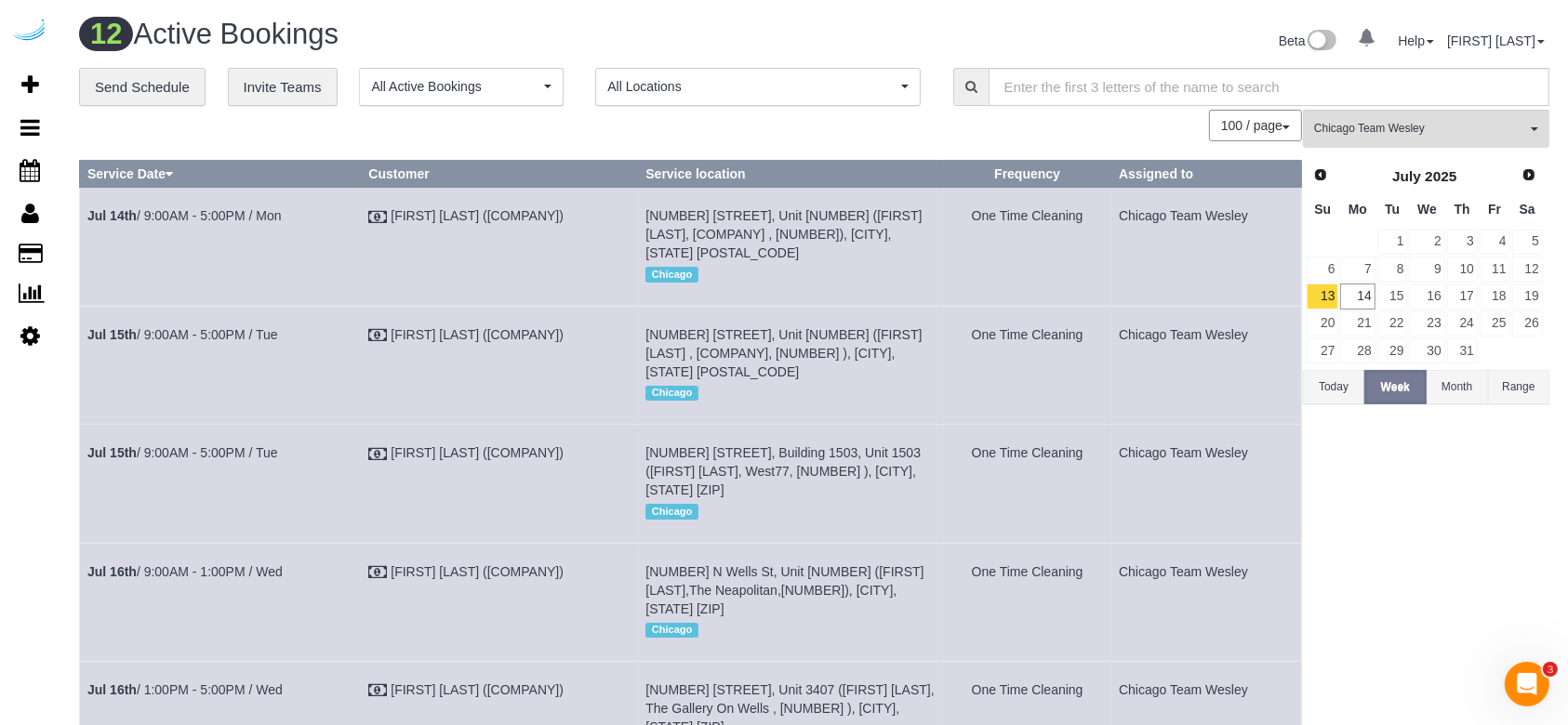 drag, startPoint x: 307, startPoint y: 516, endPoint x: 85, endPoint y: 530, distance: 222.441 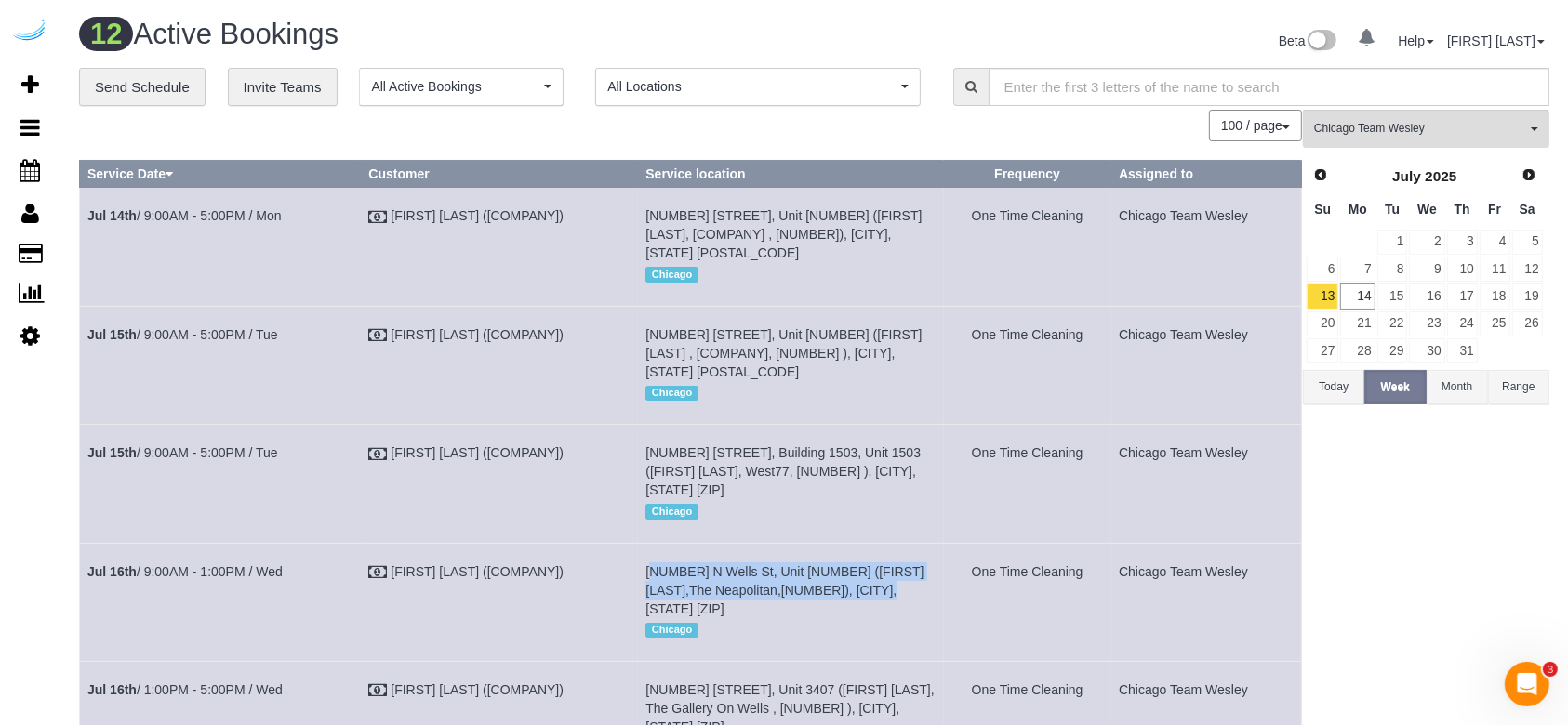 drag, startPoint x: 866, startPoint y: 539, endPoint x: 618, endPoint y: 515, distance: 249.15858 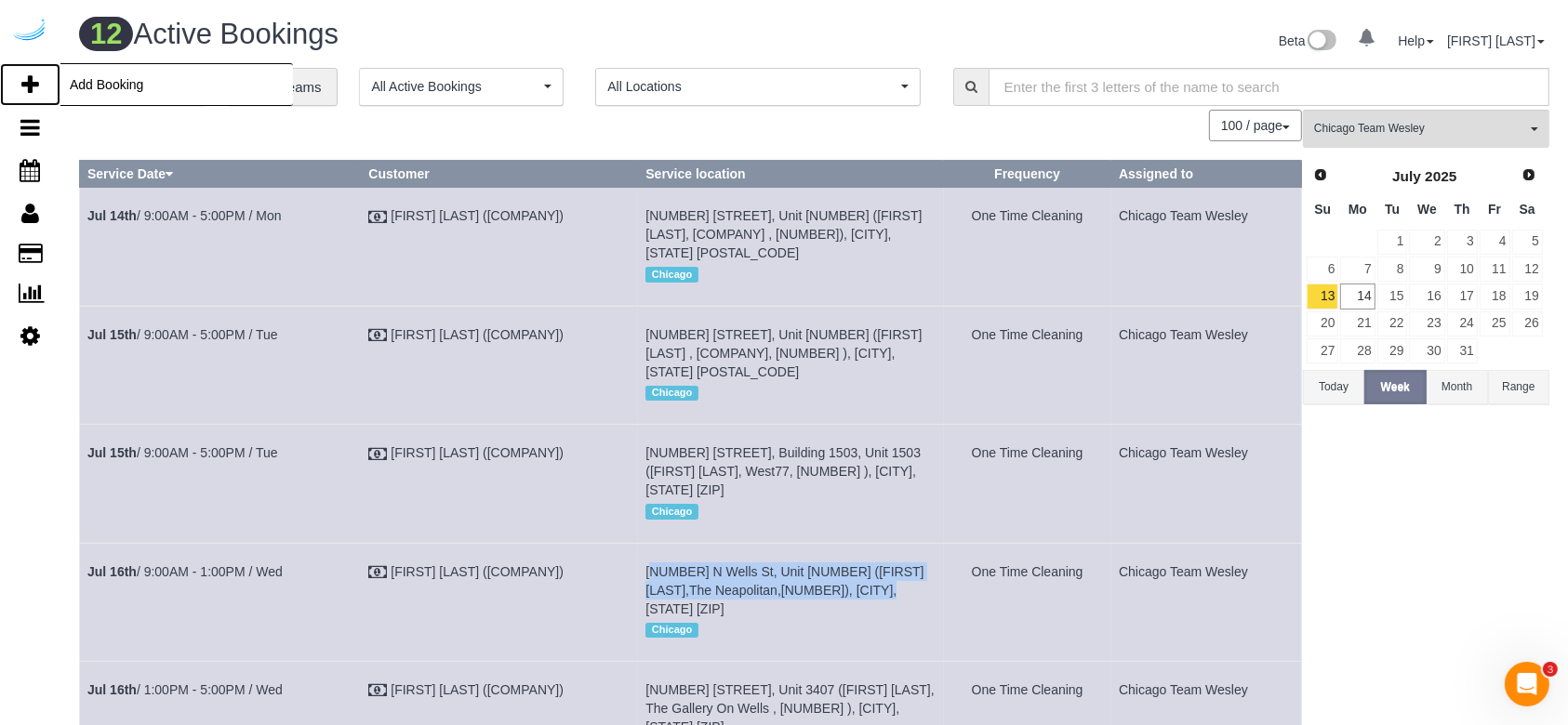 click on "Add Booking" at bounding box center [30, 85] 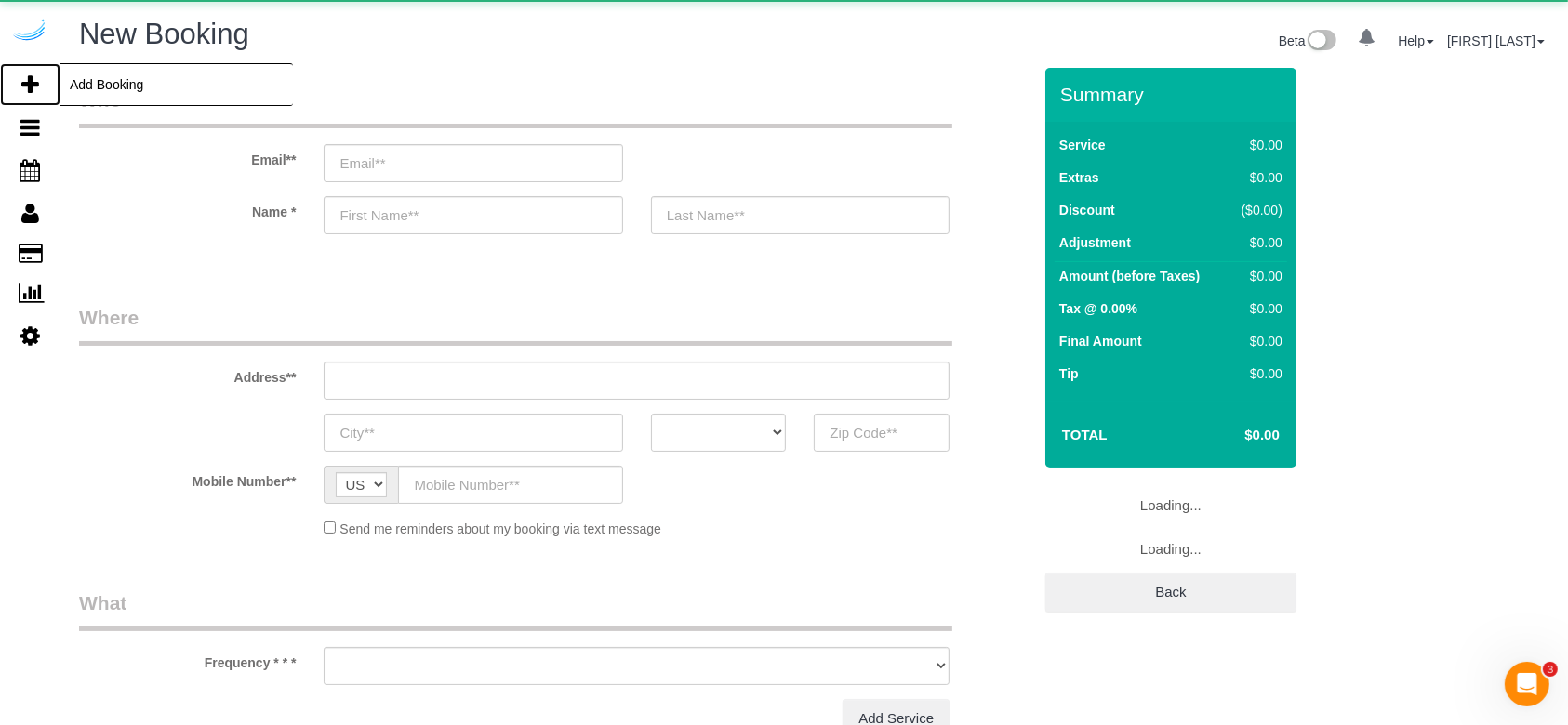 select on "4" 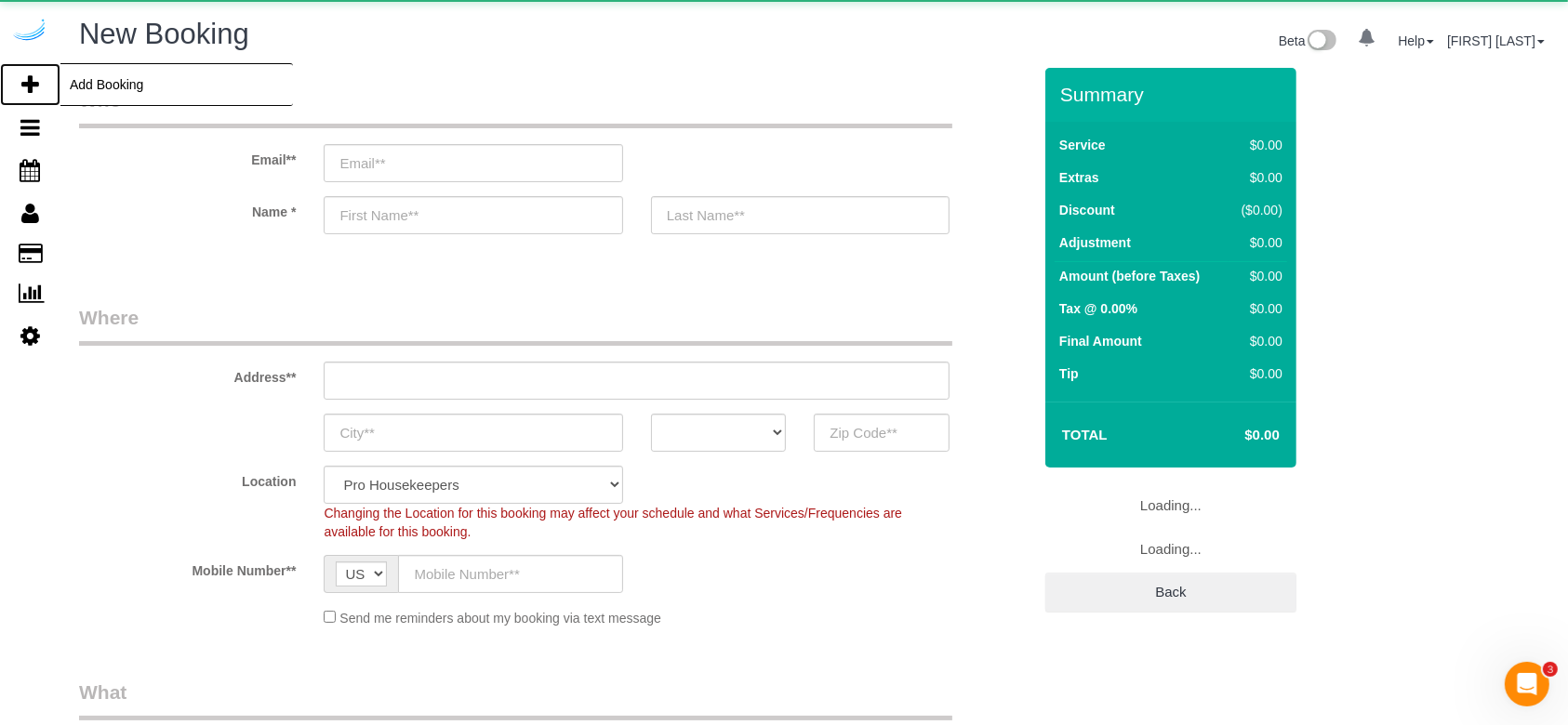 select on "object:35834" 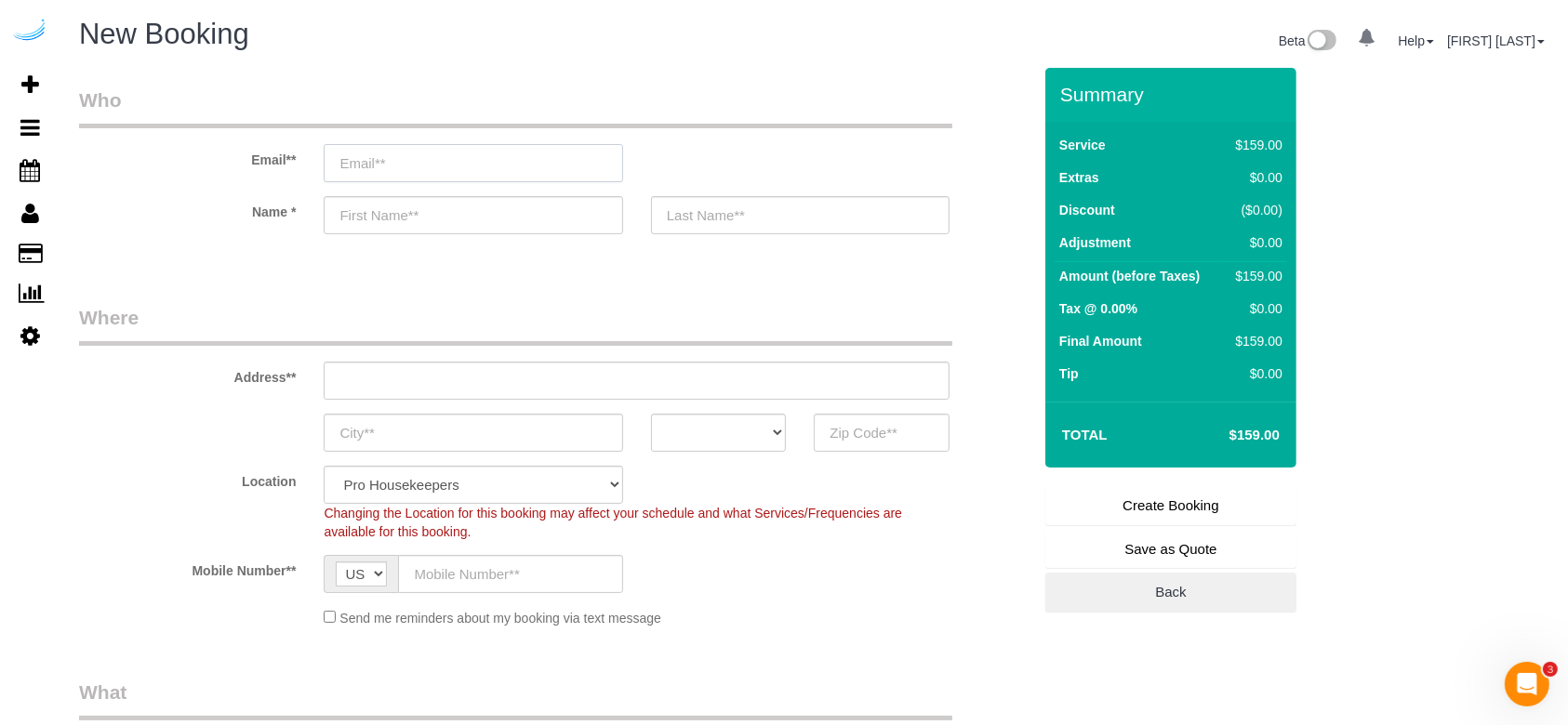 click at bounding box center [472, 163] 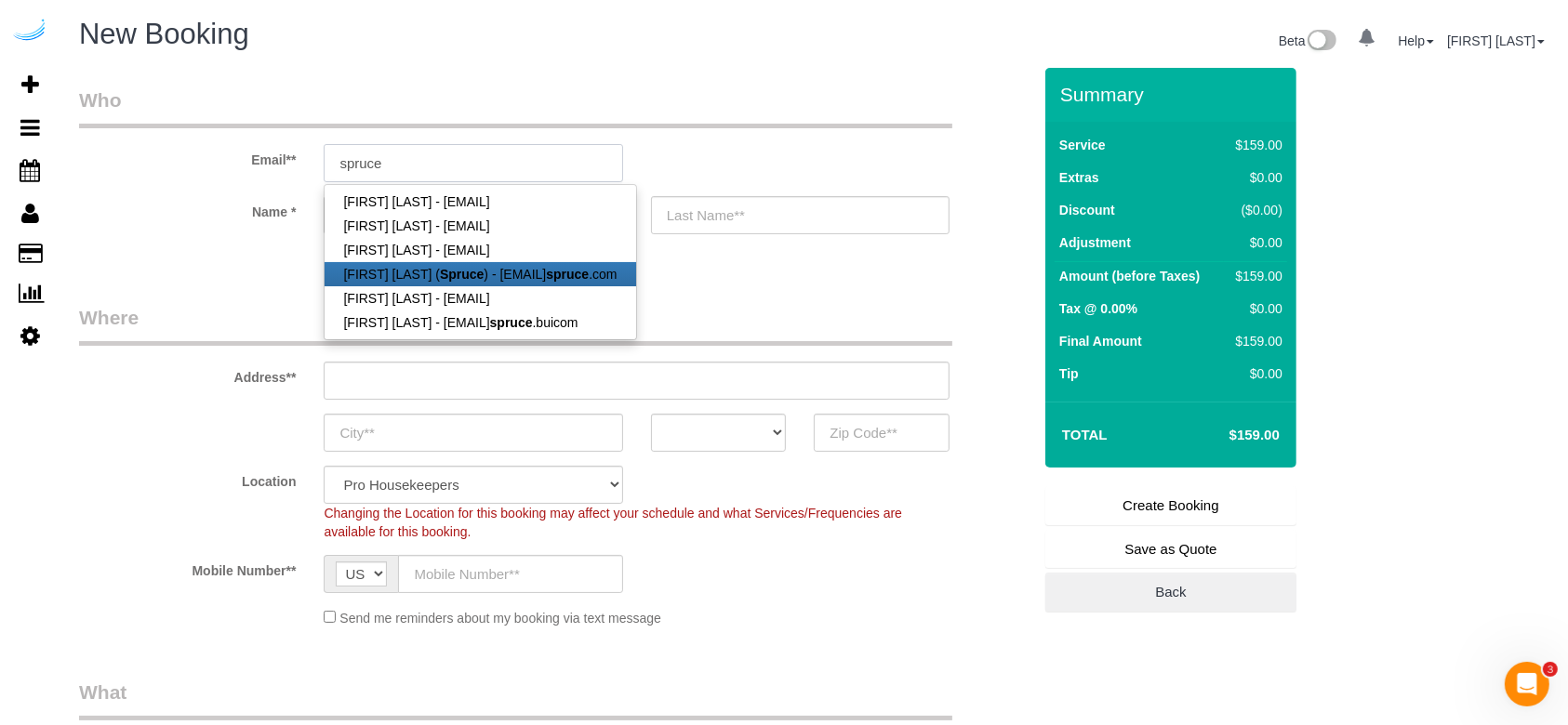 type on "brandie@getspruce.com" 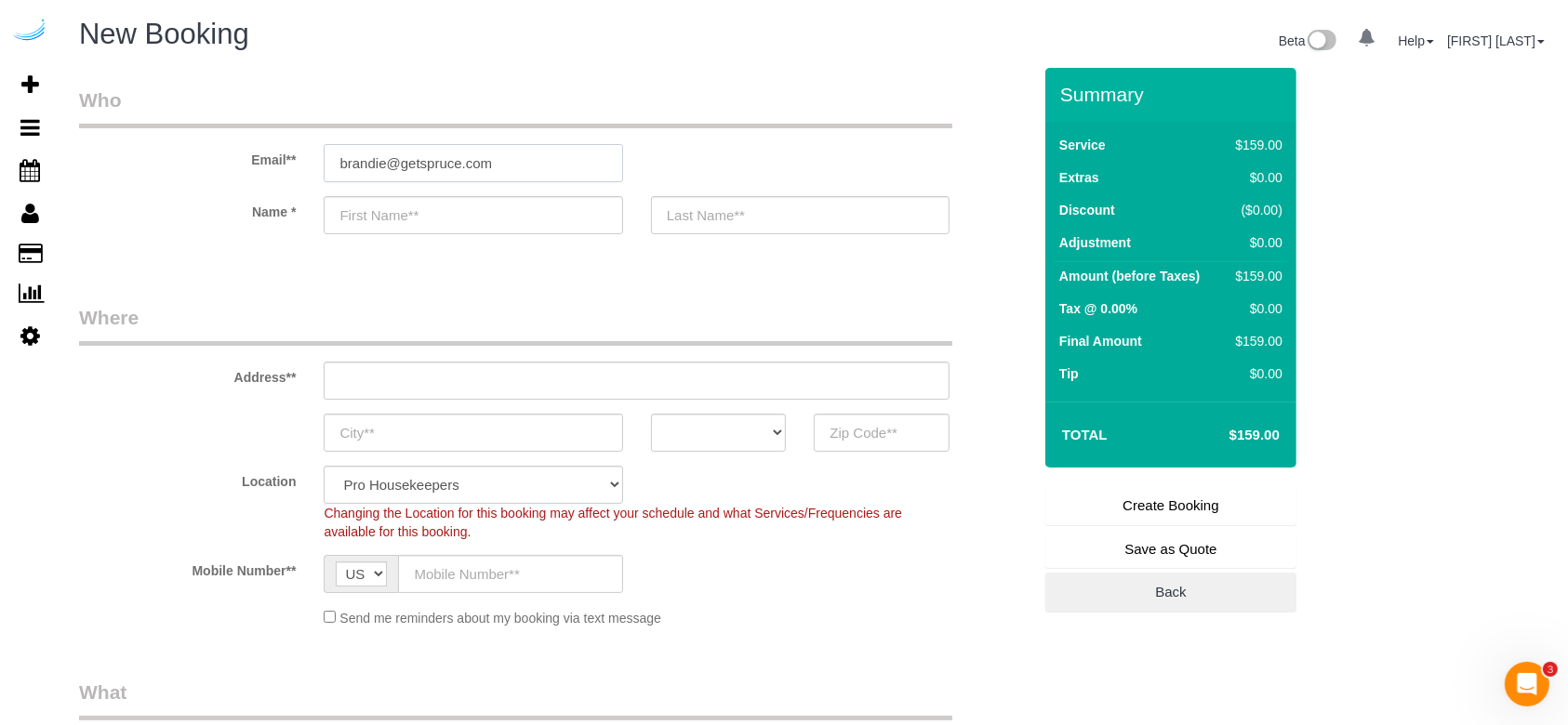 type on "[FIRST]" 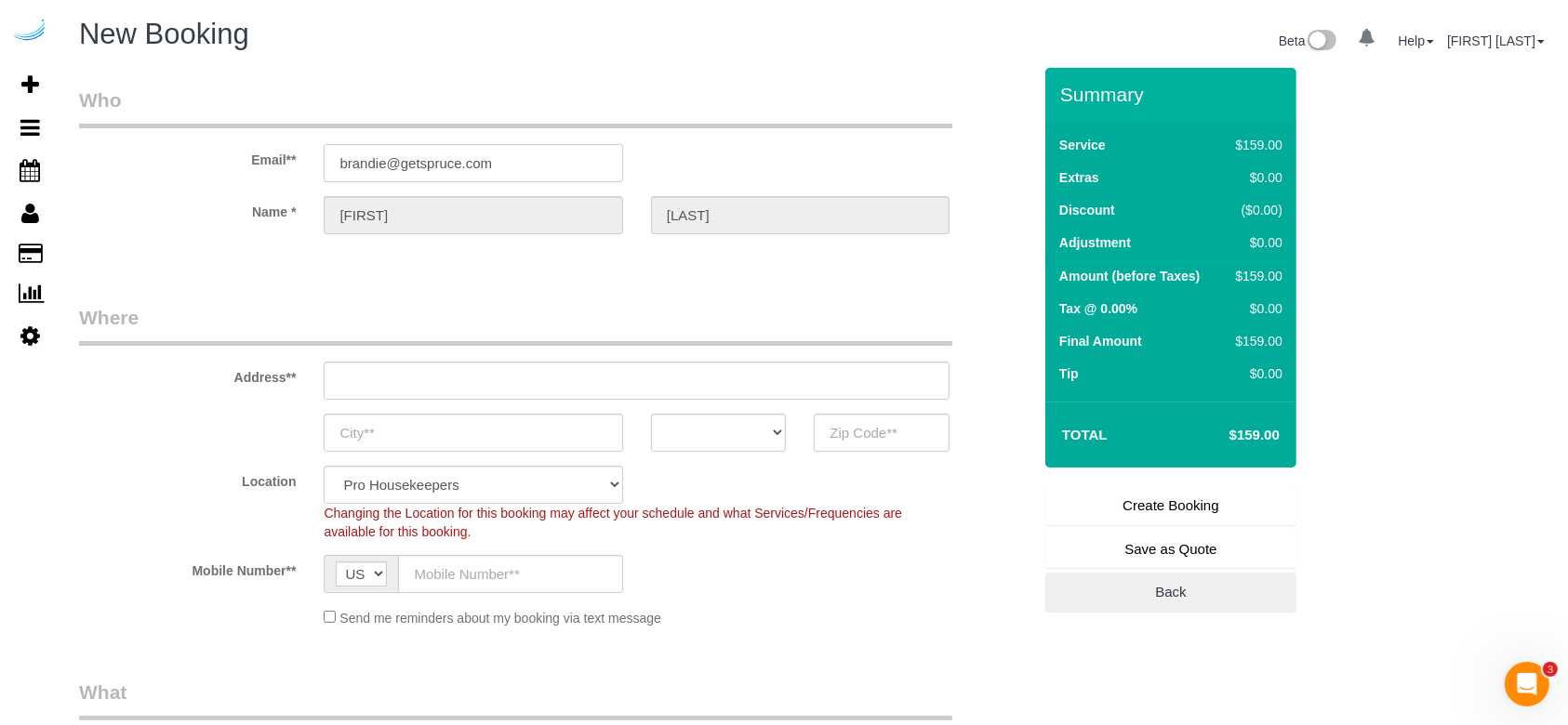 type on "3816 S Lamar Blvd" 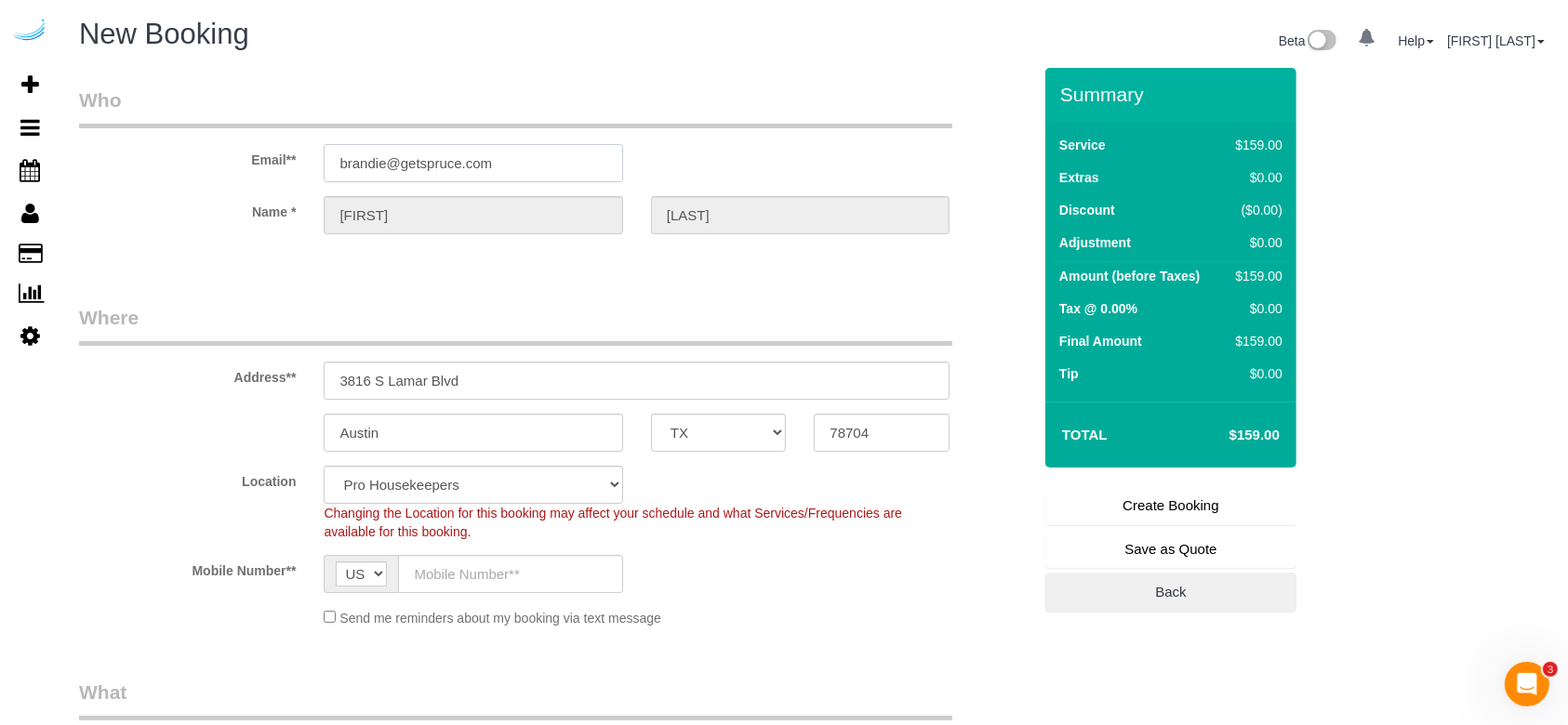 type on "brandie@getspruce.com" 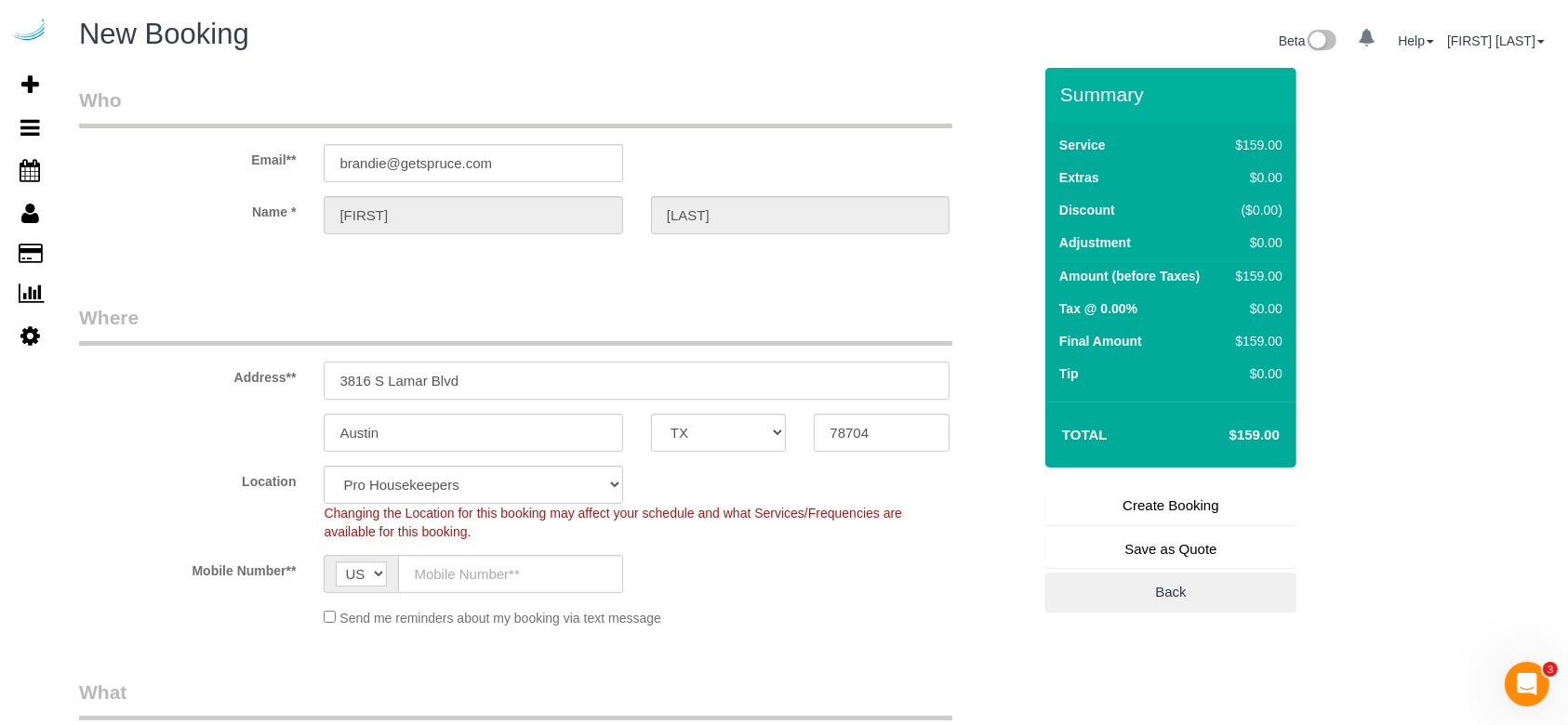 click on "3816 S Lamar Blvd" at bounding box center [636, 380] 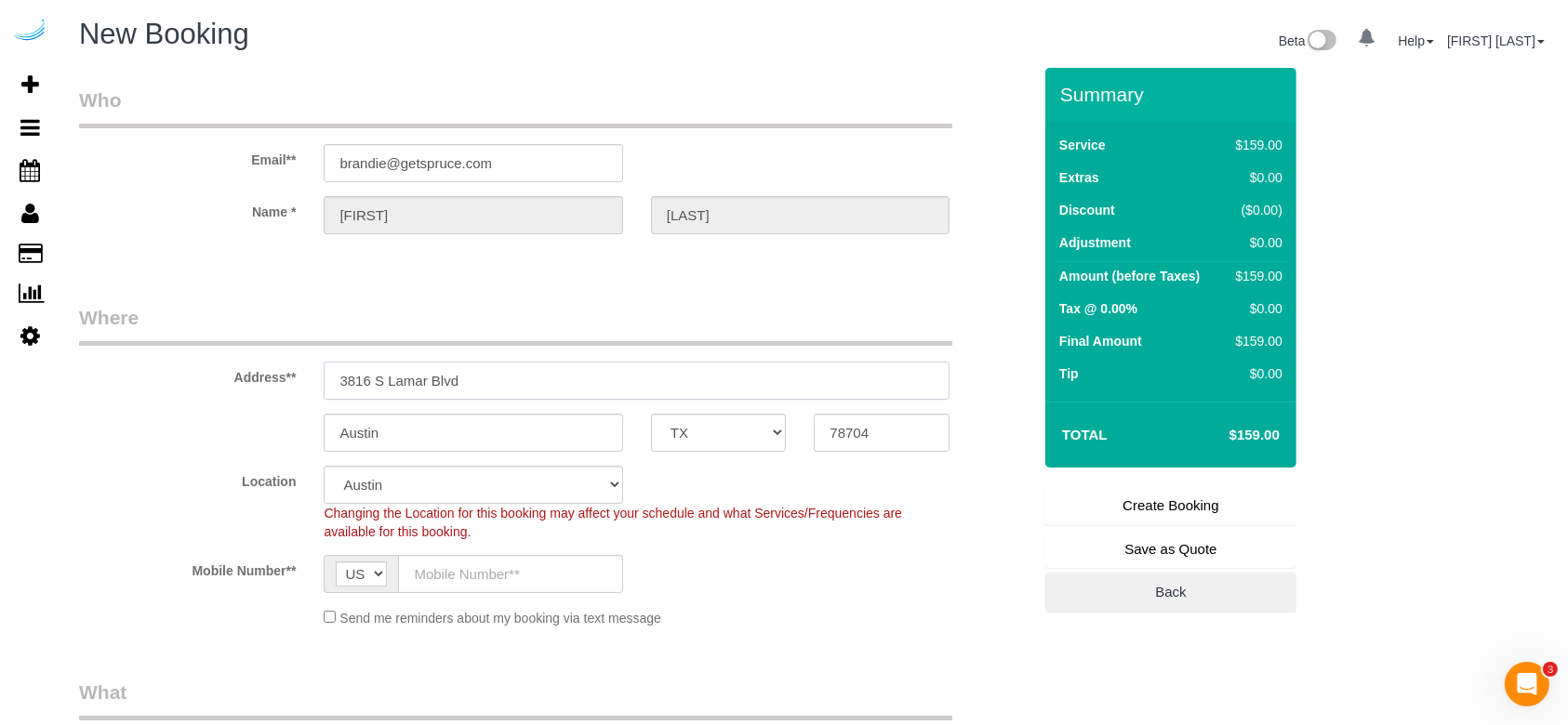 select on "object:35871" 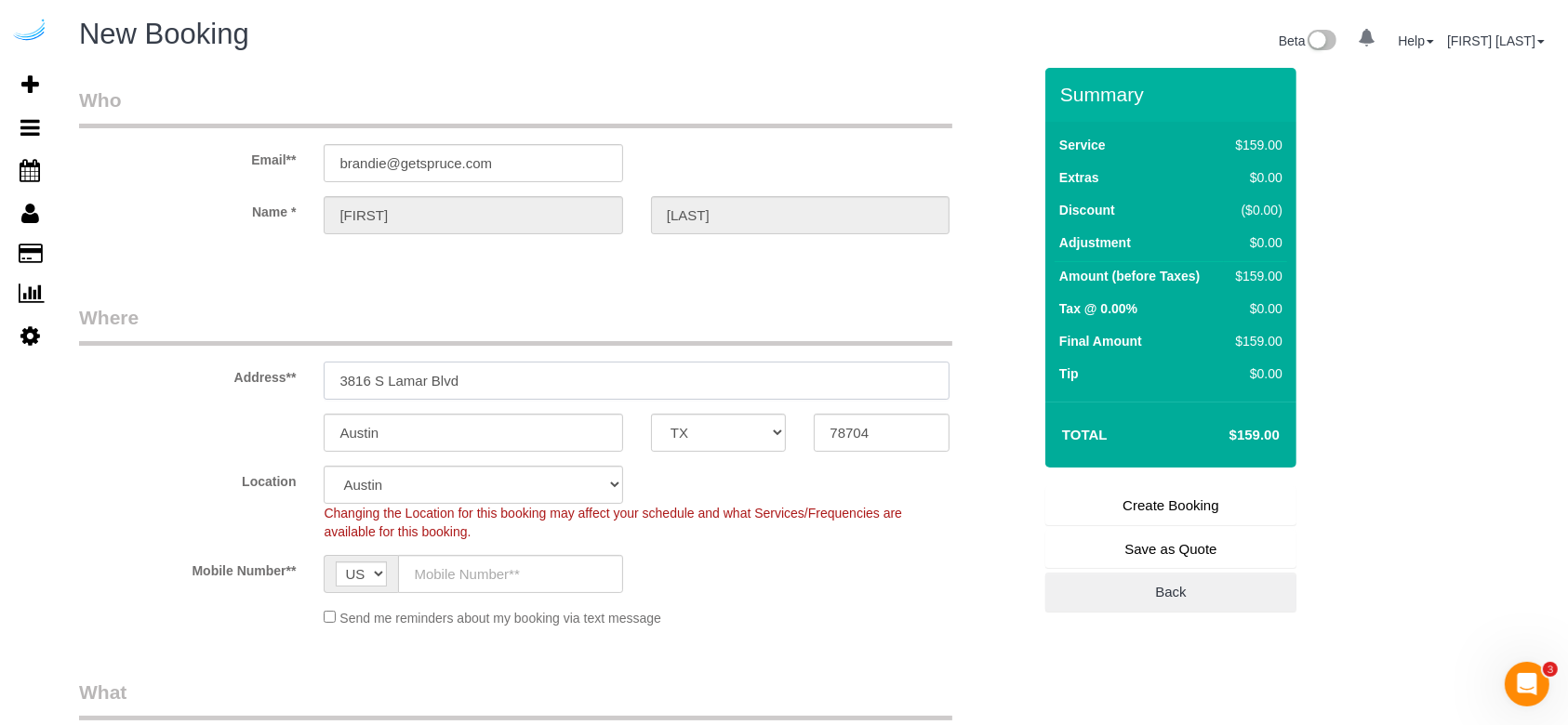 paste on "[NUMBER] [STREET], [CITY], [STATE] [POSTAL_CODE]" 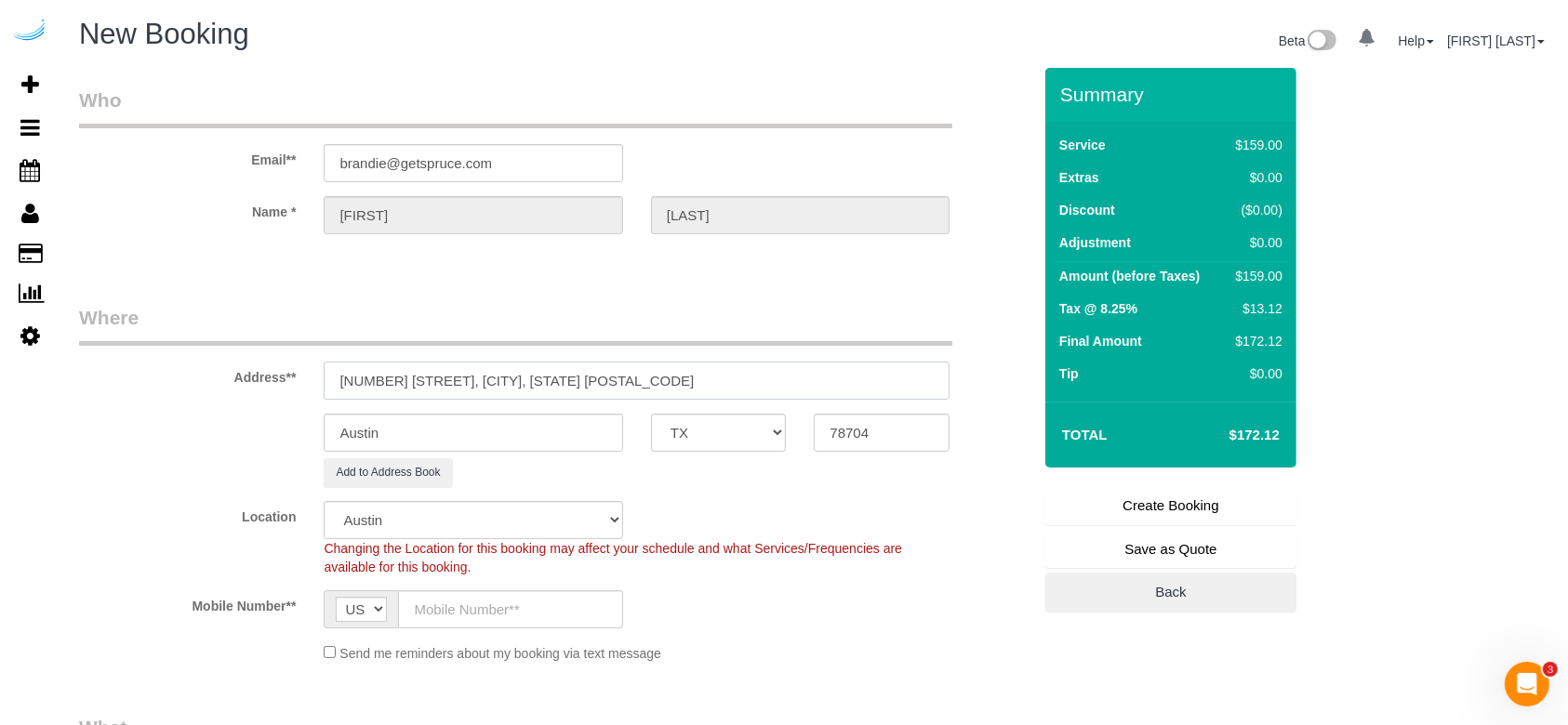 click on "[NUMBER] [STREET], [CITY], [STATE] [POSTAL_CODE]" at bounding box center (636, 380) 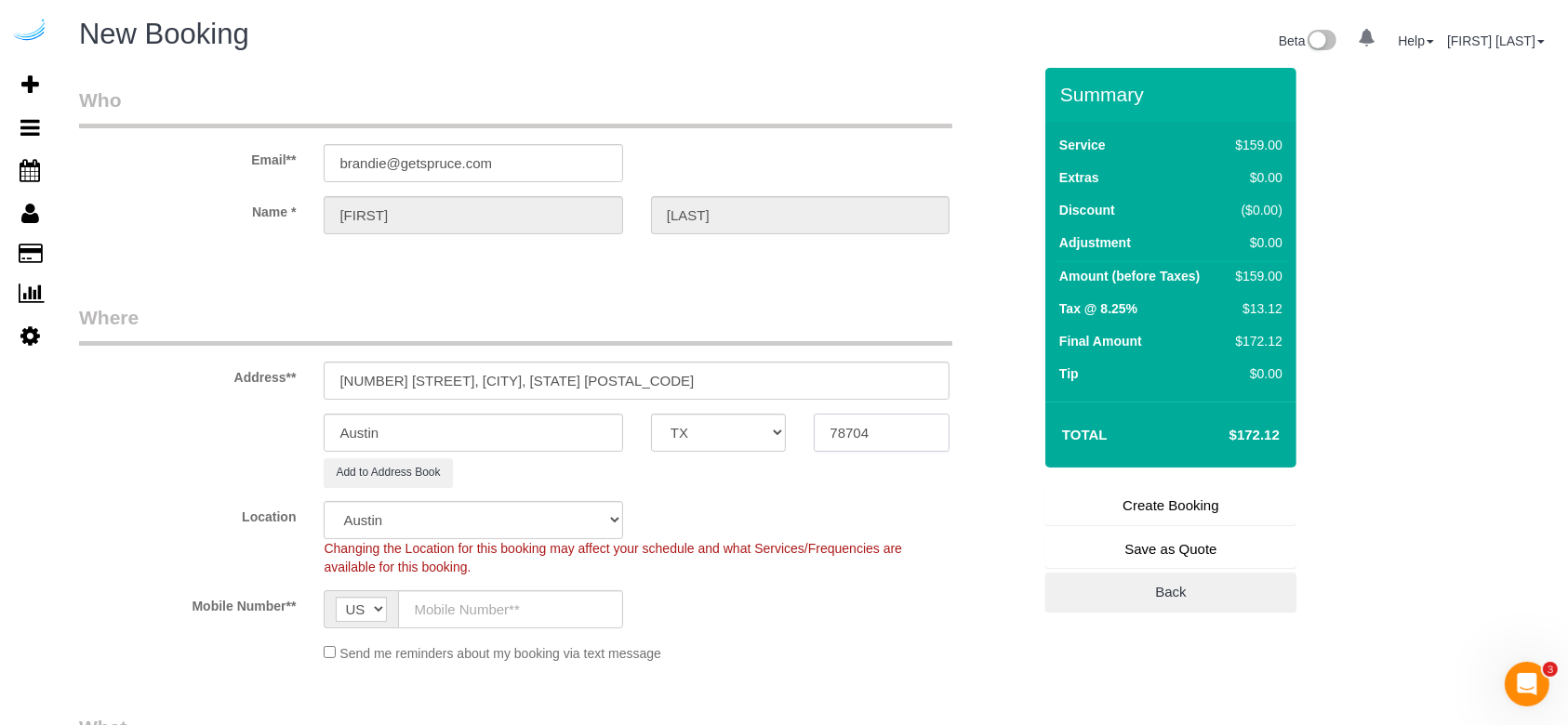 click on "78704" at bounding box center [882, 432] 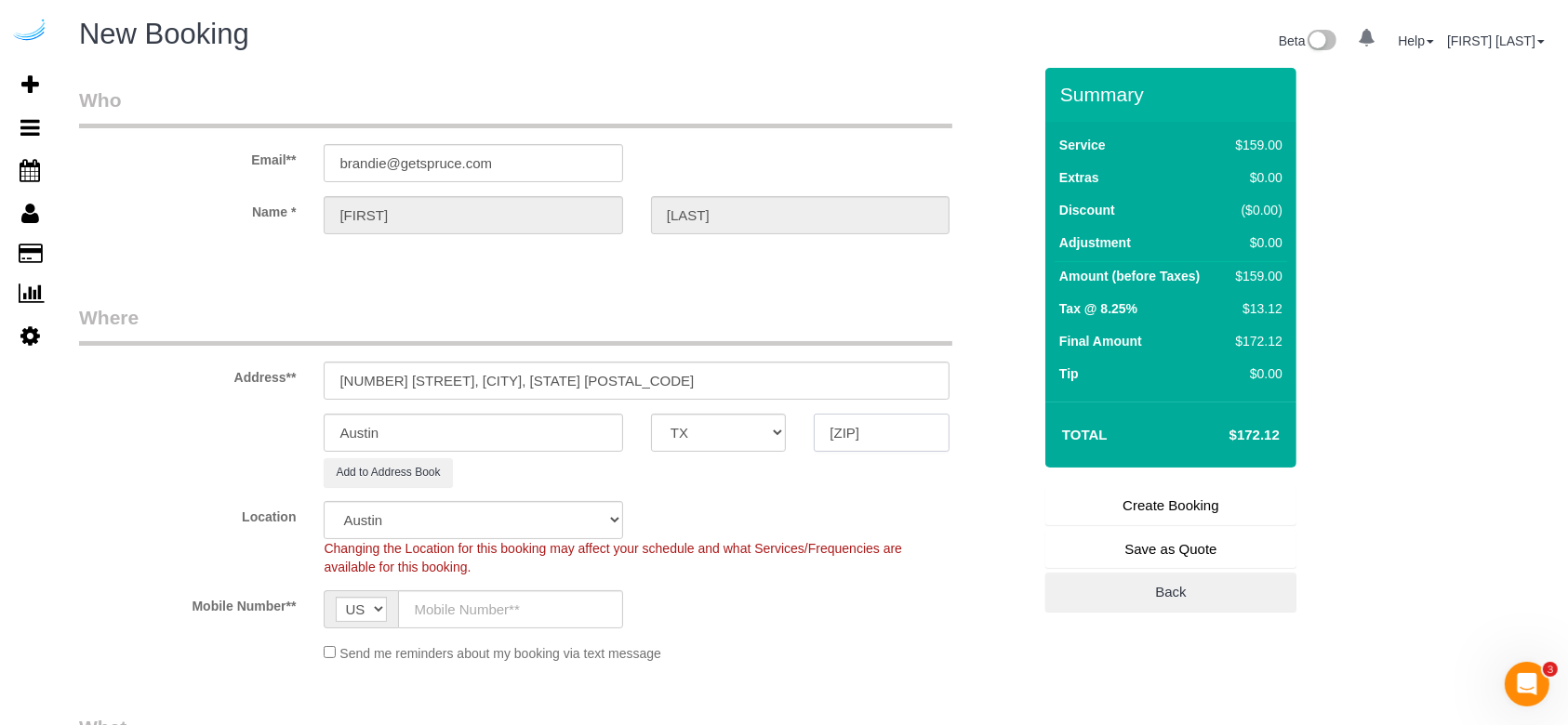 type on "[ZIP]" 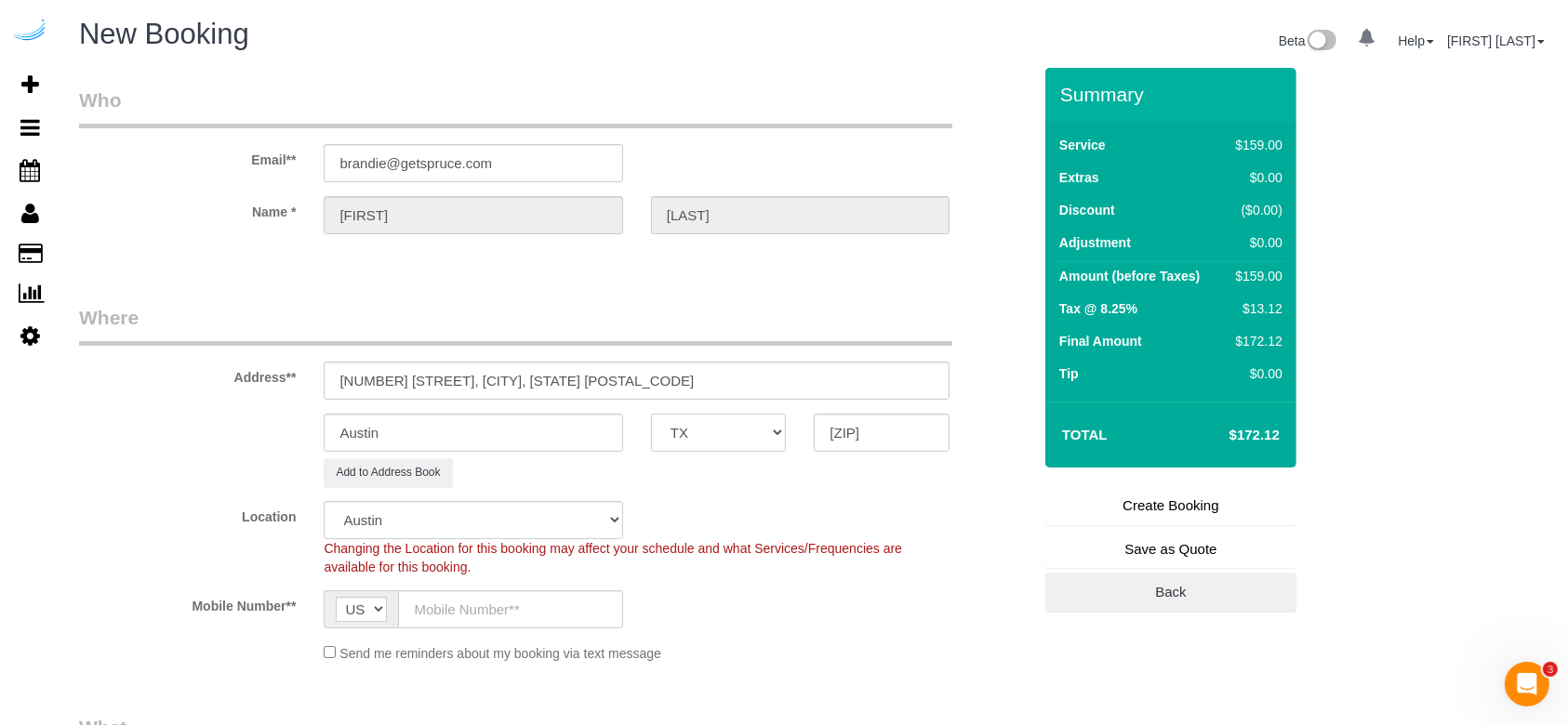 click on "AK
AL
AR
AZ
CA
CO
CT
DC
DE
FL
GA
HI
IA
ID
IL
IN
KS
KY
LA
MA
MD
ME
MI
MN
MO
MS
MT
NC
ND
NE
NH
NJ
NM
NV
NY
OH
OK
OR
PA
RI
SC
SD
TN
TX
UT
VA
VT
WA
WI
WV
WY" at bounding box center [719, 432] 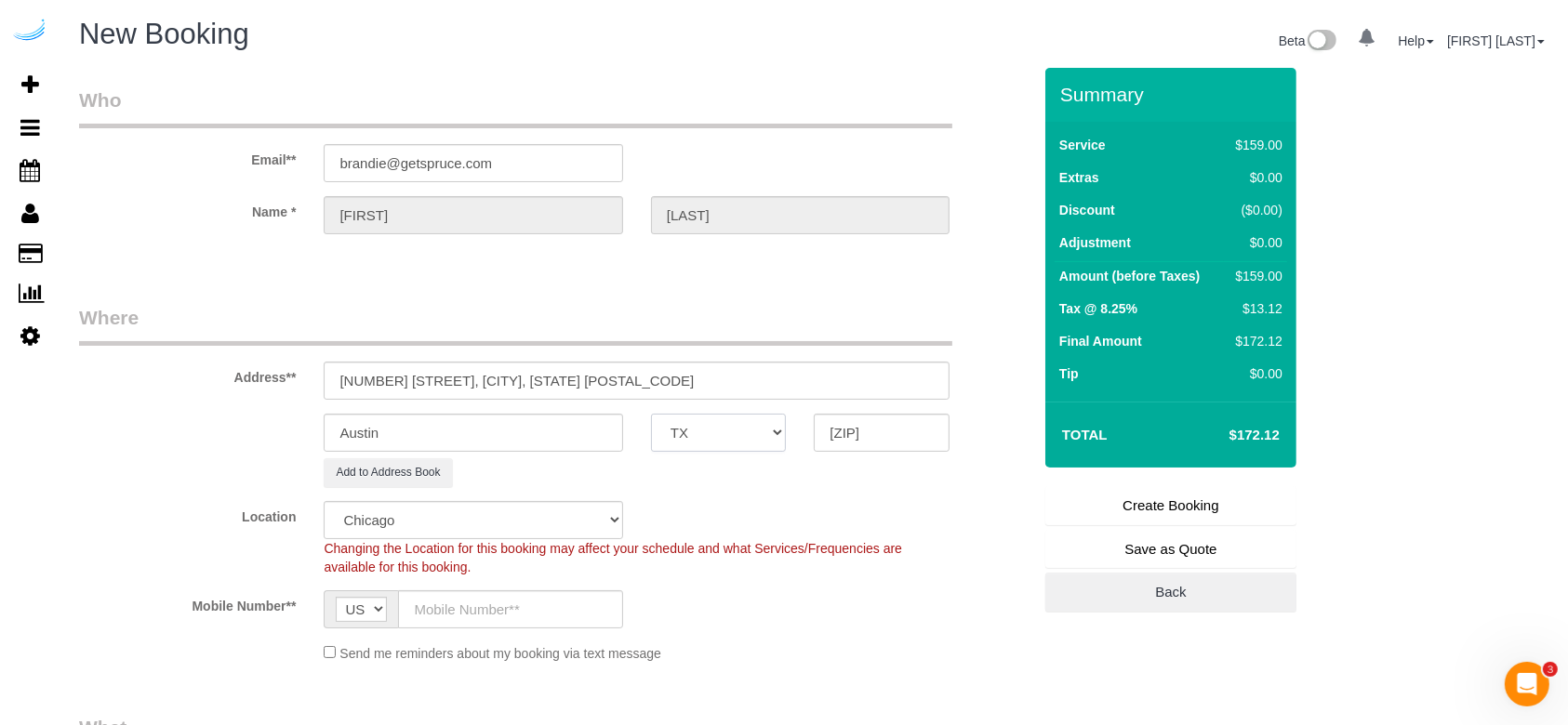 type 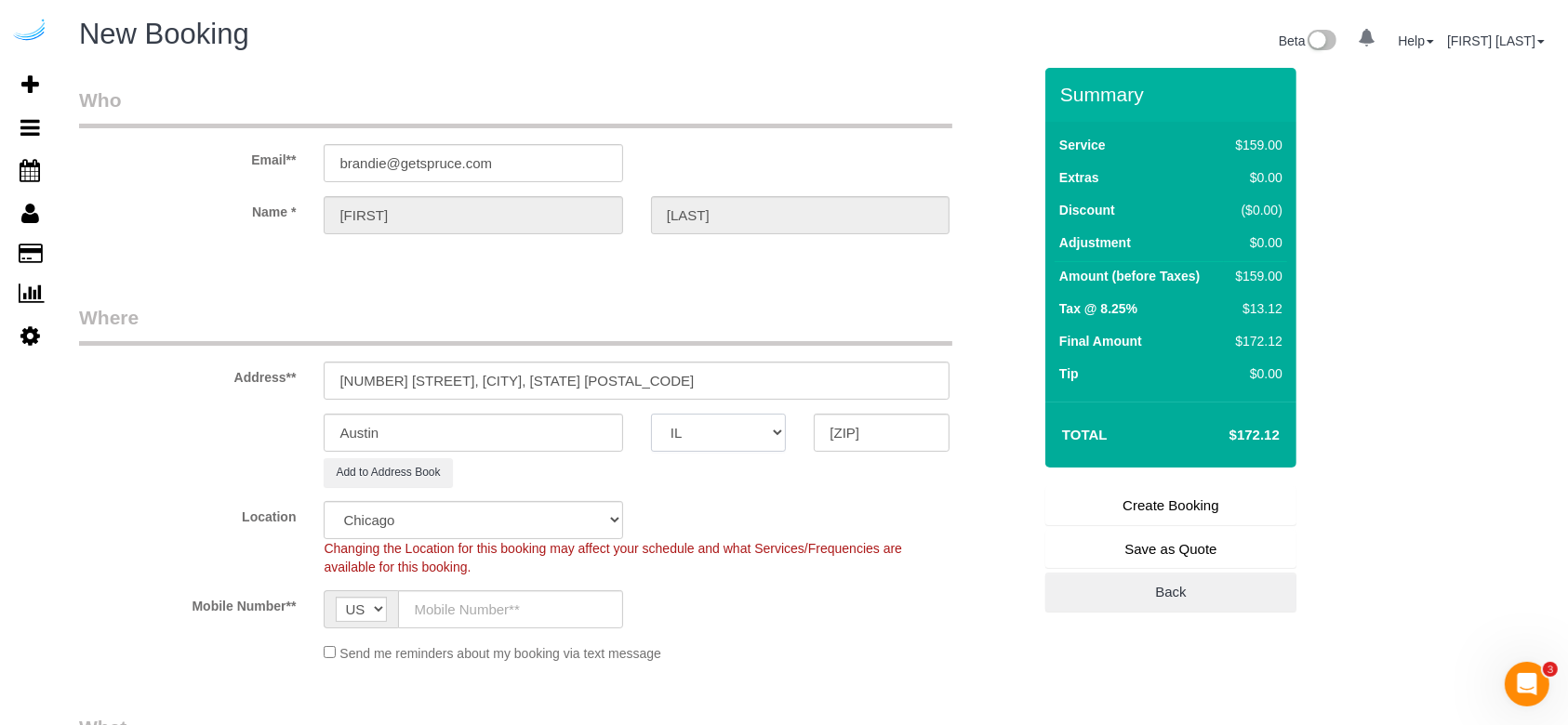 click on "AK
AL
AR
AZ
CA
CO
CT
DC
DE
FL
GA
HI
IA
ID
IL
IN
KS
KY
LA
MA
MD
ME
MI
MN
MO
MS
MT
NC
ND
NE
NH
NJ
NM
NV
NY
OH
OK
OR
PA
RI
SC
SD
TN
TX
UT
VA
VT
WA
WI
WV
WY" at bounding box center (719, 432) 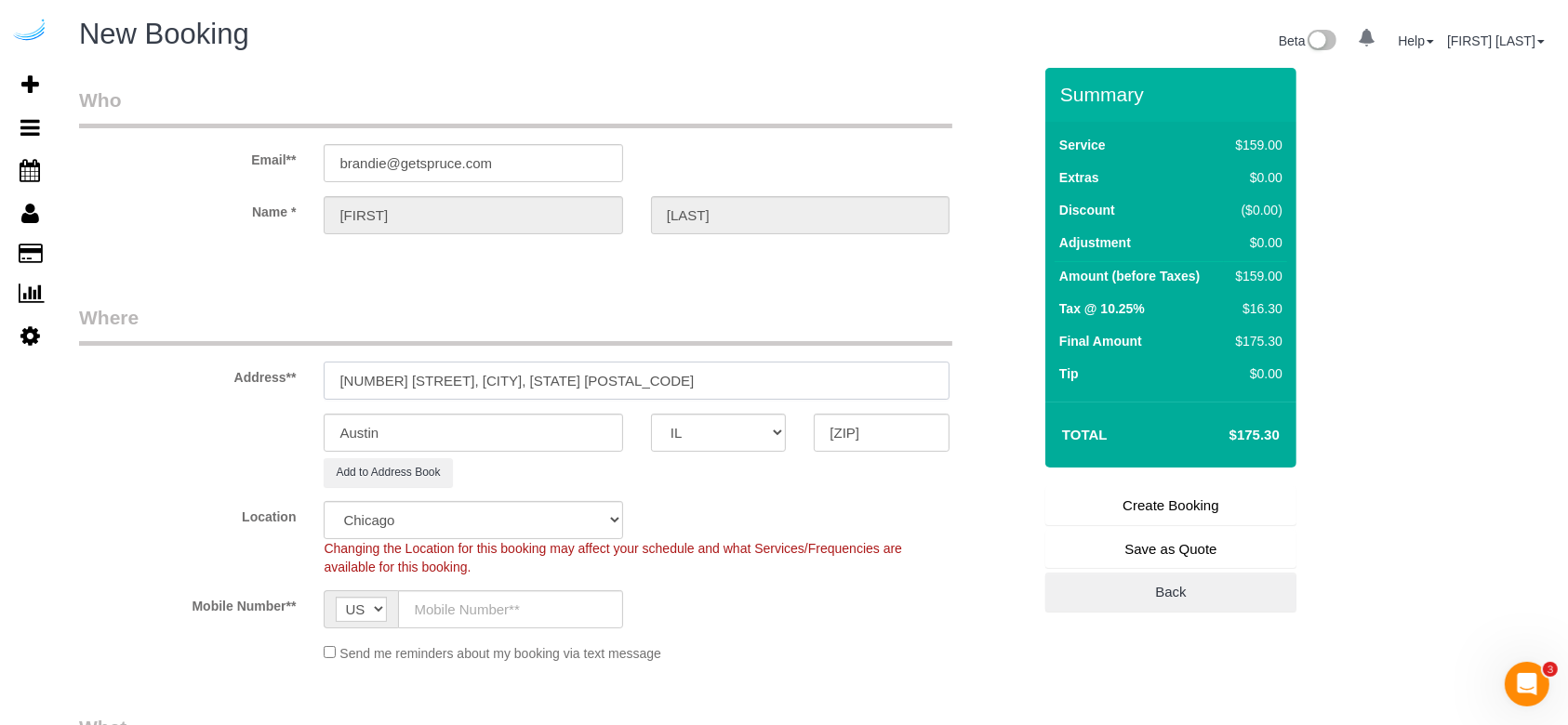 click on "[NUMBER] [STREET], [CITY], [STATE] [POSTAL_CODE]" at bounding box center [636, 380] 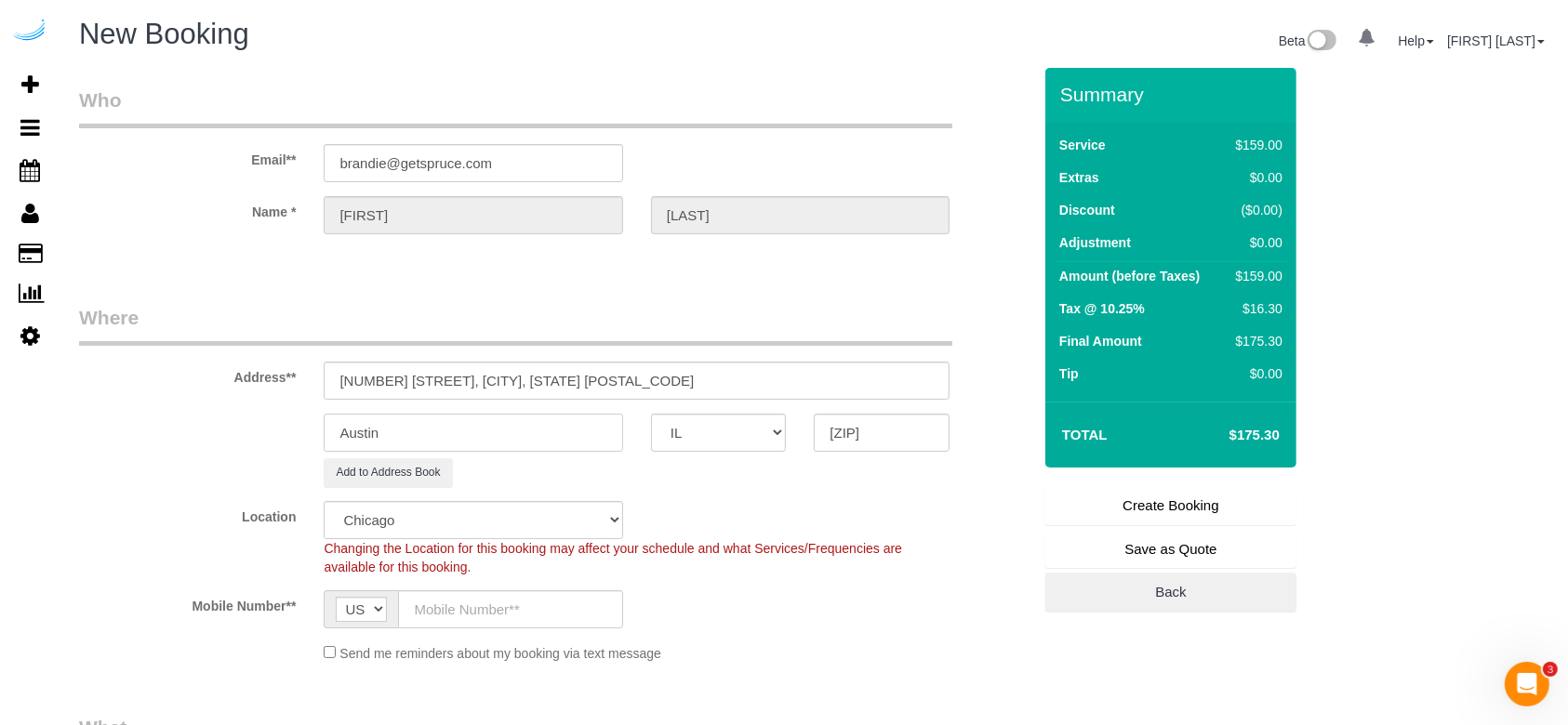click on "Austin" at bounding box center [472, 432] 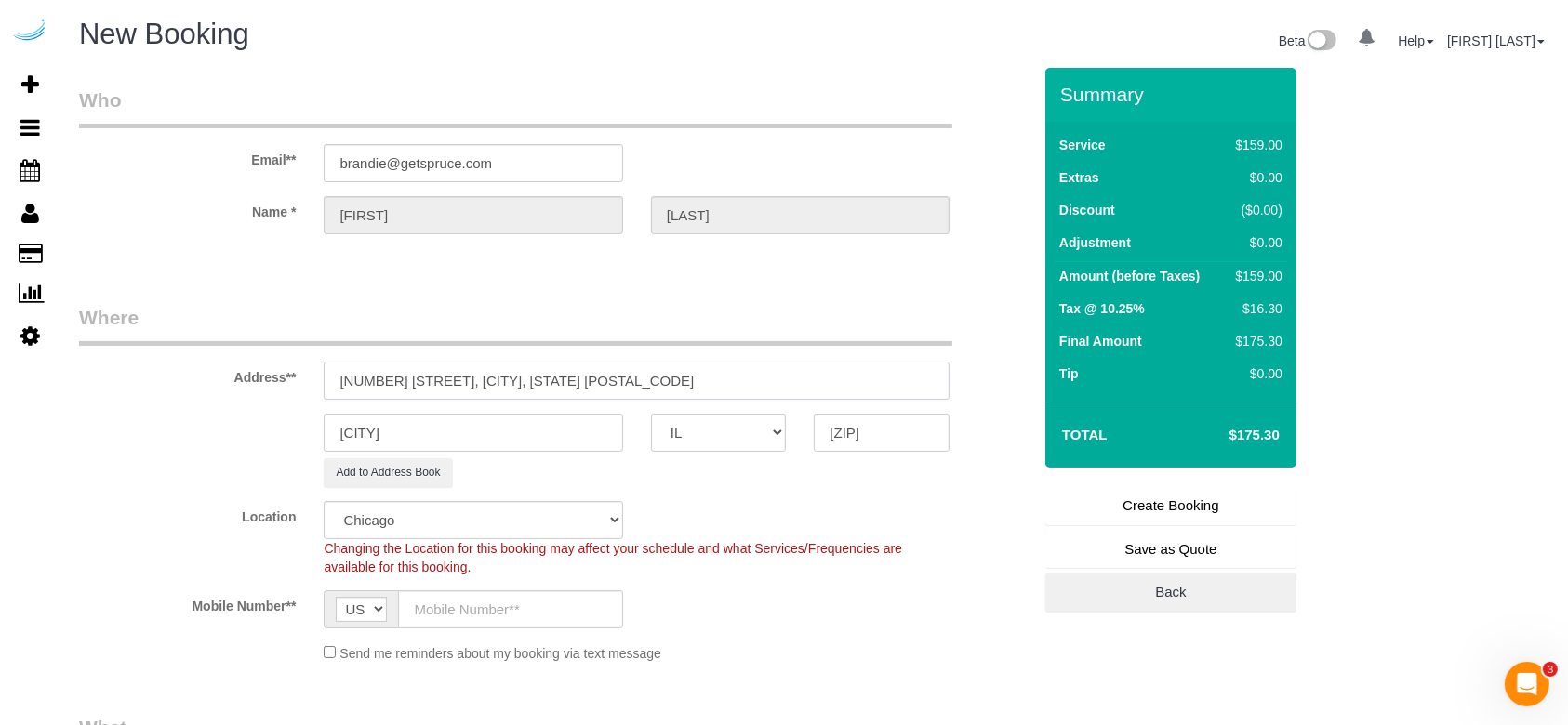drag, startPoint x: 627, startPoint y: 374, endPoint x: 474, endPoint y: 386, distance: 153.46987 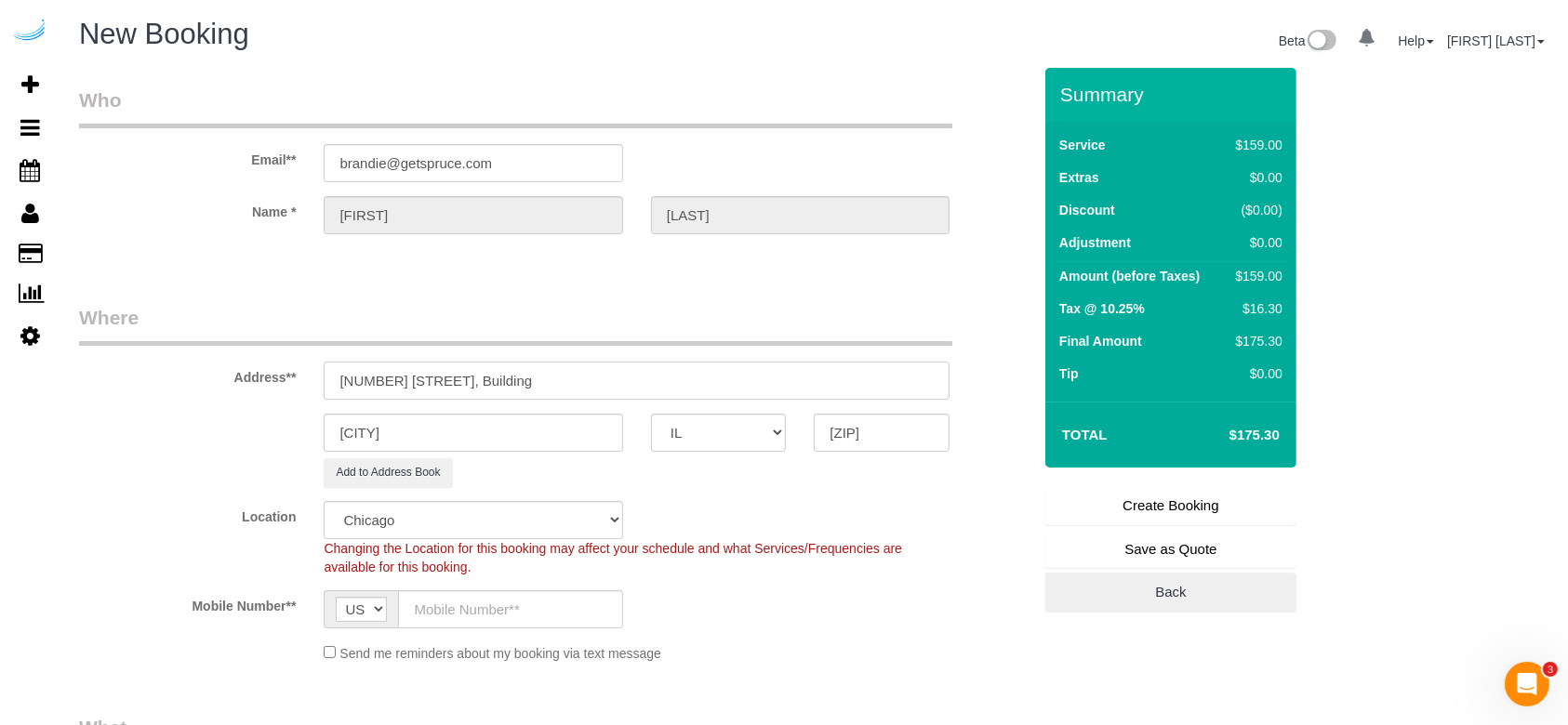 paste on "369" 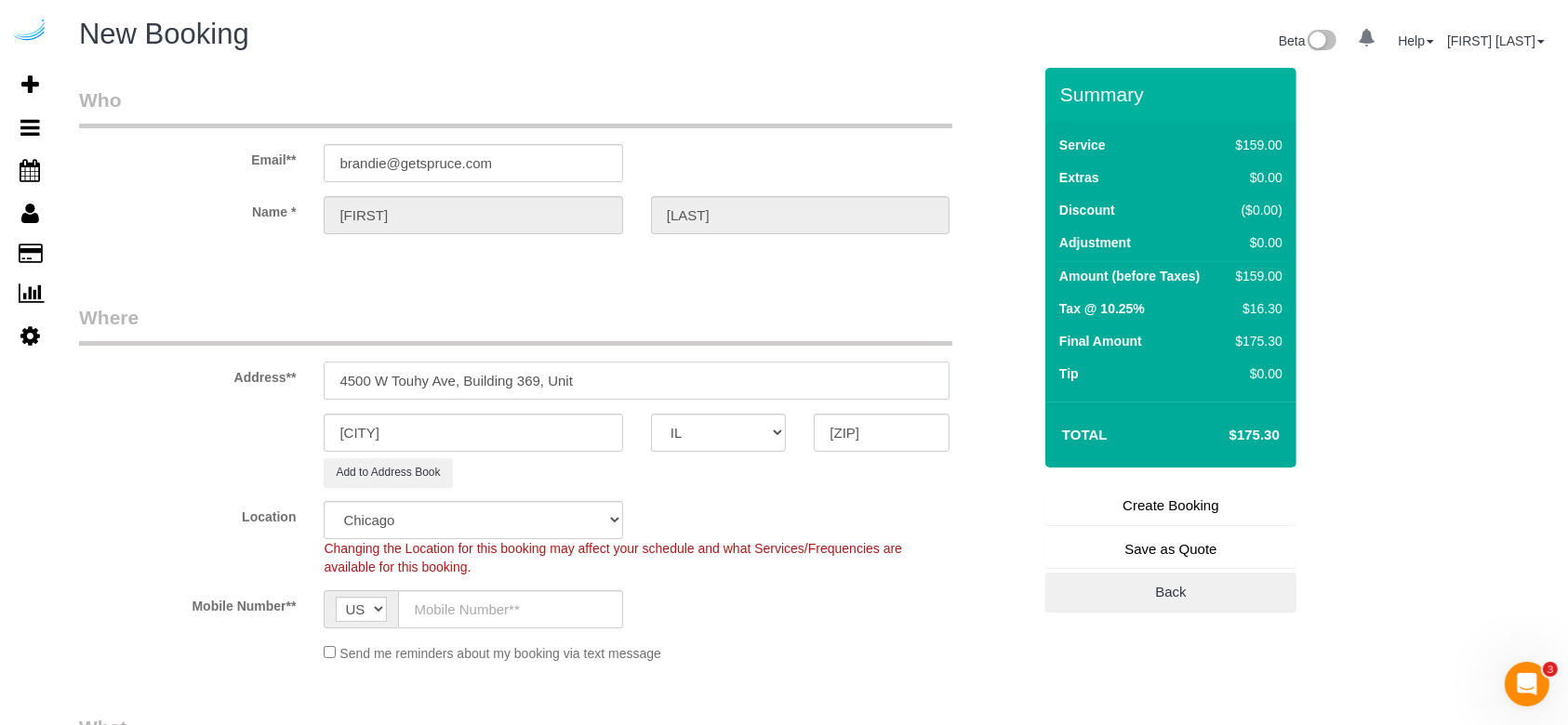 paste on "369" 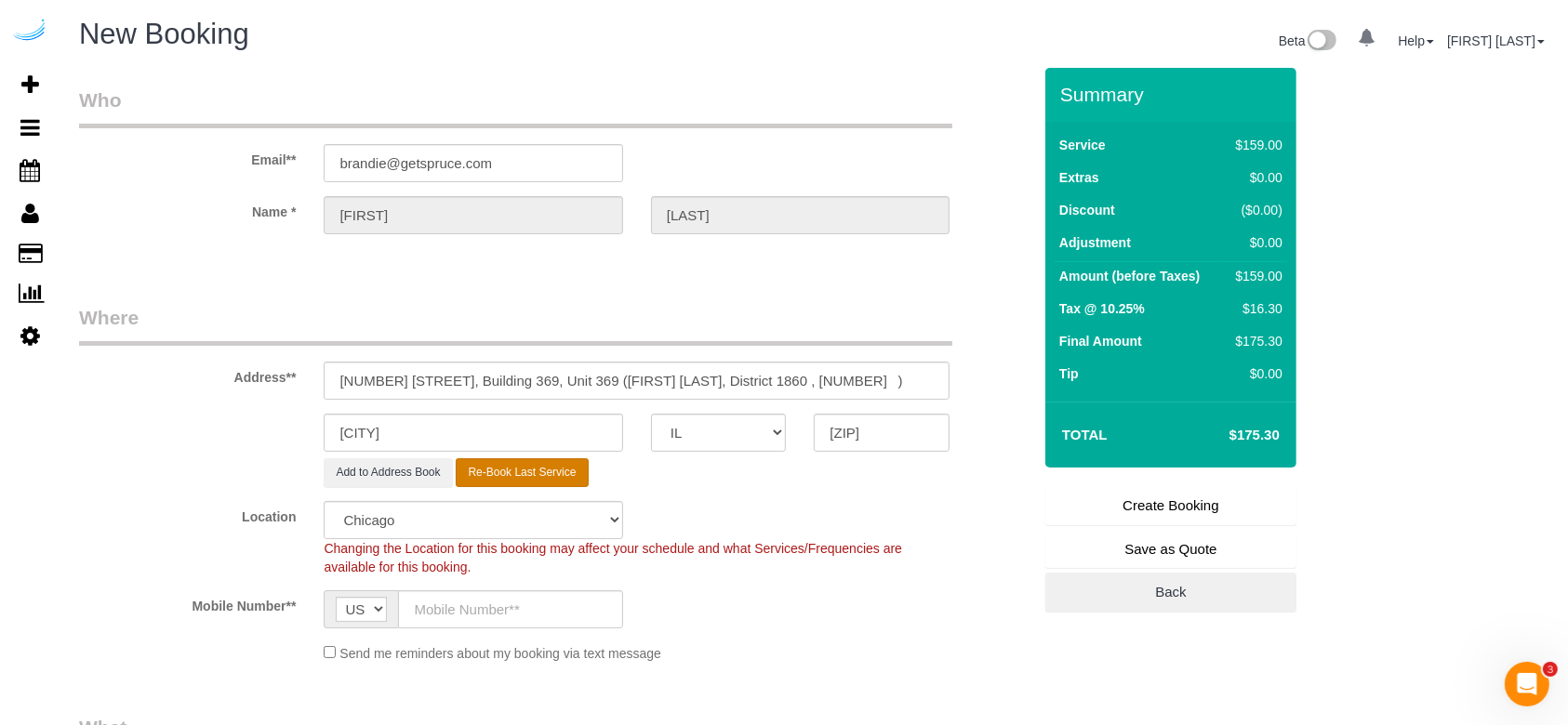 click on "Re-Book Last Service" at bounding box center (522, 472) 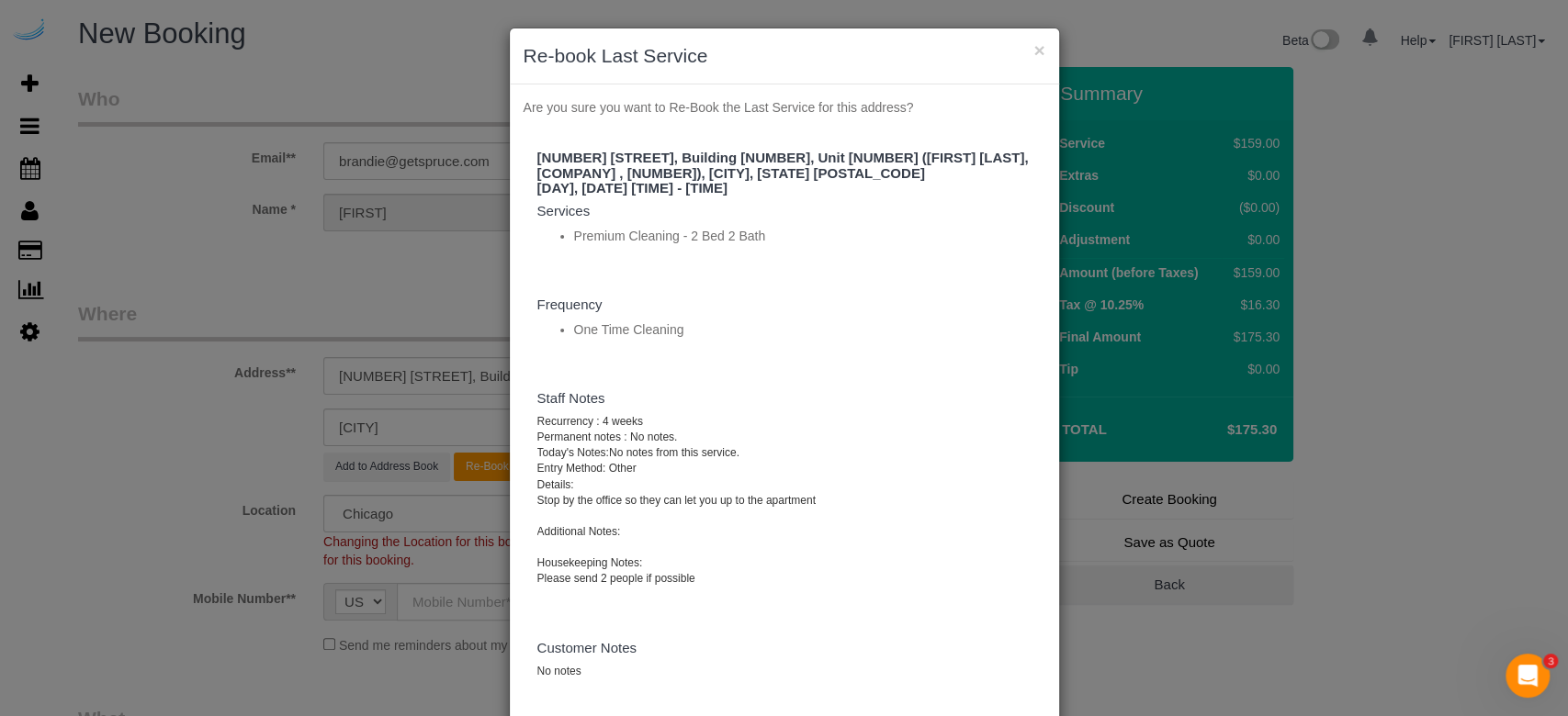 scroll, scrollTop: 11, scrollLeft: 0, axis: vertical 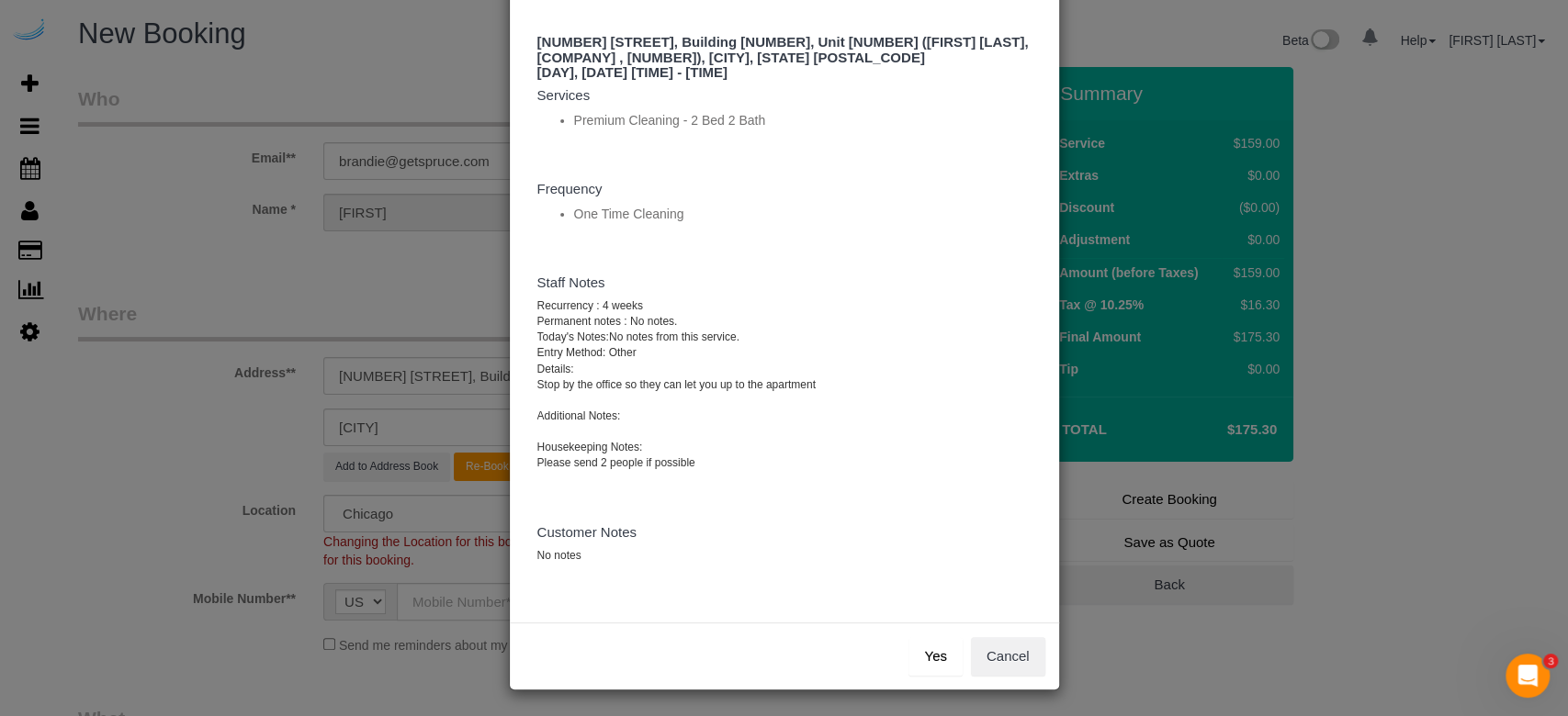 click on "Yes" at bounding box center [935, 656] 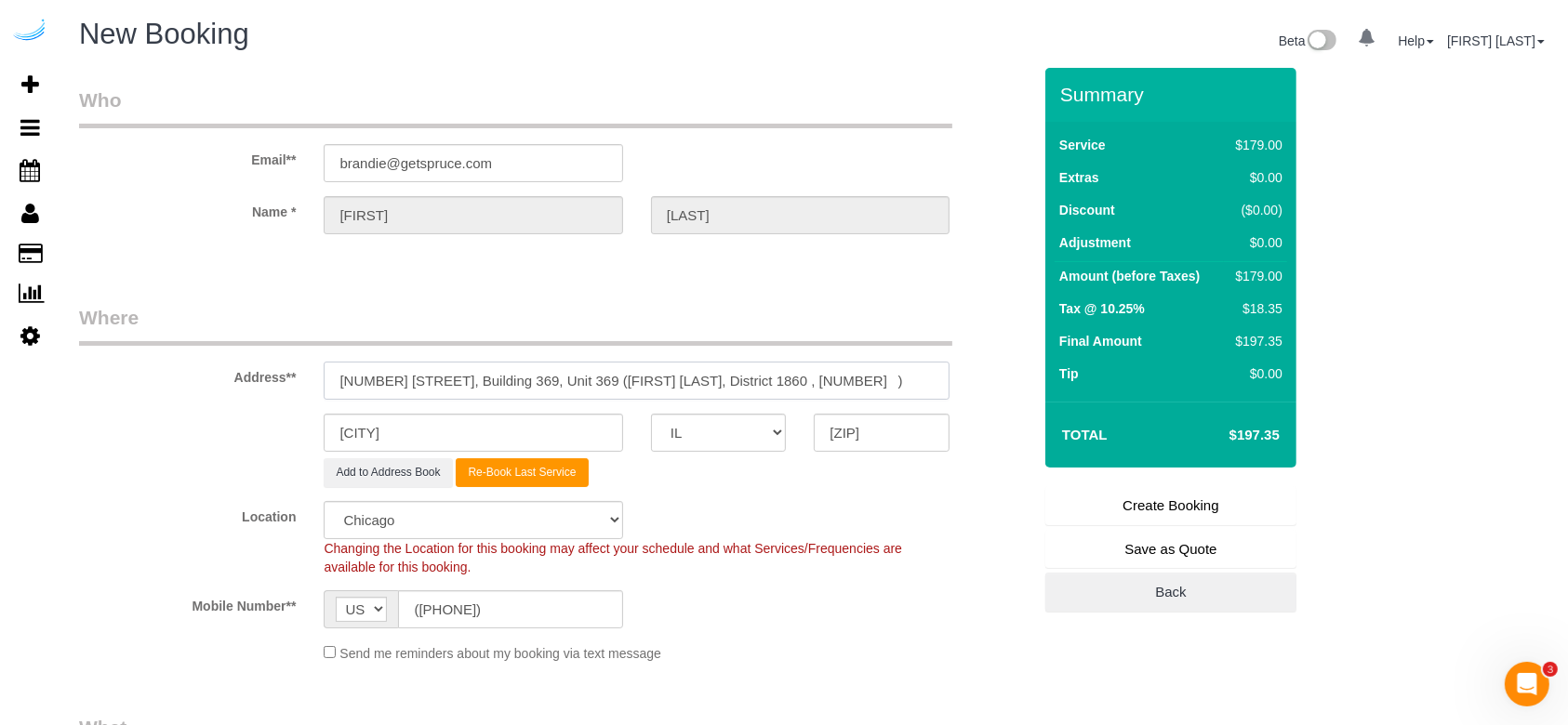 click on "[NUMBER] [STREET], Building 369, Unit 369 ([FIRST] [LAST], District 1860 , [NUMBER]	)" at bounding box center (636, 380) 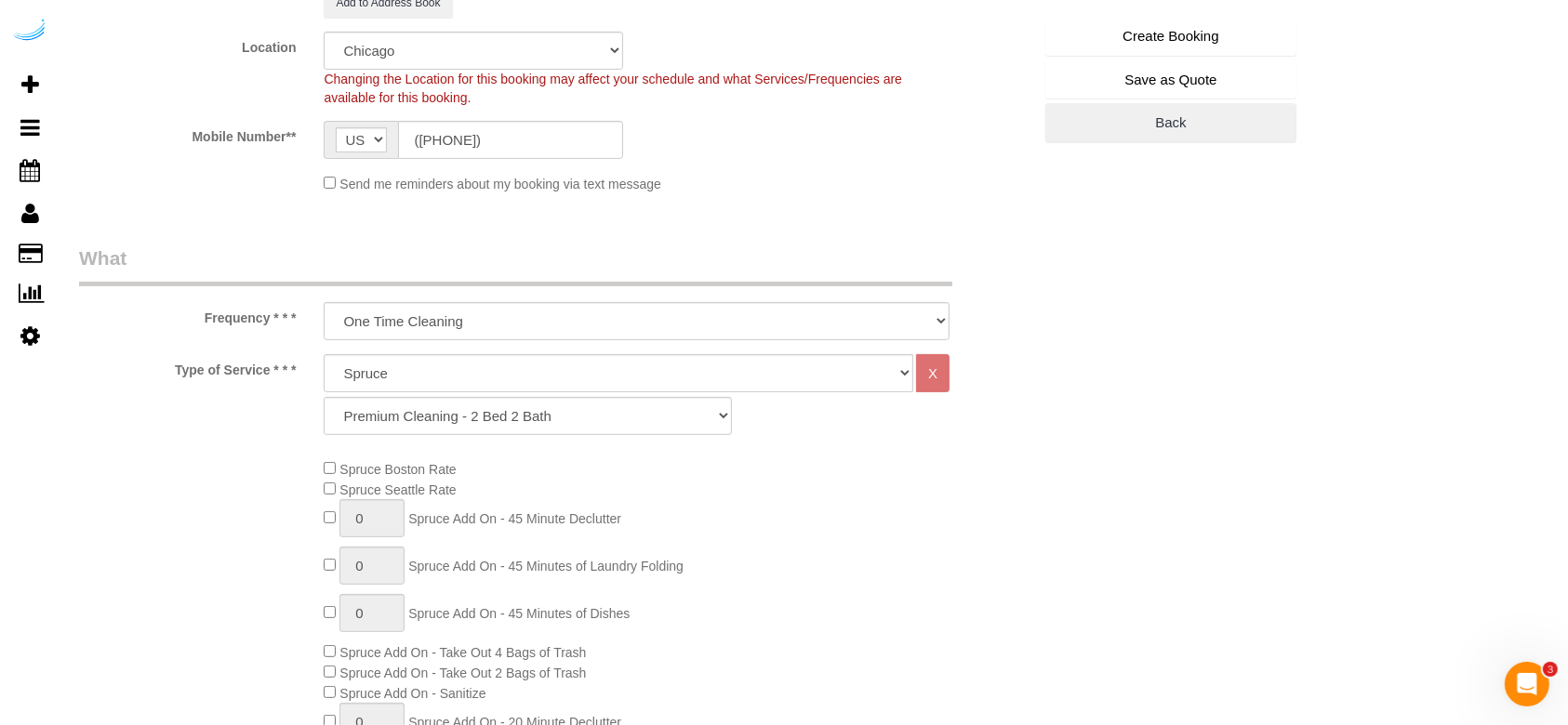 scroll, scrollTop: 470, scrollLeft: 0, axis: vertical 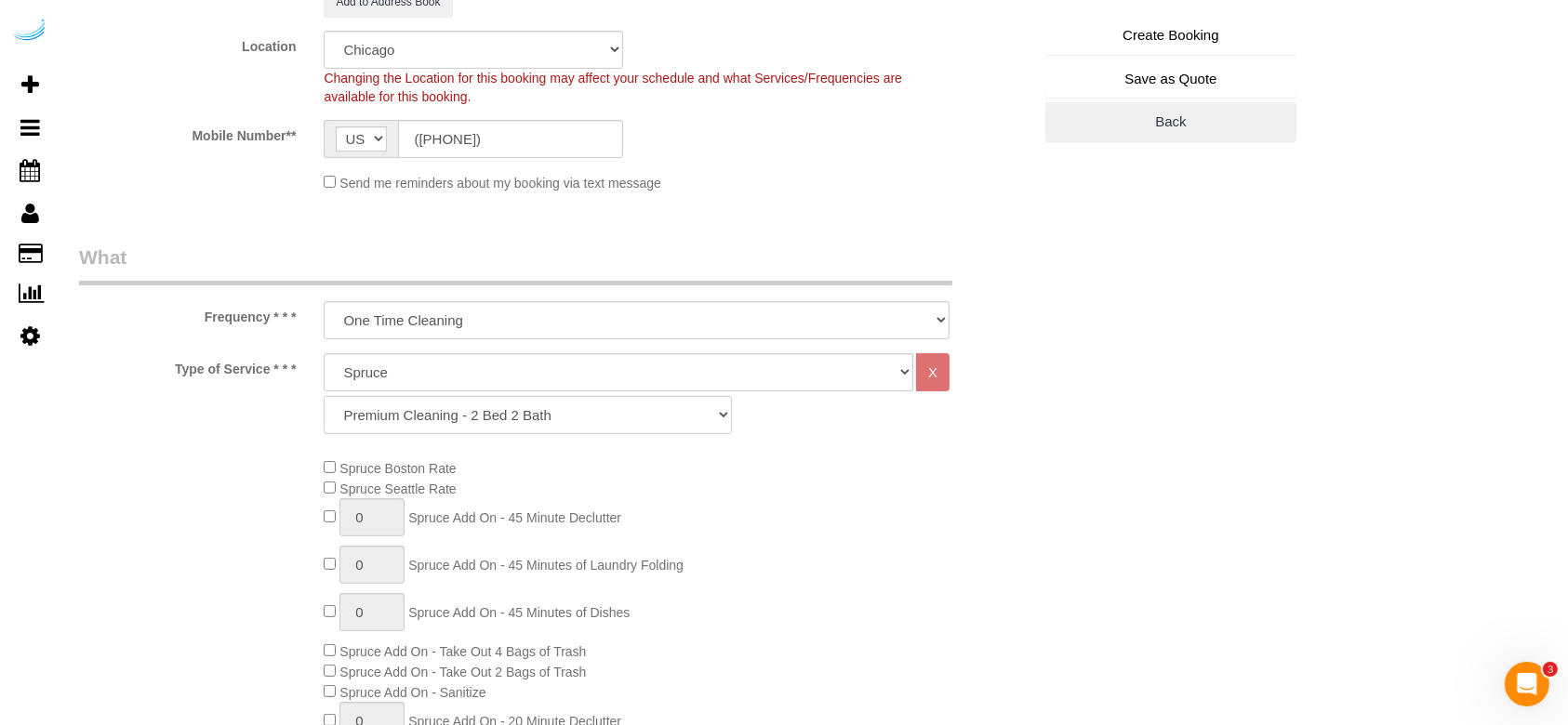 click on "Signature Cleaning - Studio Signature Cleaning - 1 Bed 1 Bath Signature Cleaning - 1 Bed 1.5 Bath Signature Cleaning - 1 Bed 1 Bath + Study Signature Cleaning - 1 Bed 2 Bath Signature Cleaning - 2 Bed 1 Bath Signature Cleaning - 2 Bed 2 Bath Signature Cleaning - 2 Bed 2.5 Bath Signature Cleaning - 2 Bed 2 Bath + Study Signature Cleaning - 3 Bed 2 Bath Signature Cleaning - 3 Bed 3 Bath Signature Cleaning - 4 Bed 2 Bath Signature Cleaning - 4 Bed 4 Bath Signature Cleaning - 5 Bed 4 Bath Signature Cleaning - 5 Bed 5 Bath Signature Cleaning - 6 Bed 6 Bath Premium Cleaning - Studio Premium Cleaning - 1 Bed 1 Bath Premium Cleaning - 1 Bed 1.5 Bath Premium Cleaning - 1 Bed 1 Bath + Study Premium Cleaning - 1 Bed 2 Bath Premium Cleaning - 2 Bed 1 Bath Premium Cleaning - 2 Bed 2 Bath Premium Cleaning - 2 Bed 2.5 Bath Premium Cleaning - 2 Bed 2 Bath + Study Premium Cleaning - 3 Bed 2 Bath Premium Cleaning - 3 Bed 3 Bath Premium Cleaning - 4 Bed 2 Bath Premium Cleaning - 4 Bed 4 Bath Premium Cleaning - 5 Bed 4 Bath" 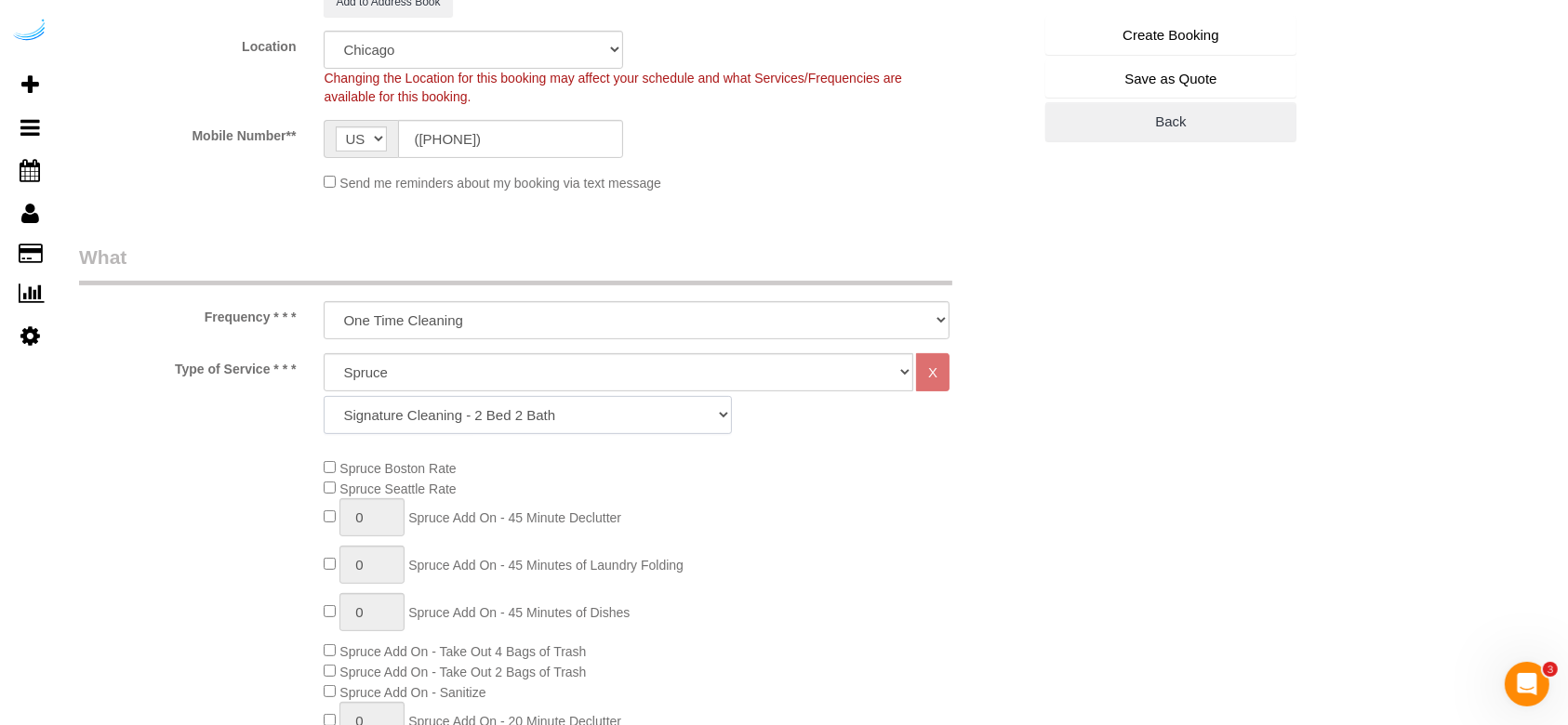 click on "Signature Cleaning - Studio Signature Cleaning - 1 Bed 1 Bath Signature Cleaning - 1 Bed 1.5 Bath Signature Cleaning - 1 Bed 1 Bath + Study Signature Cleaning - 1 Bed 2 Bath Signature Cleaning - 2 Bed 1 Bath Signature Cleaning - 2 Bed 2 Bath Signature Cleaning - 2 Bed 2.5 Bath Signature Cleaning - 2 Bed 2 Bath + Study Signature Cleaning - 3 Bed 2 Bath Signature Cleaning - 3 Bed 3 Bath Signature Cleaning - 4 Bed 2 Bath Signature Cleaning - 4 Bed 4 Bath Signature Cleaning - 5 Bed 4 Bath Signature Cleaning - 5 Bed 5 Bath Signature Cleaning - 6 Bed 6 Bath Premium Cleaning - Studio Premium Cleaning - 1 Bed 1 Bath Premium Cleaning - 1 Bed 1.5 Bath Premium Cleaning - 1 Bed 1 Bath + Study Premium Cleaning - 1 Bed 2 Bath Premium Cleaning - 2 Bed 1 Bath Premium Cleaning - 2 Bed 2 Bath Premium Cleaning - 2 Bed 2.5 Bath Premium Cleaning - 2 Bed 2 Bath + Study Premium Cleaning - 3 Bed 2 Bath Premium Cleaning - 3 Bed 3 Bath Premium Cleaning - 4 Bed 2 Bath Premium Cleaning - 4 Bed 4 Bath Premium Cleaning - 5 Bed 4 Bath" 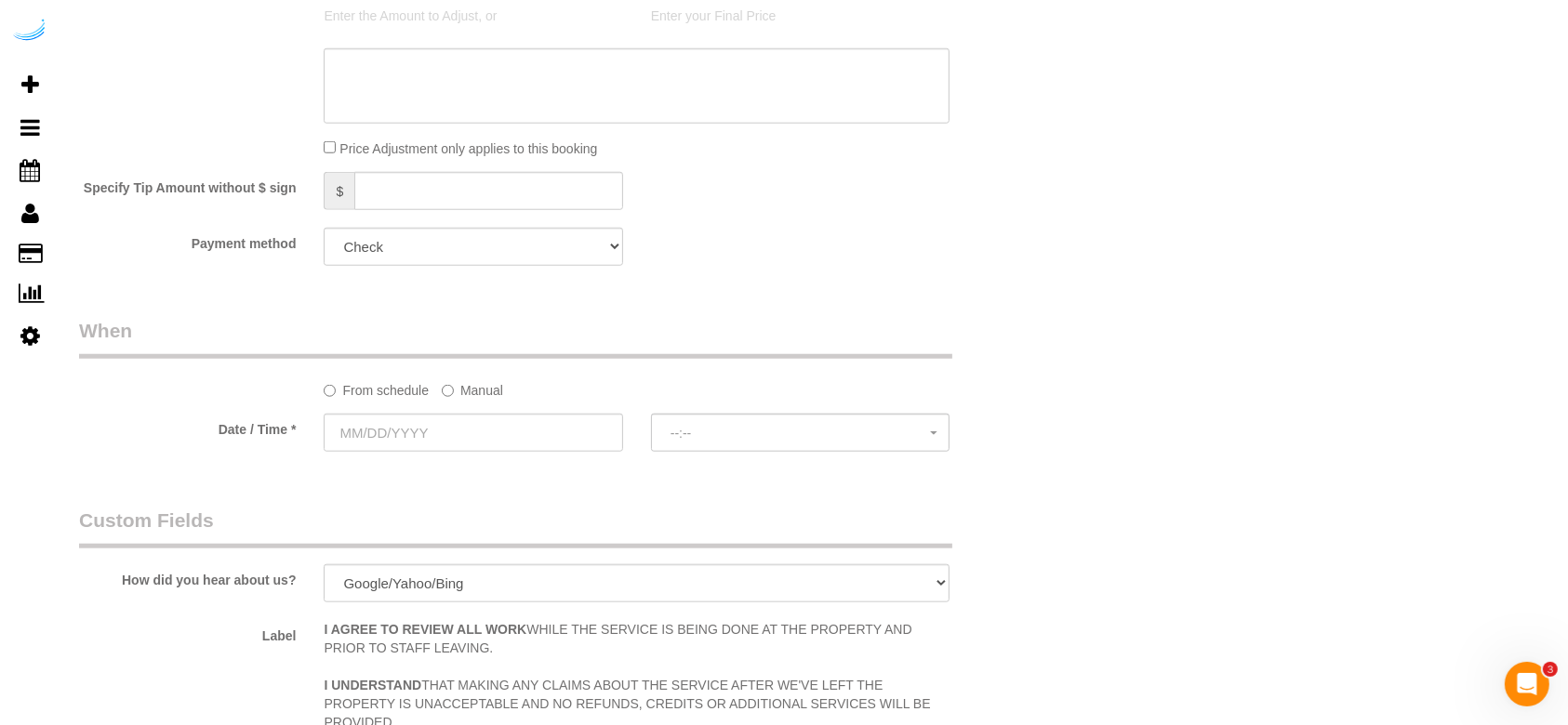 scroll, scrollTop: 1666, scrollLeft: 0, axis: vertical 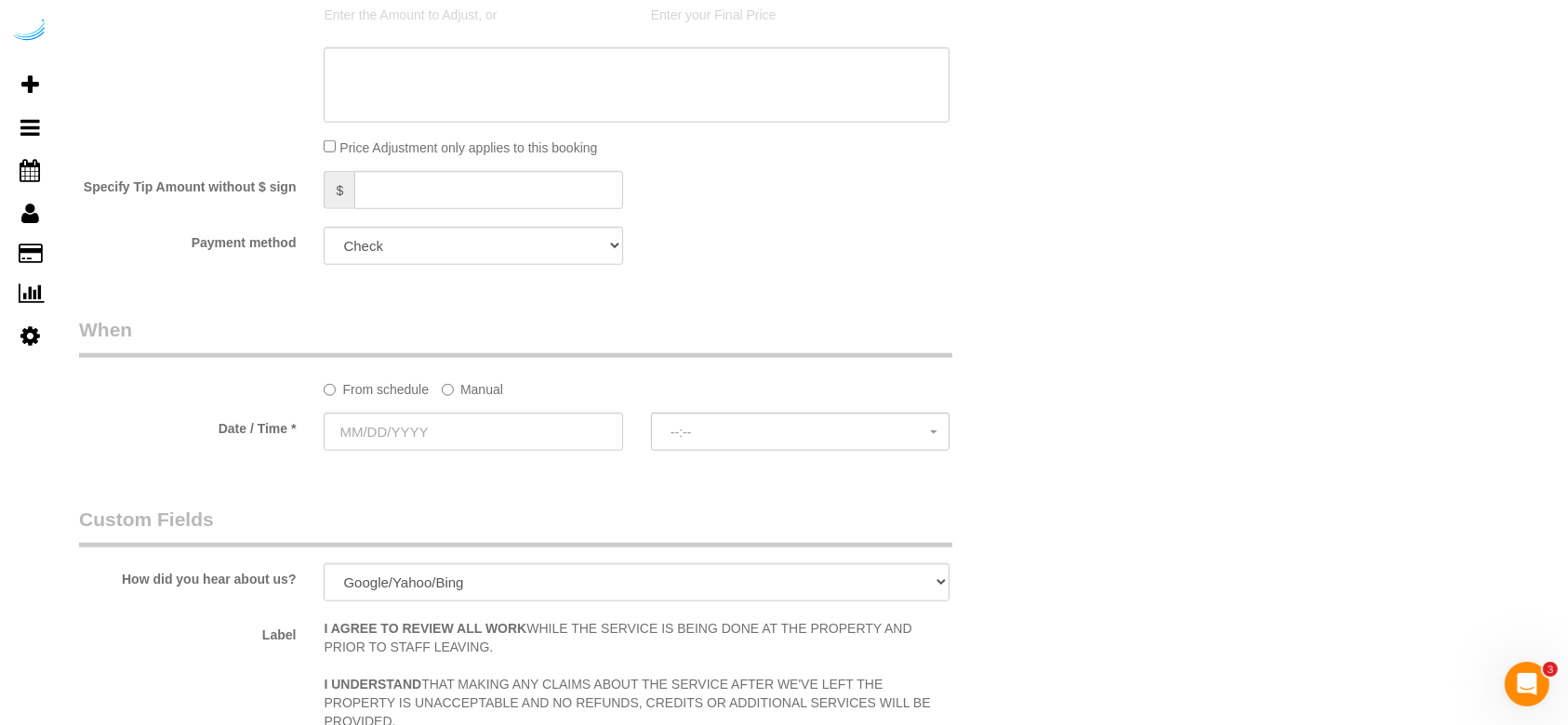 click on "Manual" 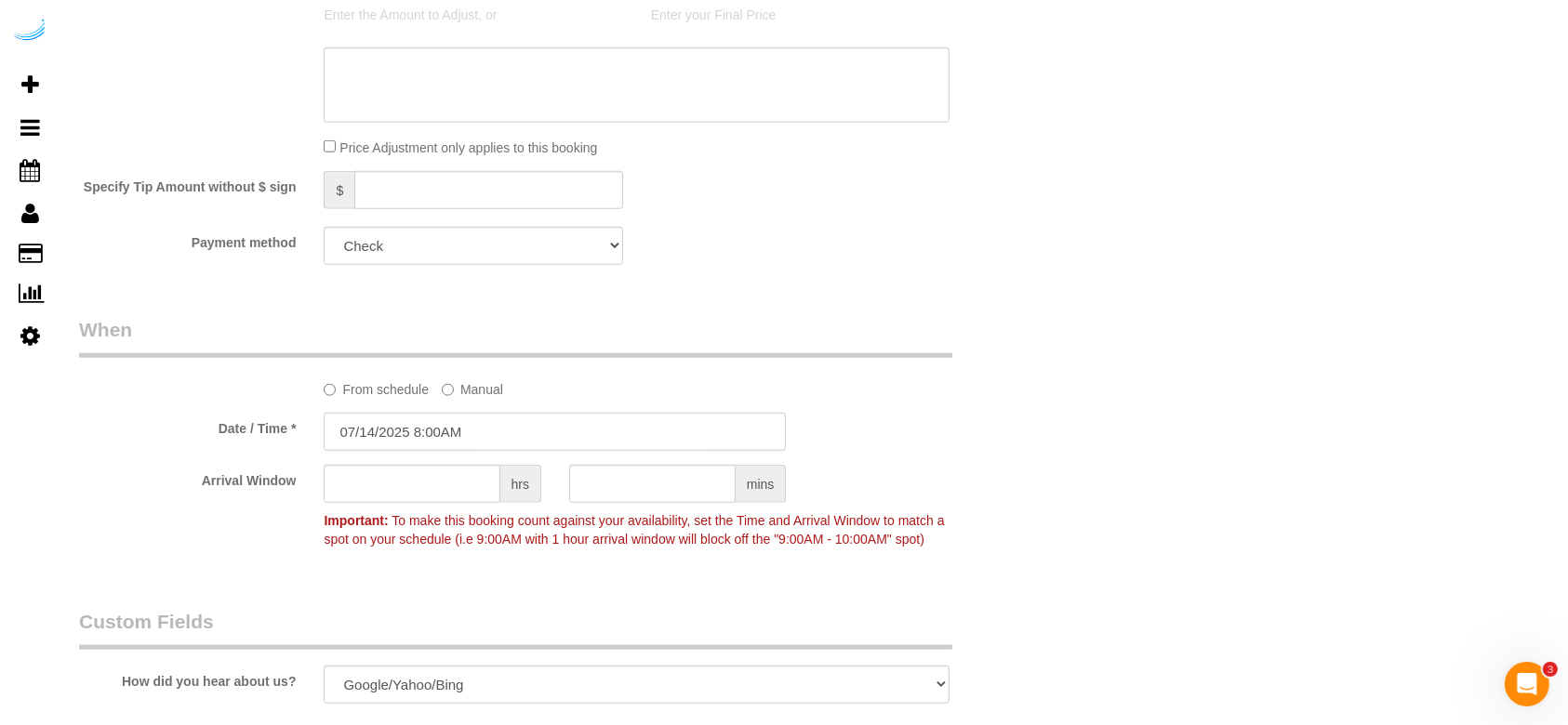 click on "07/14/2025 8:00AM" at bounding box center [554, 431] 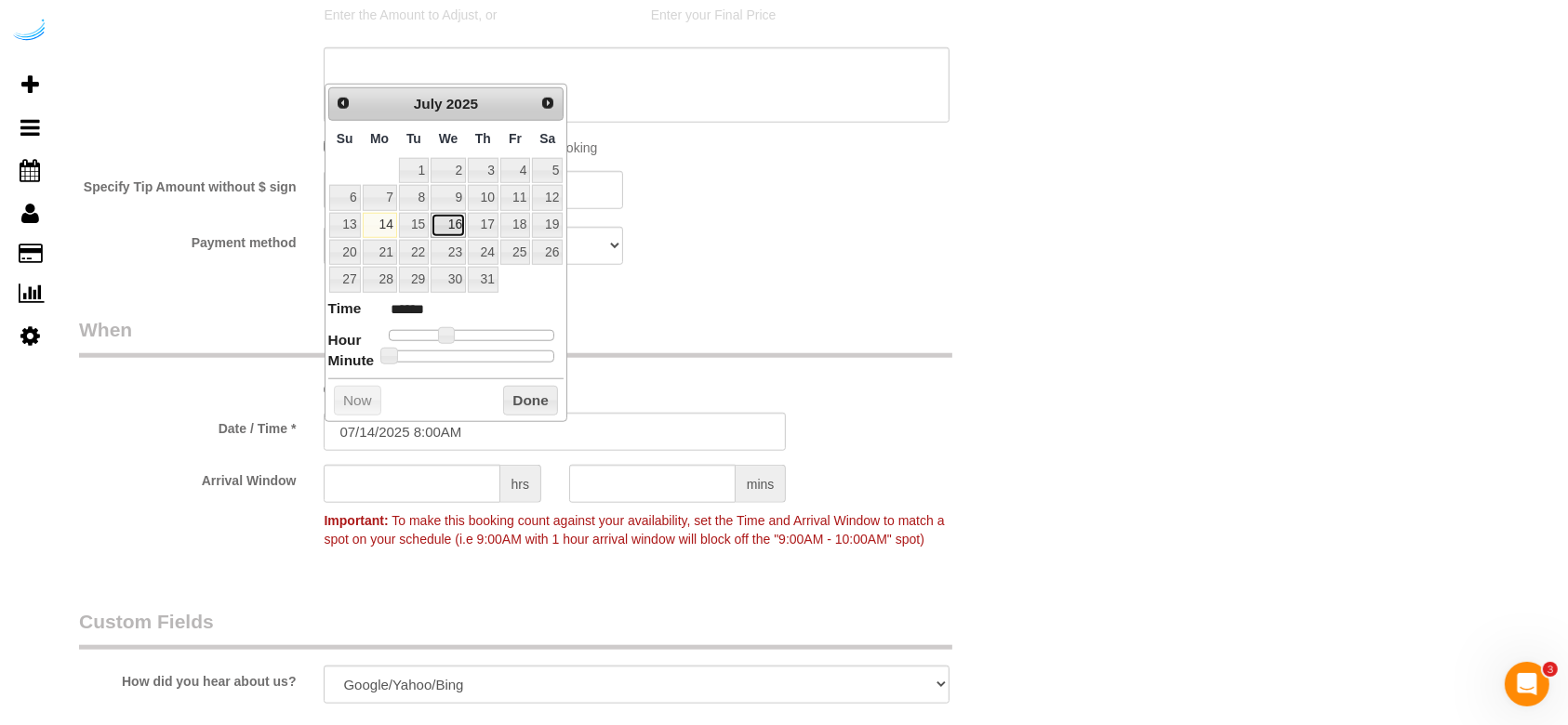 click on "16" at bounding box center [448, 225] 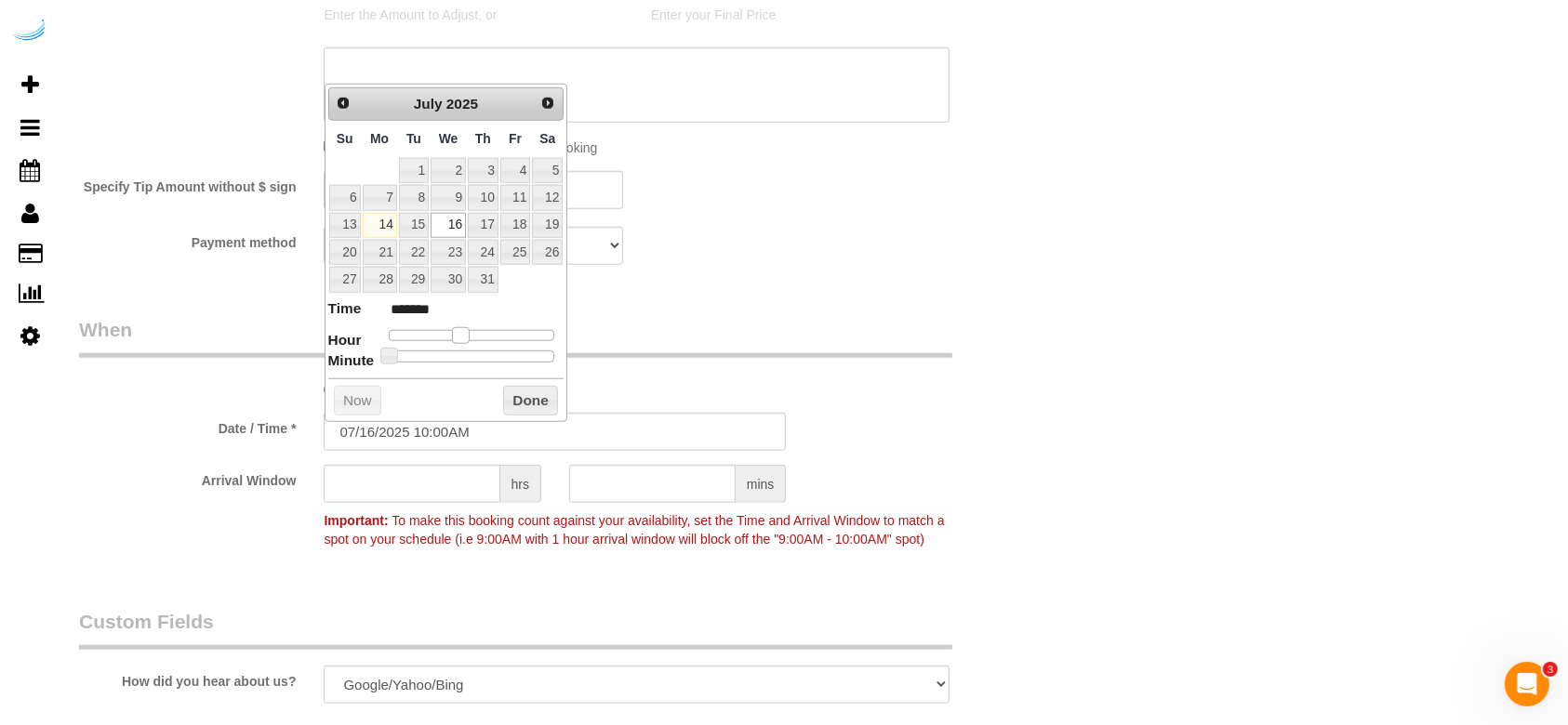 drag, startPoint x: 449, startPoint y: 325, endPoint x: 463, endPoint y: 331, distance: 15.231546 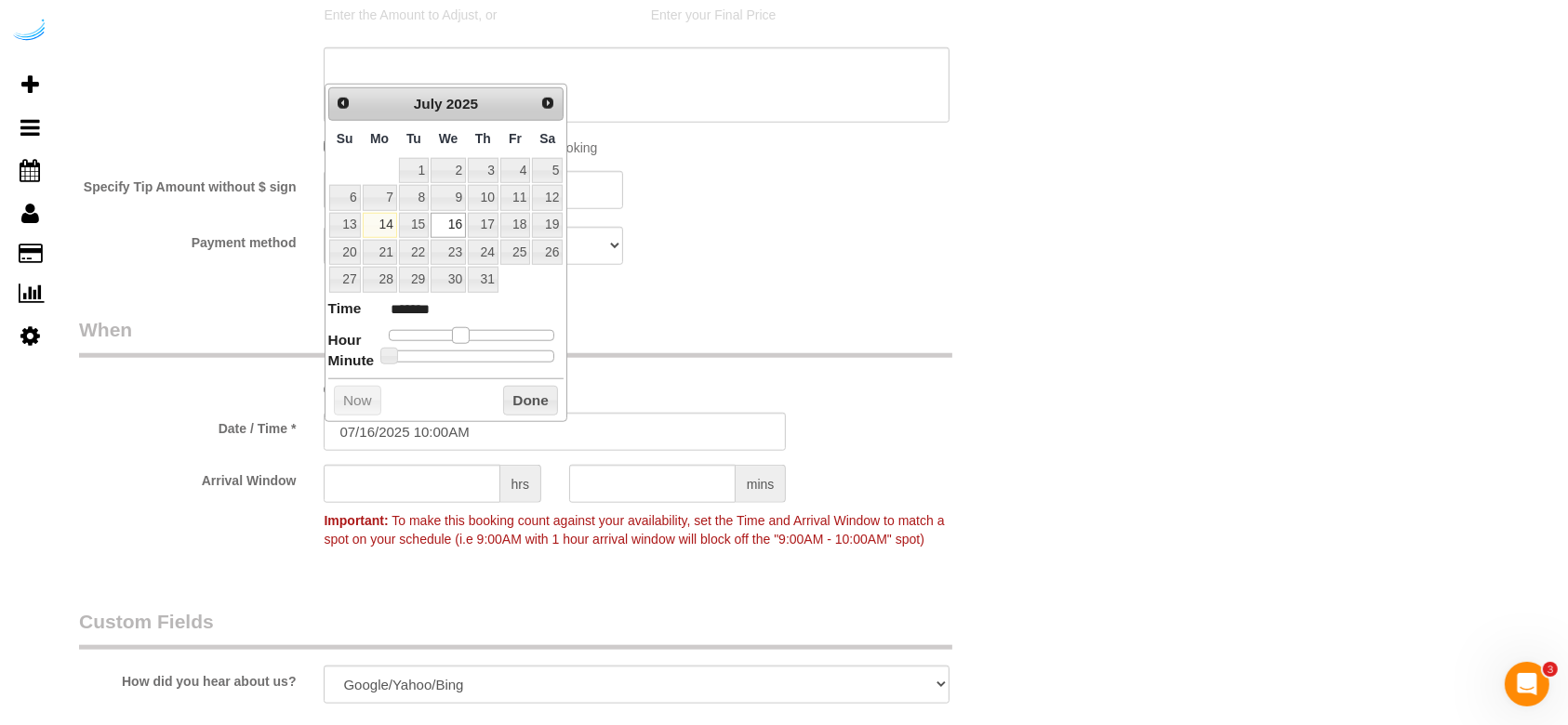 click at bounding box center (460, 336) 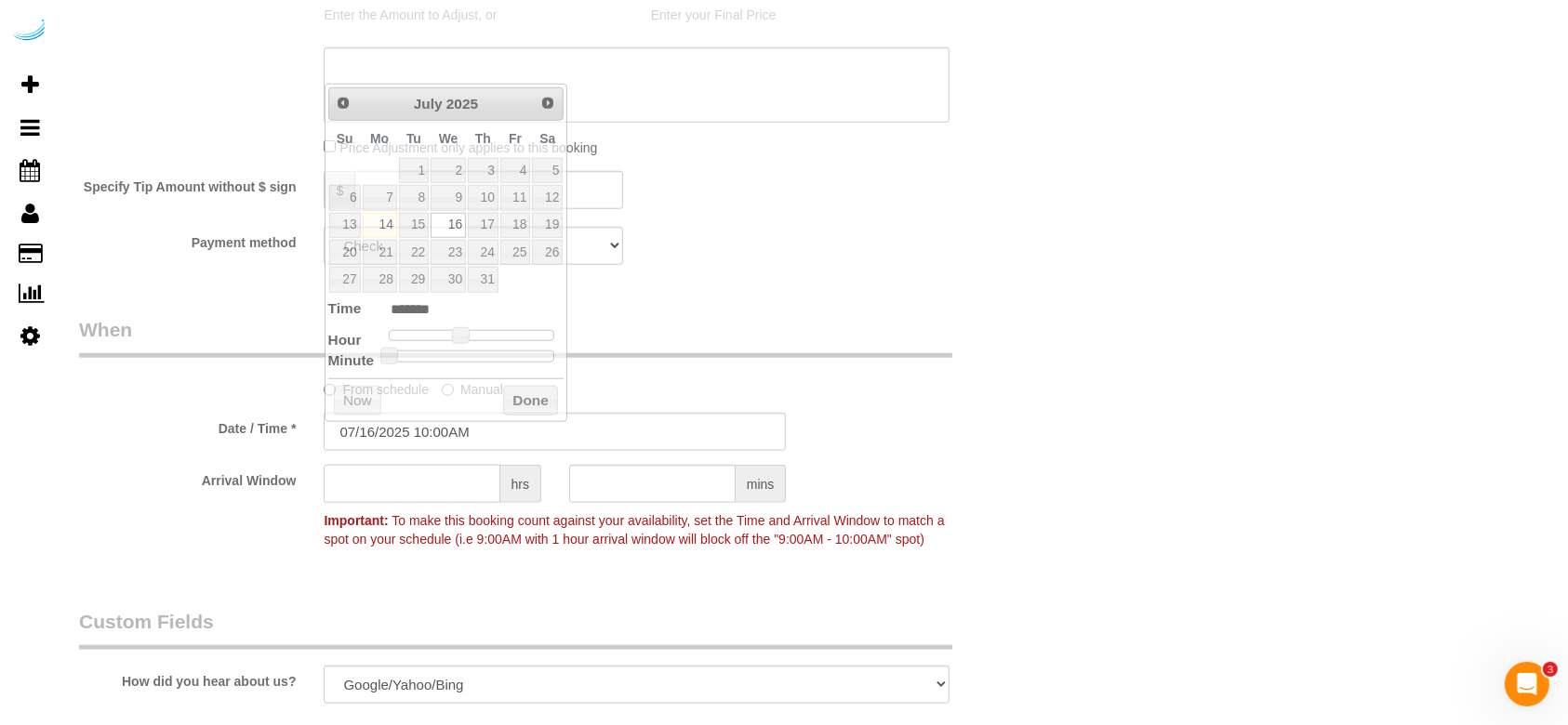 click 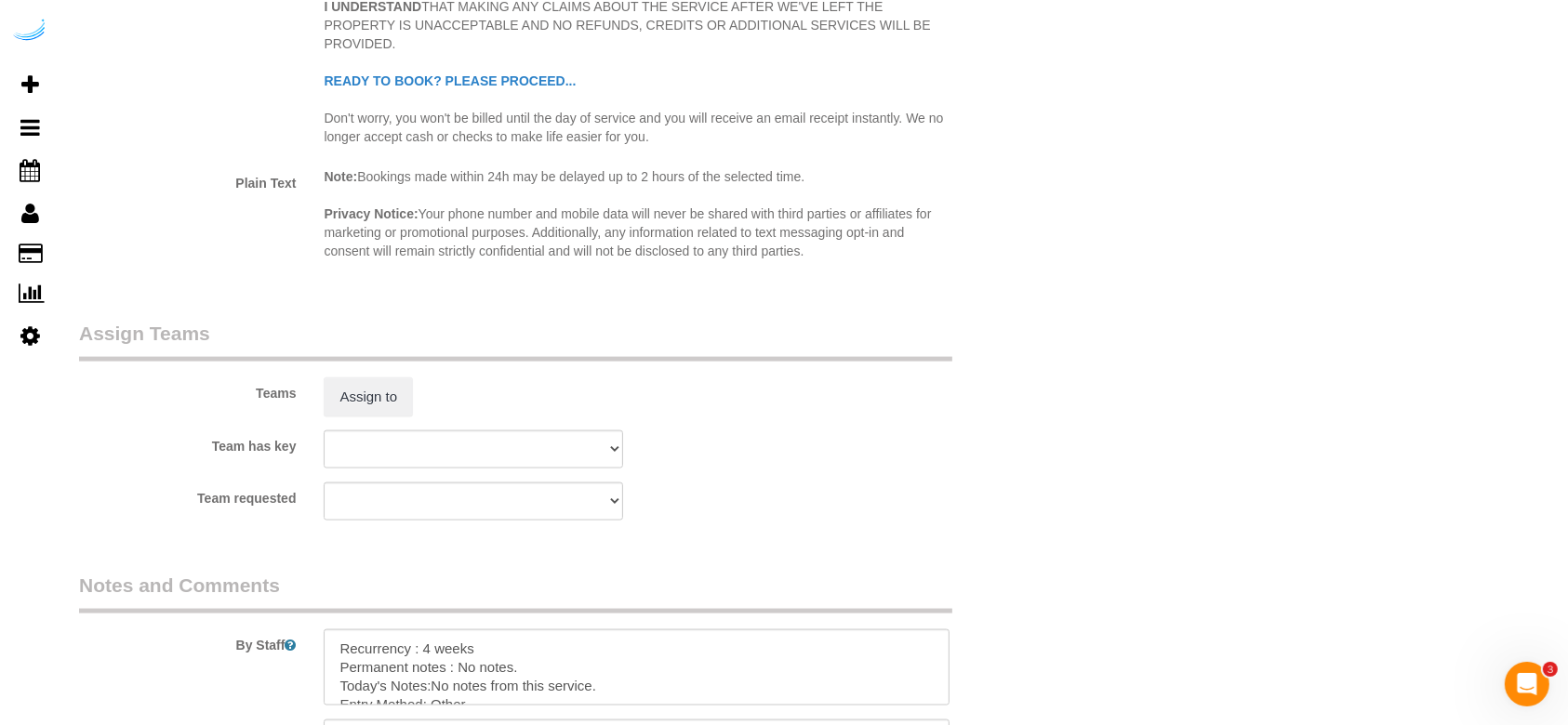 scroll, scrollTop: 2460, scrollLeft: 0, axis: vertical 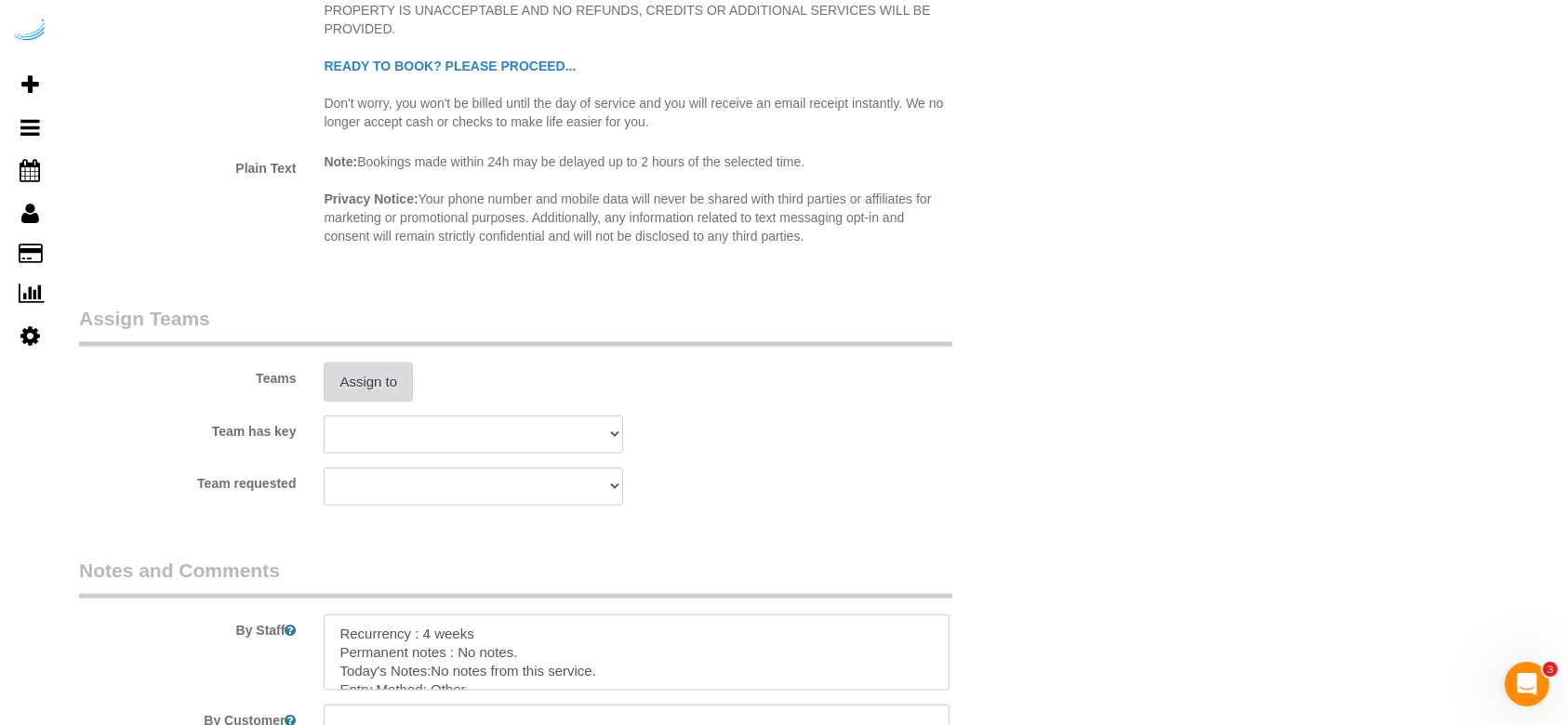 click on "Assign to" at bounding box center [368, 382] 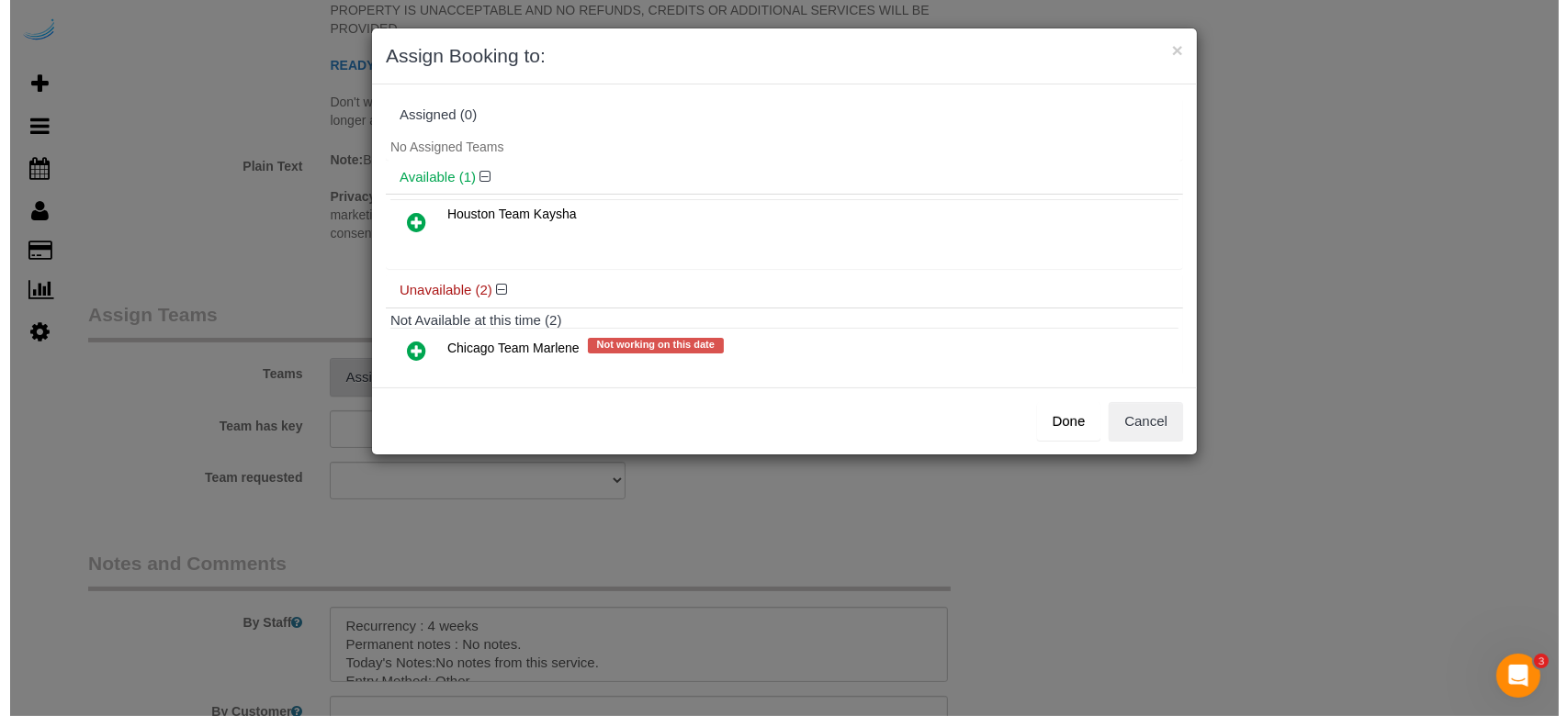 scroll, scrollTop: 2424, scrollLeft: 0, axis: vertical 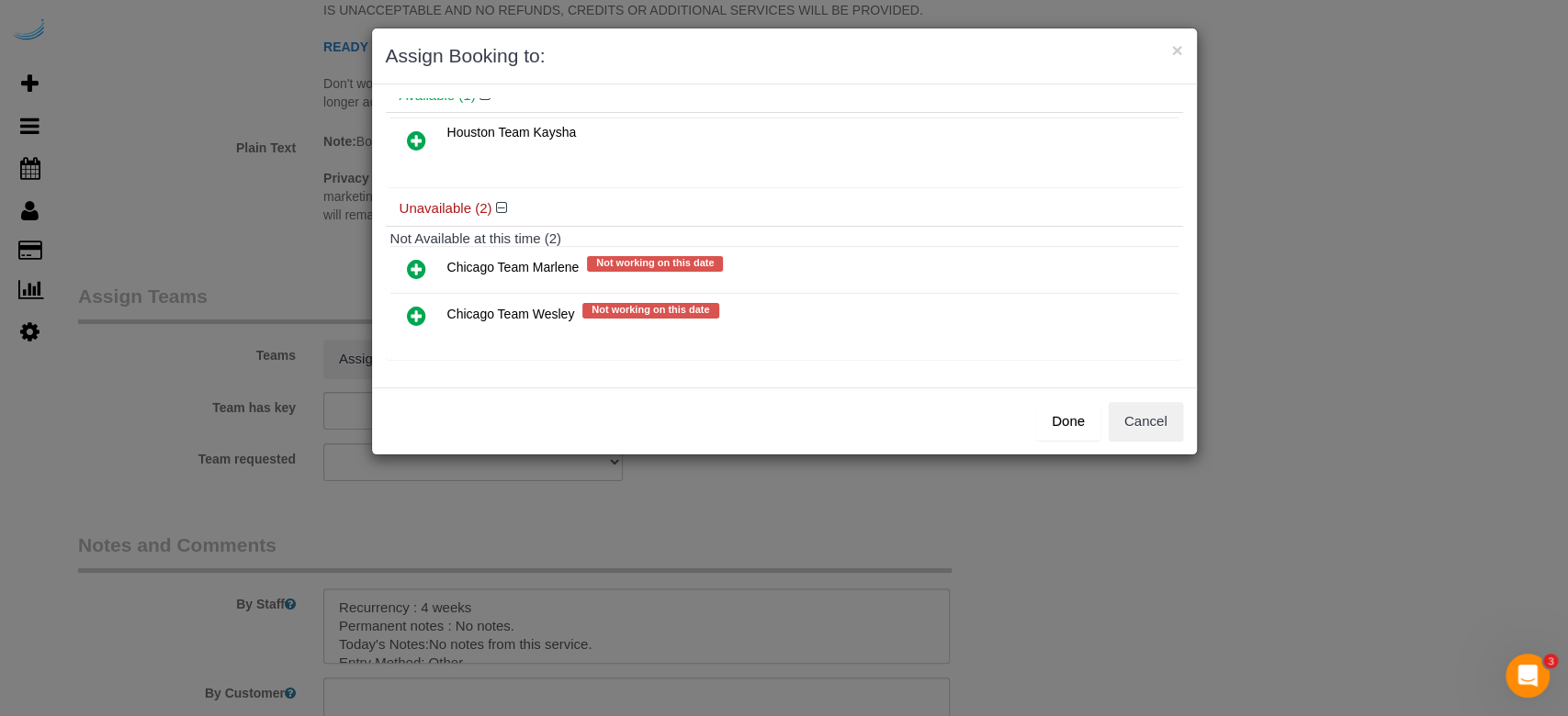 click at bounding box center (416, 316) 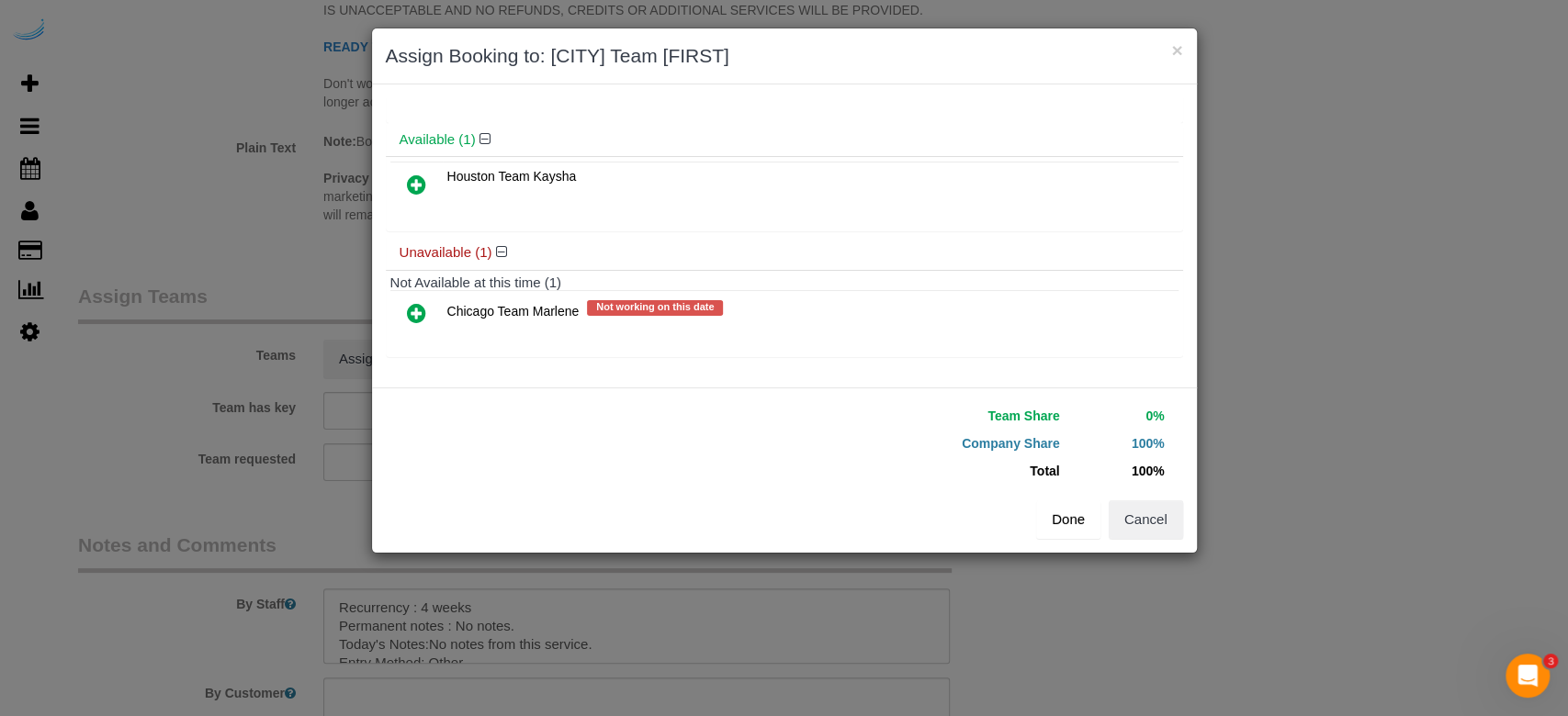 scroll, scrollTop: 79, scrollLeft: 0, axis: vertical 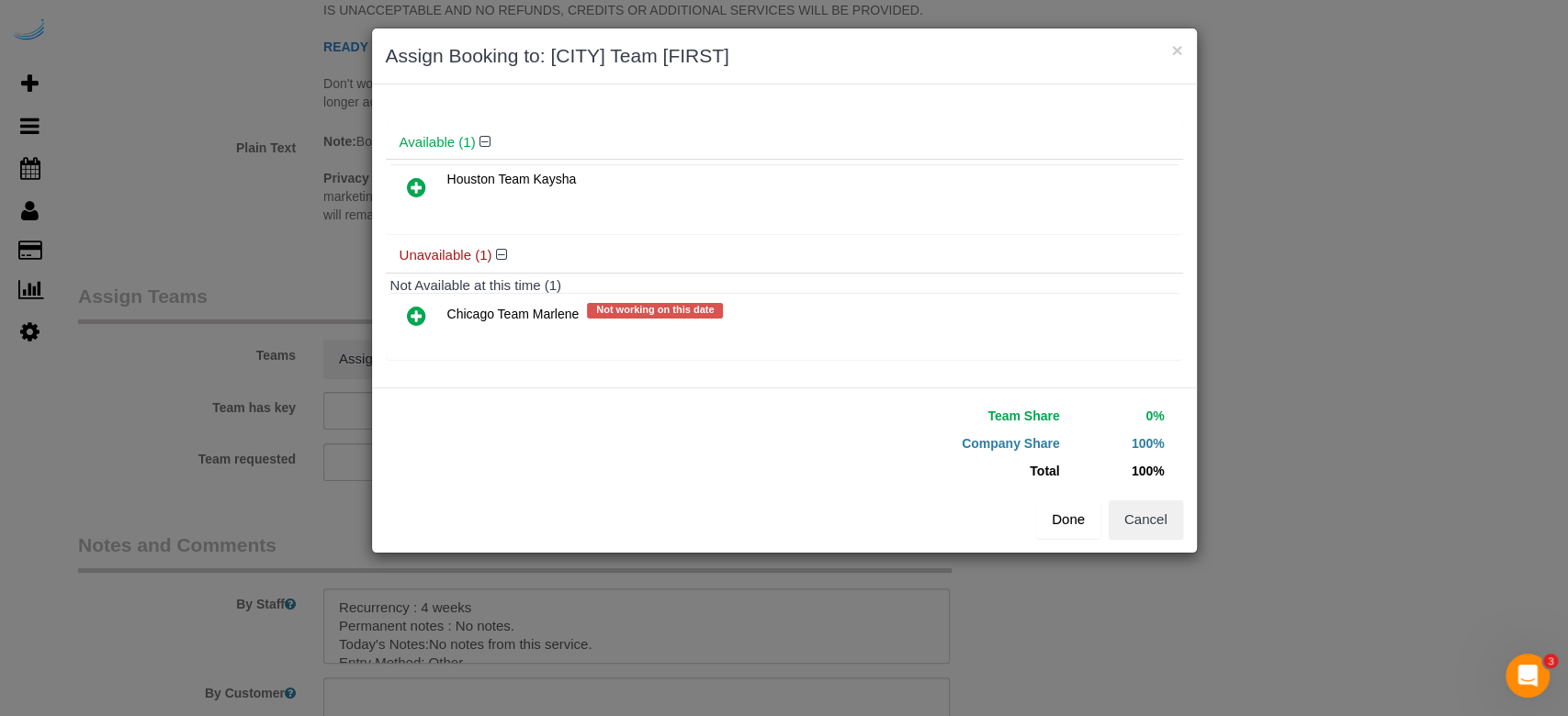 click on "Done" at bounding box center [1068, 520] 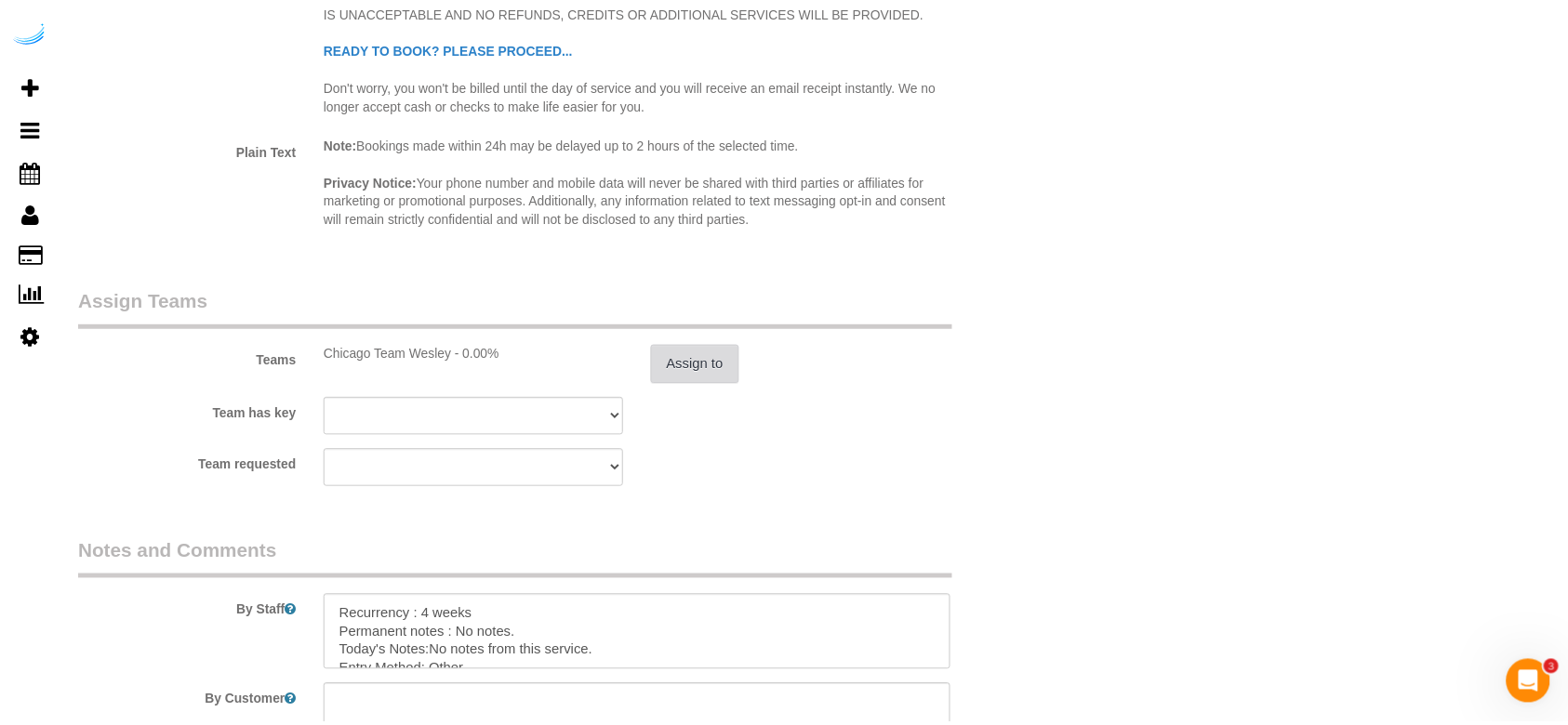 scroll, scrollTop: 2460, scrollLeft: 0, axis: vertical 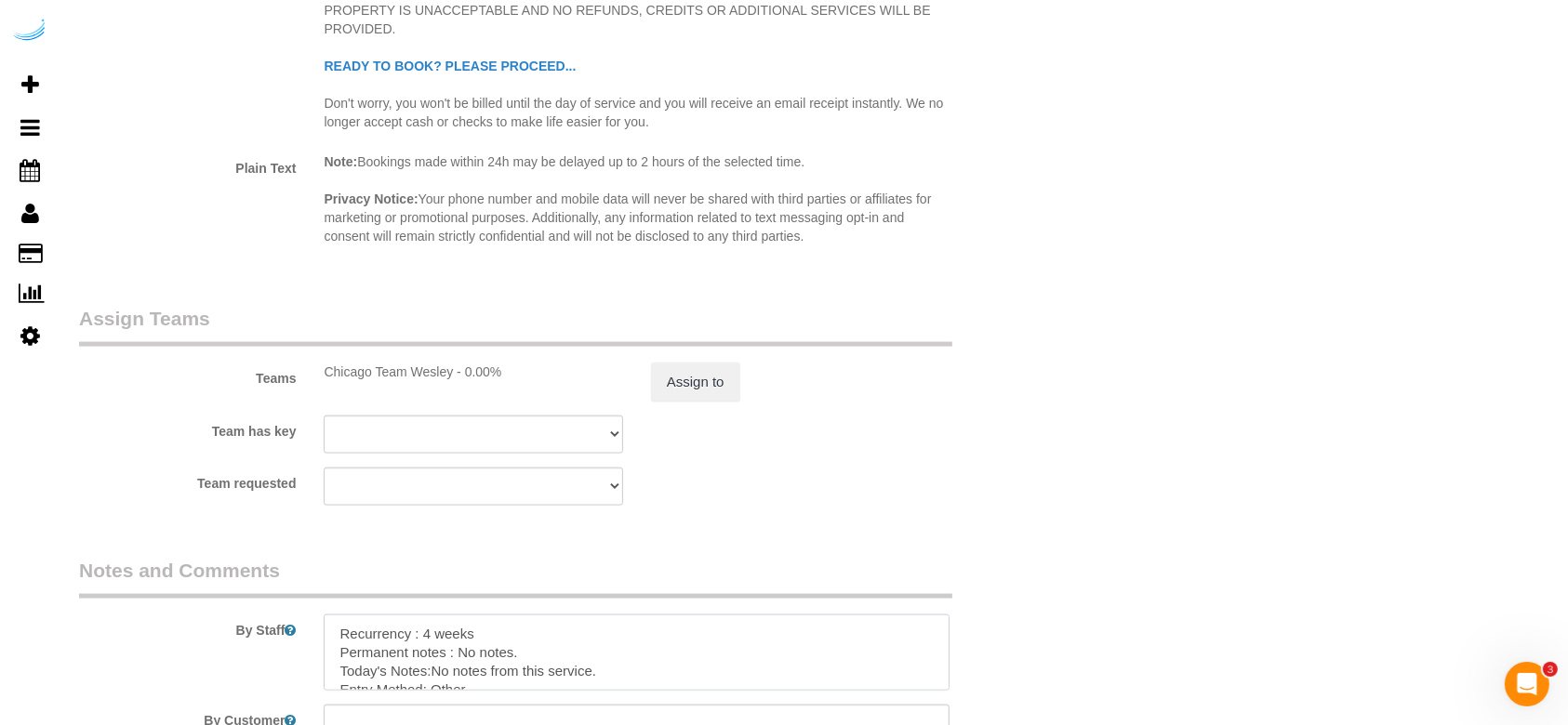 drag, startPoint x: 481, startPoint y: 641, endPoint x: 424, endPoint y: 639, distance: 57.03508 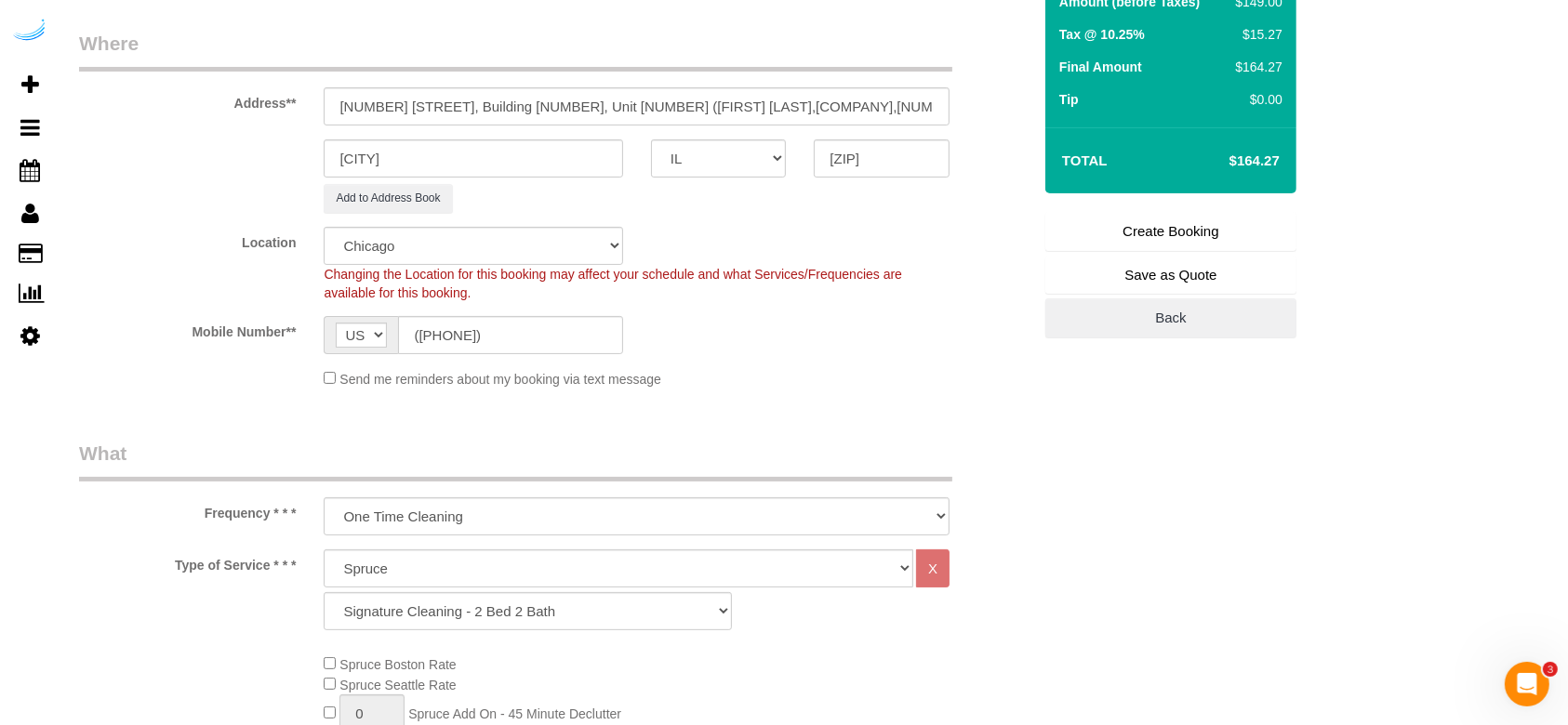 scroll, scrollTop: 0, scrollLeft: 0, axis: both 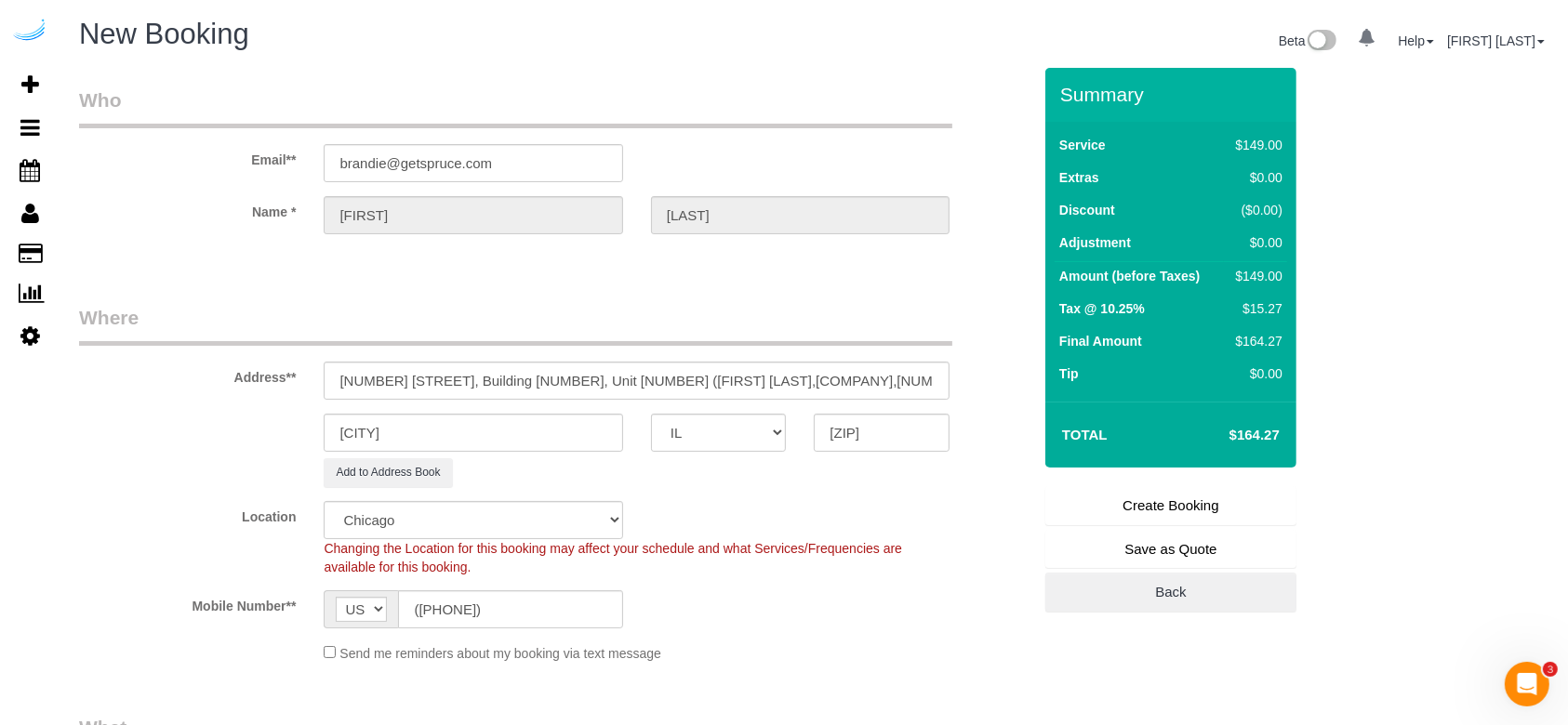 click on "Create Booking" at bounding box center [1171, 506] 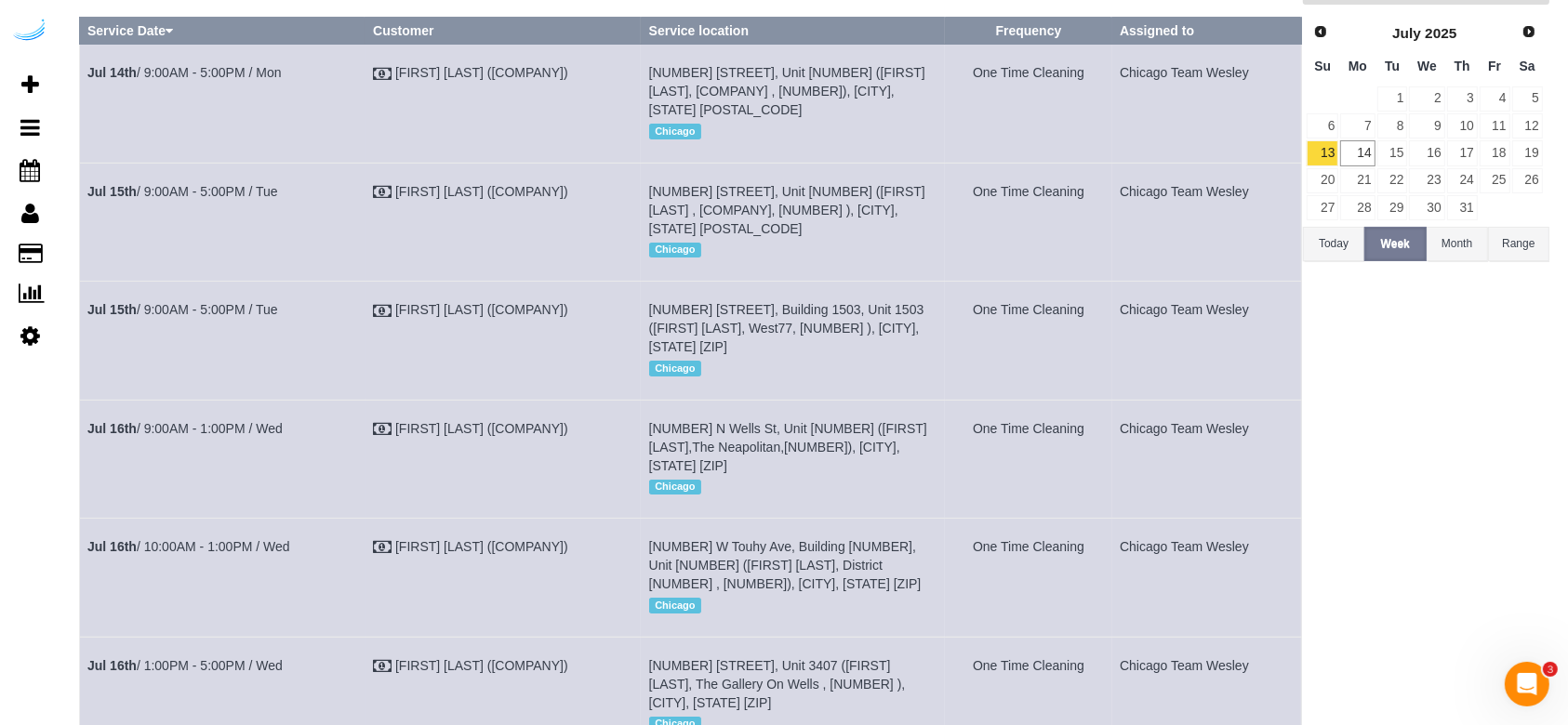 scroll, scrollTop: 146, scrollLeft: 0, axis: vertical 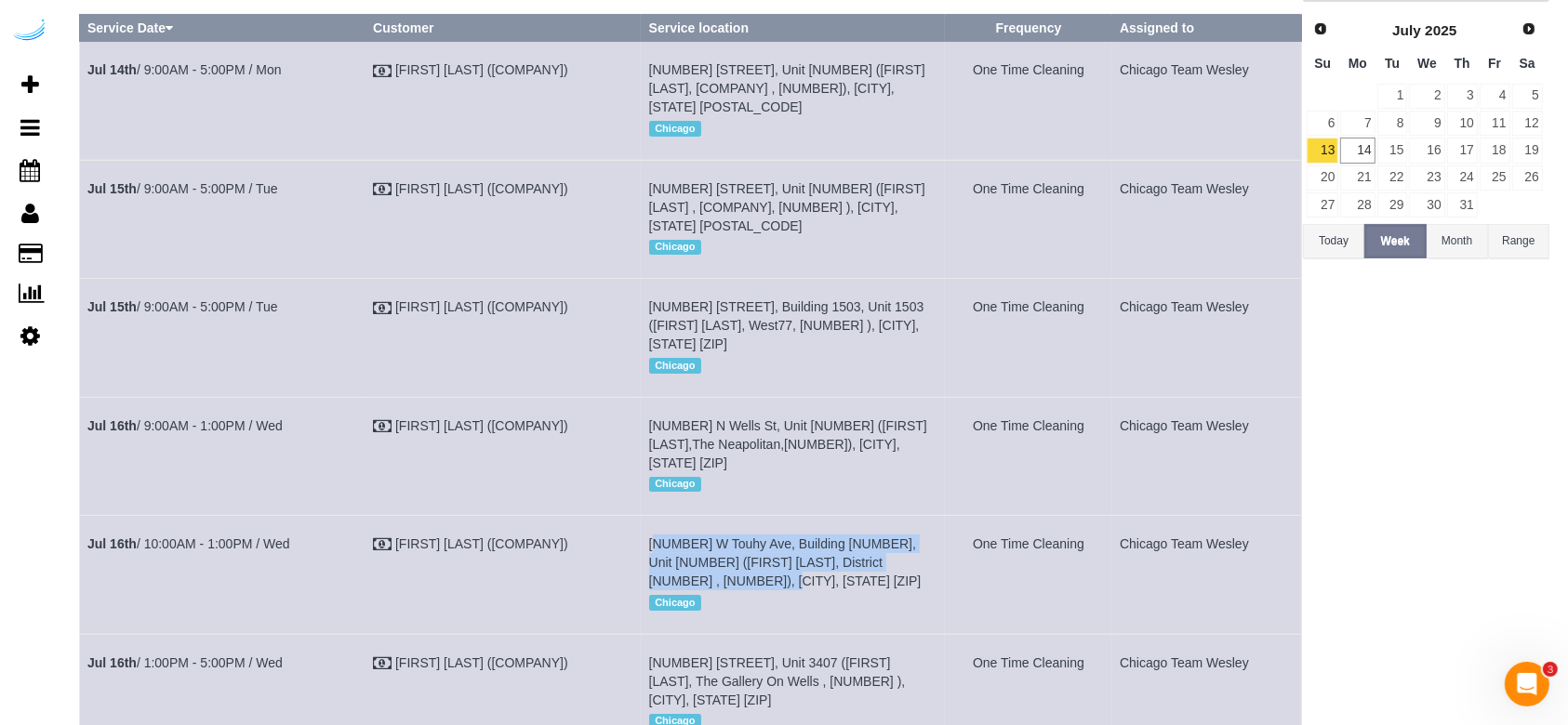 drag, startPoint x: 674, startPoint y: 505, endPoint x: 625, endPoint y: 462, distance: 65.192024 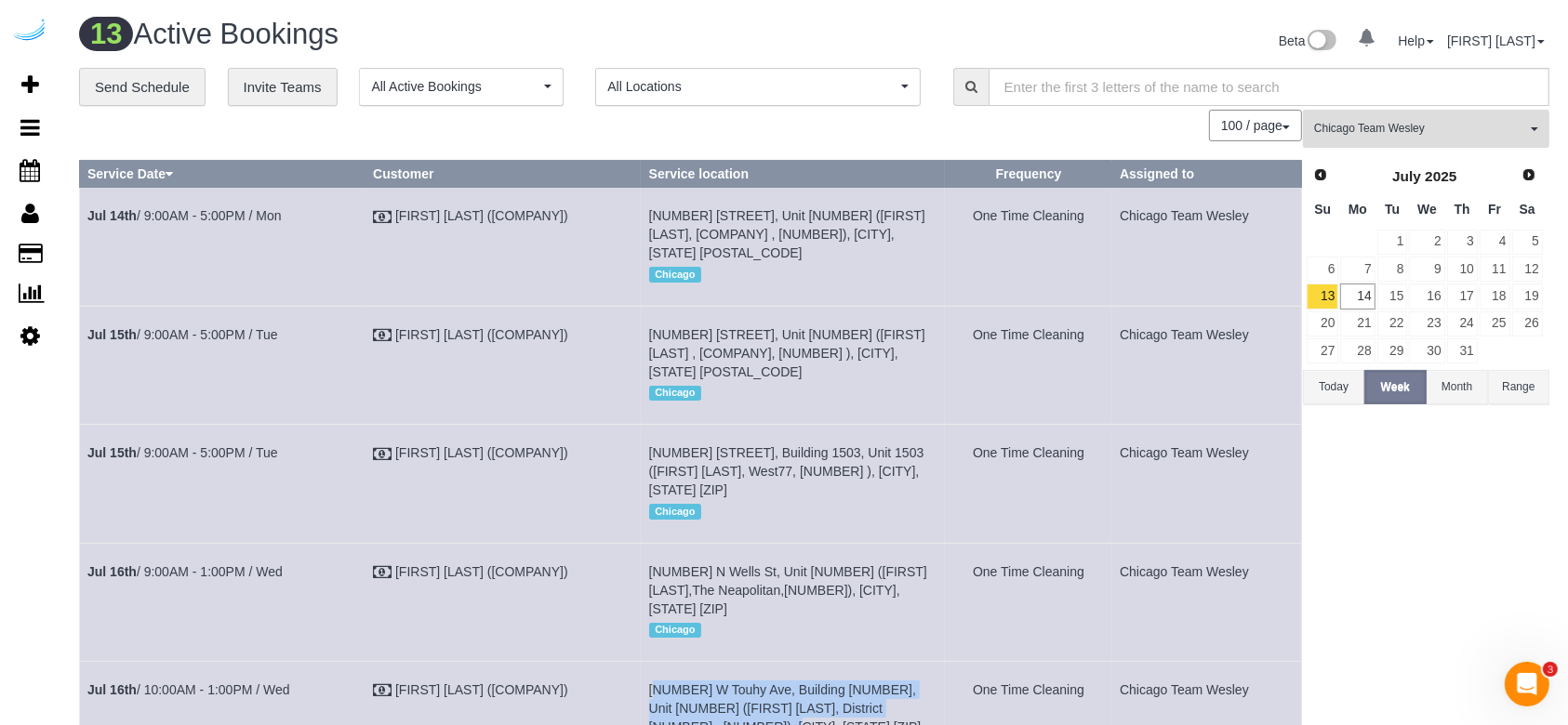 click on "Chicago Team Wesley" at bounding box center [1420, 128] 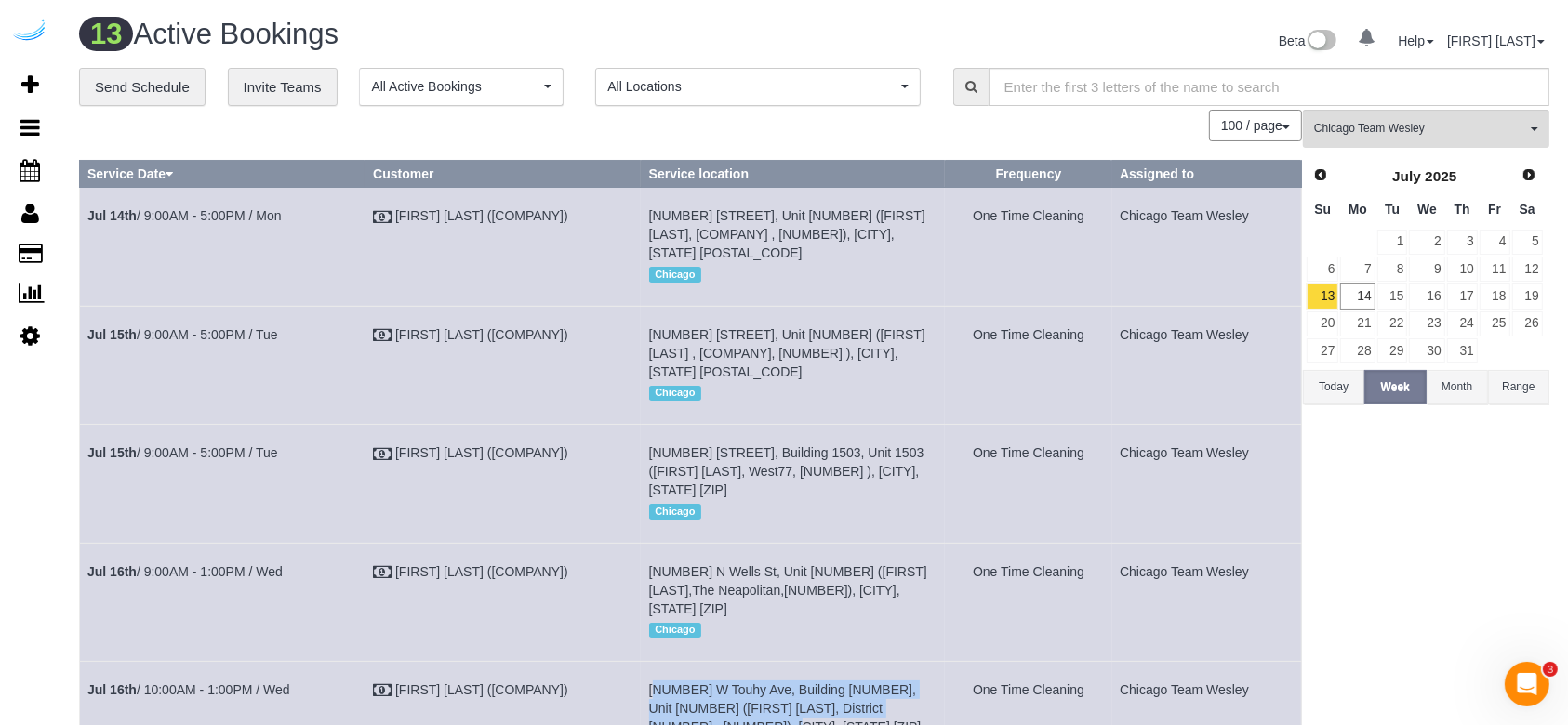 scroll, scrollTop: 246, scrollLeft: 0, axis: vertical 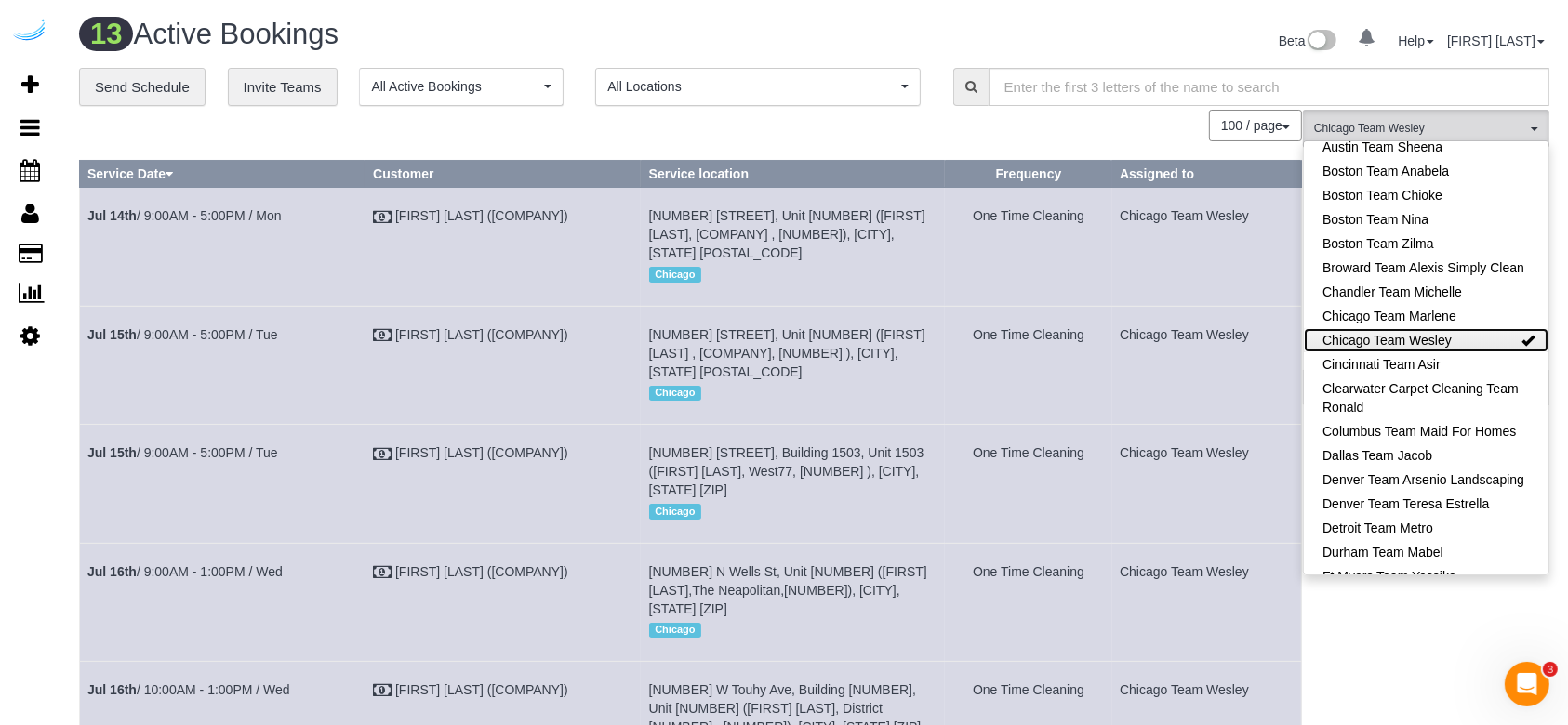 click on "Chicago Team Wesley" at bounding box center (1426, 340) 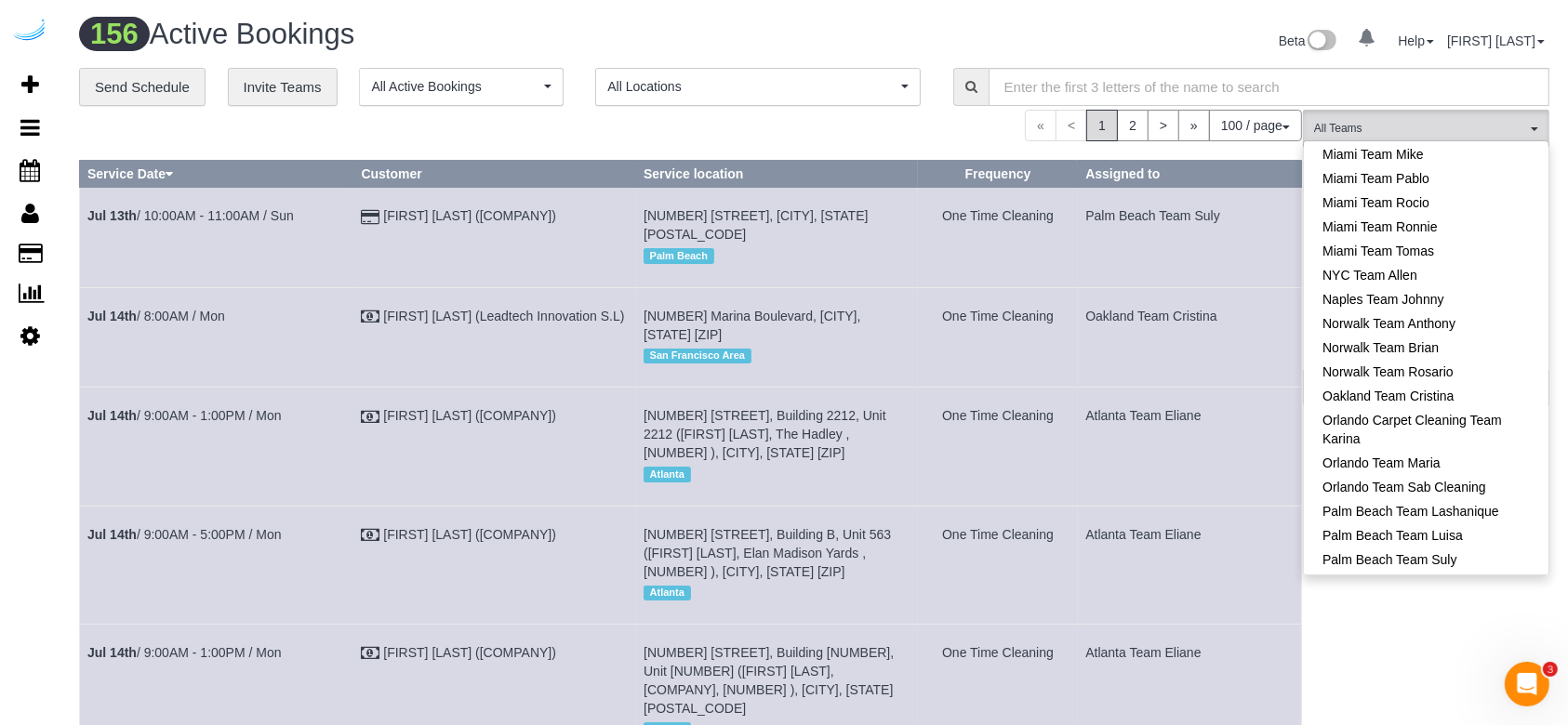 scroll, scrollTop: 1029, scrollLeft: 0, axis: vertical 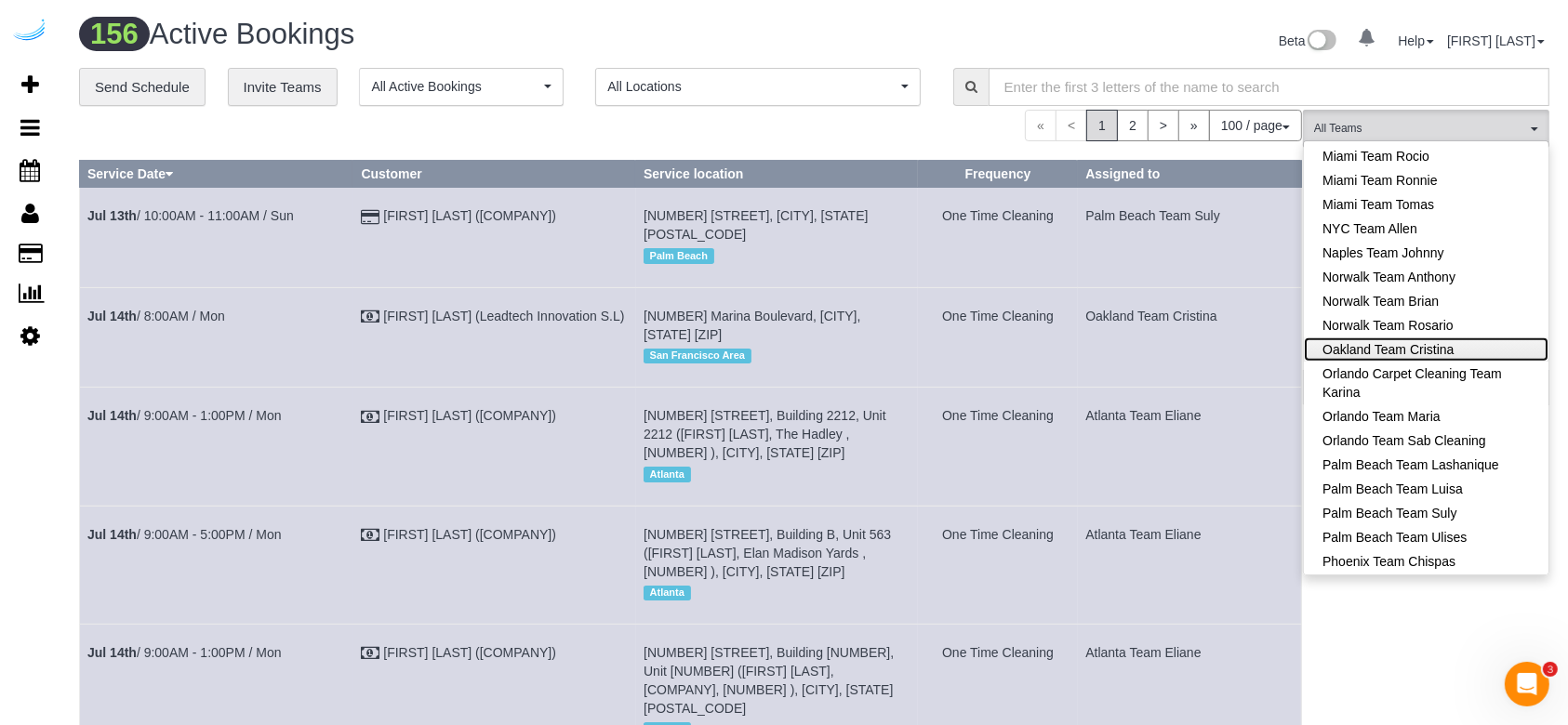 click on "Oakland Team Cristina" at bounding box center (1426, 349) 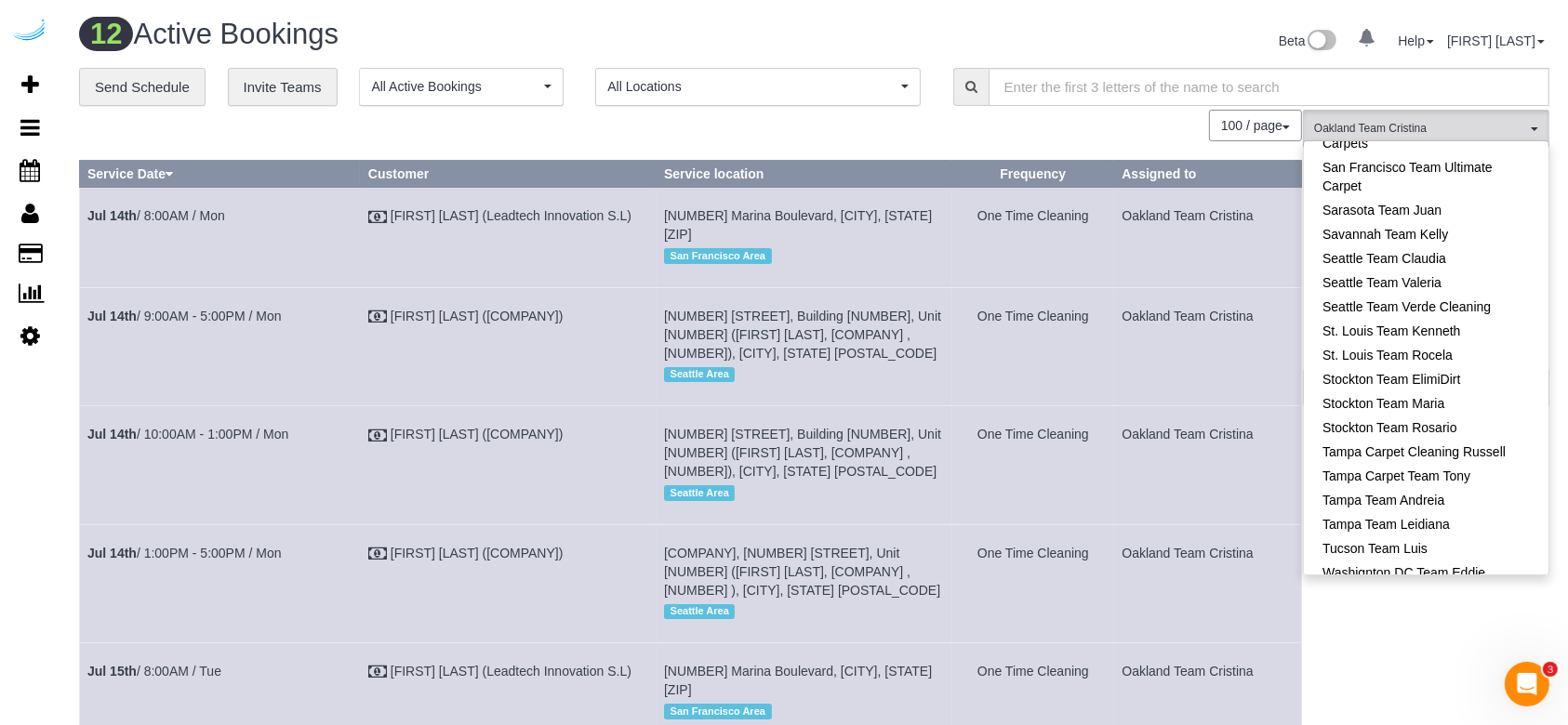 scroll, scrollTop: 1684, scrollLeft: 0, axis: vertical 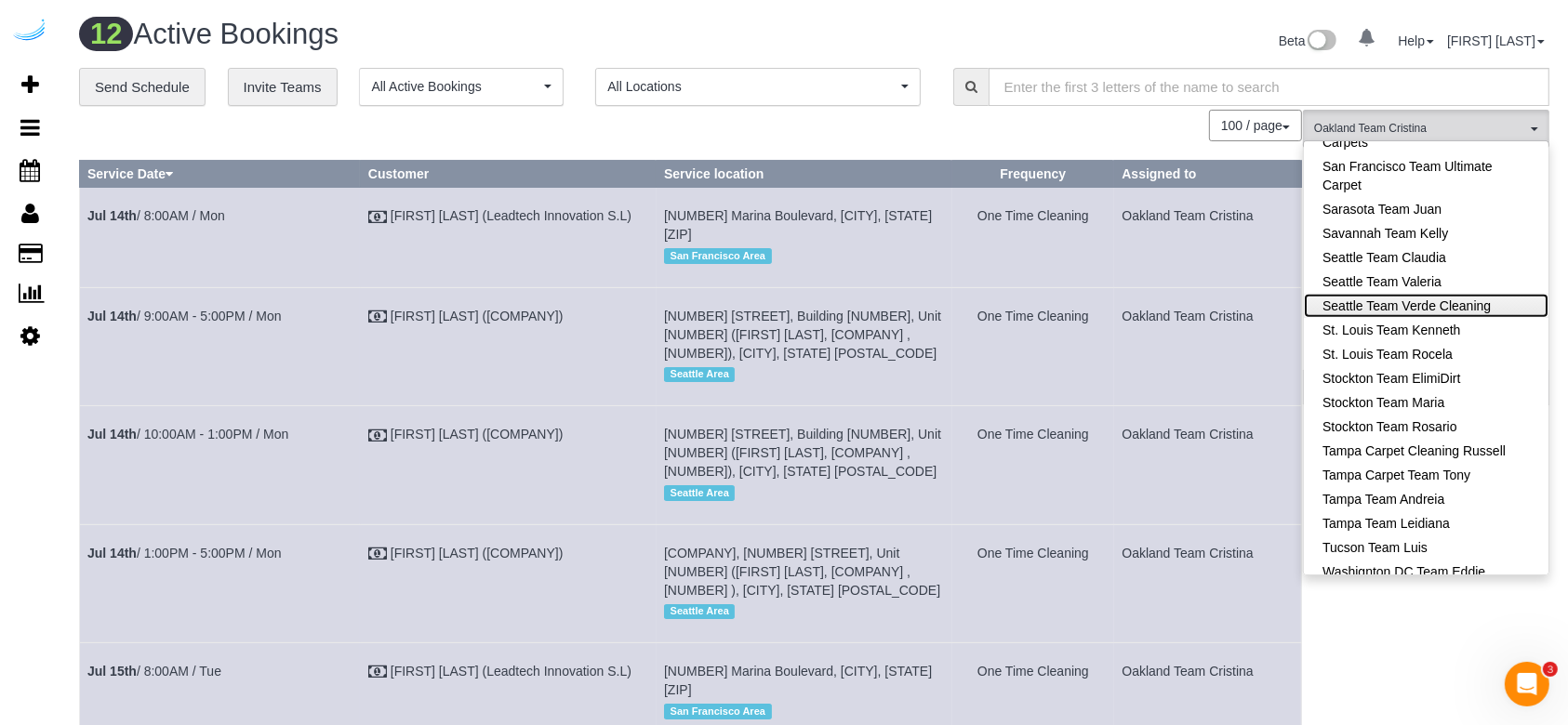 click on "Seattle Team Verde Cleaning" at bounding box center (1426, 306) 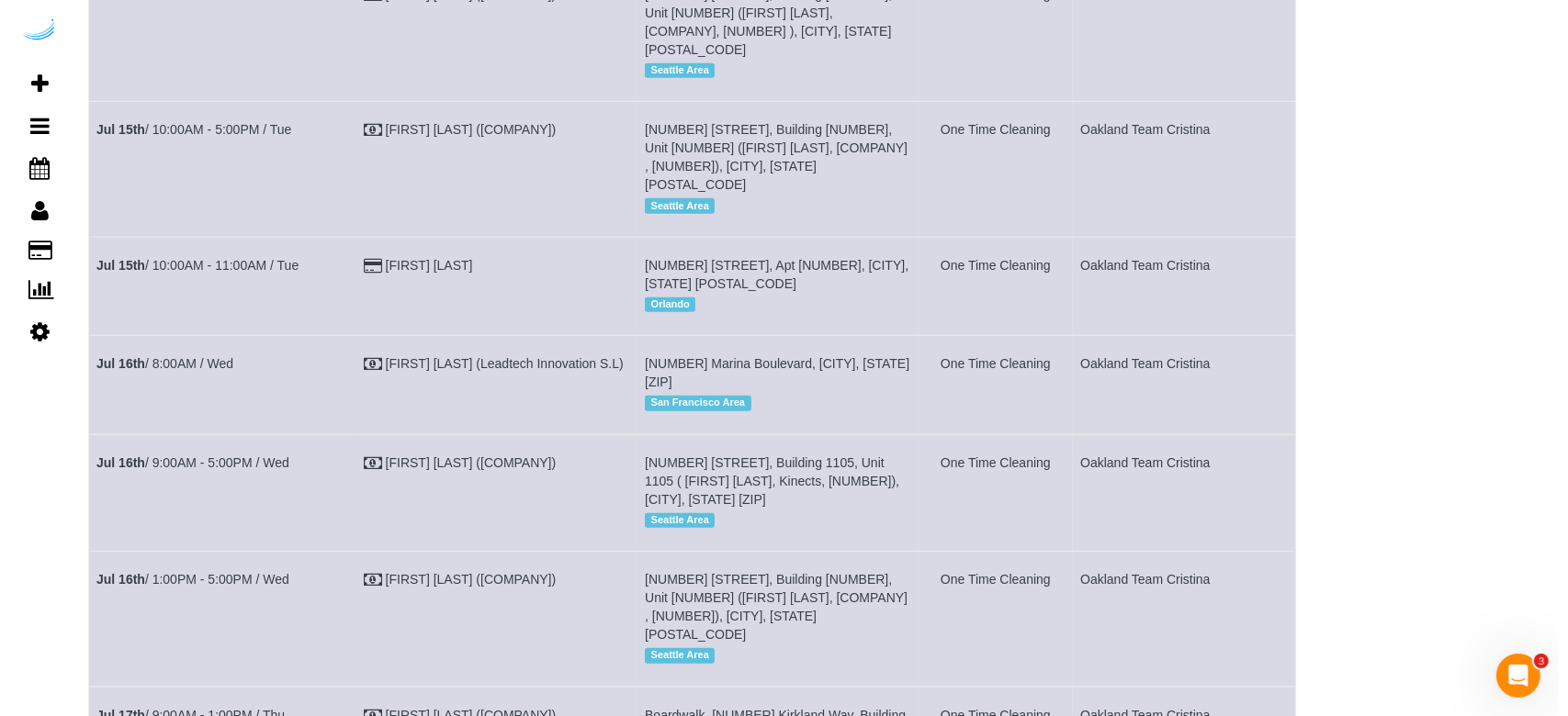 scroll, scrollTop: 0, scrollLeft: 0, axis: both 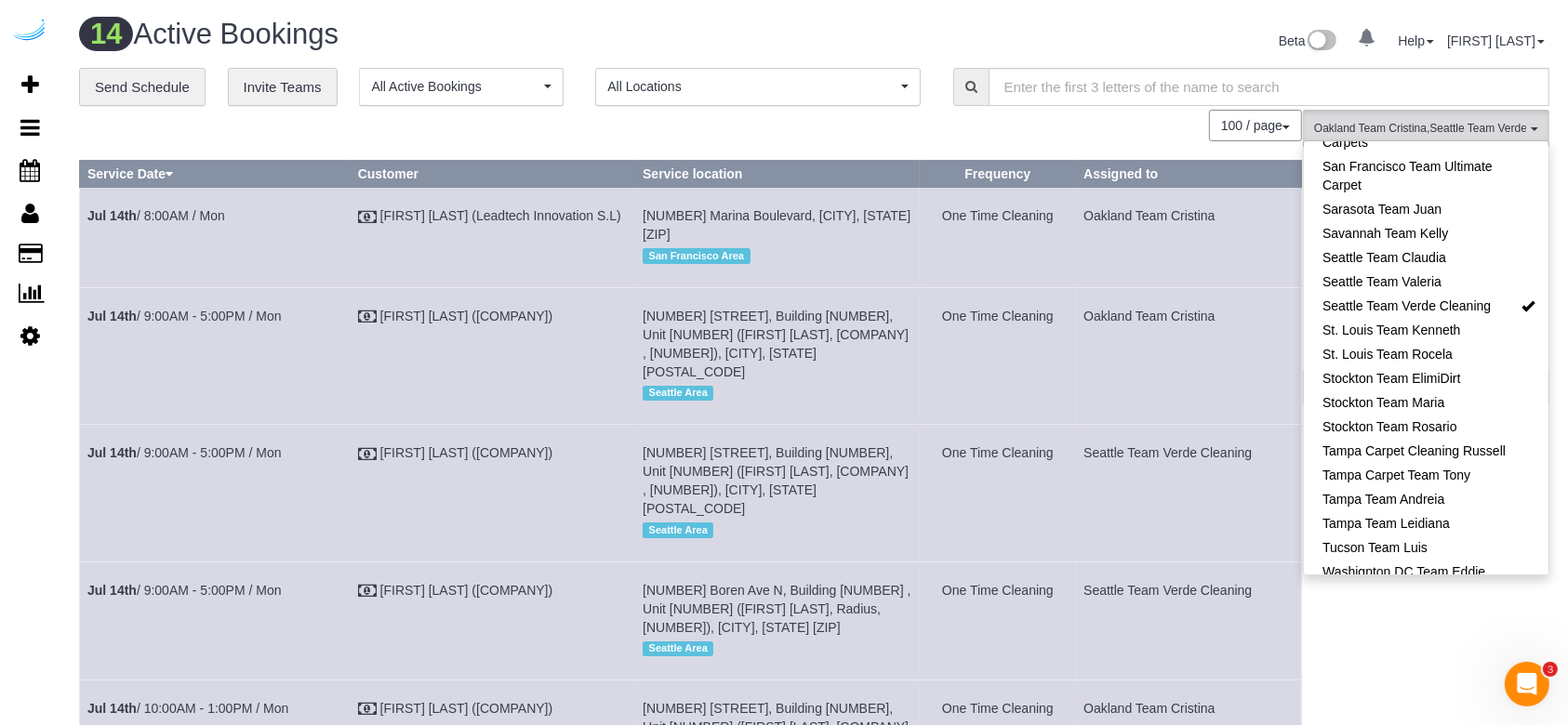click on "[CITY] Team [FIRST]
,
[CITY] Team Verde Cleaning
All Teams
Remove Team Filters
[CITY] Team [FIRST]
[CITY] Team [FIRST]
[CITY] Team [FIRST]
[CITY] Carpet Cleaning
[CITY] Handyman [FIRST]
[CITY] Team [FIRST]
[CITY] Team [FIRST]
[CITY] Team [FIRST]
[CITY] Team [FIRST]
[CITY] Team [FIRST]
[CITY] Team [FIRST]
[CITY] Team [FIRST]
[CITY] Team [FIRST]
[CITY] Team [FIRST] Simply Clean
[CITY] Team [FIRST]
[CITY] Team [FIRST]" at bounding box center (1426, 1040) 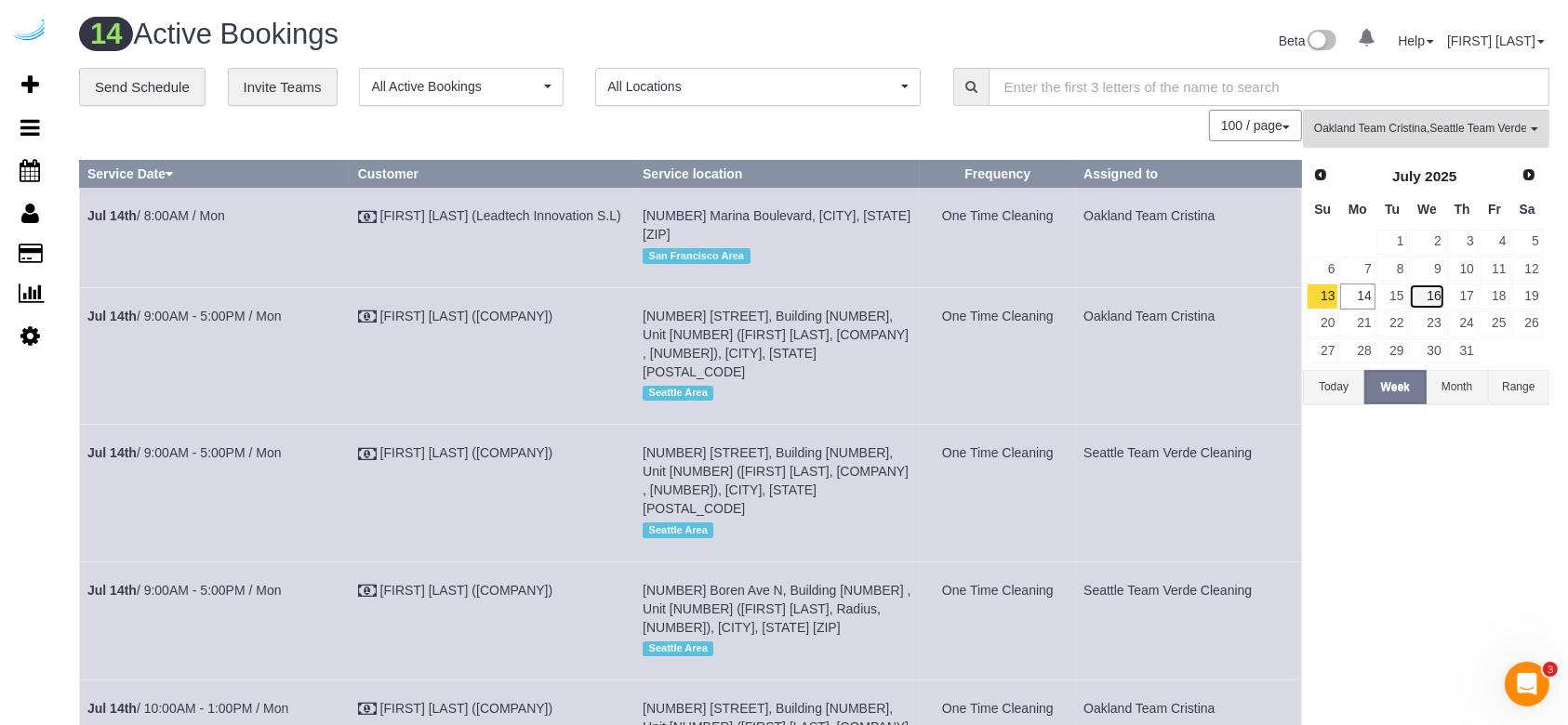 click on "16" at bounding box center (1427, 296) 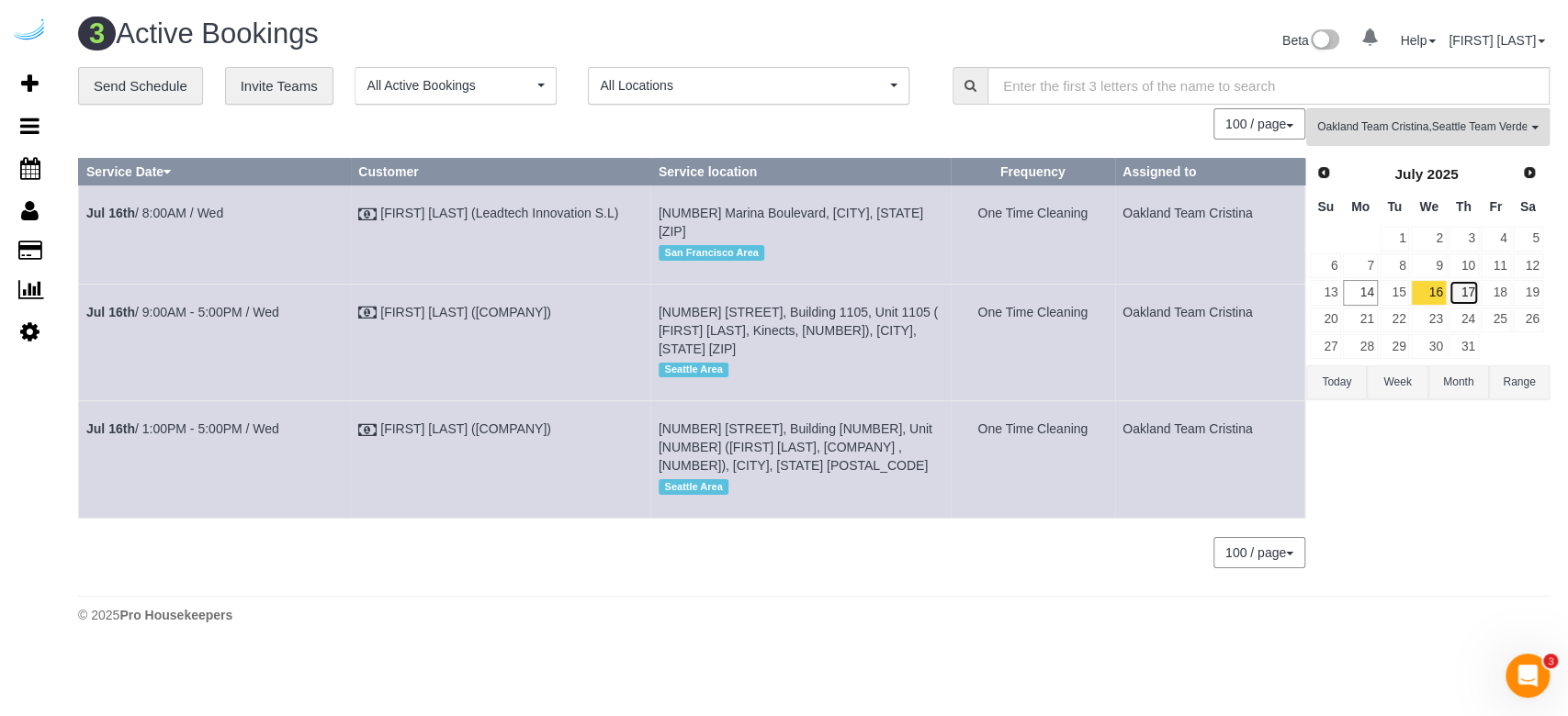 click on "17" at bounding box center (1463, 292) 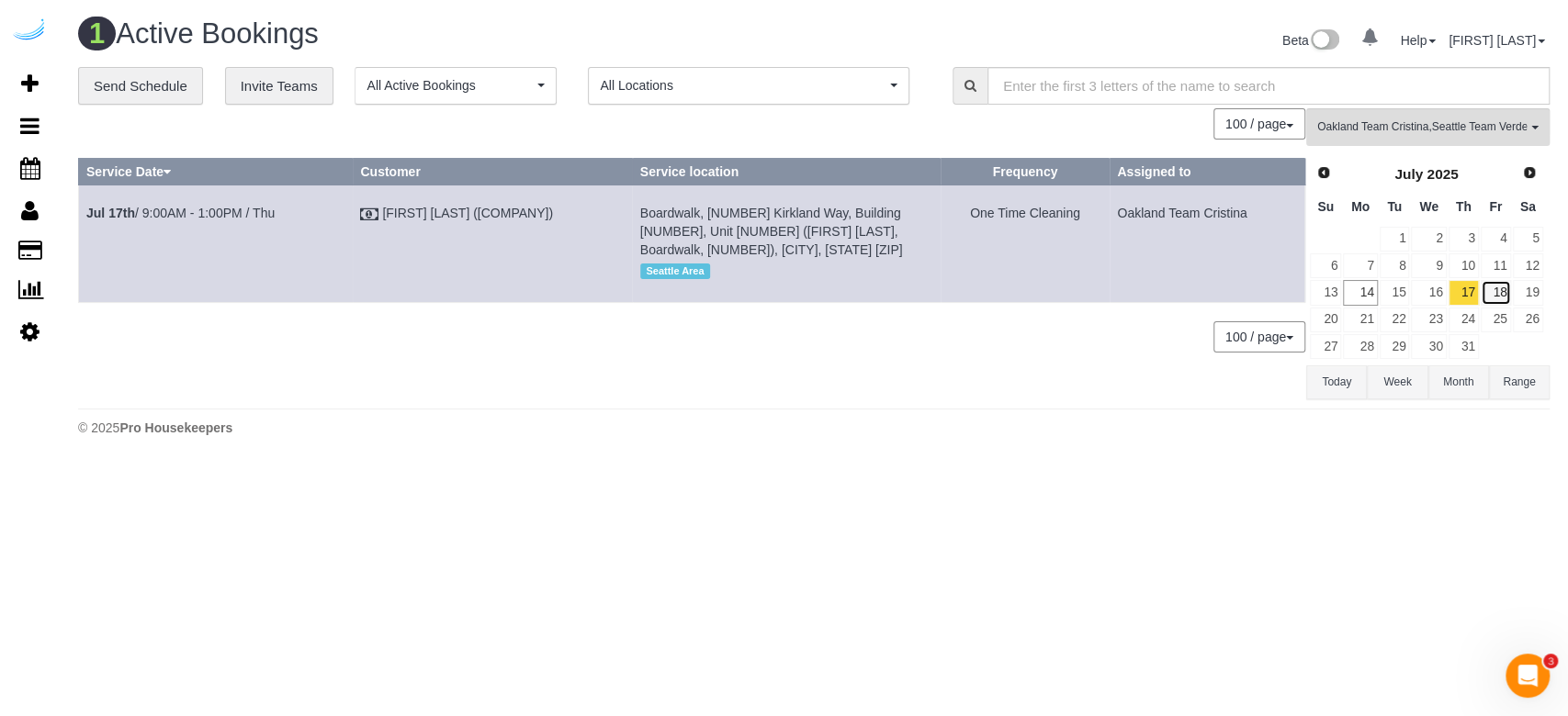 click on "18" at bounding box center (1495, 292) 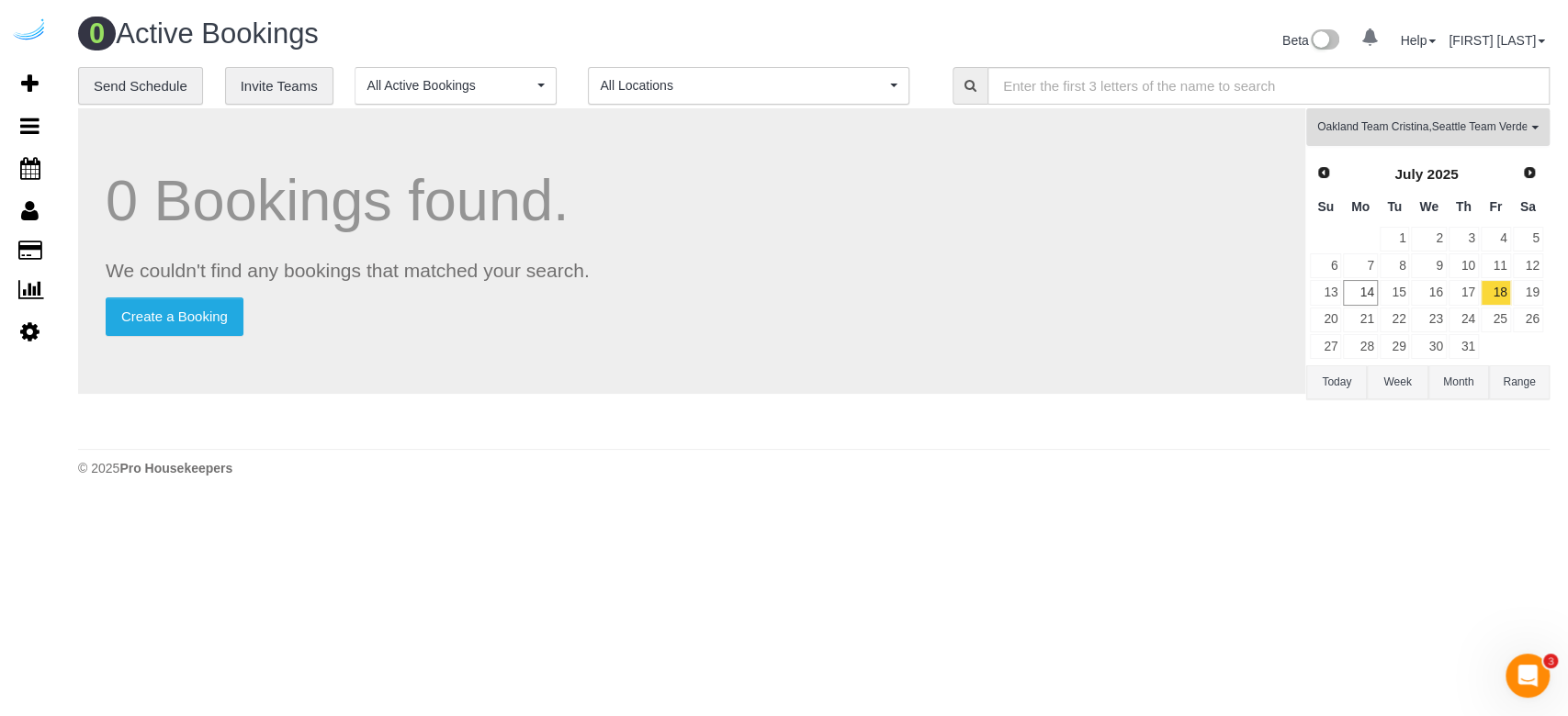 click on "[CITY] Team Cristina
,
[CITY] Team Verde Cleaning" at bounding box center [1422, 127] 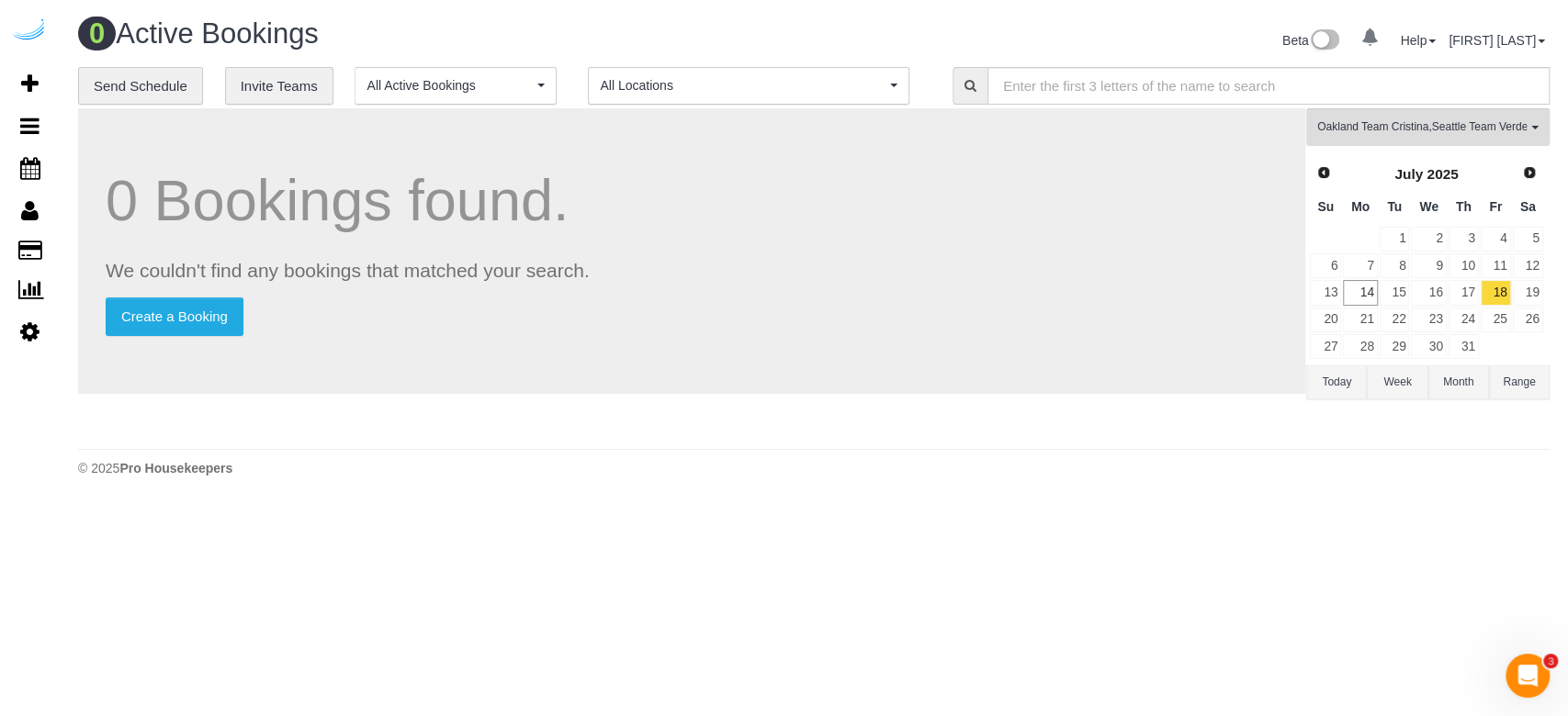 scroll, scrollTop: 1062, scrollLeft: 0, axis: vertical 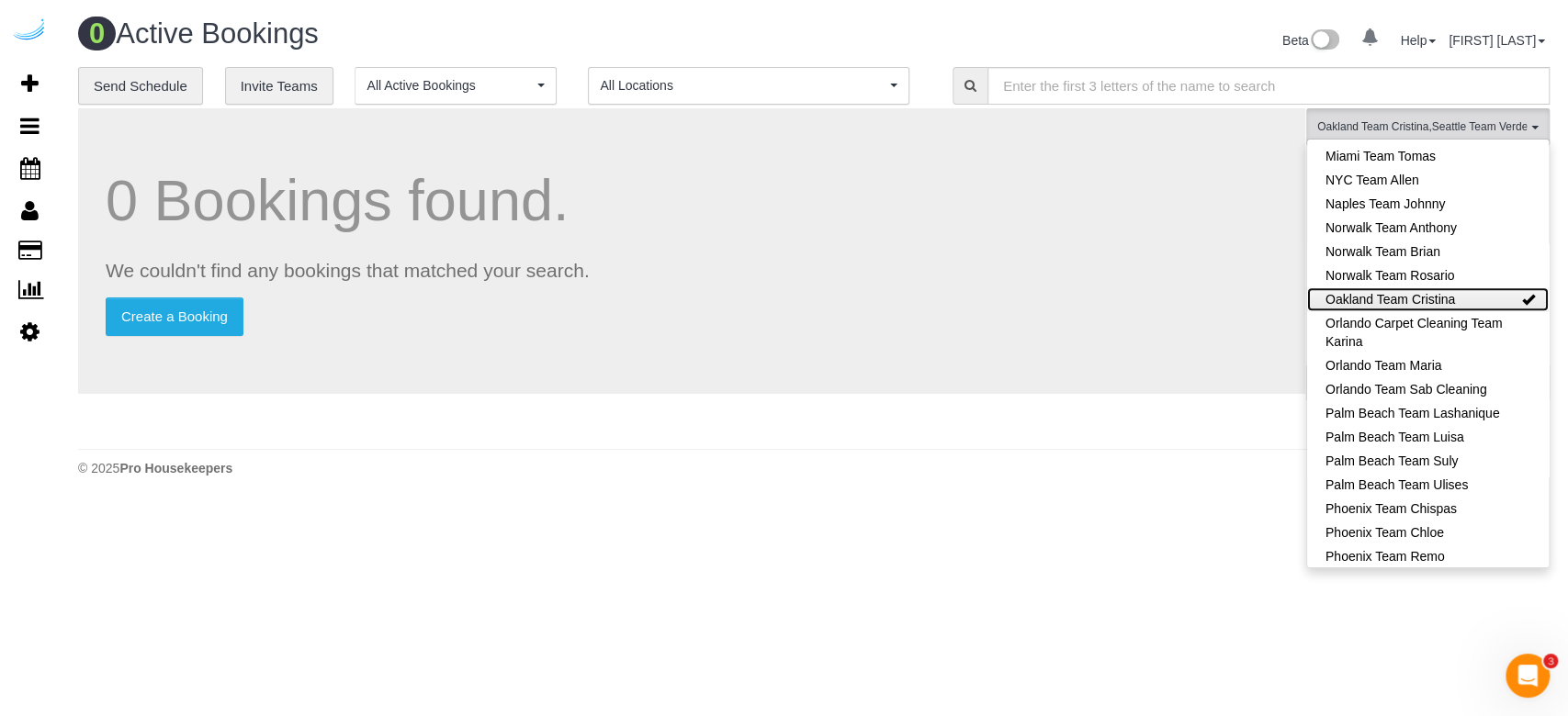 click on "Oakland Team Cristina" at bounding box center [1427, 299] 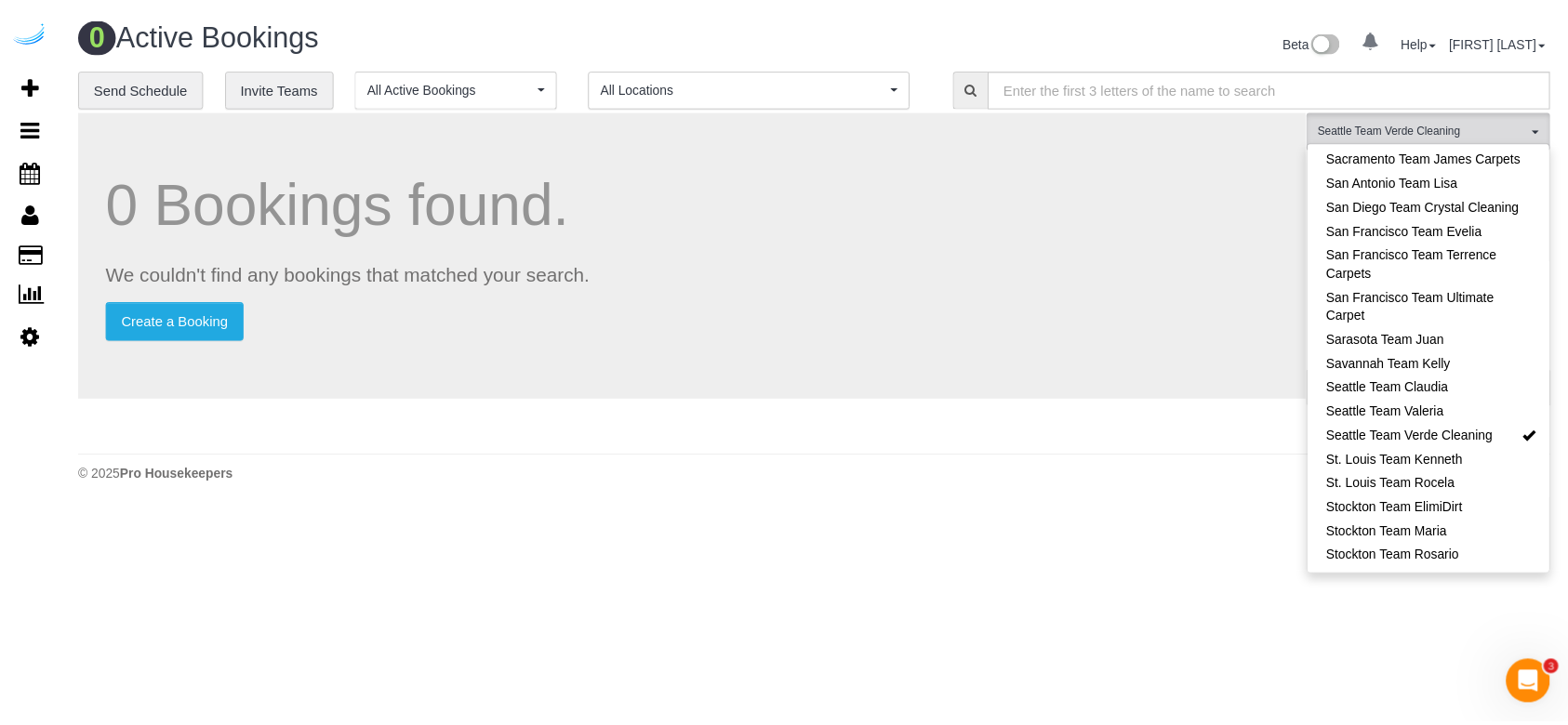scroll, scrollTop: 1558, scrollLeft: 0, axis: vertical 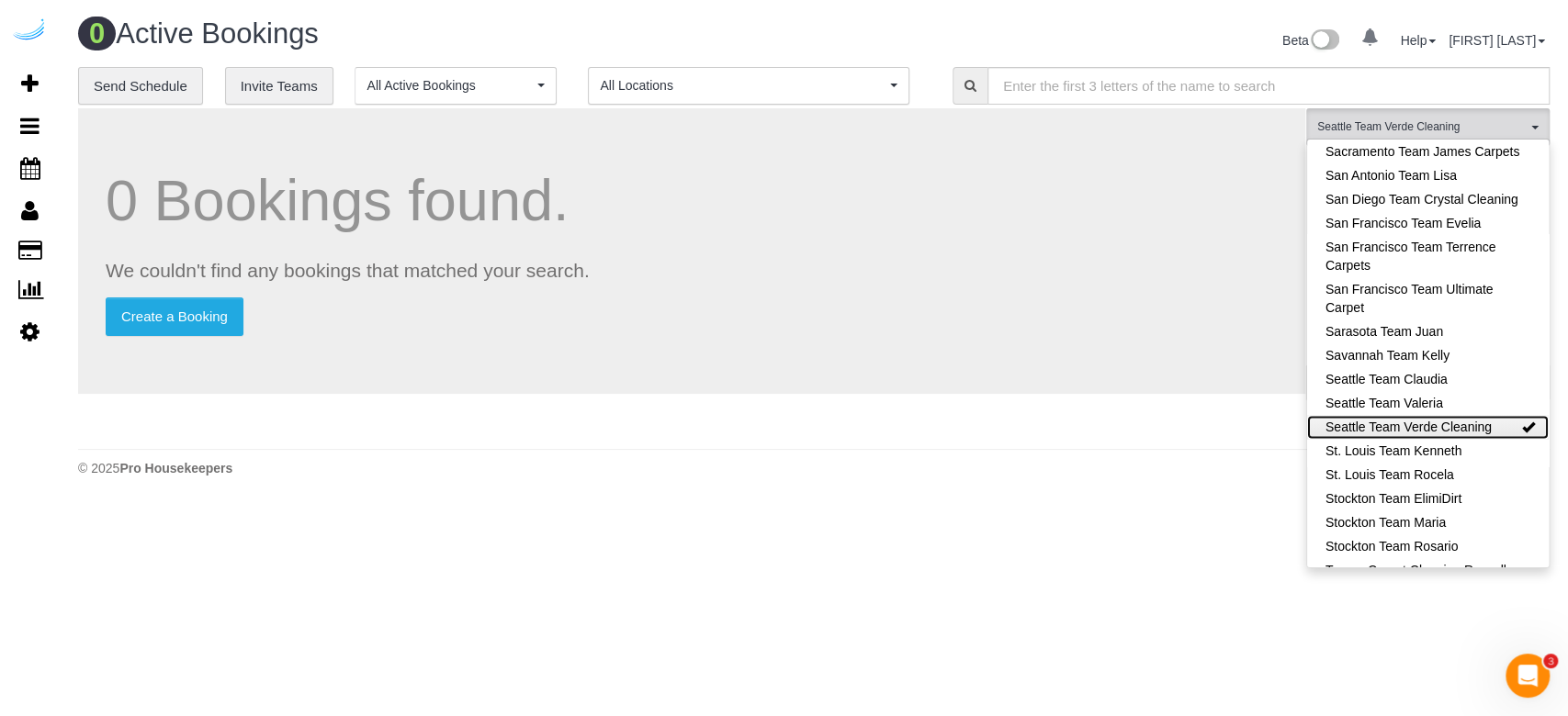 click on "Seattle Team Verde Cleaning" at bounding box center (1427, 427) 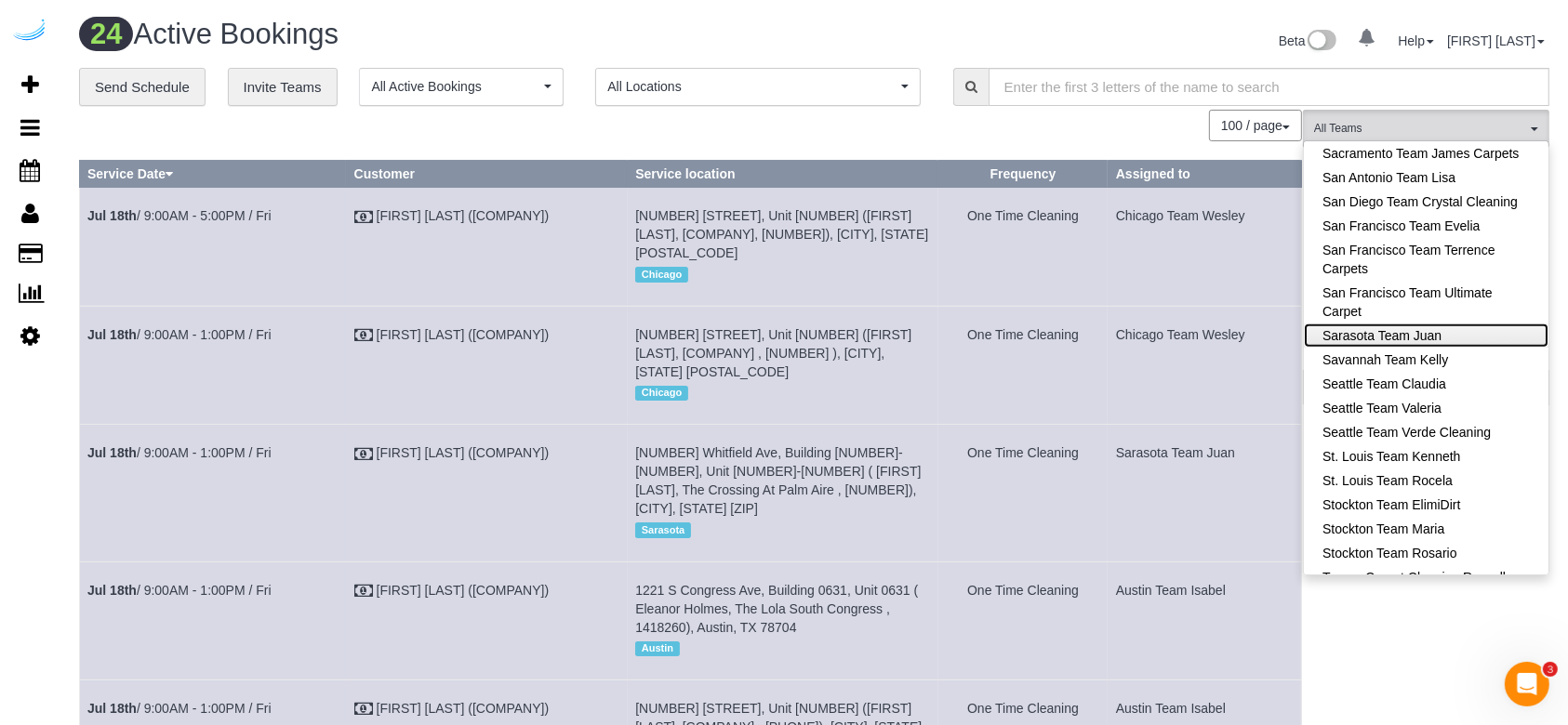 click on "Sarasota Team Juan" at bounding box center [1426, 336] 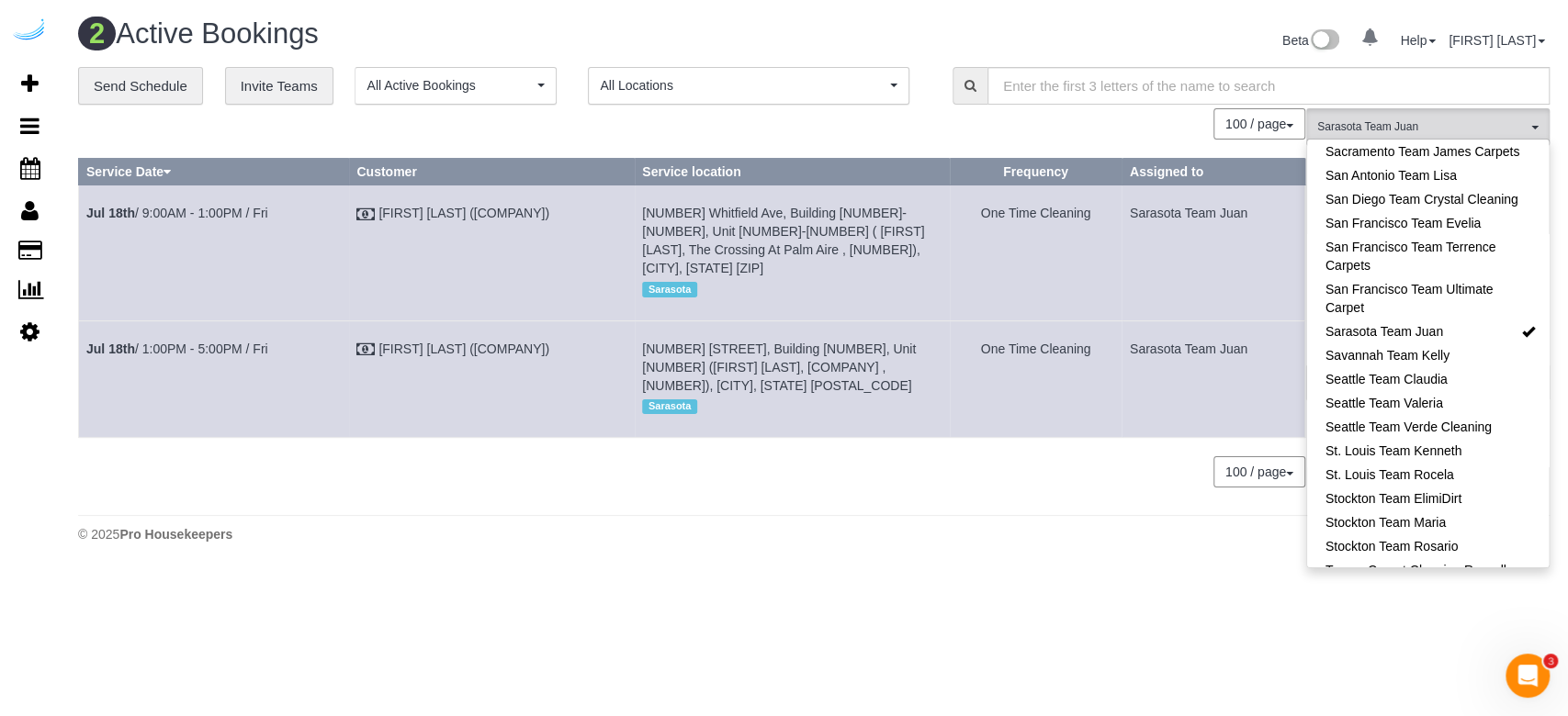 click on "100 / page
10 / page
20 / page
30 / page
40 / page
50 / page
100 / page" at bounding box center (692, 124) 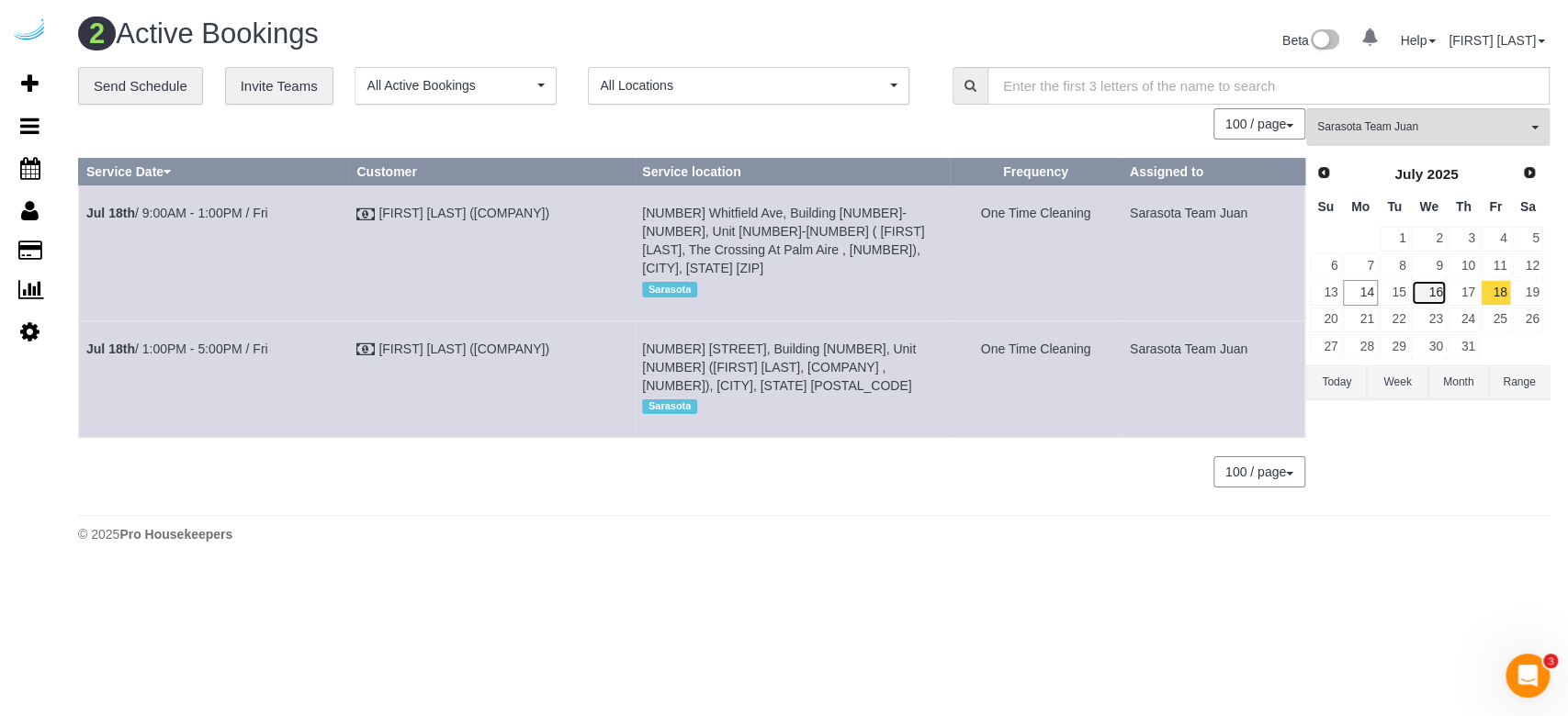 click on "16" at bounding box center [1428, 292] 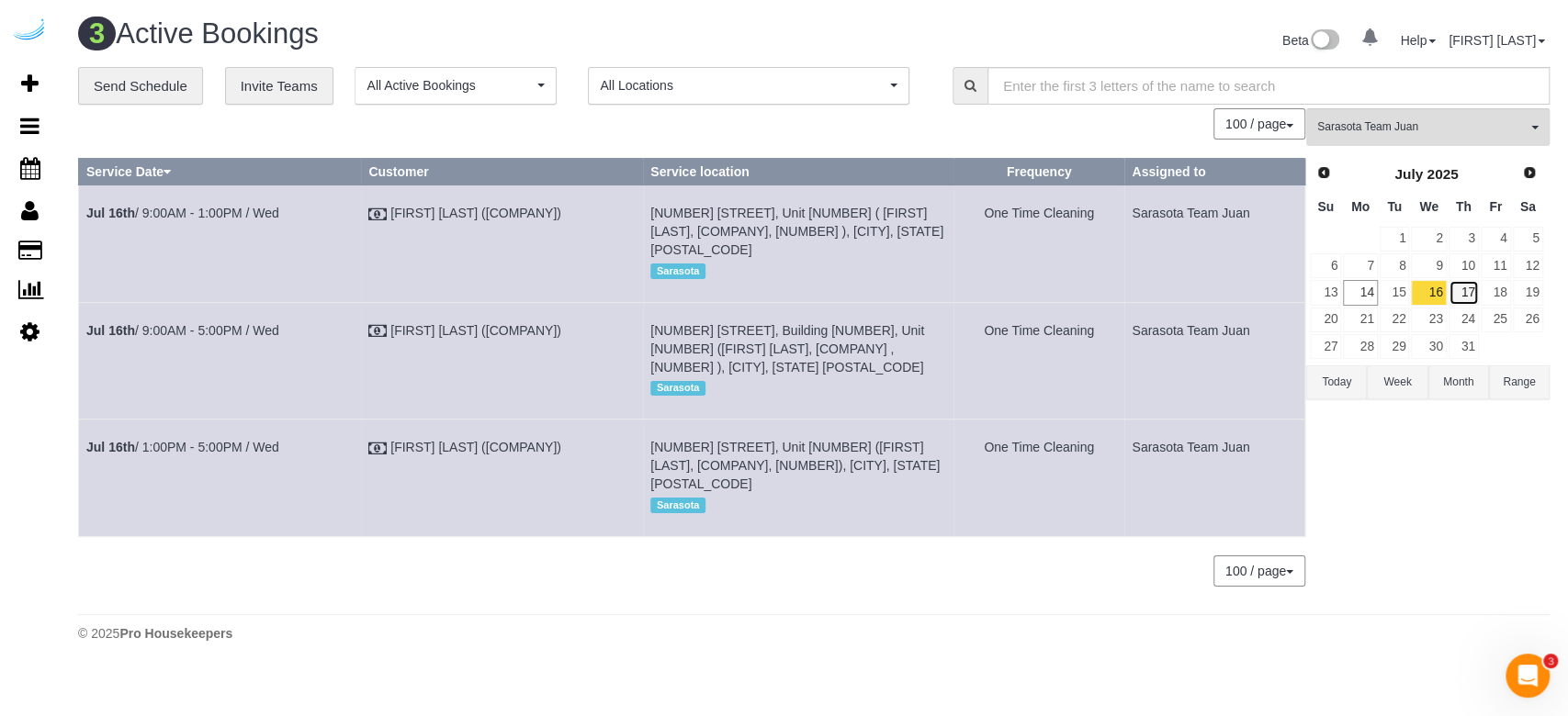 click on "17" at bounding box center [1463, 292] 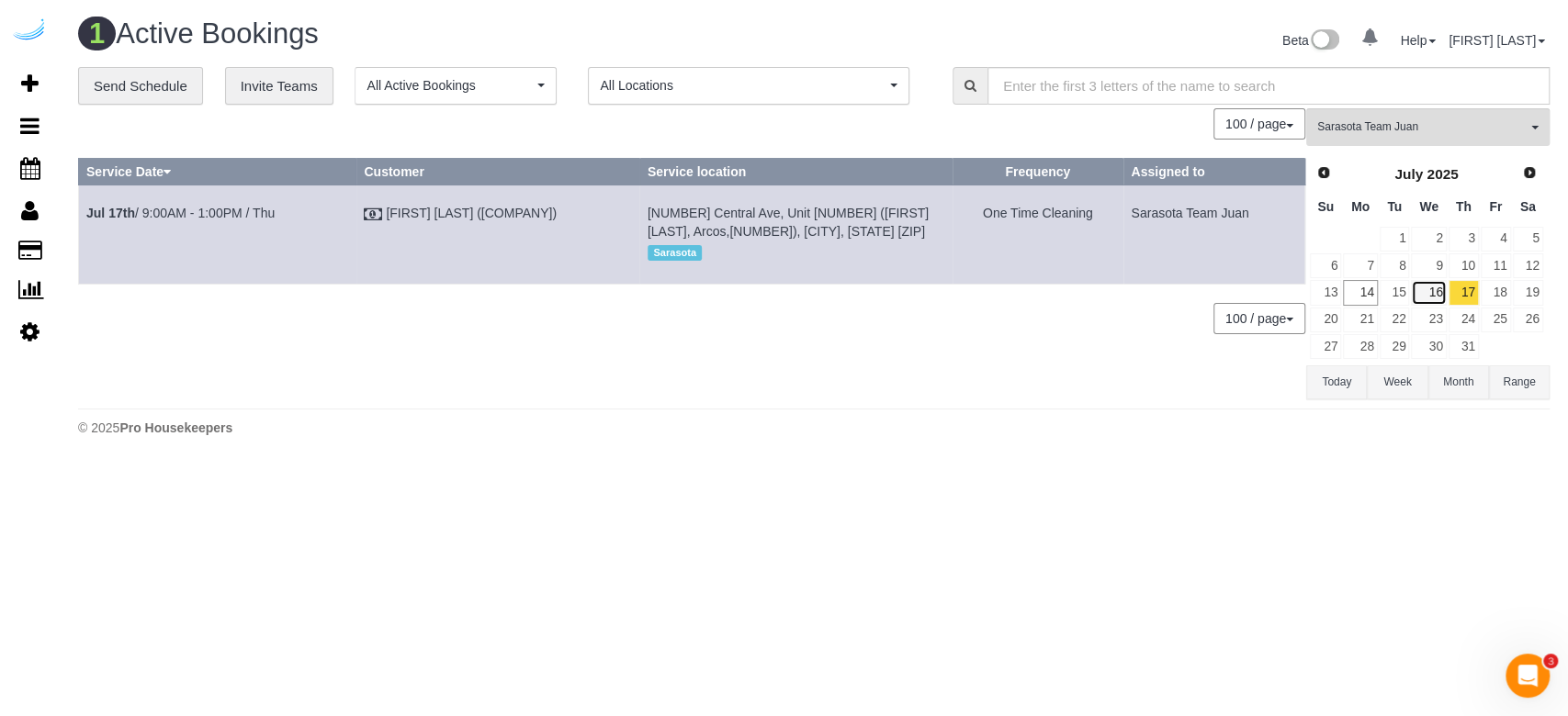 click on "16" at bounding box center [1428, 292] 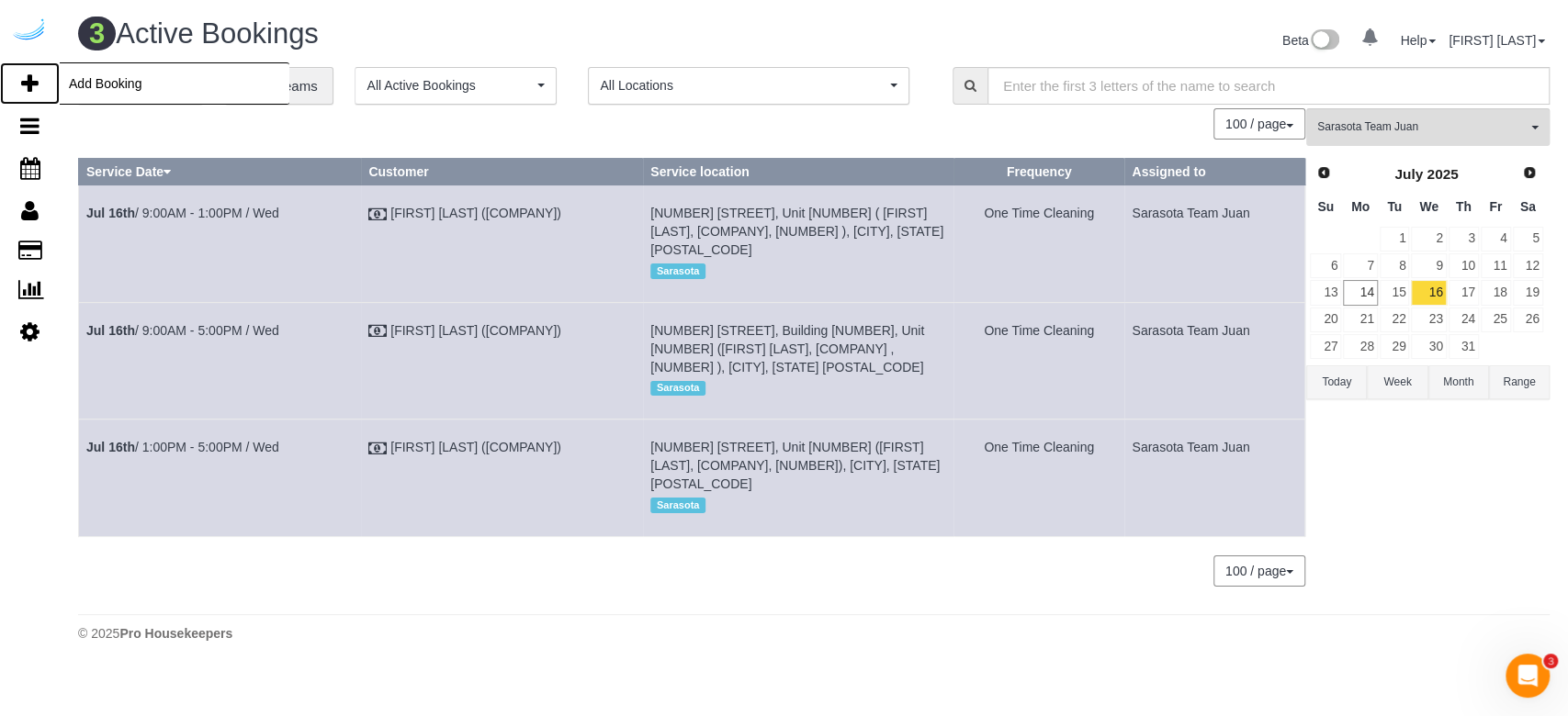 click at bounding box center (29, 84) 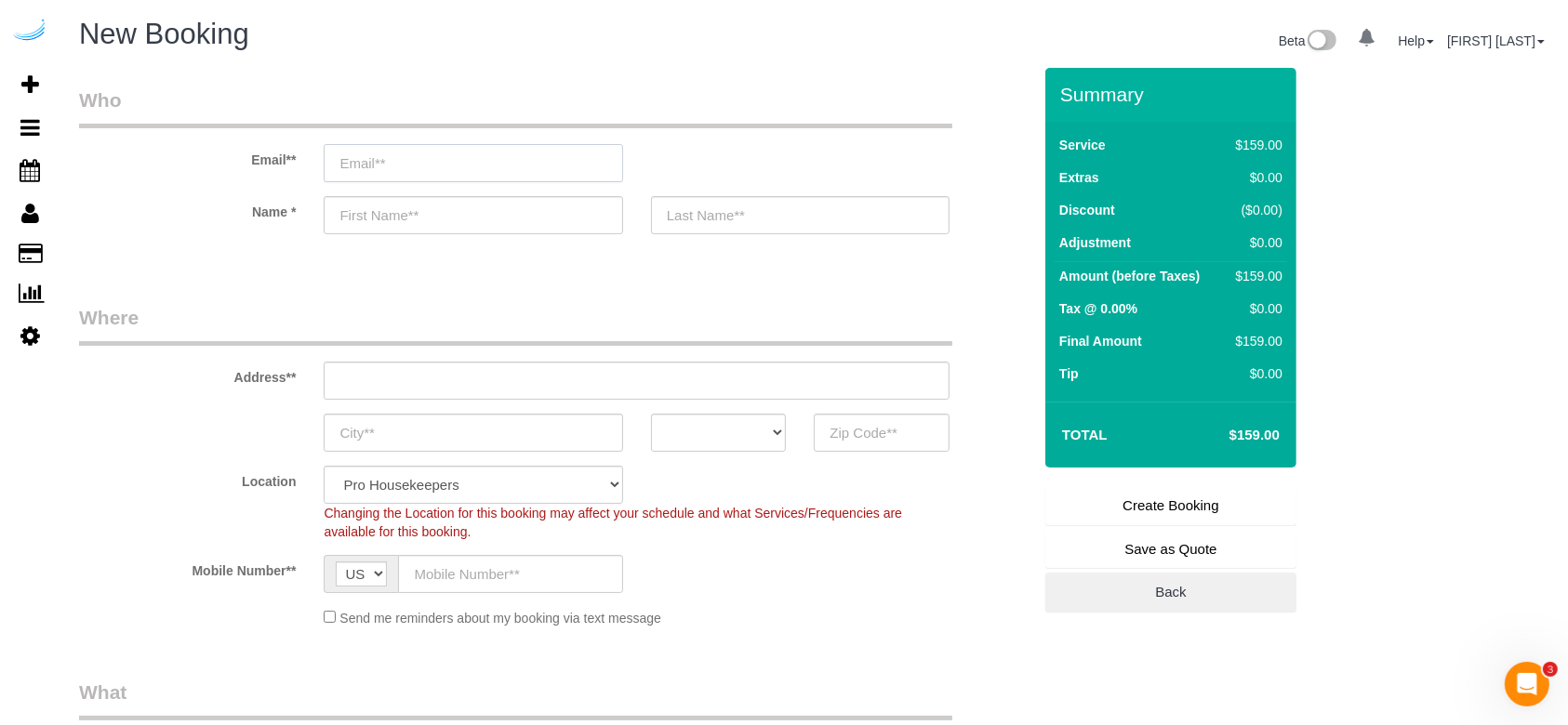 click at bounding box center [472, 163] 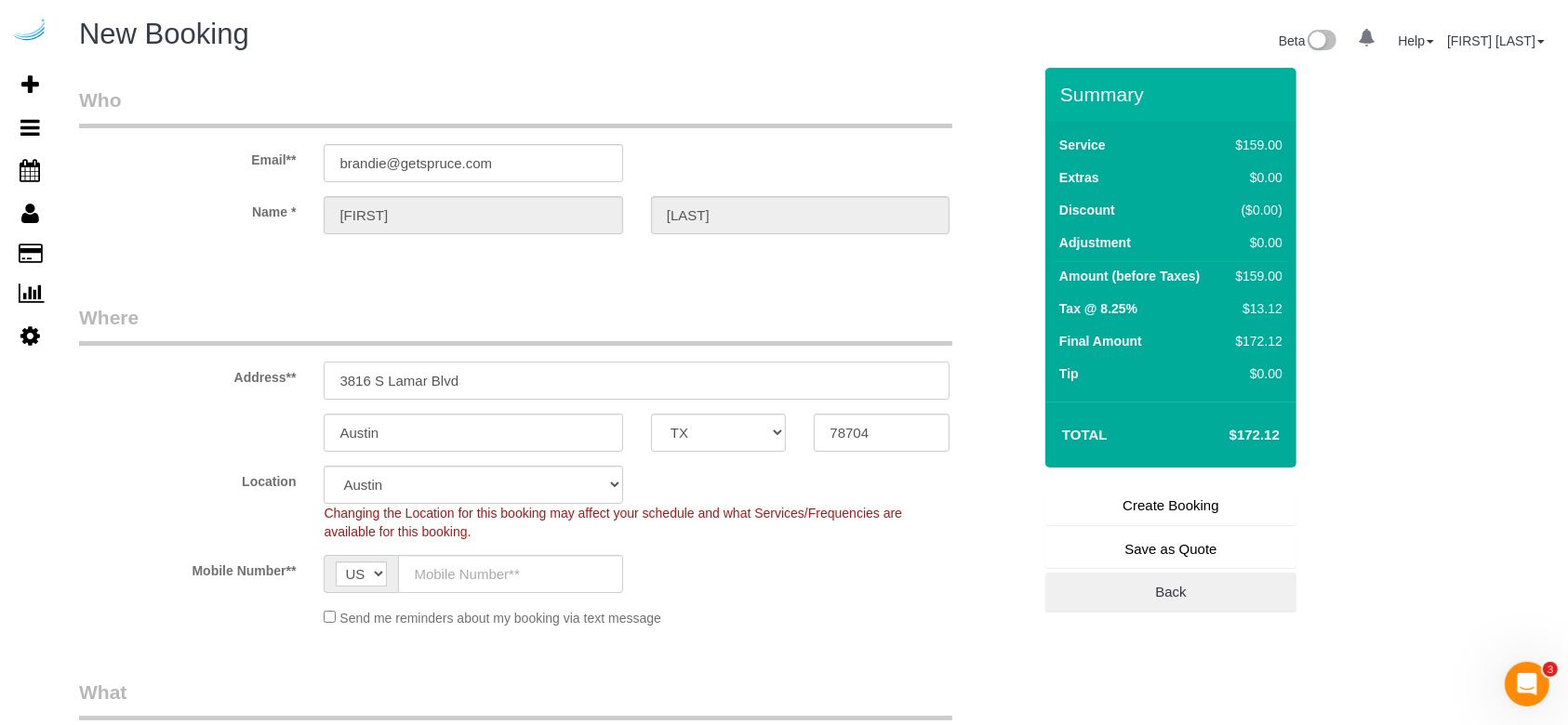 click on "3816 S Lamar Blvd" at bounding box center [636, 380] 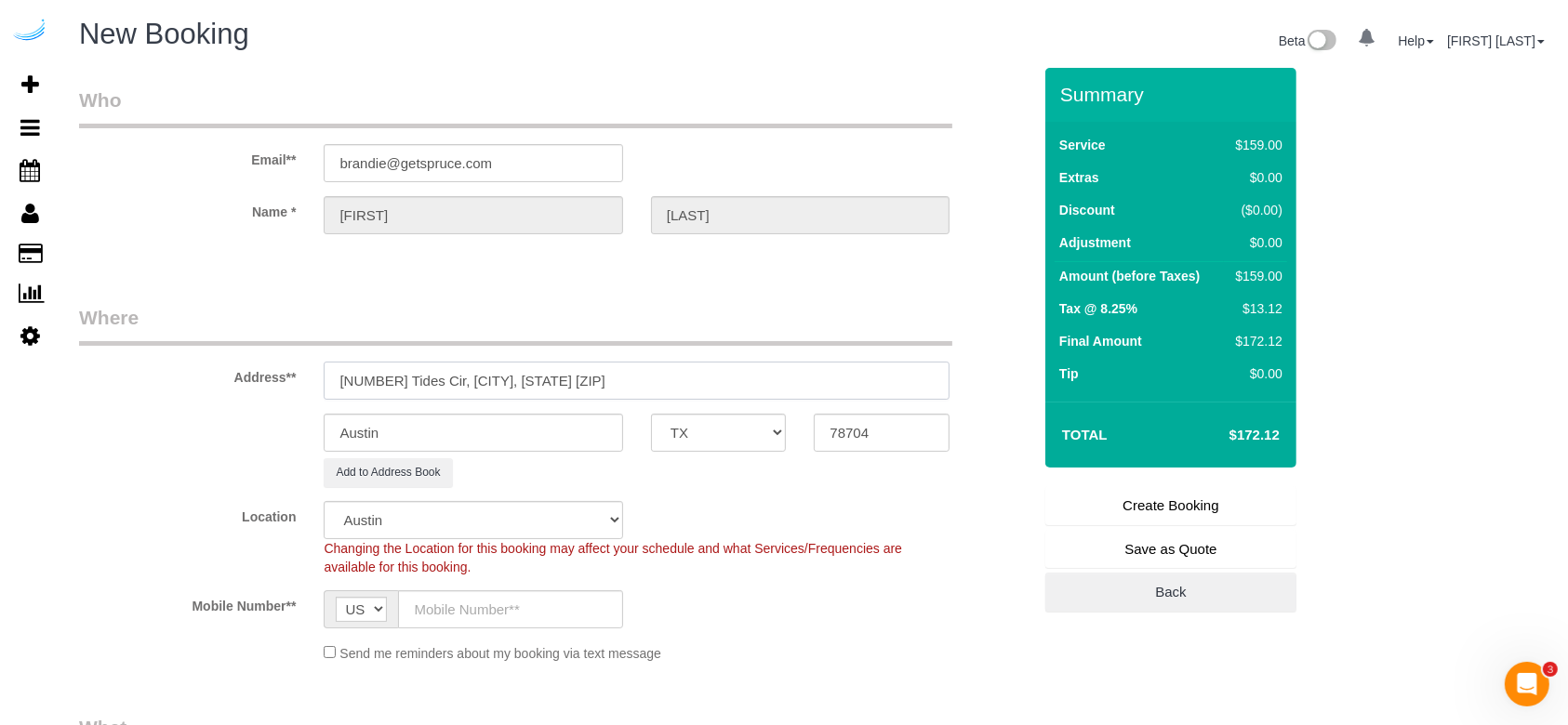 click on "[NUMBER] Tides Cir, [CITY], [STATE] [ZIP]" at bounding box center (636, 380) 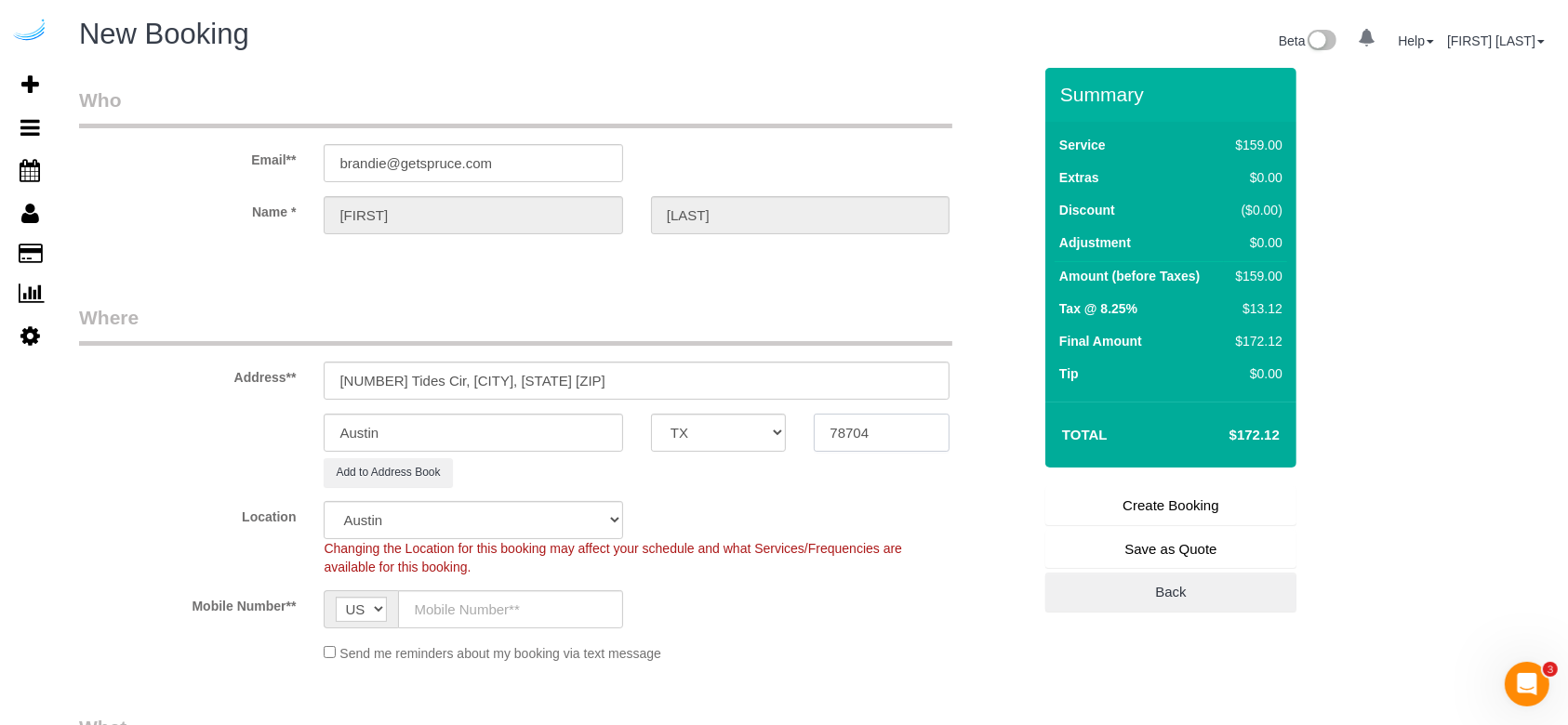 click on "78704" at bounding box center (882, 432) 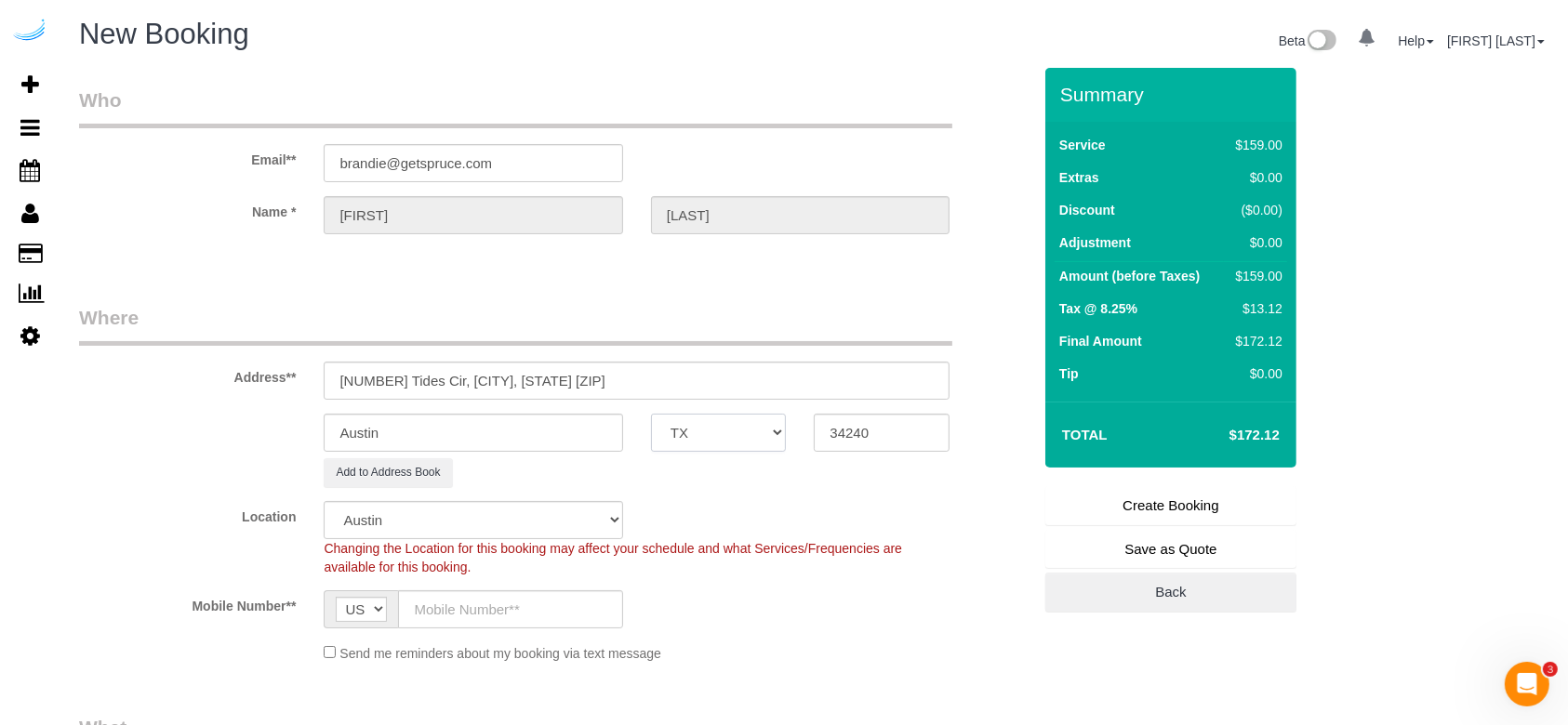 click on "AK
AL
AR
AZ
CA
CO
CT
DC
DE
FL
GA
HI
IA
ID
IL
IN
KS
KY
LA
MA
MD
ME
MI
MN
MO
MS
MT
NC
ND
NE
NH
NJ
NM
NV
NY
OH
OK
OR
PA
RI
SC
SD
TN
TX
UT
VA
VT
WA
WI
WV
WY" at bounding box center [719, 432] 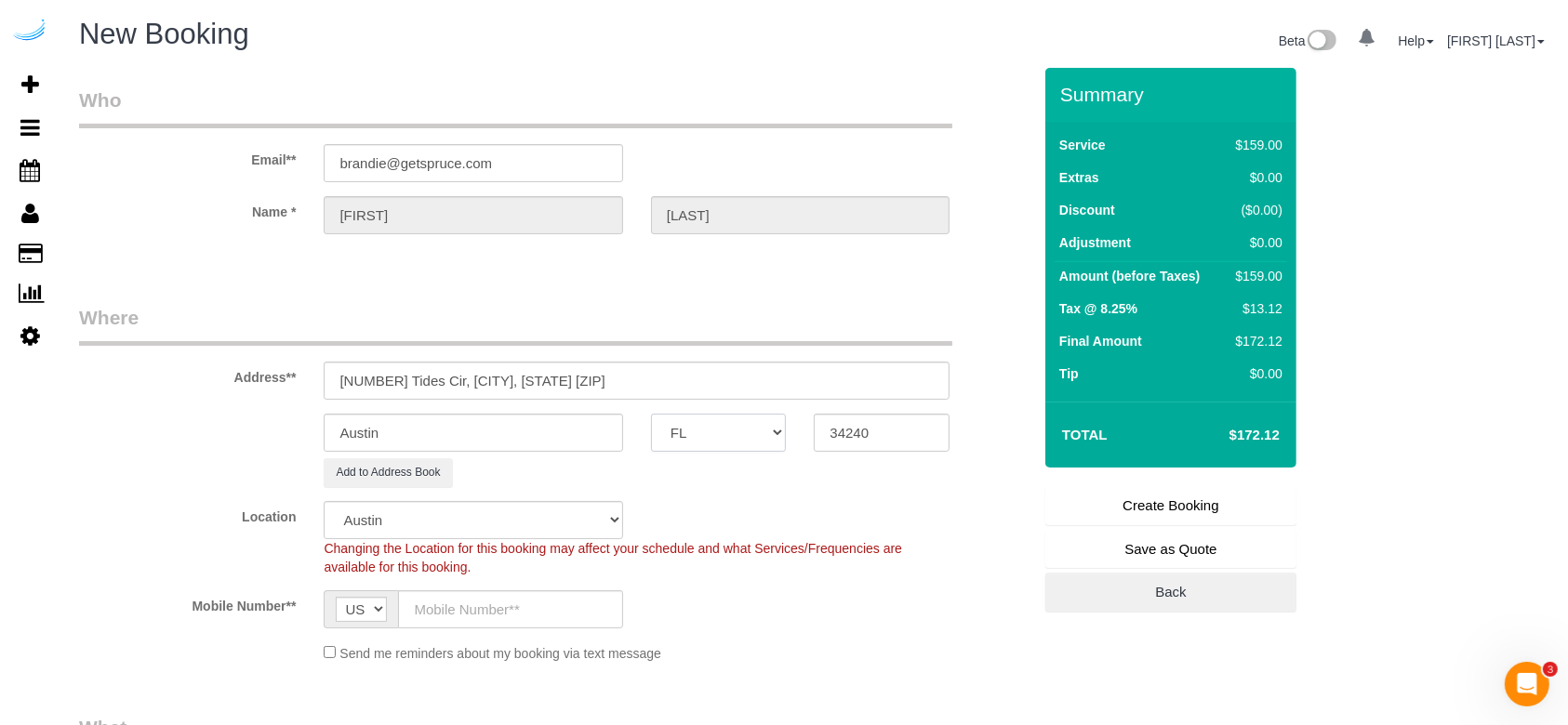 click on "AK
AL
AR
AZ
CA
CO
CT
DC
DE
FL
GA
HI
IA
ID
IL
IN
KS
KY
LA
MA
MD
ME
MI
MN
MO
MS
MT
NC
ND
NE
NH
NJ
NM
NV
NY
OH
OK
OR
PA
RI
SC
SD
TN
TX
UT
VA
VT
WA
WI
WV
WY" at bounding box center [719, 432] 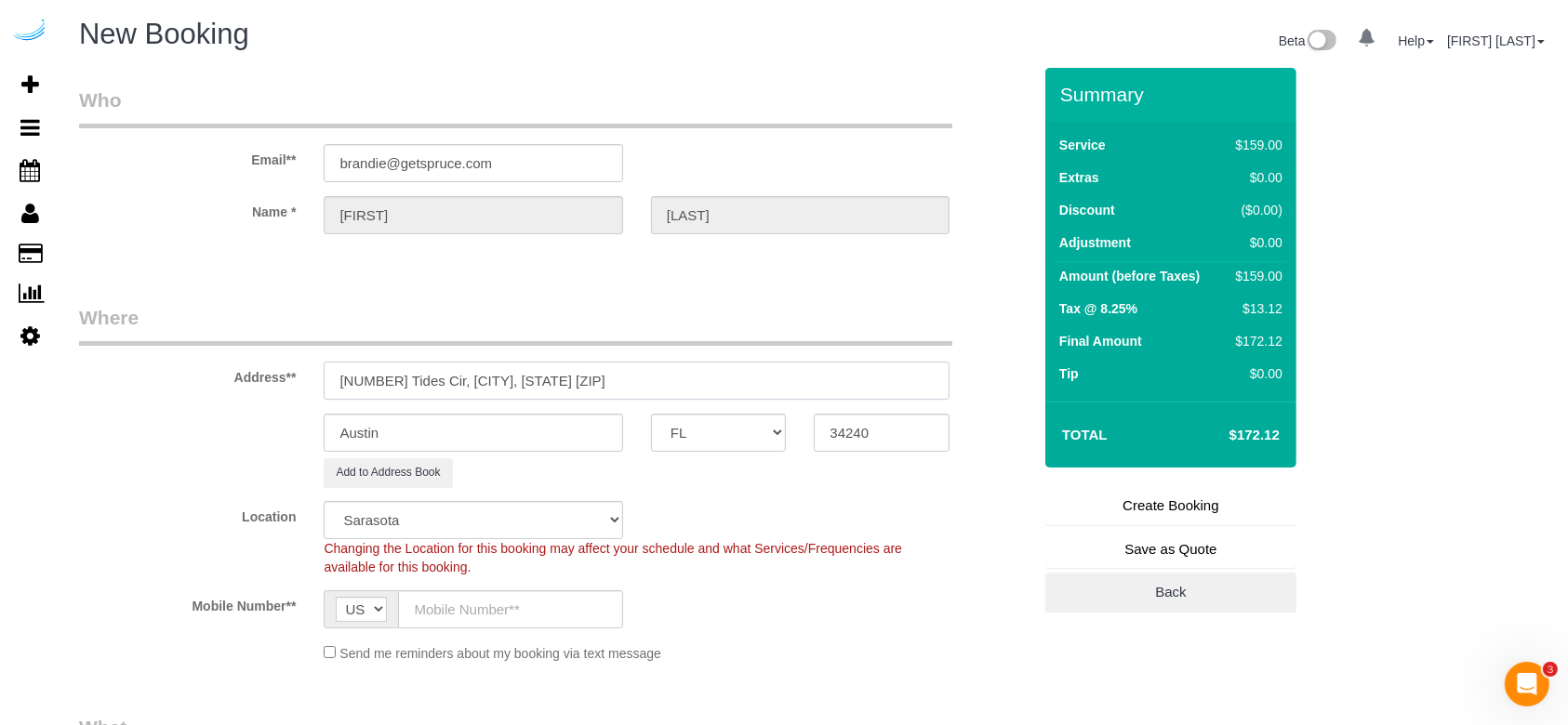 click on "[NUMBER] Tides Cir, [CITY], [STATE] [ZIP]" at bounding box center (636, 380) 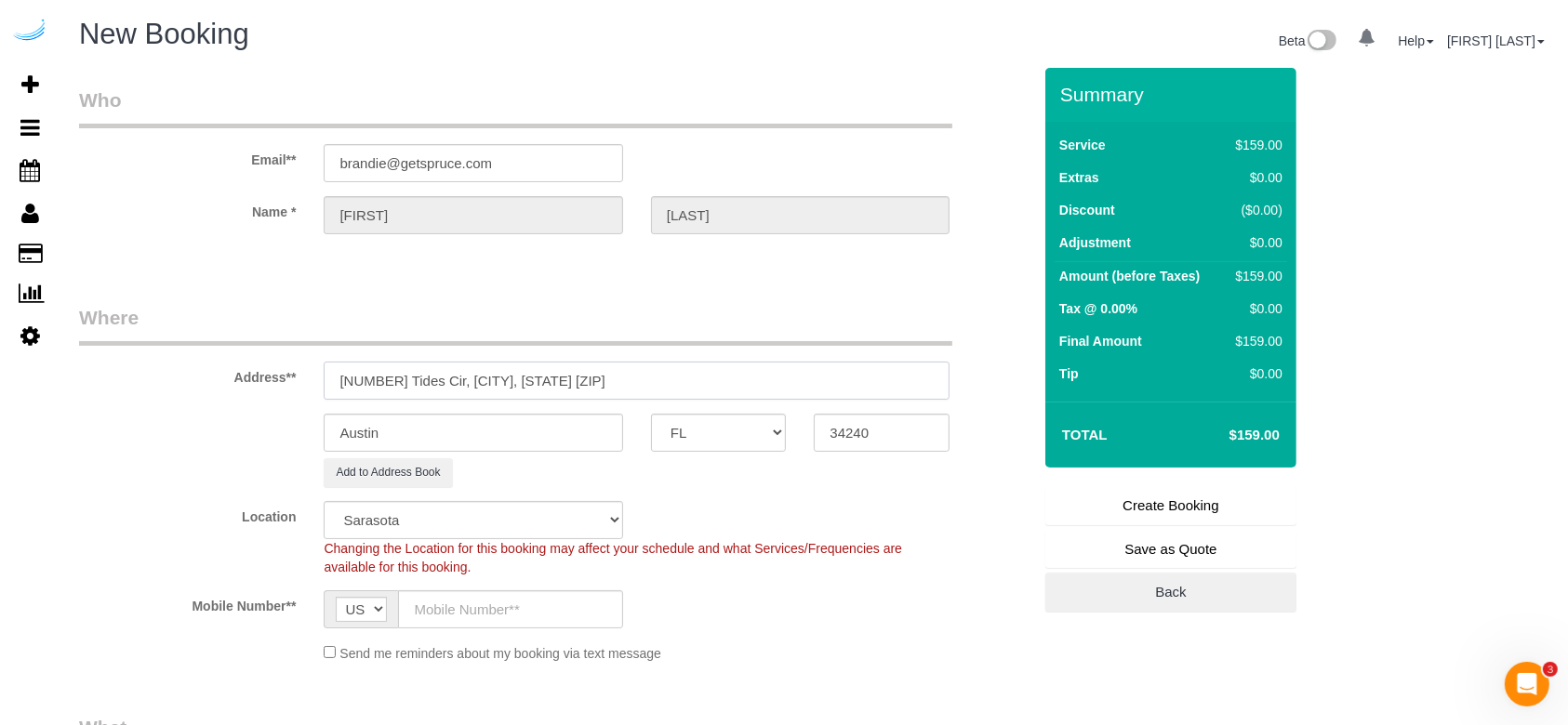 click on "[NUMBER] Tides Cir, [CITY], [STATE] [ZIP]" at bounding box center (636, 380) 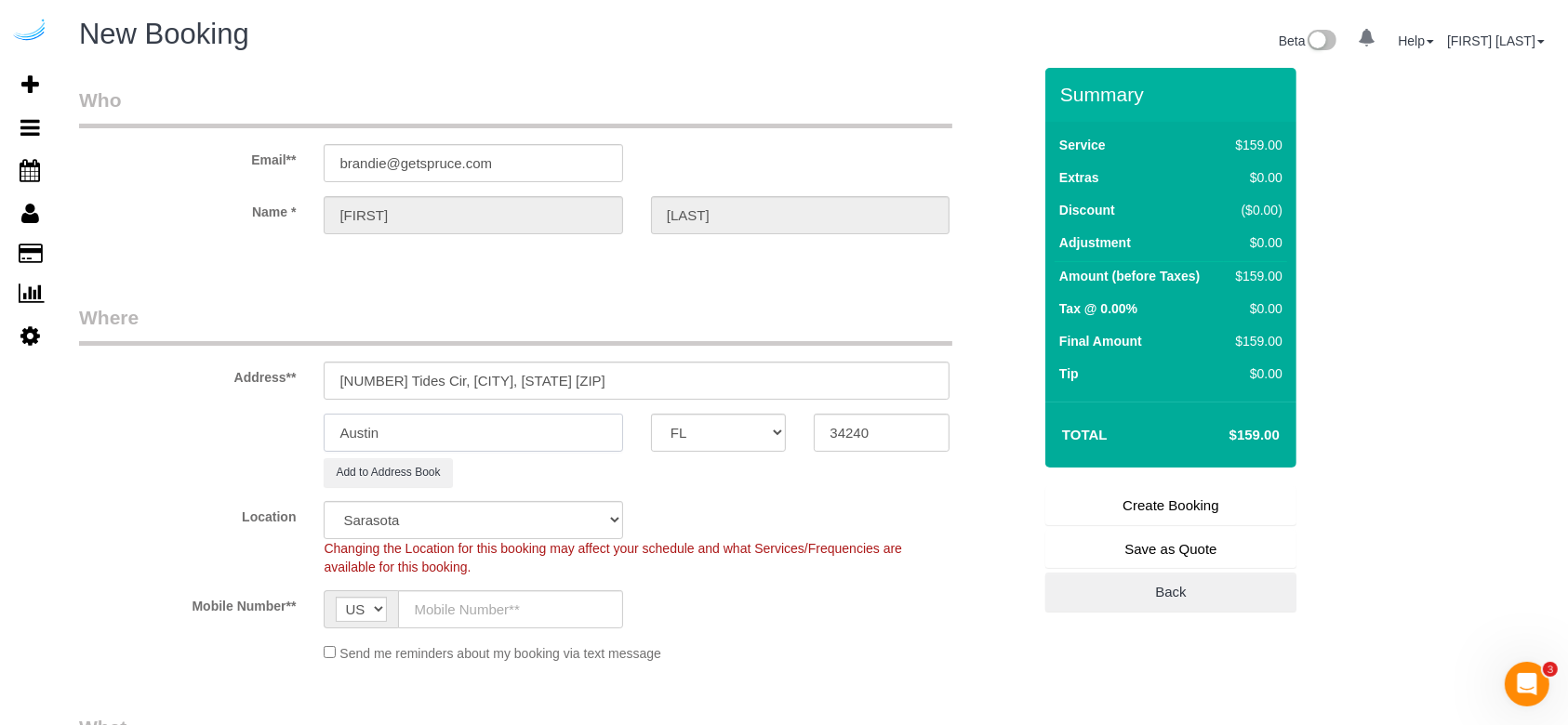 click on "Austin" at bounding box center [472, 432] 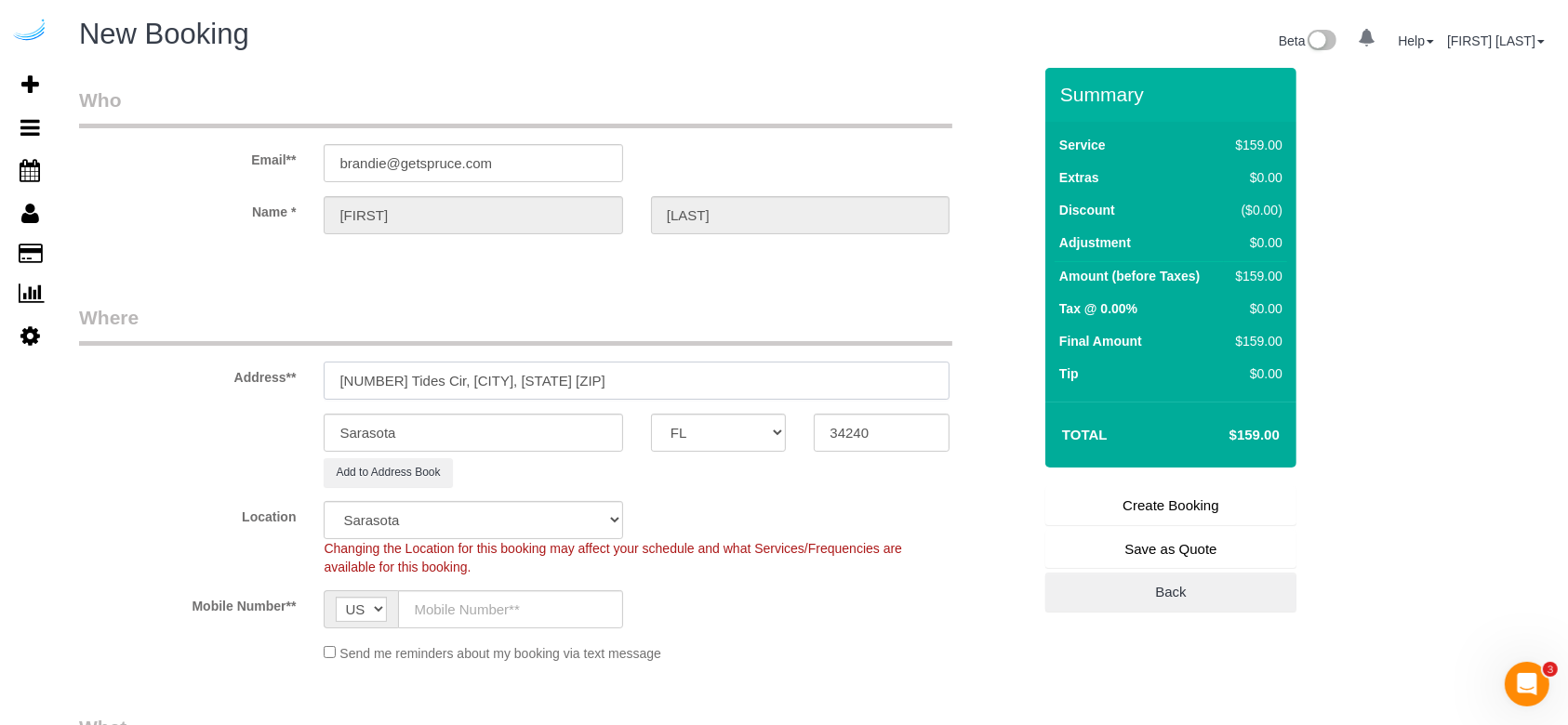 drag, startPoint x: 574, startPoint y: 383, endPoint x: 458, endPoint y: 392, distance: 116.34861 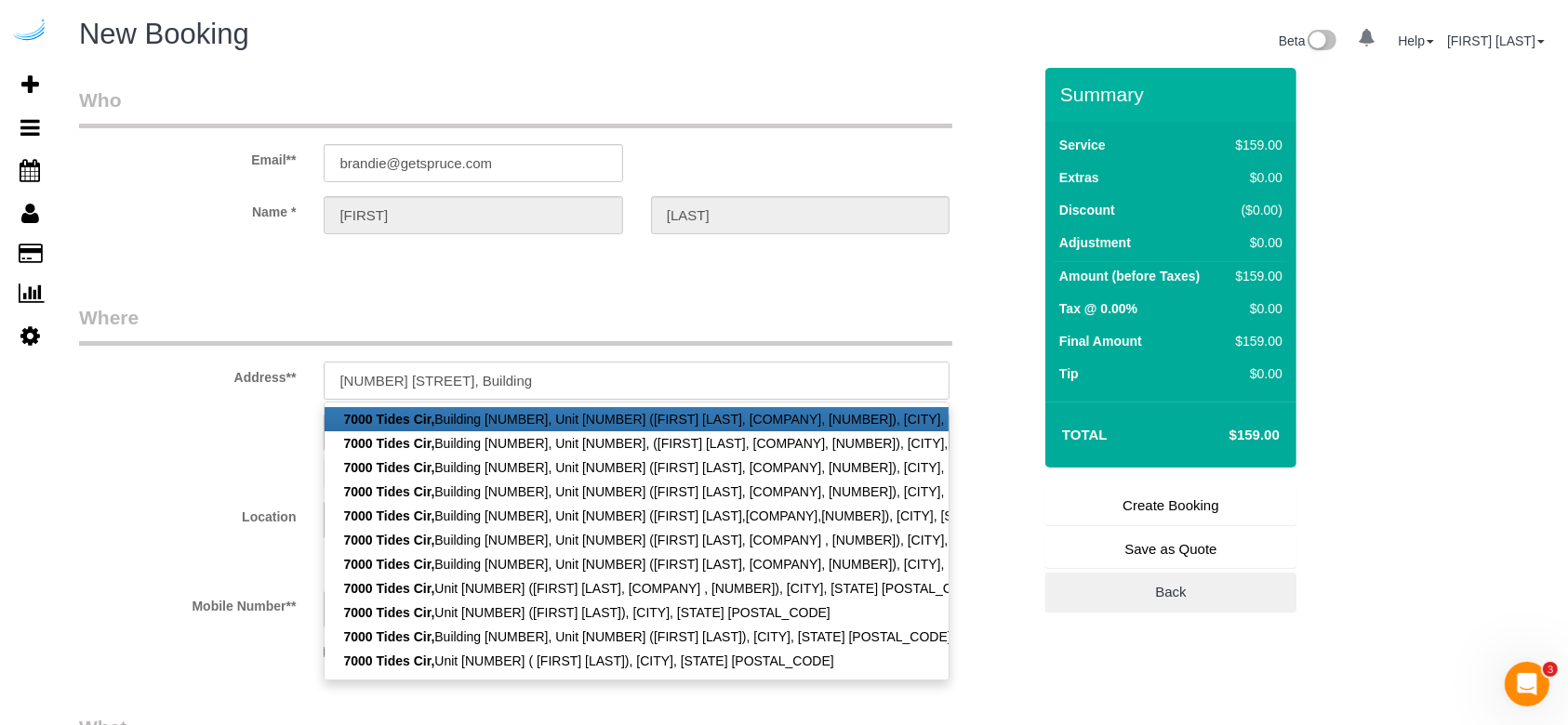 paste on "36" 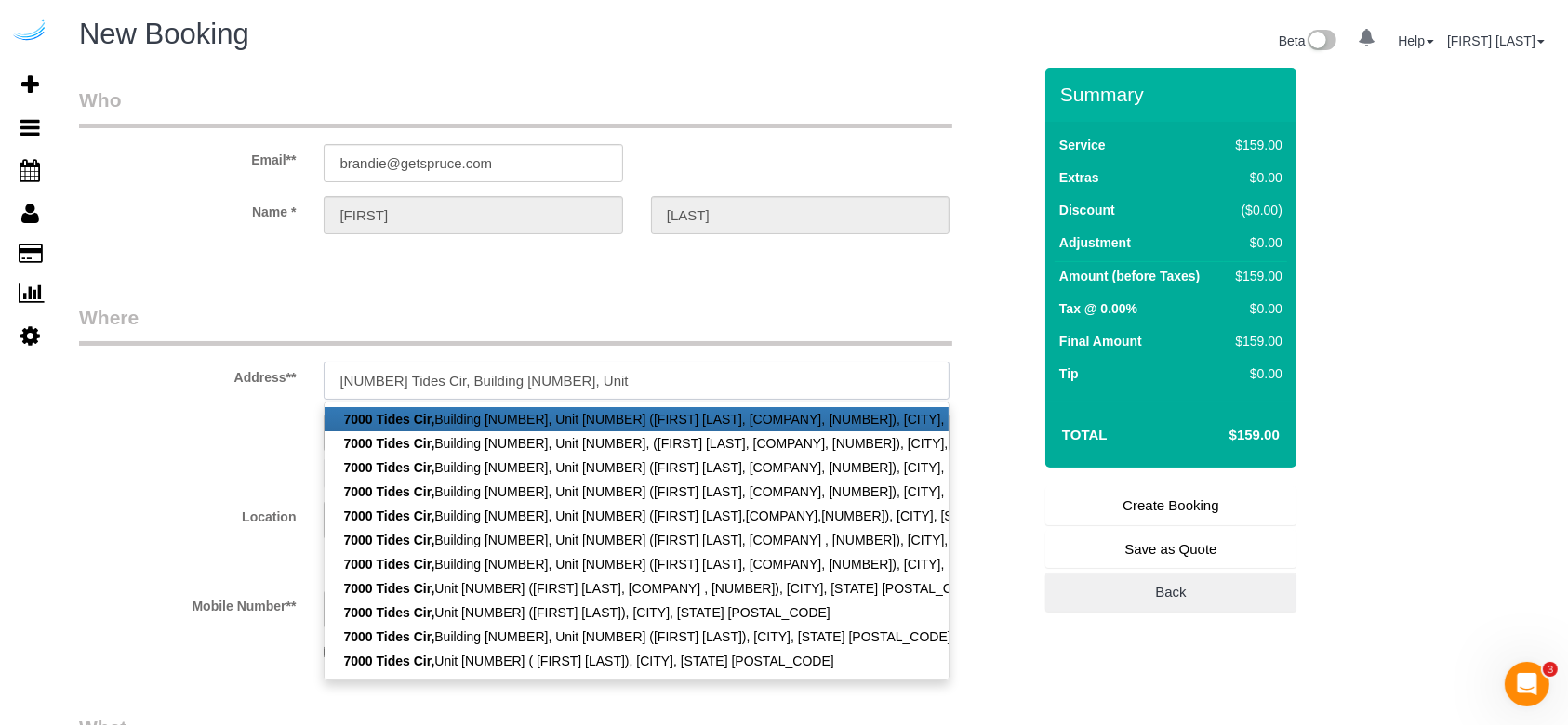 paste on "36" 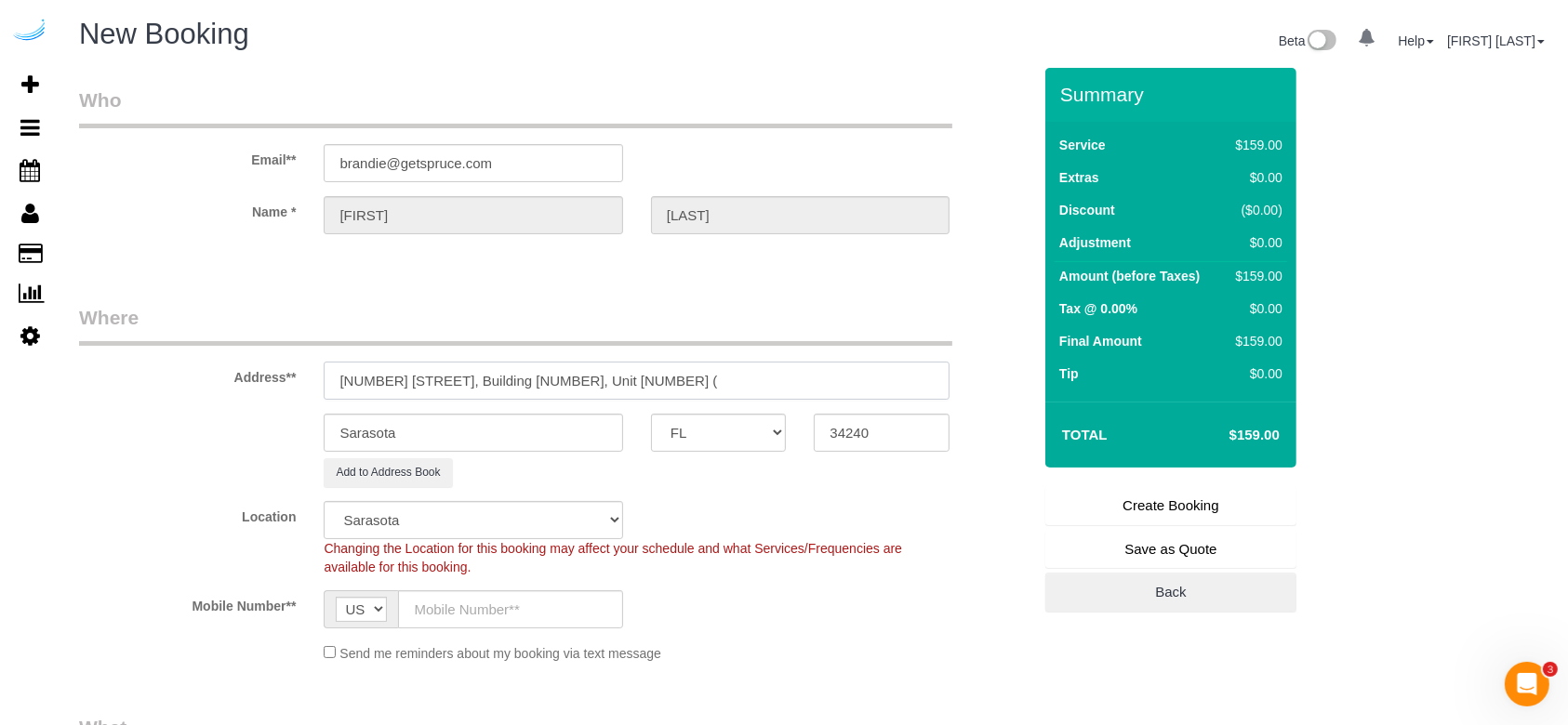 paste on "[FIRST] [LAST]" 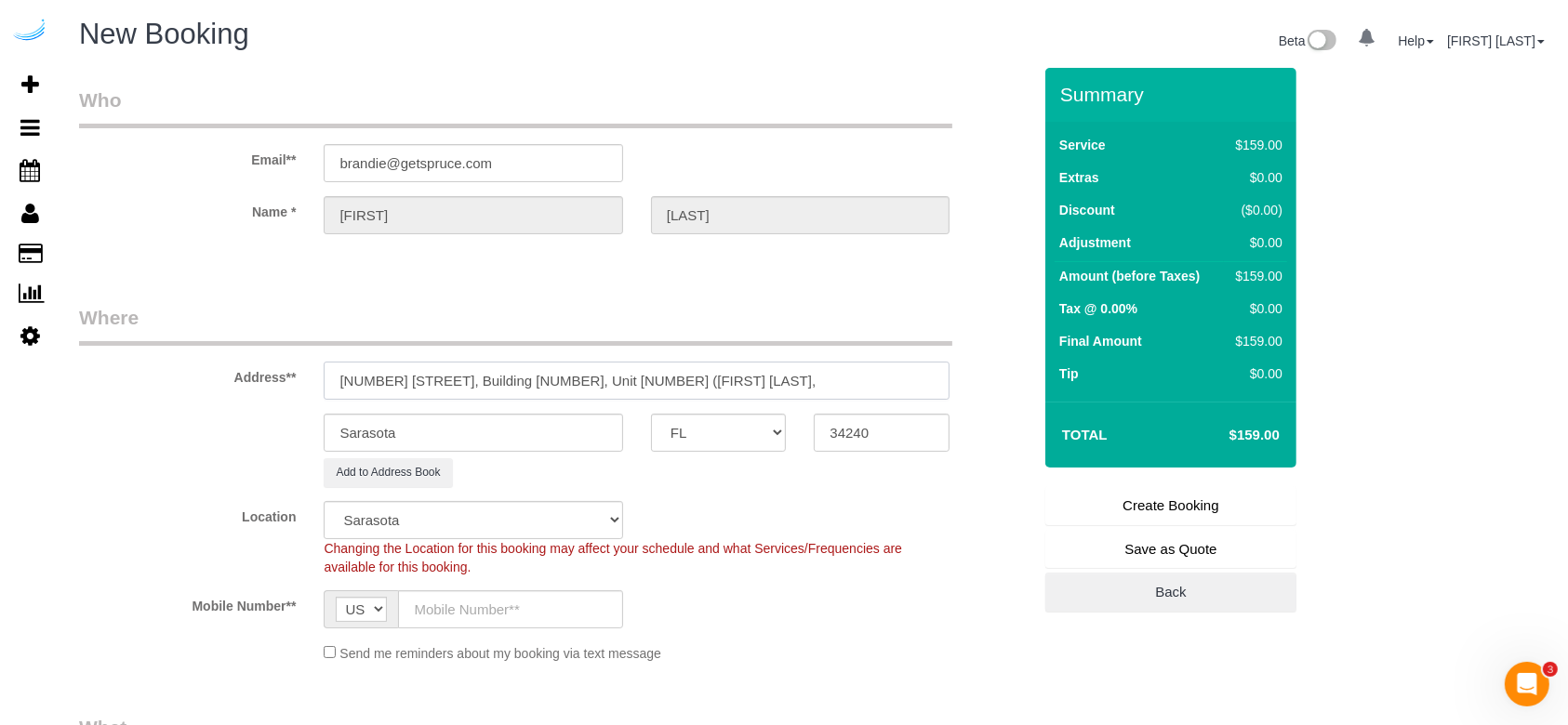 paste on "View Checklists Tides at Waterside" 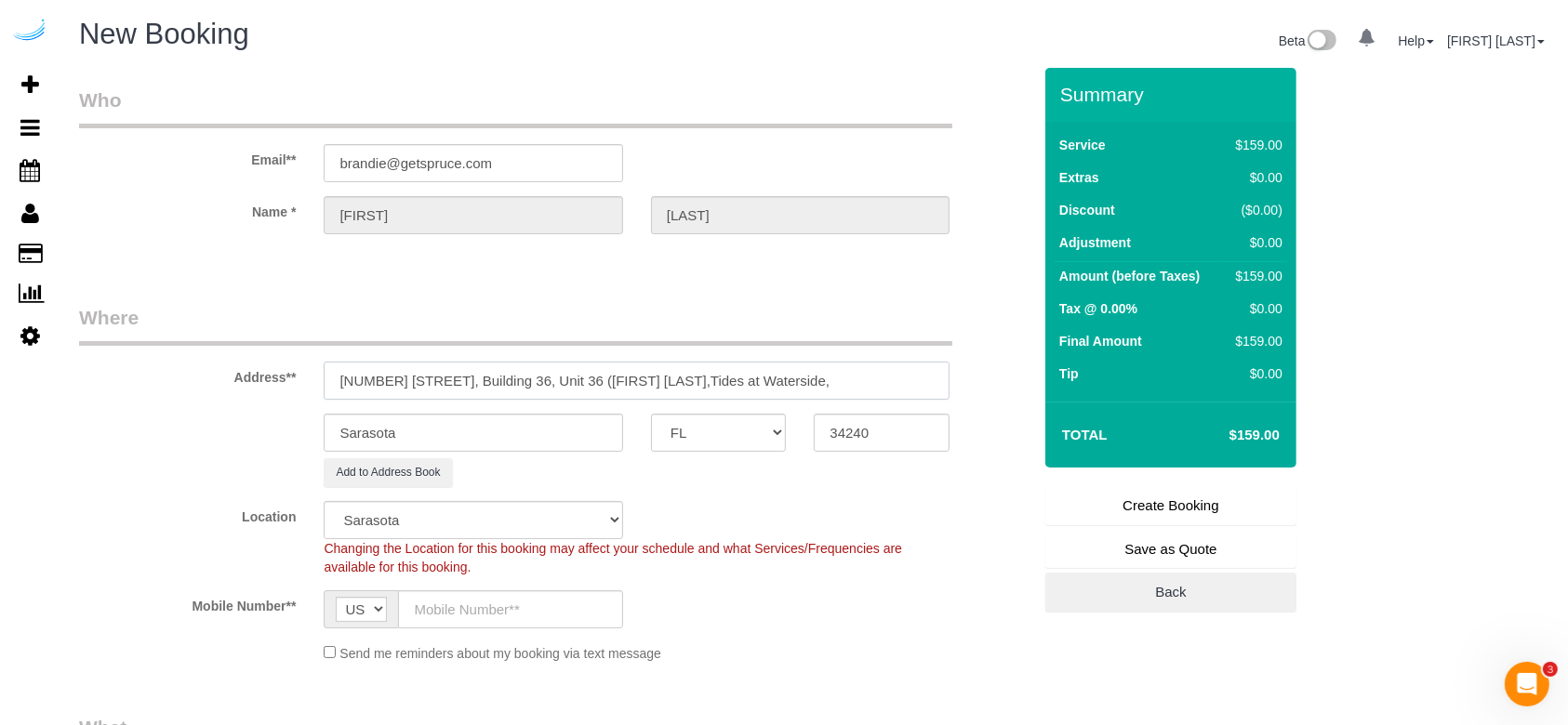 paste on "1442274" 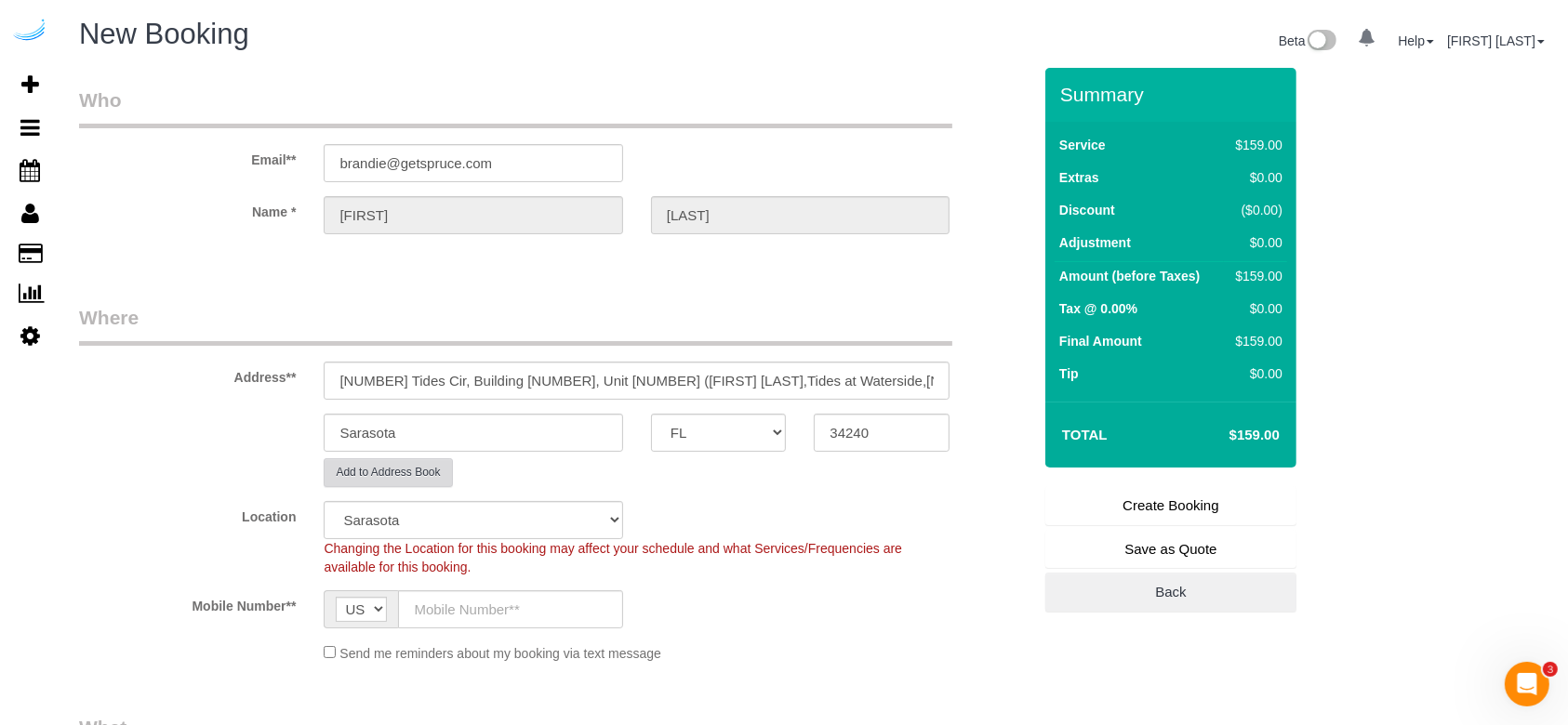 click on "Add to Address Book" at bounding box center [388, 472] 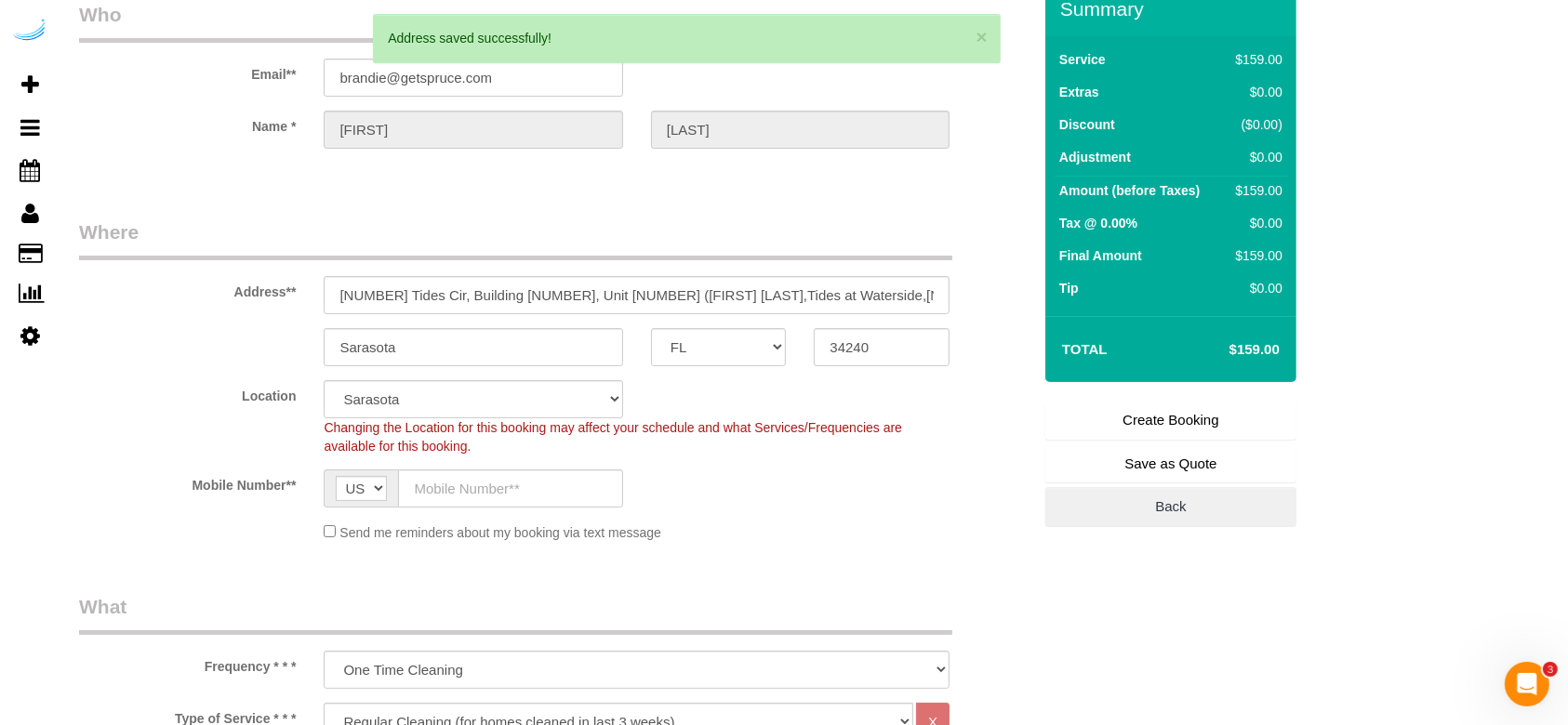 scroll, scrollTop: 125, scrollLeft: 0, axis: vertical 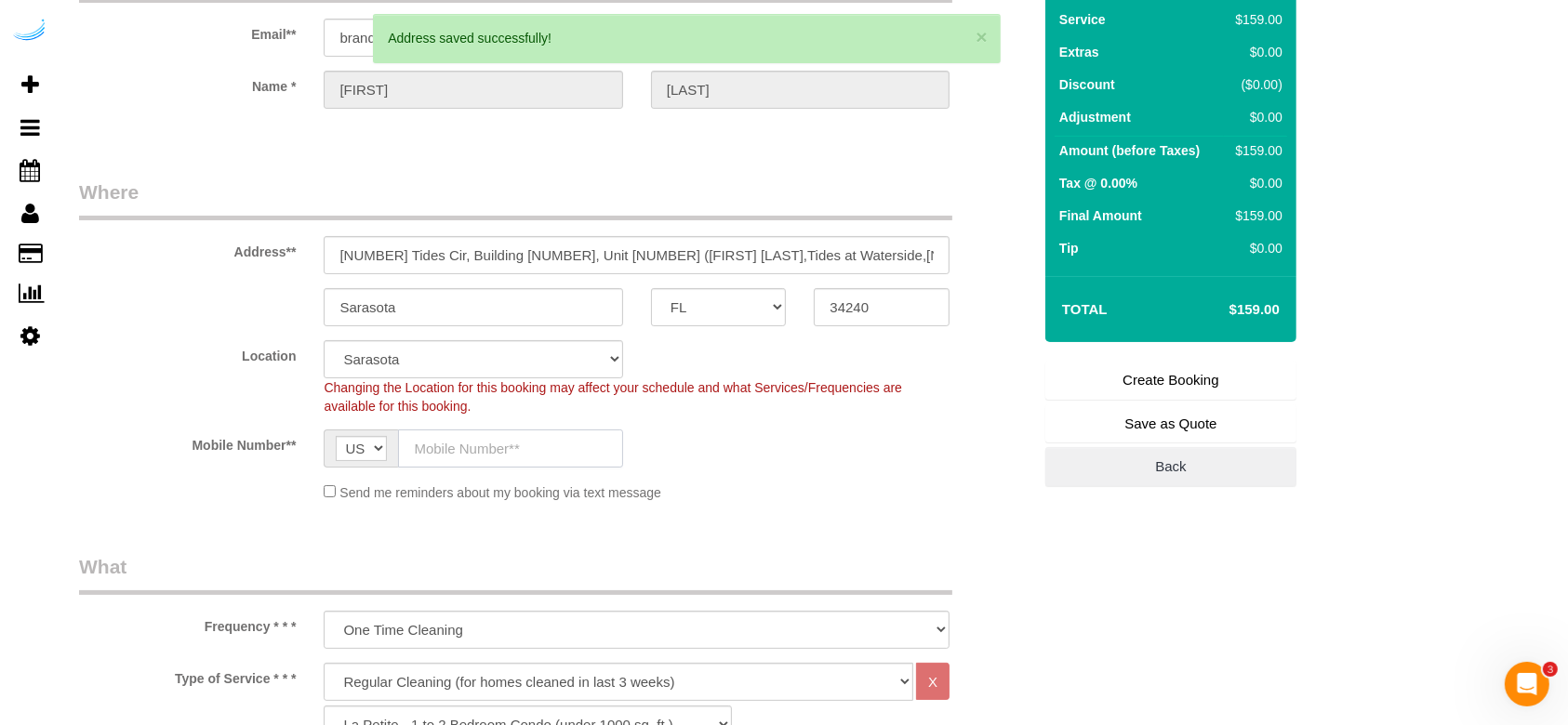 click 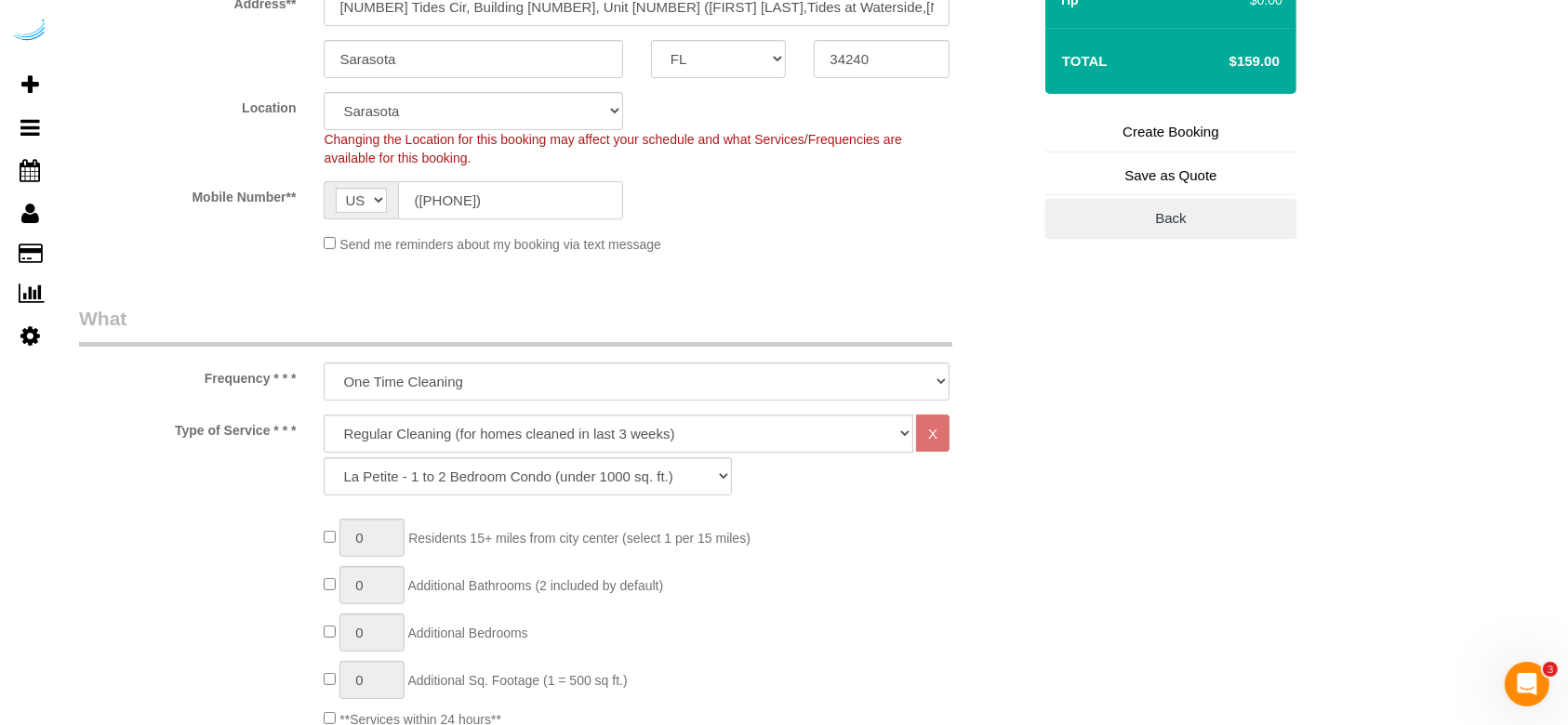 scroll, scrollTop: 376, scrollLeft: 0, axis: vertical 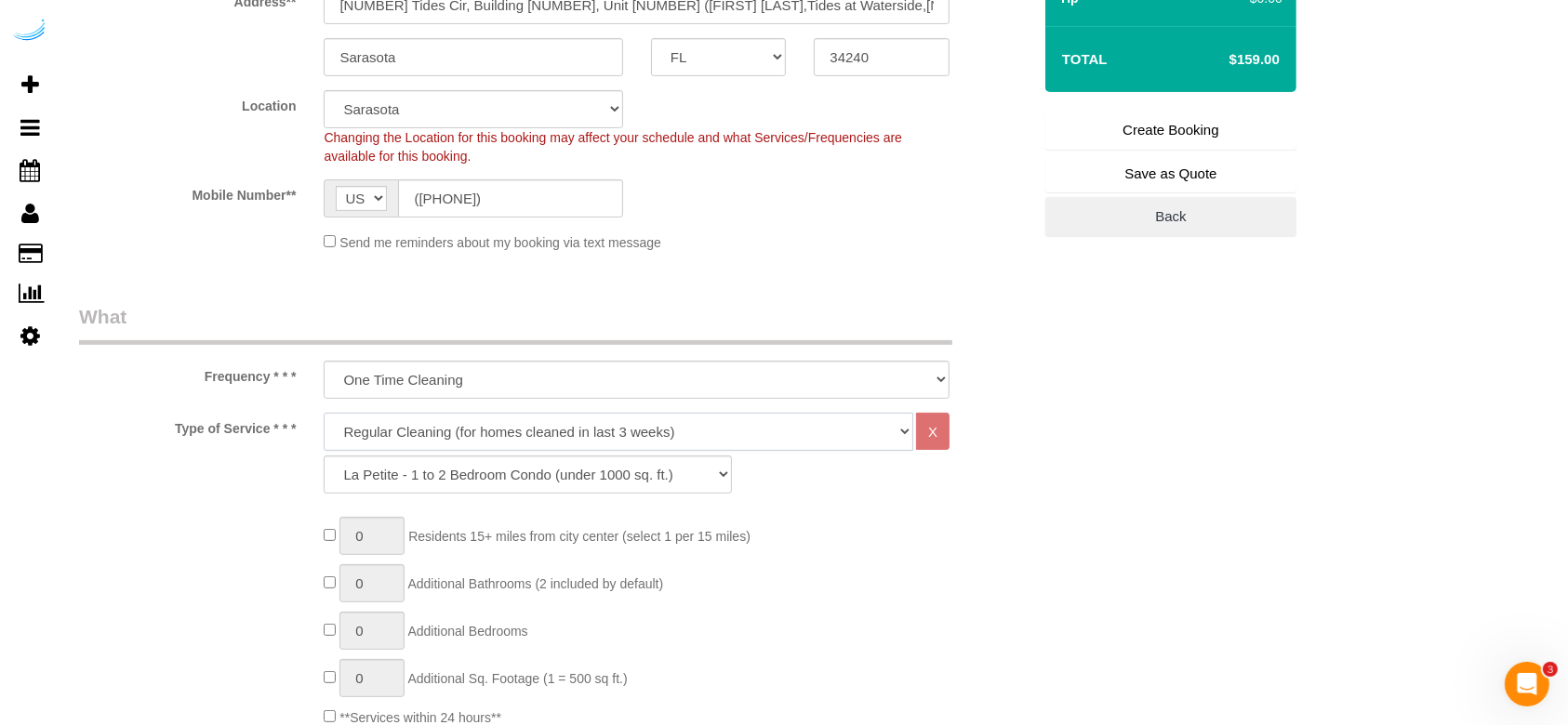 click on "Deep Cleaning (for homes that have not been cleaned in 3+ weeks) Spruce Regular Cleaning (for homes cleaned in last 3 weeks) Moving Cleanup (to clean home for new tenants) Post Construction Cleaning Vacation Rental Cleaning Hourly" 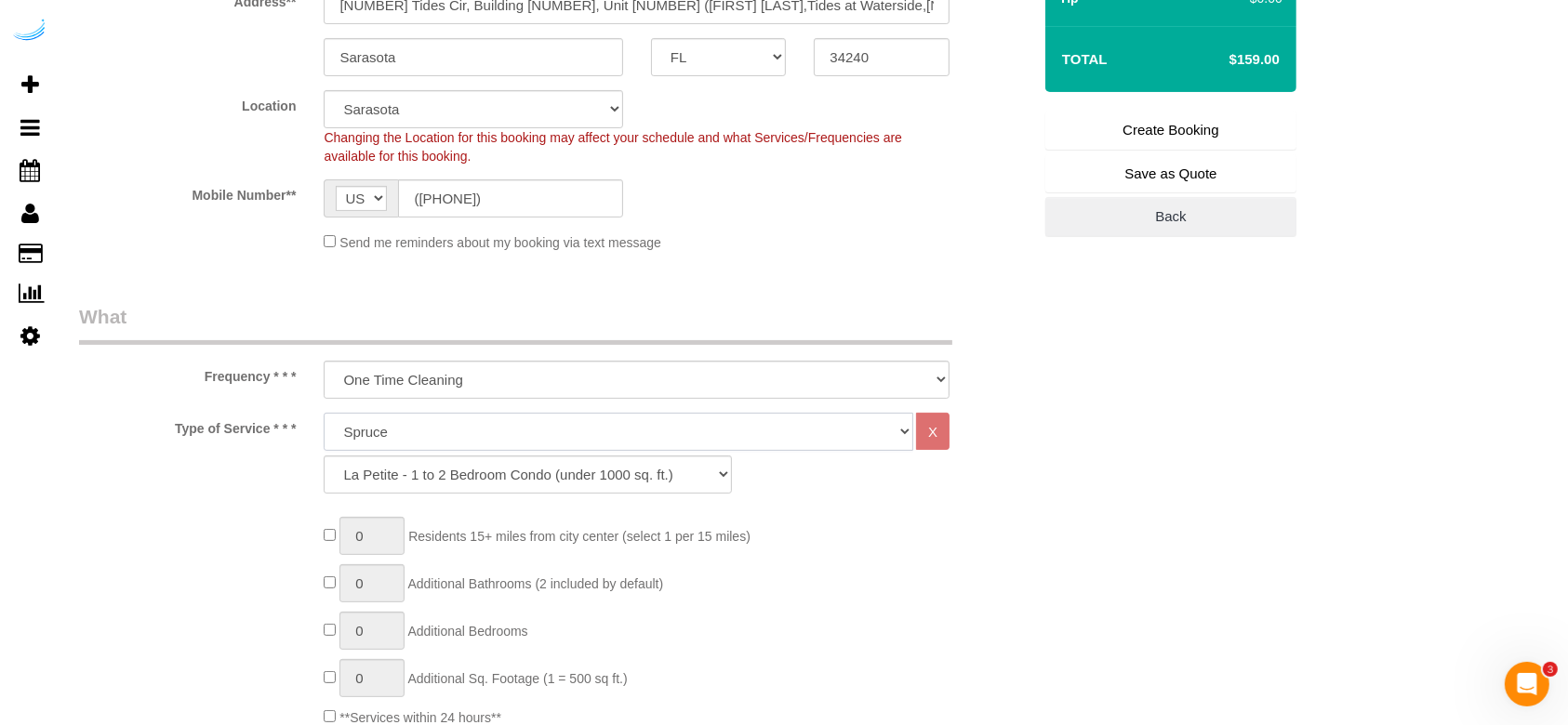 click on "Deep Cleaning (for homes that have not been cleaned in 3+ weeks) Spruce Regular Cleaning (for homes cleaned in last 3 weeks) Moving Cleanup (to clean home for new tenants) Post Construction Cleaning Vacation Rental Cleaning Hourly" 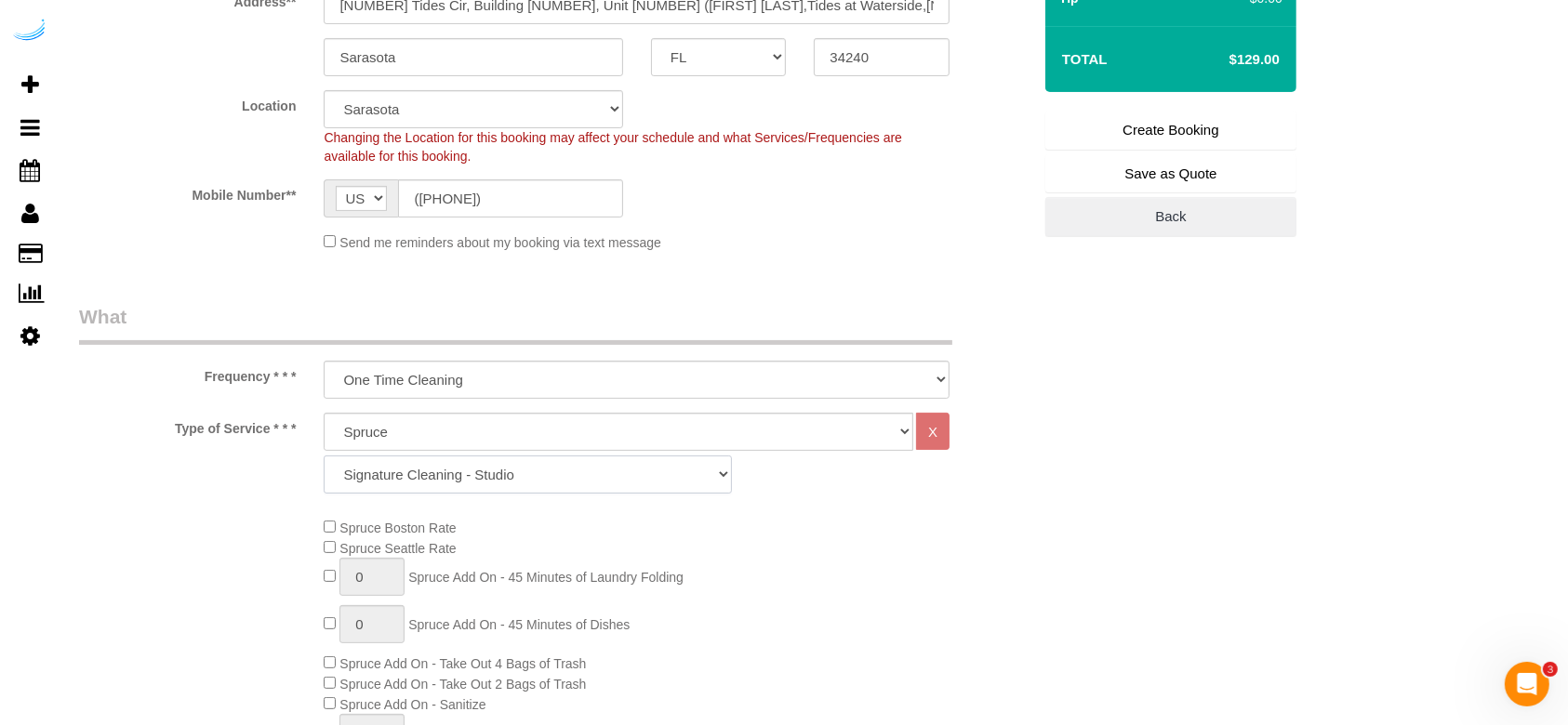 click on "Signature Cleaning - Studio Signature Cleaning - 1 Bed 1 Bath Signature Cleaning - 1 Bed 1.5 Bath Signature Cleaning - 1 Bed 1 Bath + Study Signature Cleaning - 1 Bed 2 Bath Signature Cleaning - 2 Bed 1 Bath Signature Cleaning - 2 Bed 2 Bath Signature Cleaning - 2 Bed 2.5 Bath Signature Cleaning - 2 Bed 2 Bath + Study Signature Cleaning - 3 Bed 2 Bath Signature Cleaning - 3 Bed 3 Bath Signature Cleaning - 4 Bed 2 Bath Signature Cleaning - 4 Bed 4 Bath Signature Cleaning - 5 Bed 4 Bath Signature Cleaning - 5 Bed 5 Bath Signature Cleaning - 6 Bed 6 Bath Premium Cleaning - Studio Premium Cleaning - 1 Bed 1 Bath Premium Cleaning - 1 Bed 1.5 Bath Premium Cleaning - 1 Bed 1 Bath + Study Premium Cleaning - 1 Bed 2 Bath Premium Cleaning - 2 Bed 1 Bath Premium Cleaning - 2 Bed 2 Bath Premium Cleaning - 2 Bed 2.5 Bath Premium Cleaning - 2 Bed 2 Bath + Study Premium Cleaning - 3 Bed 2 Bath Premium Cleaning - 3 Bed 3 Bath Premium Cleaning - 4 Bed 2 Bath Premium Cleaning - 4 Bed 4 Bath Premium Cleaning - 5 Bed 4 Bath" 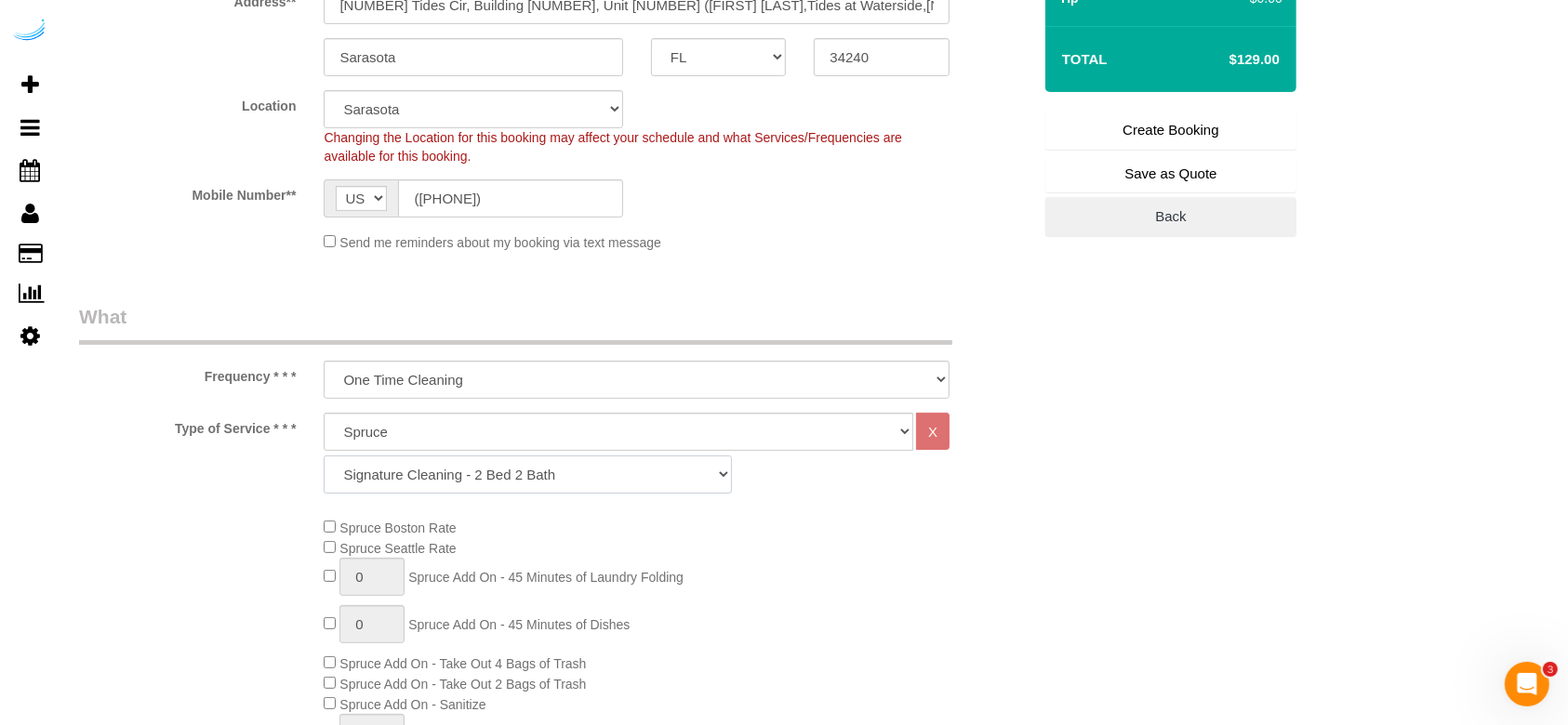 click on "Signature Cleaning - Studio Signature Cleaning - 1 Bed 1 Bath Signature Cleaning - 1 Bed 1.5 Bath Signature Cleaning - 1 Bed 1 Bath + Study Signature Cleaning - 1 Bed 2 Bath Signature Cleaning - 2 Bed 1 Bath Signature Cleaning - 2 Bed 2 Bath Signature Cleaning - 2 Bed 2.5 Bath Signature Cleaning - 2 Bed 2 Bath + Study Signature Cleaning - 3 Bed 2 Bath Signature Cleaning - 3 Bed 3 Bath Signature Cleaning - 4 Bed 2 Bath Signature Cleaning - 4 Bed 4 Bath Signature Cleaning - 5 Bed 4 Bath Signature Cleaning - 5 Bed 5 Bath Signature Cleaning - 6 Bed 6 Bath Premium Cleaning - Studio Premium Cleaning - 1 Bed 1 Bath Premium Cleaning - 1 Bed 1.5 Bath Premium Cleaning - 1 Bed 1 Bath + Study Premium Cleaning - 1 Bed 2 Bath Premium Cleaning - 2 Bed 1 Bath Premium Cleaning - 2 Bed 2 Bath Premium Cleaning - 2 Bed 2.5 Bath Premium Cleaning - 2 Bed 2 Bath + Study Premium Cleaning - 3 Bed 2 Bath Premium Cleaning - 3 Bed 3 Bath Premium Cleaning - 4 Bed 2 Bath Premium Cleaning - 4 Bed 4 Bath Premium Cleaning - 5 Bed 4 Bath" 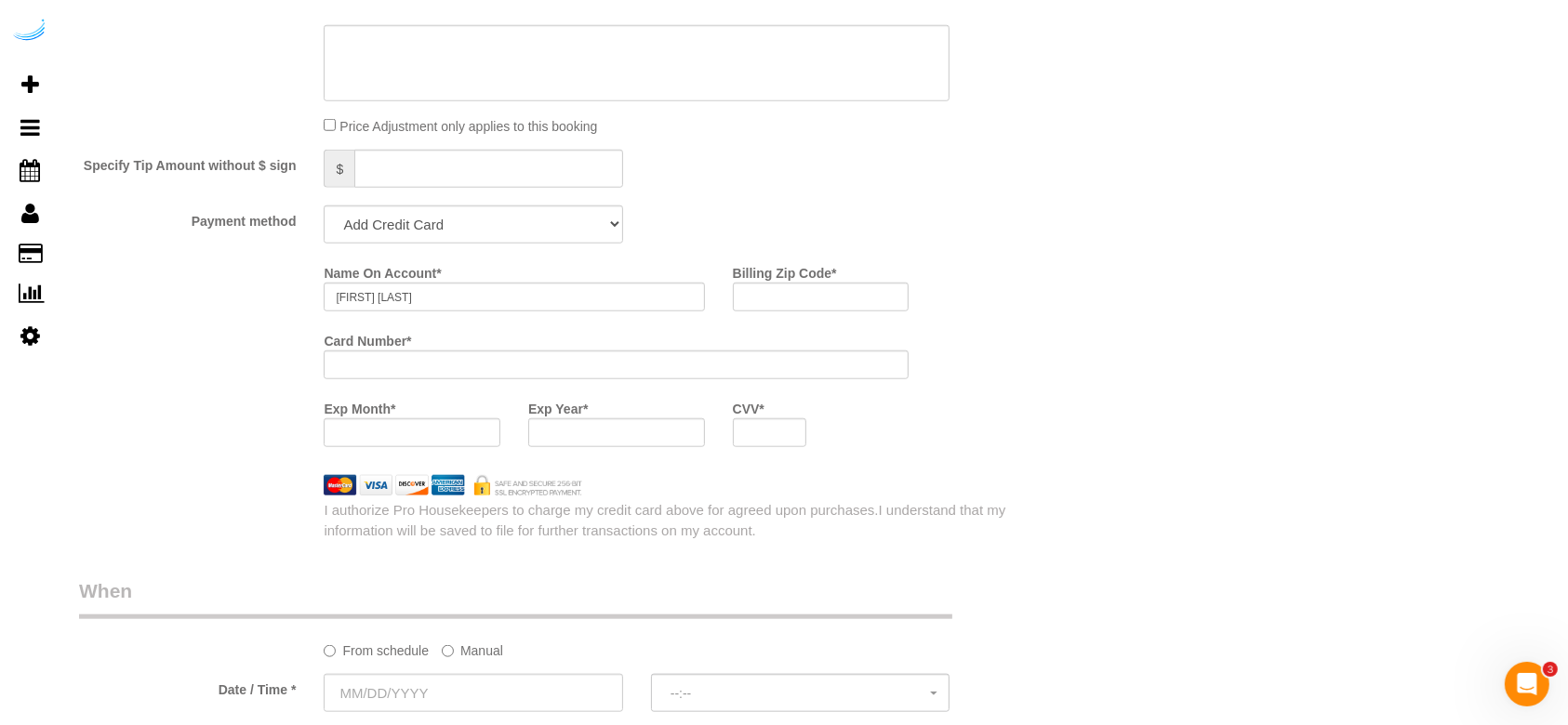 scroll, scrollTop: 1657, scrollLeft: 0, axis: vertical 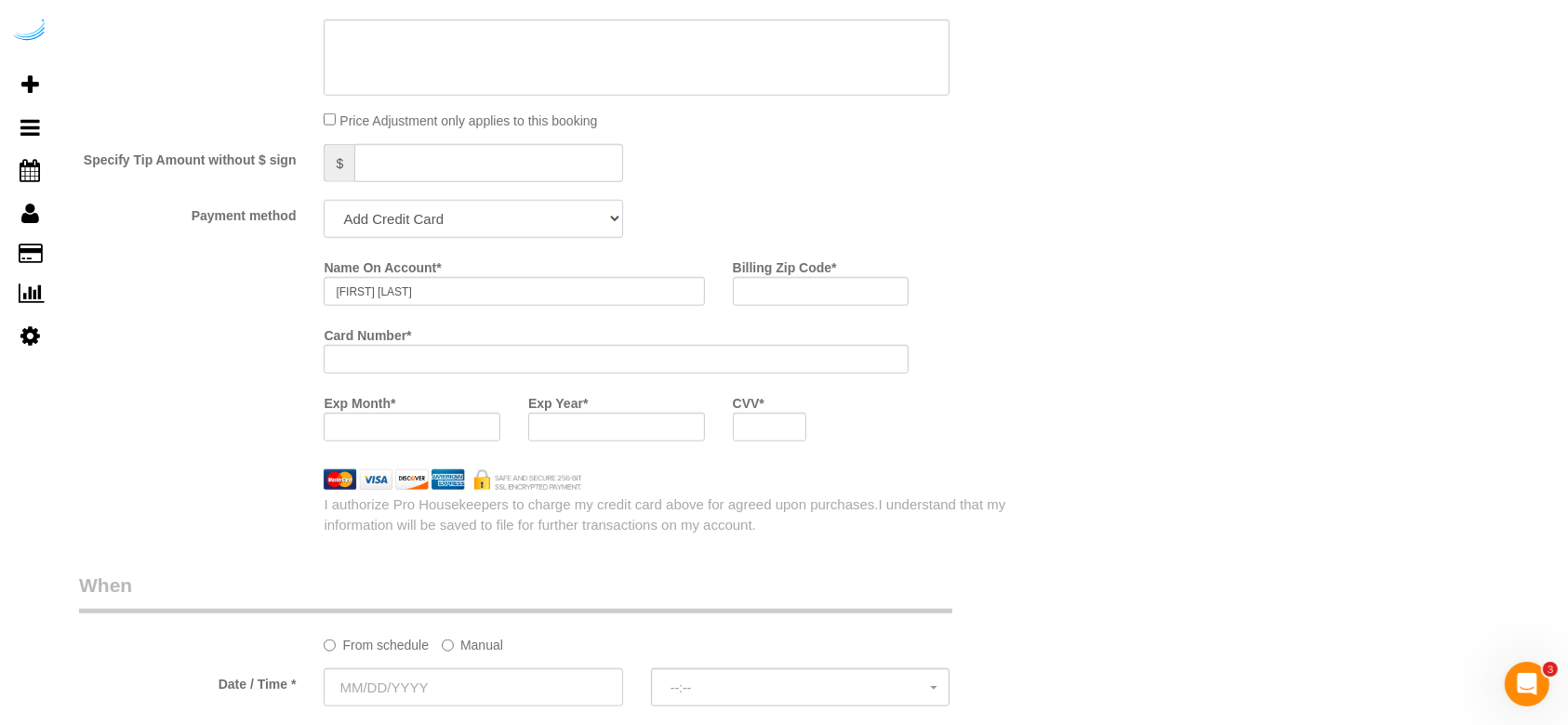 click on "Add Credit Card Cash Check Paypal" 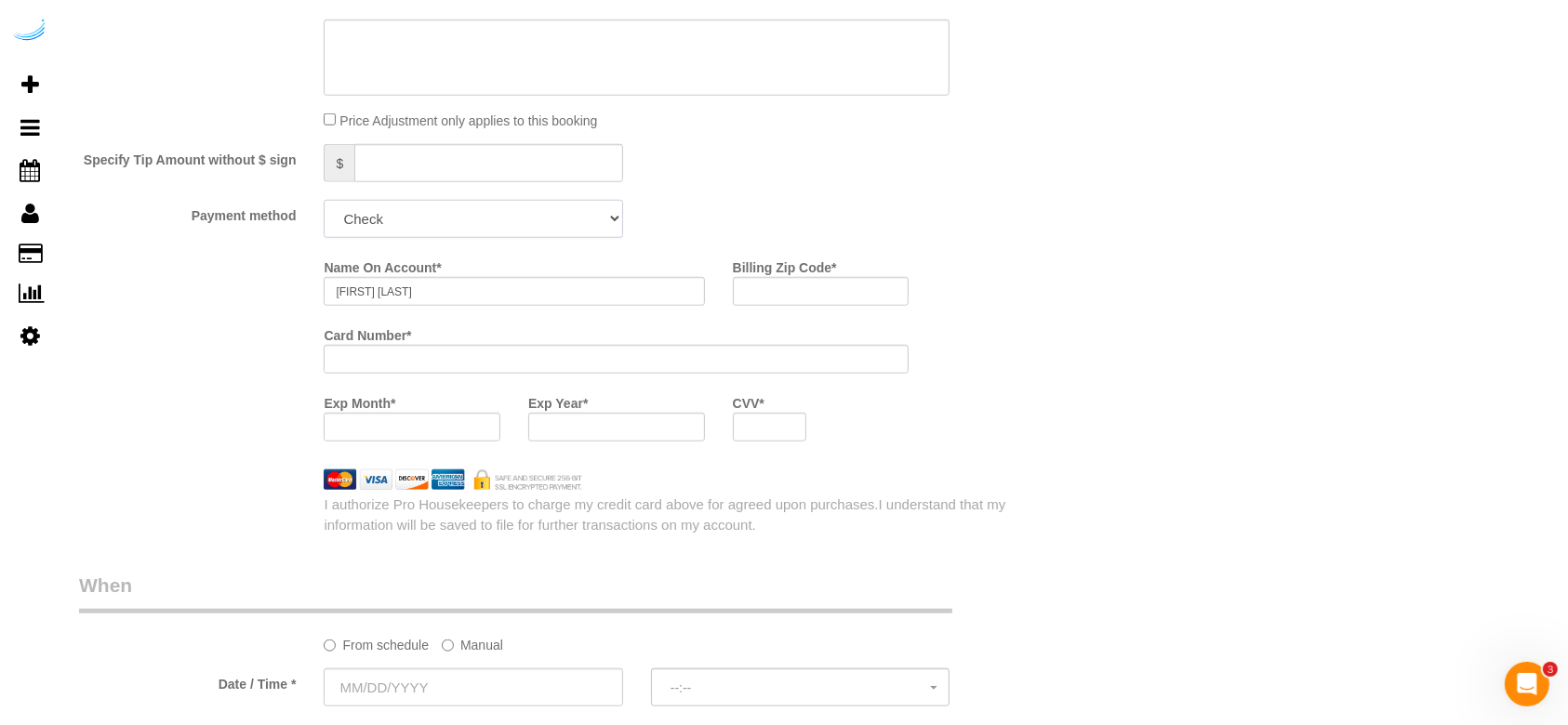 click on "Add Credit Card Cash Check Paypal" 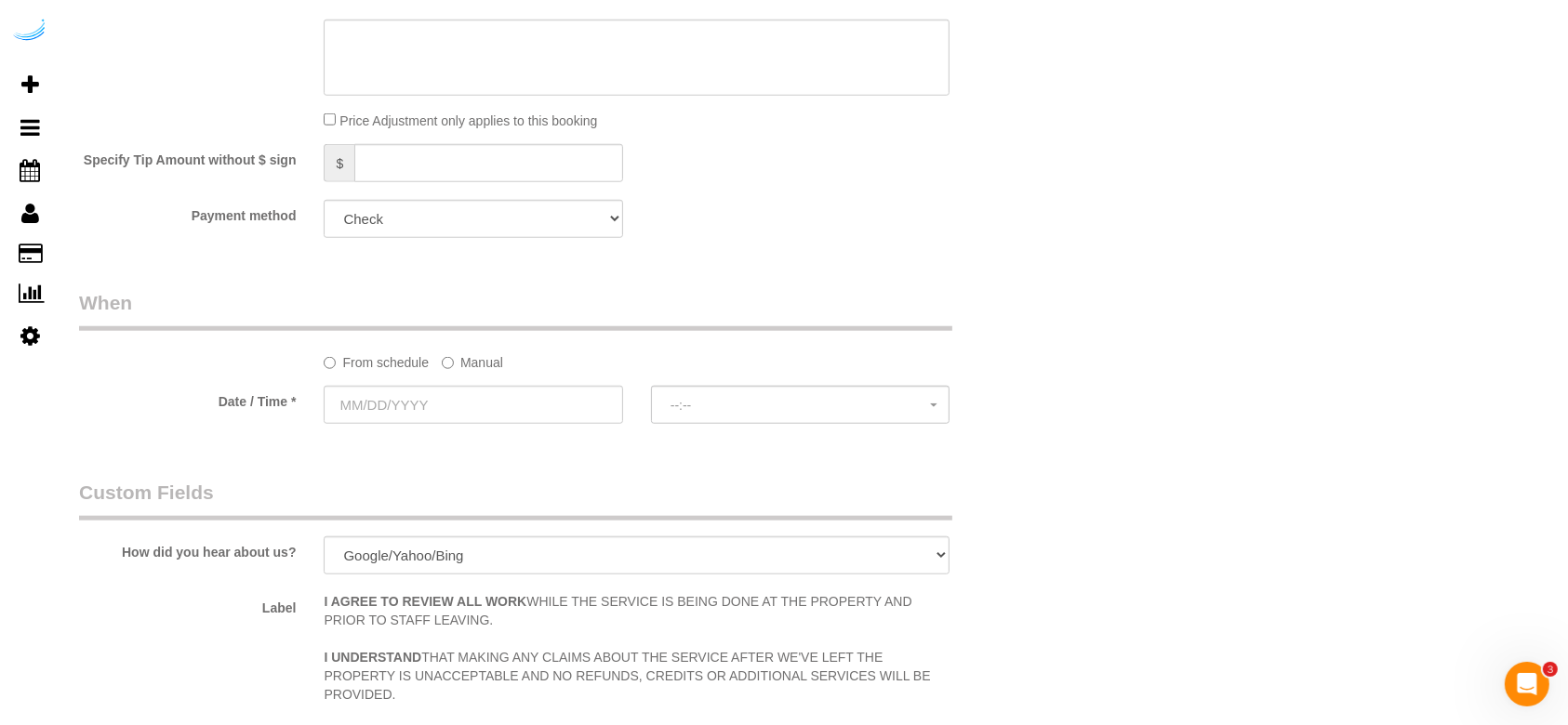 click on "Manual" 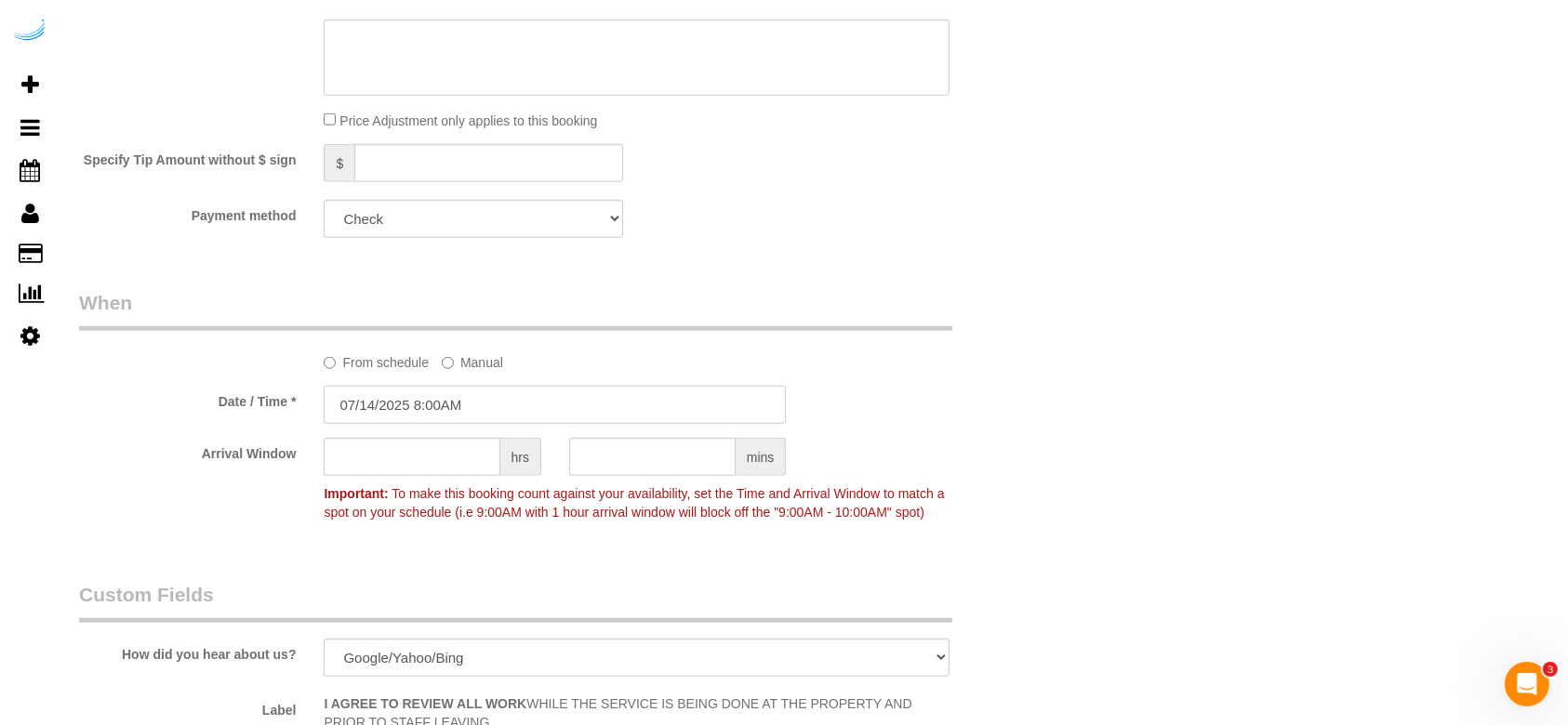 click on "07/14/2025 8:00AM" at bounding box center [554, 404] 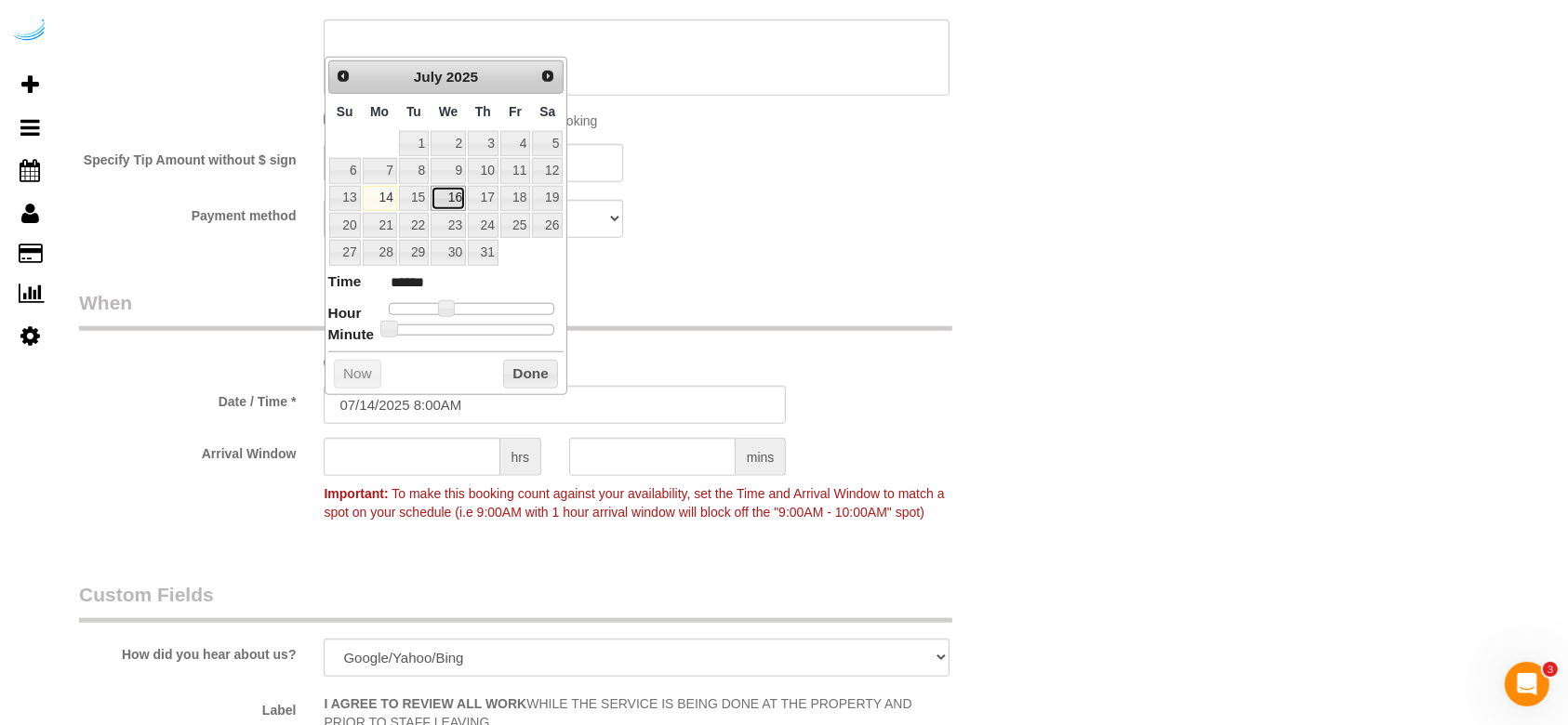 click on "16" at bounding box center (448, 198) 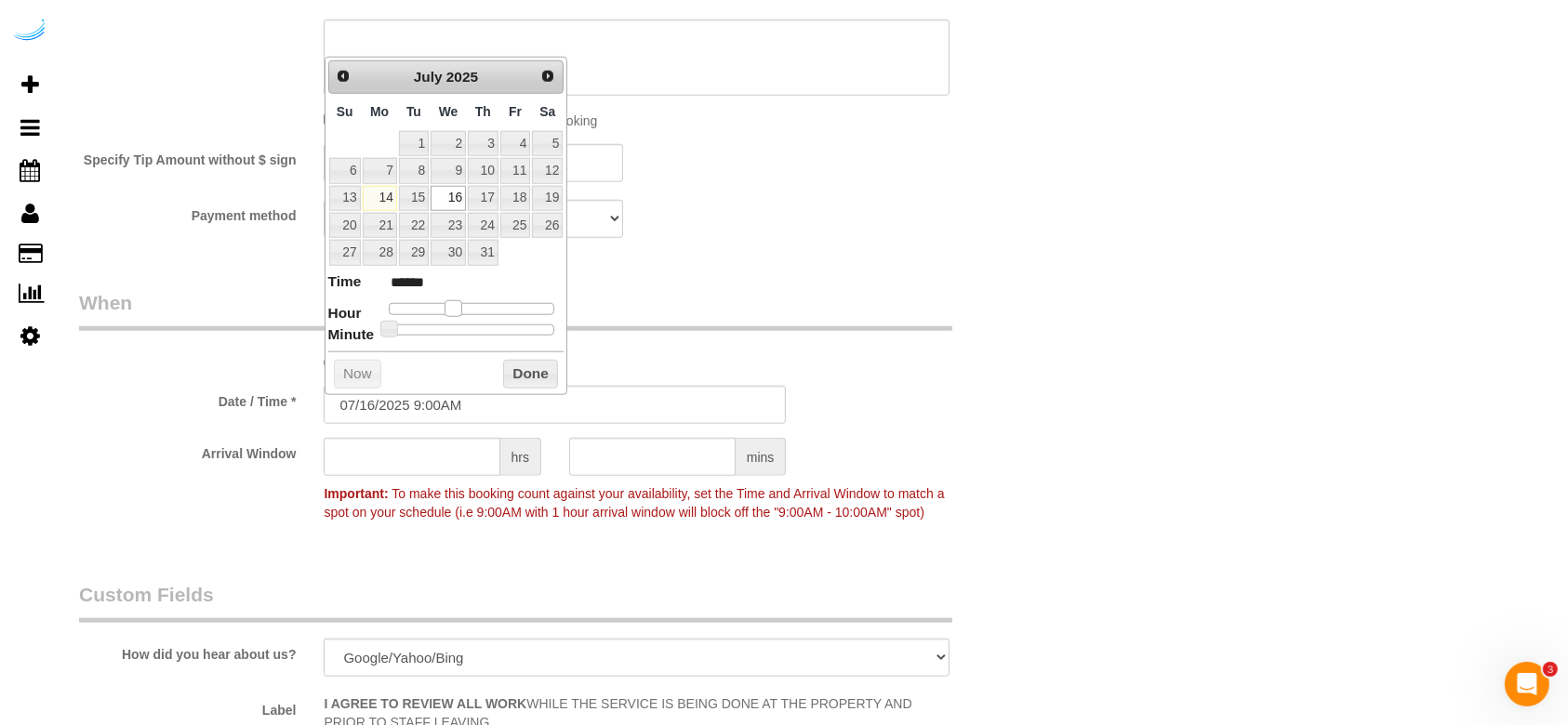 click at bounding box center [453, 309] 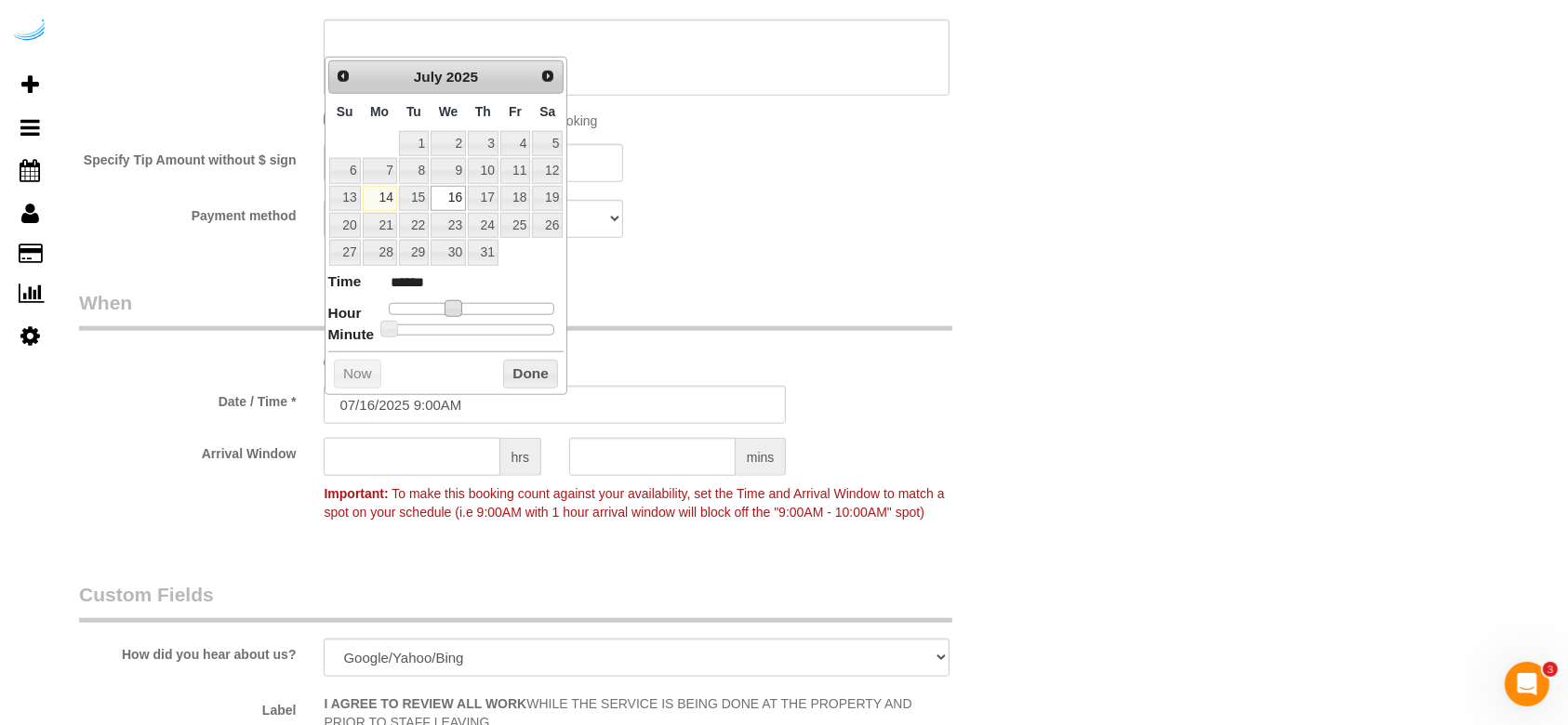 click 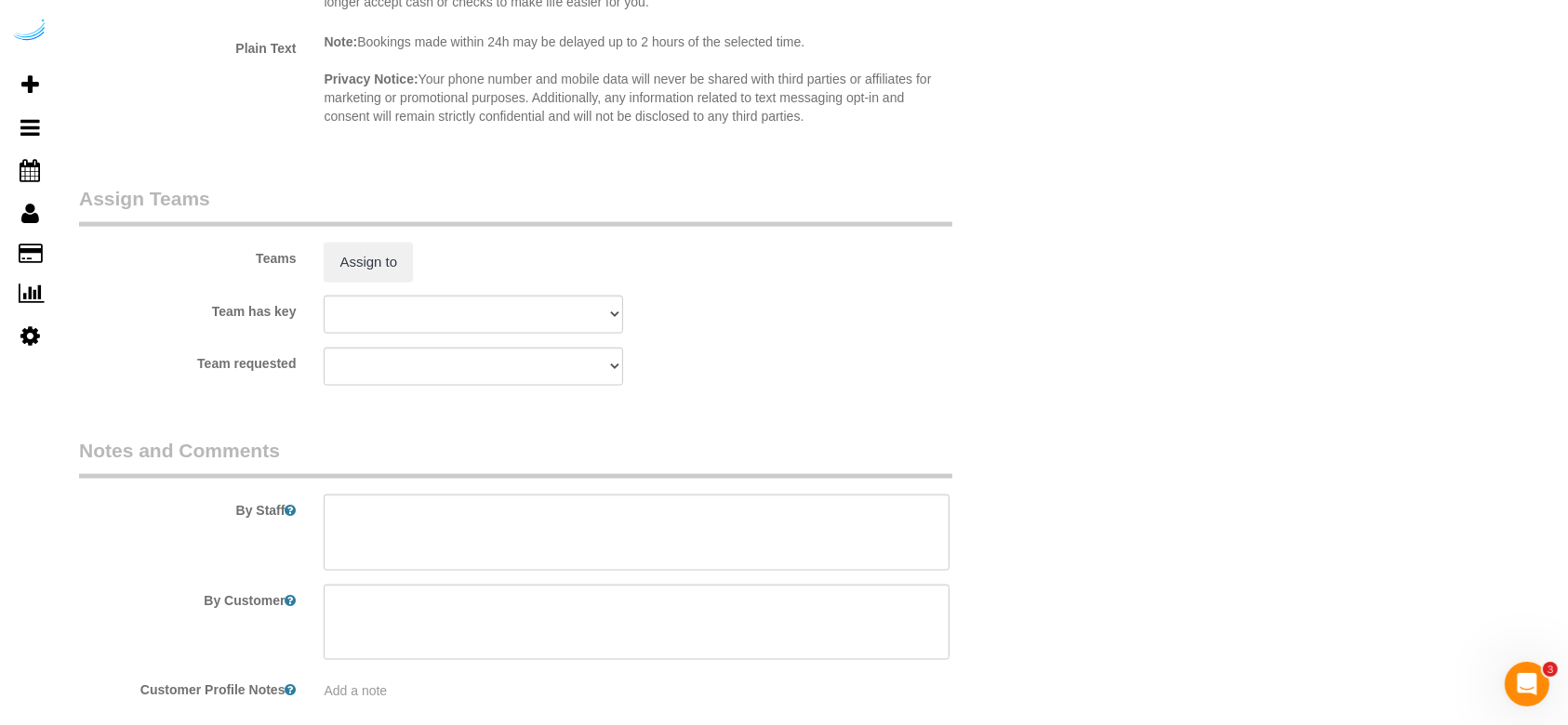 scroll, scrollTop: 2587, scrollLeft: 0, axis: vertical 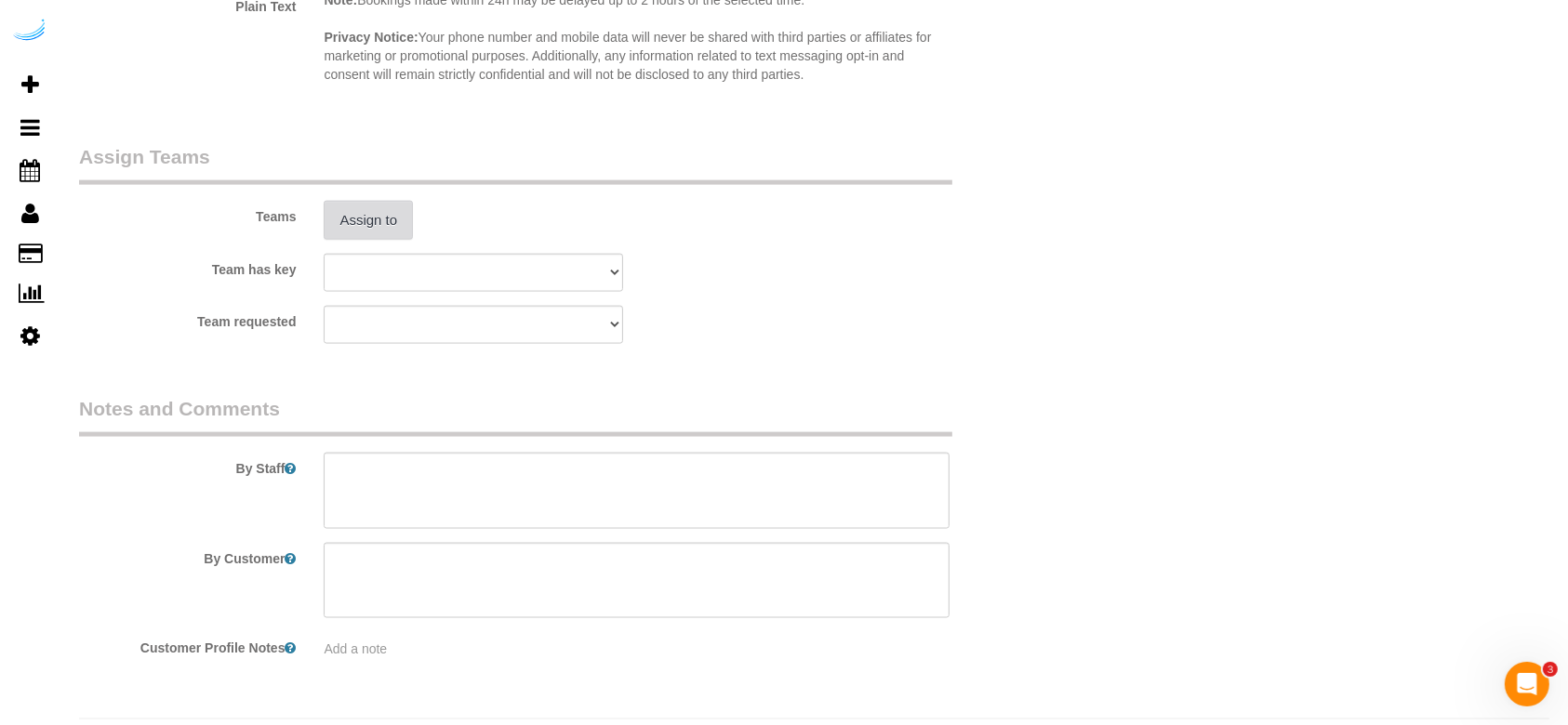 click on "Assign to" at bounding box center (368, 220) 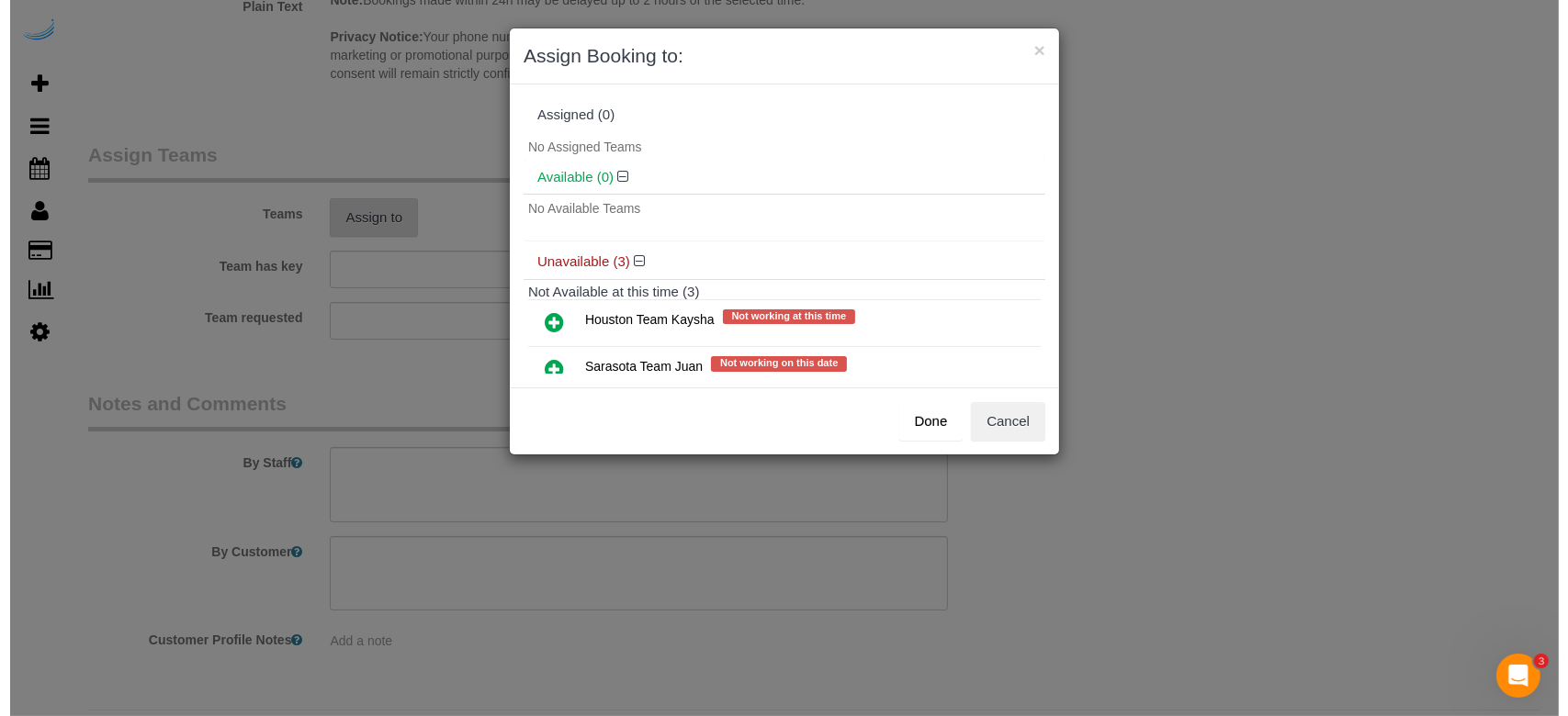 scroll, scrollTop: 2548, scrollLeft: 0, axis: vertical 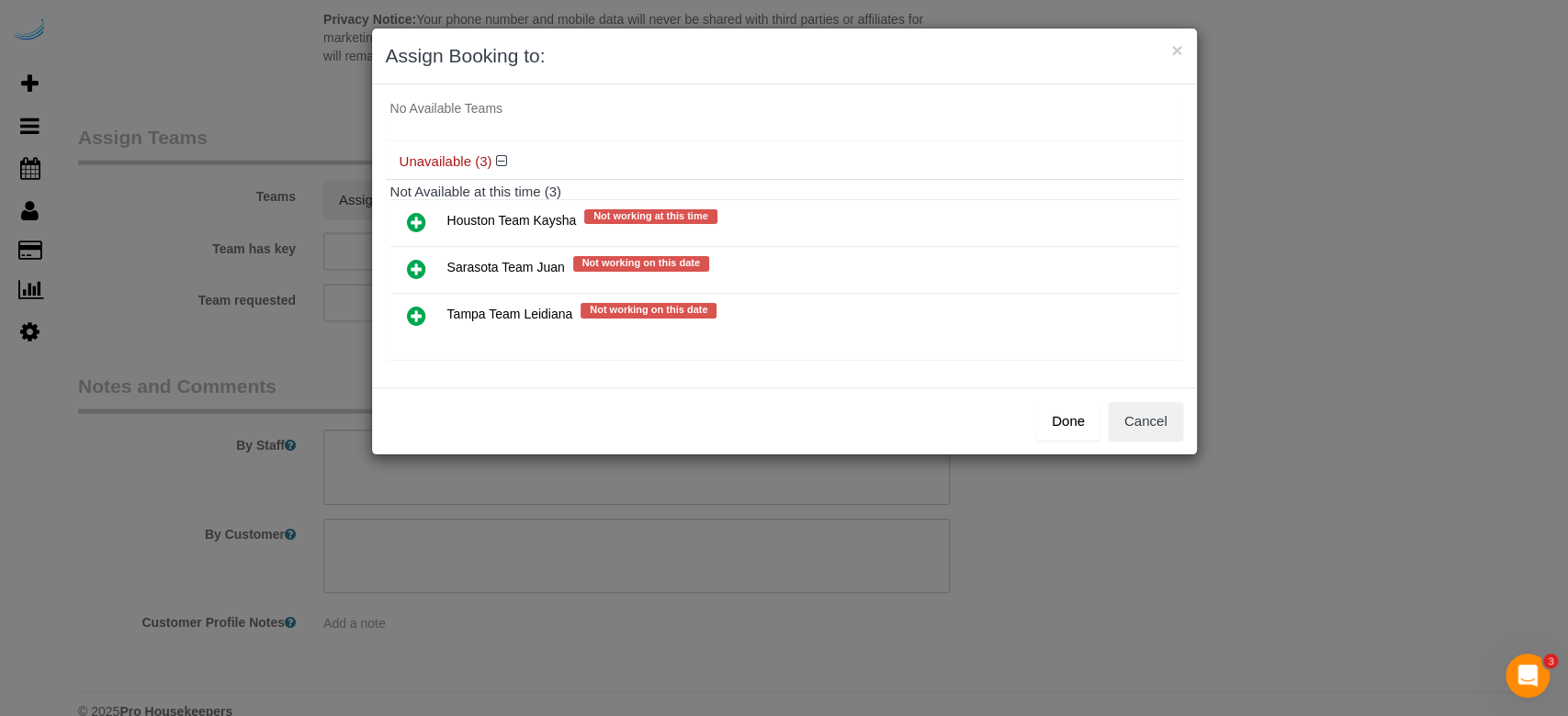 click at bounding box center (416, 269) 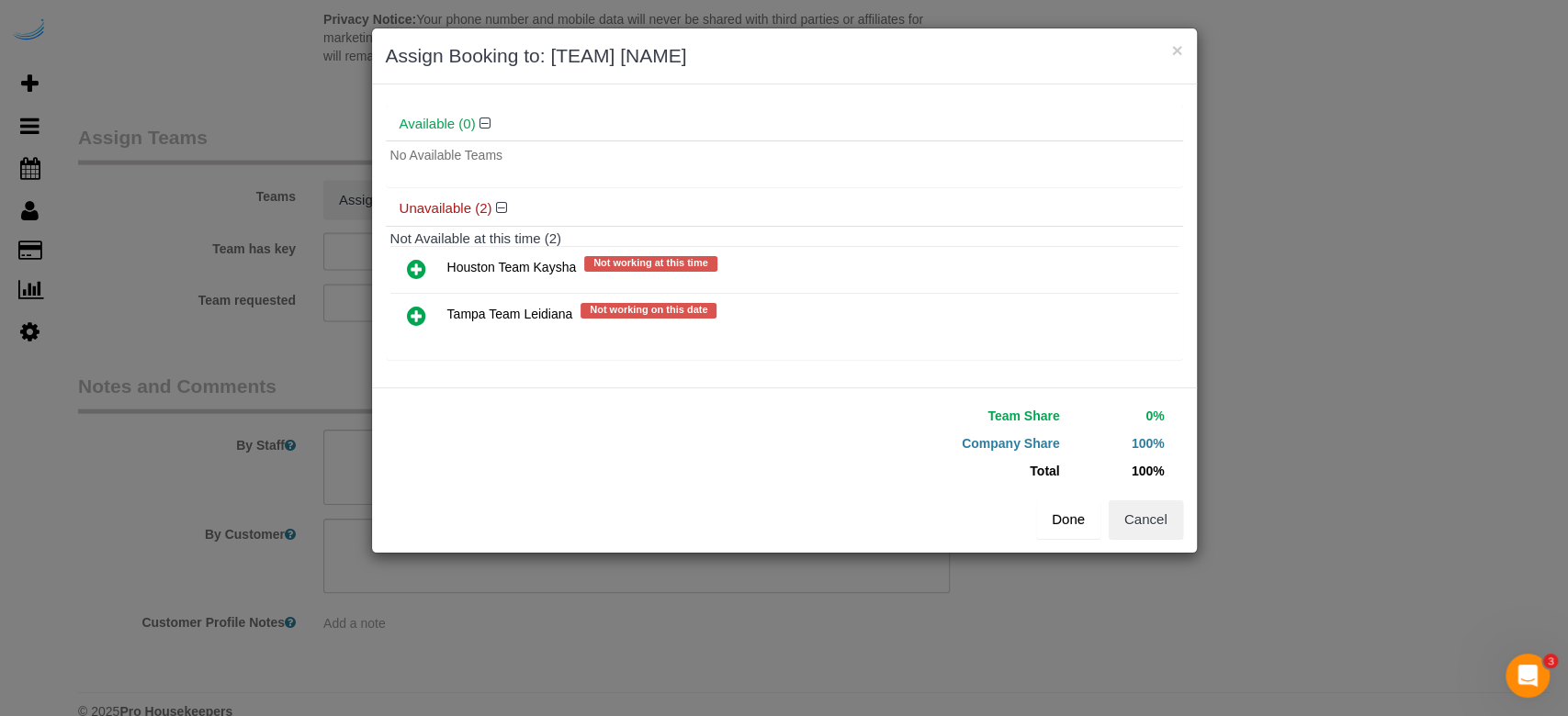 click on "Done" at bounding box center [1068, 520] 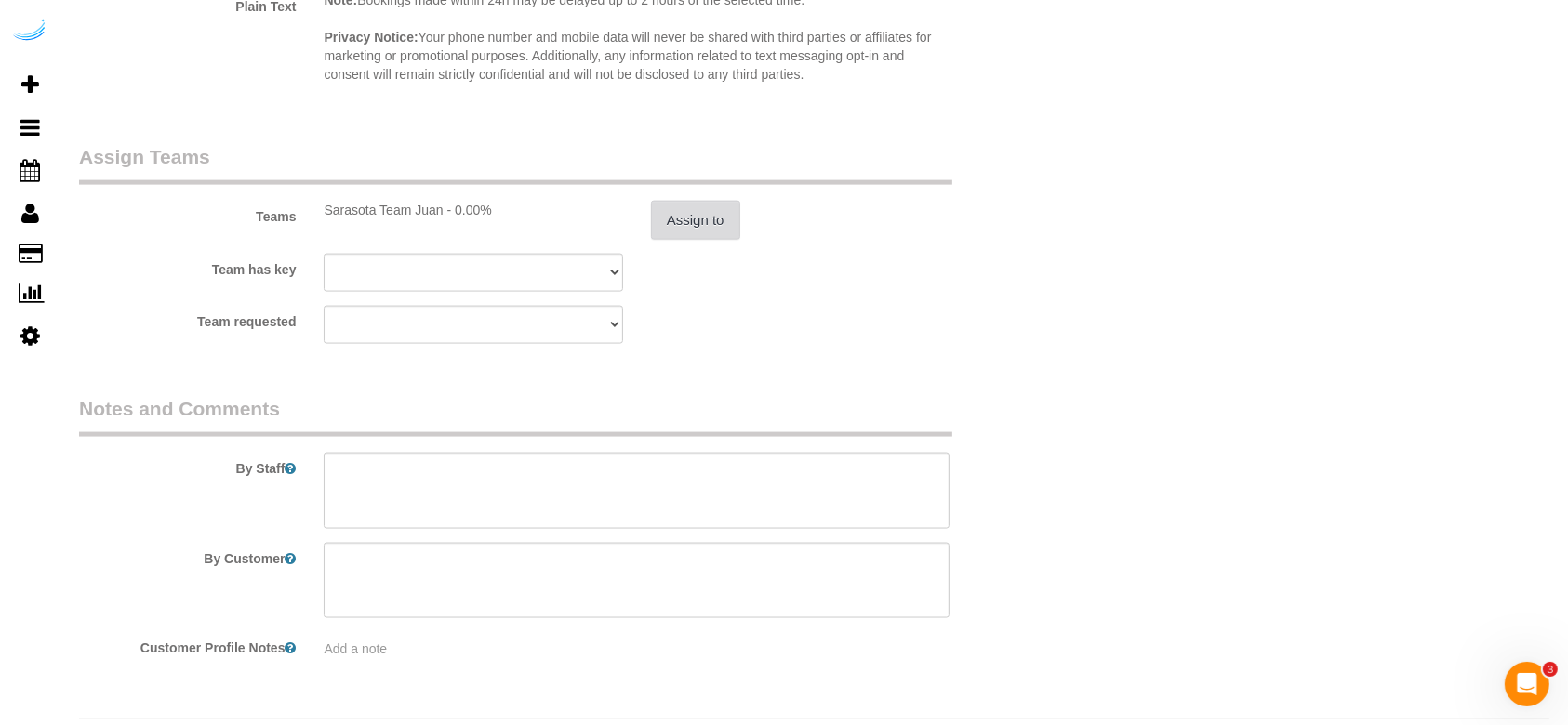 scroll, scrollTop: 2642, scrollLeft: 0, axis: vertical 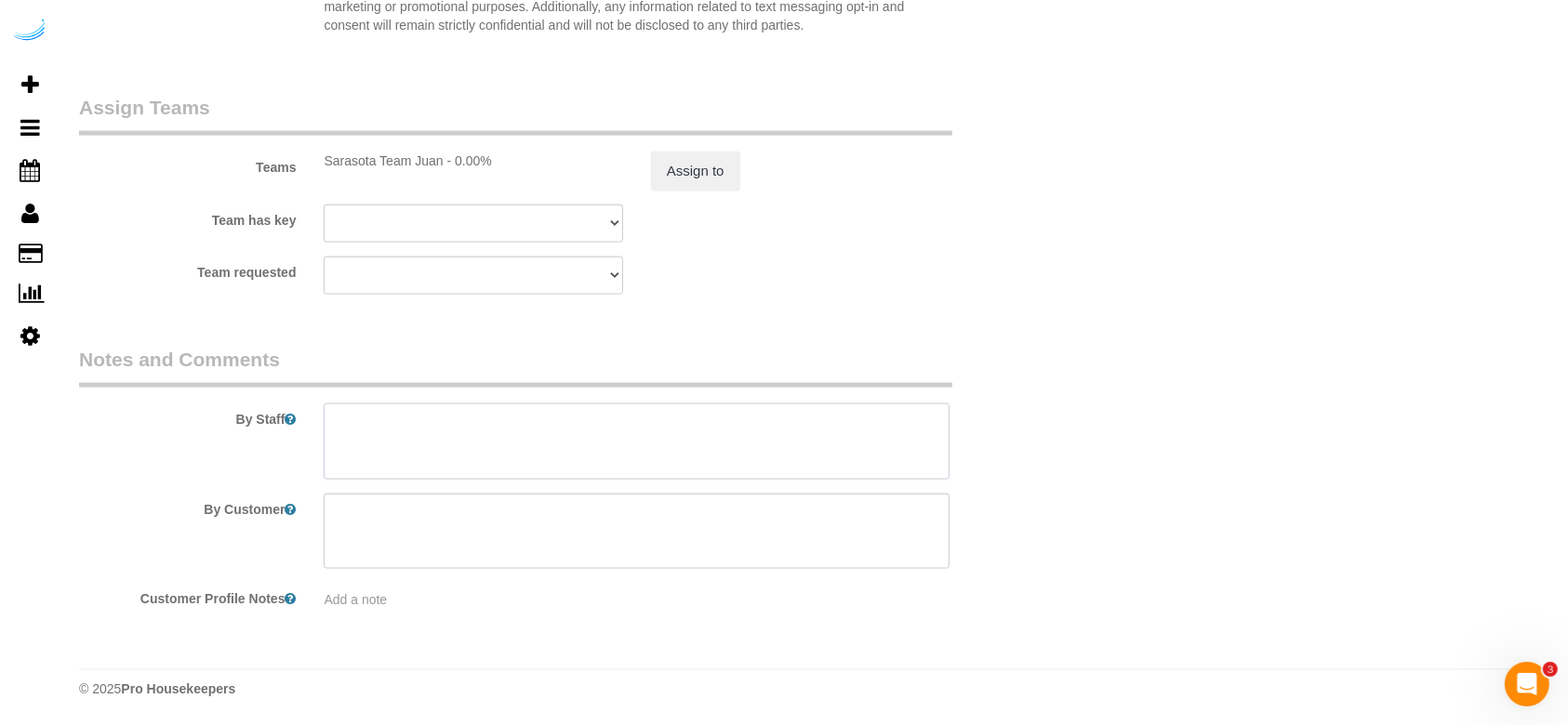 click at bounding box center (636, 442) 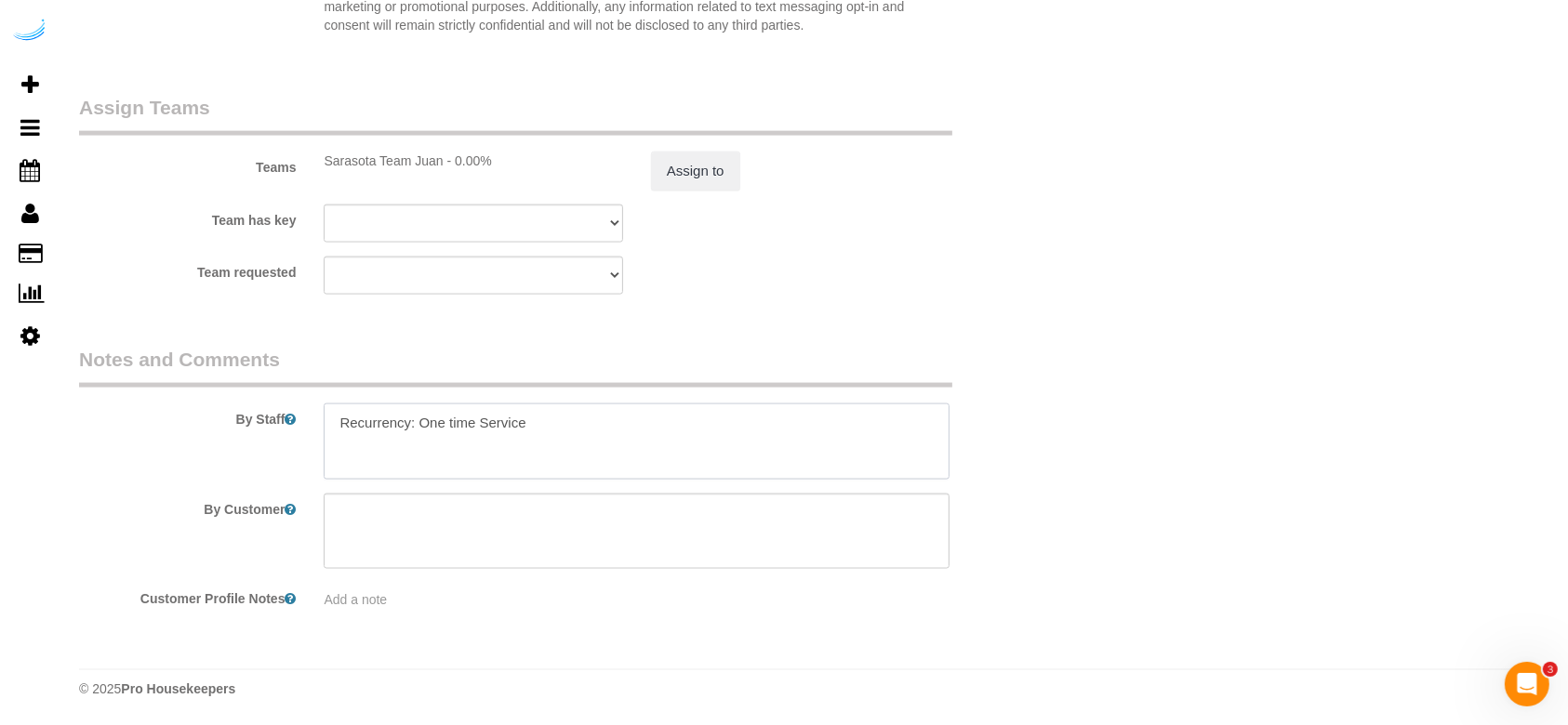 paste on "Permanent Notes:No notes from this customer.Today's Notes:**PRIORITY RESCHEDULE**
Entry Method: Door Code
Code: [NUMBER]
Details:
Enter the code on the front door. When leaving, just press the lock symbol to lock the door.
Additional Notes:
Park in any open space. There are no assigned spaces.
Housekeeping Notes:" 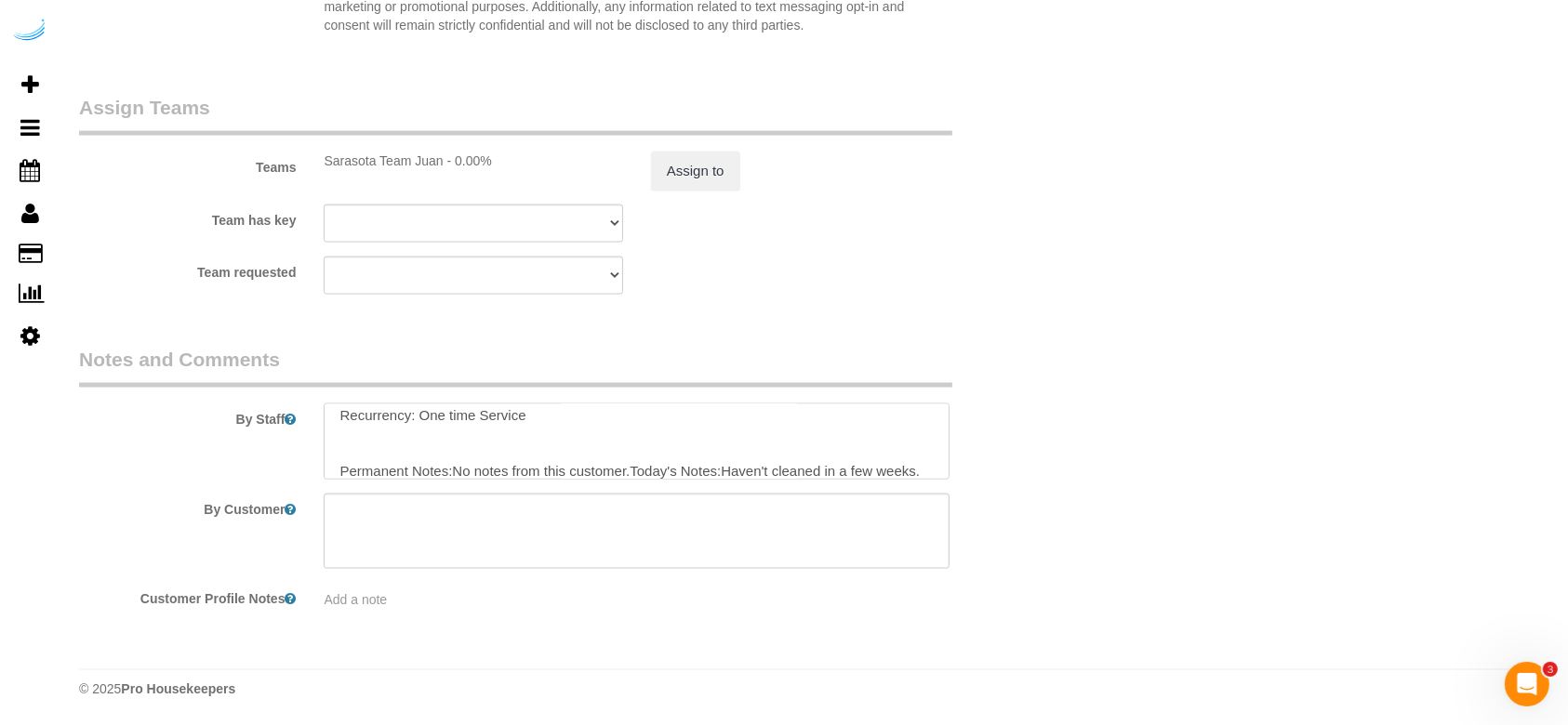 scroll, scrollTop: 192, scrollLeft: 0, axis: vertical 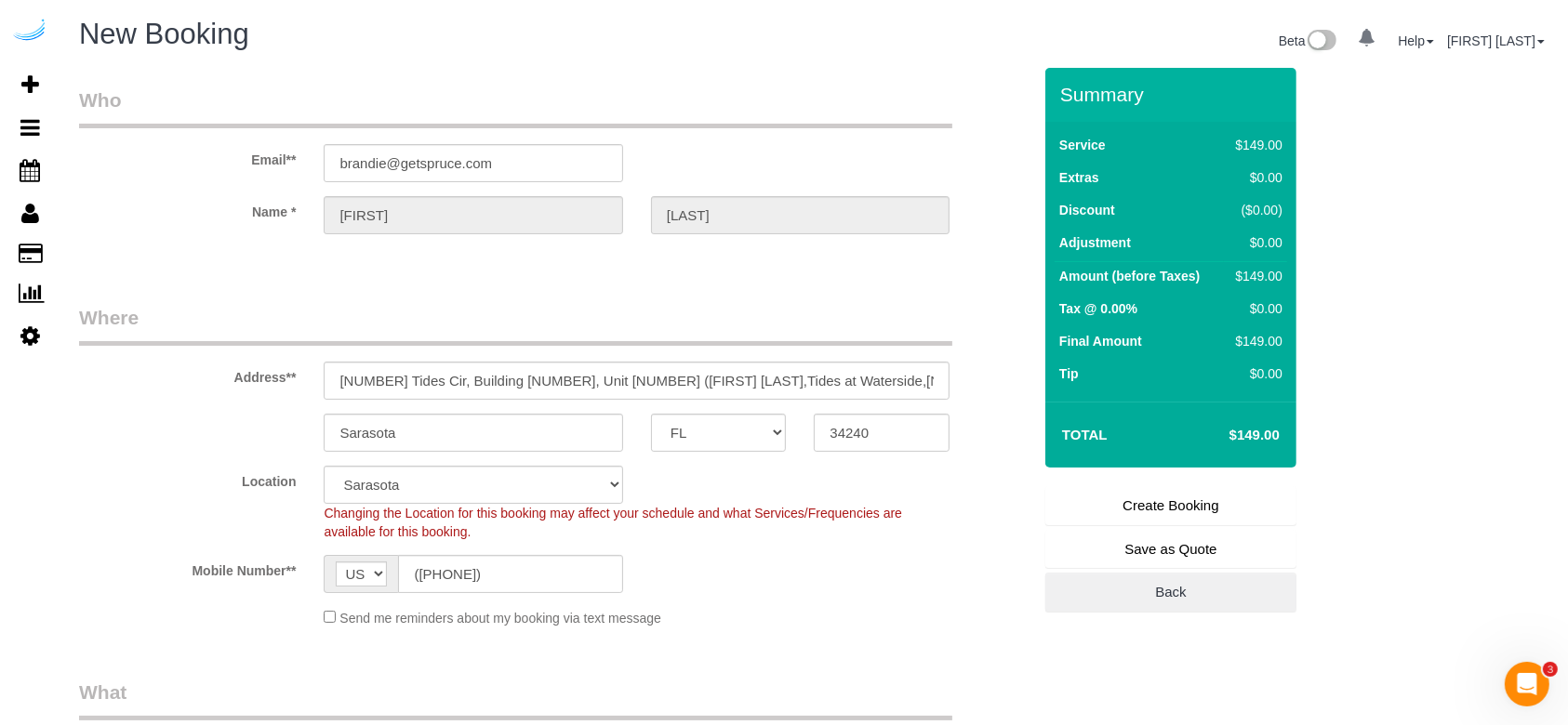 click on "Create Booking" at bounding box center (1171, 506) 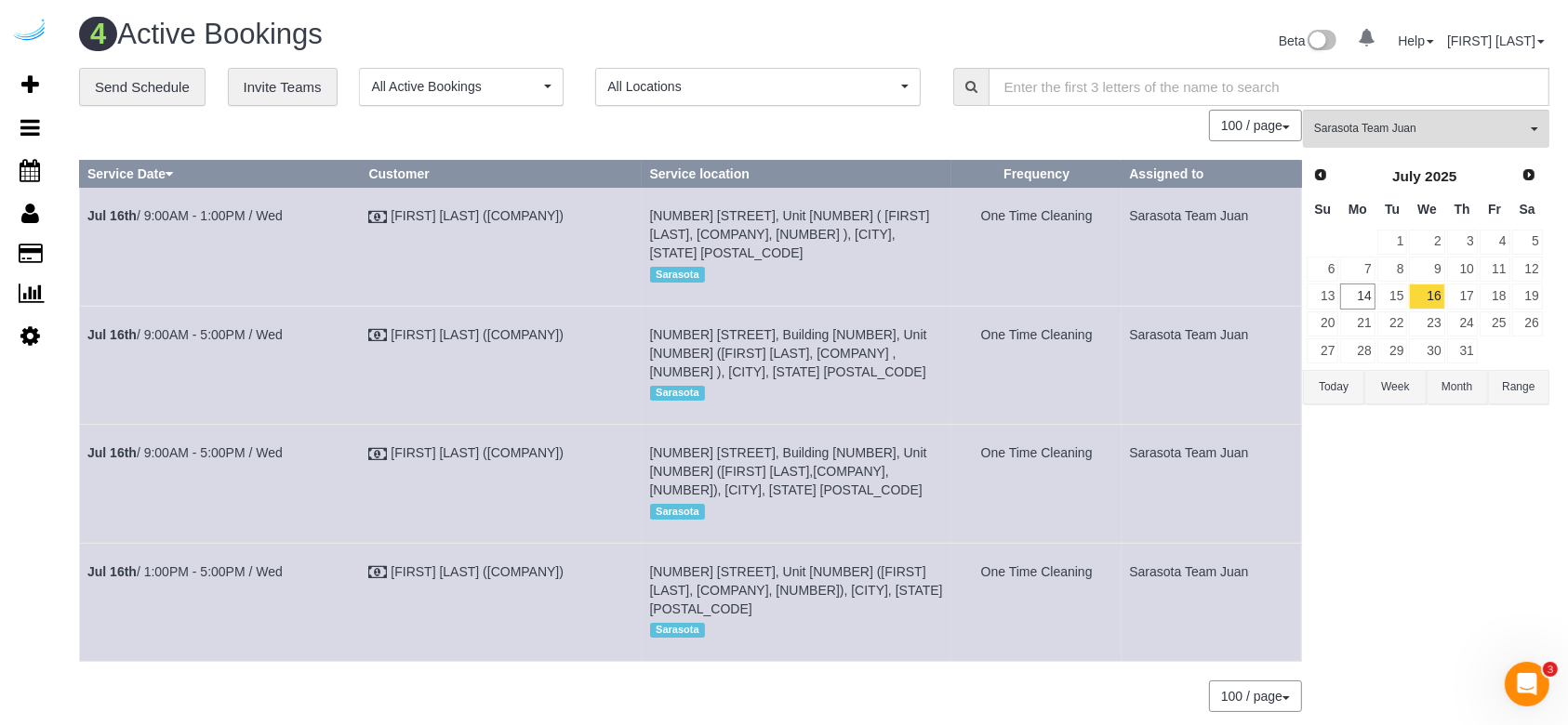 drag, startPoint x: 321, startPoint y: 436, endPoint x: 82, endPoint y: 455, distance: 239.75404 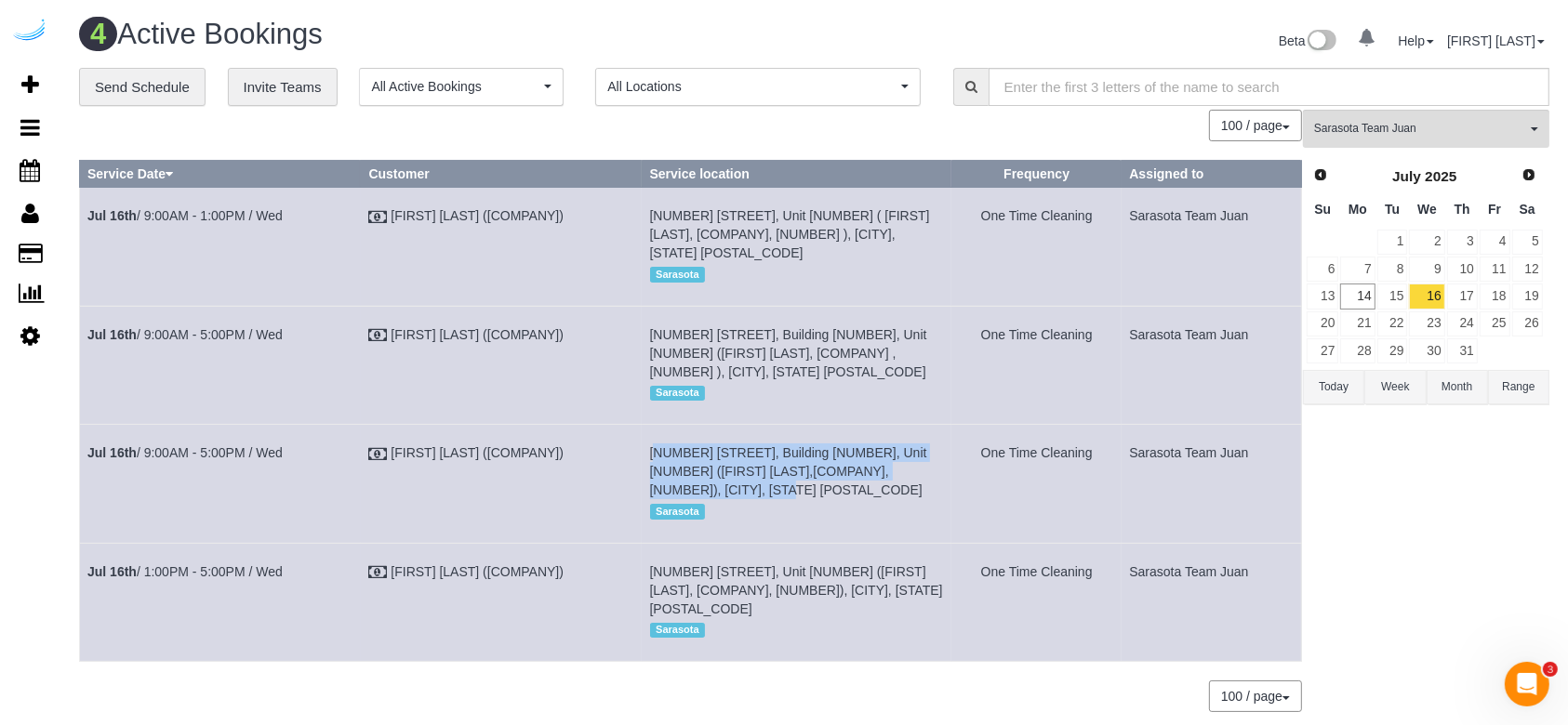 drag, startPoint x: 669, startPoint y: 478, endPoint x: 629, endPoint y: 443, distance: 53.150729 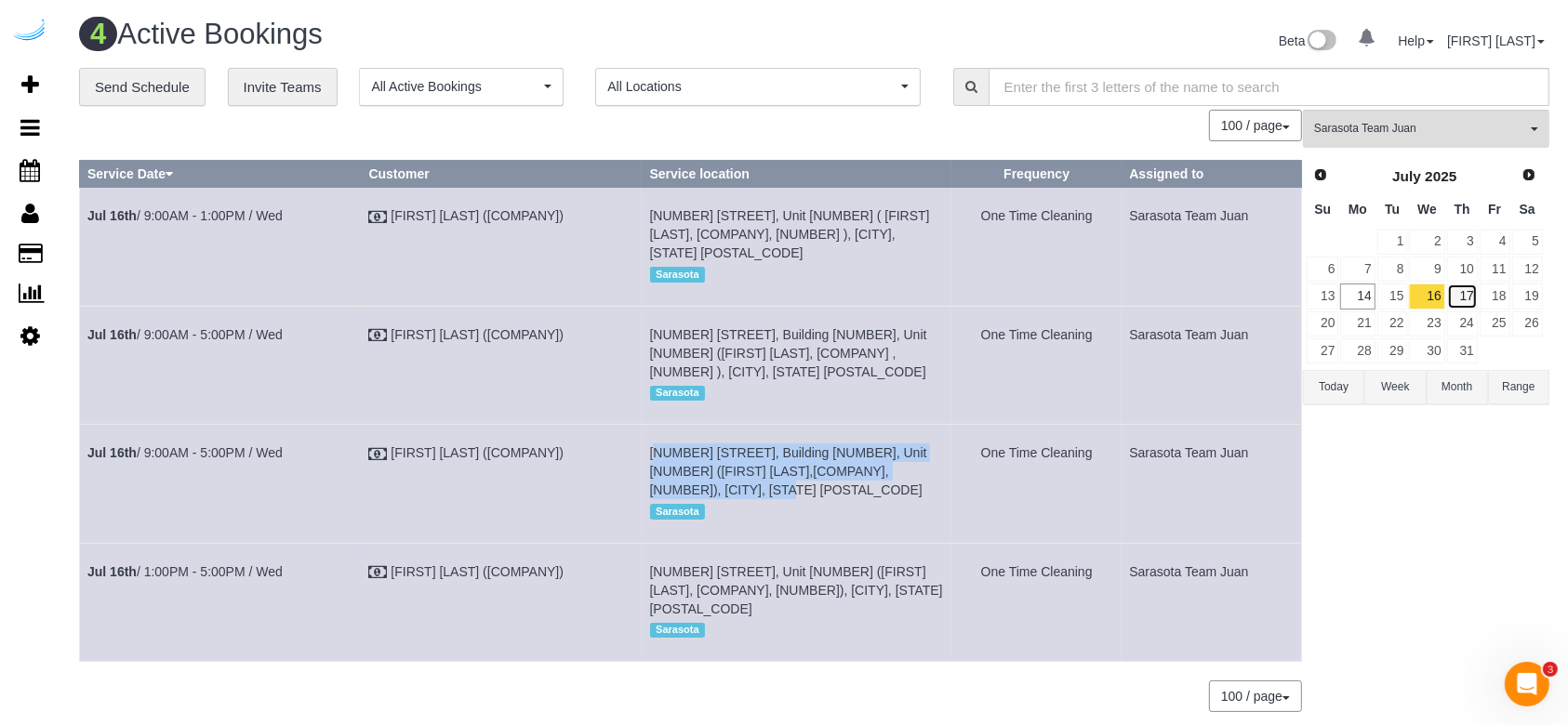 click on "17" at bounding box center (1462, 296) 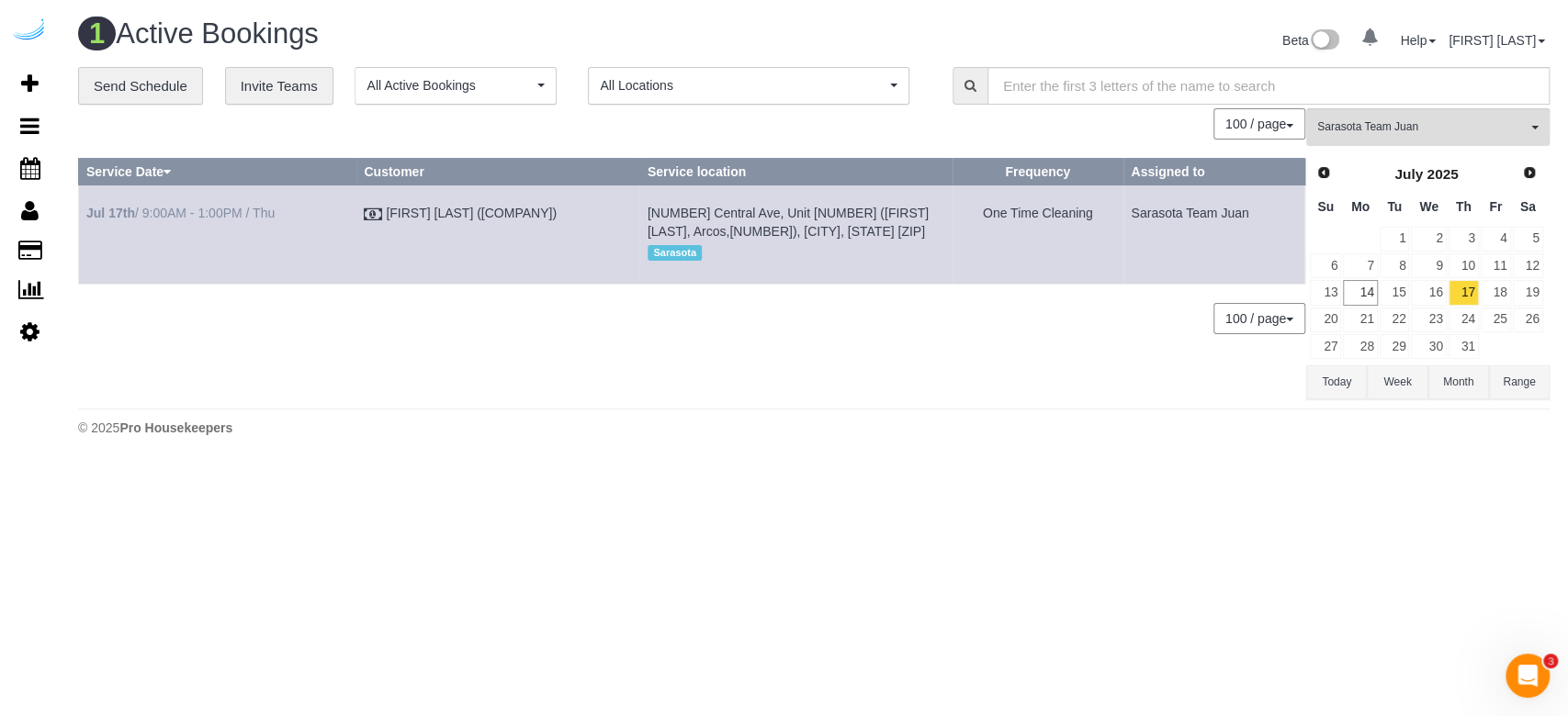 drag, startPoint x: 310, startPoint y: 199, endPoint x: 87, endPoint y: 211, distance: 223.32264 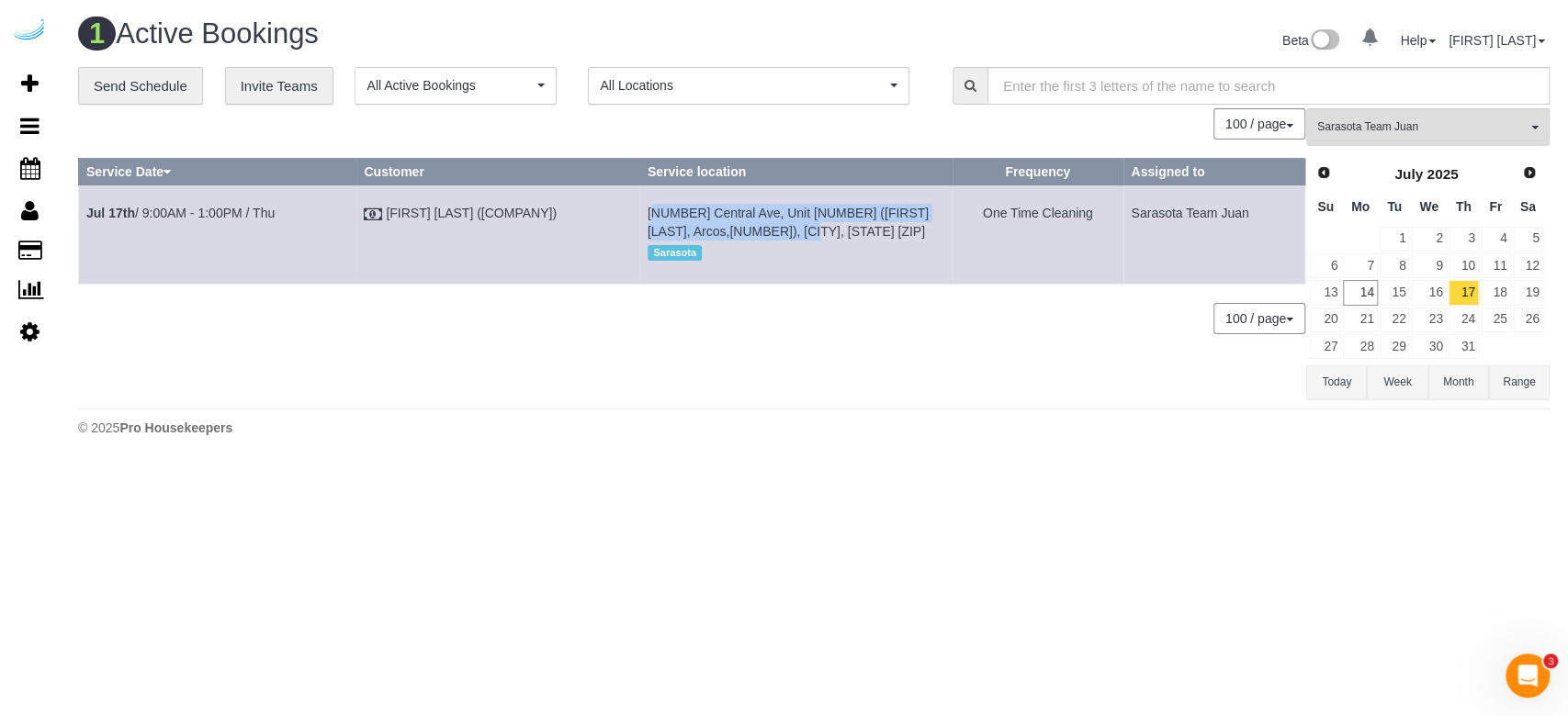 drag, startPoint x: 842, startPoint y: 235, endPoint x: 617, endPoint y: 212, distance: 226.1725 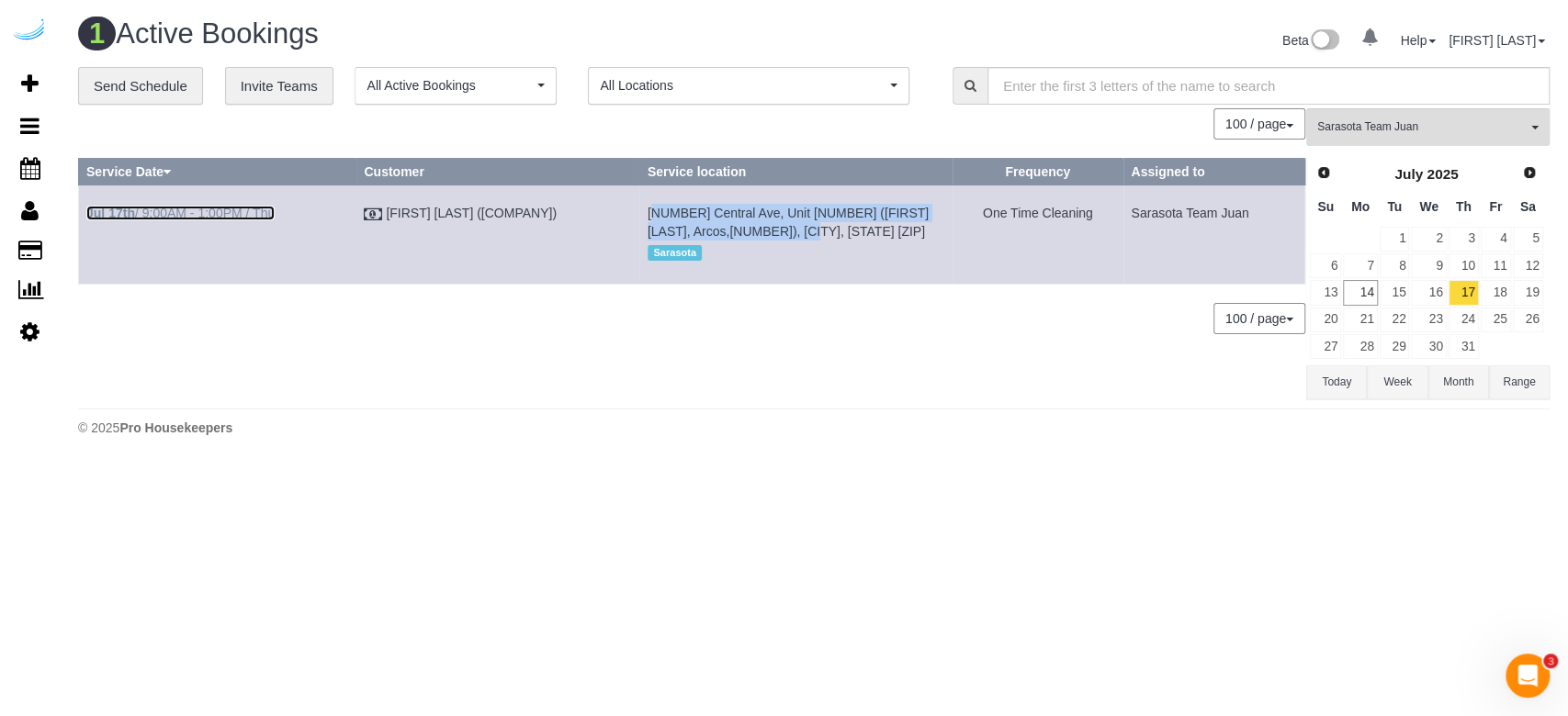 click on "Jul 17th
/ 9:00AM - 1:00PM / Thu" at bounding box center (180, 213) 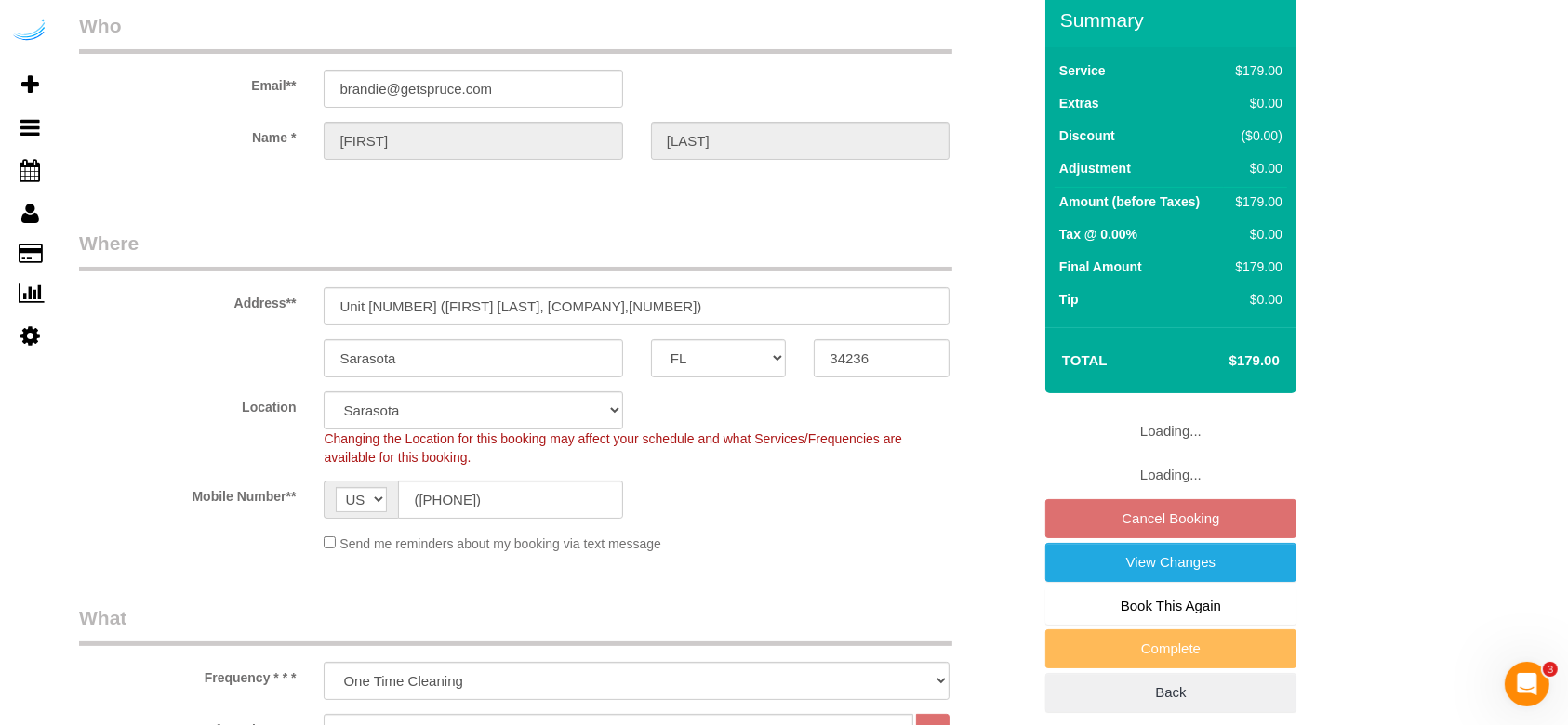 scroll, scrollTop: 268, scrollLeft: 0, axis: vertical 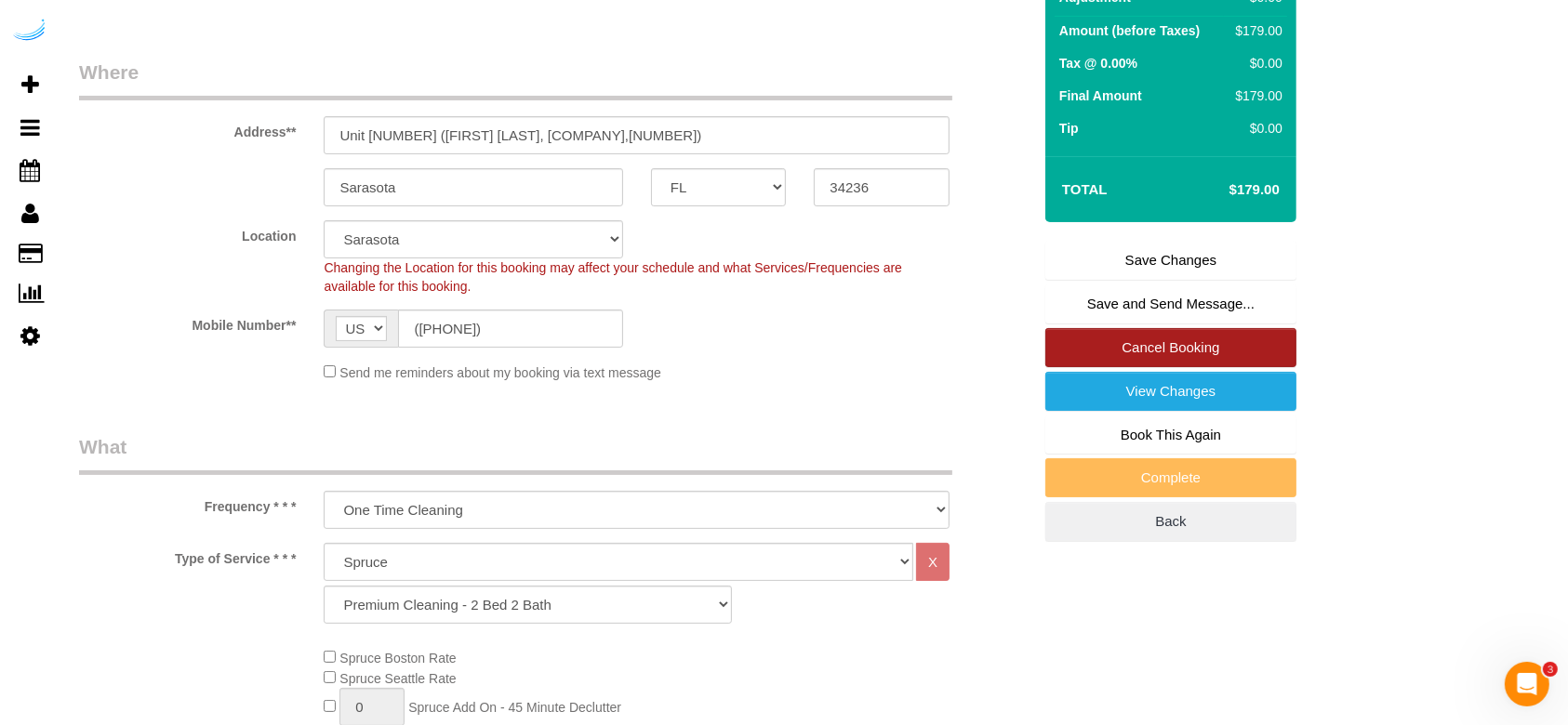 click on "Cancel Booking" at bounding box center [1171, 348] 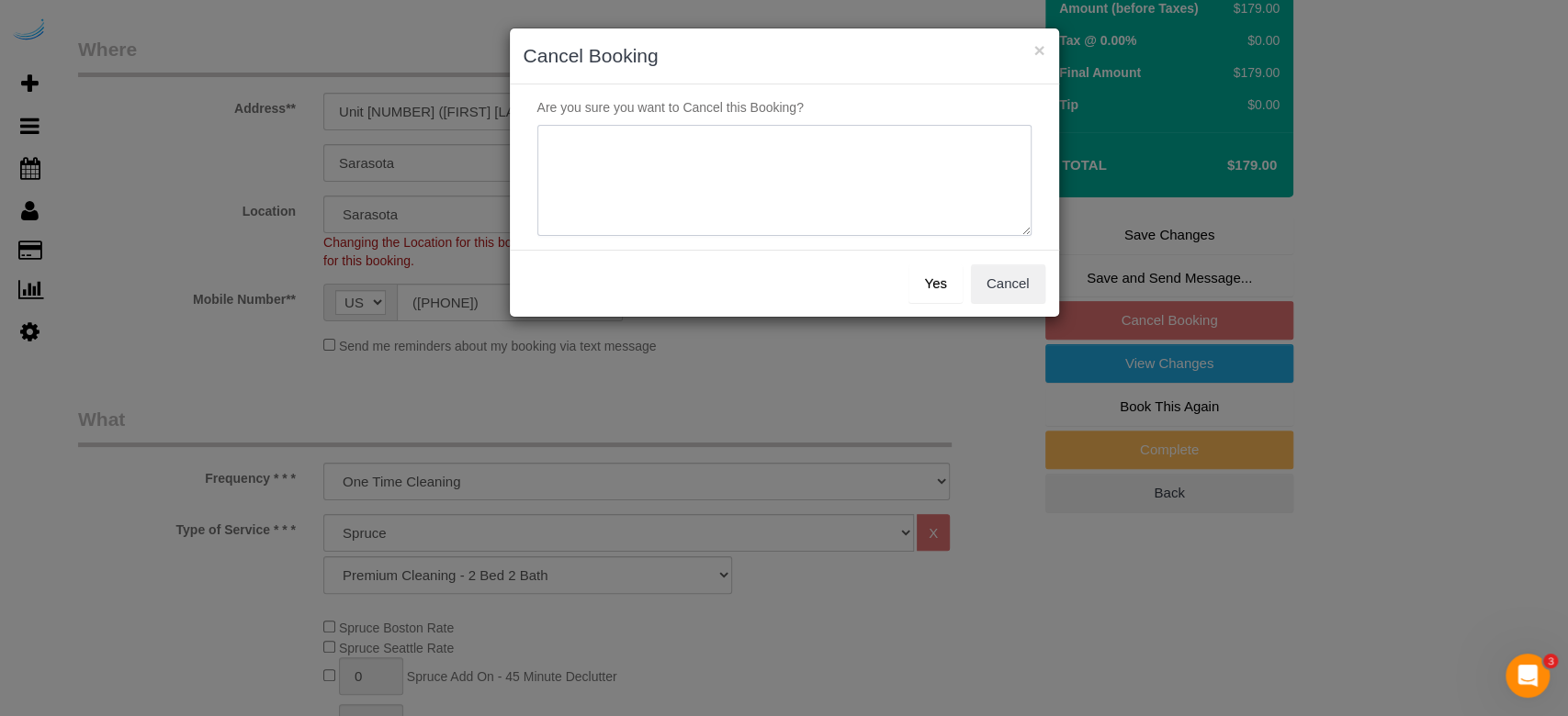 click at bounding box center [784, 181] 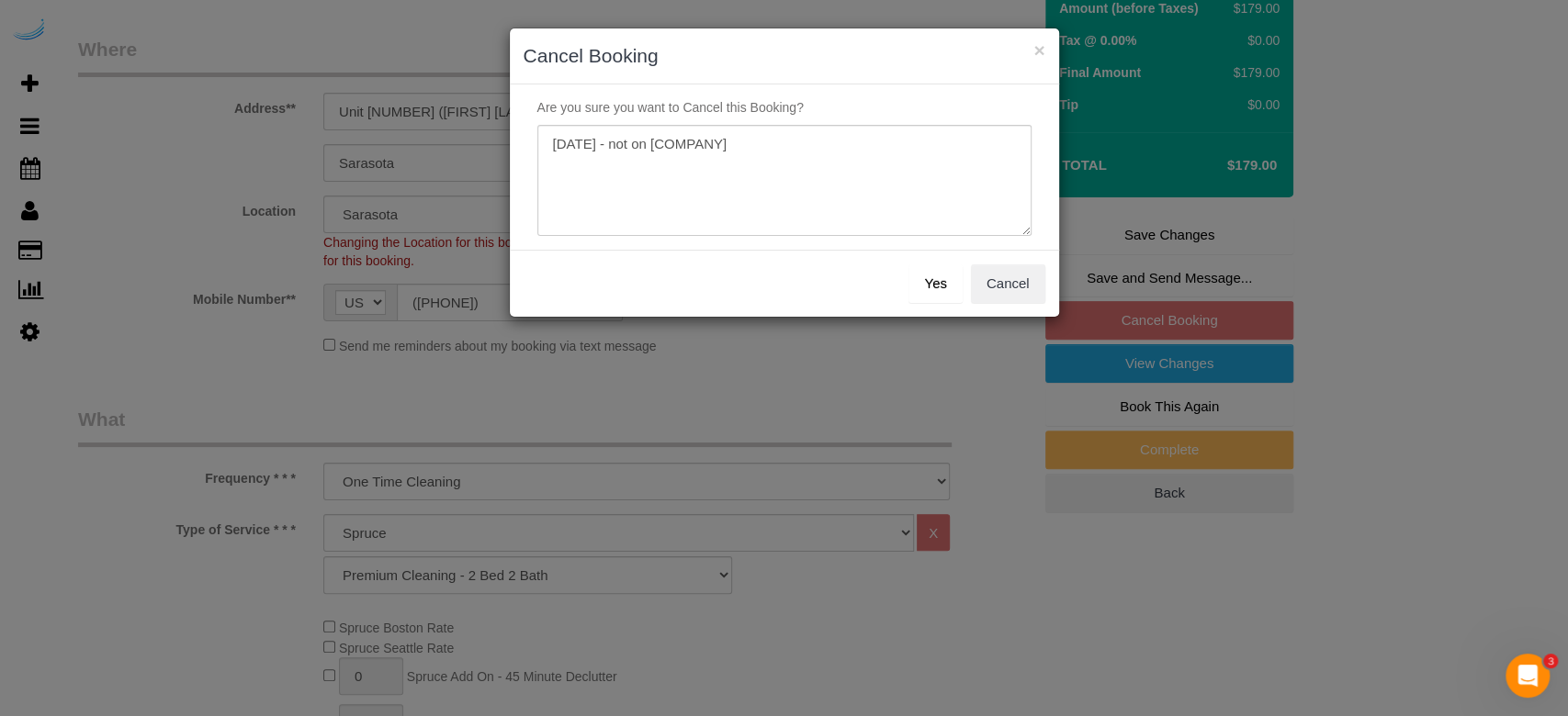 click on "Yes" at bounding box center (935, 284) 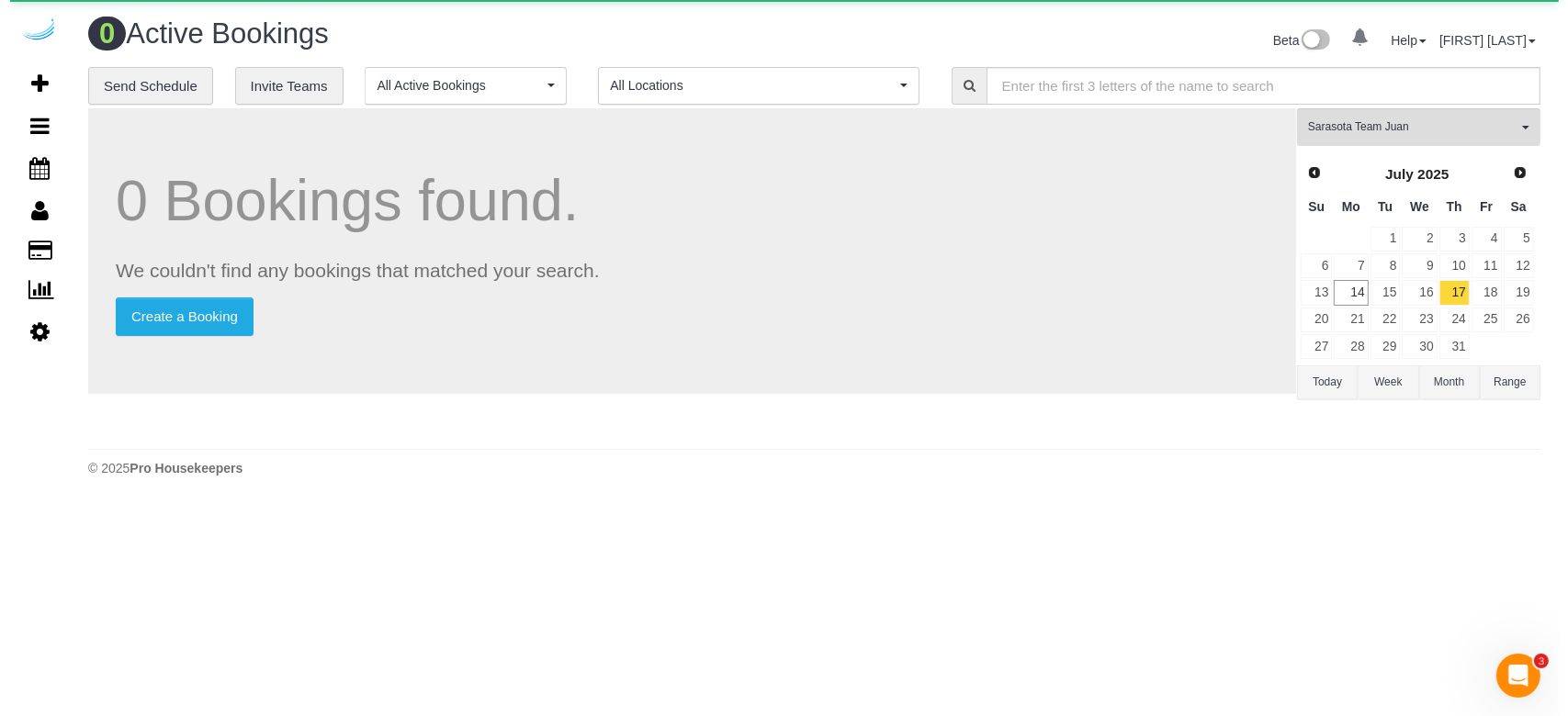 scroll, scrollTop: 0, scrollLeft: 0, axis: both 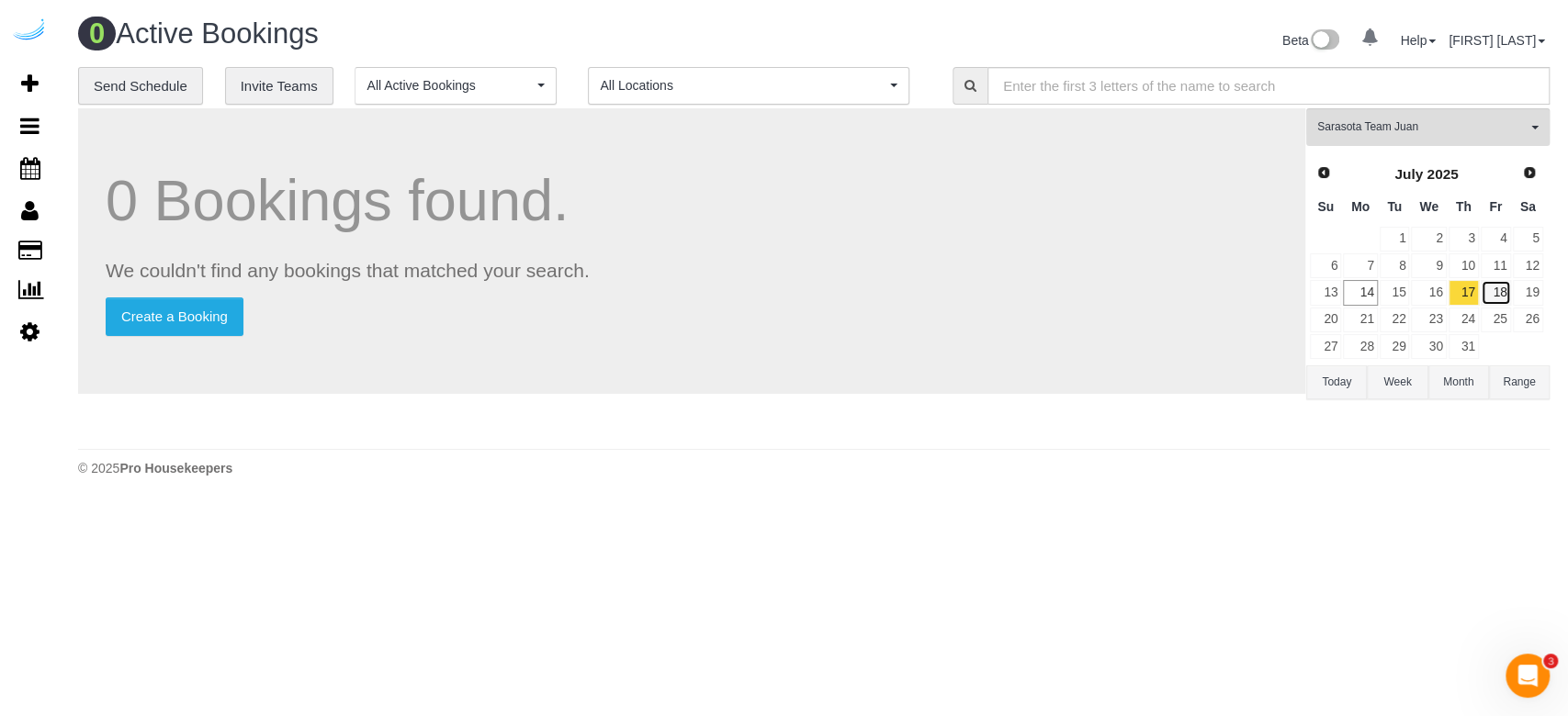 click on "18" at bounding box center [1495, 292] 